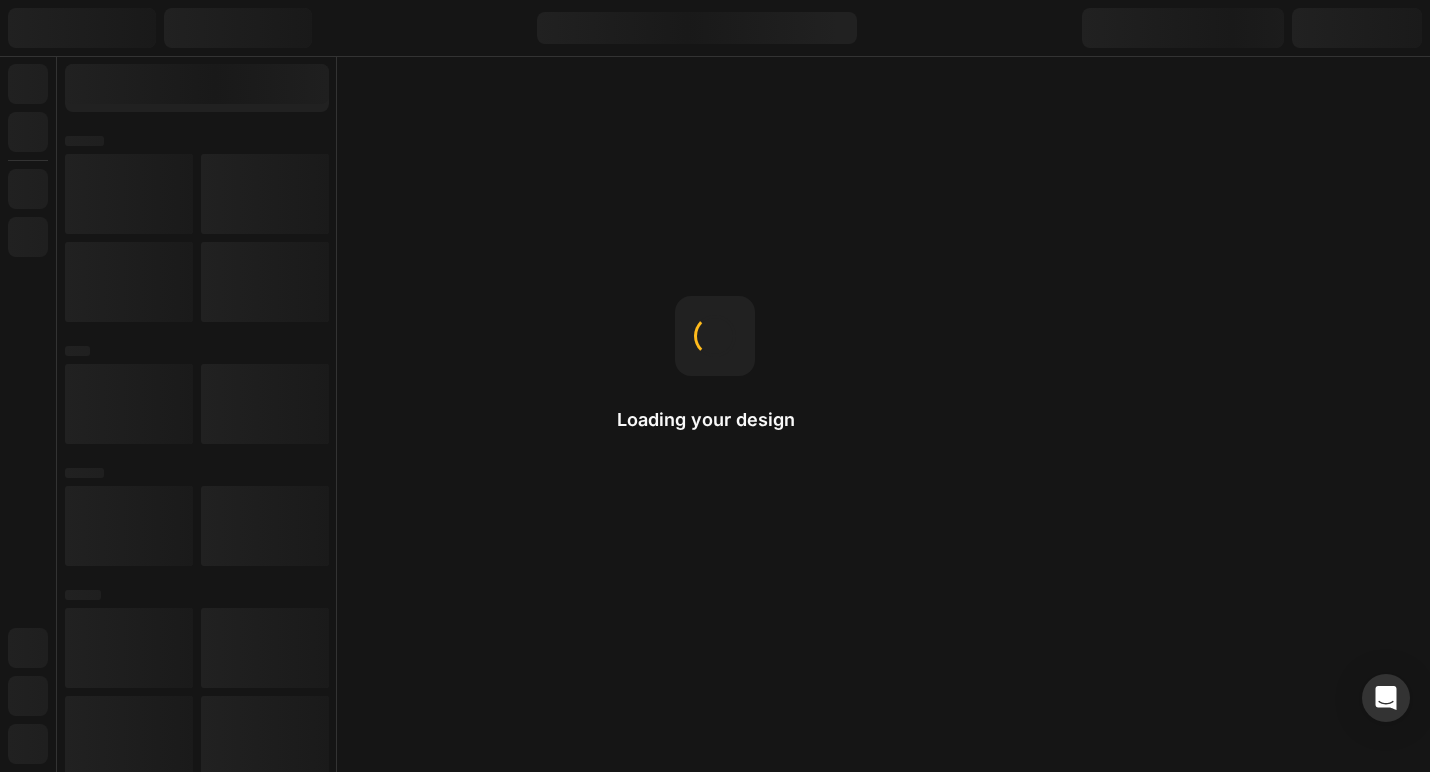 scroll, scrollTop: 0, scrollLeft: 0, axis: both 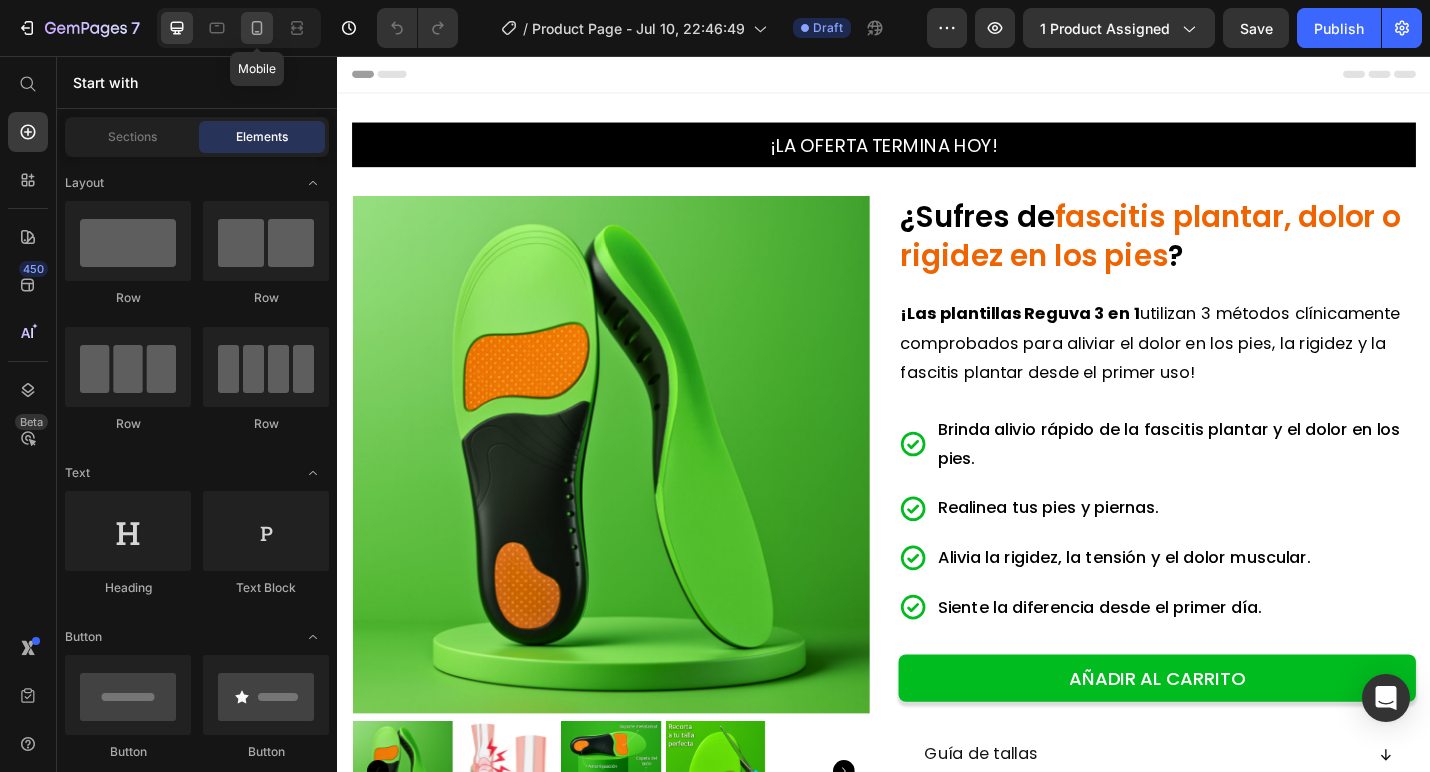 click 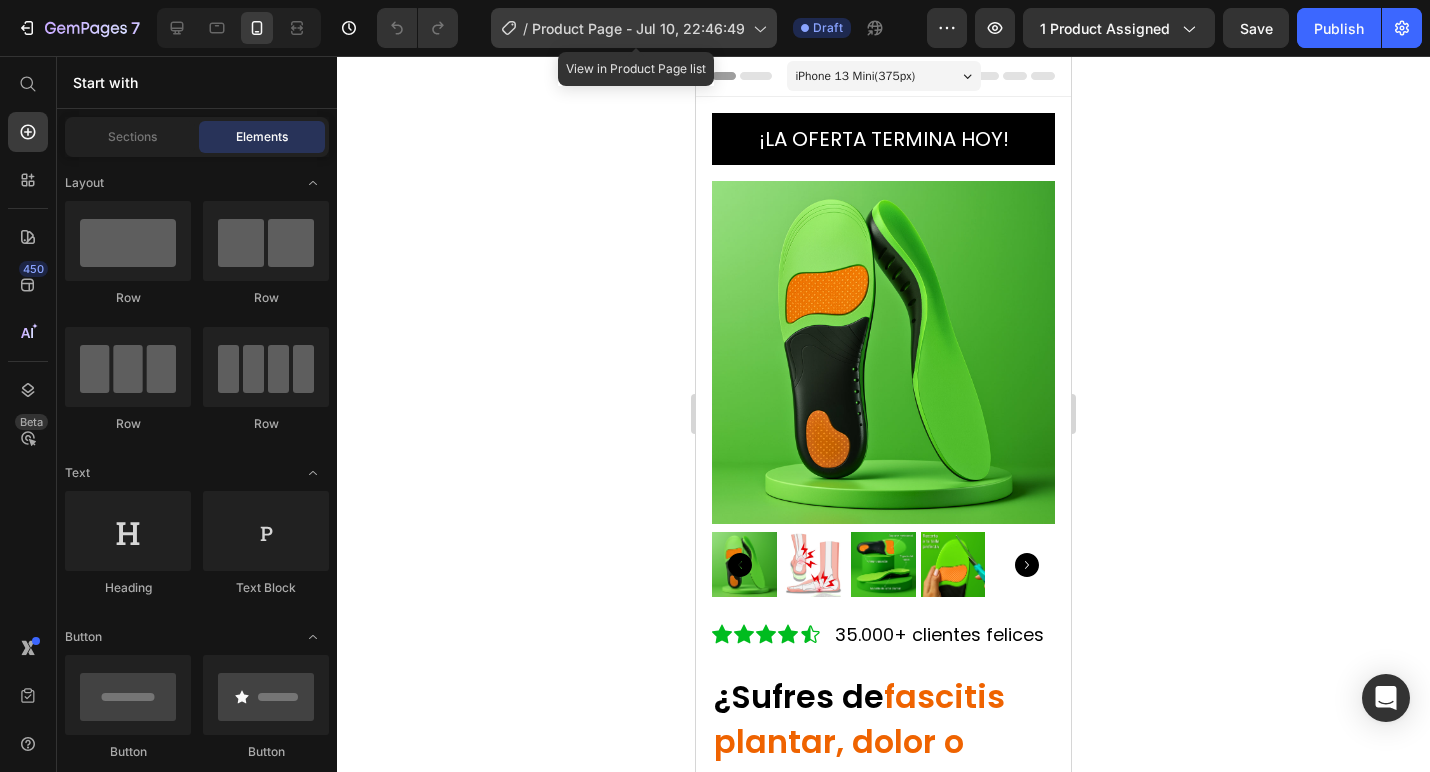 click on "Product Page - Jul 10, 22:46:49" at bounding box center (638, 28) 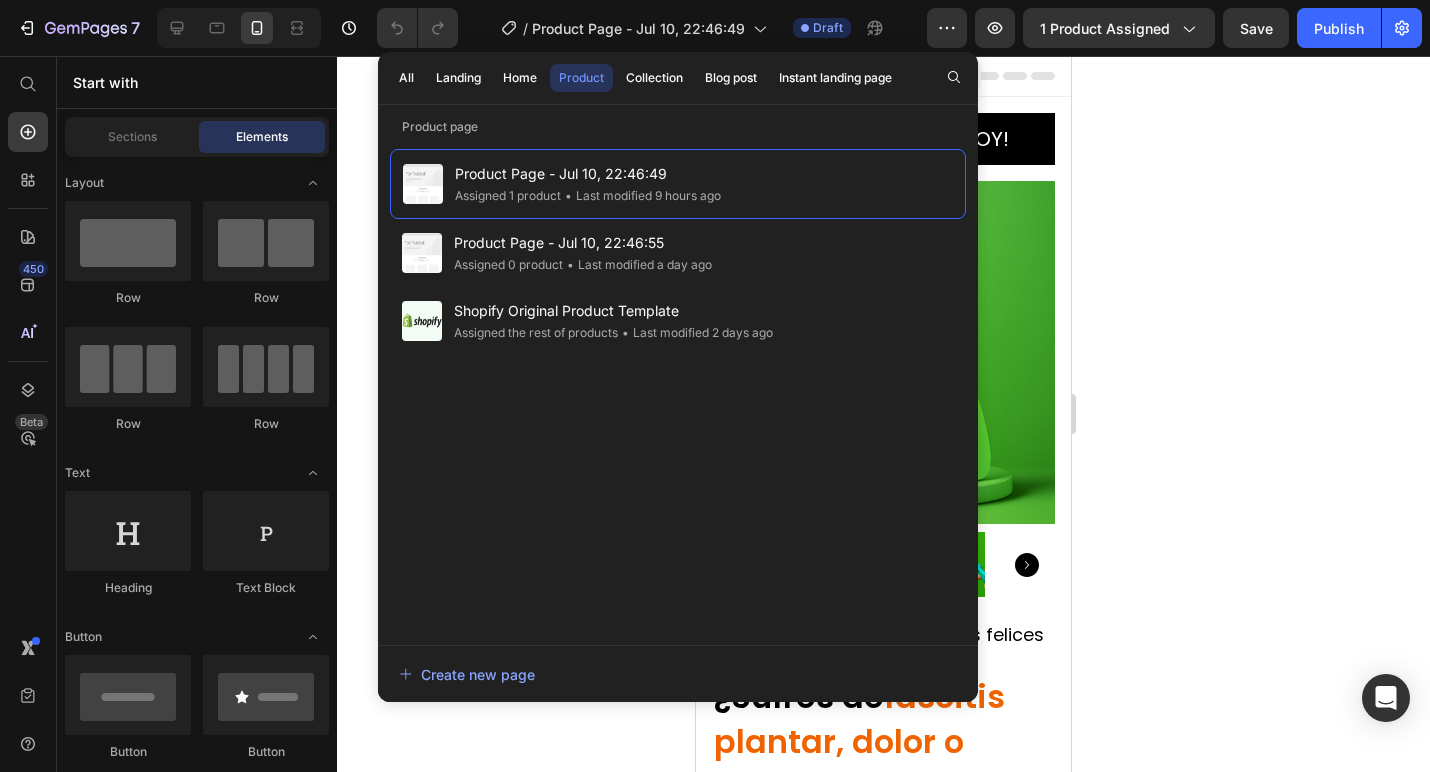 click 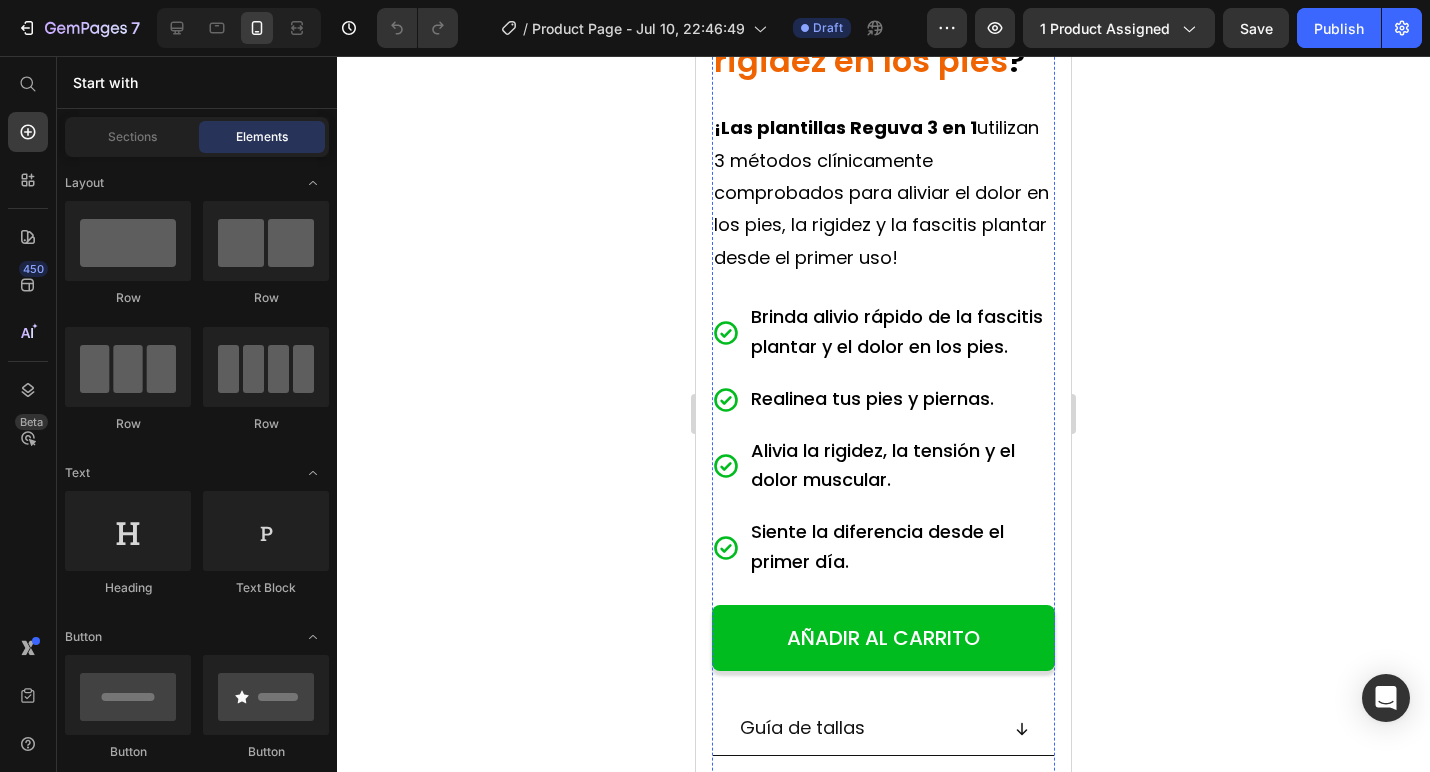 scroll, scrollTop: 728, scrollLeft: 0, axis: vertical 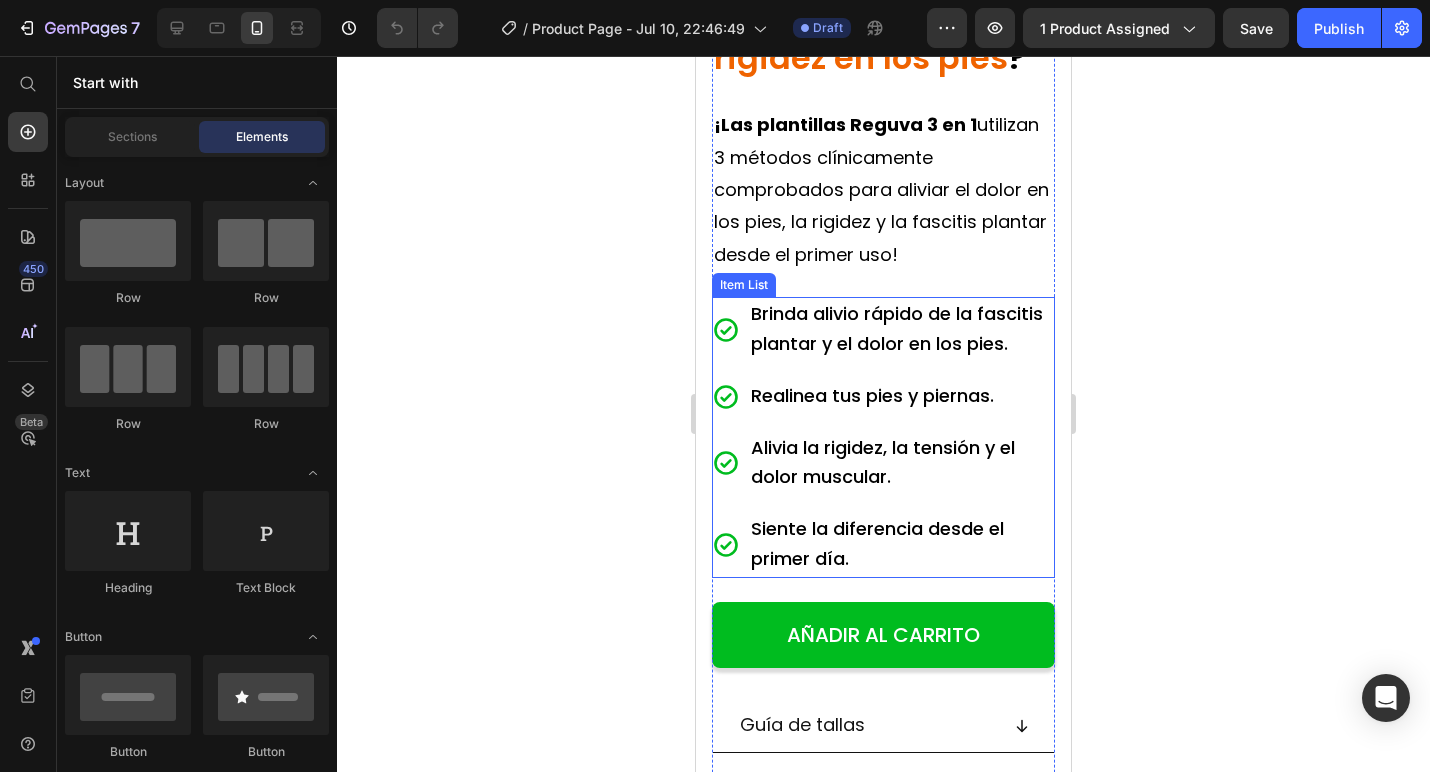 click 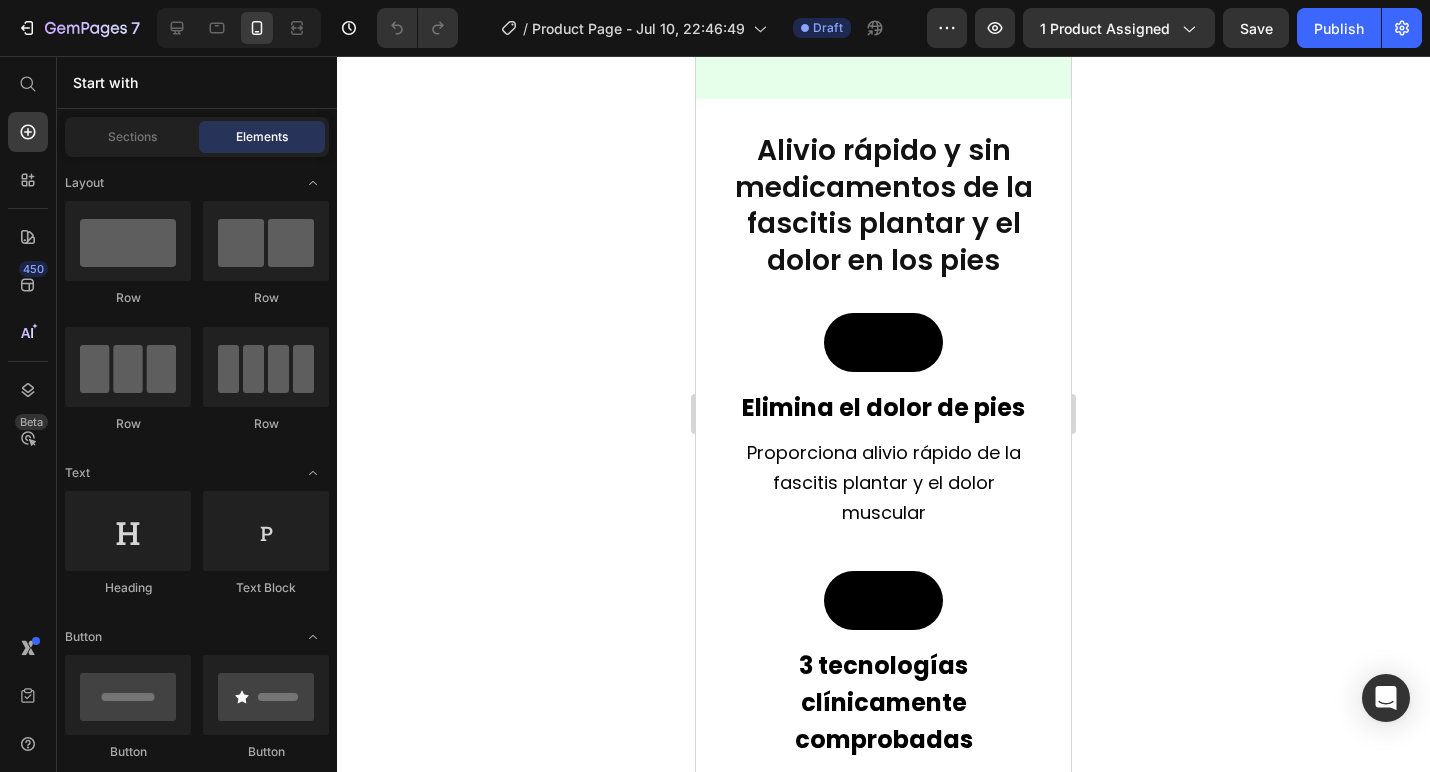 scroll, scrollTop: 2643, scrollLeft: 0, axis: vertical 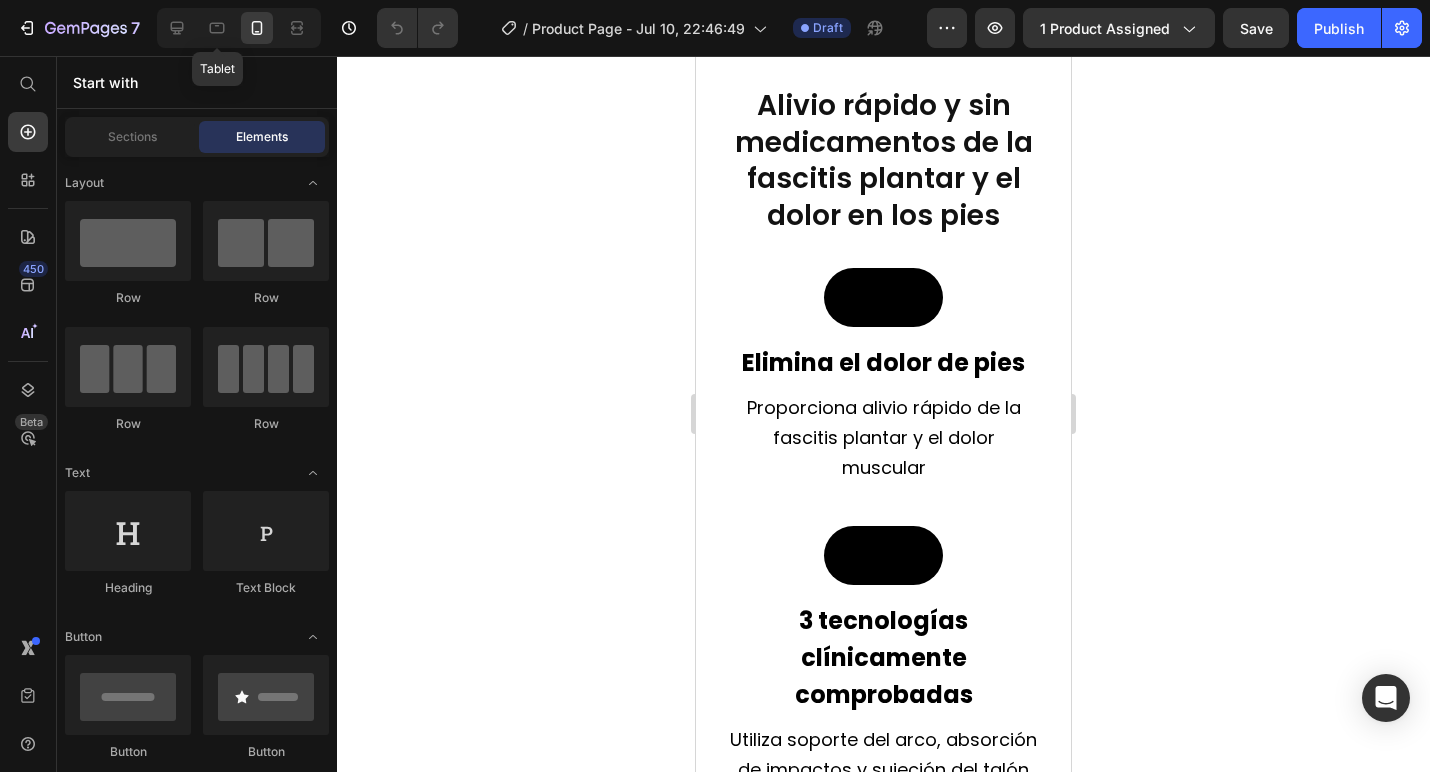 click on "Tablet" at bounding box center [239, 28] 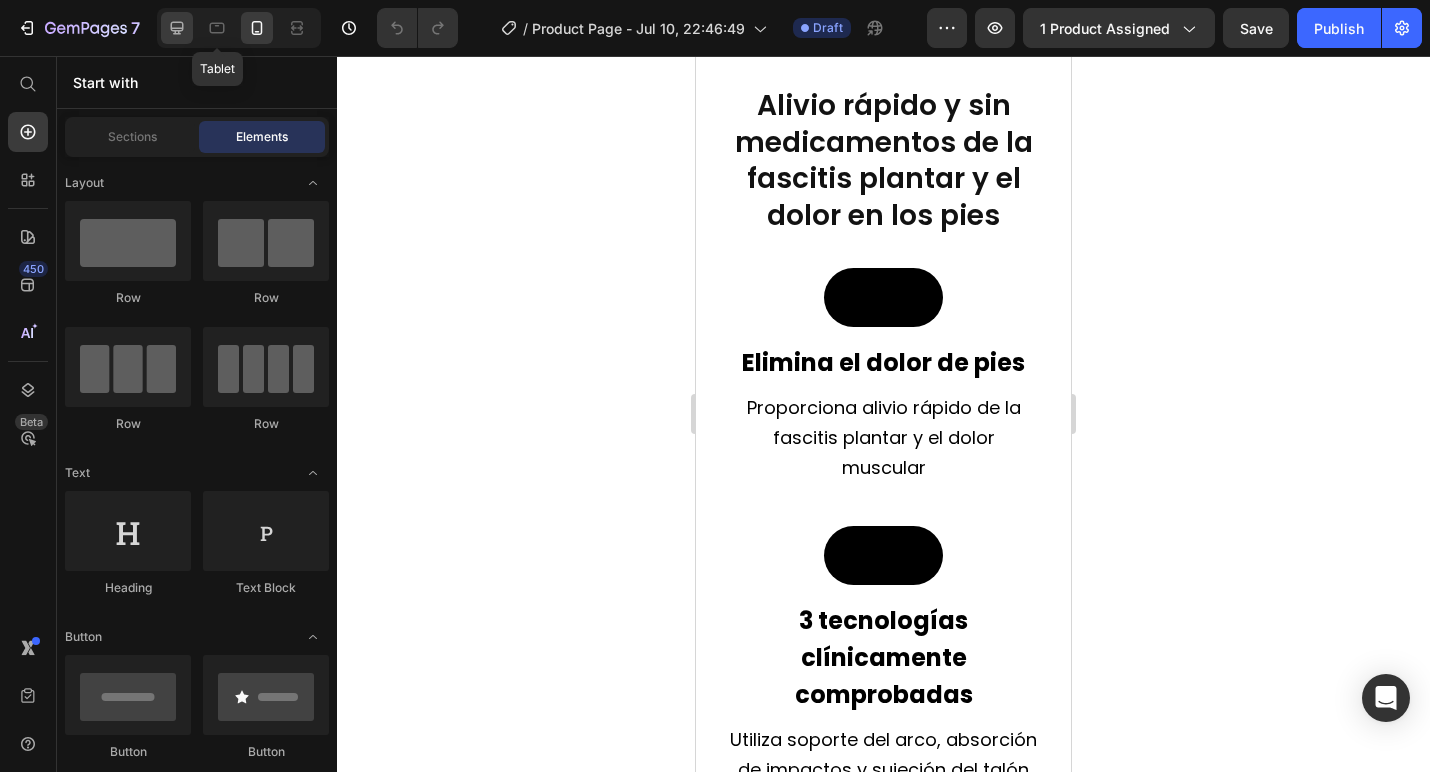 click 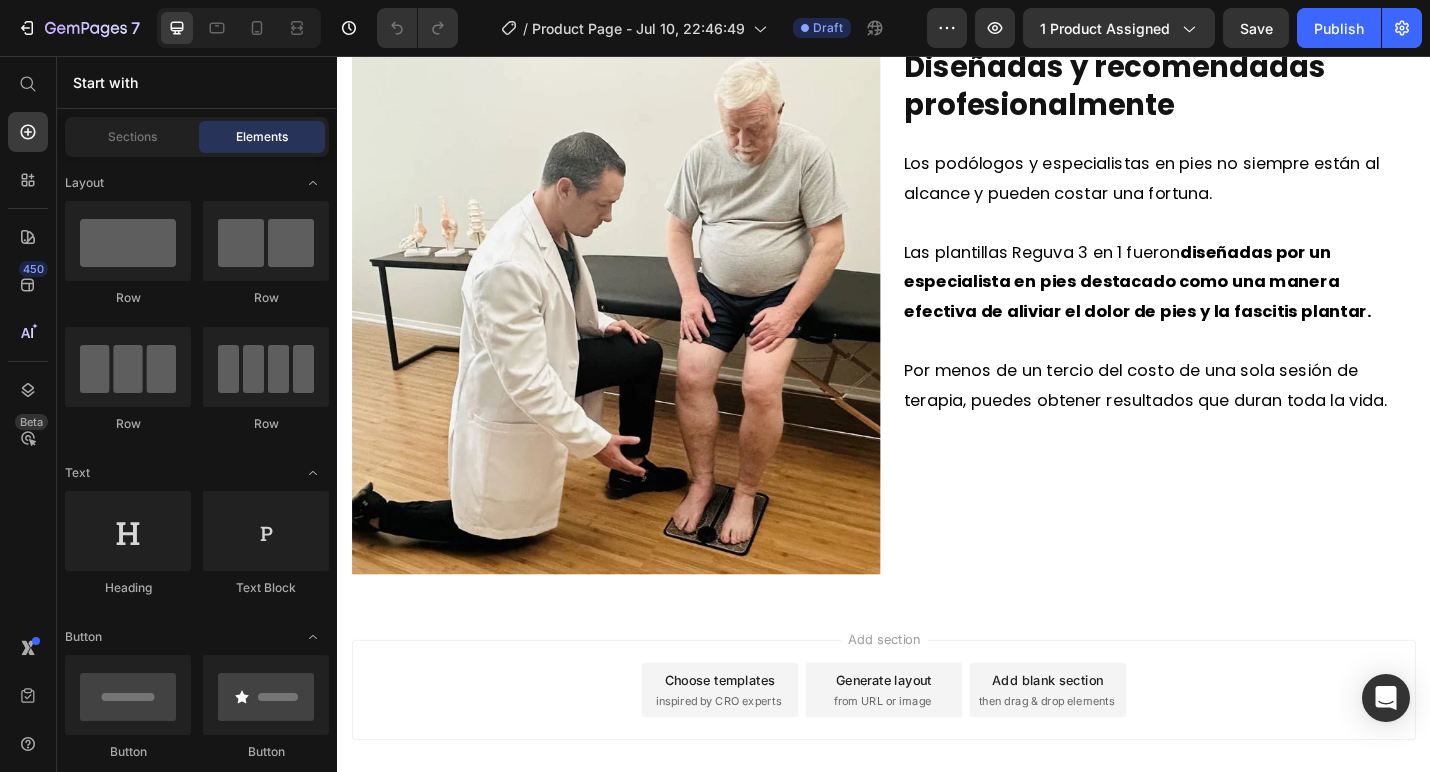 scroll, scrollTop: 2853, scrollLeft: 0, axis: vertical 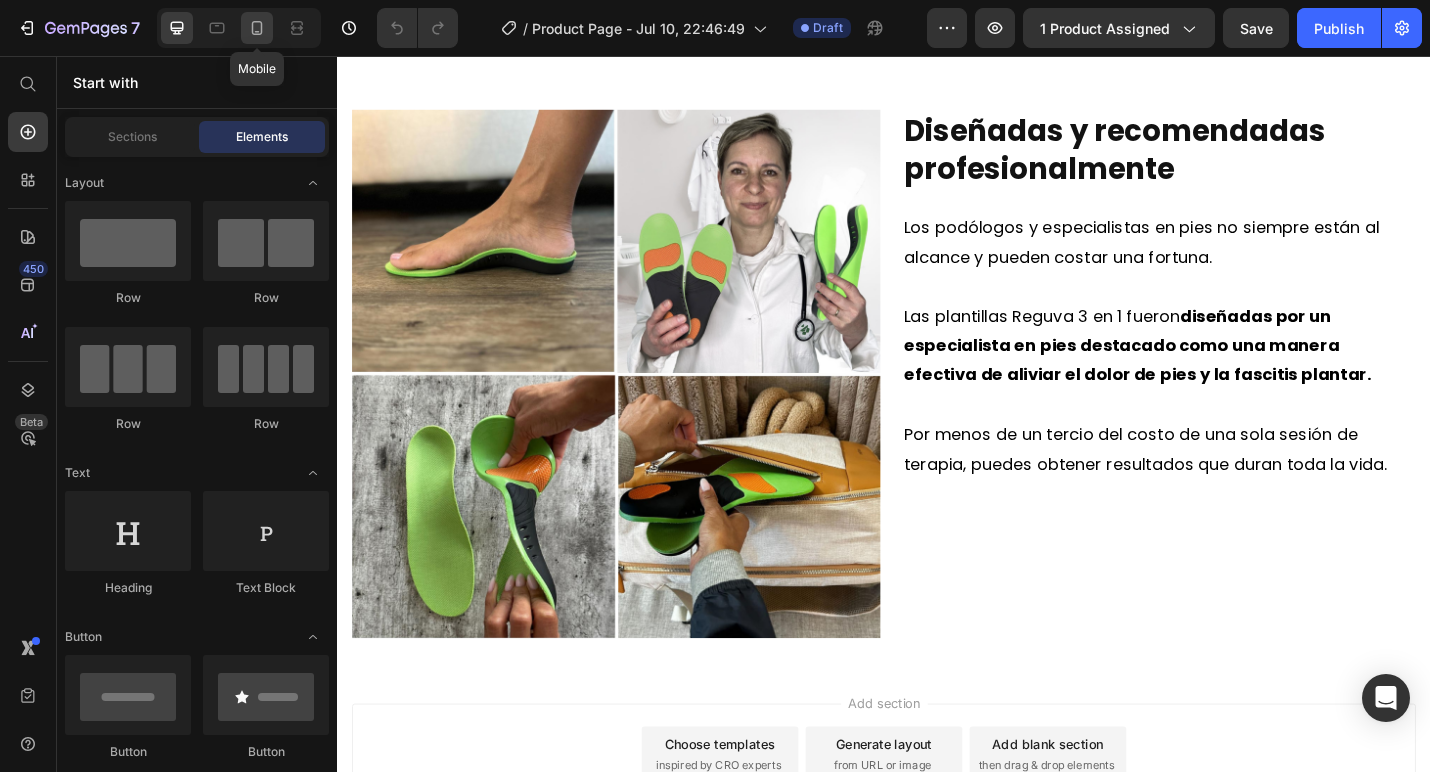 click 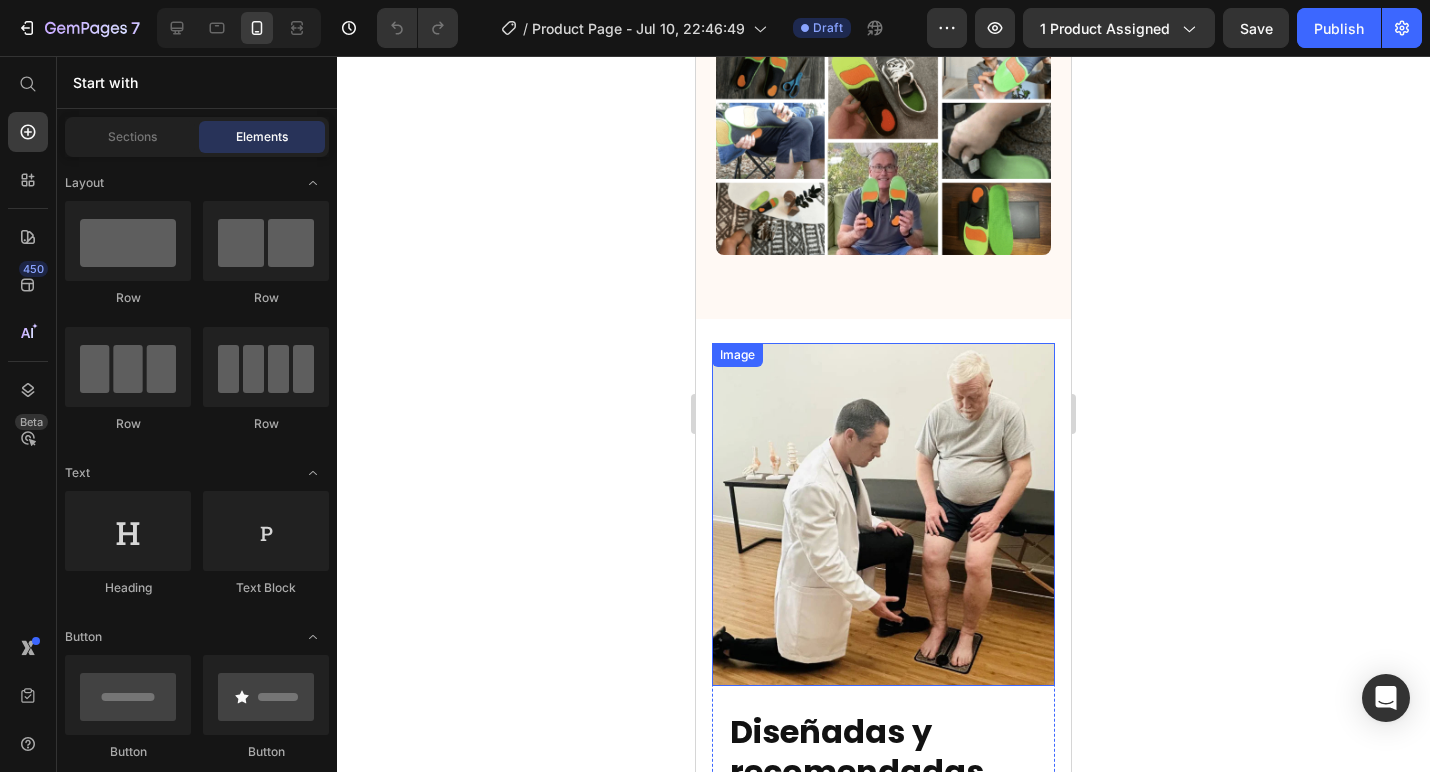scroll, scrollTop: 3171, scrollLeft: 0, axis: vertical 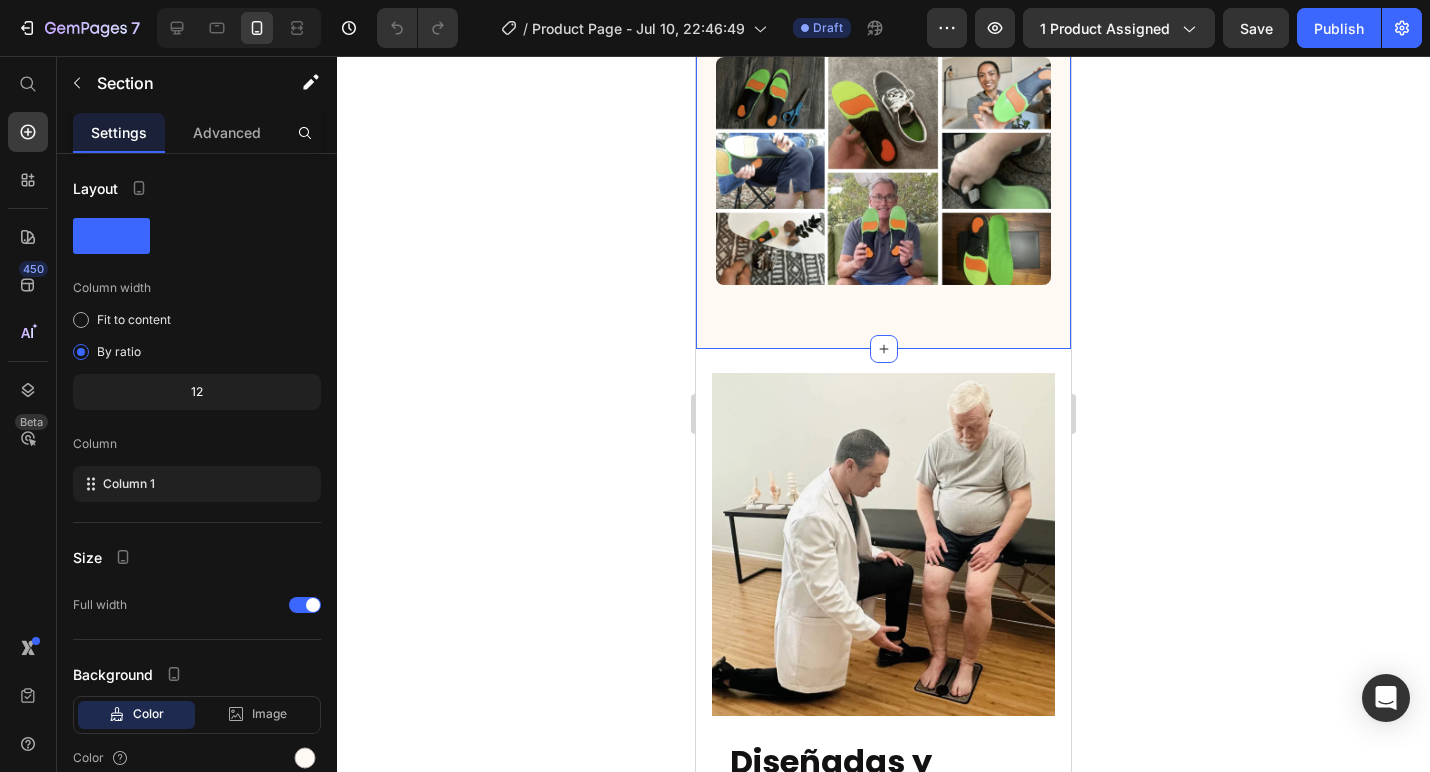 click on "Personas de toda  España  están usando las plantillas Reguva 3 en 1 para aliviar el dolor en los pies y la fascitis plantar. Text Block ¡Muchas personas en todo el país  han reportado un alivio significativo tras solo unos pocos usos! Y casi todas continúan usándolas a diario para mantener bajo control el dolor de pies y la fascitis plantar. Text Block
Ya no tendrás que estremecerte con cada paso.
Ya no tendrás que buscar zapatos que no empeoren tu condición.
Y ya no tendrás que dejar que el dolor interrumpa tu vida. Item List Al colocar estas plantillas en tus zapatos, te darás la oportunidad de caminar cómodamente y volver a disfrutar de una vida normal. Text Block Image Row" at bounding box center (883, -314) 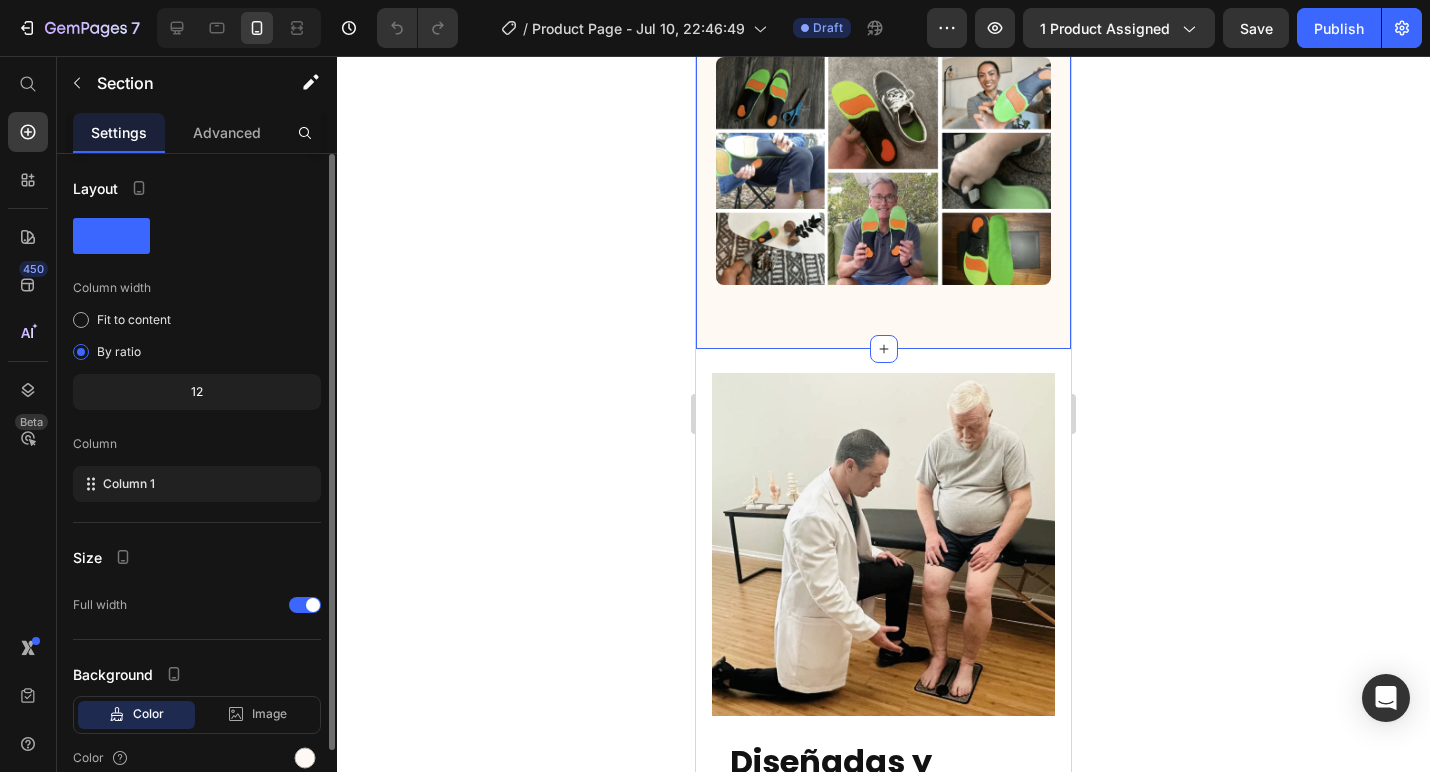 click on "Advanced" at bounding box center (227, 132) 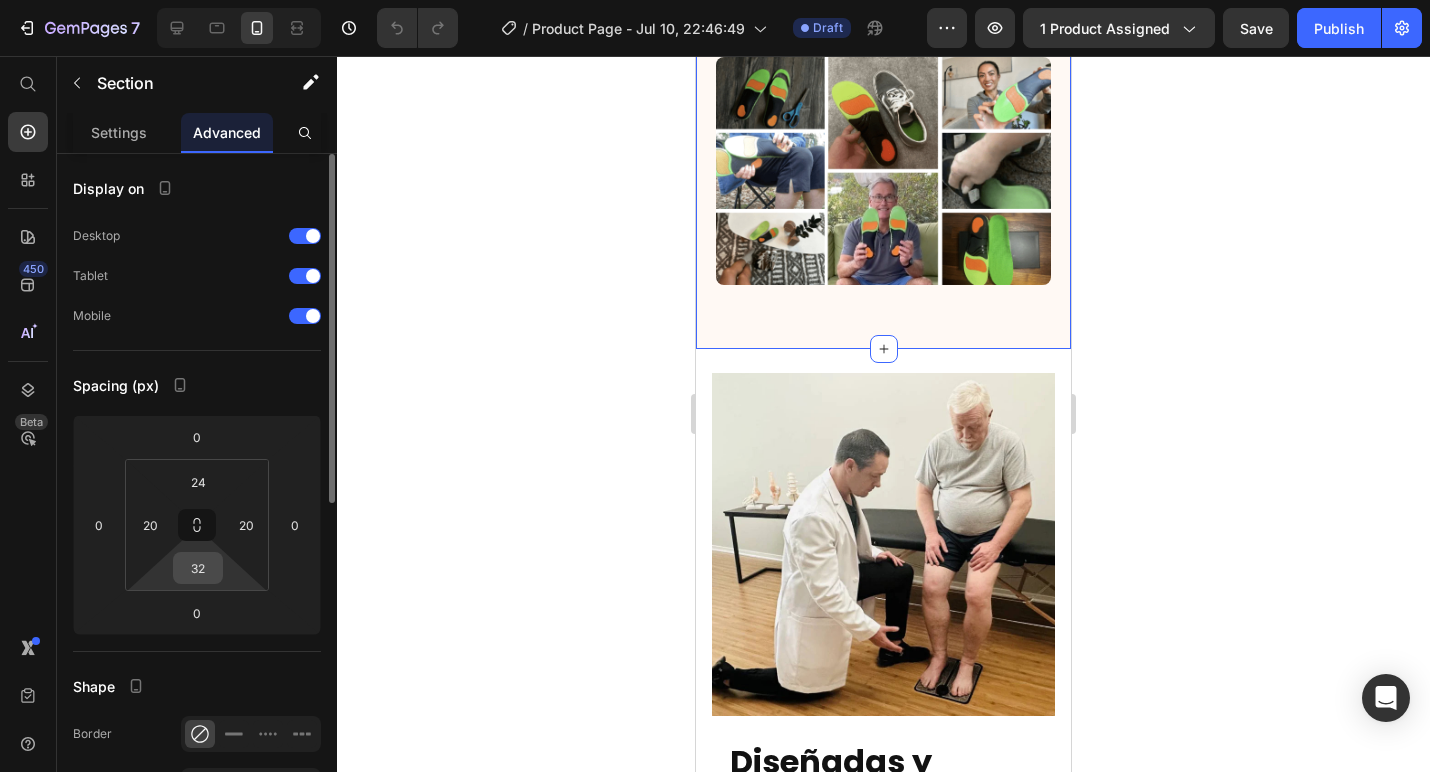 click on "32" at bounding box center (198, 568) 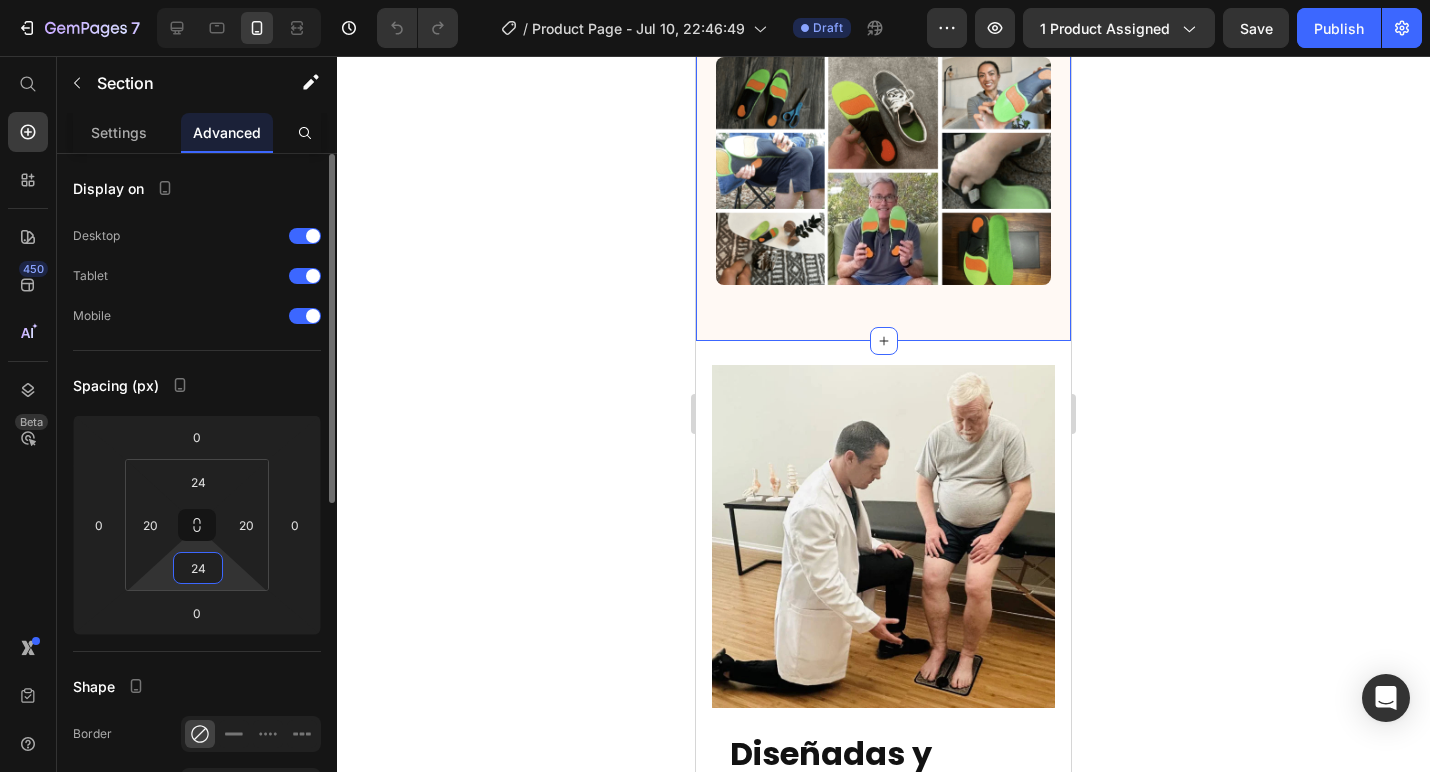 type on "2" 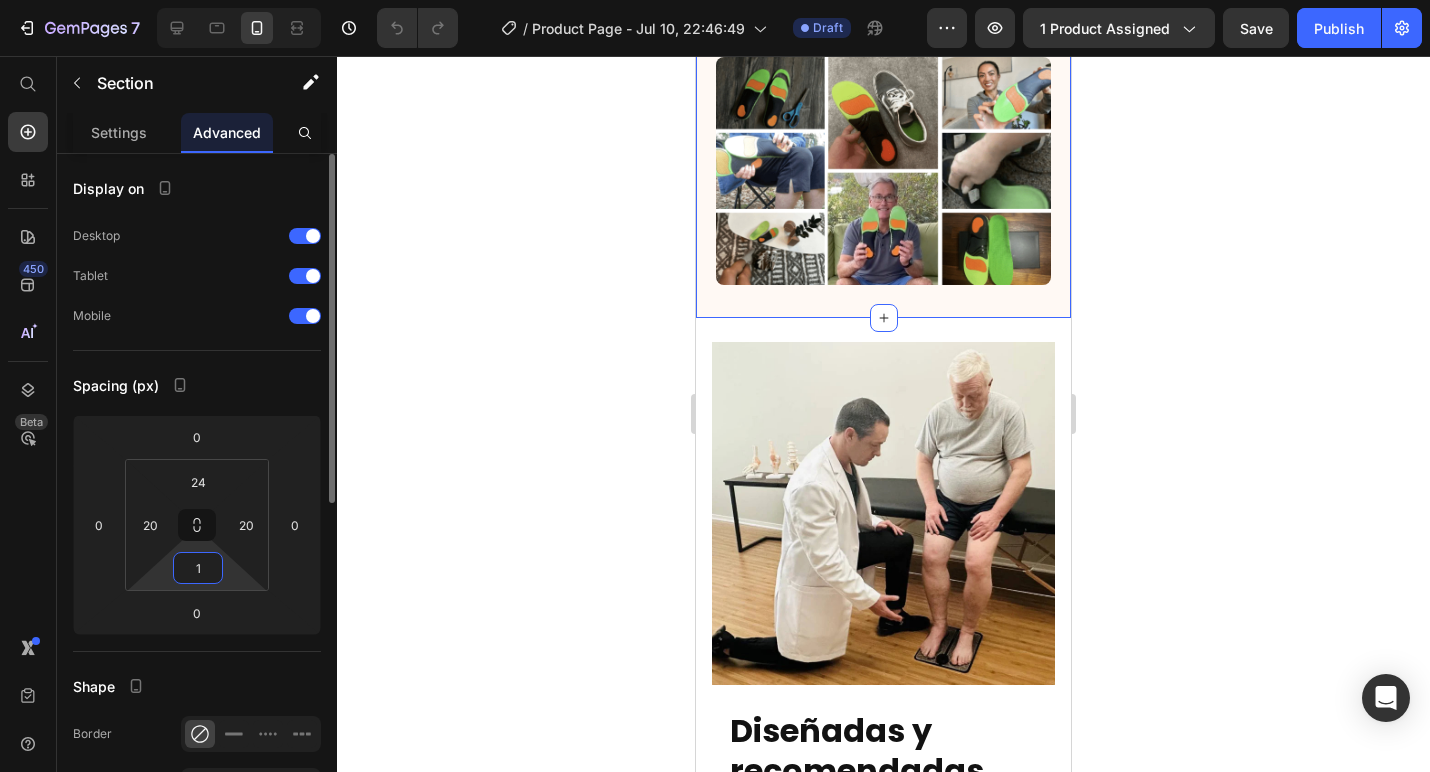 type on "16" 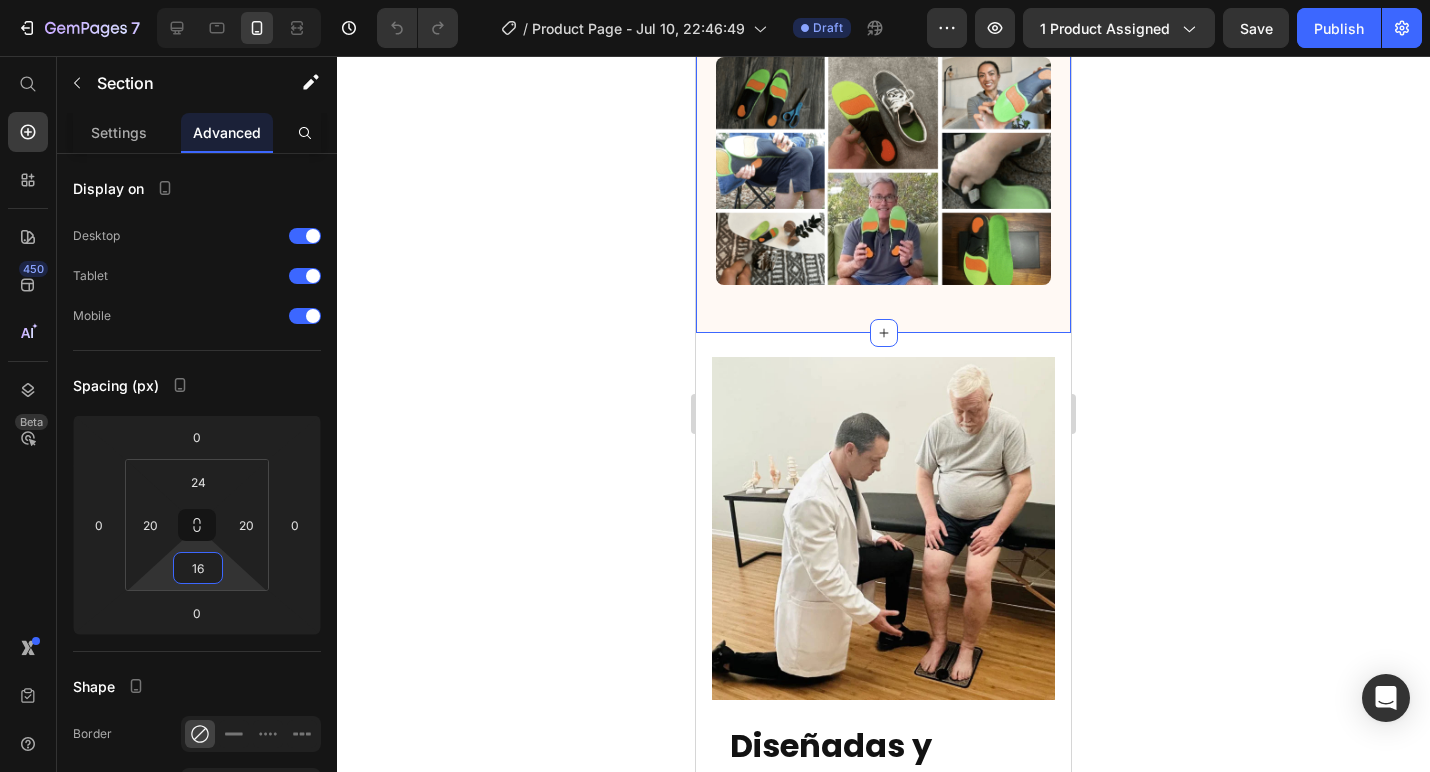 click 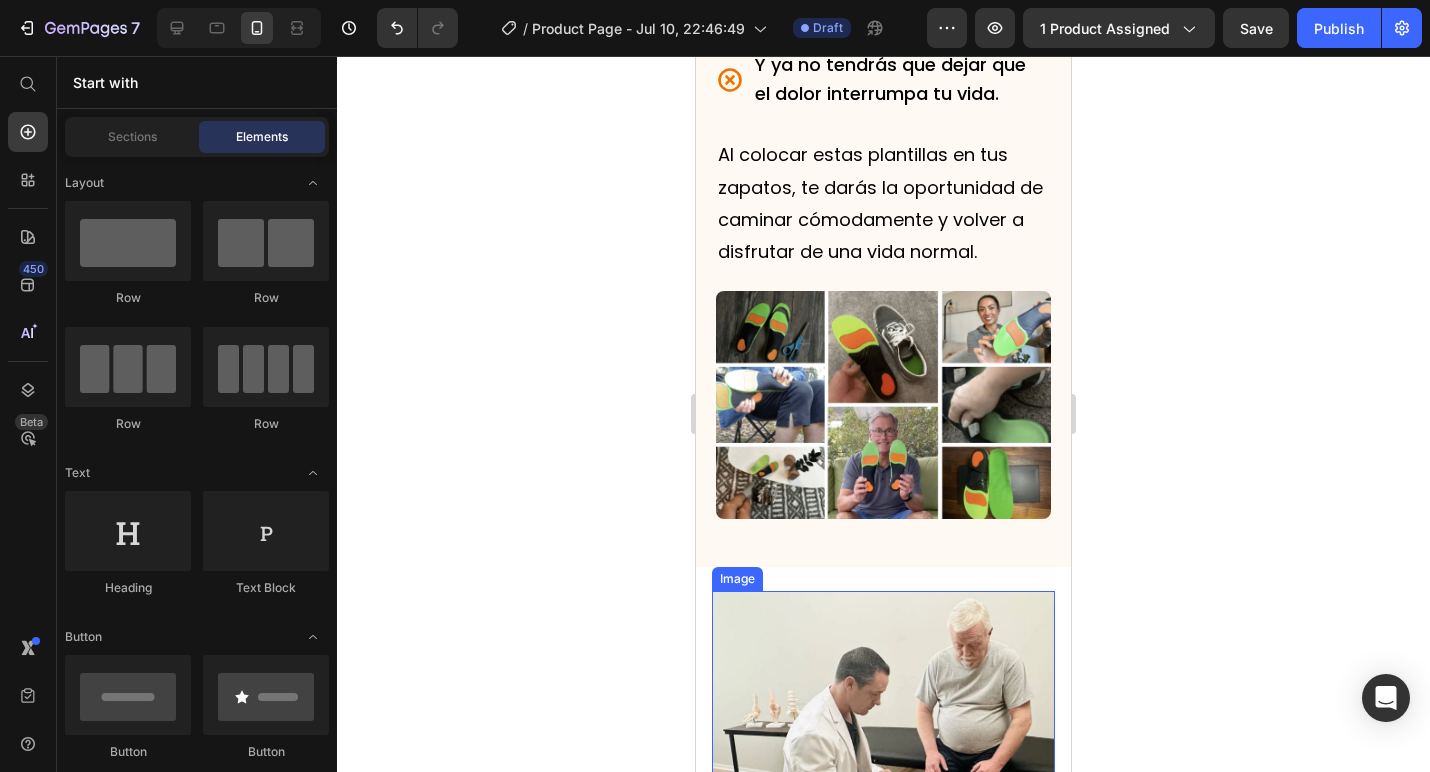 scroll, scrollTop: 2911, scrollLeft: 0, axis: vertical 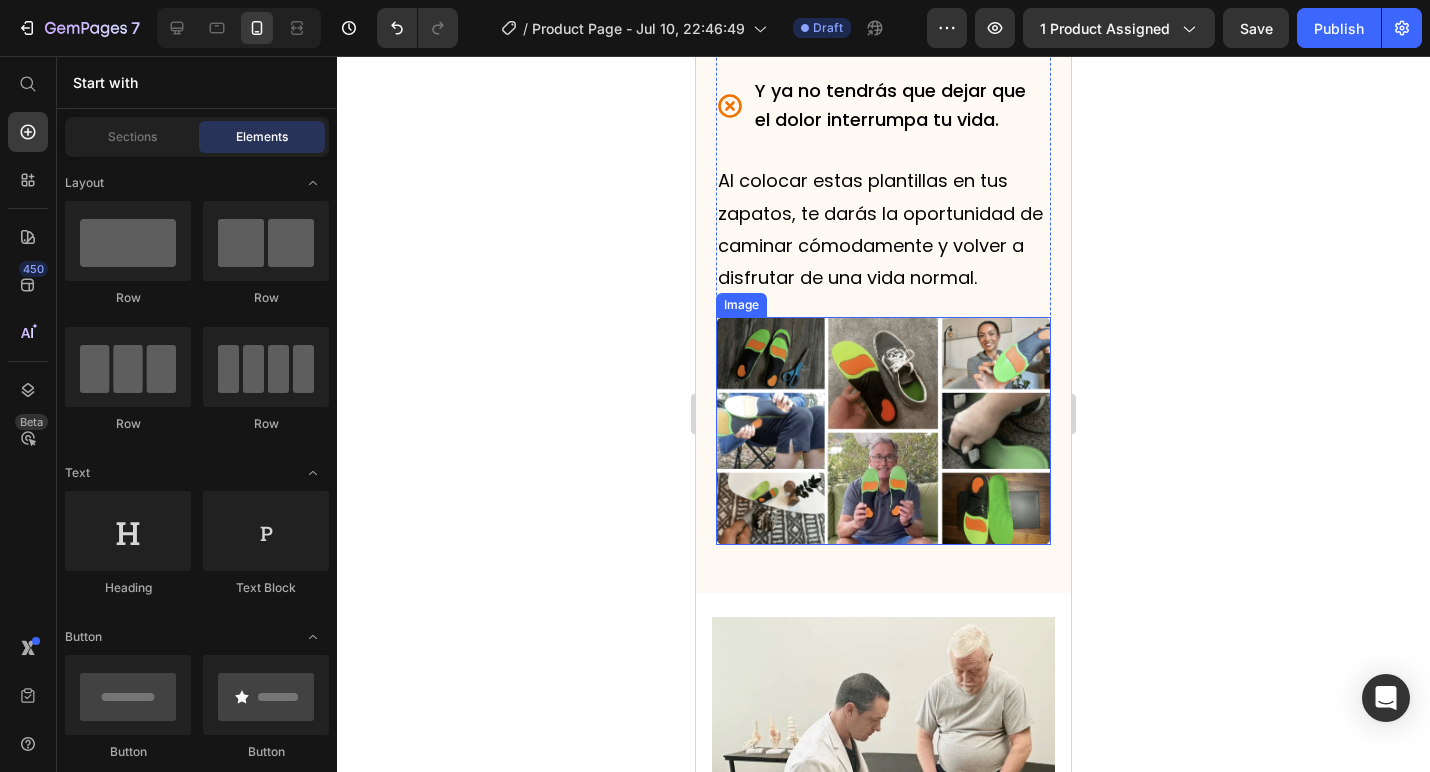 click 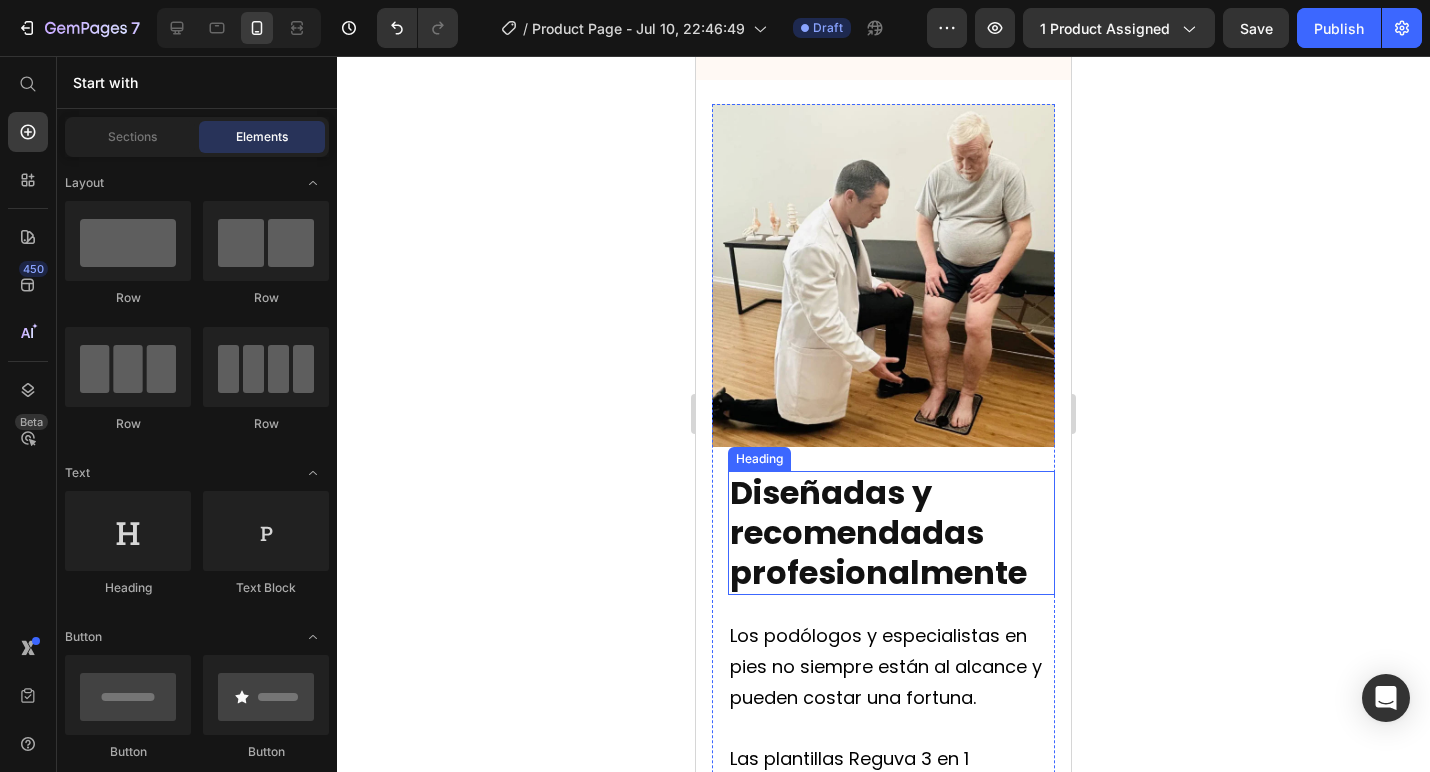 click on "Diseñadas y recomendadas profesionalmente" at bounding box center [878, 532] 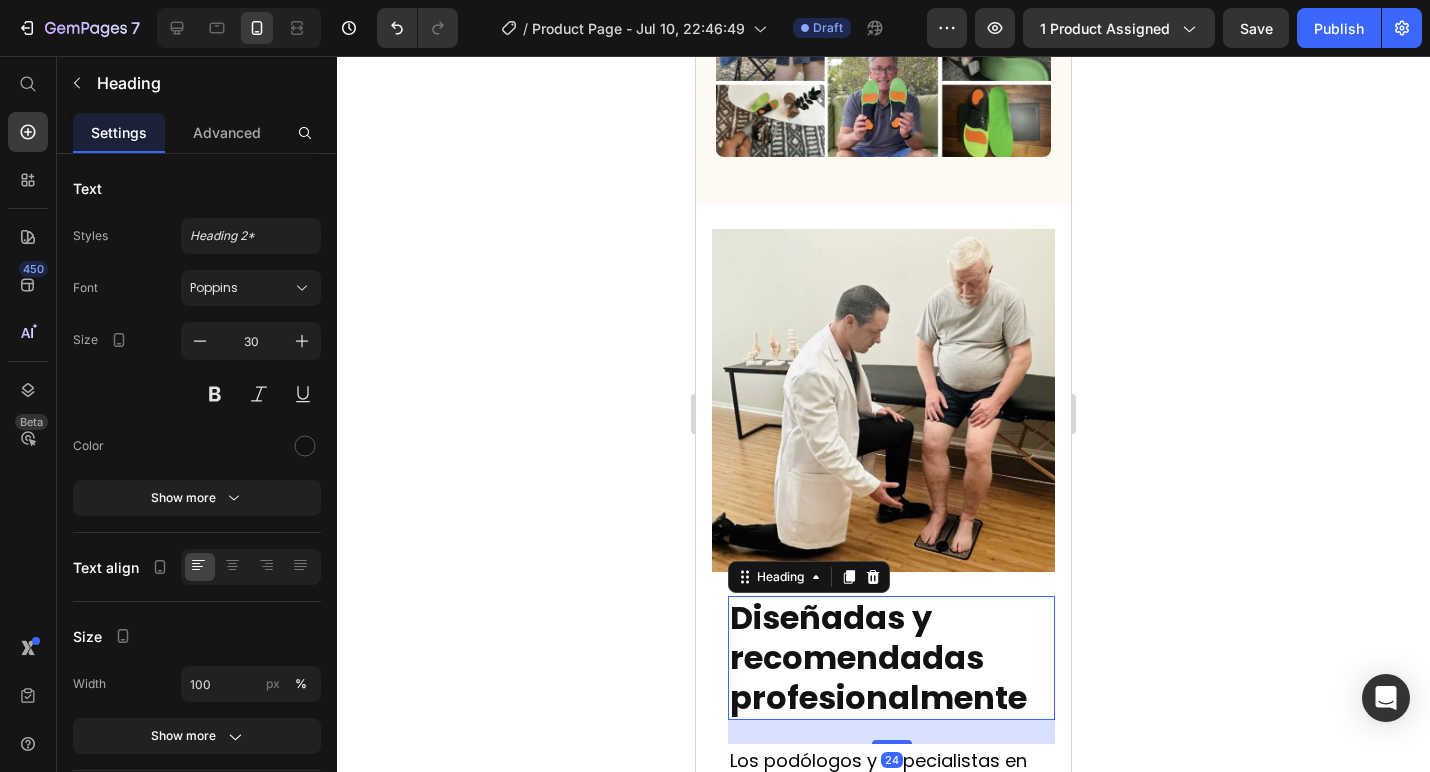 scroll, scrollTop: 3253, scrollLeft: 0, axis: vertical 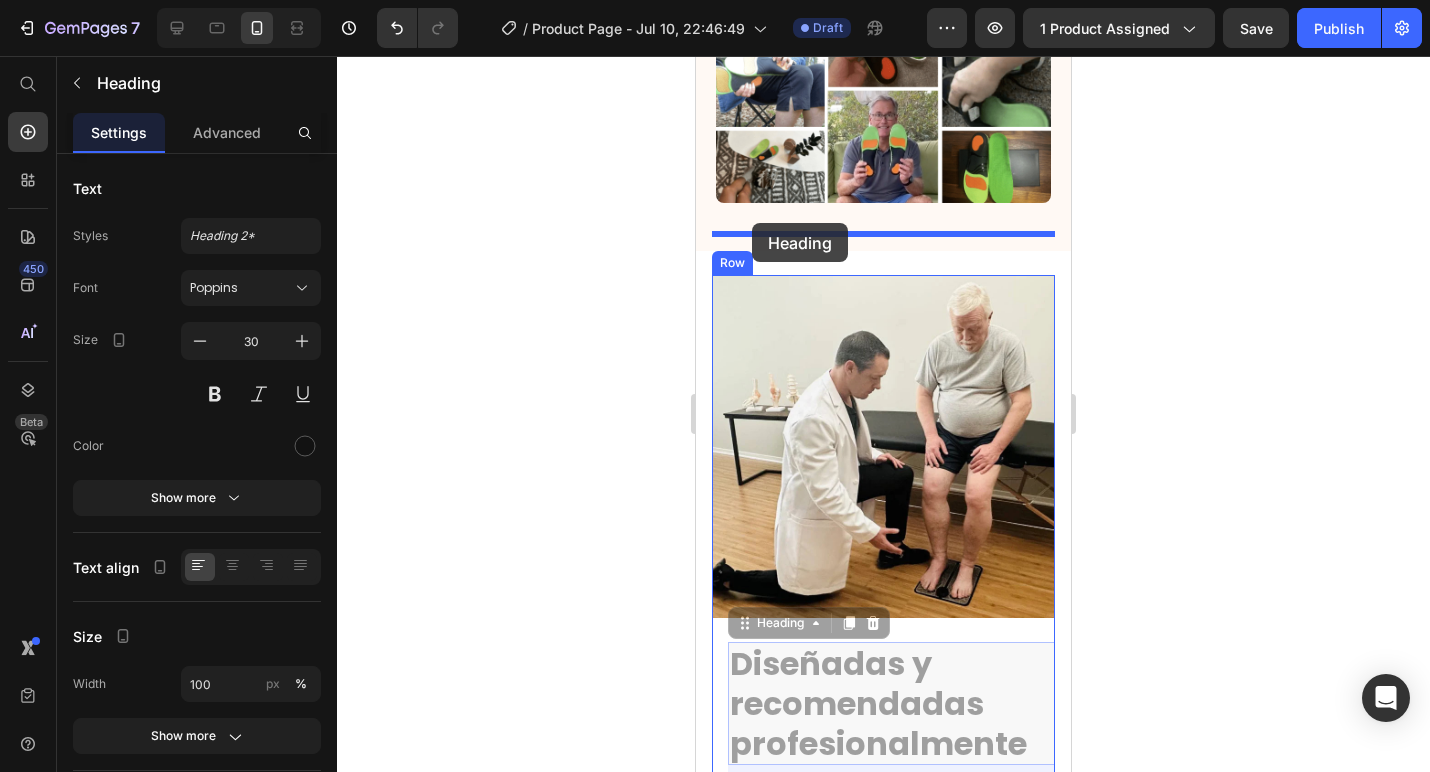 drag, startPoint x: 745, startPoint y: 586, endPoint x: 752, endPoint y: 223, distance: 363.06747 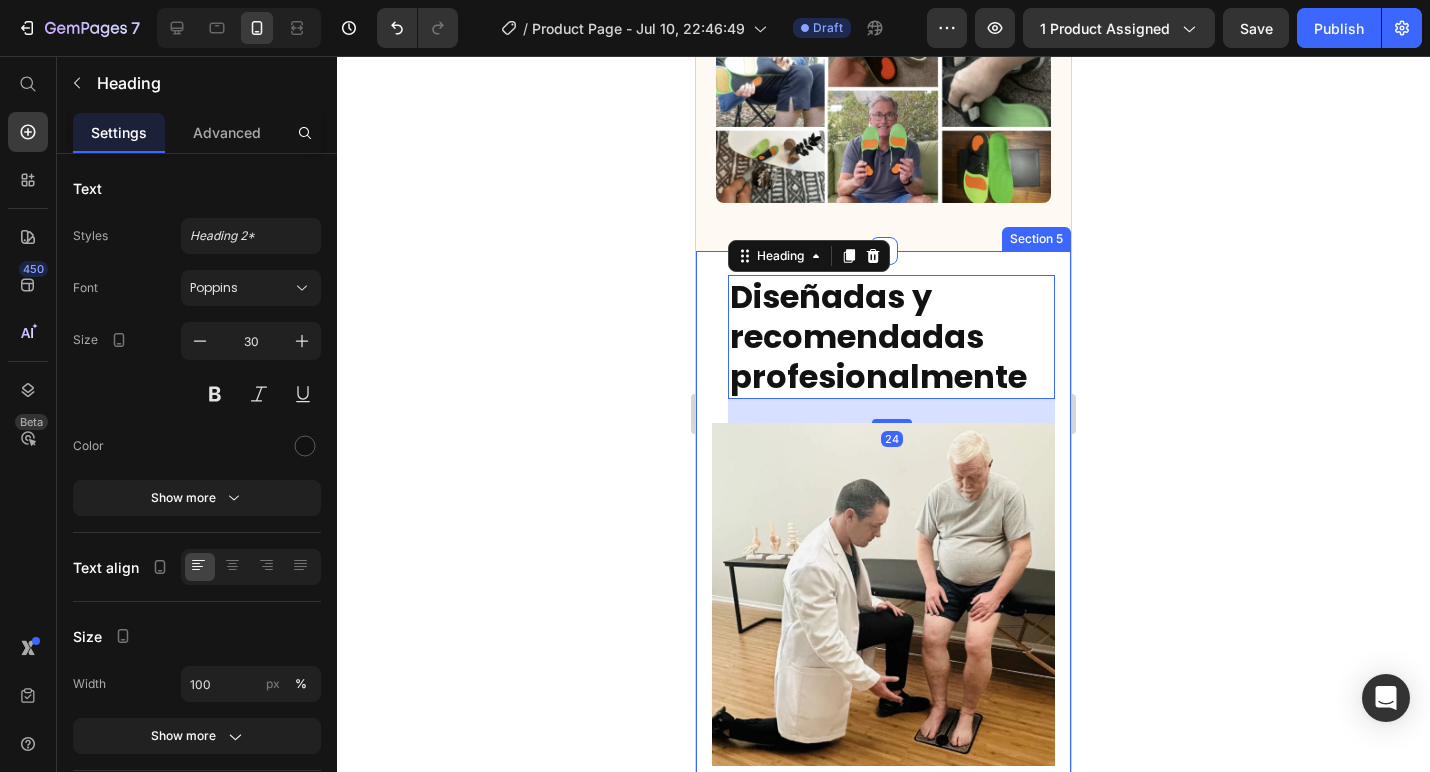 click 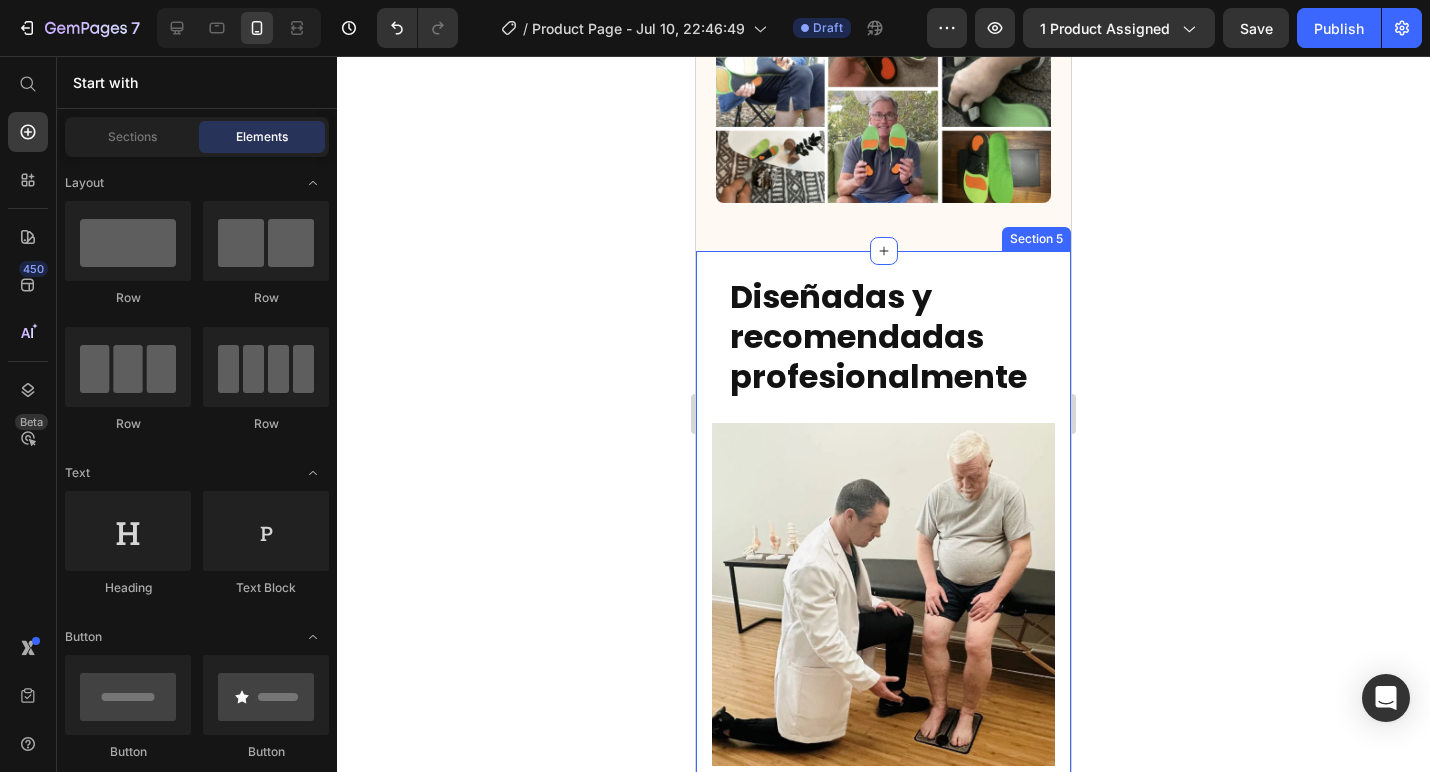 click 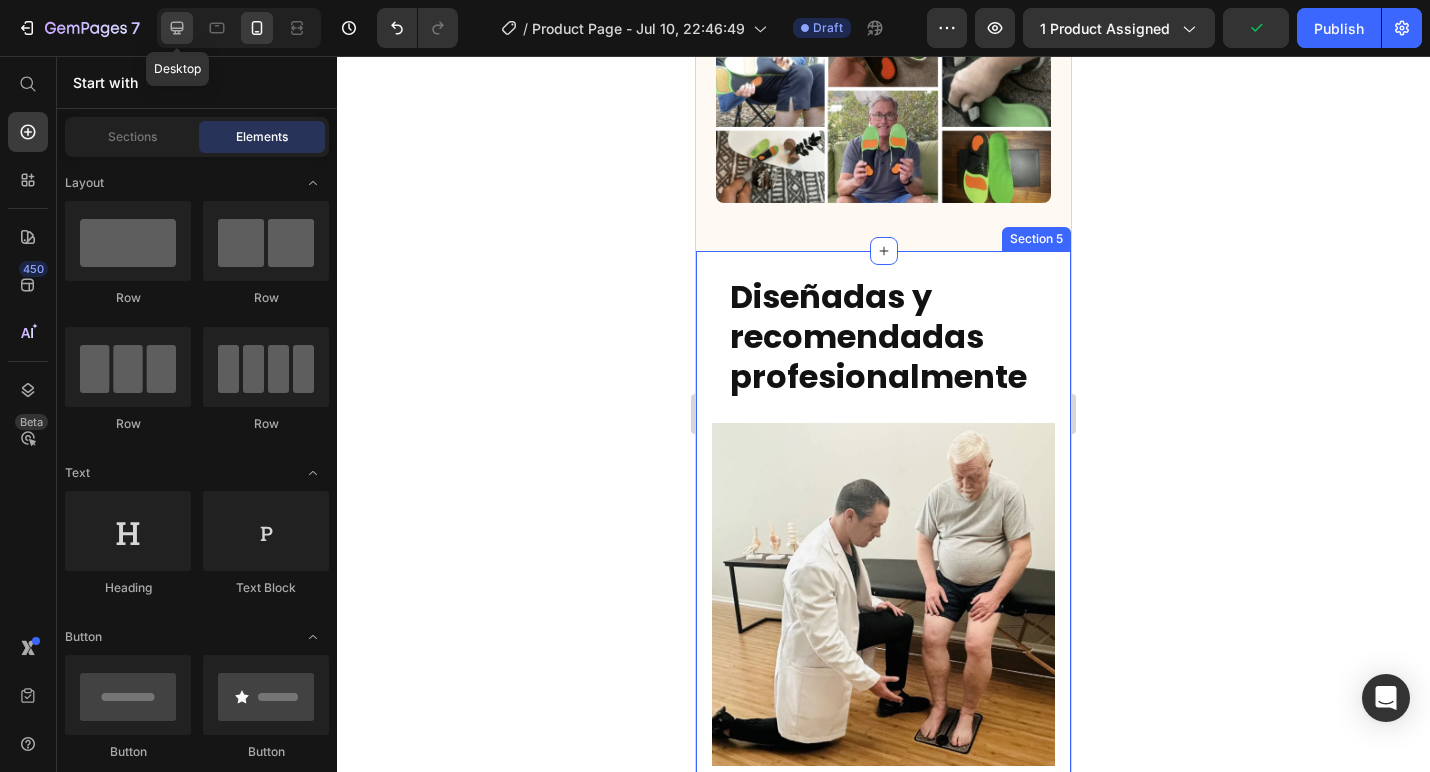 click 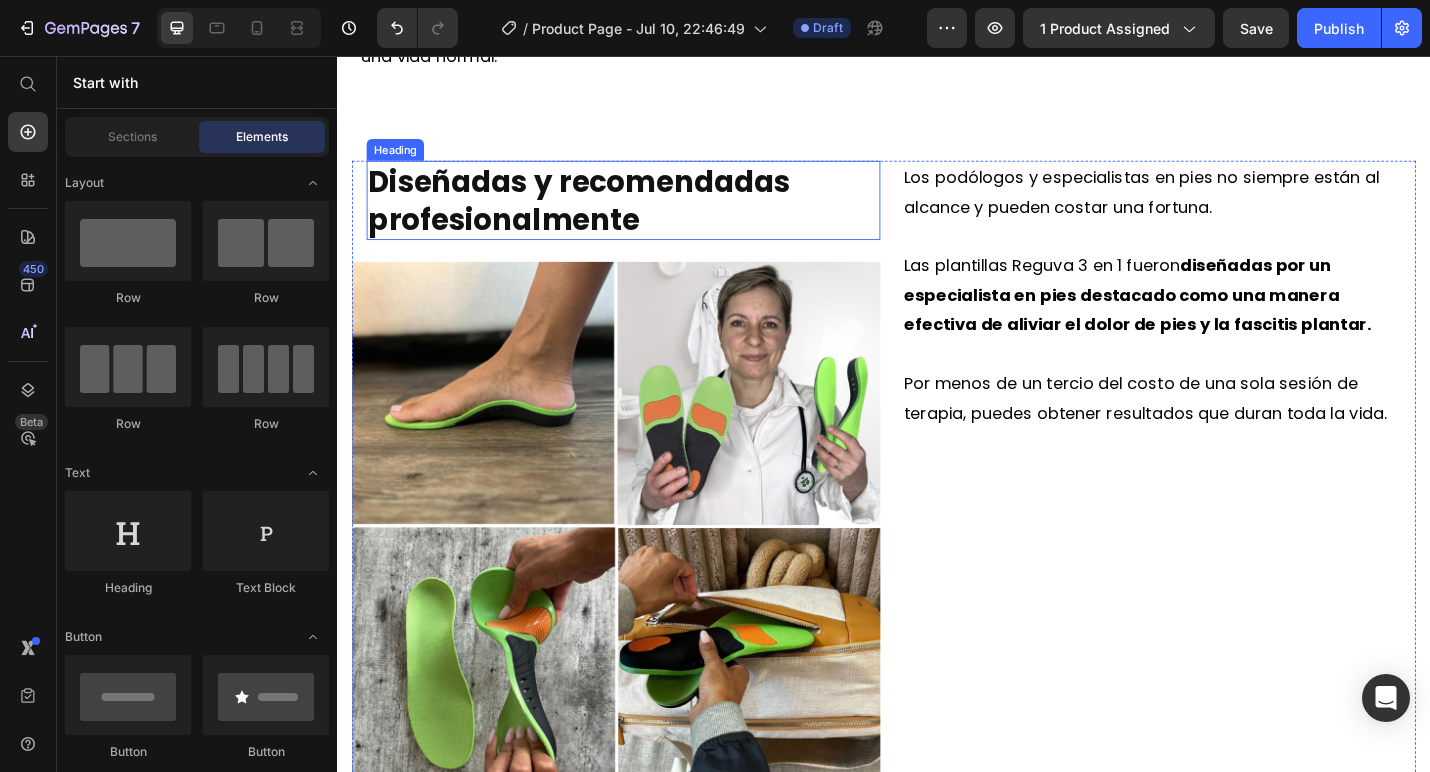 scroll, scrollTop: 2791, scrollLeft: 0, axis: vertical 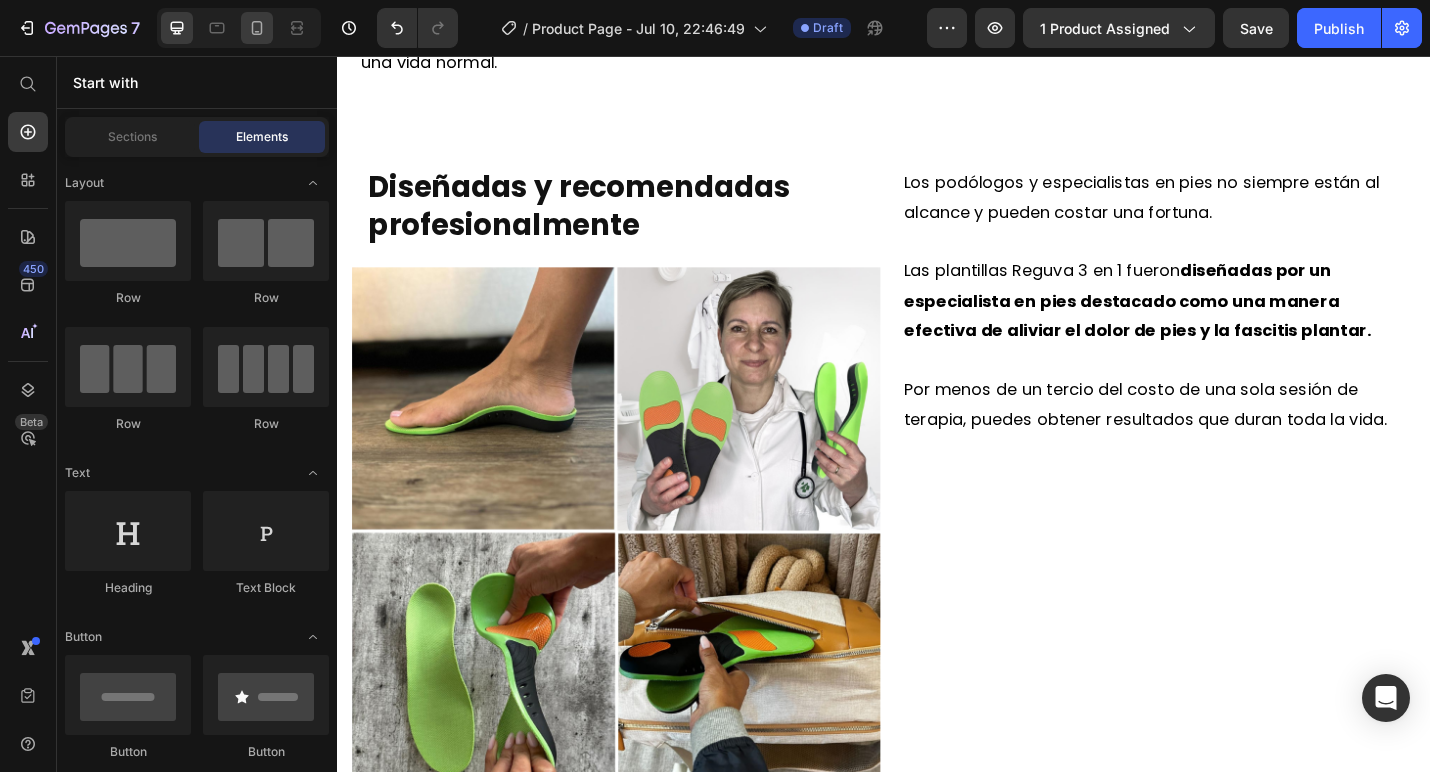 click 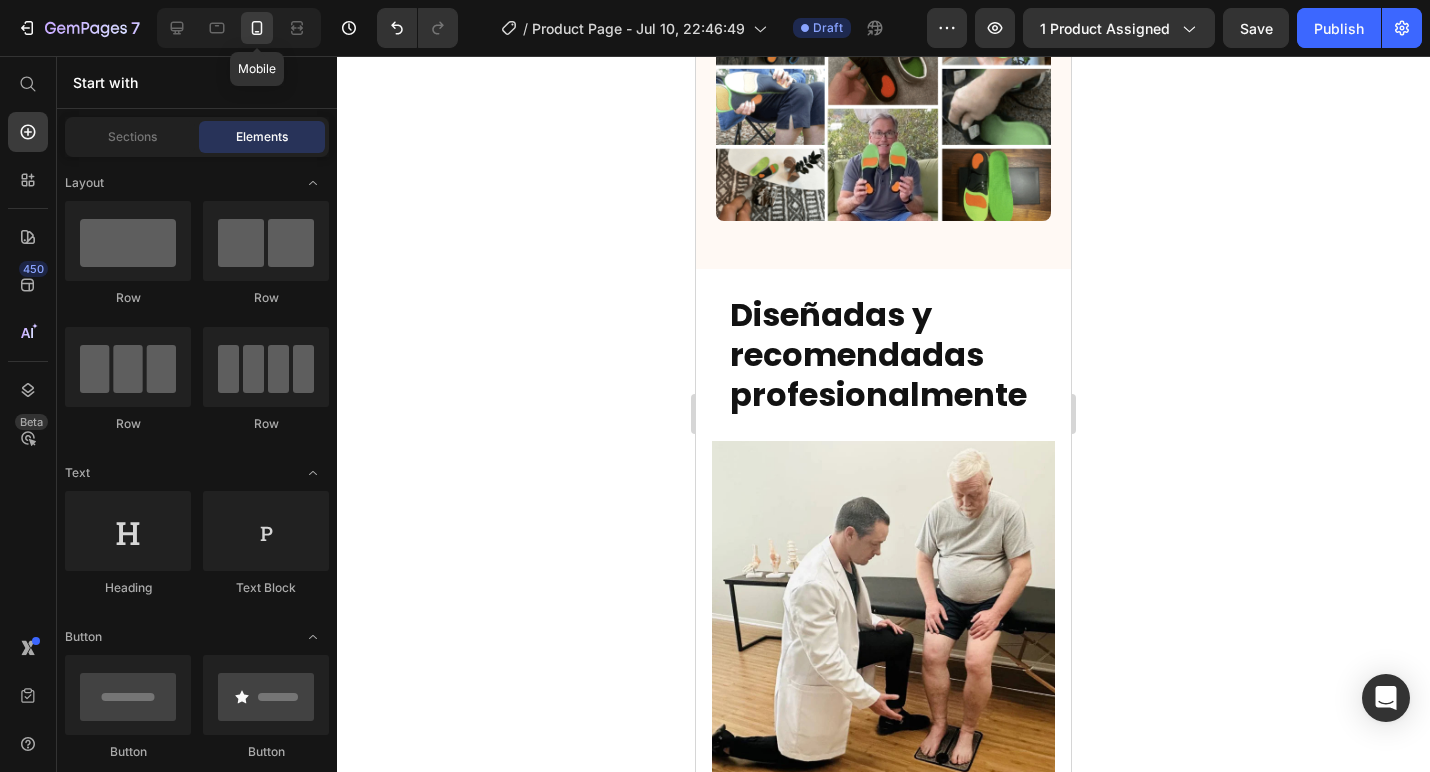 scroll, scrollTop: 3267, scrollLeft: 0, axis: vertical 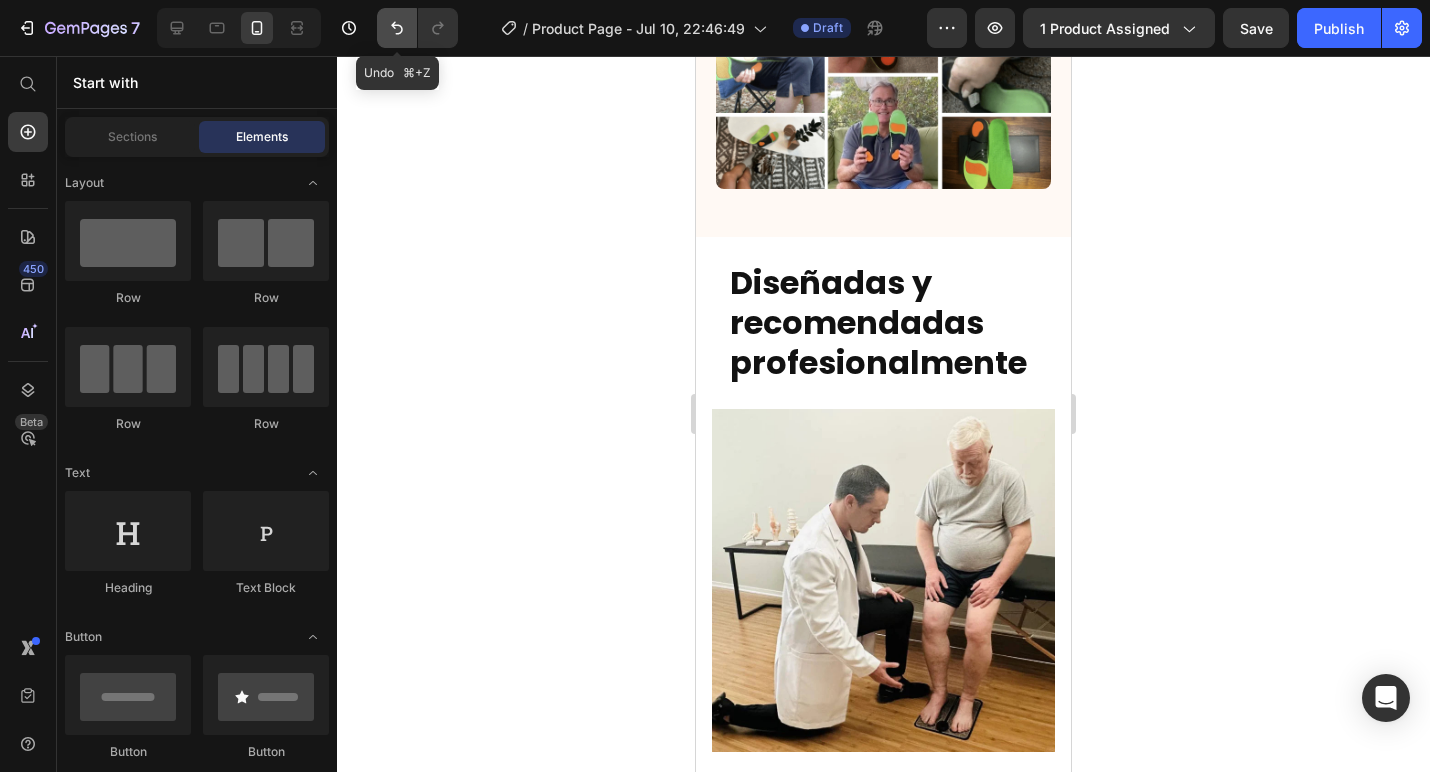 click 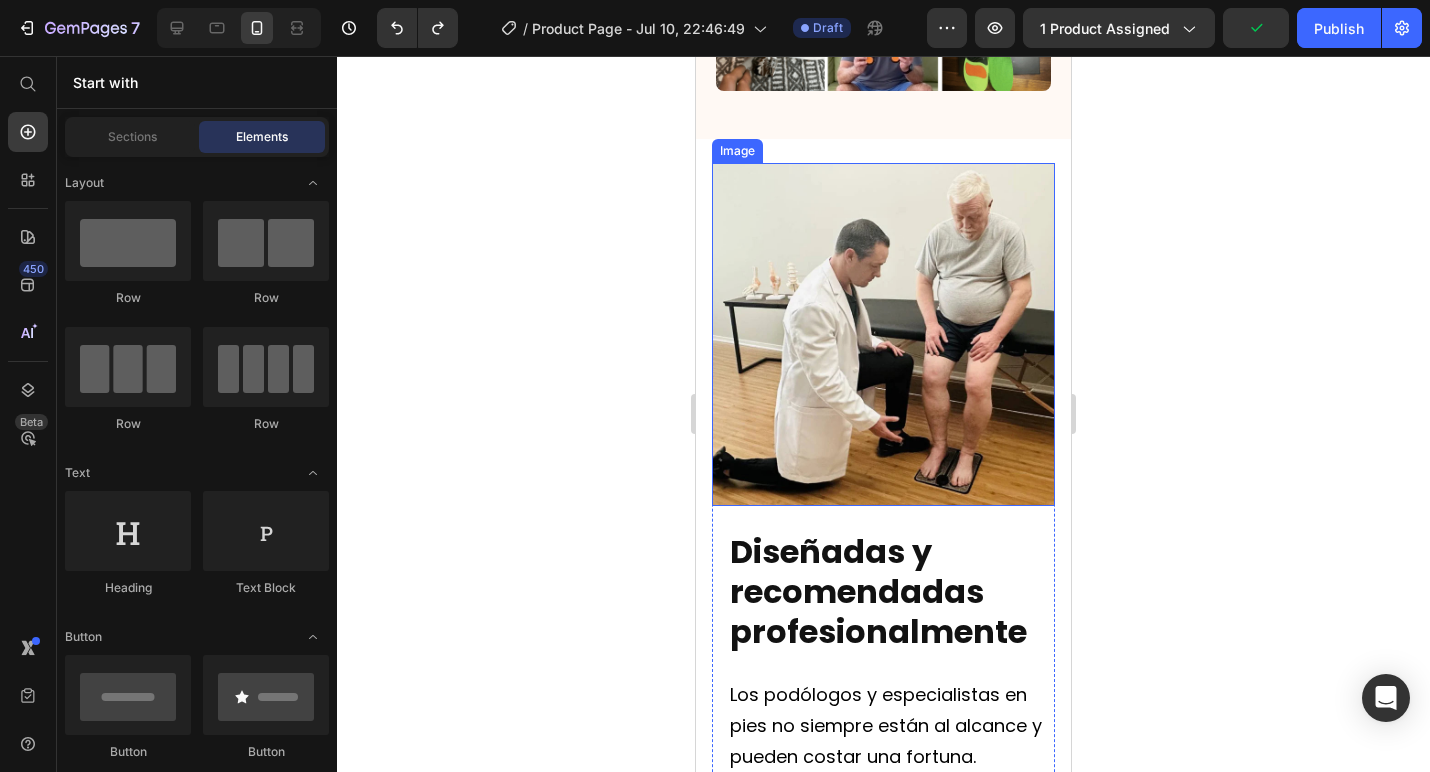 scroll, scrollTop: 3355, scrollLeft: 0, axis: vertical 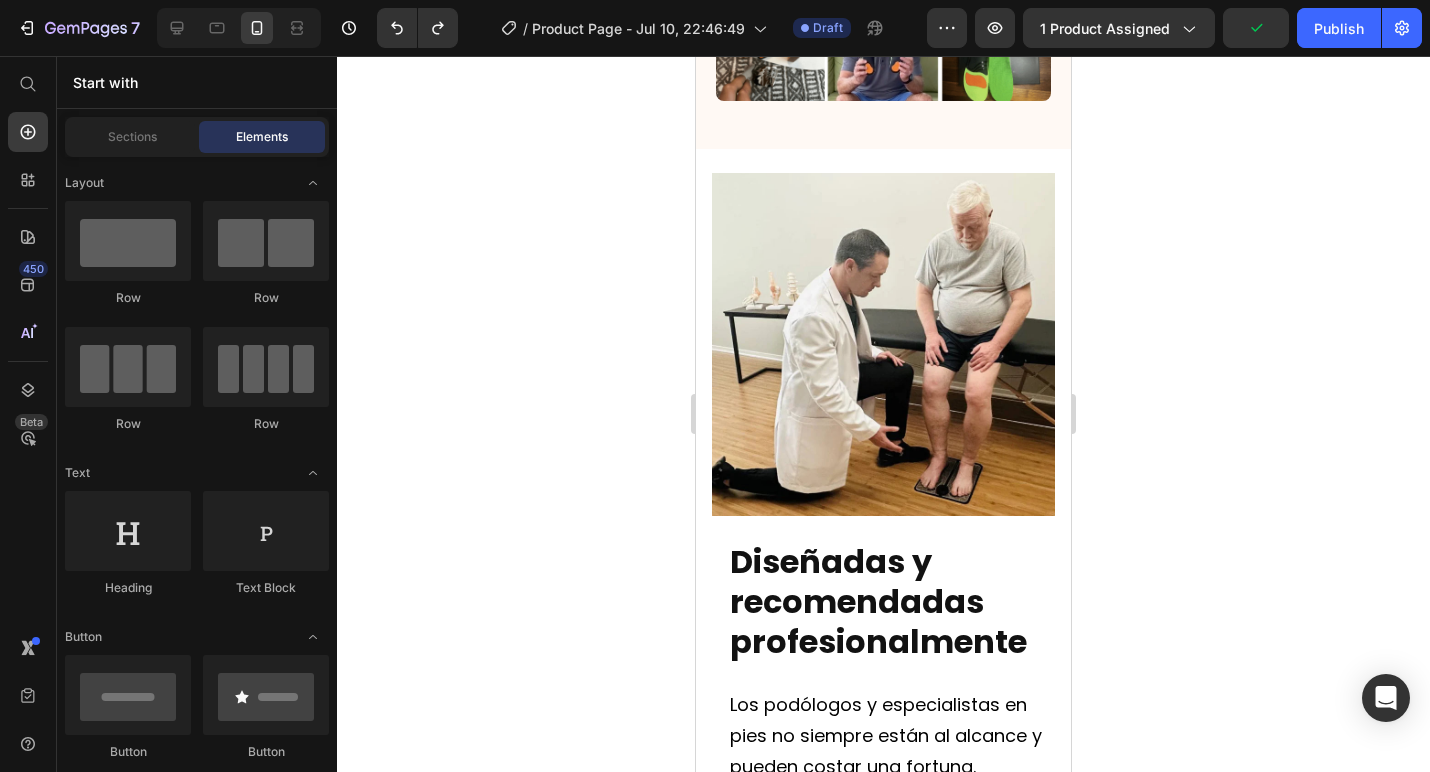 click 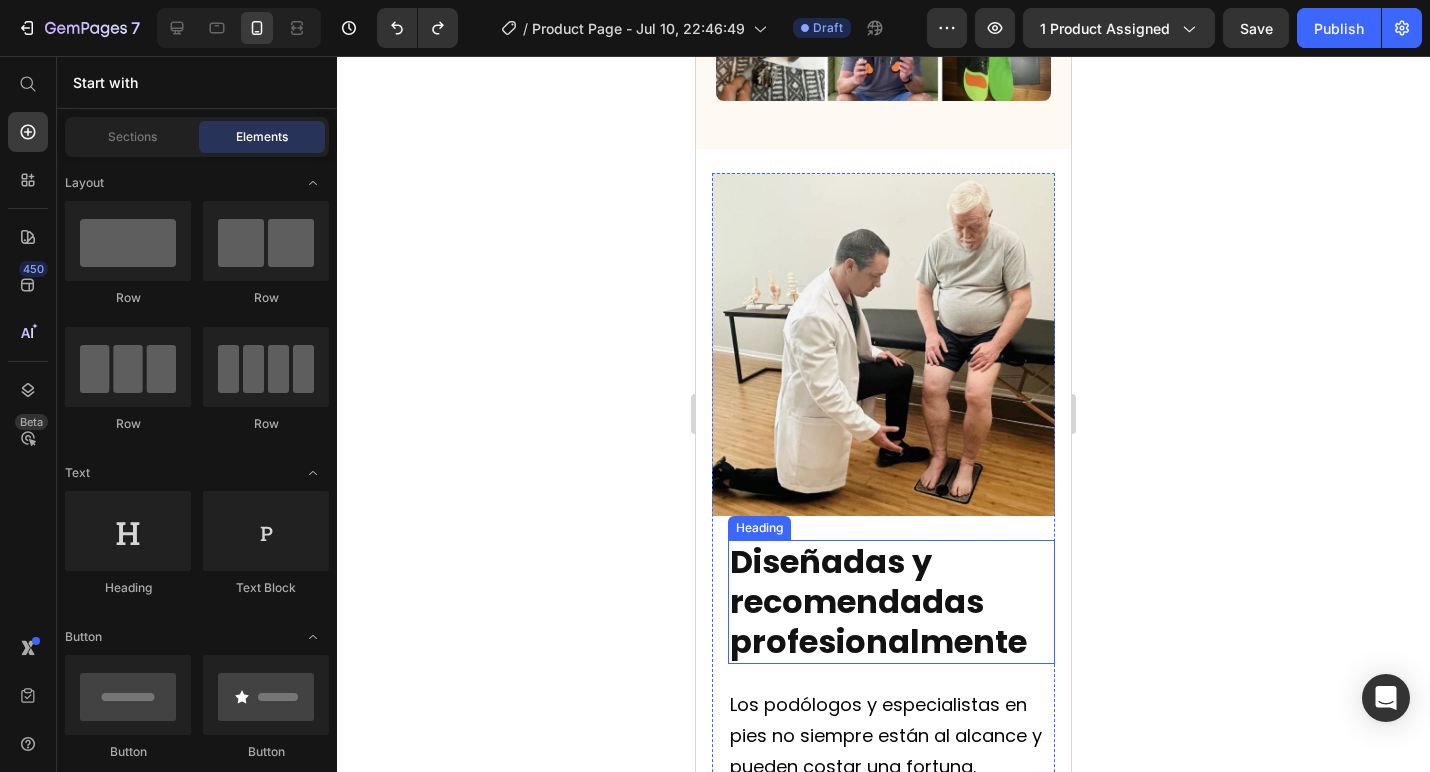click on "Diseñadas y recomendadas profesionalmente" at bounding box center [878, 601] 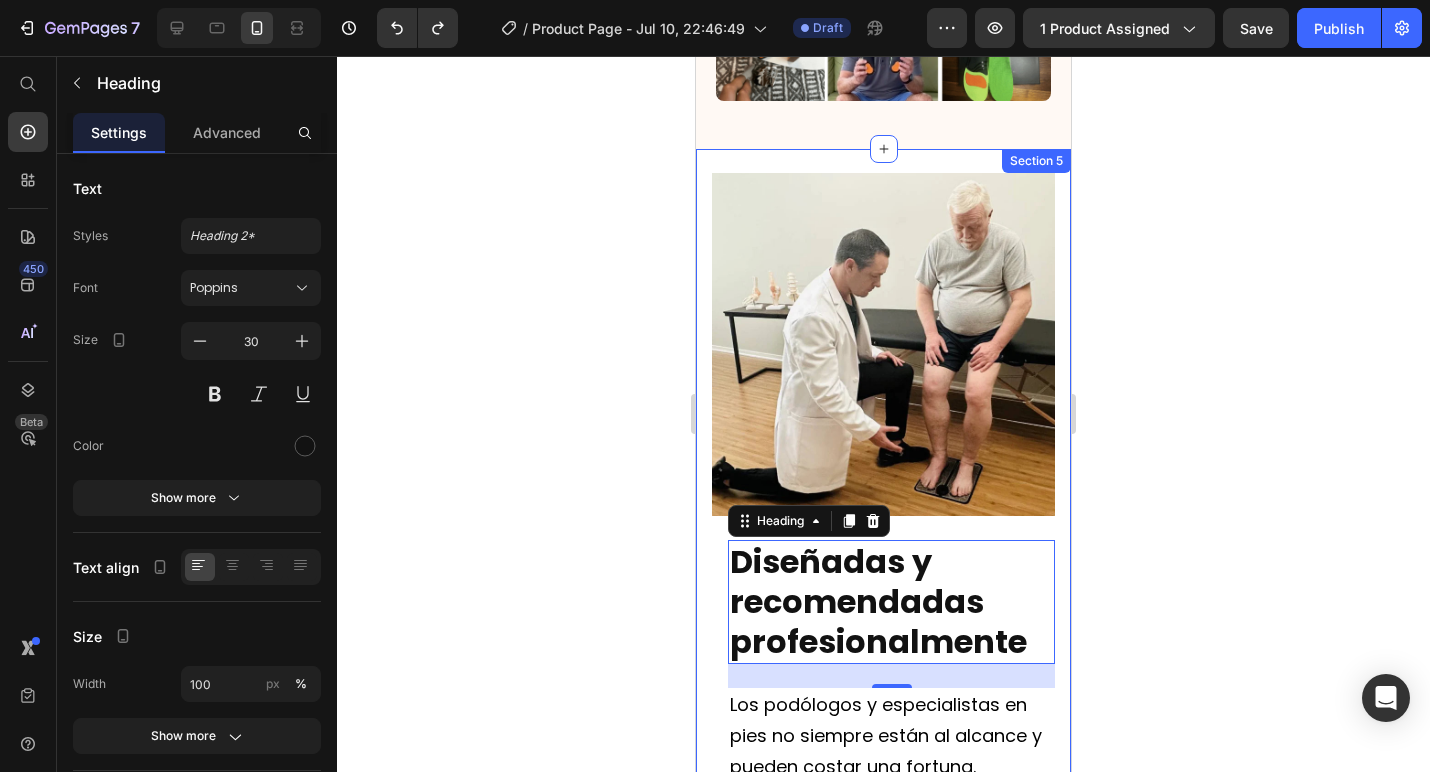 click 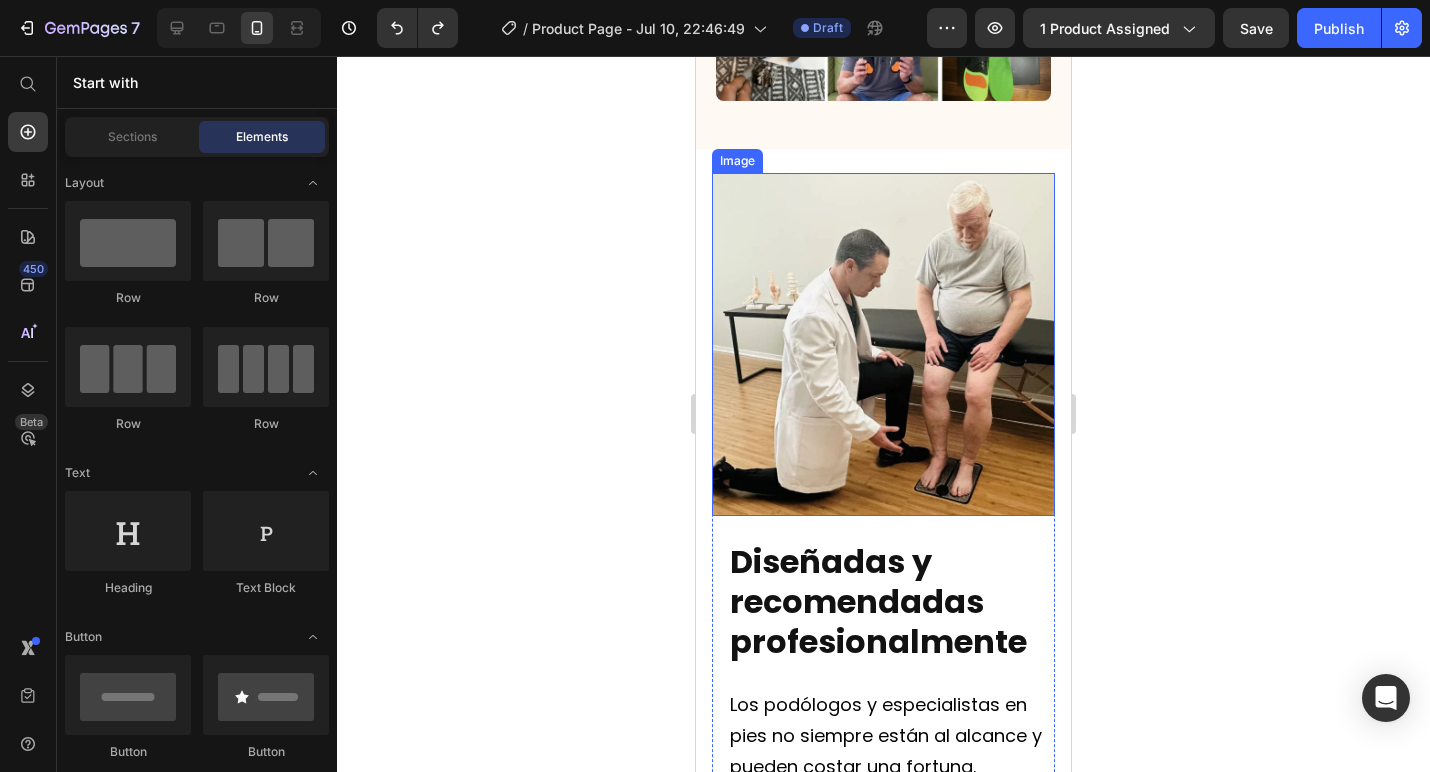 click at bounding box center [883, 344] 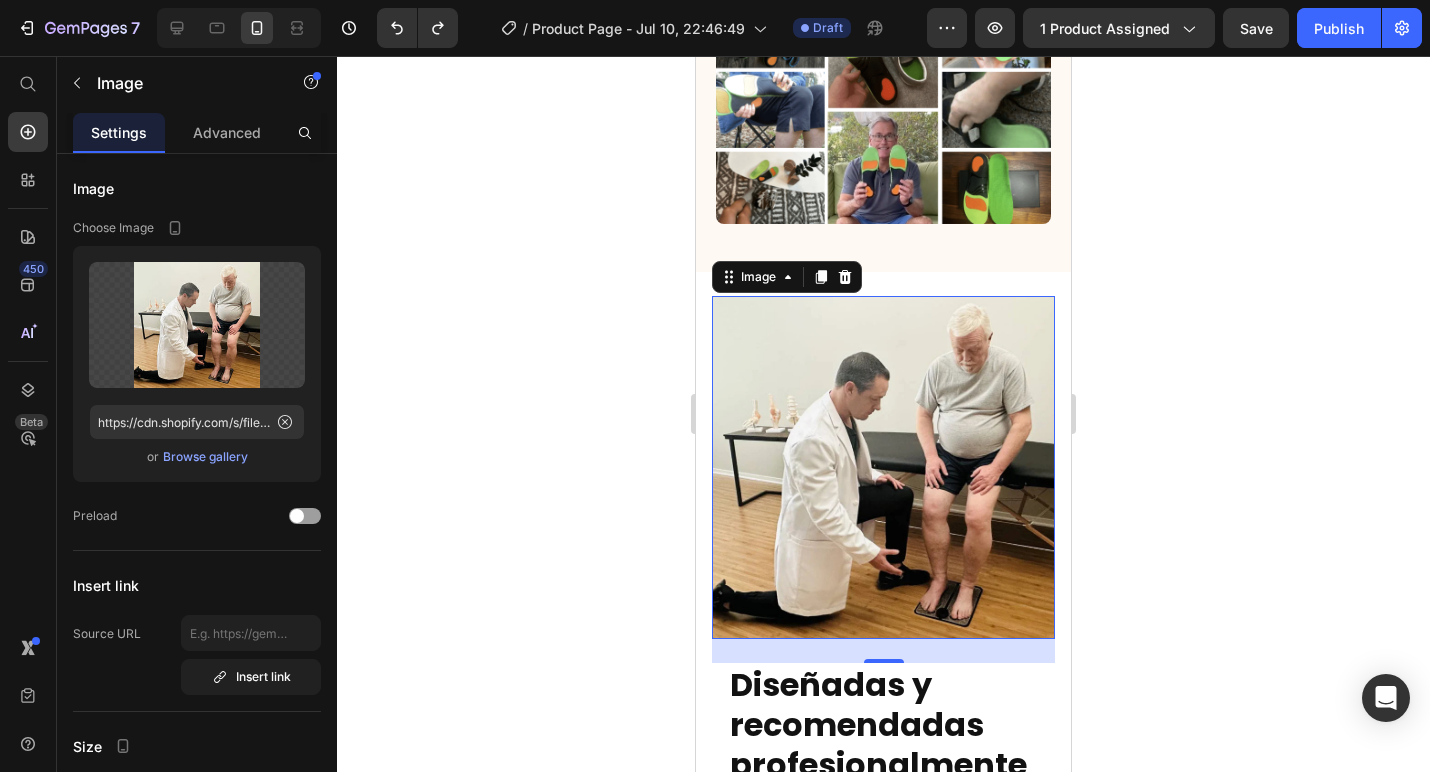 scroll, scrollTop: 3214, scrollLeft: 0, axis: vertical 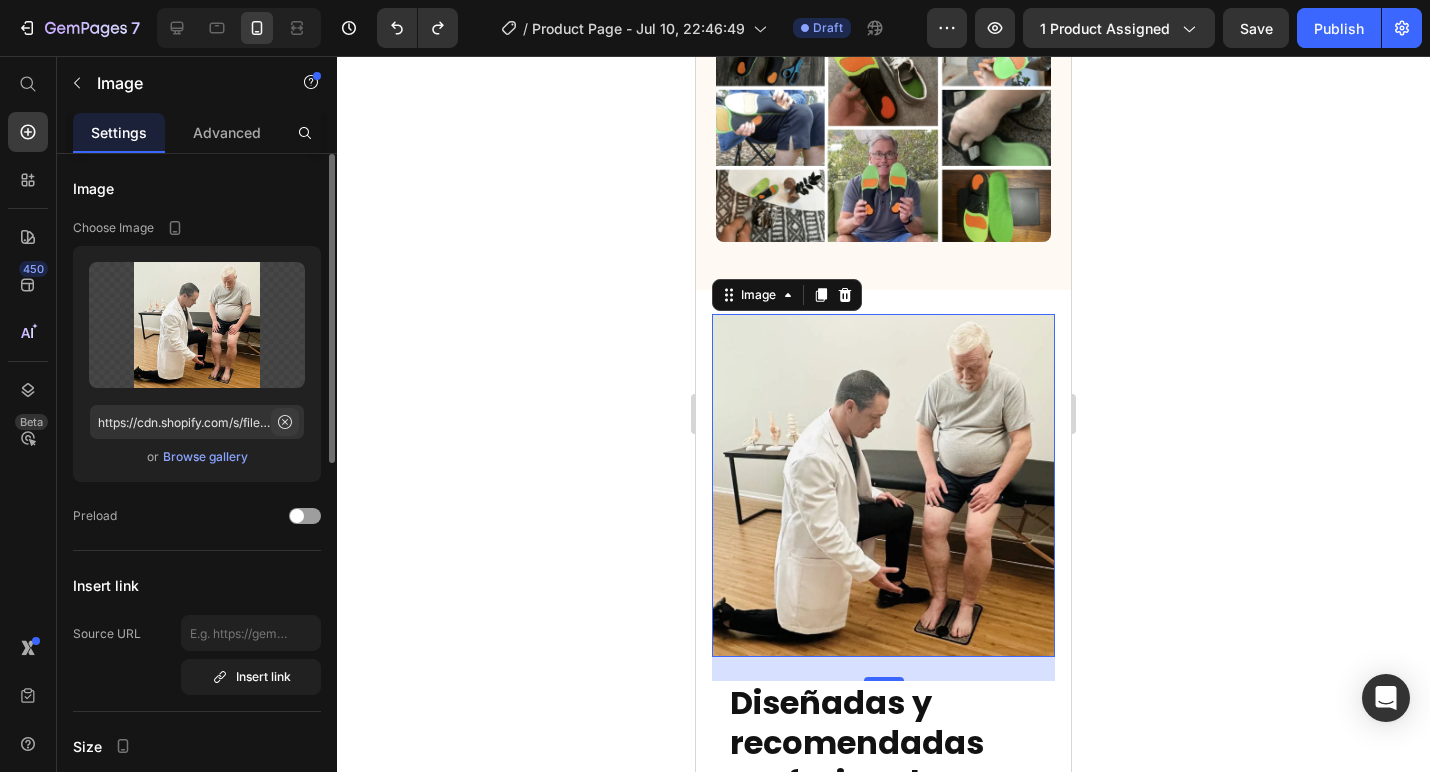 click 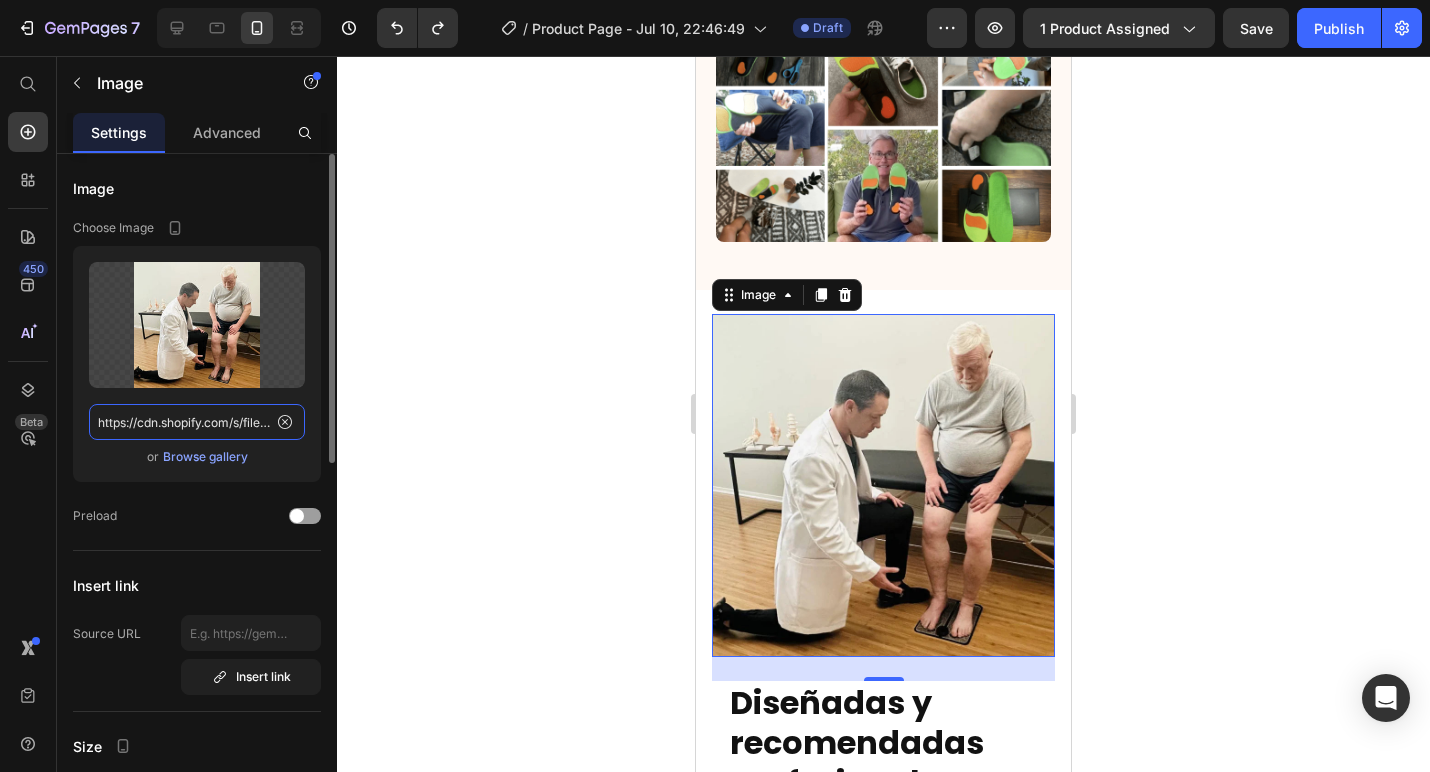 type 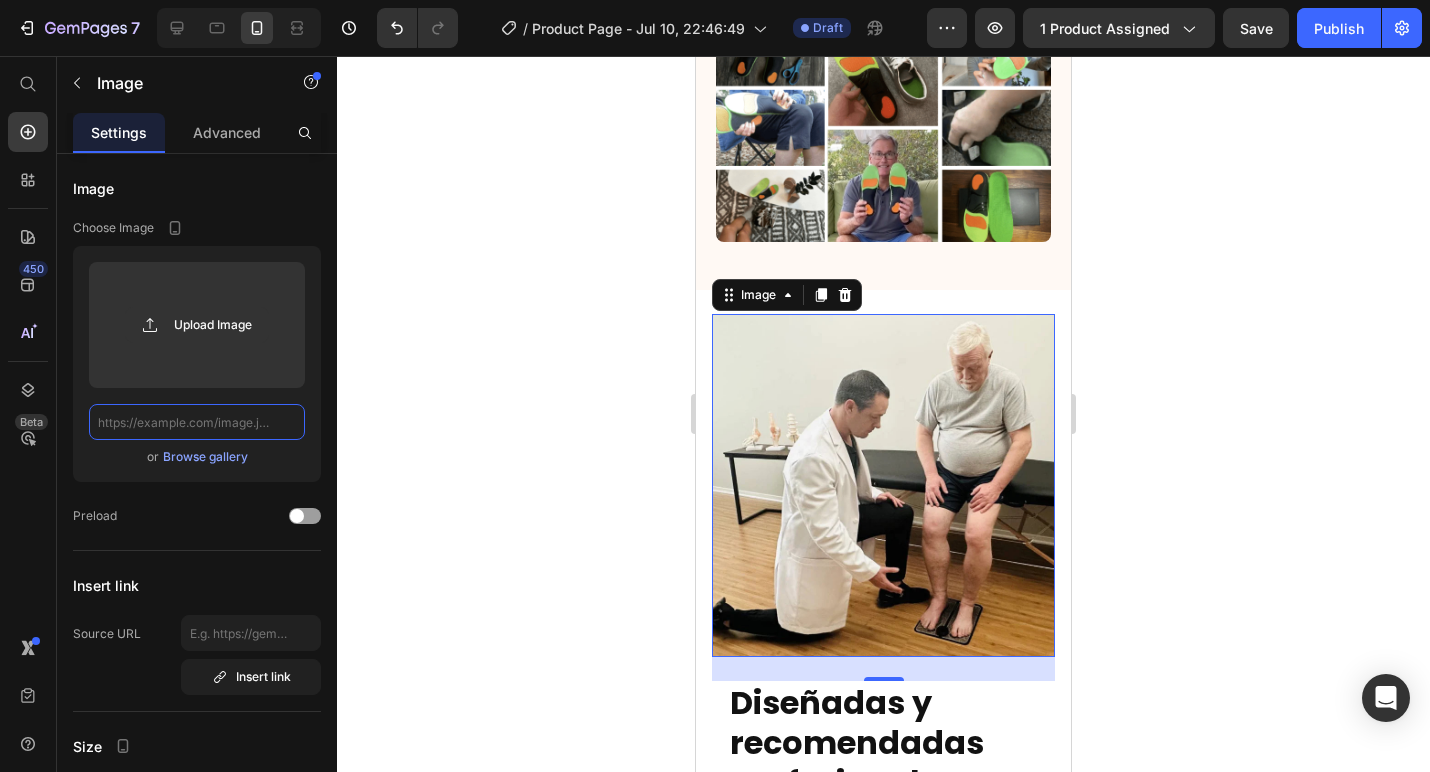 scroll, scrollTop: 0, scrollLeft: 0, axis: both 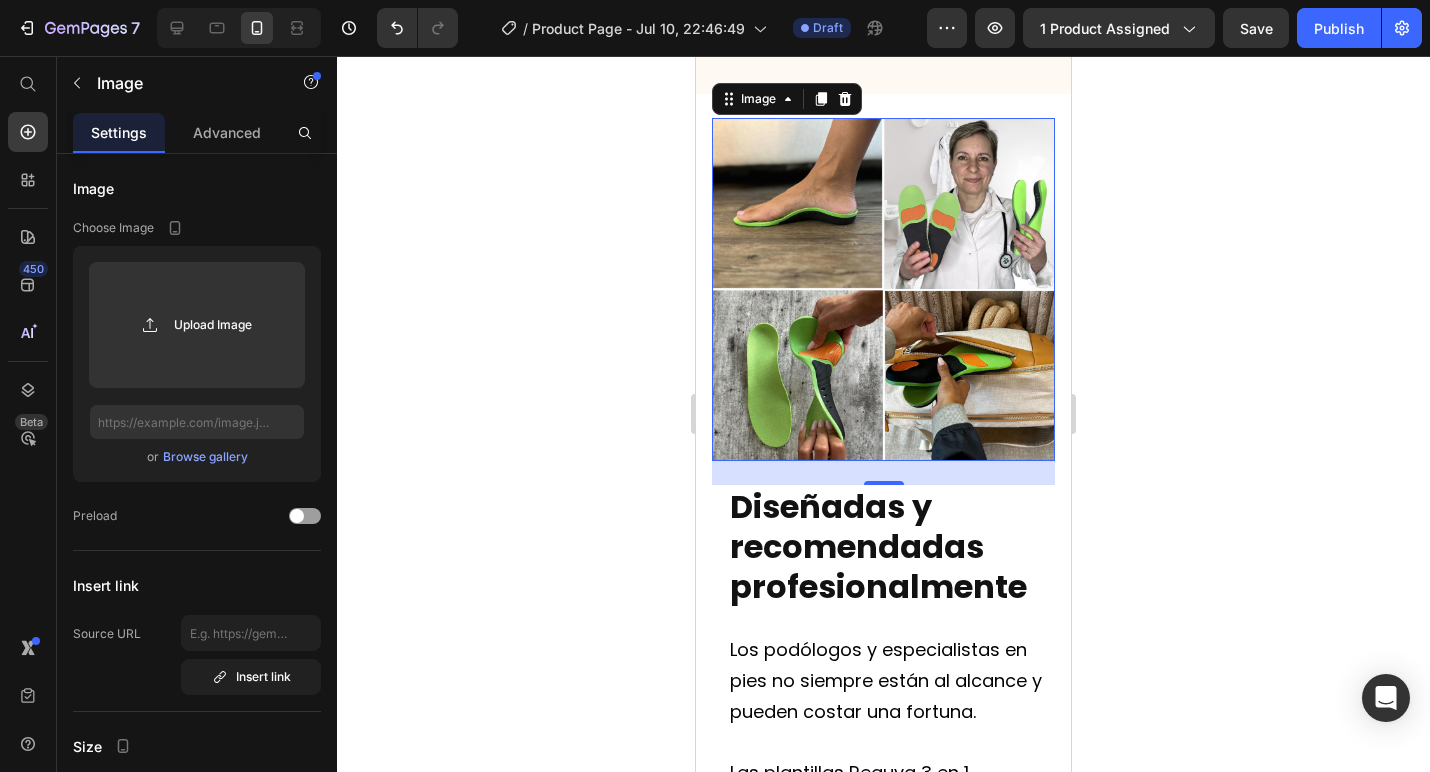 click 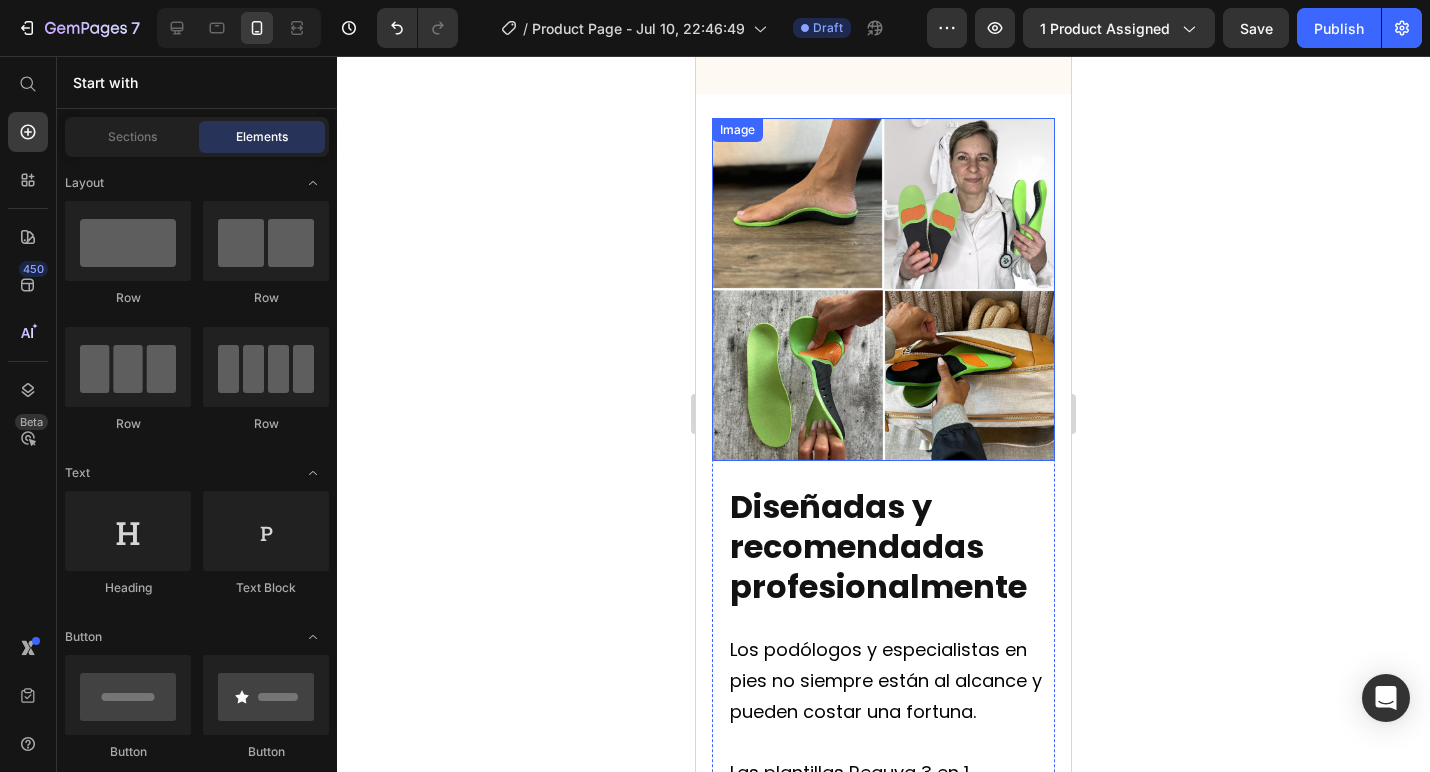 click at bounding box center [883, 289] 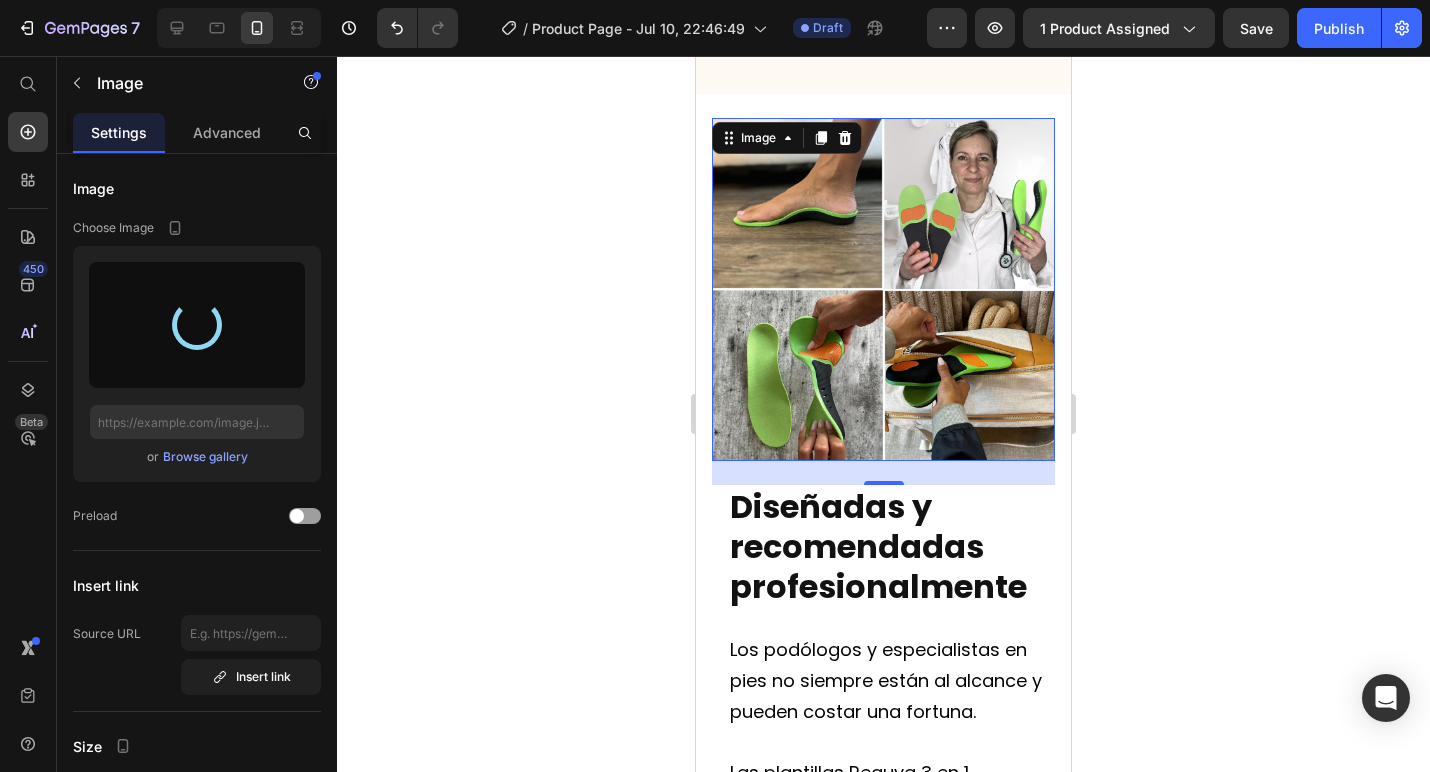 type on "https://cdn.shopify.com/s/files/1/0929/0494/8095/files/gempages_574856931957539615-7df40687-799f-4d9c-b61f-9b9734752e52.webp" 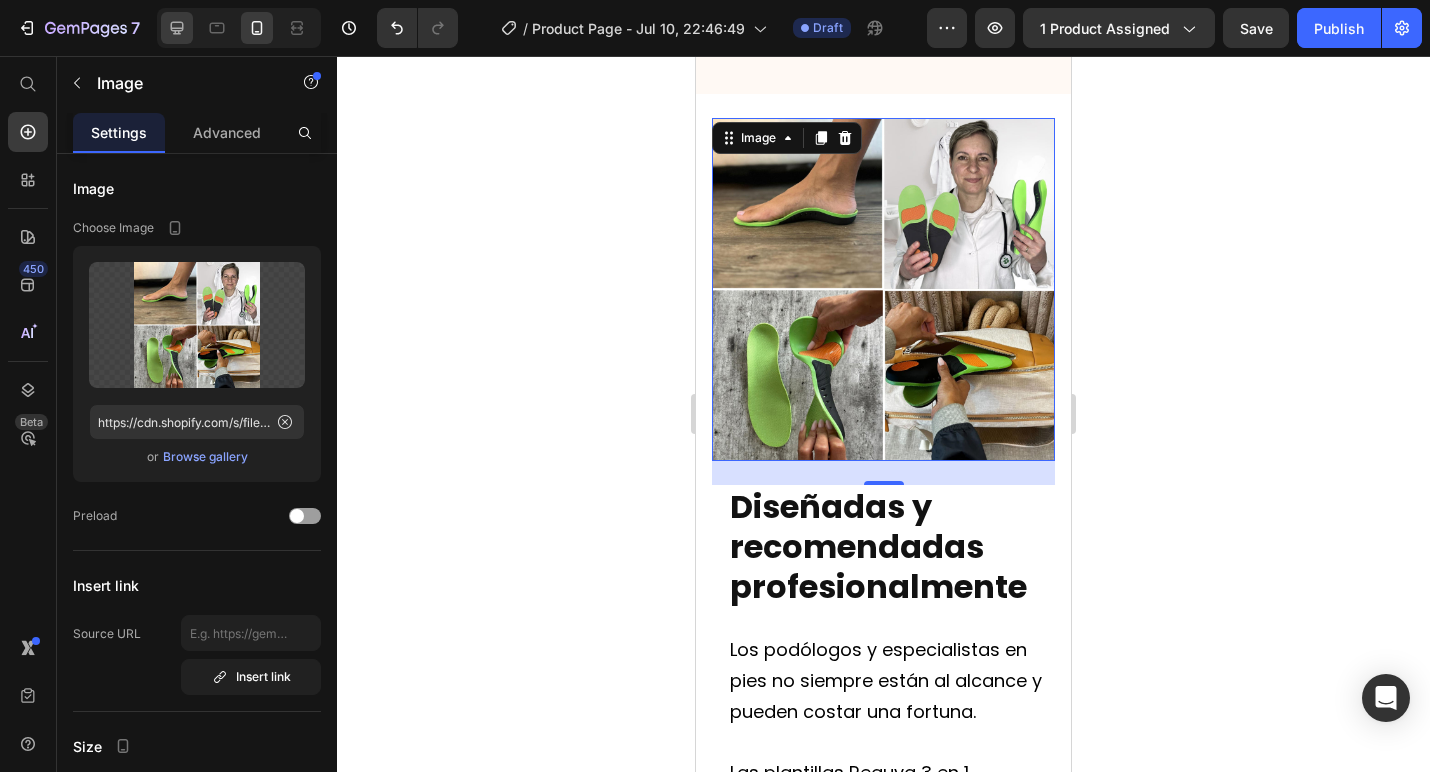 click 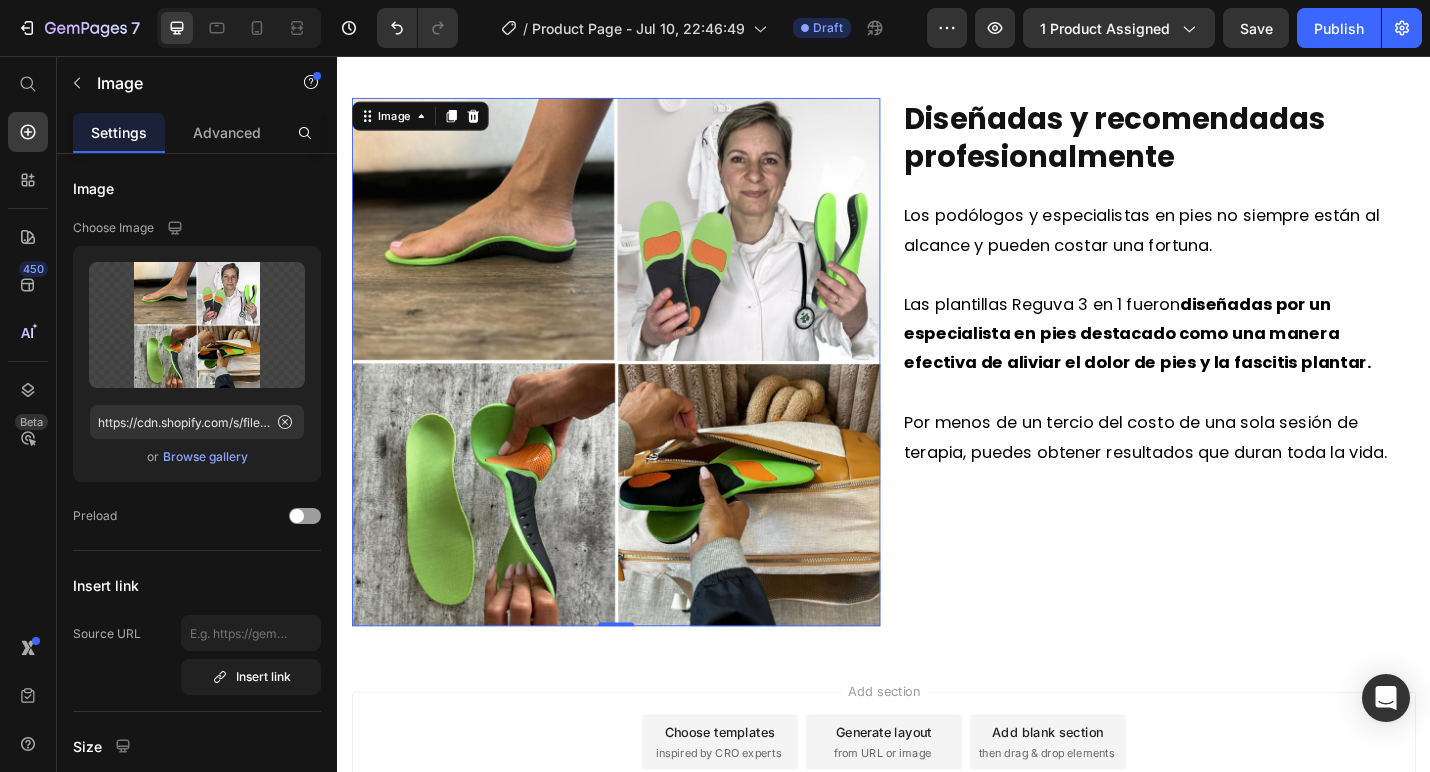 scroll, scrollTop: 2841, scrollLeft: 0, axis: vertical 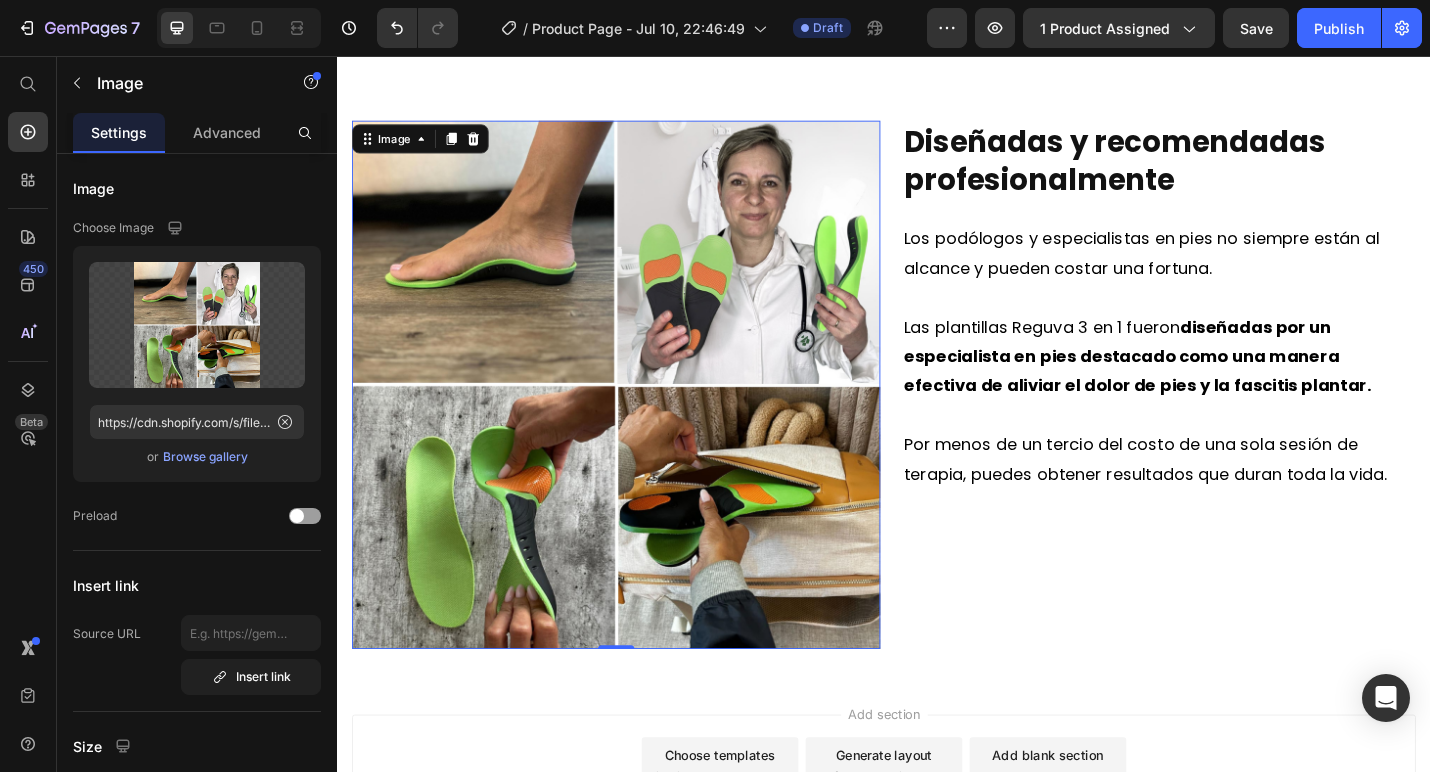 click at bounding box center [643, 417] 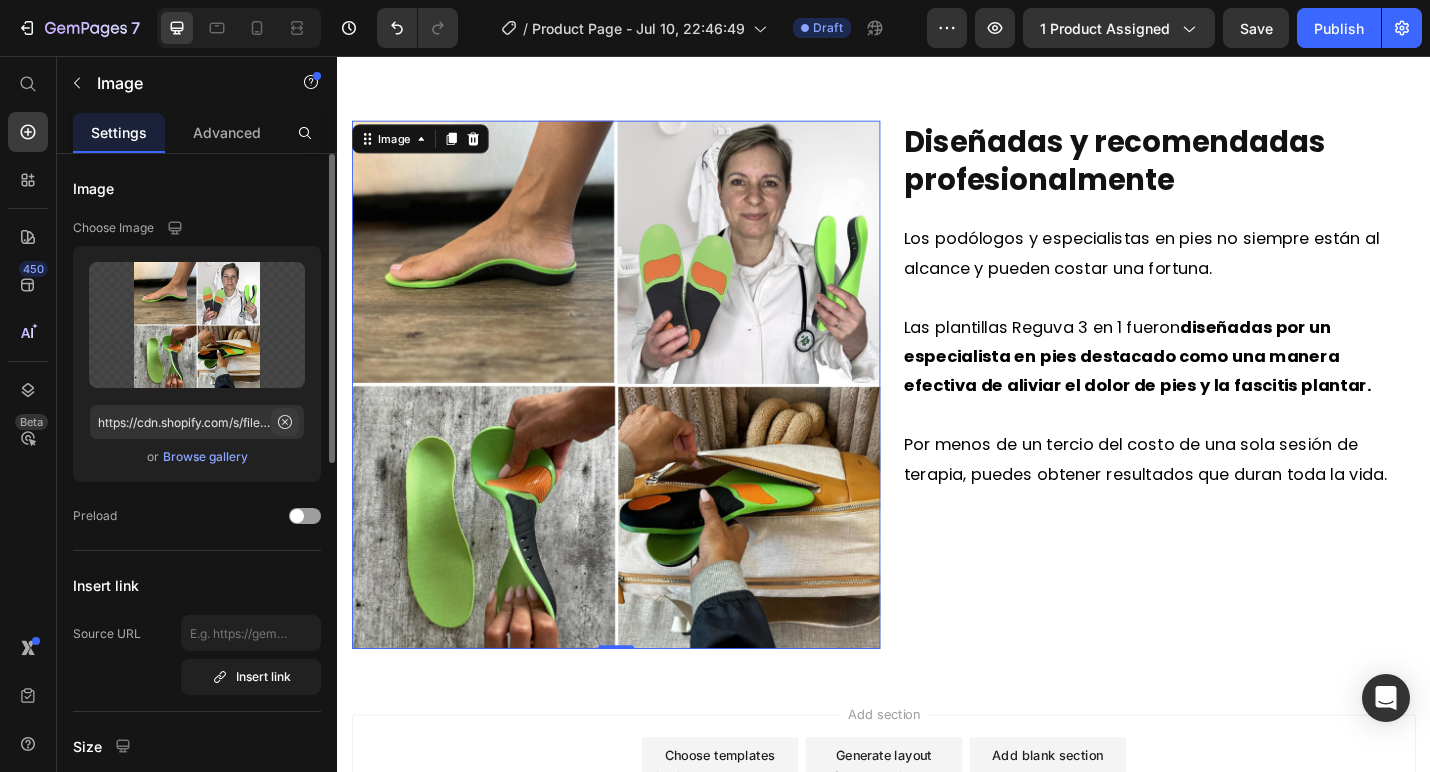 click 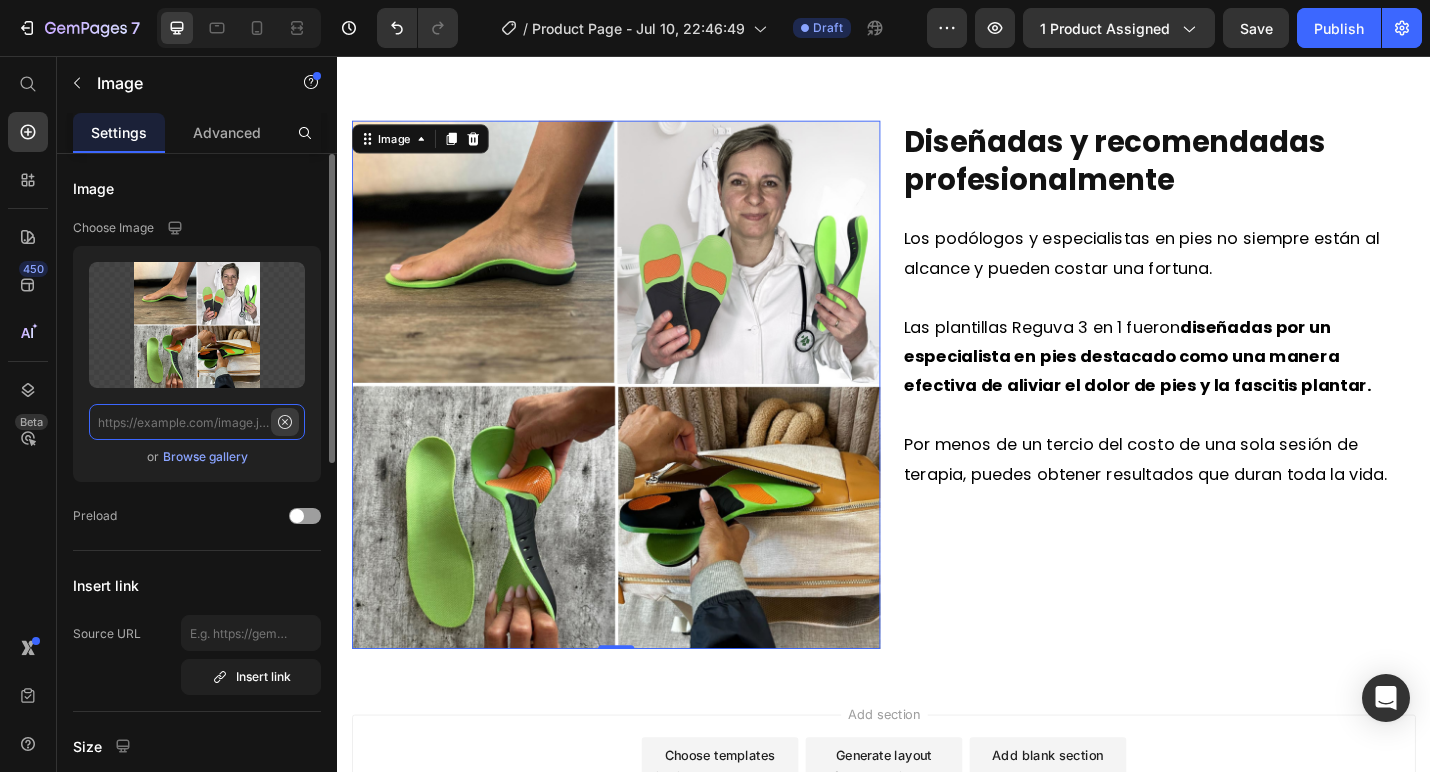 scroll, scrollTop: 0, scrollLeft: 0, axis: both 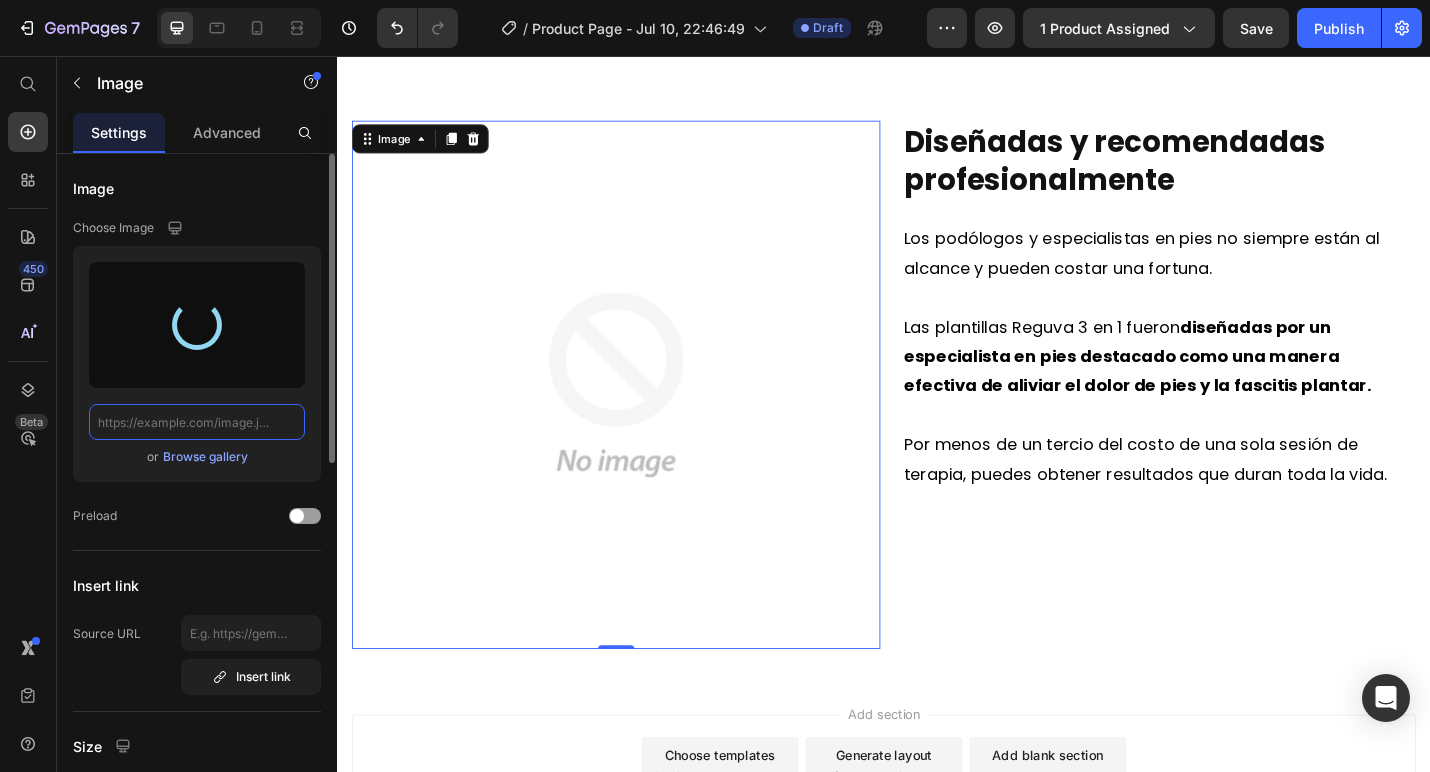 type on "https://cdn.shopify.com/s/files/1/0929/0494/8095/files/gempages_574856931957539615-7df40687-799f-4d9c-b61f-9b9734752e52.webp" 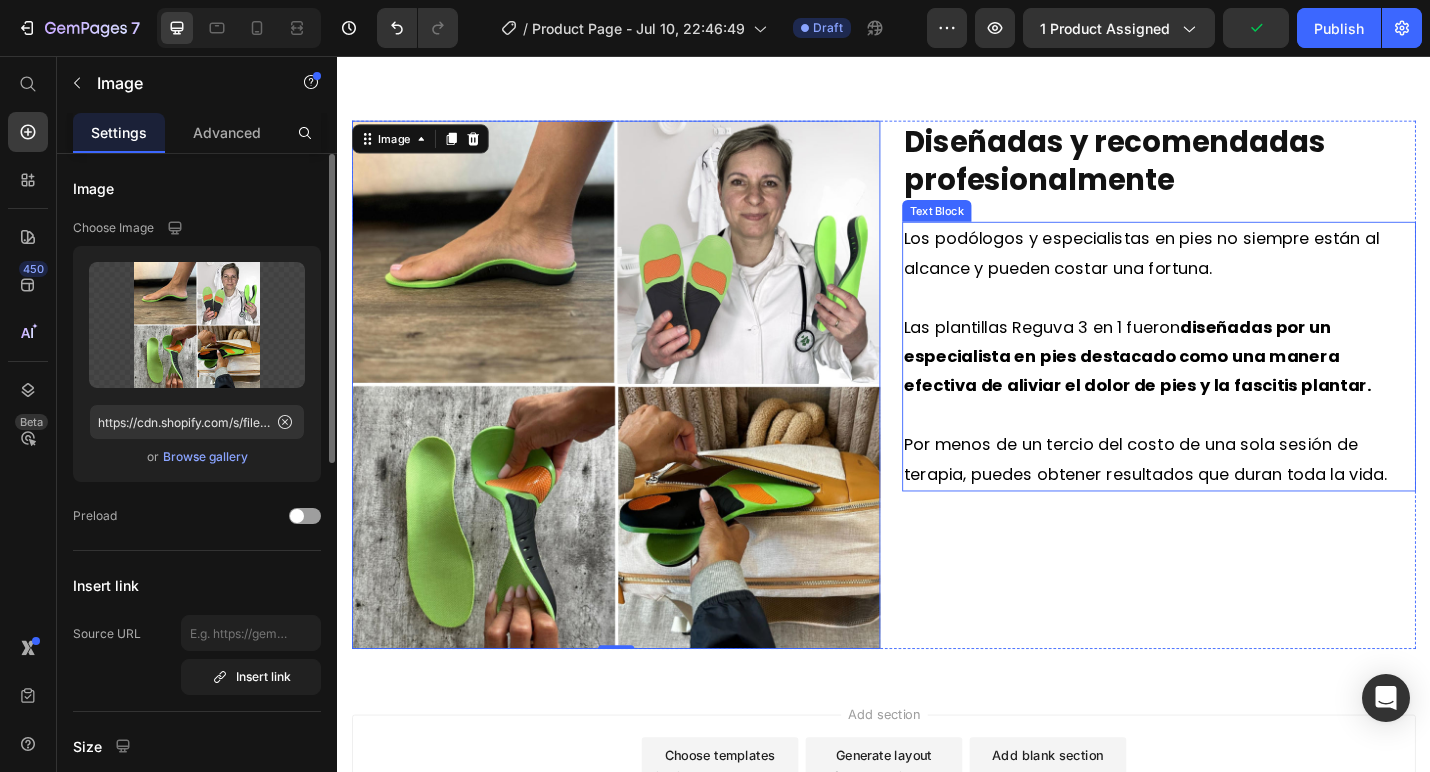 click on "Los podólogos y especialistas en pies no siempre están al alcance y pueden costar una fortuna.   Las plantillas Reguva 3 en 1 fueron  diseñadas por un especialista en pies destacado como una manera   efectiva de aliviar el dolor de pies y la fascitis plantar.   Por menos de un tercio del costo de una sola sesión de terapia, puedes obtener resultados que duran toda la vida." at bounding box center [1239, 386] 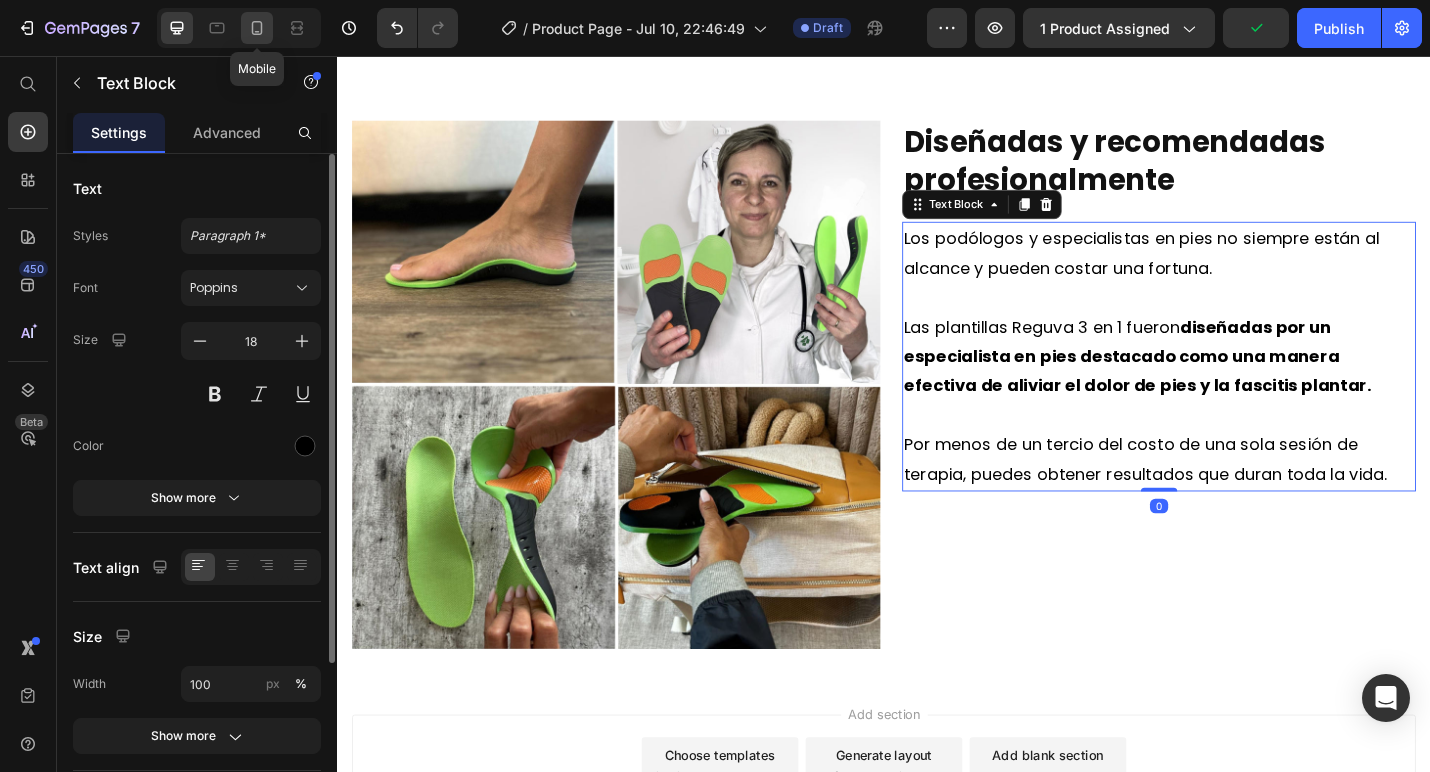 click 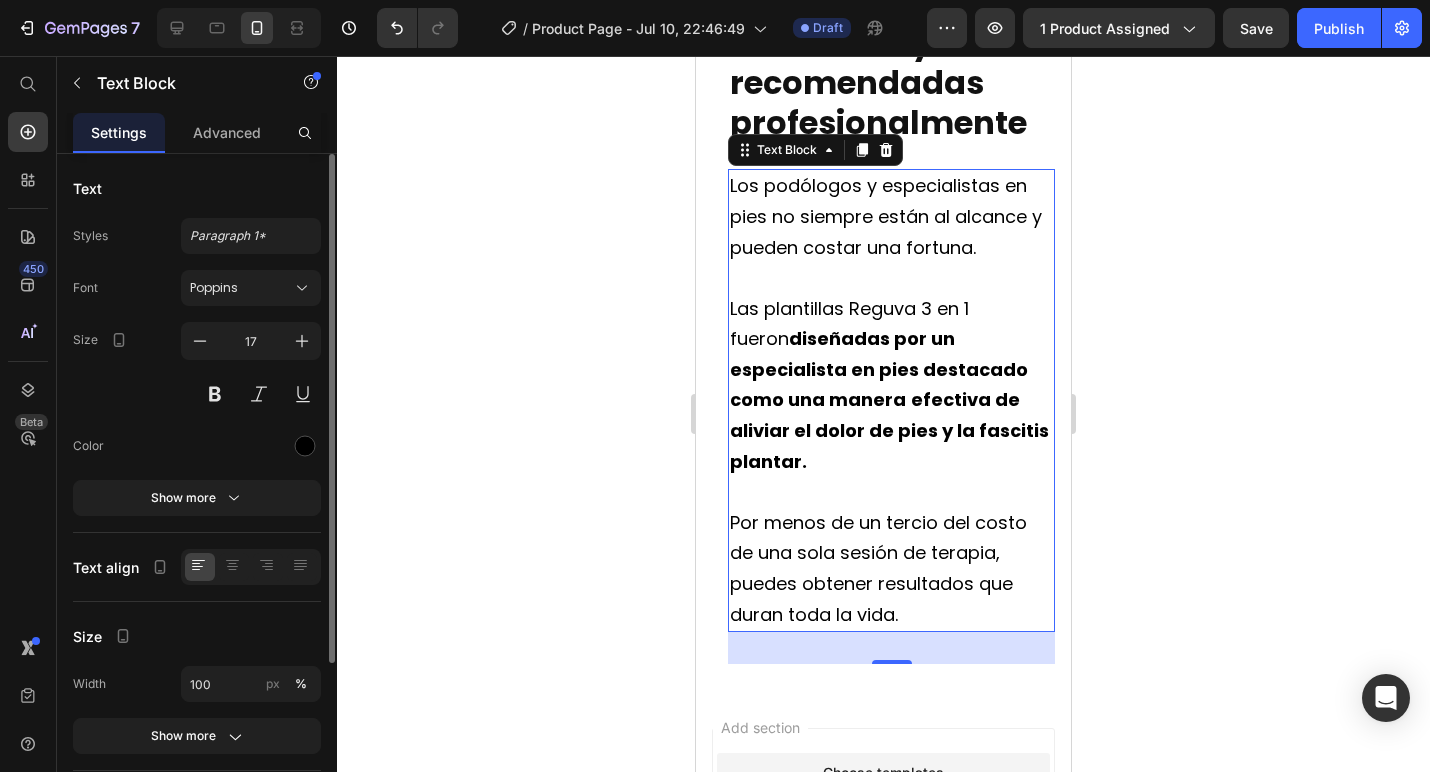 click 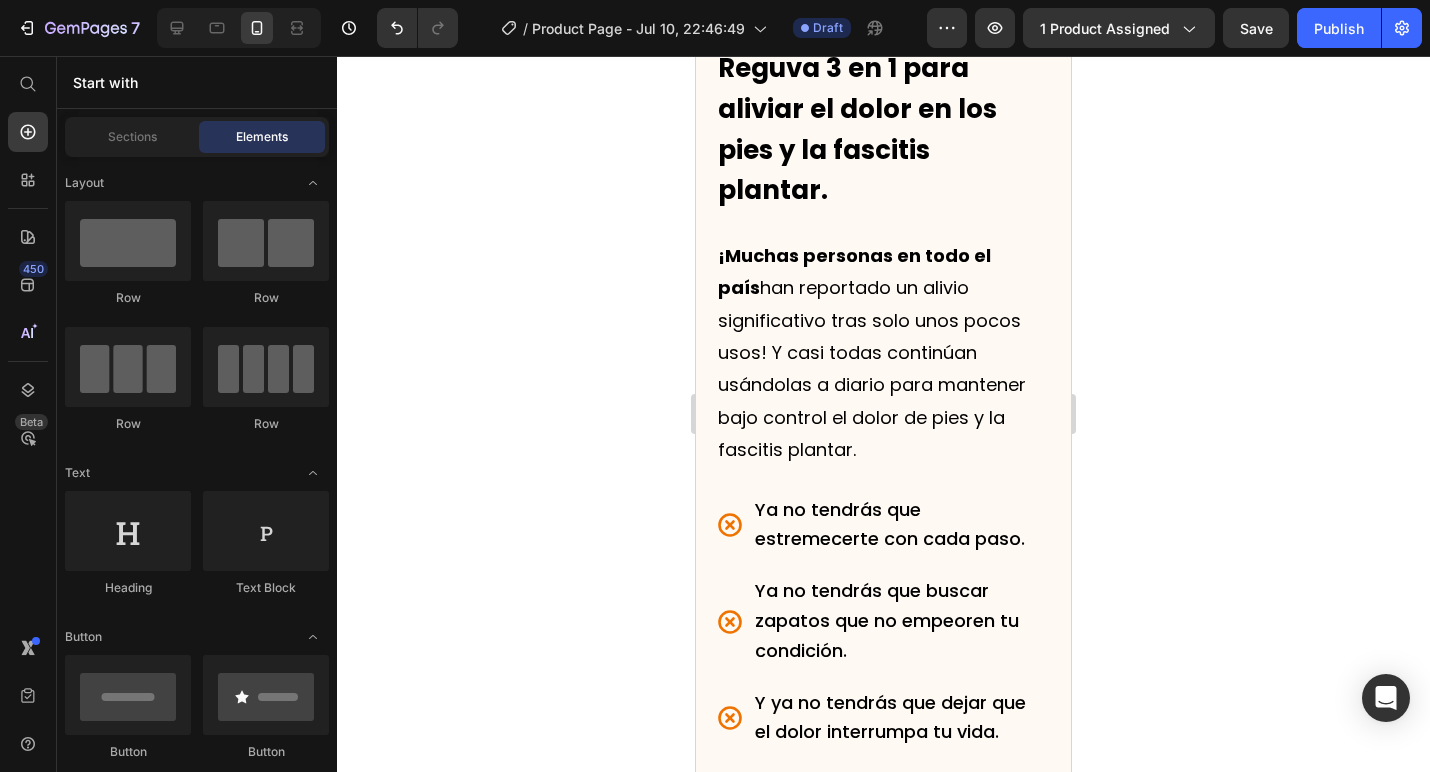 scroll, scrollTop: 2598, scrollLeft: 0, axis: vertical 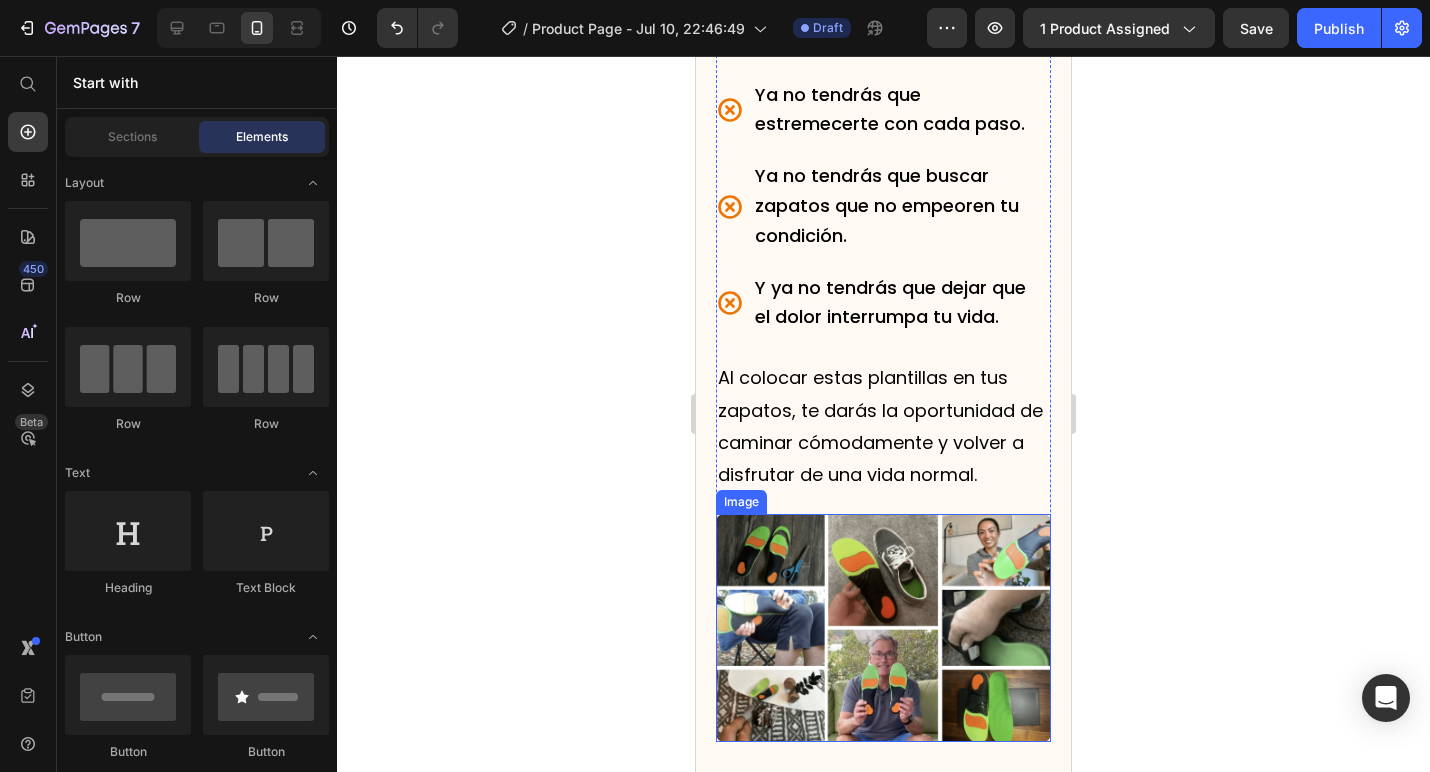 click at bounding box center (883, 628) 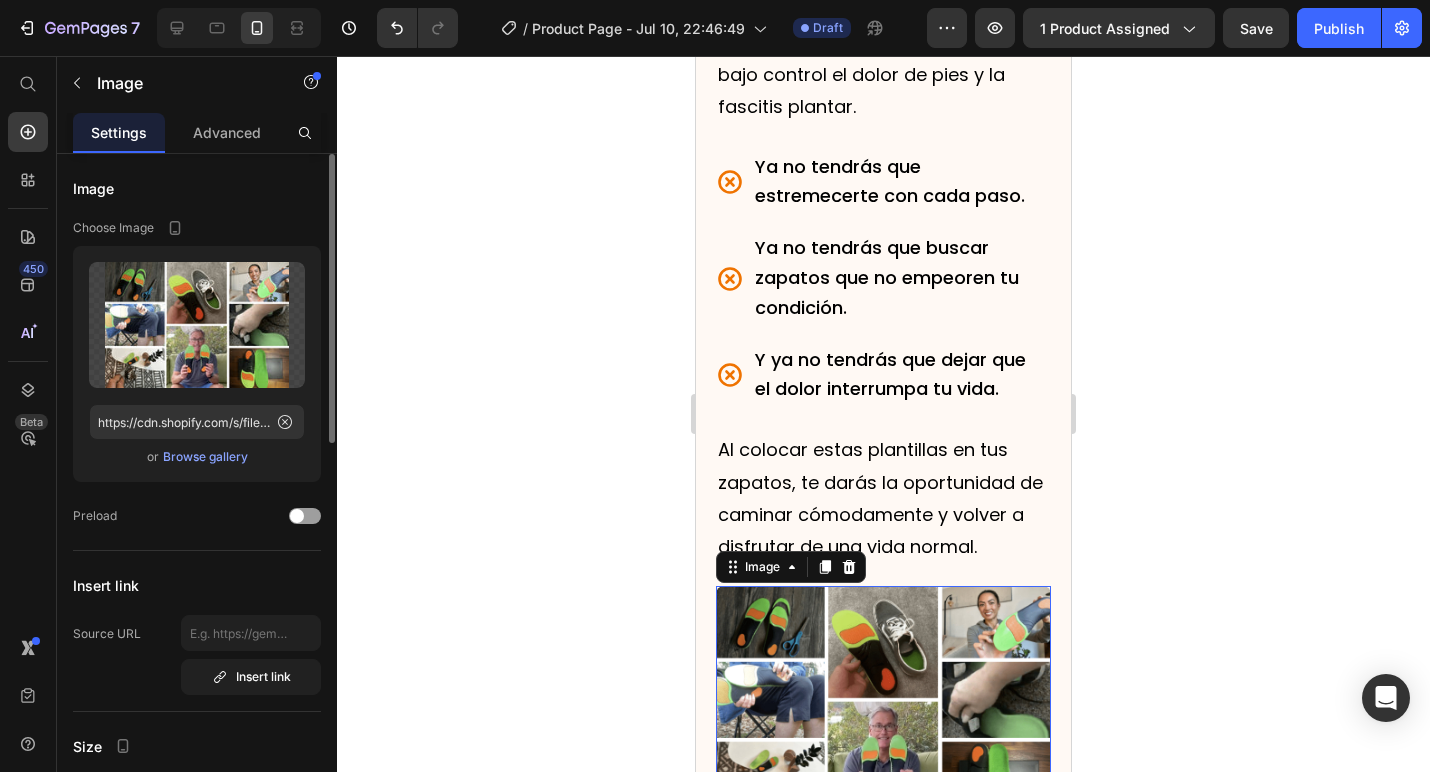 scroll, scrollTop: 2975, scrollLeft: 0, axis: vertical 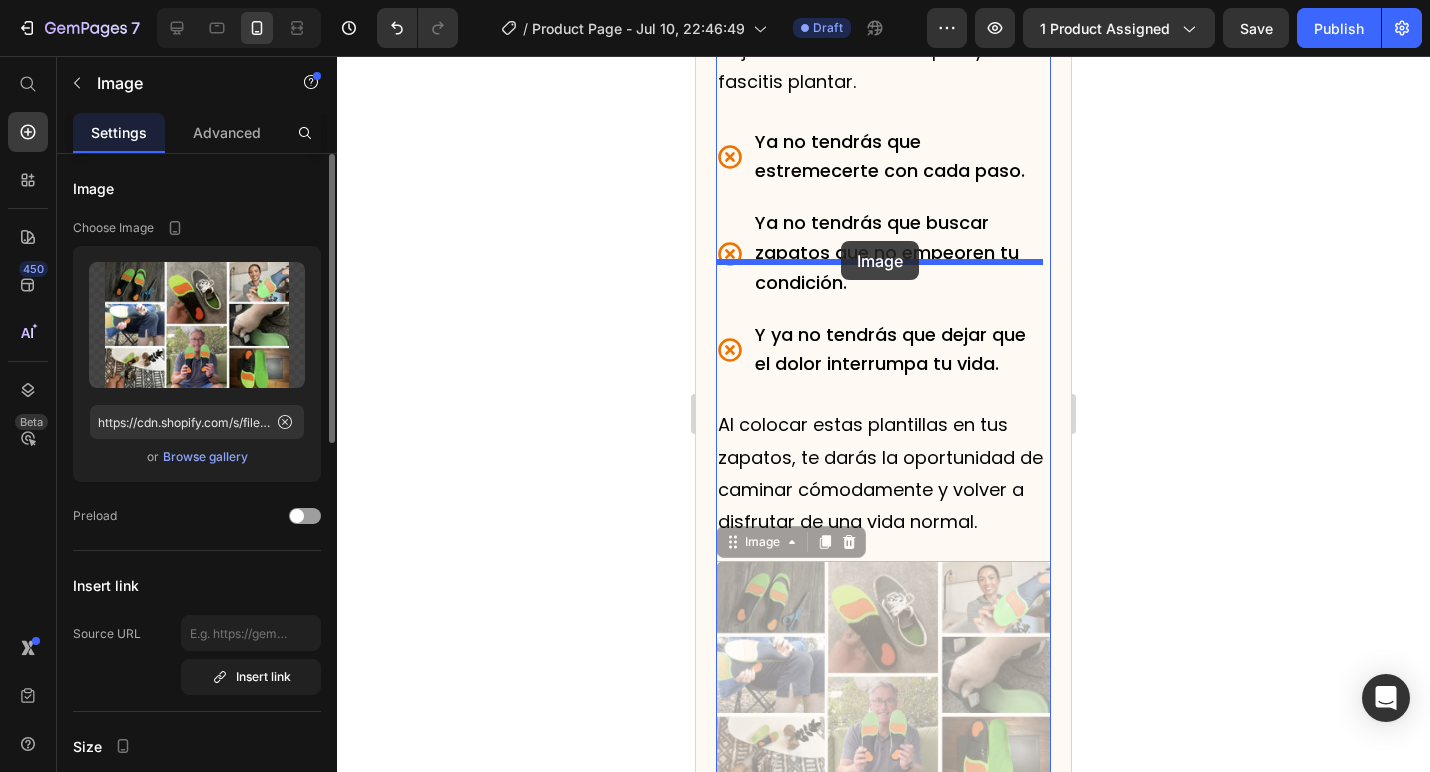 drag, startPoint x: 739, startPoint y: 672, endPoint x: 841, endPoint y: 241, distance: 442.90518 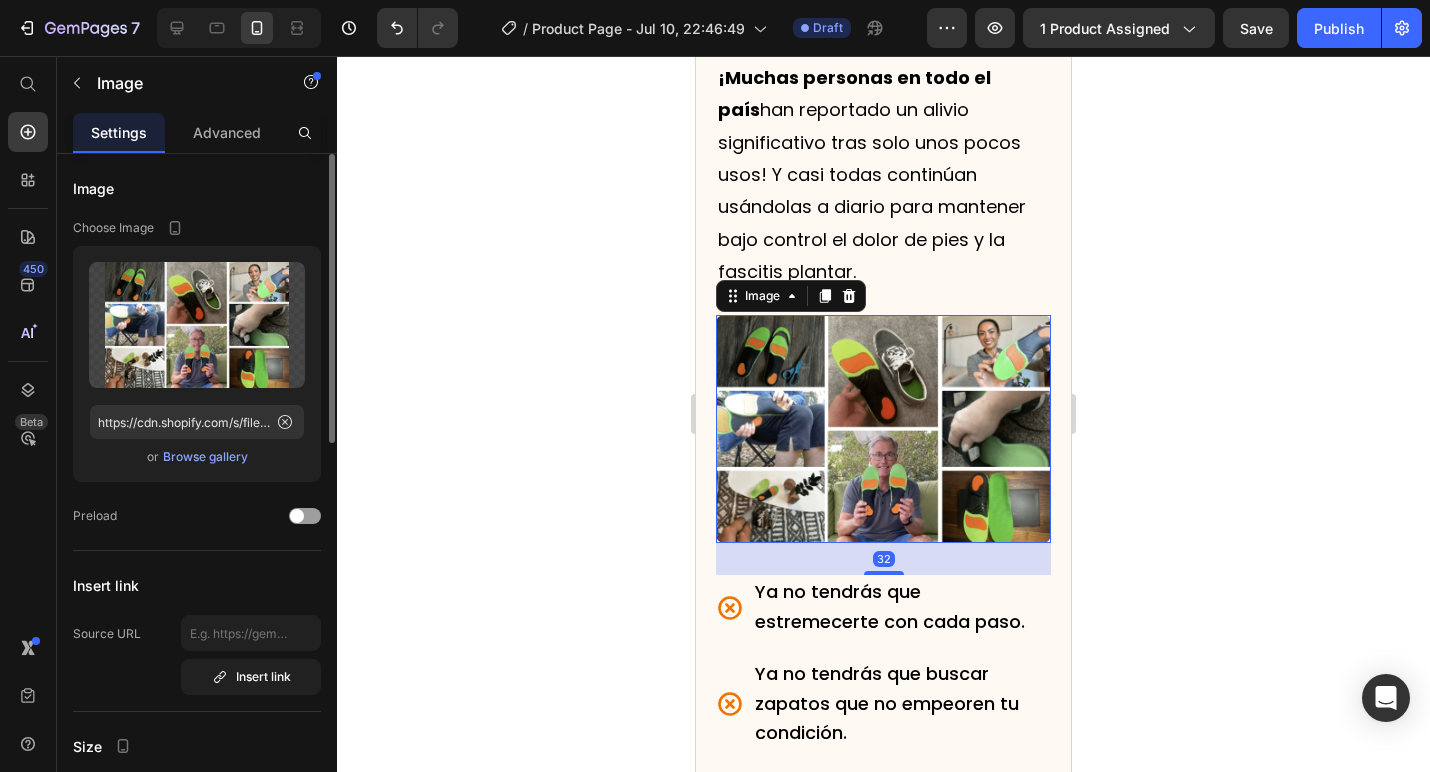 scroll, scrollTop: 2712, scrollLeft: 0, axis: vertical 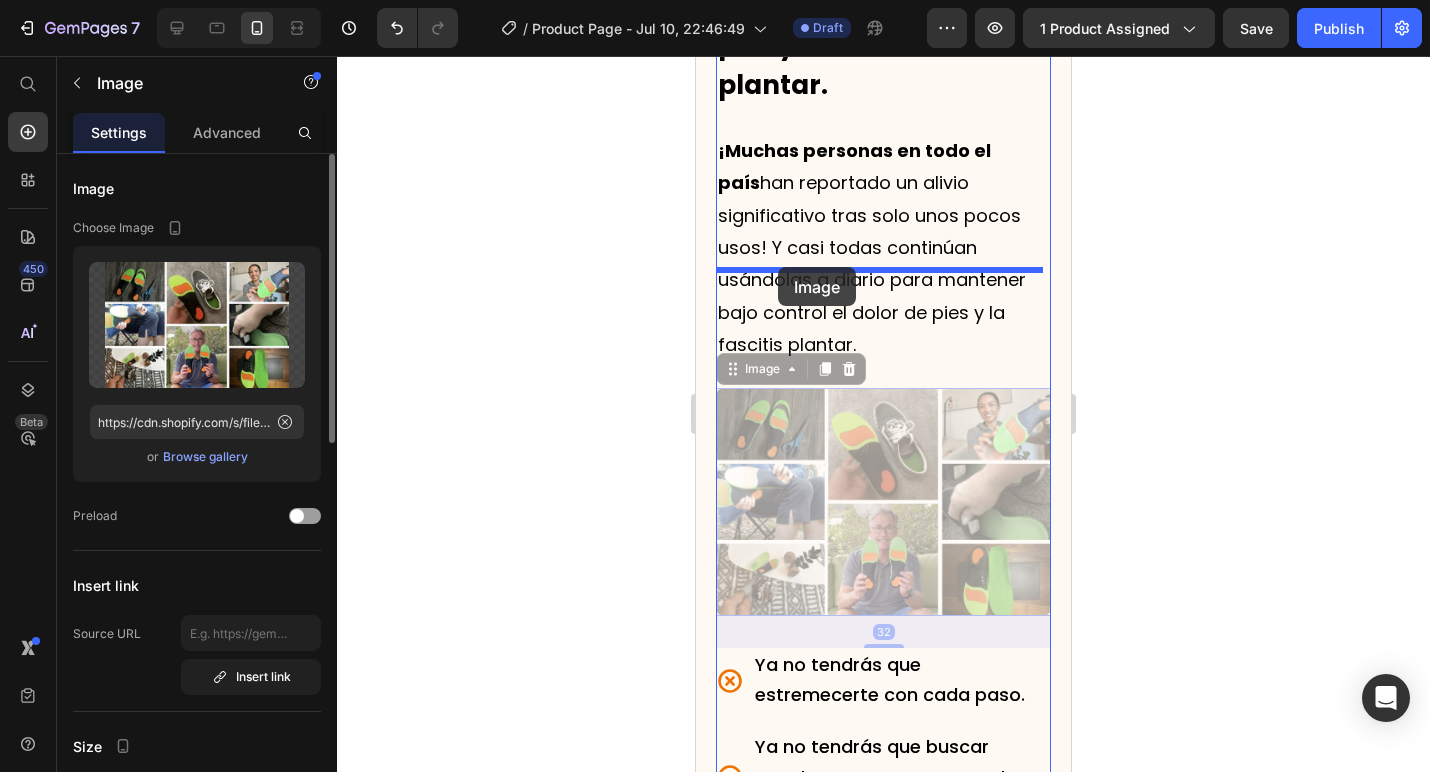 drag, startPoint x: 735, startPoint y: 507, endPoint x: 778, endPoint y: 267, distance: 243.82166 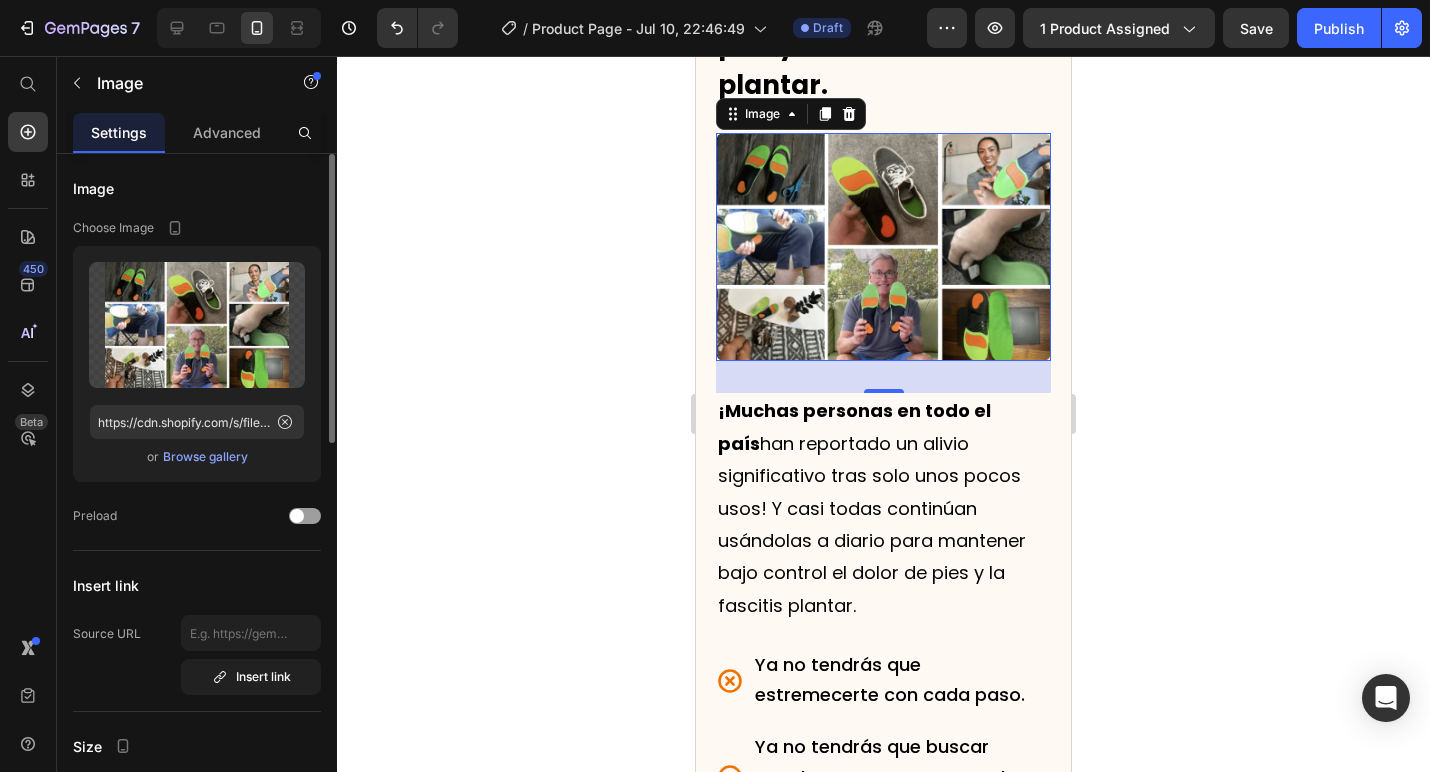 click 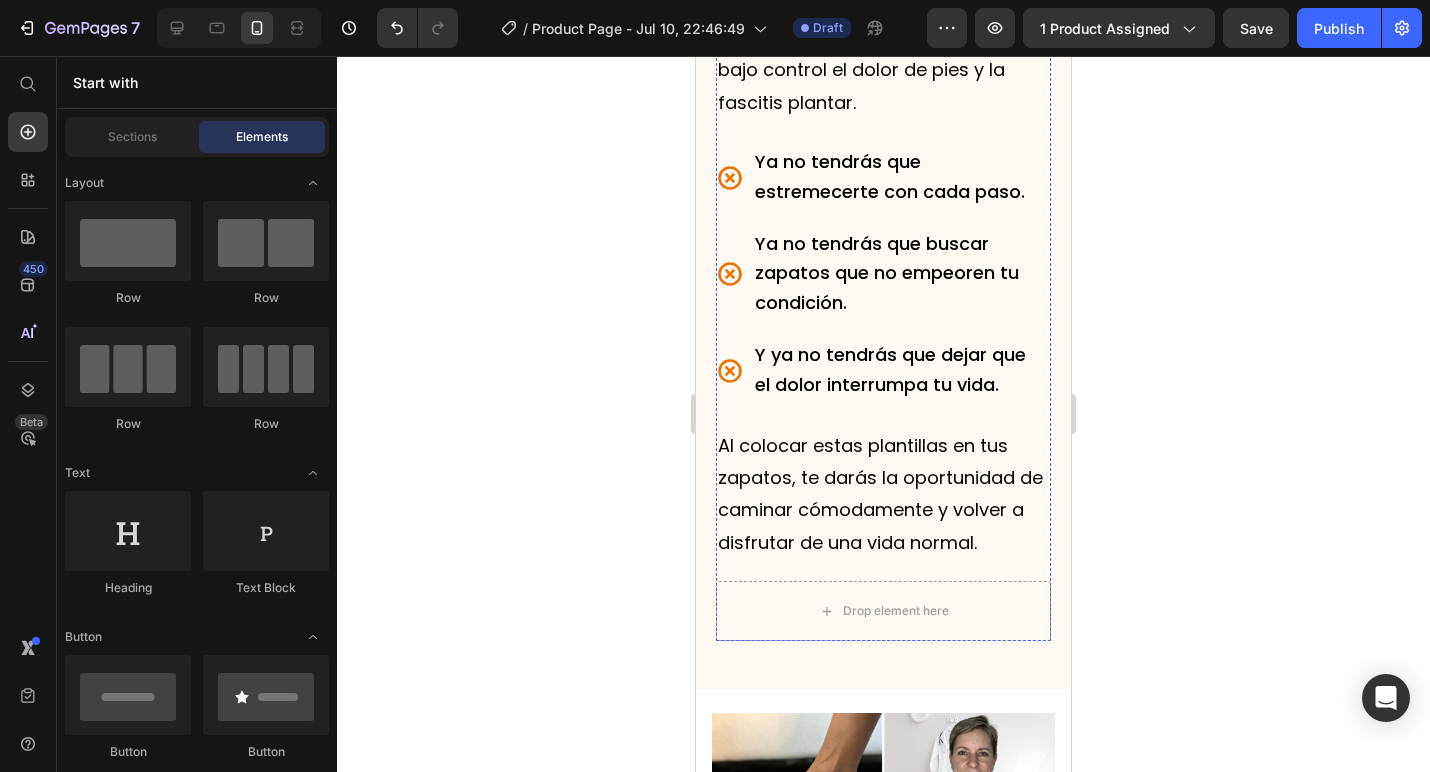 scroll, scrollTop: 3375, scrollLeft: 0, axis: vertical 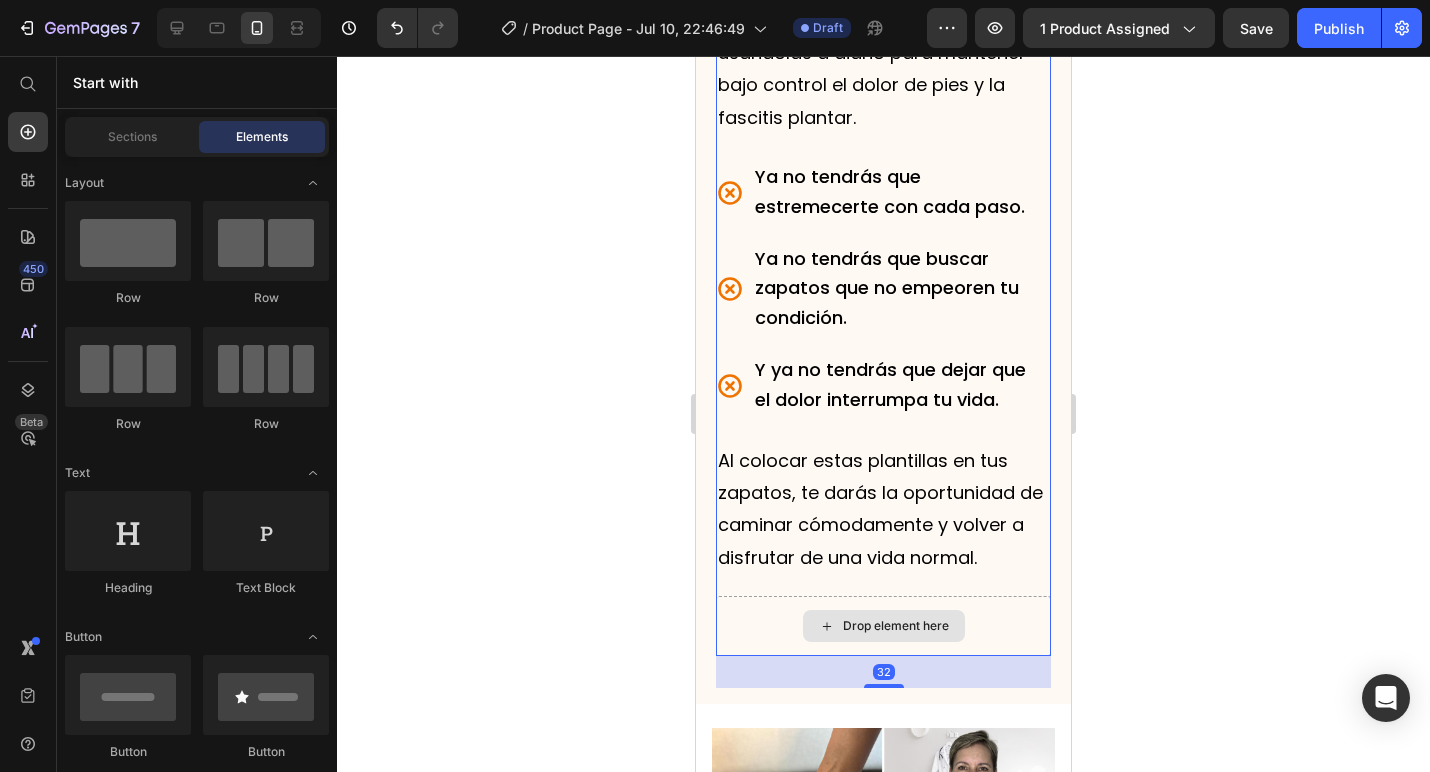 click on "Drop element here" at bounding box center [883, 626] 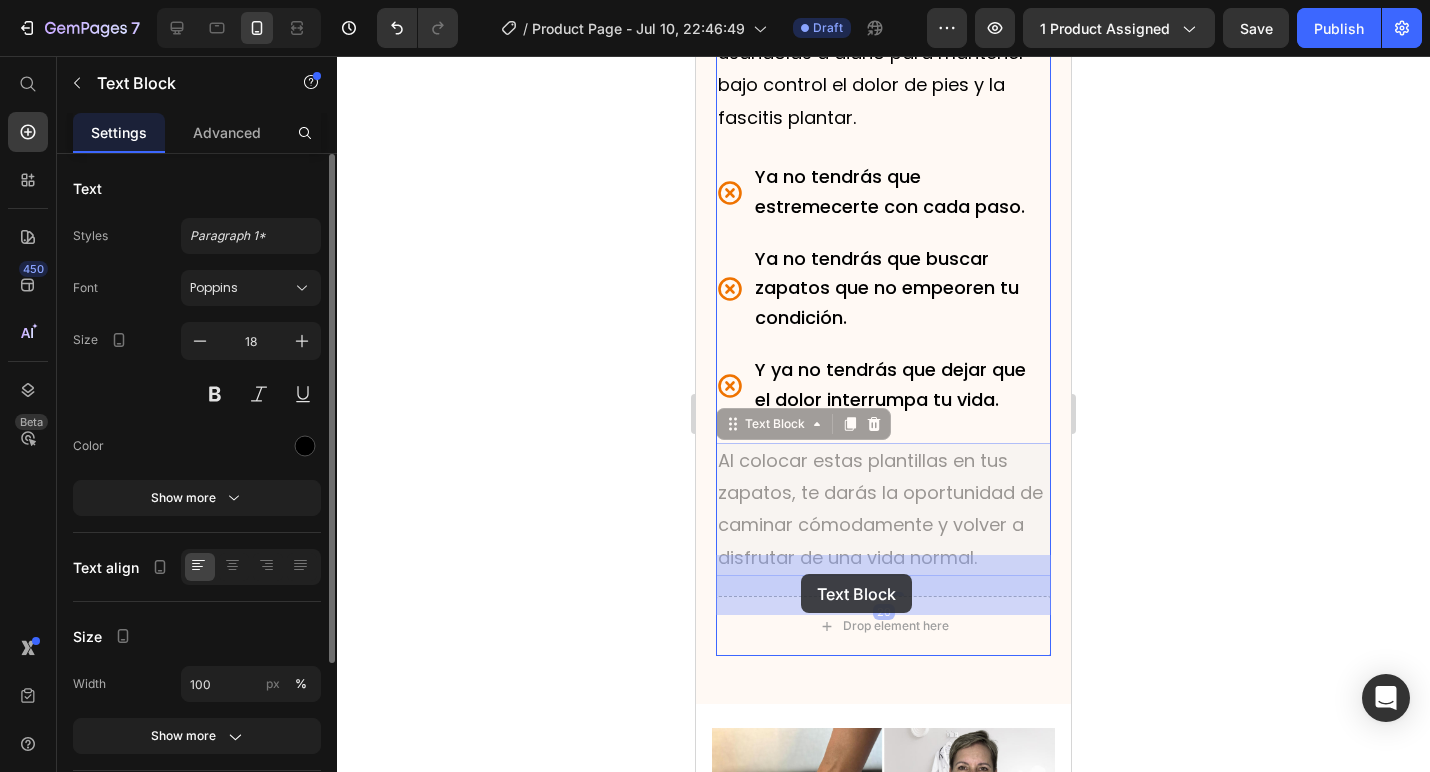 drag, startPoint x: 800, startPoint y: 473, endPoint x: 800, endPoint y: 565, distance: 92 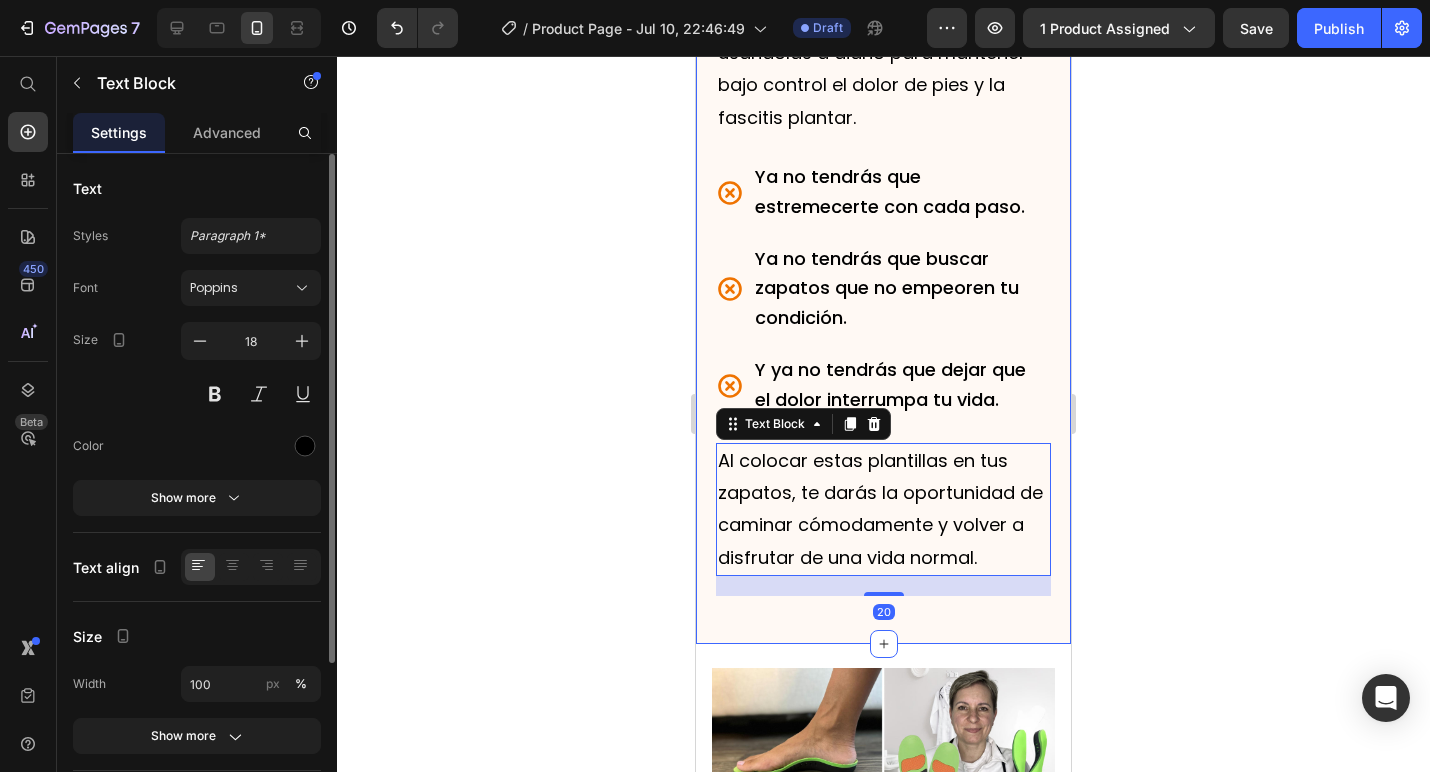 click 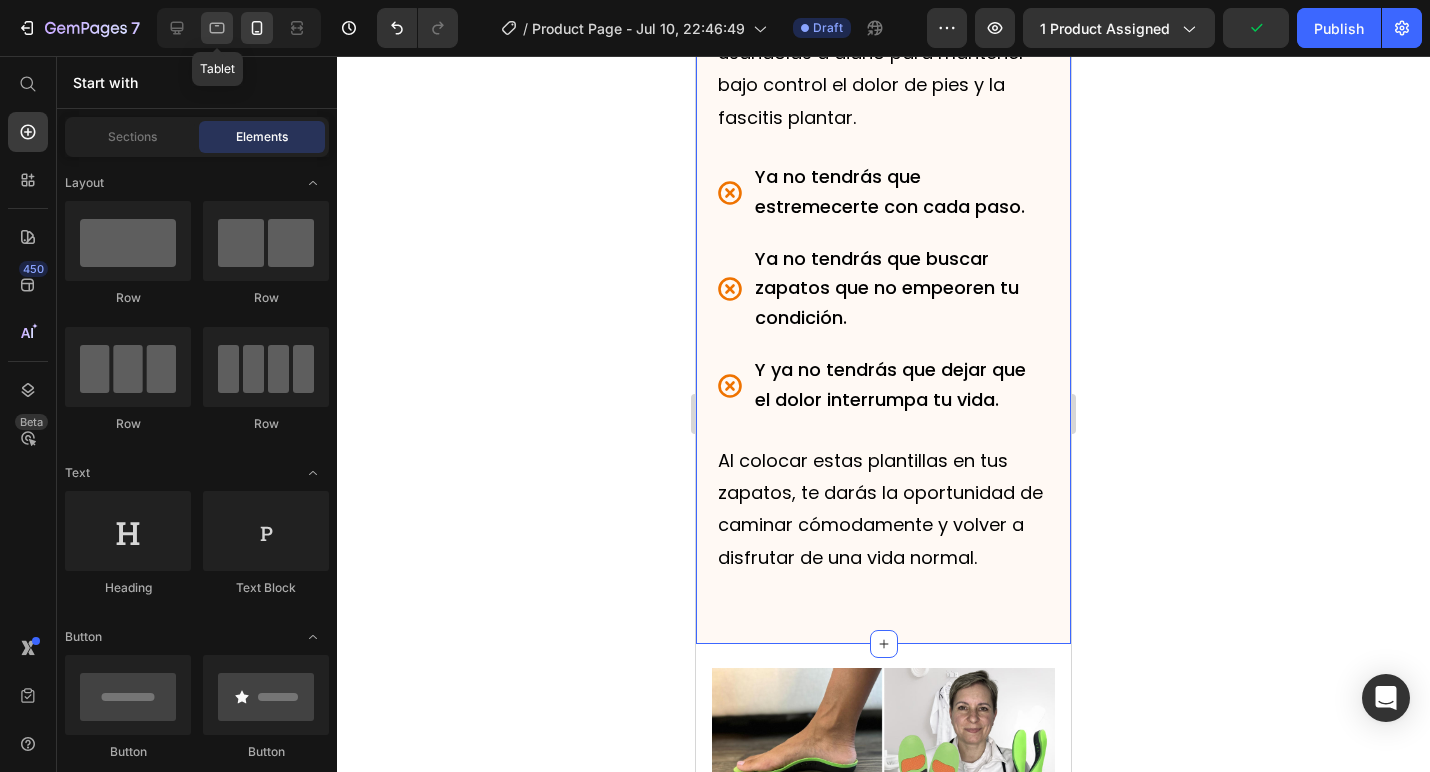 click 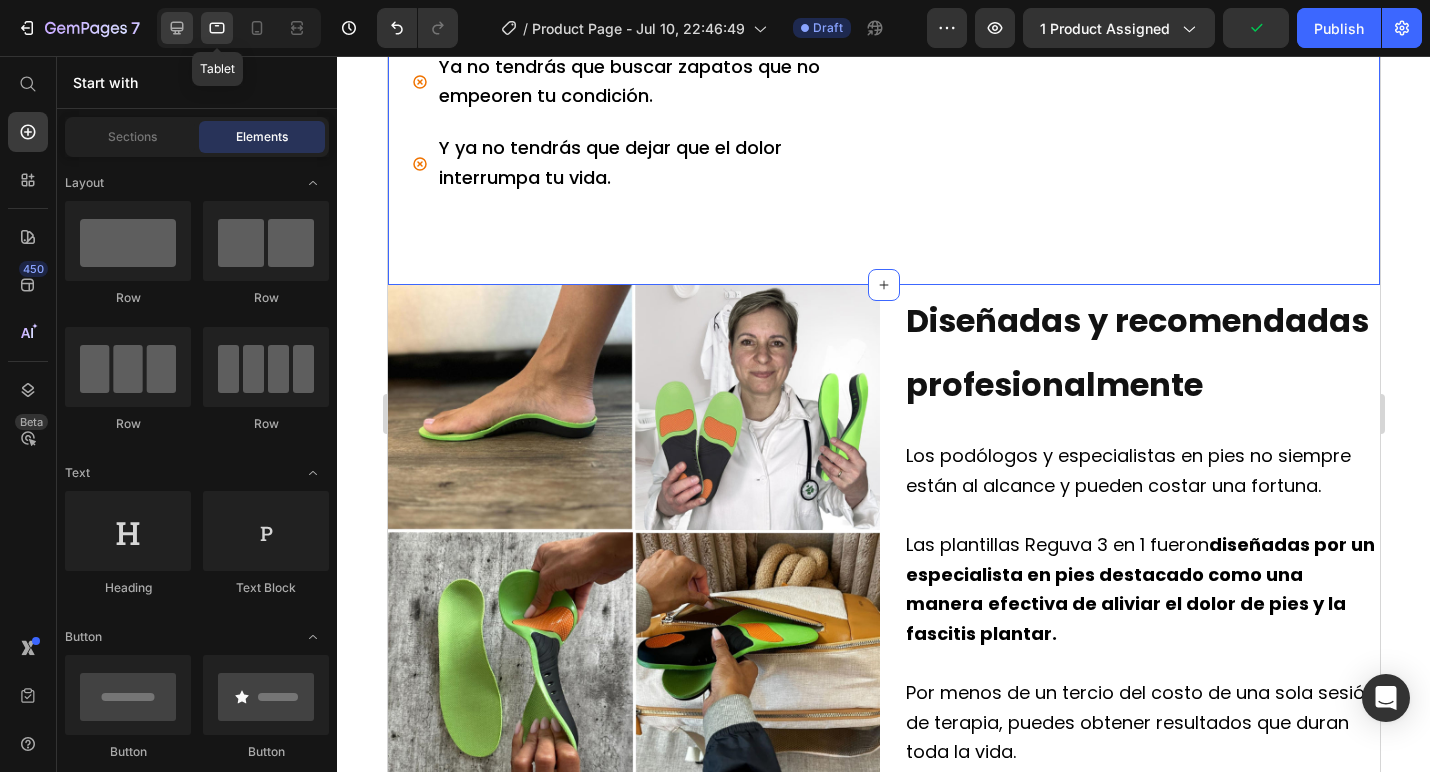 click 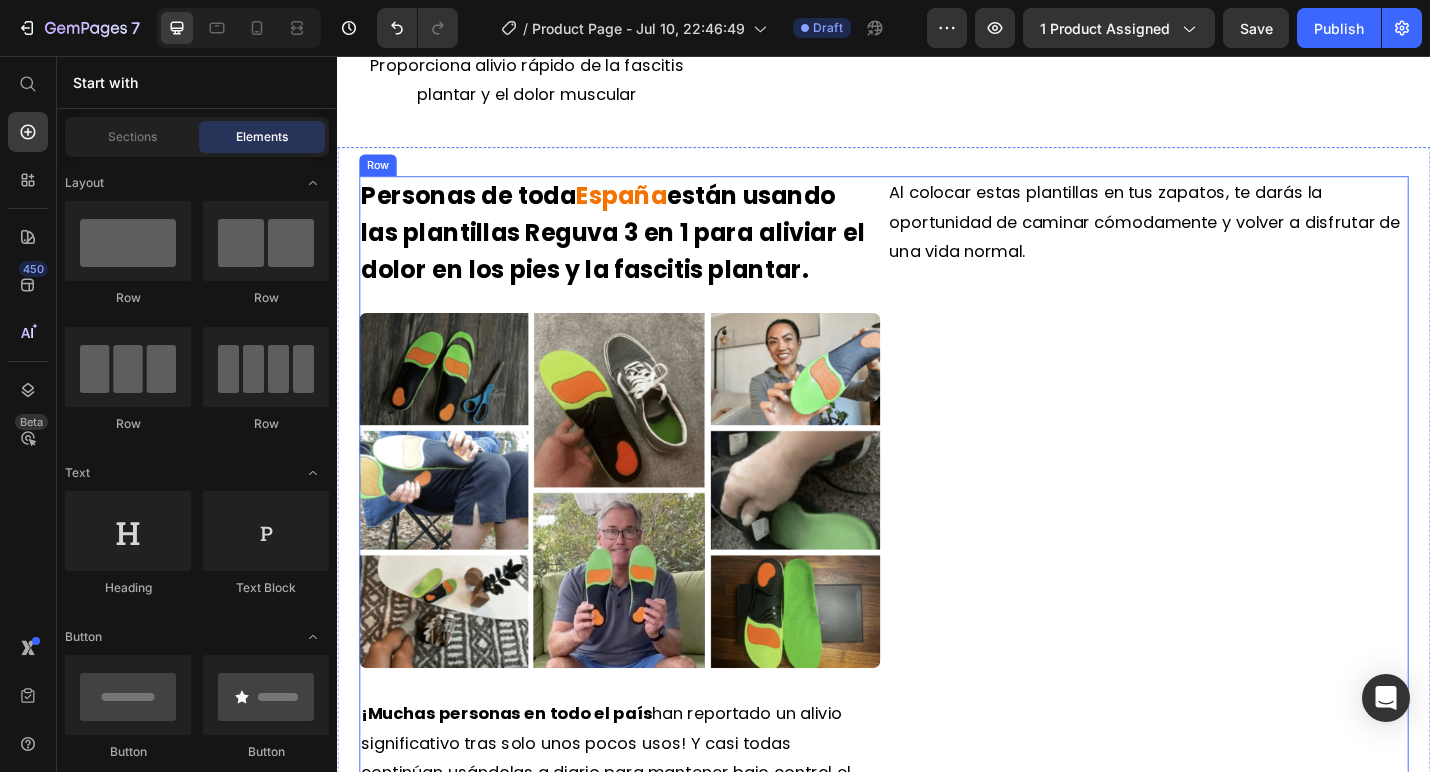 scroll, scrollTop: 2035, scrollLeft: 0, axis: vertical 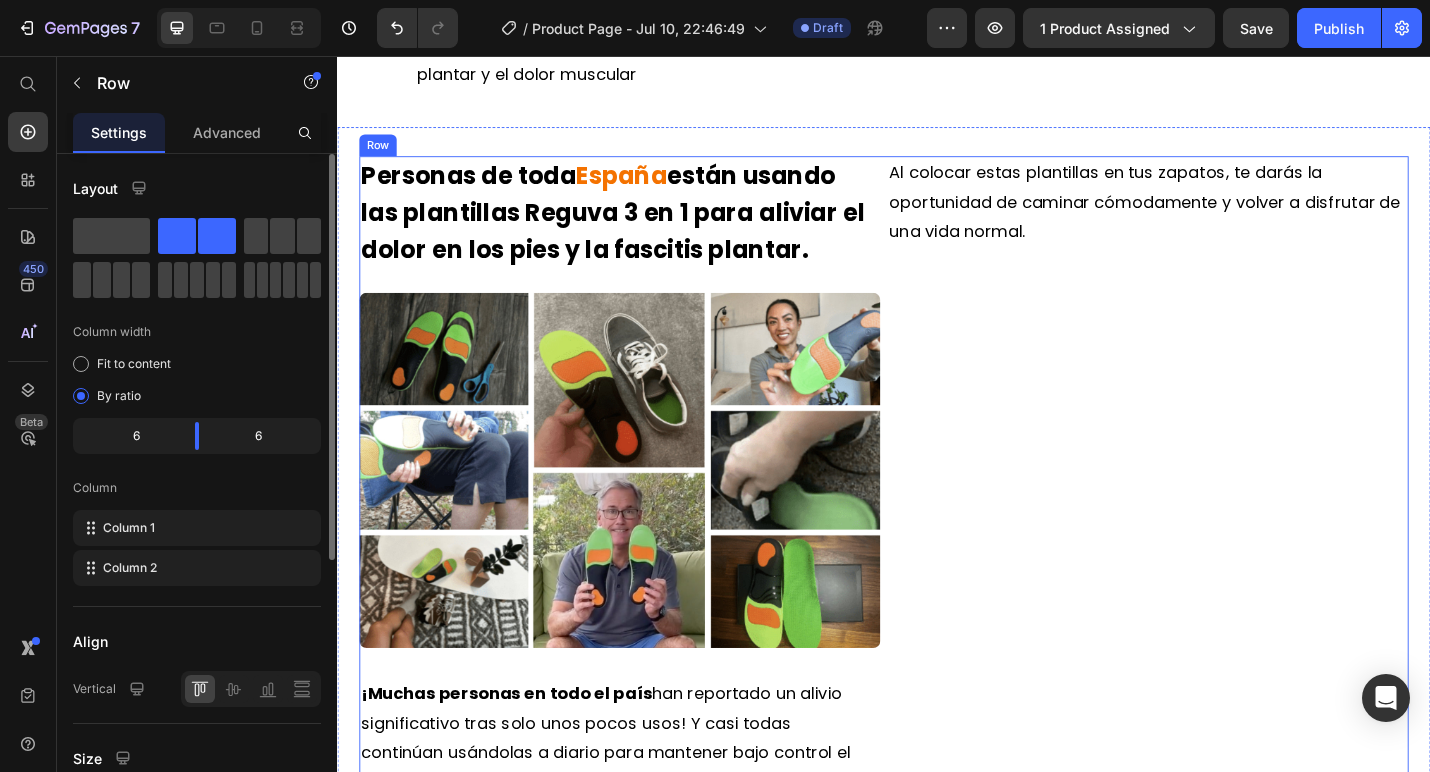 click on "Al colocar estas plantillas en tus zapatos, te darás la oportunidad de caminar cómodamente y volver a disfrutar de una vida normal. Text Block" at bounding box center [1227, 646] 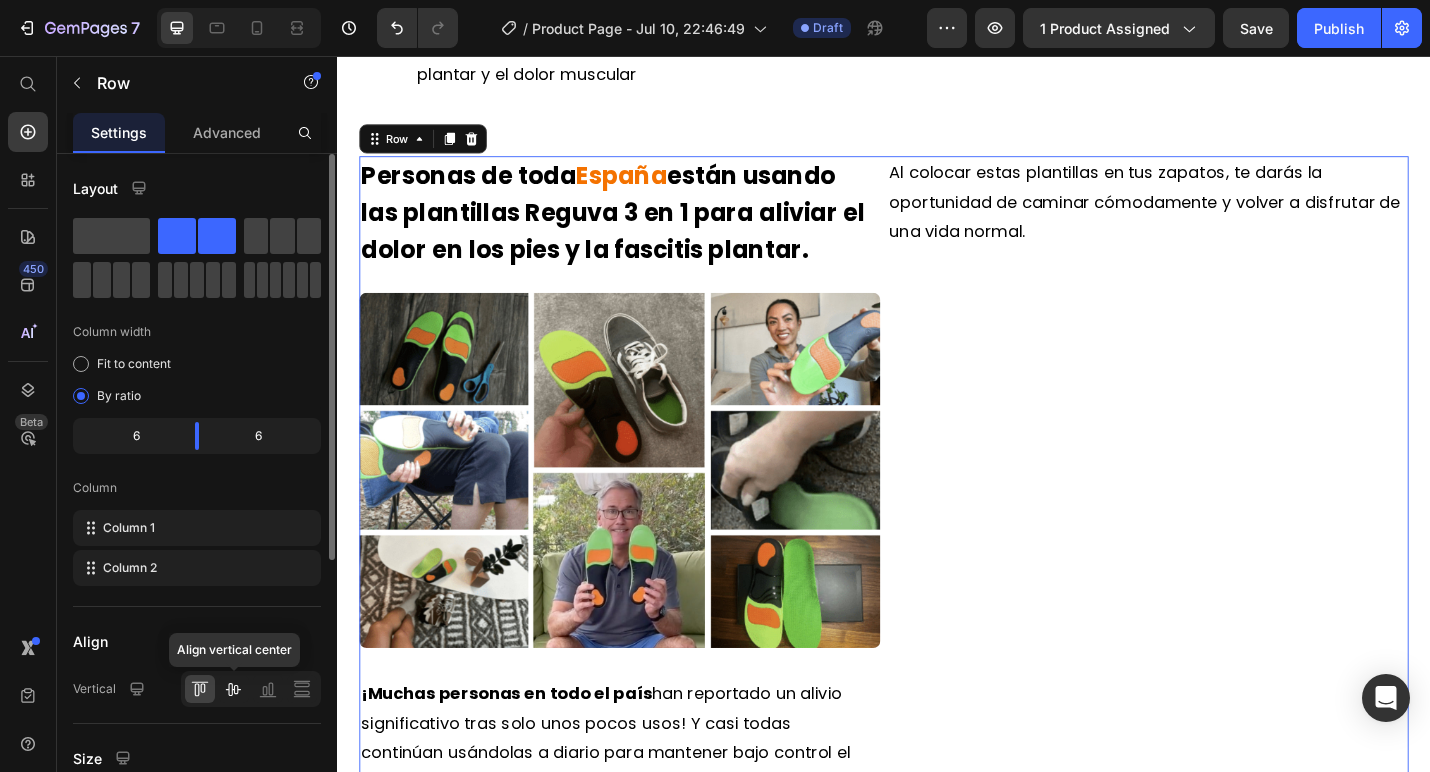 click 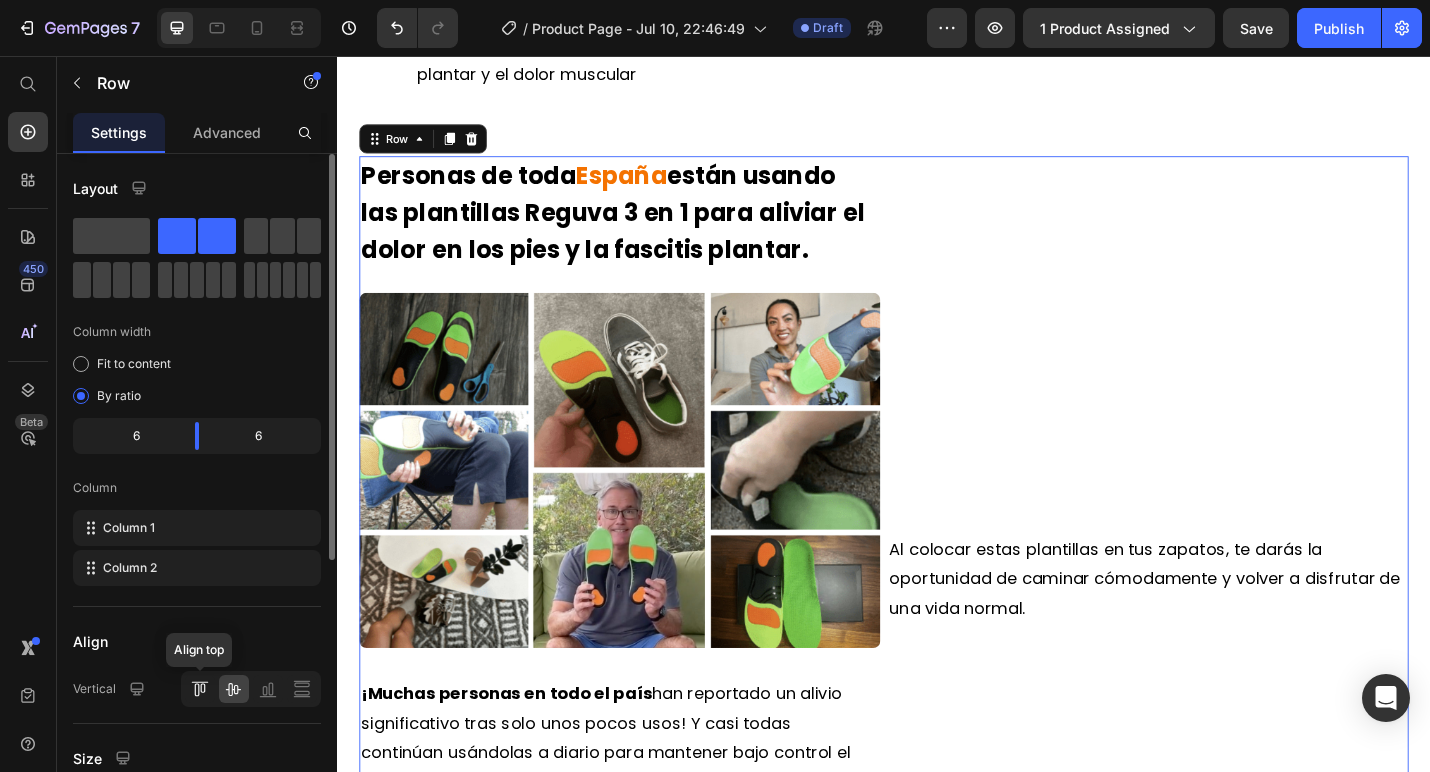 click 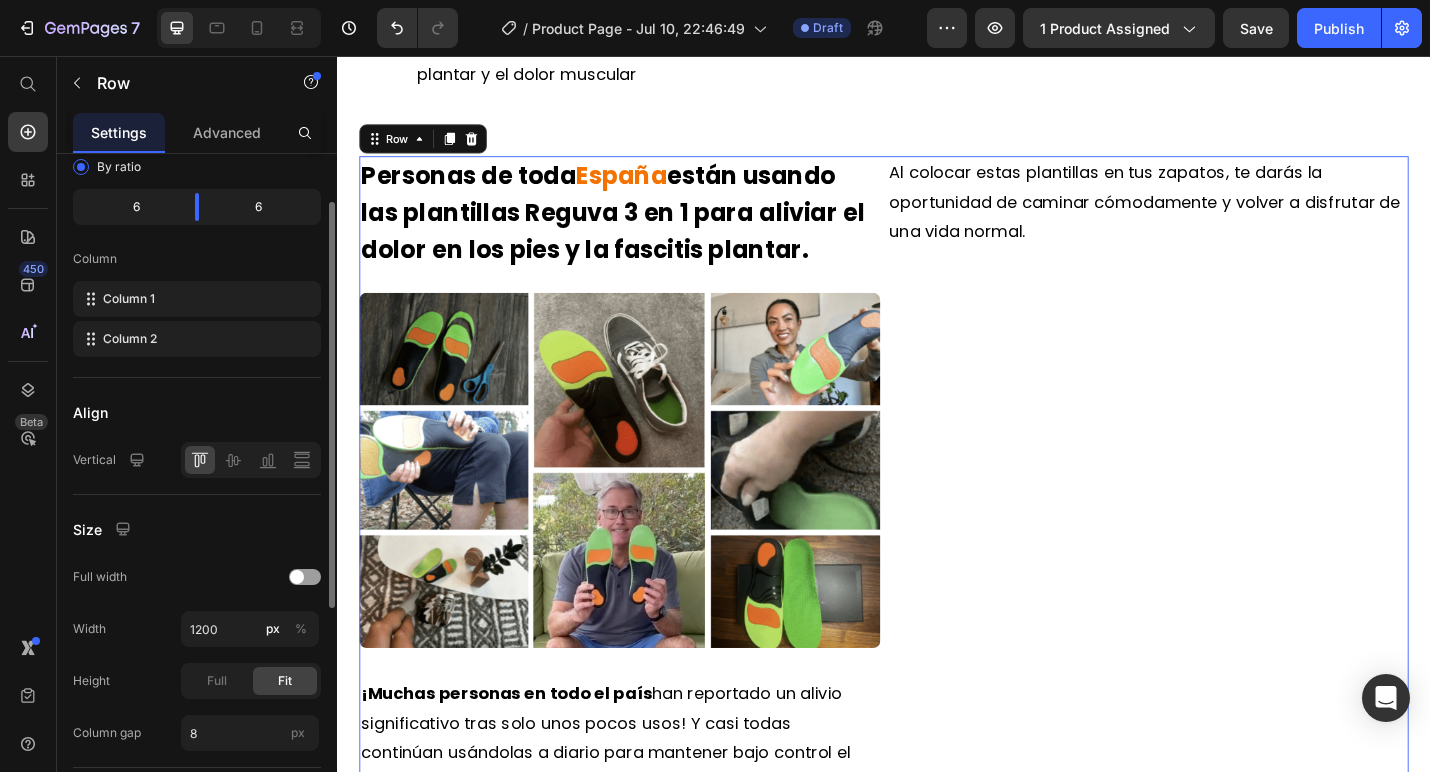 scroll, scrollTop: 0, scrollLeft: 0, axis: both 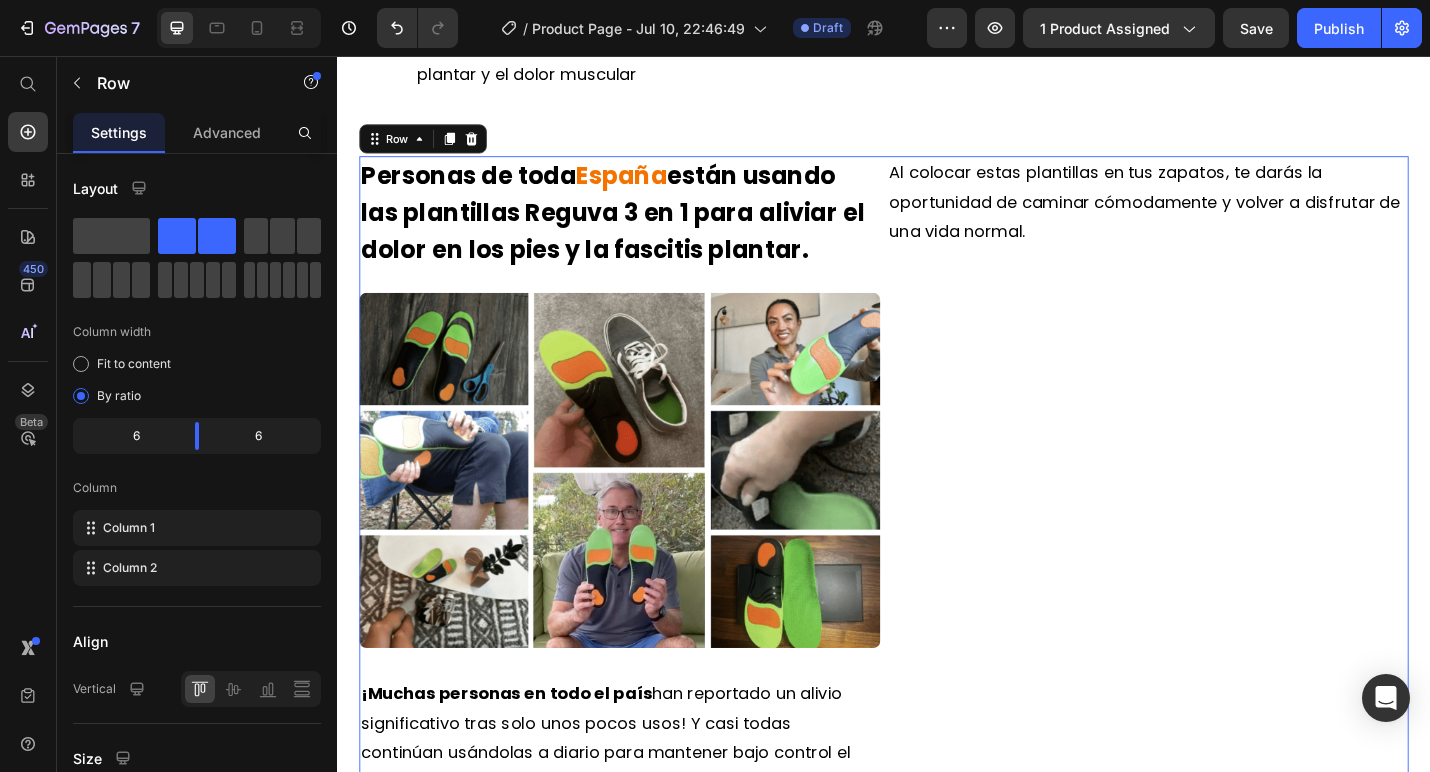 click on "Al colocar estas plantillas en tus zapatos, te darás la oportunidad de caminar cómodamente y volver a disfrutar de una vida normal. Text Block" at bounding box center [1227, 646] 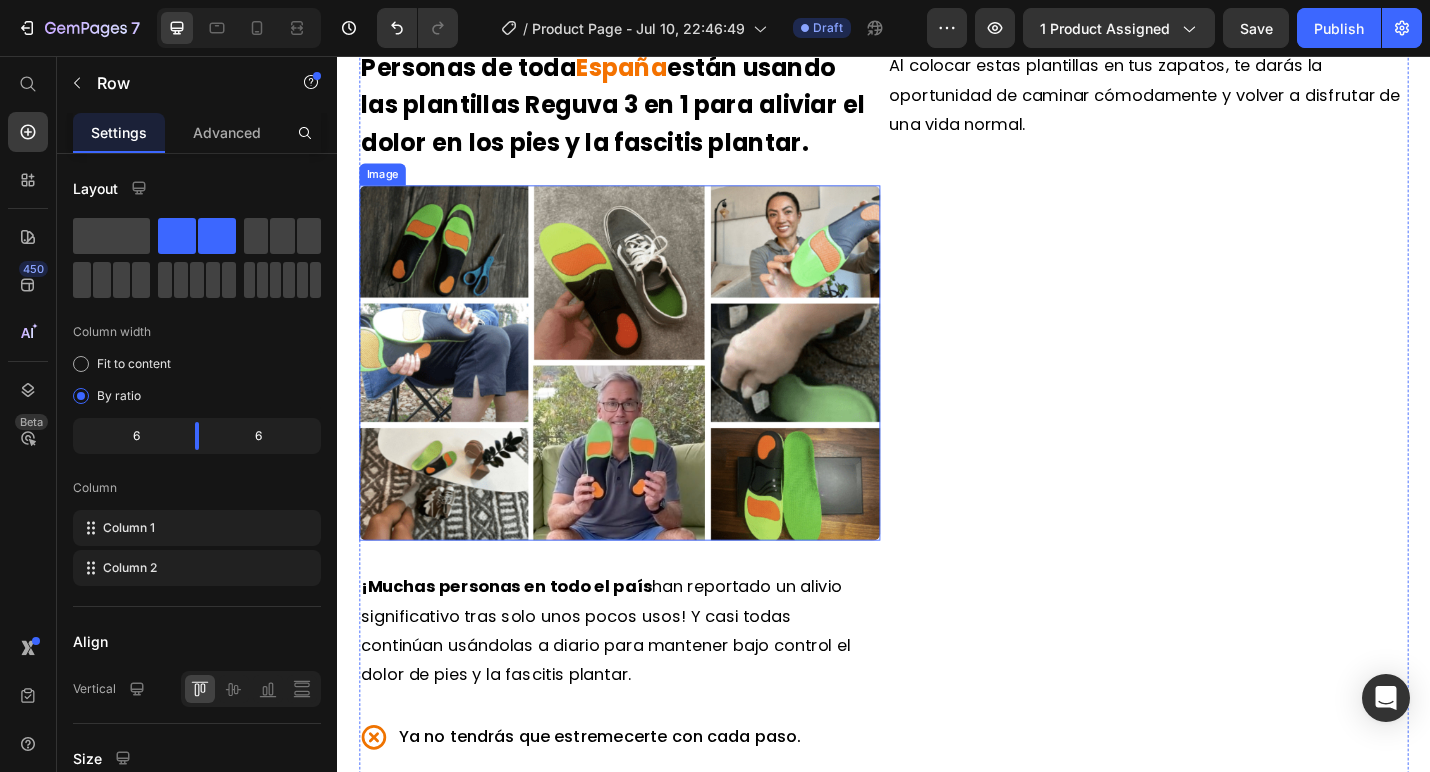 scroll, scrollTop: 2135, scrollLeft: 0, axis: vertical 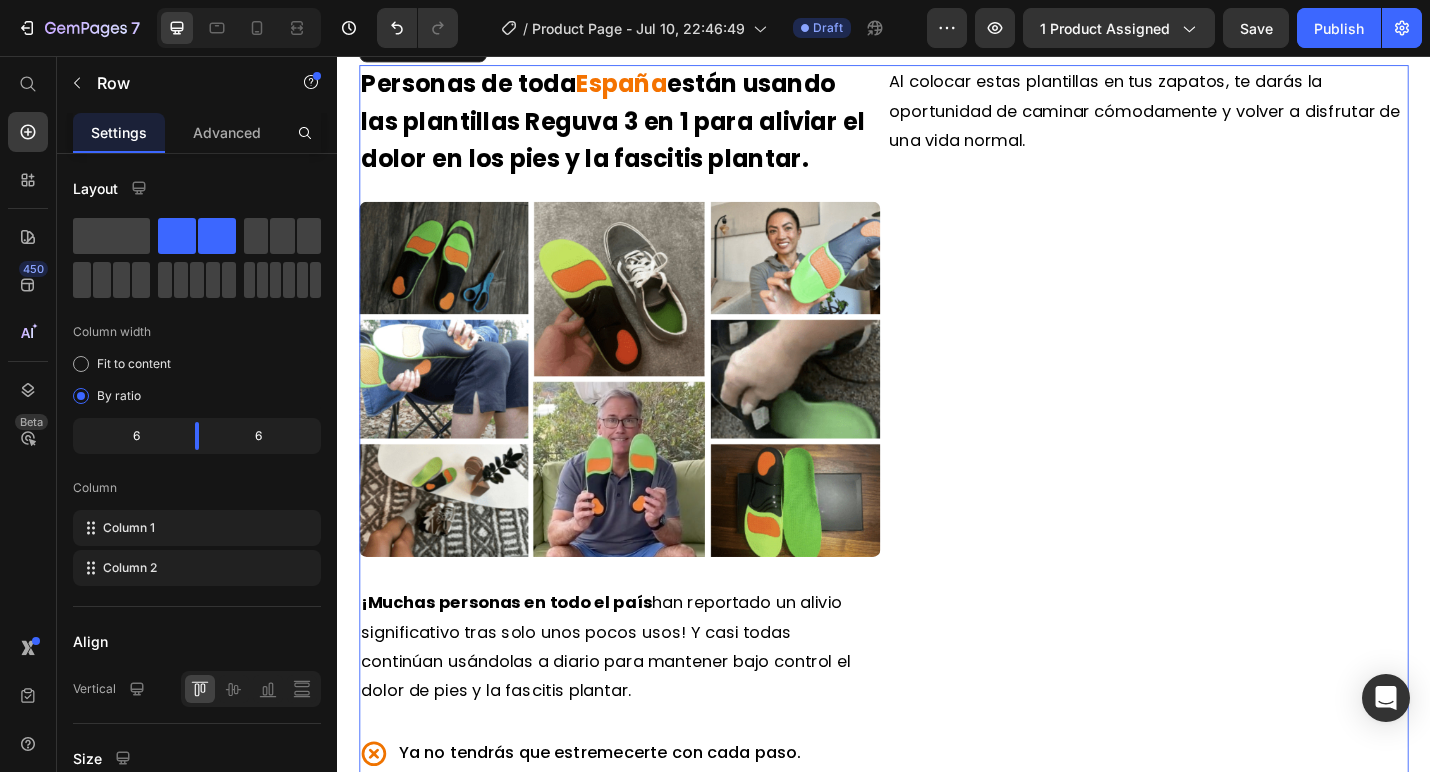 click on "Personas de toda  España  están usando las plantillas Reguva 3 en 1 para aliviar el dolor en los pies y la fascitis plantar. Text Block Image ¡Muchas personas en todo el país  han reportado un alivio significativo tras solo unos pocos usos! Y casi todas continúan usándolas a diario para mantener bajo control el dolor de pies y la fascitis plantar. Text Block
Ya no tendrás que estremecerte con cada paso.
Ya no tendrás que buscar zapatos que no empeoren tu condición.
Y ya no tendrás que dejar que el dolor interrumpa tu vida. Item List" at bounding box center [647, 546] 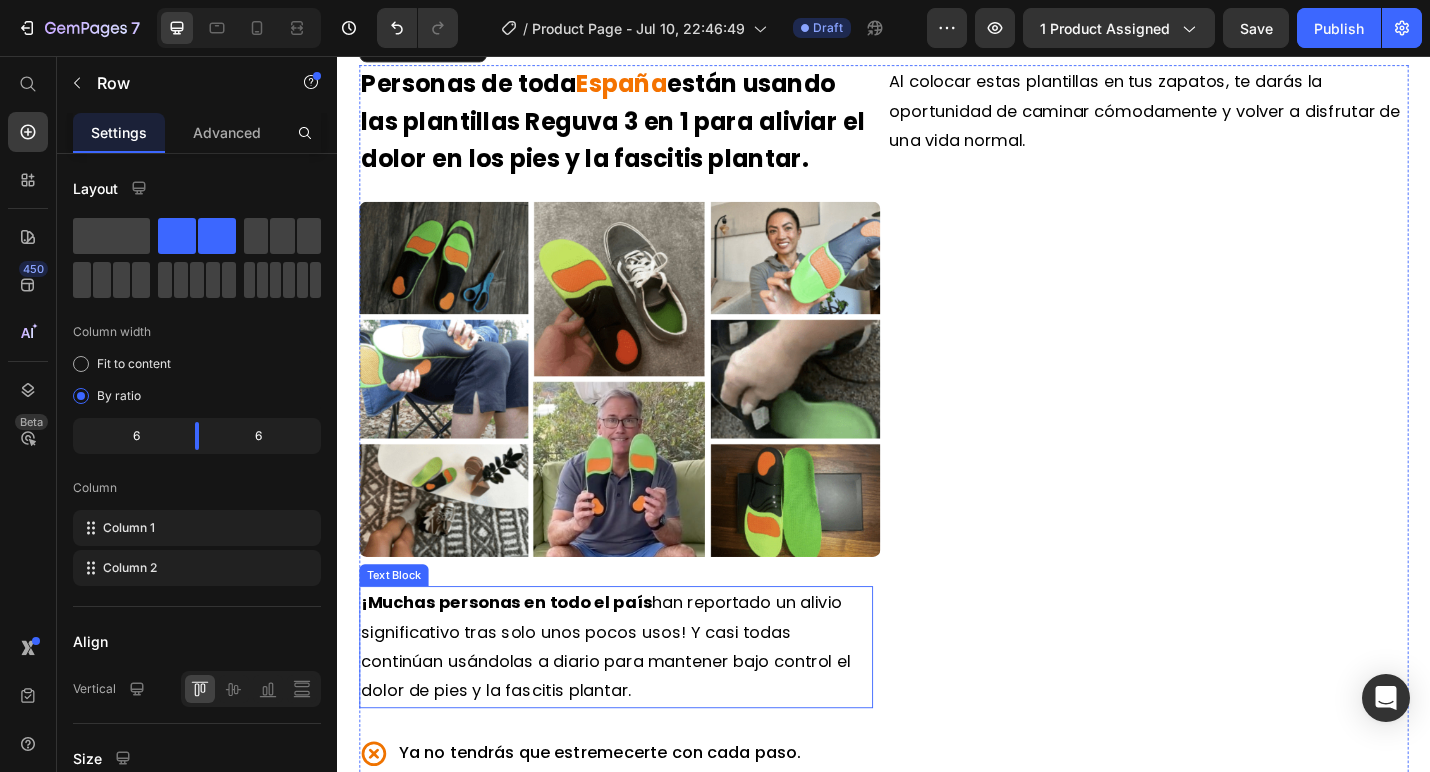 click on "¡Muchas personas en todo el país" at bounding box center (522, 655) 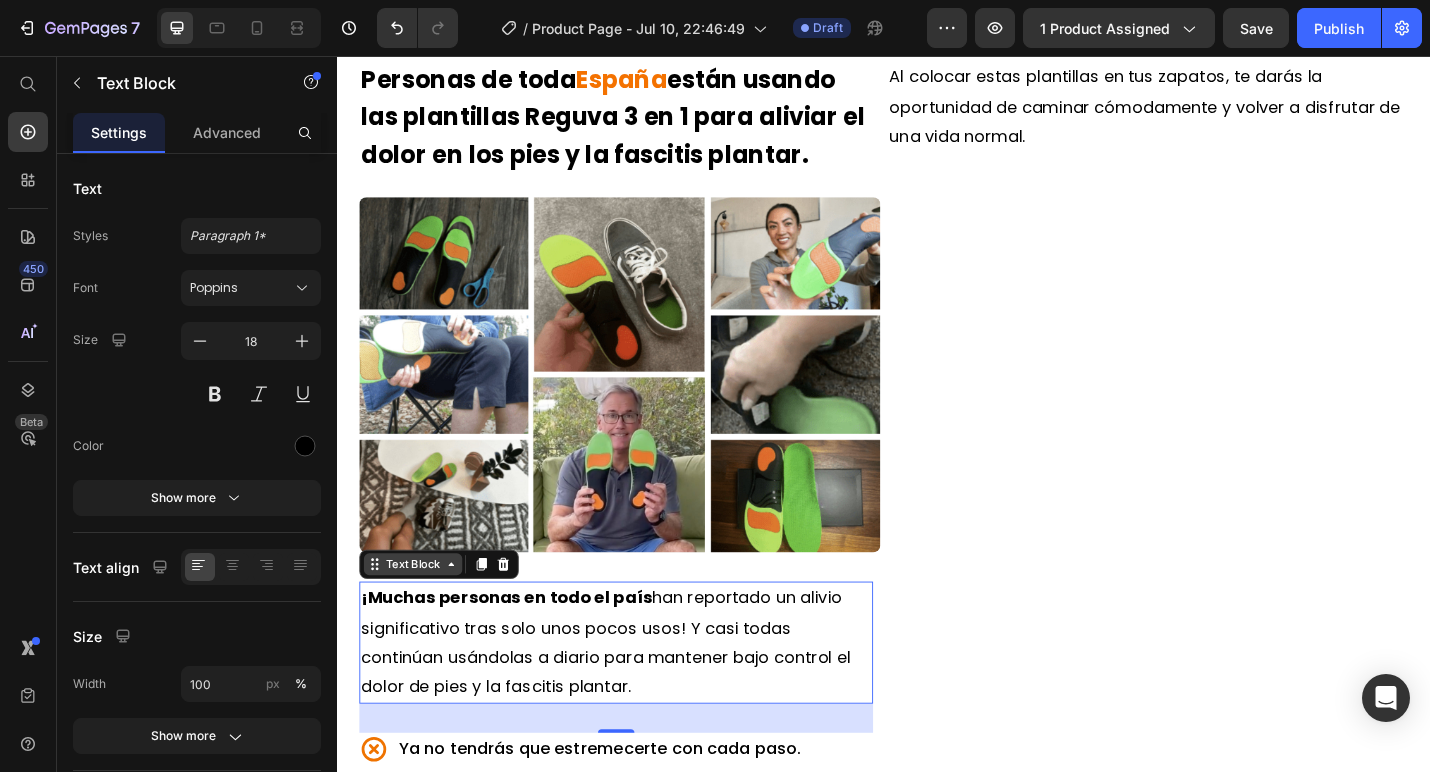 scroll, scrollTop: 2158, scrollLeft: 0, axis: vertical 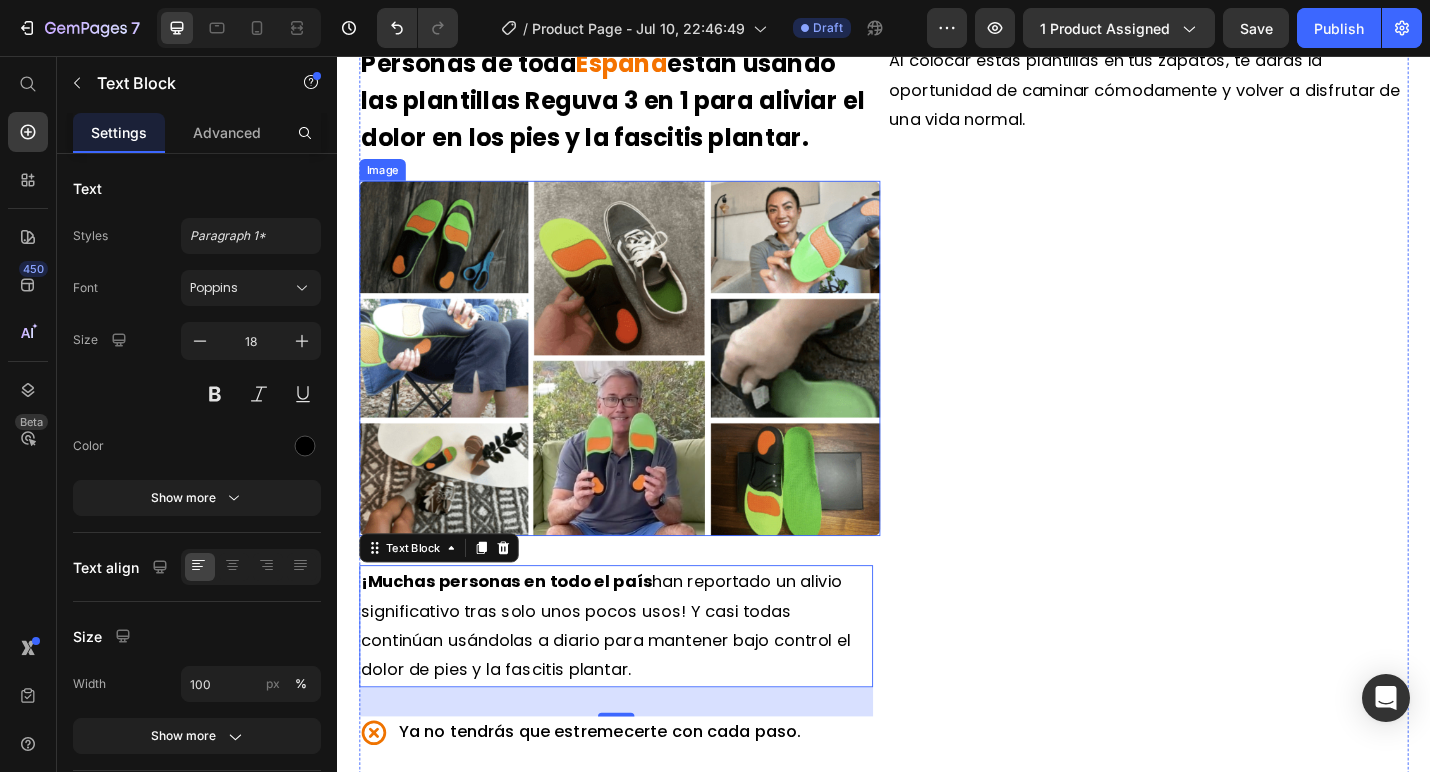 click at bounding box center [647, 388] 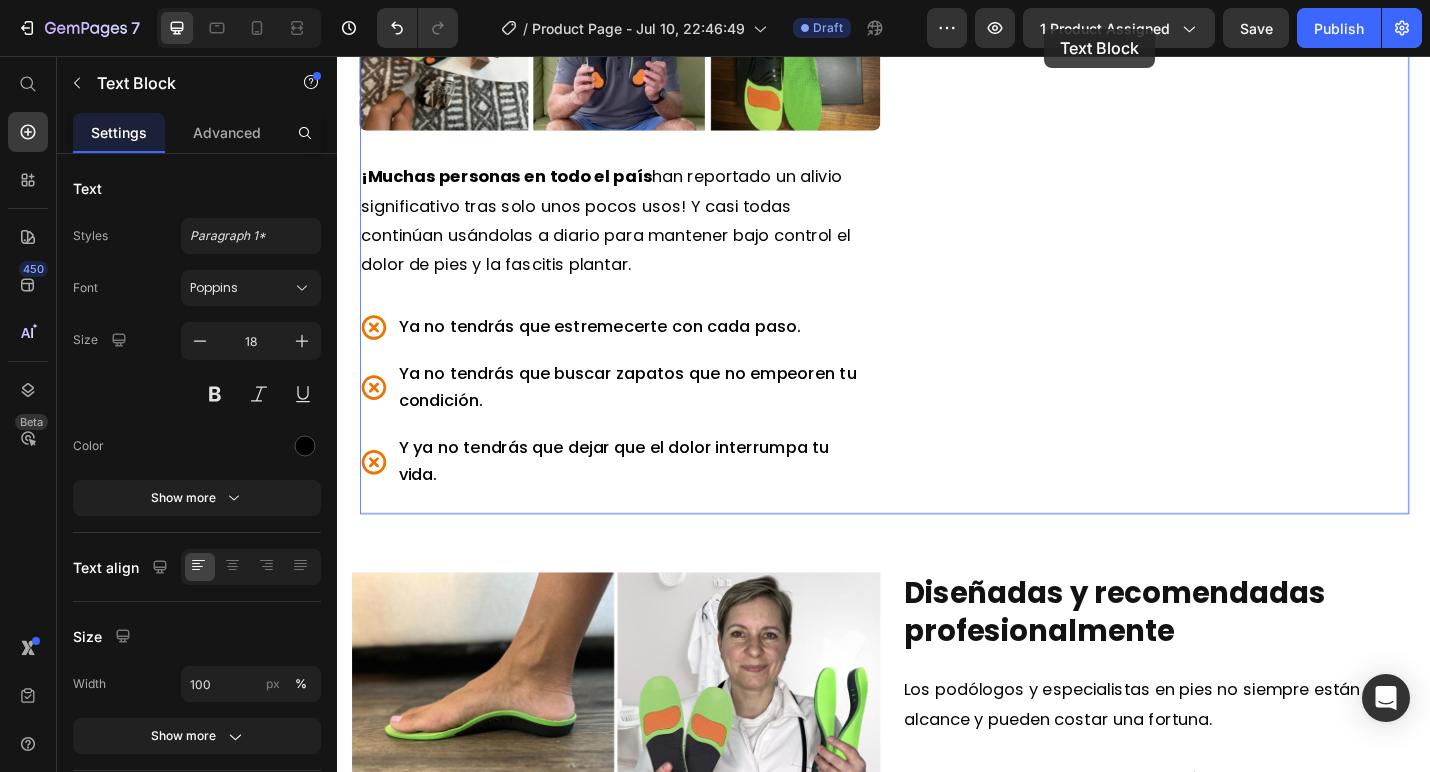 scroll, scrollTop: 2090, scrollLeft: 0, axis: vertical 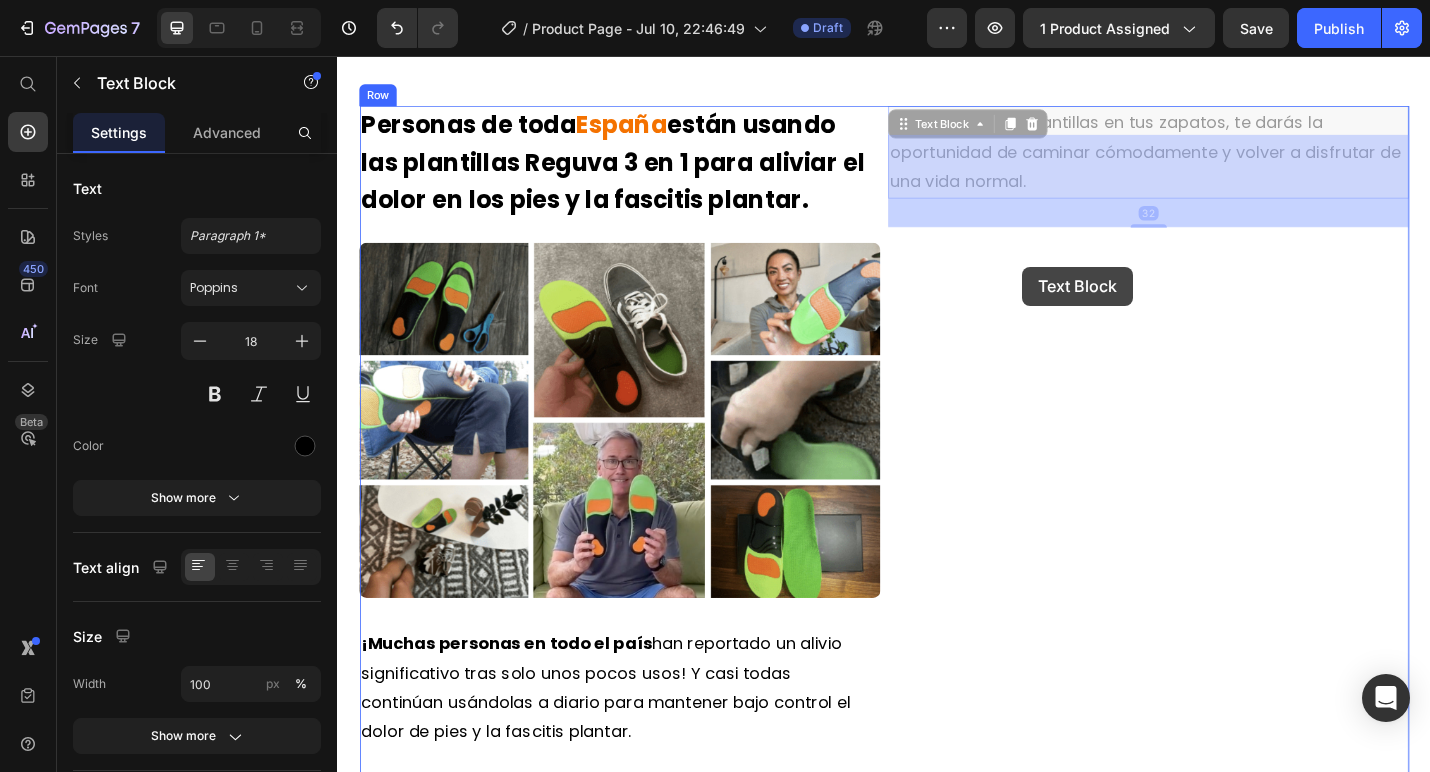 drag, startPoint x: 1082, startPoint y: 99, endPoint x: 1088, endPoint y: 250, distance: 151.11916 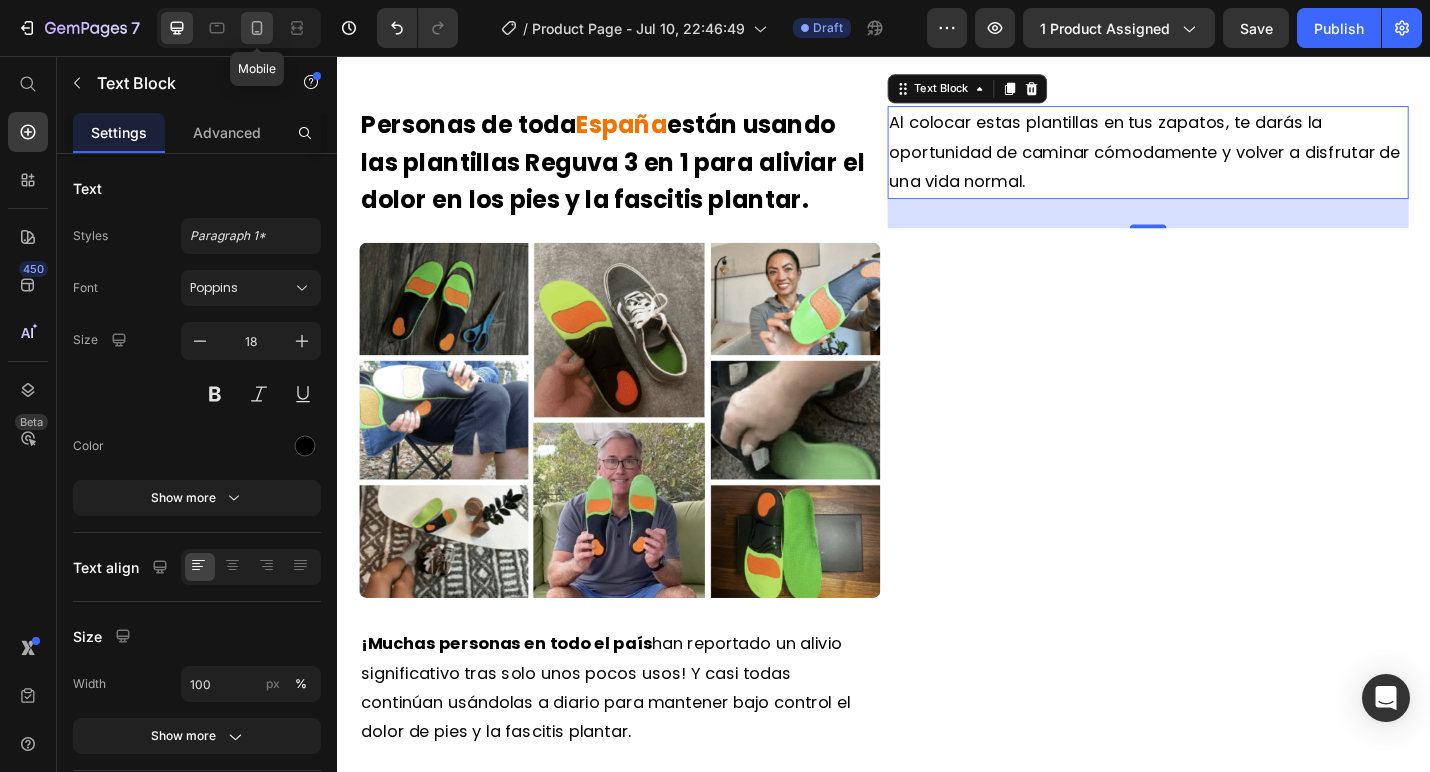 click 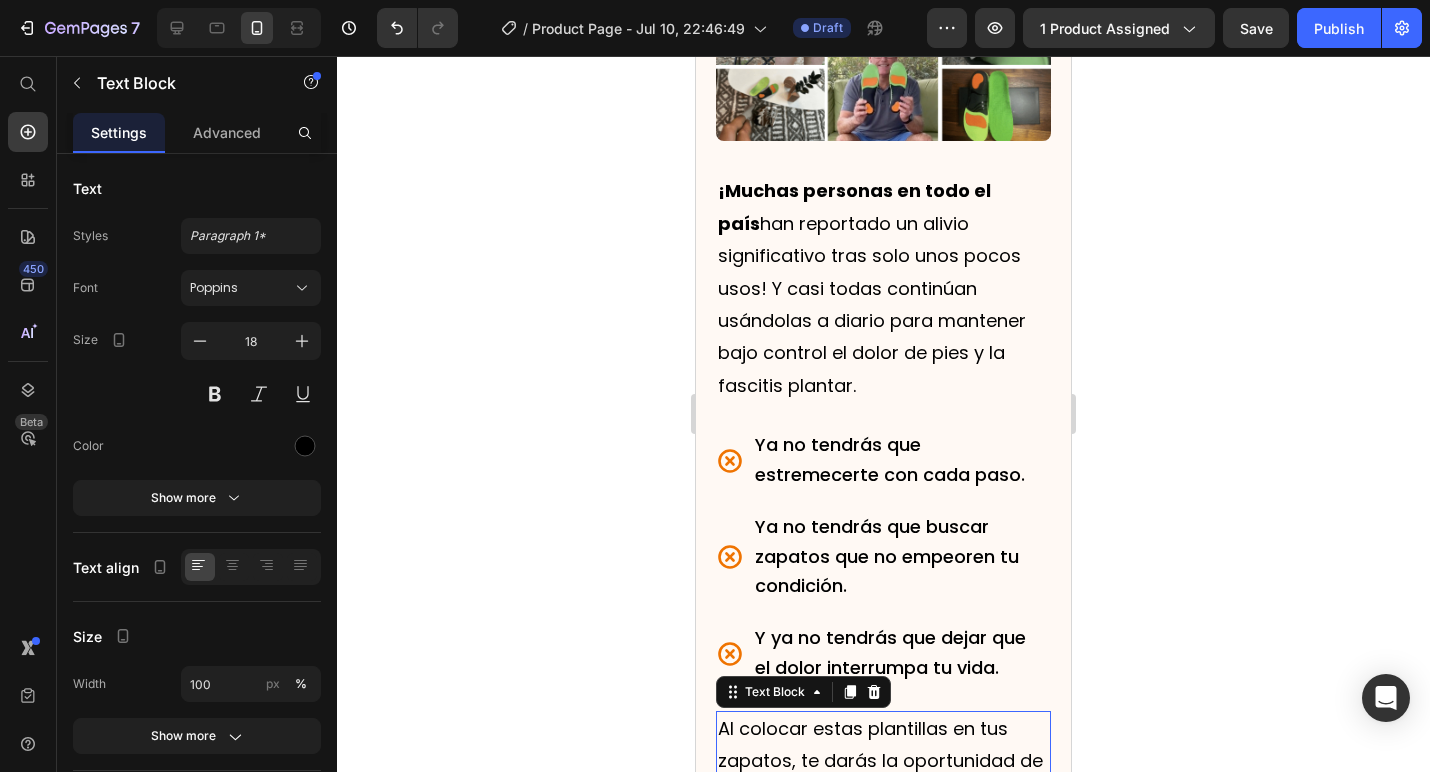 scroll, scrollTop: 2714, scrollLeft: 0, axis: vertical 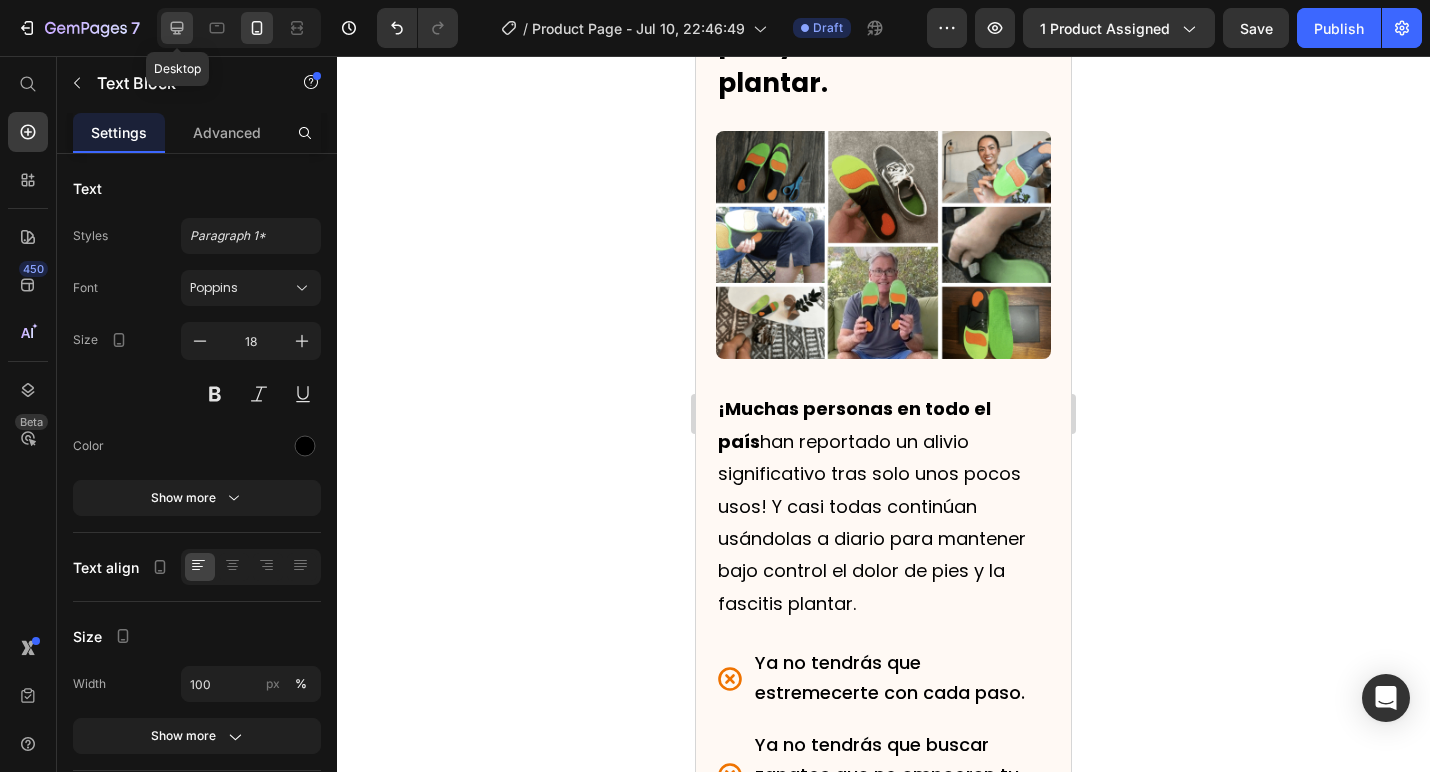 click 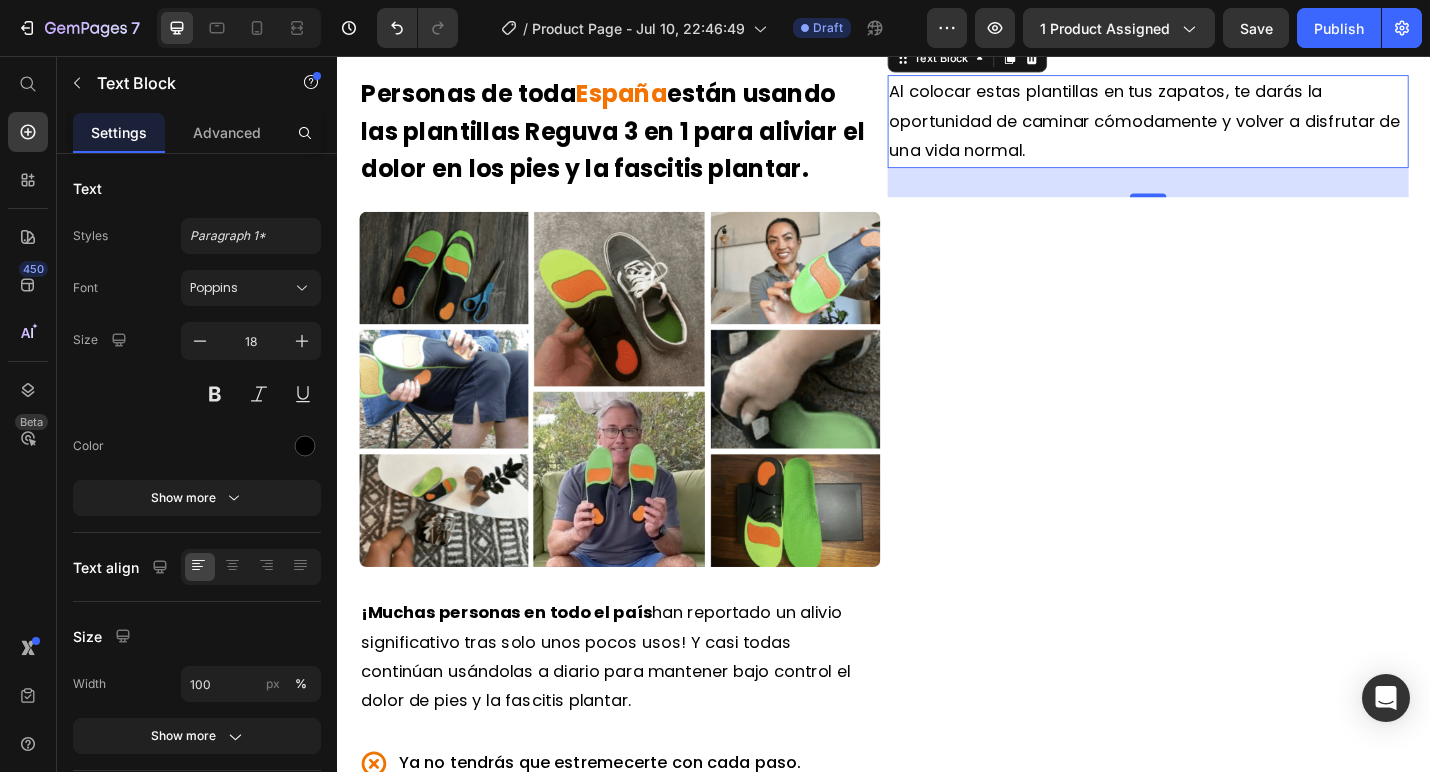 scroll, scrollTop: 2130, scrollLeft: 0, axis: vertical 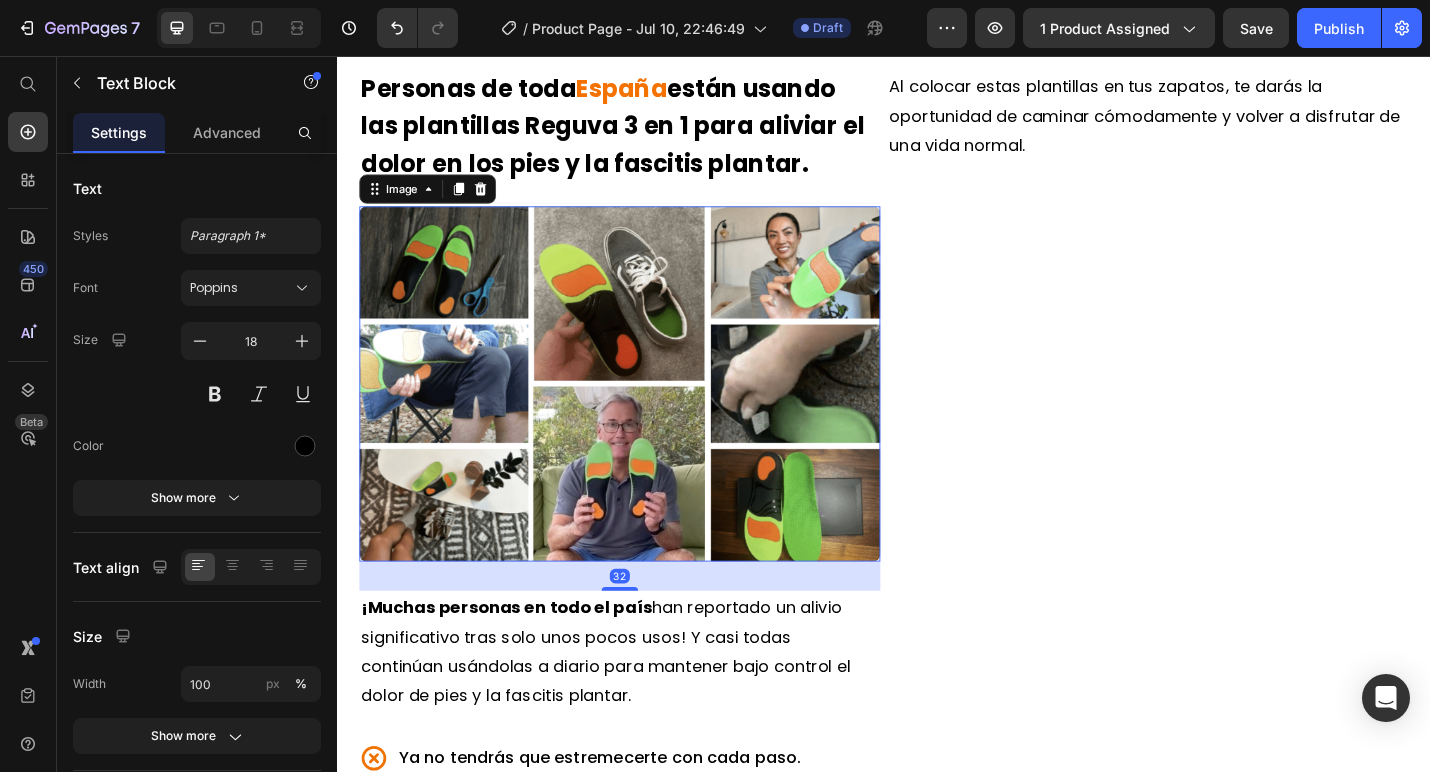 click at bounding box center [647, 416] 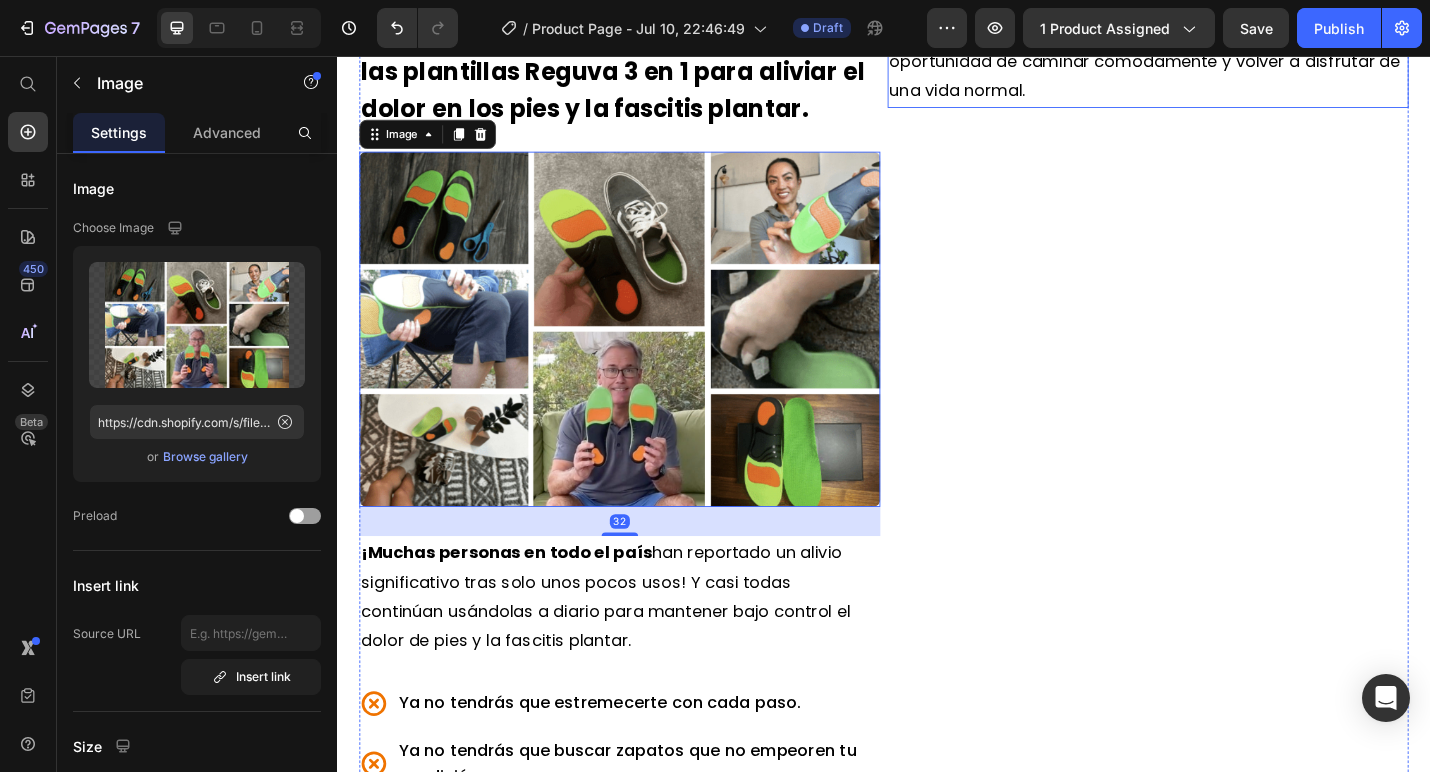 scroll, scrollTop: 2211, scrollLeft: 0, axis: vertical 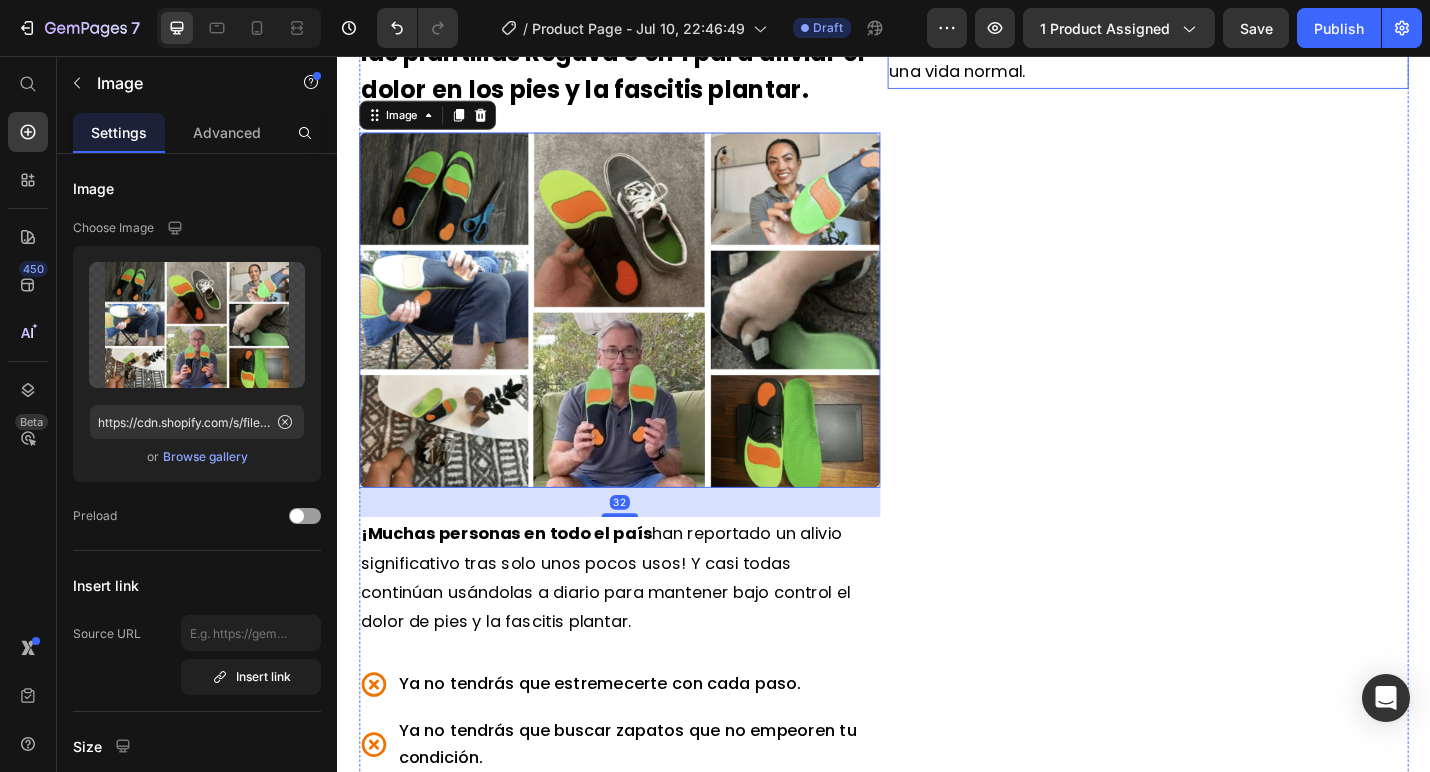 click on "Al colocar estas plantillas en tus zapatos, te darás la oportunidad de caminar cómodamente y volver a disfrutar de una vida normal." at bounding box center (1223, 40) 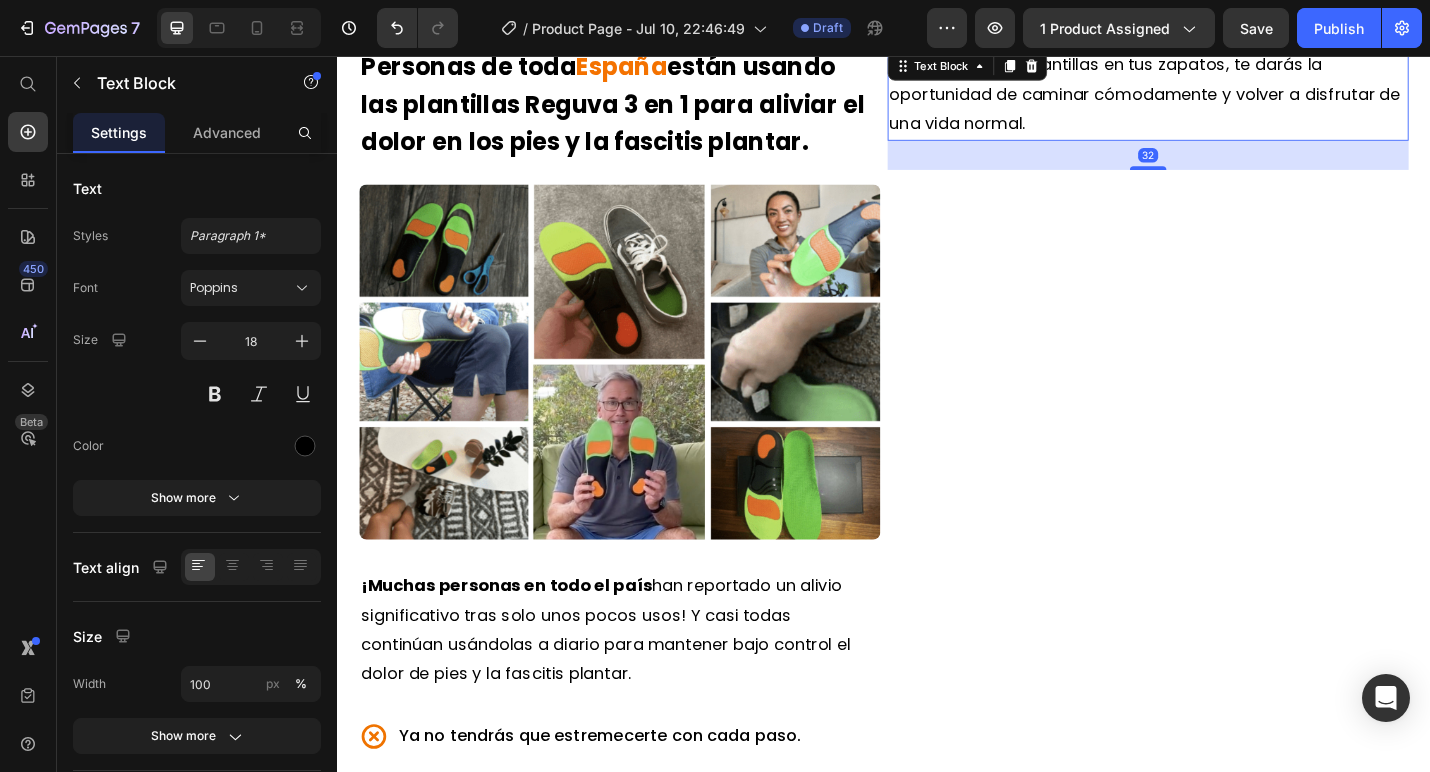 scroll, scrollTop: 2149, scrollLeft: 0, axis: vertical 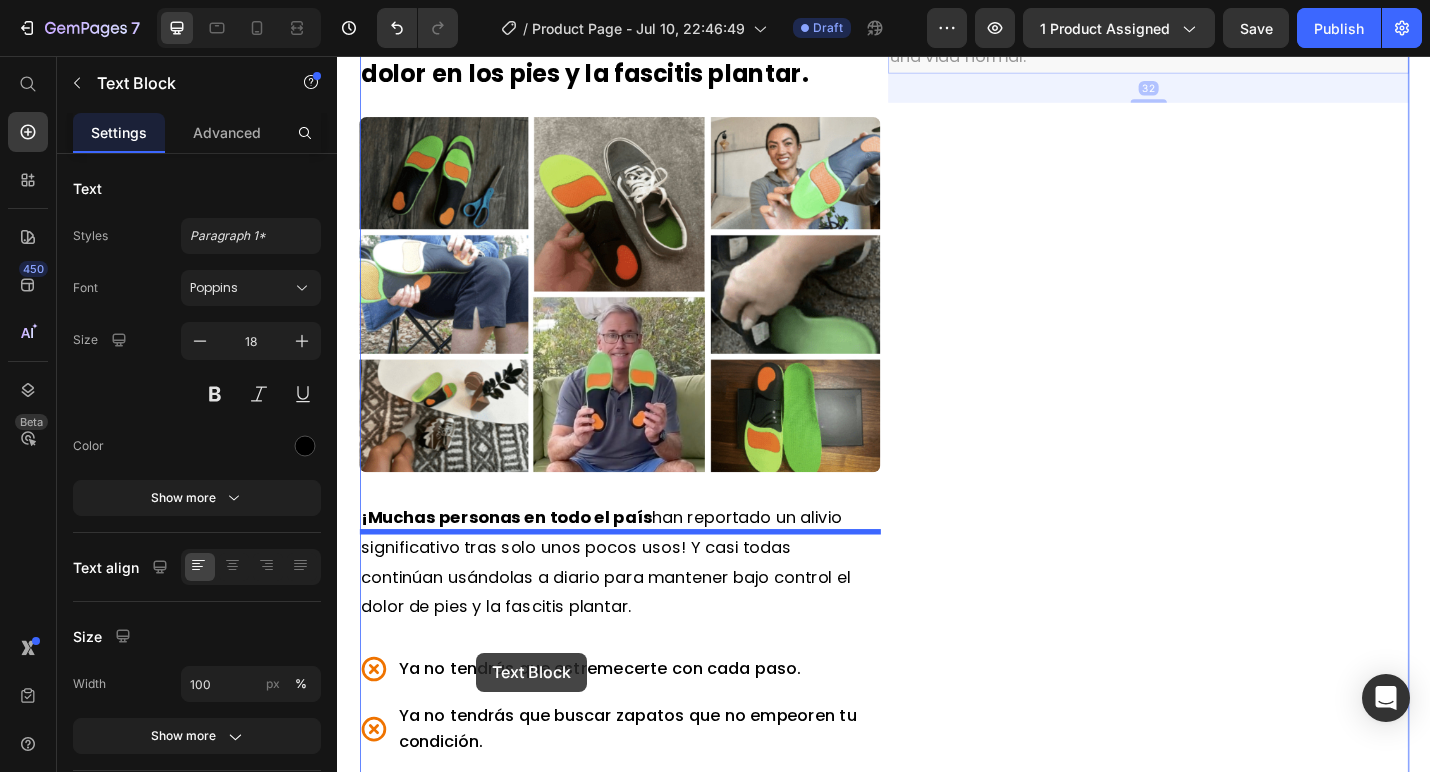 drag, startPoint x: 956, startPoint y: 103, endPoint x: 489, endPoint y: 717, distance: 771.41754 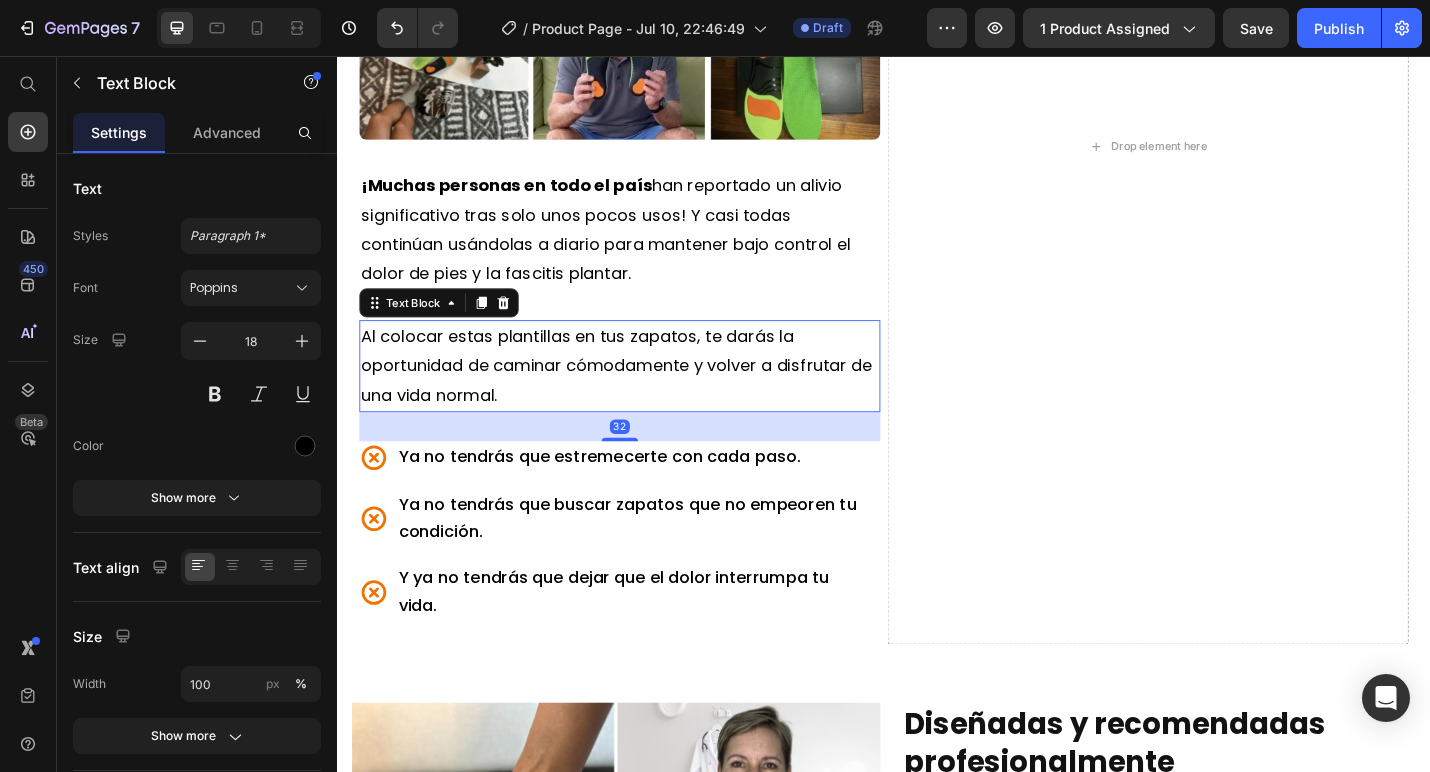 scroll, scrollTop: 2604, scrollLeft: 0, axis: vertical 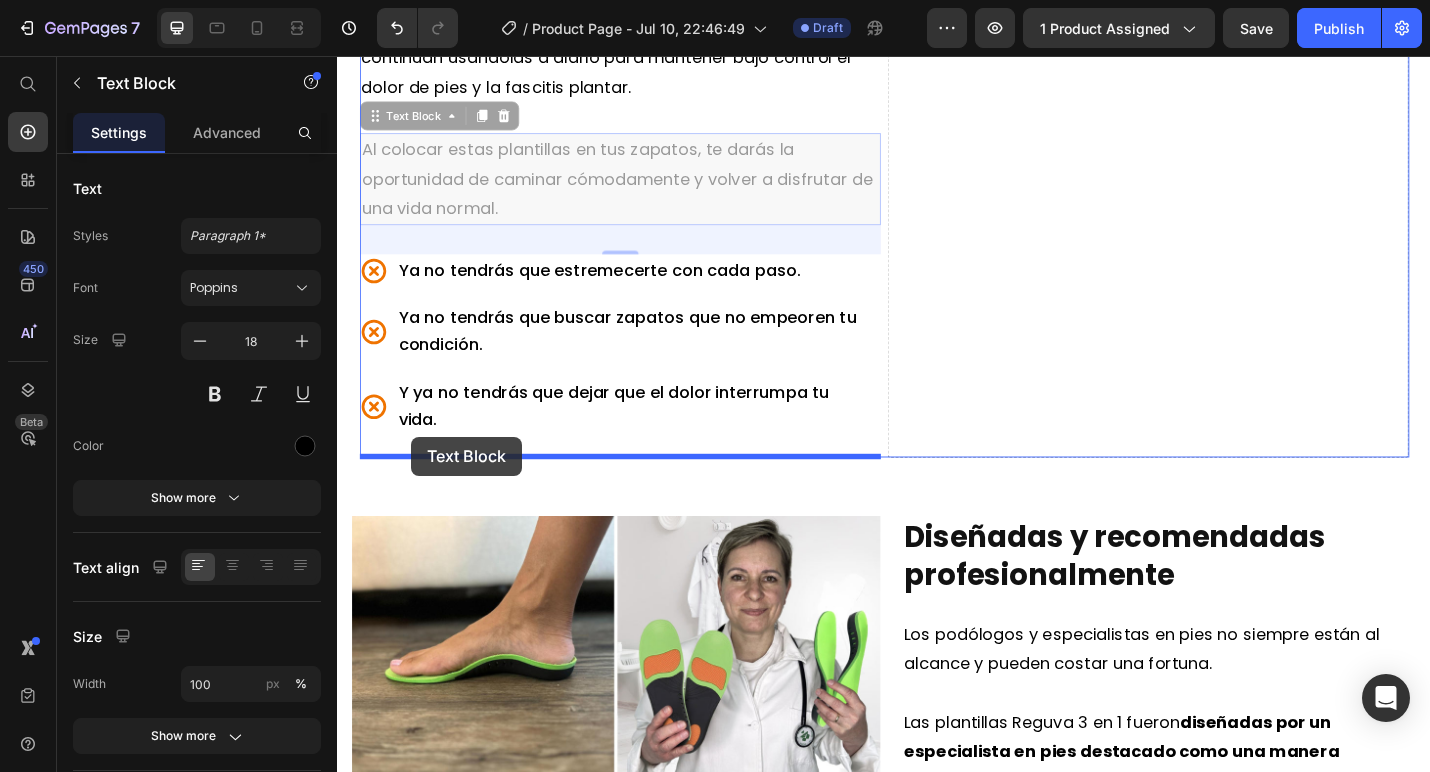drag, startPoint x: 372, startPoint y: 353, endPoint x: 418, endPoint y: 474, distance: 129.44884 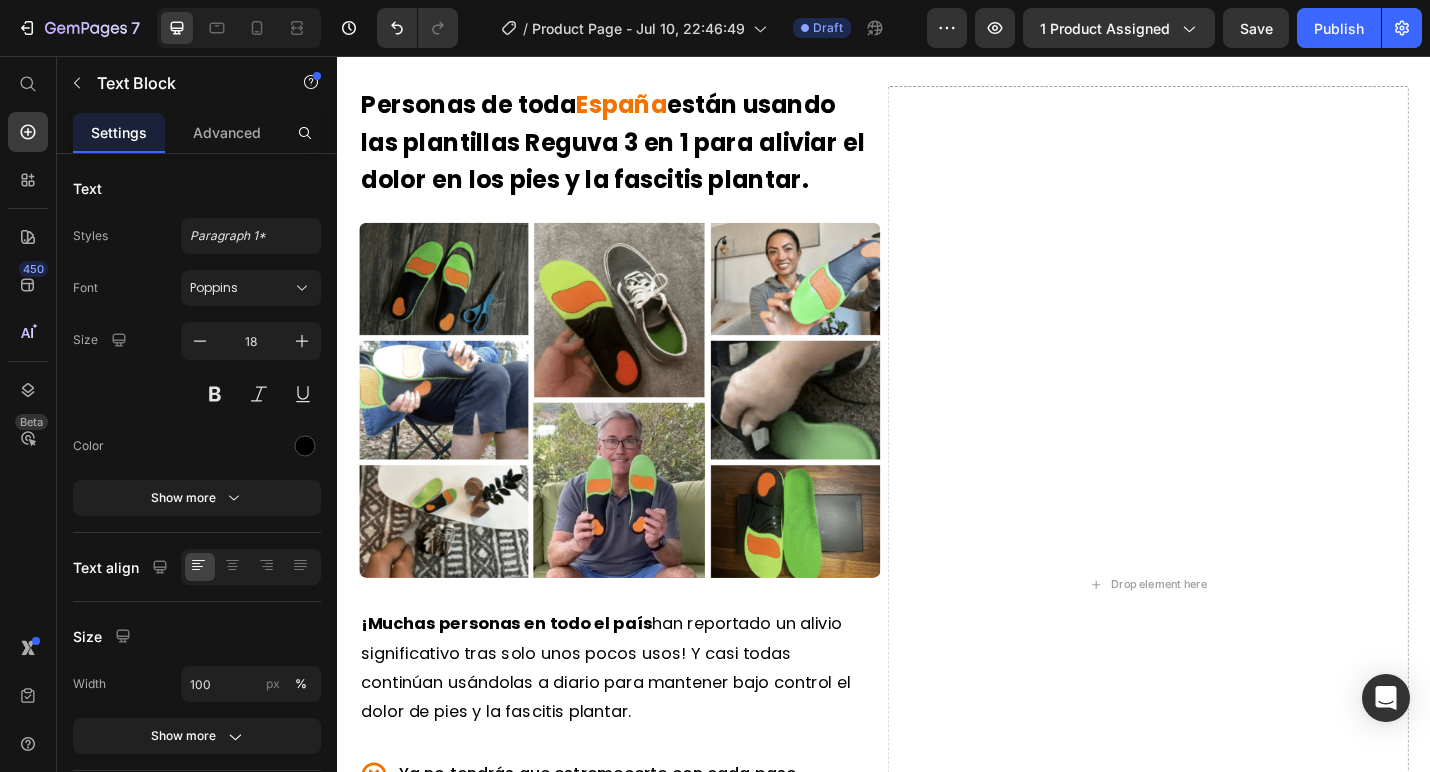 scroll, scrollTop: 2124, scrollLeft: 0, axis: vertical 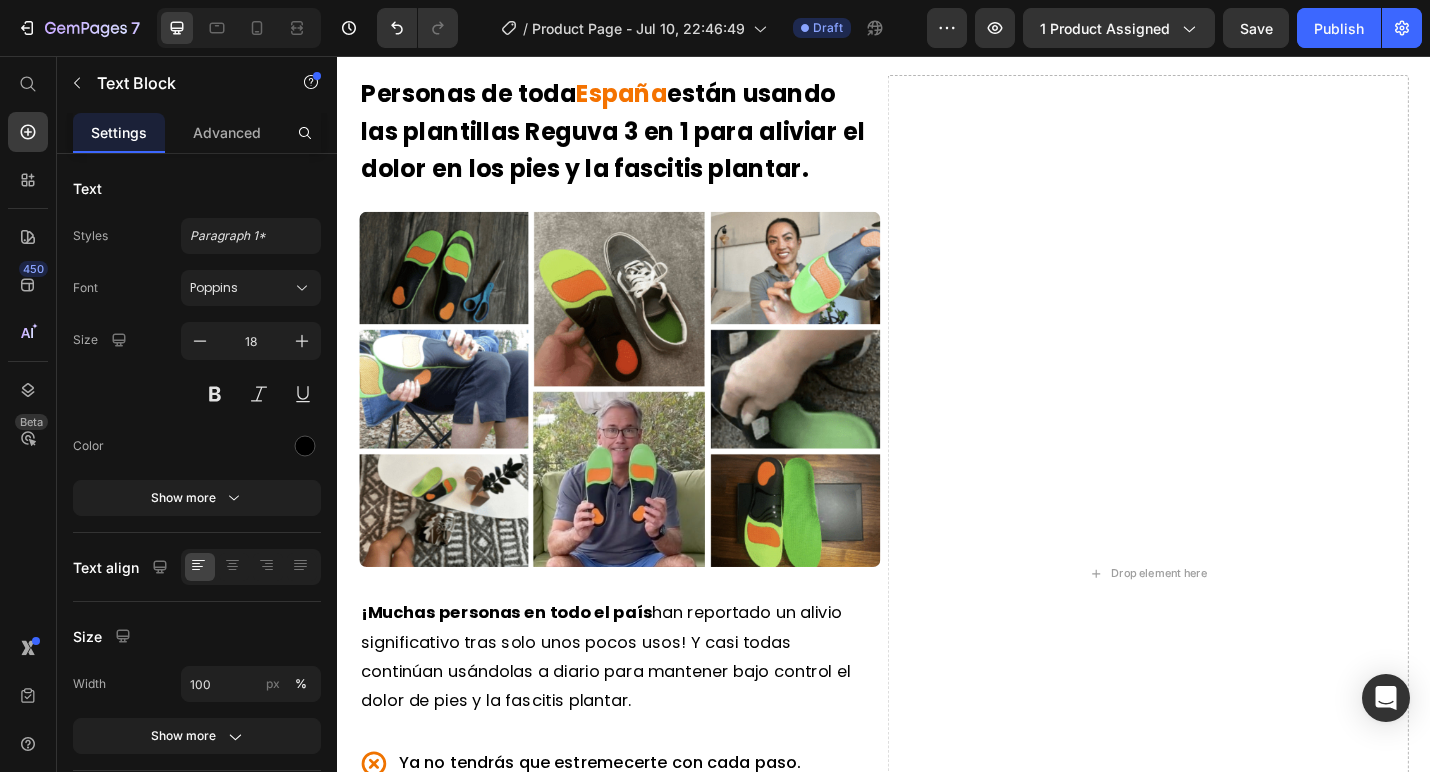 click at bounding box center [647, 422] 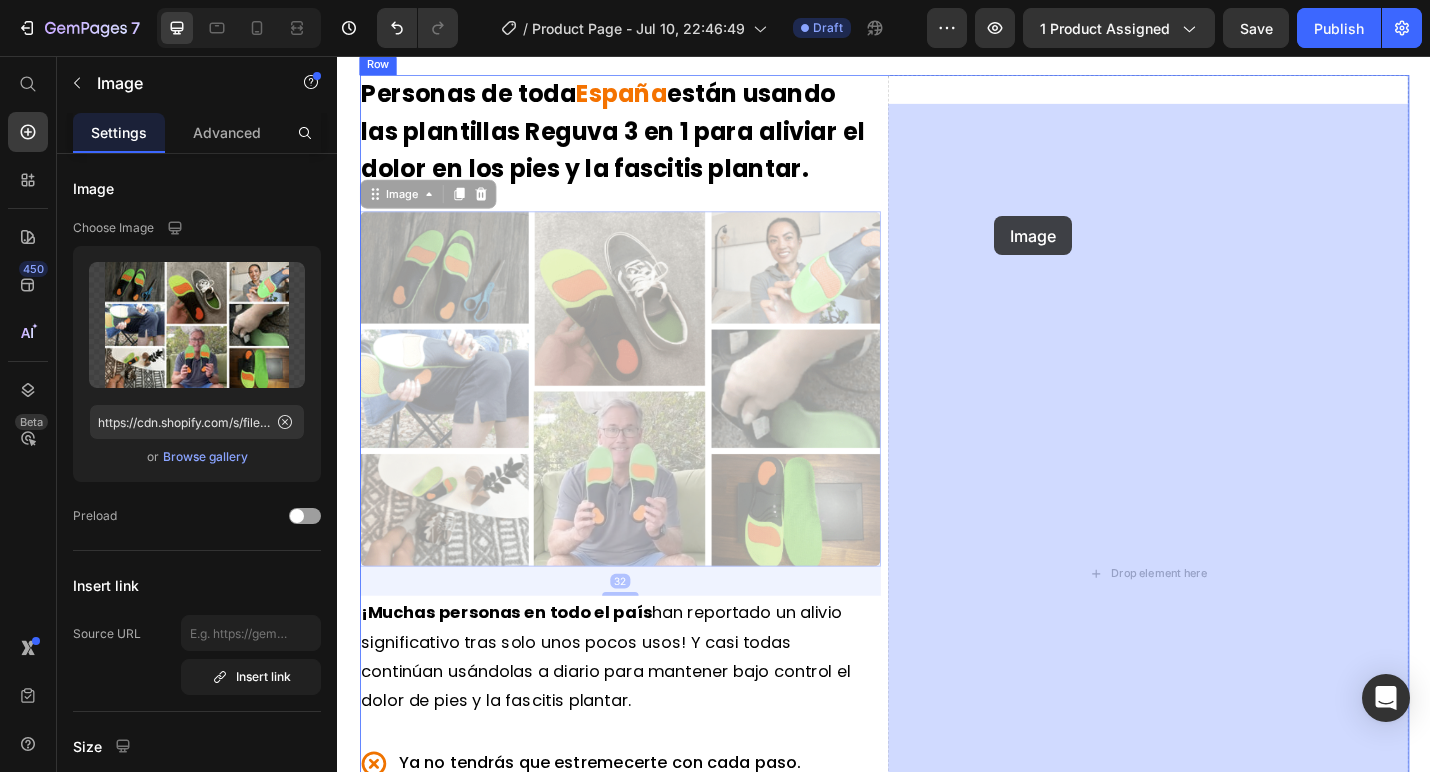 drag, startPoint x: 385, startPoint y: 238, endPoint x: 1068, endPoint y: 227, distance: 683.08856 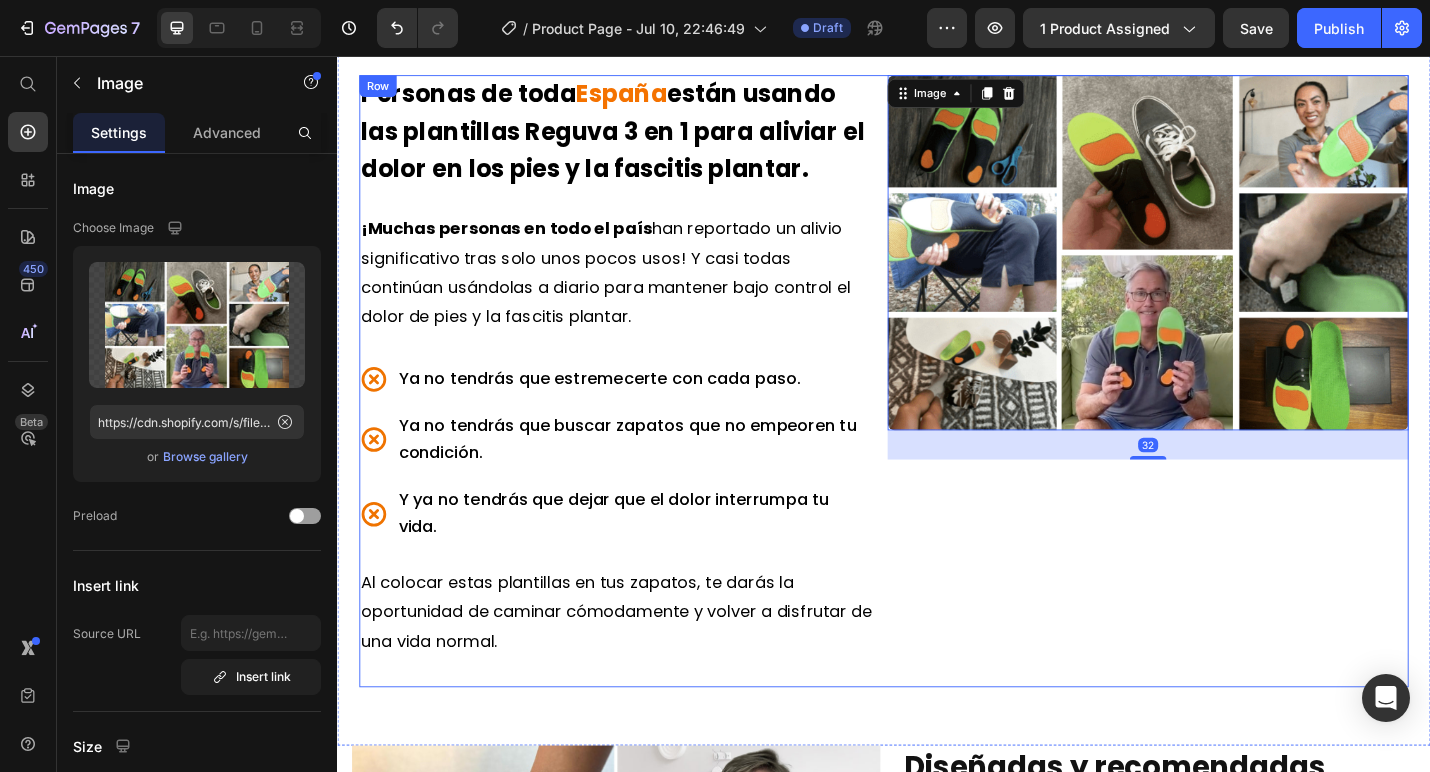 click on "Image   32" at bounding box center (1227, 413) 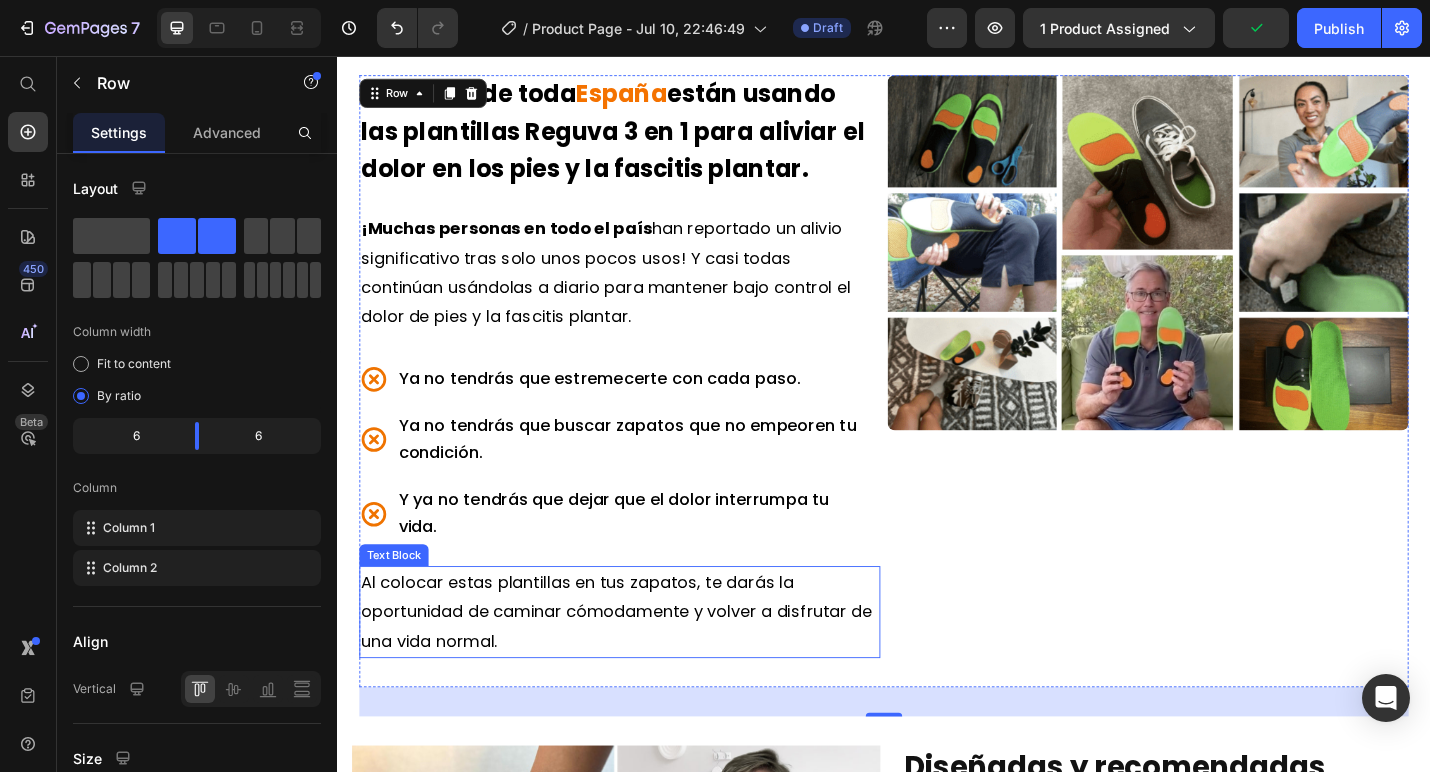 click on "Al colocar estas plantillas en tus zapatos, te darás la oportunidad de caminar cómodamente y volver a disfrutar de una vida normal." at bounding box center (643, 666) 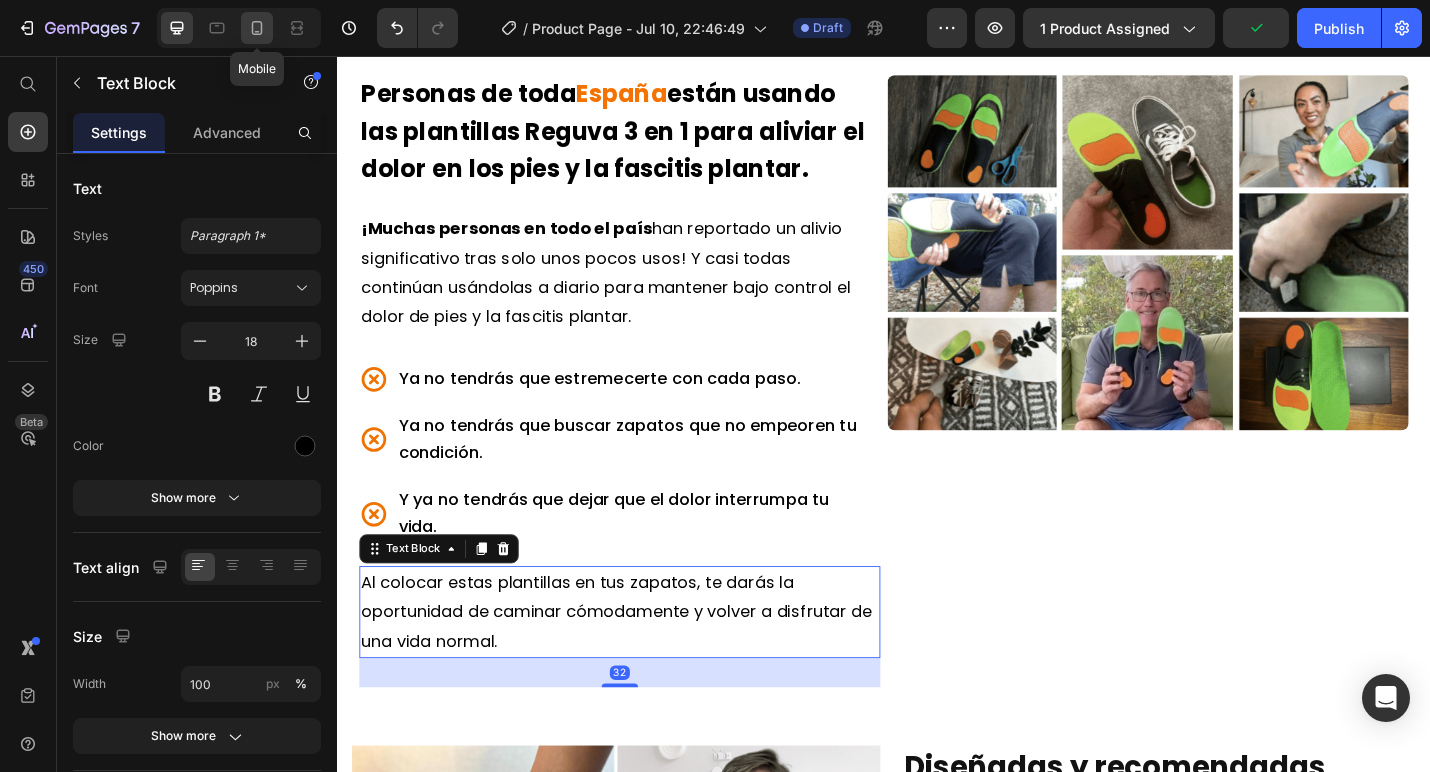 click 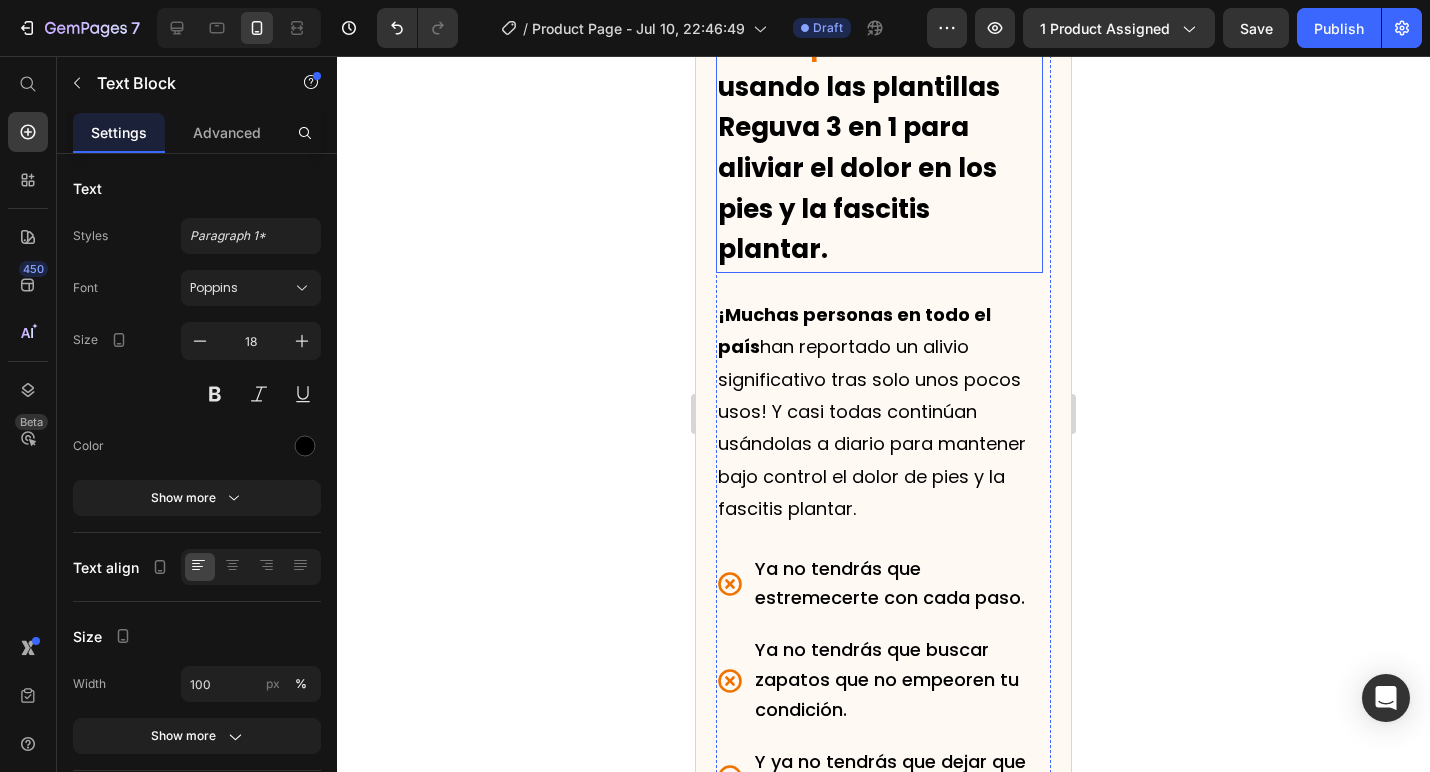 scroll, scrollTop: 2513, scrollLeft: 0, axis: vertical 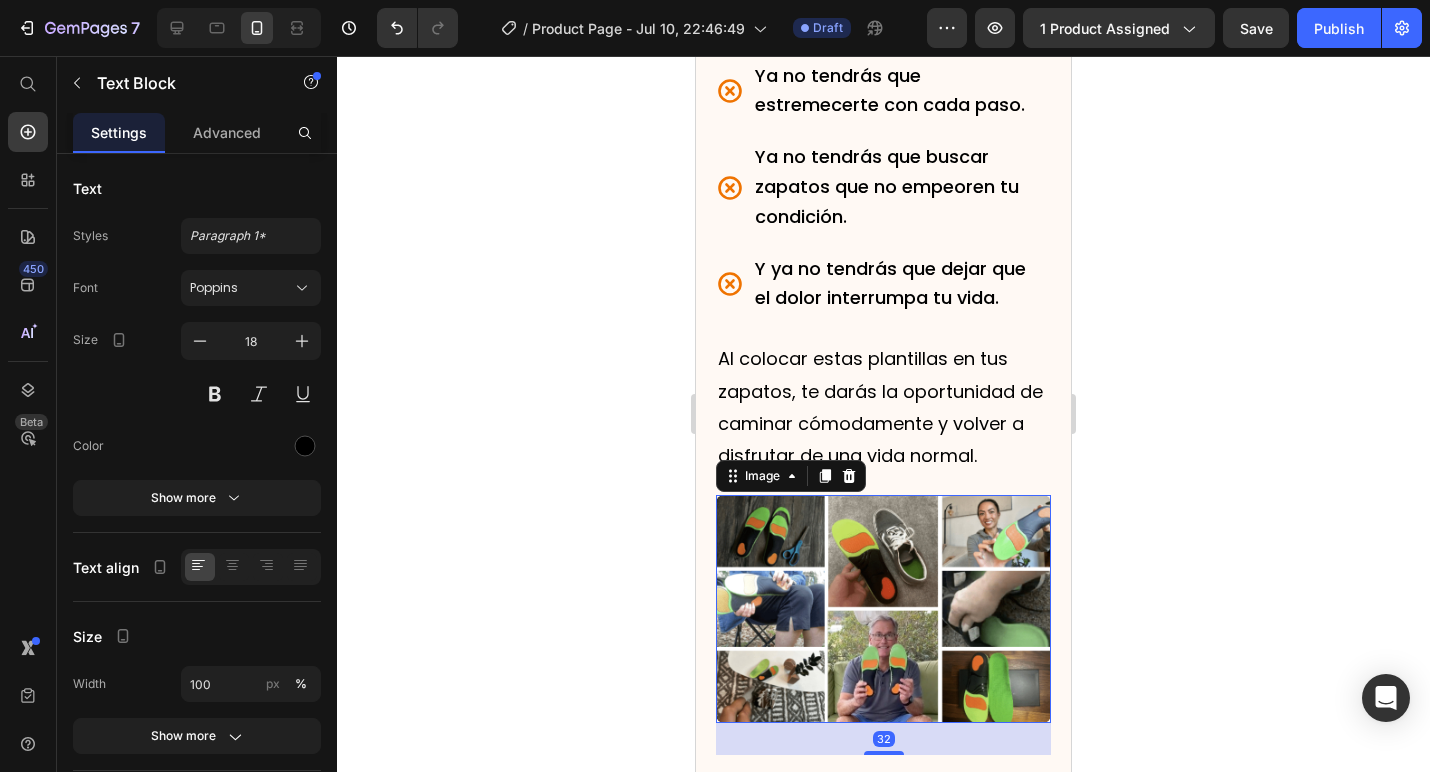 click at bounding box center (883, 609) 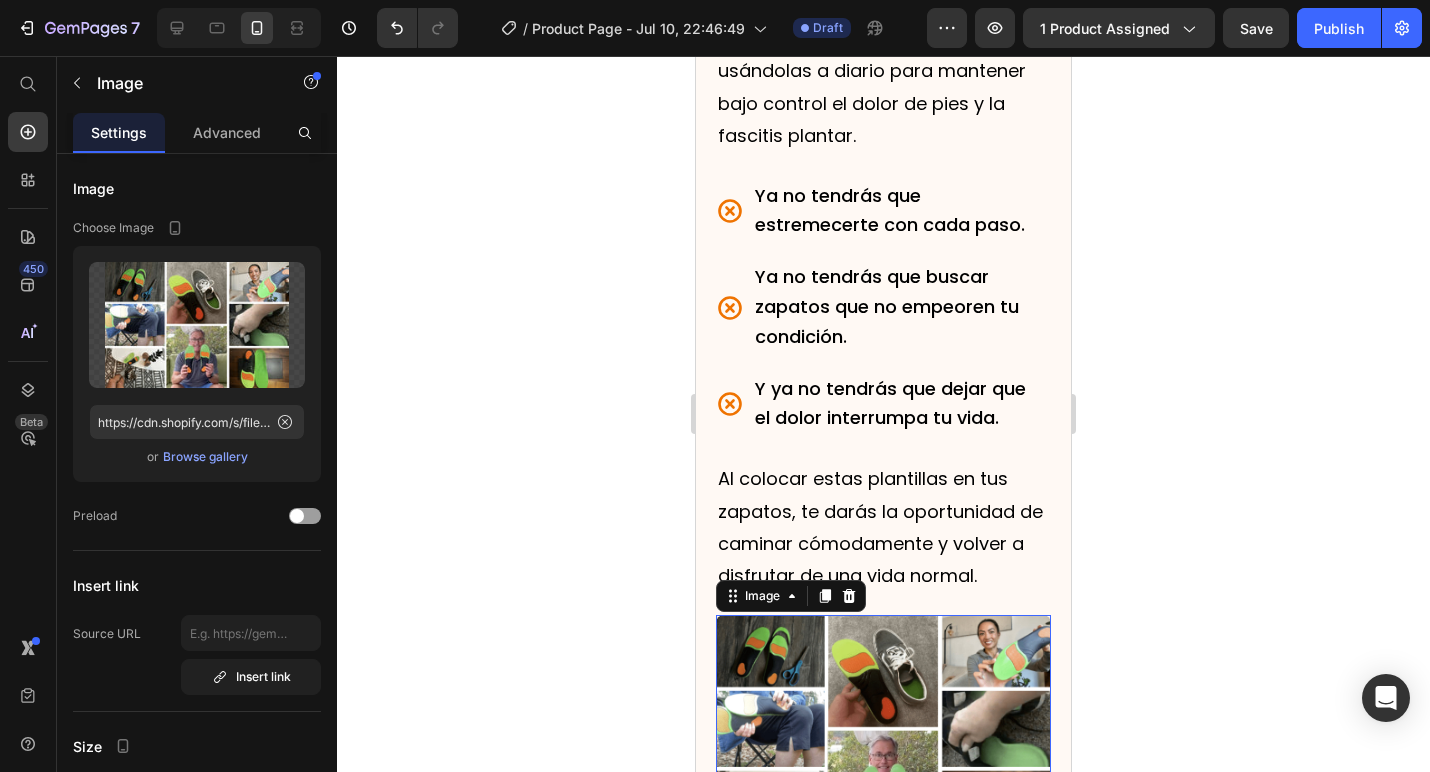 scroll, scrollTop: 2915, scrollLeft: 0, axis: vertical 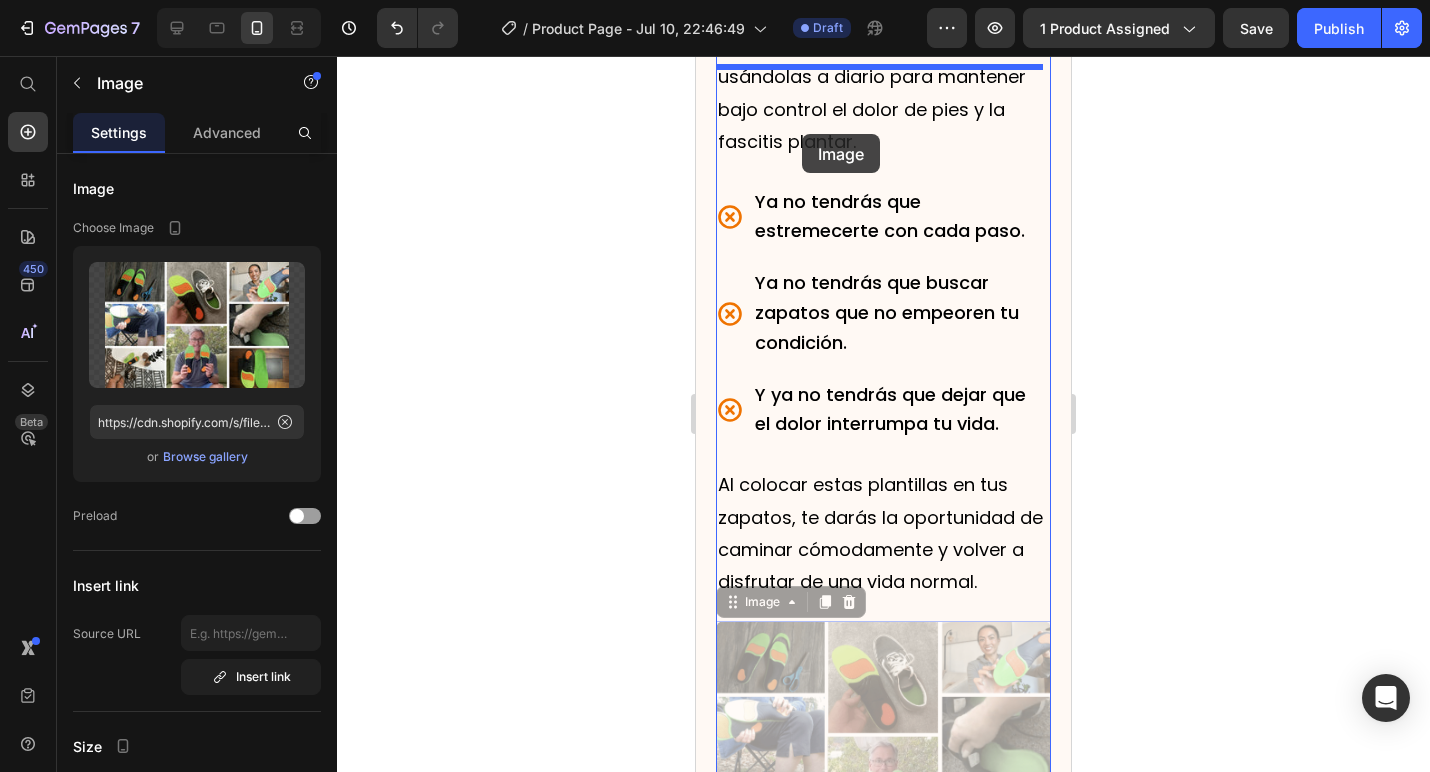 drag, startPoint x: 735, startPoint y: 743, endPoint x: 800, endPoint y: 135, distance: 611.46466 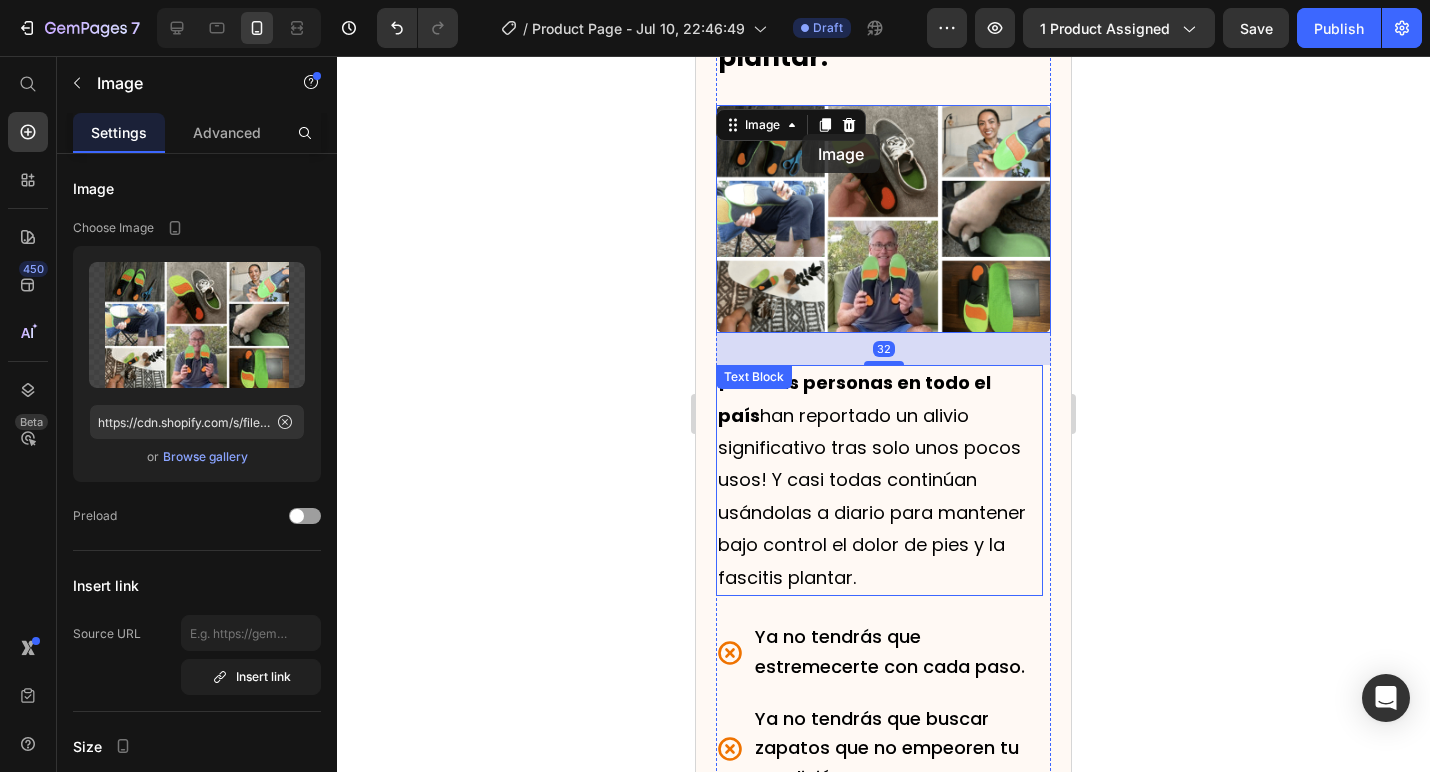 scroll, scrollTop: 3175, scrollLeft: 0, axis: vertical 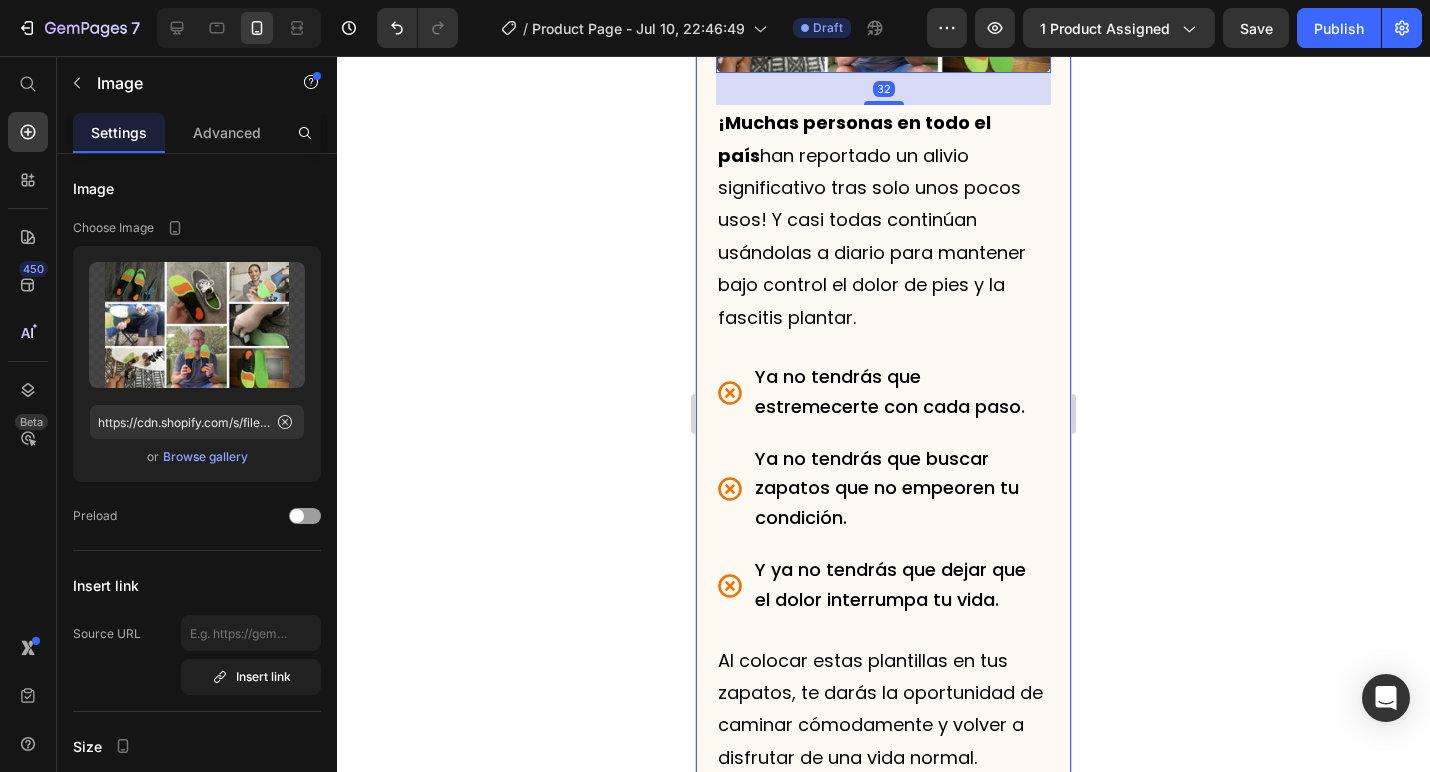 drag, startPoint x: 569, startPoint y: 289, endPoint x: 60, endPoint y: 276, distance: 509.166 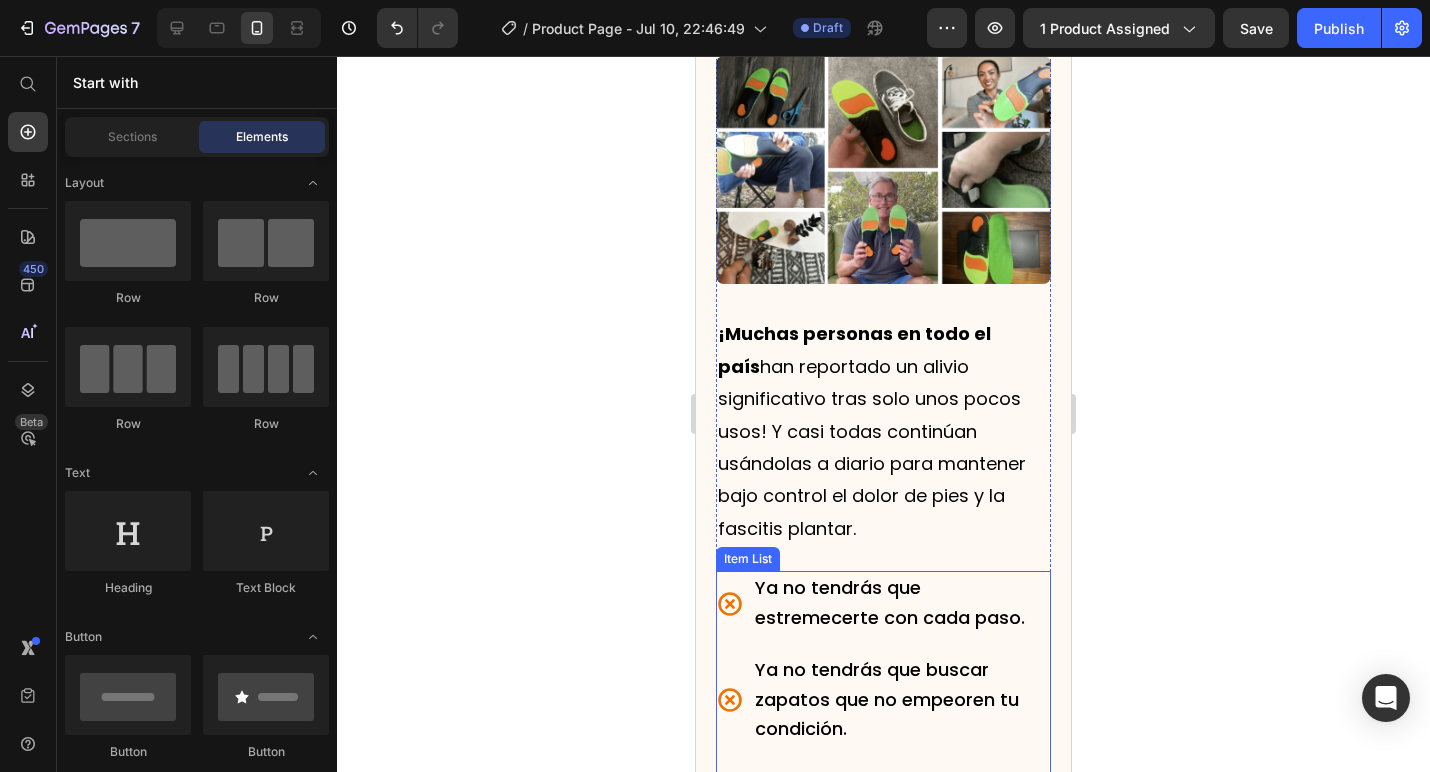 scroll, scrollTop: 2775, scrollLeft: 0, axis: vertical 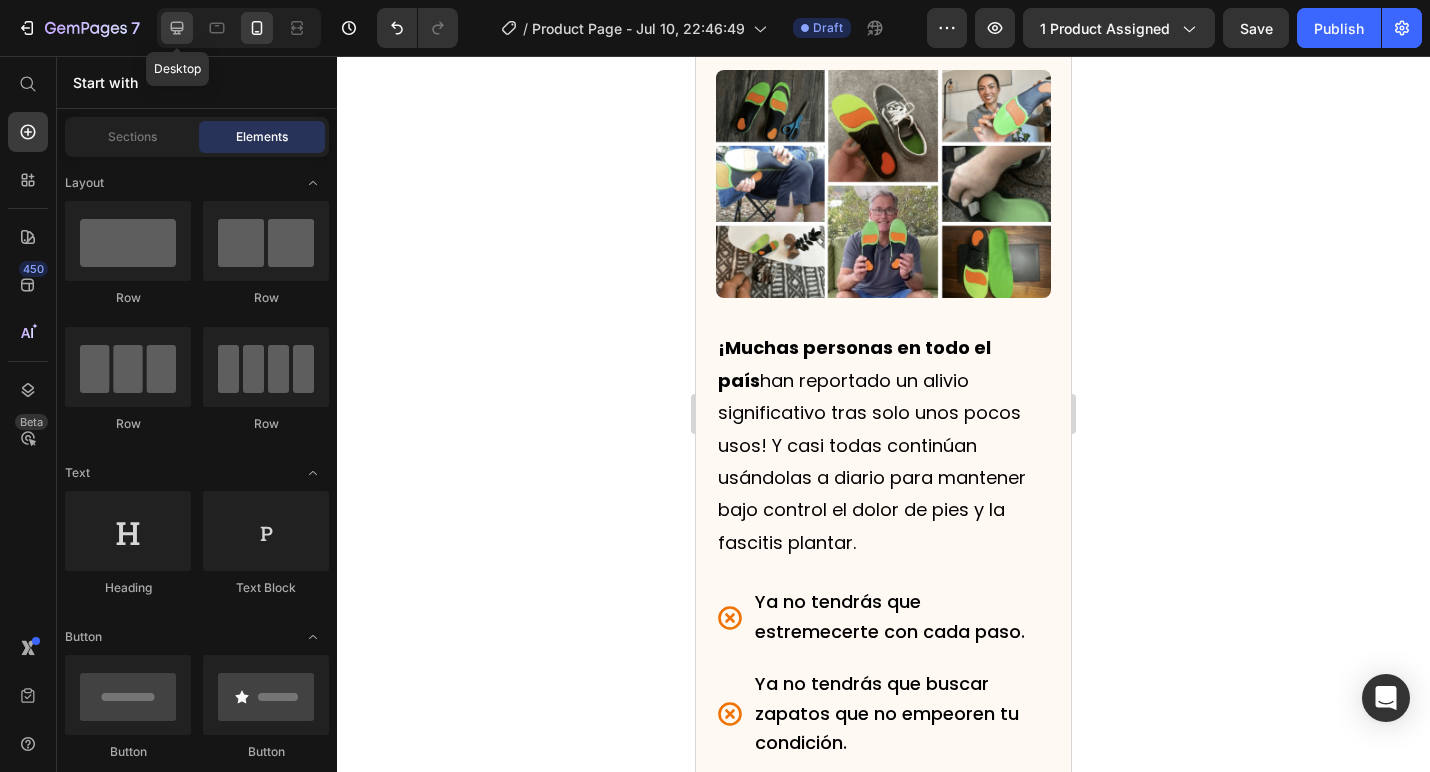 click 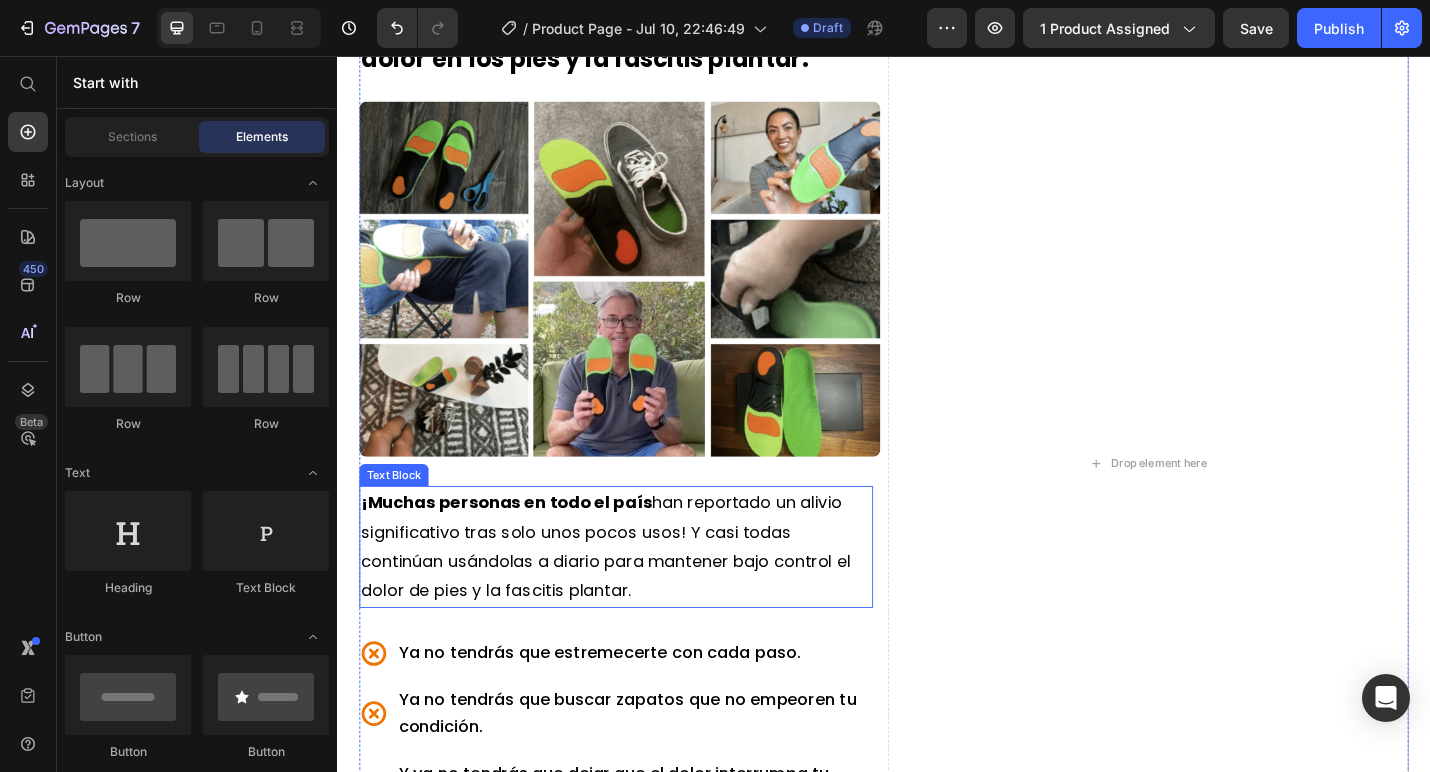 scroll, scrollTop: 2238, scrollLeft: 0, axis: vertical 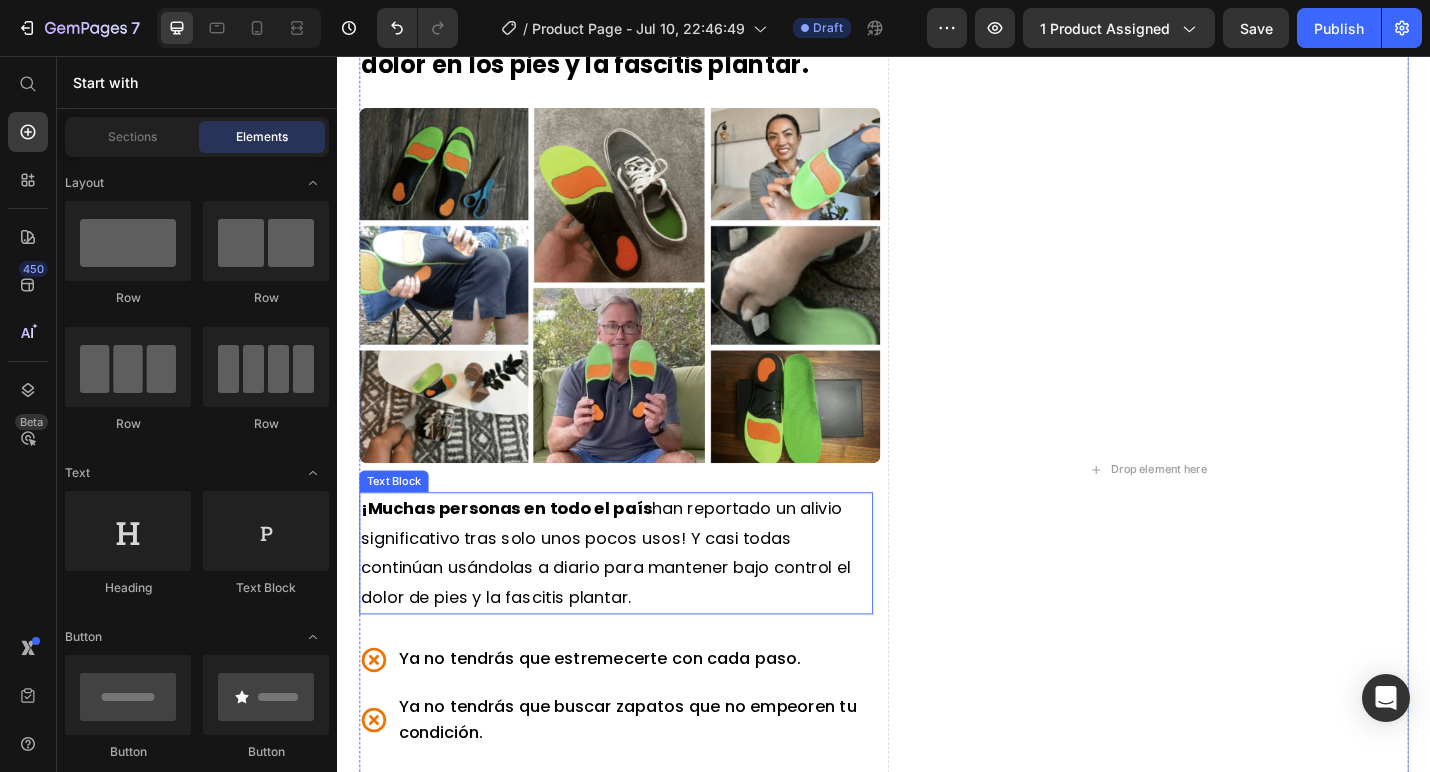 click on "¡Muchas personas en todo el país  han reportado un alivio significativo tras solo unos pocos usos! Y casi todas continúan usándolas a diario para mantener bajo control el dolor de pies y la fascitis plantar." at bounding box center [631, 601] 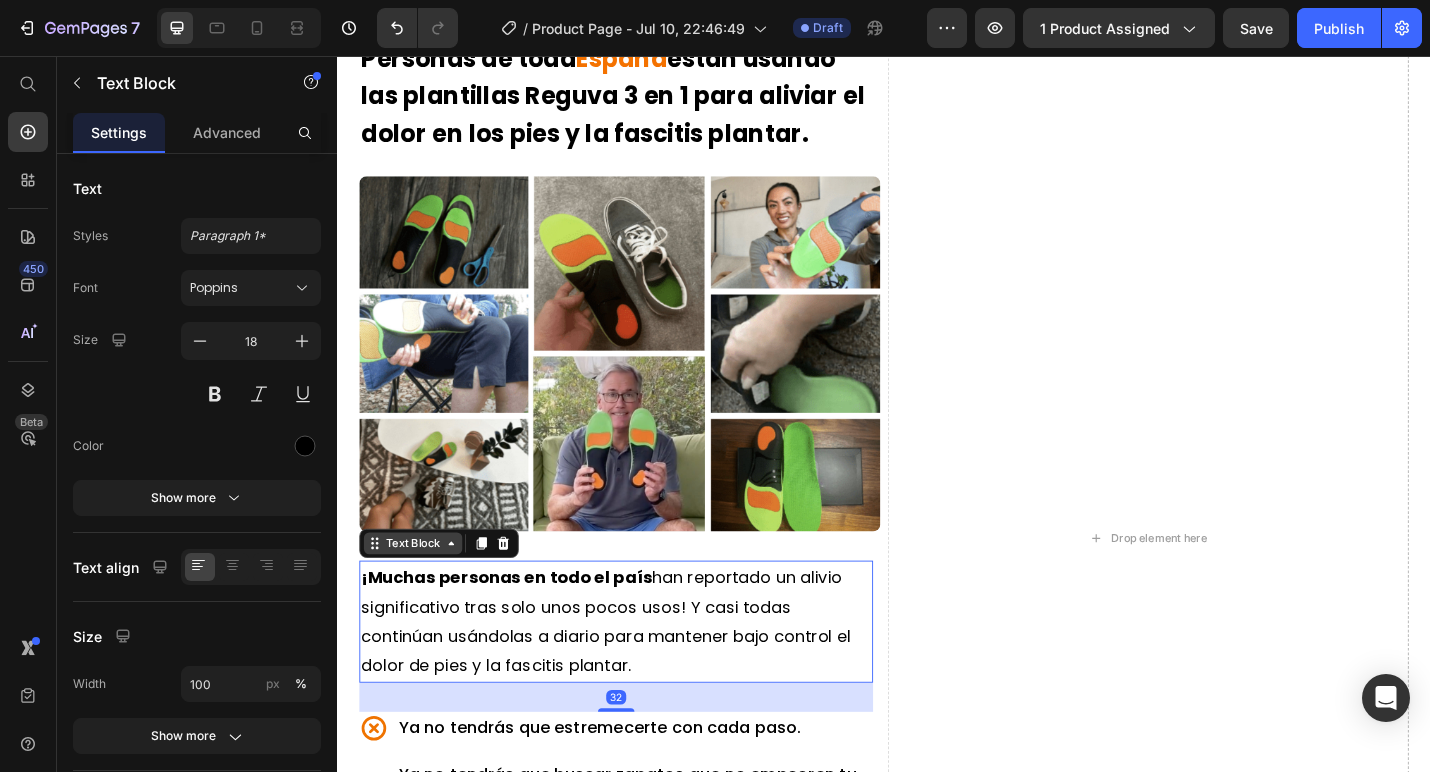 scroll, scrollTop: 2162, scrollLeft: 0, axis: vertical 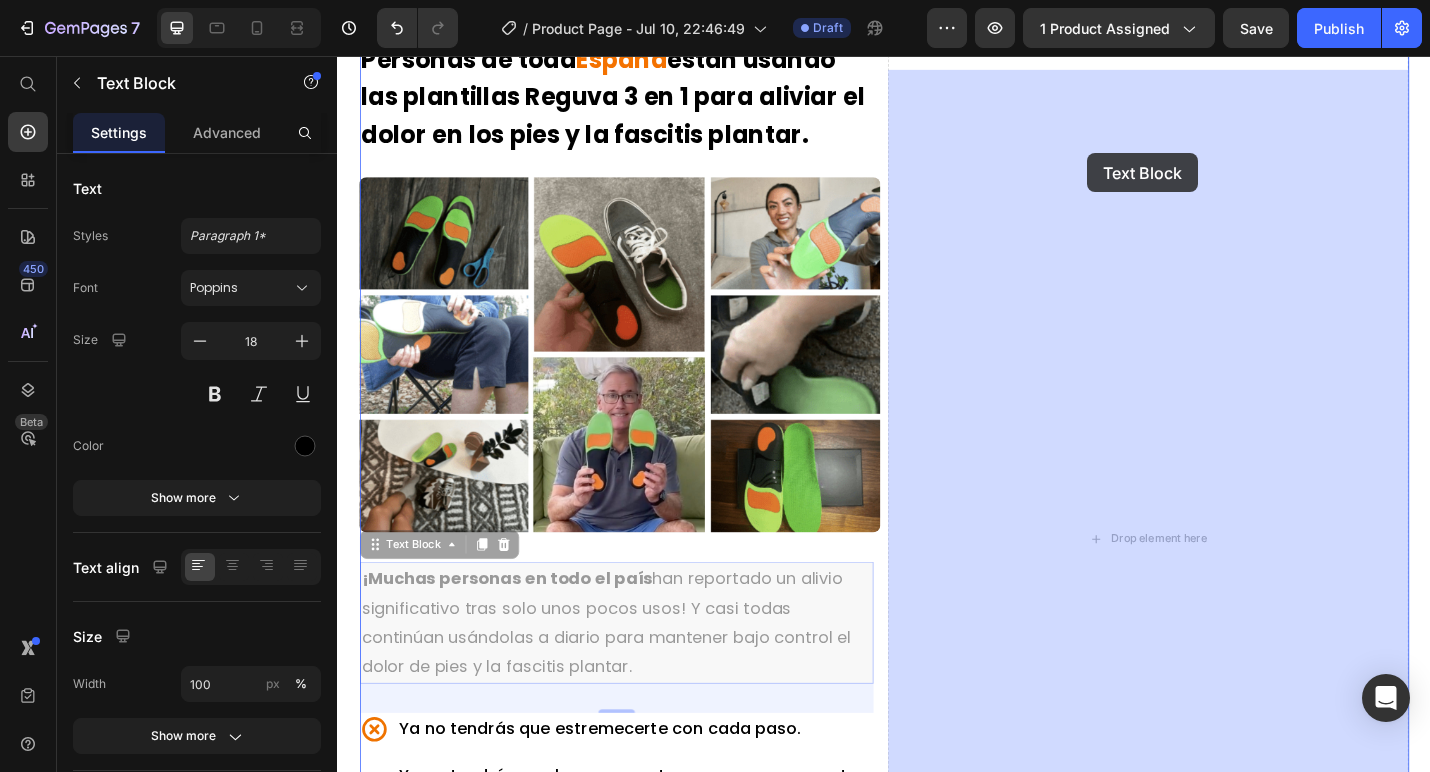 drag, startPoint x: 377, startPoint y: 625, endPoint x: 1160, endPoint y: 163, distance: 909.1386 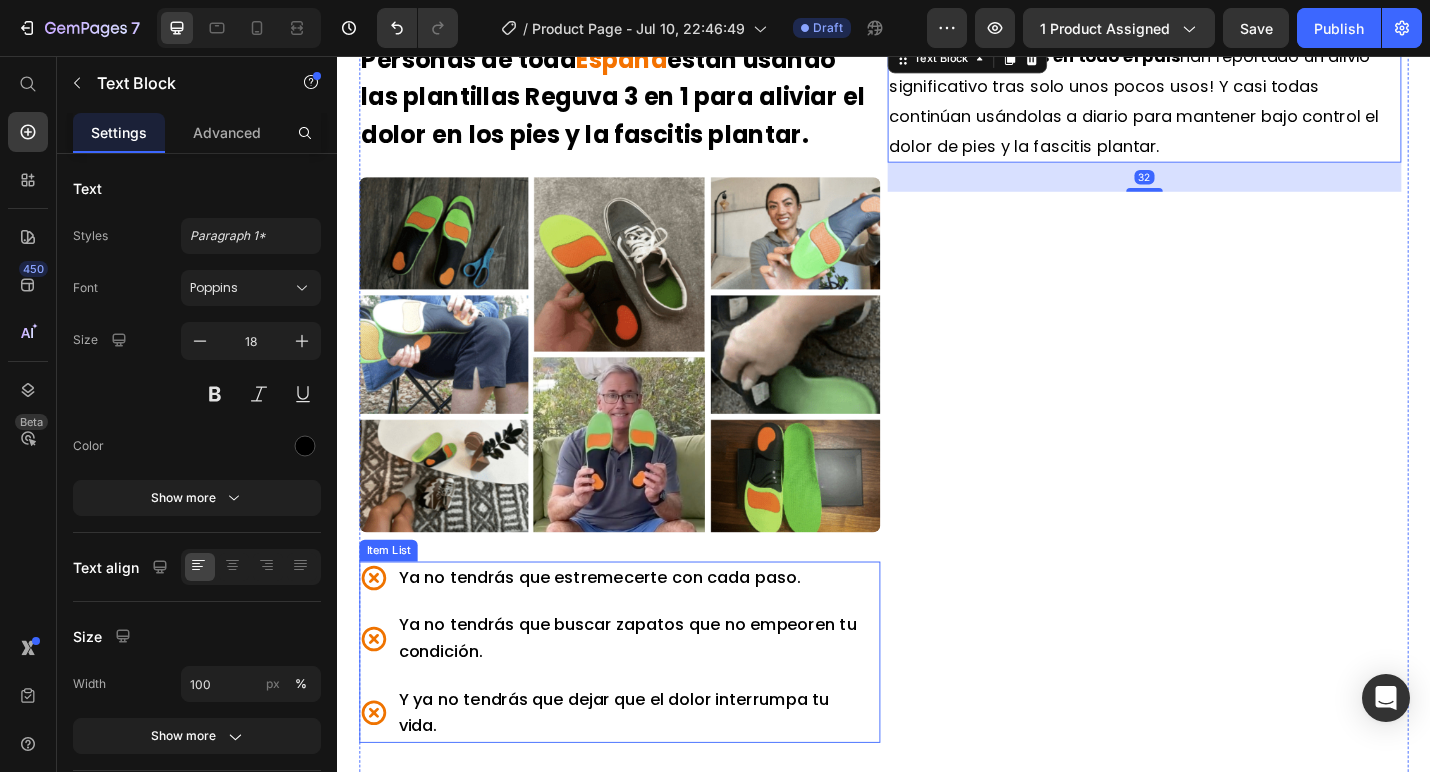 click on "Ya no tendrás que estremecerte con cada paso.
Ya no tendrás que buscar zapatos que no empeoren tu condición.
Y ya no tendrás que dejar que el dolor interrumpa tu vida." at bounding box center [643, 710] 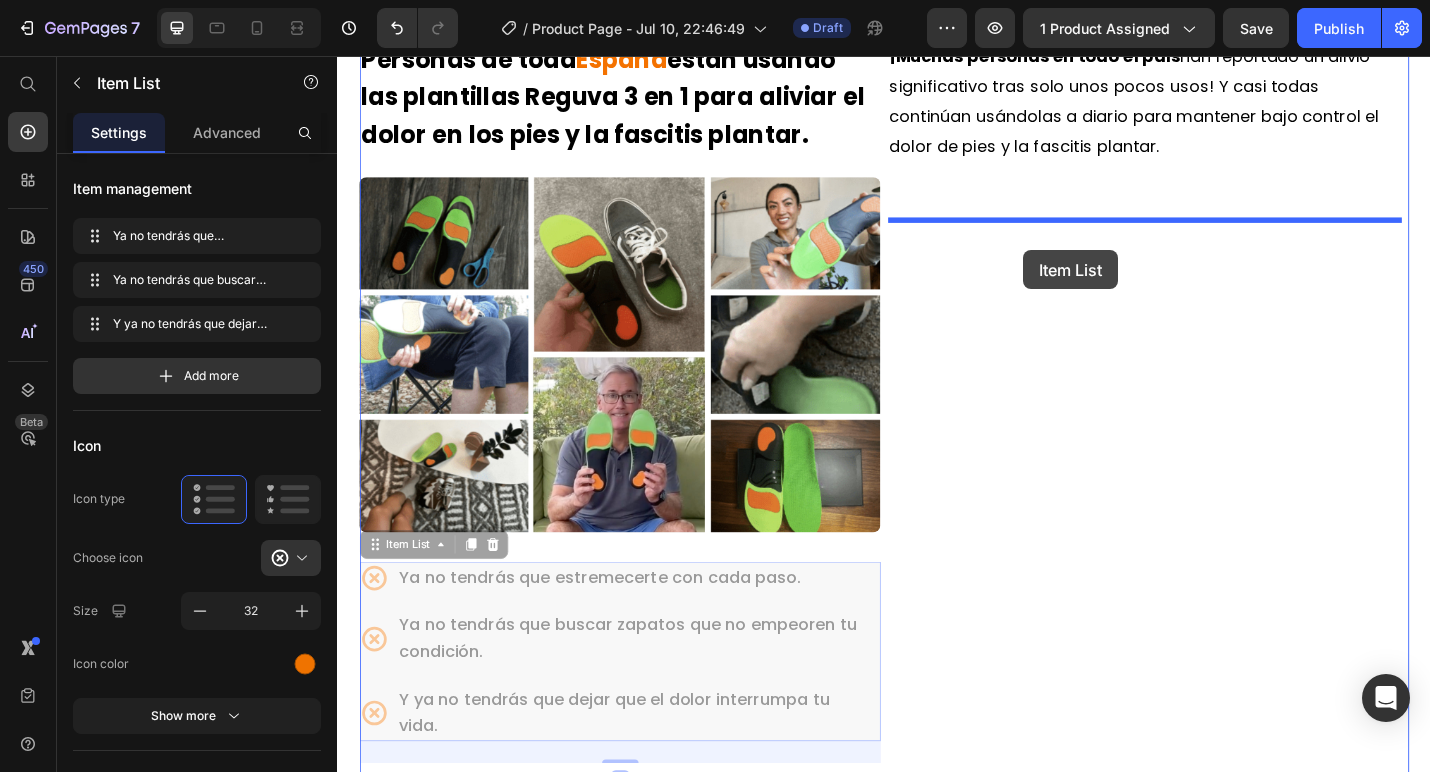 drag, startPoint x: 370, startPoint y: 628, endPoint x: 1090, endPoint y: 269, distance: 804.5378 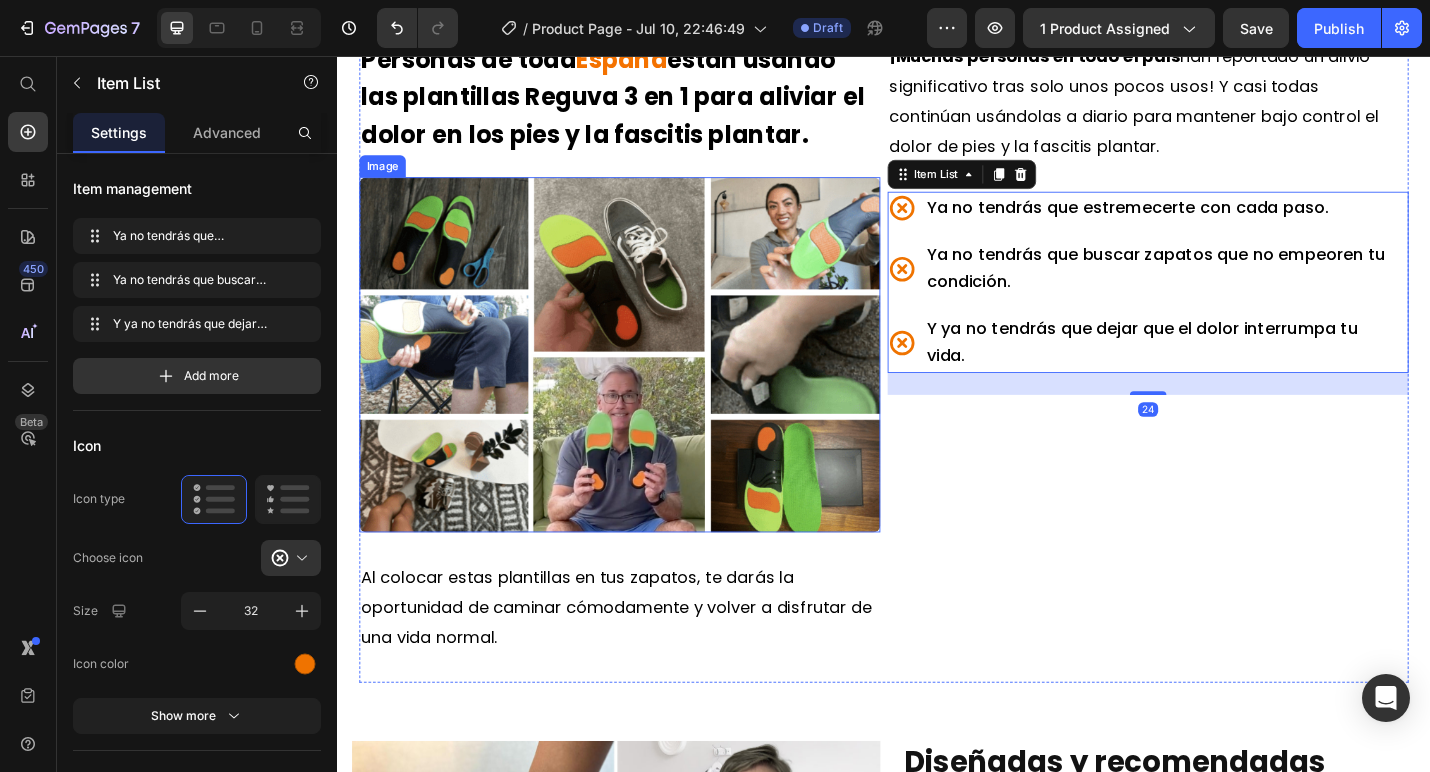 scroll, scrollTop: 2218, scrollLeft: 0, axis: vertical 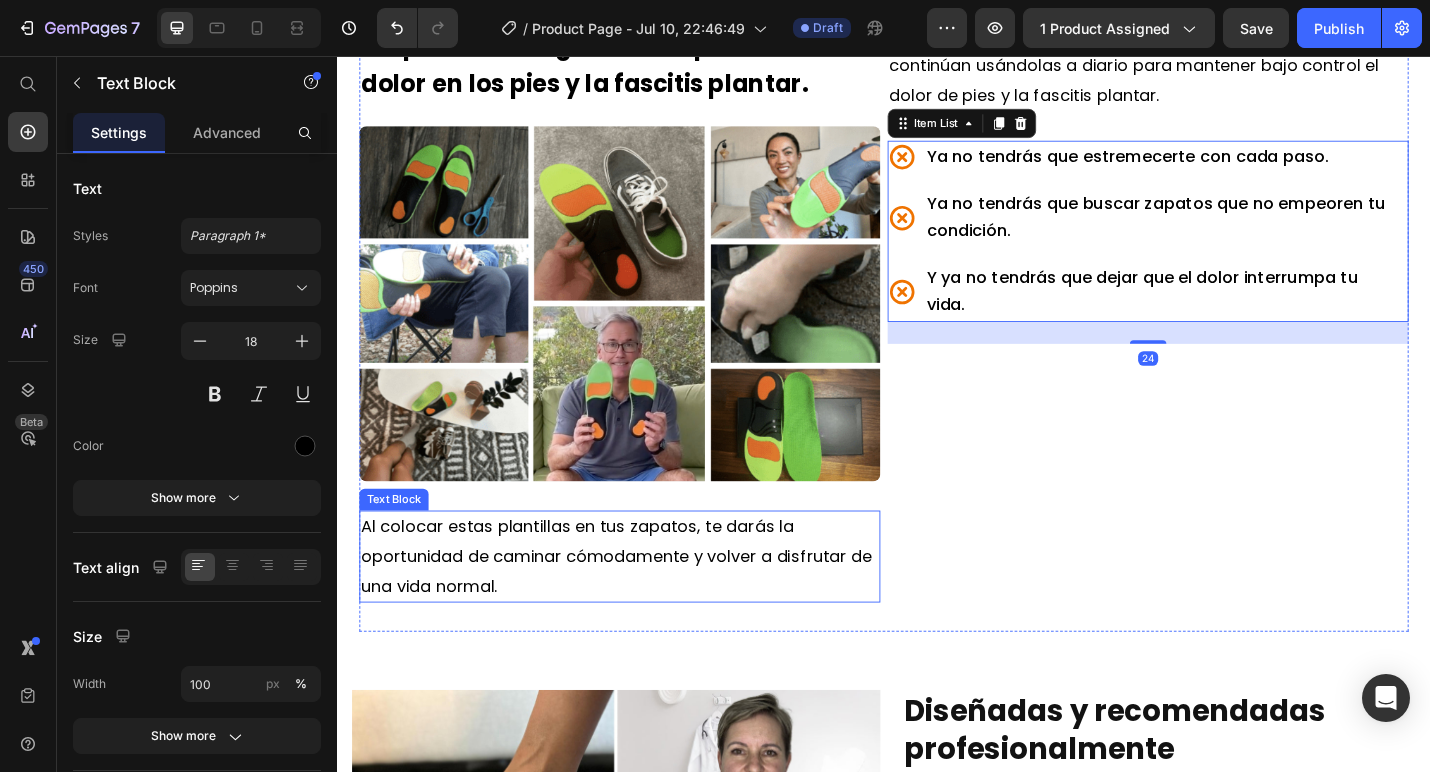 click on "Al colocar estas plantillas en tus zapatos, te darás la oportunidad de caminar cómodamente y volver a disfrutar de una vida normal." at bounding box center (643, 605) 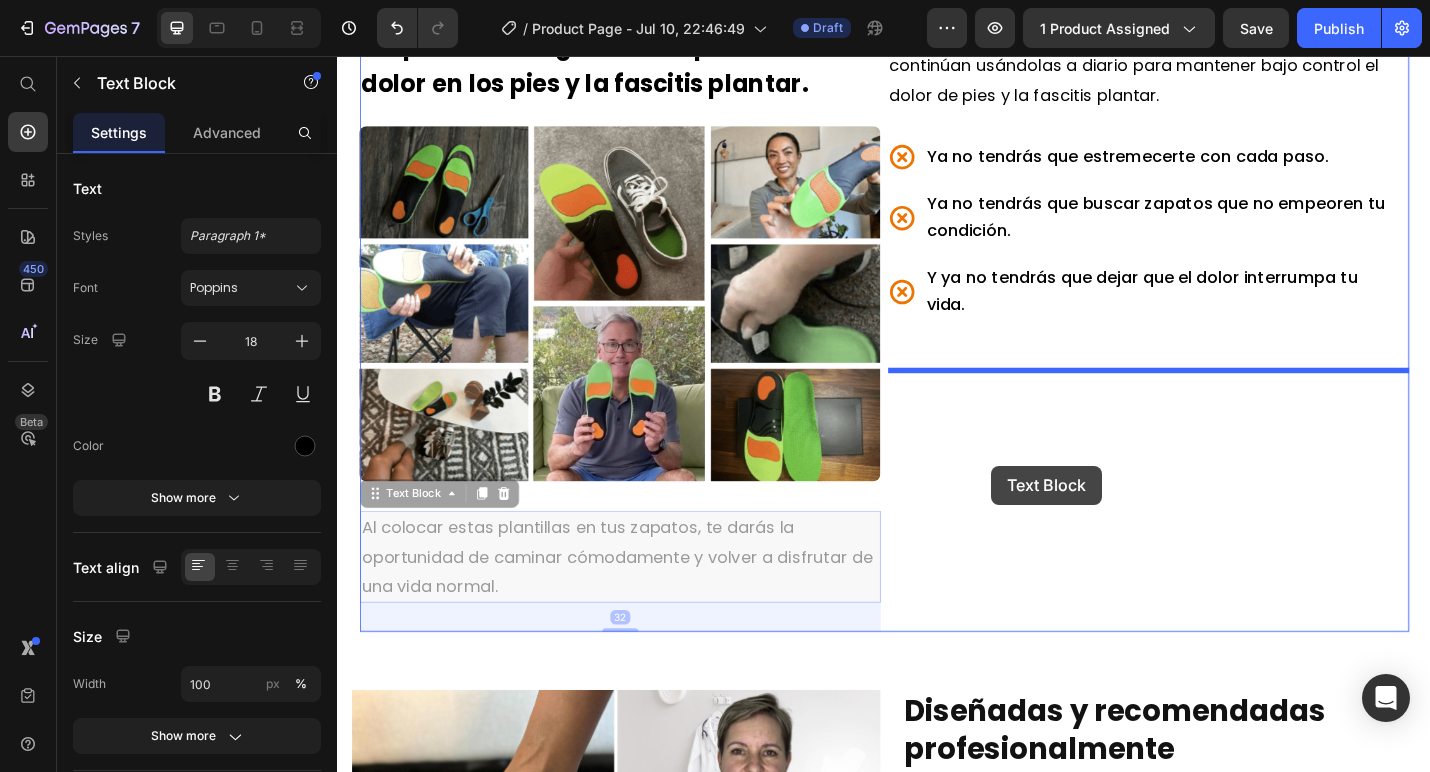 drag, startPoint x: 488, startPoint y: 562, endPoint x: 1055, endPoint y: 506, distance: 569.7587 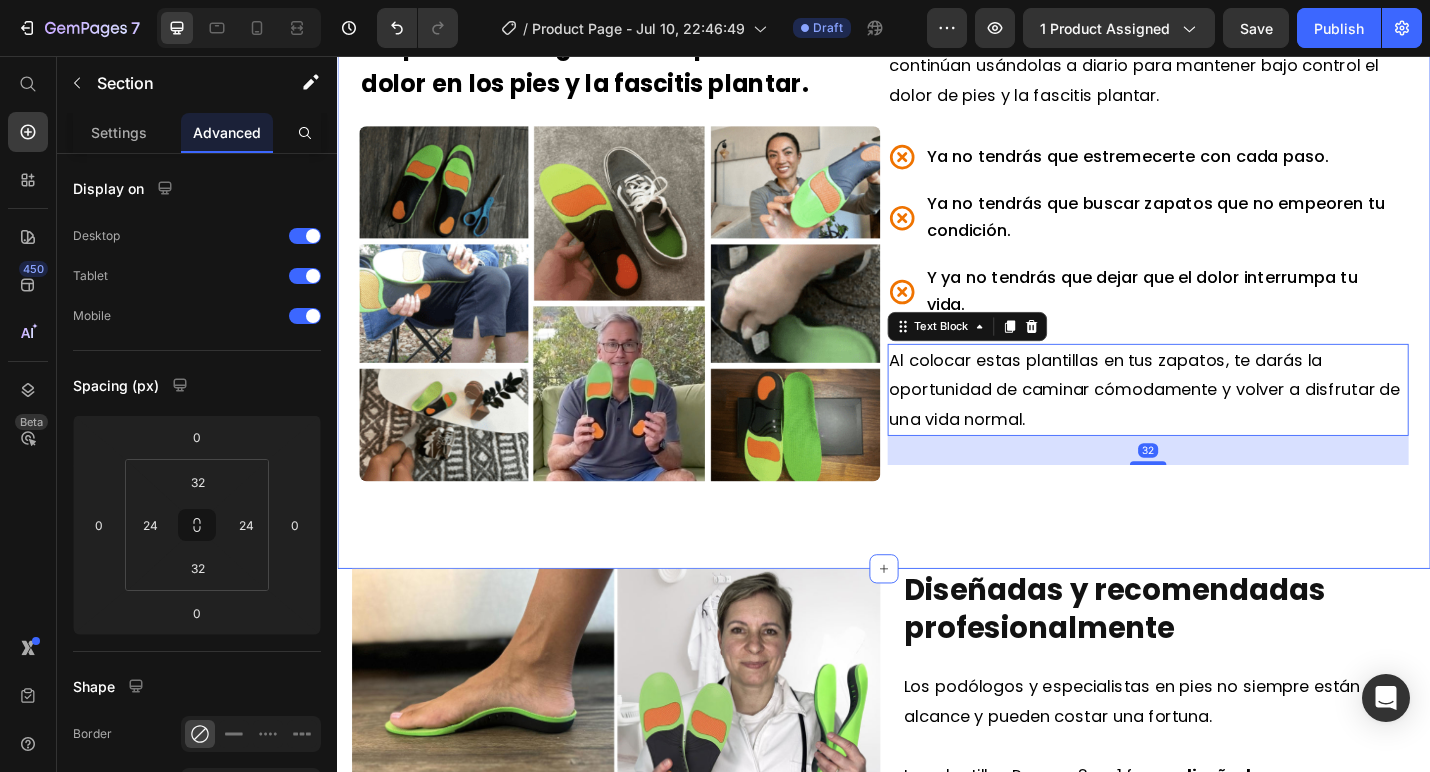 click on "Personas de toda  España  están usando las plantillas Reguva 3 en 1 para aliviar el dolor en los pies y la fascitis plantar. Text Block Image ¡Muchas personas en todo el país  han reportado un alivio significativo tras solo unos pocos usos! Y casi todas continúan usándolas a diario para mantener bajo control el dolor de pies y la fascitis plantar. Text Block
Ya no tendrás que estremecerte con cada paso.
Ya no tendrás que buscar zapatos que no empeoren tu condición.
Y ya no tendrás que dejar que el dolor interrumpa tu vida. Item List Al colocar estas plantillas en tus zapatos, te darás la oportunidad de caminar cómodamente y volver a disfrutar de una vida normal. Text Block   32 Row" at bounding box center [937, 285] 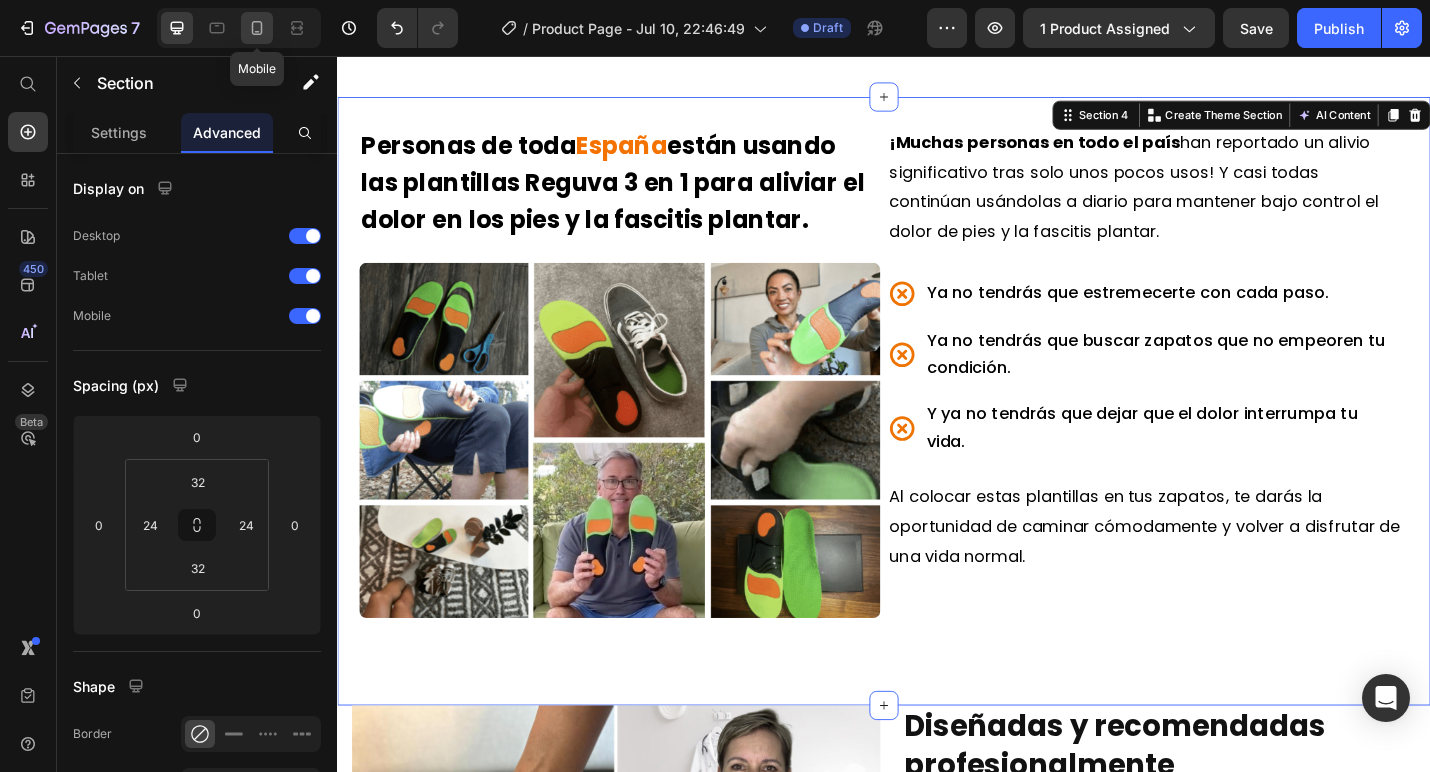 click 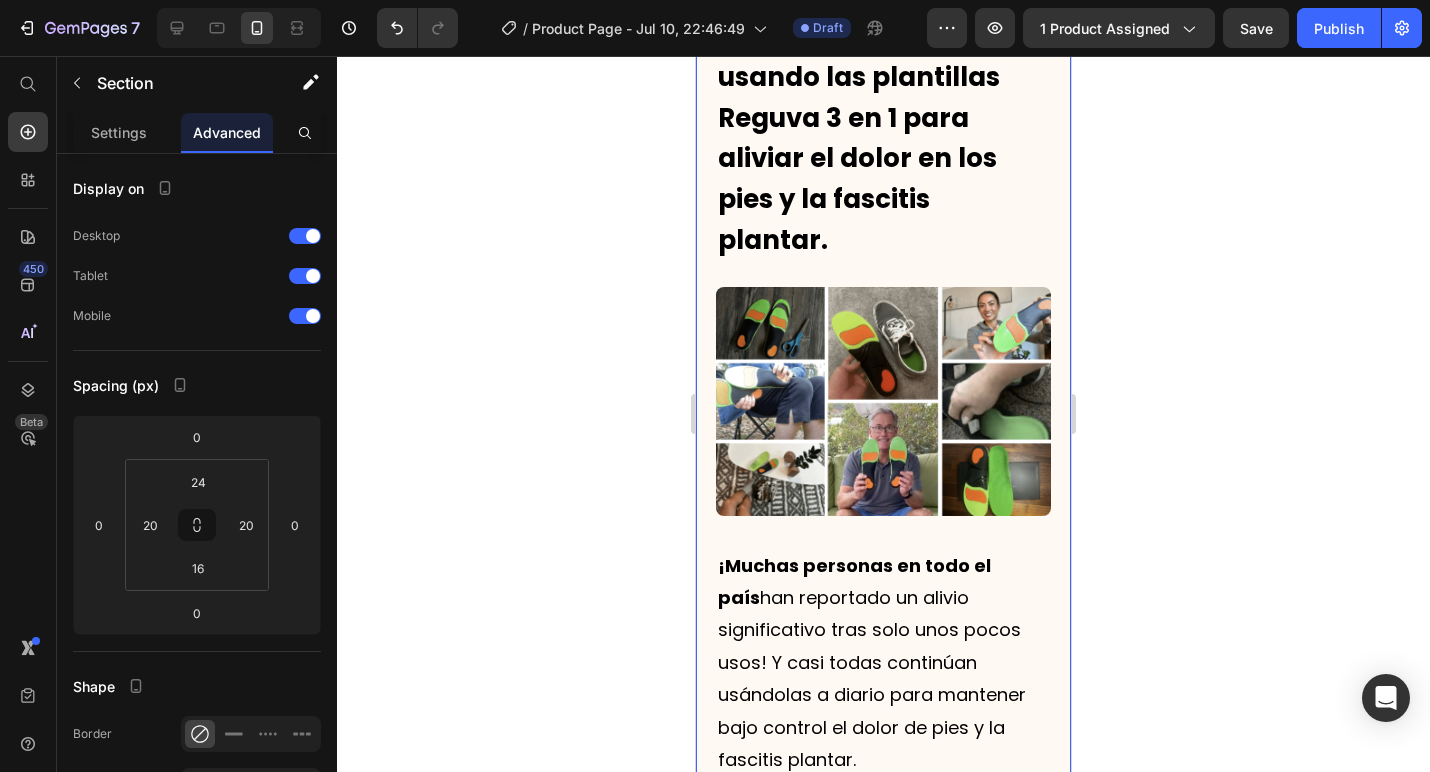 drag, startPoint x: 522, startPoint y: 336, endPoint x: 118, endPoint y: 280, distance: 407.86273 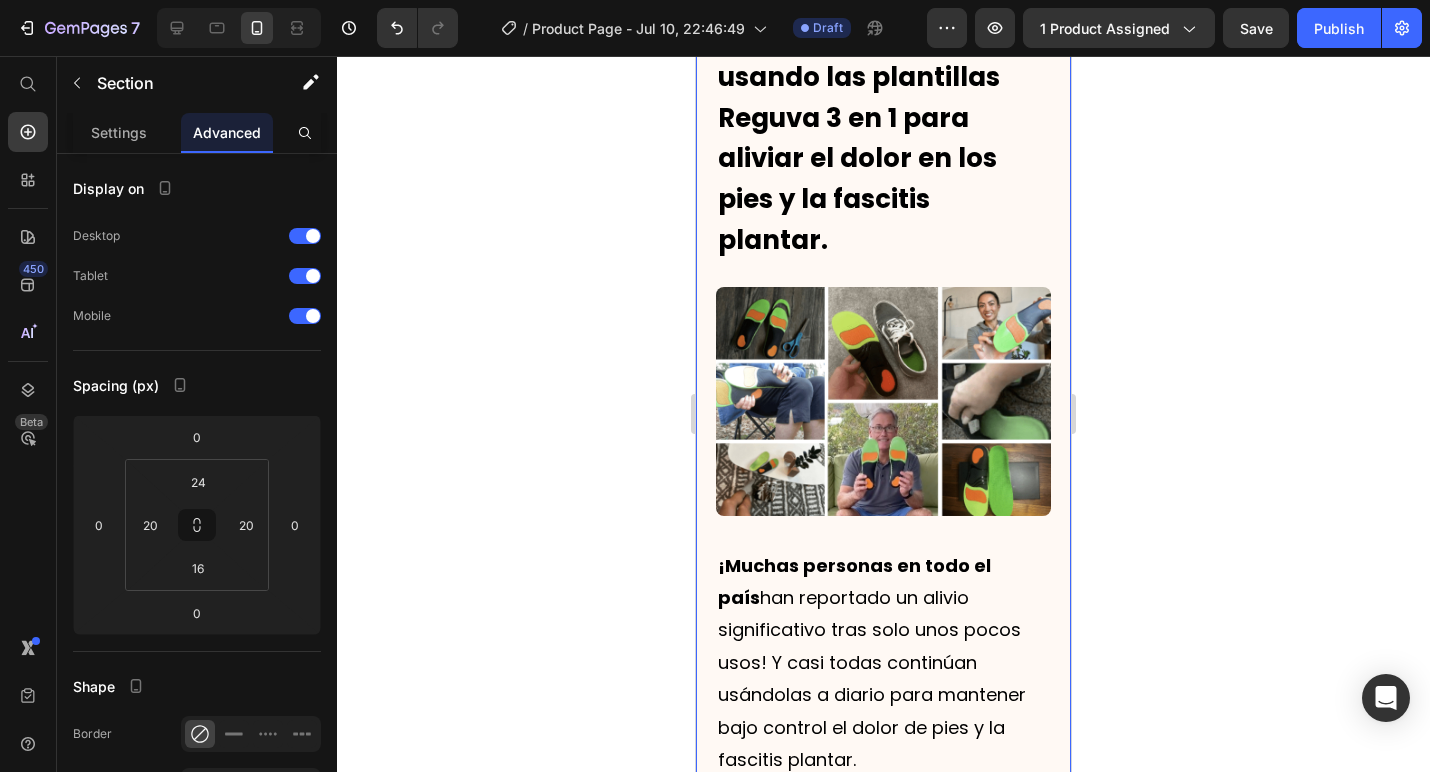click 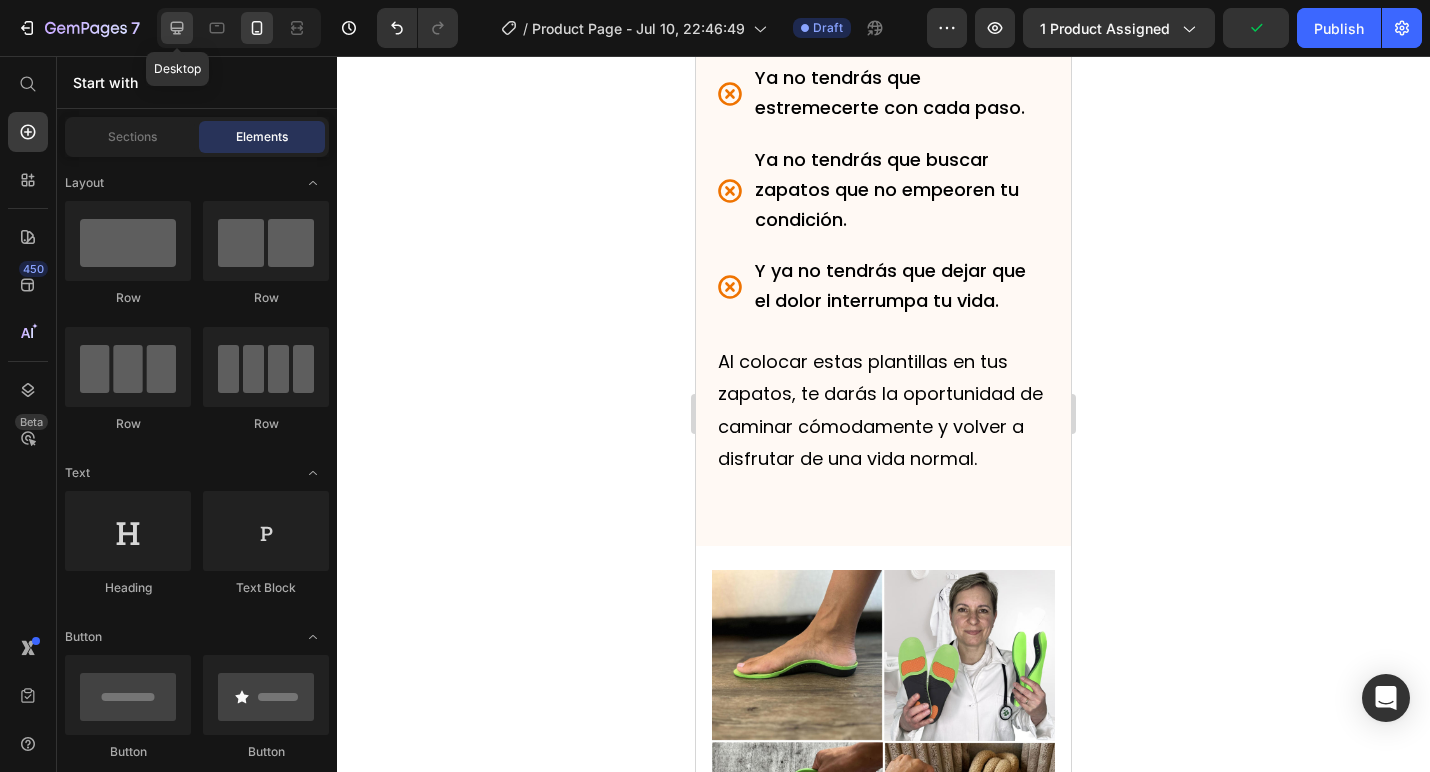 click 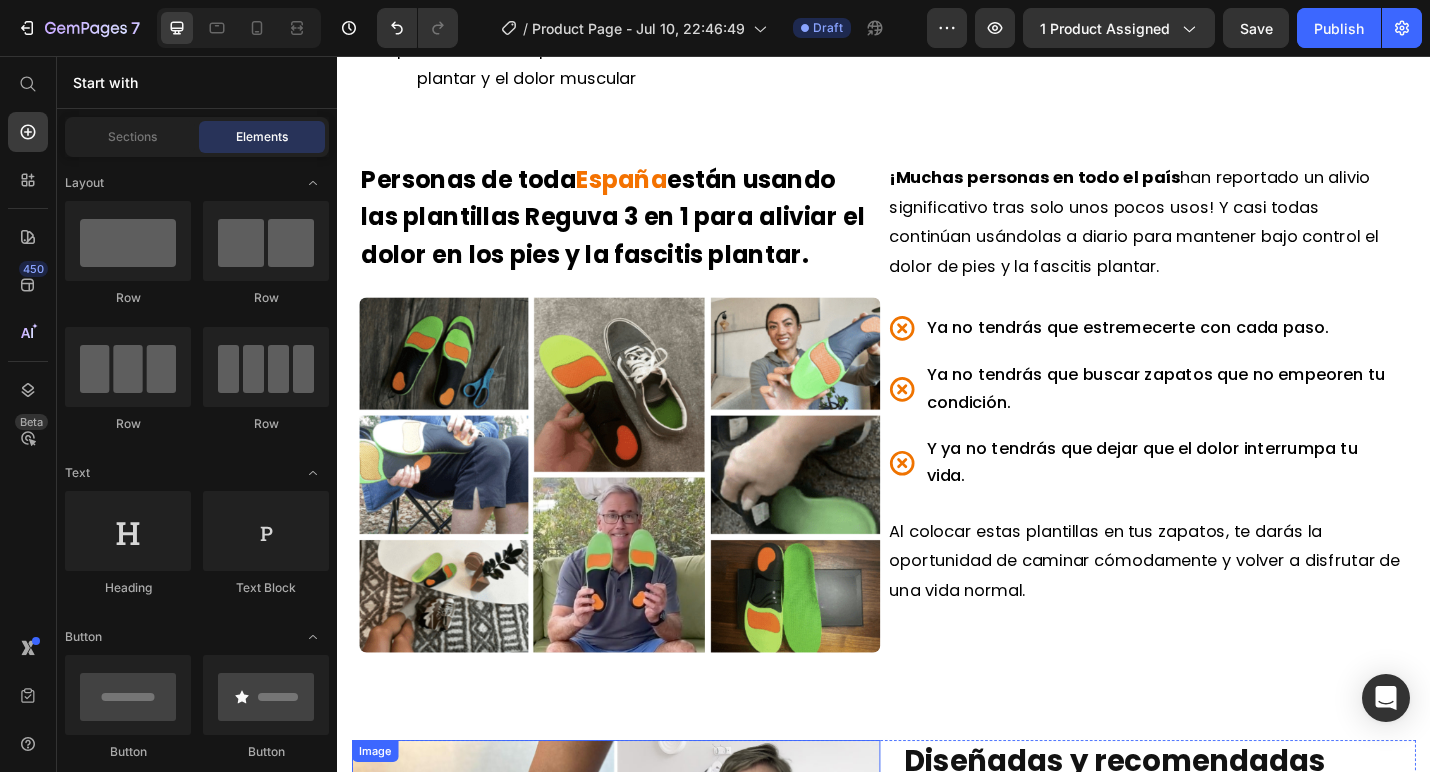 scroll, scrollTop: 2078, scrollLeft: 0, axis: vertical 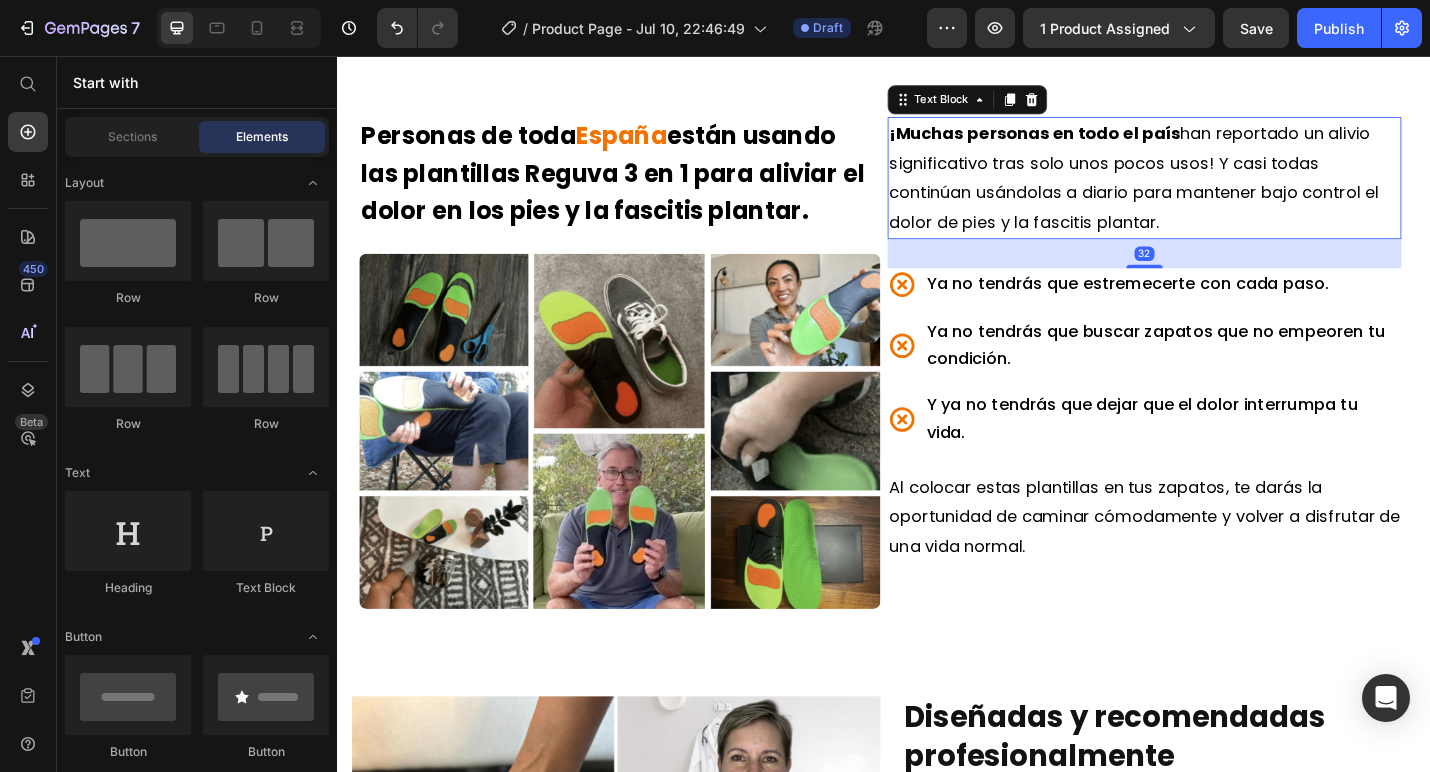 click on "¡Muchas personas en todo el país  han reportado un alivio significativo tras solo unos pocos usos! Y casi todas continúan usándolas a diario para mantener bajo control el dolor de pies y la fascitis plantar." at bounding box center (1211, 189) 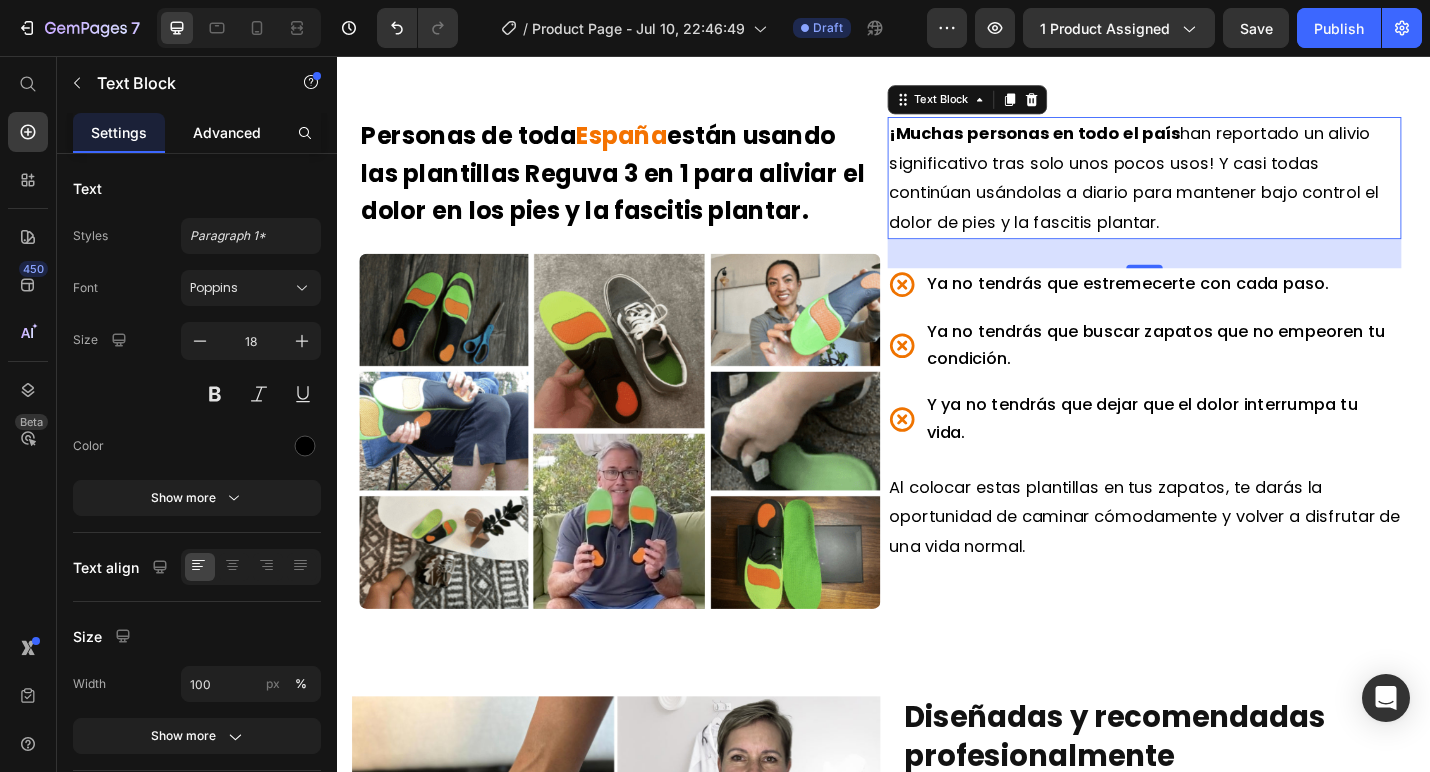 click on "Advanced" at bounding box center (227, 132) 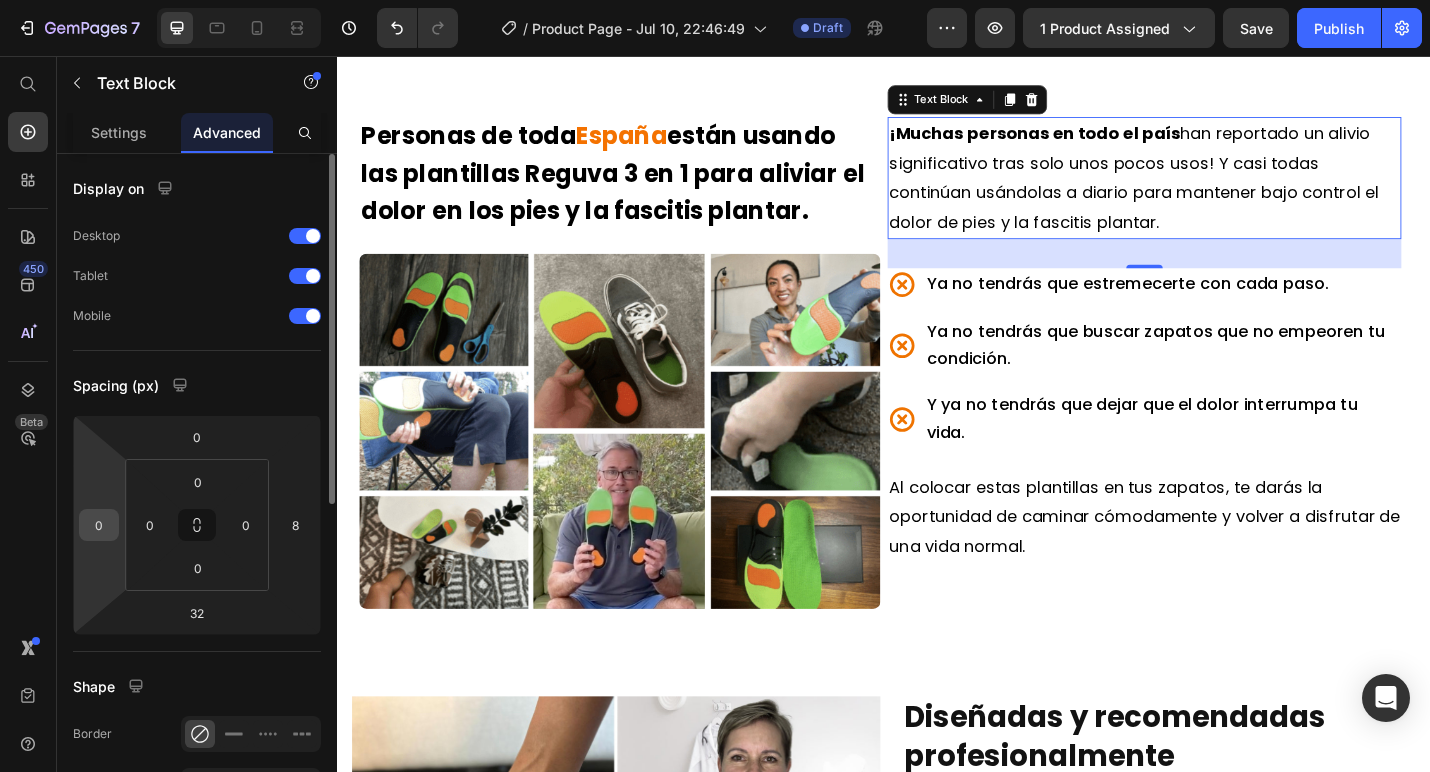 click on "0" at bounding box center [99, 525] 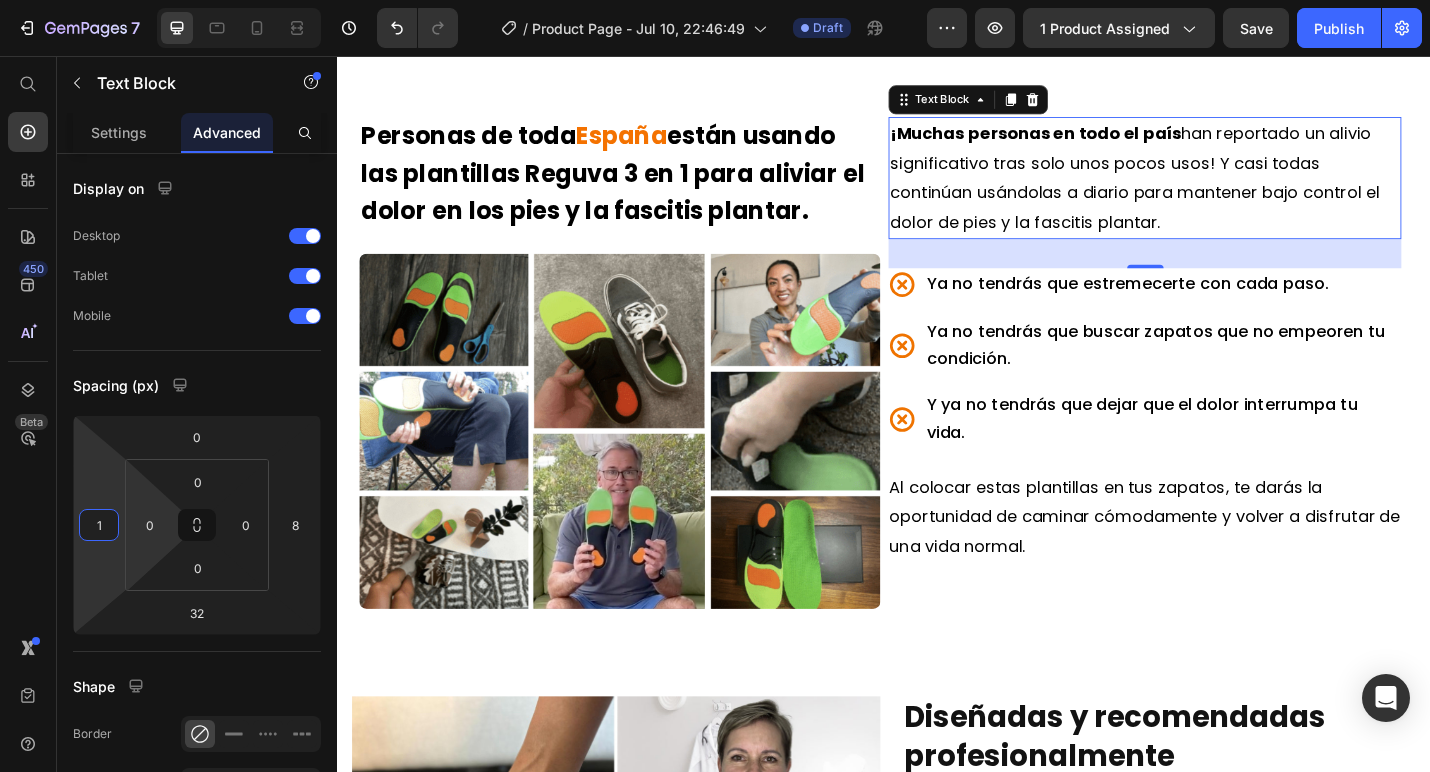type on "16" 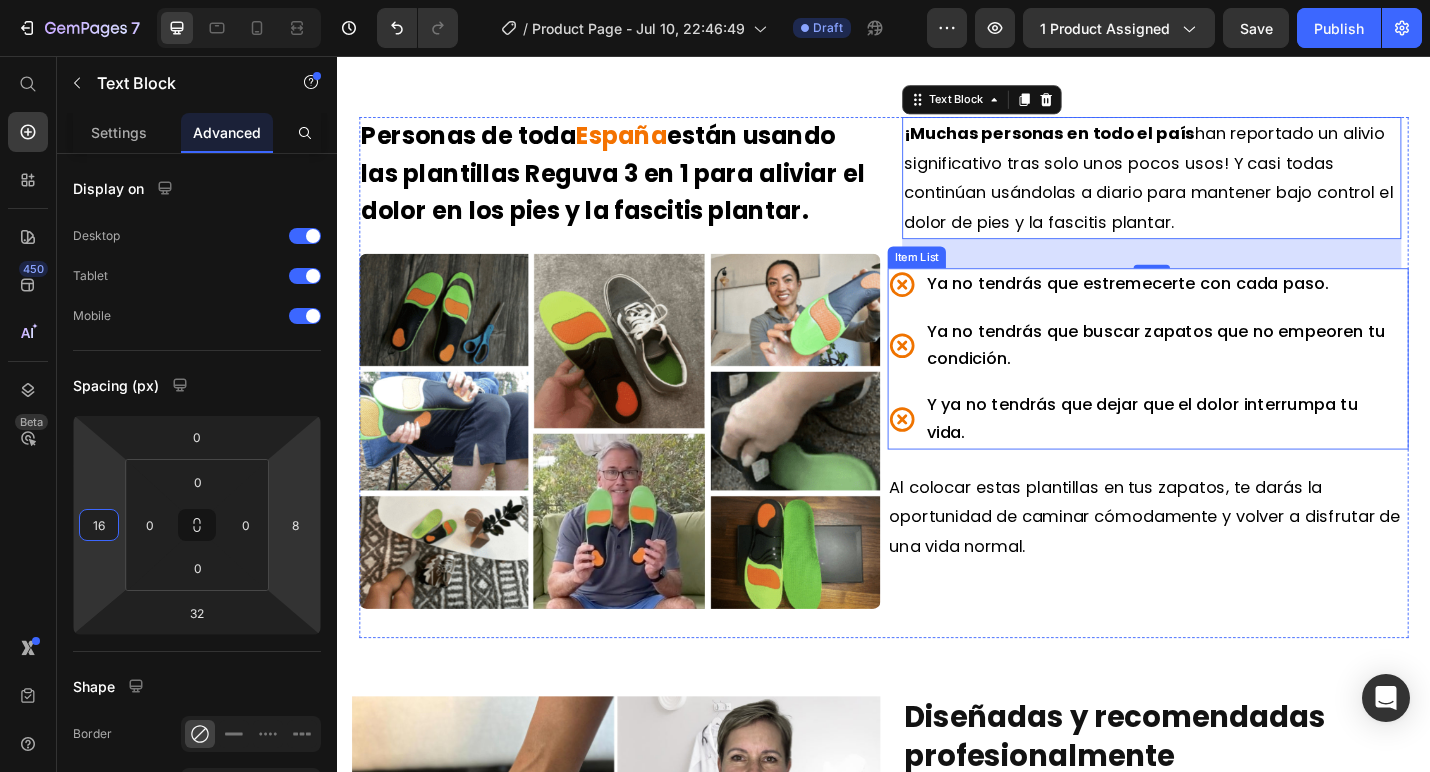 click on "Y ya no tendrás que dejar que el dolor interrumpa tu vida." at bounding box center [1223, 455] 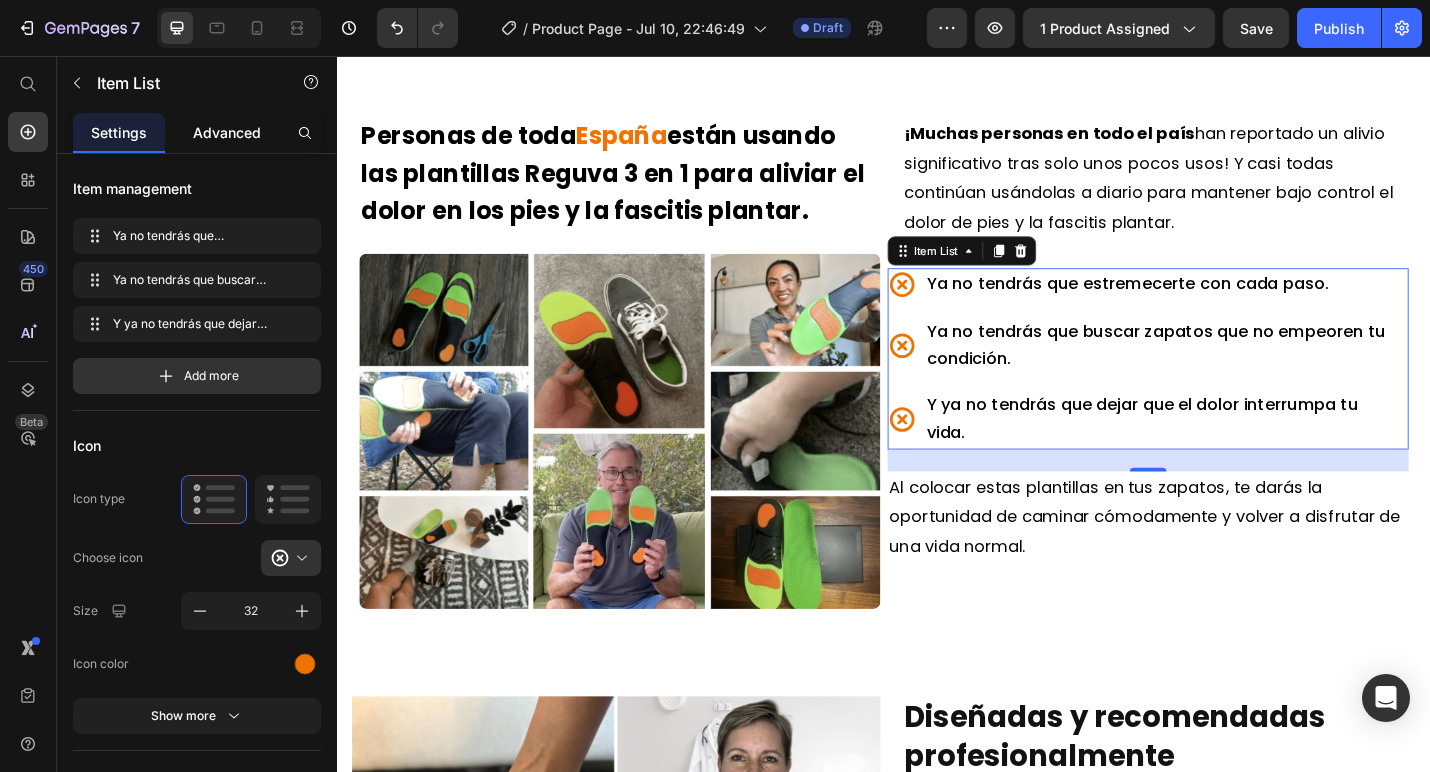 click on "Advanced" at bounding box center (227, 132) 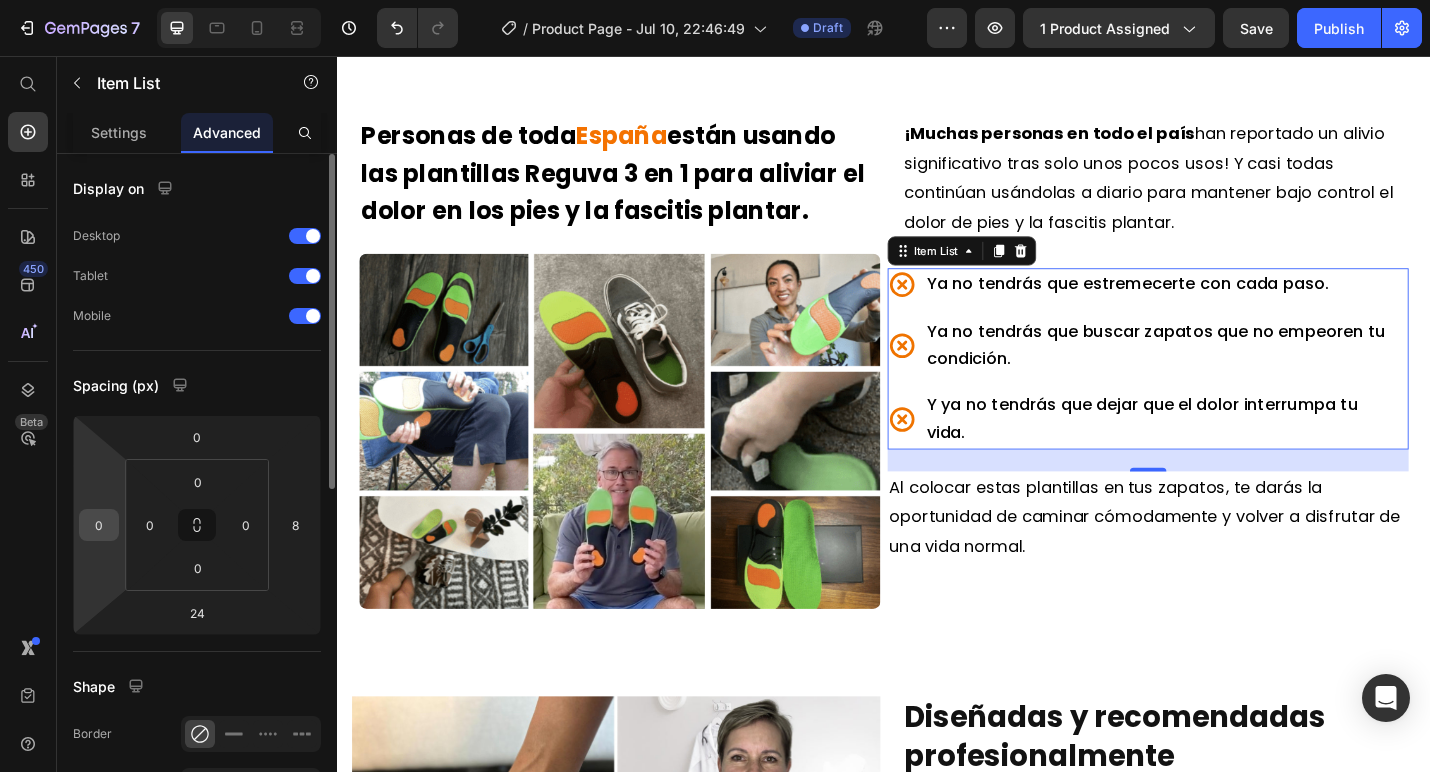 click on "0" at bounding box center (99, 525) 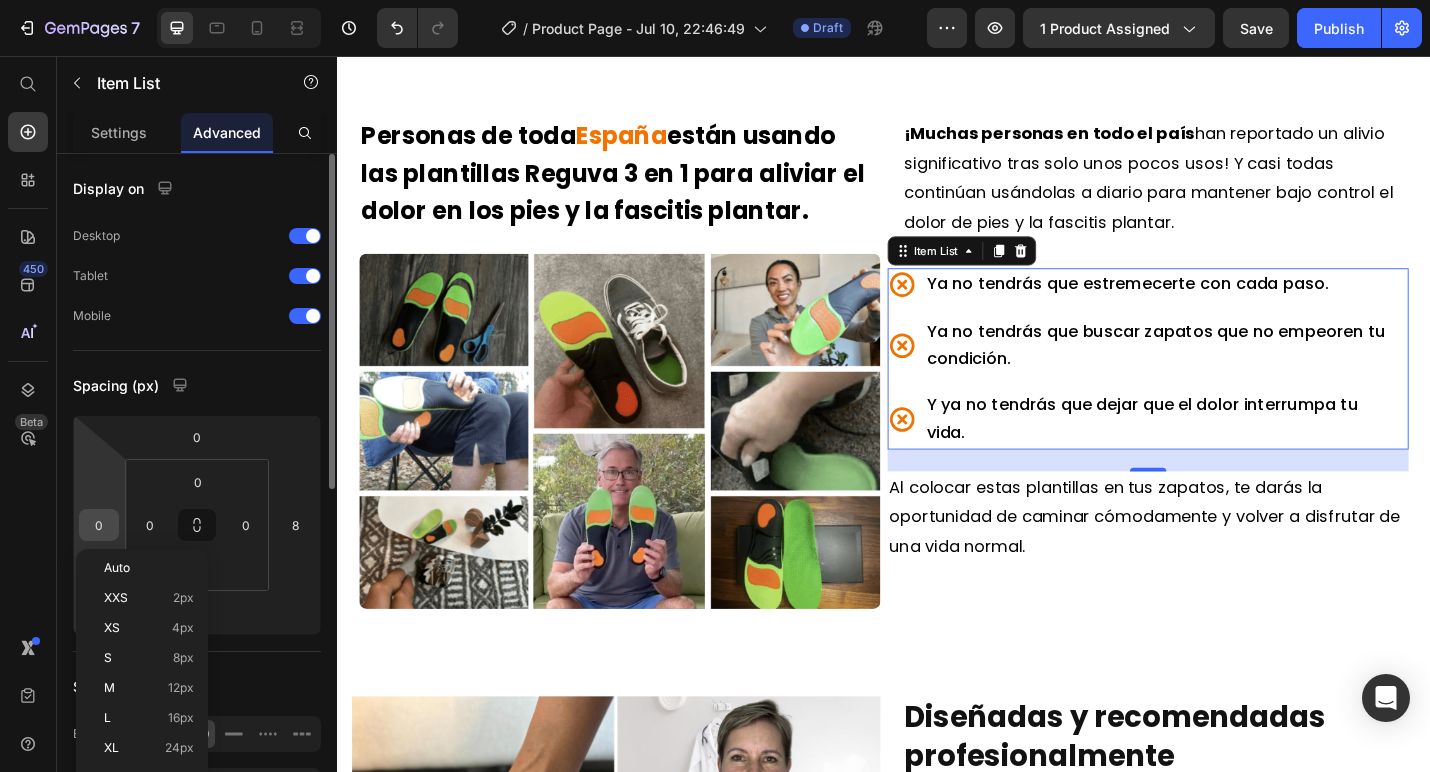 click on "0" at bounding box center [99, 525] 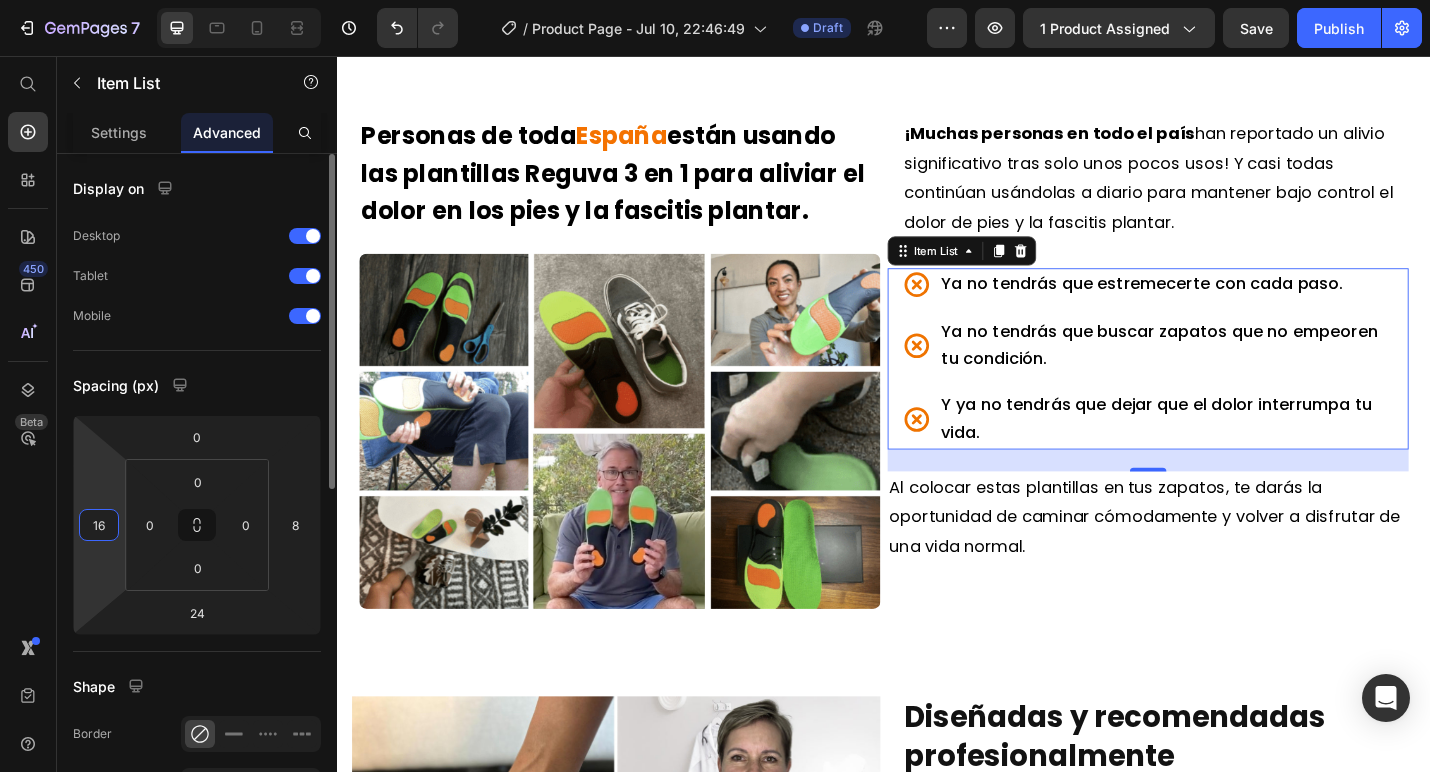 type on "1" 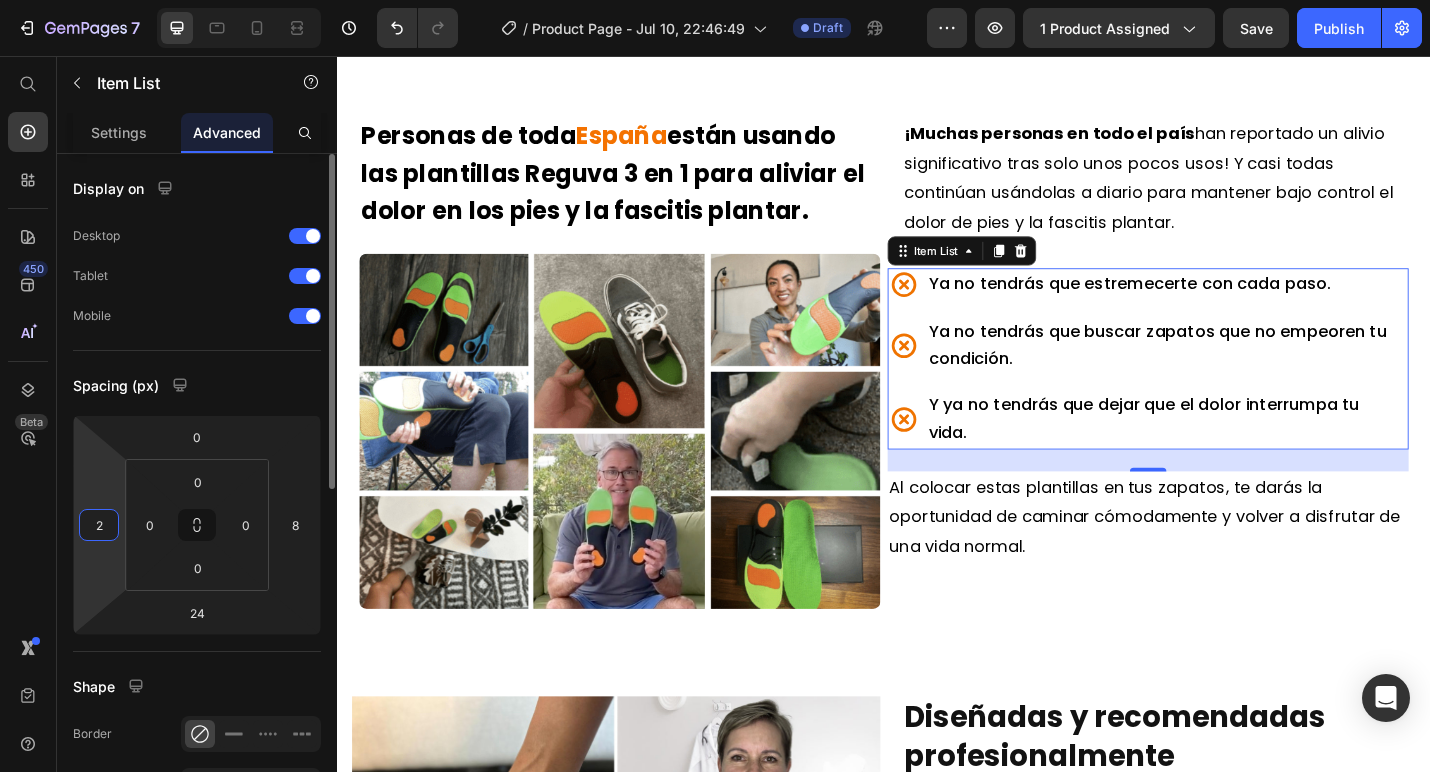 type on "24" 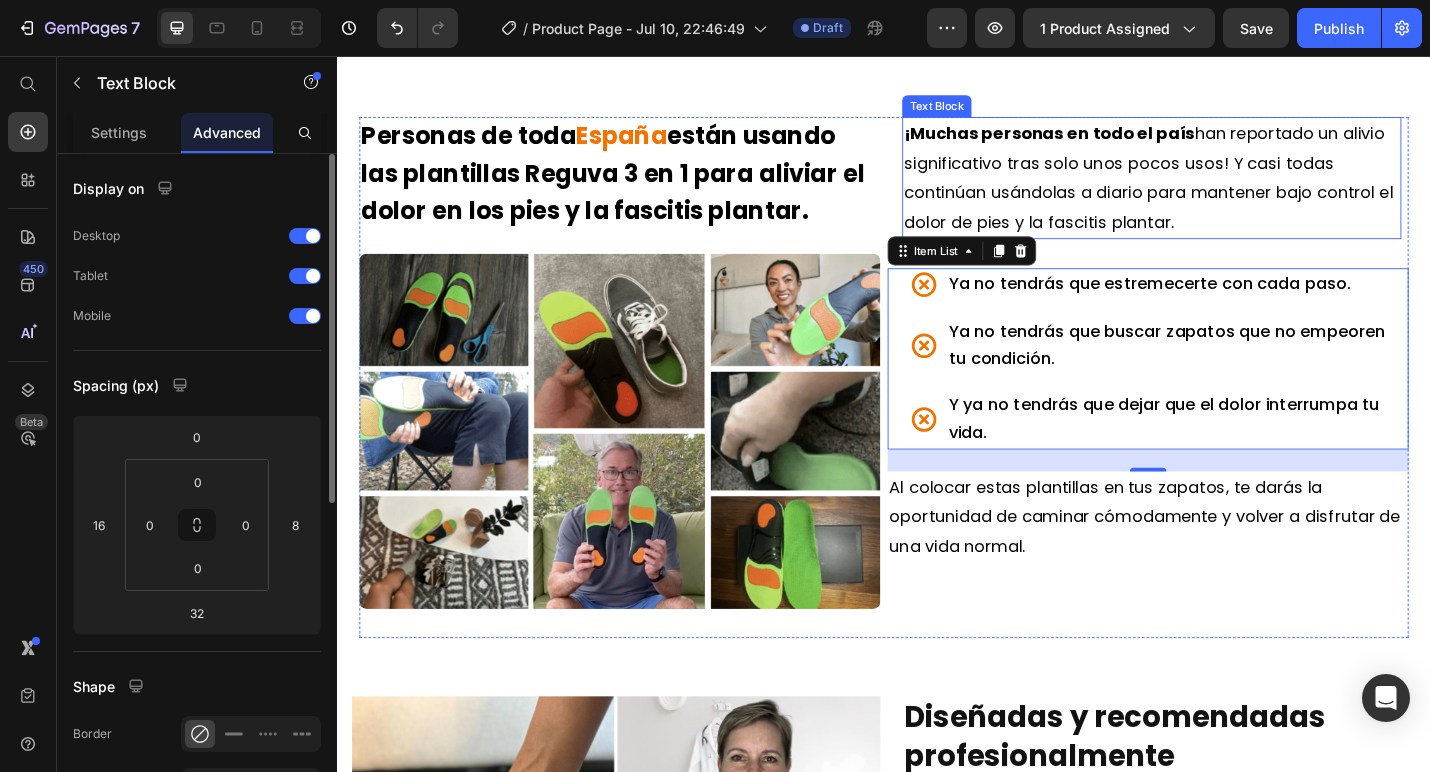 click on "¡Muchas personas en todo el país  han reportado un alivio significativo tras solo unos pocos usos! Y casi todas continúan usándolas a diario para mantener bajo control el dolor de pies y la fascitis plantar." at bounding box center (1227, 189) 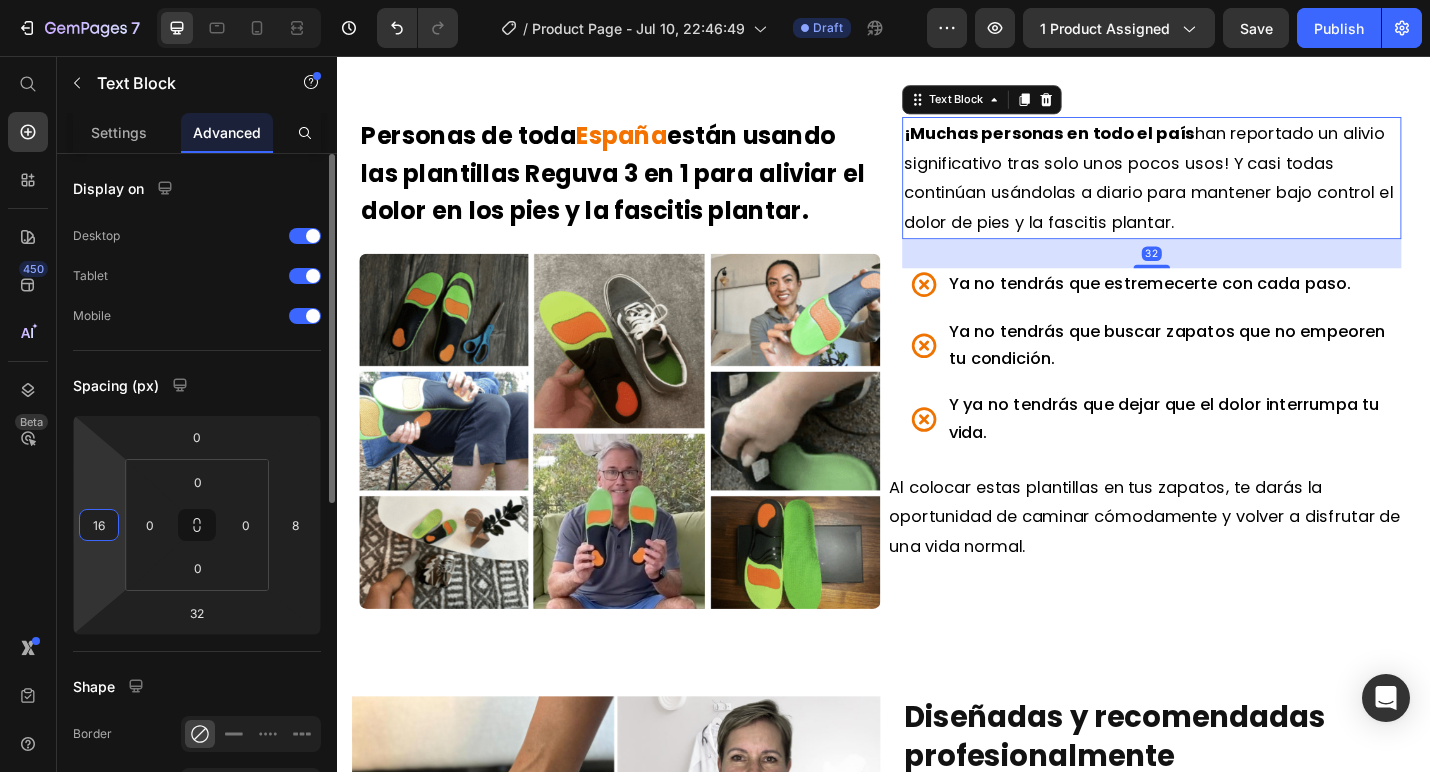 click on "16" at bounding box center (99, 525) 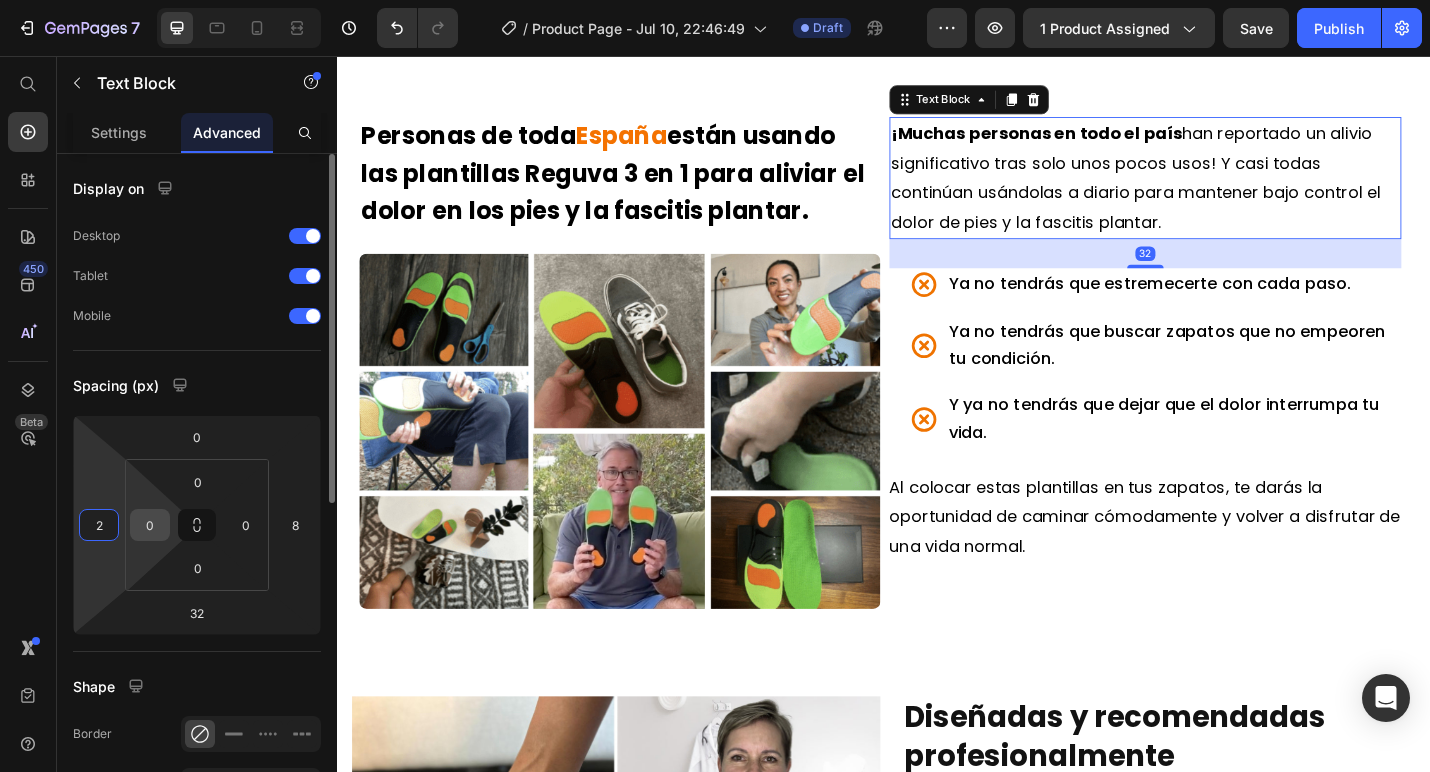 type on "24" 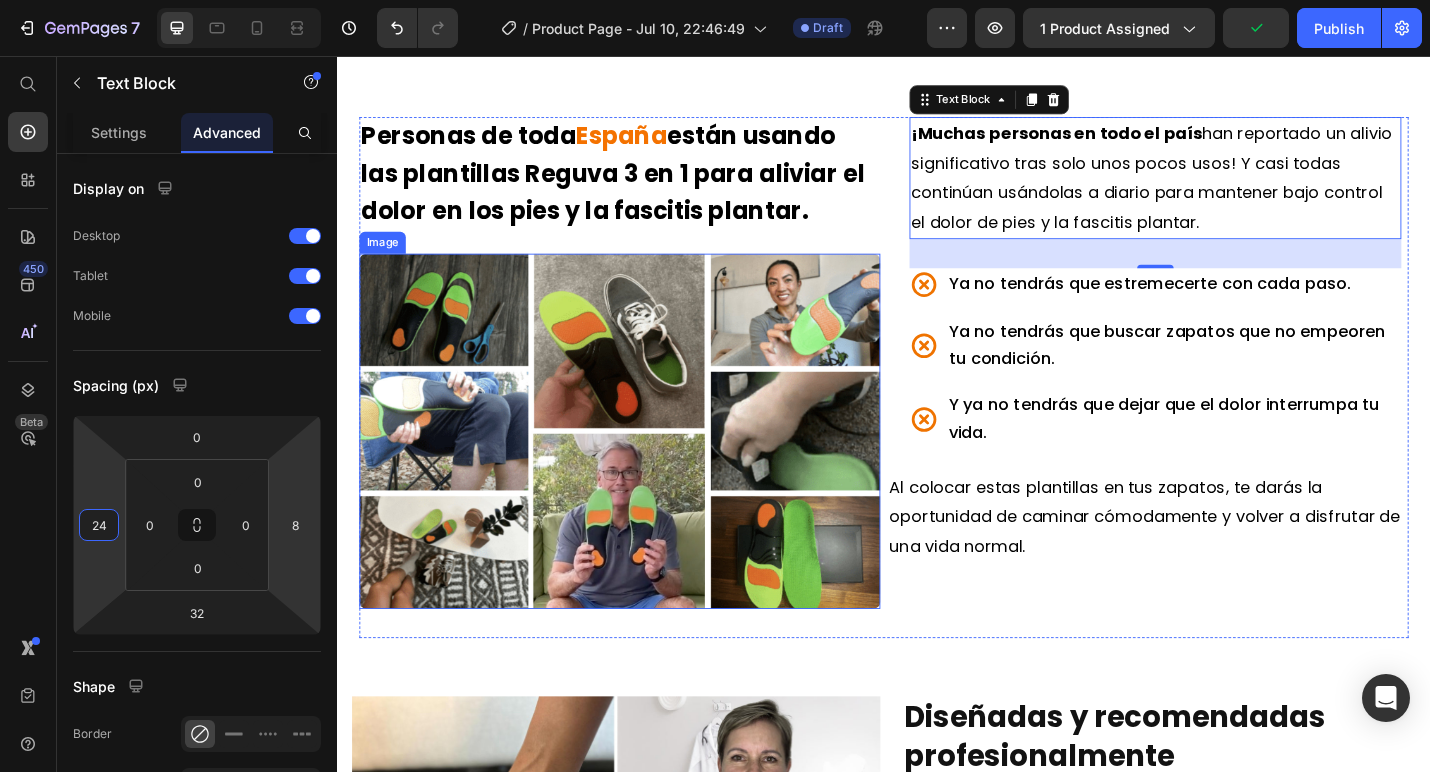 click on "Al colocar estas plantillas en tus zapatos, te darás la oportunidad de caminar cómodamente y volver a disfrutar de una vida normal." at bounding box center (1223, 562) 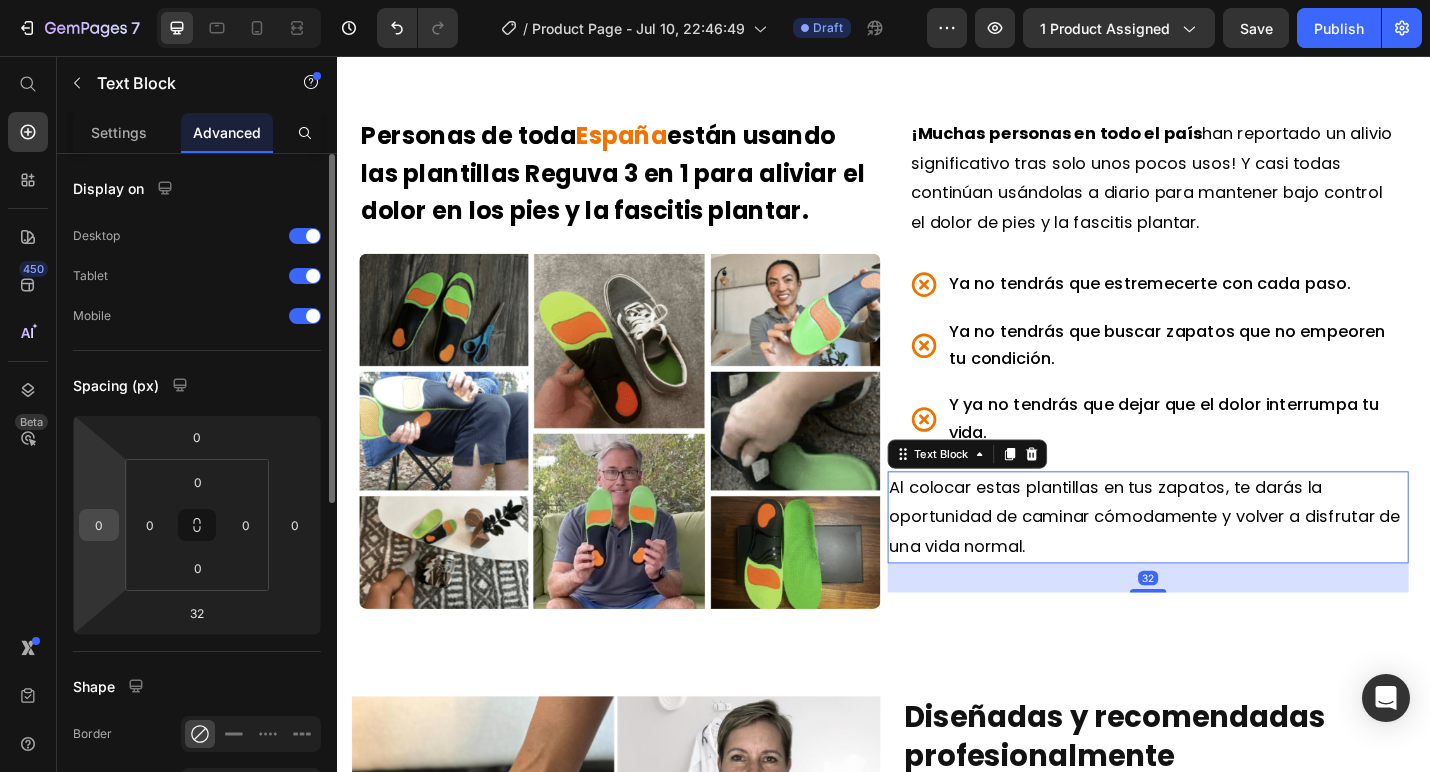 click on "0" at bounding box center [99, 525] 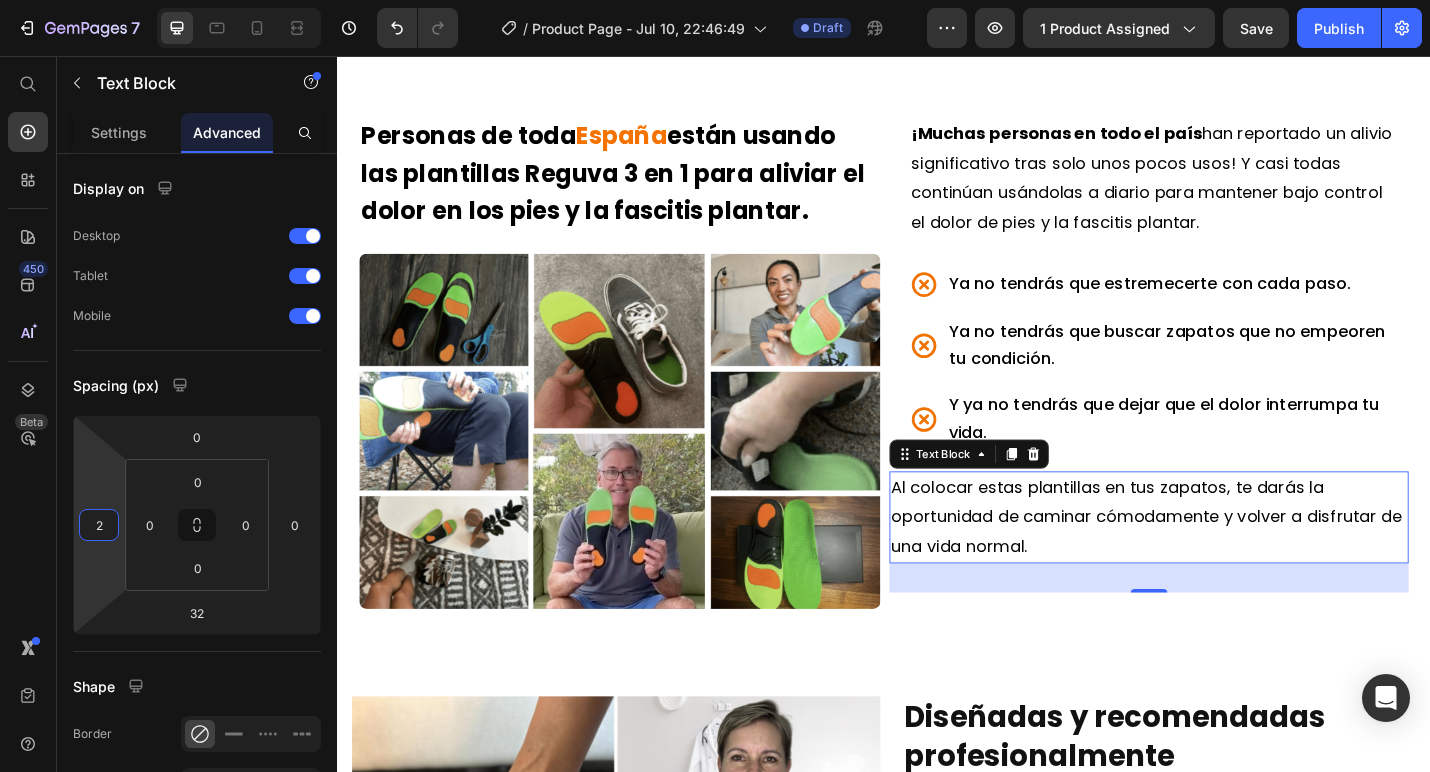 type on "24" 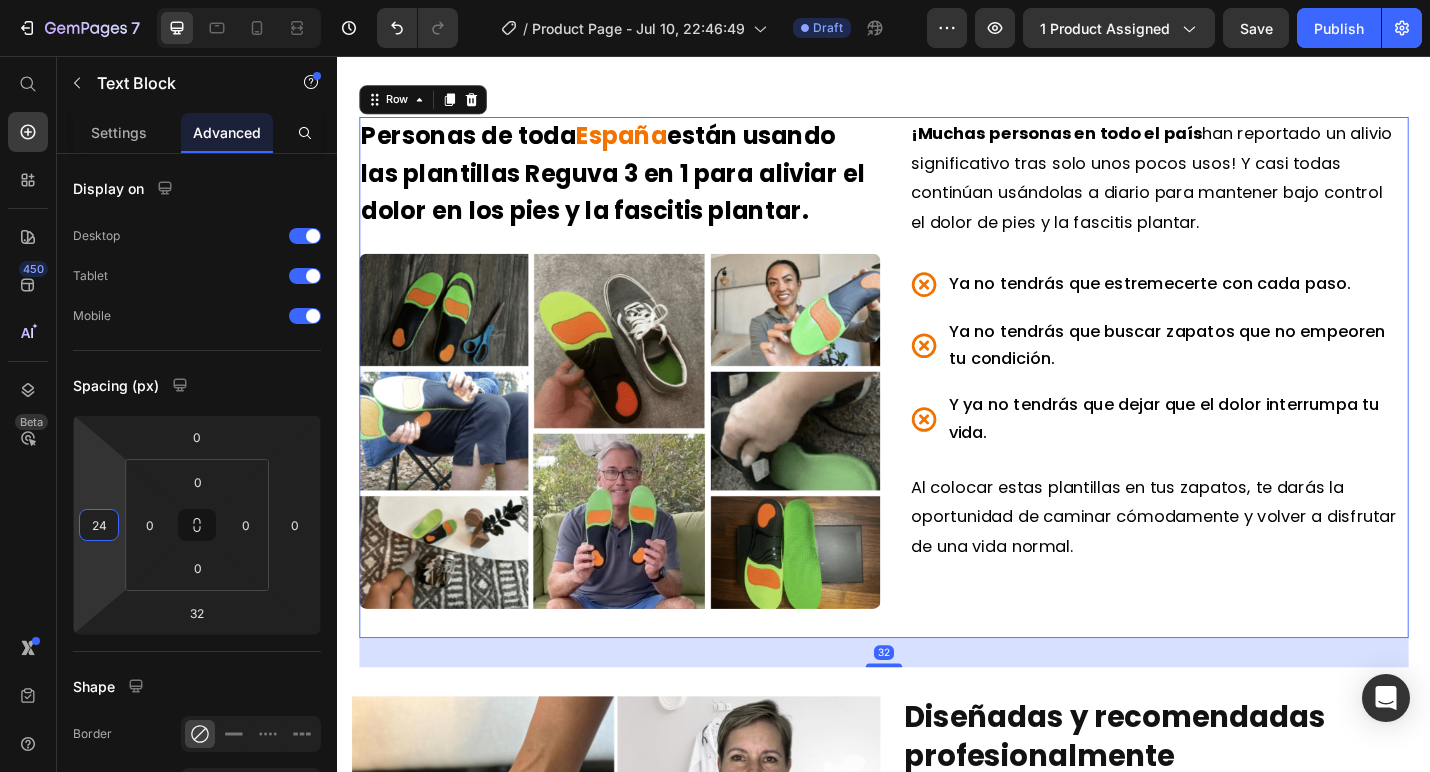click on "¡Muchas personas en todo el país  han reportado un alivio significativo tras solo unos pocos usos! Y casi todas continúan usándolas a diario para mantener bajo control el dolor de pies y la fascitis plantar. Text Block
Ya no tendrás que estremecerte con cada paso.
Ya no tendrás que buscar zapatos que no empeoren tu condición.
Y ya no tendrás que dejar que el dolor interrumpa tu vida. Item List Al colocar estas plantillas en tus zapatos, te darás la oportunidad de caminar cómodamente y volver a disfrutar de una vida normal. Text Block" at bounding box center [1227, 409] 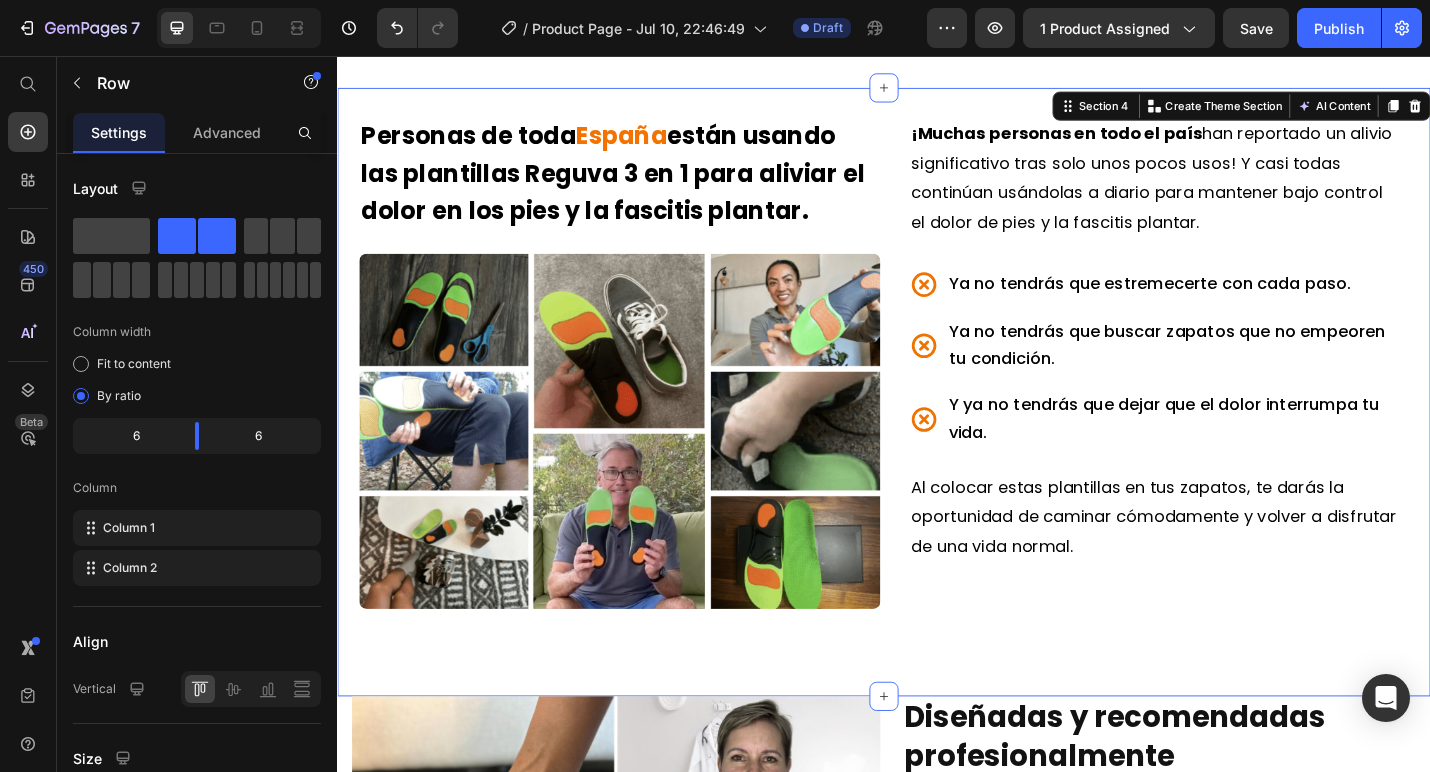 click on "Personas de toda  España  están usando las plantillas Reguva 3 en 1 para aliviar el dolor en los pies y la fascitis plantar. Text Block Image ¡Muchas personas en todo el país  han reportado un alivio significativo tras solo unos pocos usos! Y casi todas continúan usándolas a diario para mantener bajo control el dolor de pies y la fascitis plantar. Text Block
Ya no tendrás que estremecerte con cada paso.
Ya no tendrás que buscar zapatos que no empeoren tu condición.
Y ya no tendrás que dejar que el dolor interrumpa tu vida. Item List Al colocar estas plantillas en tus zapatos, te darás la oportunidad de caminar cómodamente y volver a disfrutar de una vida normal. Text Block Row Section 4   You can create reusable sections Create Theme Section AI Content Write with GemAI What would you like to describe here? Tone and Voice Persuasive Product Plantillas Reguva 3 en 1 Show more Generate" at bounding box center (937, 425) 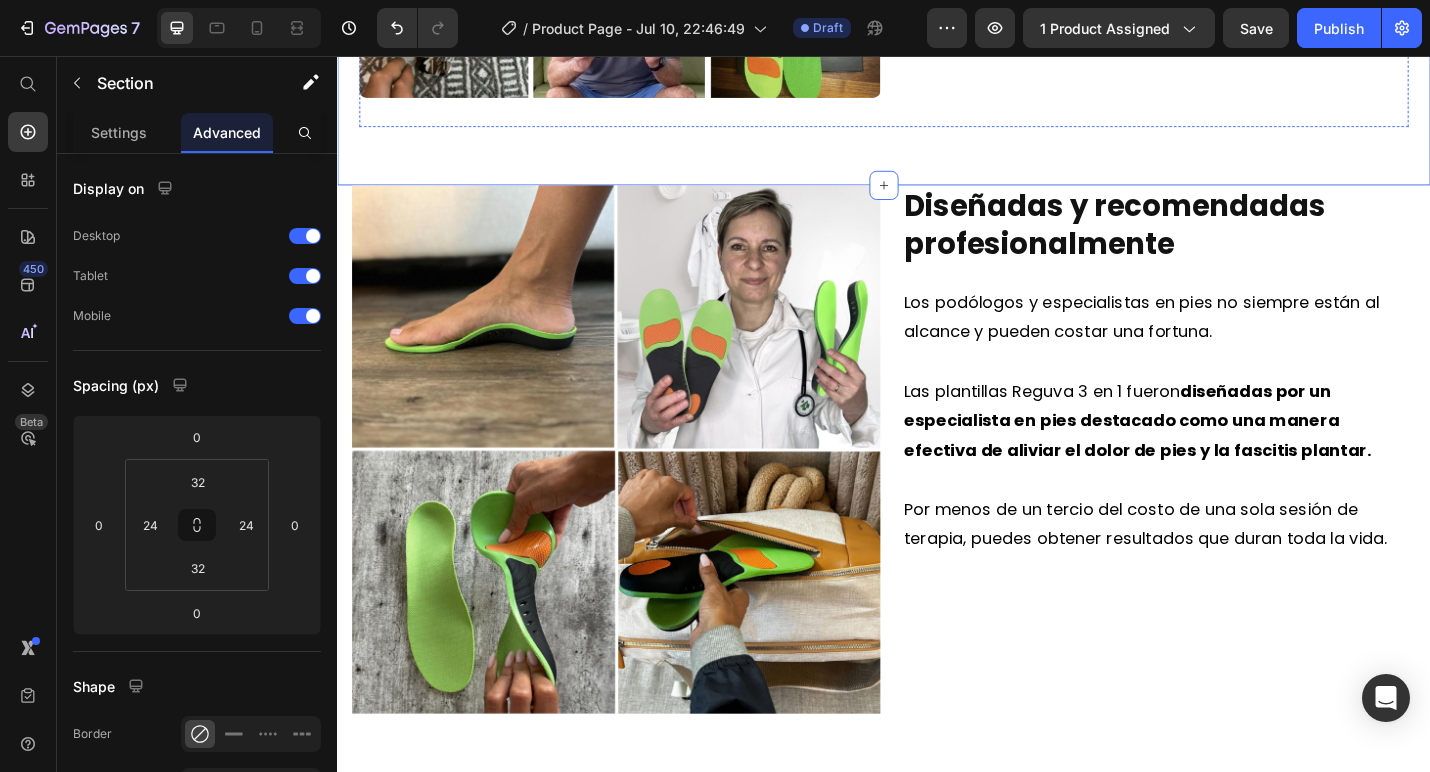 scroll, scrollTop: 2702, scrollLeft: 0, axis: vertical 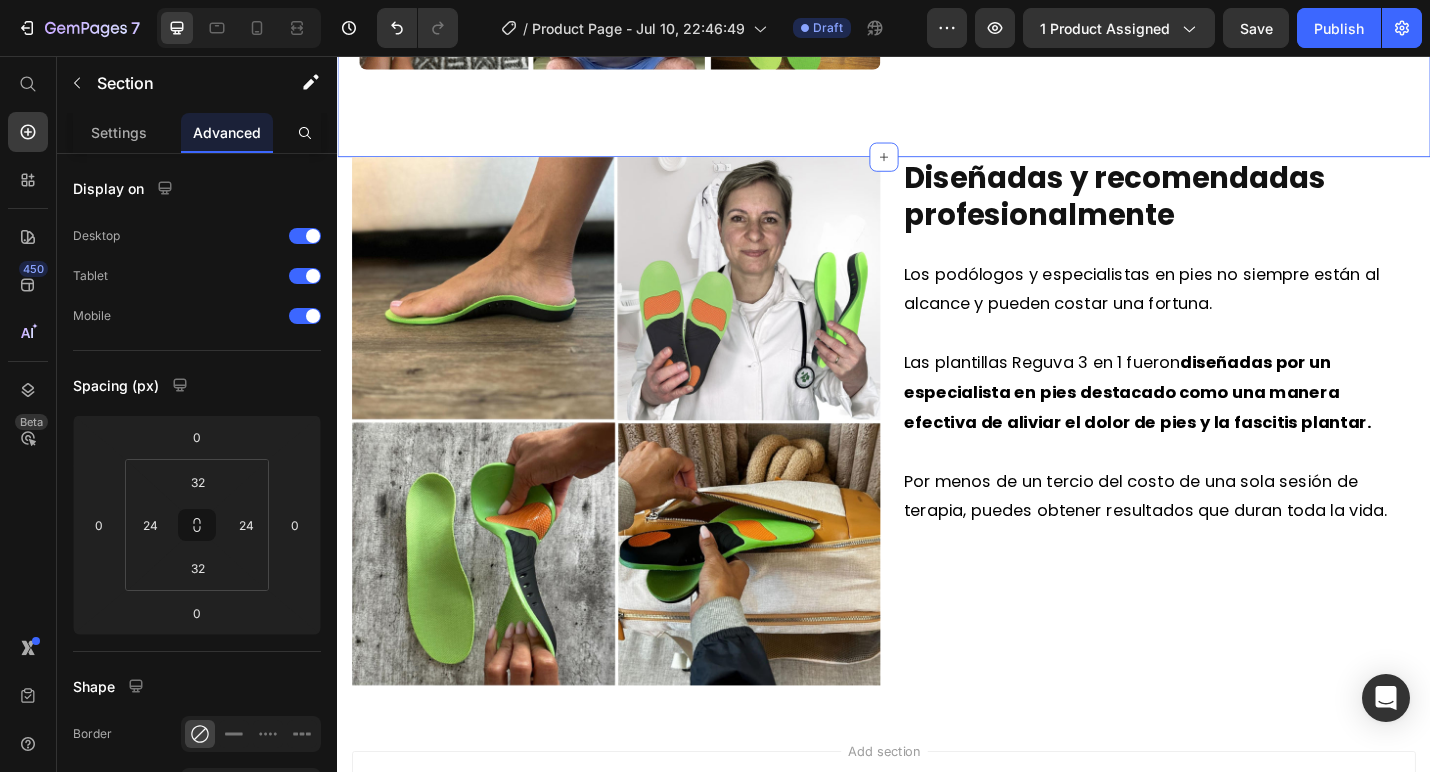 click on "Personas de toda  España  están usando las plantillas Reguva 3 en 1 para aliviar el dolor en los pies y la fascitis plantar. Text Block Image ¡Muchas personas en todo el país  han reportado un alivio significativo tras solo unos pocos usos! Y casi todas continúan usándolas a diario para mantener bajo control el dolor de pies y la fascitis plantar. Text Block
Ya no tendrás que estremecerte con cada paso.
Ya no tendrás que buscar zapatos que no empeoren tu condición.
Y ya no tendrás que dejar que el dolor interrumpa tu vida. Item List Al colocar estas plantillas en tus zapatos, te darás la oportunidad de caminar cómodamente y volver a disfrutar de una vida normal. Text Block Row" at bounding box center [937, -183] 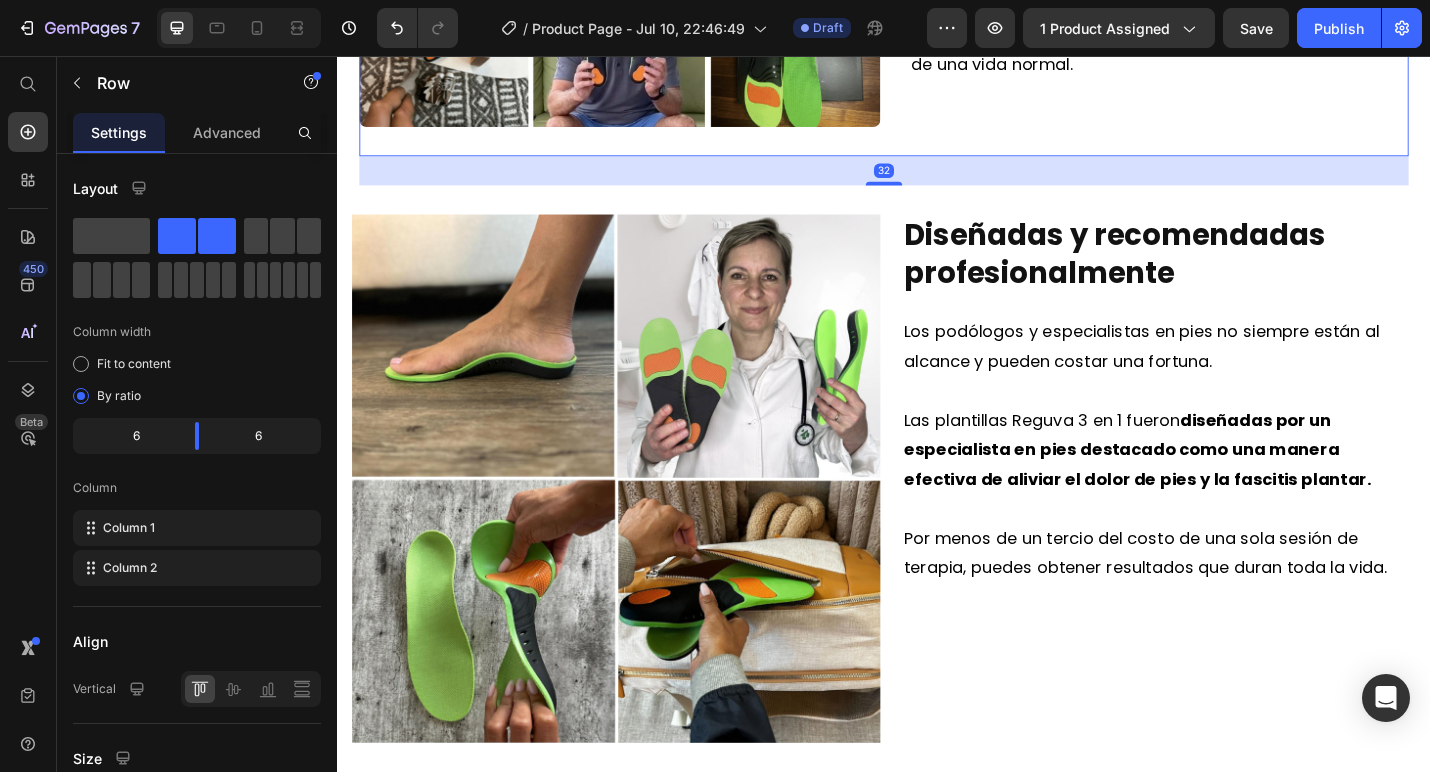 scroll, scrollTop: 2606, scrollLeft: 0, axis: vertical 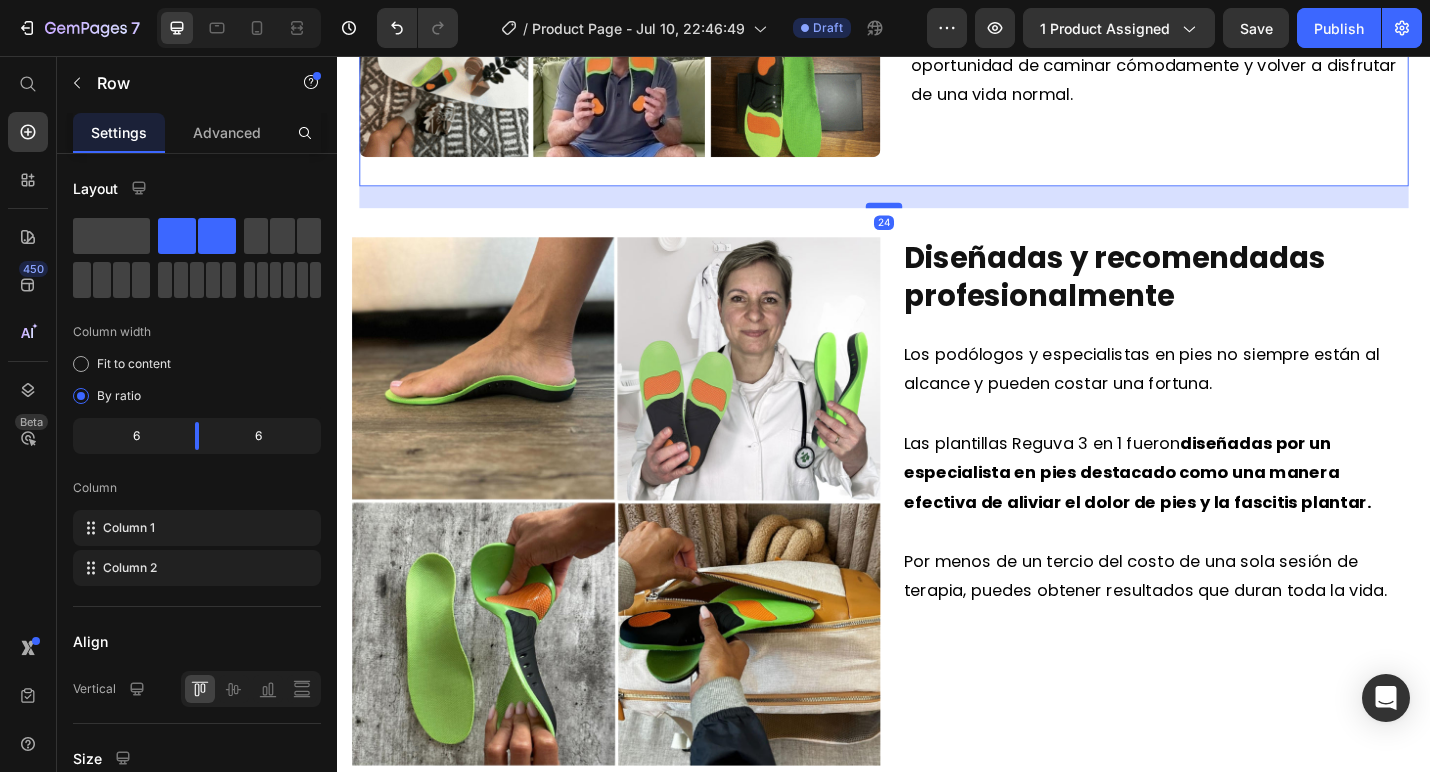 click at bounding box center [937, 220] 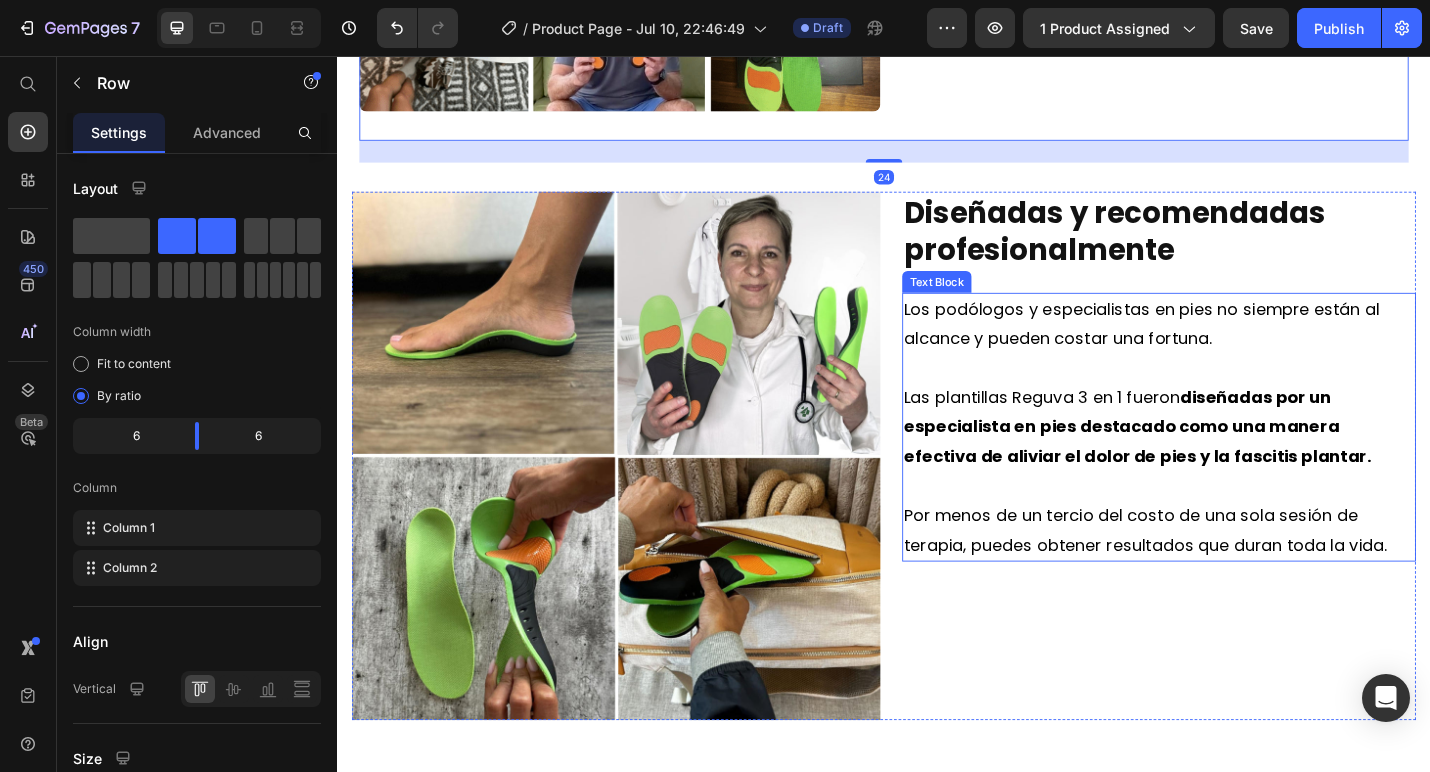 scroll, scrollTop: 2665, scrollLeft: 0, axis: vertical 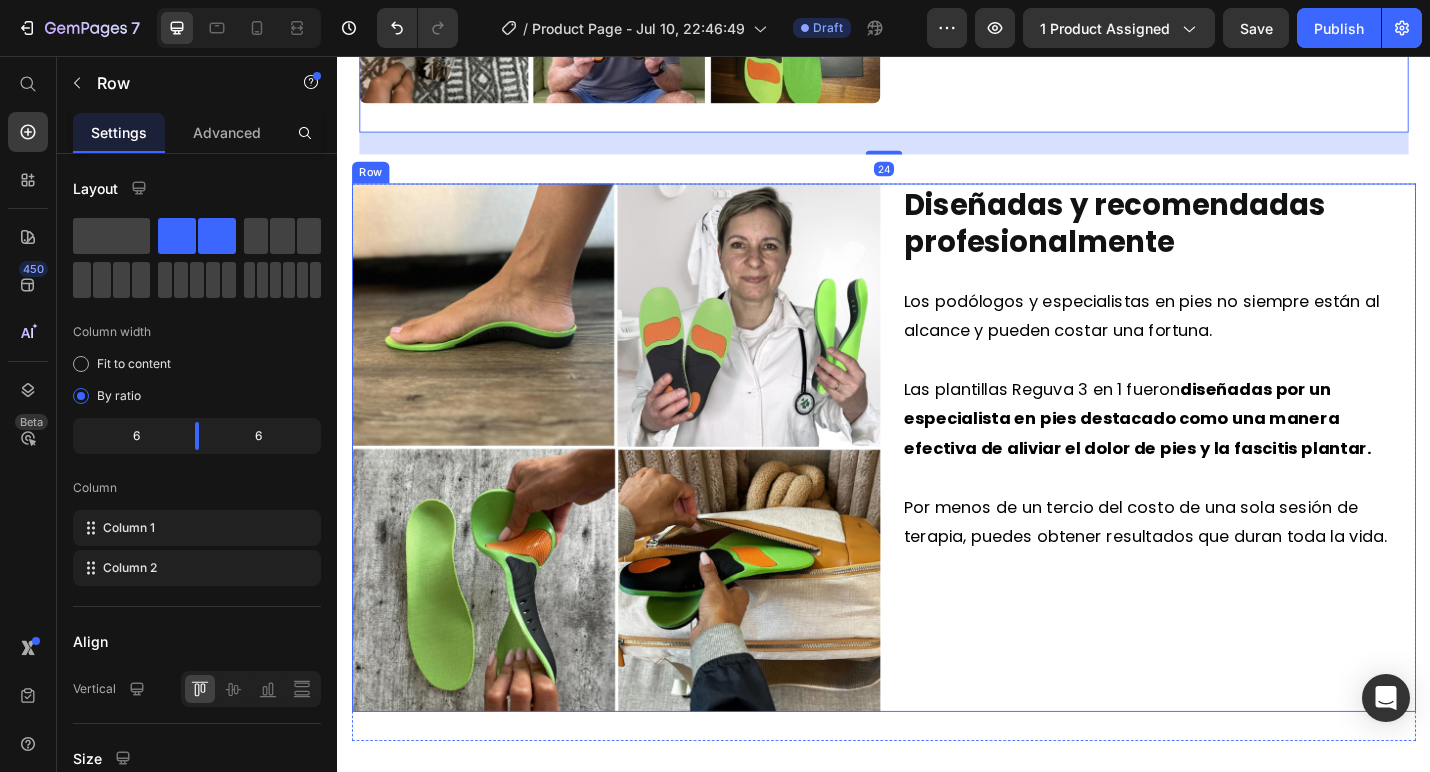 click on "Diseñadas y recomendadas profesionalmente Heading Los podólogos y especialistas en pies no siempre están al alcance y pueden costar una fortuna.   Las plantillas Reguva 3 en 1 fueron  diseñadas por un especialista en pies destacado como una manera   efectiva de aliviar el dolor de pies y la fascitis plantar.   Por menos de un tercio del costo de una sola sesión de terapia, puedes obtener resultados que duran toda la vida. Text Block" at bounding box center [1231, 486] 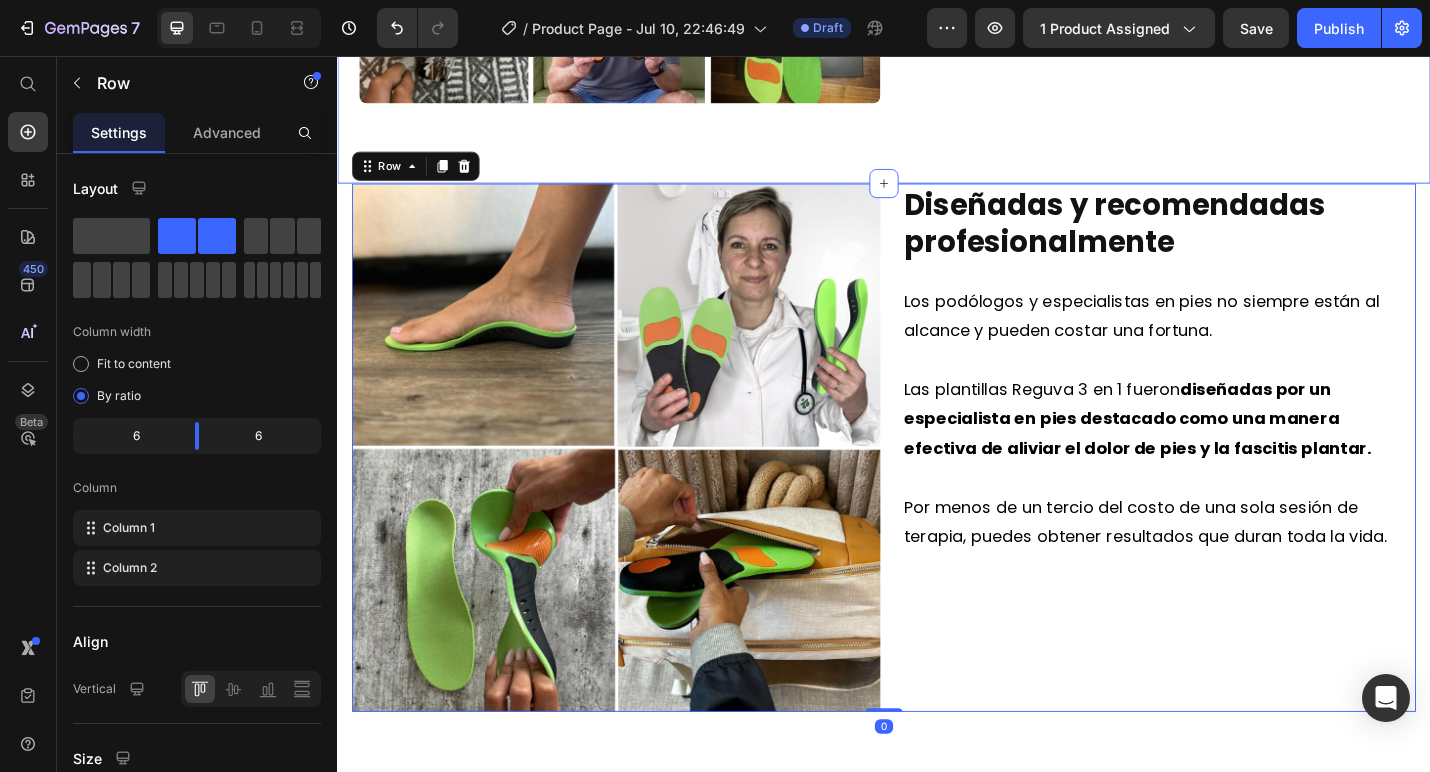click on "Personas de toda  España  están usando las plantillas Reguva 3 en 1 para aliviar el dolor en los pies y la fascitis plantar. Text Block Image ¡Muchas personas en todo el país  han reportado un alivio significativo tras solo unos pocos usos! Y casi todas continúan usándolas a diario para mantener bajo control el dolor de pies y la fascitis plantar. Text Block
Ya no tendrás que estremecerte con cada paso.
Ya no tendrás que buscar zapatos que no empeoren tu condición.
Y ya no tendrás que dejar que el dolor interrumpa tu vida. Item List Al colocar estas plantillas en tus zapatos, te darás la oportunidad de caminar cómodamente y volver a disfrutar de una vida normal. Text Block Row" at bounding box center (937, -134) 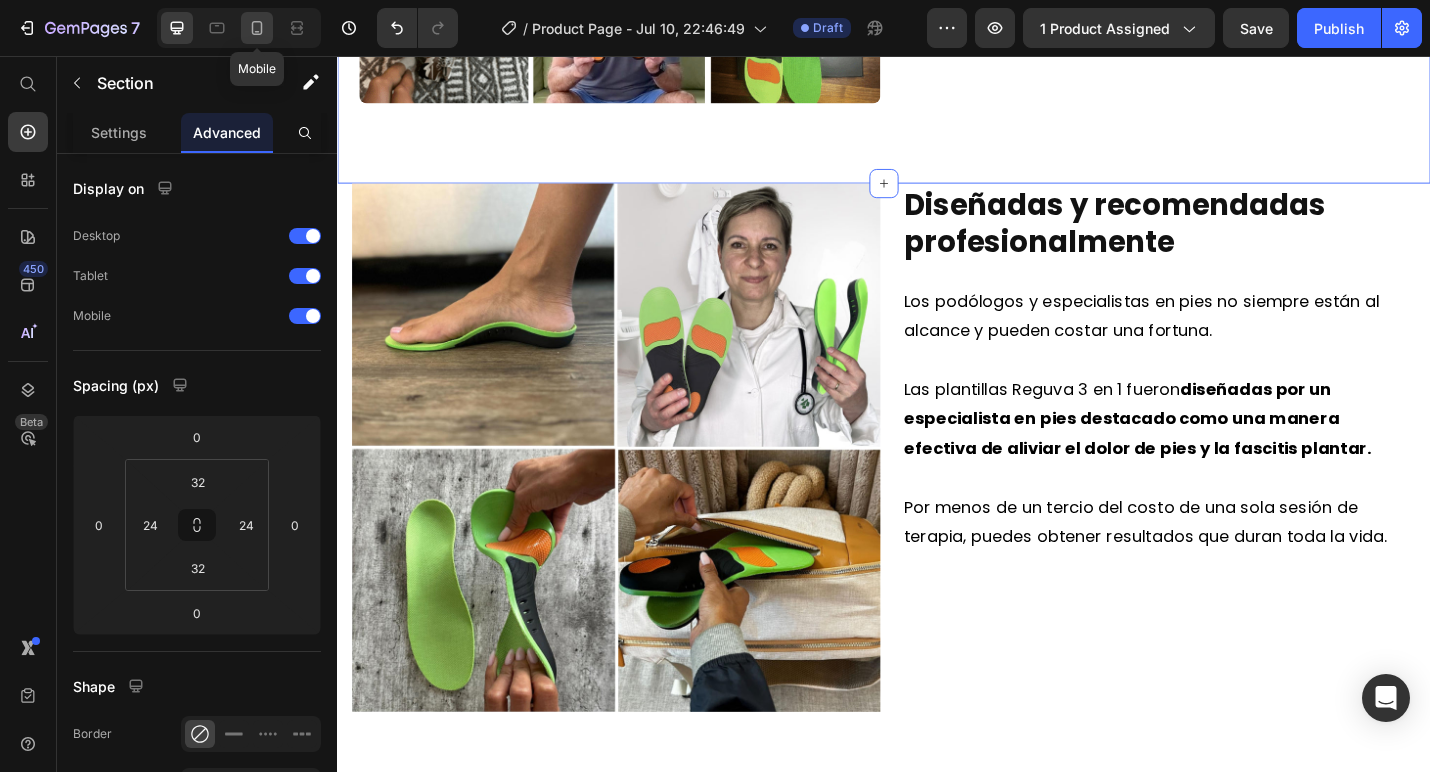 click 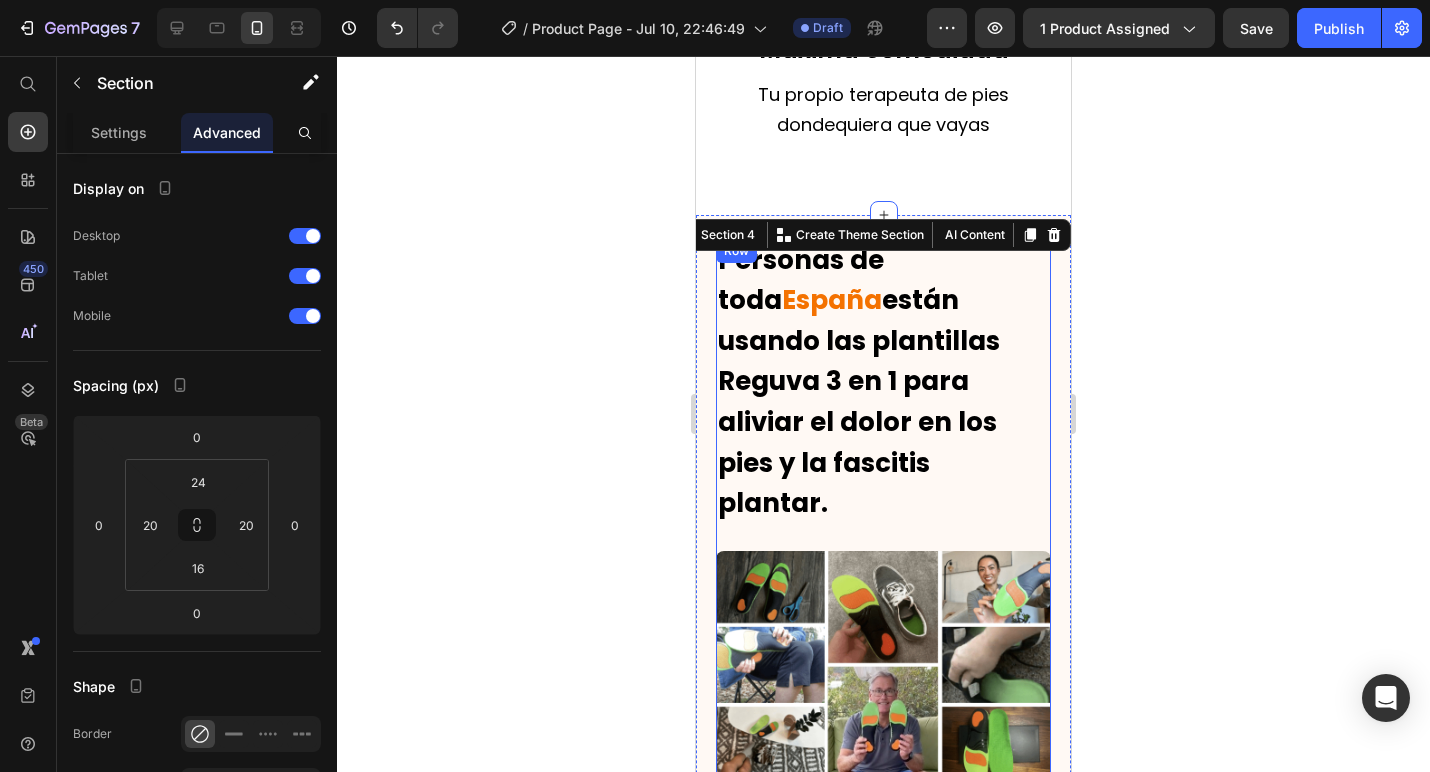 scroll, scrollTop: 2446, scrollLeft: 0, axis: vertical 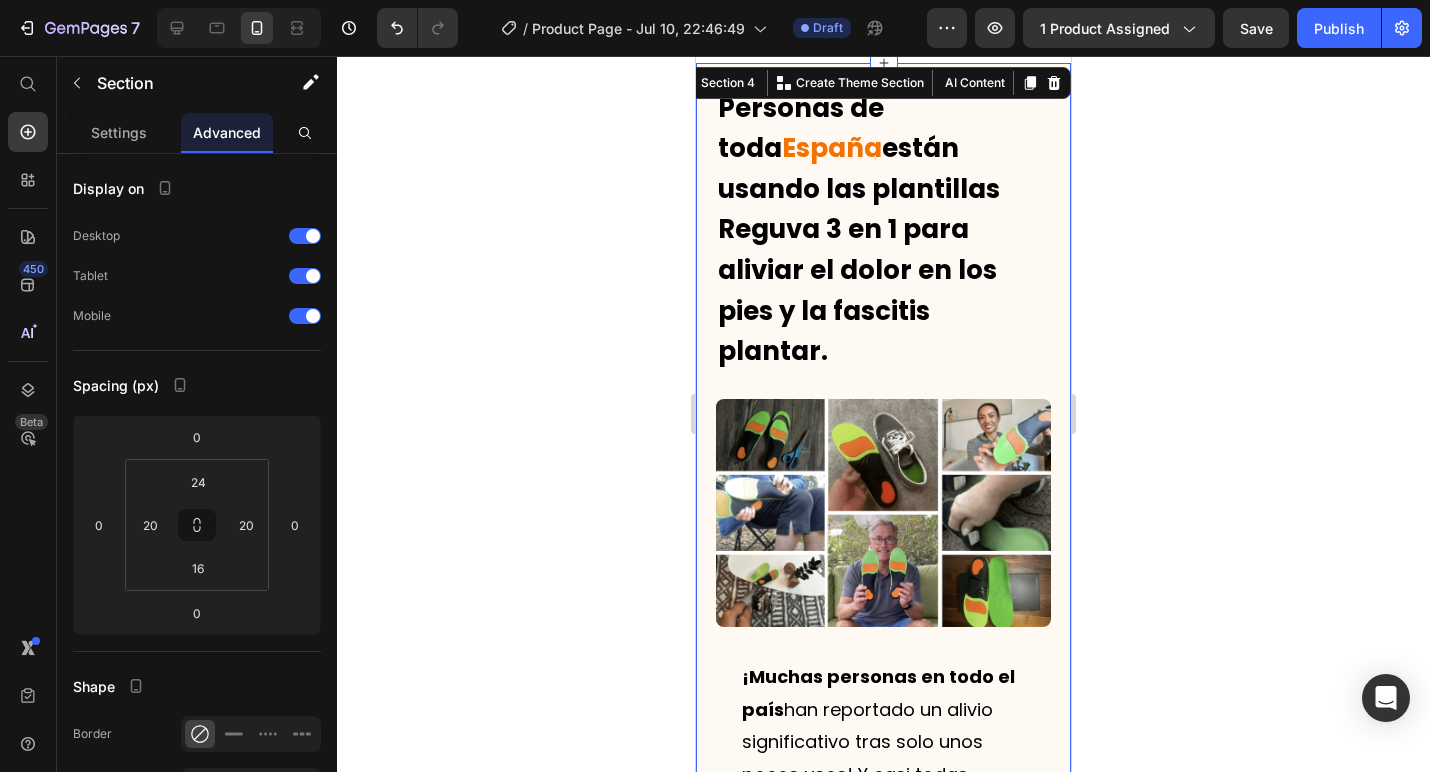 click 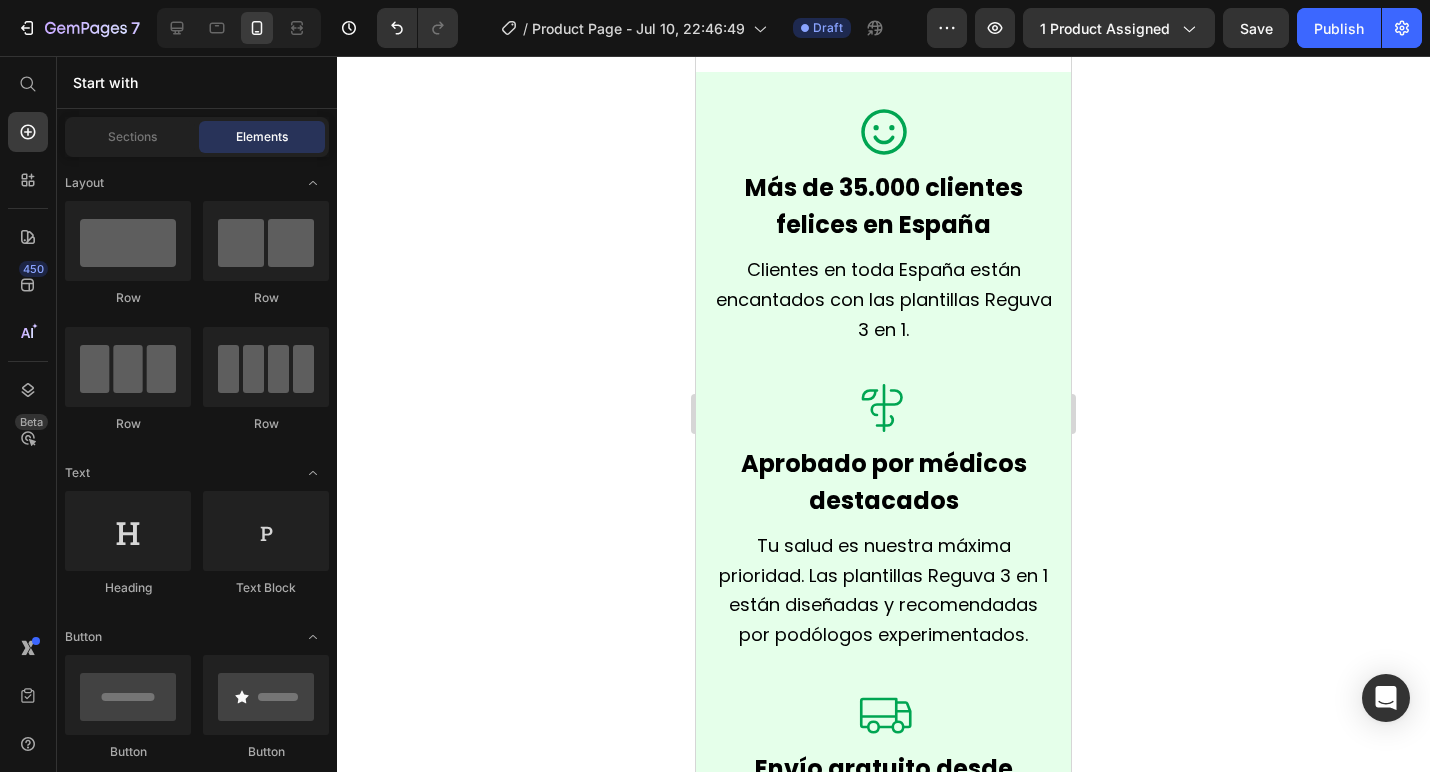 scroll, scrollTop: 1713, scrollLeft: 0, axis: vertical 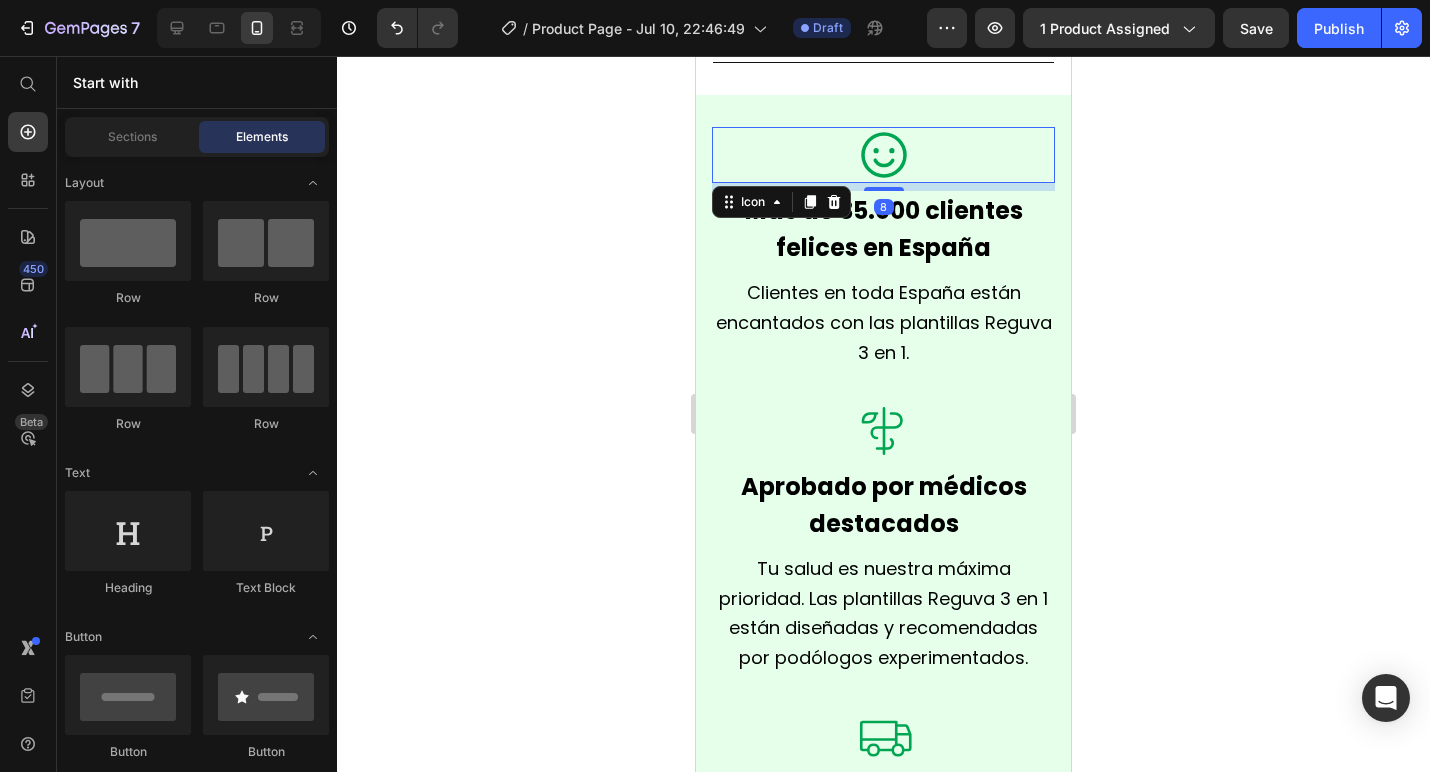 click 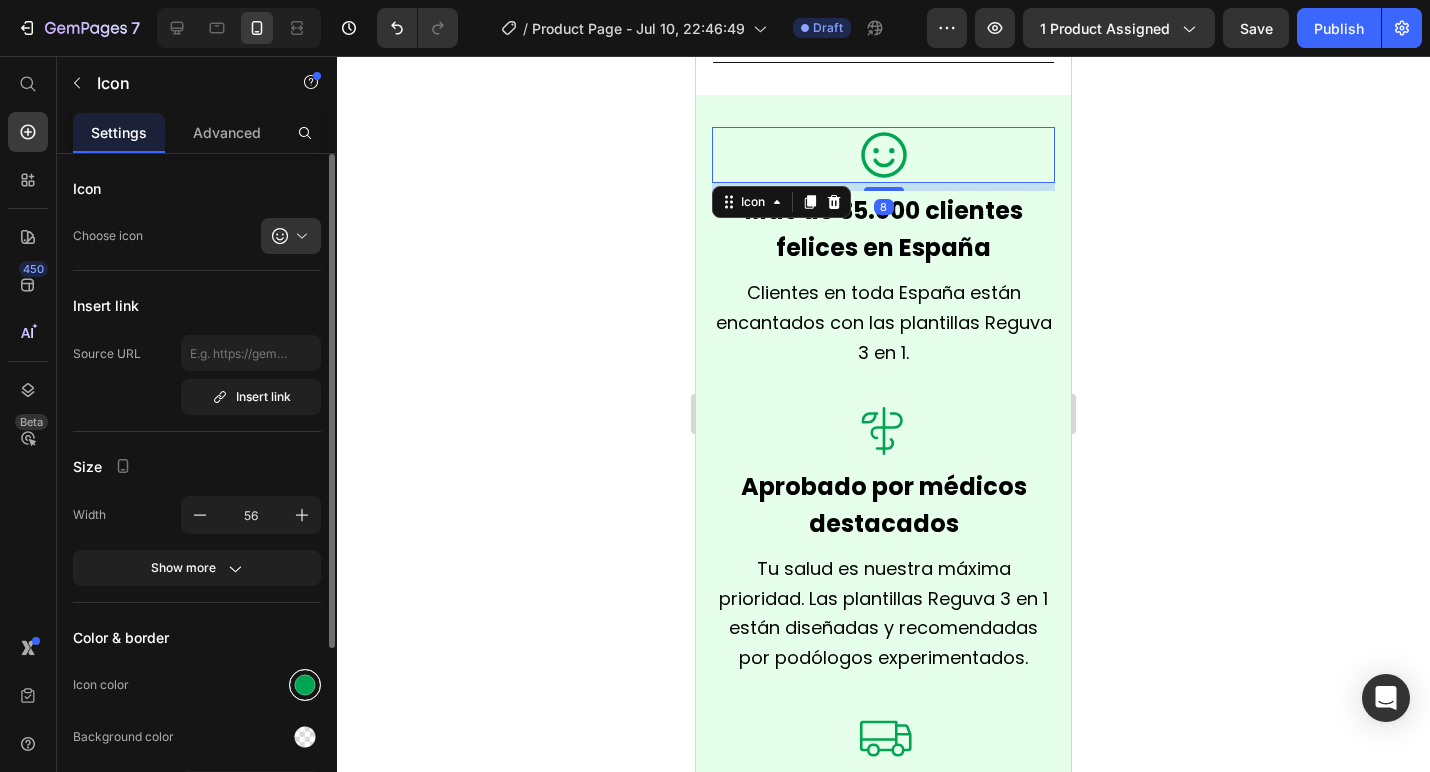 click at bounding box center (305, 685) 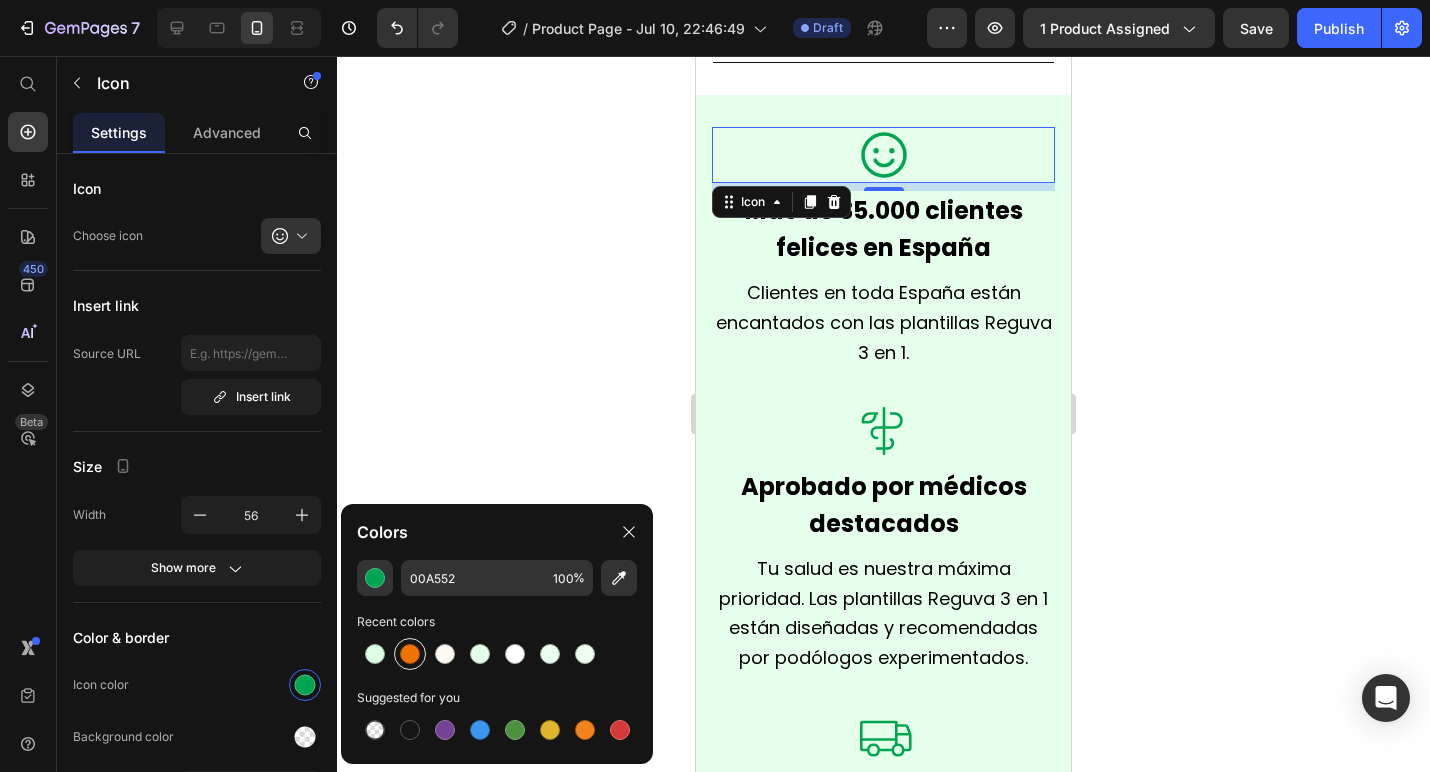 click at bounding box center [410, 654] 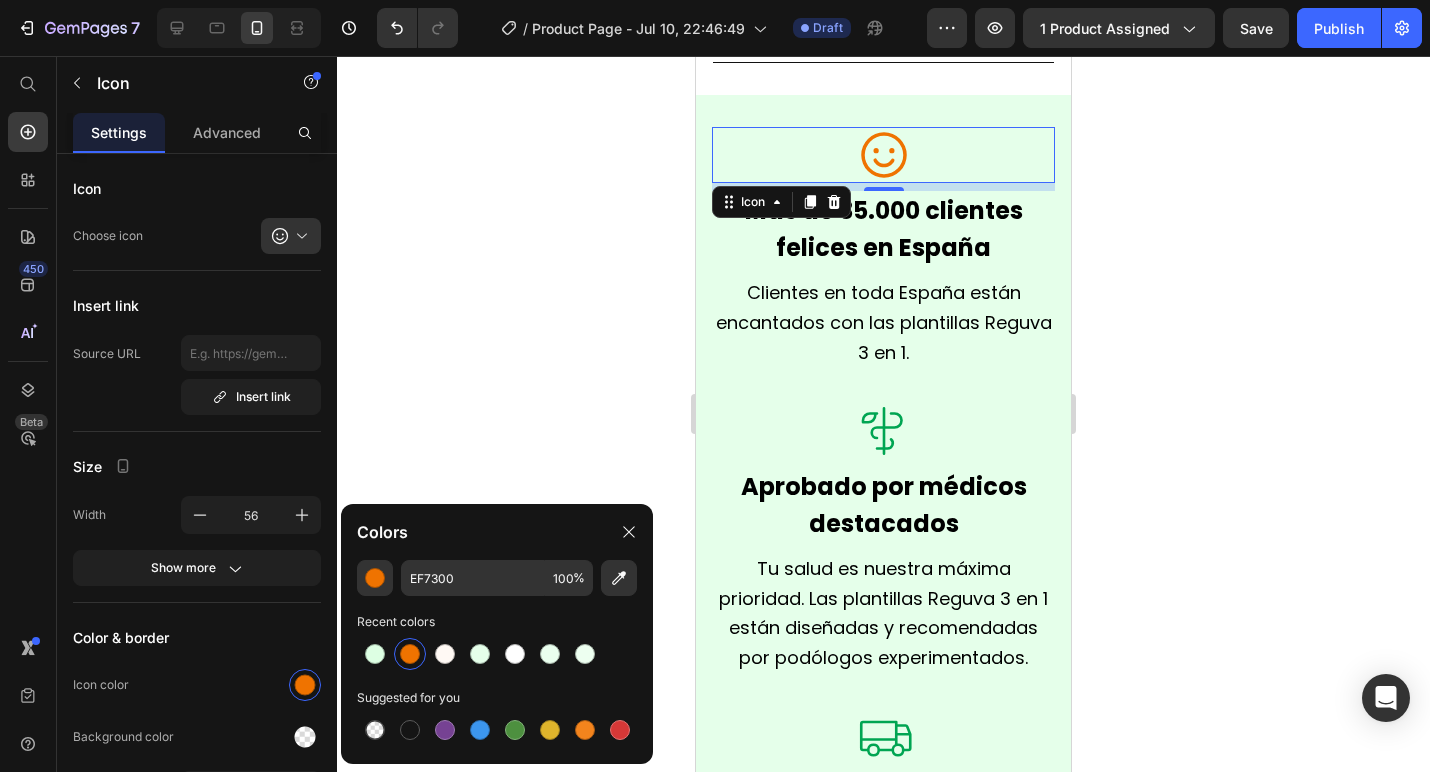 click 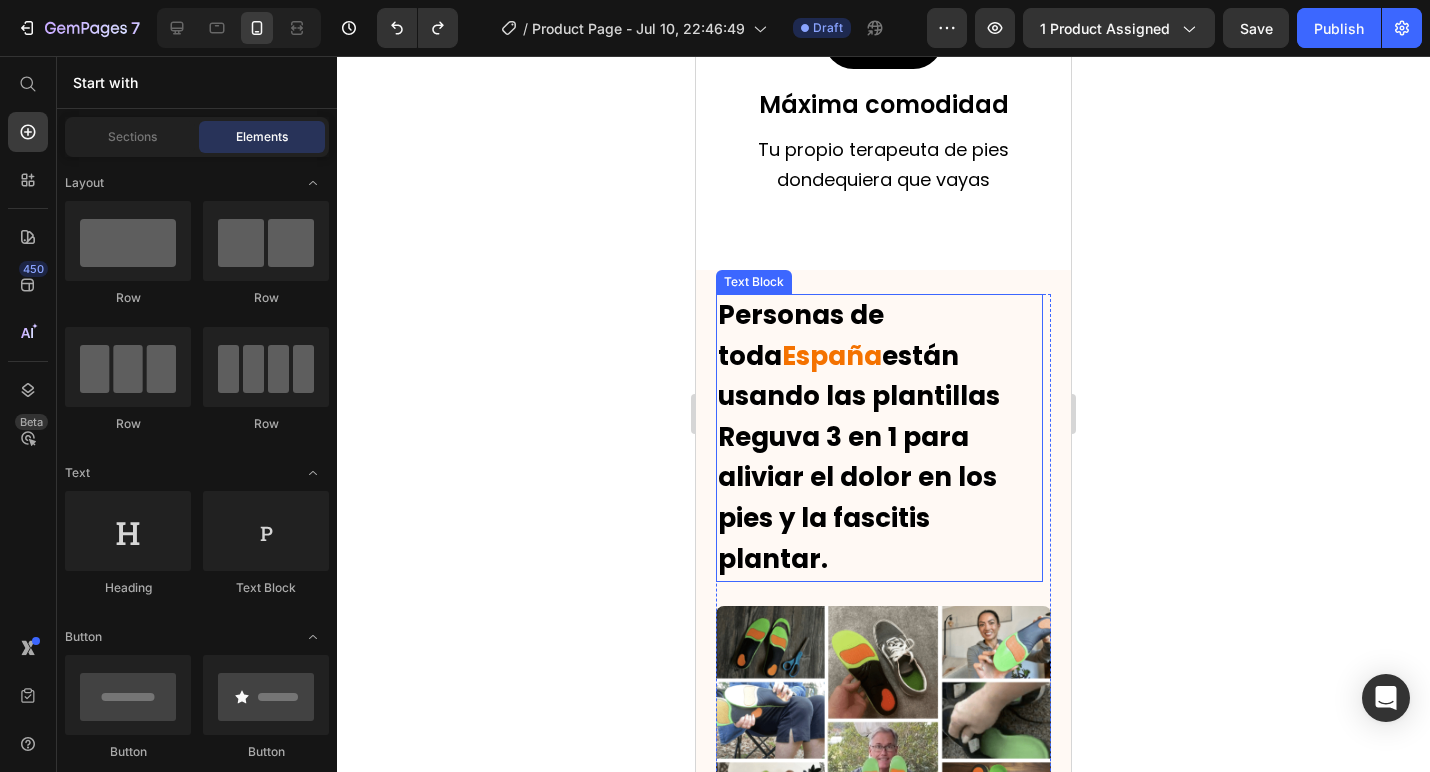 scroll, scrollTop: 3450, scrollLeft: 0, axis: vertical 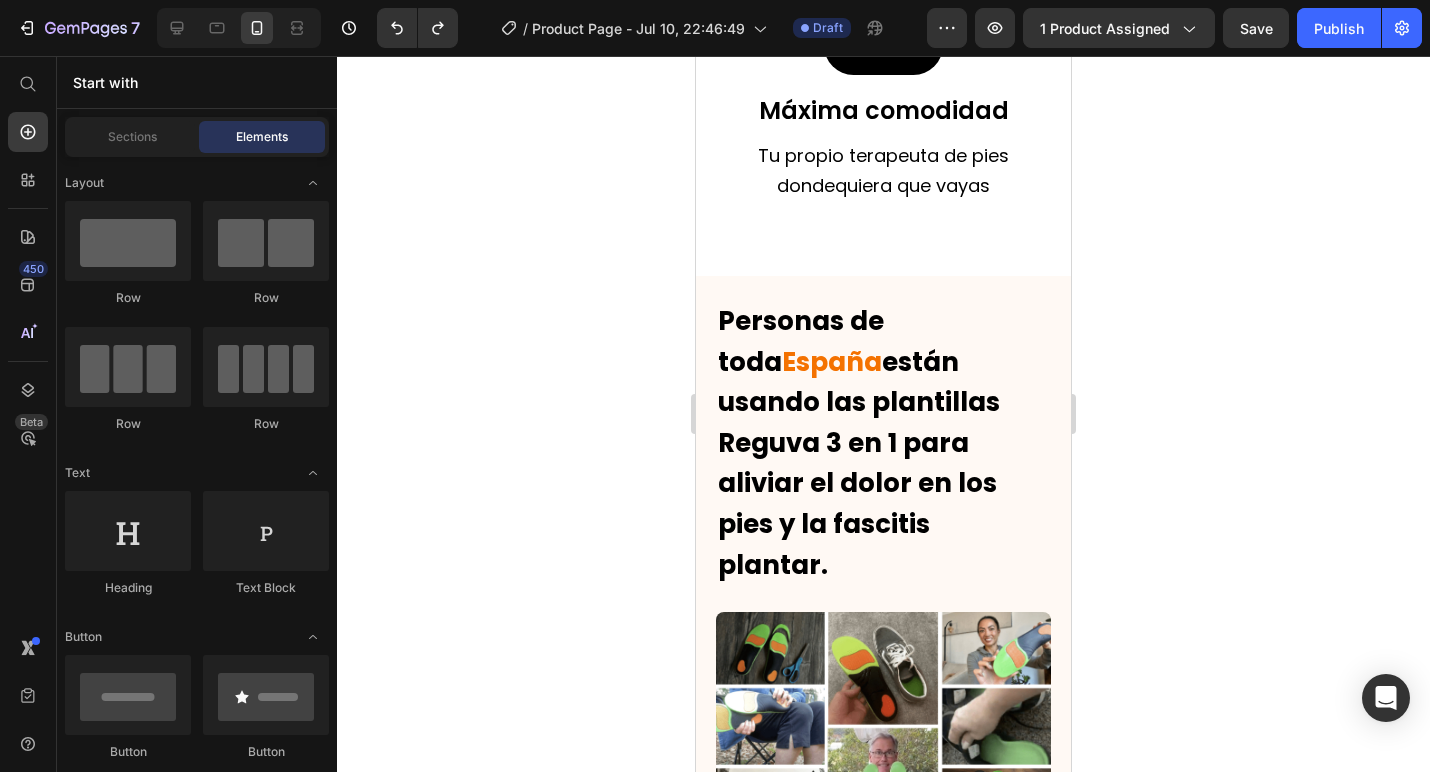 click on "Alivio rápido y sin medicamentos de la fascitis plantar y el dolor en los pies Heading Video Elimina el dolor de pies Text Block Proporciona alivio rápido de la fascitis plantar y el dolor muscular Text Block Video 3 tecnologías clínicamente comprobadas Text Block Utiliza soporte del arco, absorción de impactos y sujeción del talón Text Block Video Máxima comodidad Text Block Tu propio terapeuta de pies dondequiera que vayas Text Block Row Section 3 Personas de toda  [LOCATION]  están usando las plantillas Reguva 3 en 1 para aliviar el dolor en los pies y la fascitis plantar. Text Block Image ¡Muchas personas en todo el país  han reportado un alivio significativo tras solo unos pocos usos! Y casi todas continúan usándolas a diario para mantener bajo control el dolor de pies y la fascitis plantar. Text Block
Ya no tendrás que estremecerte con cada paso.
Ya no tendrás que buscar zapatos que no empeoren tu condición. Item List Text Block Row Section 4" at bounding box center (883, -313) 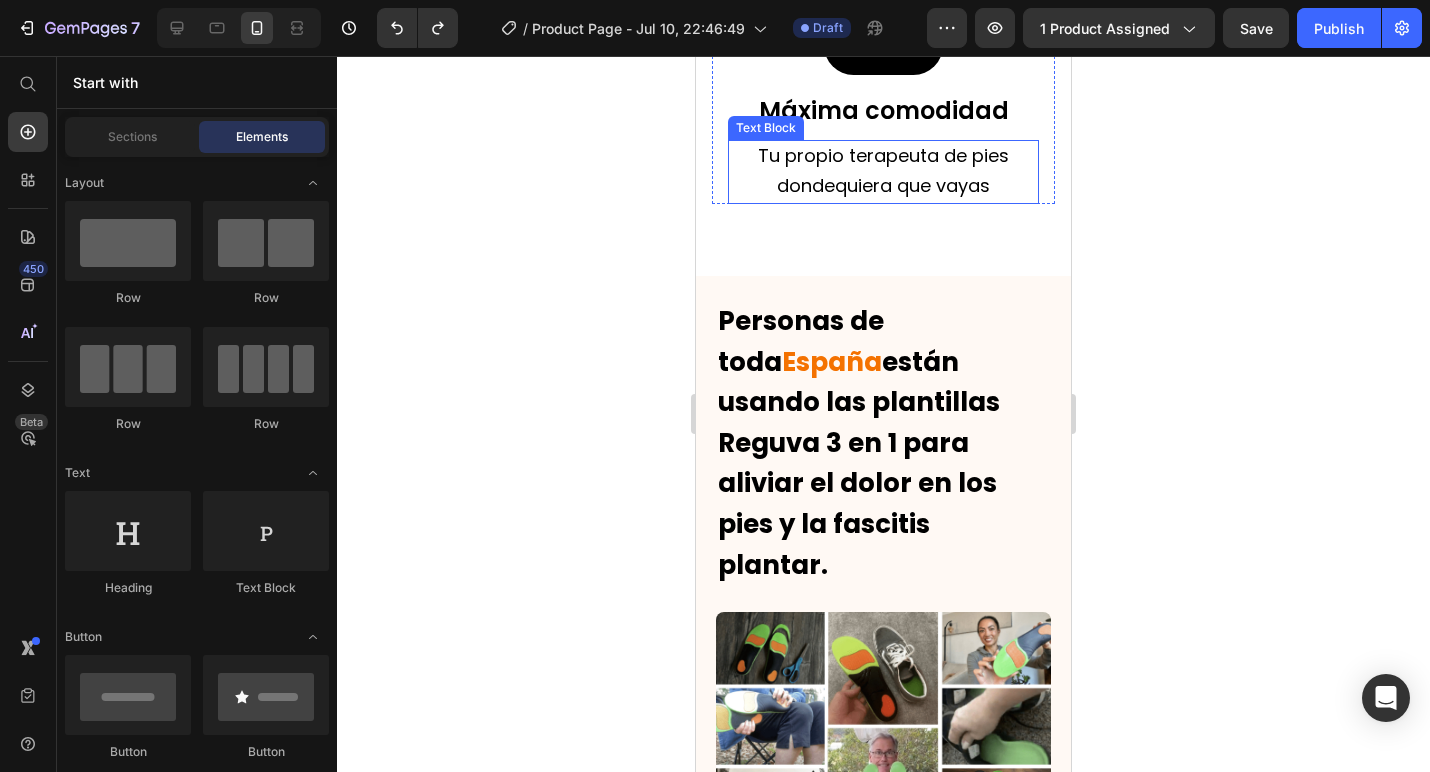 click on "Máxima comodidad" at bounding box center [883, 111] 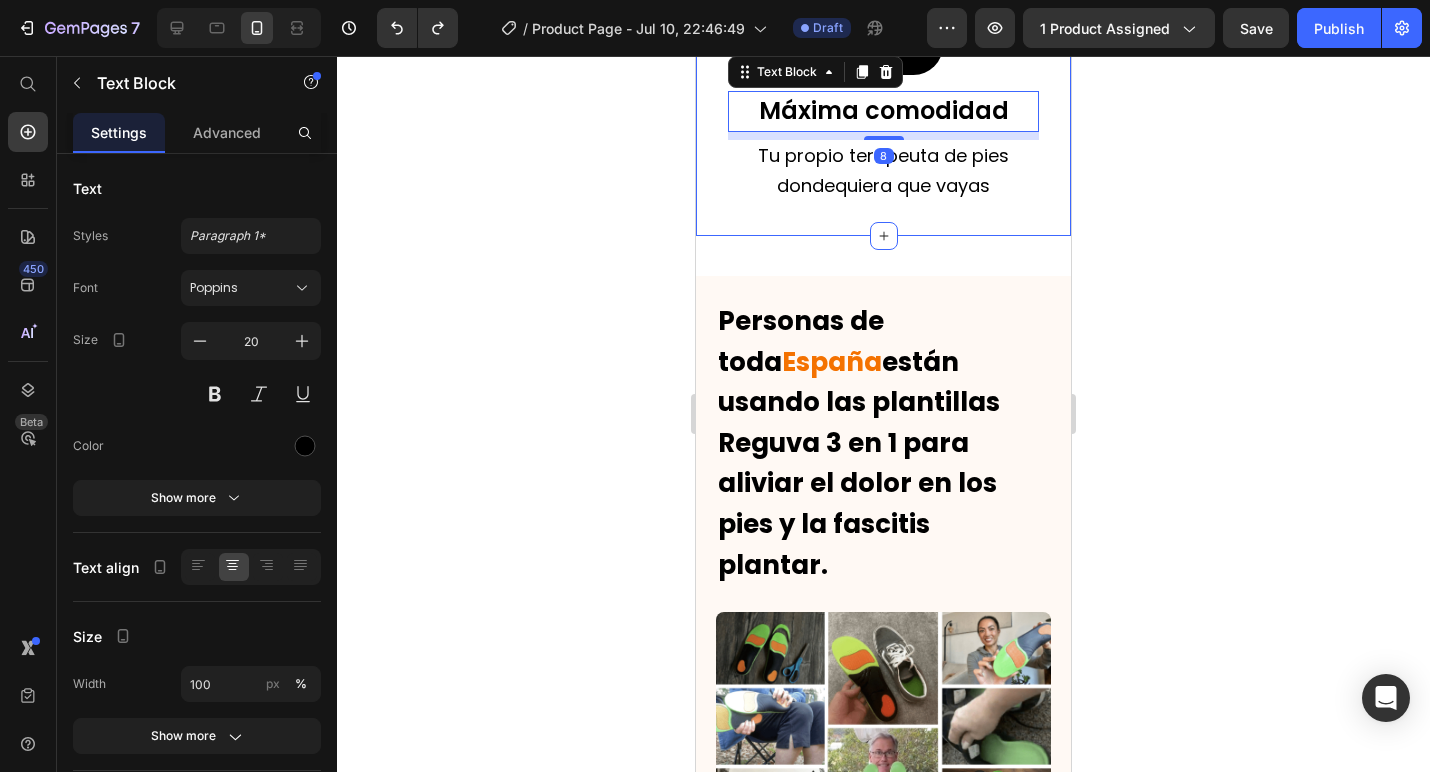 click on "Tu propio terapeuta de pies dondequiera que vayas" at bounding box center [883, 170] 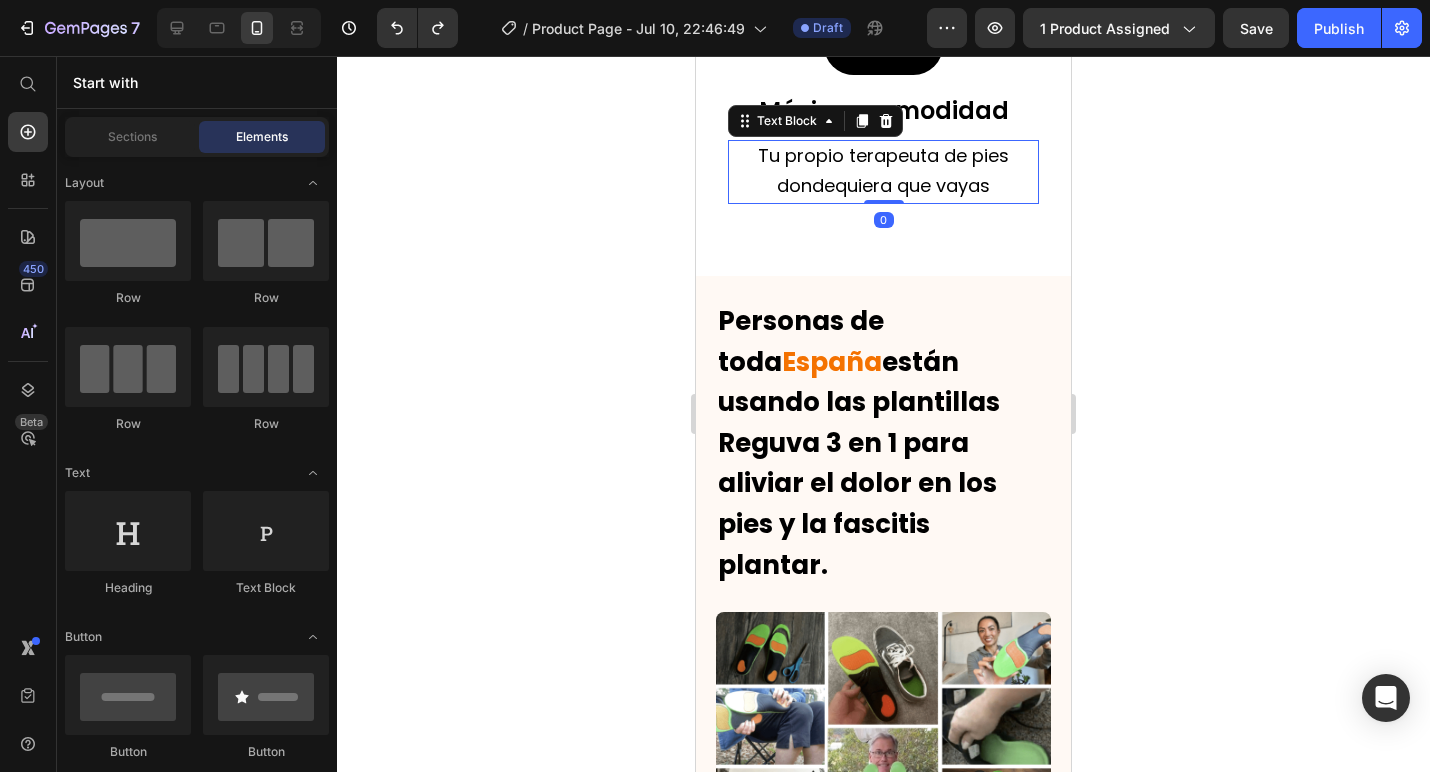 click on "Alivio rápido y sin medicamentos de la fascitis plantar y el dolor en los pies Heading Video Elimina el dolor de pies Text Block Proporciona alivio rápido de la fascitis plantar y el dolor muscular Text Block Video 3 tecnologías clínicamente comprobadas Text Block Utiliza soporte del arco, absorción de impactos y sujeción del talón Text Block Video Máxima comodidad Text Block Tu propio terapeuta de pies dondequiera que vayas Text Block   0 Row Section 3 Personas de toda  España  están usando las plantillas Reguva 3 en 1 para aliviar el dolor en los pies y la fascitis plantar. Text Block Image ¡Muchas personas en todo el país  han reportado un alivio significativo tras solo unos pocos usos! Y casi todas continúan usándolas a diario para mantener bajo control el dolor de pies y la fascitis plantar. Text Block
Ya no tendrás que estremecerte con cada paso.
Ya no tendrás que buscar zapatos que no empeoren tu condición.
Item List Text Block Row Root" at bounding box center [883, -313] 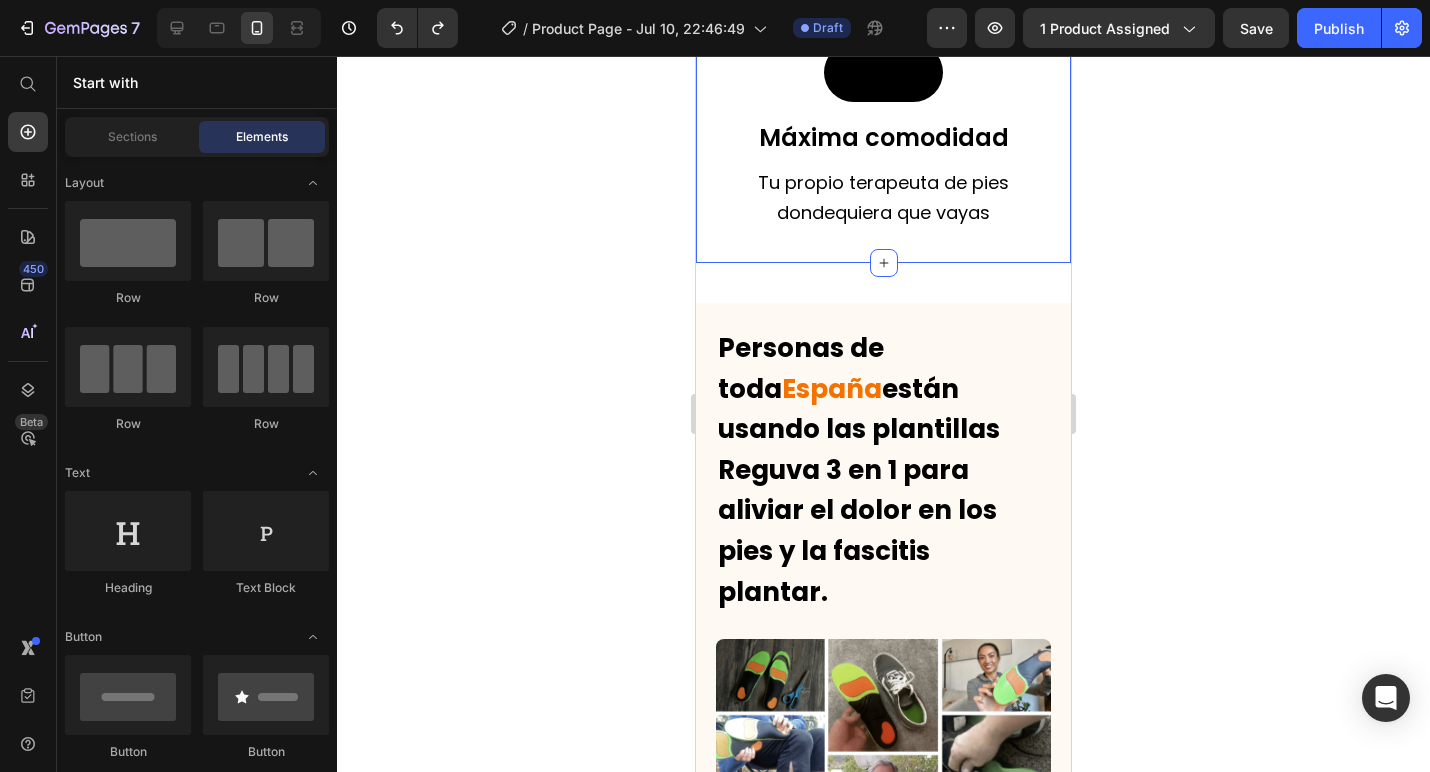 click on "Alivio rápido y sin medicamentos de la fascitis plantar y el dolor en los pies Heading Video Elimina el dolor de pies Text Block Proporciona alivio rápido de la fascitis plantar y el dolor muscular Text Block Video 3 tecnologías clínicamente comprobadas Text Block Utiliza soporte del arco, absorción de impactos y sujeción del talón Text Block Video Máxima comodidad Text Block Tu propio terapeuta de pies dondequiera que vayas Text Block Row Section 3   You can create reusable sections Create Theme Section AI Content Write with GemAI What would you like to describe here? Tone and Voice Persuasive Product Plantillas Reguva 3 en 1 Show more Generate" at bounding box center (883, -234) 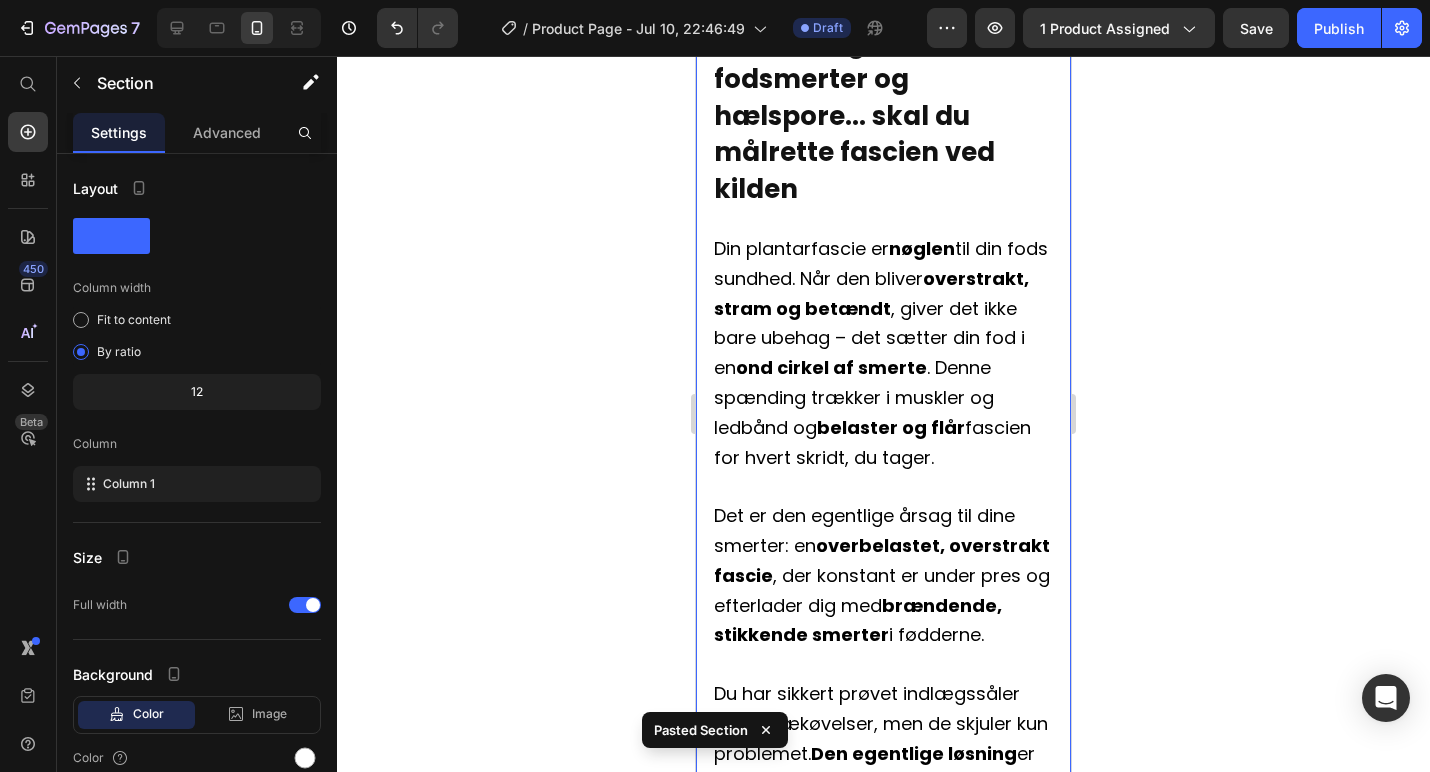 scroll, scrollTop: 3775, scrollLeft: 0, axis: vertical 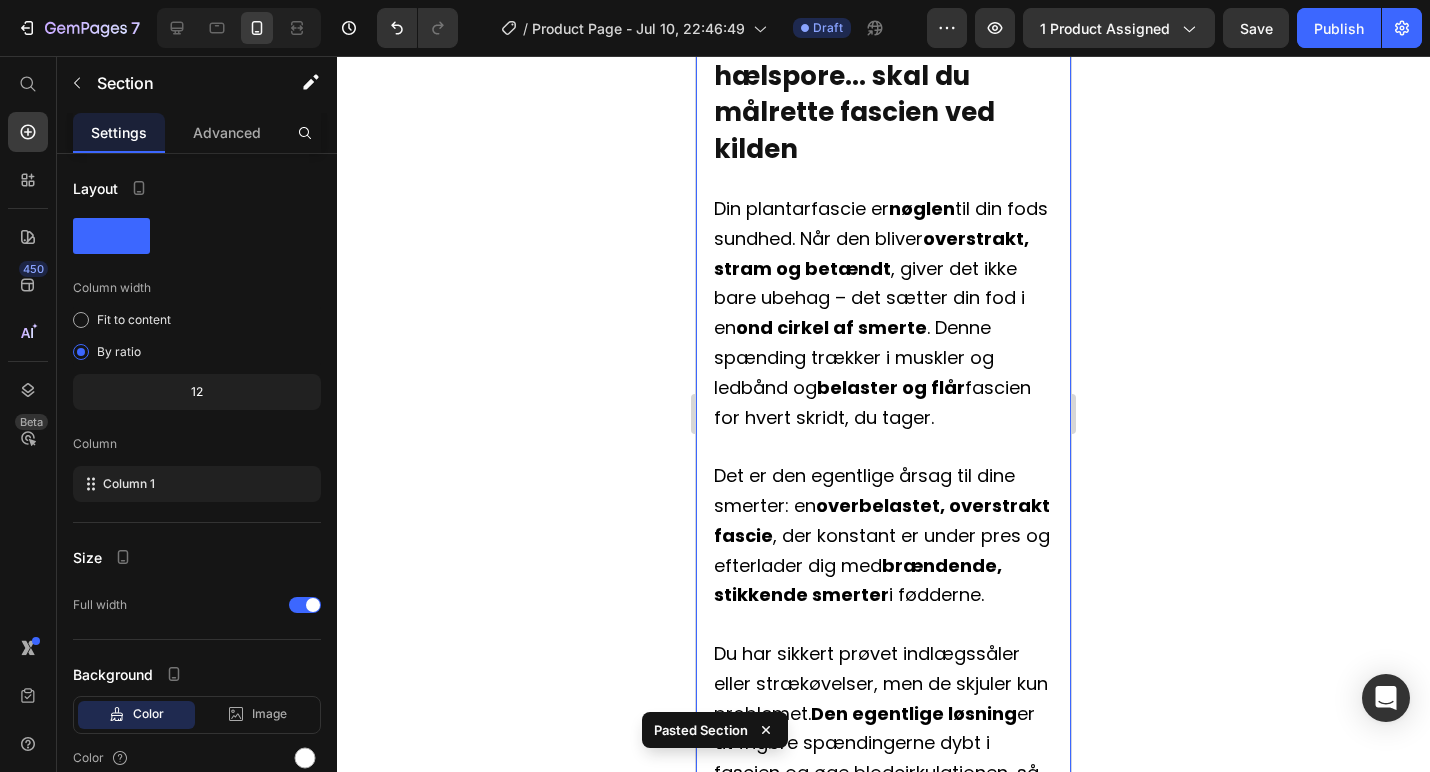 click 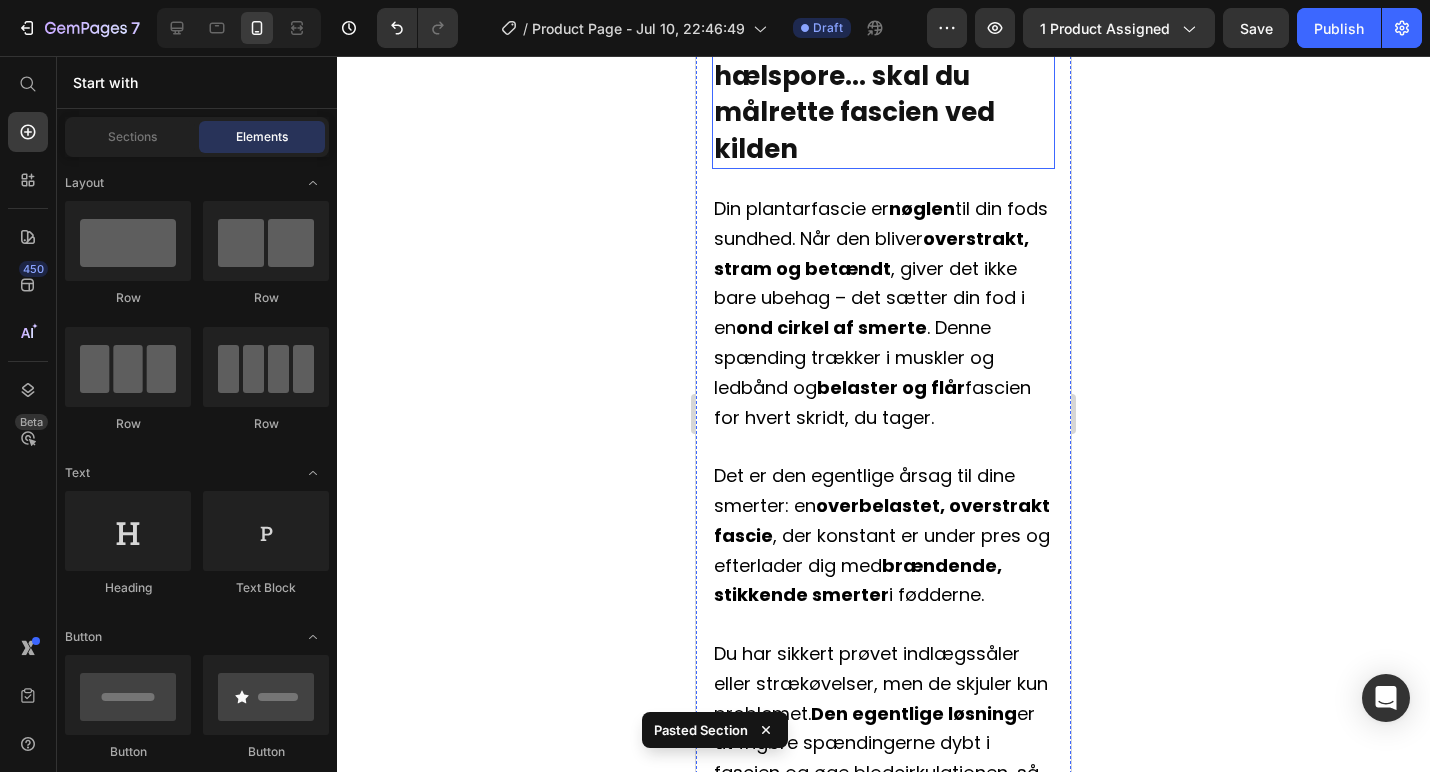 click on "For virkelig at lindre fodsmerter og hælspore... skal du målrette fascien ved kilden" at bounding box center (883, 76) 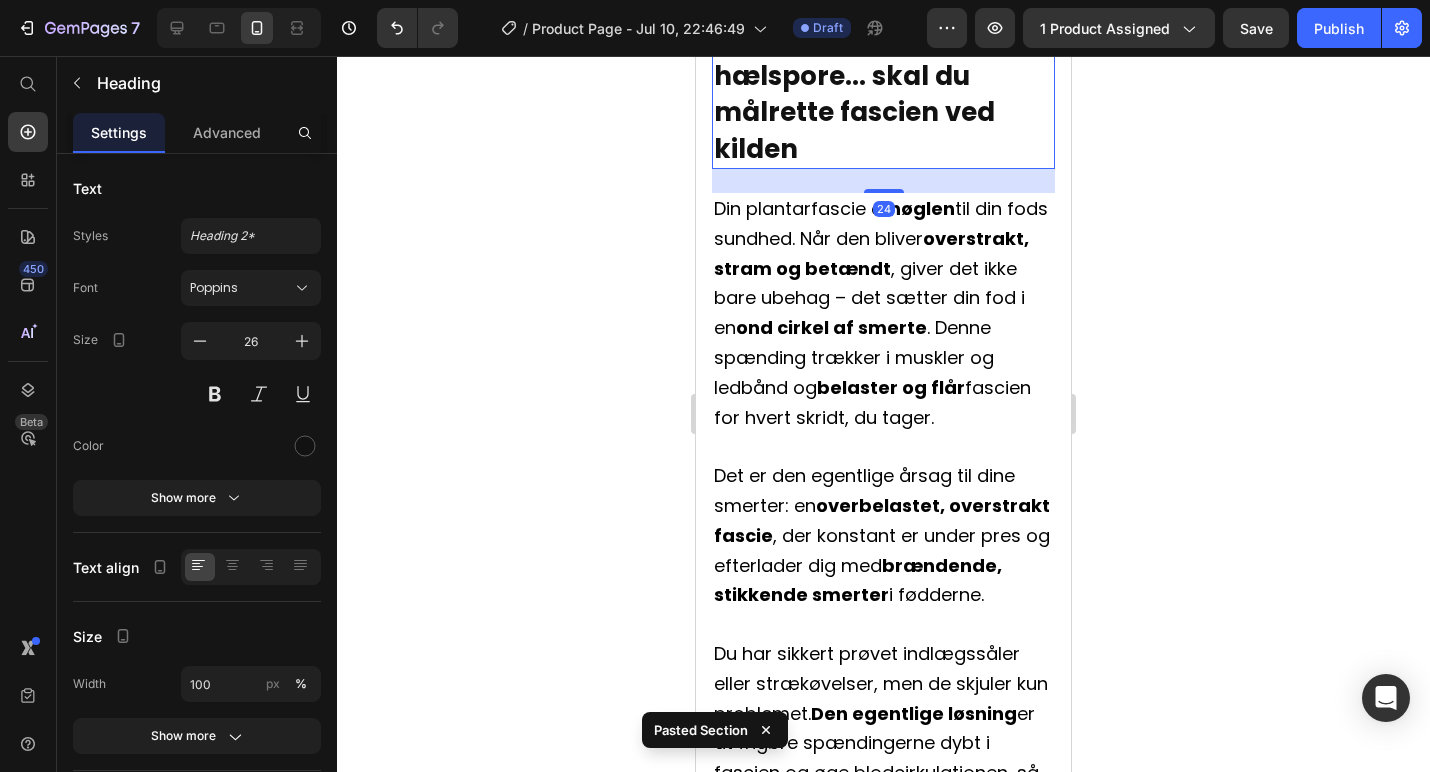 click 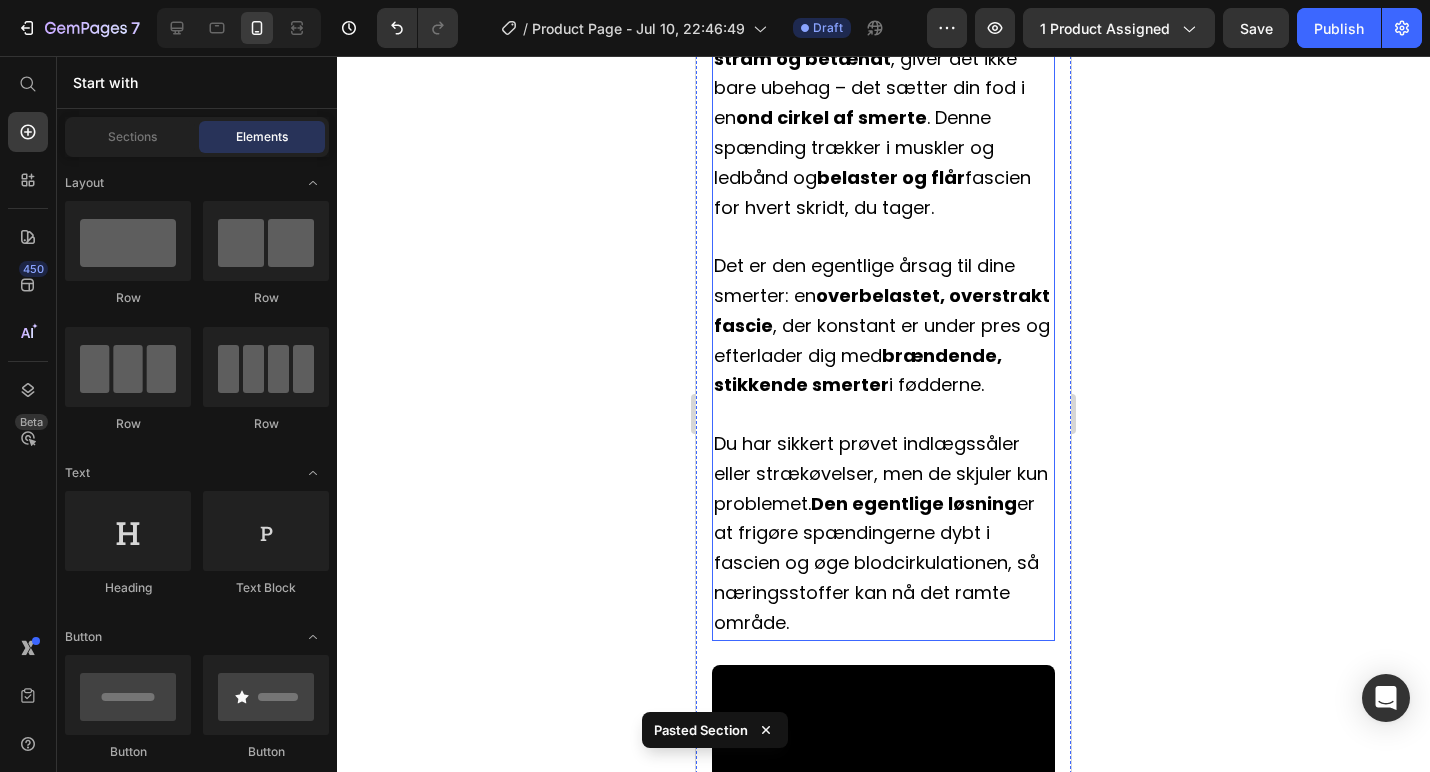 click on "Din plantarfascie er  nøglen  til din fods sundhed. Når den bliver  overstrakt, stram og betændt , giver det ikke bare ubehag – det sætter din fod i en  ond cirkel af smerte . Denne spænding trækker i muskler og ledbånd og  belaster og flår  fascien for hvert skridt, du tager." at bounding box center [883, 104] 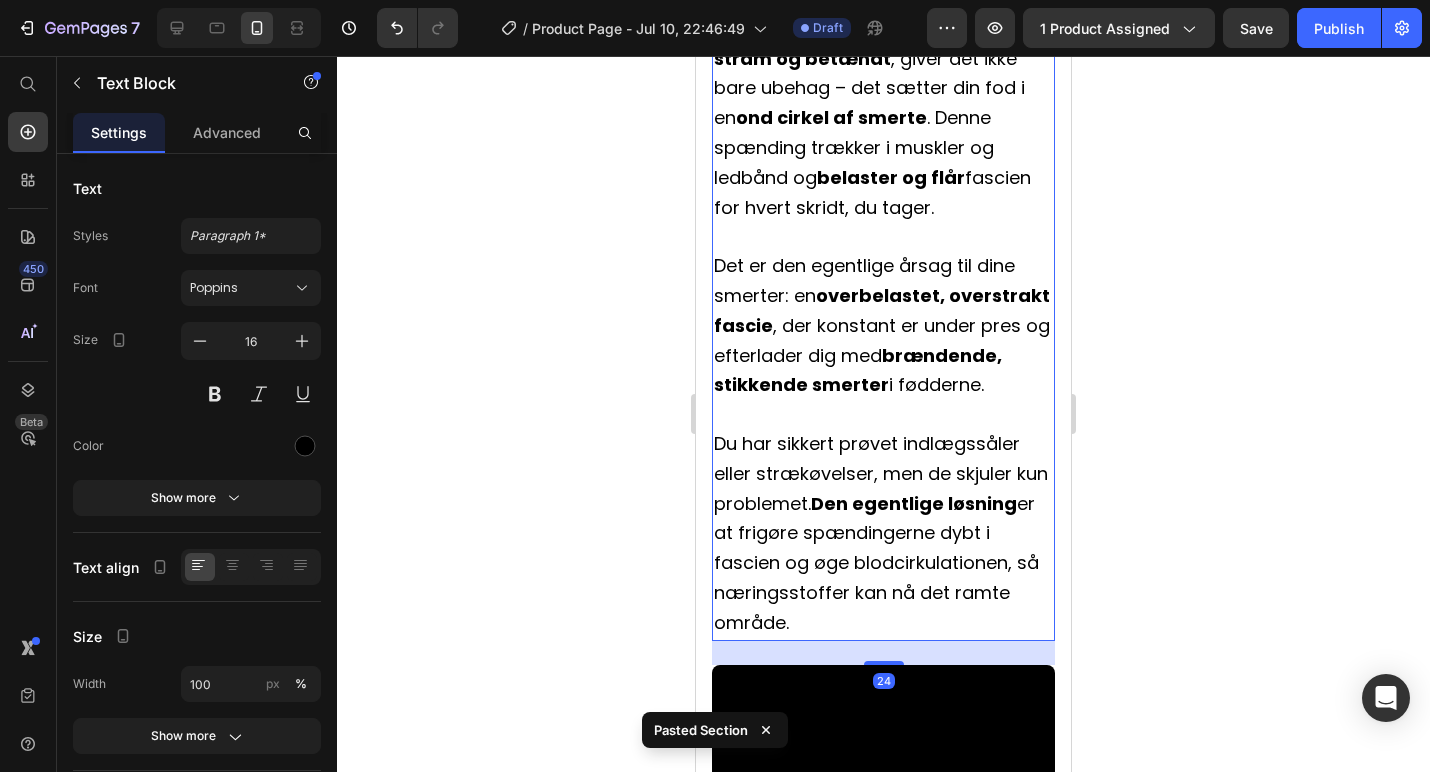 click at bounding box center (870, -36) 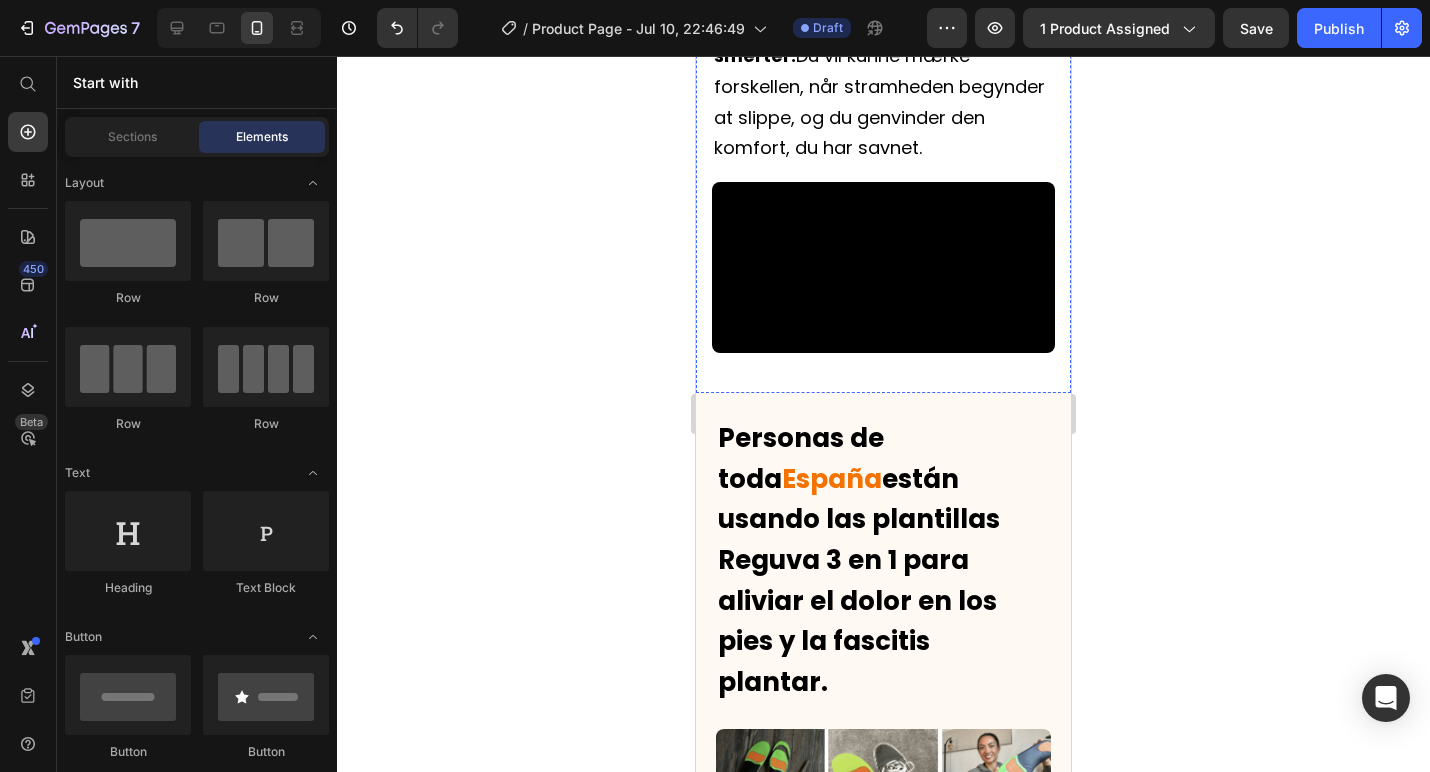 scroll, scrollTop: 5321, scrollLeft: 0, axis: vertical 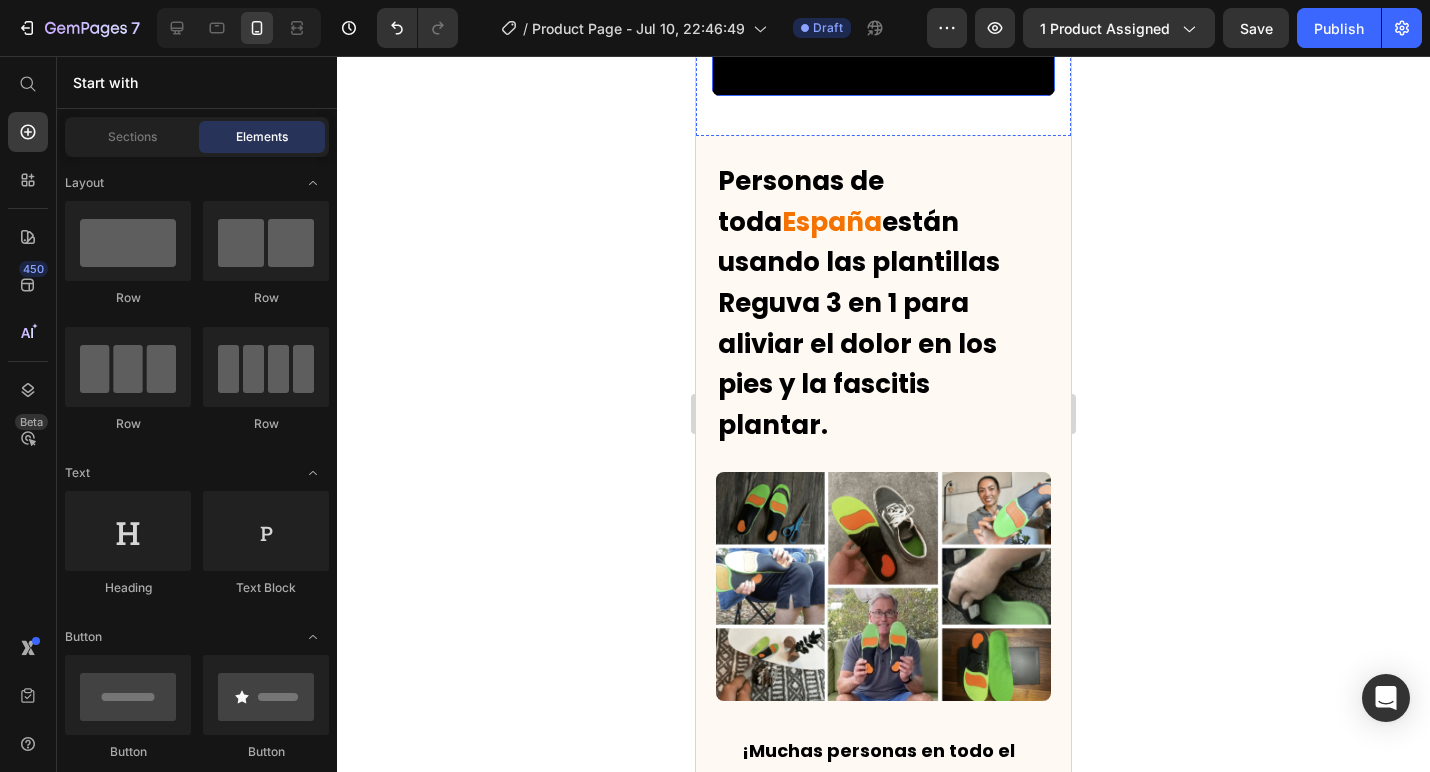 click at bounding box center (883, 11) 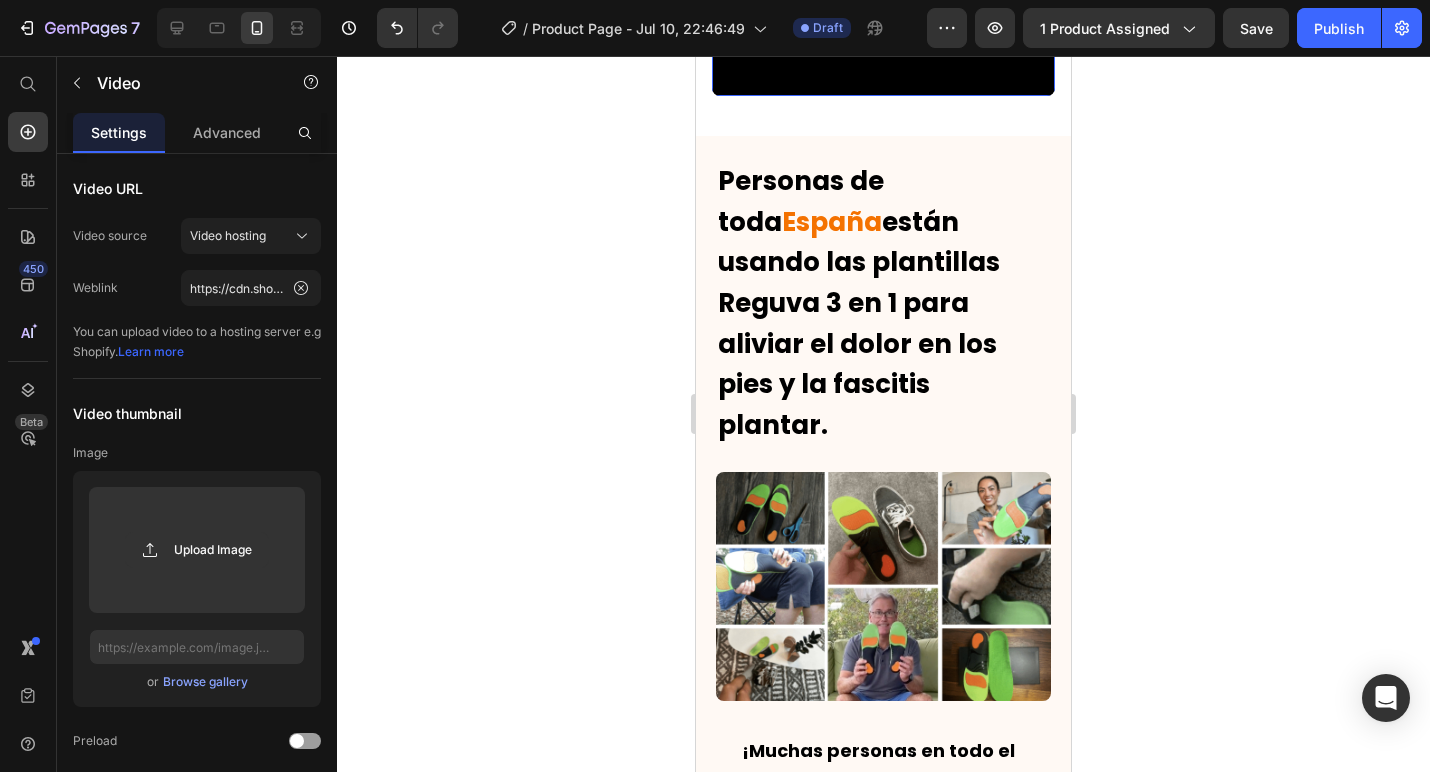 click 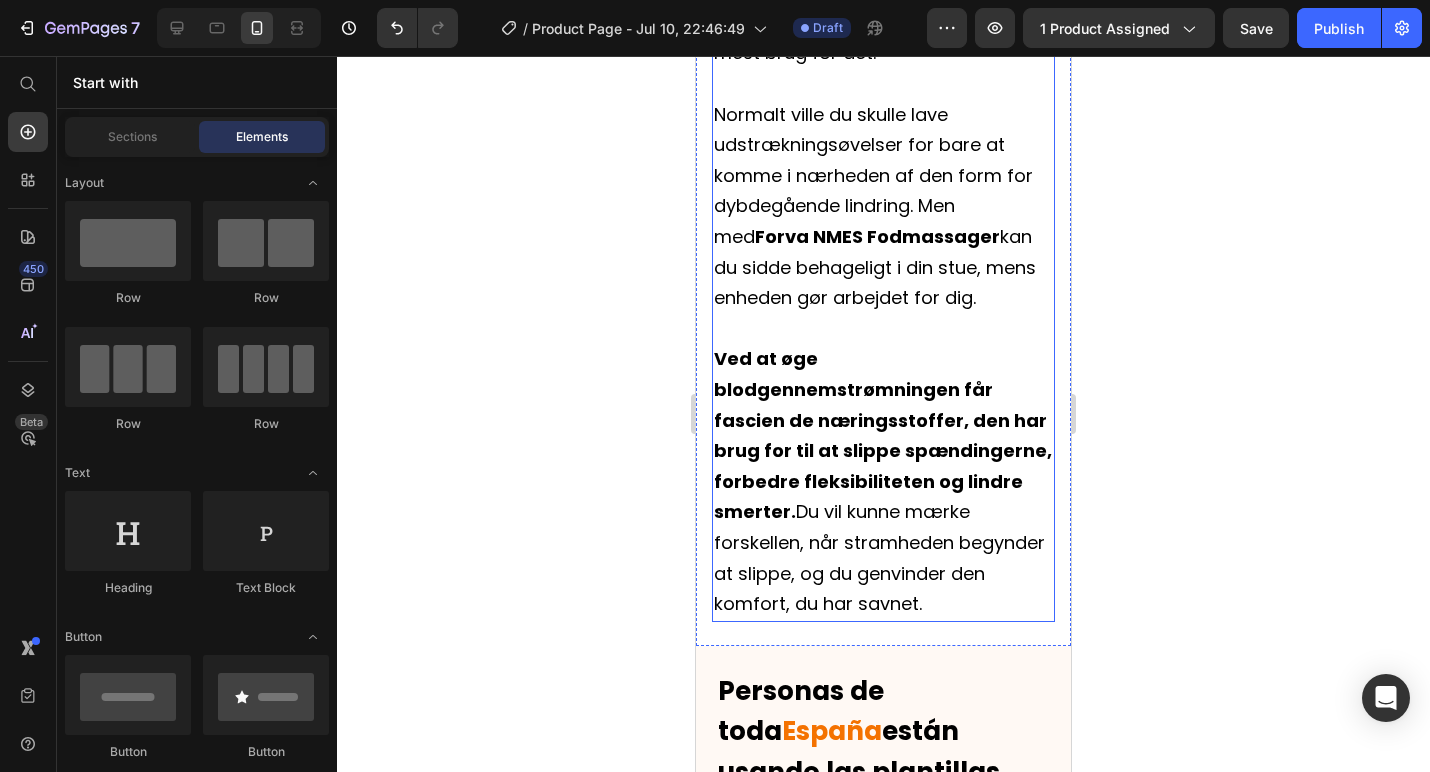 scroll, scrollTop: 4618, scrollLeft: 0, axis: vertical 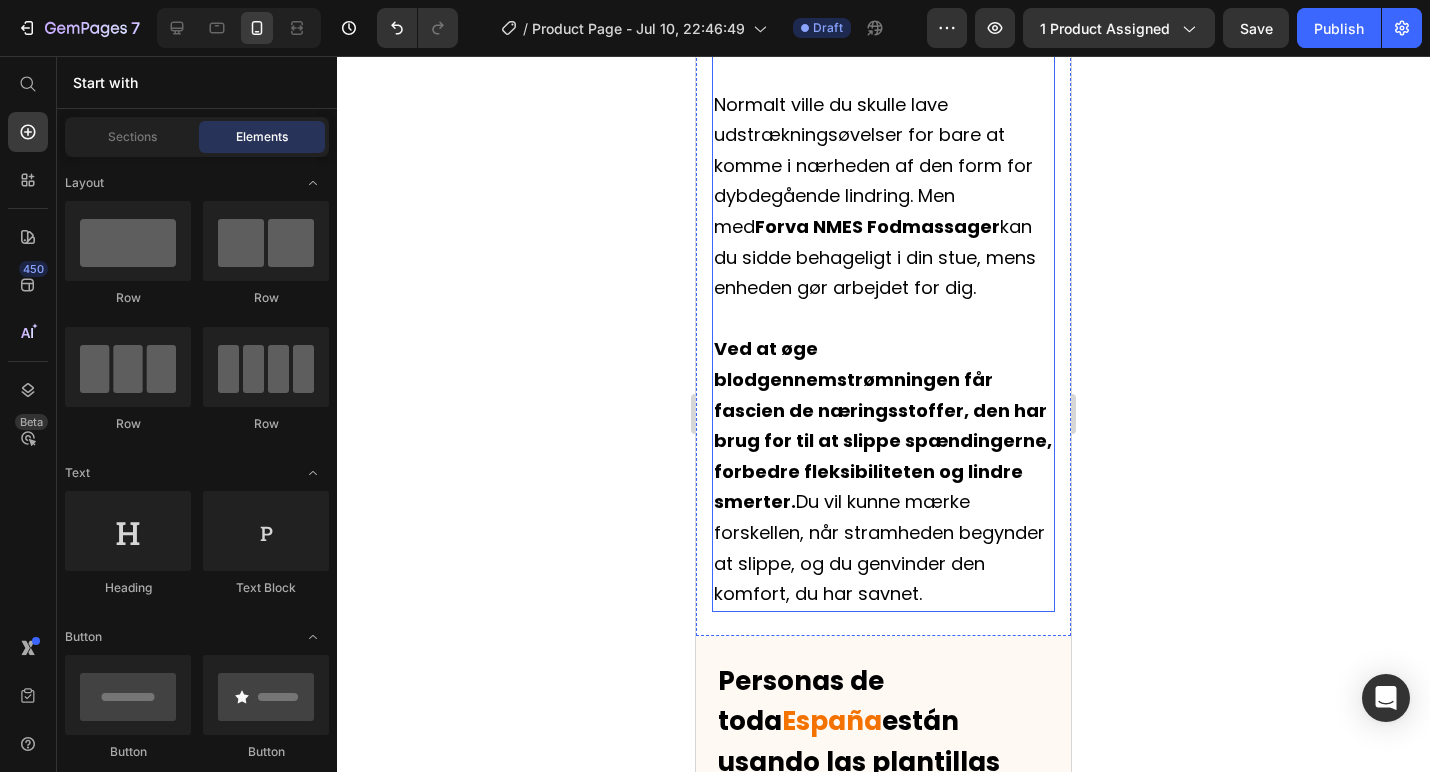 click on "Ved at øge blodgennemstrømningen får fascien de næringsstoffer, den har brug for til at slippe spændingerne, forbedre fleksibiliteten og lindre smerter." at bounding box center [883, 425] 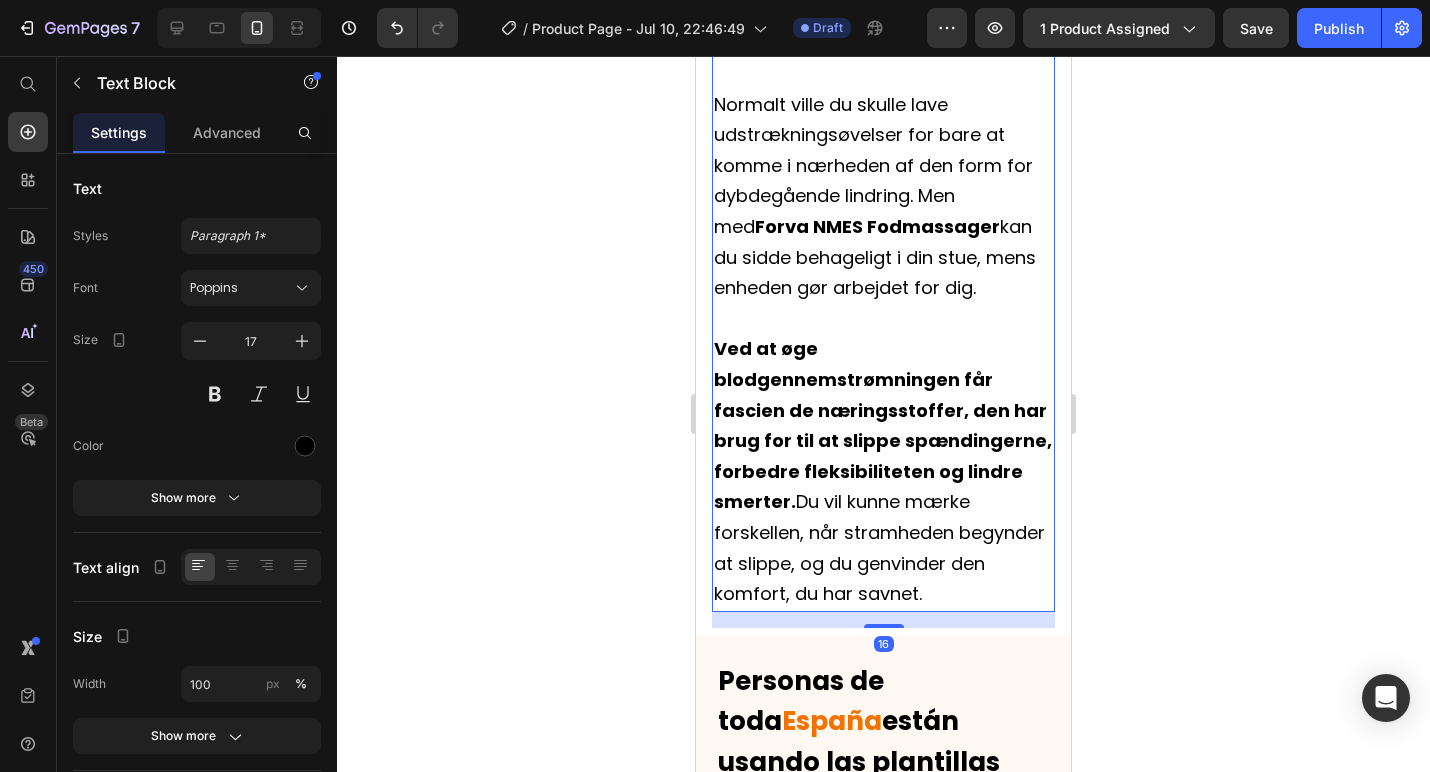 click on "Ved at øge blodgennemstrømningen får fascien de næringsstoffer, den har brug for til at slippe spændingerne, forbedre fleksibiliteten og lindre smerter." at bounding box center [883, 425] 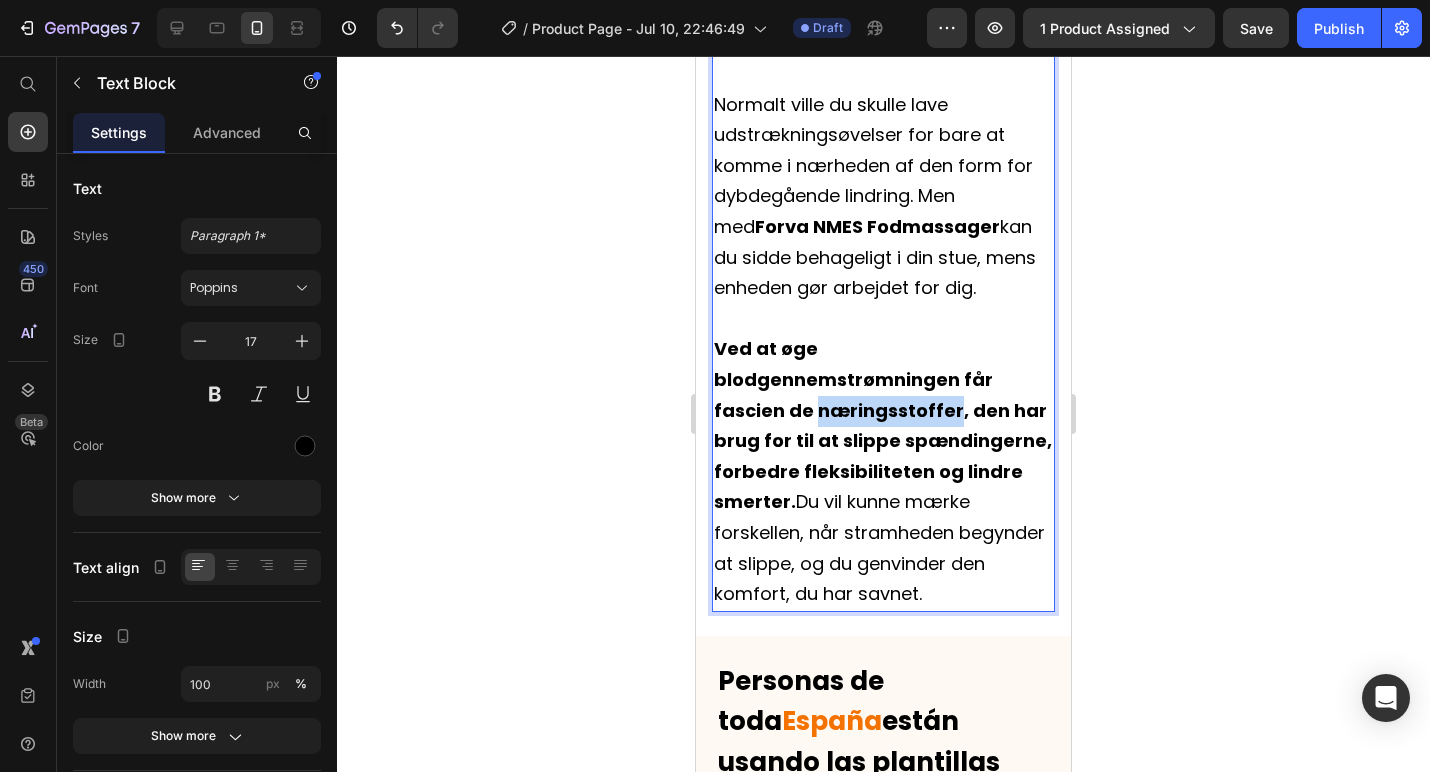 click on "Ved at øge blodgennemstrømningen får fascien de næringsstoffer, den har brug for til at slippe spændingerne, forbedre fleksibiliteten og lindre smerter." at bounding box center (883, 425) 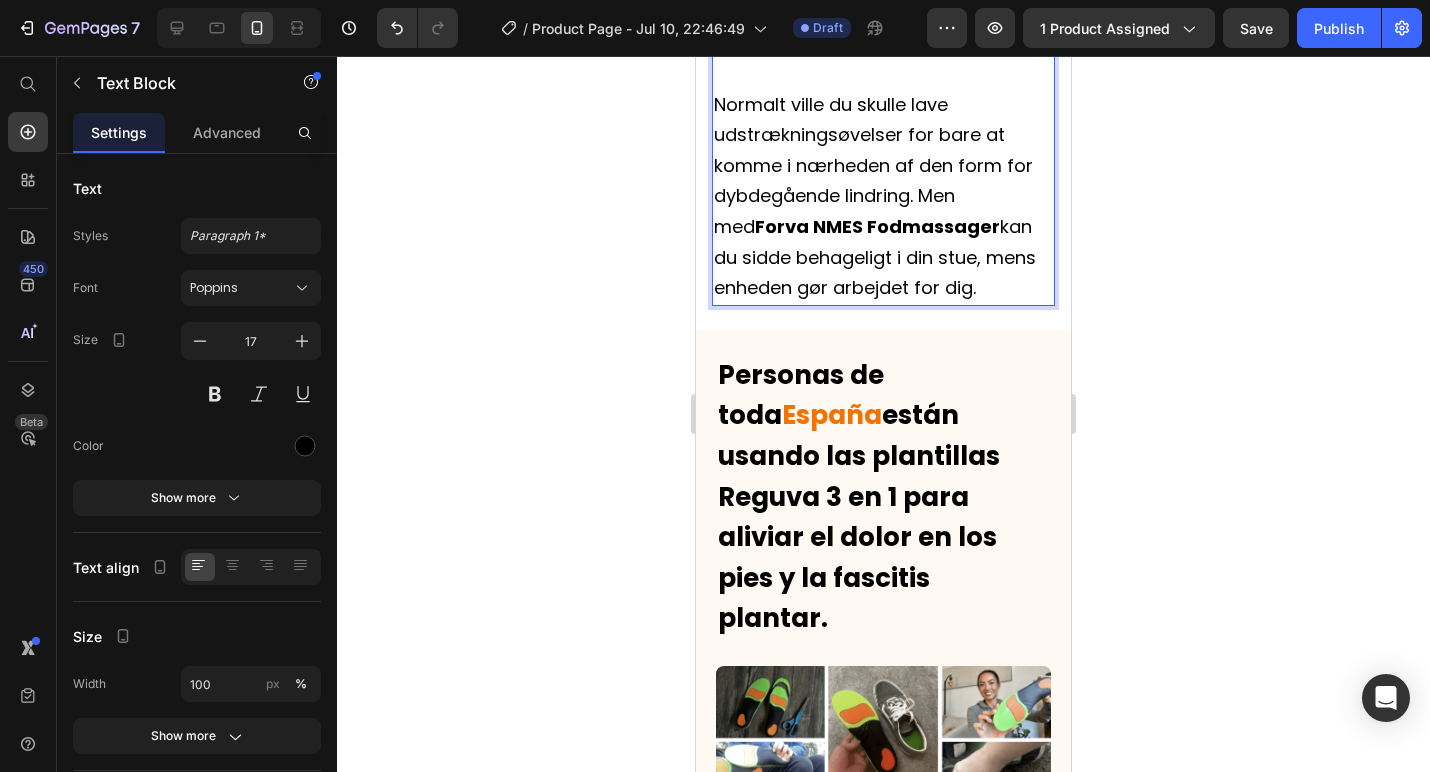 click on "Normalt ville du skulle lave udstrækningsøvelser for bare at komme i nærheden af den form for dybdegående lindring. Men med  Forva NMES Fodmassager  kan du sidde behageligt i din stue, mens enheden gør arbejdet for dig." at bounding box center [875, 196] 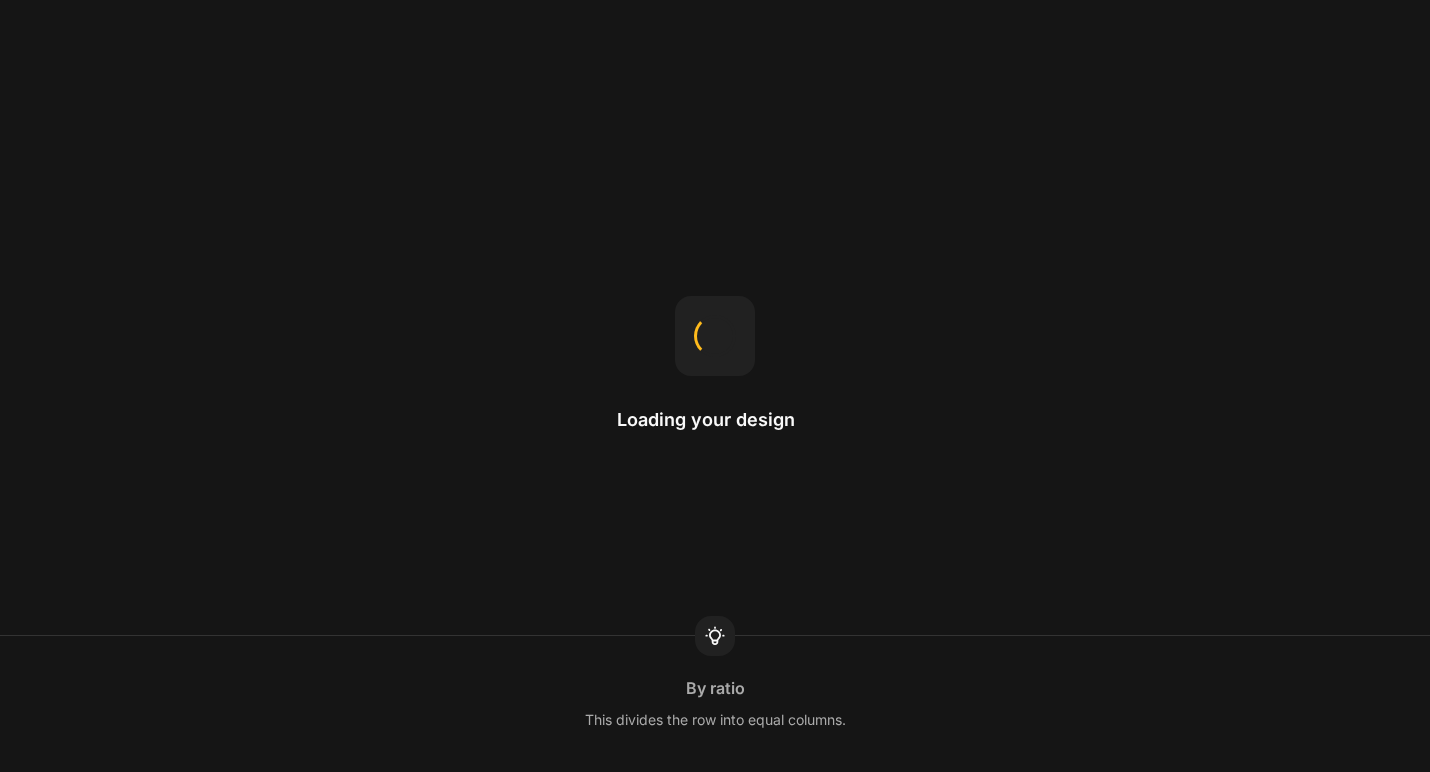 scroll, scrollTop: 0, scrollLeft: 0, axis: both 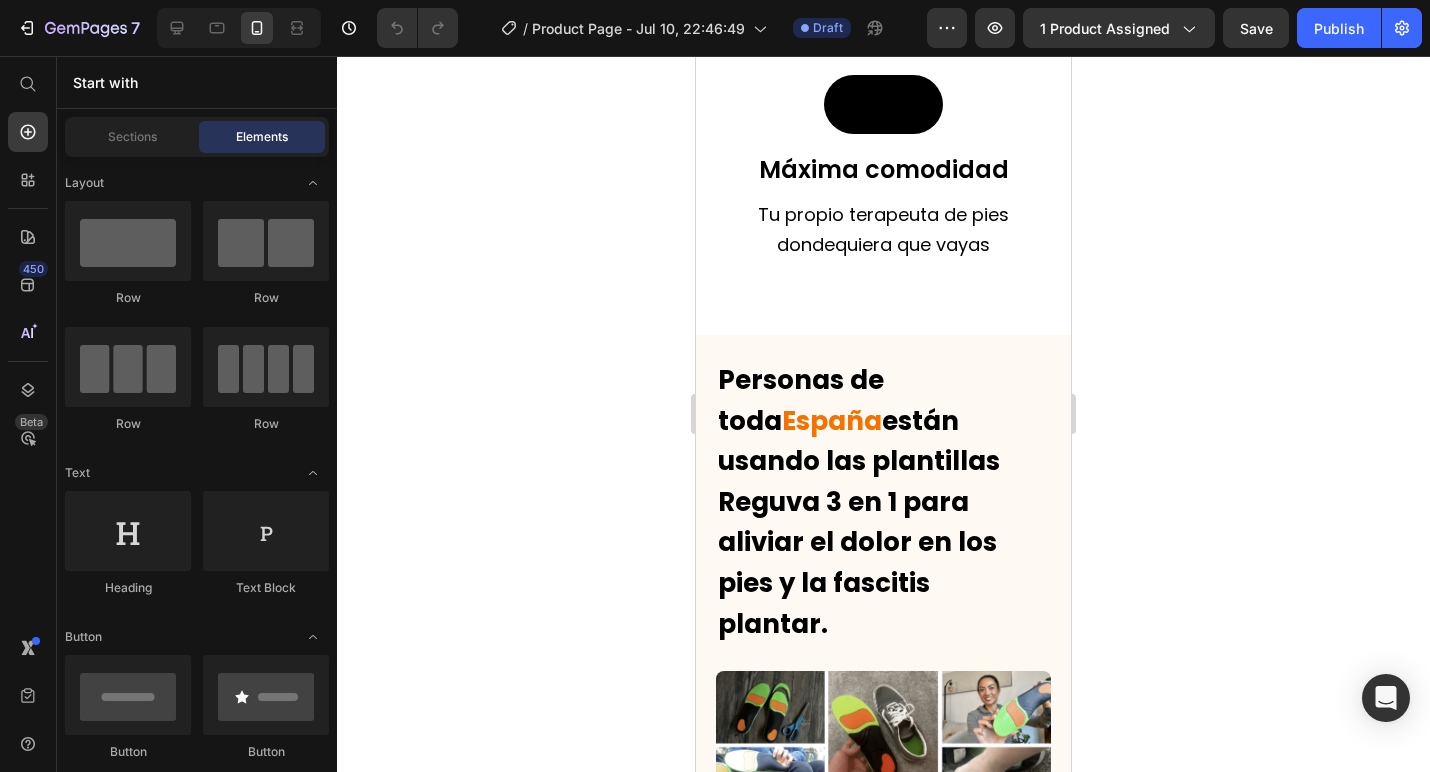 click on "Alivio rápido y sin medicamentos de la fascitis plantar y el dolor en los pies Heading Video Elimina el dolor de pies Text Block Proporciona alivio rápido de la fascitis plantar y el dolor muscular Text Block Video 3 tecnologías clínicamente comprobadas Text Block Utiliza soporte del arco, absorción de impactos y sujeción del talón Text Block Video Máxima comodidad Text Block Tu propio terapeuta de pies dondequiera que vayas Text Block Row Section 3 Personas de toda  [LOCATION]  están usando las plantillas Reguva 3 en 1 para aliviar el dolor en los pies y la fascitis plantar. Text Block Image ¡Muchas personas en todo el país  han reportado un alivio significativo tras solo unos pocos usos! Y casi todas continúan usándolas a diario para mantener bajo control el dolor de pies y la fascitis plantar. Text Block
Ya no tendrás que estremecerte con cada paso.
Ya no tendrás que buscar zapatos que no empeoren tu condición. Item List Text Block Row Section 4" at bounding box center [883, -254] 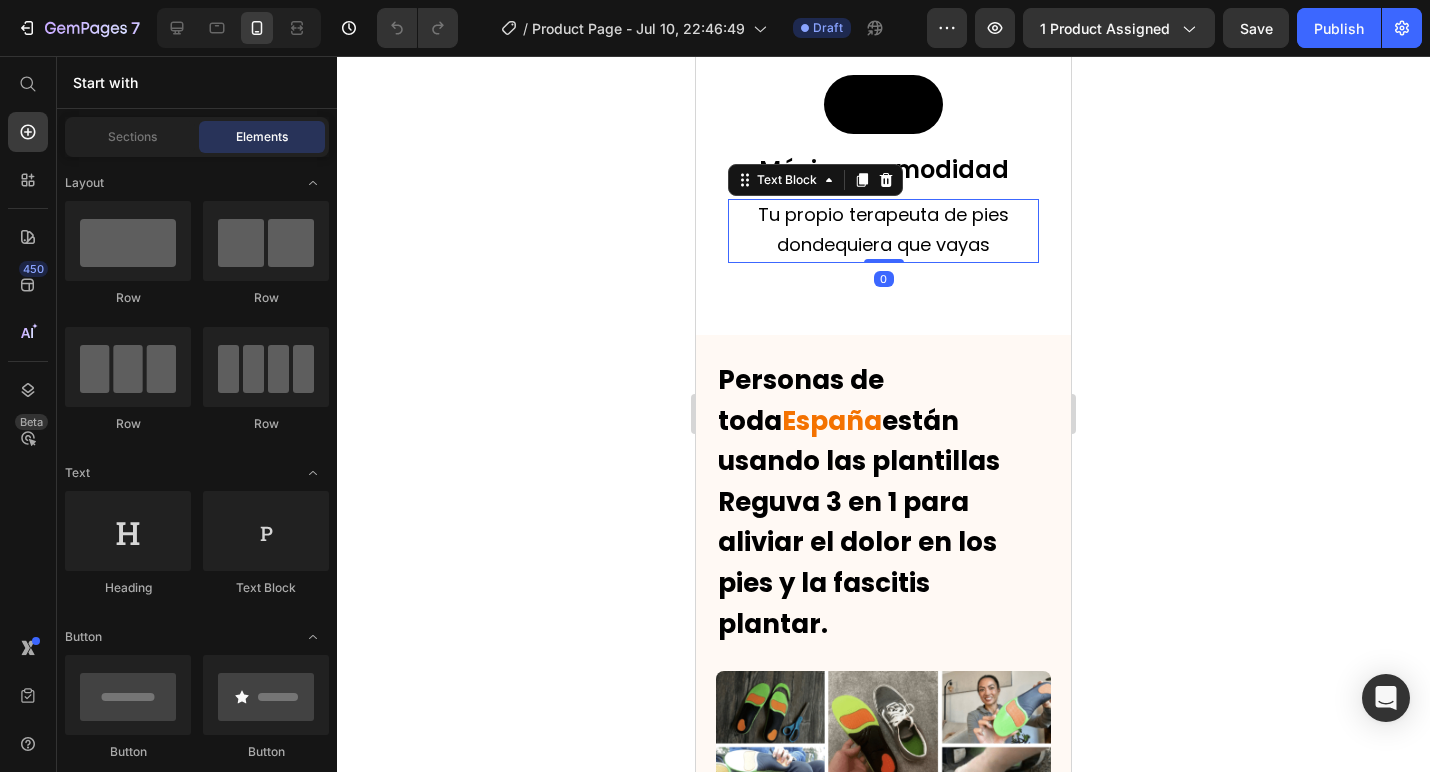 click on "Tu propio terapeuta de pies dondequiera que vayas" at bounding box center (883, 229) 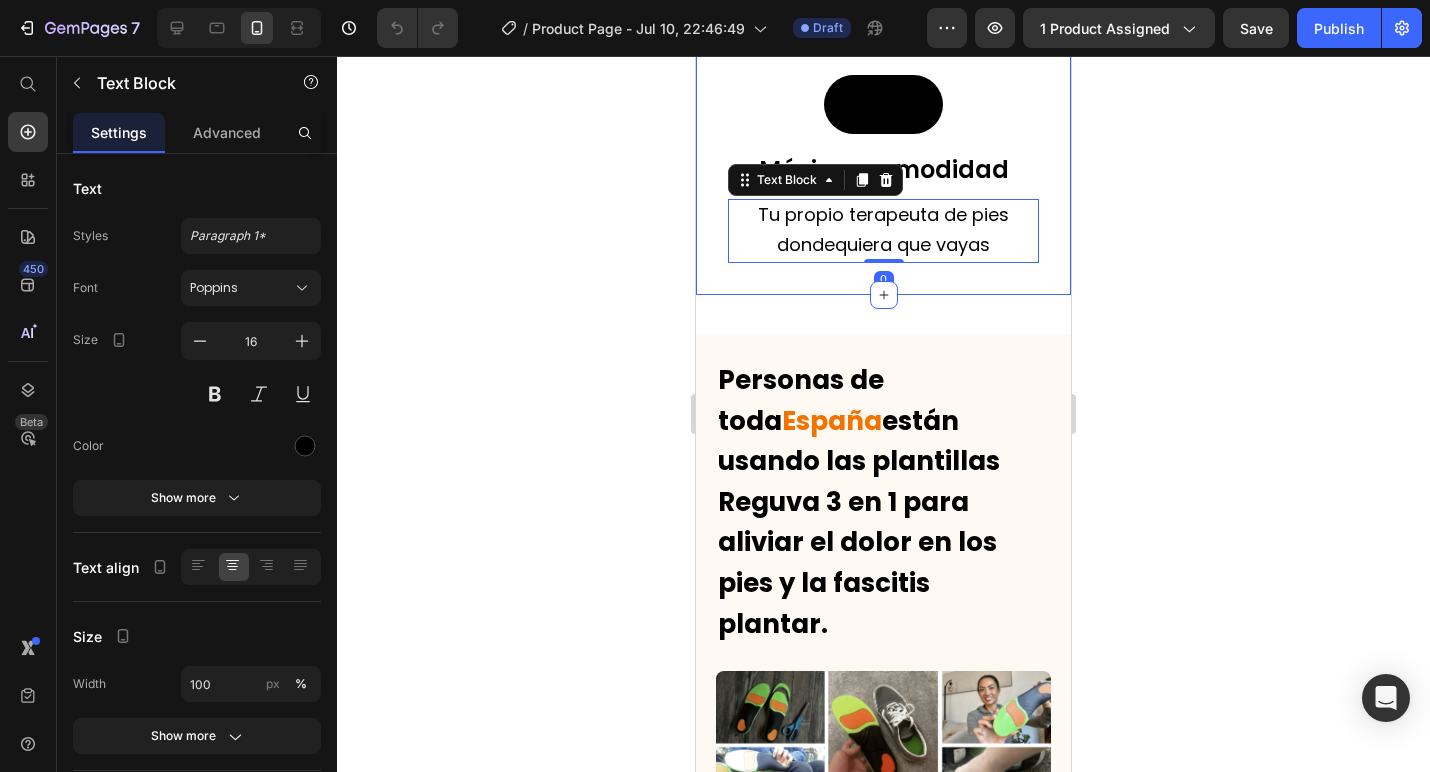 click on "Alivio rápido y sin medicamentos de la fascitis plantar y el dolor en los pies Heading Video Elimina el dolor de pies Text Block Proporciona alivio rápido de la fascitis plantar y el dolor muscular Text Block Video 3 tecnologías clínicamente comprobadas Text Block Utiliza soporte del arco, absorción de impactos y sujeción del talón Text Block Video Máxima comodidad Text Block Tu propio terapeuta de pies dondequiera que vayas Text Block   0 Row Section 3" at bounding box center [883, -202] 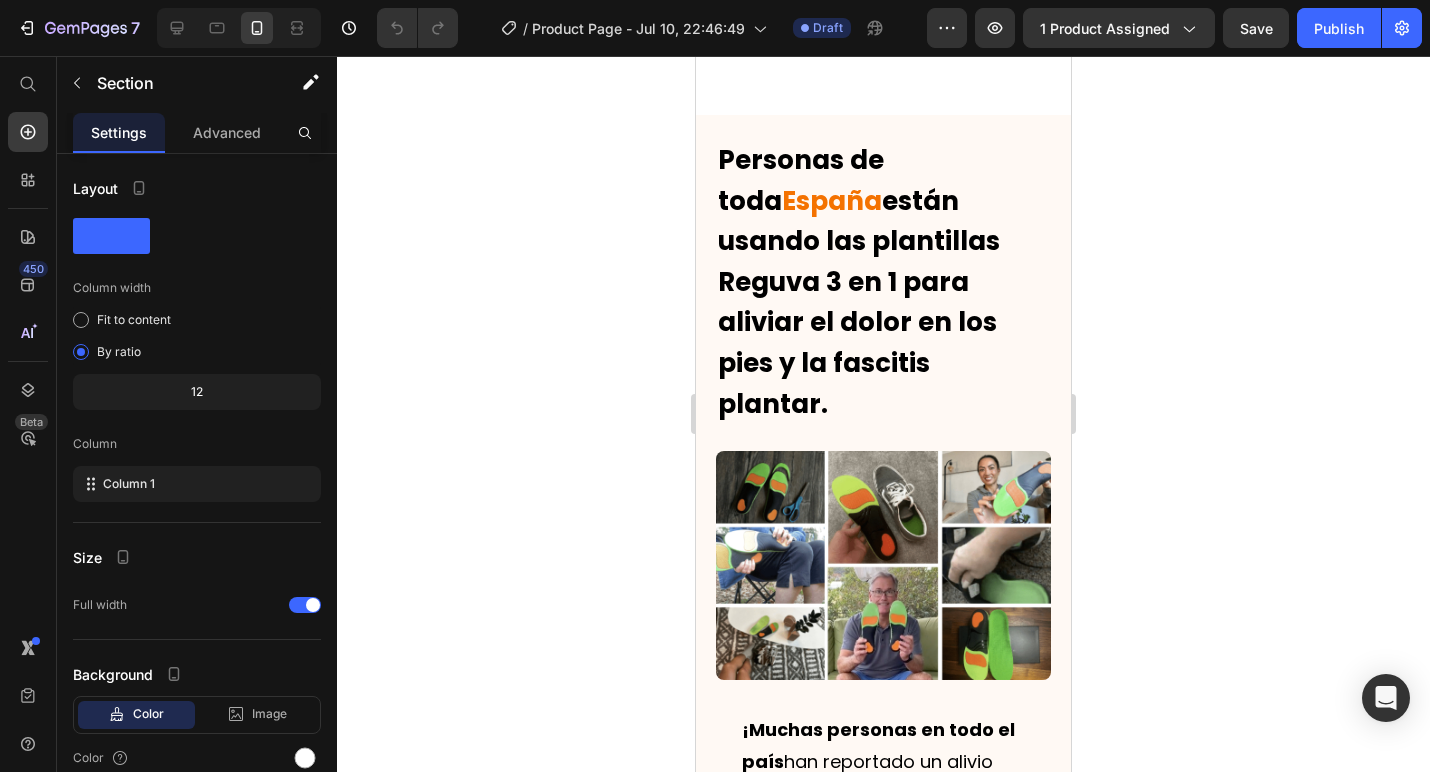 scroll, scrollTop: 3645, scrollLeft: 0, axis: vertical 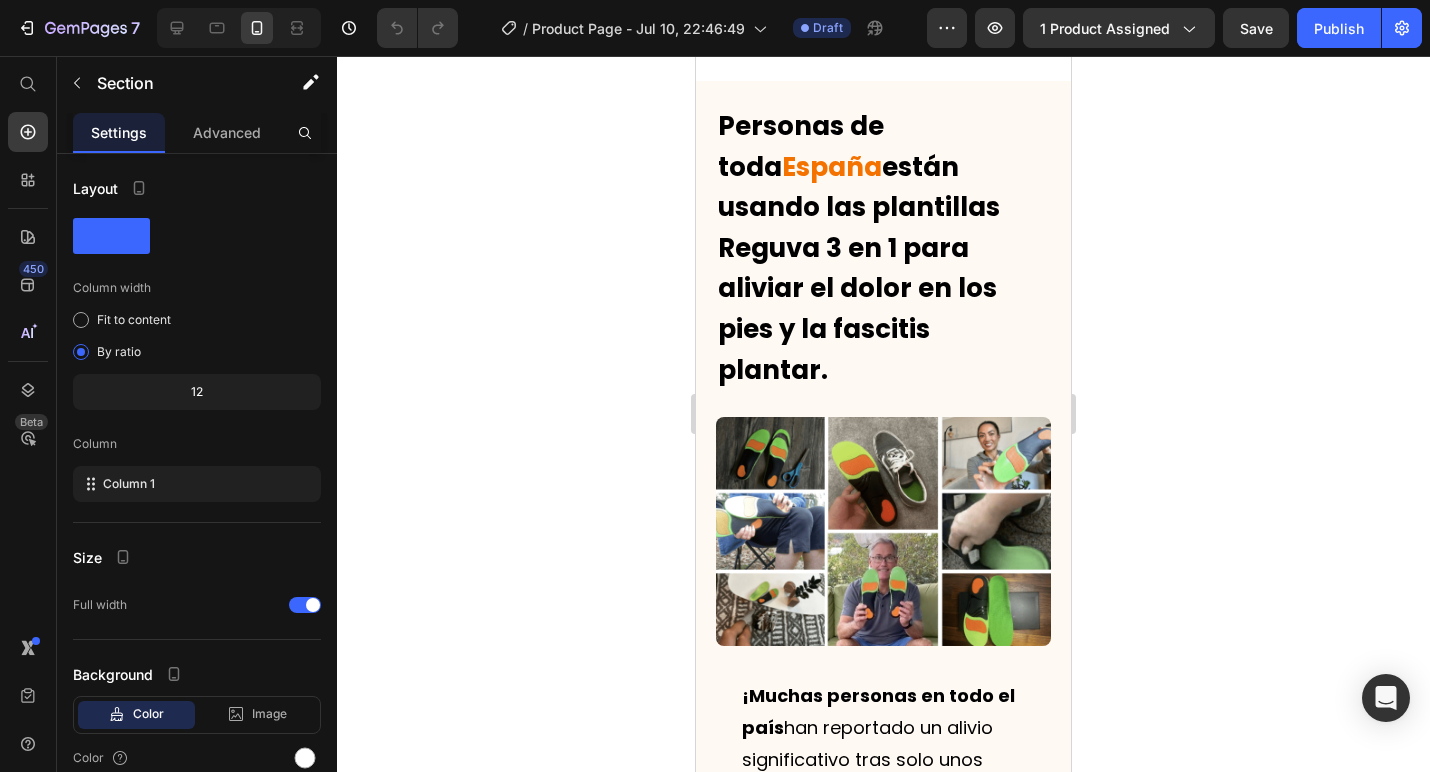 click on "Alivio rápido y sin medicamentos de la fascitis plantar y el dolor en los pies Heading Video Elimina el dolor de pies Text Block Proporciona alivio rápido de la fascitis plantar y el dolor muscular Text Block Video 3 tecnologías clínicamente comprobadas Text Block Utiliza soporte del arco, absorción de impactos y sujeción del talón Text Block Video Máxima comodidad Text Block Tu propio terapeuta de pies dondequiera que vayas Text Block Row Section 3" at bounding box center (883, -456) 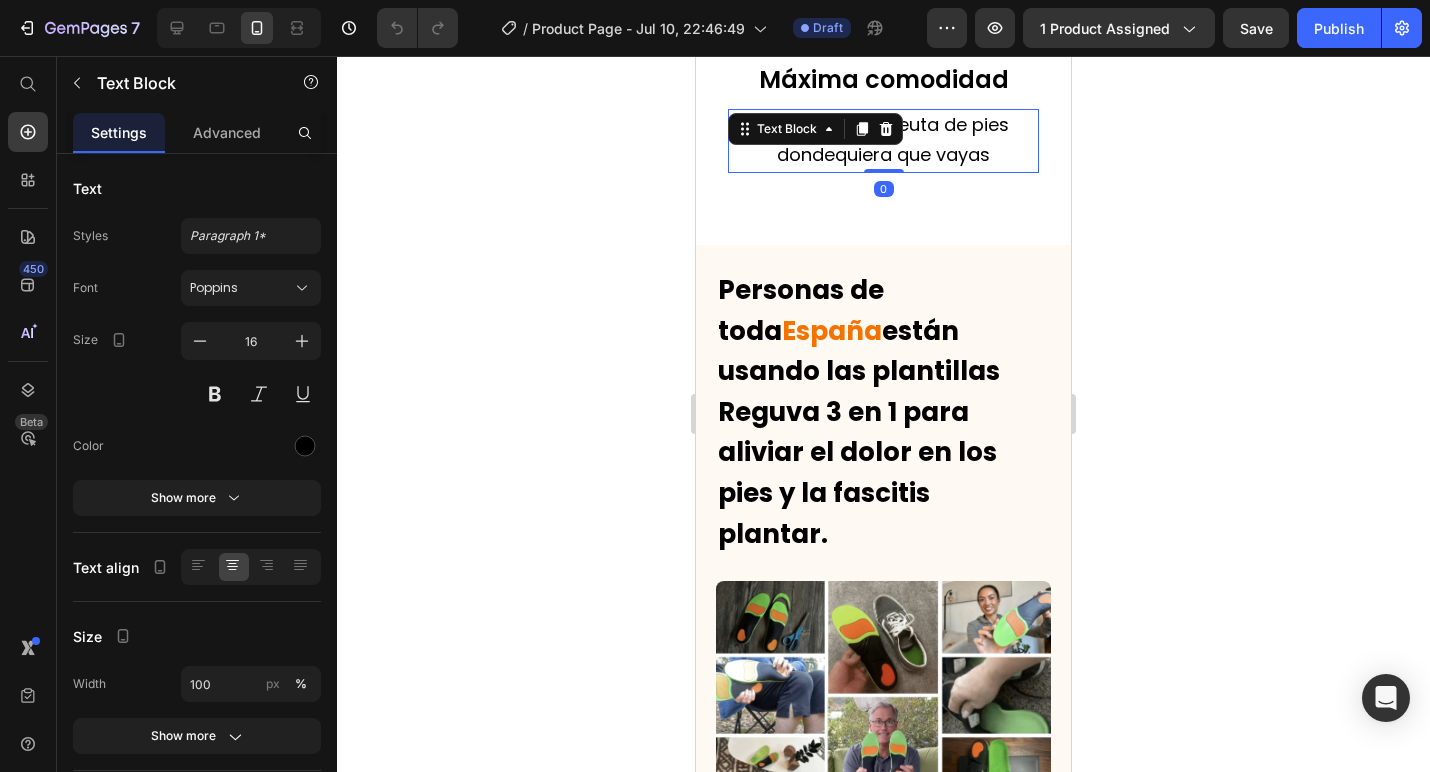 scroll, scrollTop: 3322, scrollLeft: 0, axis: vertical 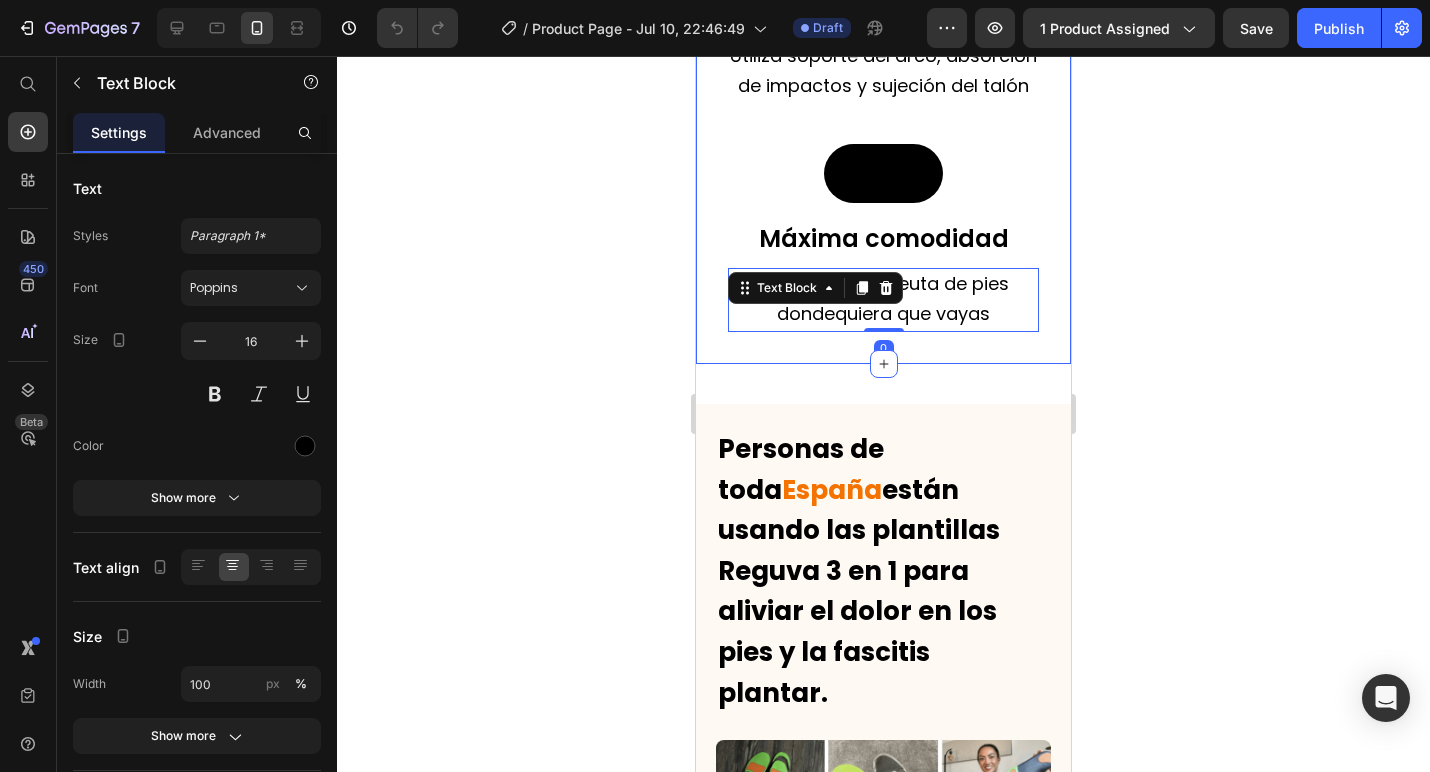 click on "Alivio rápido y sin medicamentos de la fascitis plantar y el dolor en los pies Heading Video Elimina el dolor de pies Text Block Proporciona alivio rápido de la fascitis plantar y el dolor muscular Text Block Video 3 tecnologías clínicamente comprobadas Text Block Utiliza soporte del arco, absorción de impactos y sujeción del talón Text Block Video Máxima comodidad Text Block Tu propio terapeuta de pies dondequiera que vayas Text Block   0 Row Section 3" at bounding box center (883, -133) 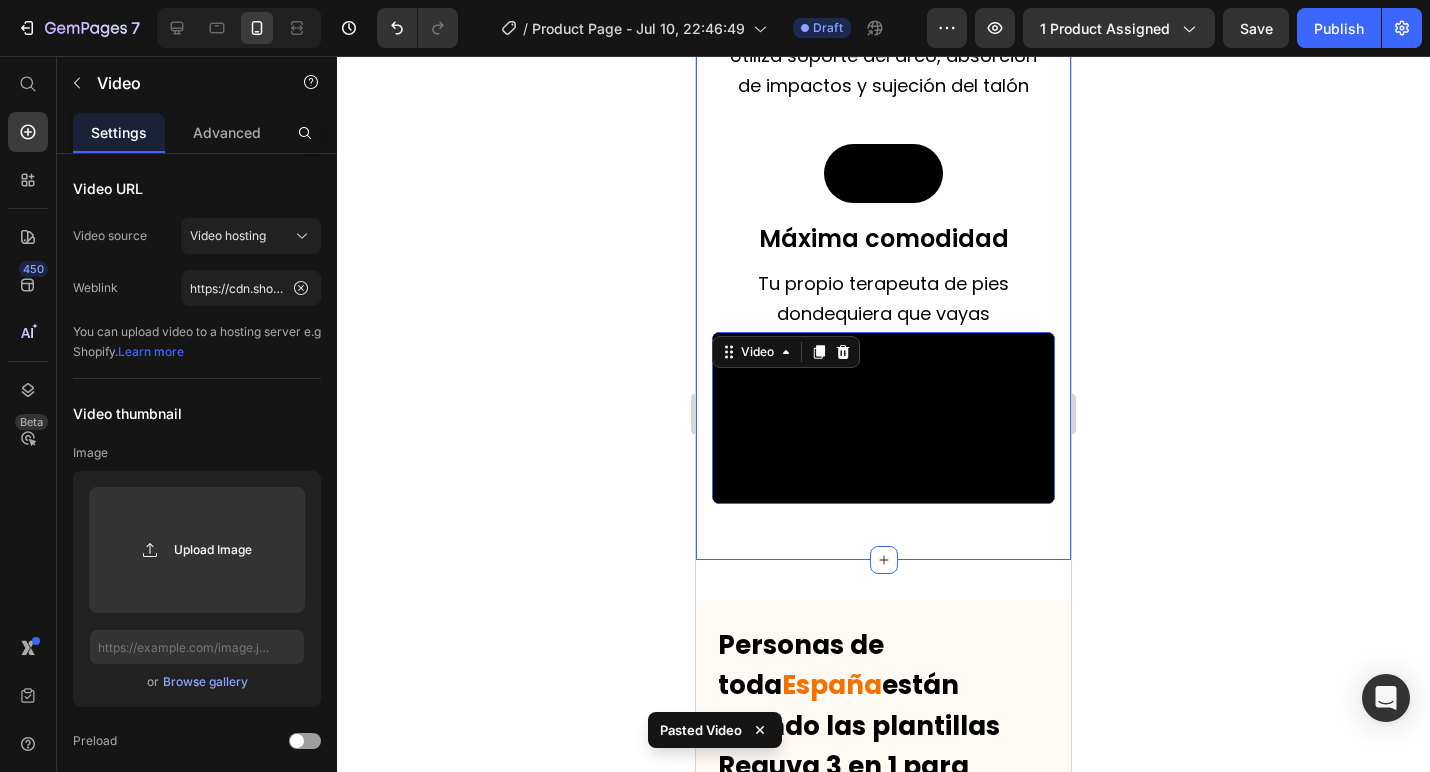 click 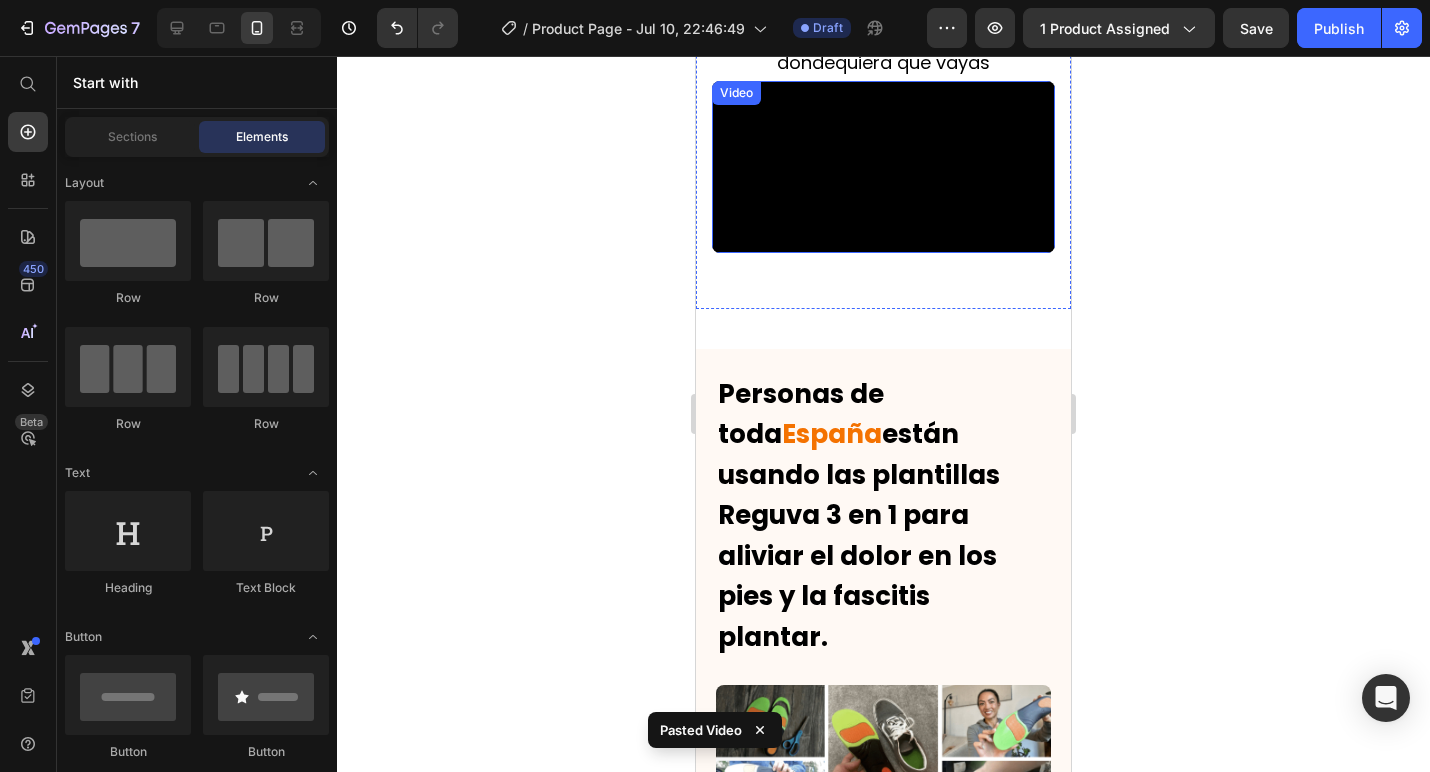 scroll, scrollTop: 3637, scrollLeft: 0, axis: vertical 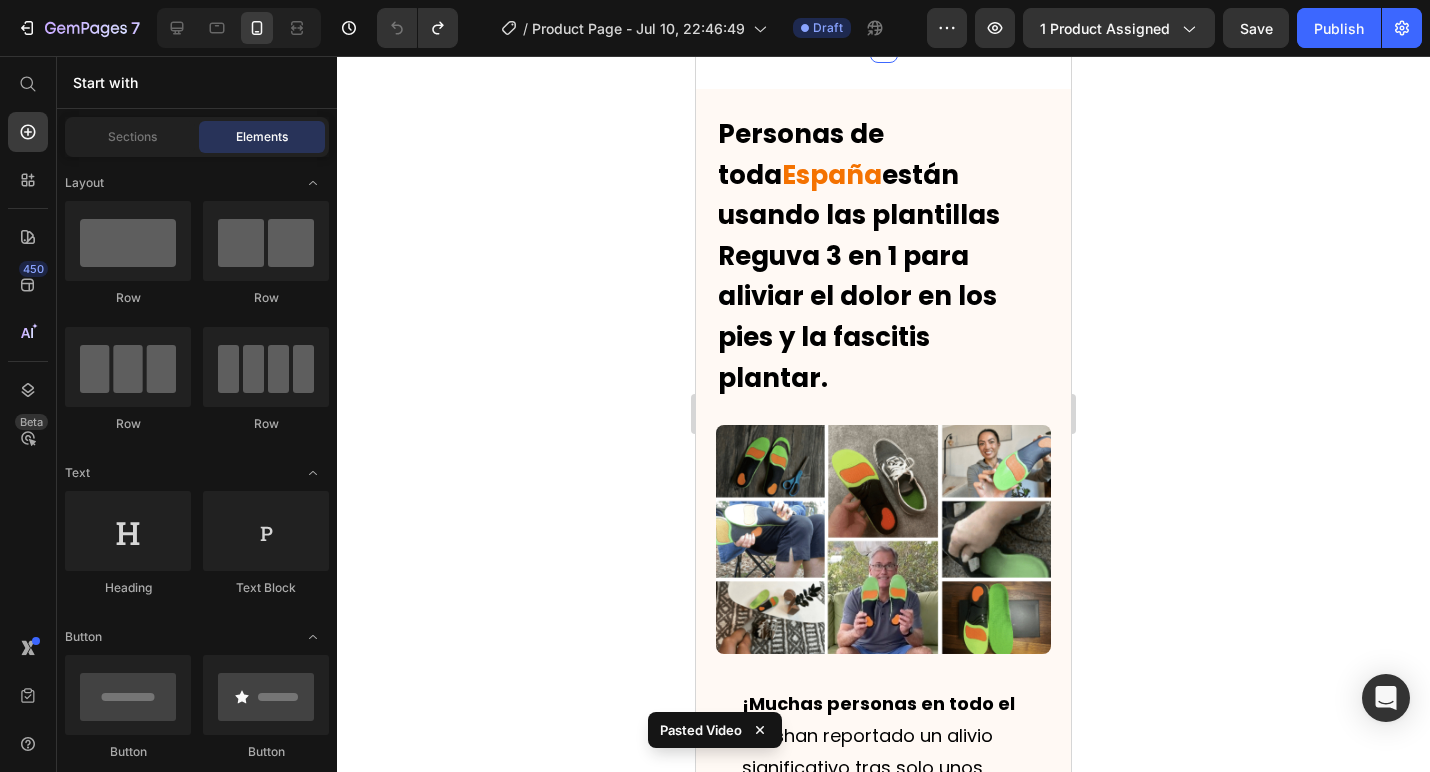 click on "Alivio rápido y sin medicamentos de la fascitis plantar y el dolor en los pies Heading Video Elimina el dolor de pies Text Block Proporciona alivio rápido de la fascitis plantar y el dolor muscular Text Block Video 3 tecnologías clínicamente comprobadas Text Block Utiliza soporte del arco, absorción de impactos y sujeción del talón Text Block Video Máxima comodidad Text Block Tu propio terapeuta de pies dondequiera que vayas Text Block Row Section 3" at bounding box center (883, -448) 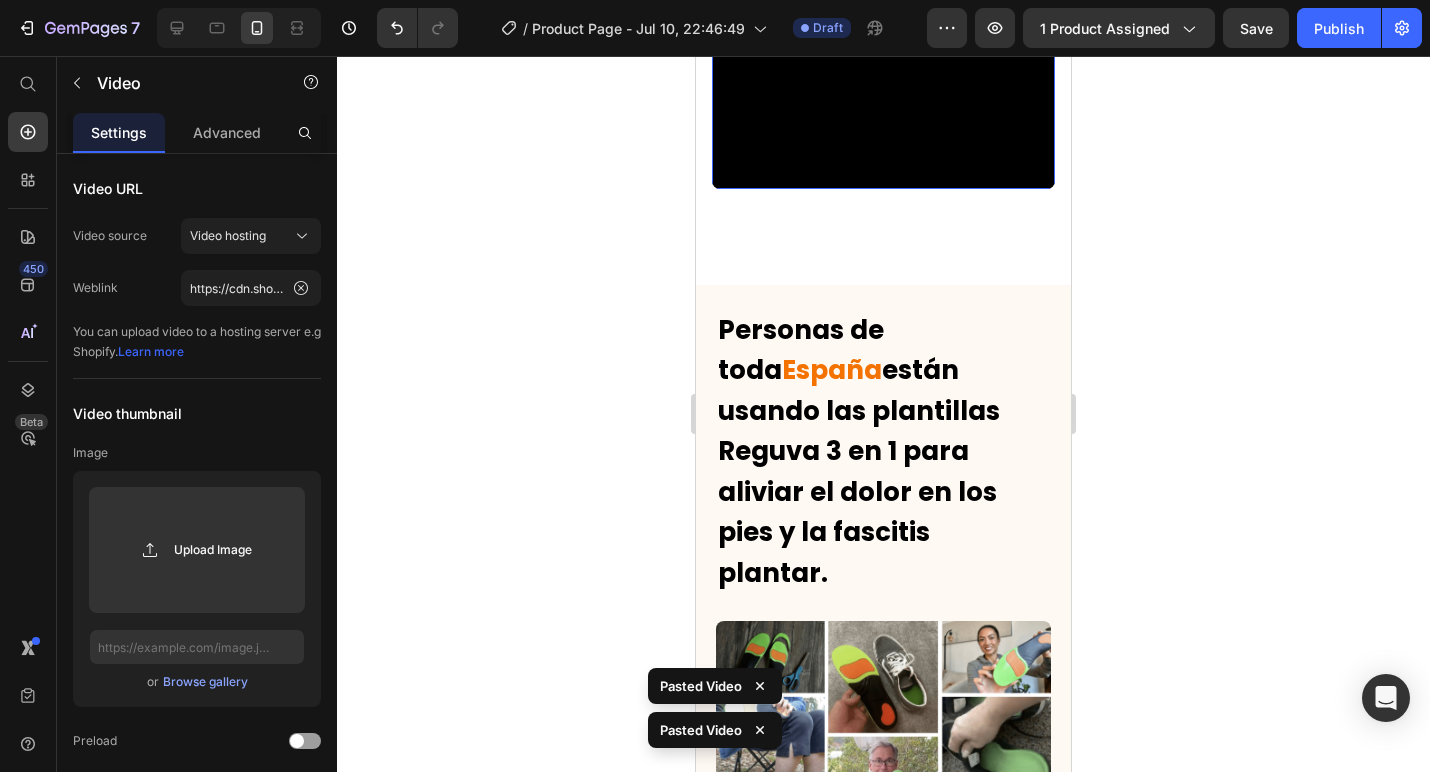 click 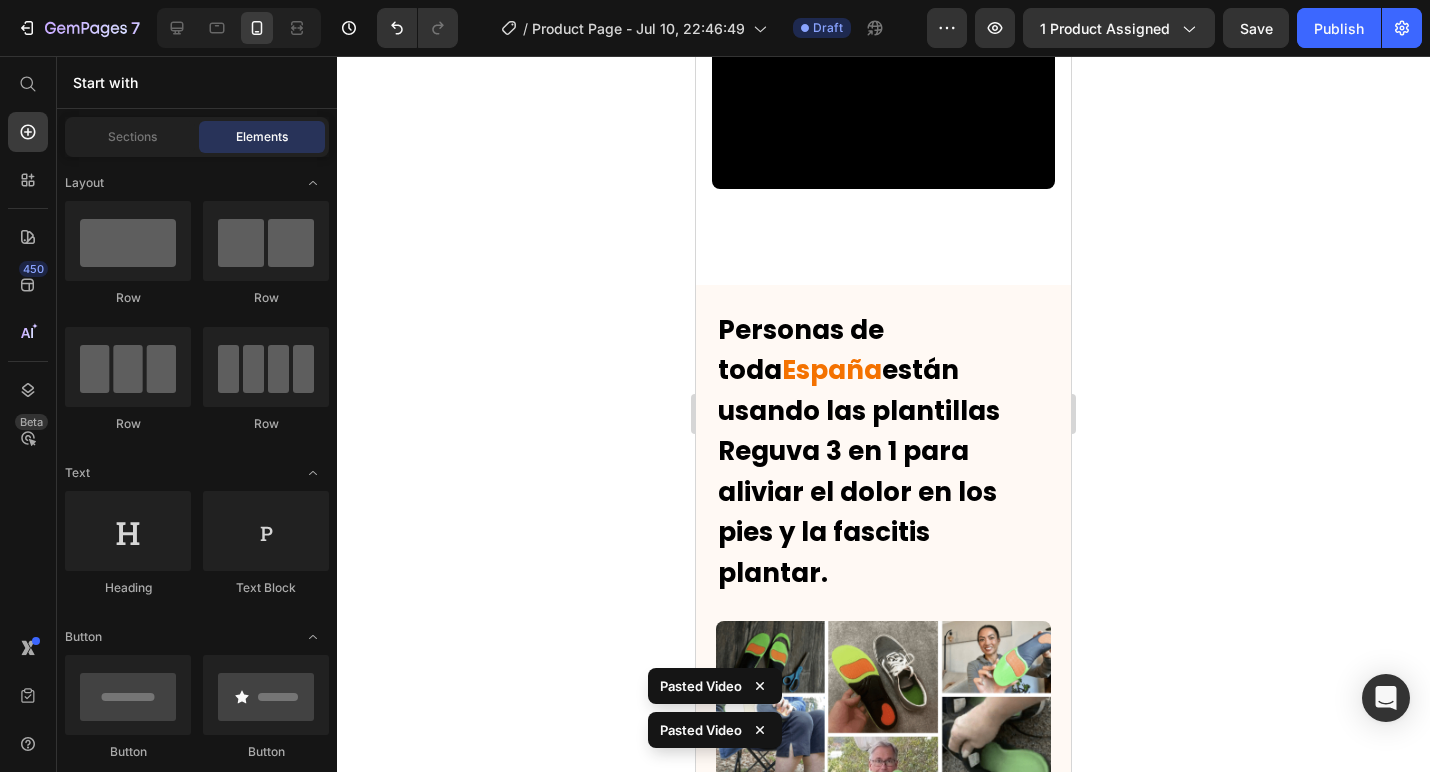 click at bounding box center (883, 103) 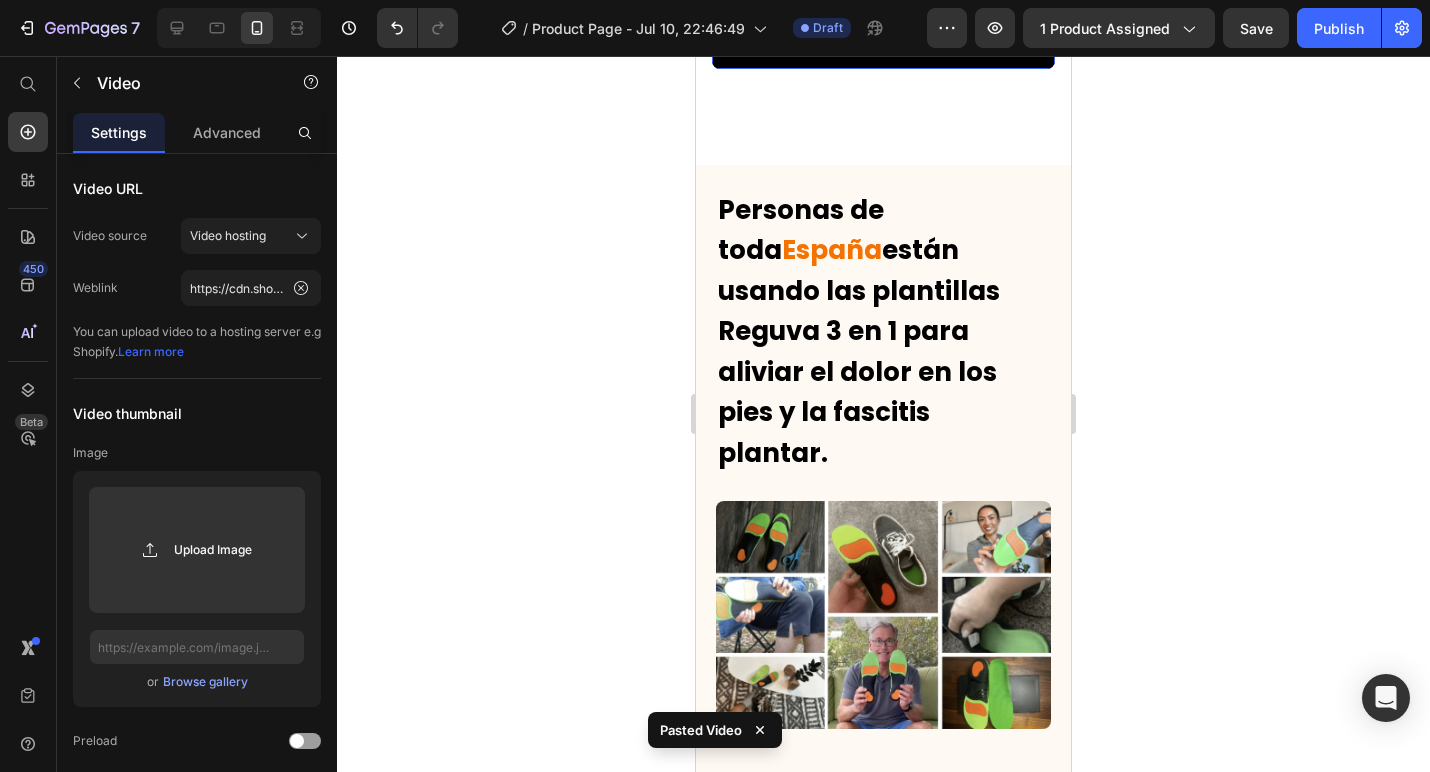 scroll, scrollTop: 3758, scrollLeft: 0, axis: vertical 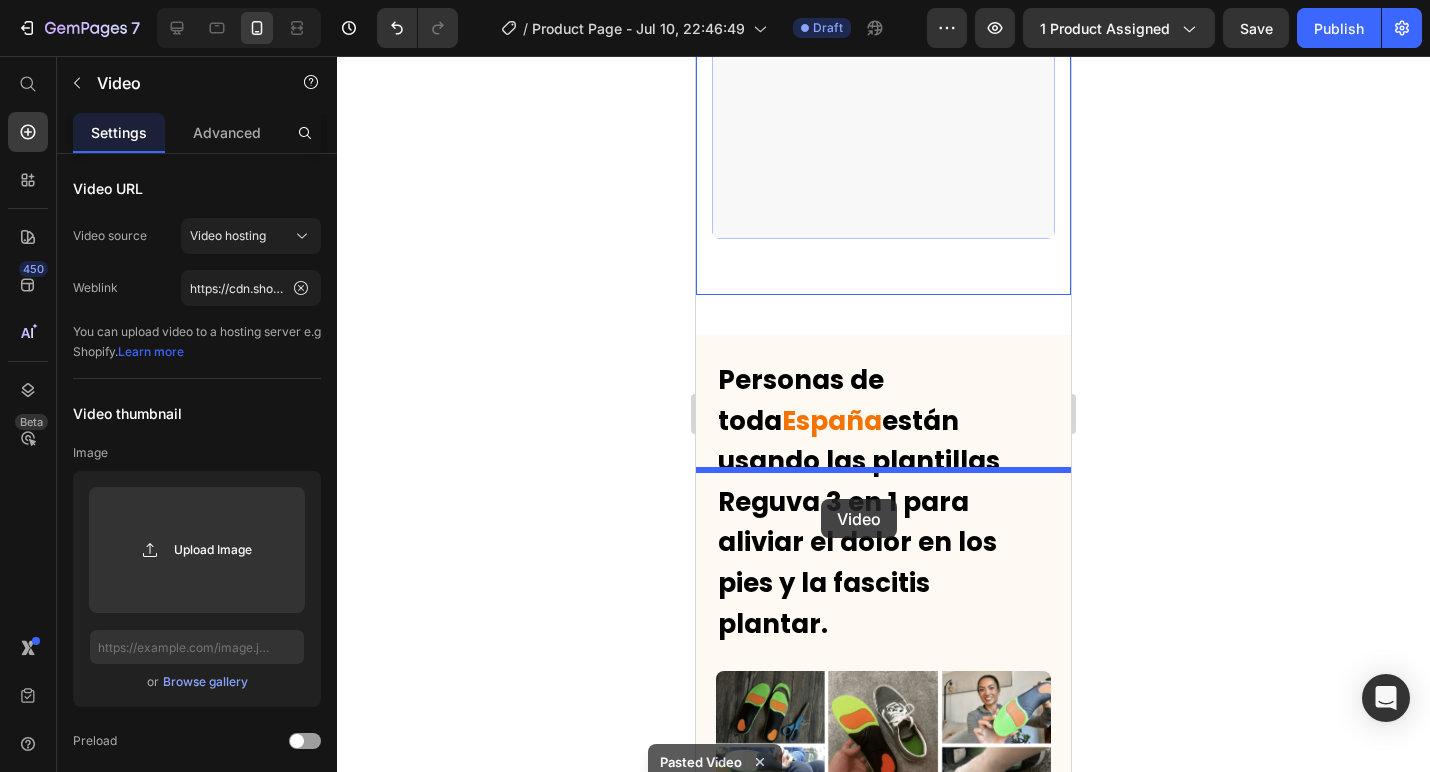 drag, startPoint x: 734, startPoint y: 87, endPoint x: 821, endPoint y: 499, distance: 421.0855 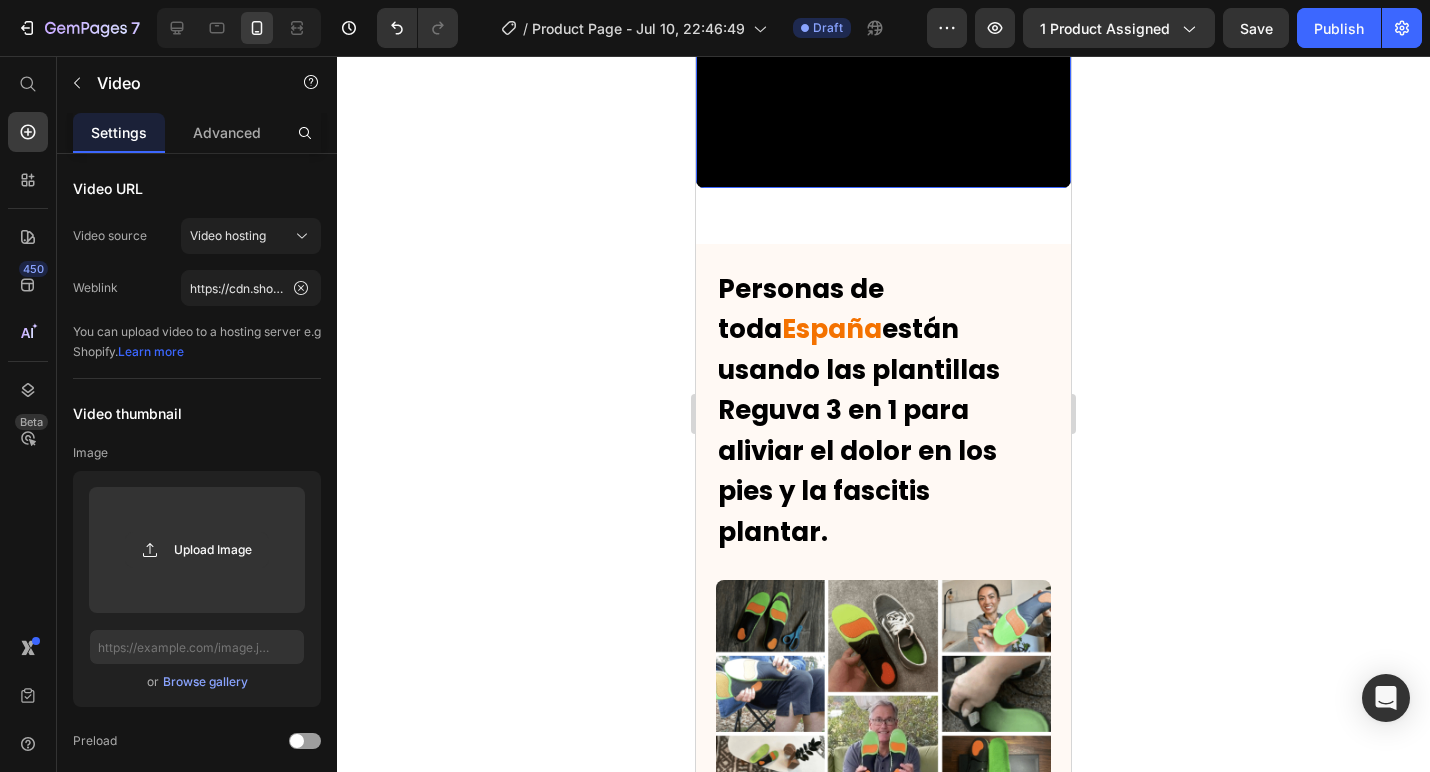 click 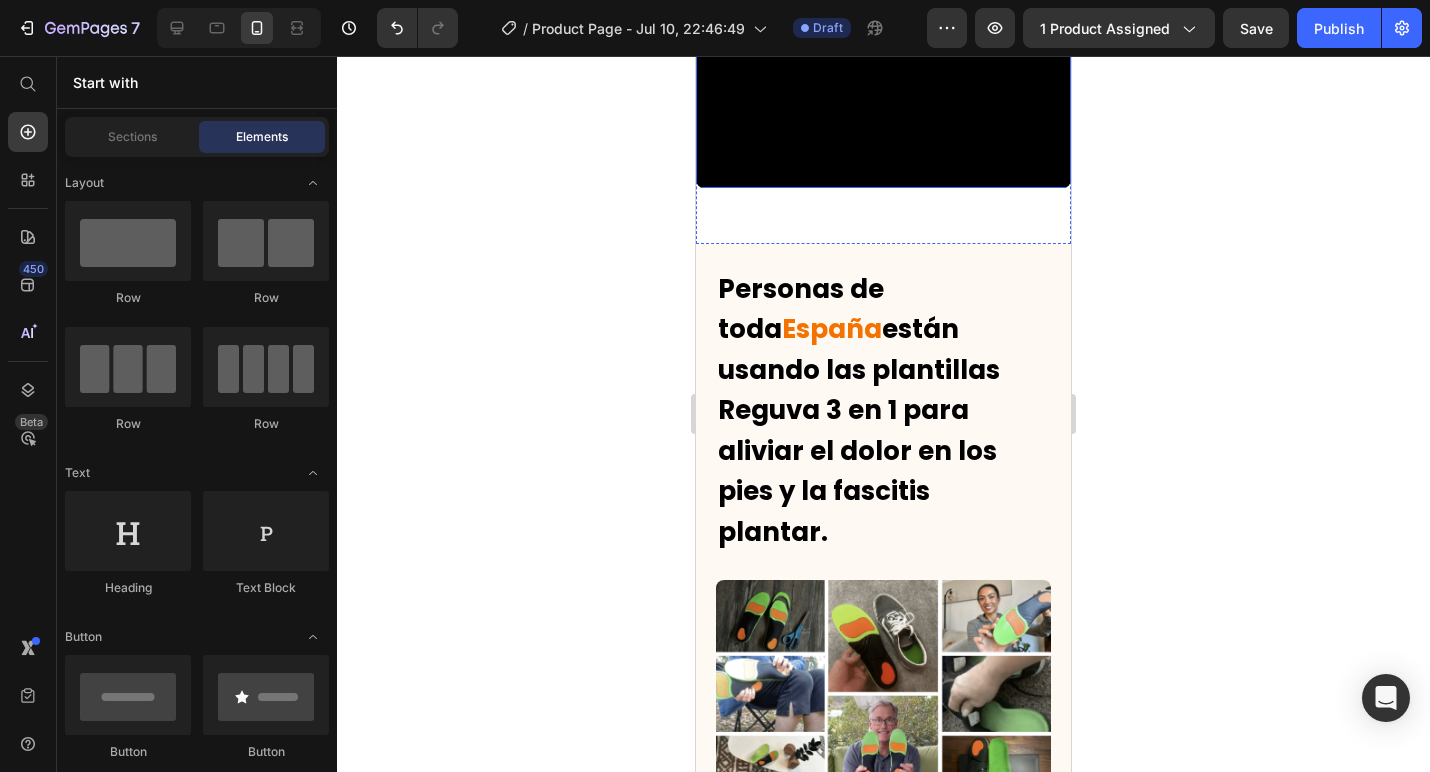 scroll, scrollTop: 3691, scrollLeft: 0, axis: vertical 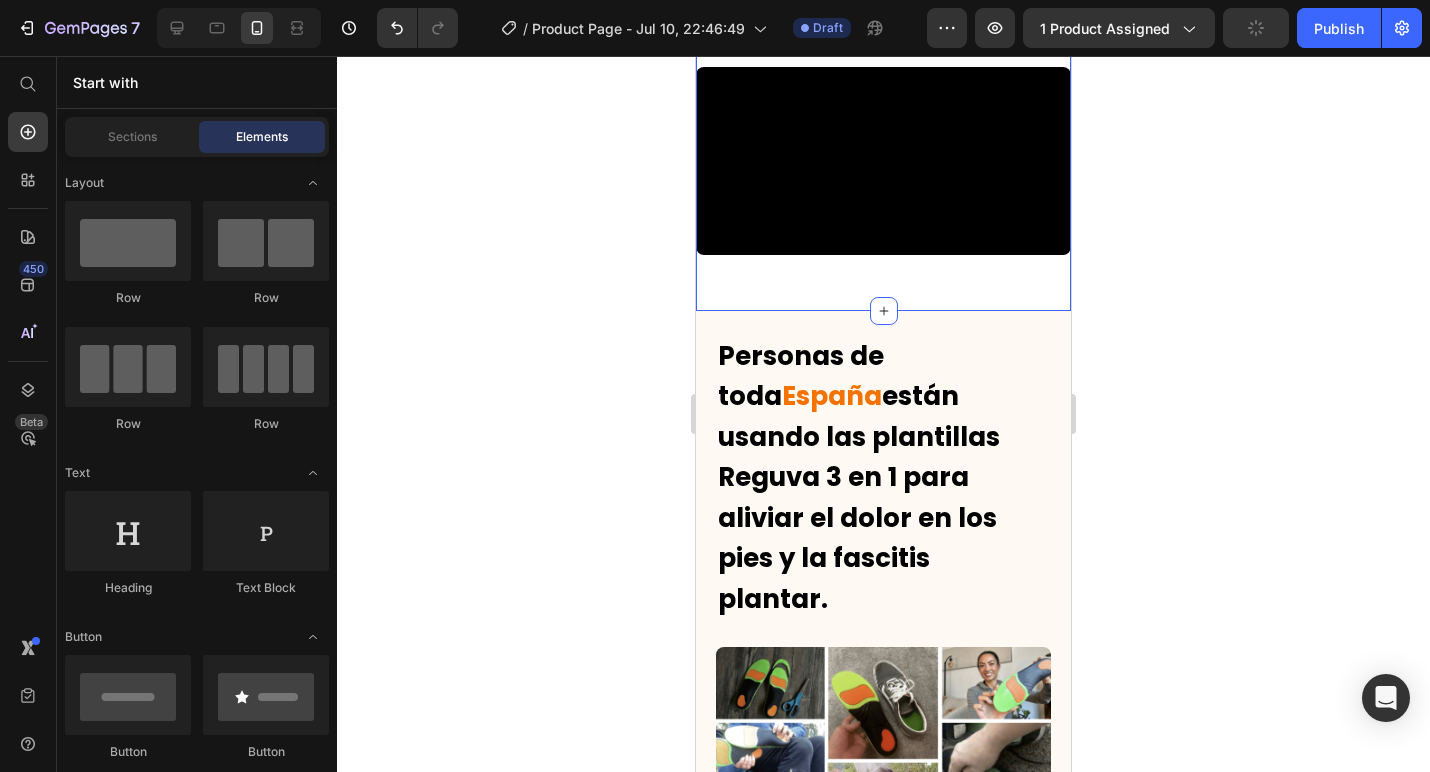 click on "Video Section 4" at bounding box center (883, 173) 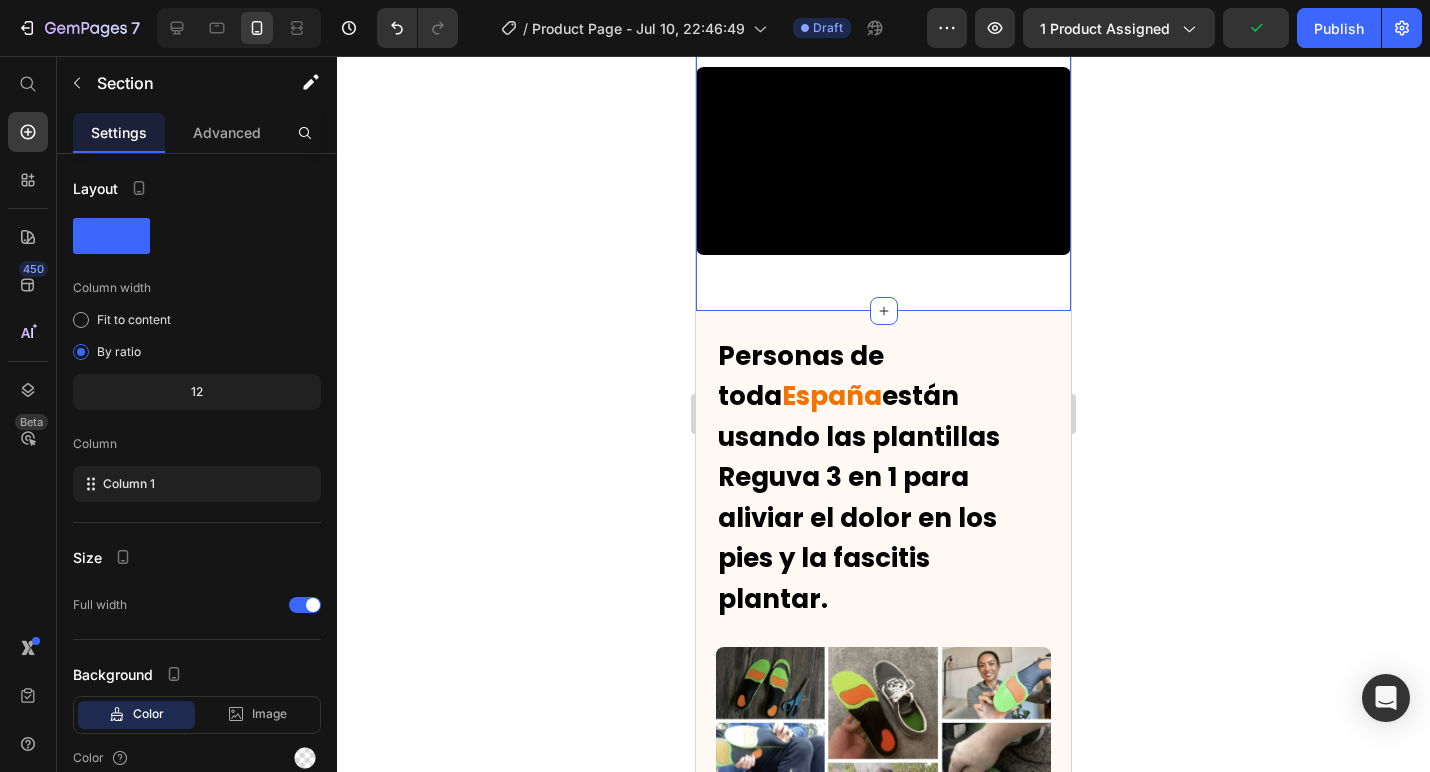 click 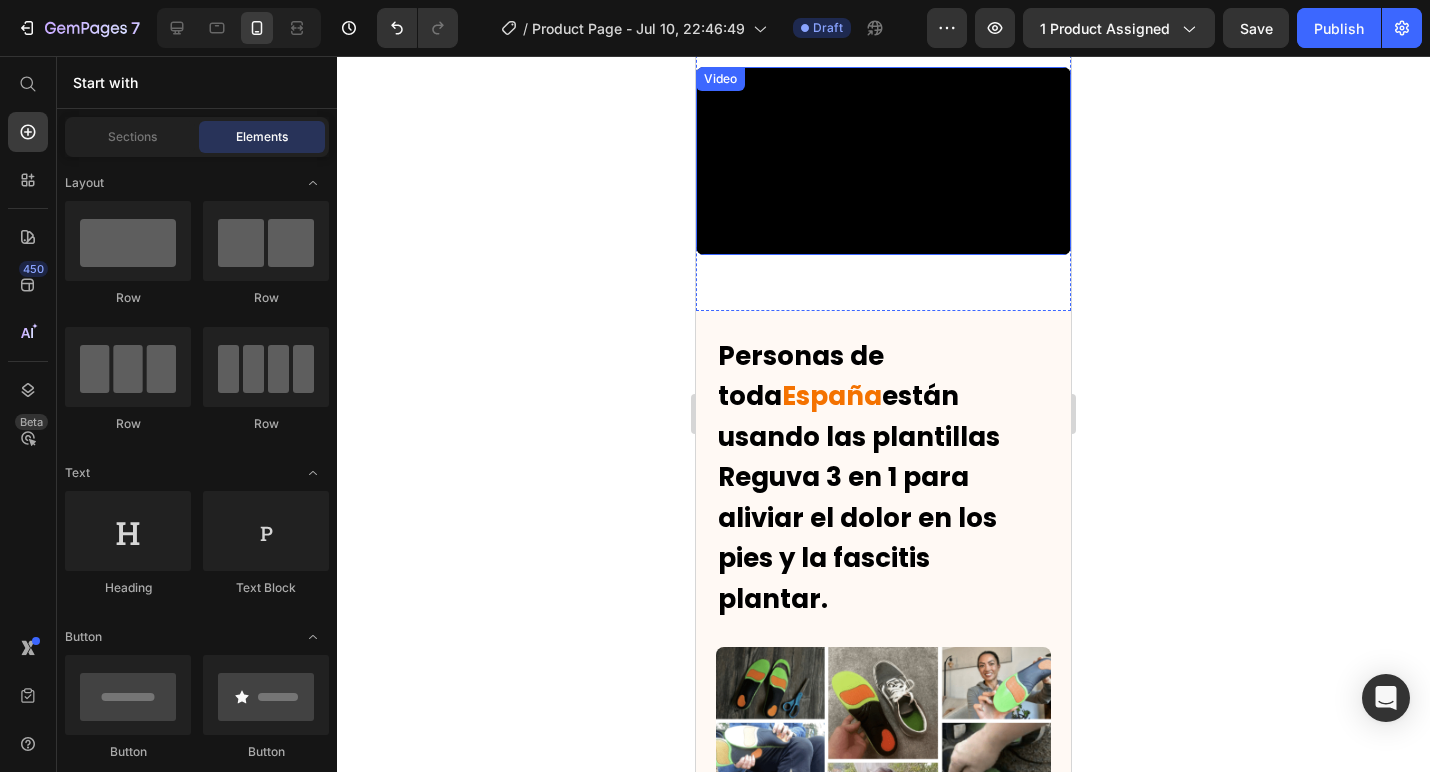 click at bounding box center [883, 161] 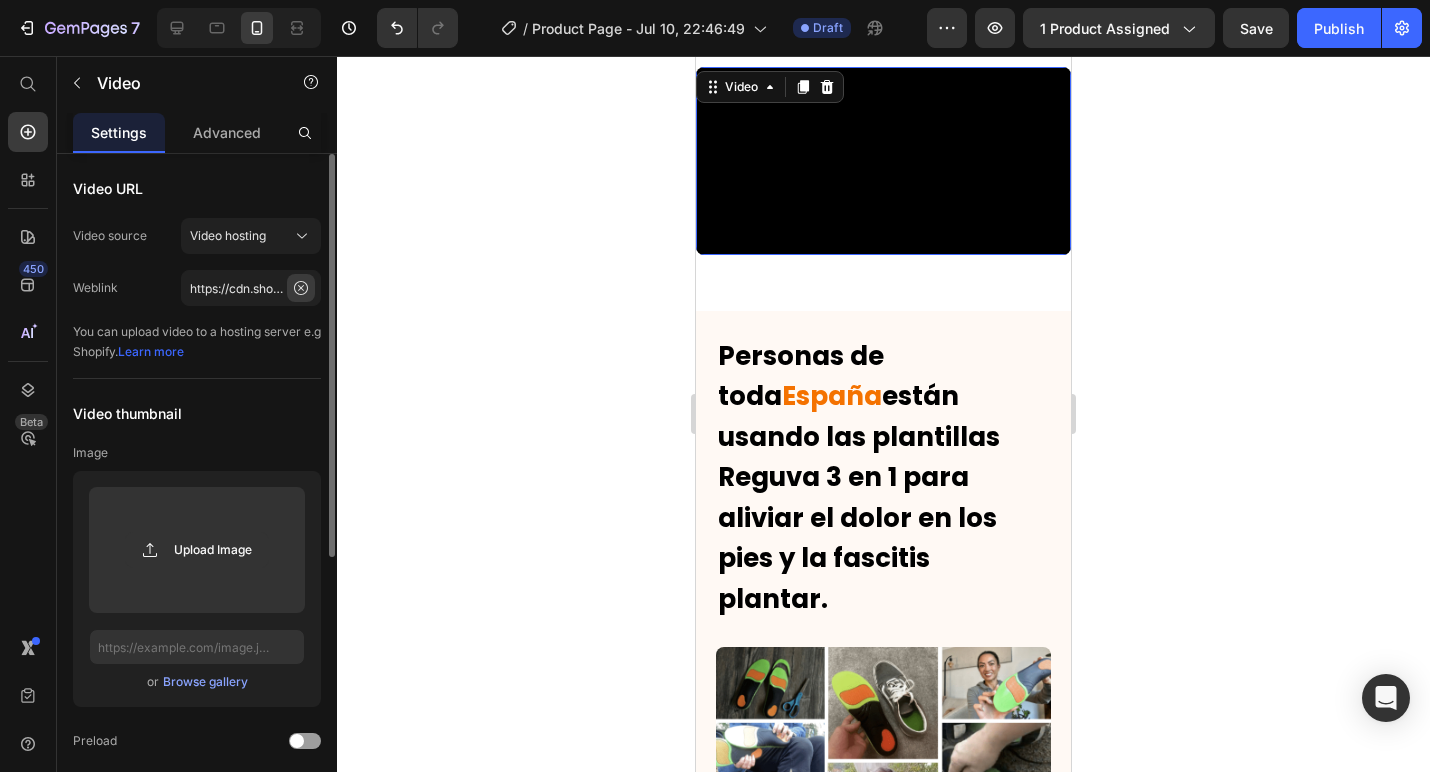 click 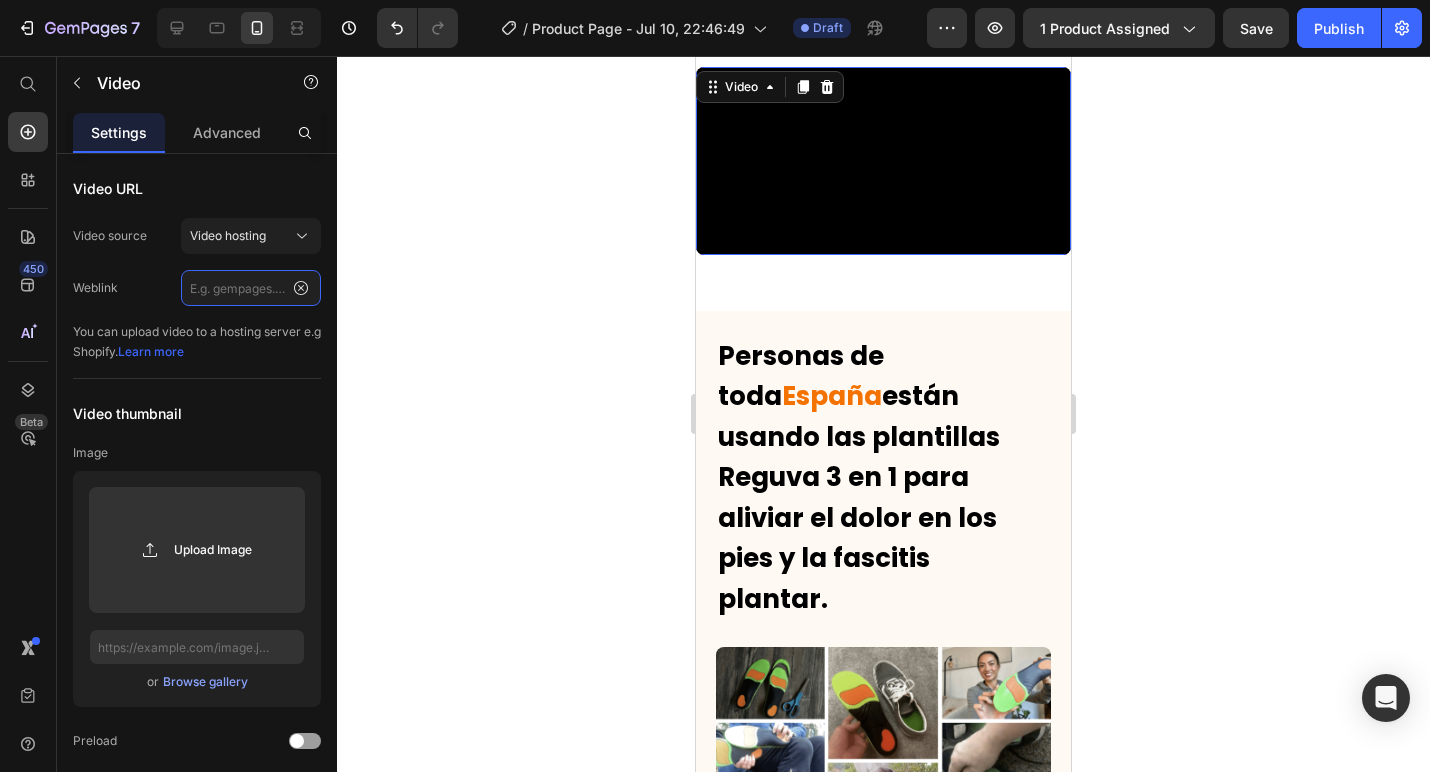 scroll, scrollTop: 0, scrollLeft: 0, axis: both 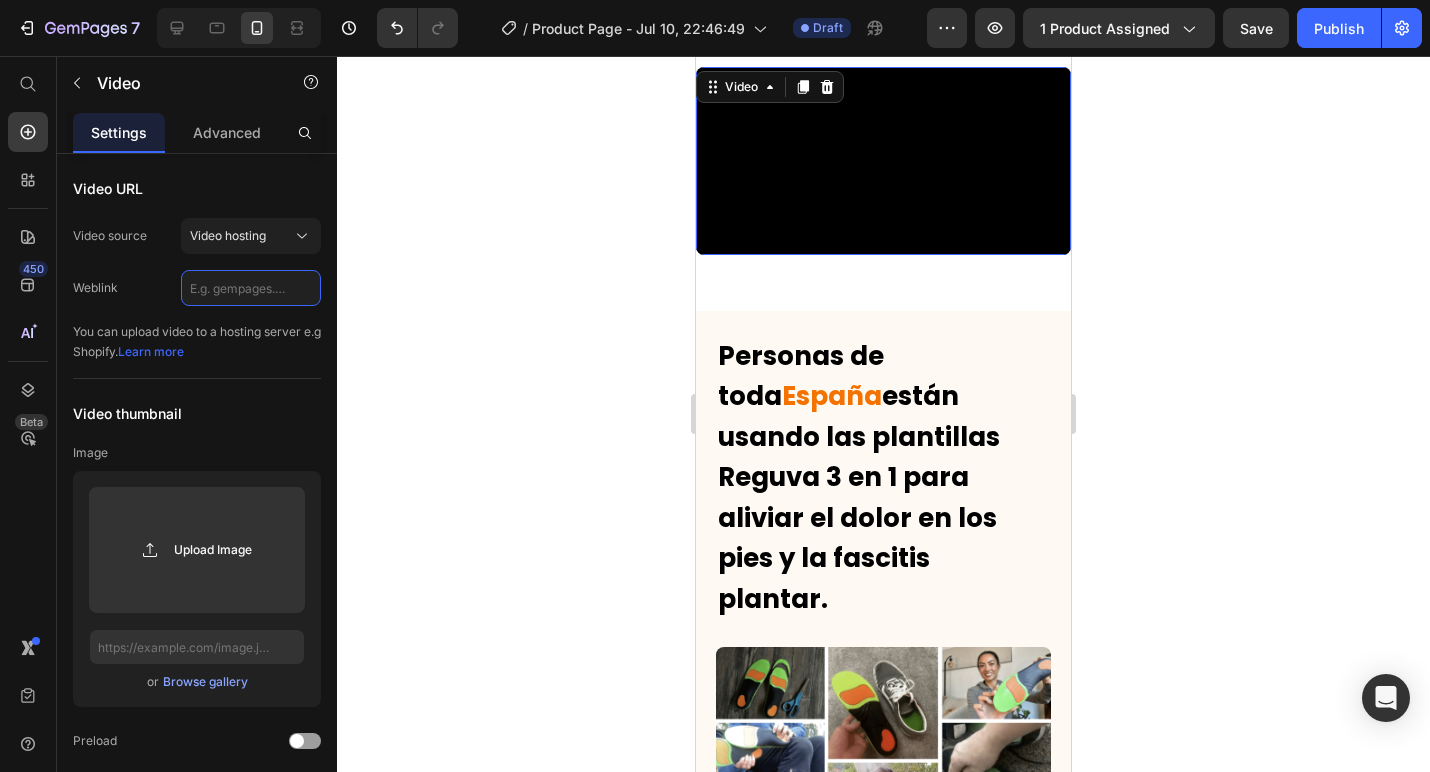 paste on "https://cdn.shopify.com/videos/c/o/v/3308631c52ee492594a91305e9246741.mp4" 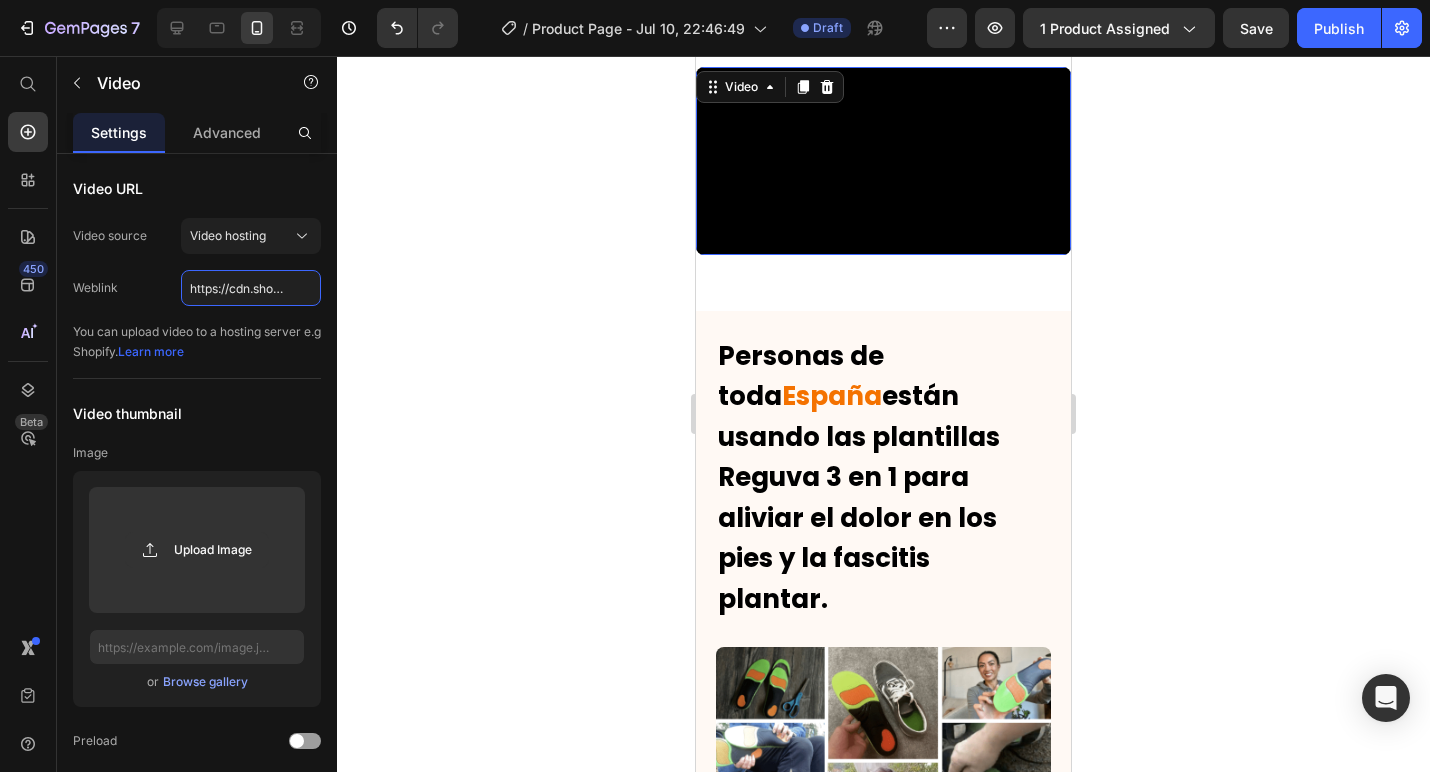 scroll, scrollTop: 0, scrollLeft: 371, axis: horizontal 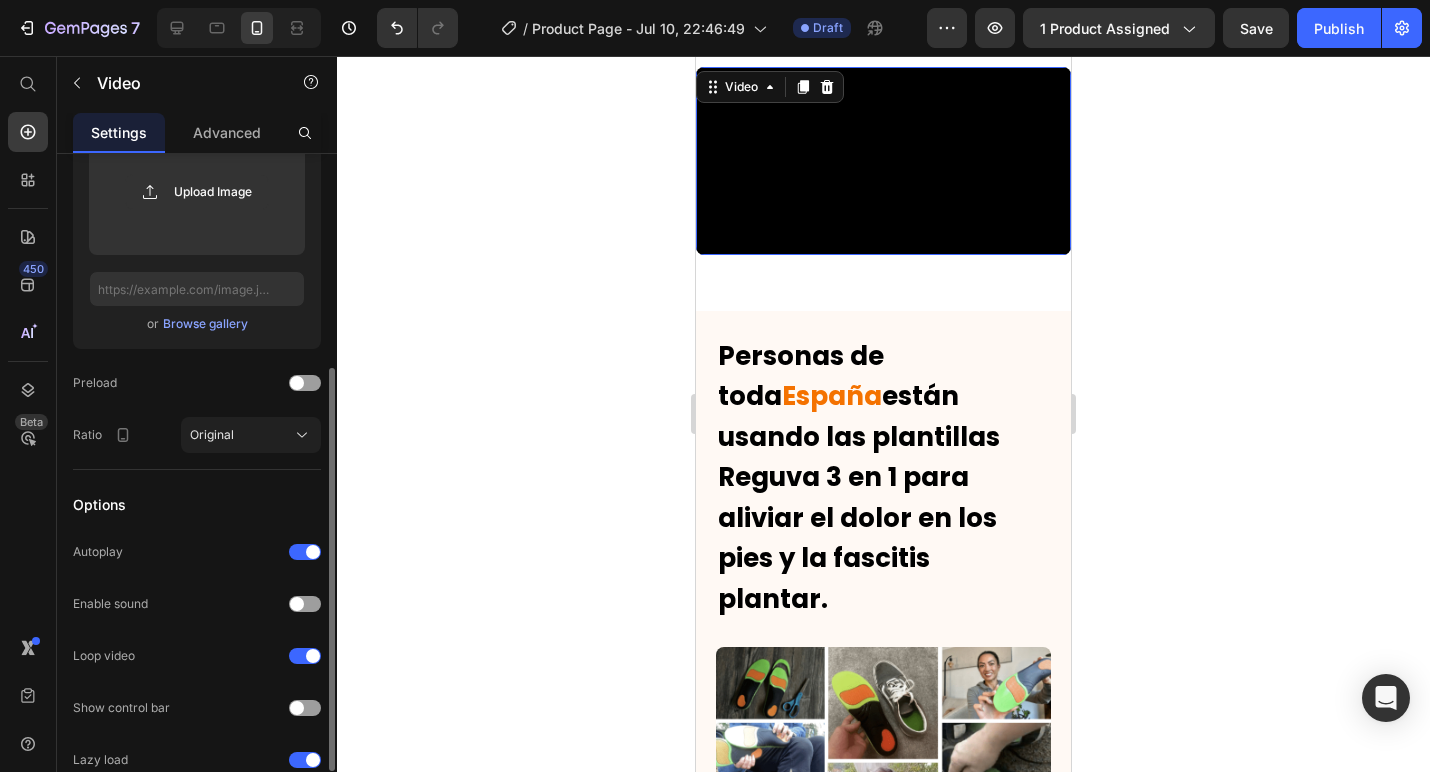 type on "https://cdn.shopify.com/videos/c/o/v/3308631c52ee492594a91305e9246741.mp4" 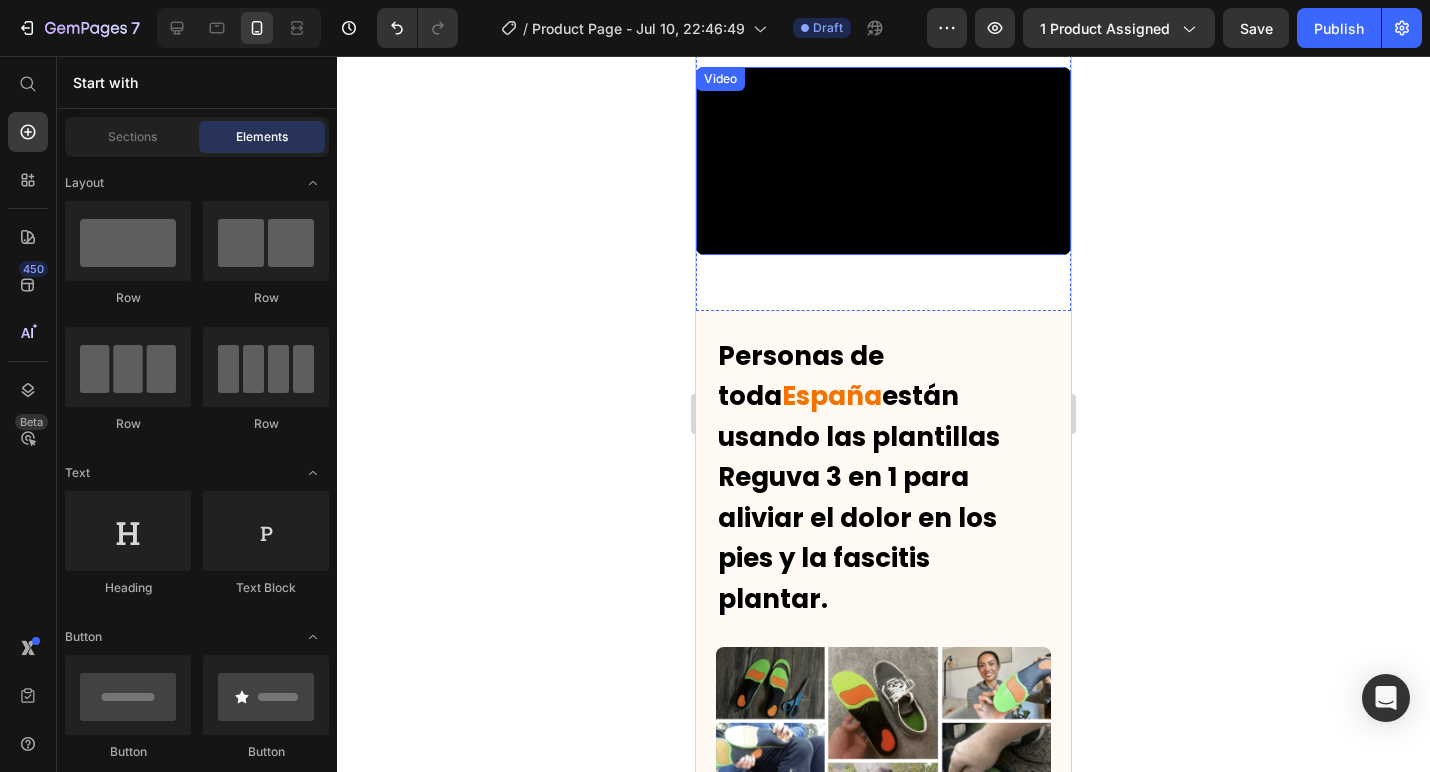 click at bounding box center [883, 161] 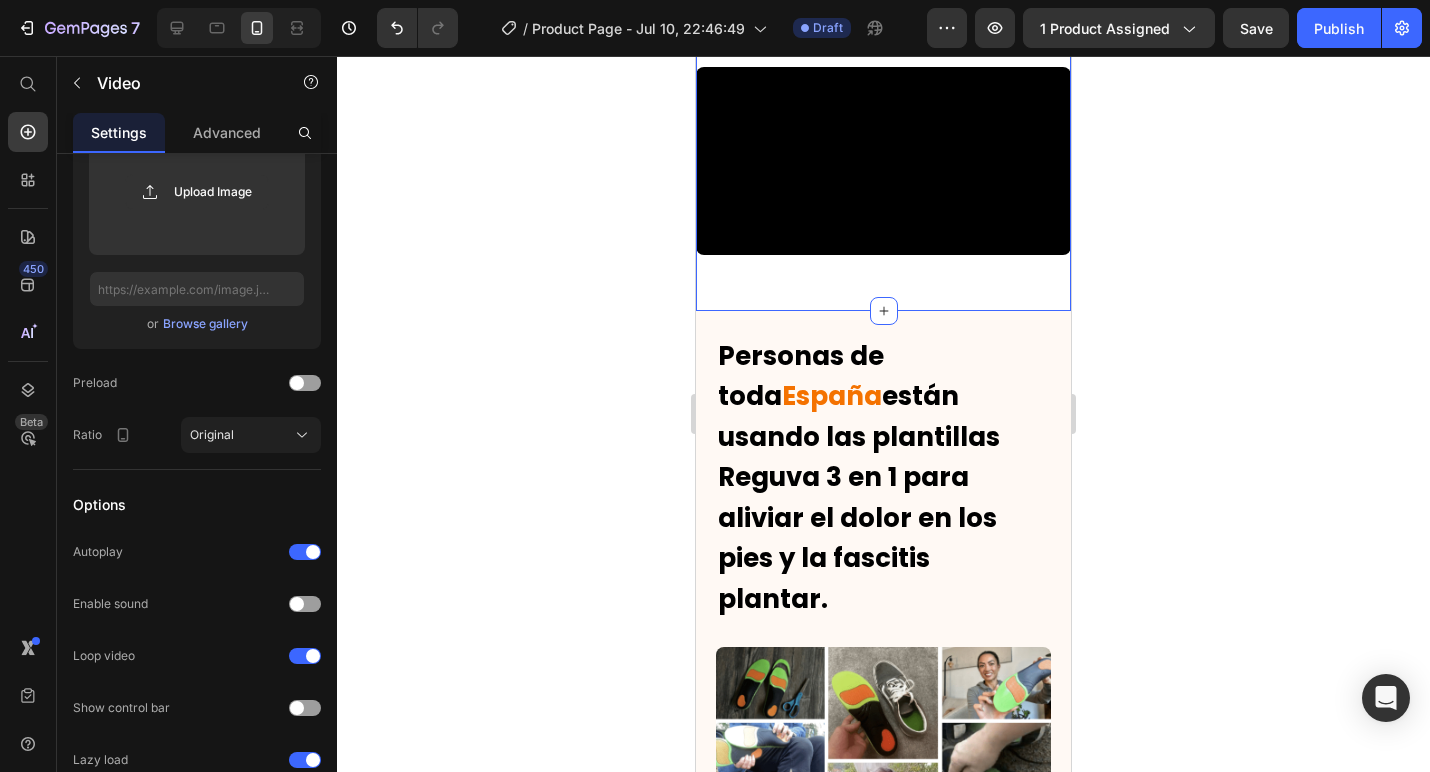 click on "Video Section 4   You can create reusable sections Create Theme Section AI Content Write with GemAI What would you like to describe here? Tone and Voice Persuasive Product Plantillas Reguva 3 en 1 Show more Generate" at bounding box center (883, 173) 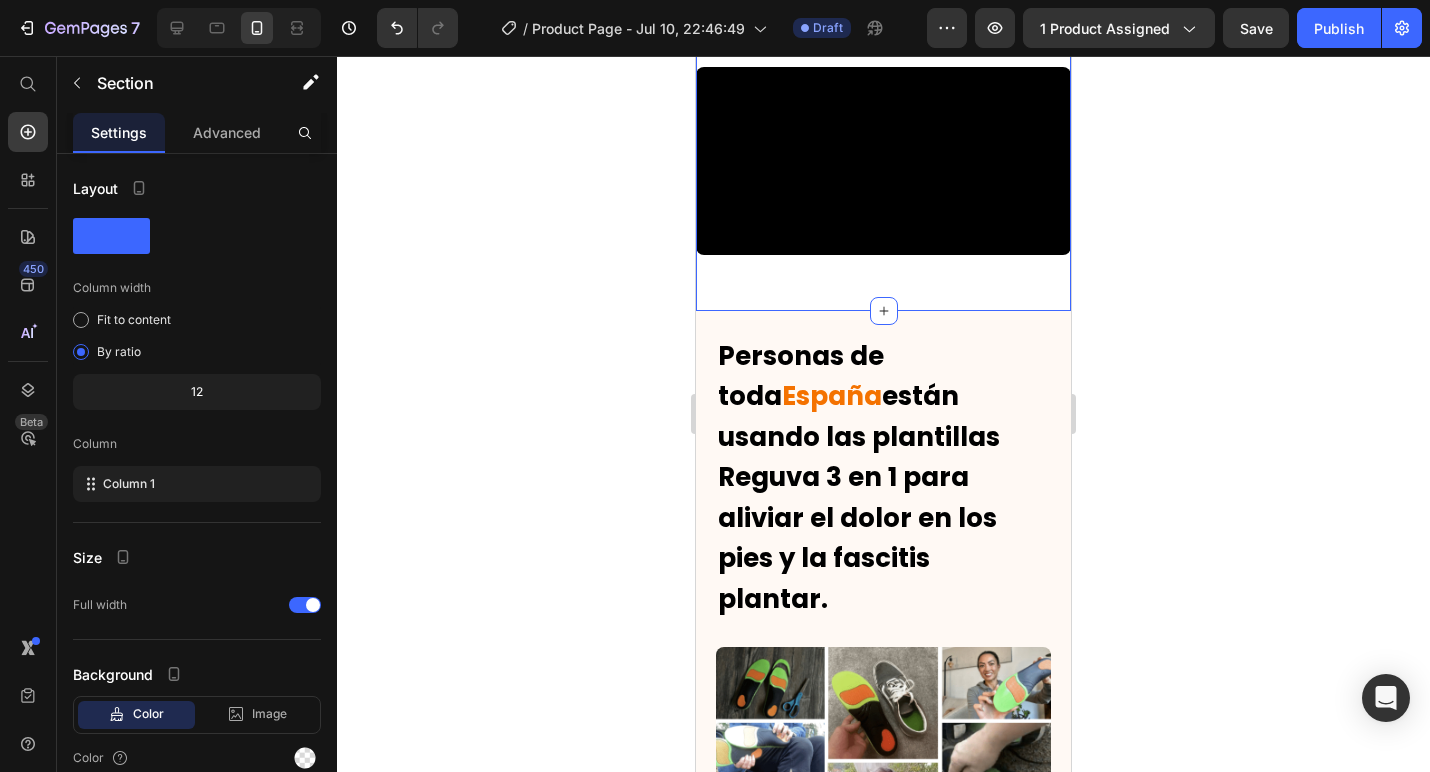 click on "Video Section 4   You can create reusable sections Create Theme Section AI Content Write with GemAI What would you like to describe here? Tone and Voice Persuasive Product Plantillas Reguva 3 en 1 Show more Generate" at bounding box center [883, 173] 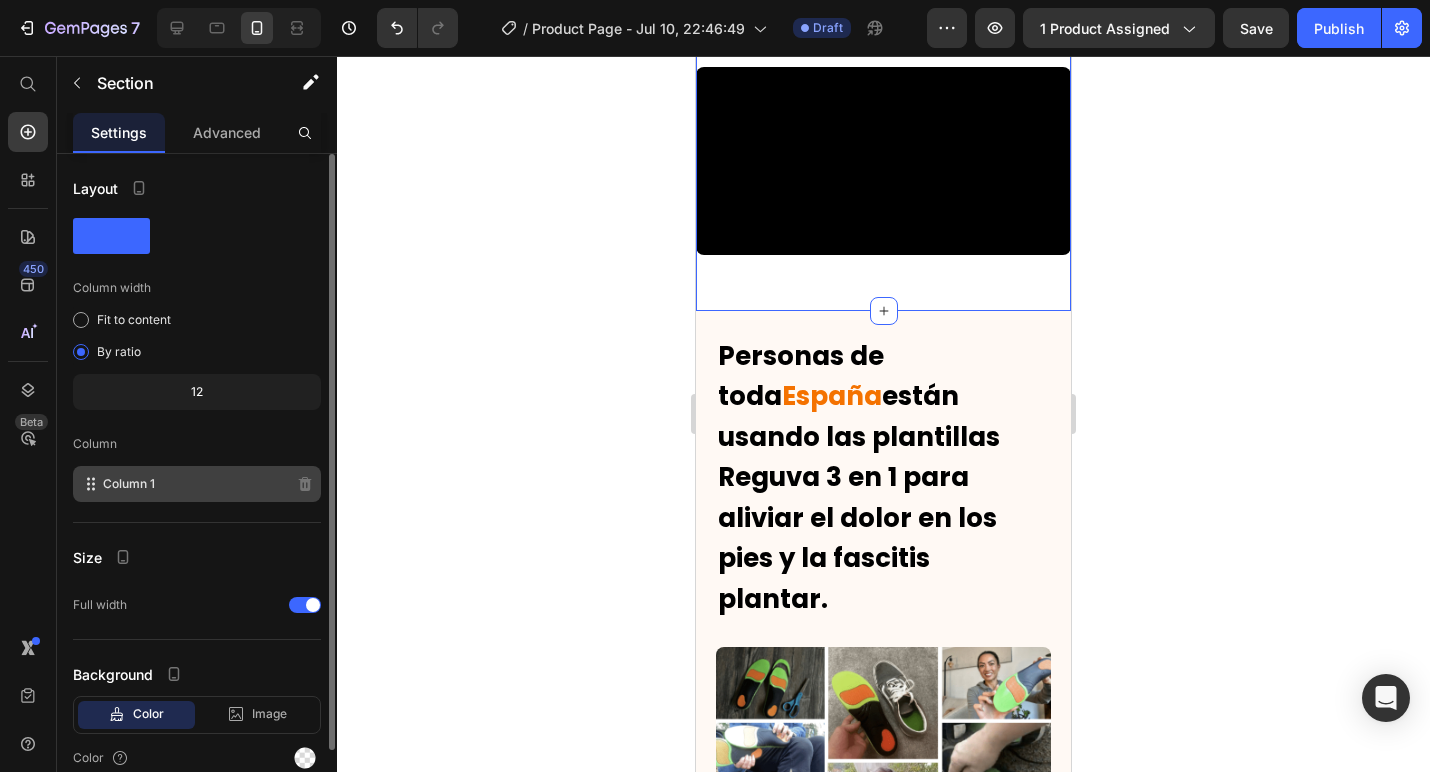 scroll, scrollTop: 89, scrollLeft: 0, axis: vertical 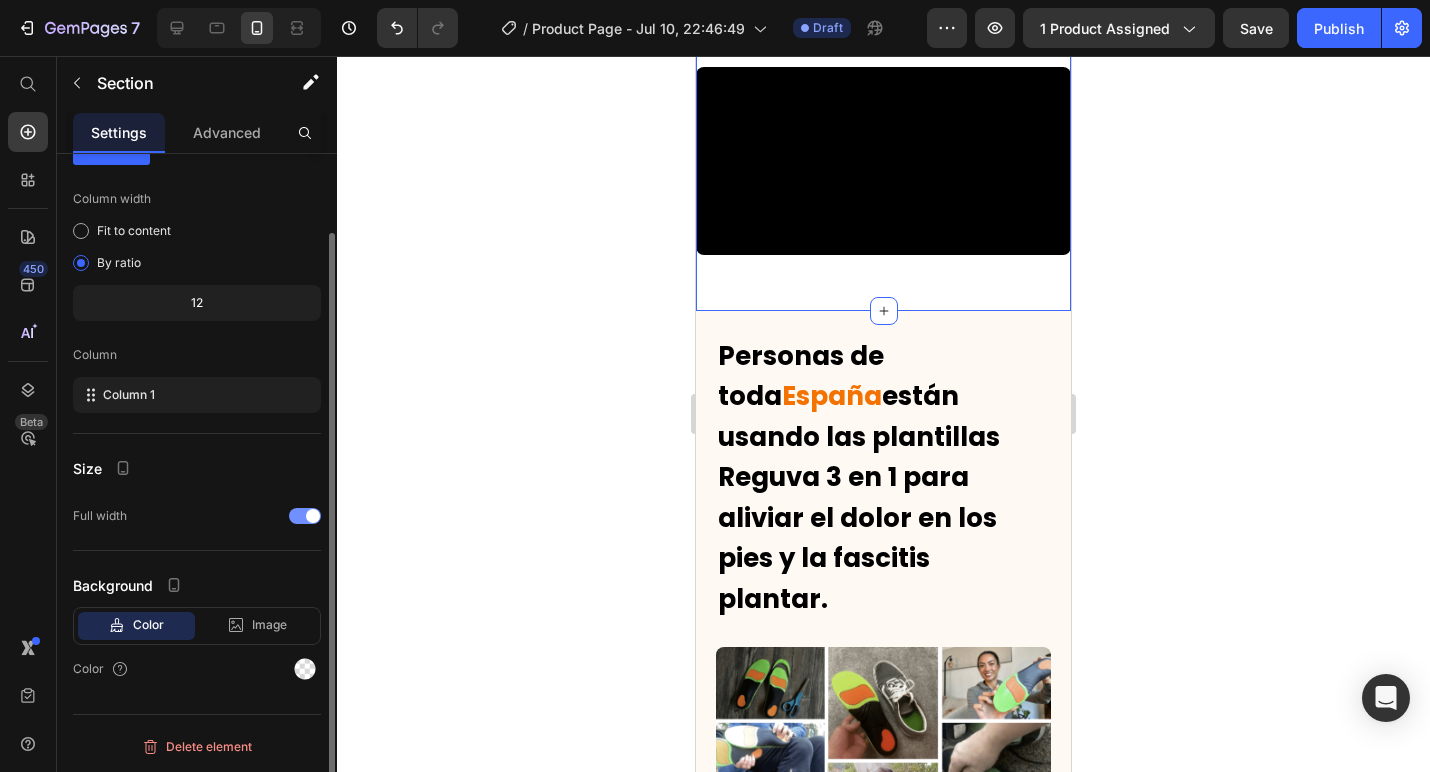 click at bounding box center (313, 516) 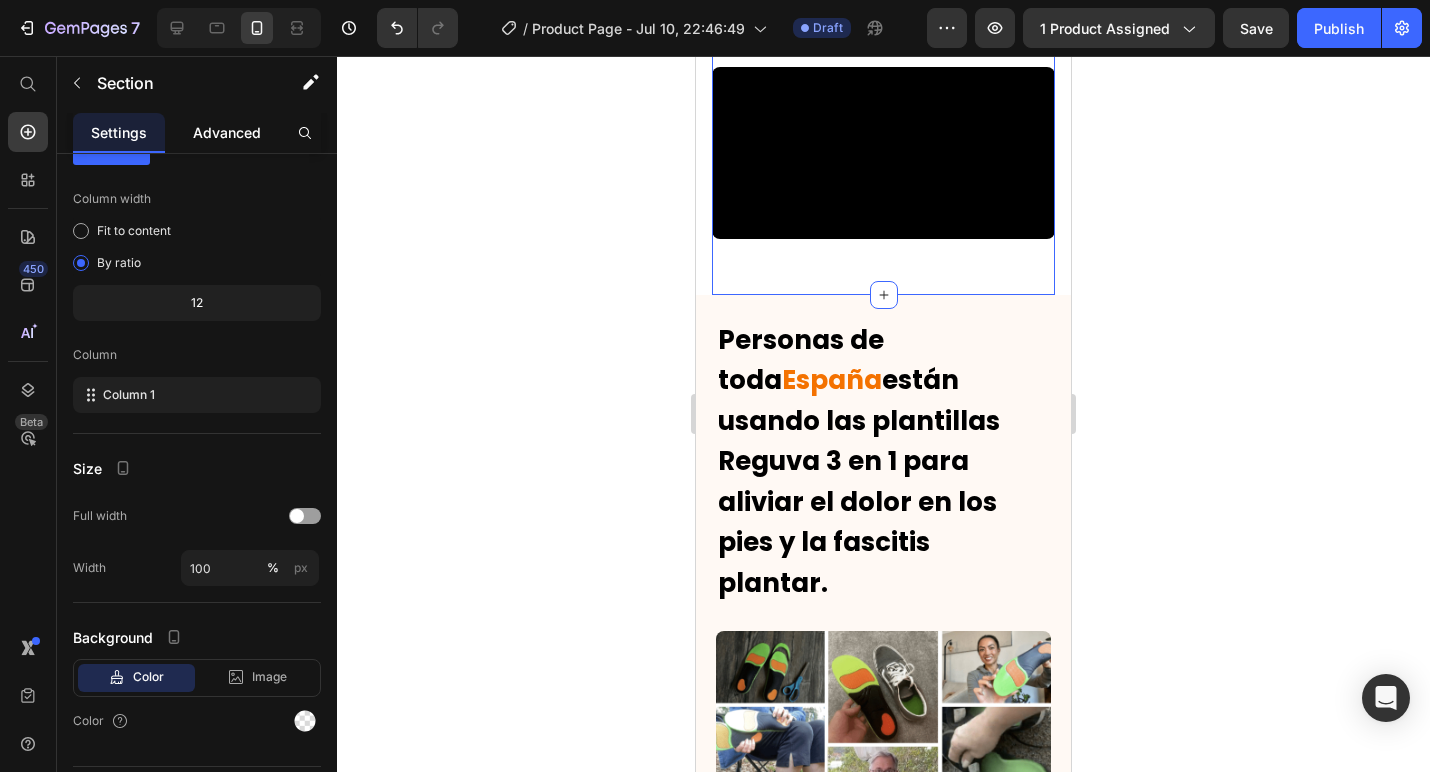 click on "Advanced" at bounding box center (227, 132) 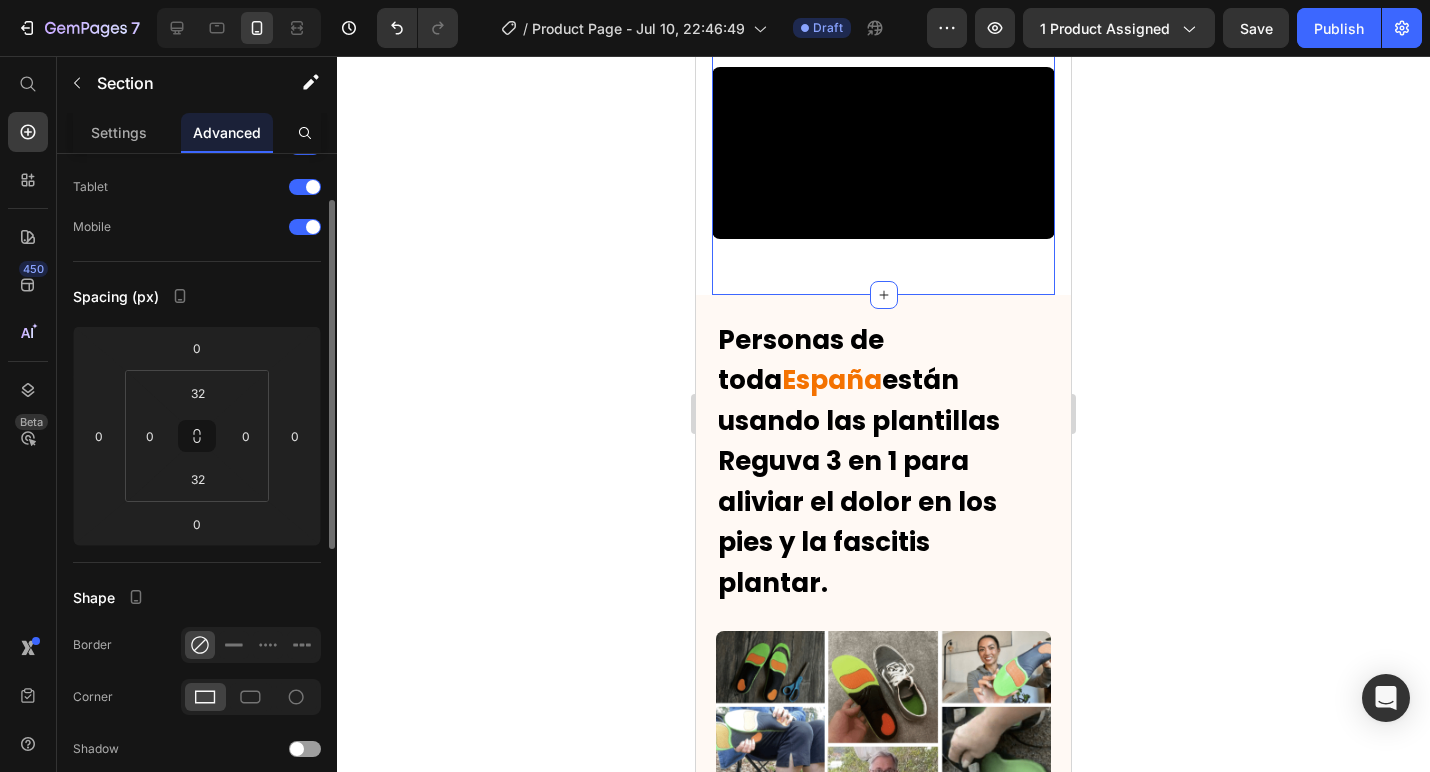 scroll, scrollTop: 0, scrollLeft: 0, axis: both 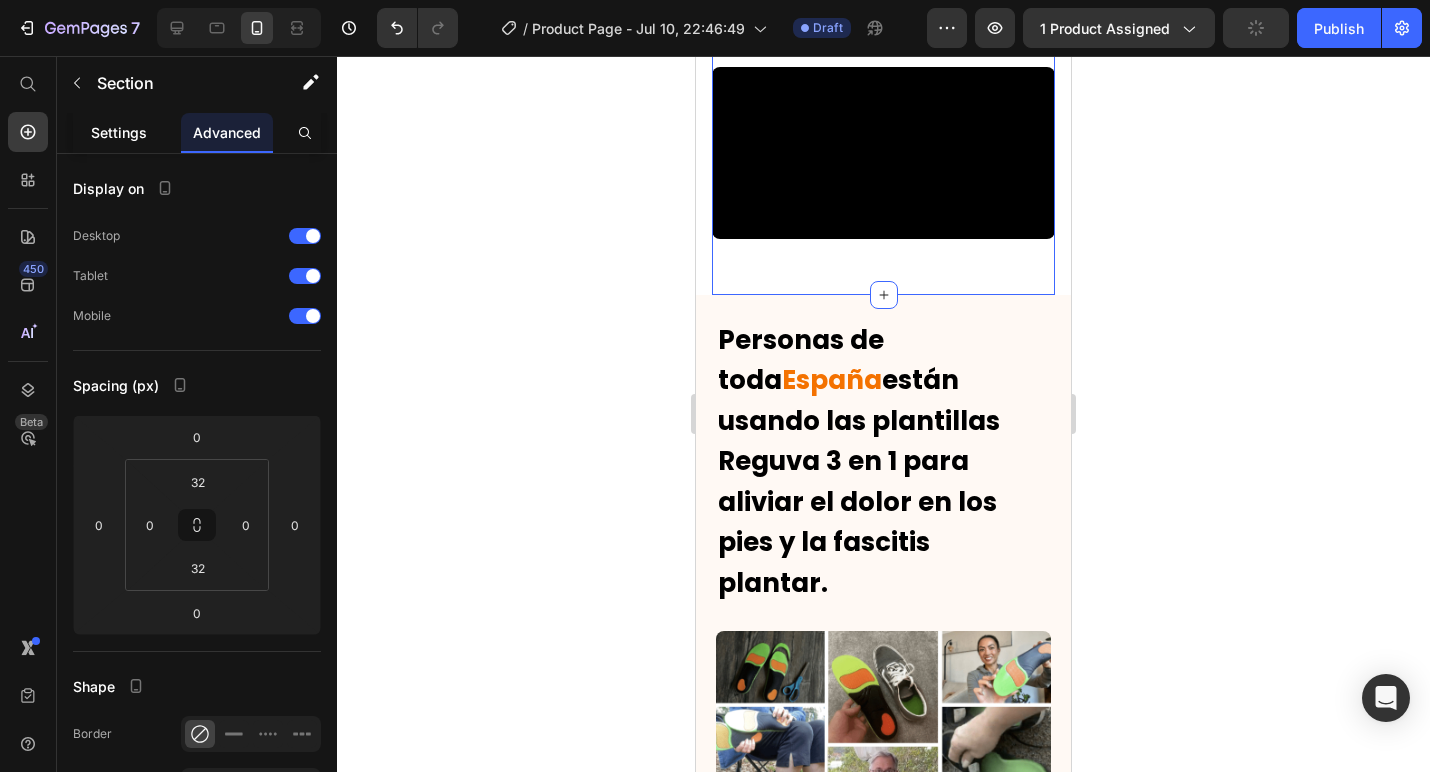 click on "Settings" 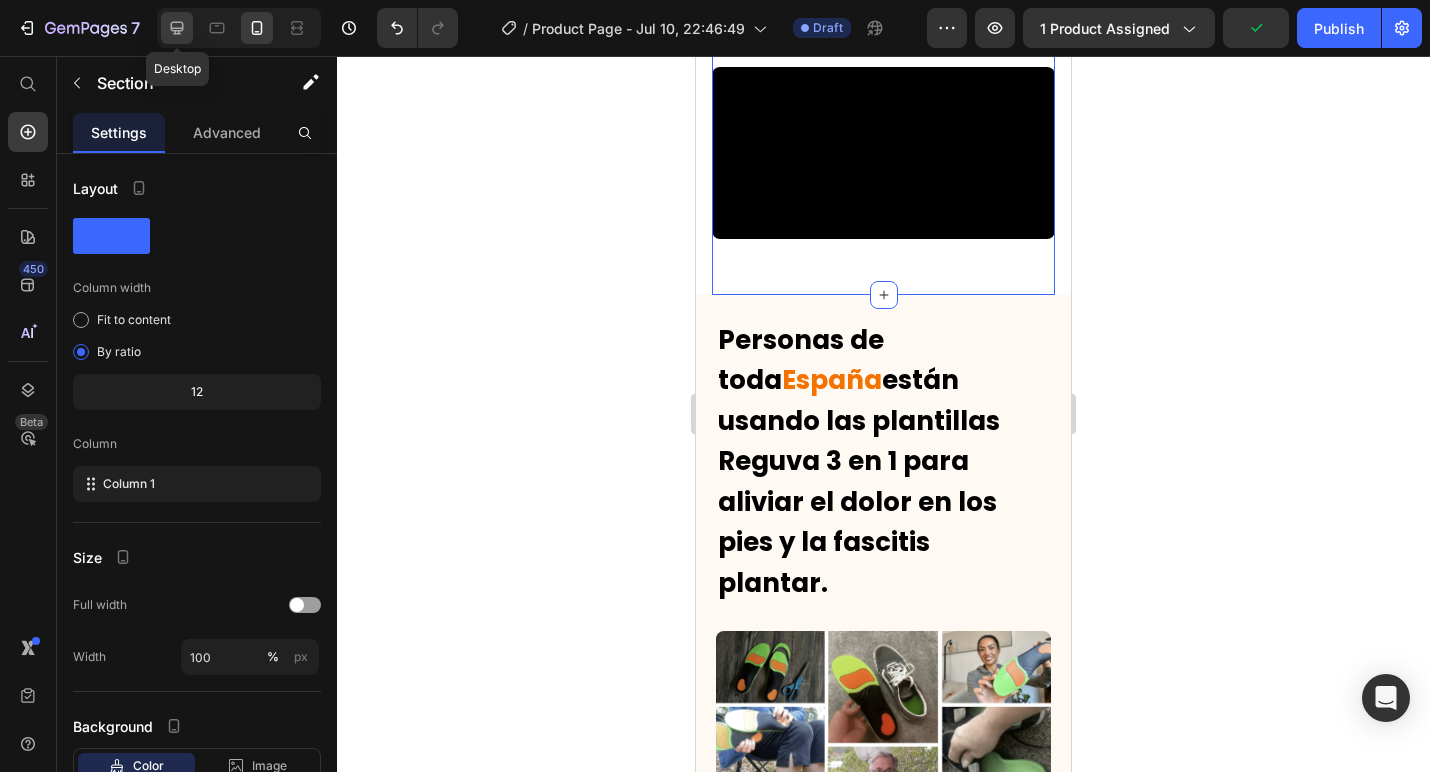 click 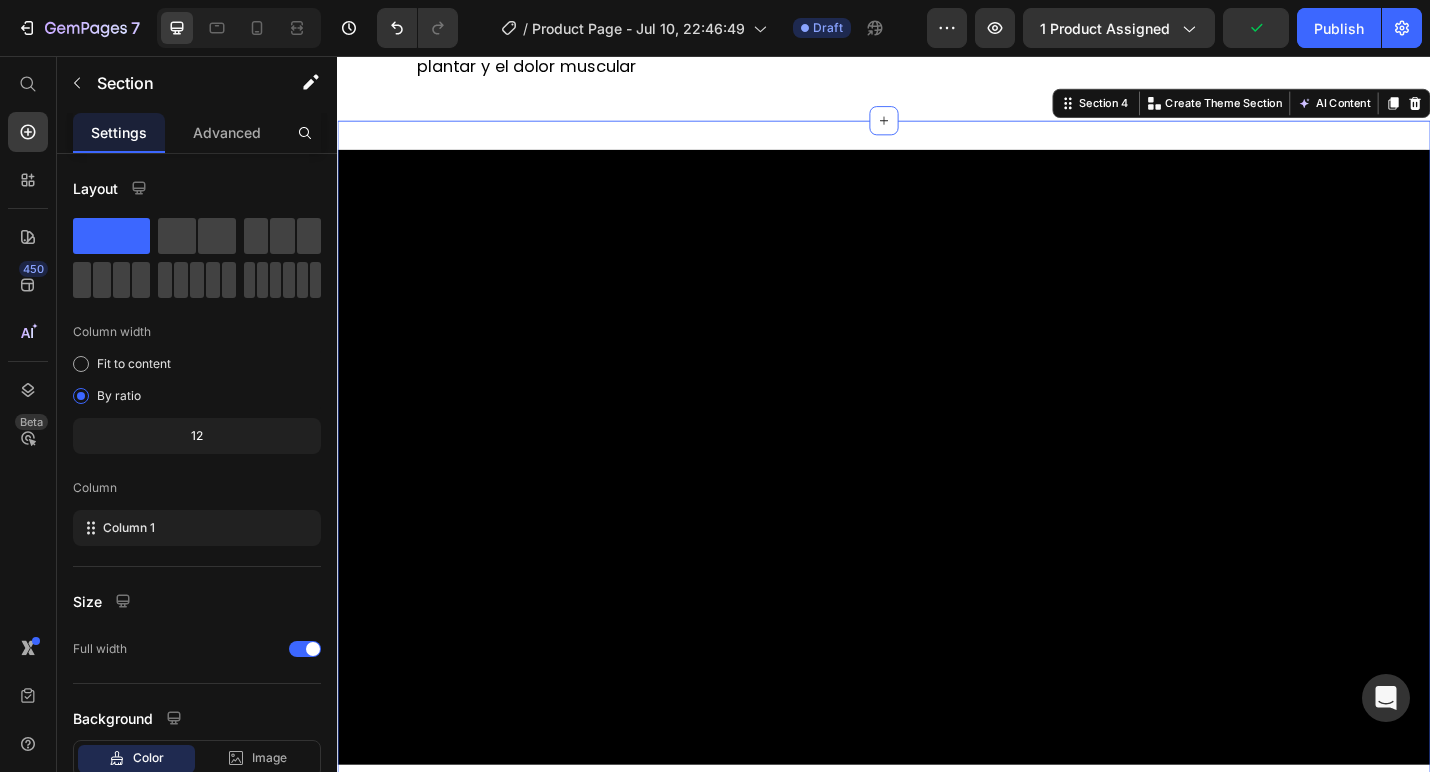 scroll, scrollTop: 3237, scrollLeft: 0, axis: vertical 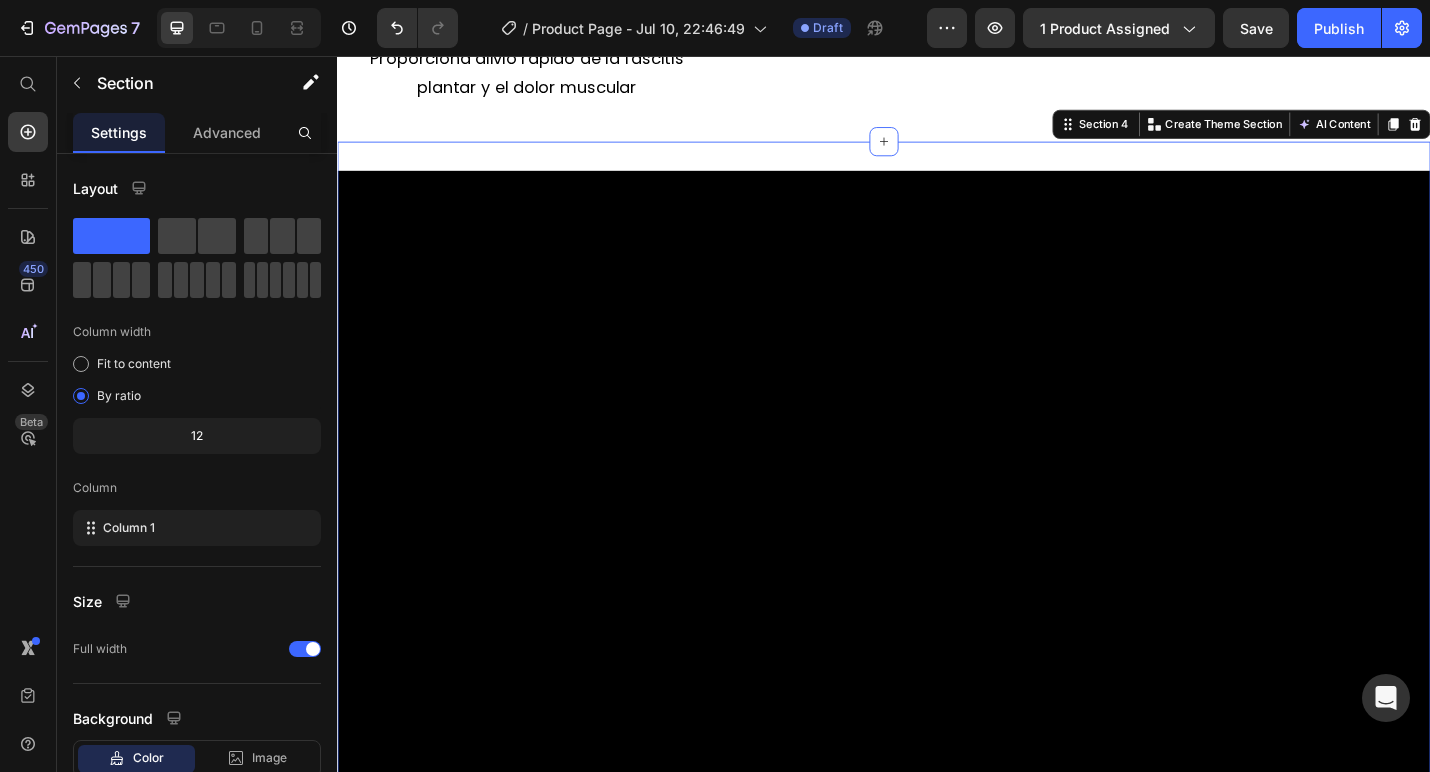 click on "Video Section 4   You can create reusable sections Create Theme Section AI Content Write with GemAI What would you like to describe here? Tone and Voice Persuasive Product Plantillas Reguva 3 en 1 Show more Generate" at bounding box center [937, 519] 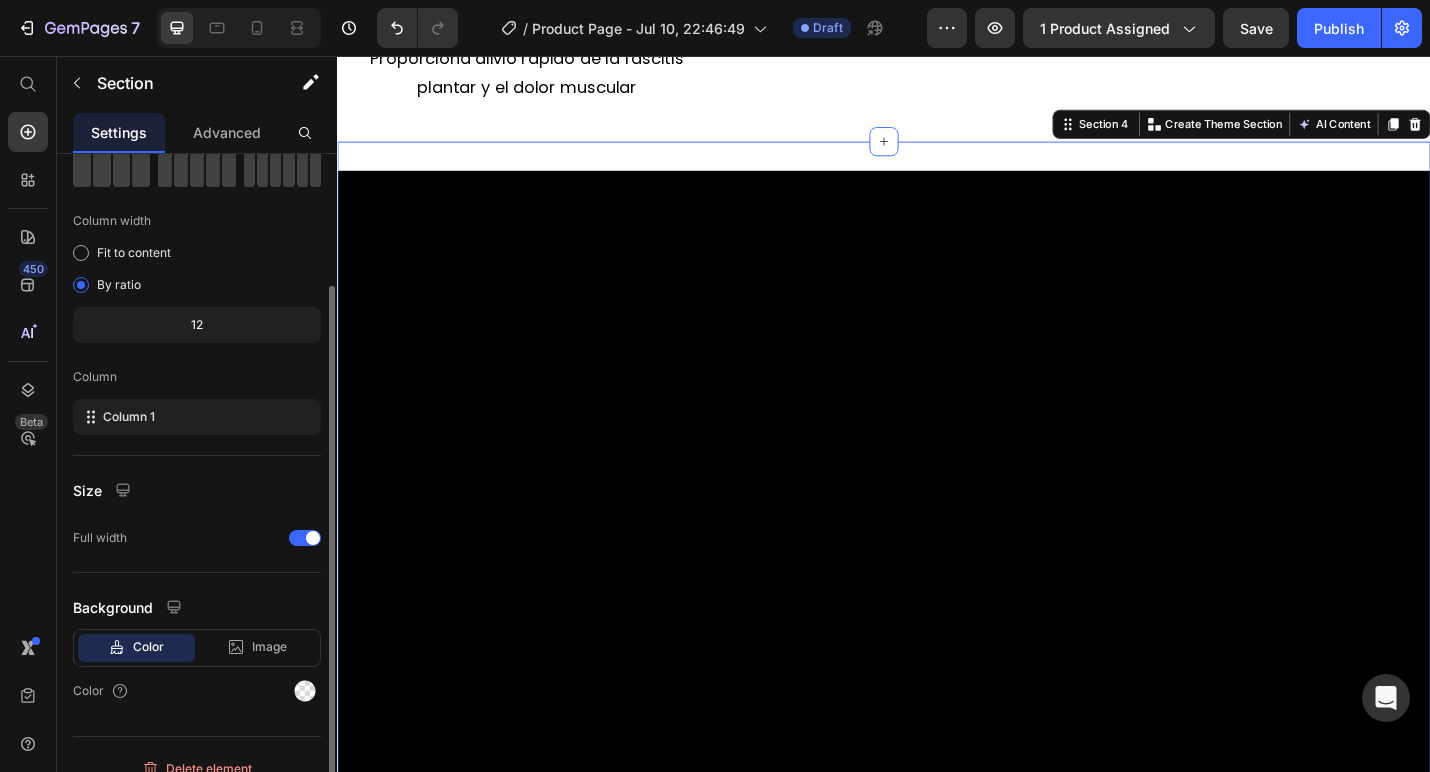 scroll, scrollTop: 133, scrollLeft: 0, axis: vertical 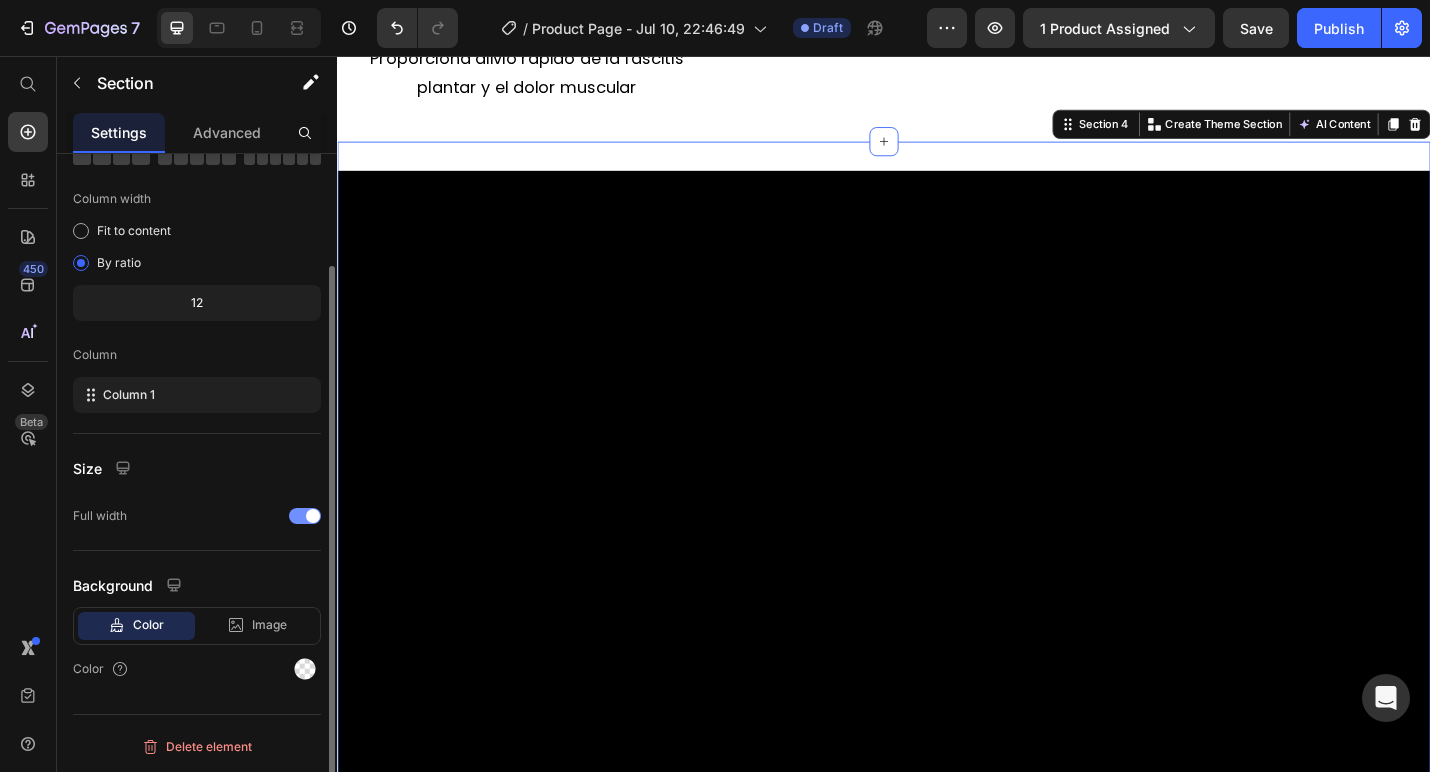 click at bounding box center [313, 516] 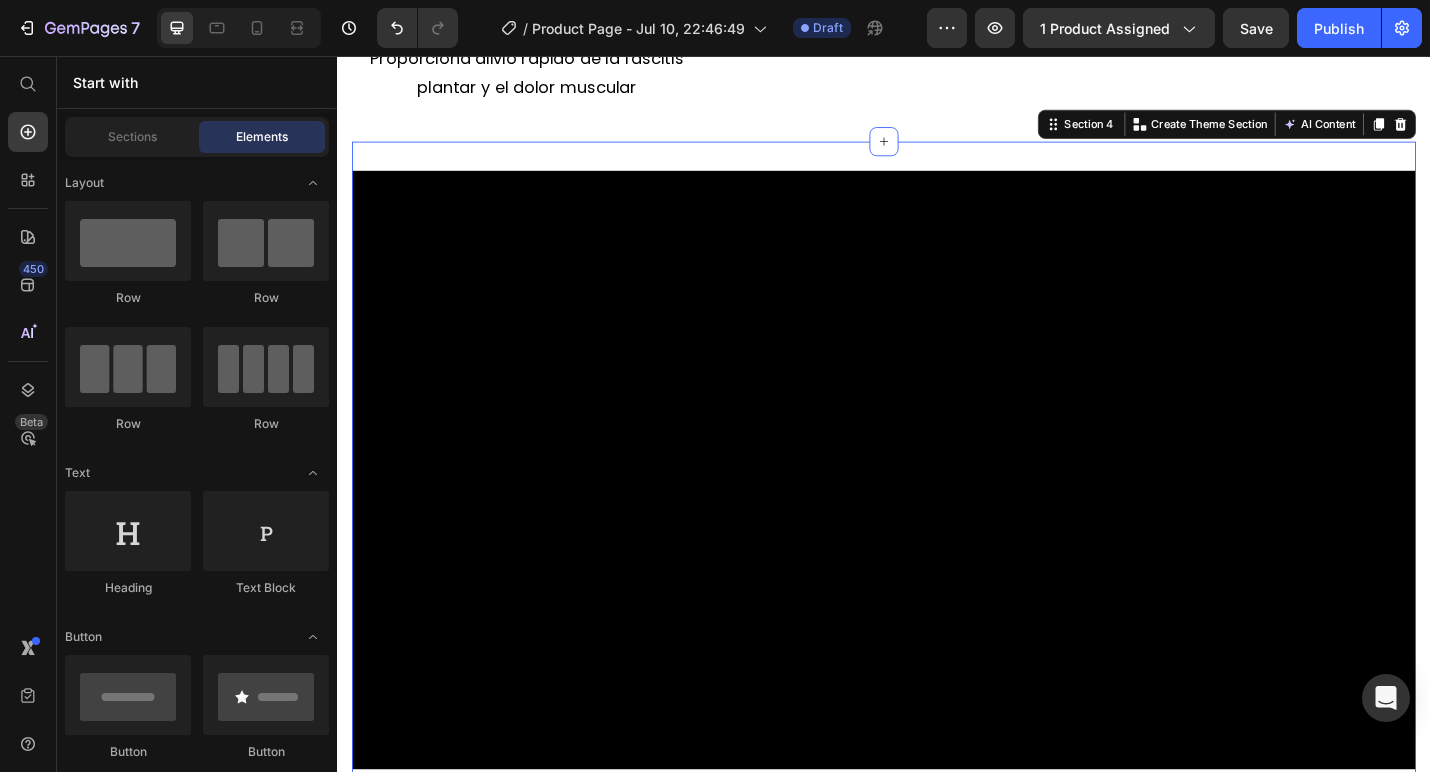 click on "Alivio rápido y sin medicamentos de la fascitis plantar y el dolor en los pies Heading Video Elimina el dolor de pies Text Block Proporciona alivio rápido de la fascitis plantar y el dolor muscular Text Block Video 3 tecnologías clínicamente comprobadas Text Block Utiliza soporte del arco, absorción de impactos y sujeción del talón Text Block Video Máxima comodidad Text Block Tu propio terapeuta de pies dondequiera que vayas Text Block Row Section 3 Video Section 4   You can create reusable sections Create Theme Section AI Content Write with GemAI What would you like to describe here? Tone and Voice Persuasive Product Plantillas Reguva 3 en 1 Show more Generate Personas de toda  [LOCATION]  están usando las plantillas Reguva 3 en 1 para aliviar el dolor en los pies y la fascitis plantar. Text Block Image ¡Muchas personas en todo el país Text Block
Ya no tendrás que estremecerte con cada paso.
Ya no tendrás que buscar zapatos que no empeoren tu condición. Item List" at bounding box center [937, -499] 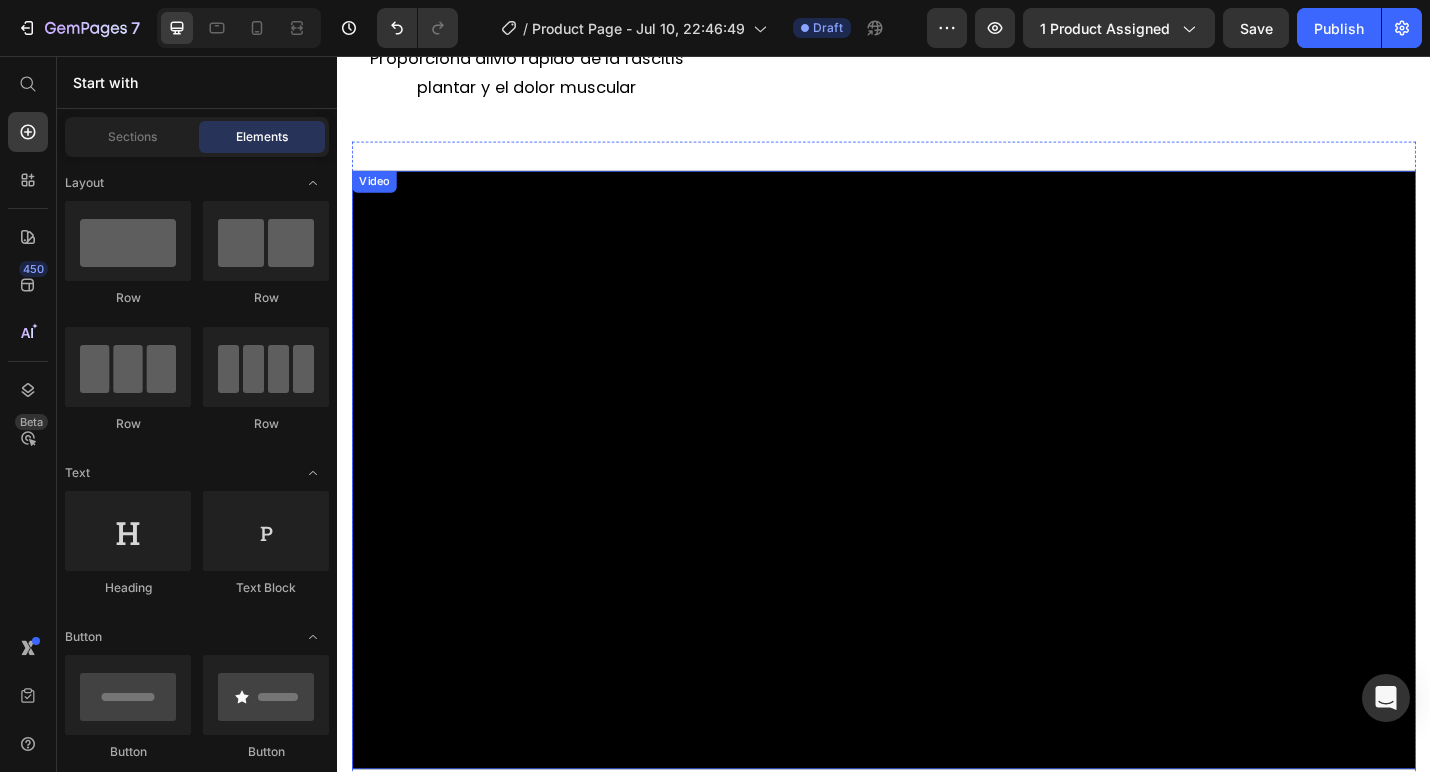 click at bounding box center (937, 510) 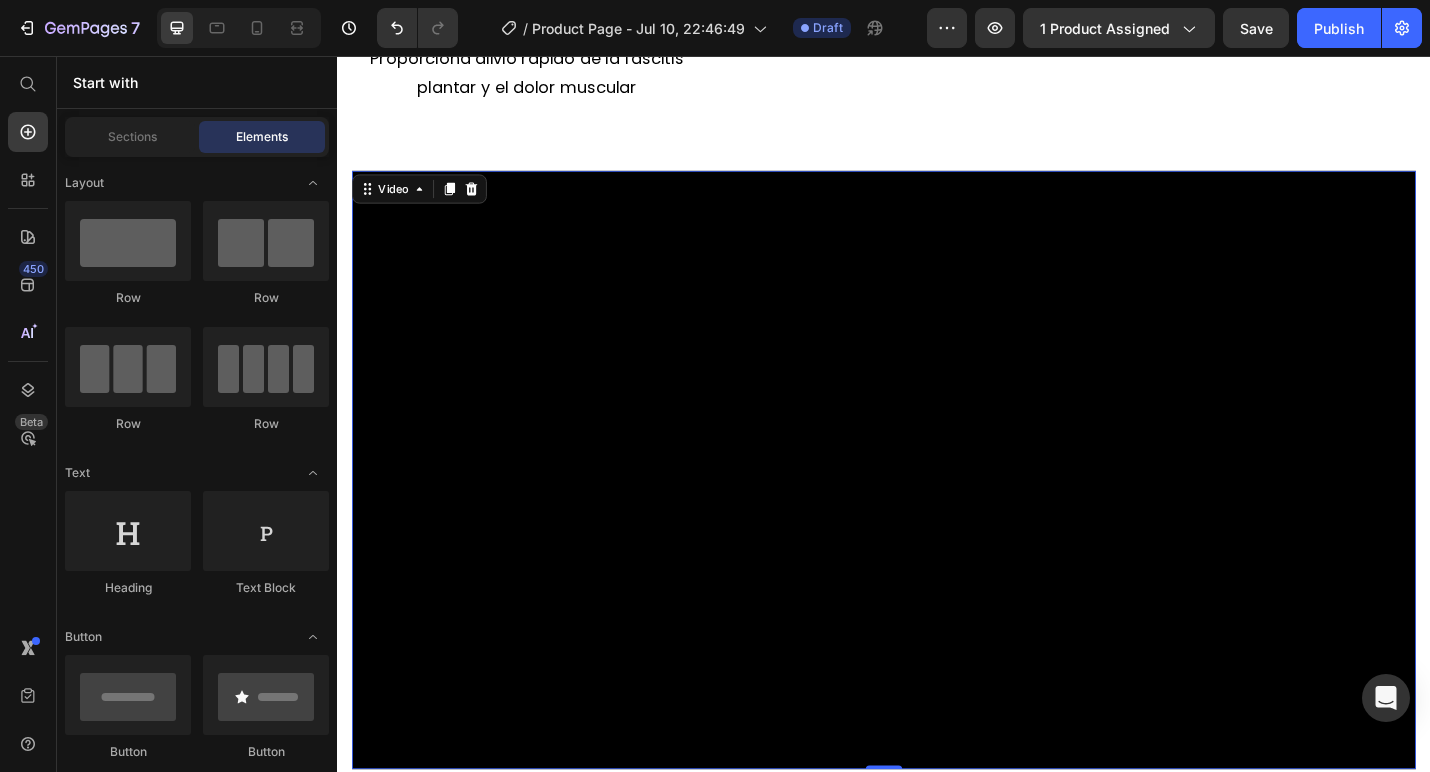 scroll, scrollTop: 0, scrollLeft: 0, axis: both 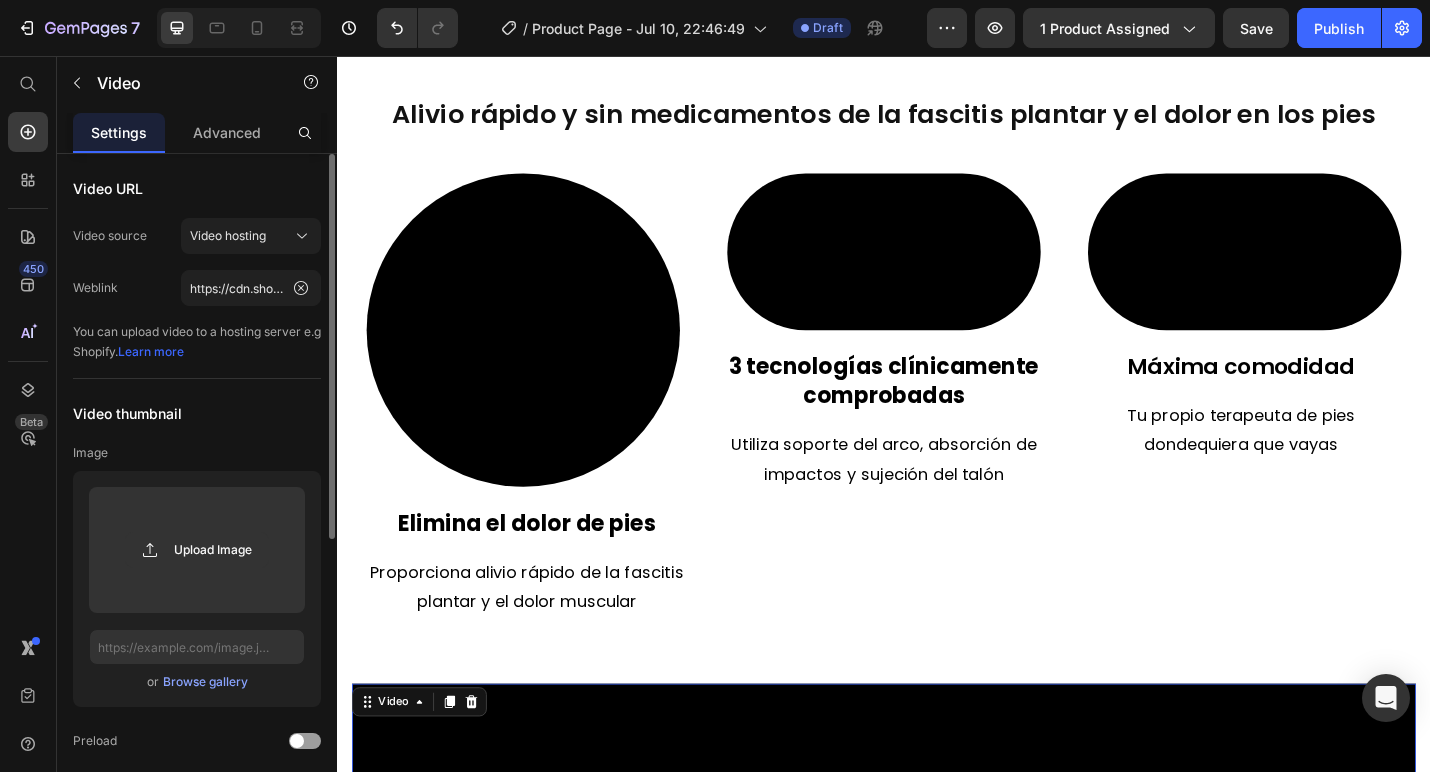 click at bounding box center [541, 357] 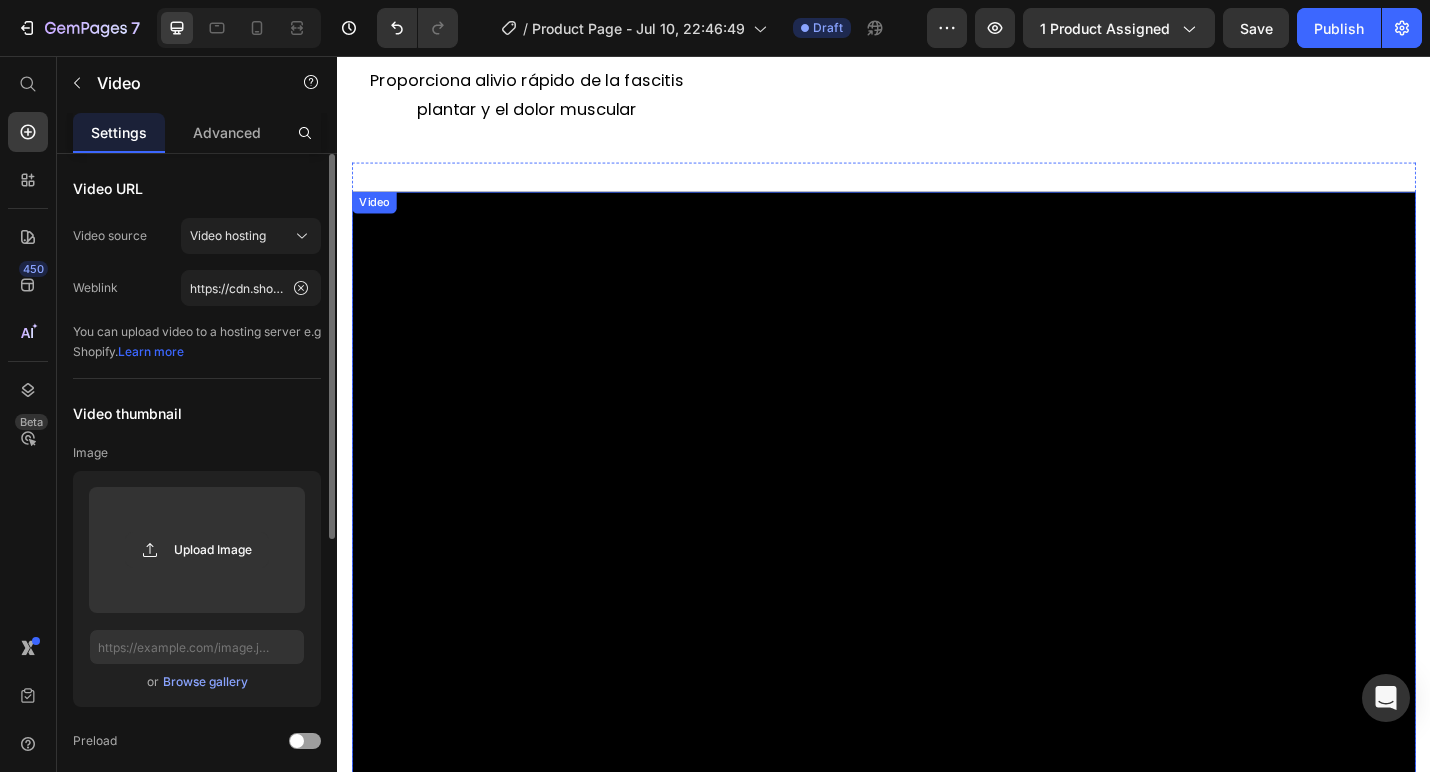 click at bounding box center [937, 533] 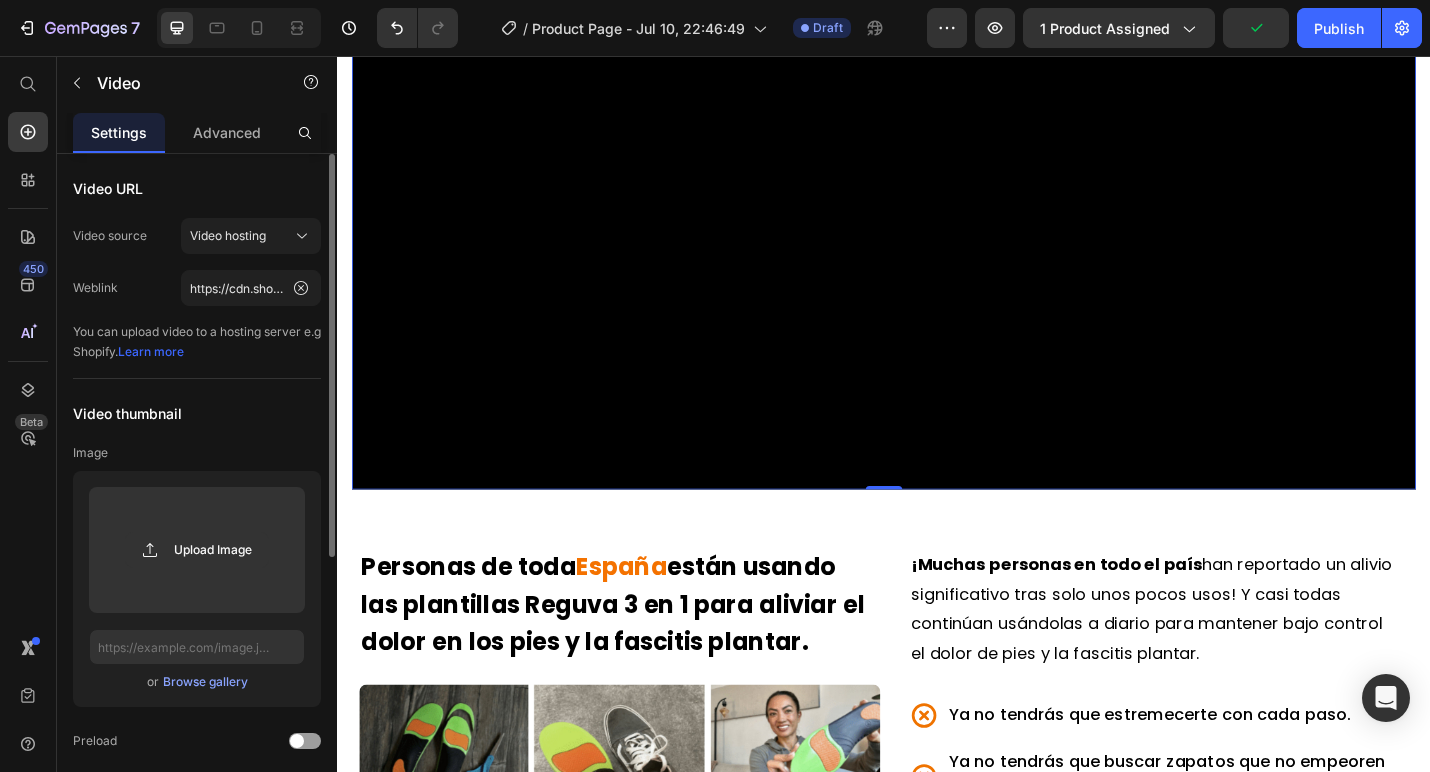 scroll, scrollTop: 2343, scrollLeft: 0, axis: vertical 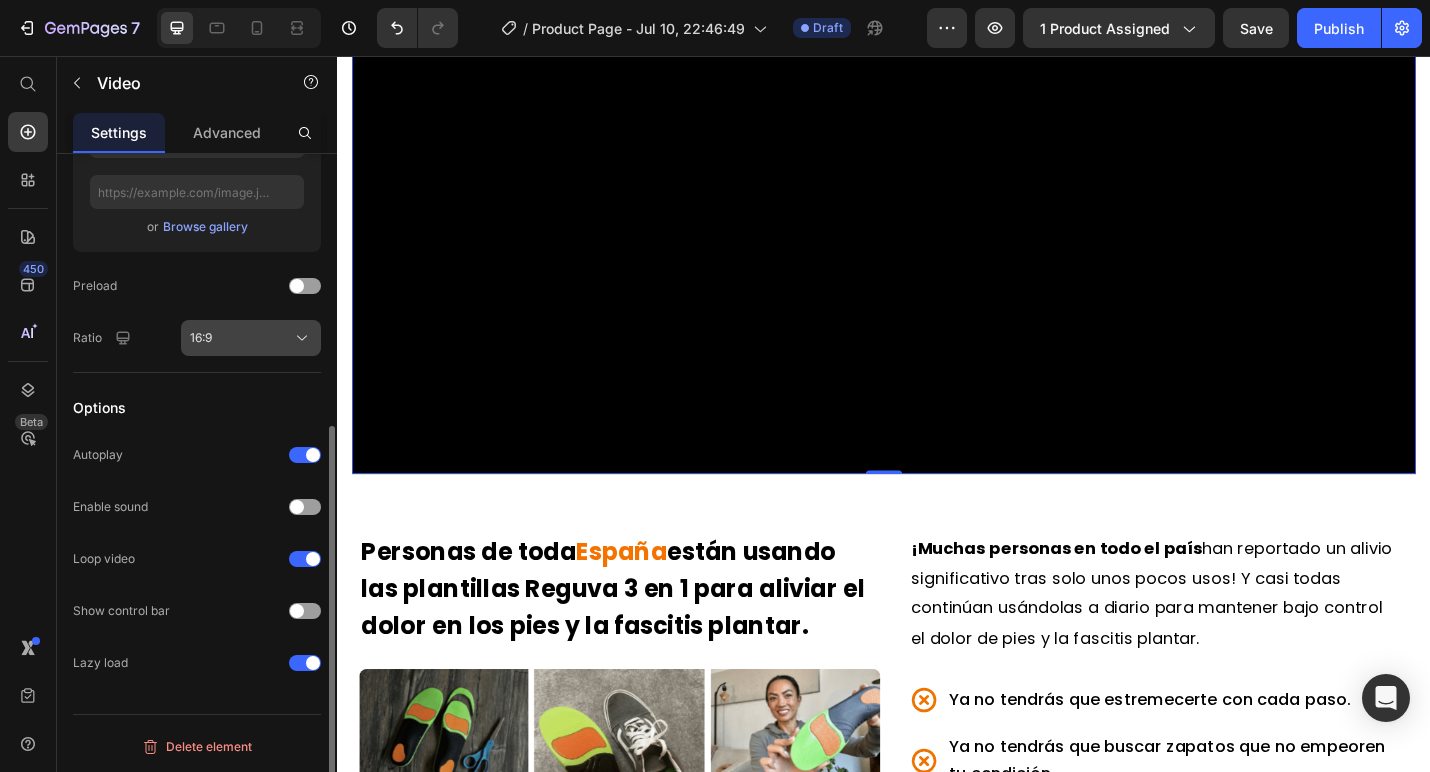 click on "16:9" 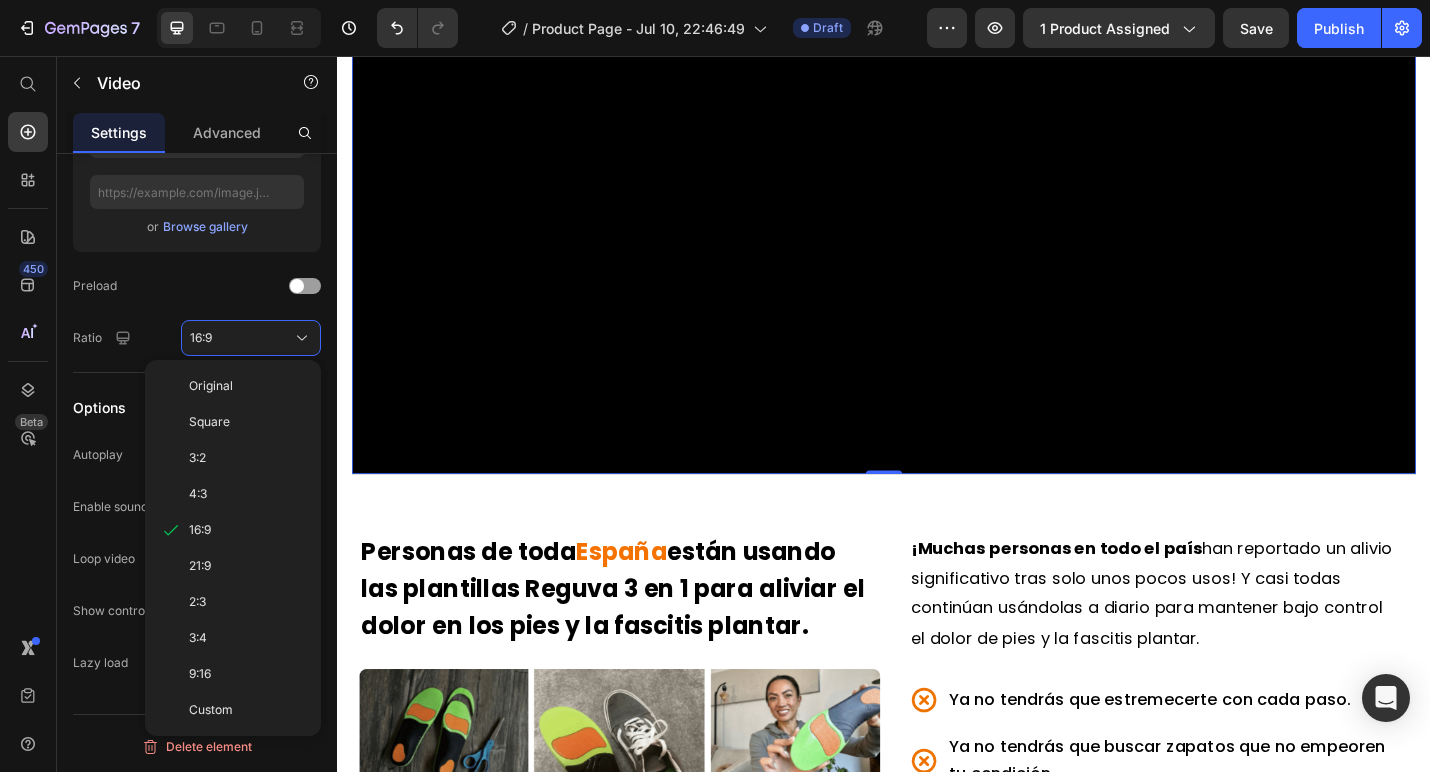 click at bounding box center [937, 186] 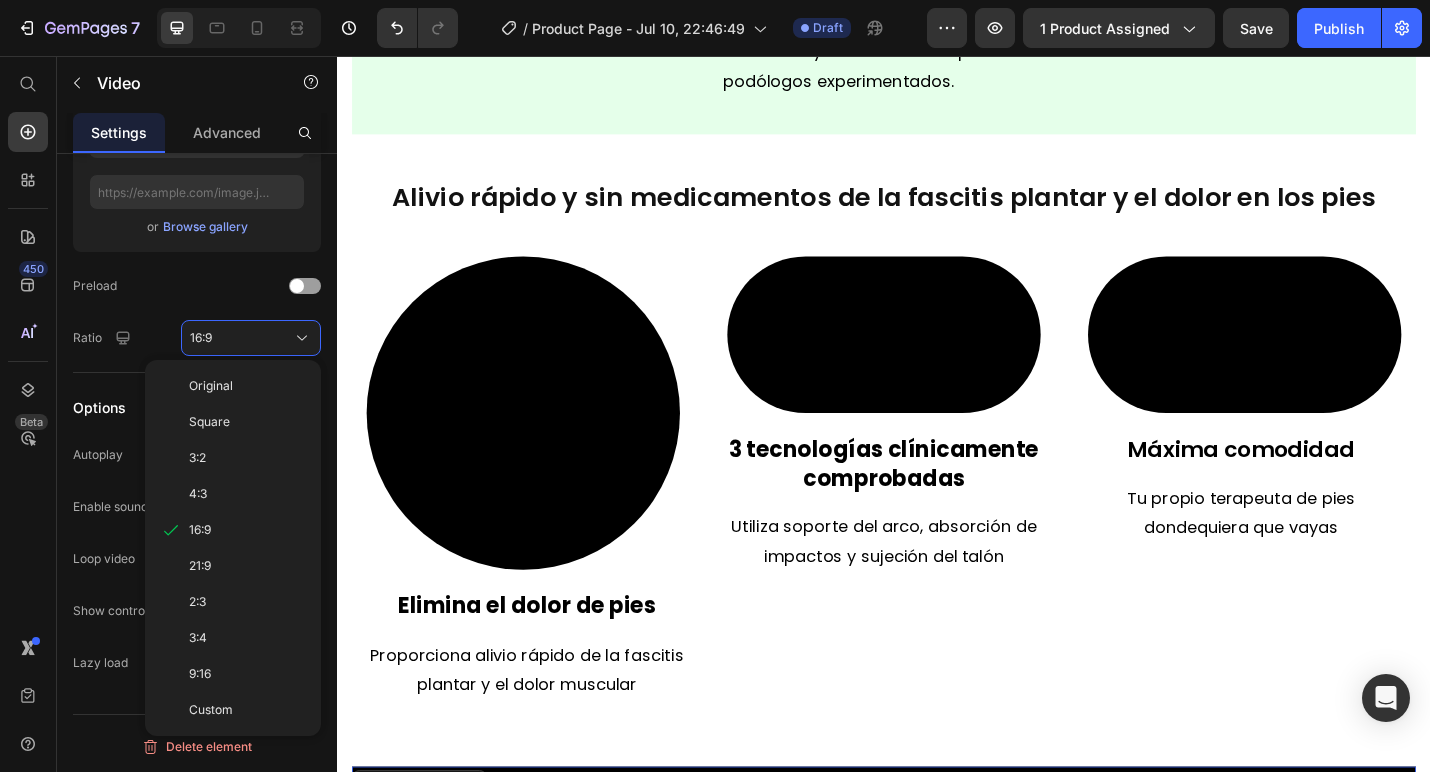 scroll, scrollTop: 1250, scrollLeft: 0, axis: vertical 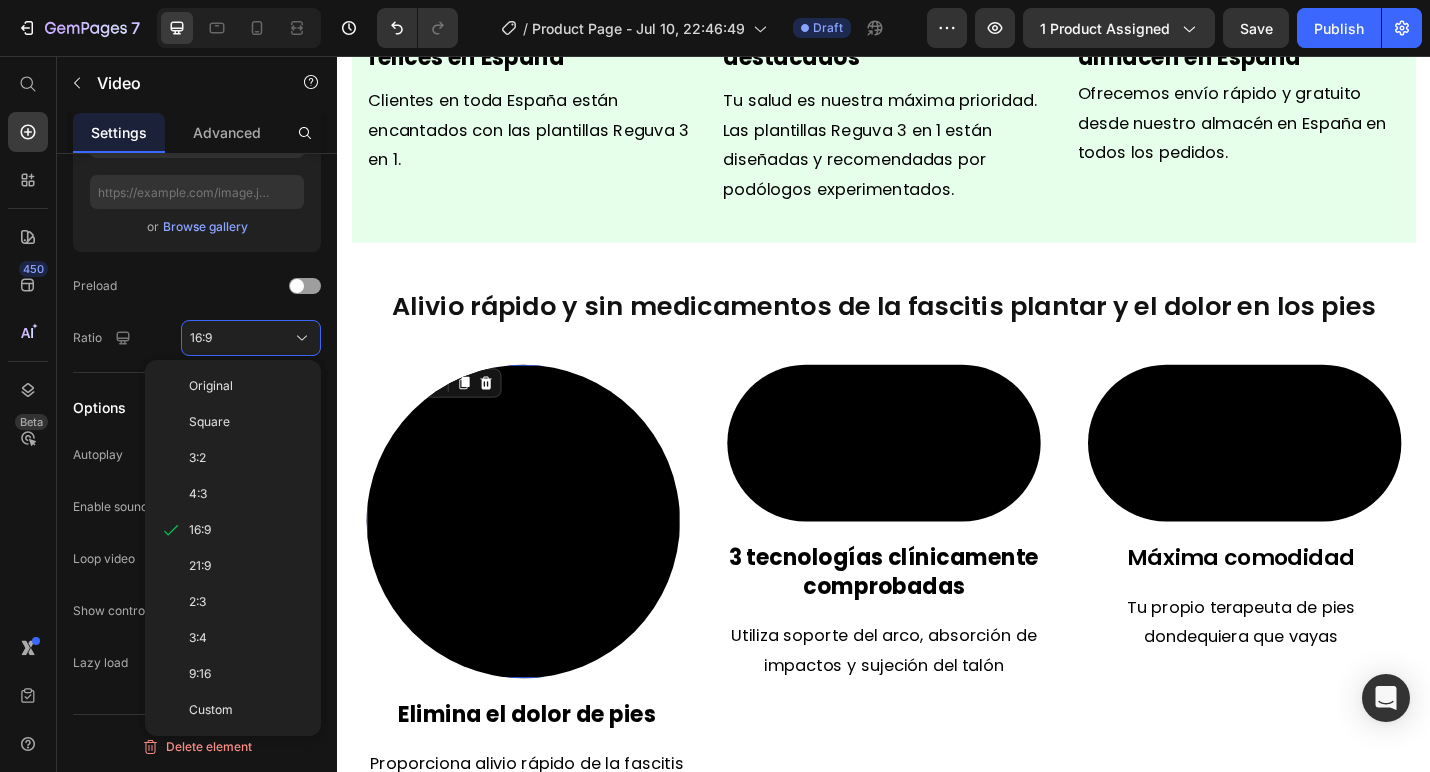 click at bounding box center [541, 567] 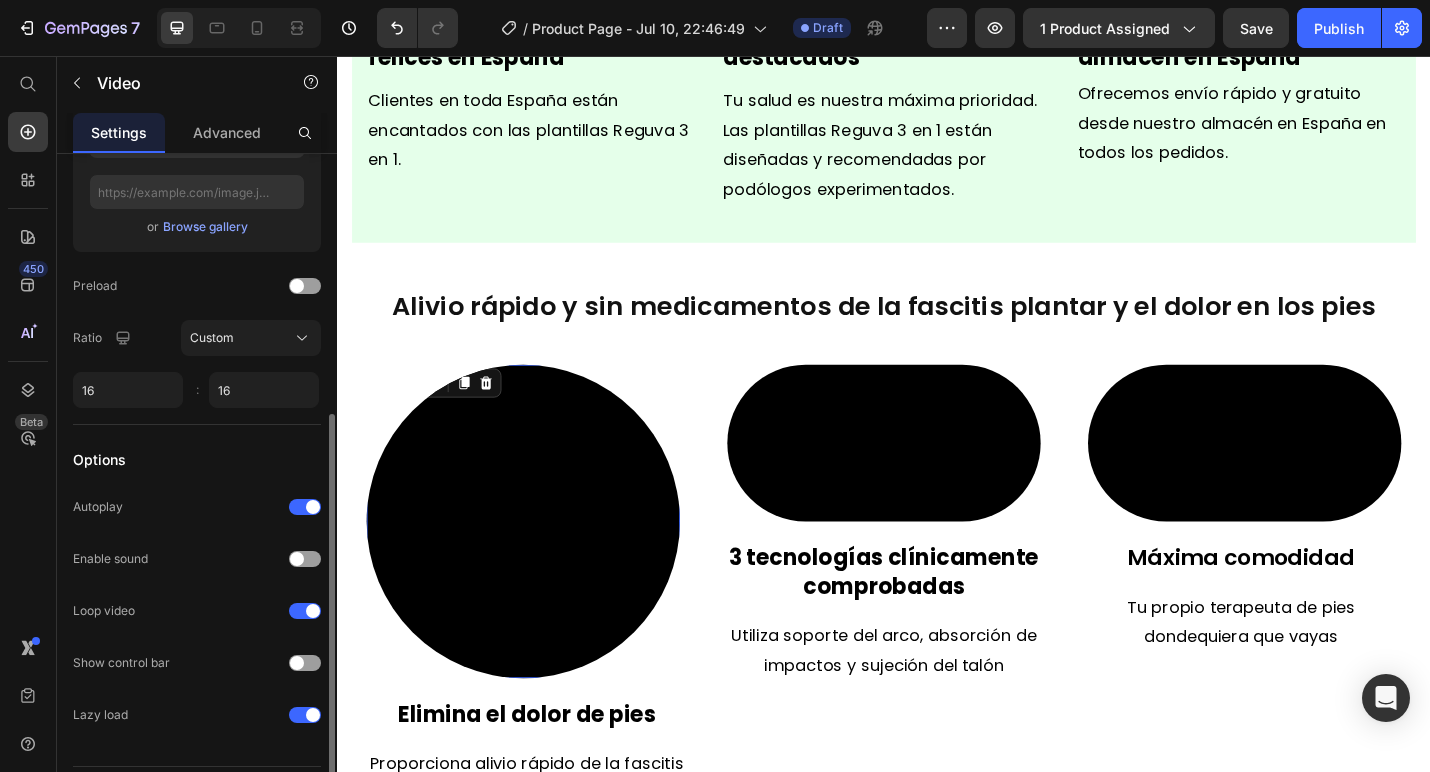 scroll, scrollTop: 507, scrollLeft: 0, axis: vertical 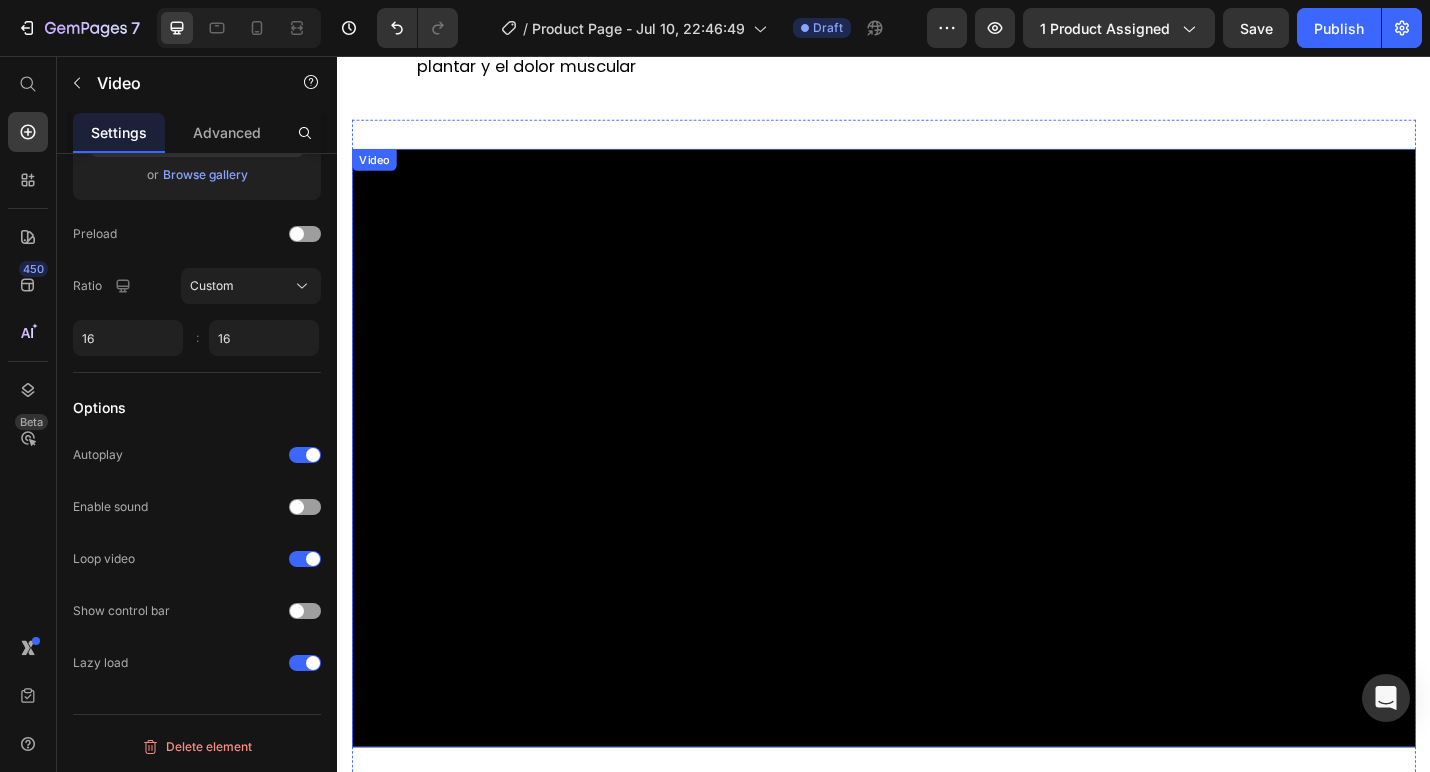 click at bounding box center (937, 486) 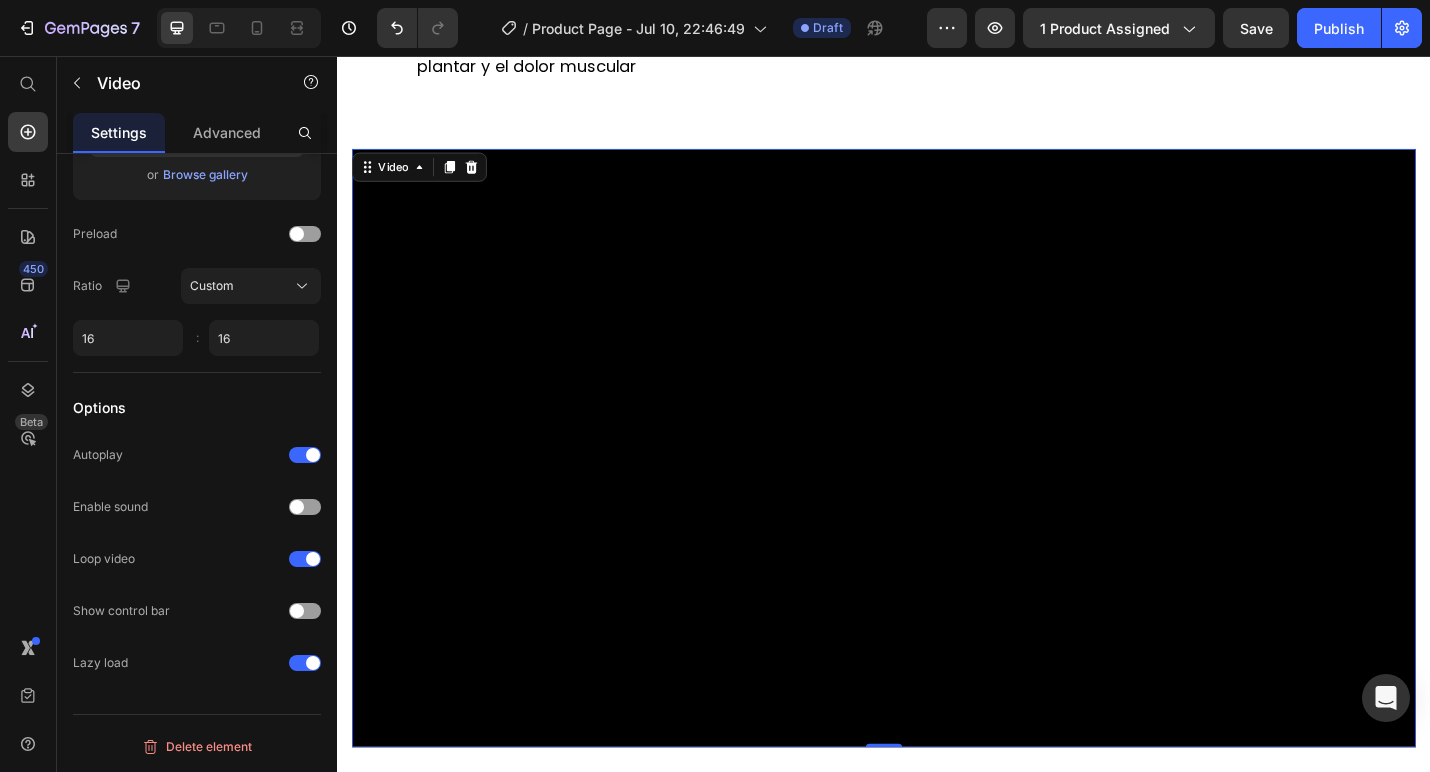 scroll, scrollTop: 455, scrollLeft: 0, axis: vertical 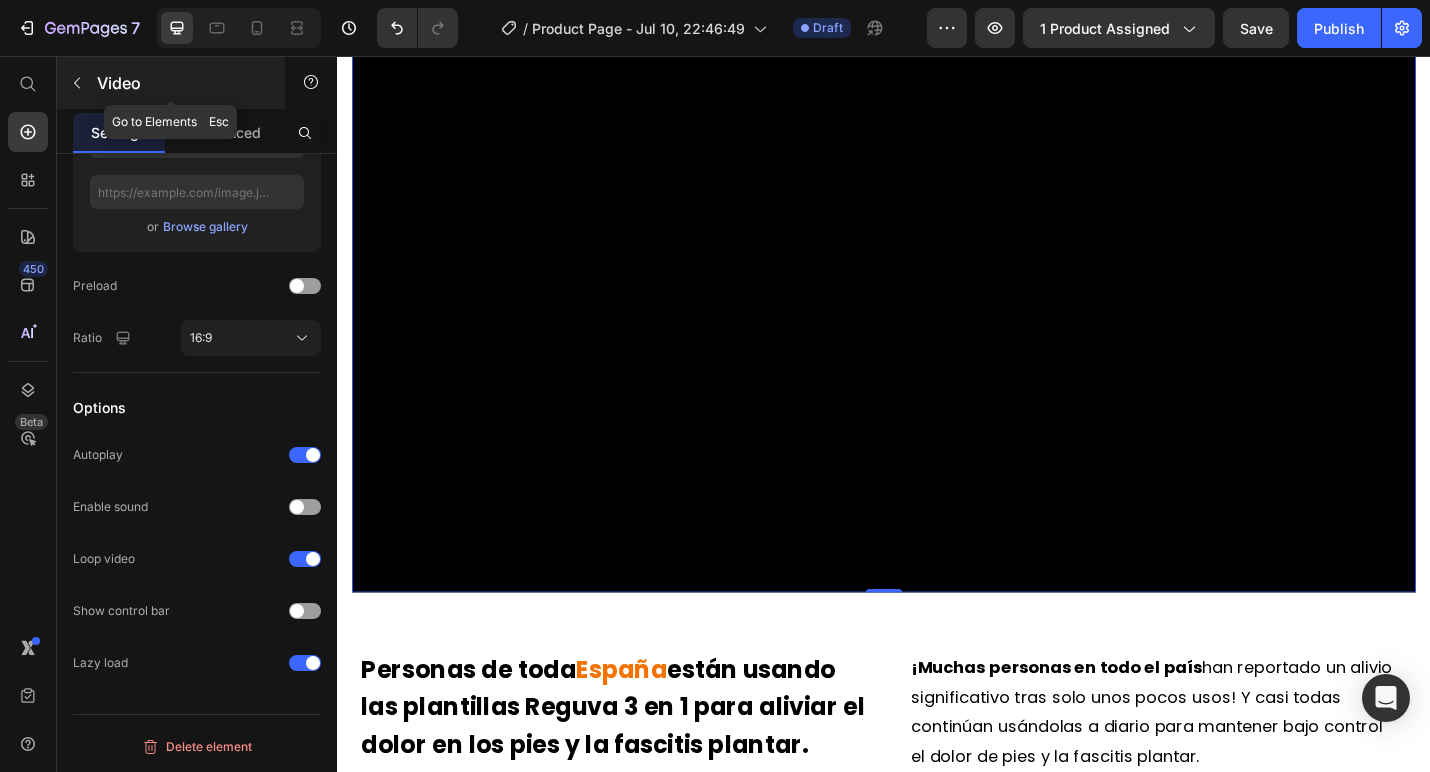 click at bounding box center [77, 83] 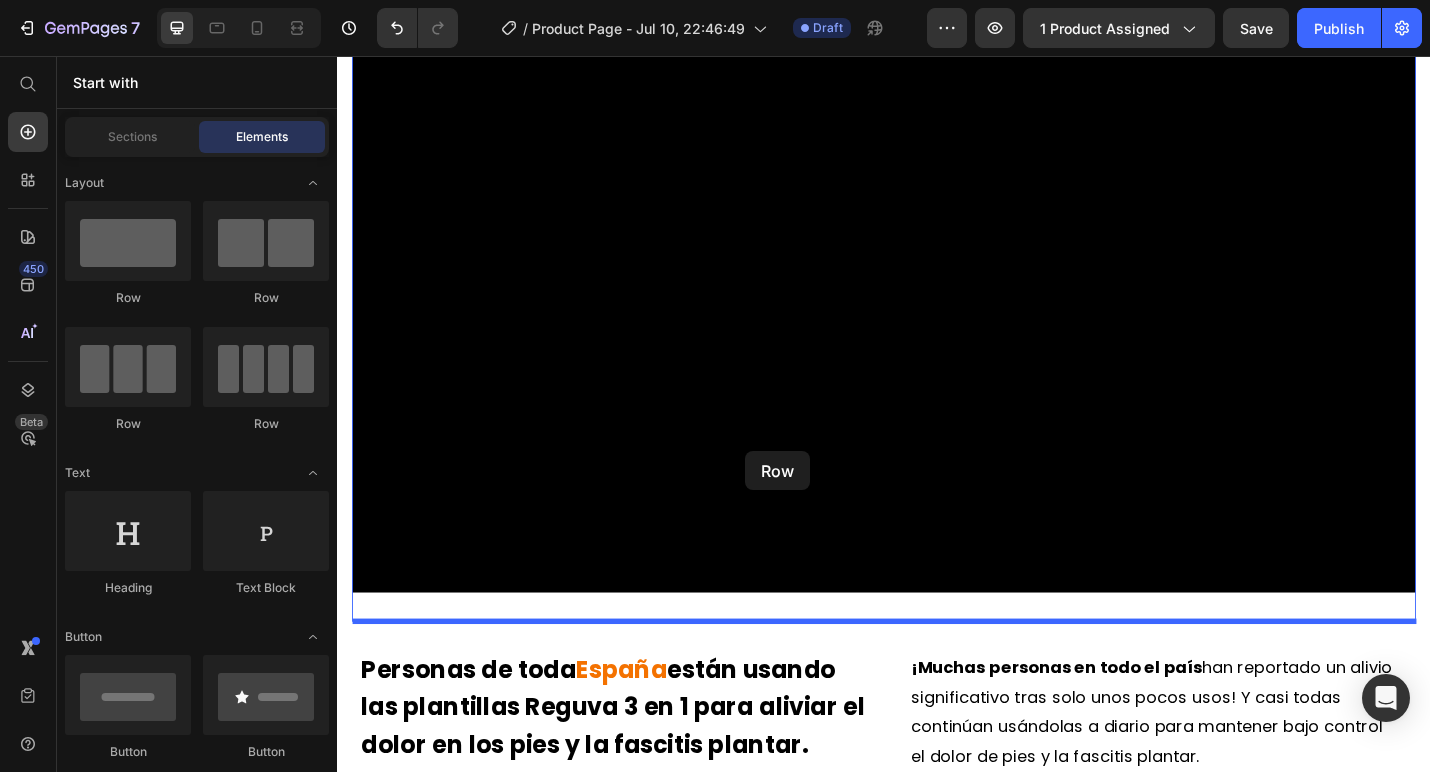 drag, startPoint x: 622, startPoint y: 328, endPoint x: 784, endPoint y: 500, distance: 236.2795 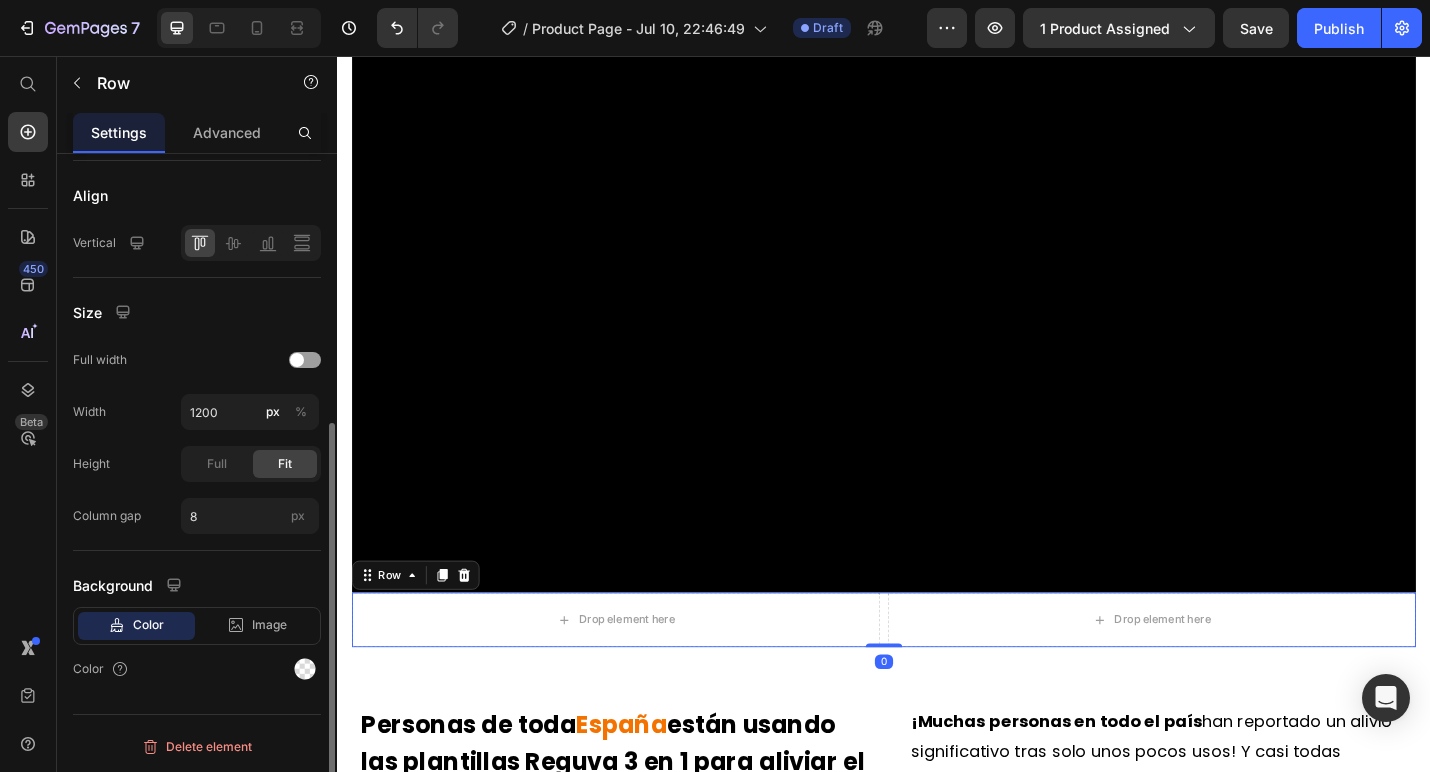scroll, scrollTop: 0, scrollLeft: 0, axis: both 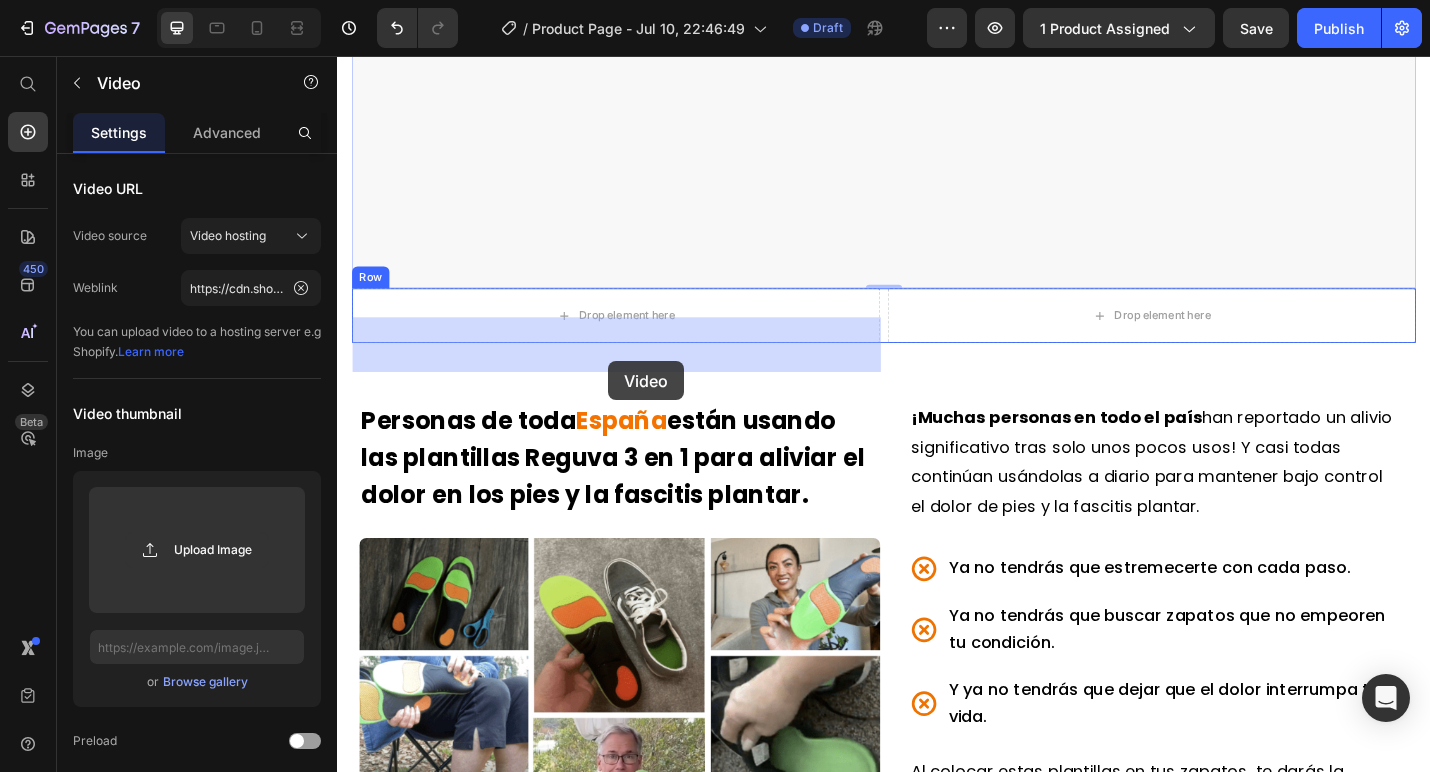 drag, startPoint x: 784, startPoint y: 500, endPoint x: 634, endPoint y: 391, distance: 185.42114 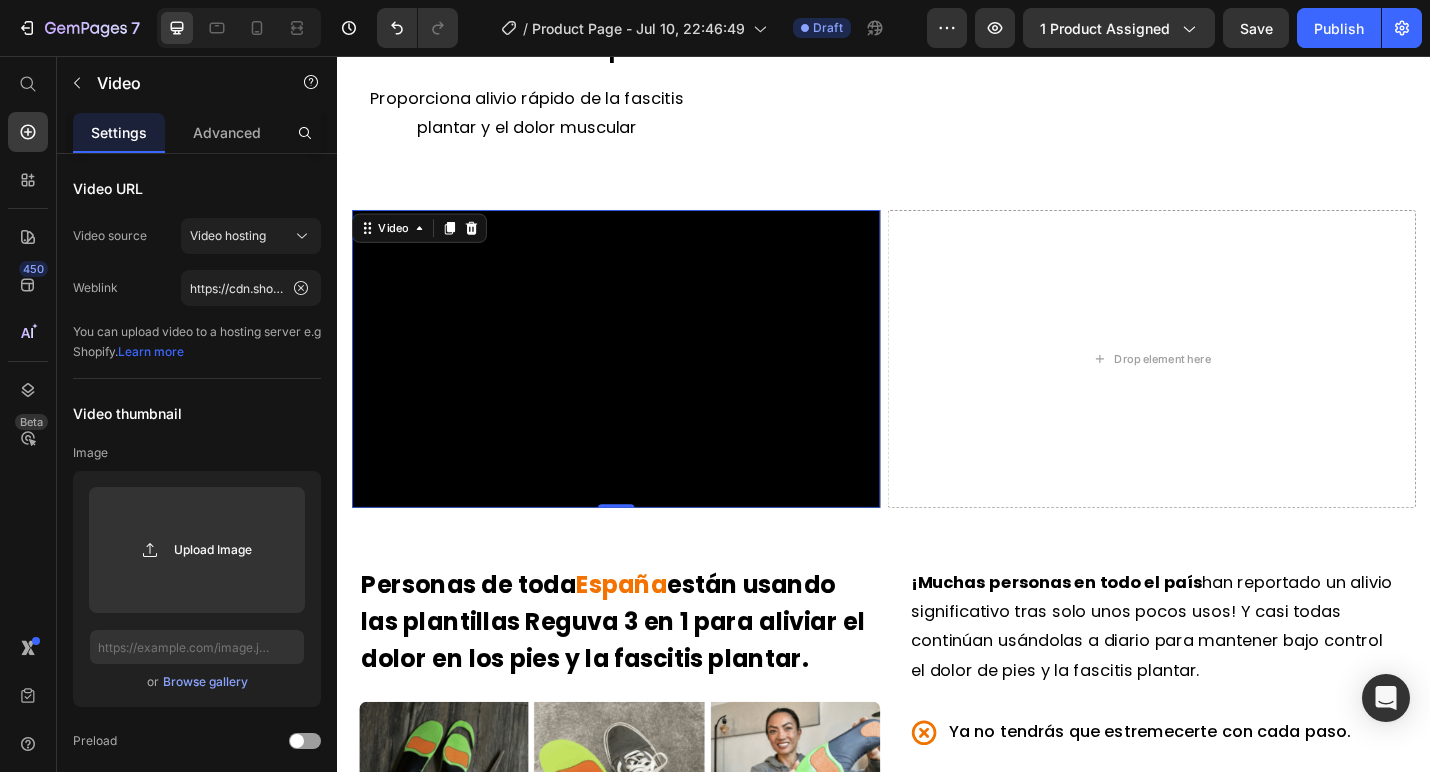 scroll, scrollTop: 1978, scrollLeft: 0, axis: vertical 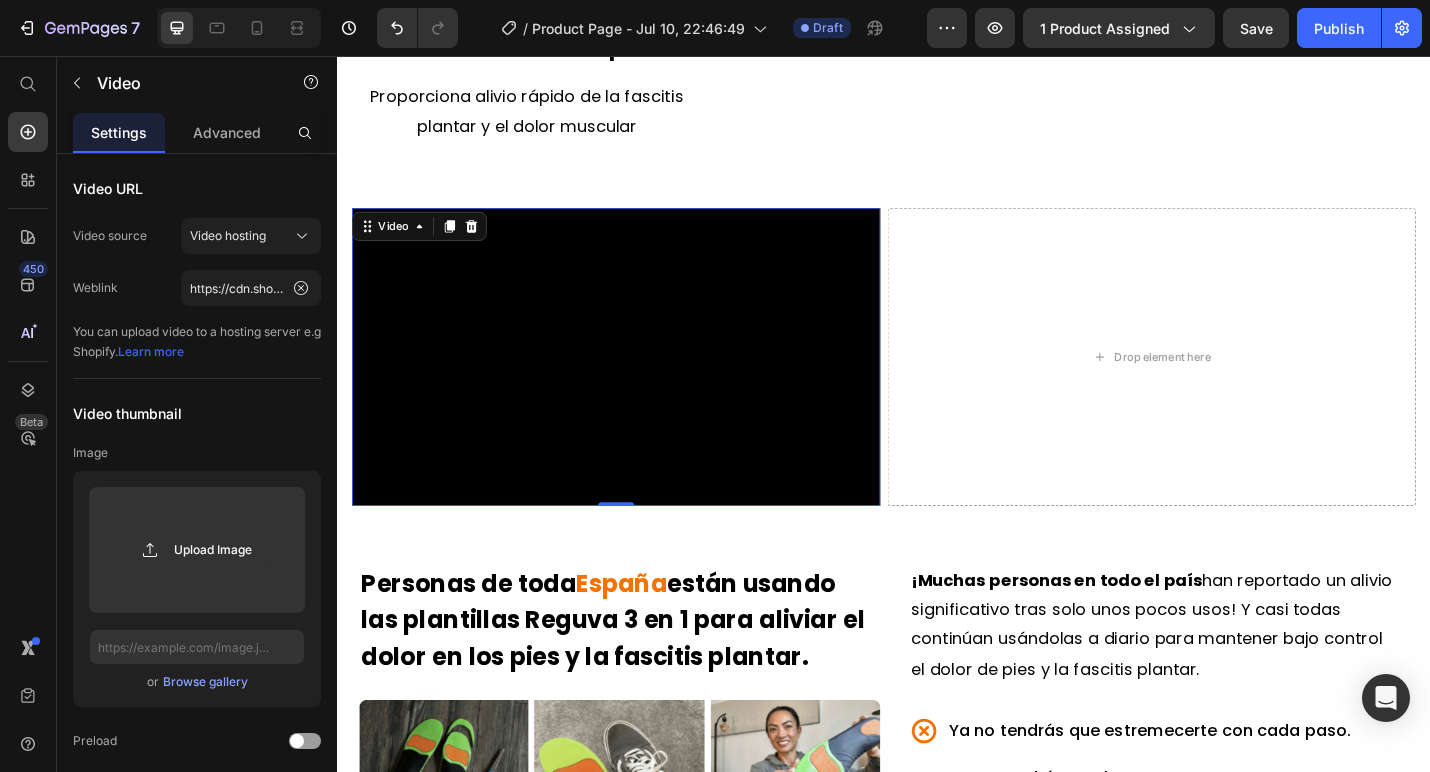 click at bounding box center [643, 386] 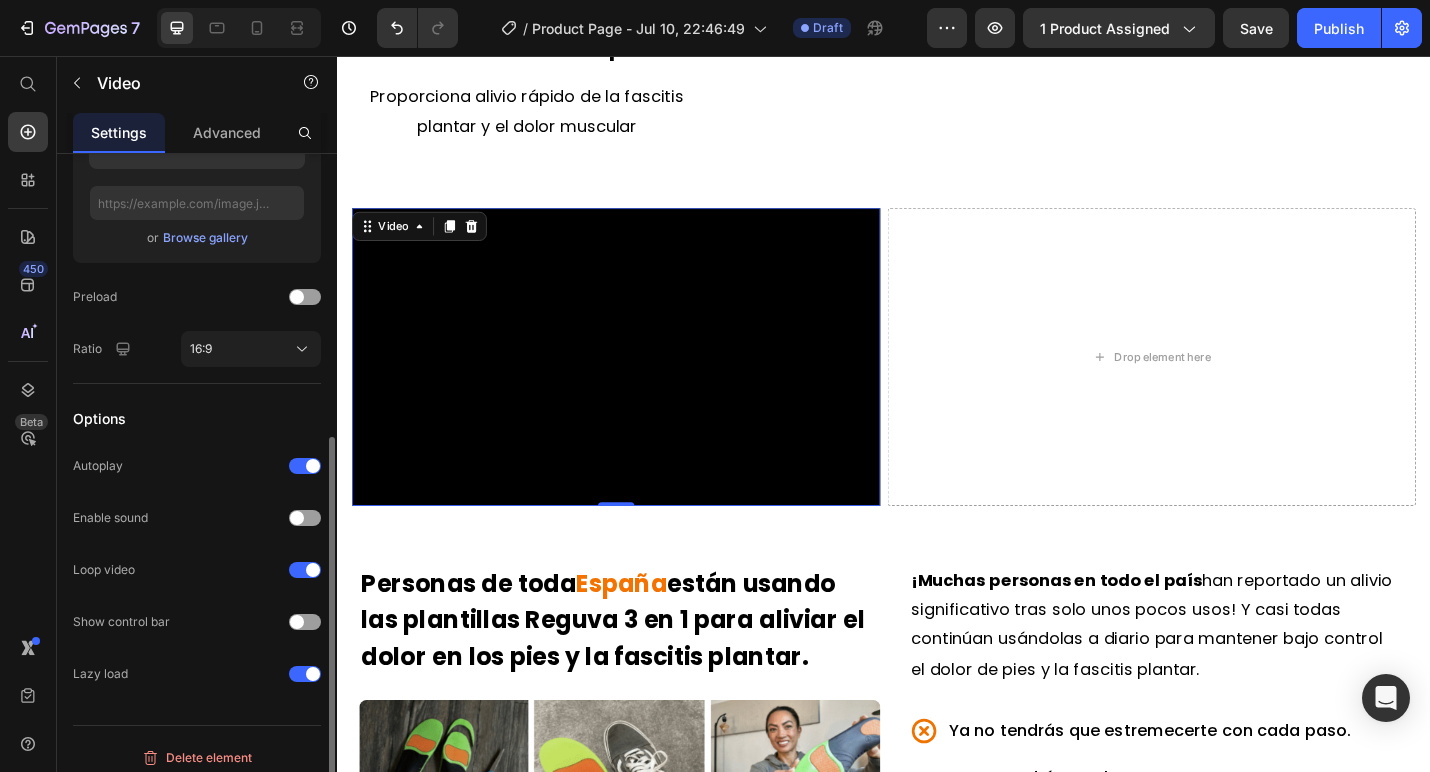 scroll, scrollTop: 455, scrollLeft: 0, axis: vertical 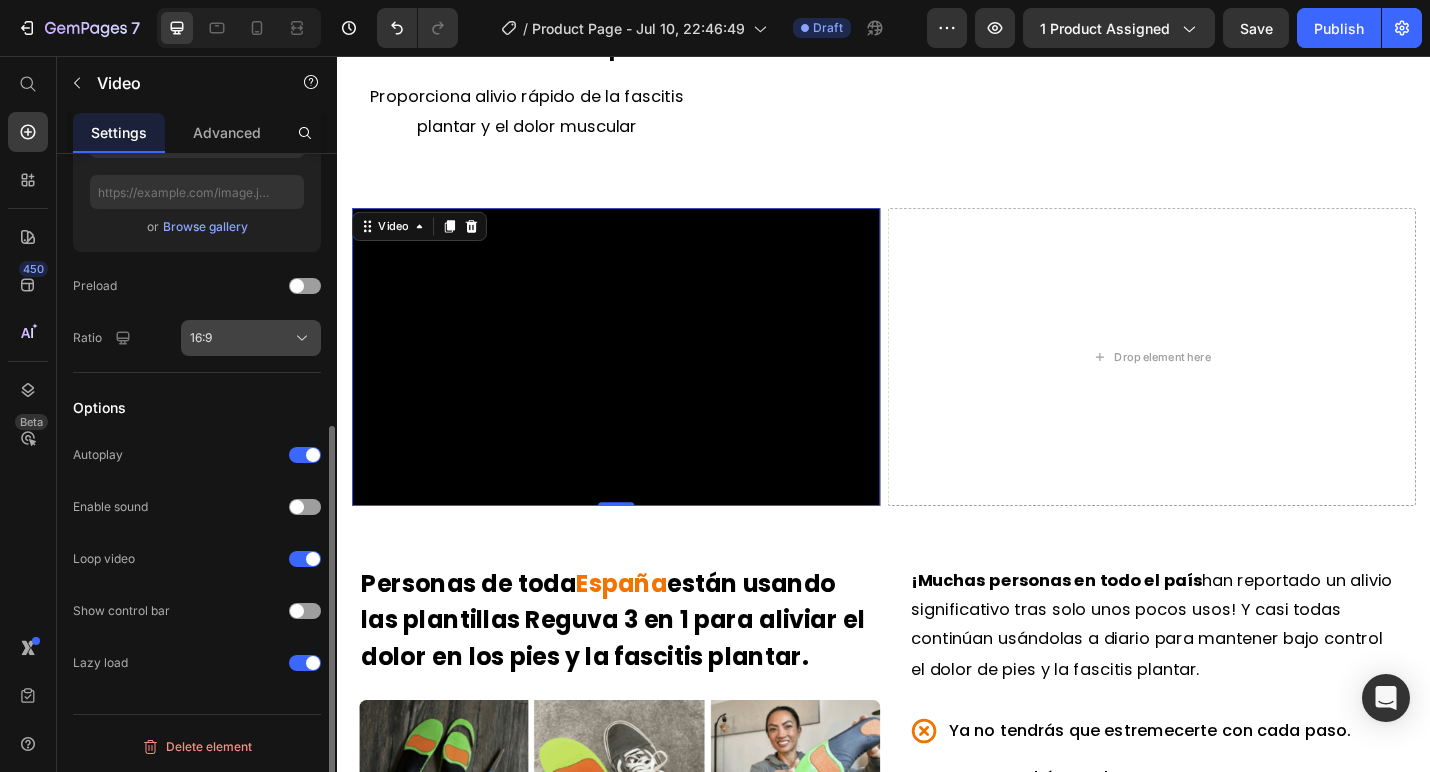 click on "16:9" 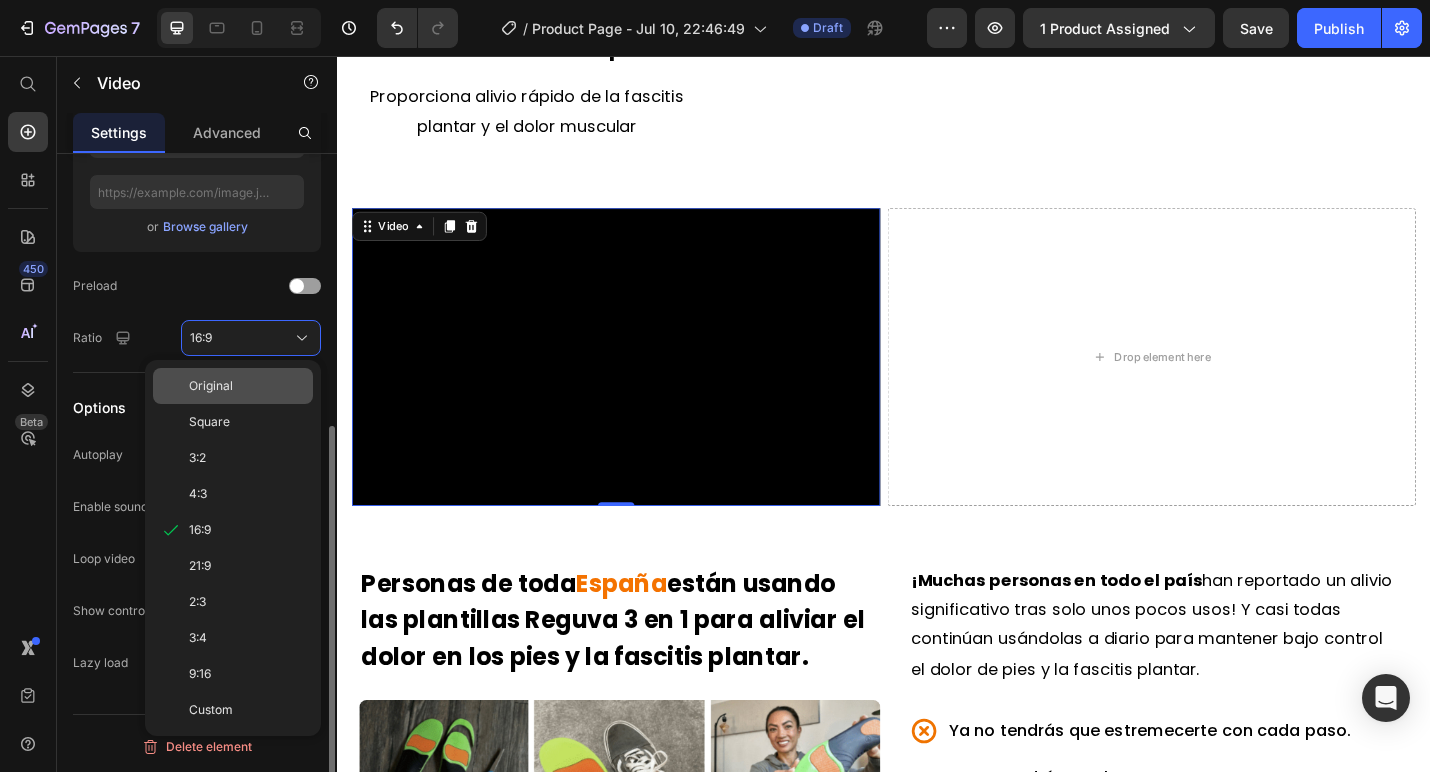 click on "Original" 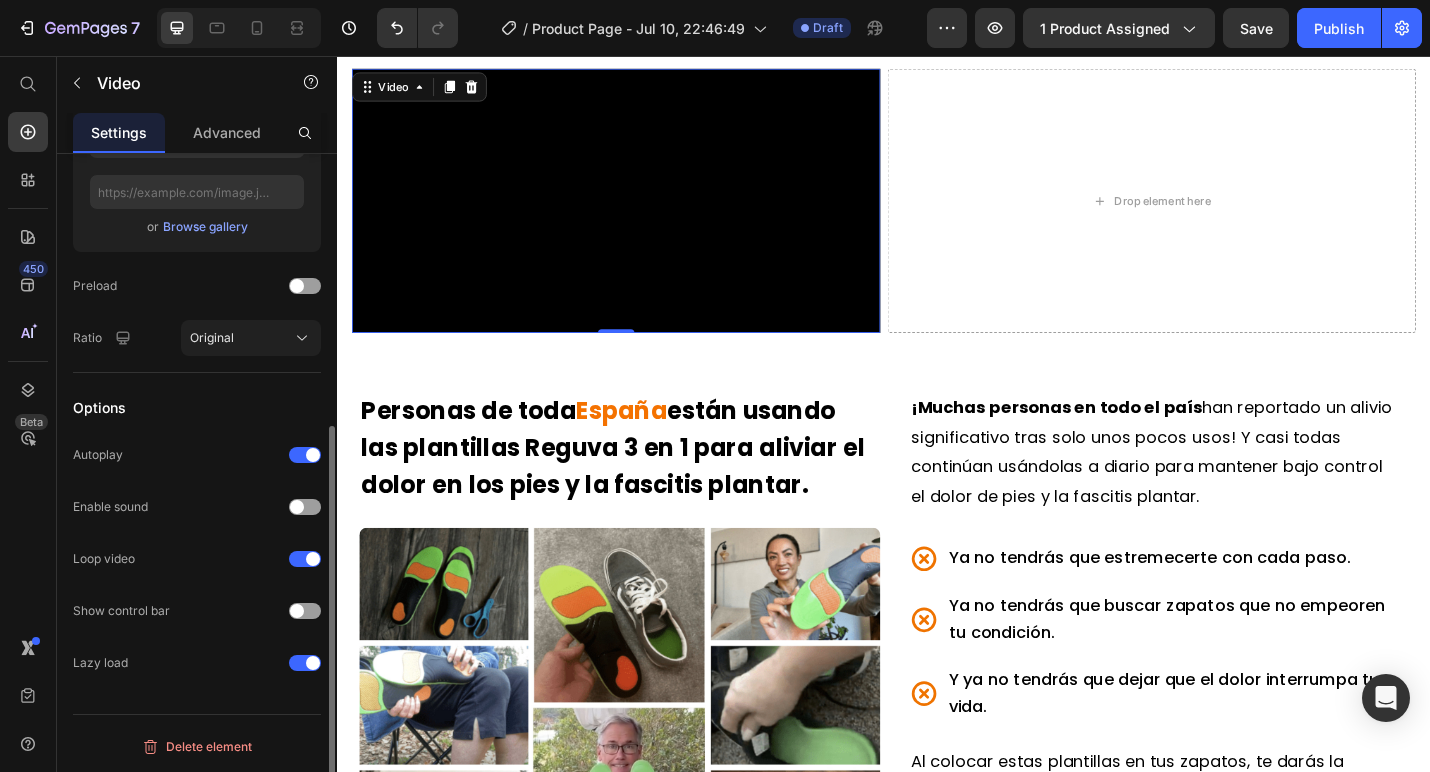 scroll, scrollTop: 2153, scrollLeft: 0, axis: vertical 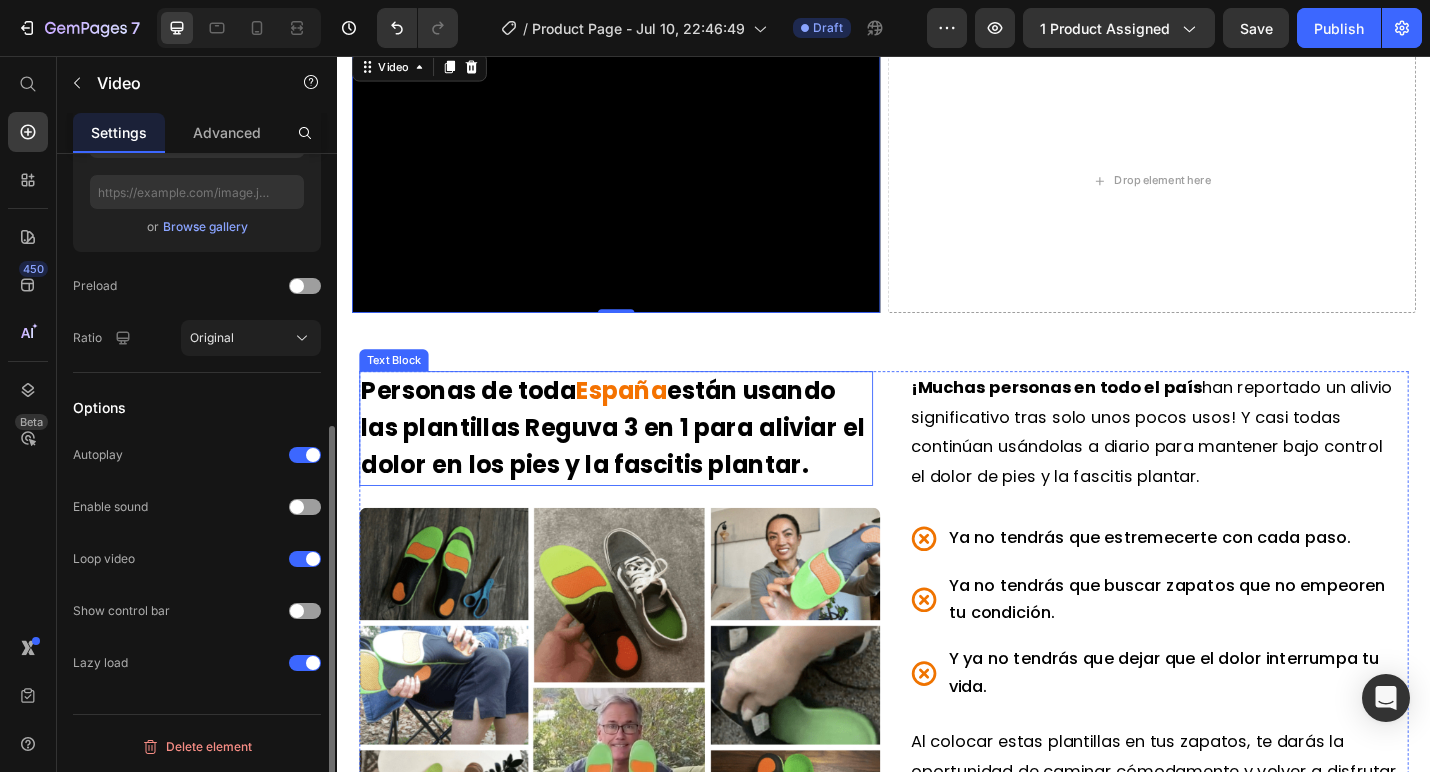click on "están usando las plantillas Reguva 3 en 1 para aliviar el dolor en los pies y la fascitis plantar." at bounding box center [639, 463] 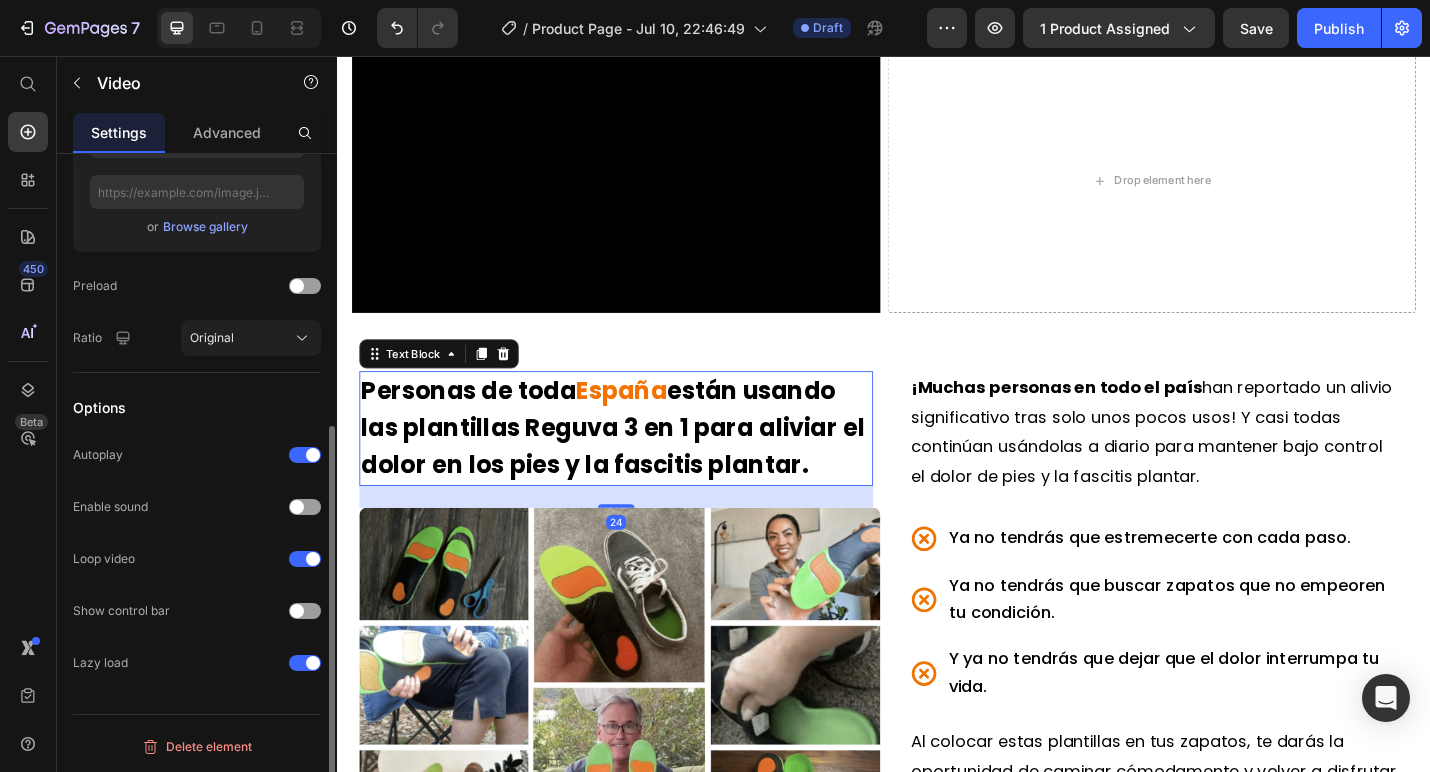 scroll, scrollTop: 0, scrollLeft: 0, axis: both 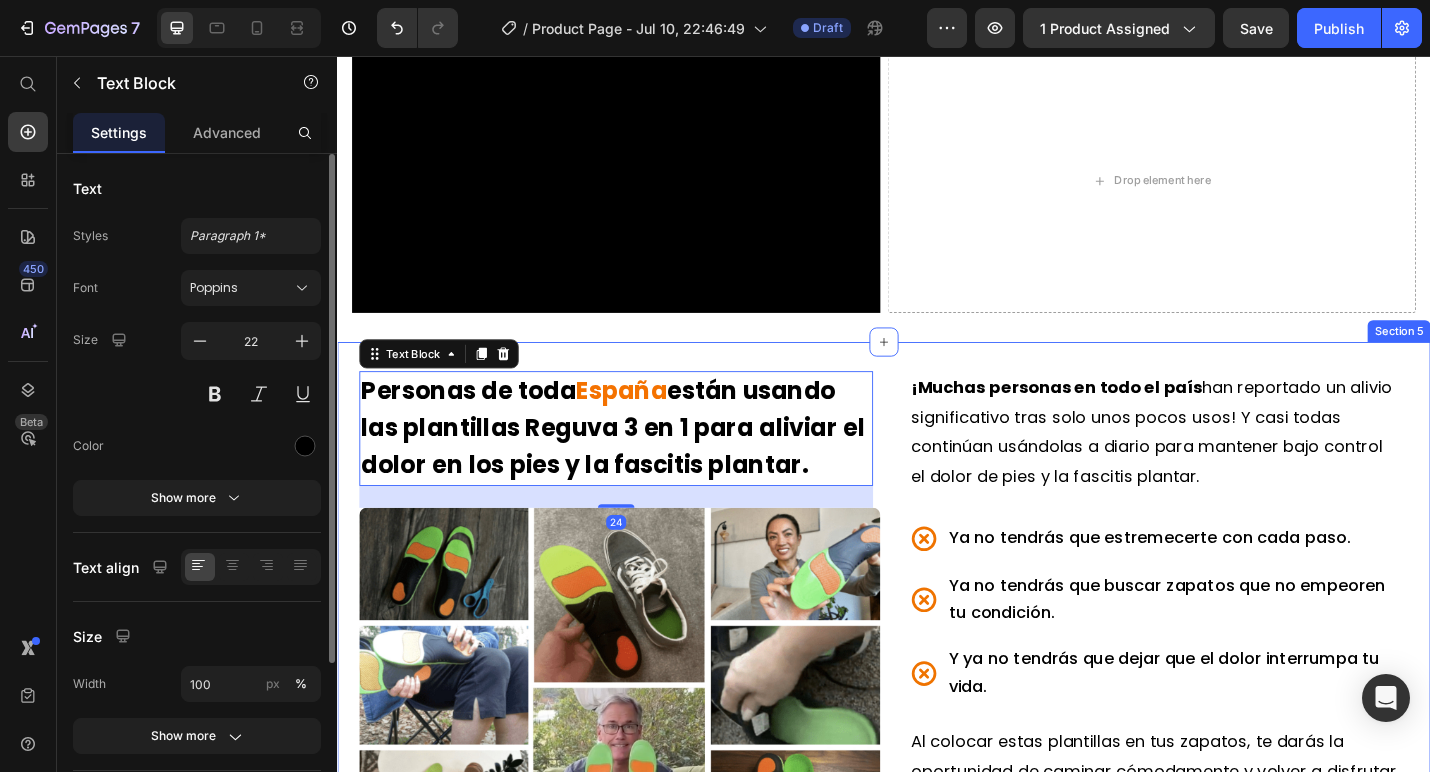 click on "Personas de toda  [LOCATION]  están usando las plantillas Reguva 3 en 1 para aliviar el dolor en los pies y la fascitis plantar. Text Block   24 Image ¡Muchas personas en todo el país  han reportado un alivio significativo tras solo unos pocos usos! Y casi todas continúan usándolas a diario para mantener bajo control el dolor de pies y la fascitis plantar. Text Block
Ya no tendrás que estremecerte con cada paso.
Ya no tendrás que buscar zapatos que no empeoren tu condición.
Y ya no tendrás que dejar que el dolor interrumpa tu vida. Item List Al colocar estas plantillas en tus zapatos, te darás la oportunidad de caminar cómodamente y volver a disfrutar de una vida normal. Text Block Row Section 5" at bounding box center (937, 700) 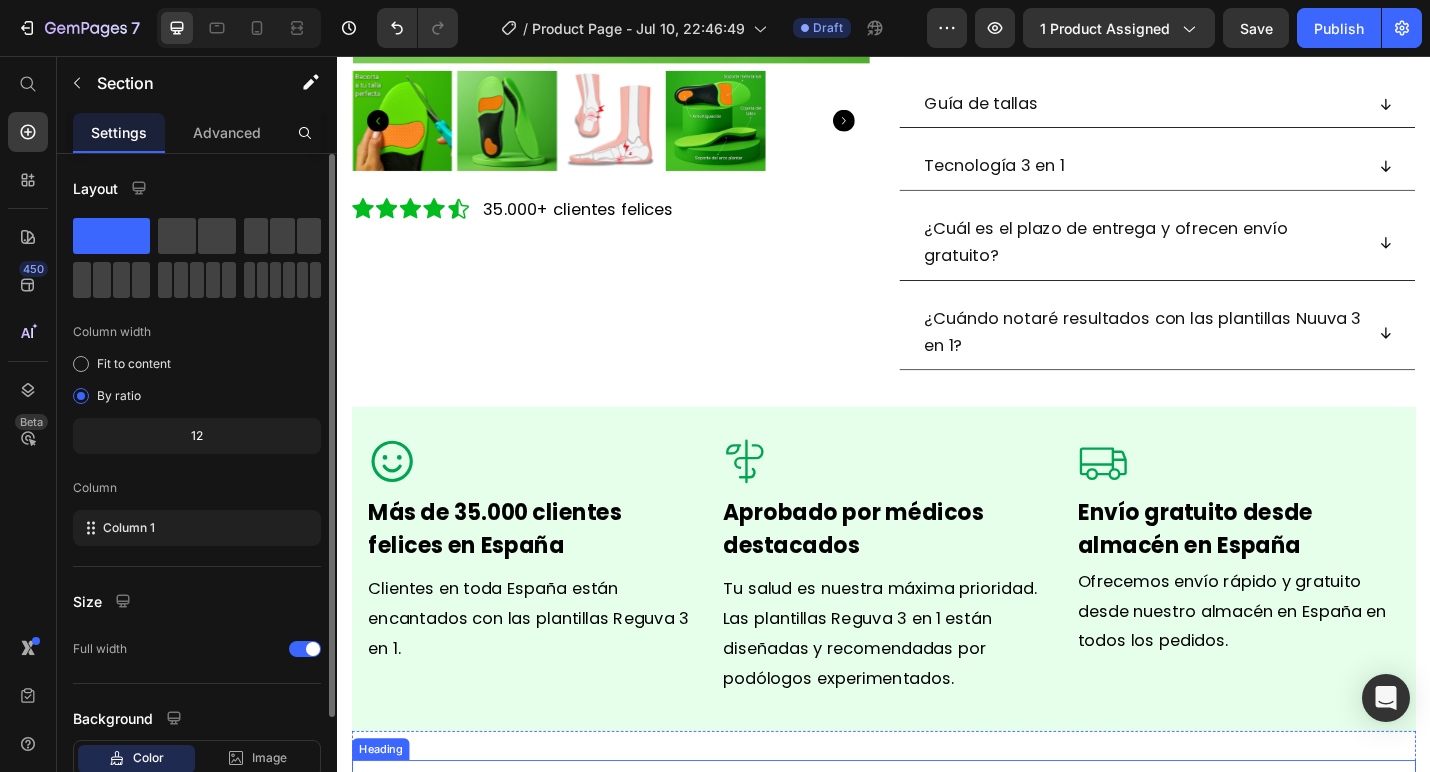scroll, scrollTop: 722, scrollLeft: 0, axis: vertical 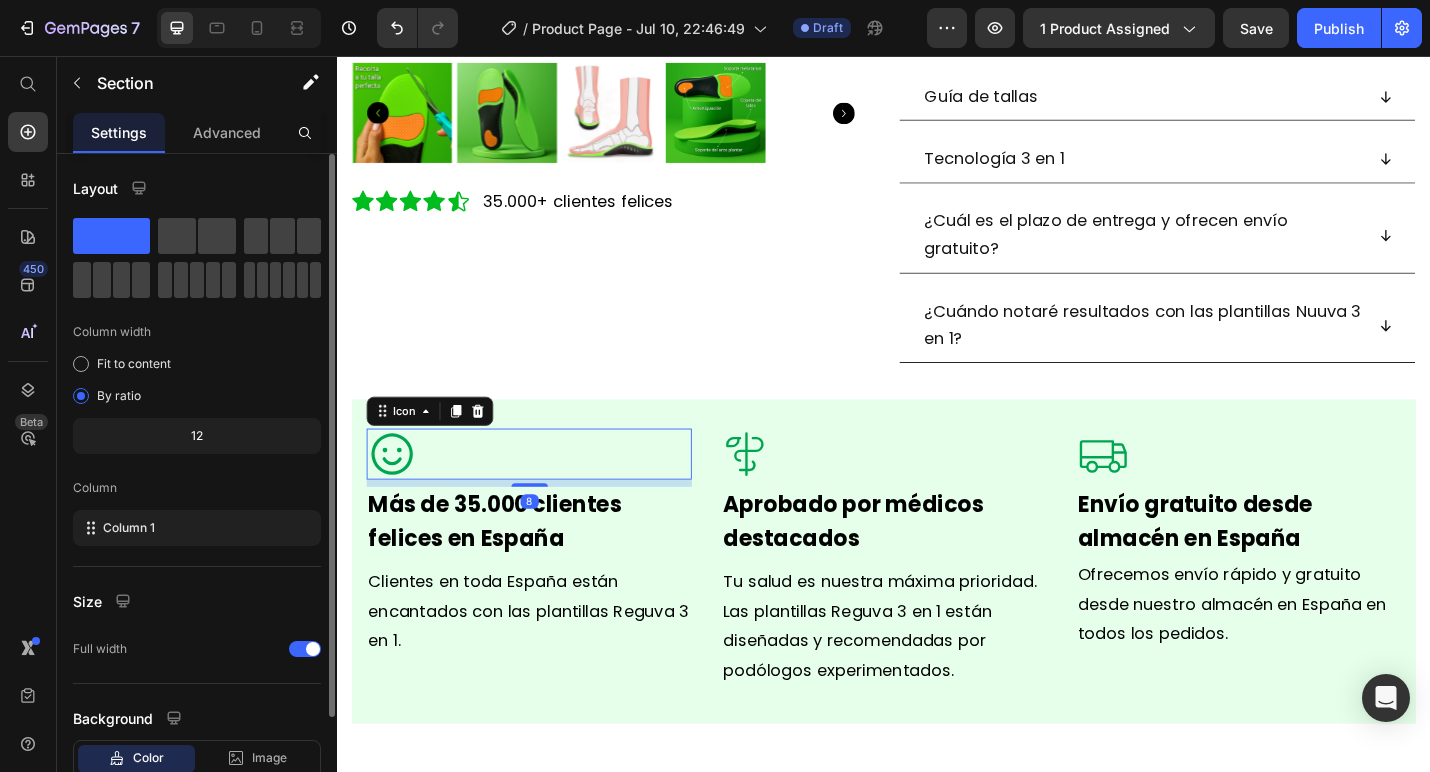 click on "Icon   8" at bounding box center [547, 493] 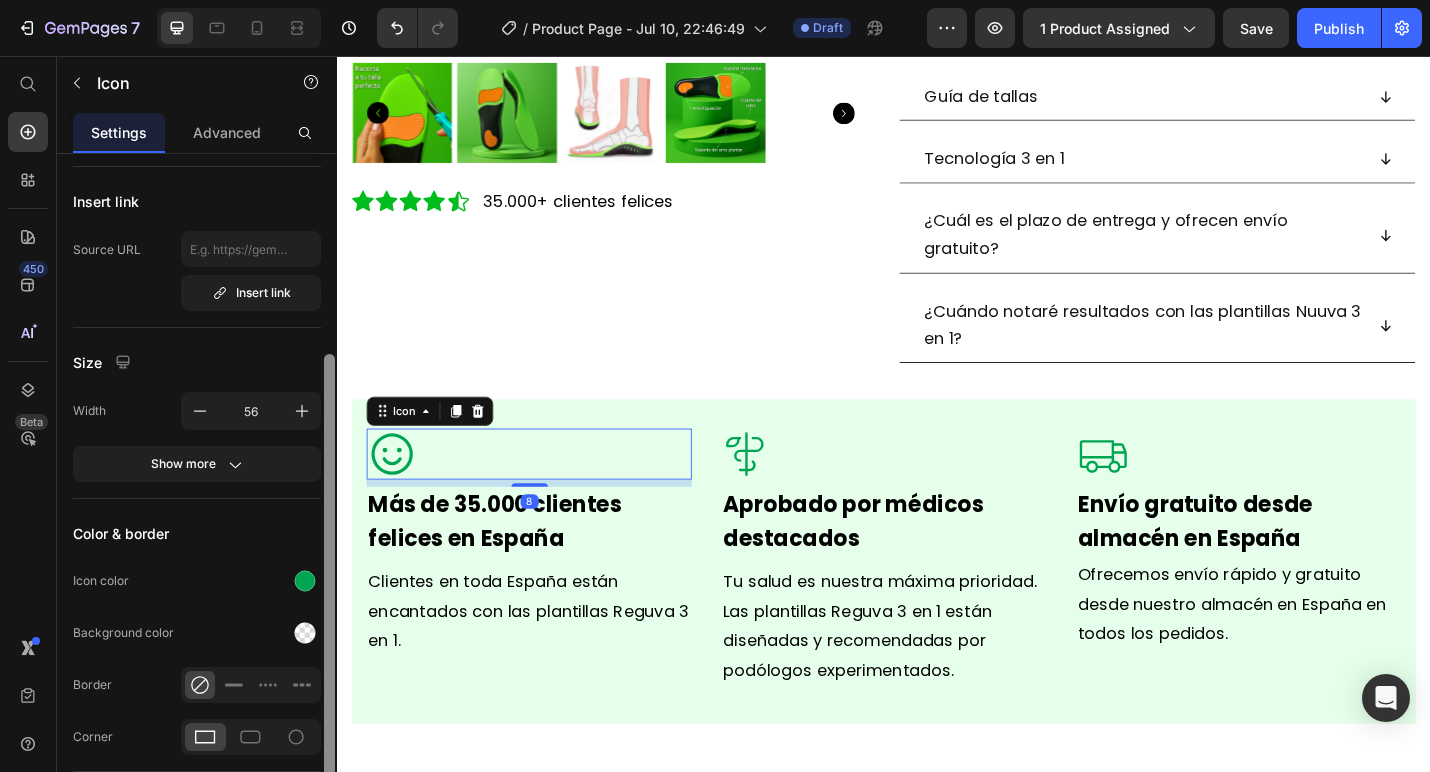 scroll, scrollTop: 247, scrollLeft: 0, axis: vertical 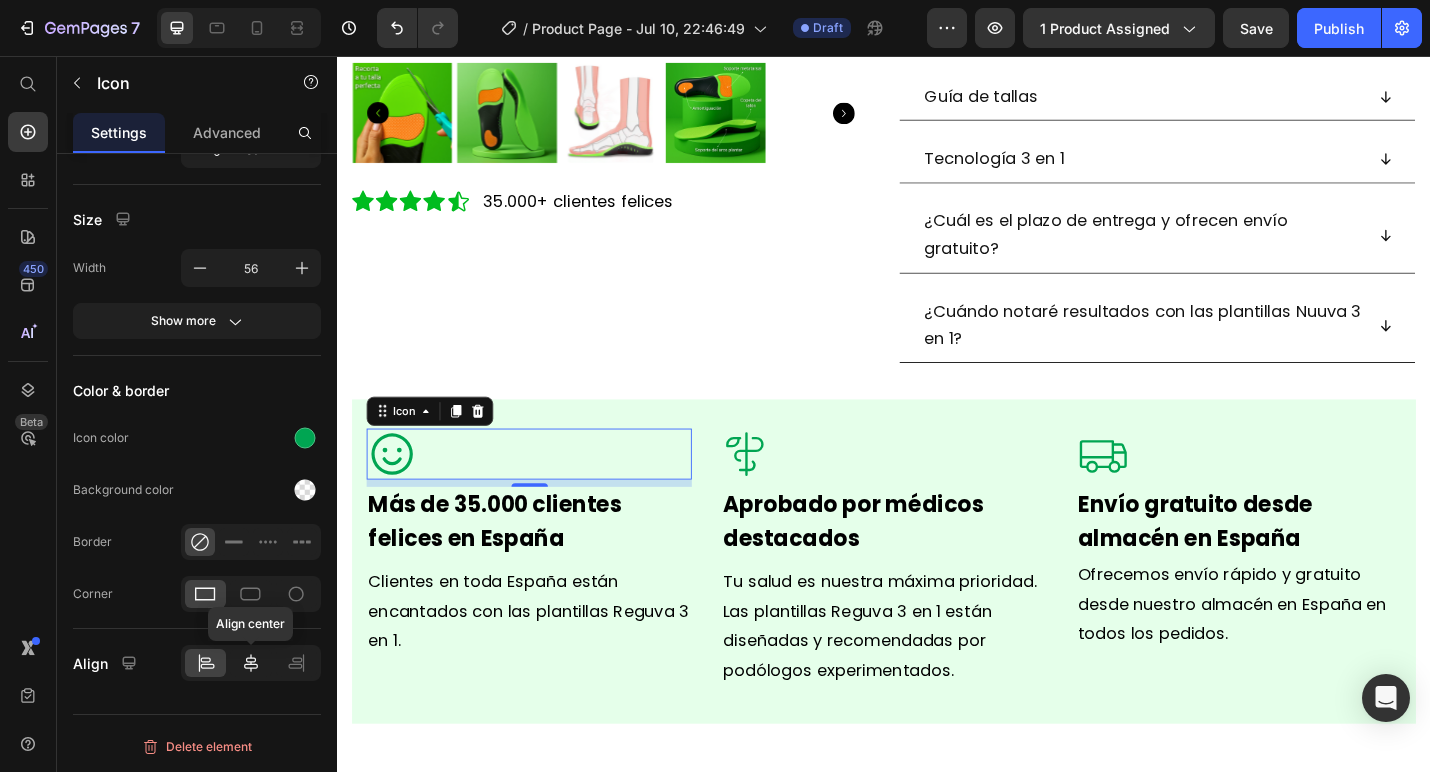click 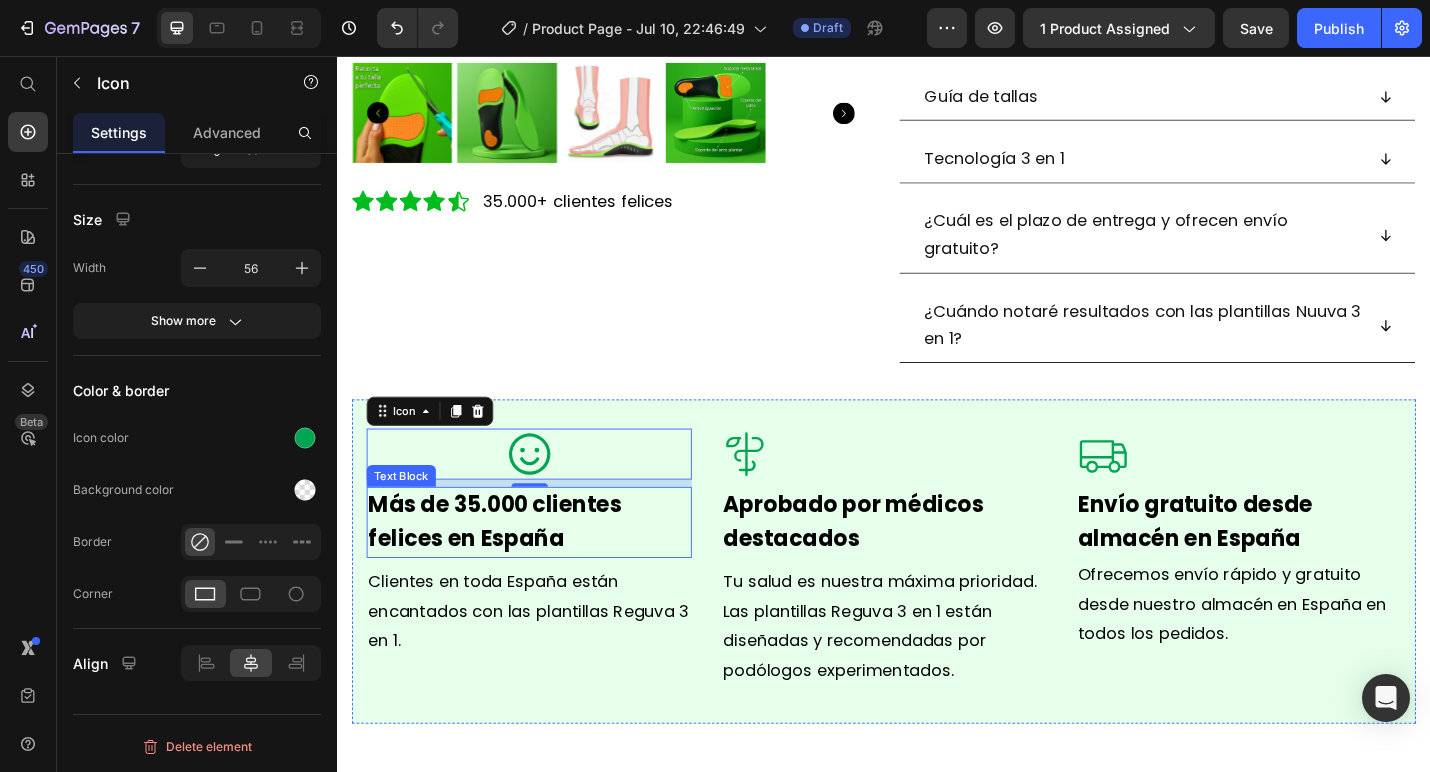 click on "Más de 35.000 clientes felices en España" at bounding box center [510, 567] 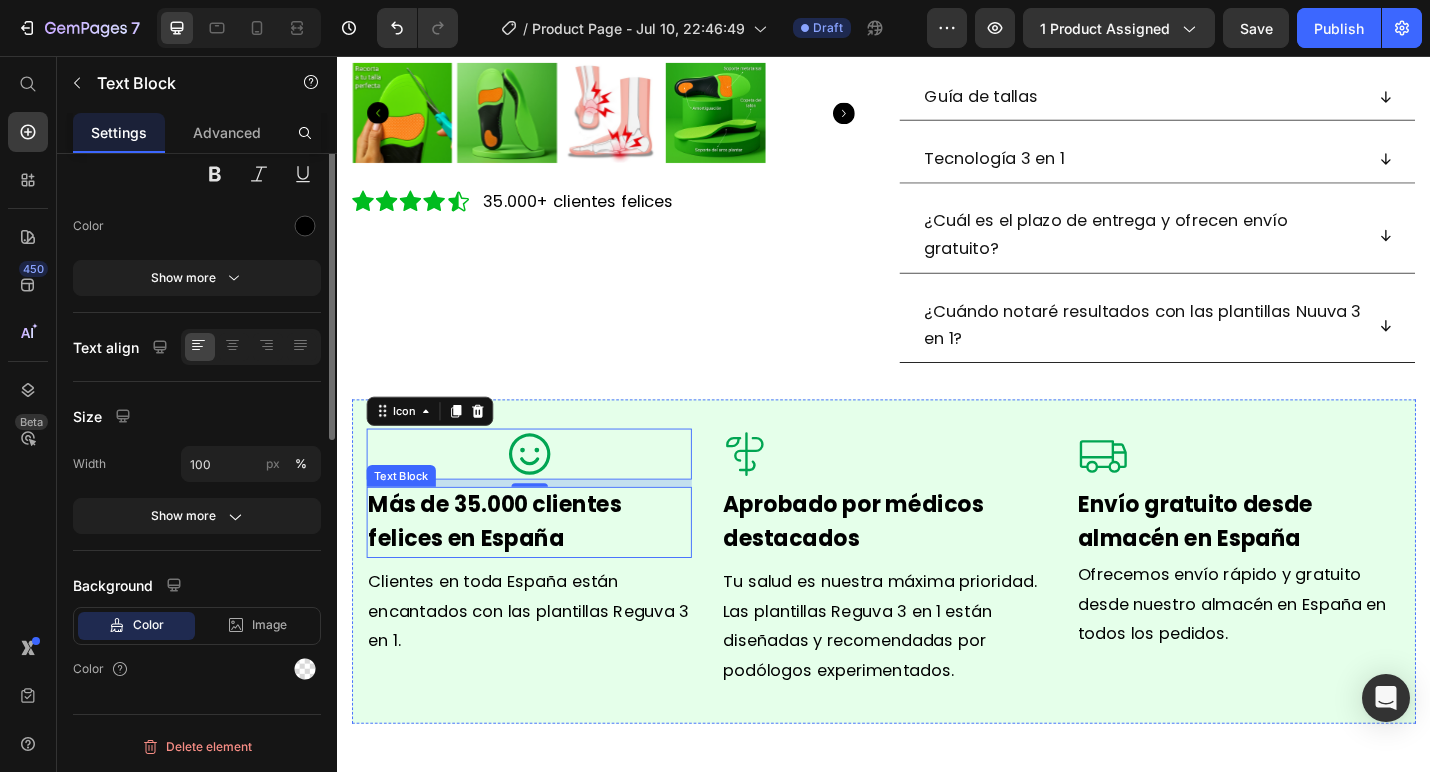 scroll, scrollTop: 0, scrollLeft: 0, axis: both 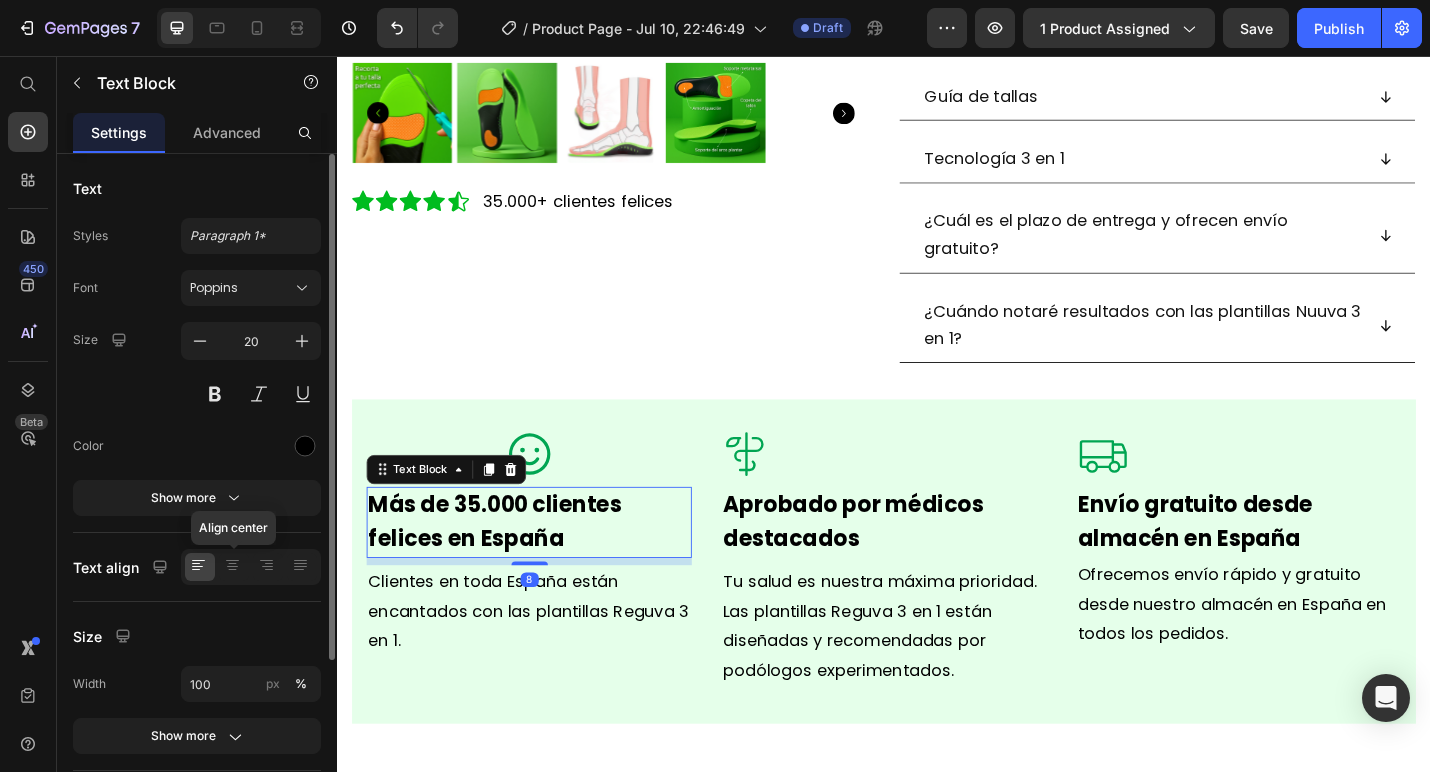 drag, startPoint x: 235, startPoint y: 572, endPoint x: 250, endPoint y: 572, distance: 15 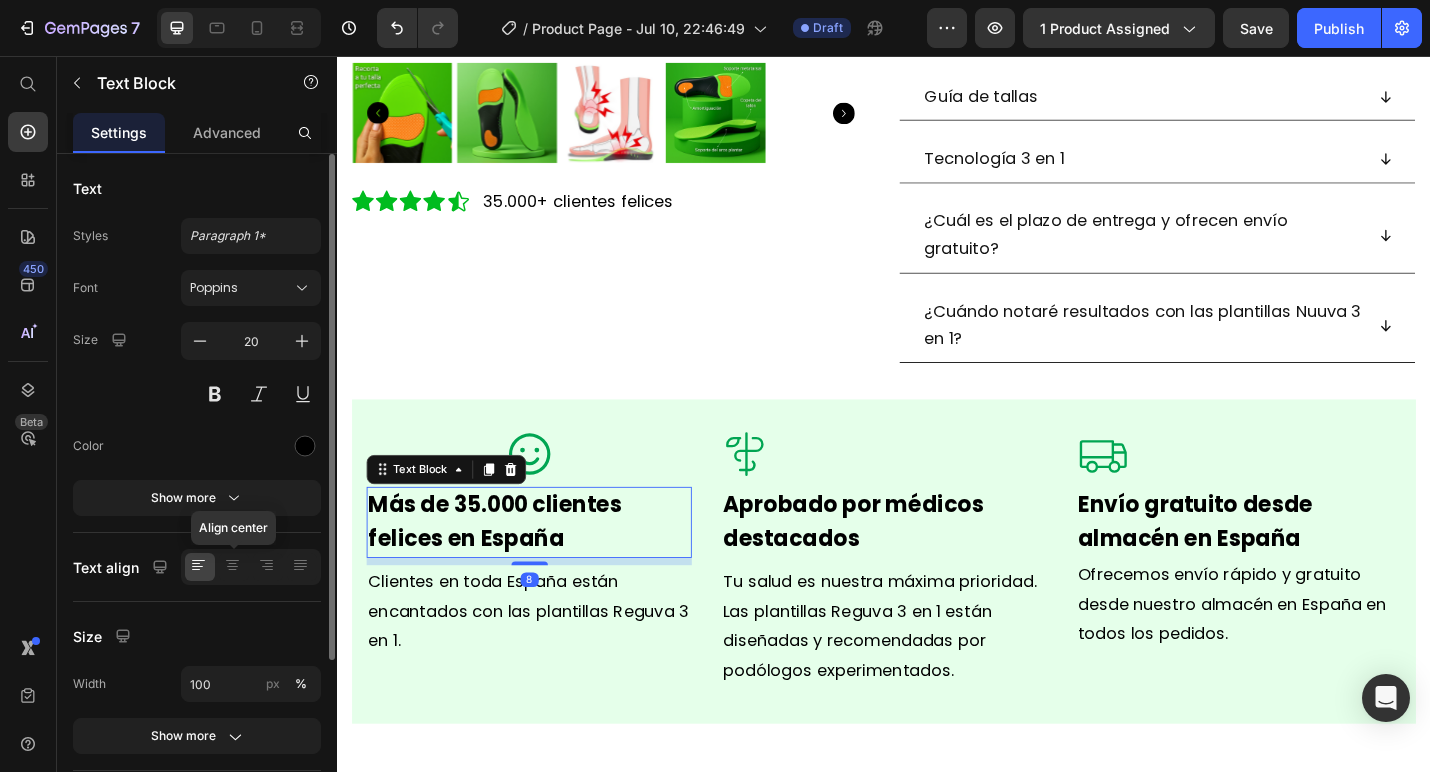 click 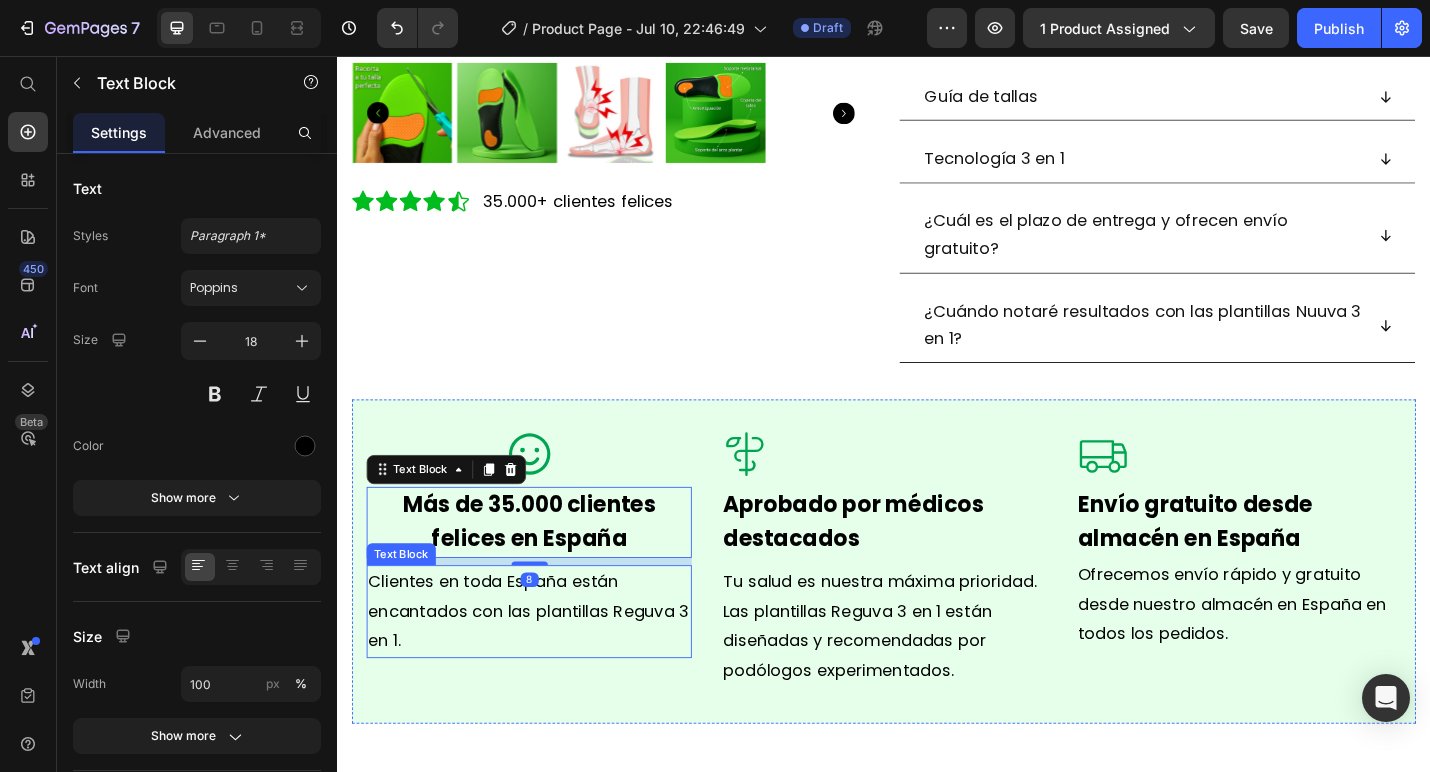 click on "Clientes en toda España están encantados con las plantillas Reguva 3 en 1." at bounding box center [547, 665] 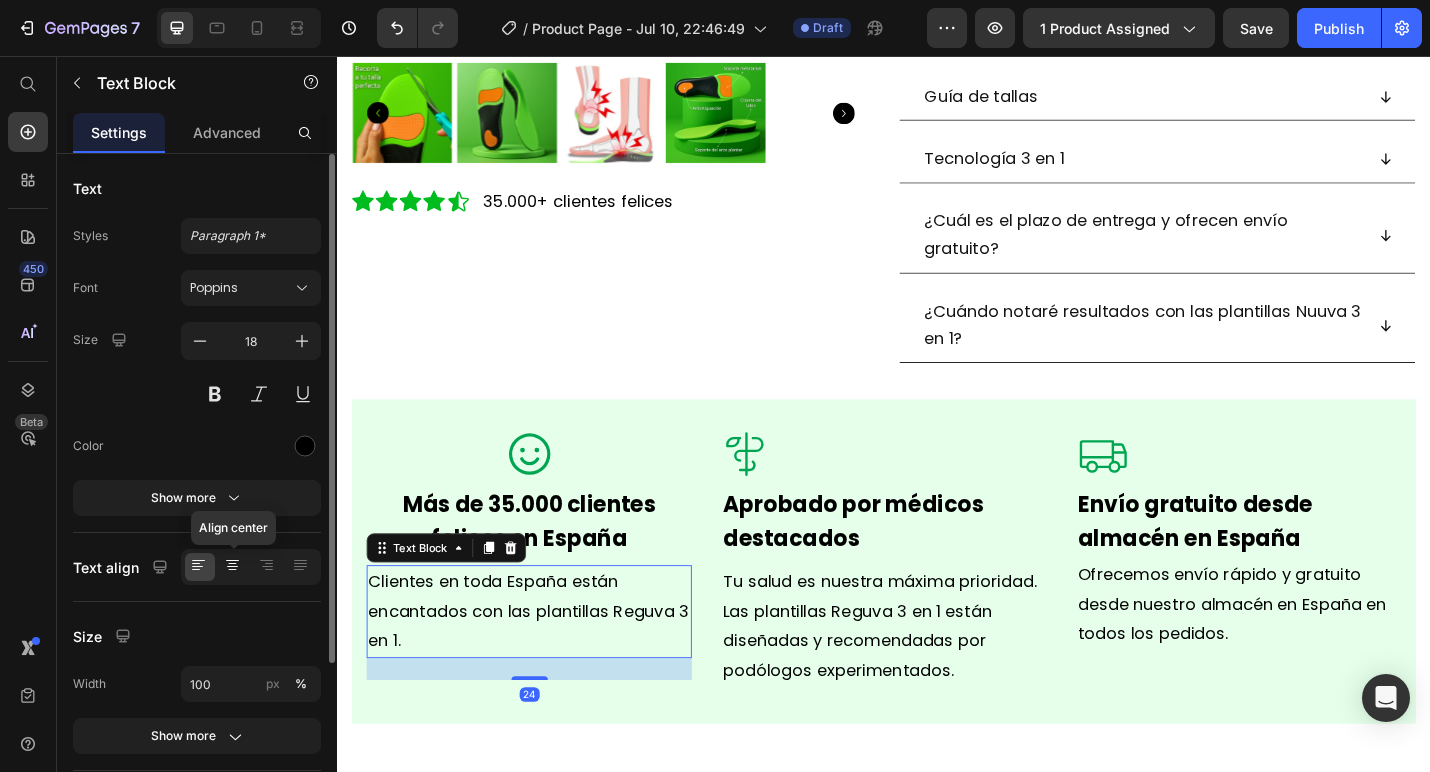 click 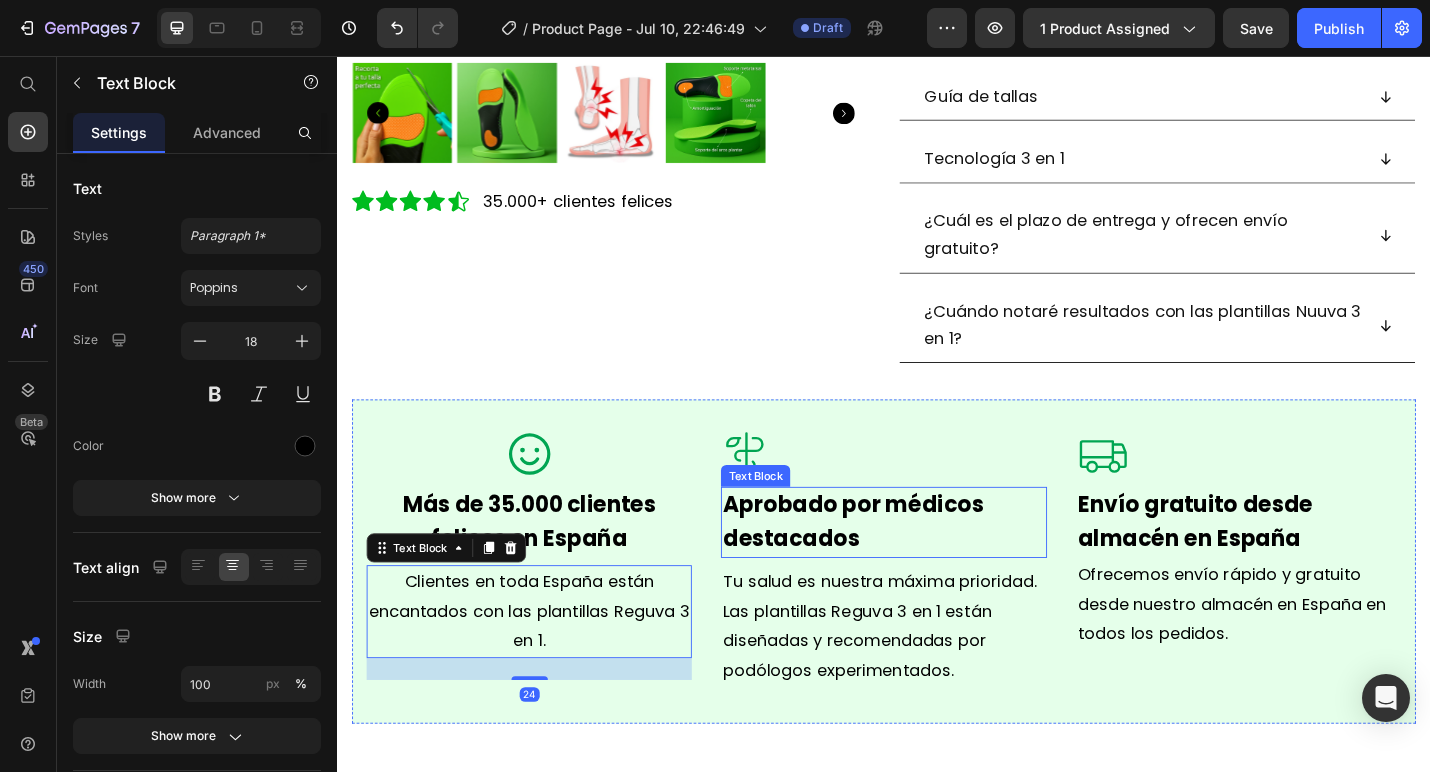 click on "Aprobado por médicos destacados" at bounding box center [936, 568] 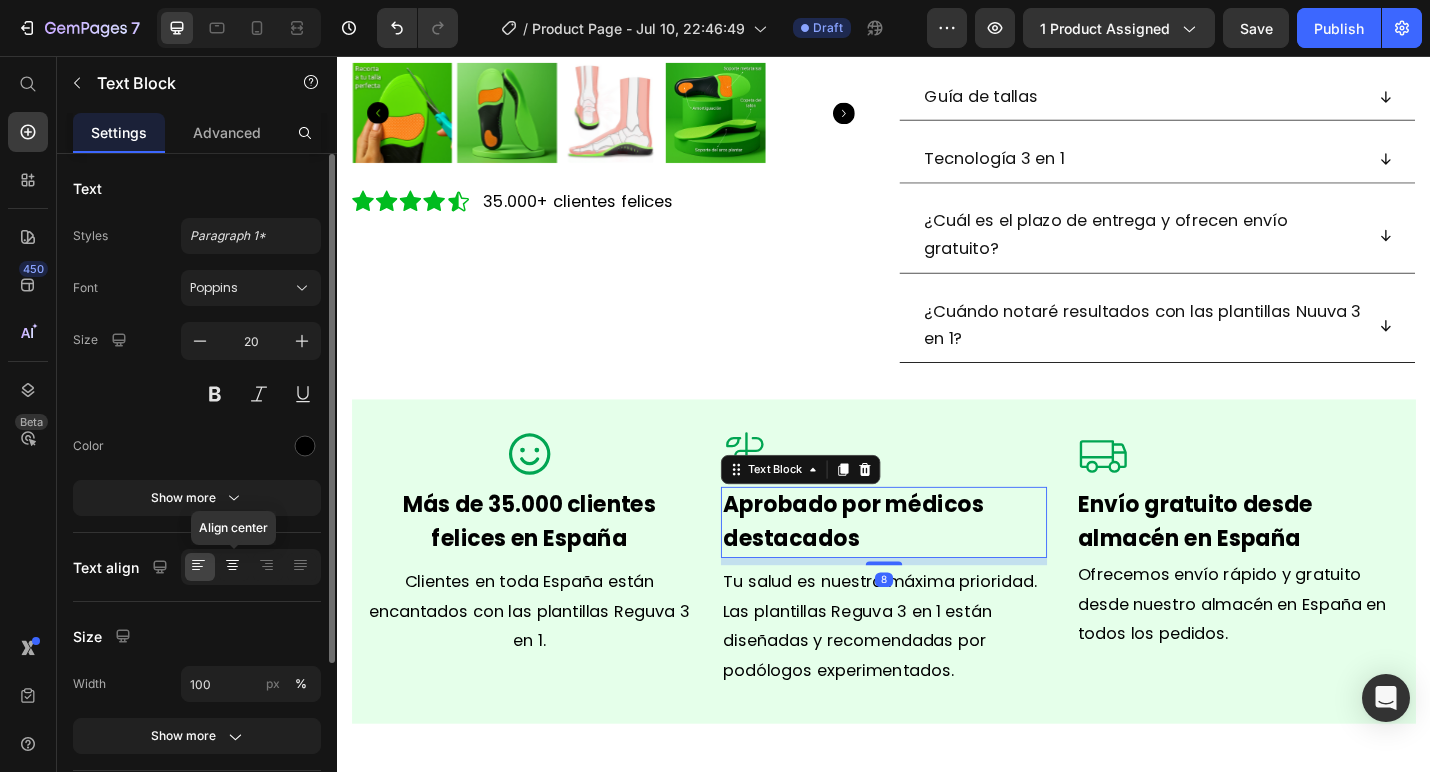drag, startPoint x: 238, startPoint y: 563, endPoint x: 82, endPoint y: 544, distance: 157.15279 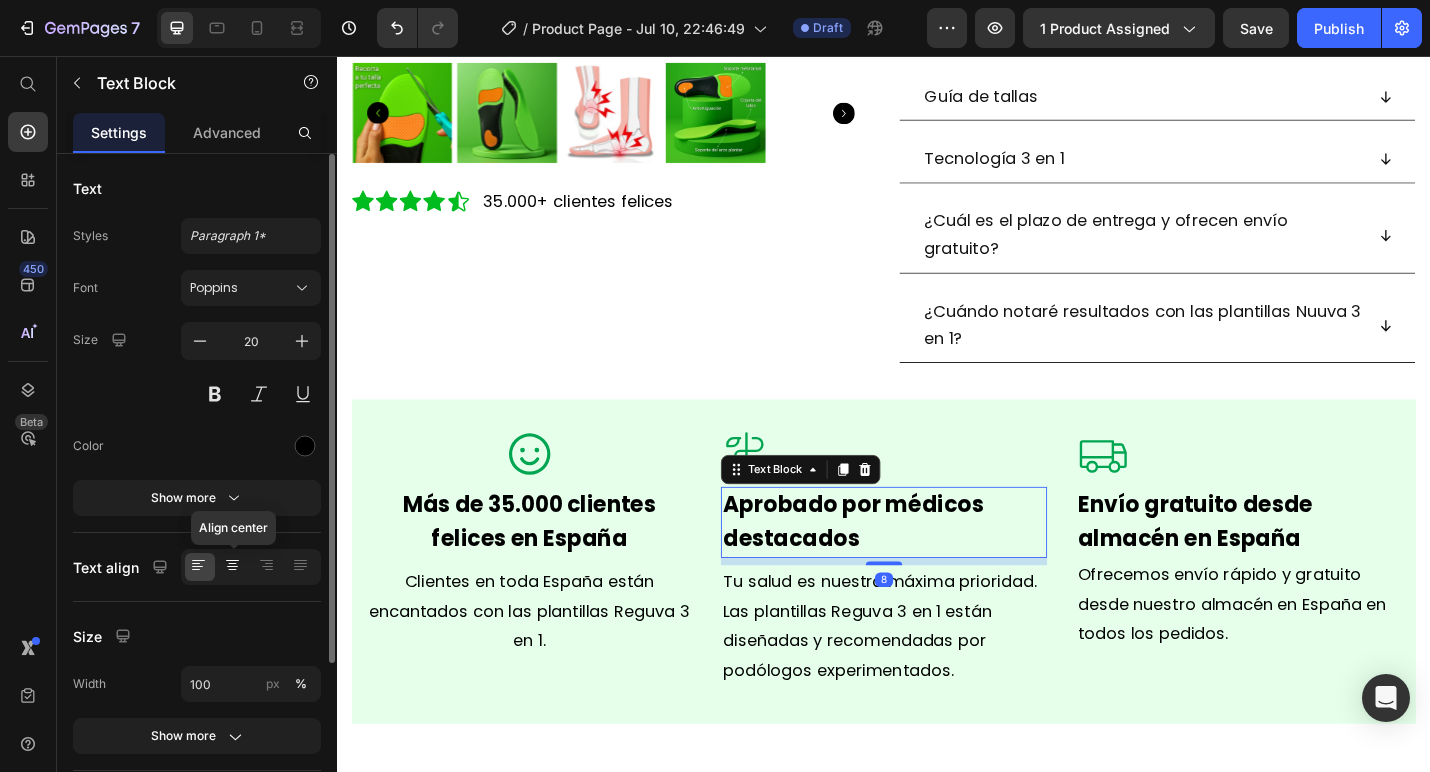 click 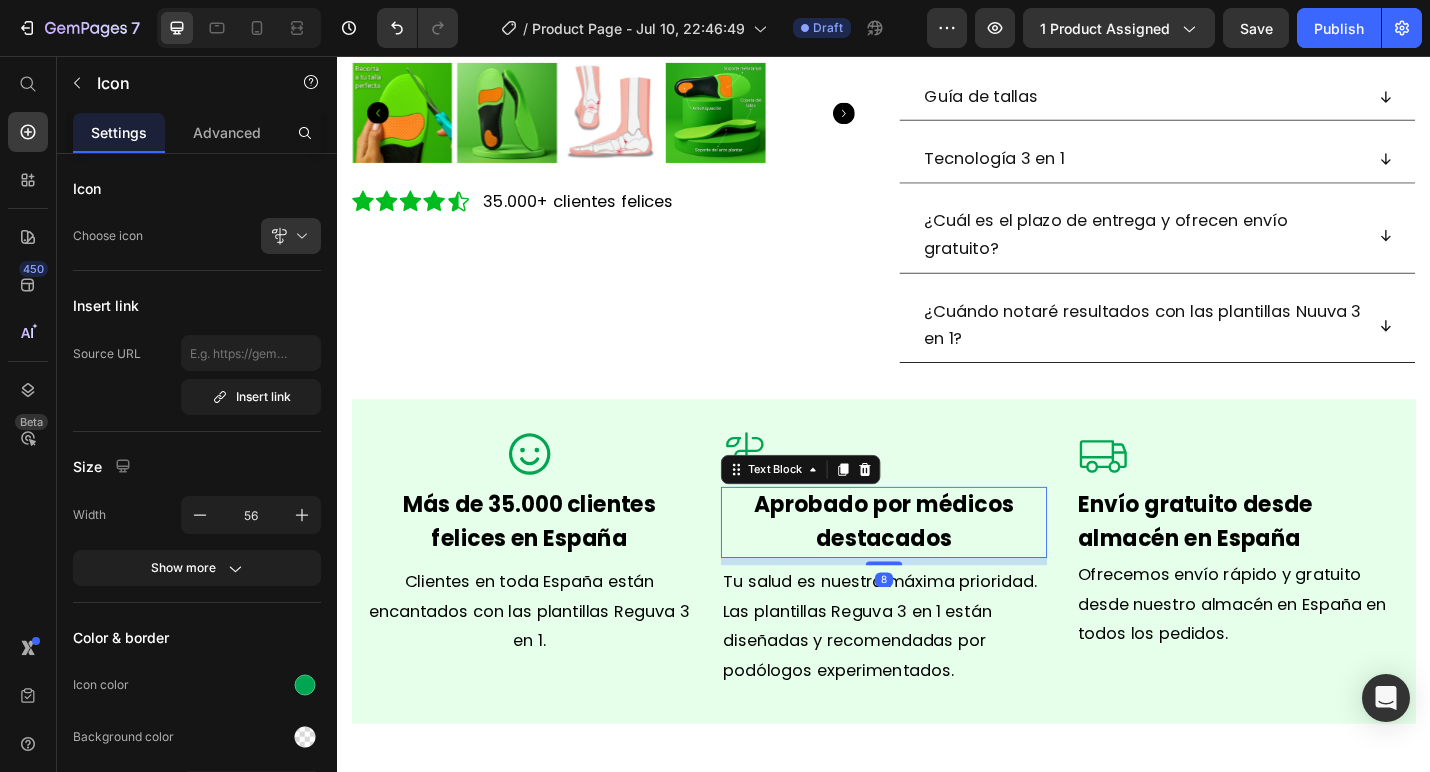click 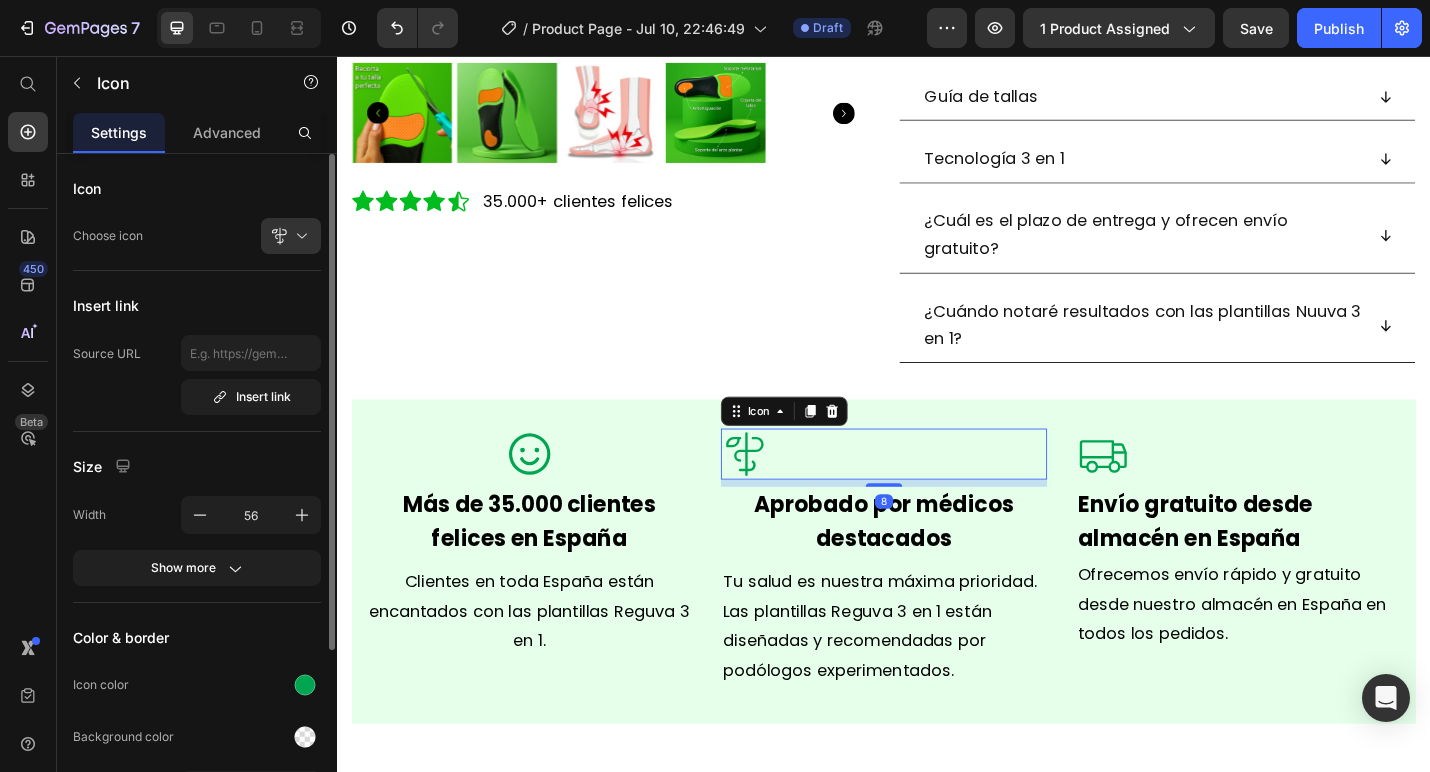scroll, scrollTop: 247, scrollLeft: 0, axis: vertical 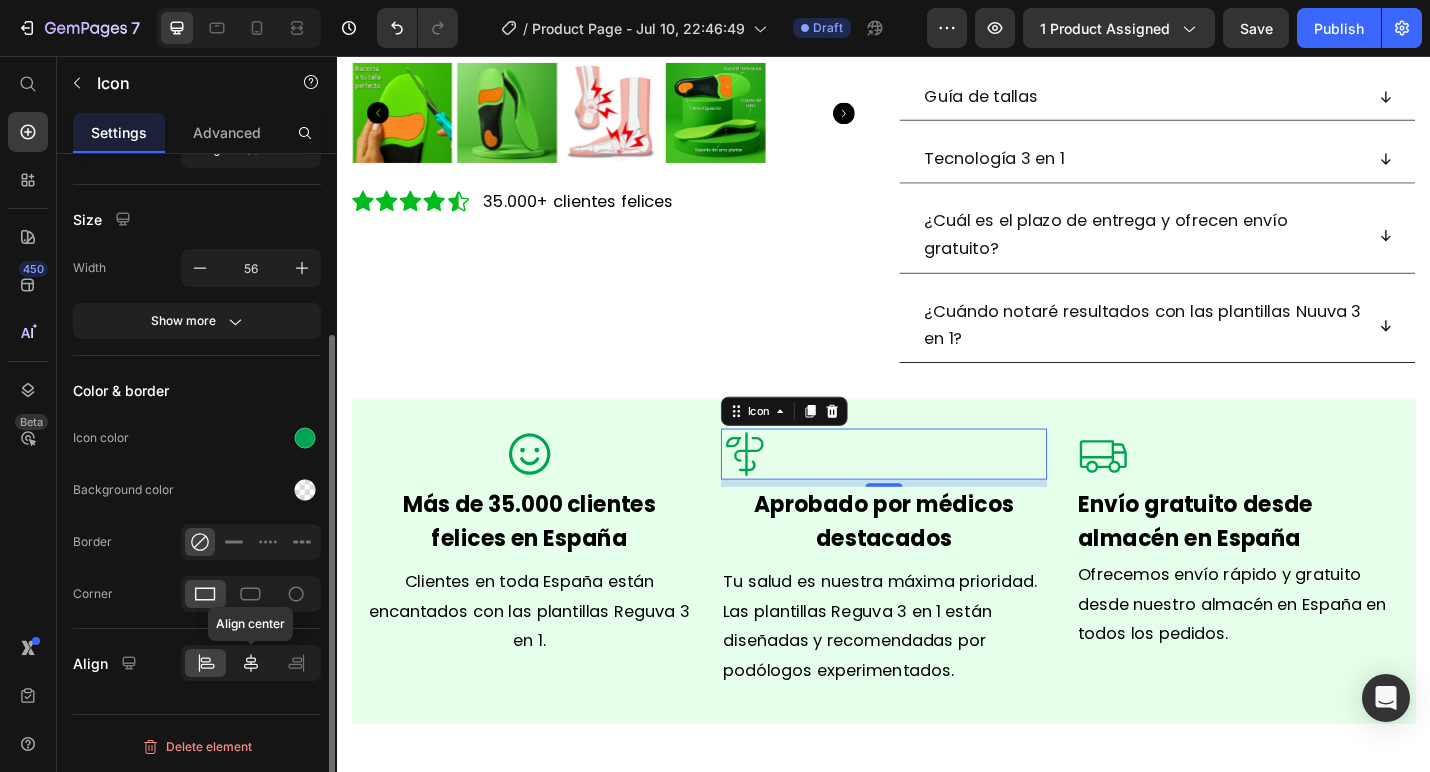click 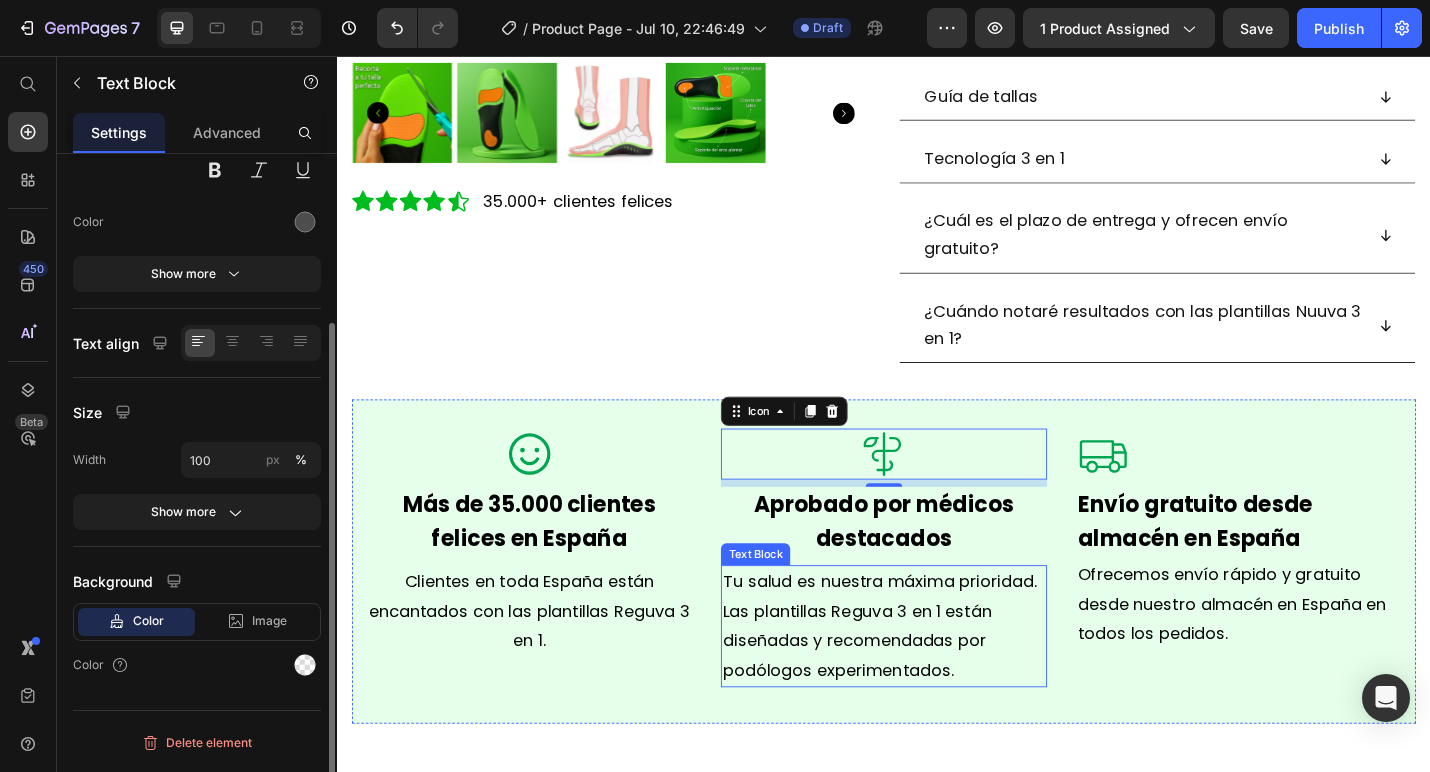 click on "Tu salud es nuestra máxima prioridad. Las plantillas Reguva 3 en 1 están diseñadas y recomendadas por podólogos experimentados." at bounding box center [932, 681] 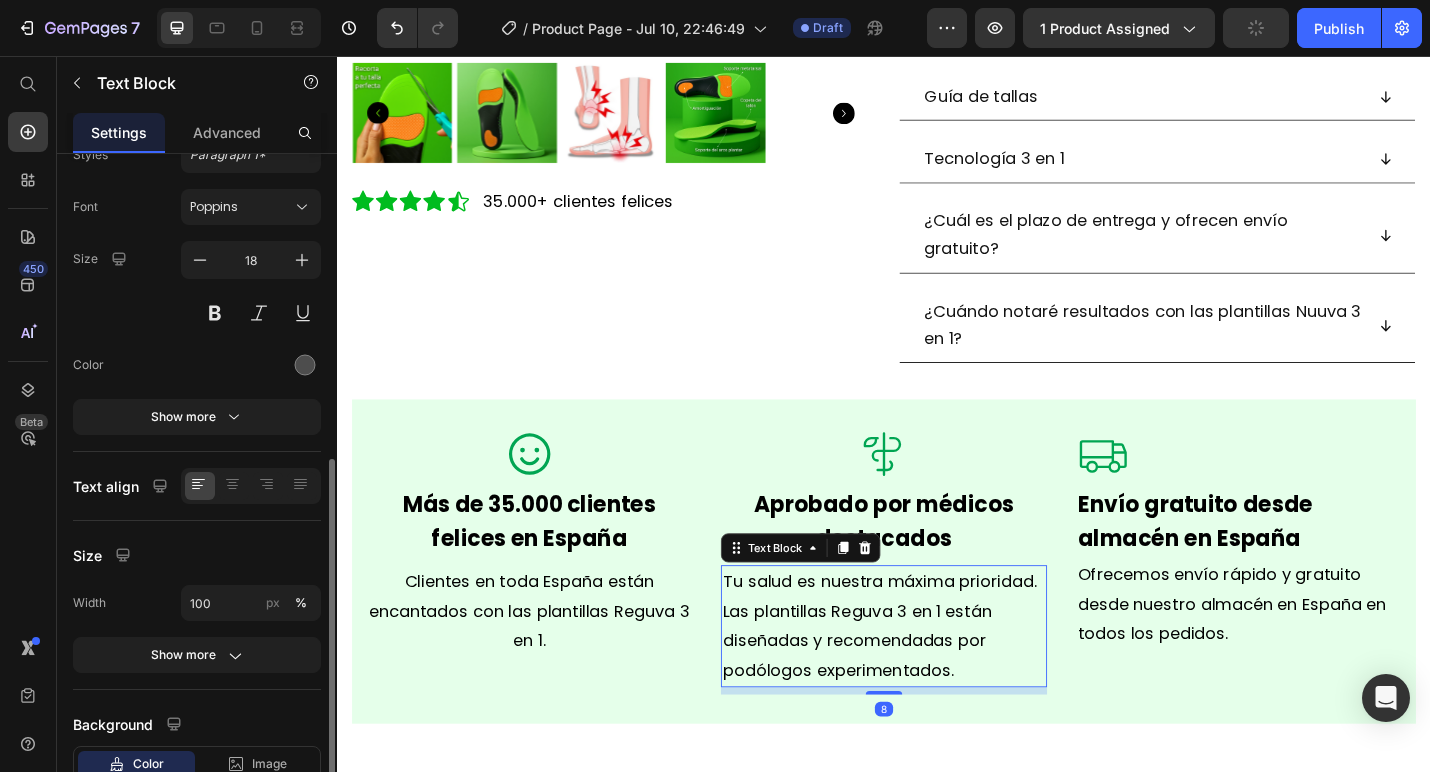 scroll, scrollTop: 220, scrollLeft: 0, axis: vertical 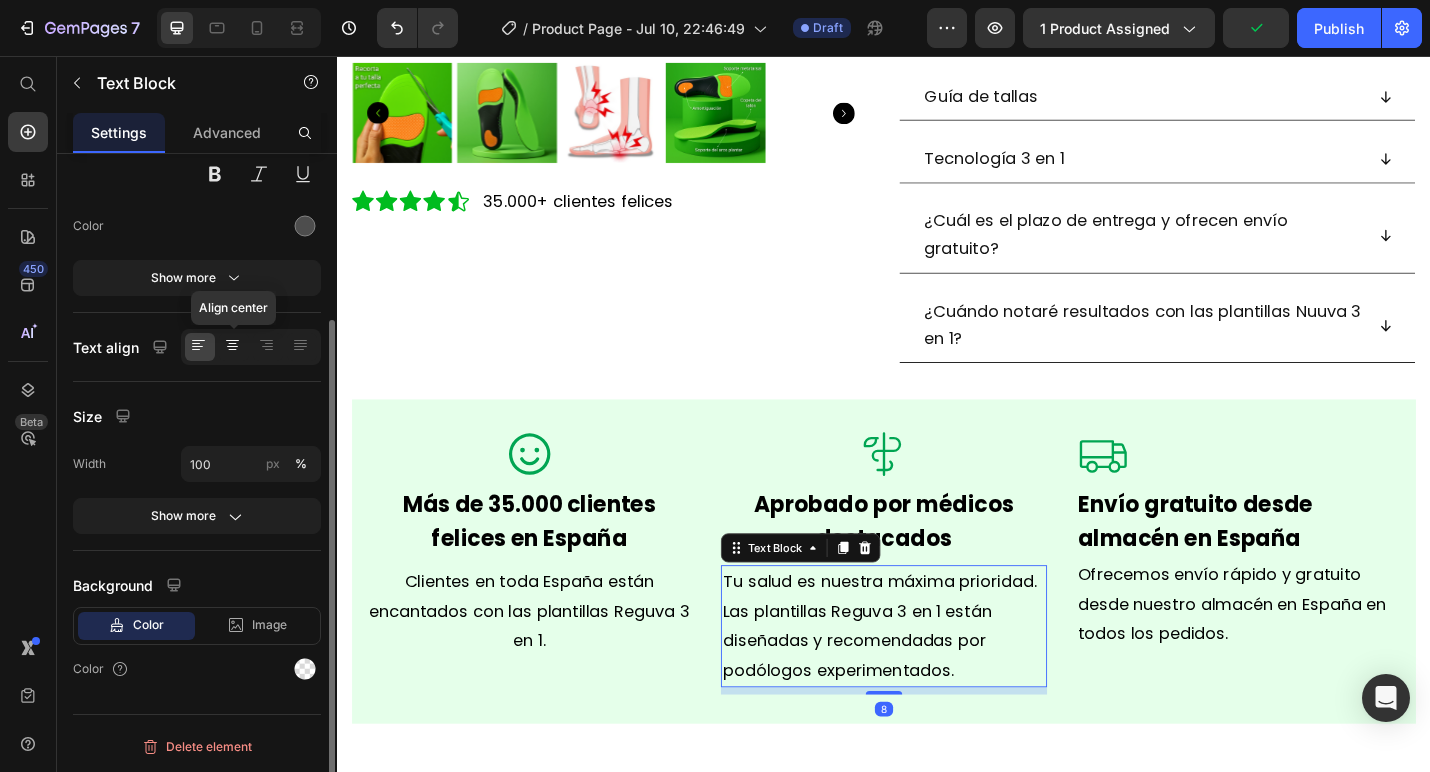 click 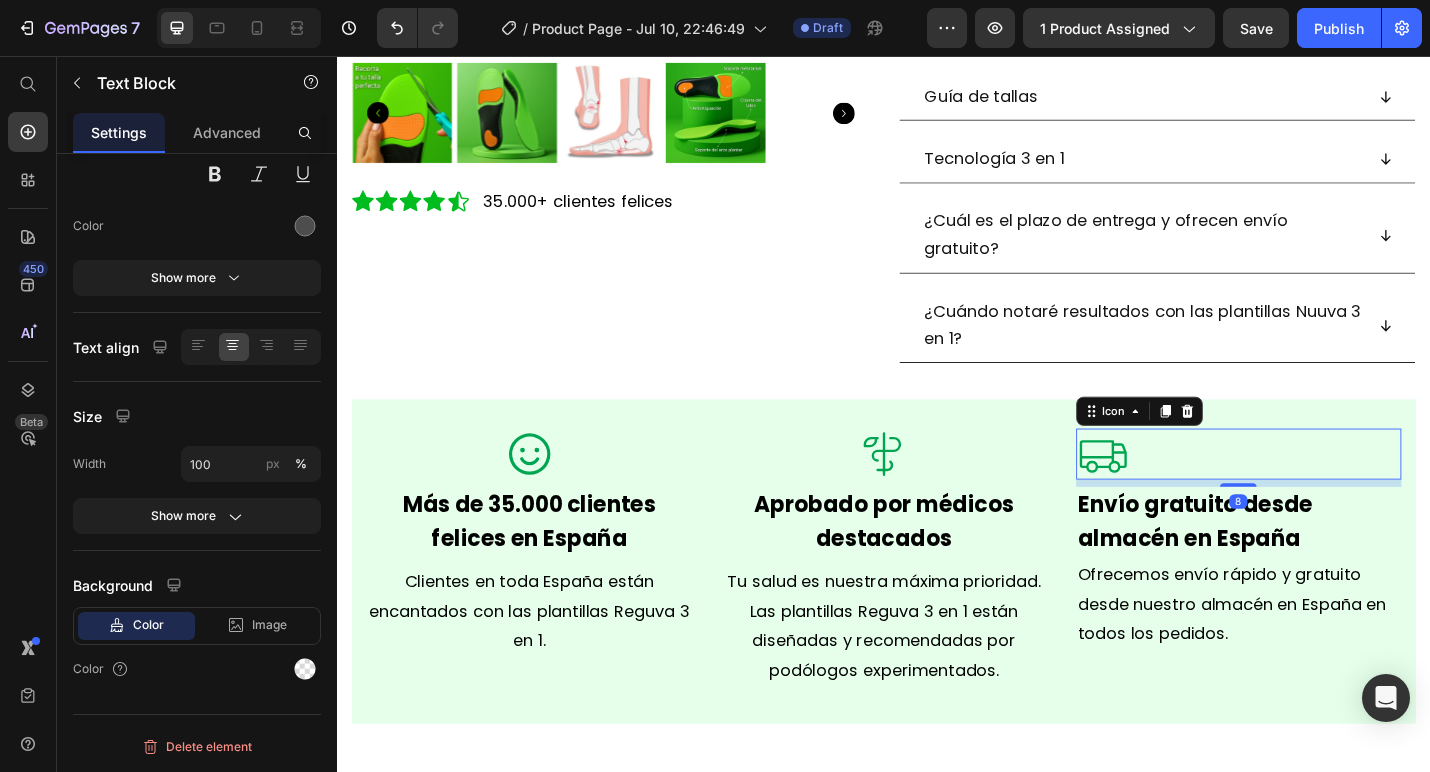 click on "Icon   8" at bounding box center [1326, 493] 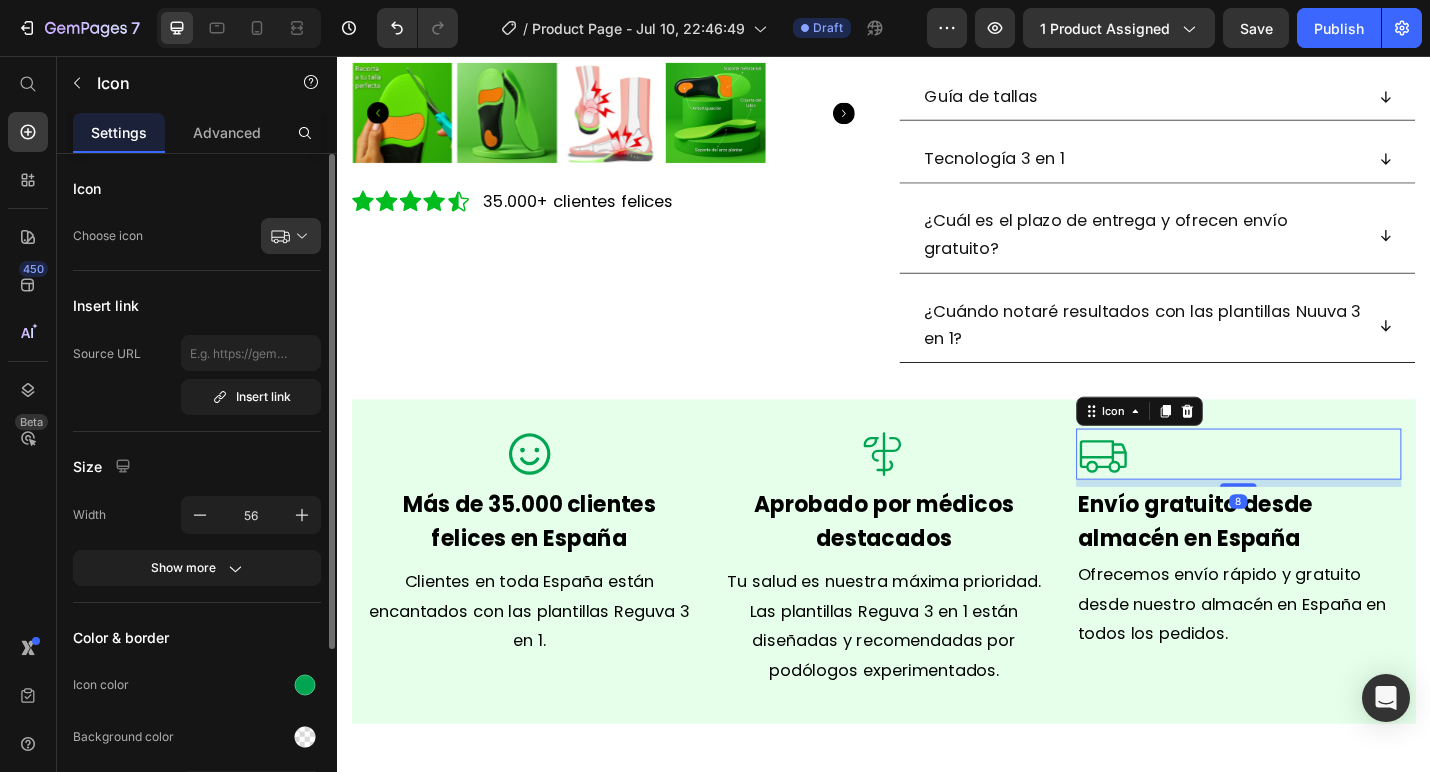 scroll, scrollTop: 247, scrollLeft: 0, axis: vertical 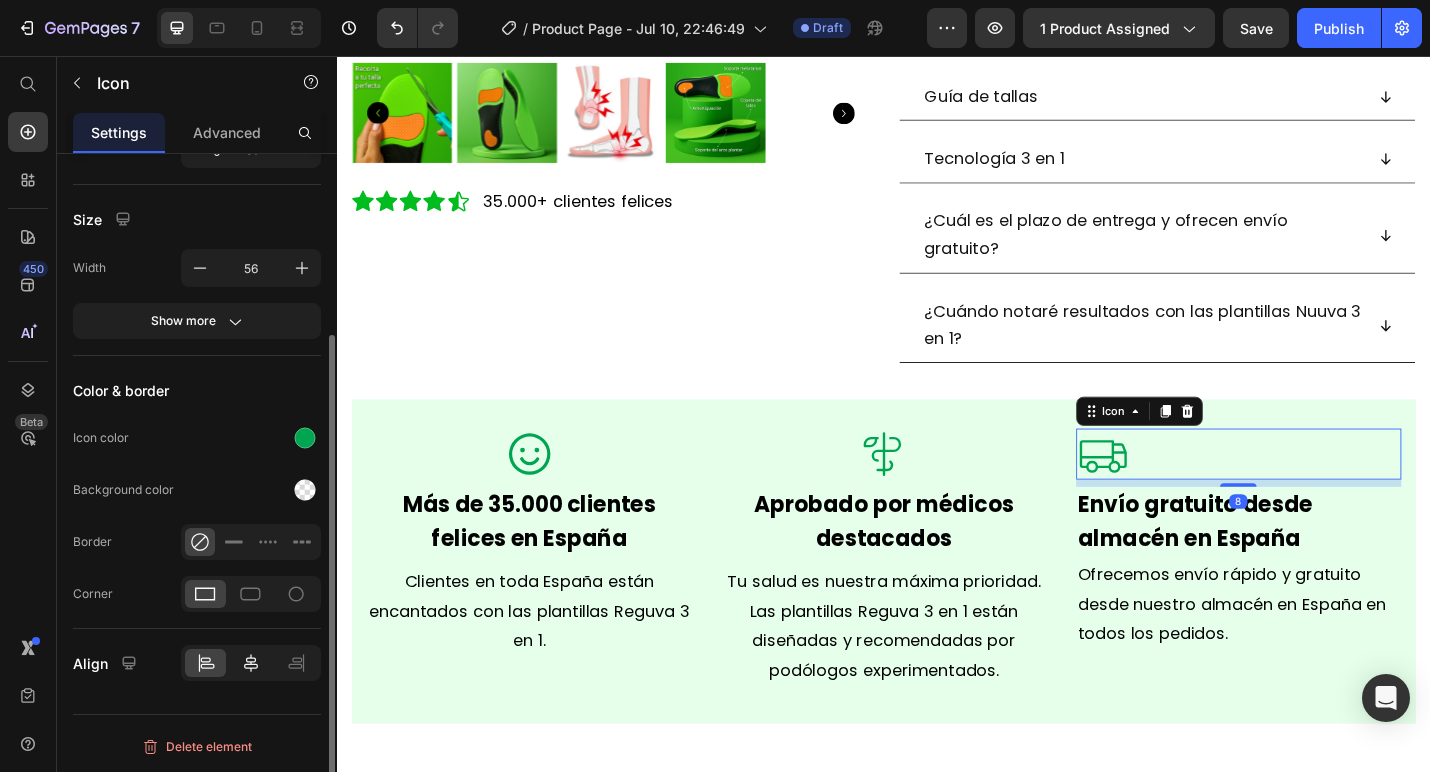 click 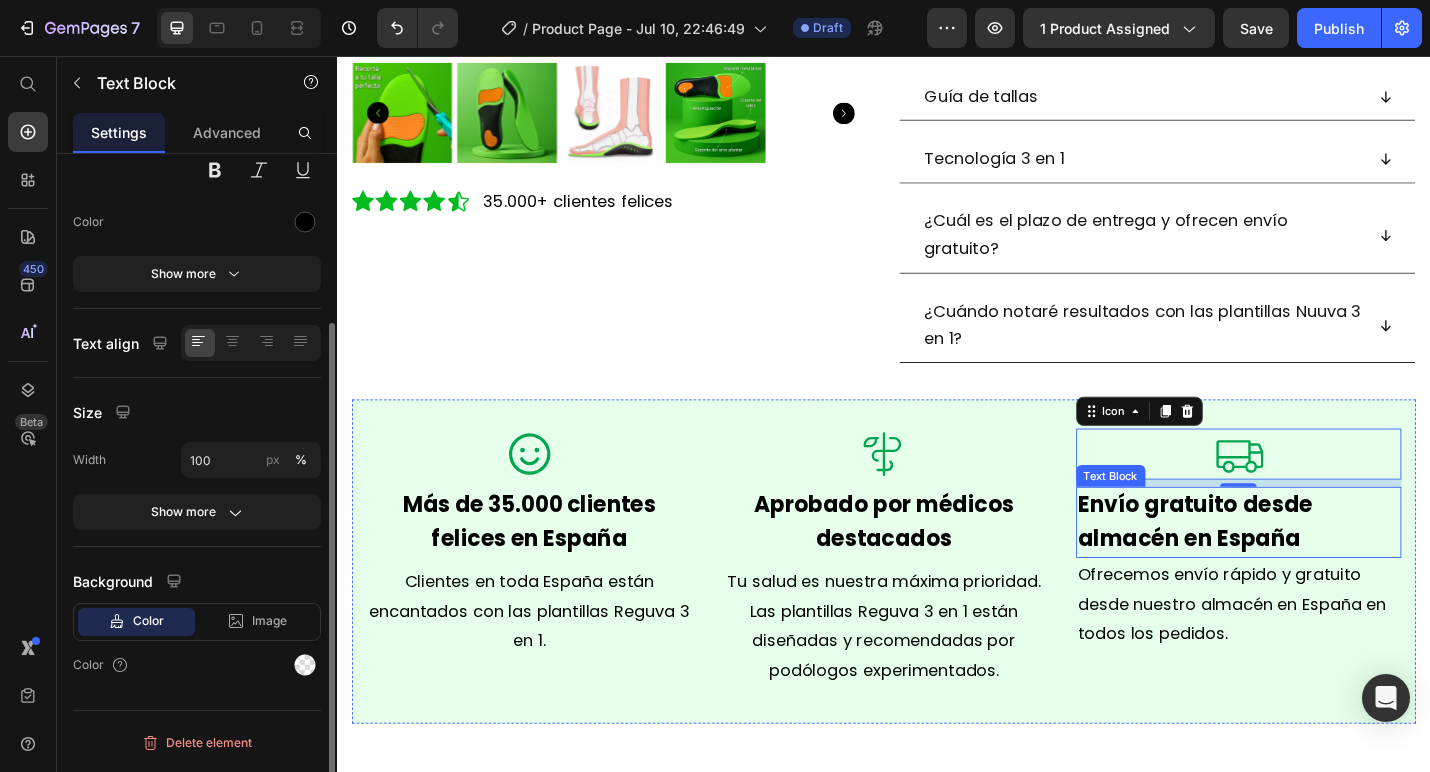 click on "Envío gratuito desde almacén en España" at bounding box center [1279, 567] 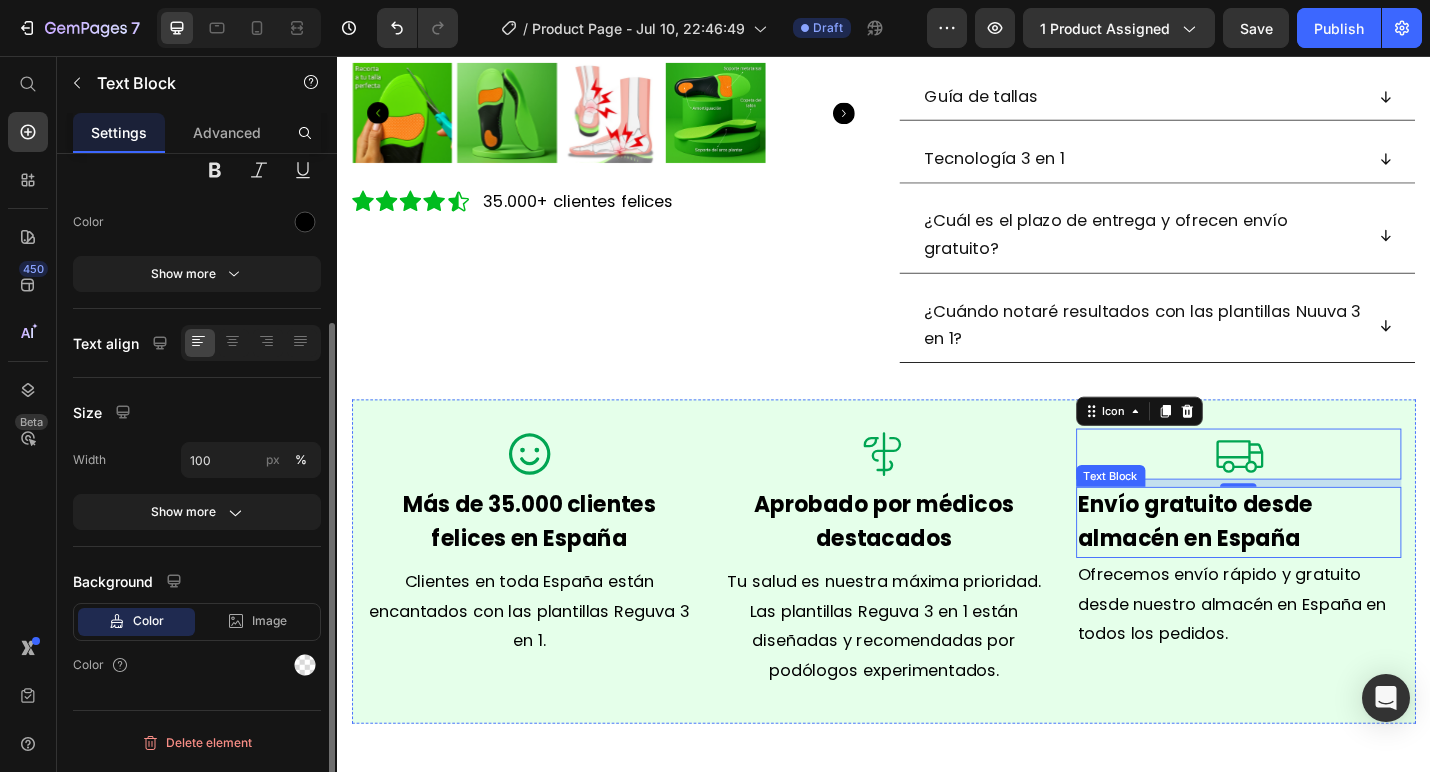 scroll, scrollTop: 0, scrollLeft: 0, axis: both 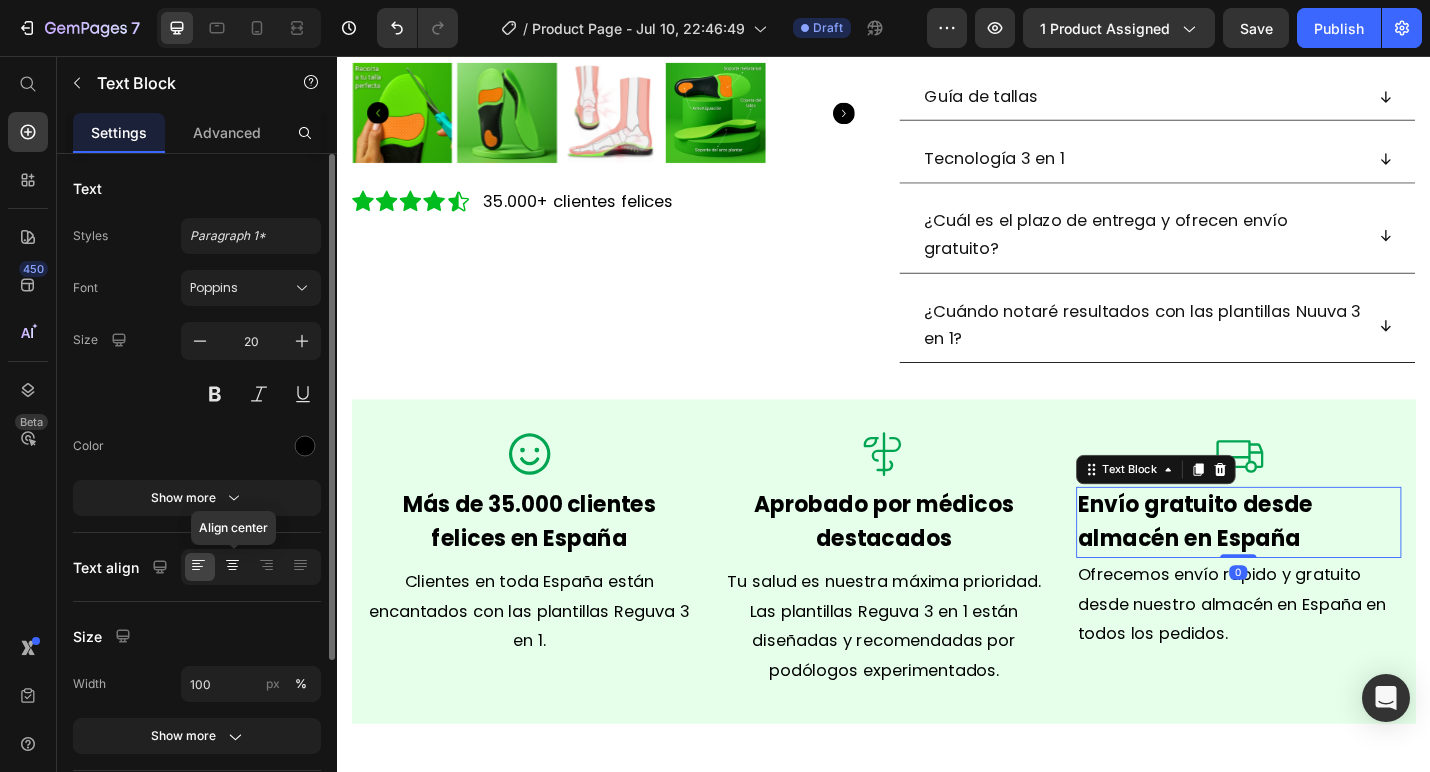 click 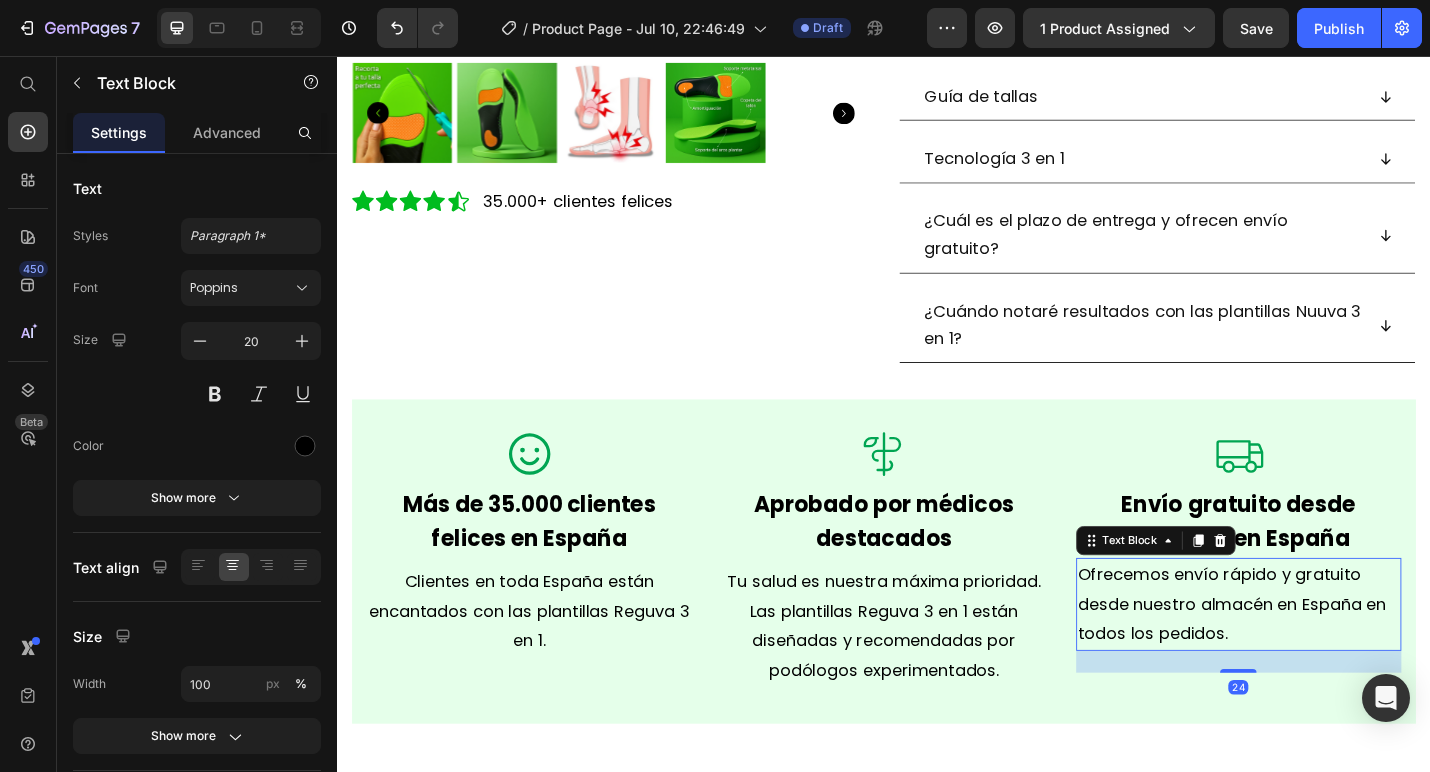 click on "Ofrecemos envío rápido y gratuito desde nuestro almacén en España en todos los pedidos." at bounding box center [1319, 657] 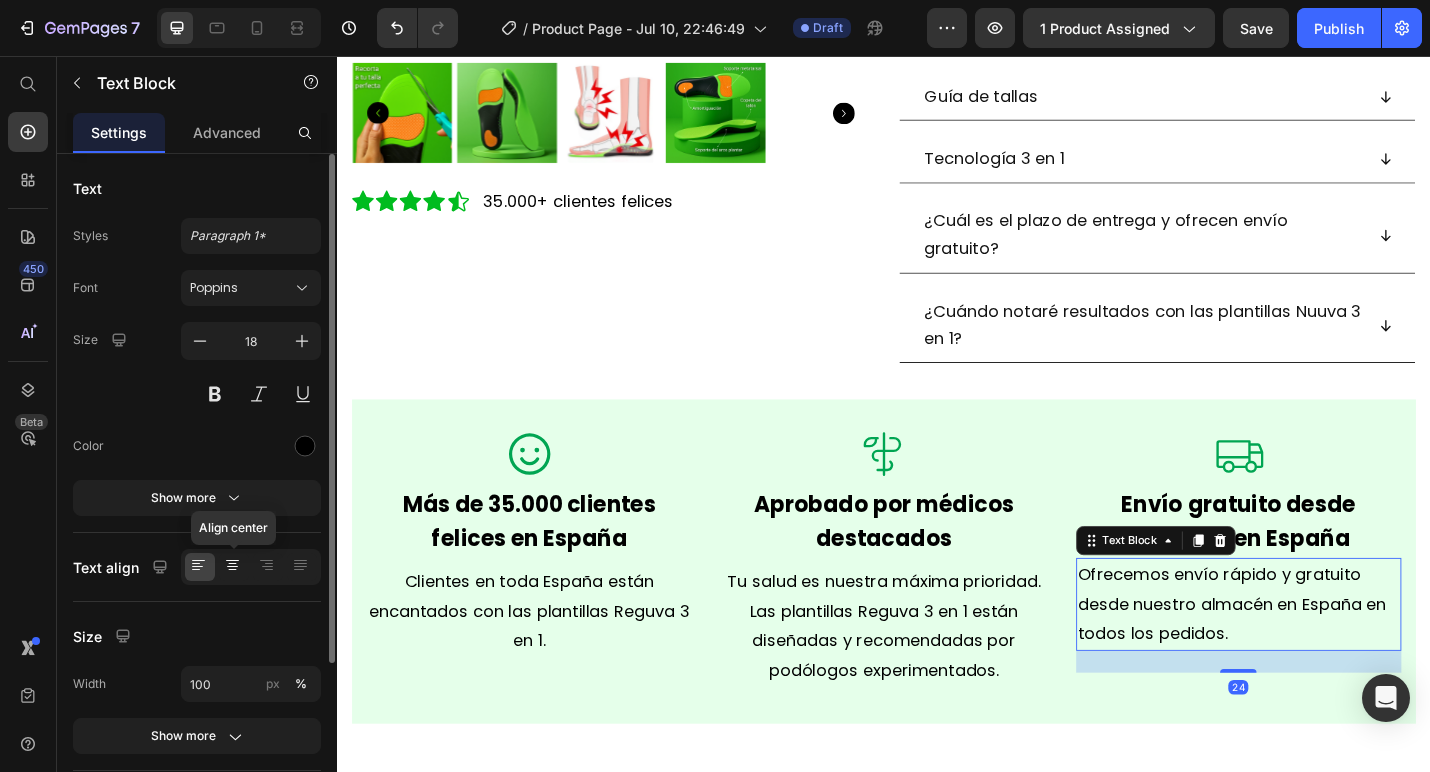 click 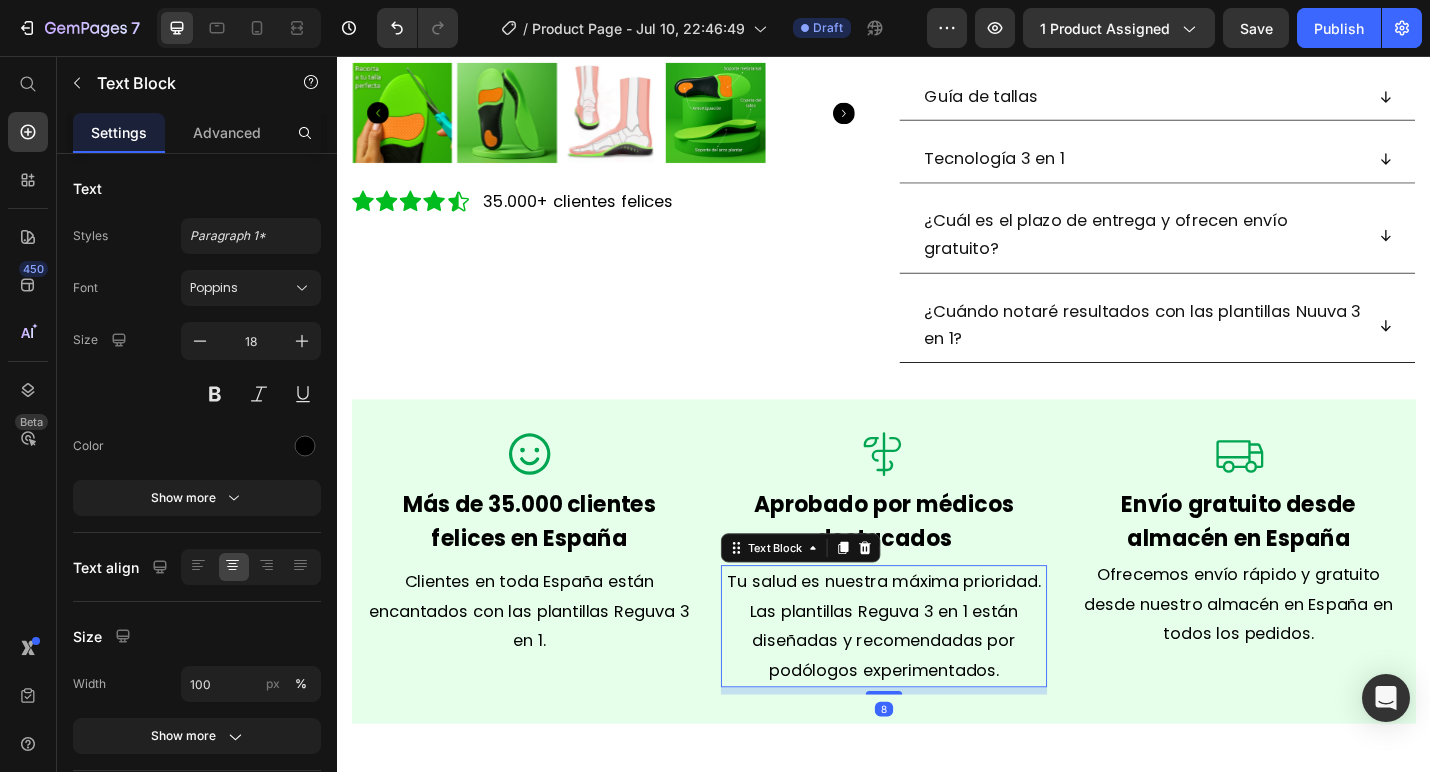 click on "Tu salud es nuestra máxima prioridad. Las plantillas Reguva 3 en 1 están diseñadas y recomendadas por podólogos experimentados." at bounding box center (937, 681) 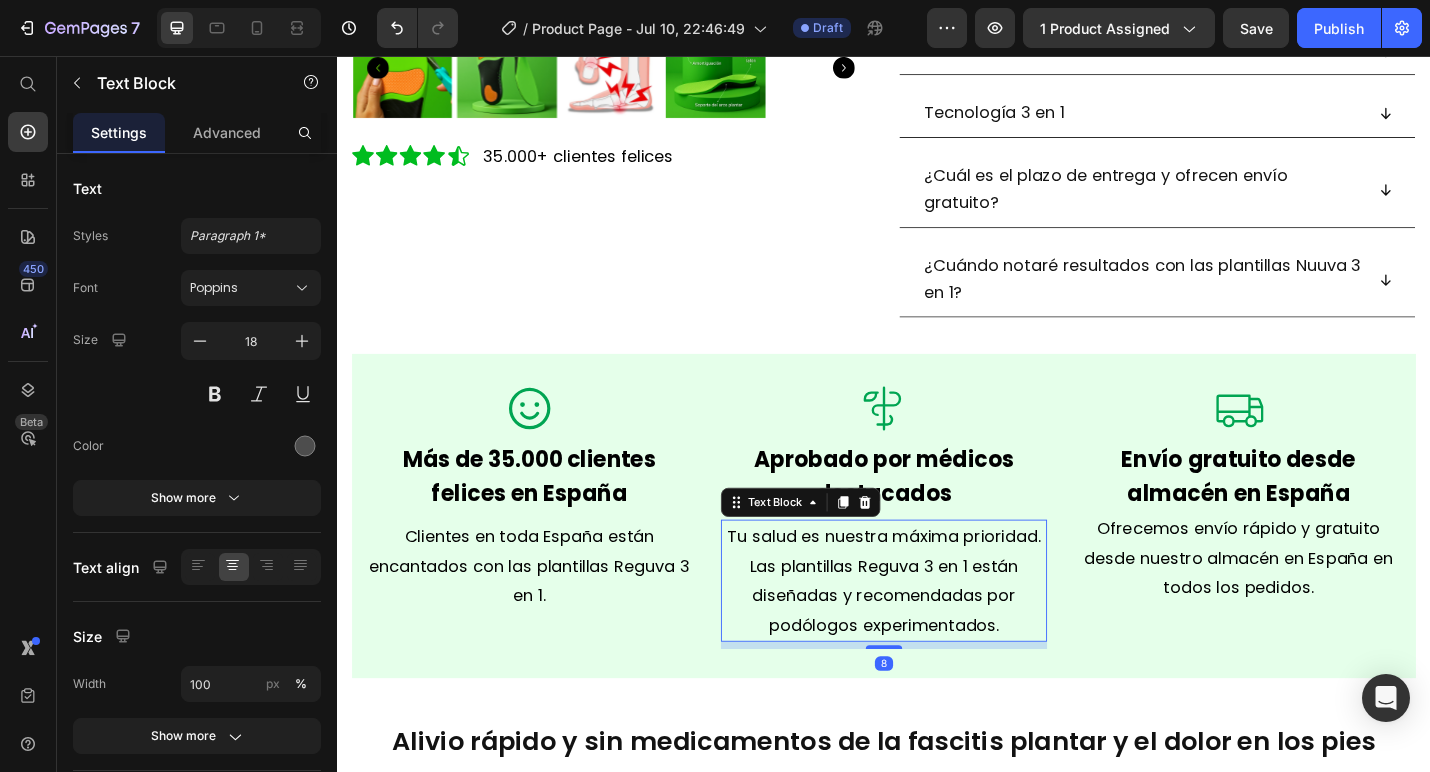 scroll, scrollTop: 773, scrollLeft: 0, axis: vertical 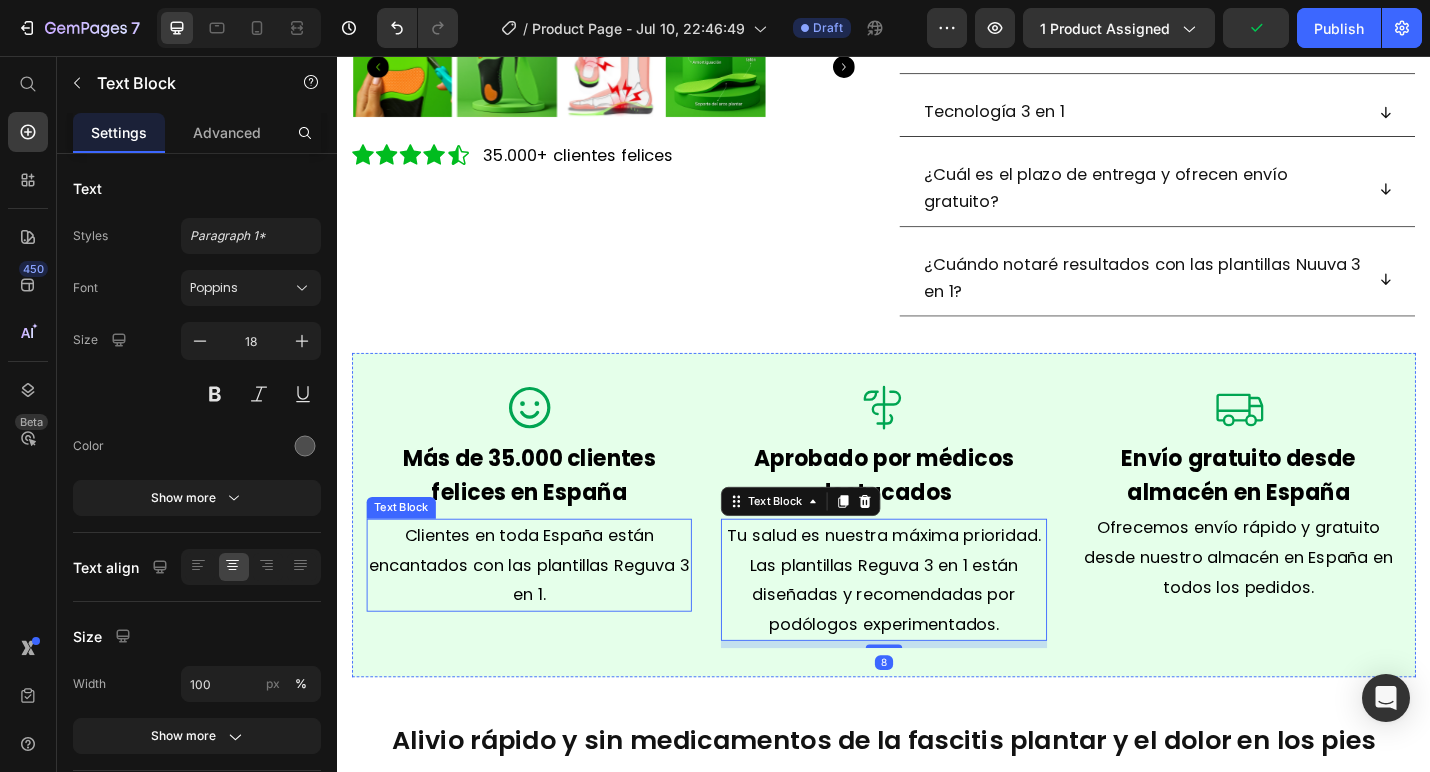 click on "Clientes en toda España están encantados con las plantillas Reguva 3 en 1." at bounding box center (548, 614) 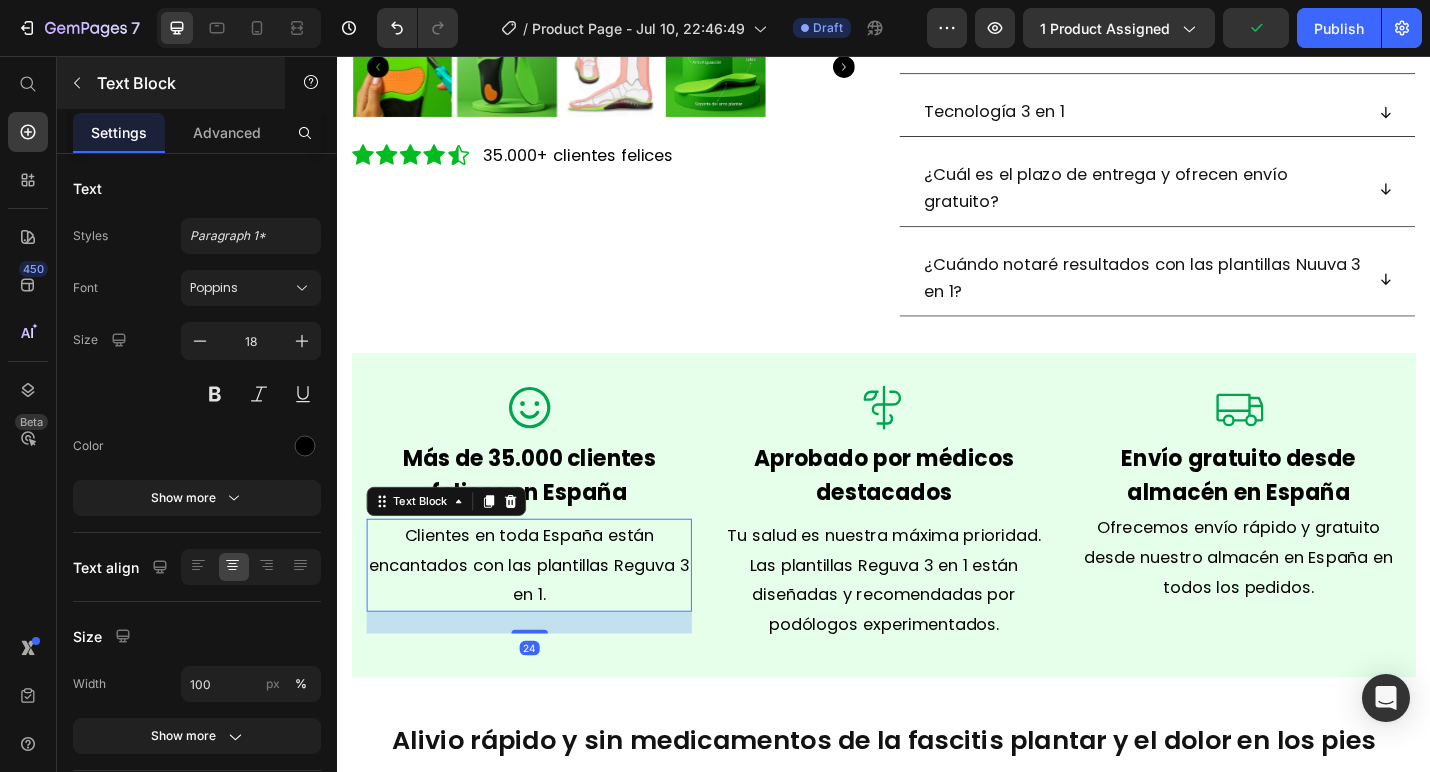 click on "Text Block" at bounding box center [171, 83] 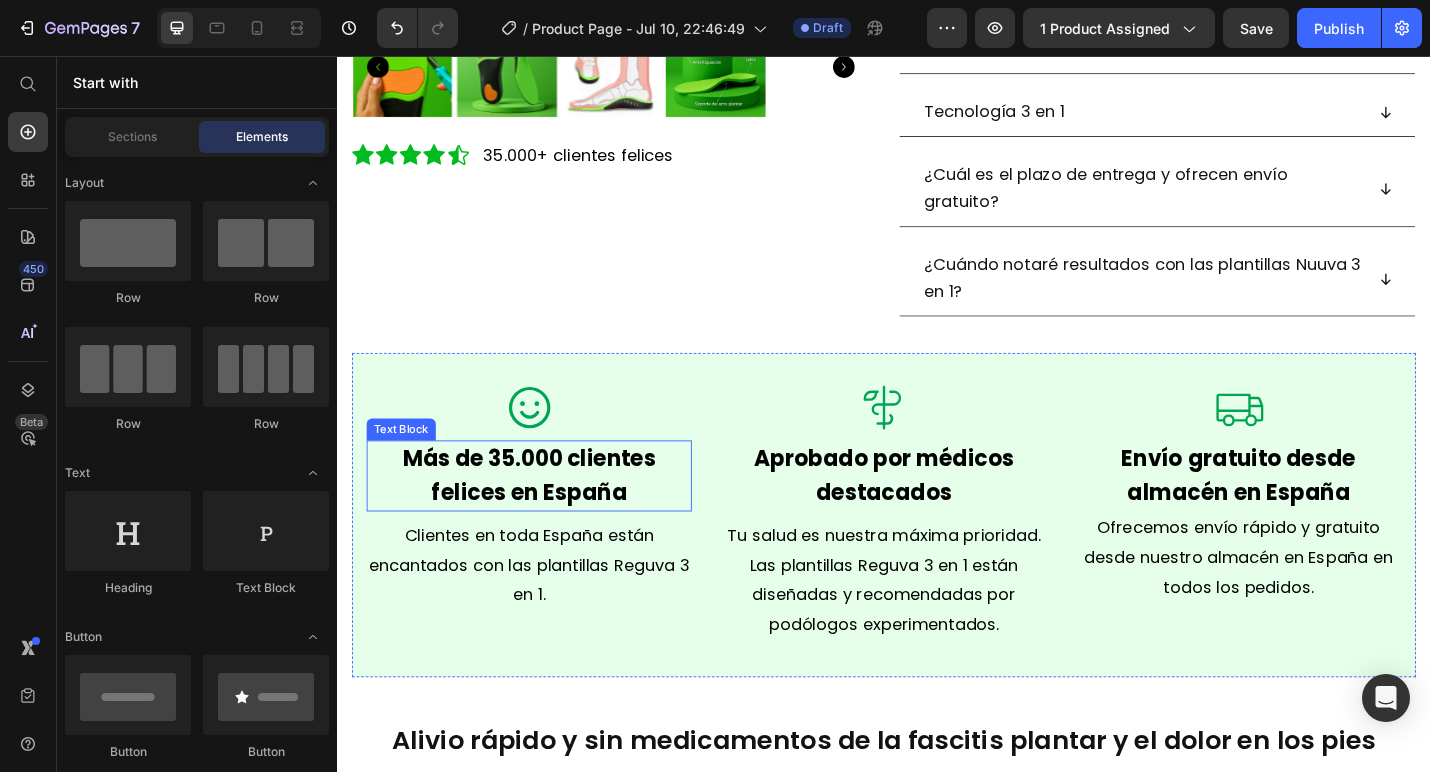 click on "Clientes en toda España están encantados con las plantillas Reguva 3 en 1." at bounding box center (548, 614) 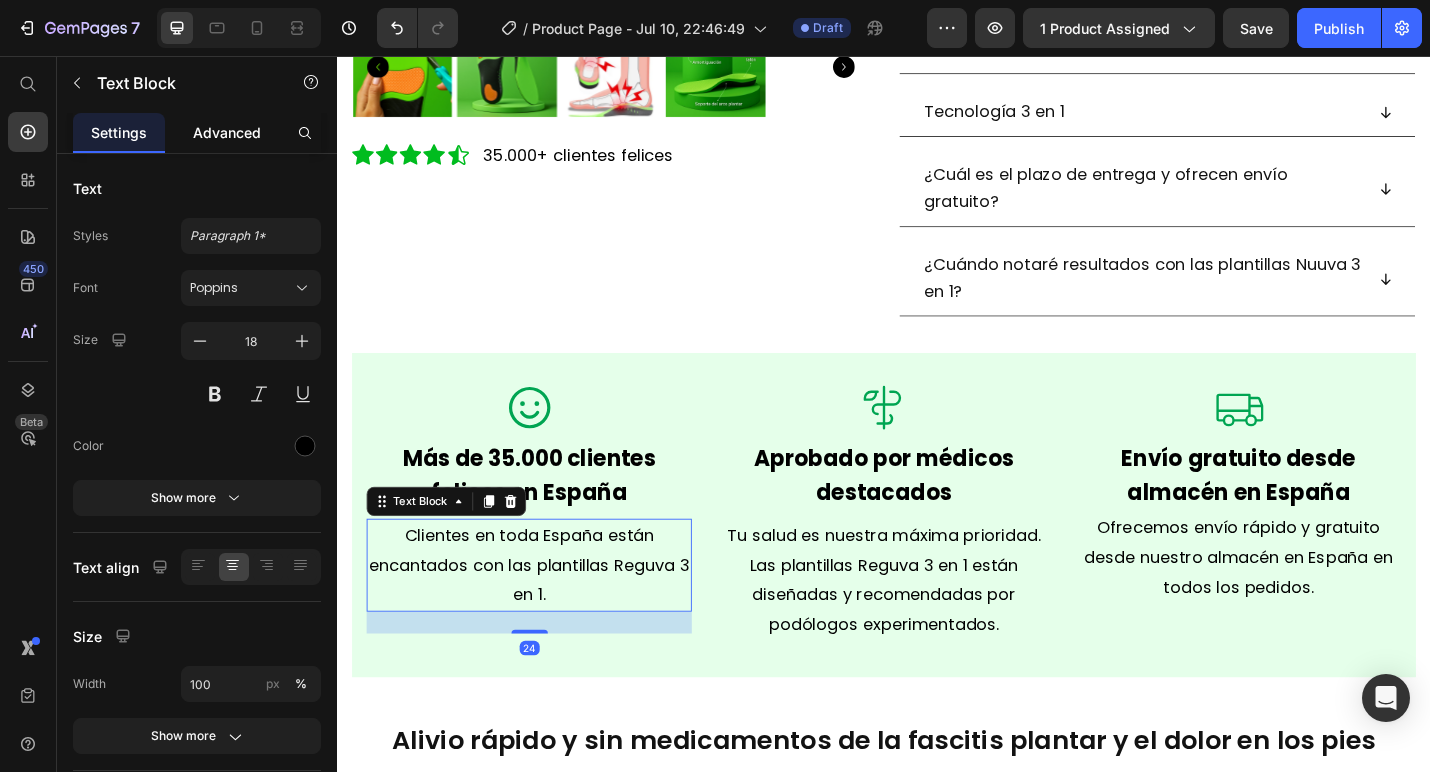 click on "Advanced" at bounding box center [227, 132] 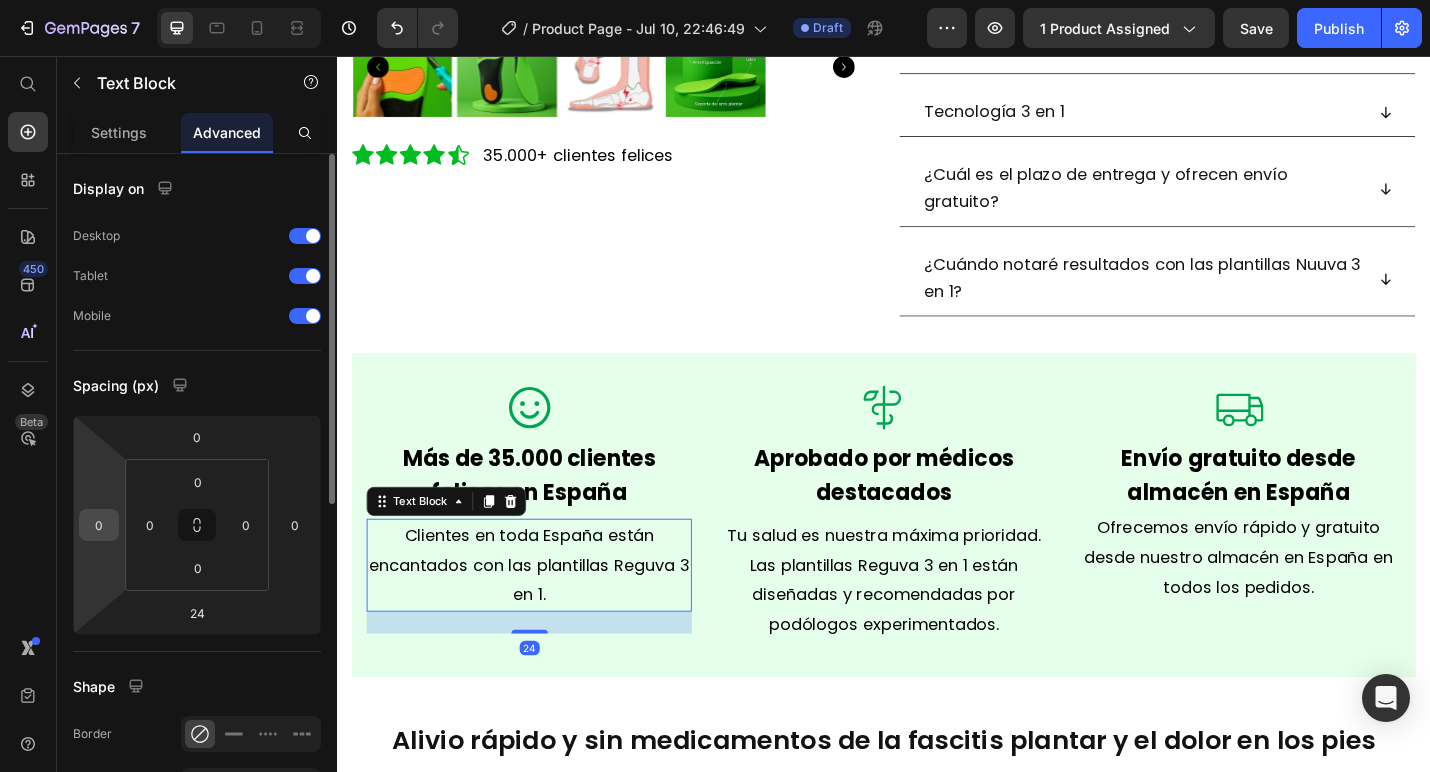 click on "0" at bounding box center (99, 525) 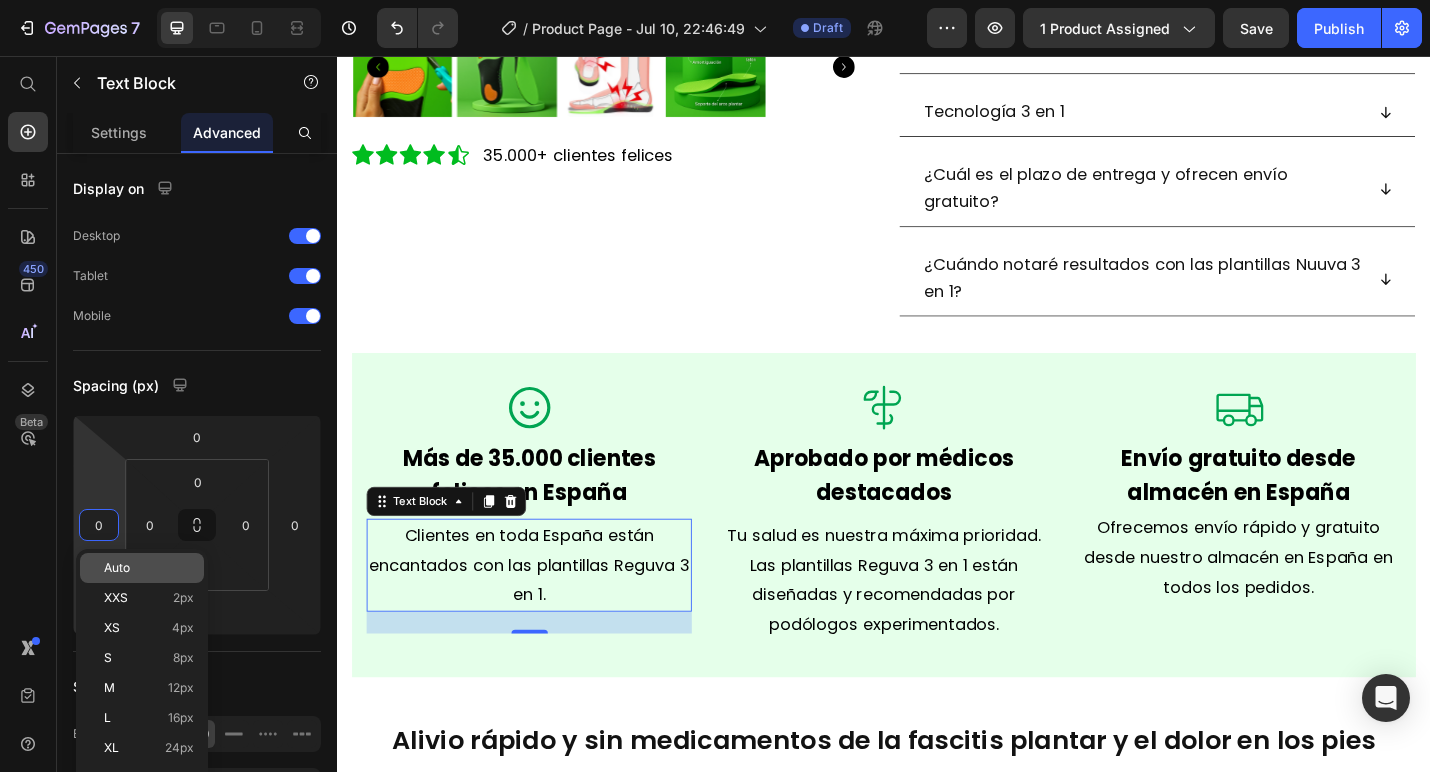 type on "8" 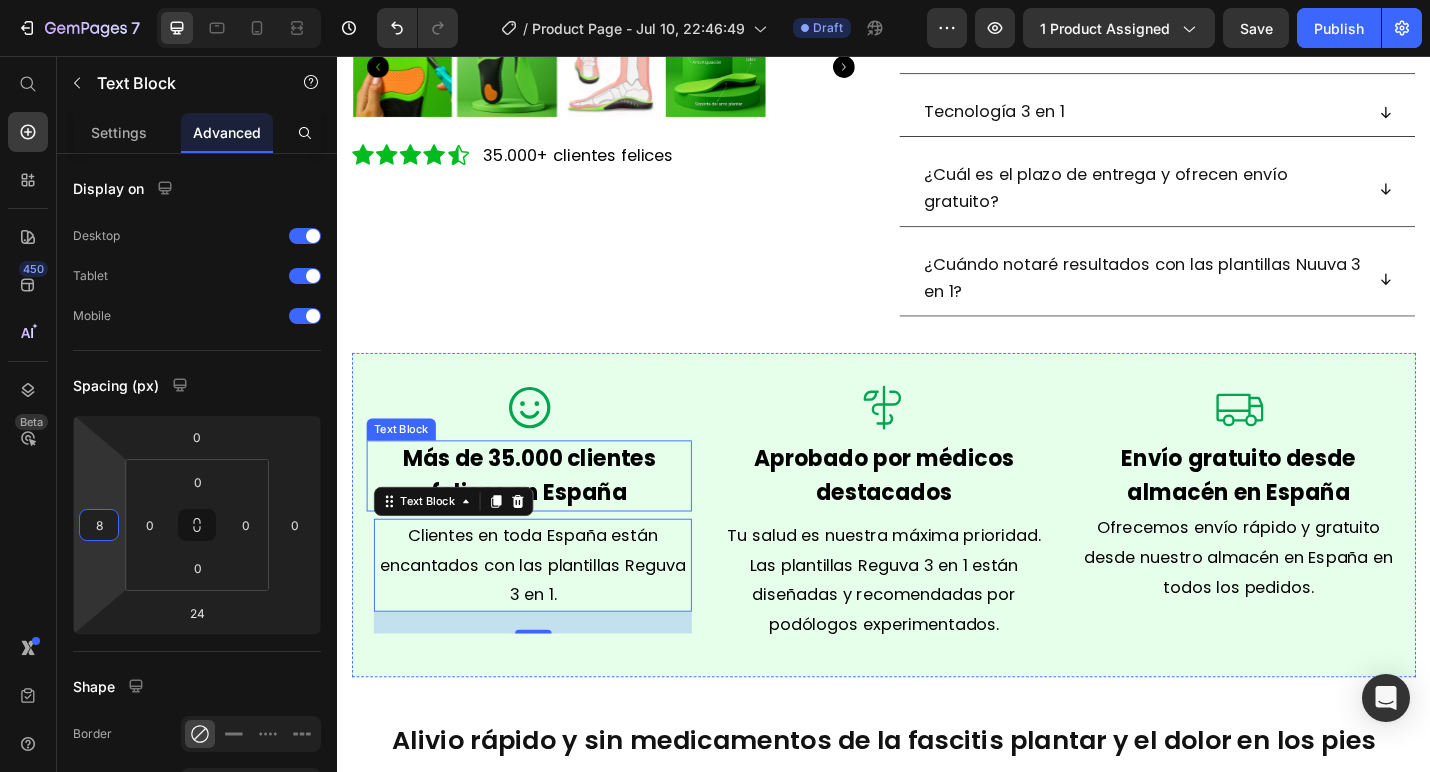 click on "Más de 35.000 clientes felices en España" at bounding box center (548, 516) 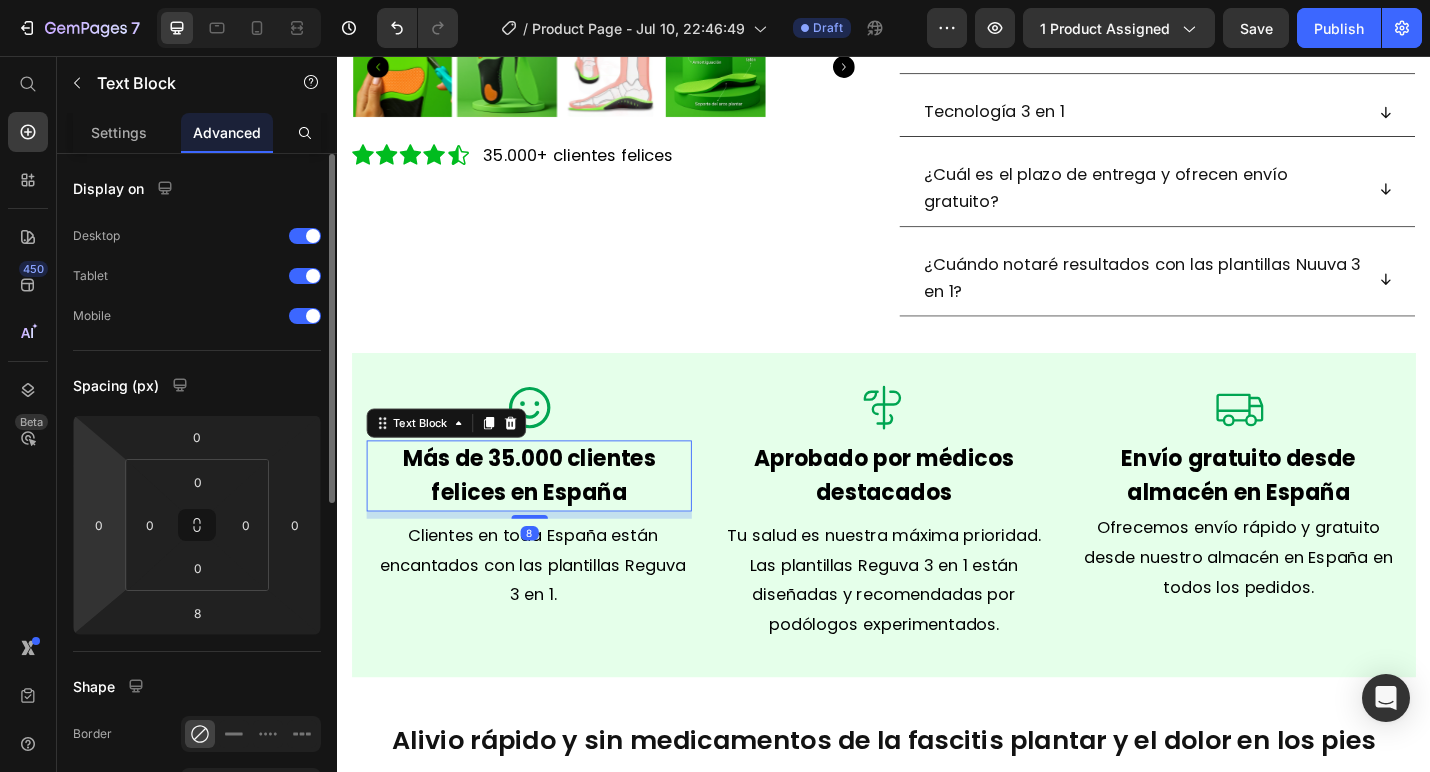 click on "7   /  Product Page - Jul 10, 22:46:49 Draft Preview 1 product assigned  Save   Publish  450 Beta Start with Sections Elements Hero Section Product Detail Brands Trusted Badges Guarantee Product Breakdown How to use Testimonials Compare Bundle FAQs Social Proof Brand Story Product List Collection Blog List Contact Sticky Add to Cart Custom Footer Browse Library 450 Layout
Row
Row
Row
Row Text
Heading
Text Block Button
Button
Button
Sticky Back to top Media
Image" at bounding box center (715, 0) 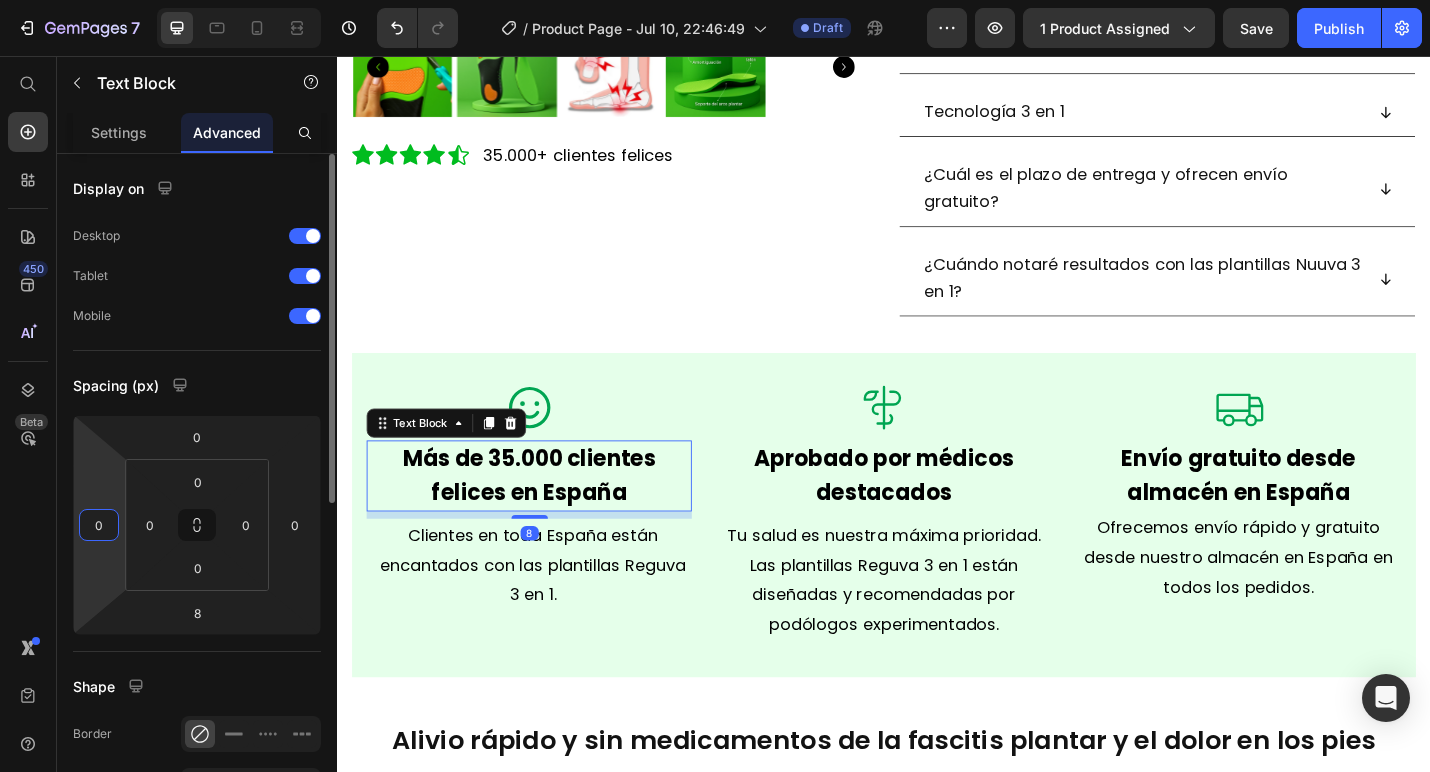 type on "8" 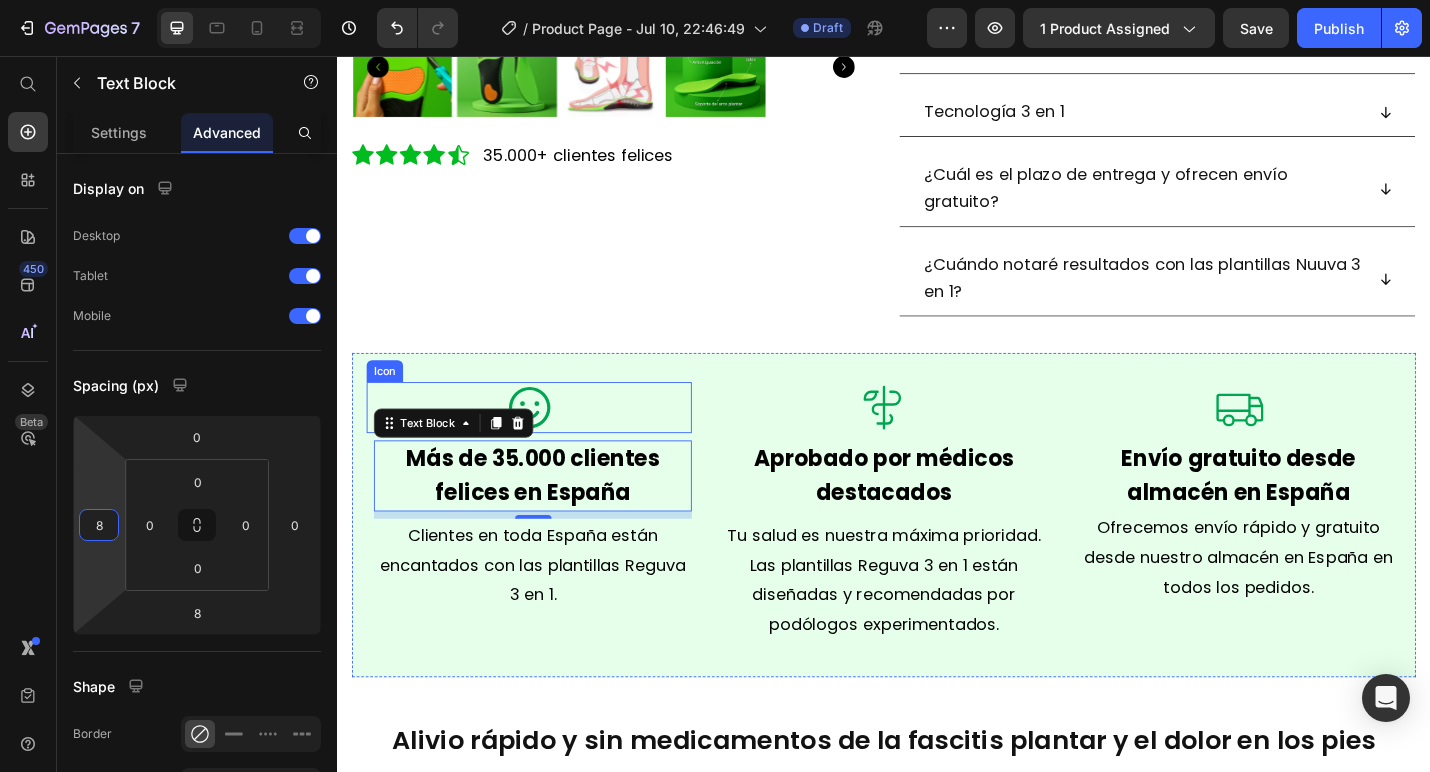 click 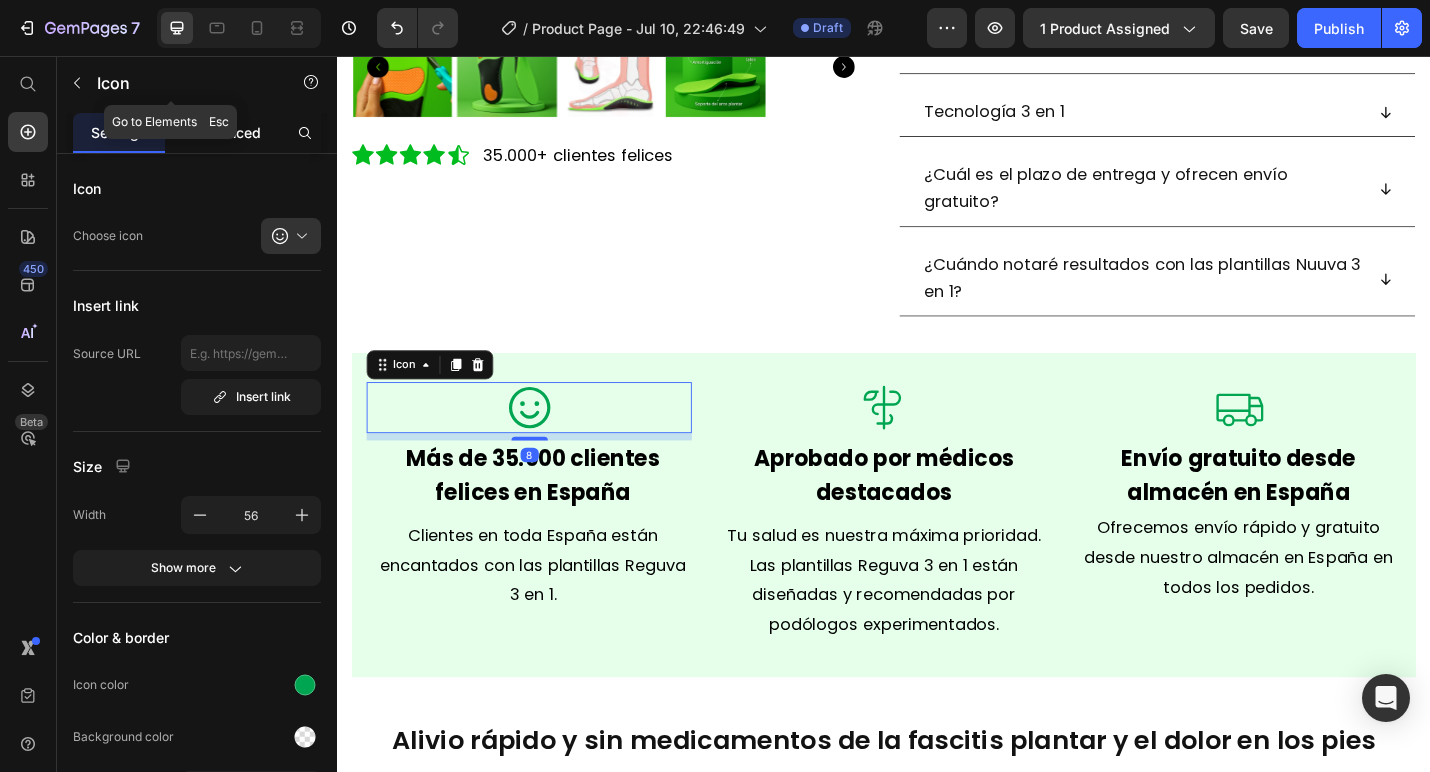 click on "Advanced" at bounding box center (227, 132) 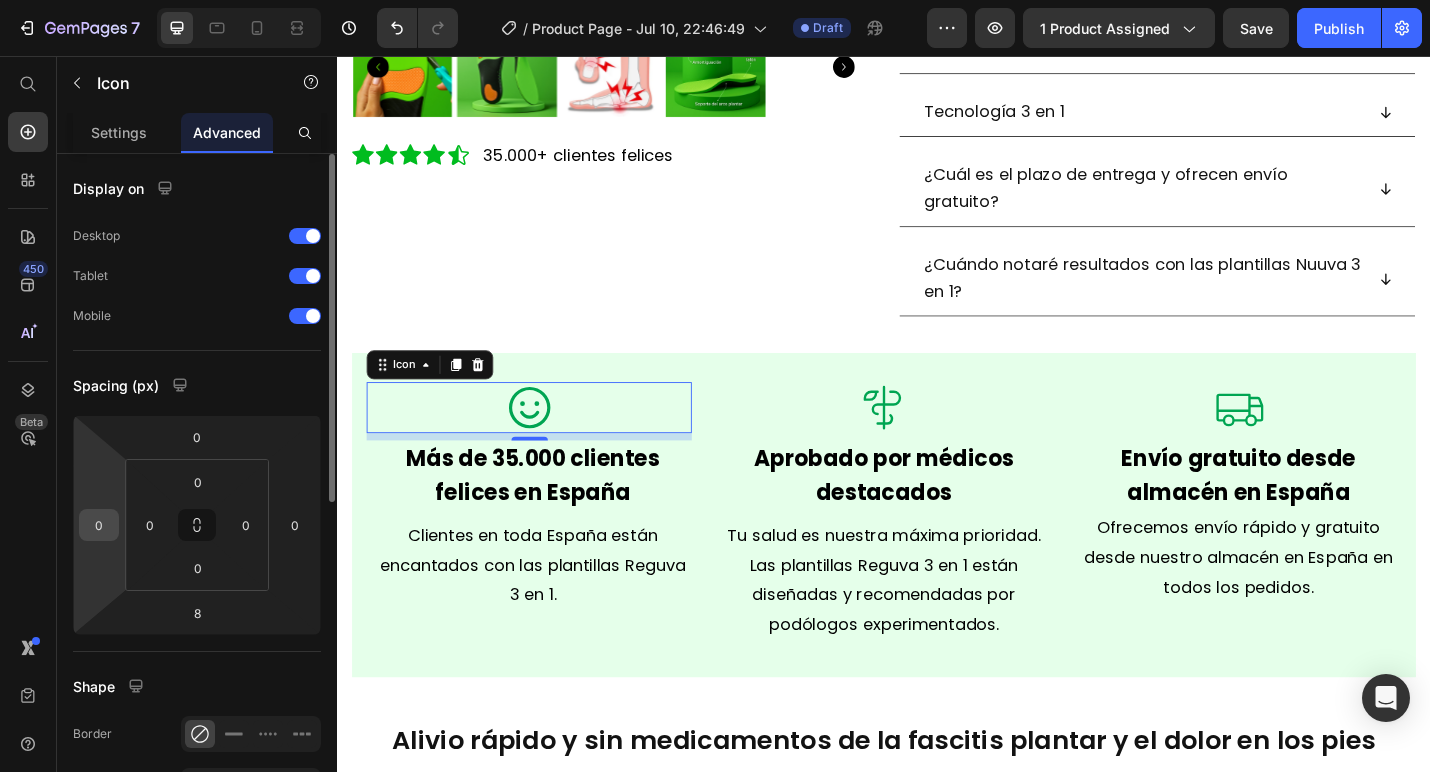 click on "0" at bounding box center (99, 525) 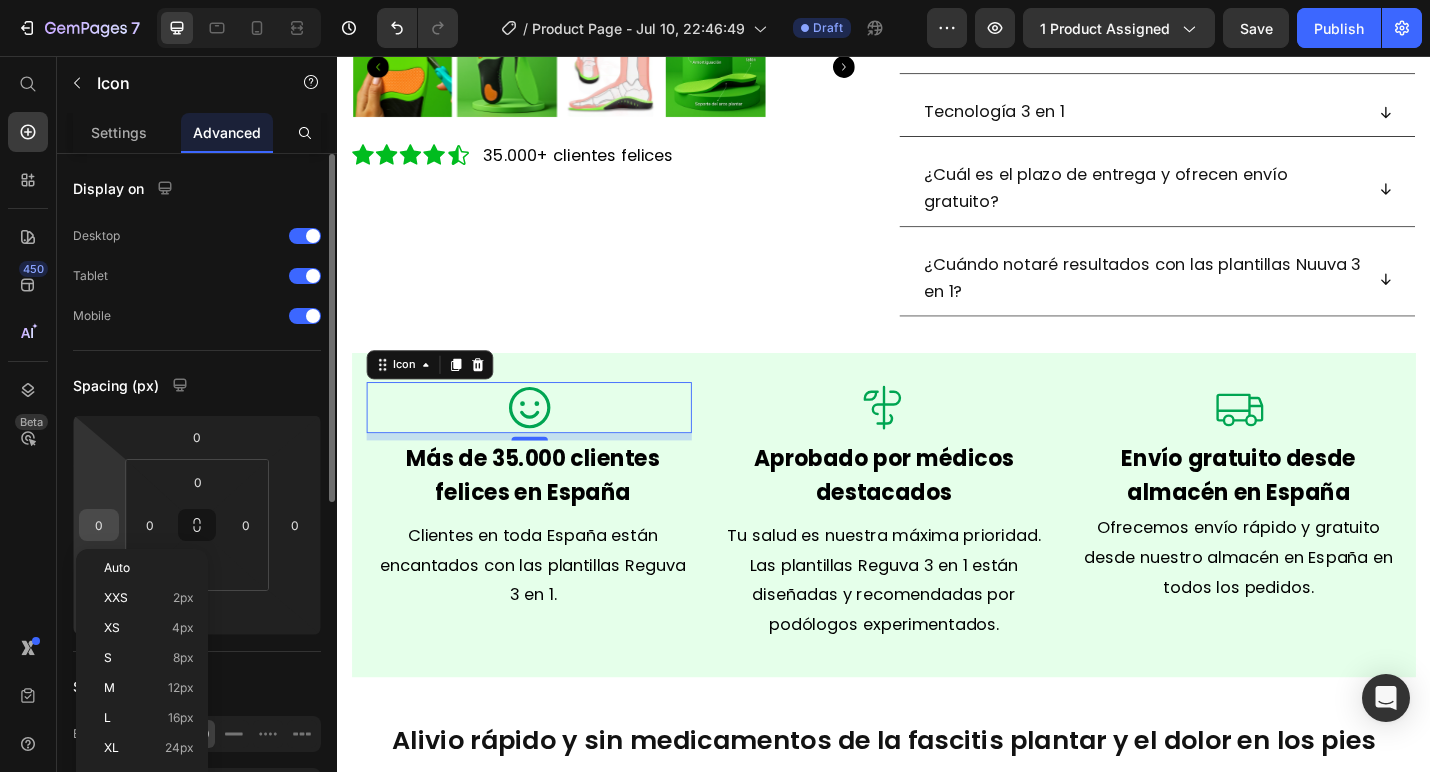 click on "0" at bounding box center [99, 525] 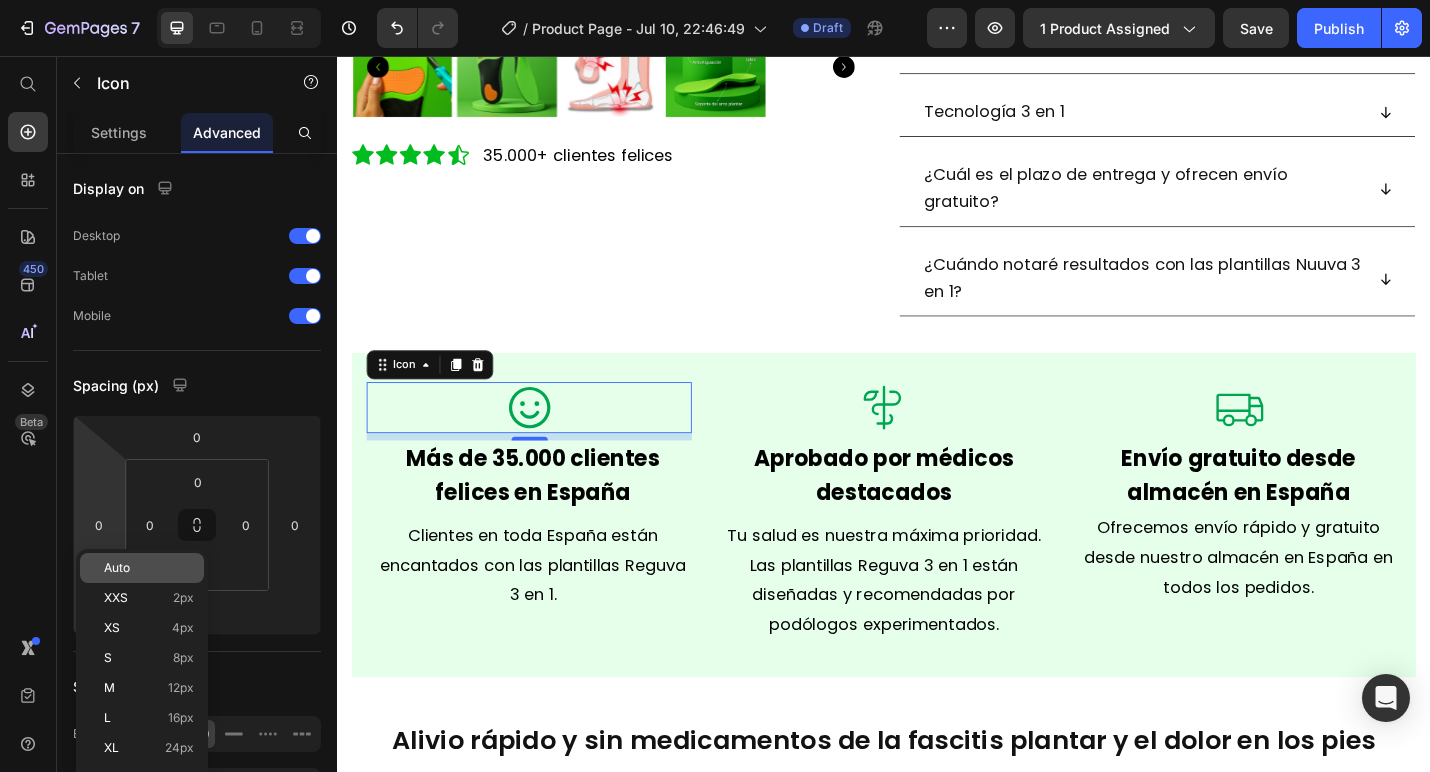 type on "8" 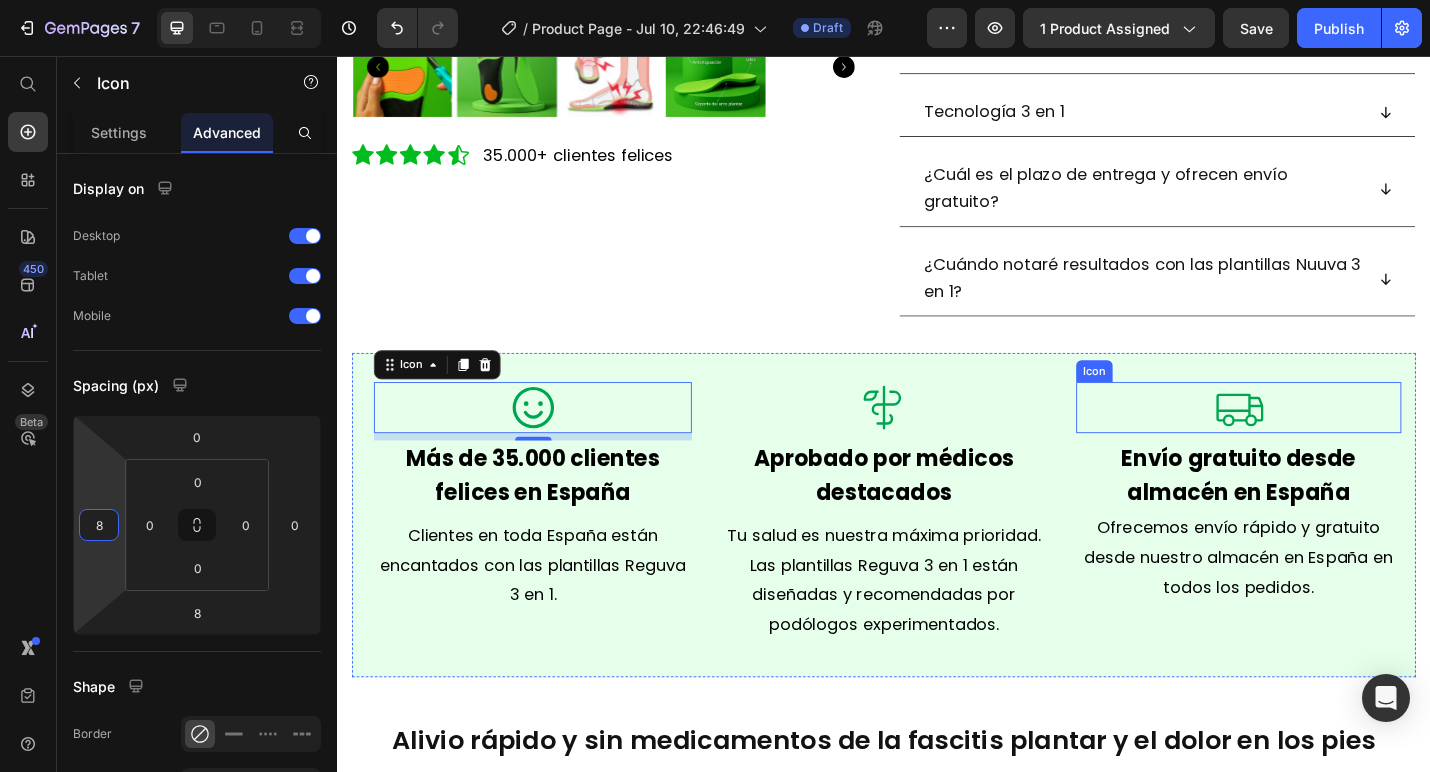 click on "Icon" at bounding box center [1326, 442] 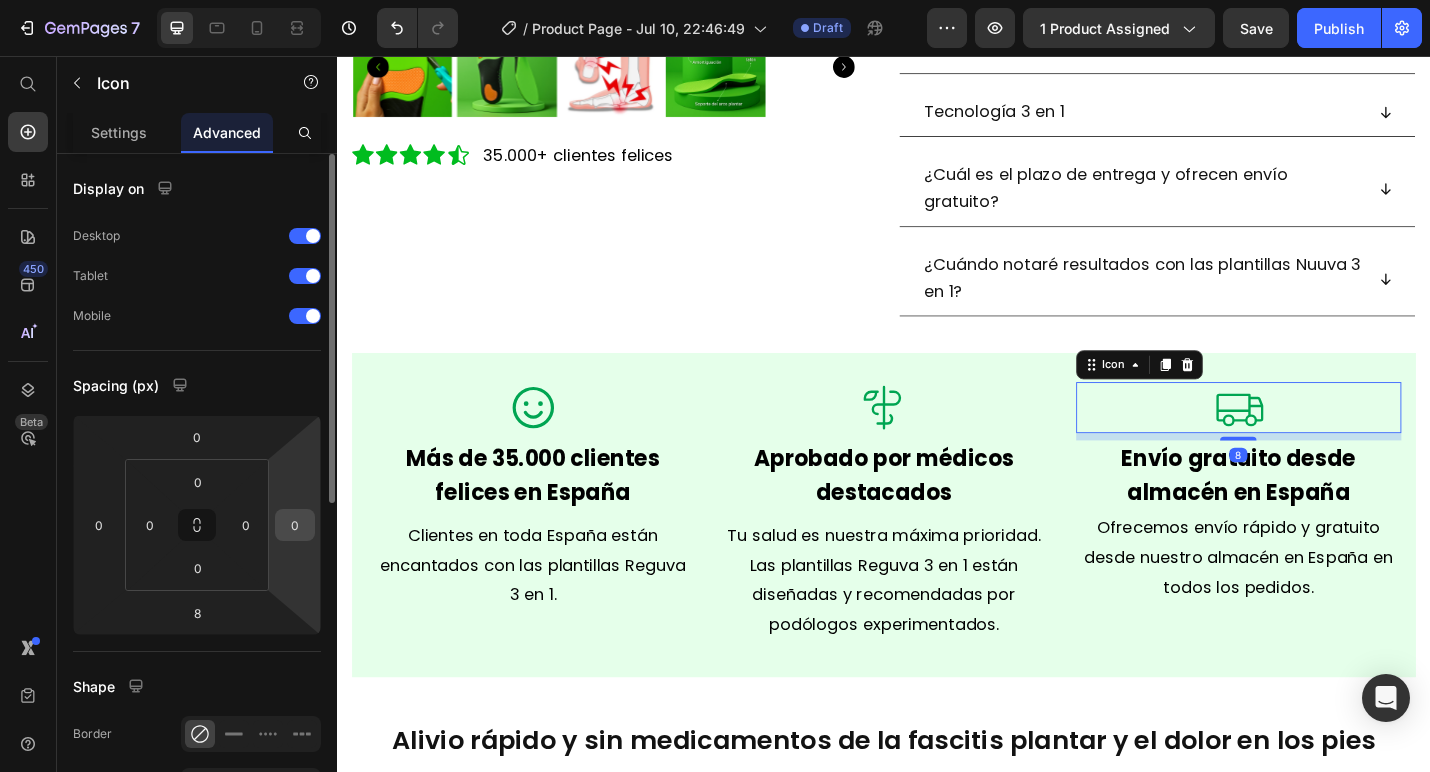 click on "0" at bounding box center (295, 525) 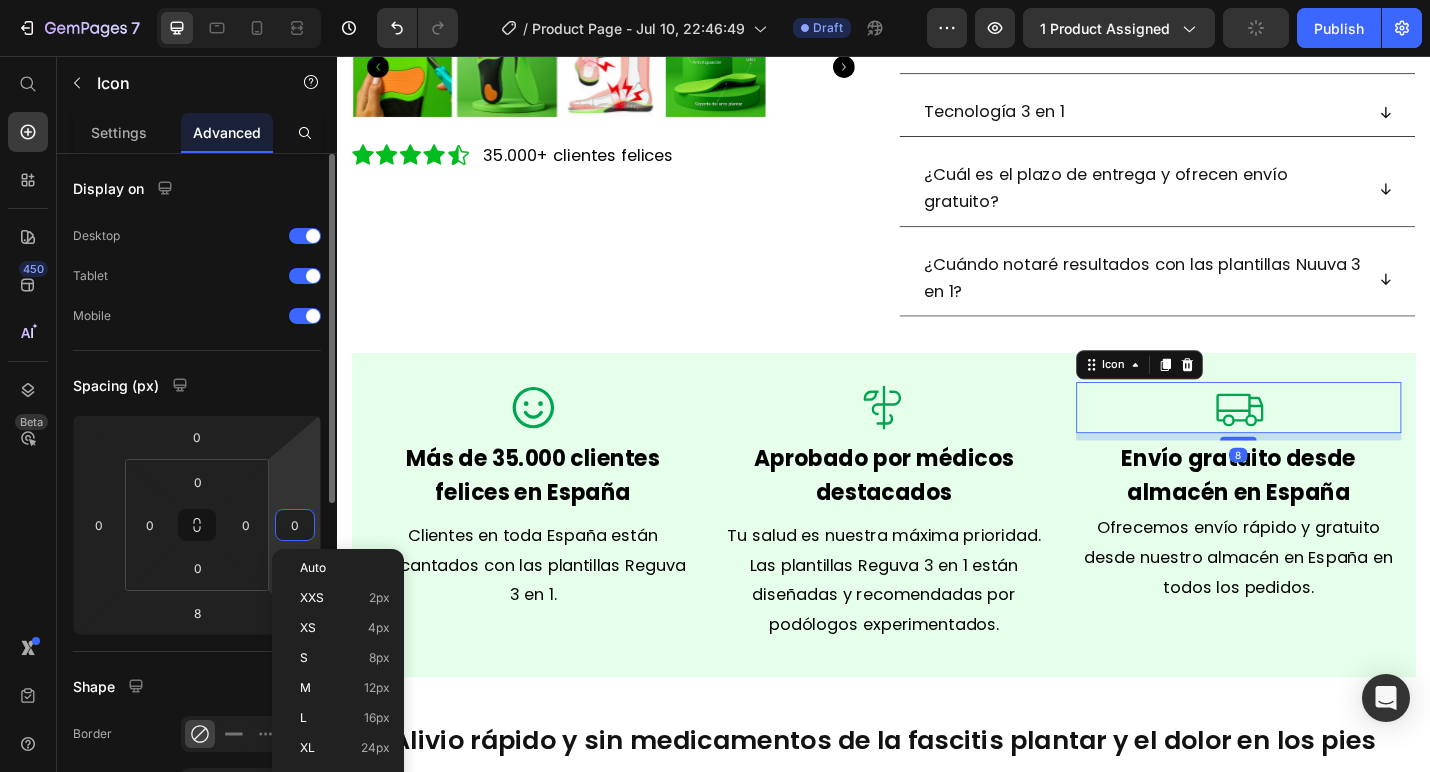 type on "8" 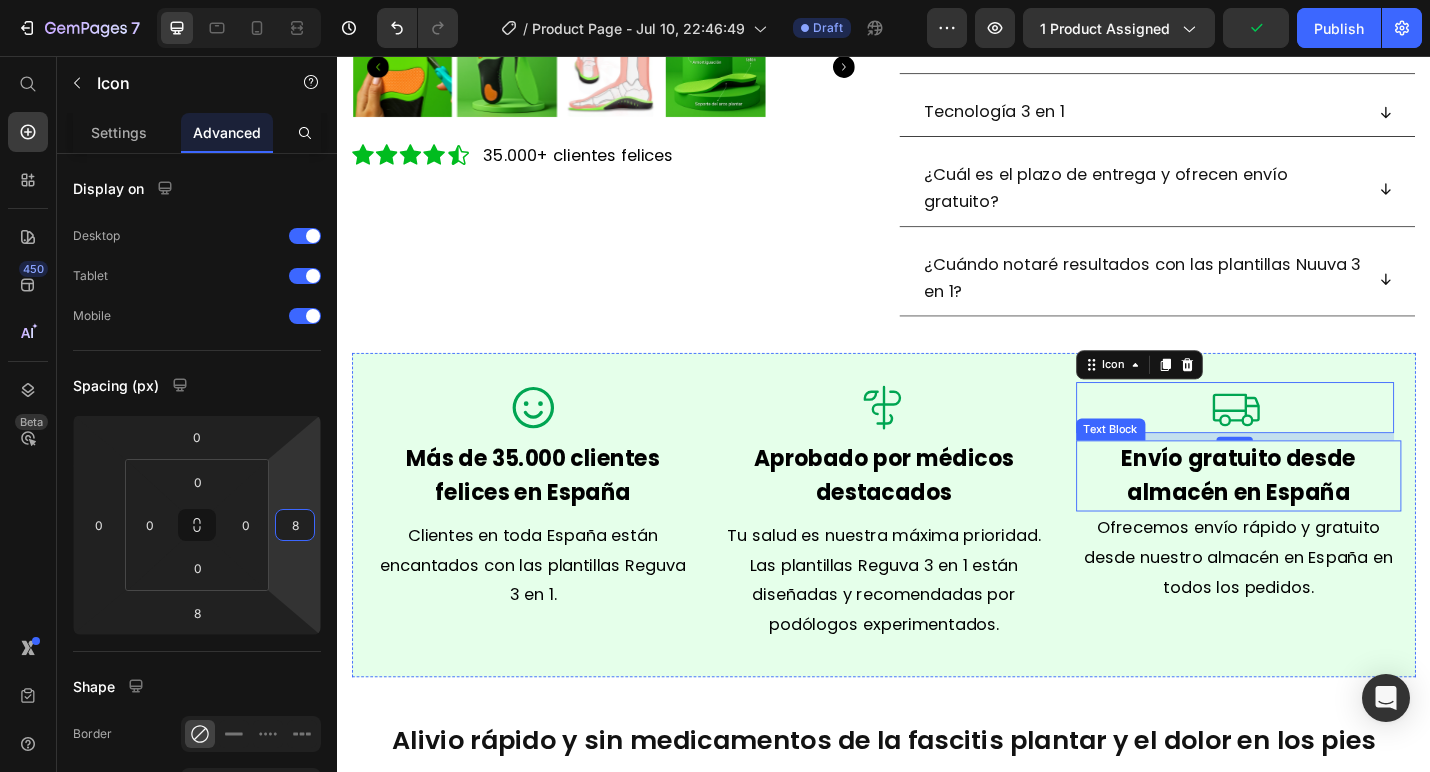 click on "Envío gratuito desde almacén en España" at bounding box center (1326, 516) 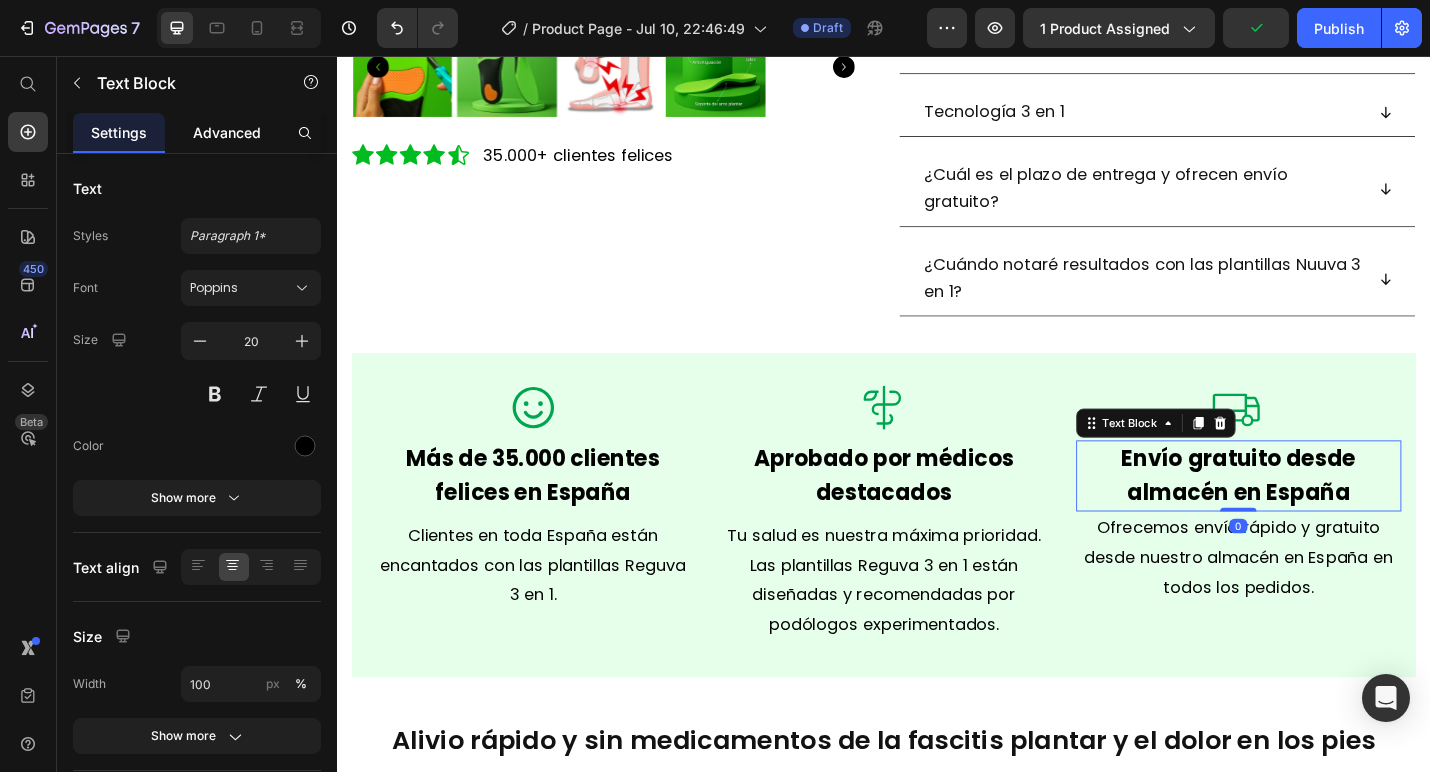 click on "Advanced" at bounding box center [227, 132] 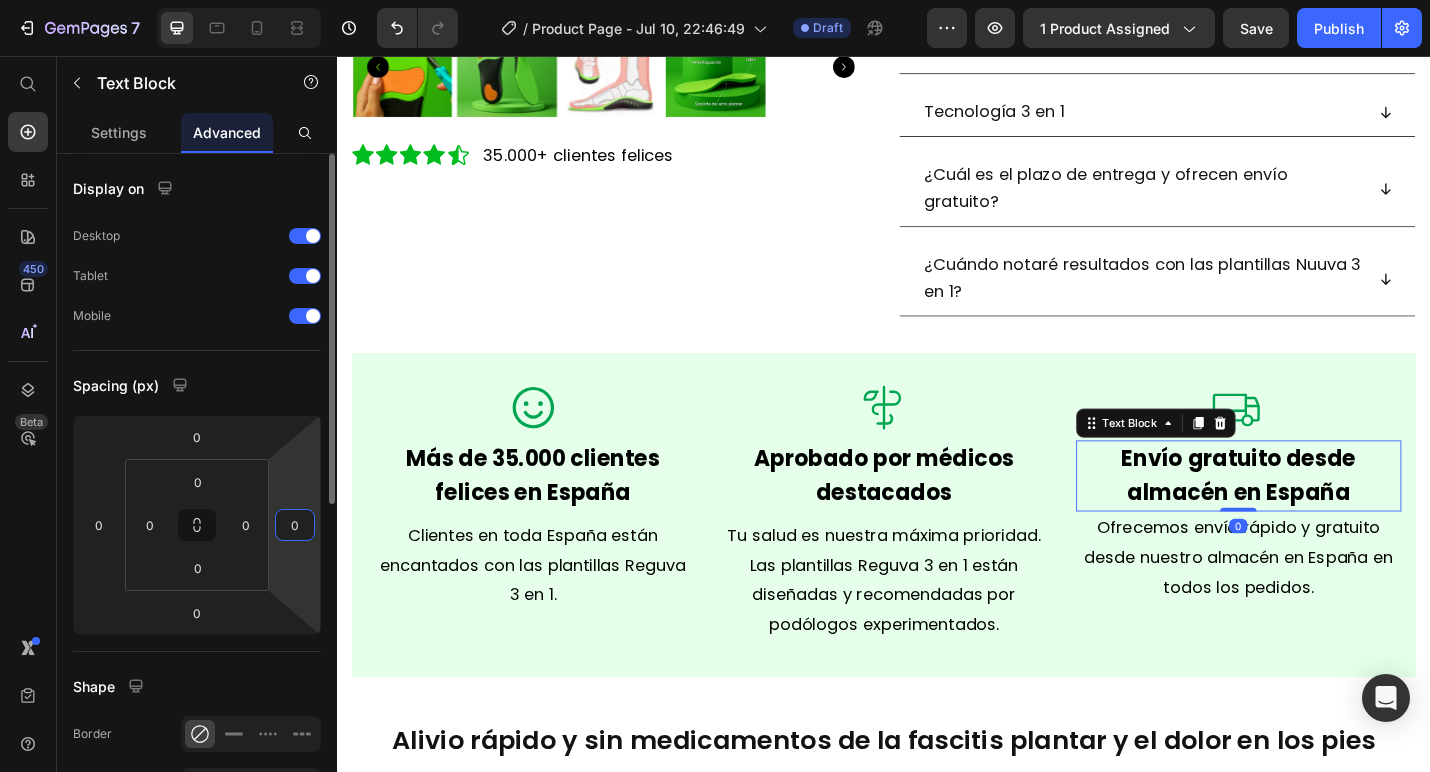 click on "0" at bounding box center [295, 525] 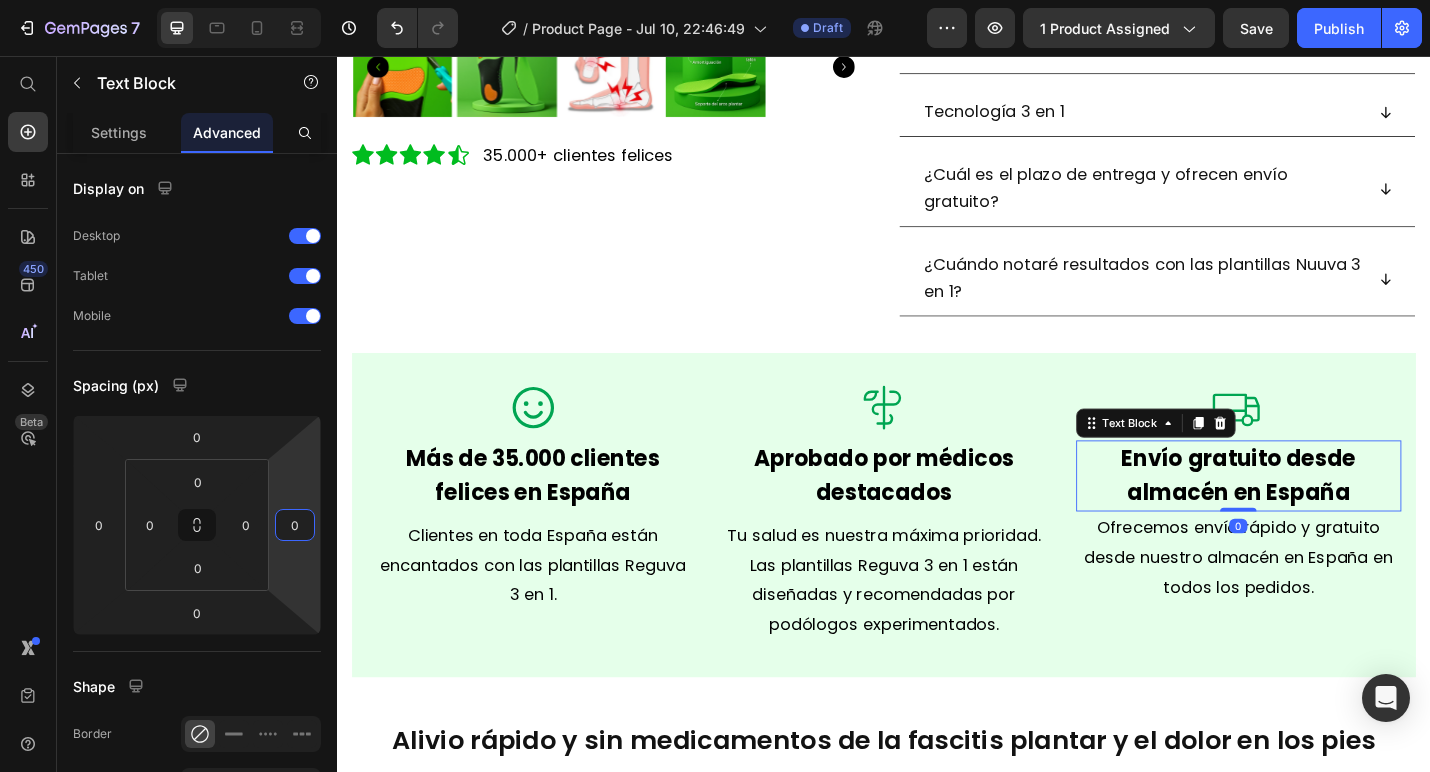 type on "8" 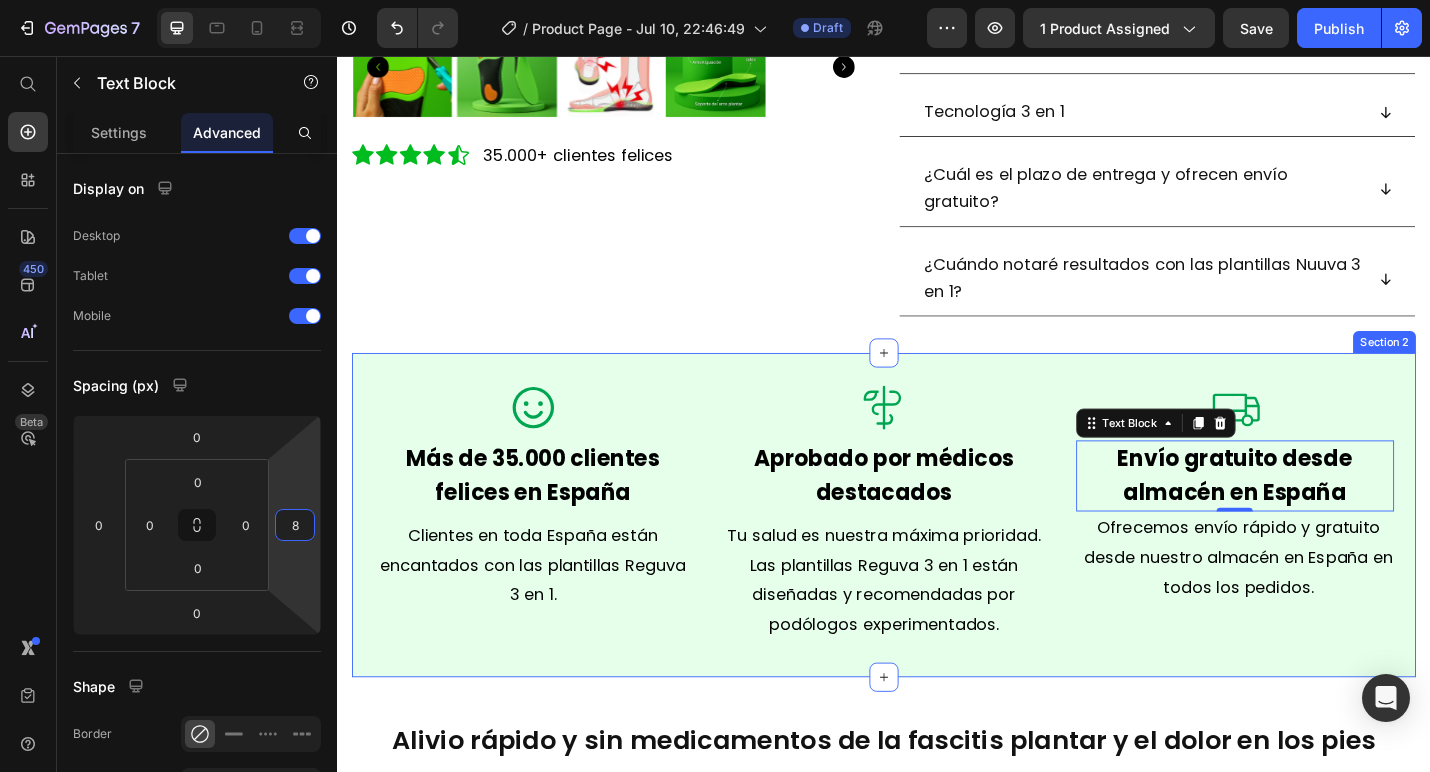 click on "Ofrecemos envío rápido y gratuito desde nuestro almacén en España en todos los pedidos." at bounding box center (1326, 606) 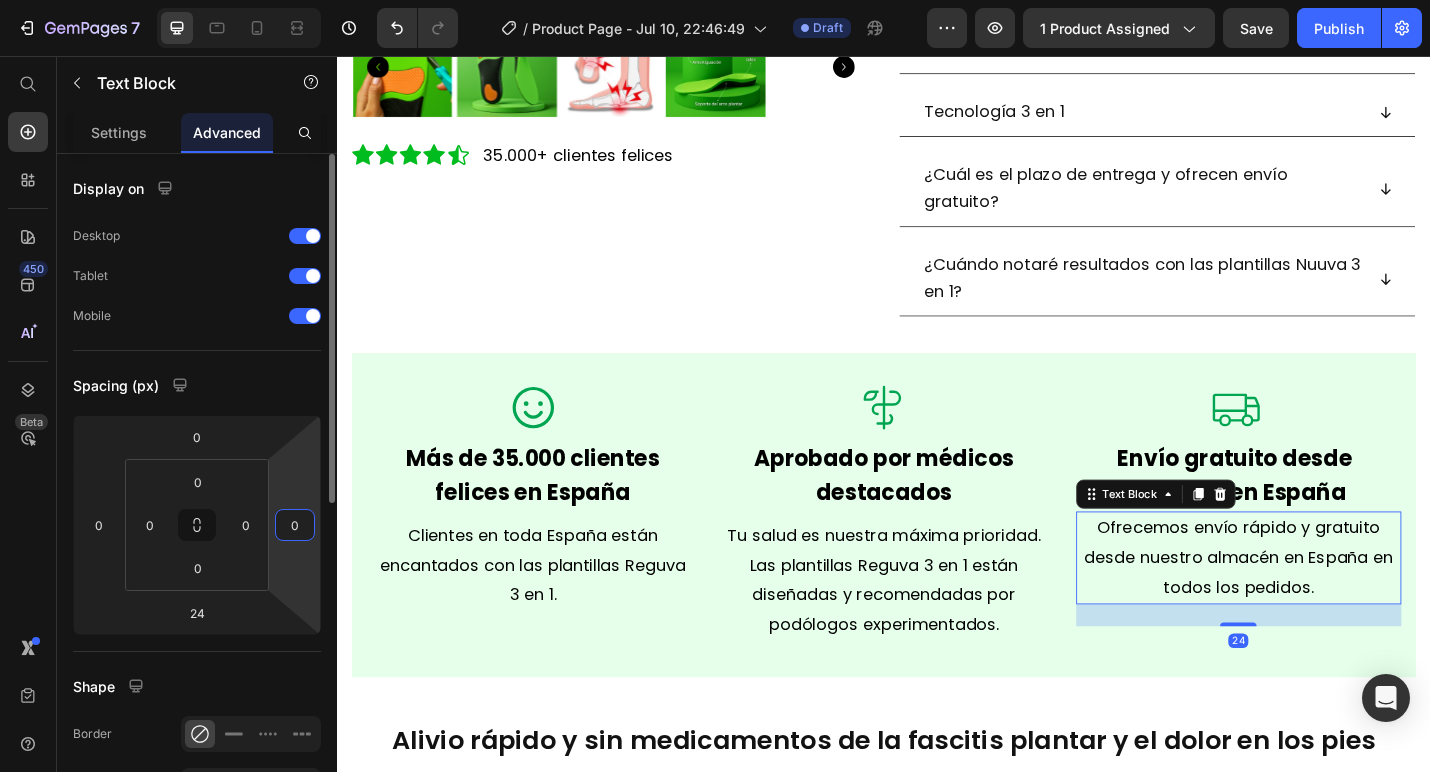 click on "0" at bounding box center (295, 525) 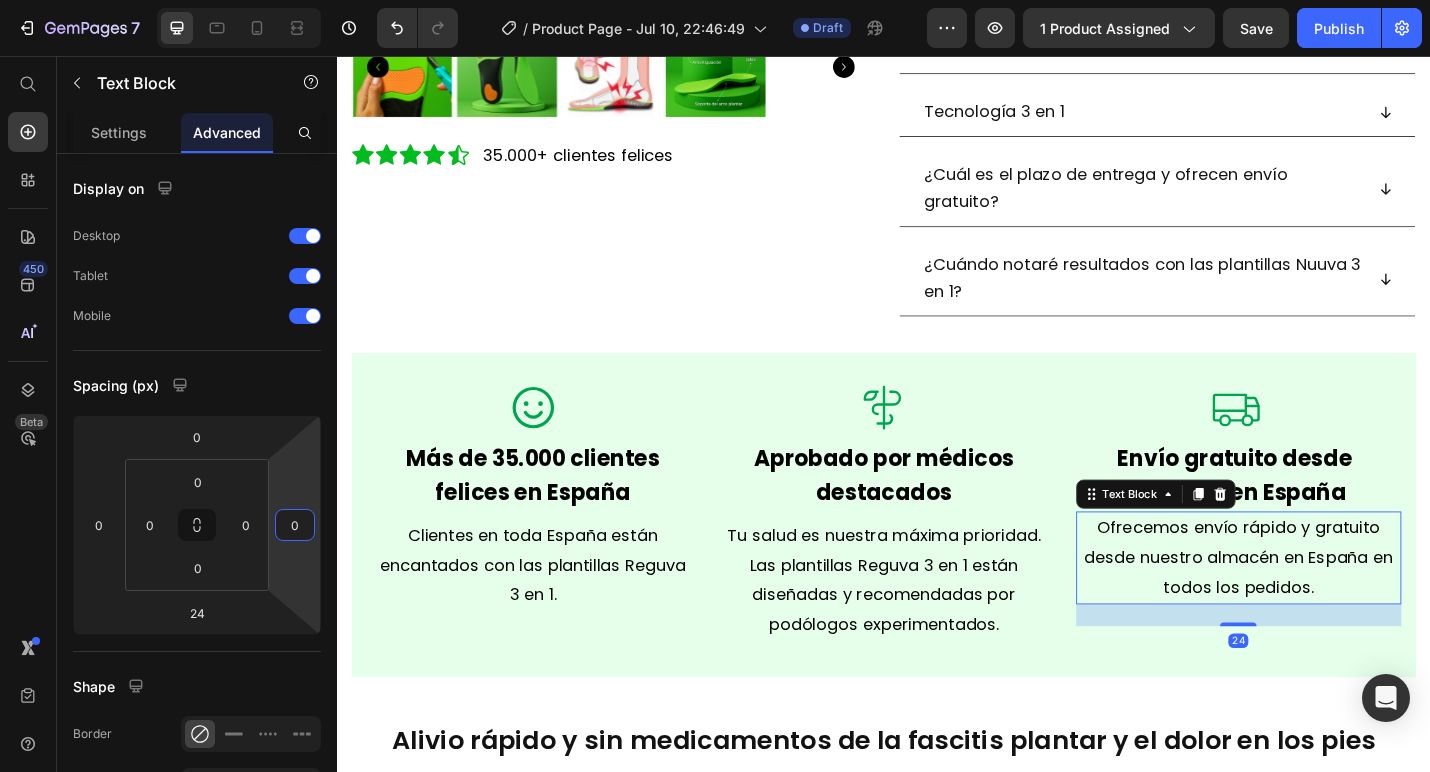 type on "8" 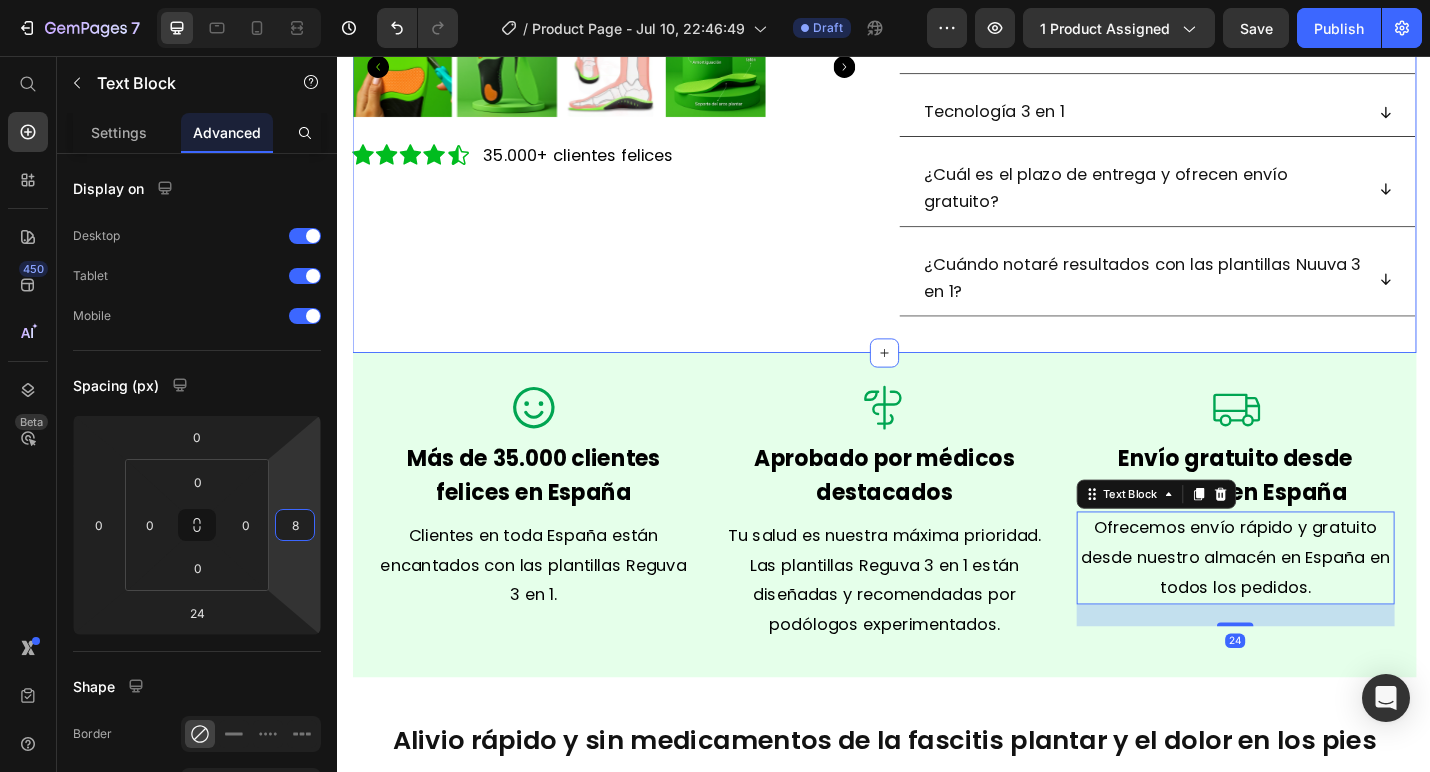 click on "¡LA OFERTA TERMINA HOY! Text Block
Product Images Icon Icon Icon Icon
Icon Icon List 35.000+ clientes felices Text Block Row ¿Sufres de  fascitis plantar, dolor o rigidez en los pies ? Heading ¡Las plantillas Reguva 3 en 1  utilizan 3 métodos clínicamente comprobados para aliviar el dolor en los pies, la rigidez y la fascitis plantar desde el primer uso! Text Block
Brinda alivio rápido de la fascitis plantar y el dolor en los pies.
Realinea tus pies y piernas.
Alivia la rigidez, la tensión y el dolor muscular.
Siente la diferencia desde el primer día. Item List AÑADIR AL CARRITO Add to Cart
Guía de tallas
Tecnología 3 en 1
¿Cuál es el plazo de entrega y ofrecen envío gratuito?
¿Cuándo notaré resultados con las plantillas Nuuva 3 en 1? Accordion Product Section 1" at bounding box center (937, -147) 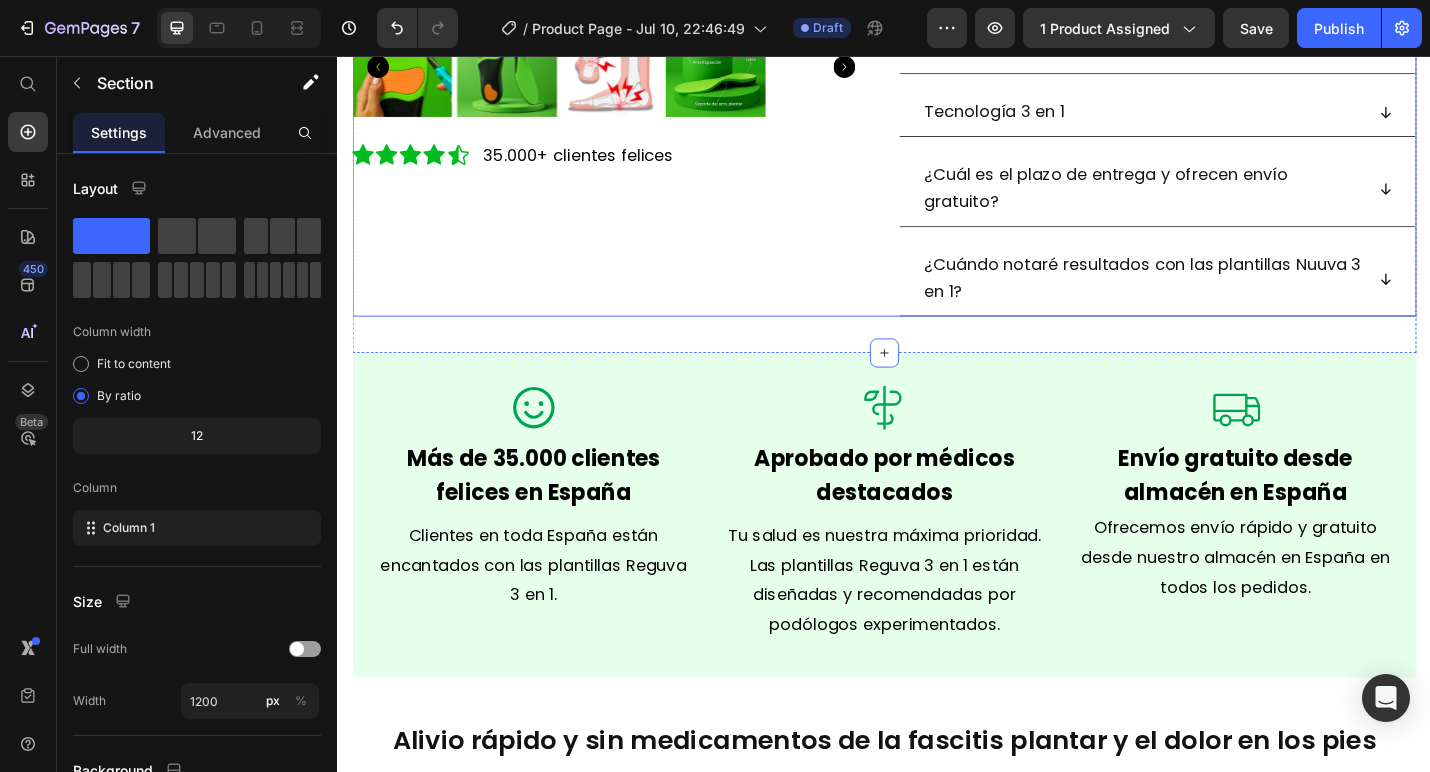 click on "Product Images Icon Icon Icon Icon
Icon Icon List 35.000+ clientes felices Text Block Row" at bounding box center [637, -111] 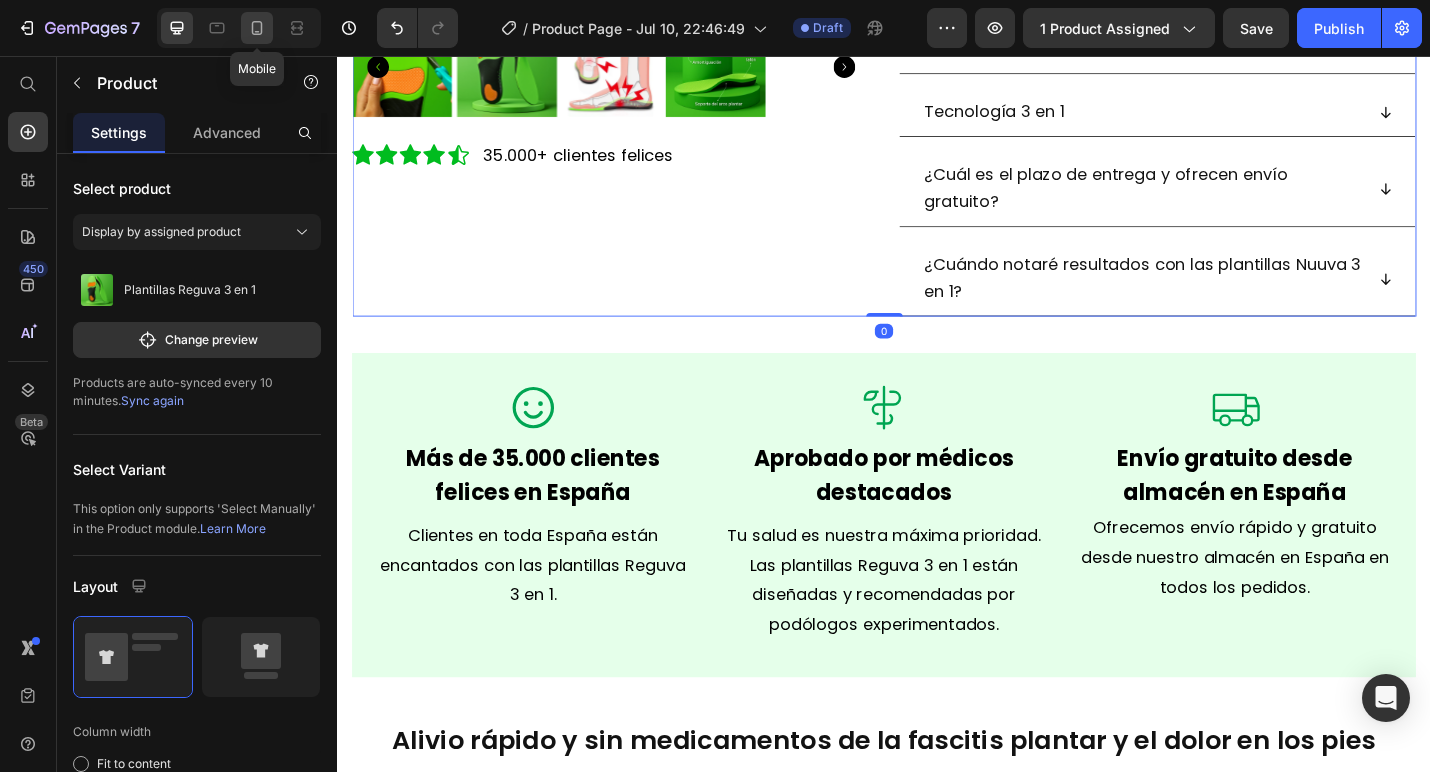 click 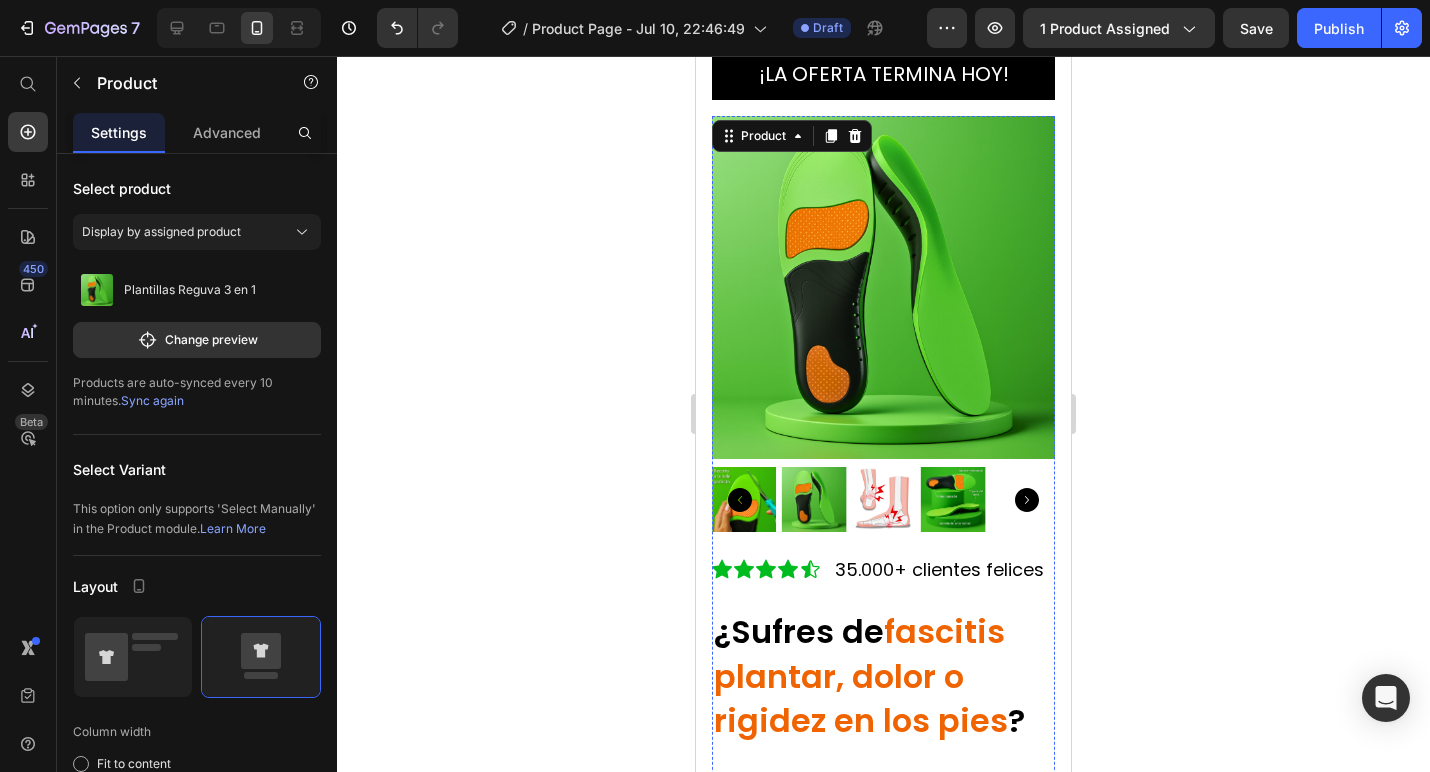 scroll, scrollTop: 56, scrollLeft: 0, axis: vertical 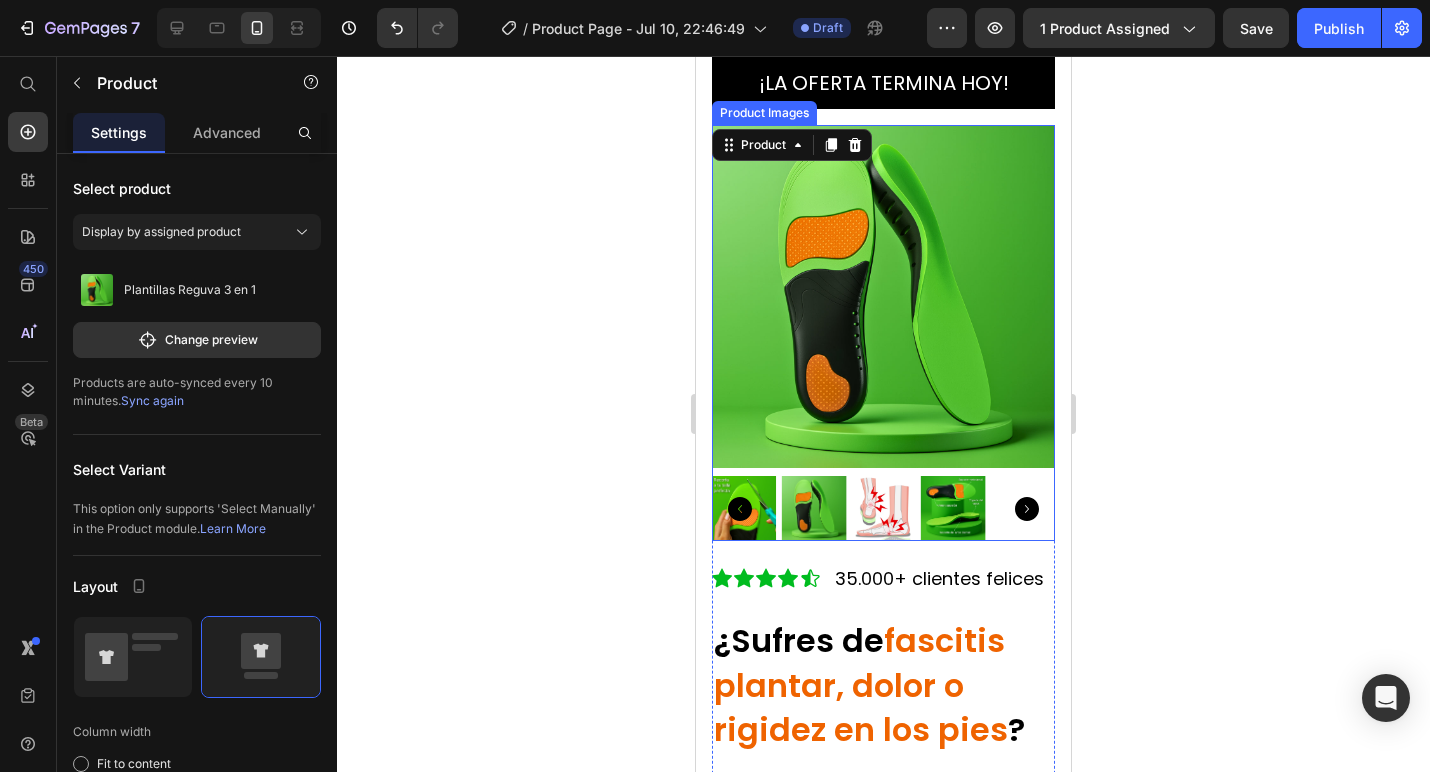 click 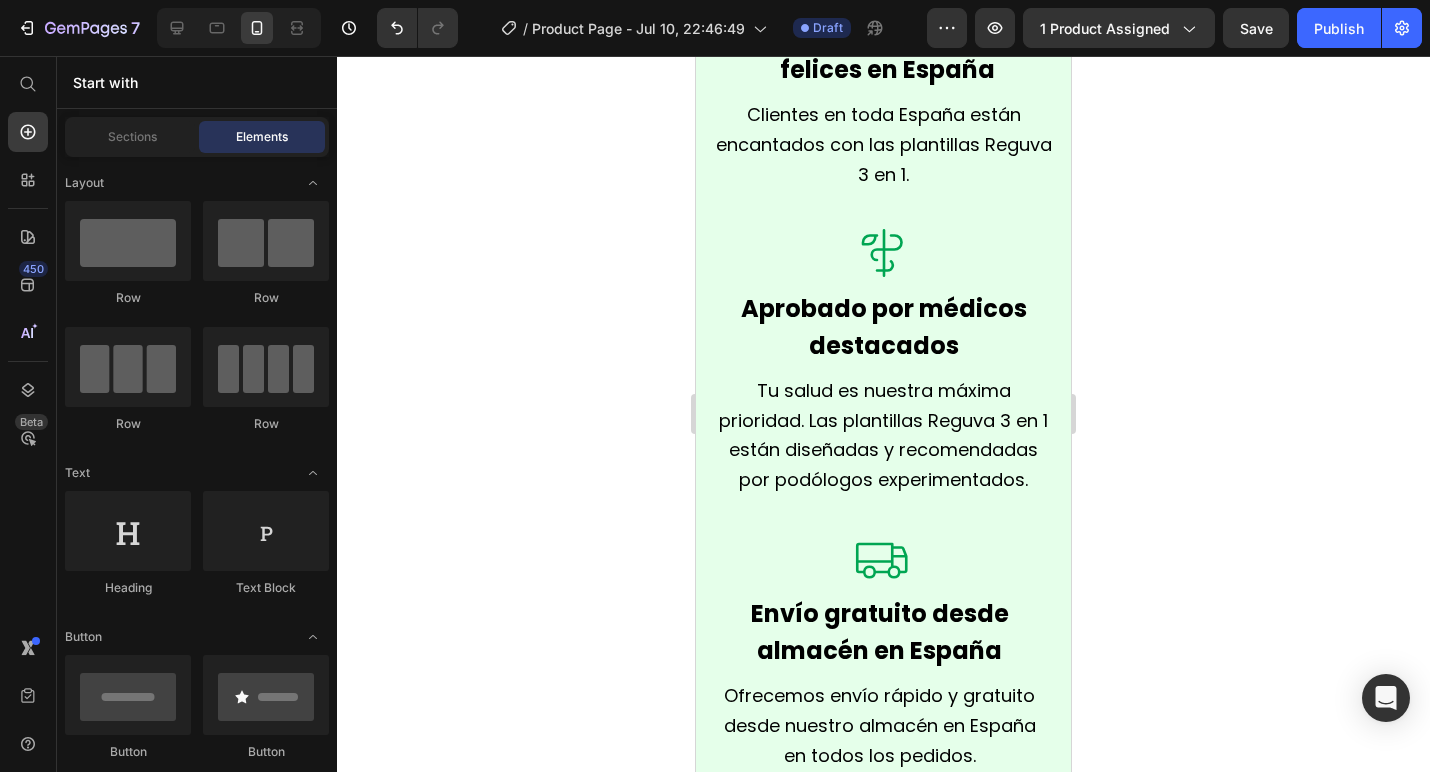 scroll, scrollTop: 1731, scrollLeft: 0, axis: vertical 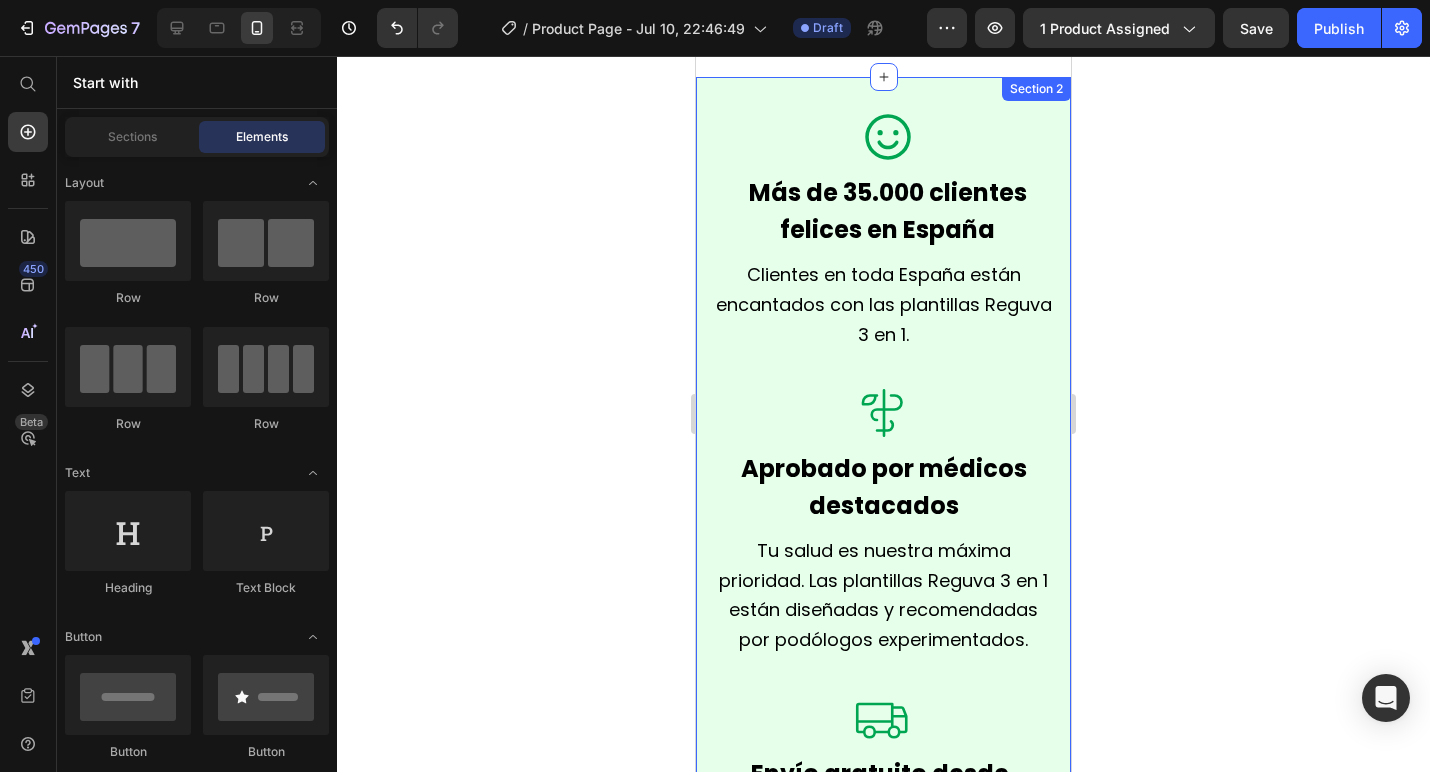 click on "Icon Más de 35.000 clientes felices en España Text Block Clientes en toda España están encantados con las plantillas Reguva 3 en 1. Text Block
Icon Aprobado por médicos destacados Text Block Tu salud es nuestra máxima prioridad. Las plantillas Reguva 3 en 1 están diseñadas y recomendadas por podólogos experimentados. Text Block
Icon Envío gratuito desde almacén en España Text Block Ofrecemos envío rápido y gratuito desde nuestro almacén en España en todos los pedidos. Text Block Section 2" at bounding box center [883, 525] 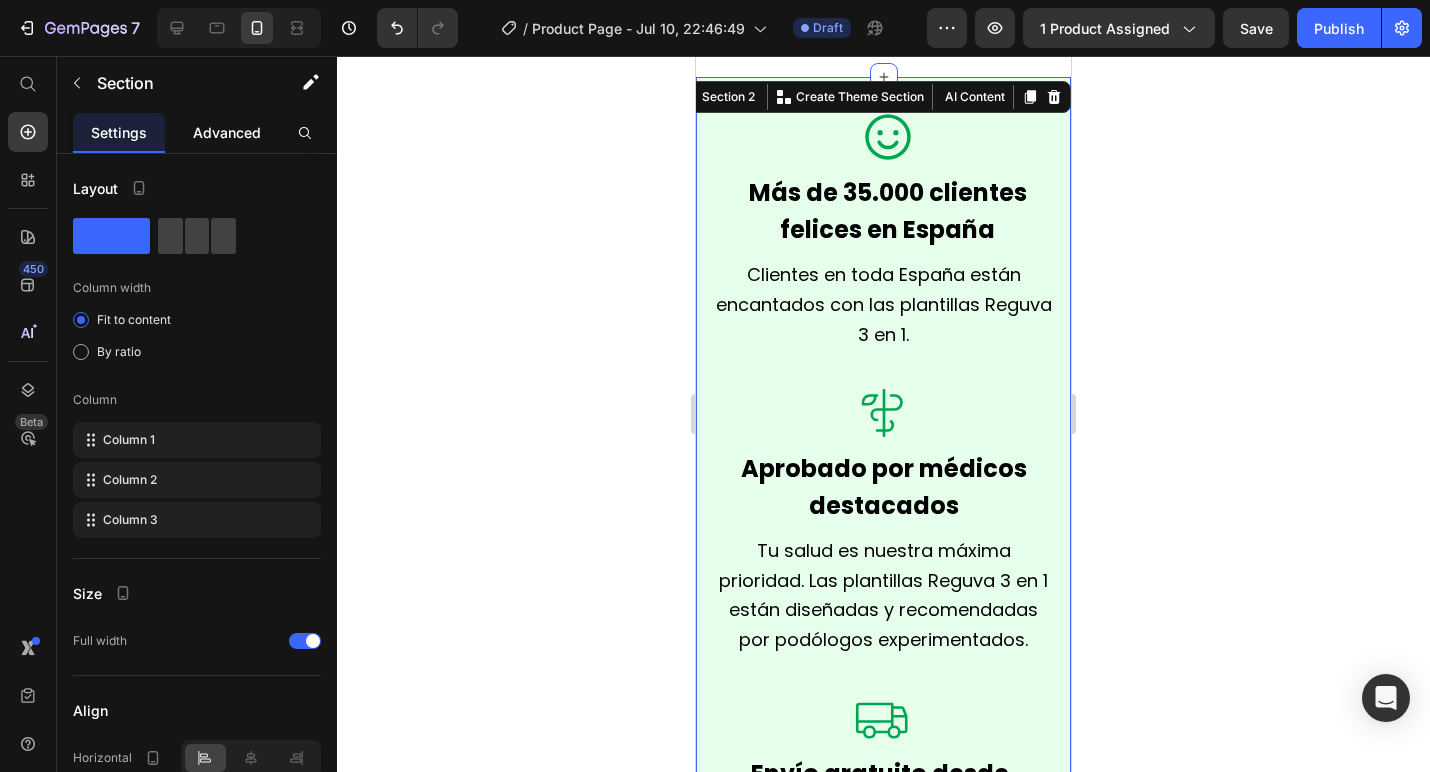 click on "Advanced" 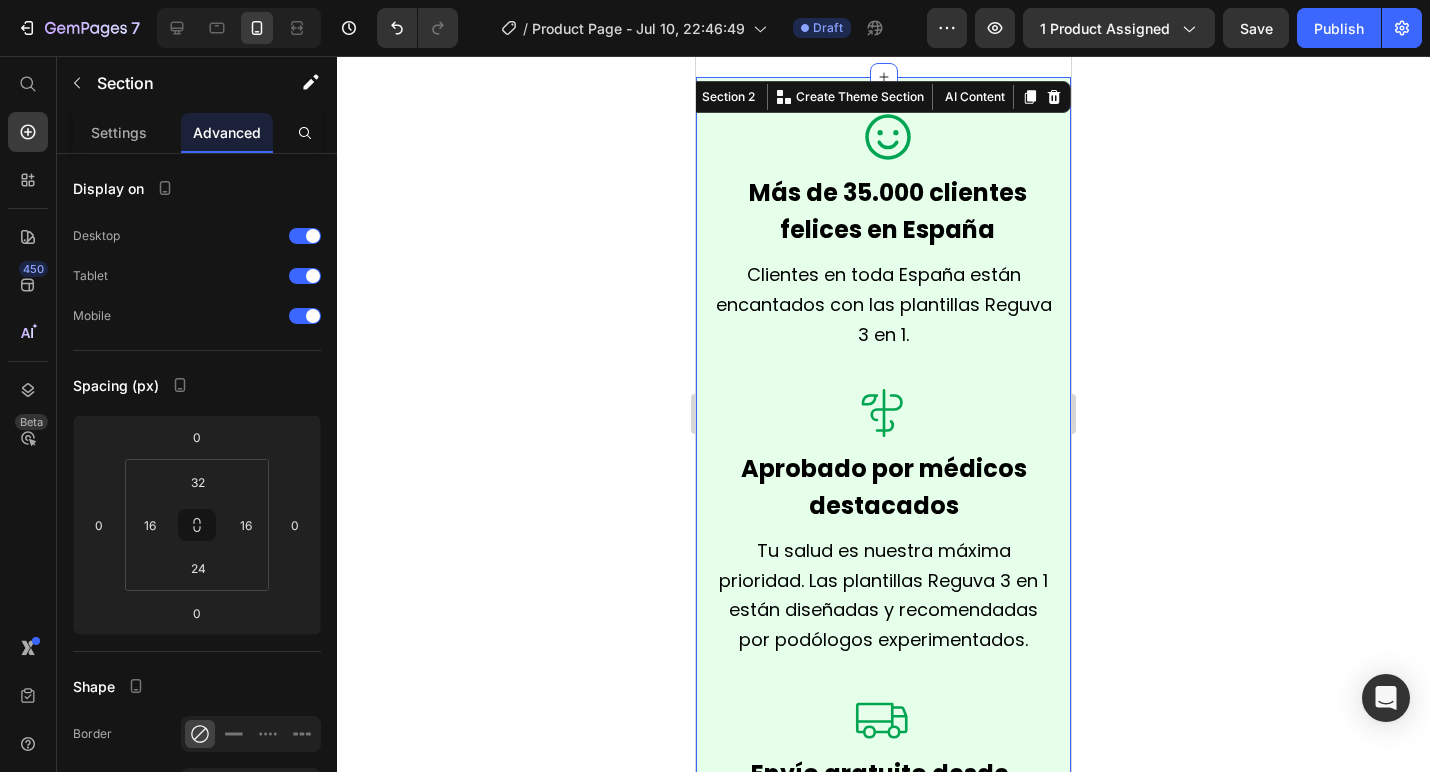 click 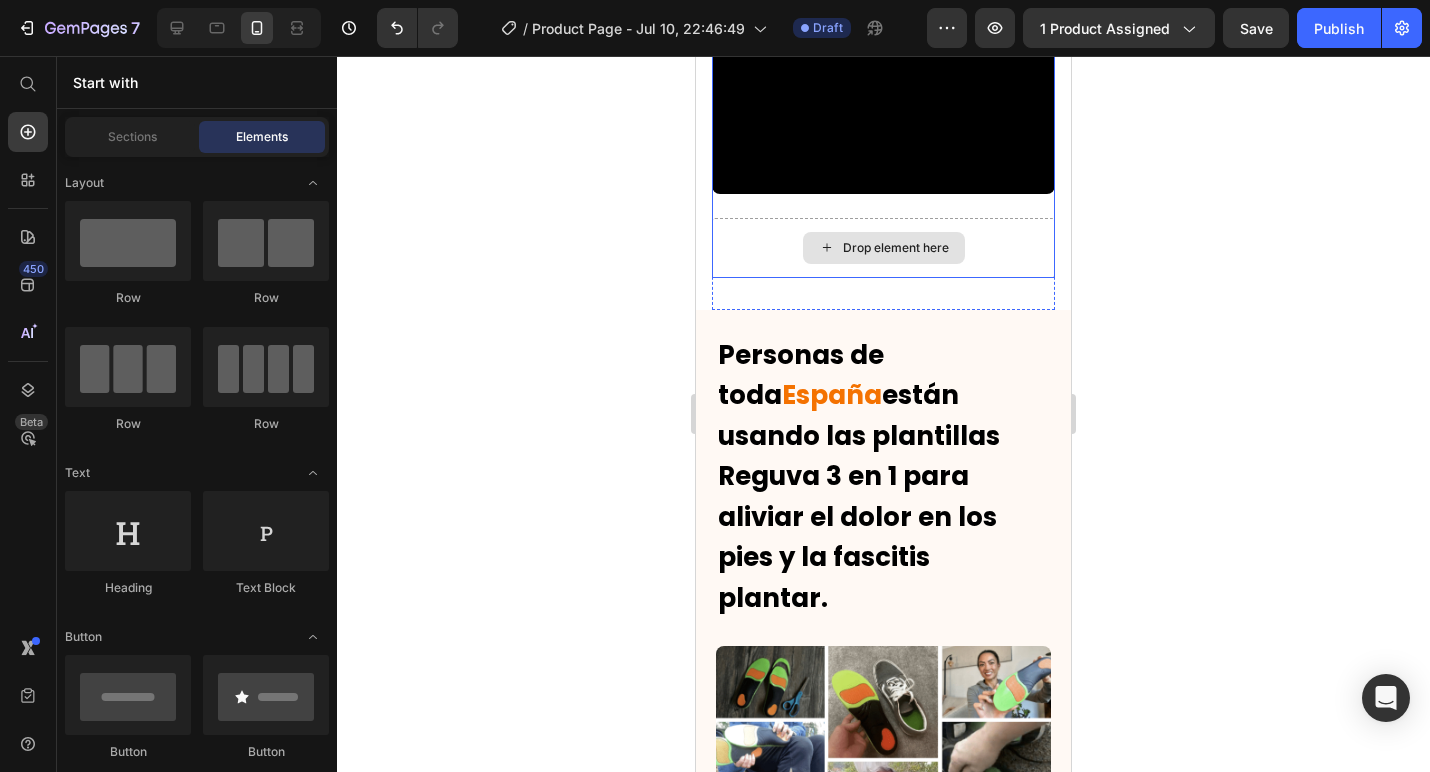scroll, scrollTop: 3727, scrollLeft: 0, axis: vertical 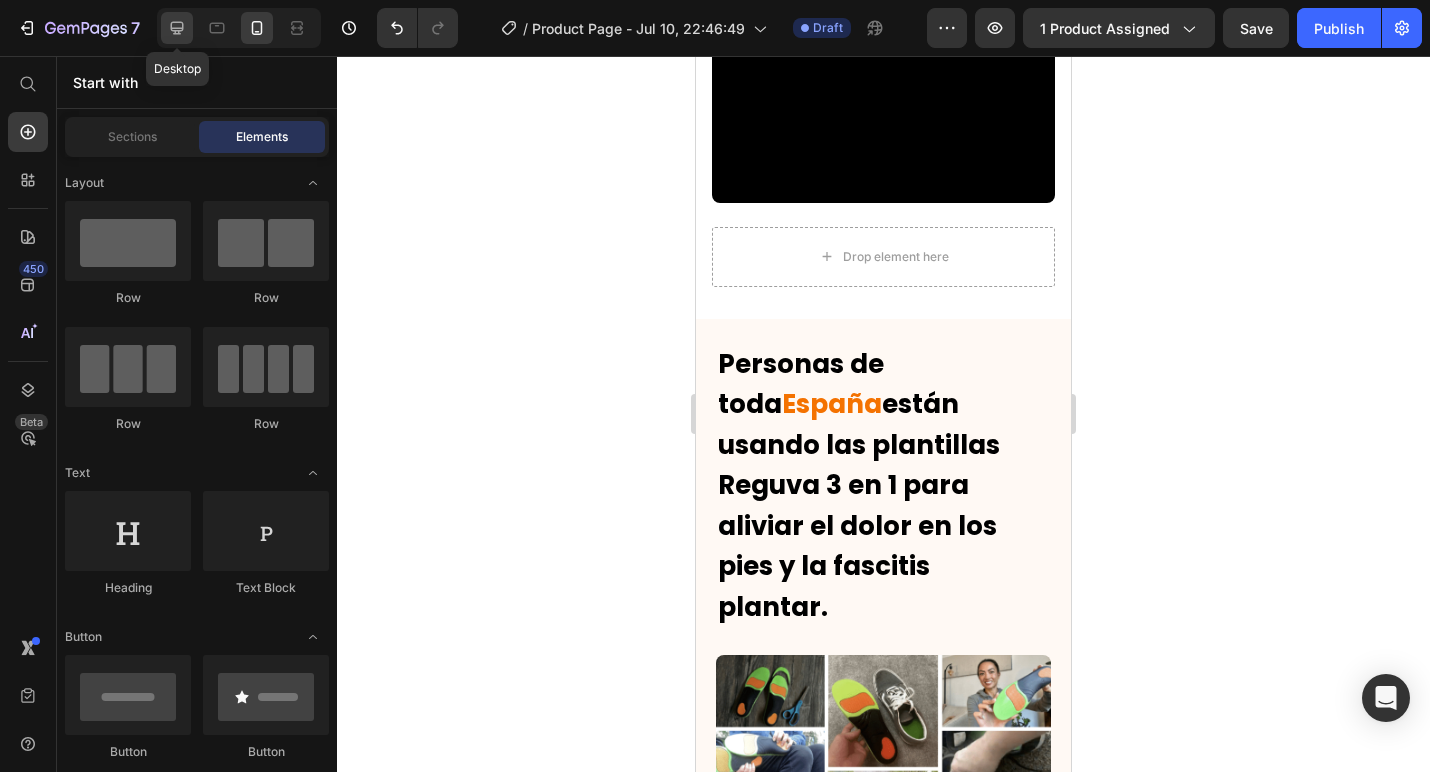 click 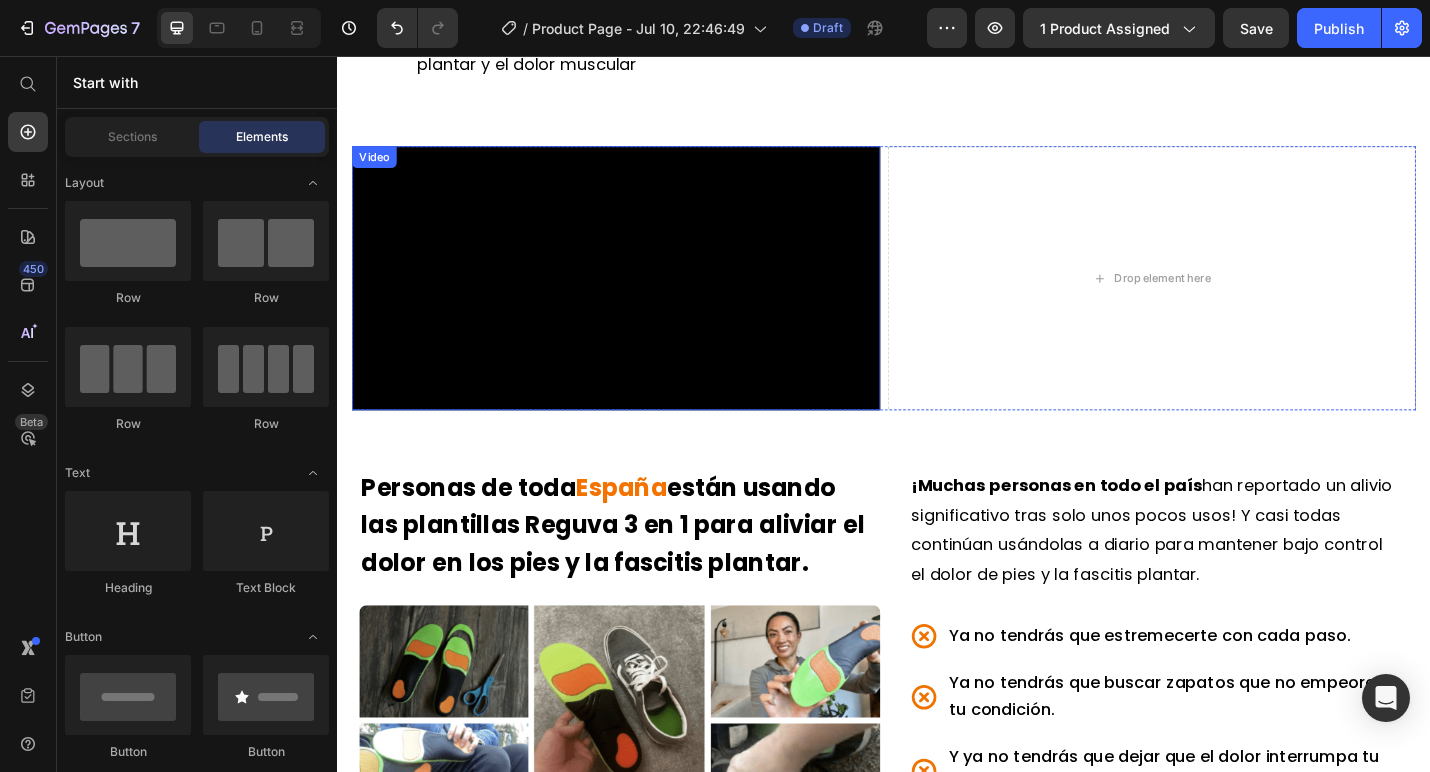 scroll, scrollTop: 2042, scrollLeft: 0, axis: vertical 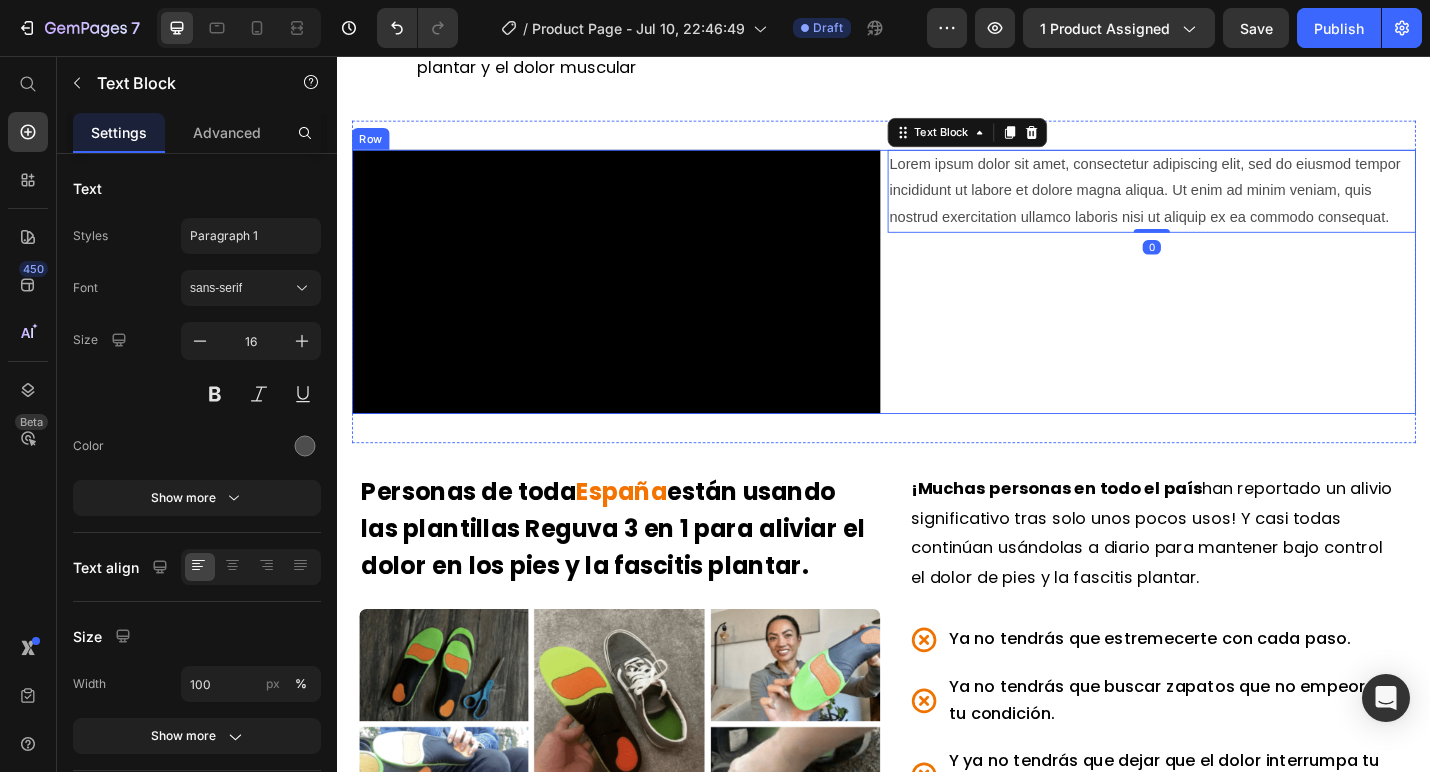 click on "Lorem ipsum dolor sit amet, consectetur adipiscing elit, sed do eiusmod tempor incididunt ut labore et dolore magna aliqua. Ut enim ad minim veniam, quis nostrud exercitation ullamco laboris nisi ut aliquip ex ea commodo consequat." at bounding box center (1231, 204) 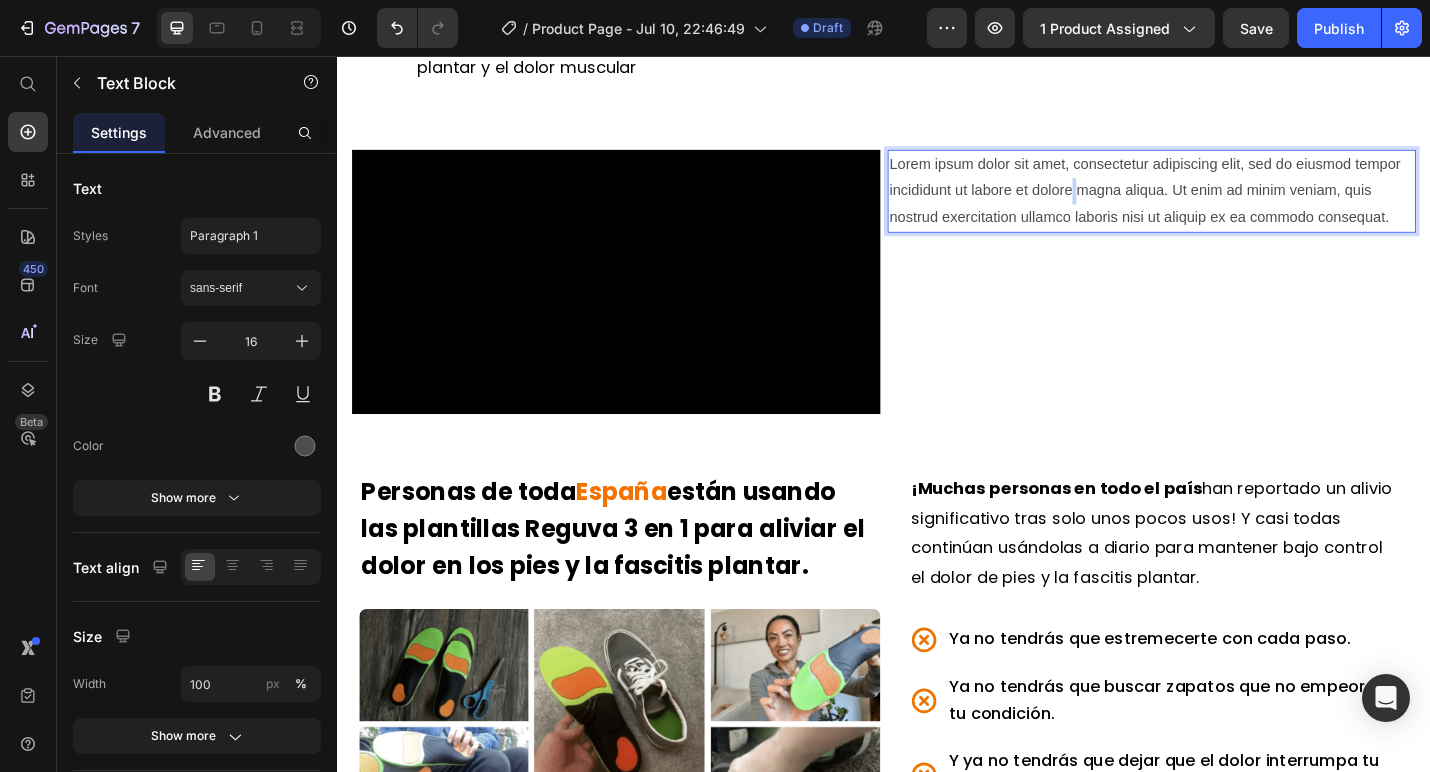 click on "Lorem ipsum dolor sit amet, consectetur adipiscing elit, sed do eiusmod tempor incididunt ut labore et dolore magna aliqua. Ut enim ad minim veniam, quis nostrud exercitation ullamco laboris nisi ut aliquip ex ea commodo consequat." at bounding box center (1231, 204) 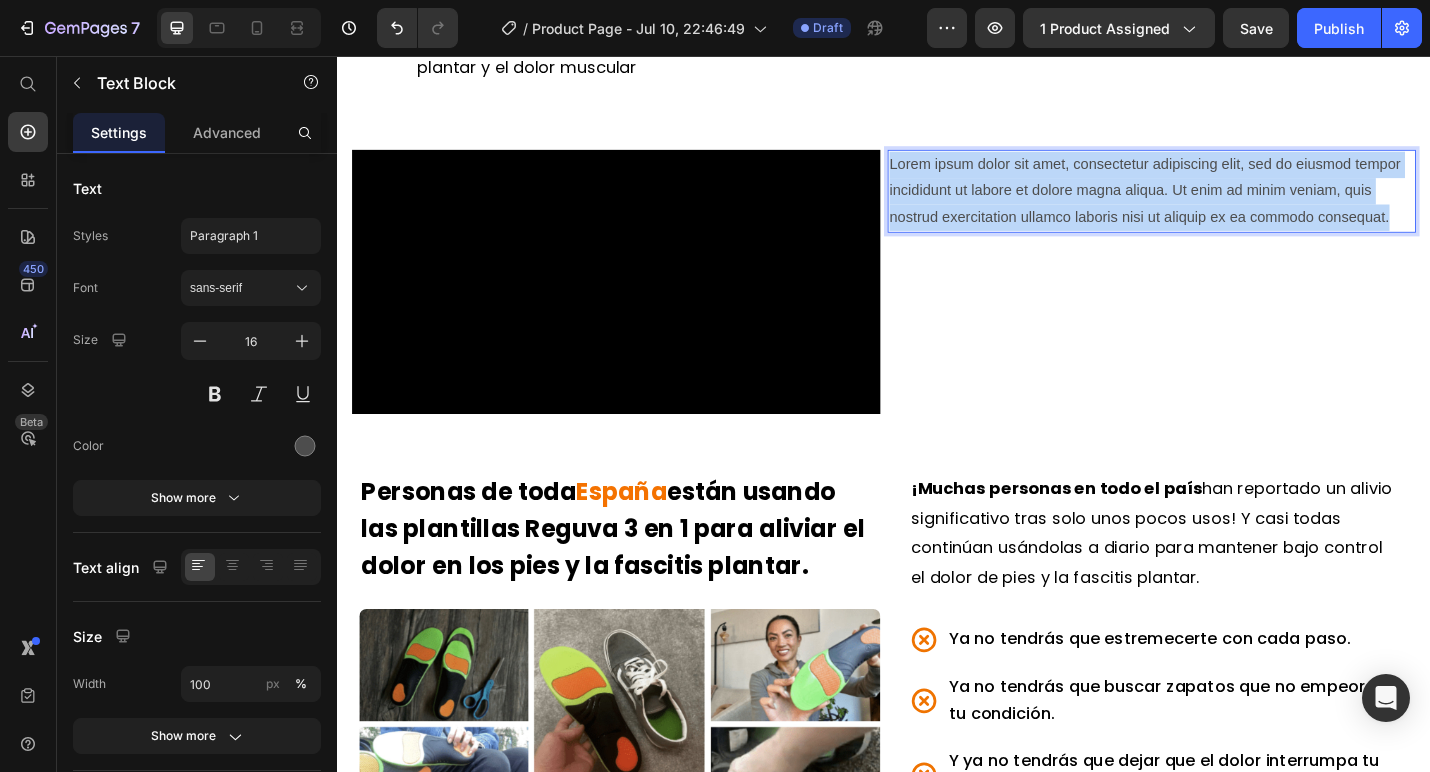 click on "Lorem ipsum dolor sit amet, consectetur adipiscing elit, sed do eiusmod tempor incididunt ut labore et dolore magna aliqua. Ut enim ad minim veniam, quis nostrud exercitation ullamco laboris nisi ut aliquip ex ea commodo consequat." at bounding box center (1231, 204) 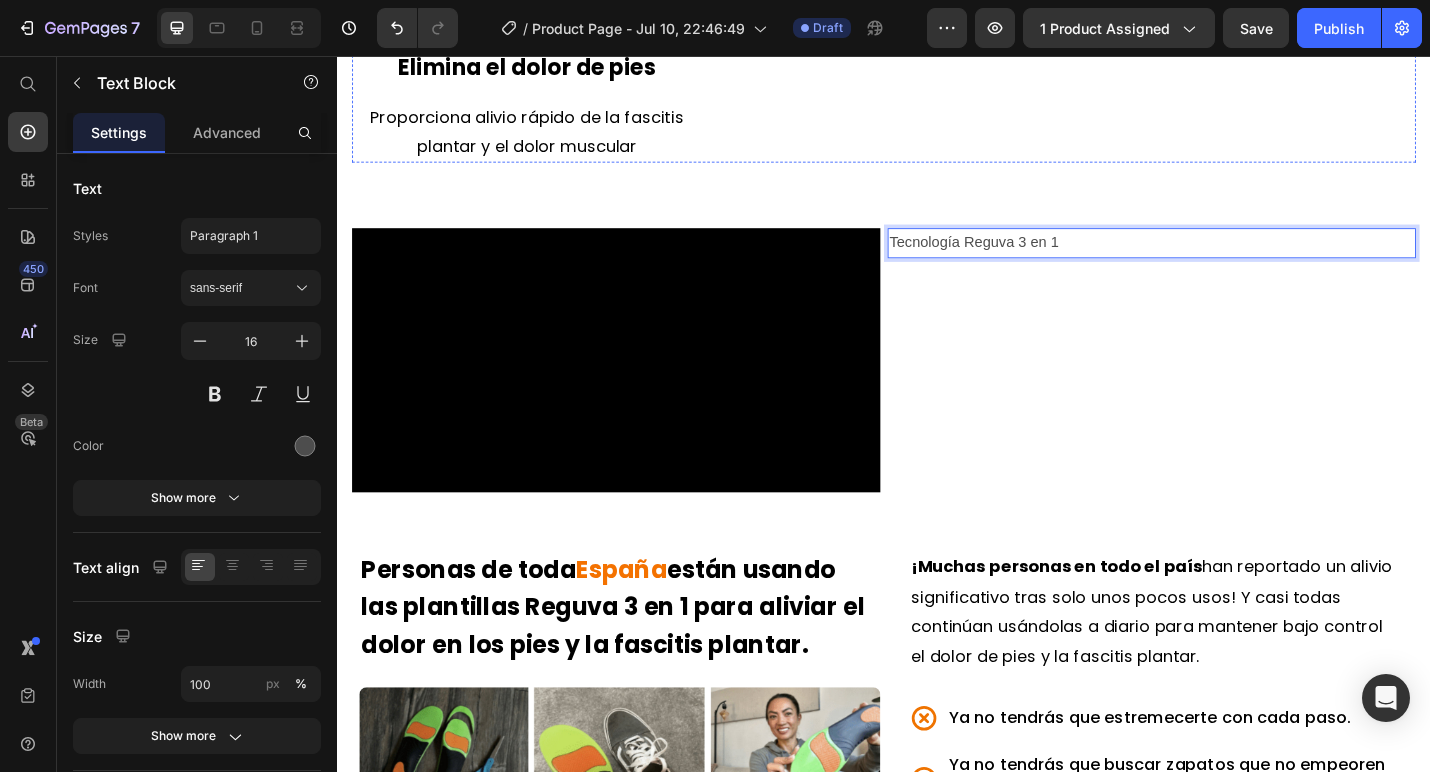 scroll, scrollTop: 1960, scrollLeft: 0, axis: vertical 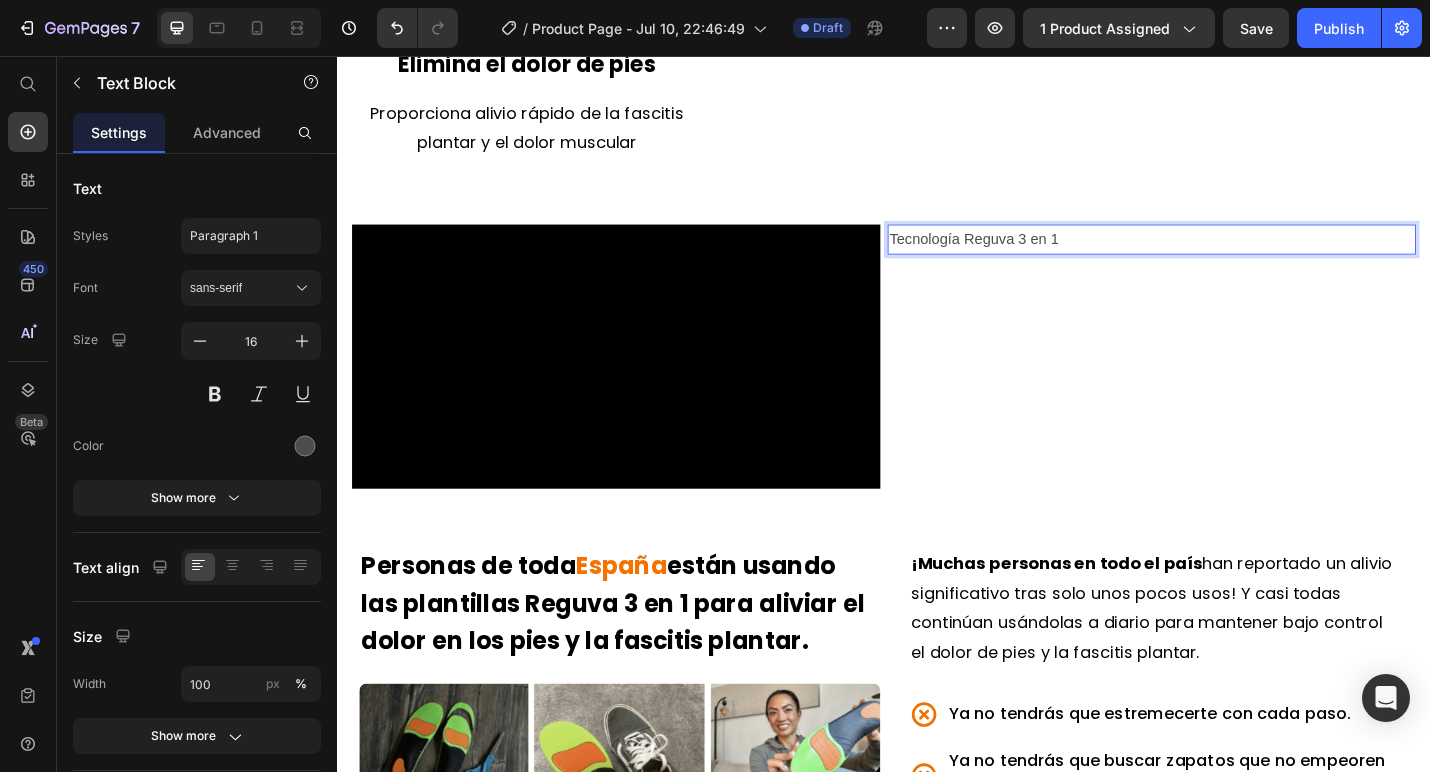 click on "Tecnología Reguva 3 en 1" at bounding box center [1231, 257] 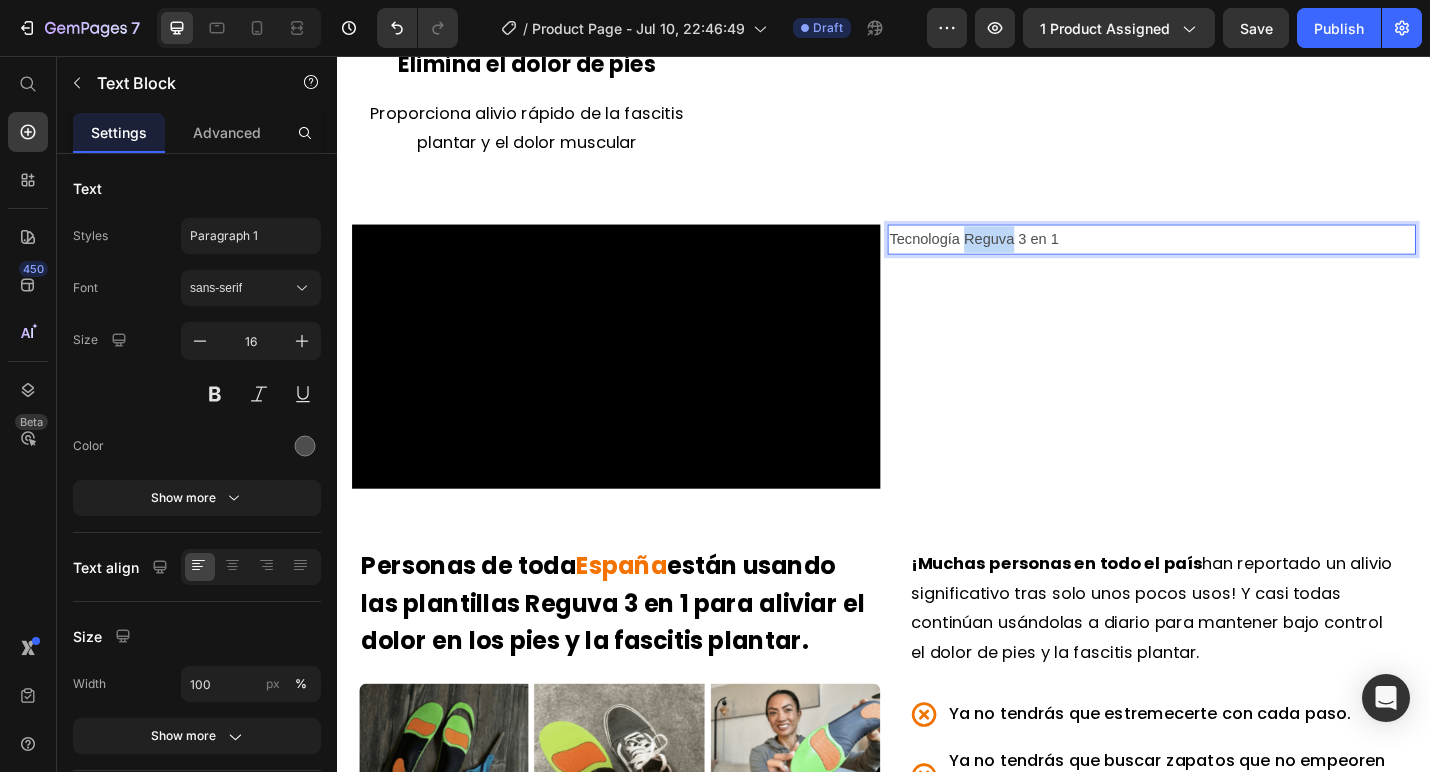 click on "Tecnología Reguva 3 en 1" at bounding box center [1231, 257] 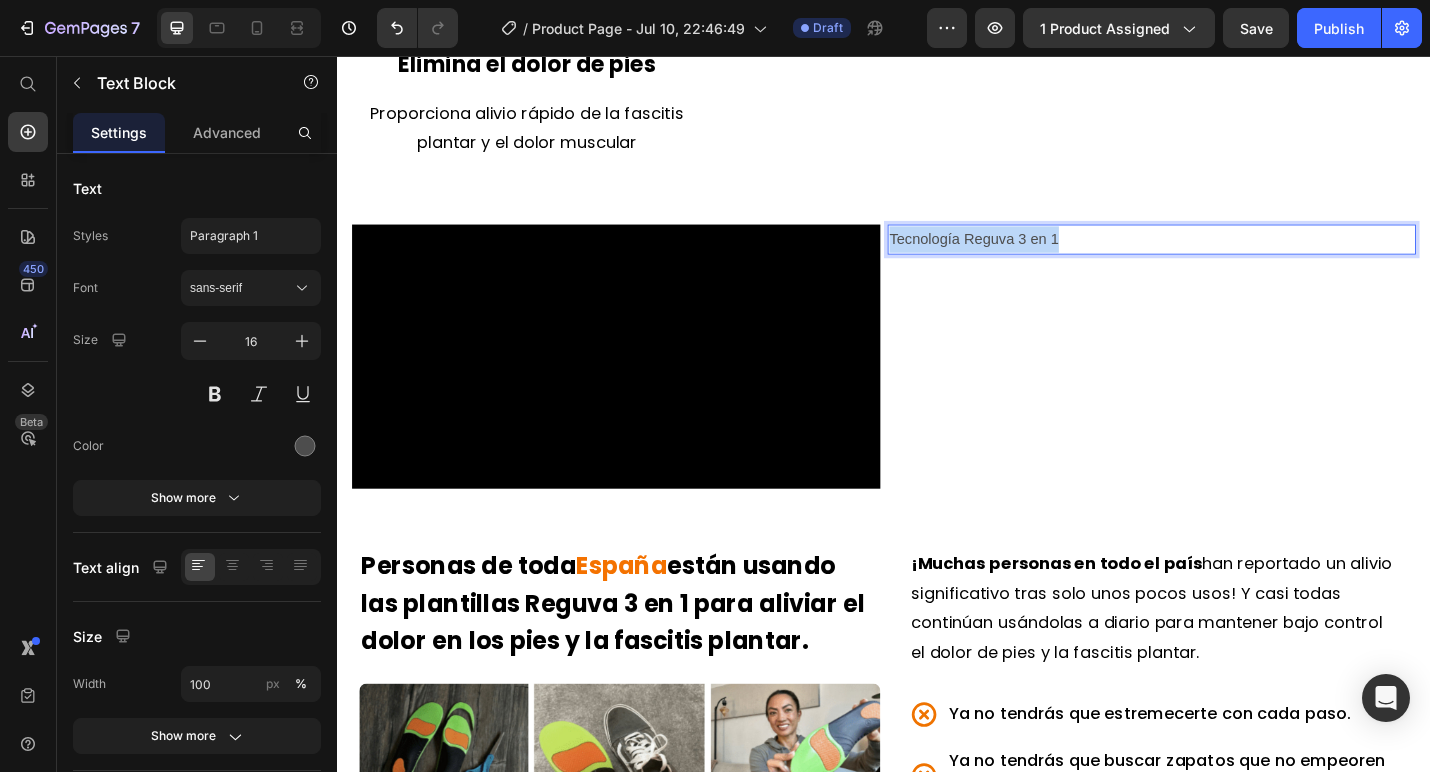 click on "Tecnología Reguva 3 en 1" at bounding box center (1231, 257) 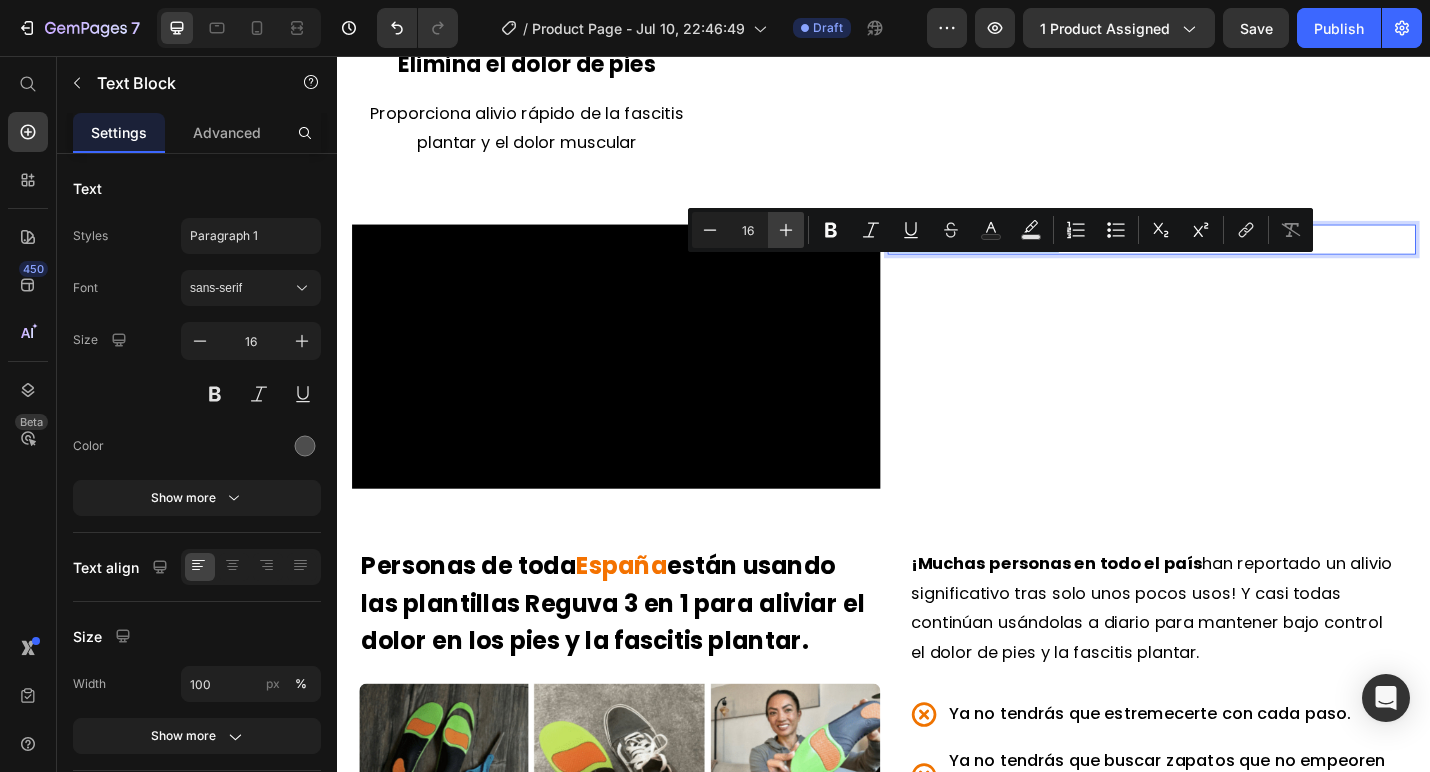 click 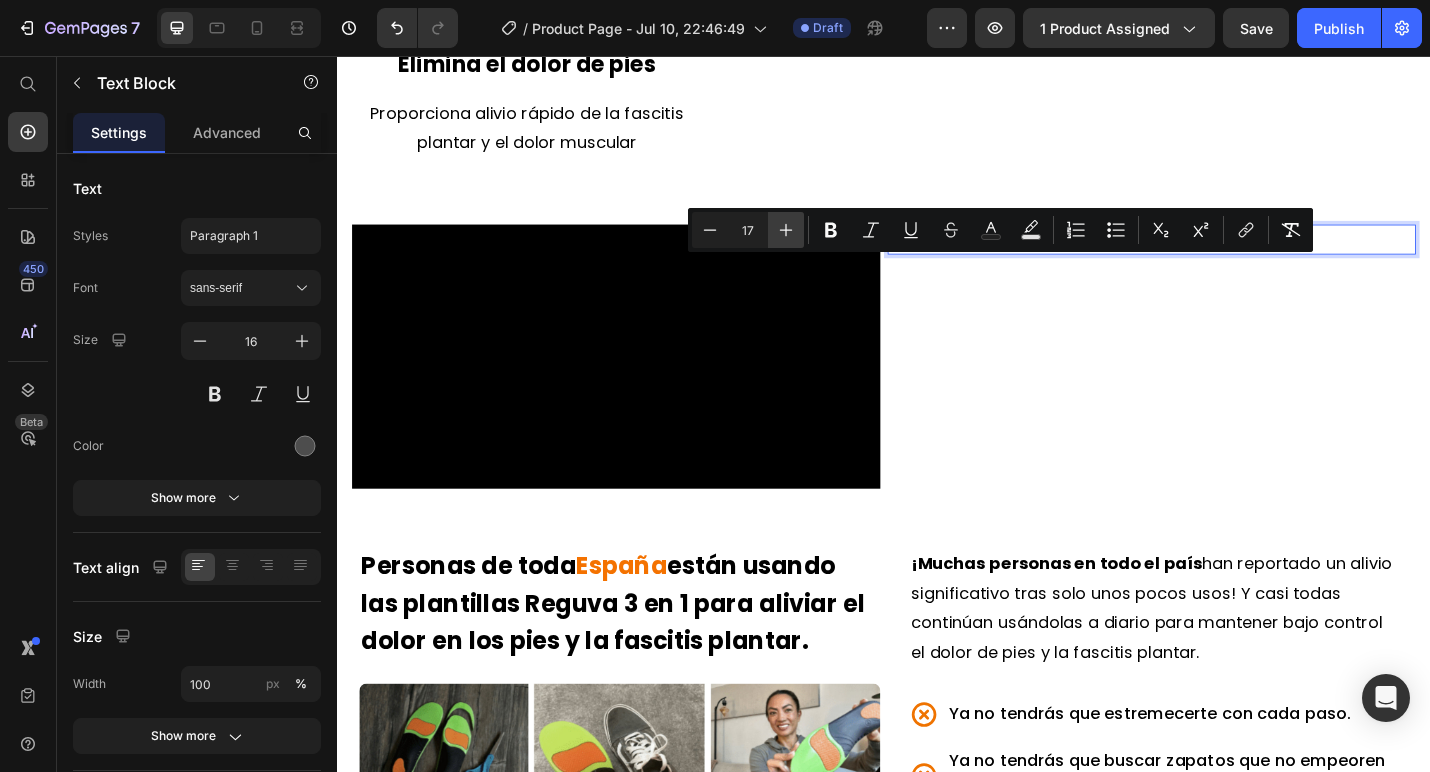 click 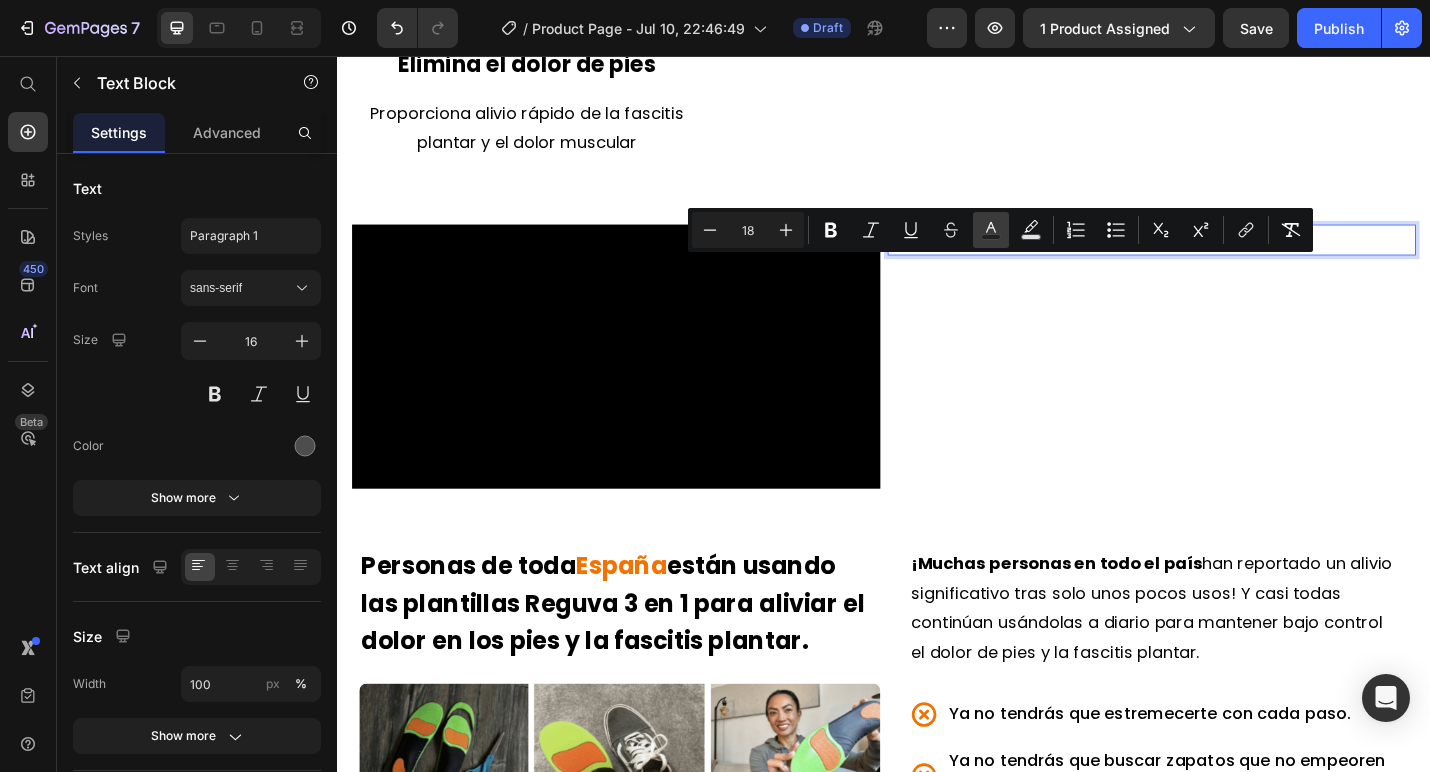 click on "Text Color" at bounding box center [991, 230] 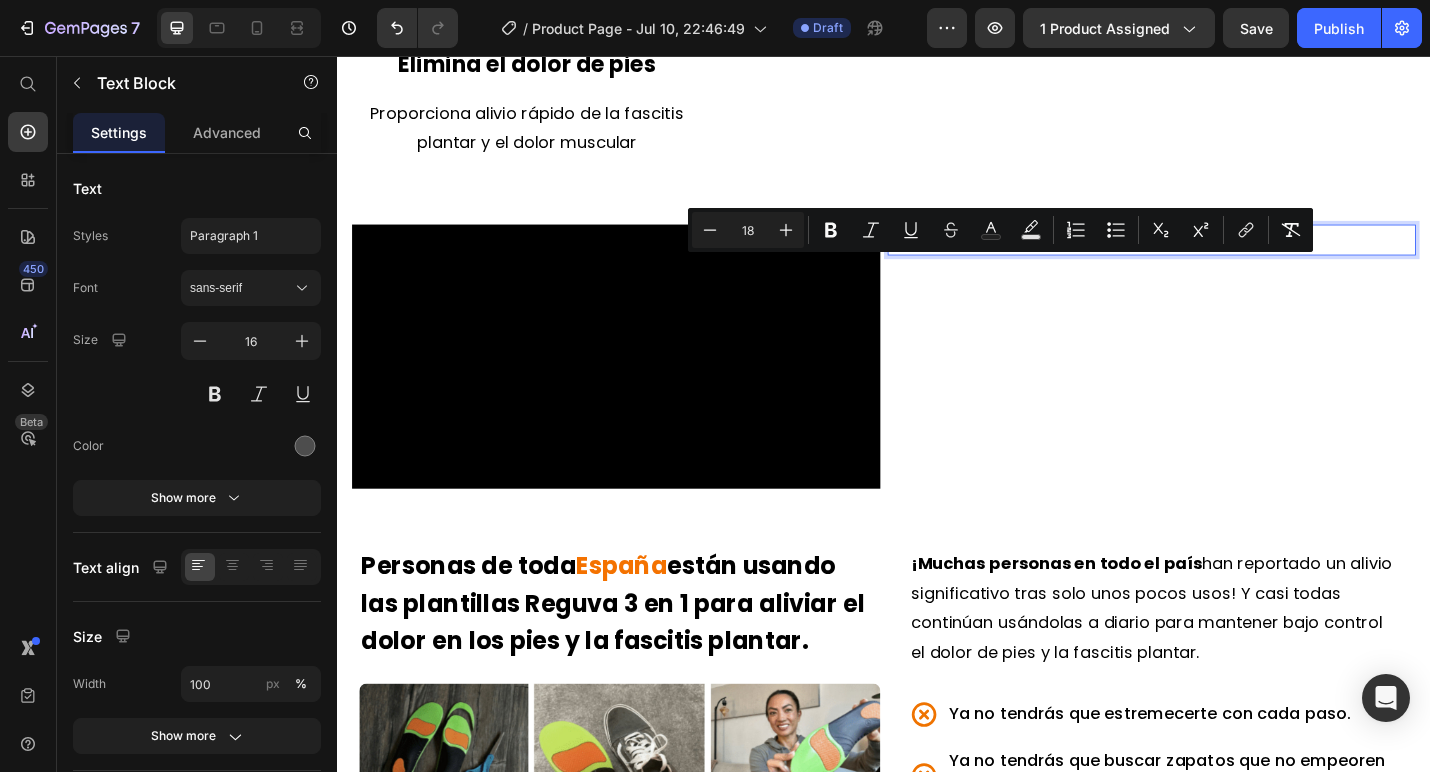 type on "4D4D4D" 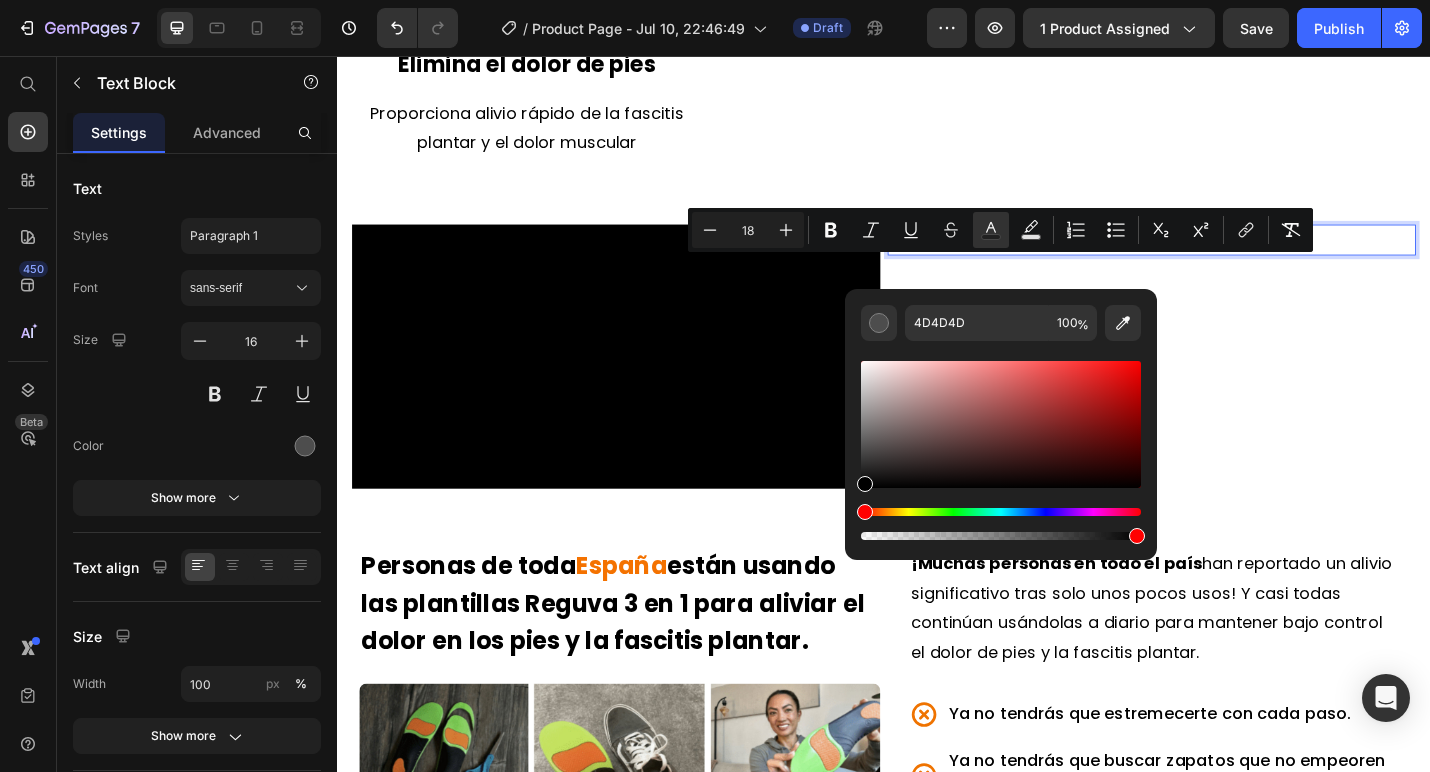 drag, startPoint x: 1292, startPoint y: 511, endPoint x: 759, endPoint y: 656, distance: 552.3713 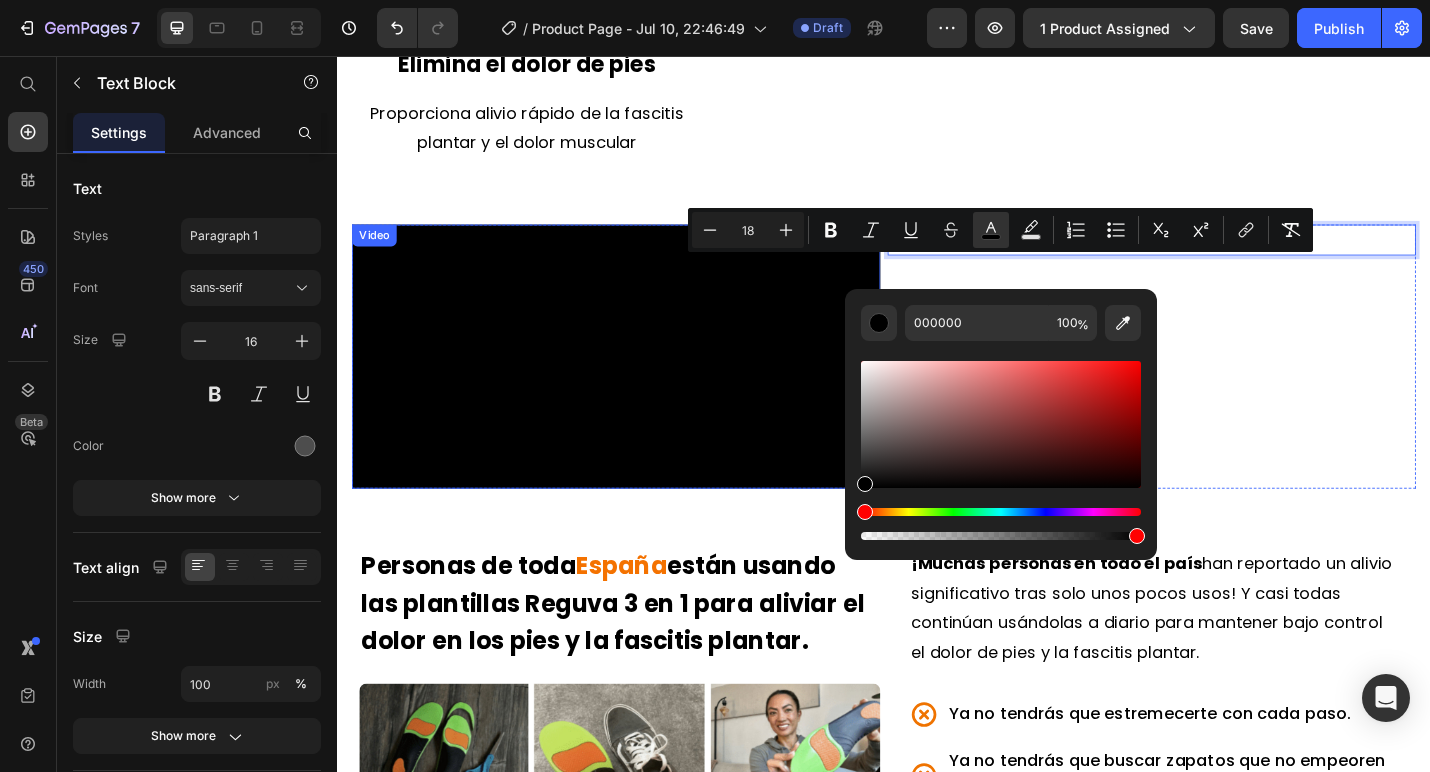click at bounding box center [643, 386] 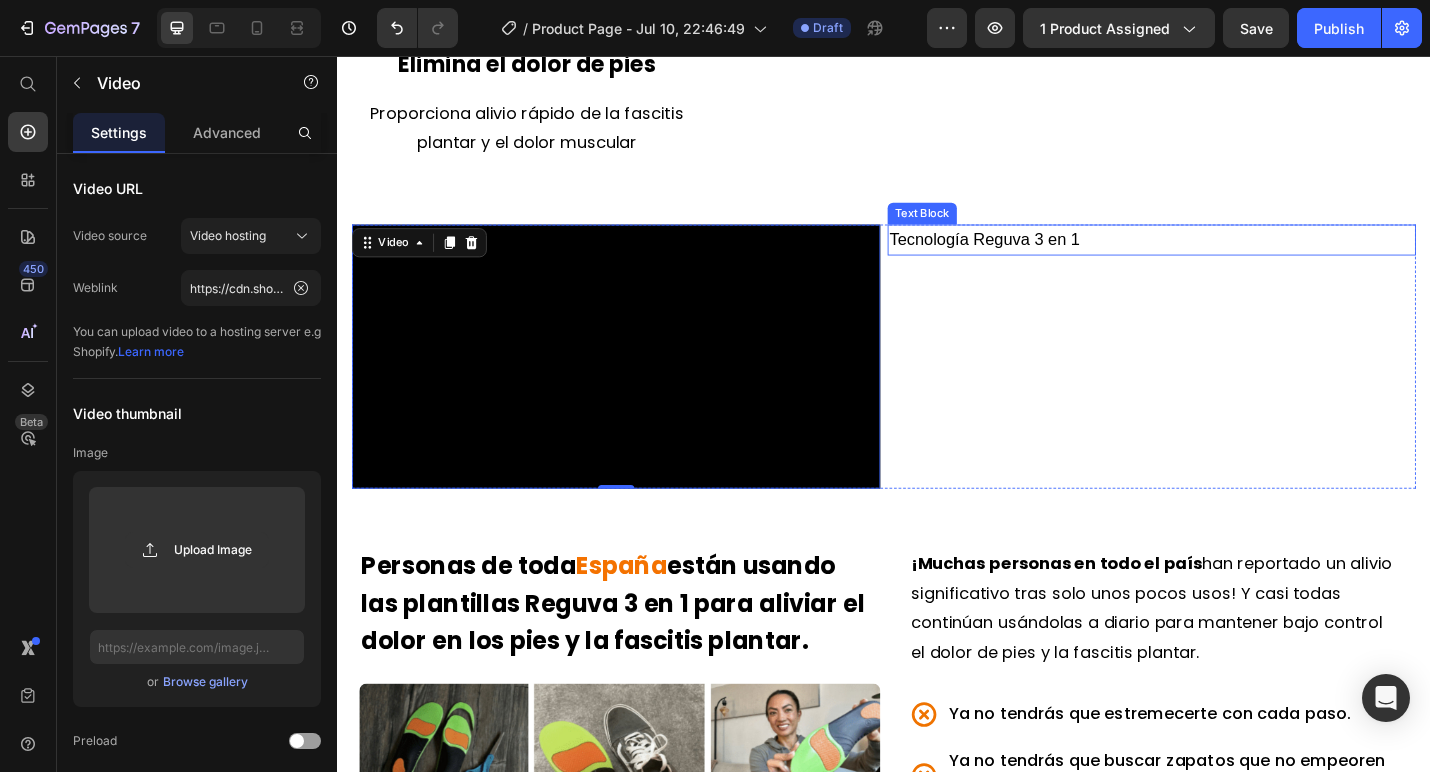 click on "Tecnología Reguva 3 en 1" at bounding box center (1047, 257) 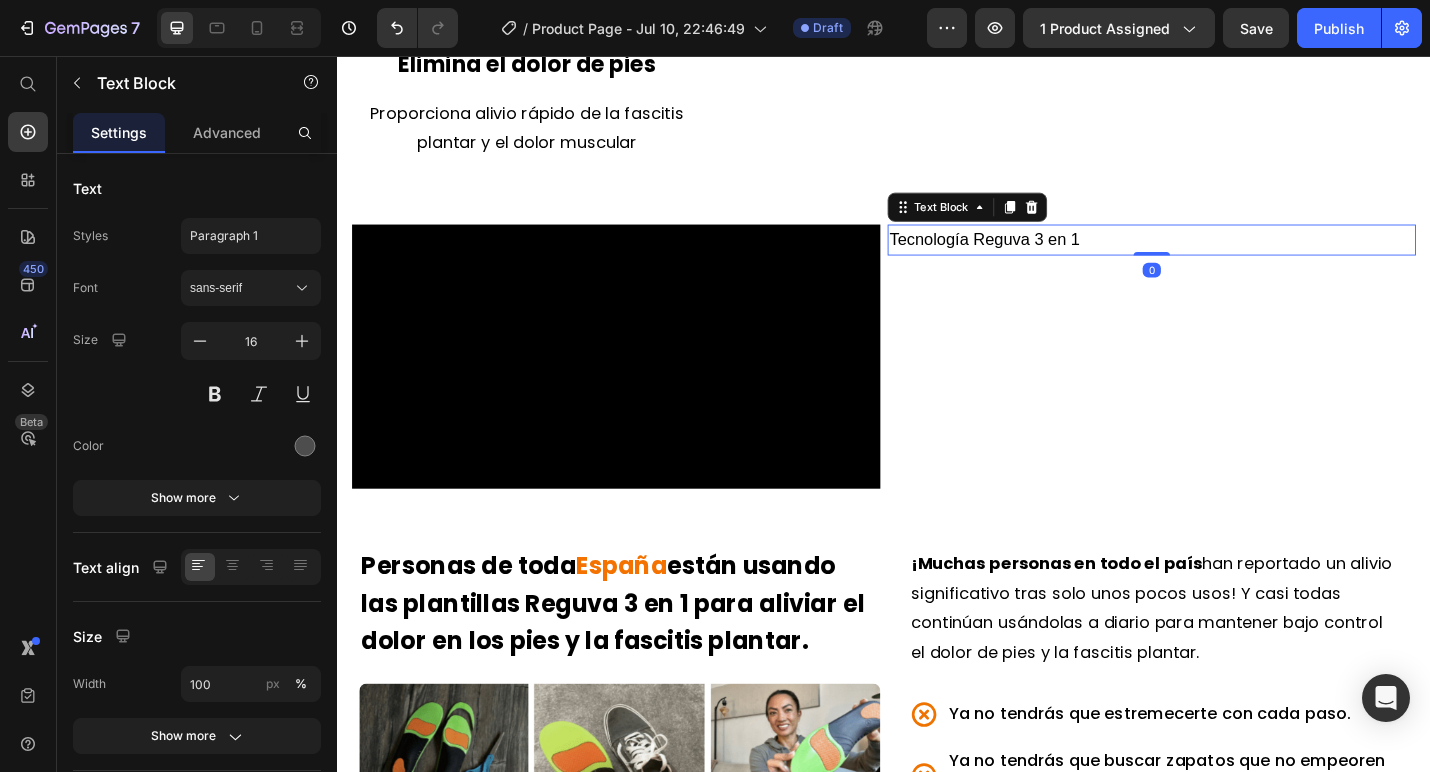 drag, startPoint x: 1110, startPoint y: 252, endPoint x: 1110, endPoint y: 263, distance: 11 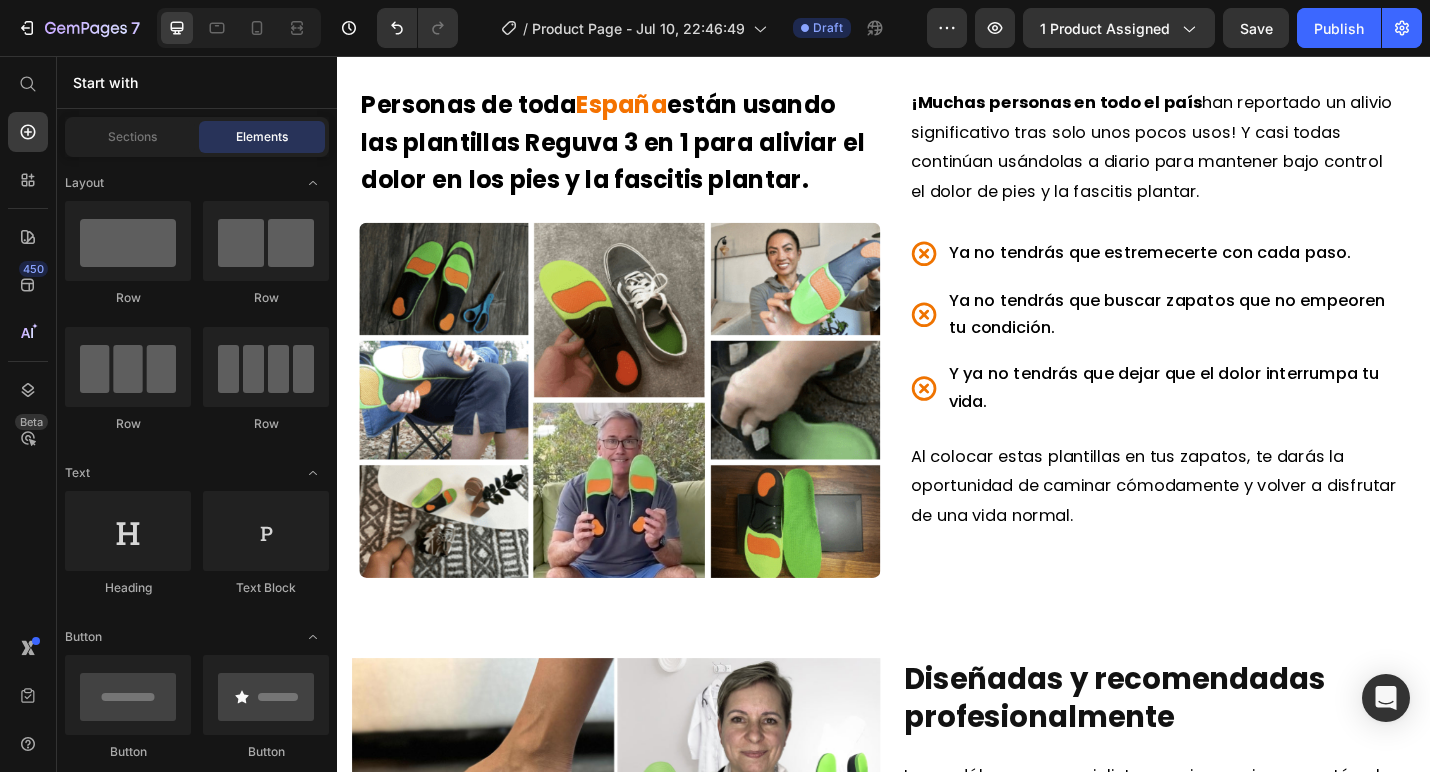 scroll, scrollTop: 2620, scrollLeft: 0, axis: vertical 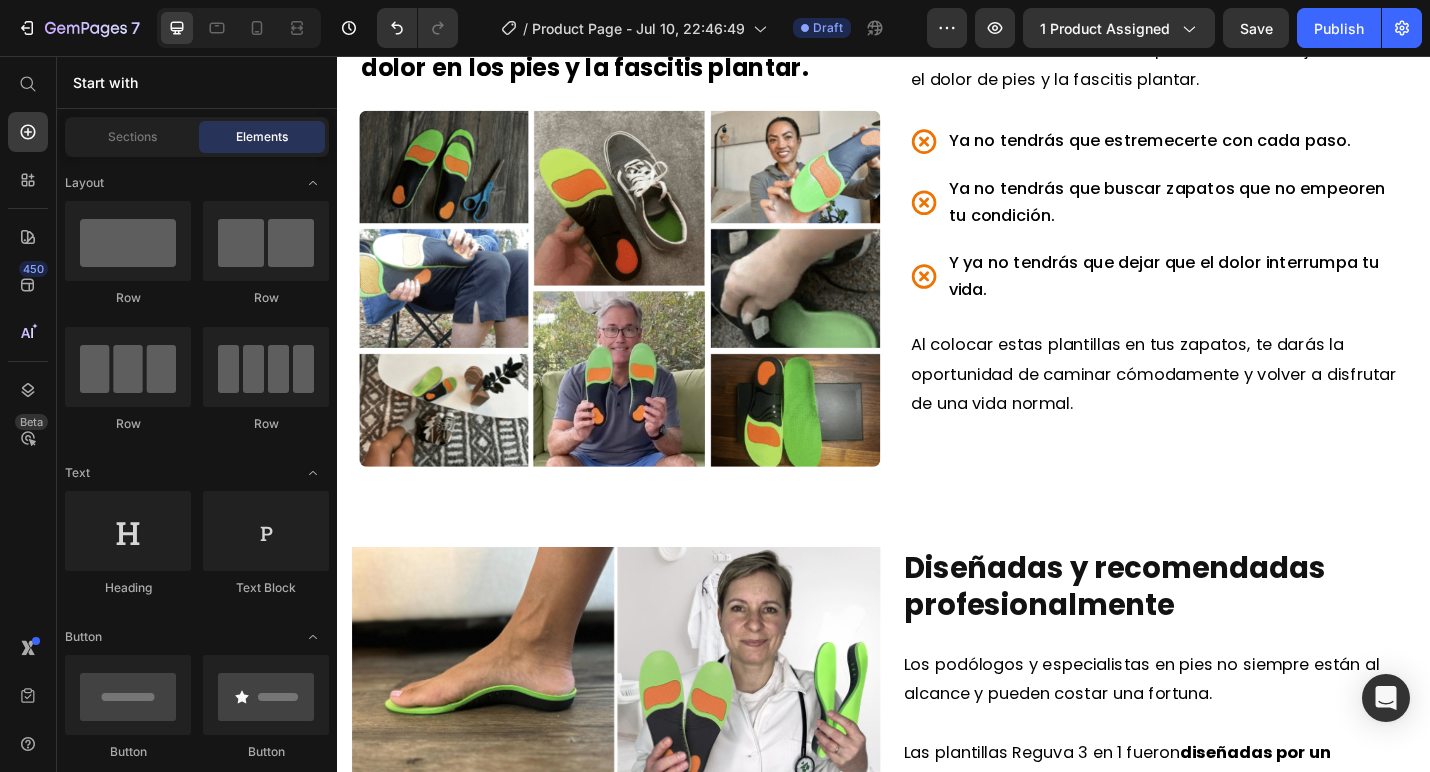 click on "¡Muchas personas en todo el país  han reportado un alivio significativo tras solo unos pocos usos! Y casi todas continúan usándolas a diario para mantener bajo control el dolor de pies y la fascitis plantar. Text Block
Ya no tendrás que estremecerte con cada paso.
Ya no tendrás que buscar zapatos que no empeoren tu condición.
Y ya no tendrás que dejar que el dolor interrumpa tu vida. Item List Al colocar estas plantillas en tus zapatos, te darás la oportunidad de caminar cómodamente y volver a disfrutar de una vida normal. Text Block" at bounding box center (1227, 253) 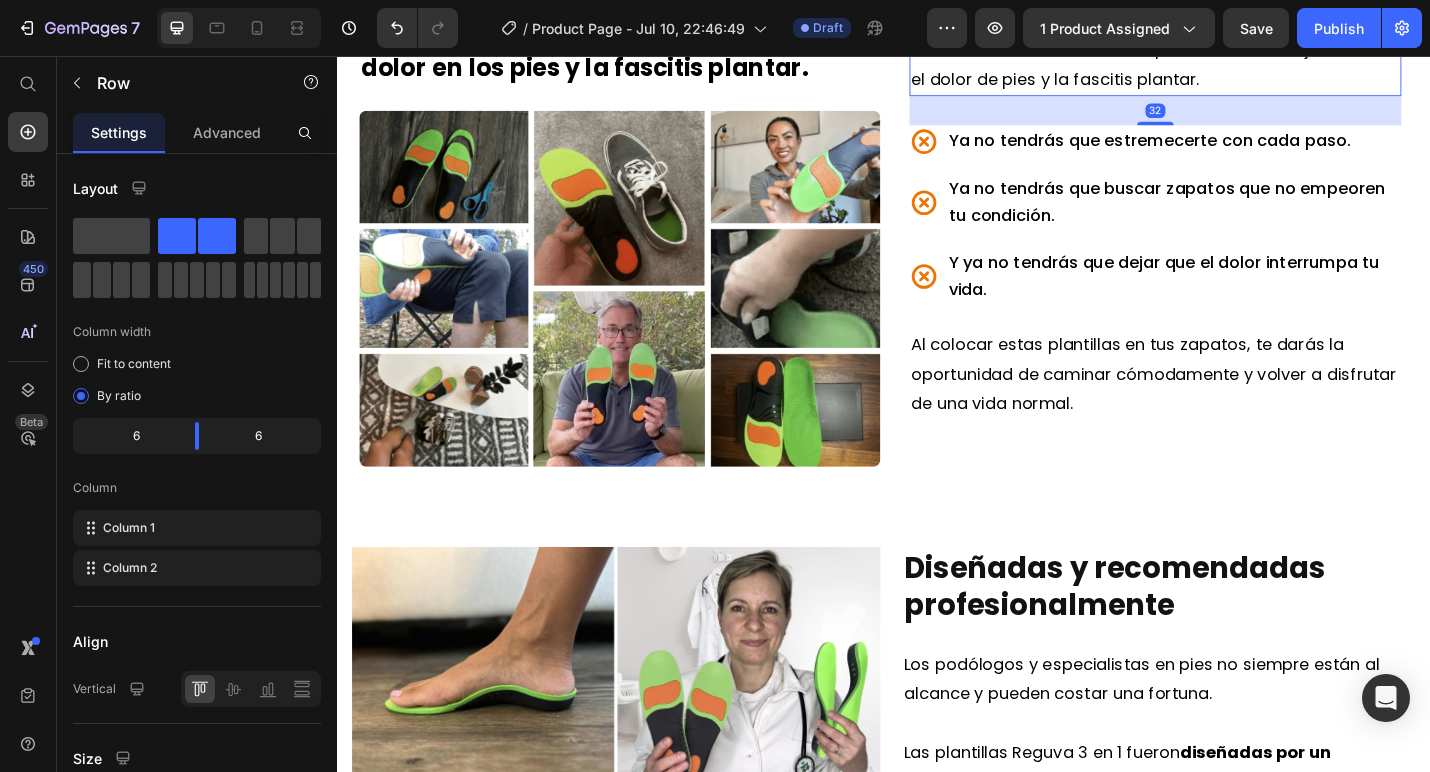 click on "¡Muchas personas en todo el país  han reportado un alivio significativo tras solo unos pocos usos! Y casi todas continúan usándolas a diario para mantener bajo control el dolor de pies y la fascitis plantar." at bounding box center (1231, 33) 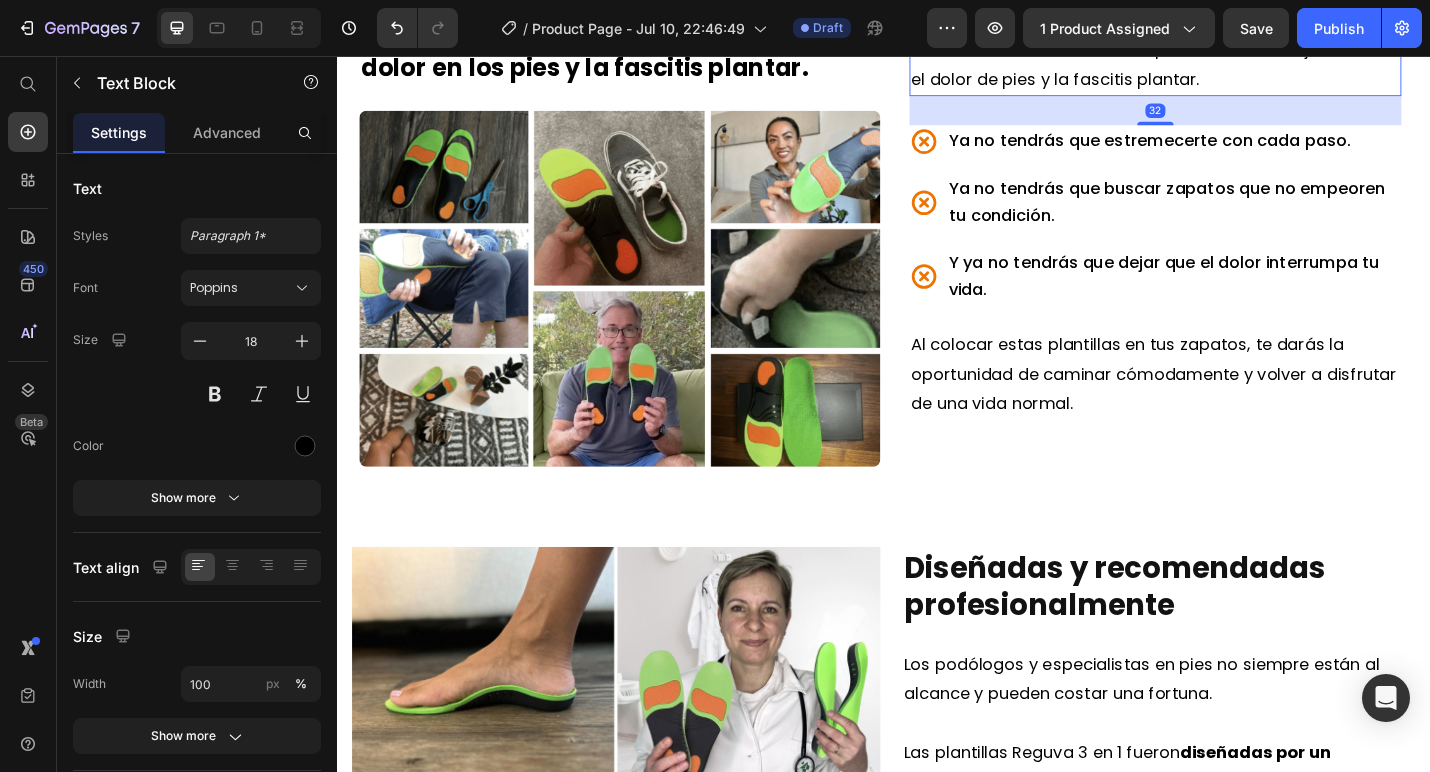 click 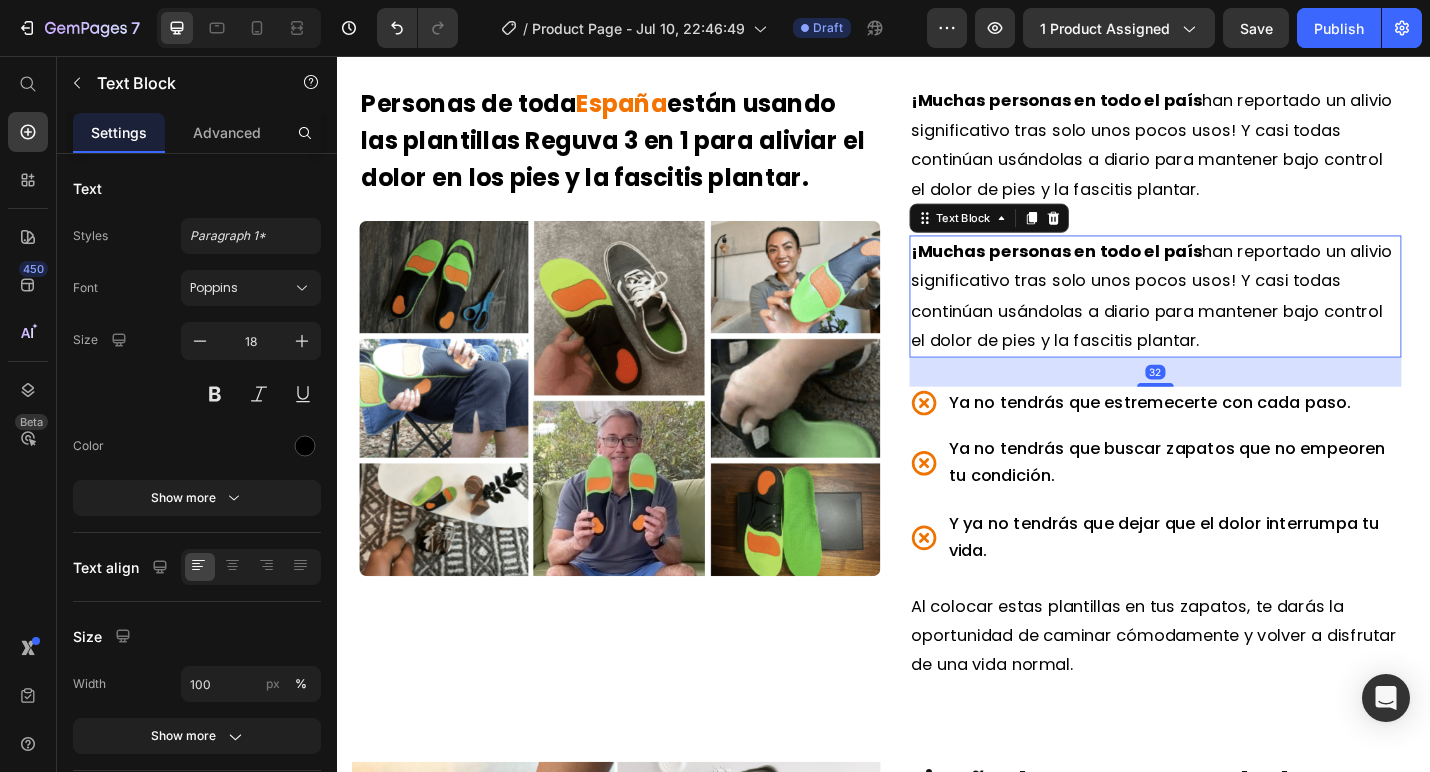 scroll, scrollTop: 2458, scrollLeft: 0, axis: vertical 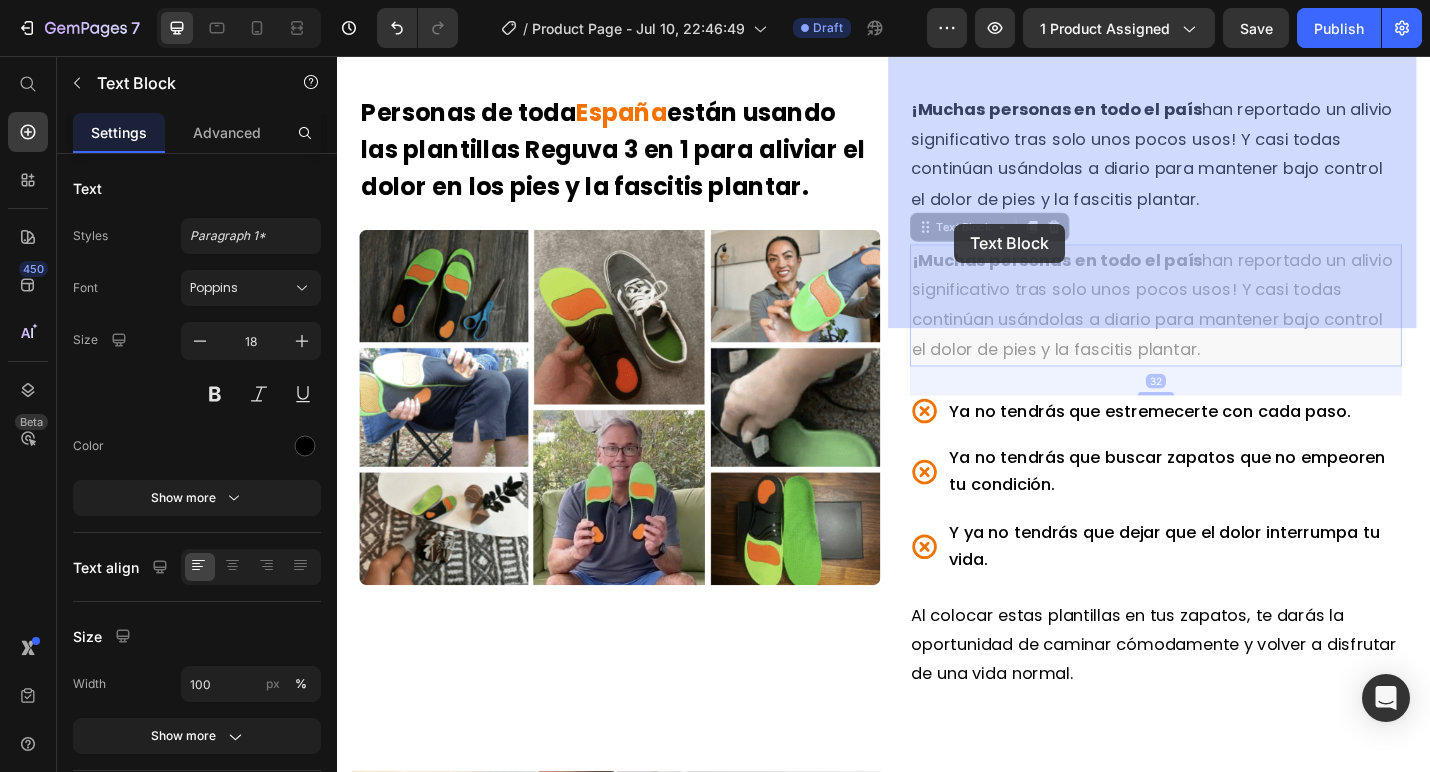 drag, startPoint x: 985, startPoint y: 566, endPoint x: 1003, endPoint y: 289, distance: 277.58423 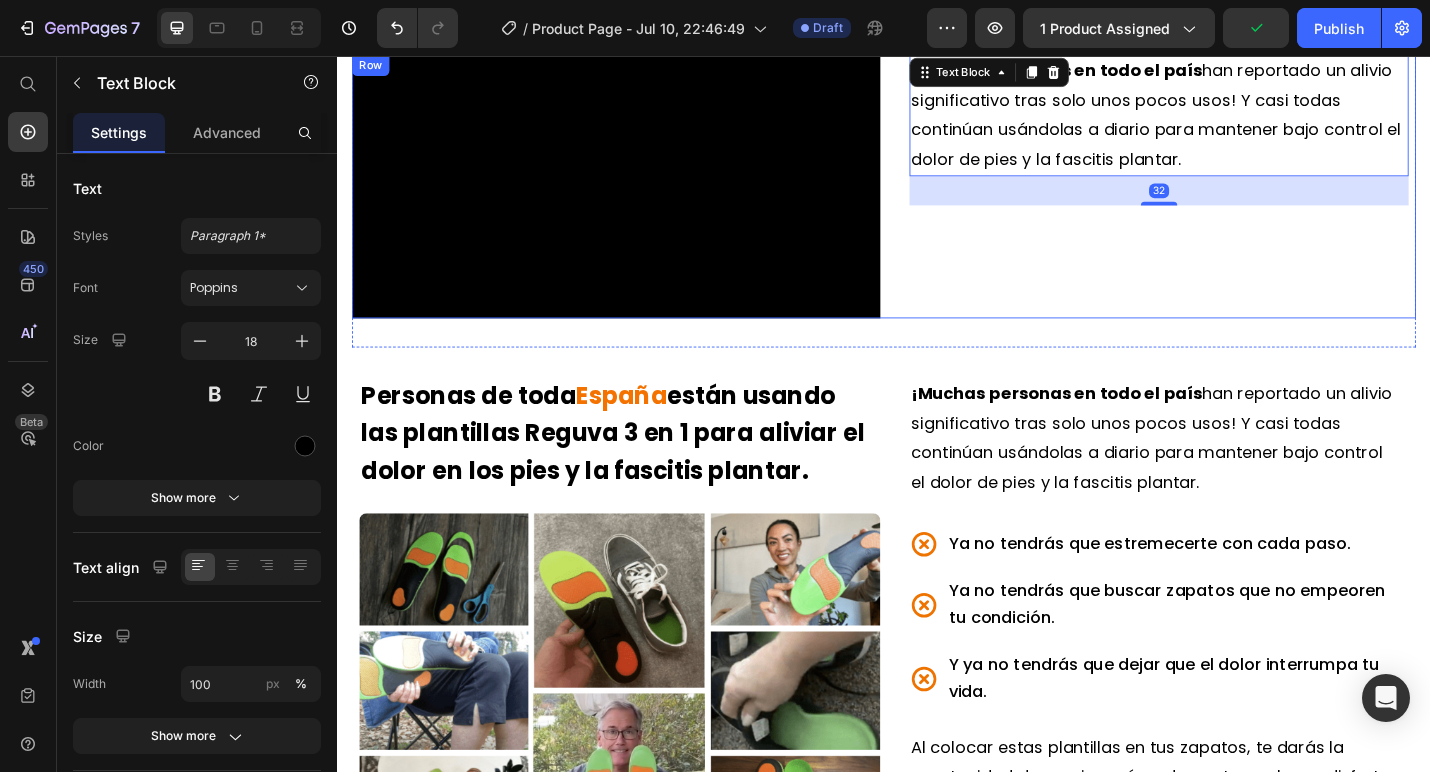 click on "¡Muchas personas en todo el país  han reportado un alivio significativo tras solo unos pocos usos! Y casi todas continúan usándolas a diario para mantener bajo control el dolor de pies y la fascitis plantar. Text Block   32" at bounding box center (1231, 199) 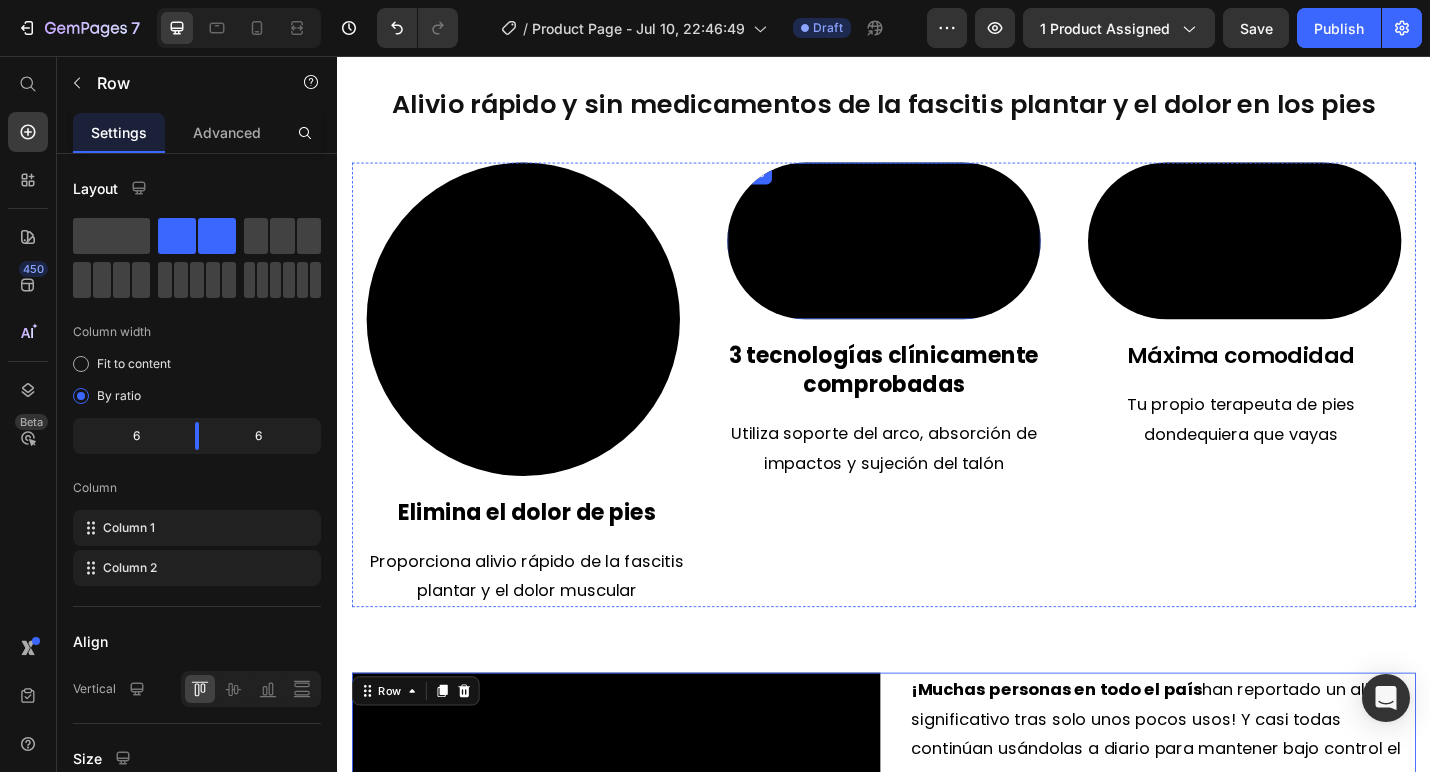 scroll, scrollTop: 1333, scrollLeft: 0, axis: vertical 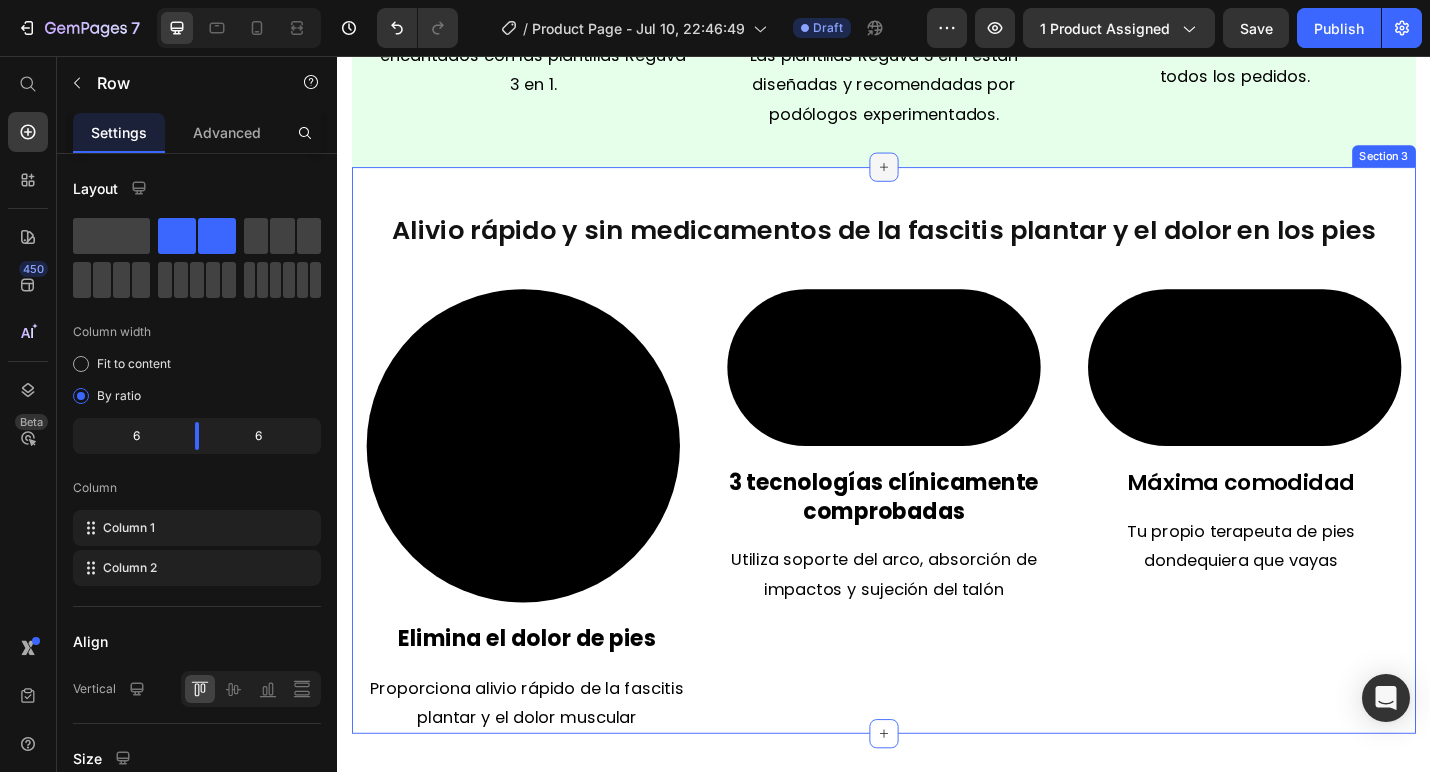 click at bounding box center (937, 178) 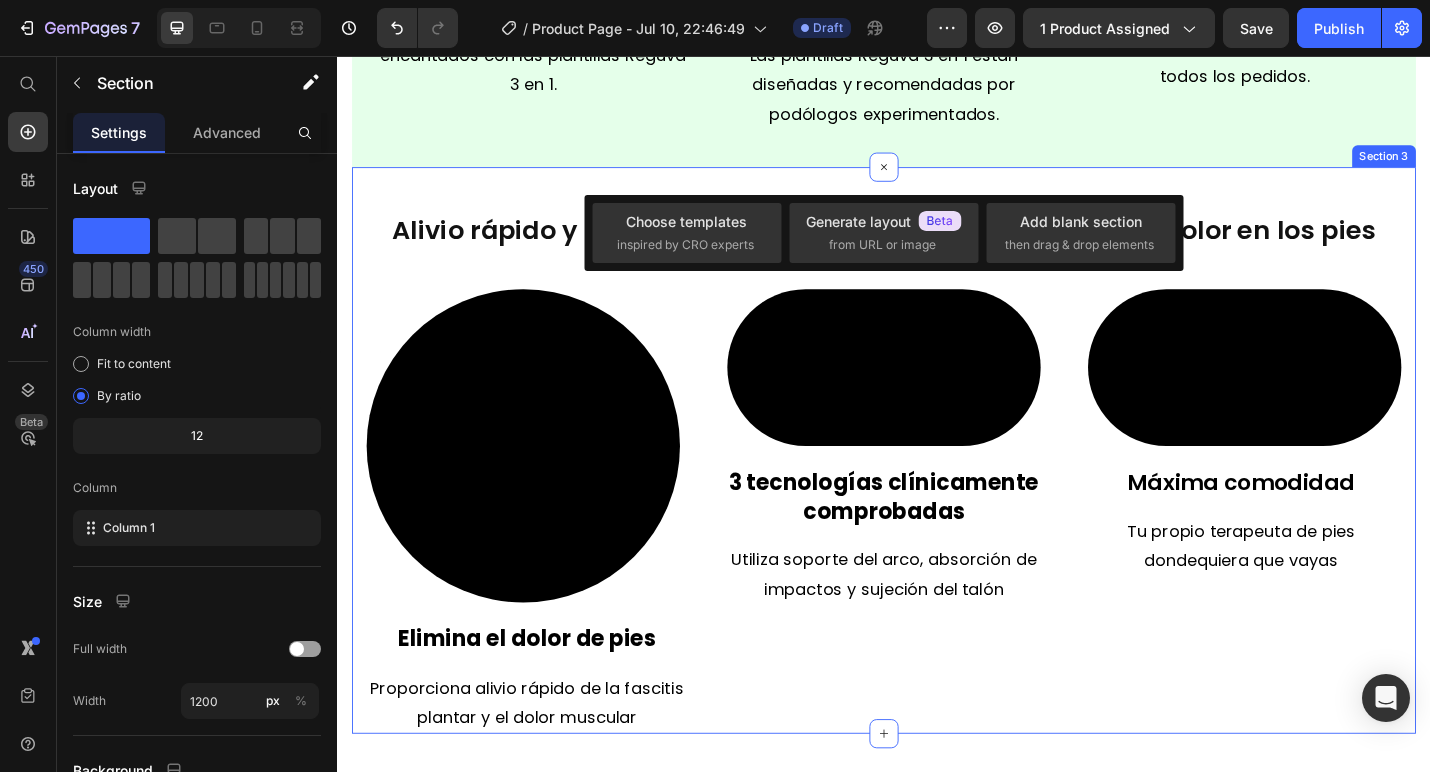 click on "Alivio rápido y sin medicamentos de la fascitis plantar y el dolor en los pies Heading Video Elimina el dolor de pies Text Block Proporciona alivio rápido de la fascitis plantar y el dolor muscular Text Block Video 3 tecnologías clínicamente comprobadas Text Block Utiliza soporte del arco, absorción de impactos y sujeción del talón Text Block Video Máxima comodidad Text Block Tu propio terapeuta de pies dondequiera que vayas Text Block Row Section 3" at bounding box center [937, 489] 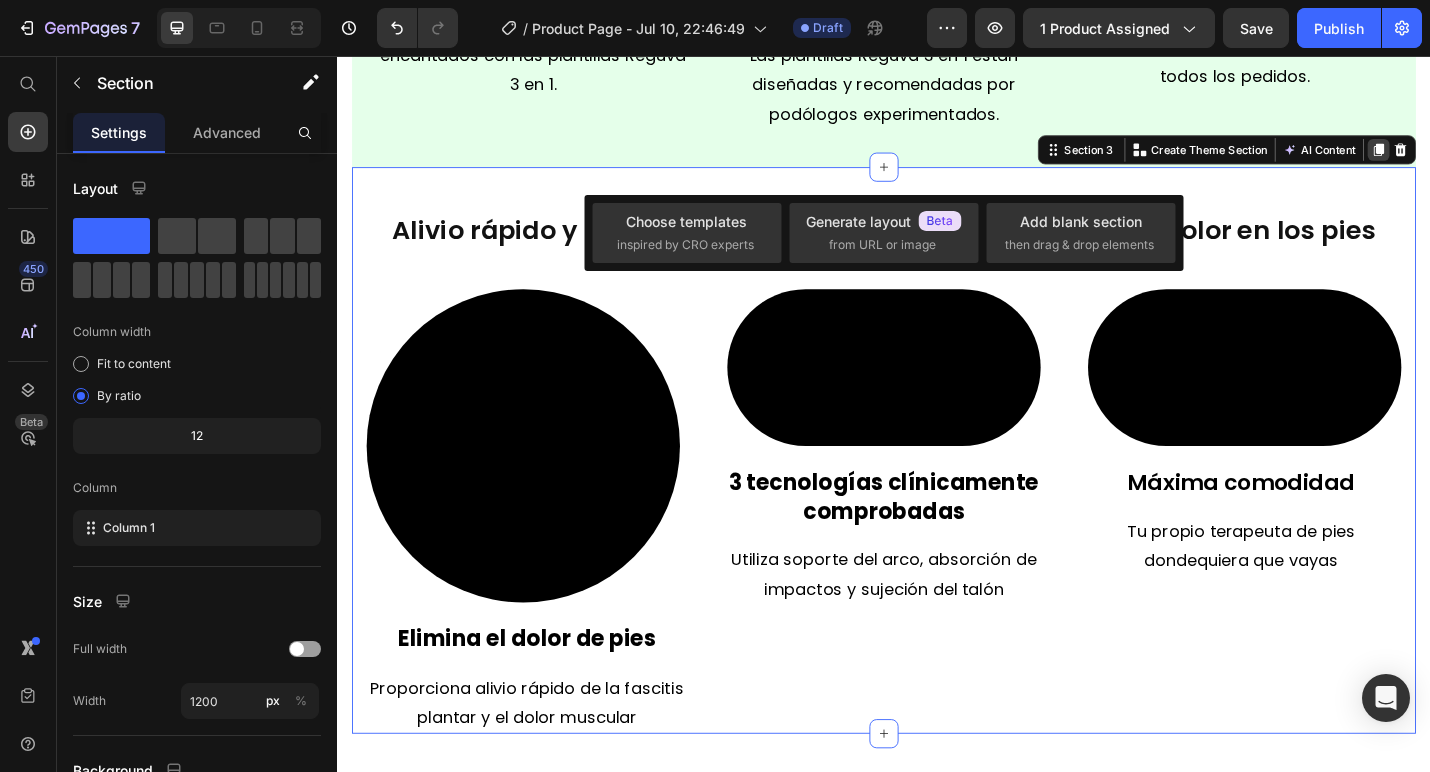 click at bounding box center (1480, 159) 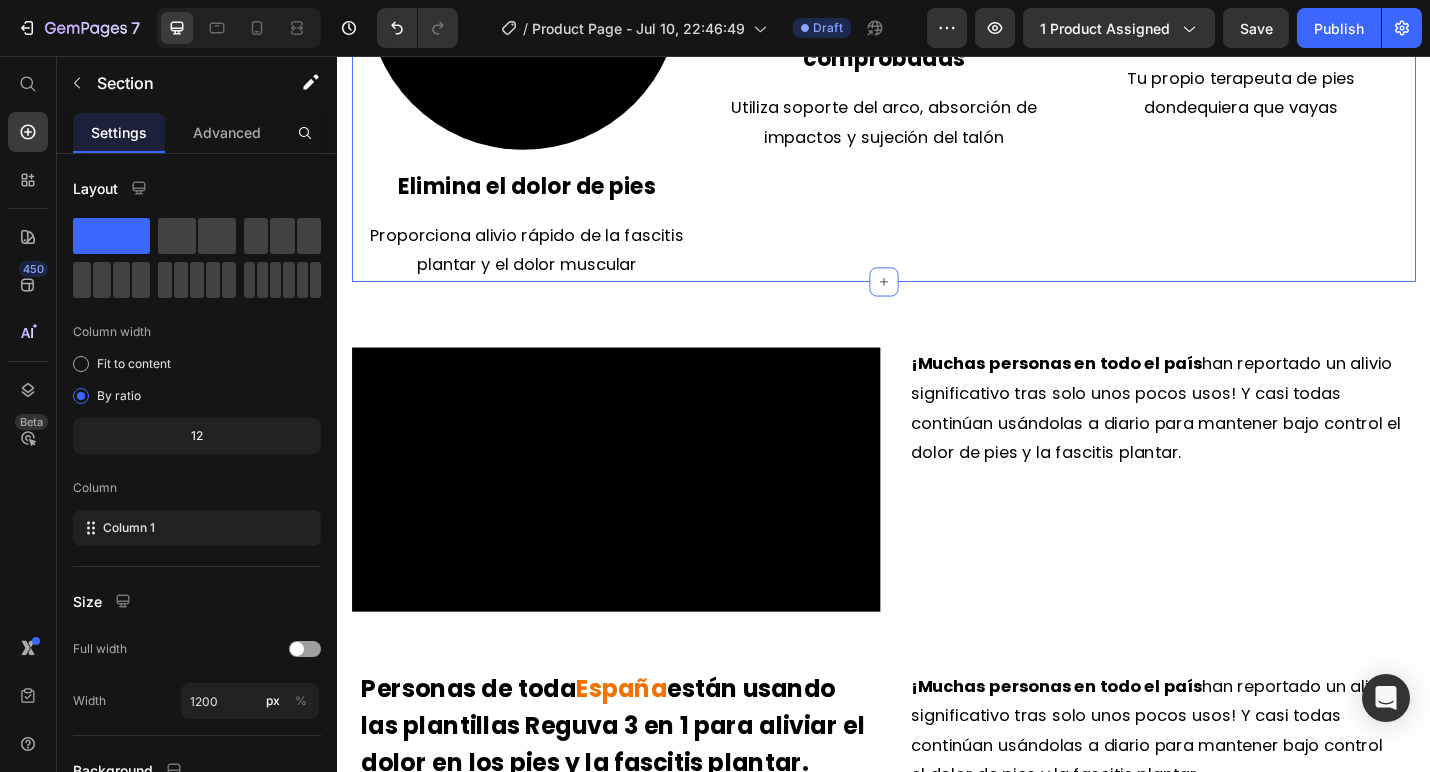 scroll, scrollTop: 2502, scrollLeft: 0, axis: vertical 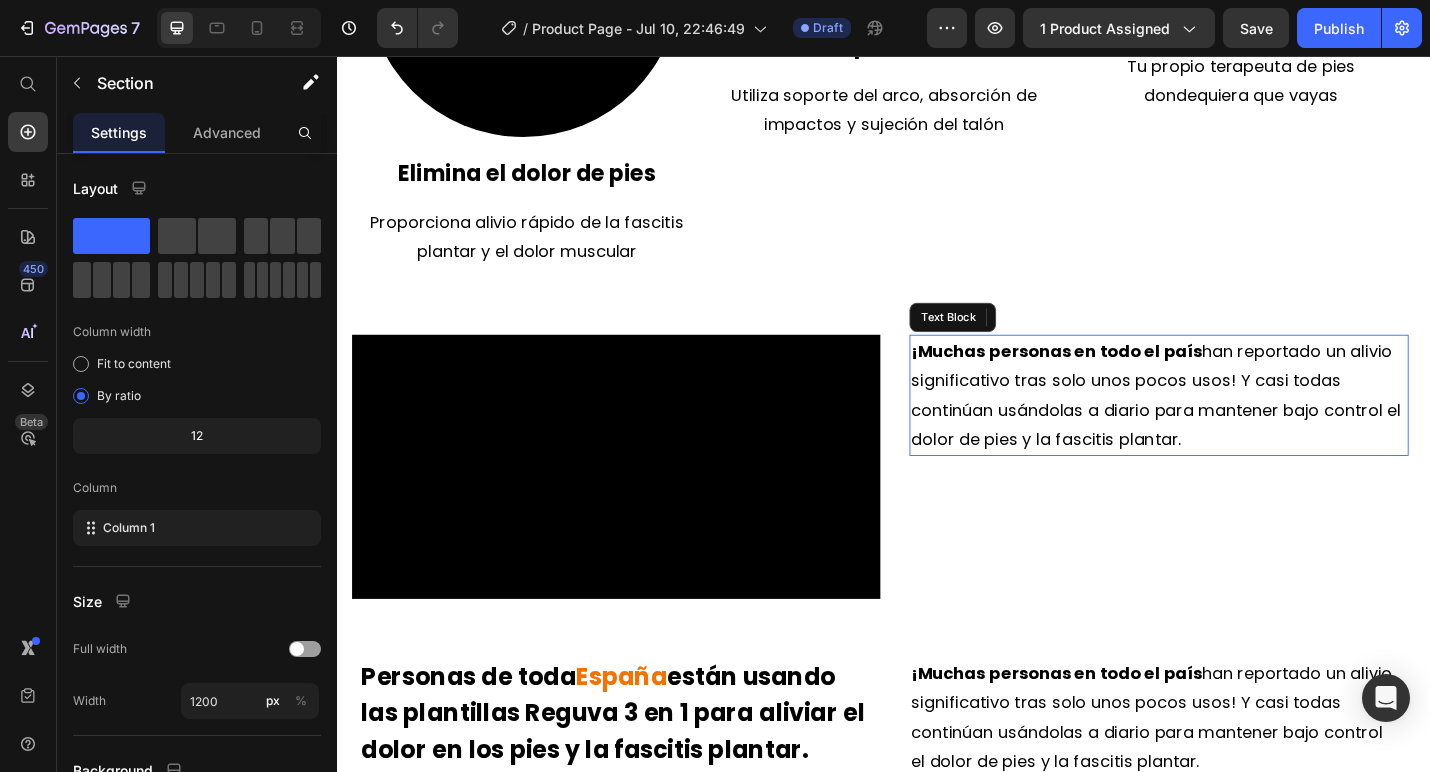 click on "¡Muchas personas en todo el país  han reportado un alivio significativo tras solo unos pocos usos! Y casi todas continúan usándolas a diario para mantener bajo control el dolor de pies y la fascitis plantar." at bounding box center (1235, 428) 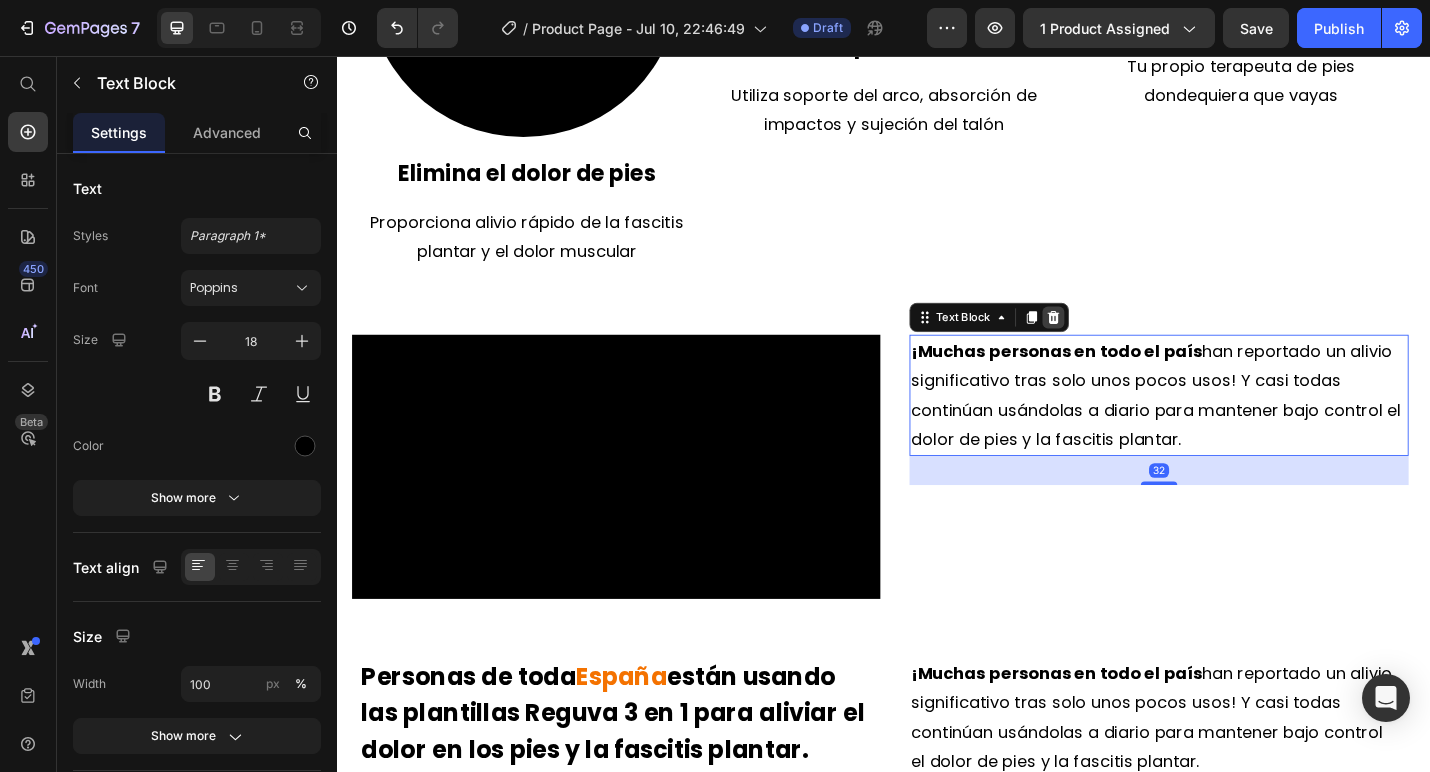 click at bounding box center [1123, 343] 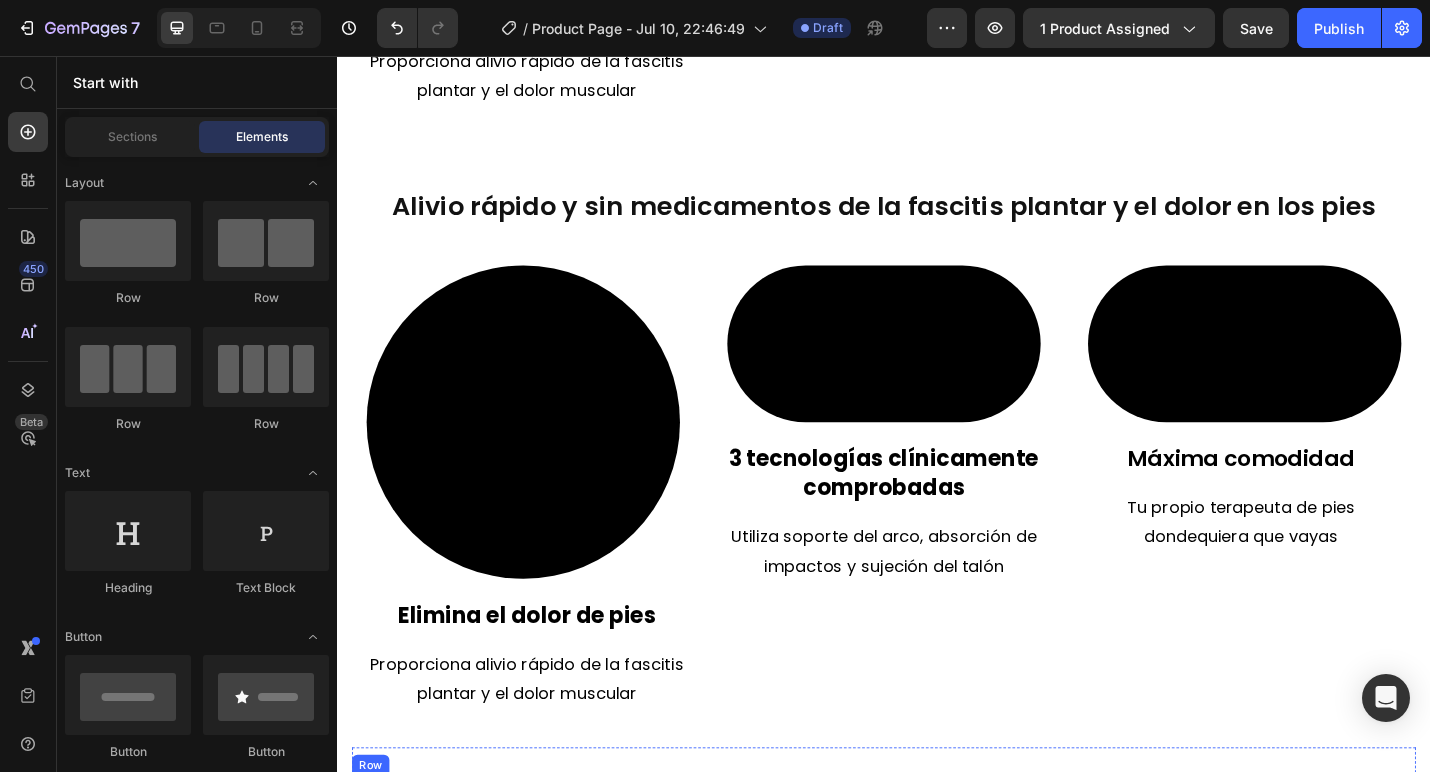 scroll, scrollTop: 2032, scrollLeft: 0, axis: vertical 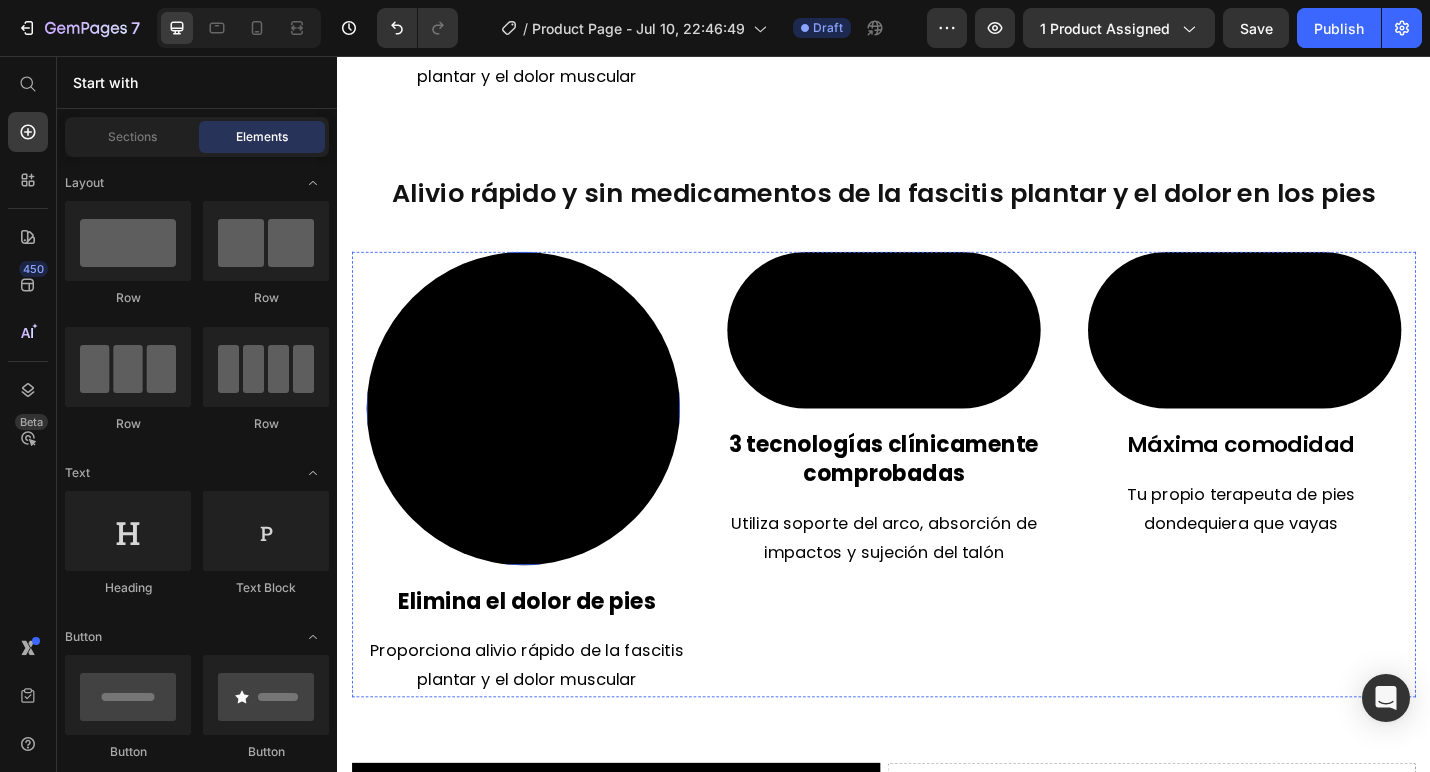 click at bounding box center [541, 443] 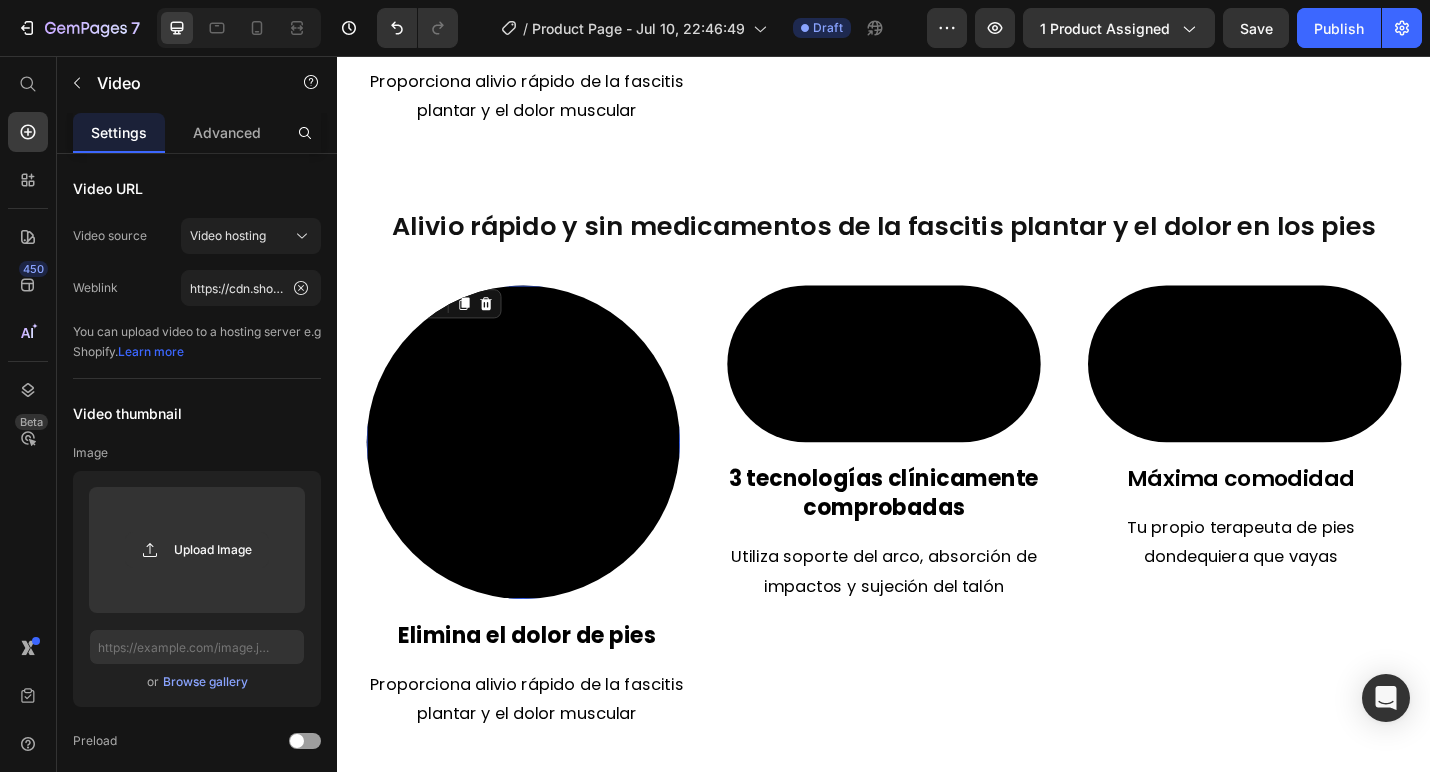 scroll, scrollTop: 2045, scrollLeft: 0, axis: vertical 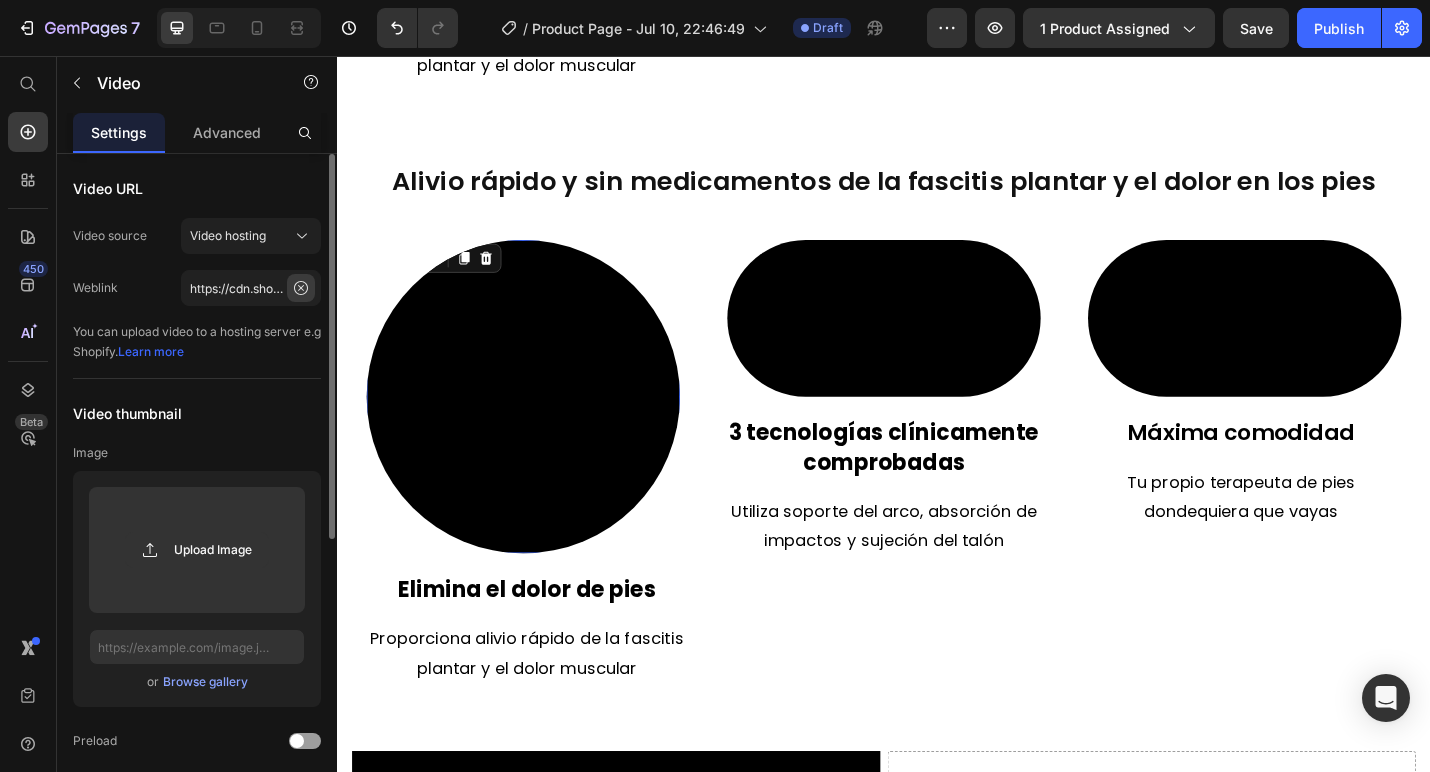 click 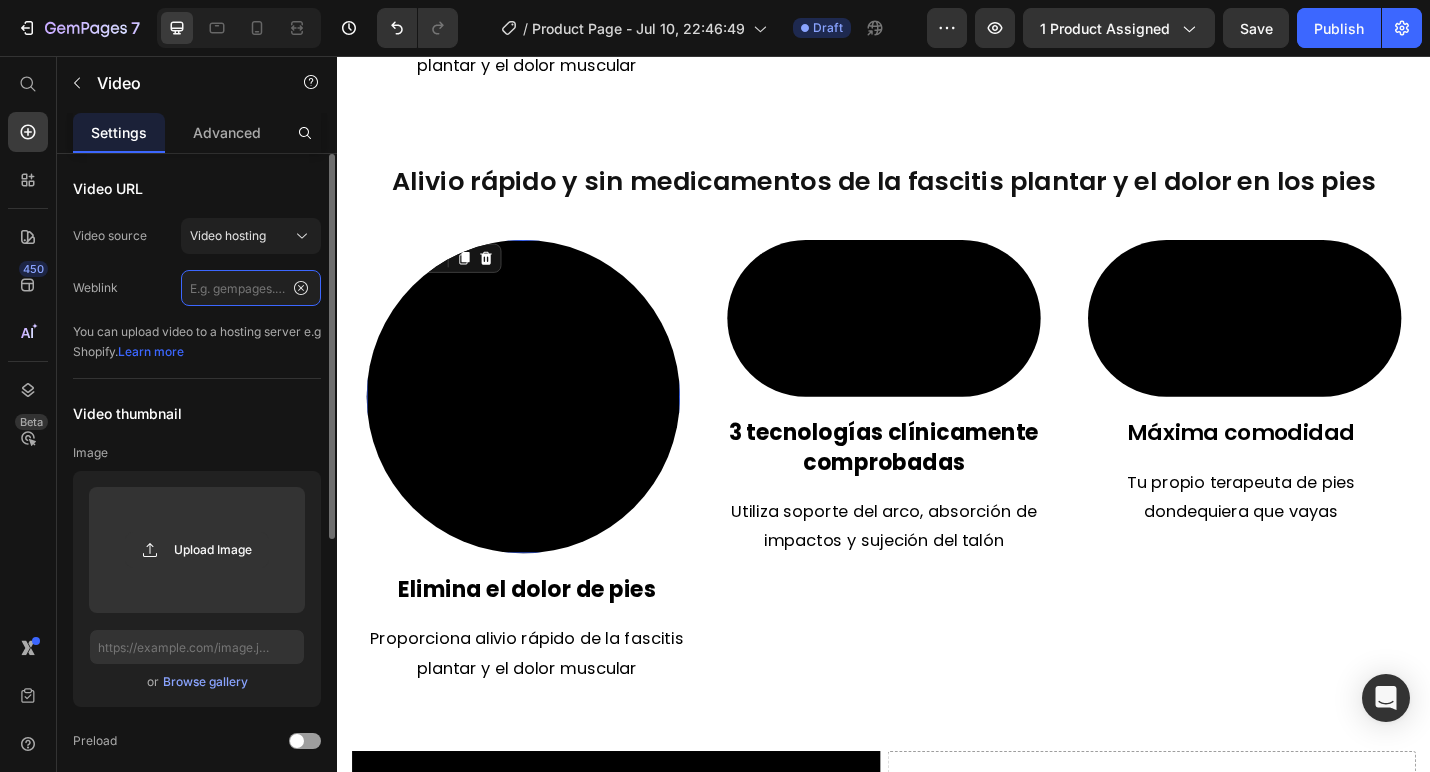 scroll, scrollTop: 0, scrollLeft: 0, axis: both 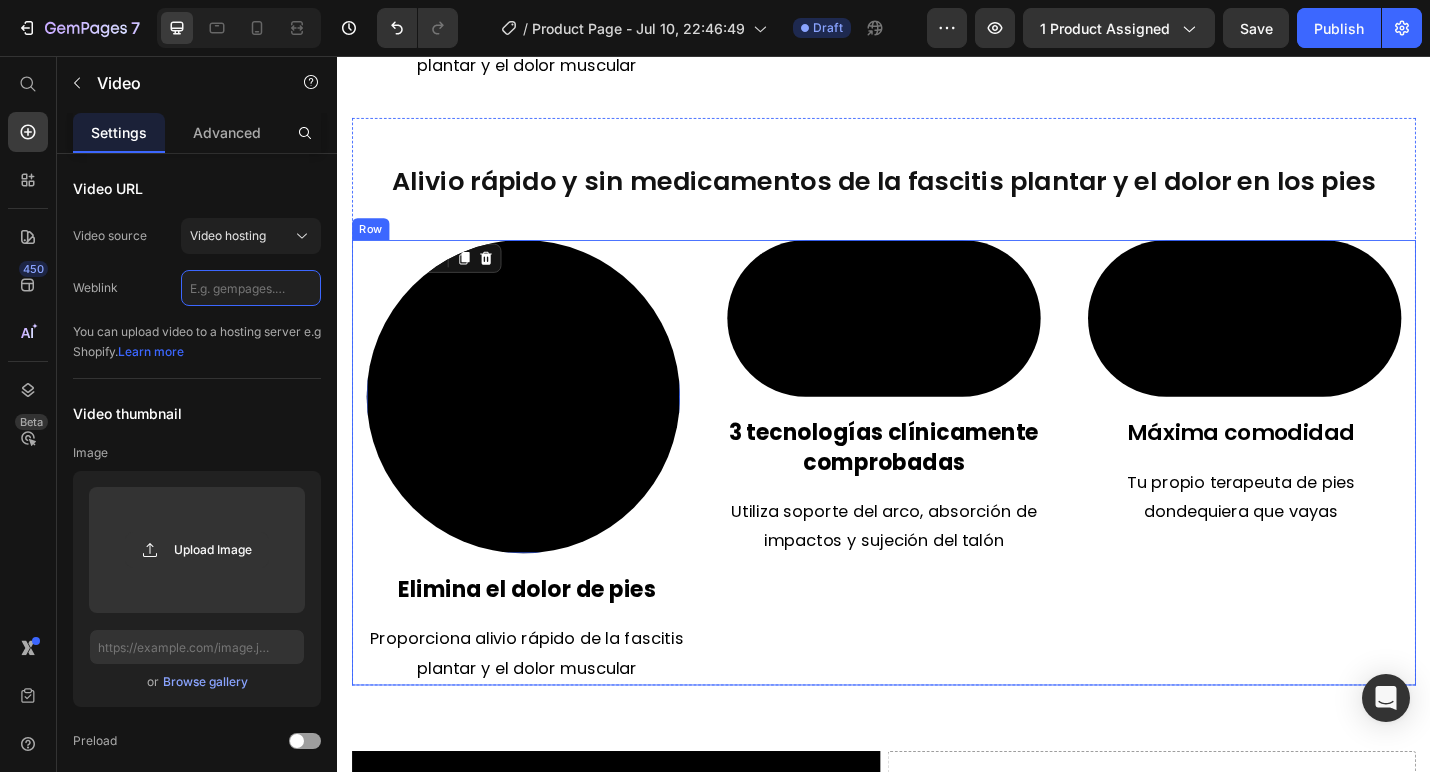 paste on "https://cdn.shopify.com/videos/c/o/v/73c0b92dc5ed496284c61472d0a09cfa.mp4" 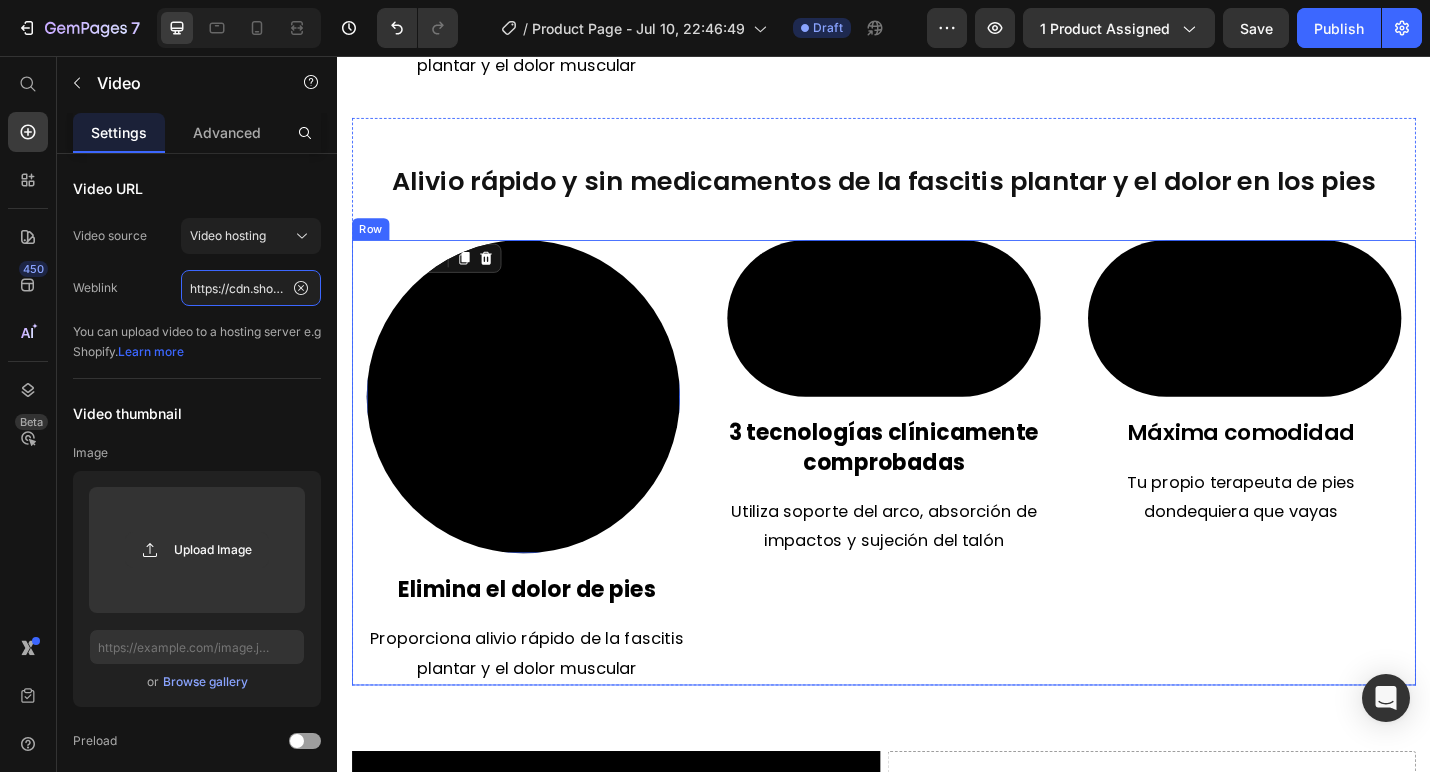 scroll, scrollTop: 0, scrollLeft: 372, axis: horizontal 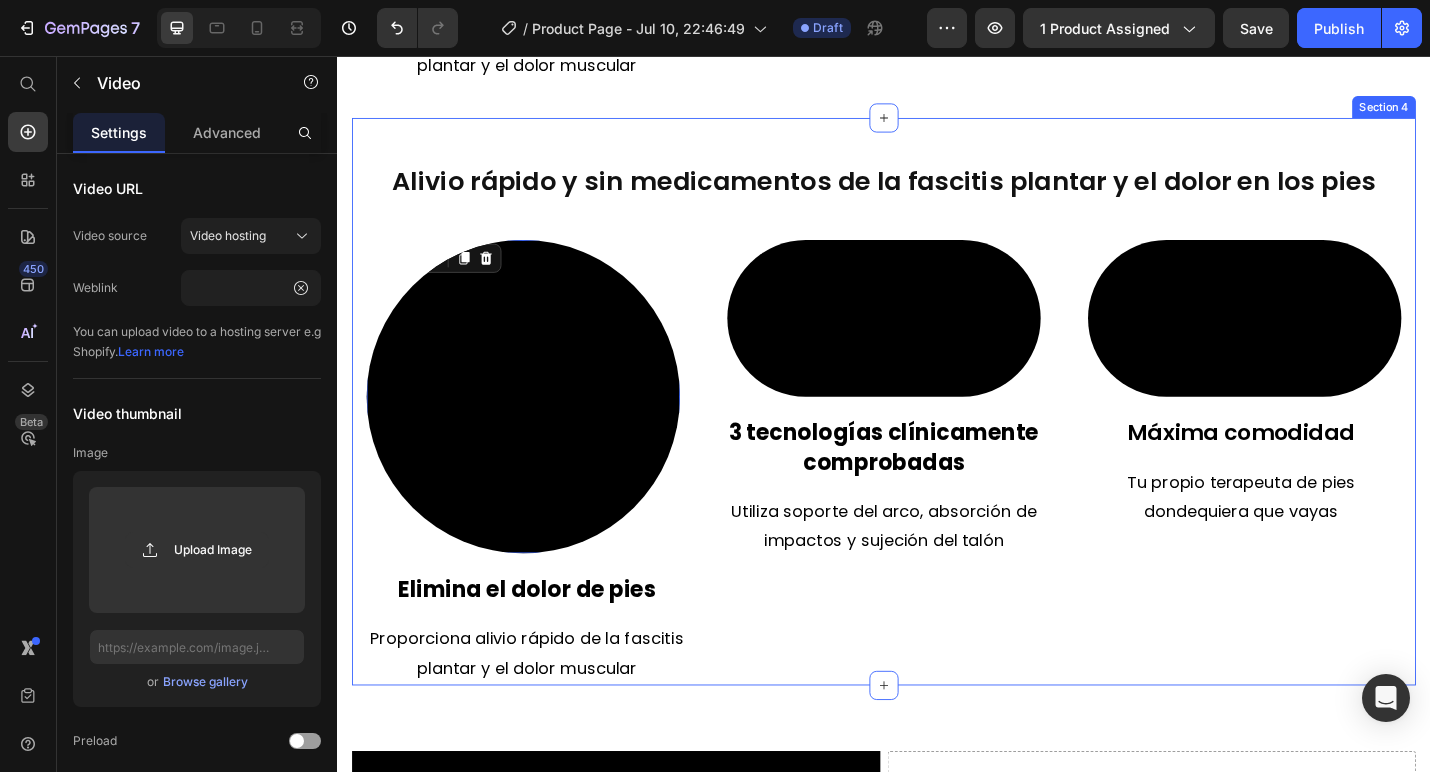 click on "Alivio rápido y sin medicamentos de la fascitis plantar y el dolor en los pies" at bounding box center (937, 191) 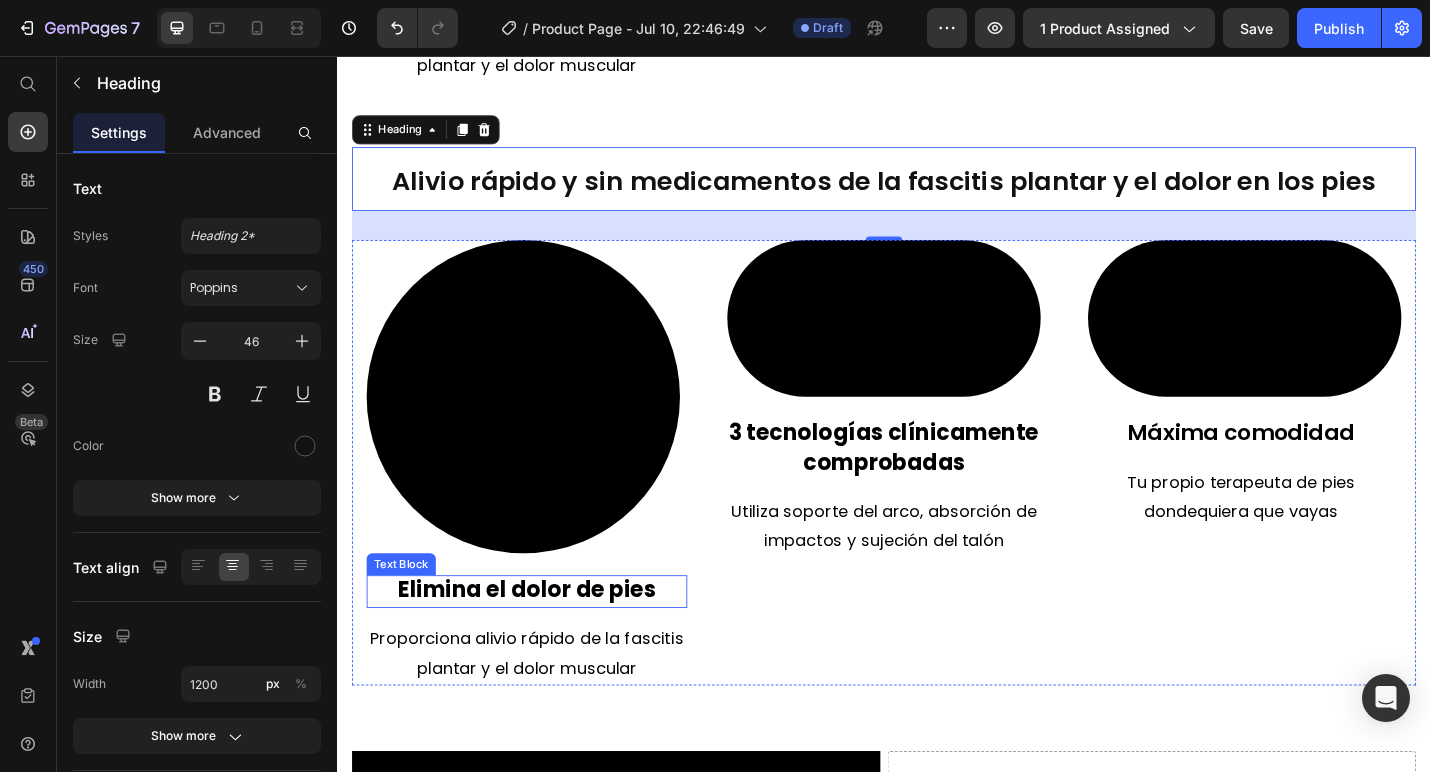 click on "Elimina el dolor de pies" at bounding box center [545, 641] 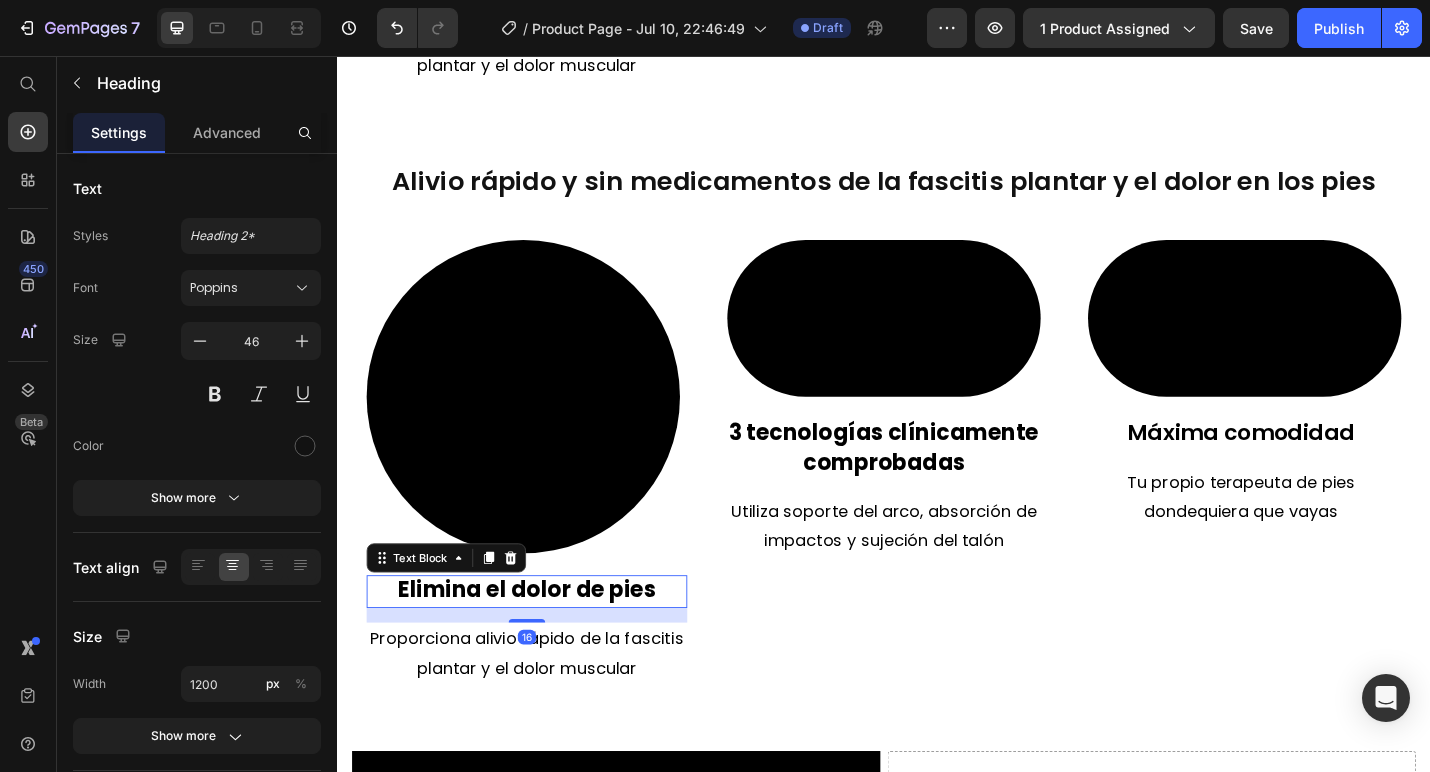 click on "Elimina el dolor de pies" at bounding box center [545, 641] 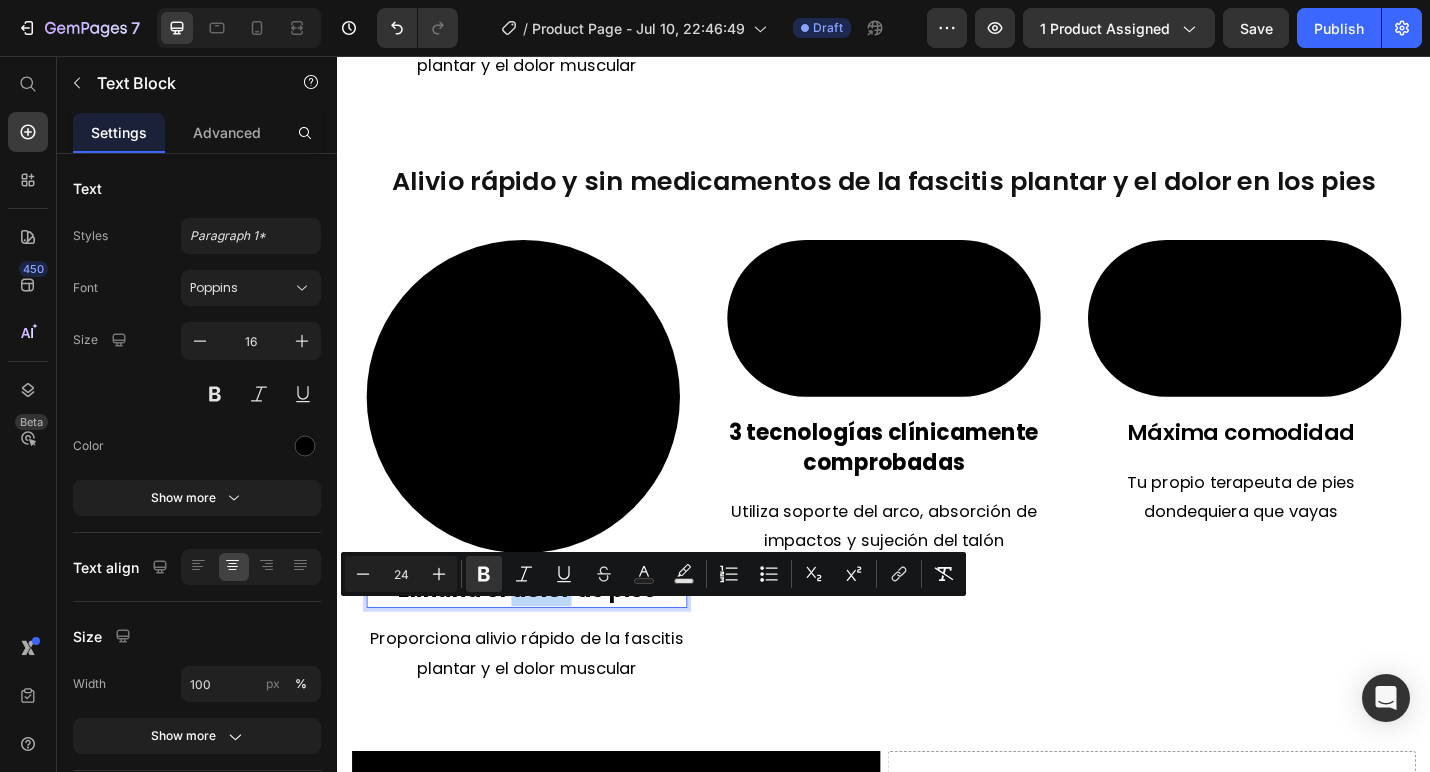 click on "Elimina el dolor de pies" at bounding box center (545, 641) 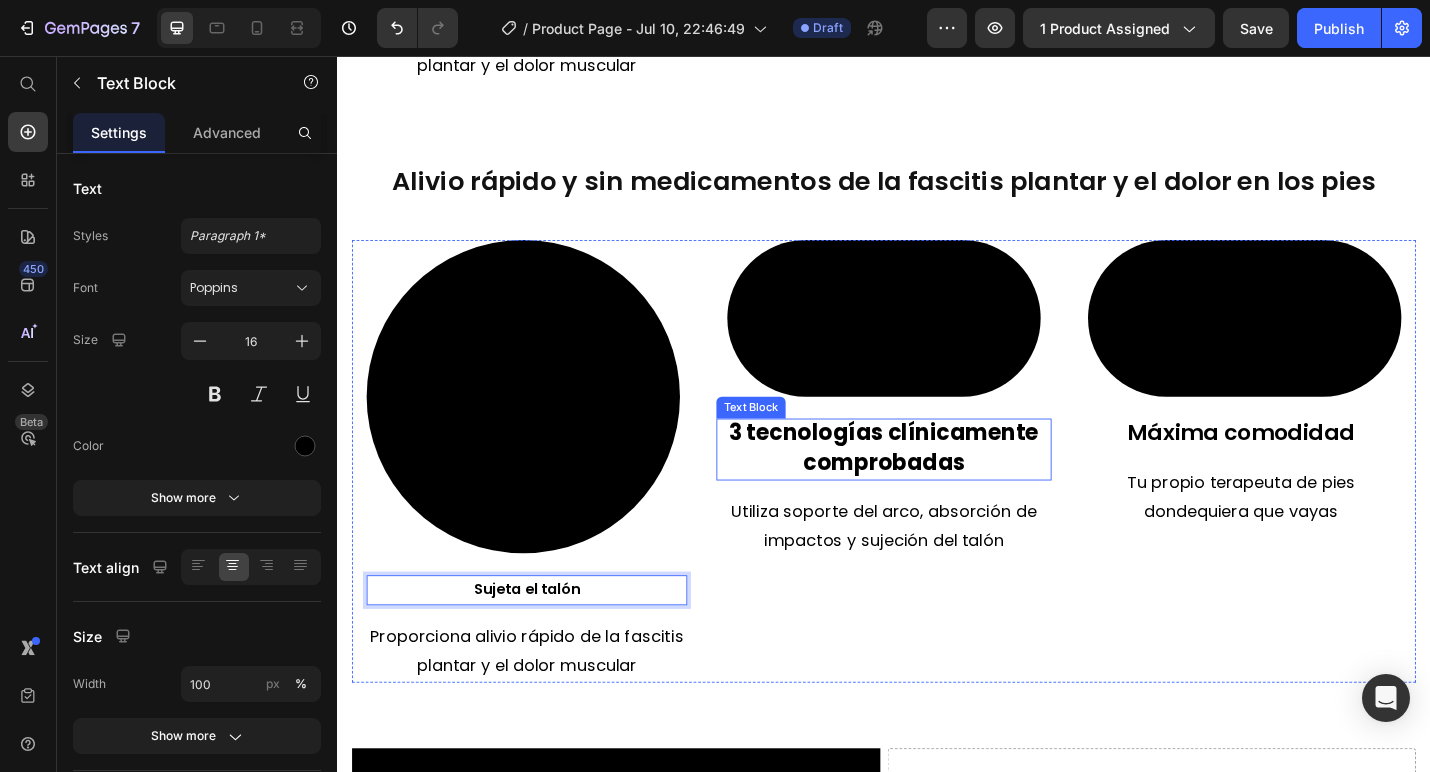 click on "3 tecnologías clínicamente comprobadas" at bounding box center [937, 485] 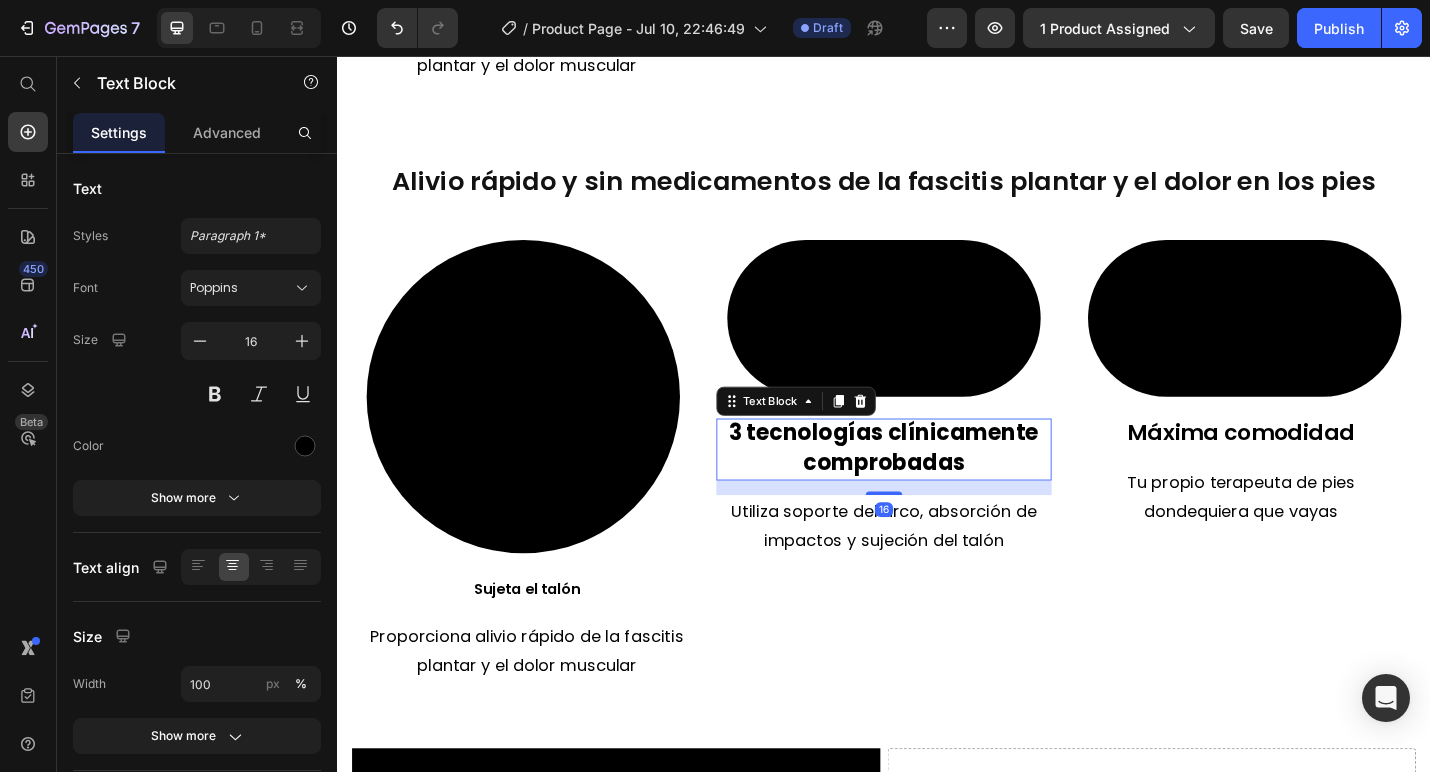 click on "3 tecnologías clínicamente comprobadas" at bounding box center (937, 485) 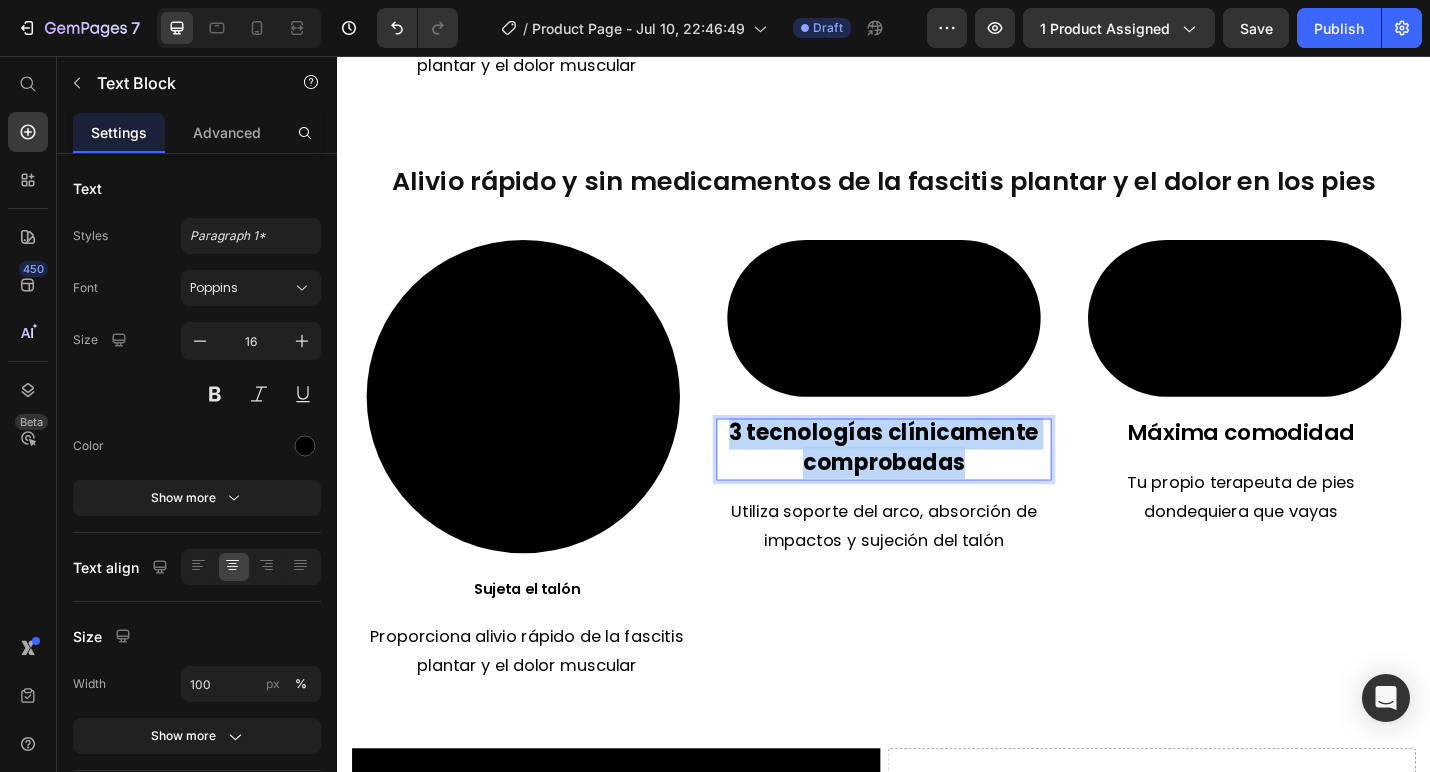 click on "3 tecnologías clínicamente comprobadas" at bounding box center (937, 485) 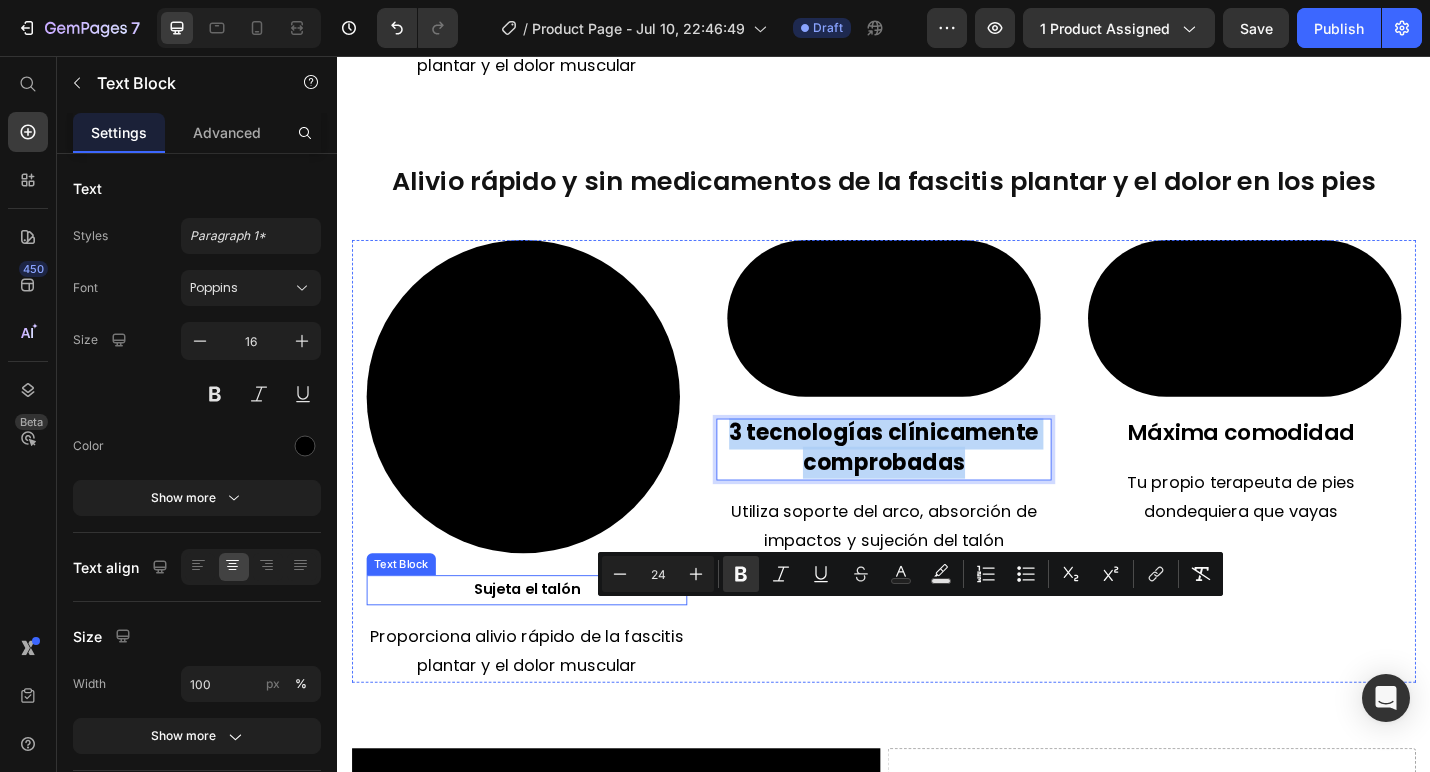 click on "Sujeta el talón" at bounding box center [545, 642] 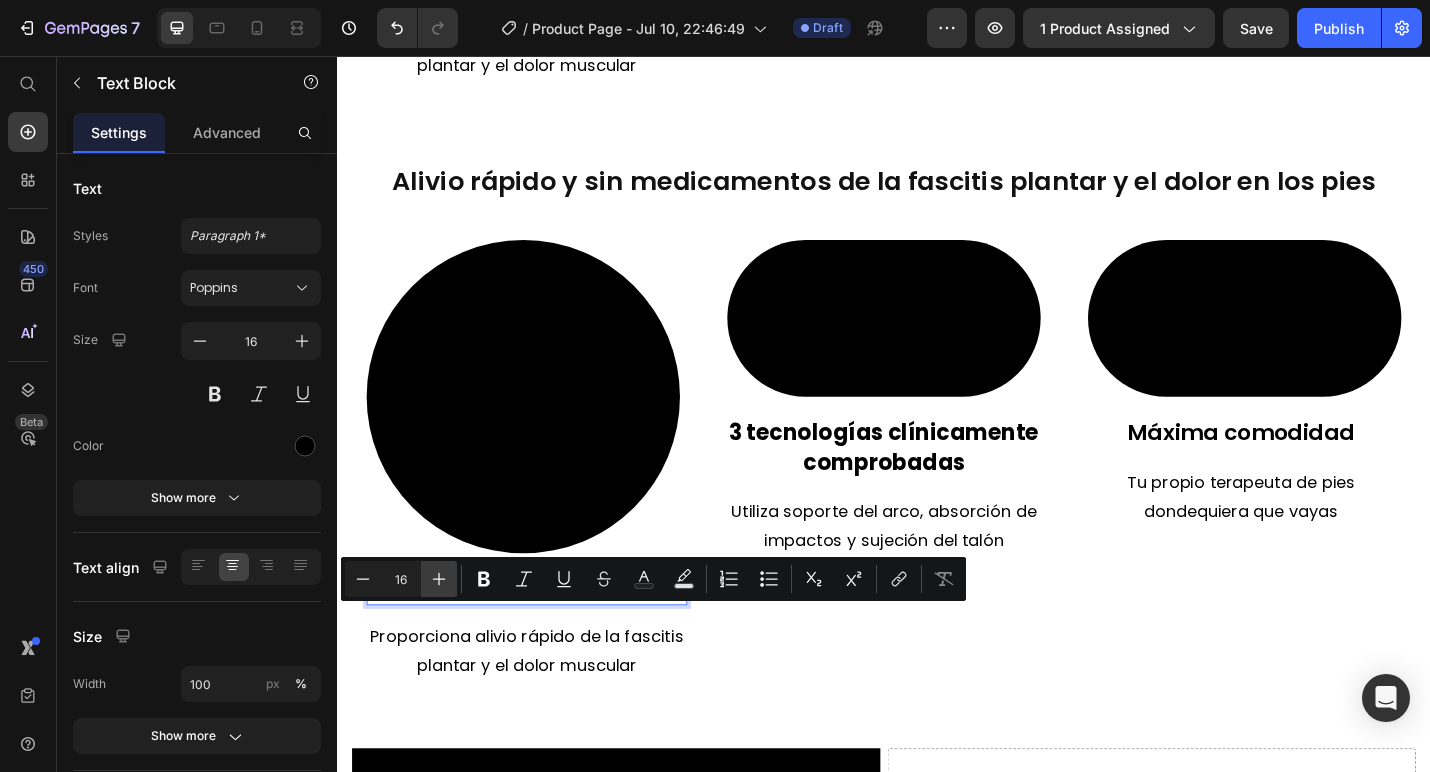 click 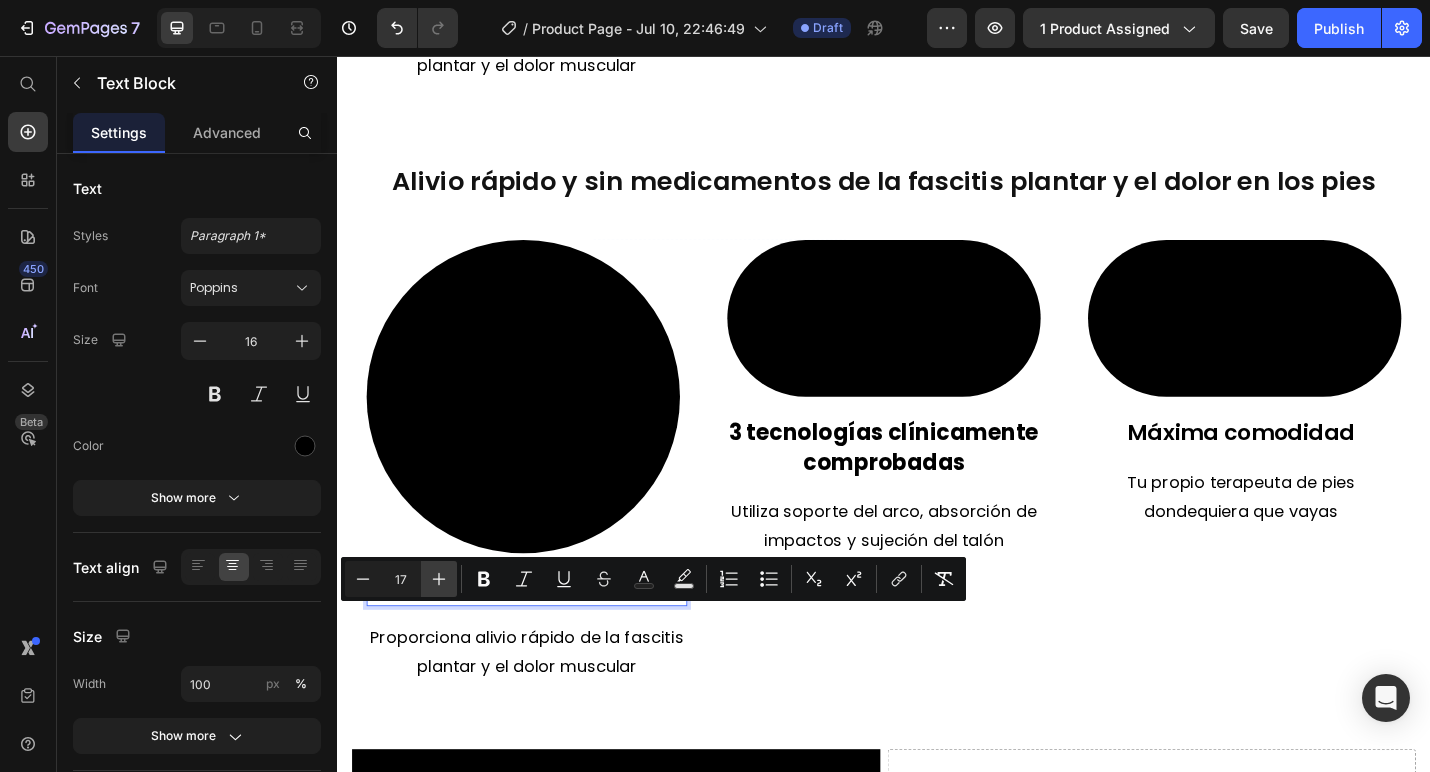 click 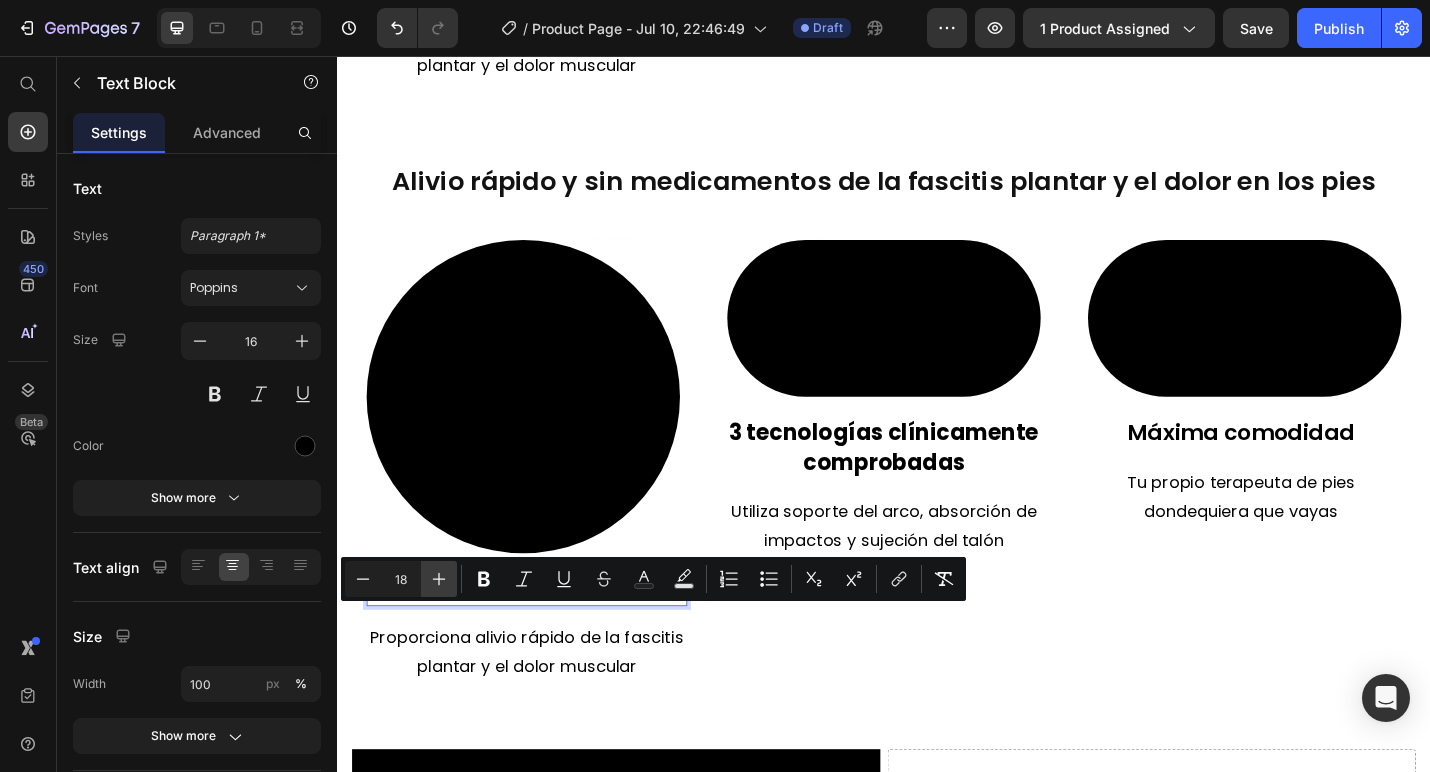 click 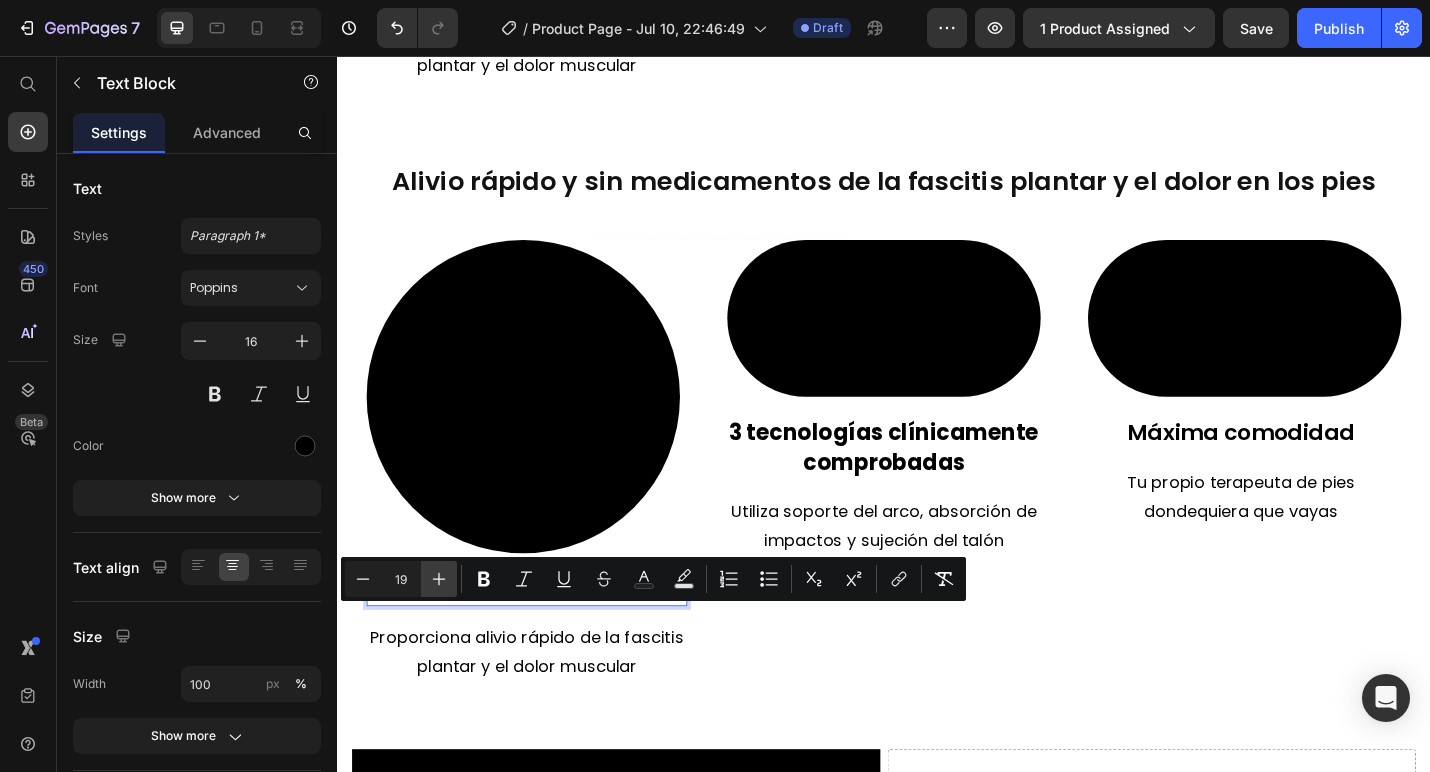 click 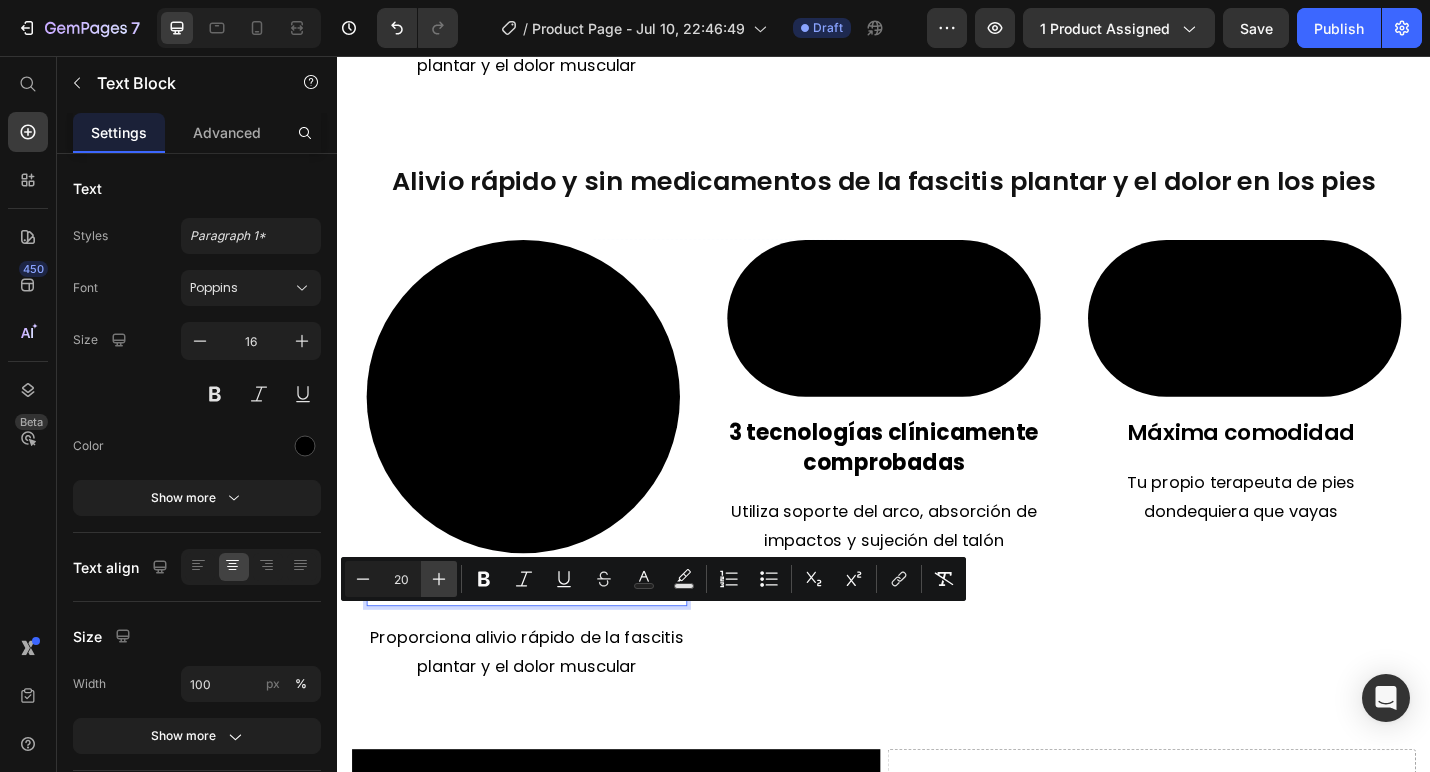 click 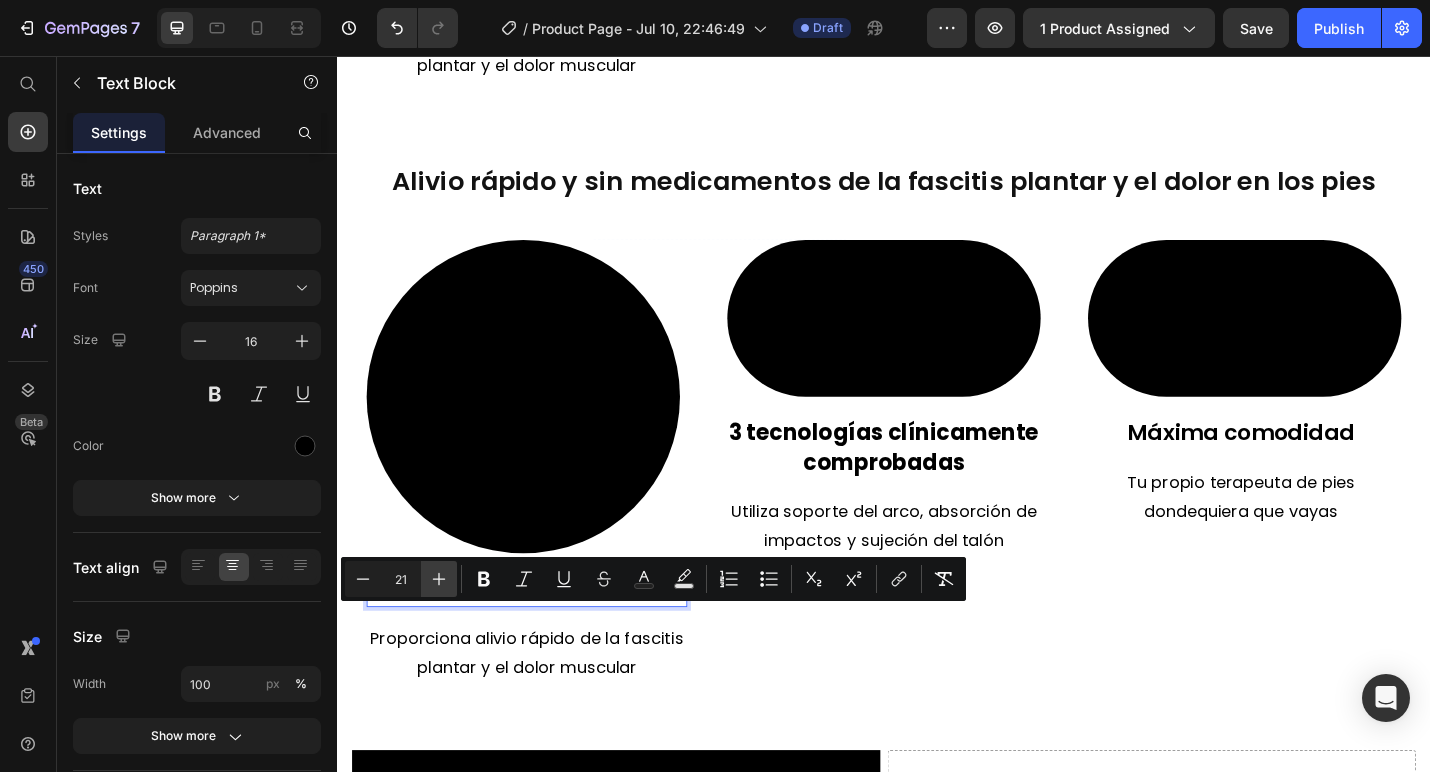 click 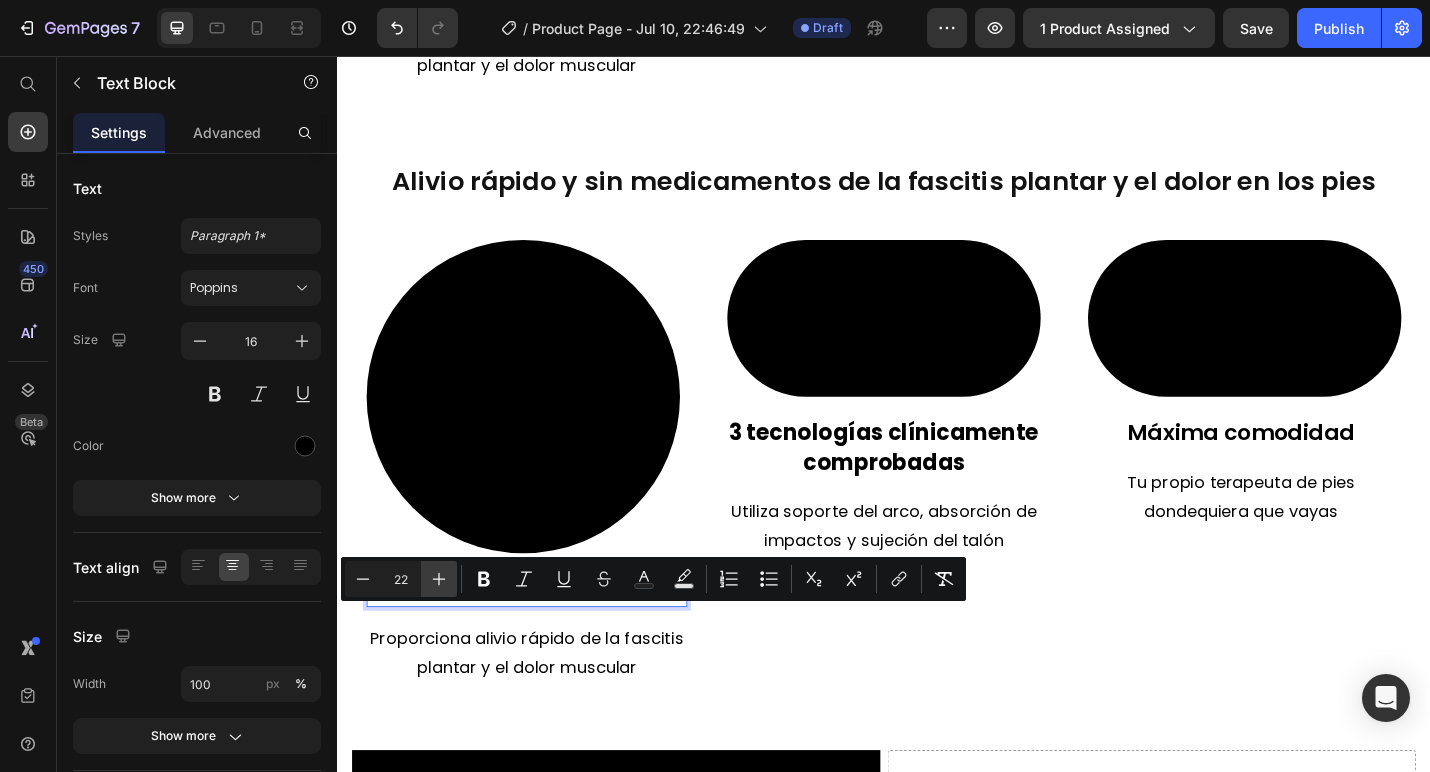 click 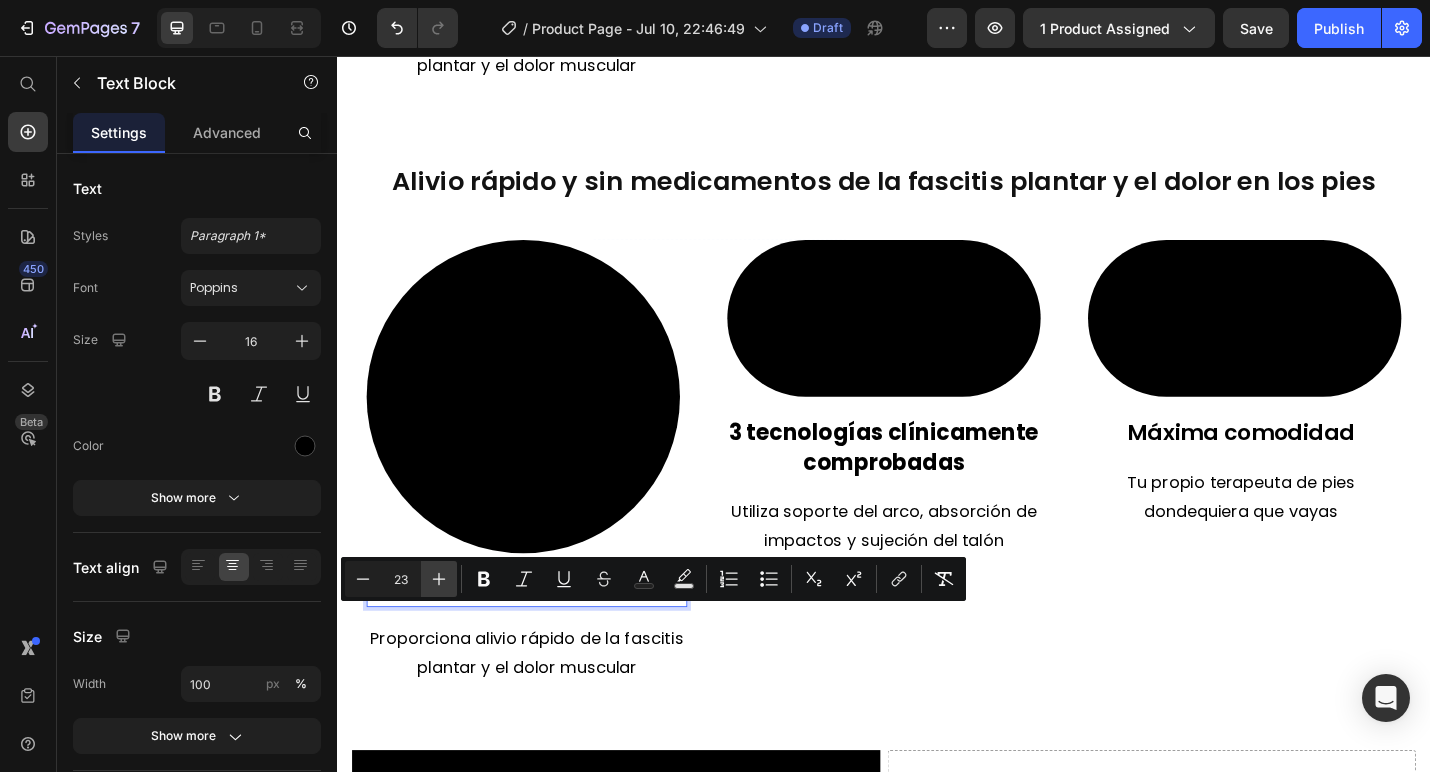 click 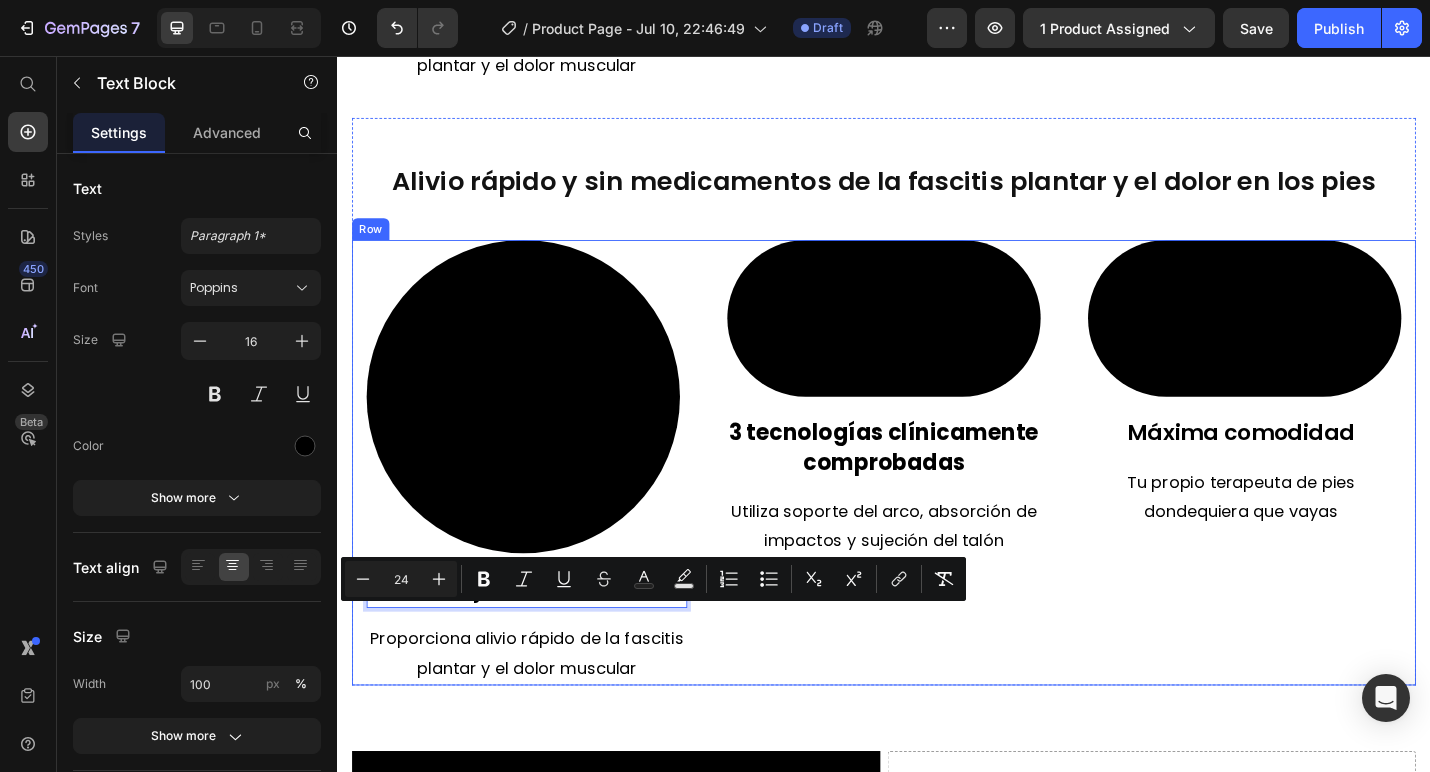 click on "Proporciona alivio rápido de la fascitis plantar y el dolor muscular" at bounding box center (545, 711) 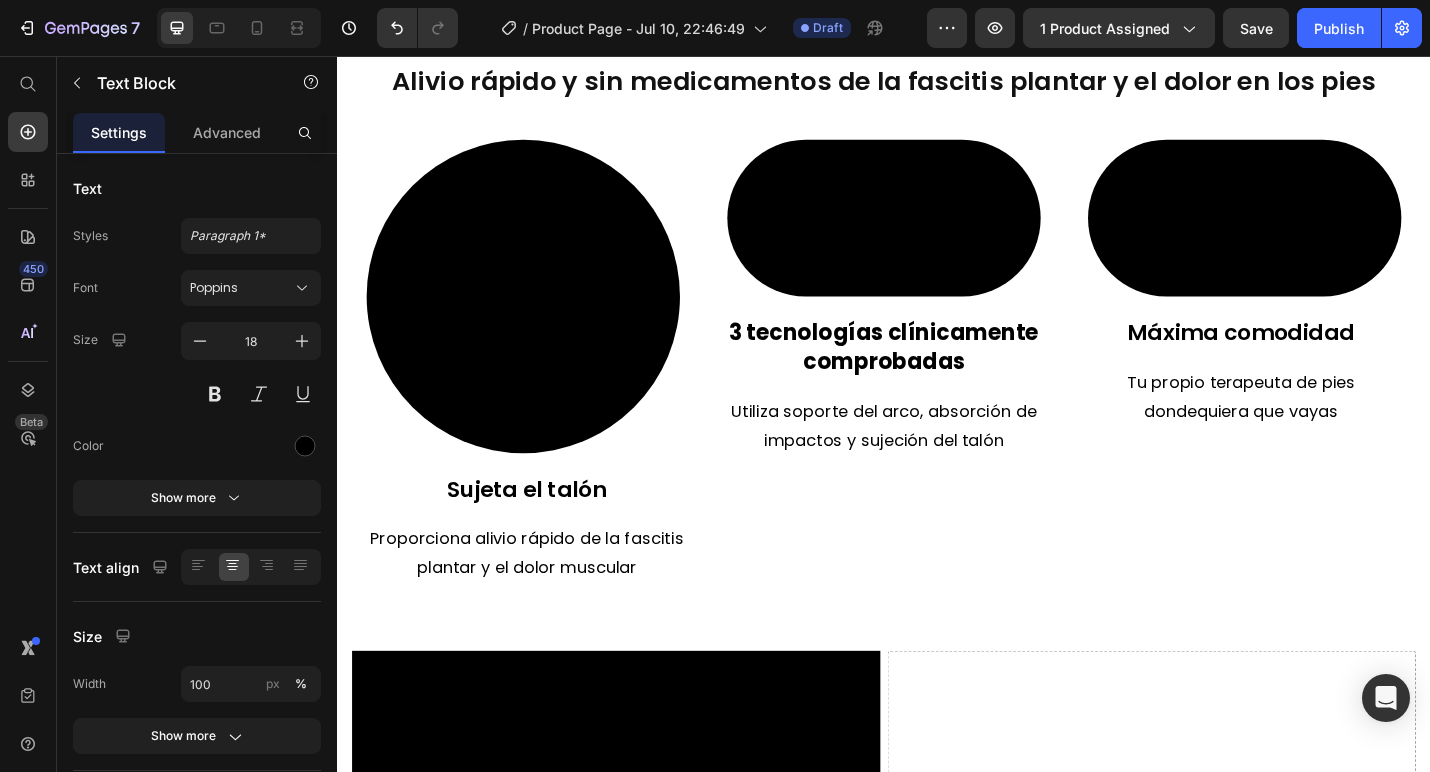 scroll, scrollTop: 2143, scrollLeft: 0, axis: vertical 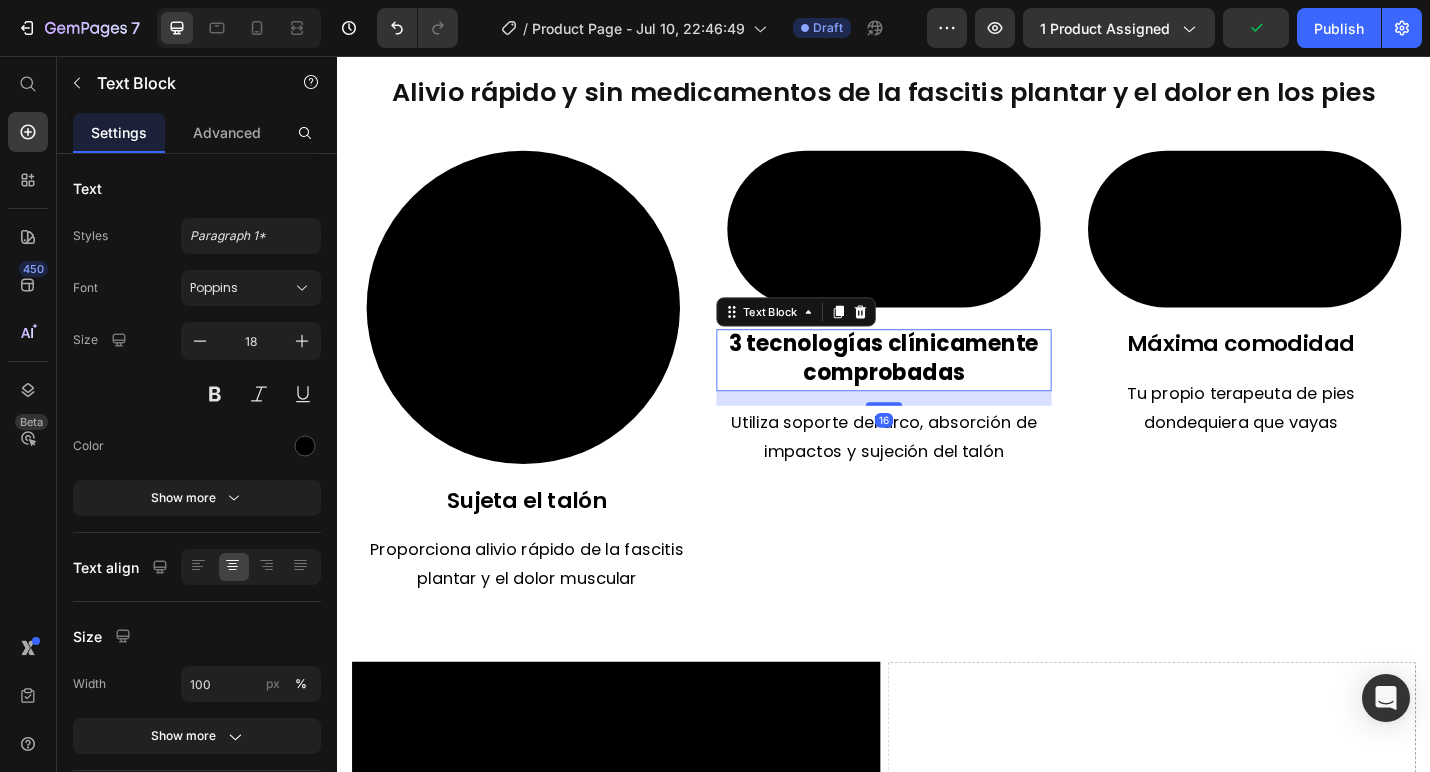 click on "3 tecnologías clínicamente comprobadas" at bounding box center (937, 387) 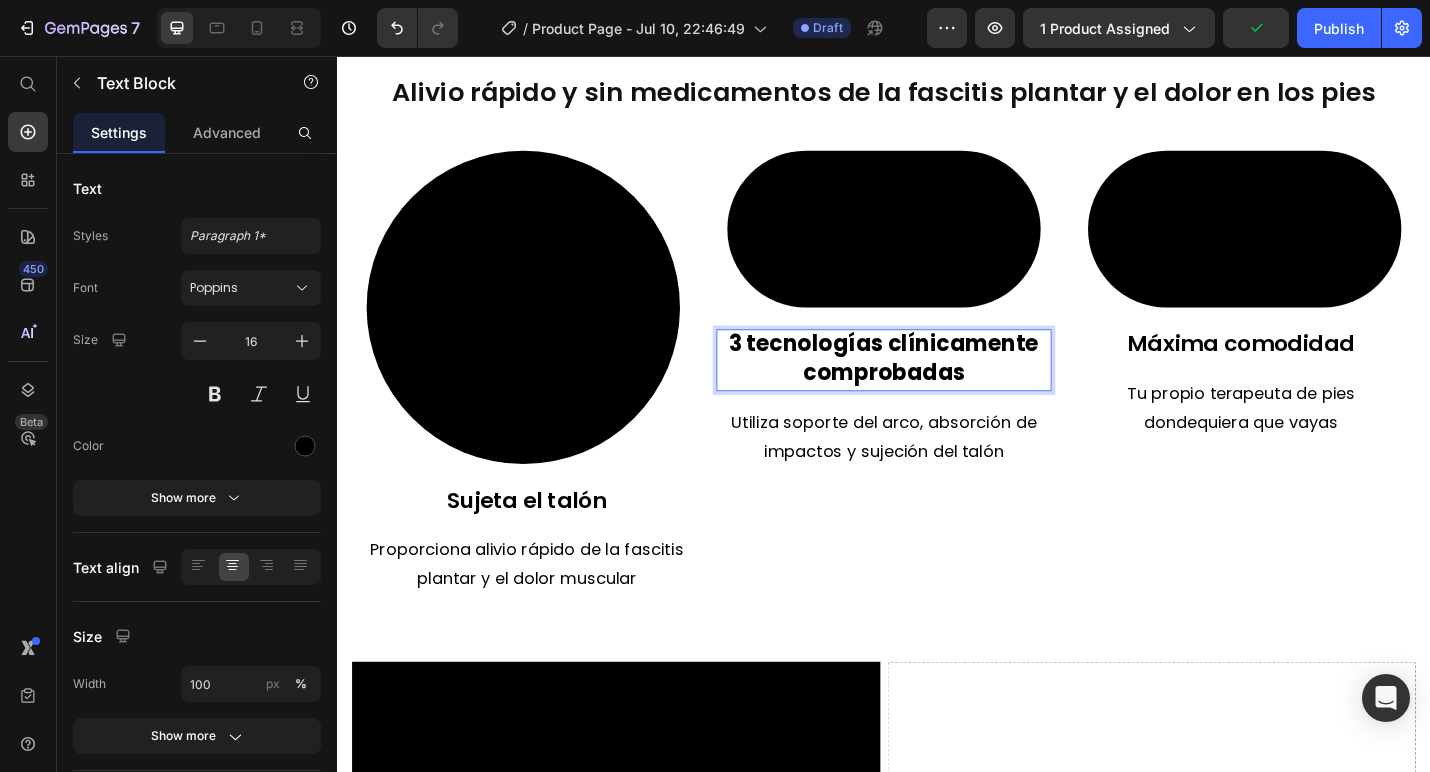 click on "3 tecnologías clínicamente comprobadas" at bounding box center [937, 387] 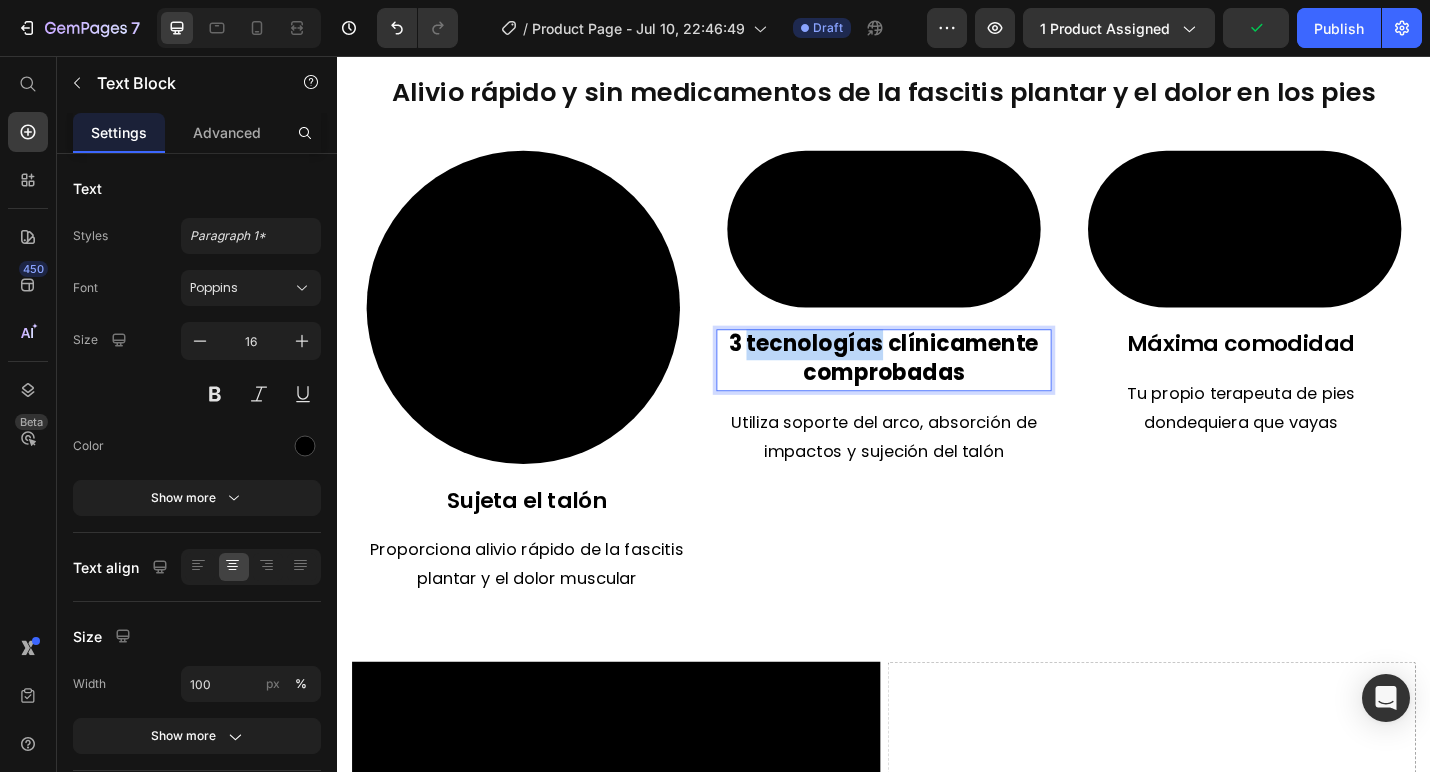 click on "3 tecnologías clínicamente comprobadas" at bounding box center [937, 387] 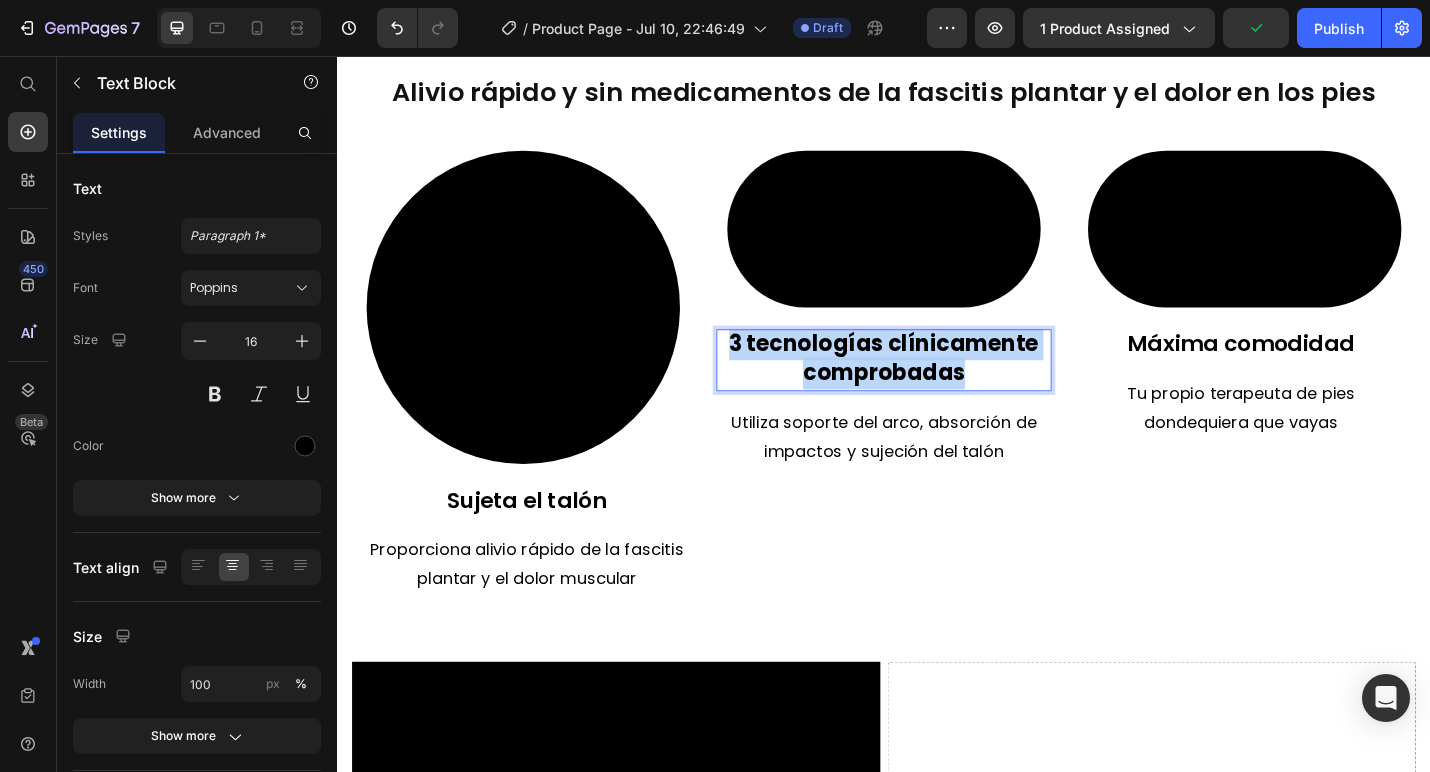 click on "3 tecnologías clínicamente comprobadas" at bounding box center [937, 387] 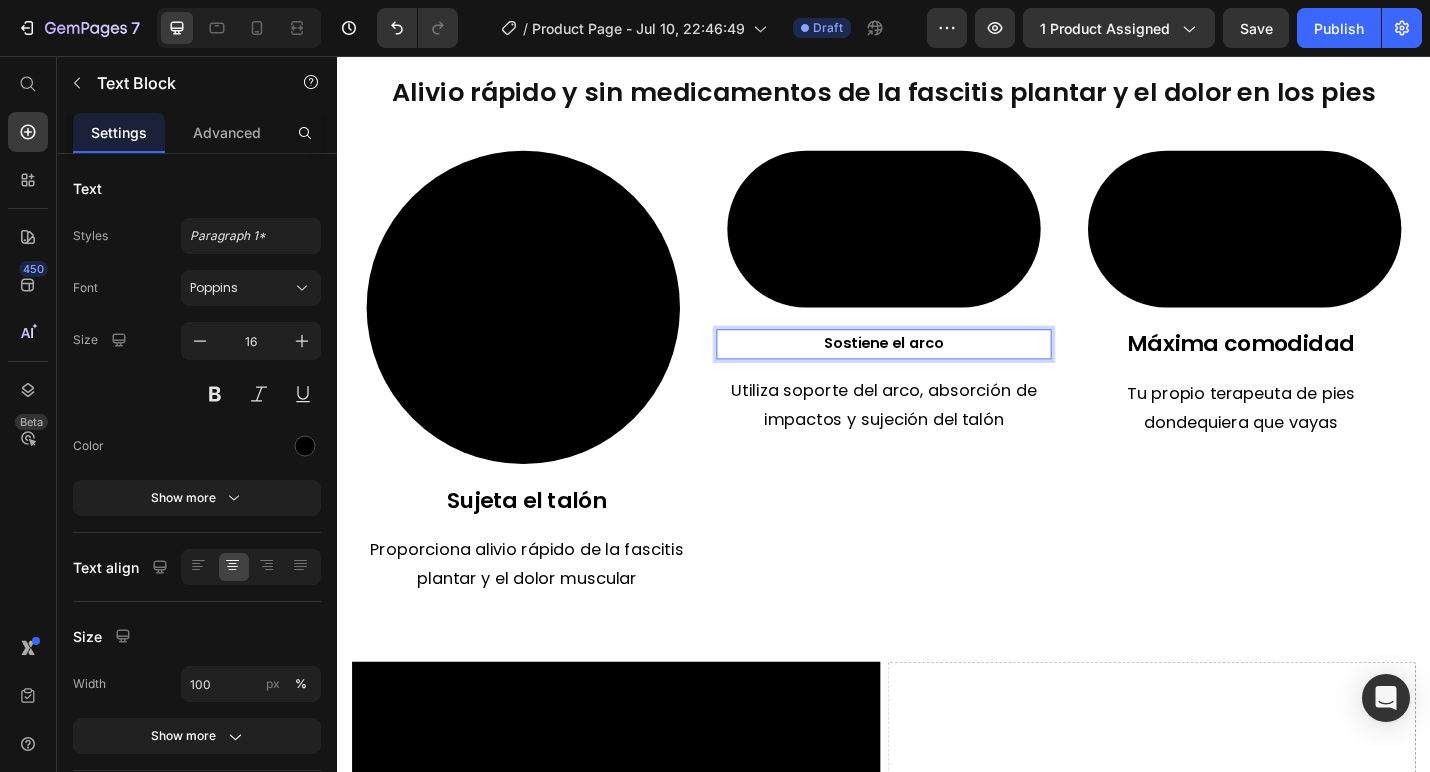 click on "Sostiene el arco" at bounding box center [937, 372] 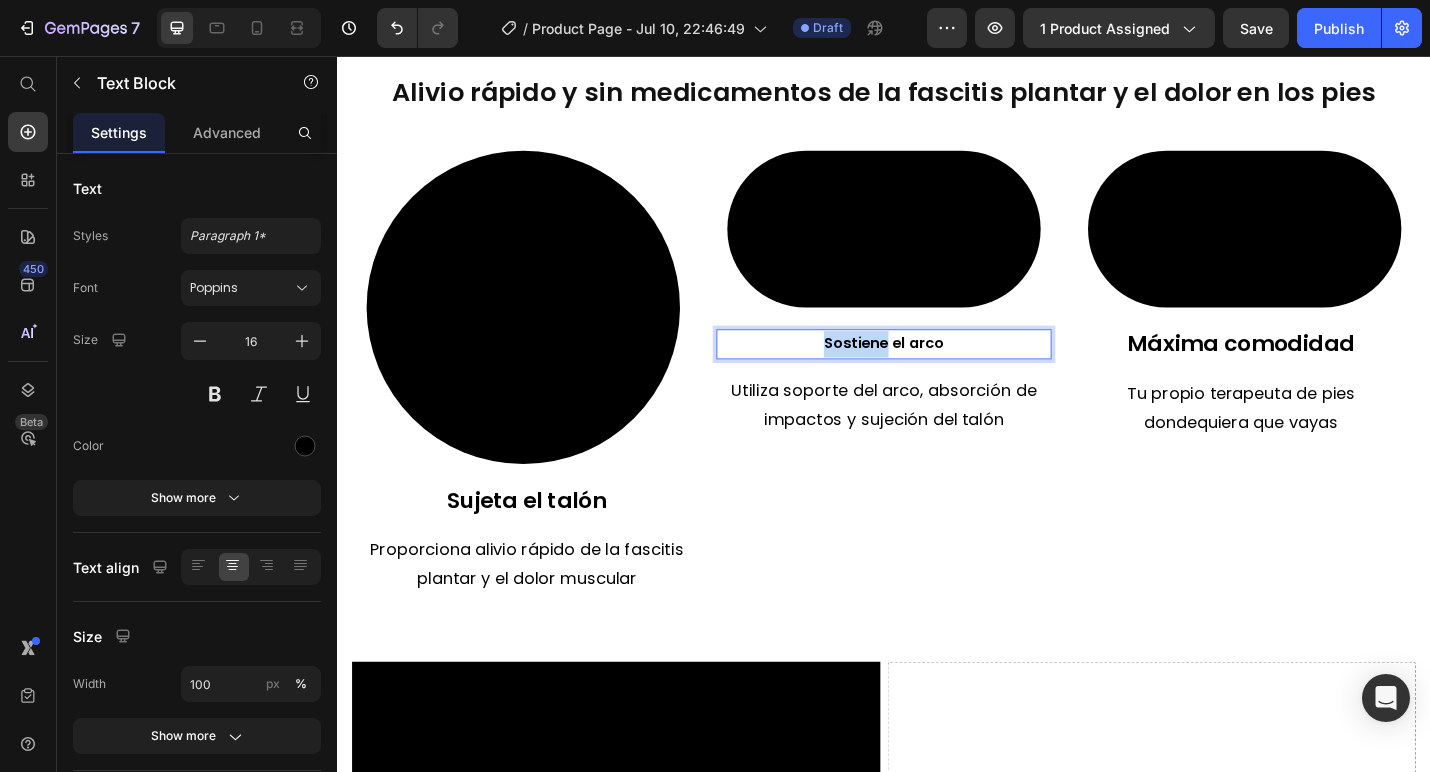 click on "Sostiene el arco" at bounding box center (937, 372) 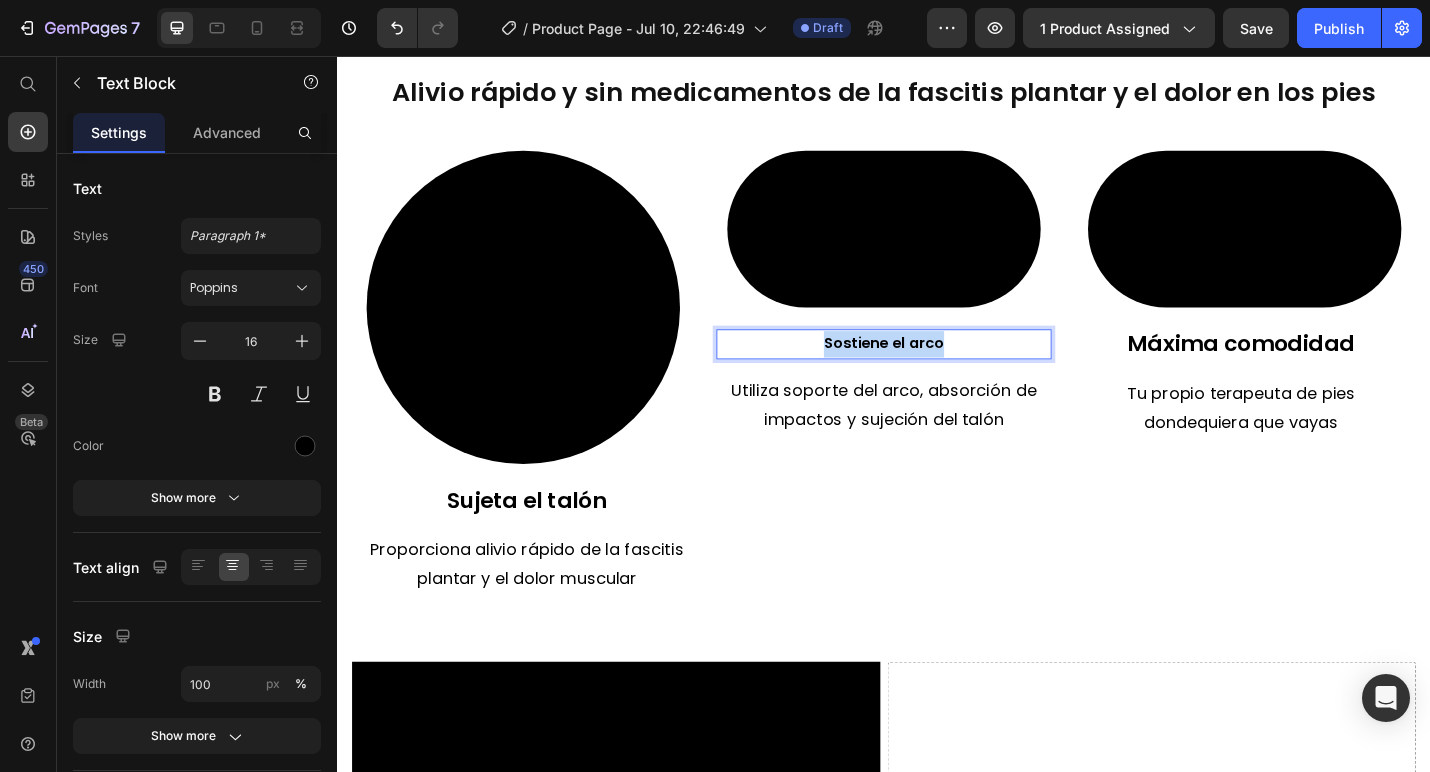click on "Sostiene el arco" at bounding box center [937, 372] 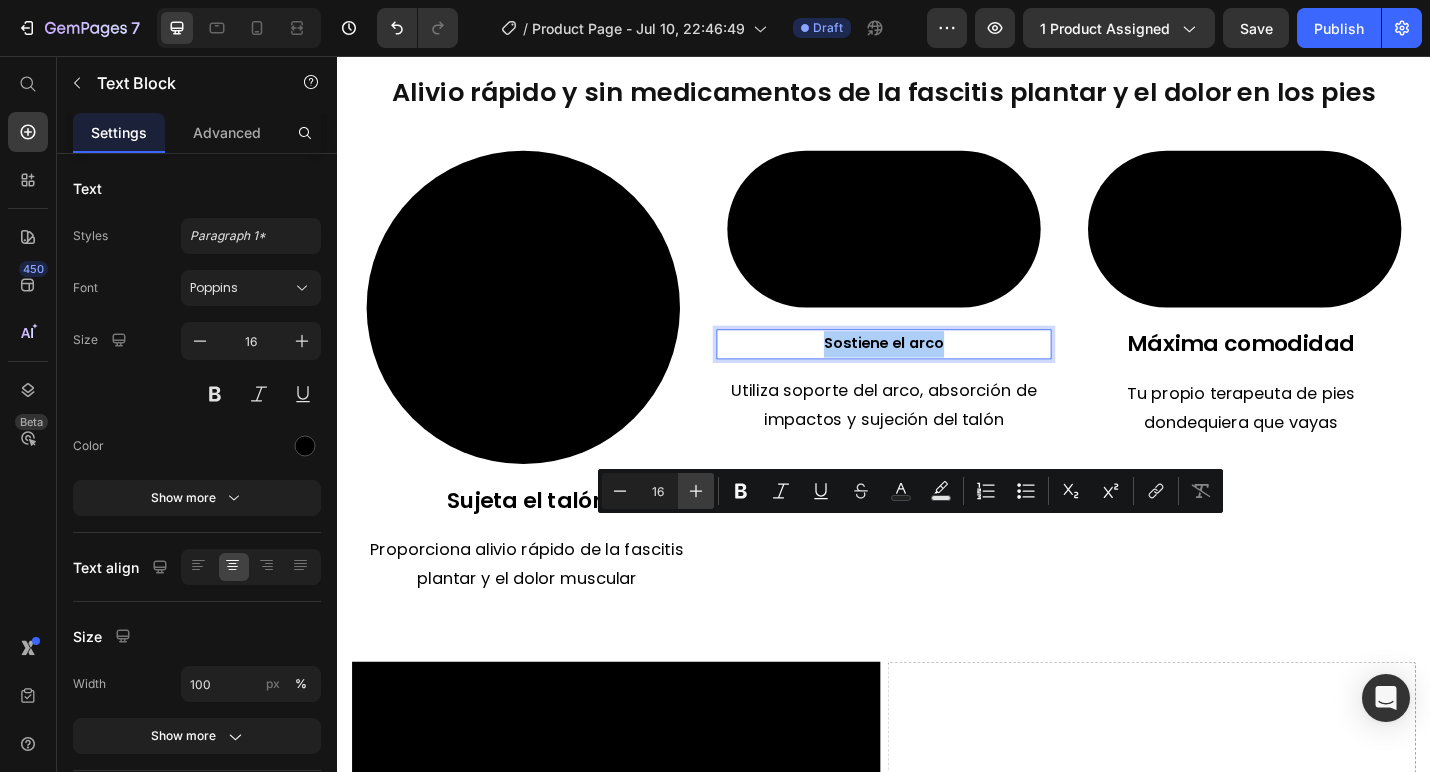 click 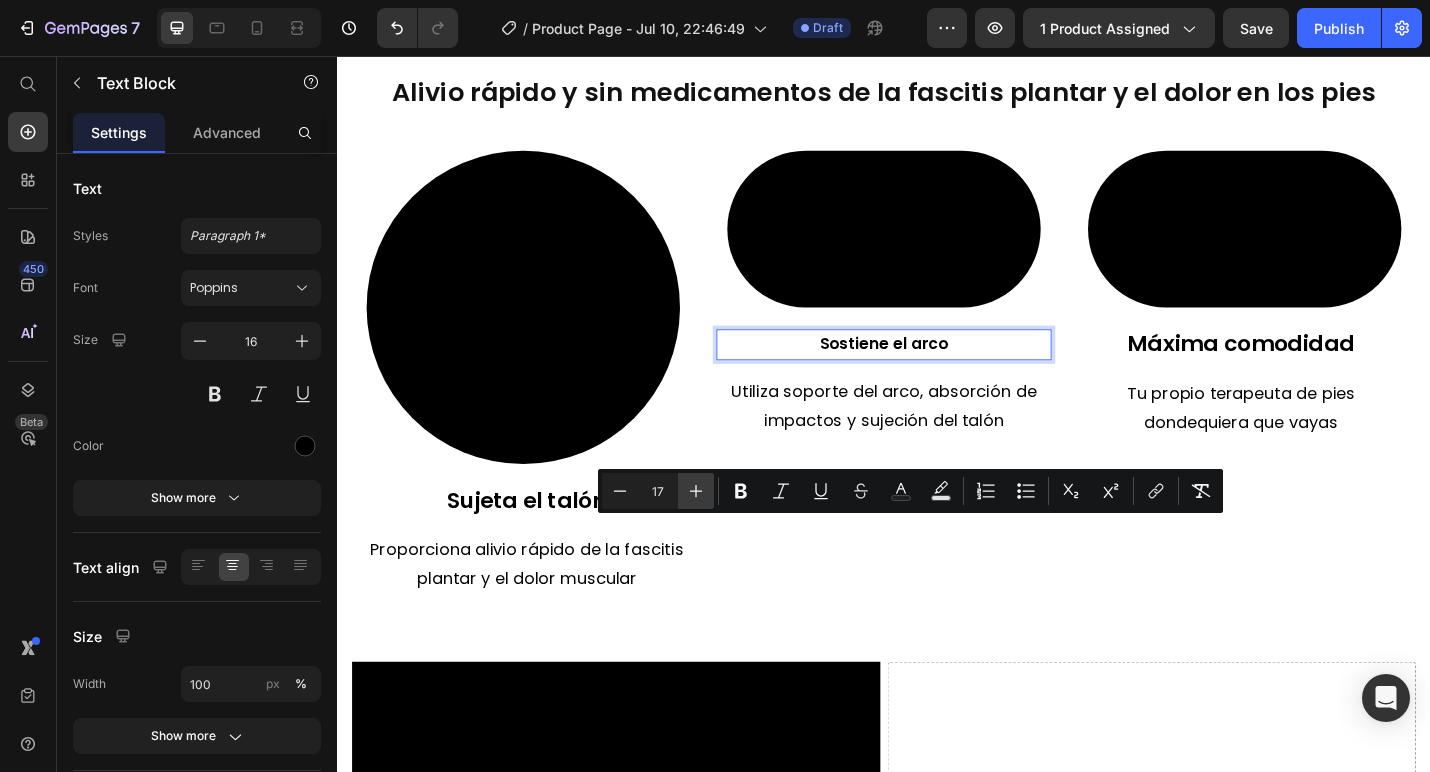 click 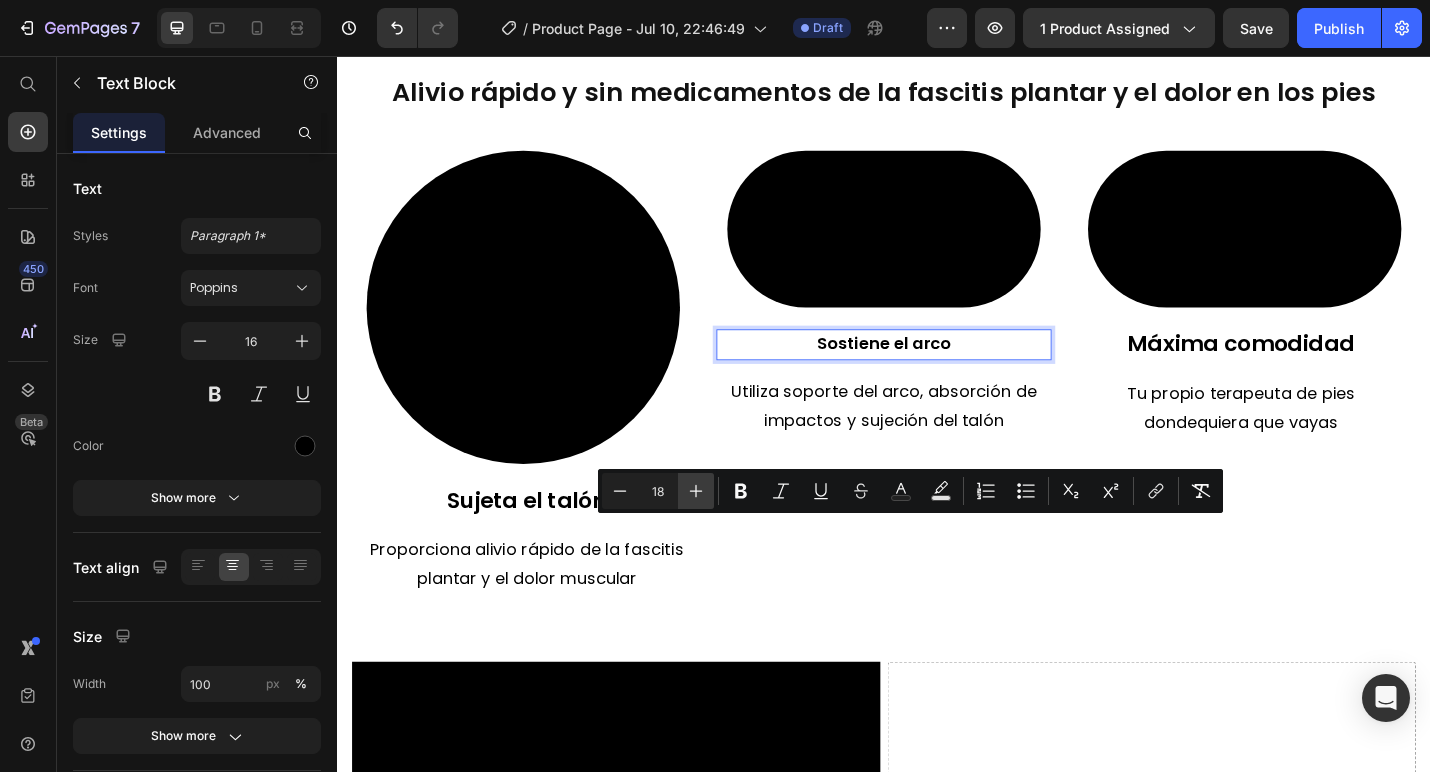 click 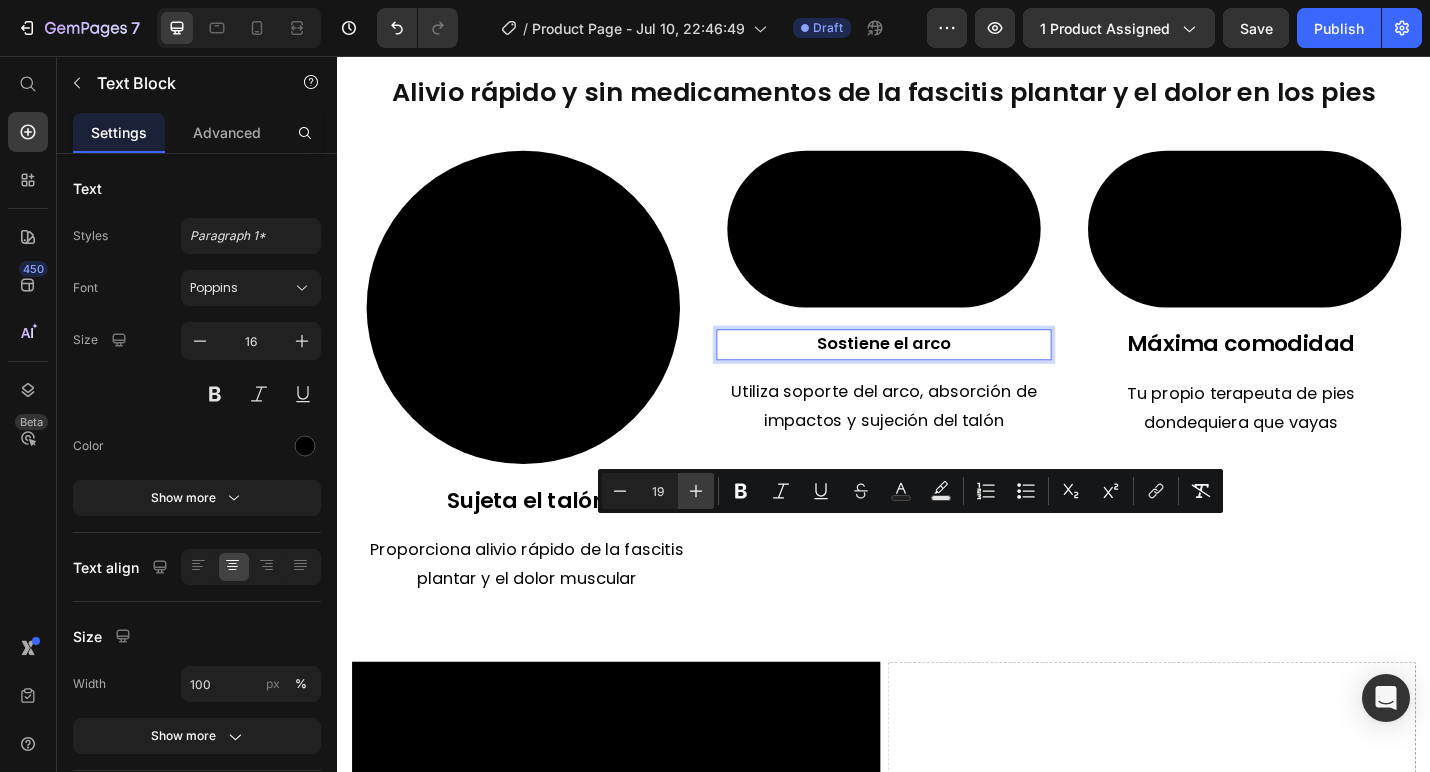 click 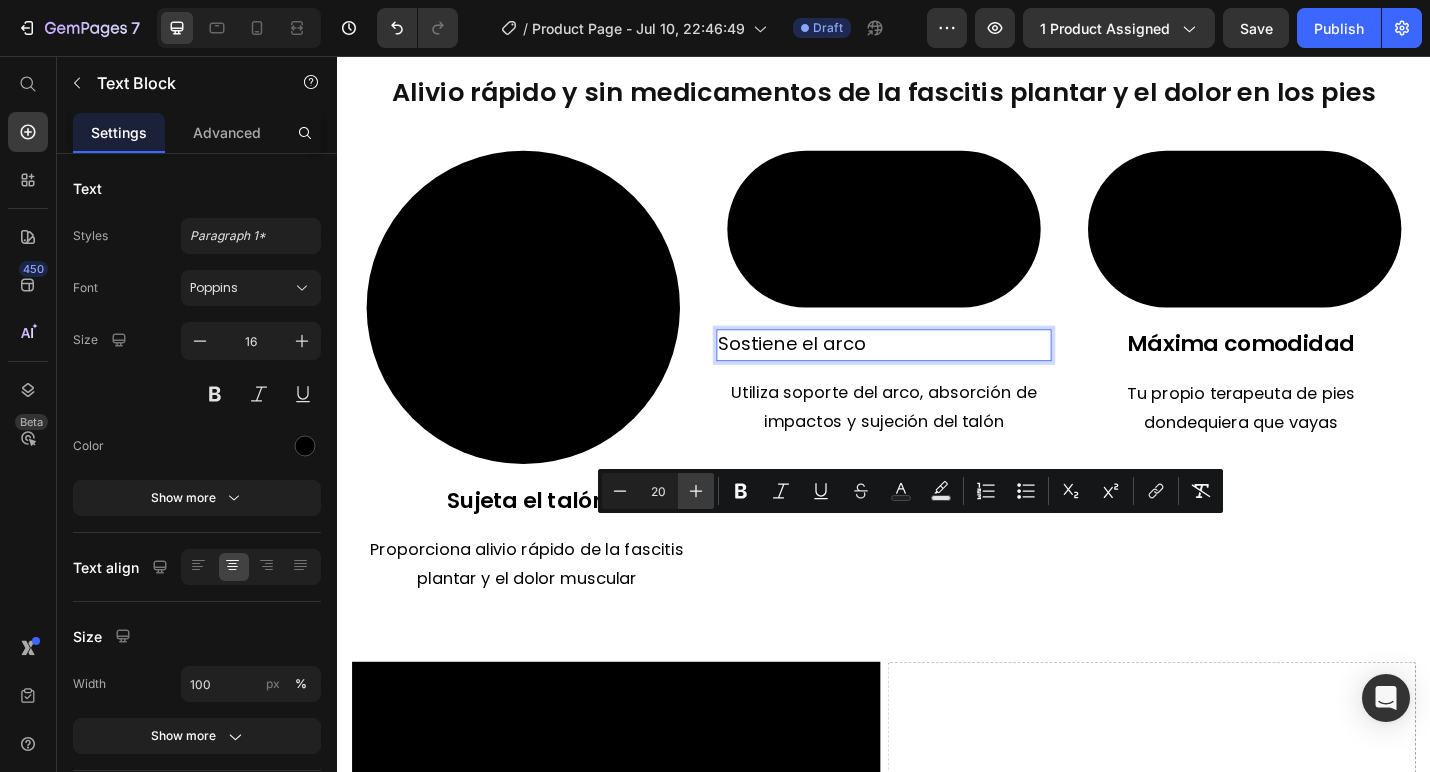 click 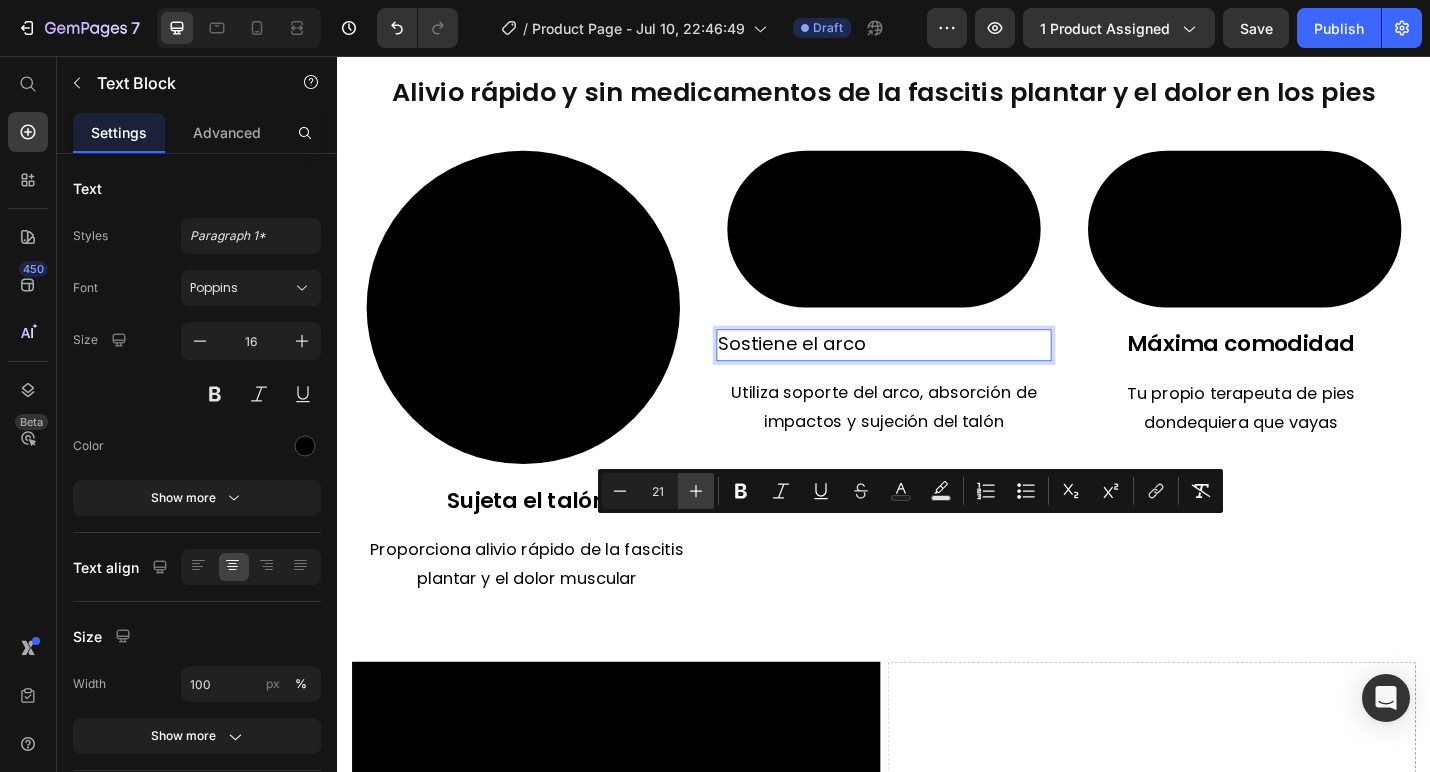 click 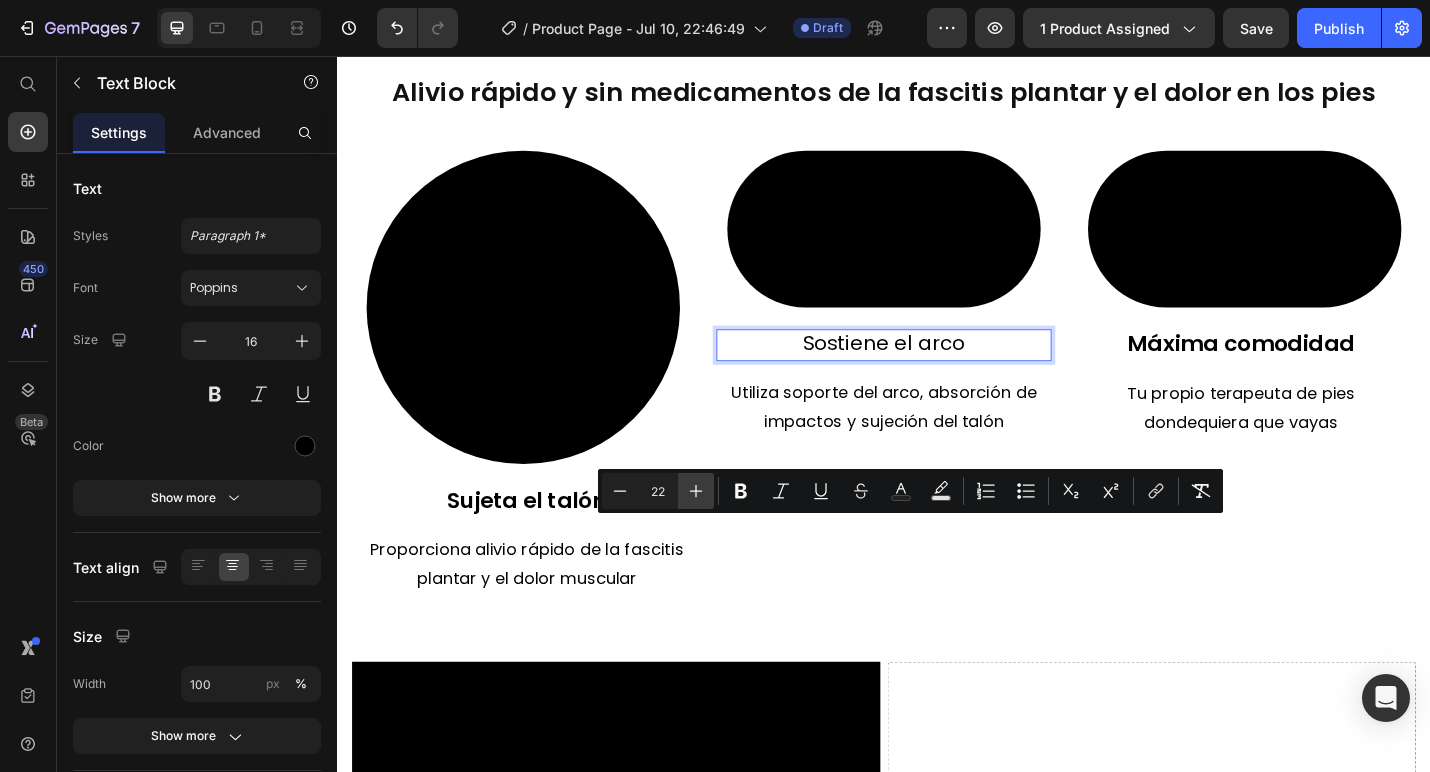 click 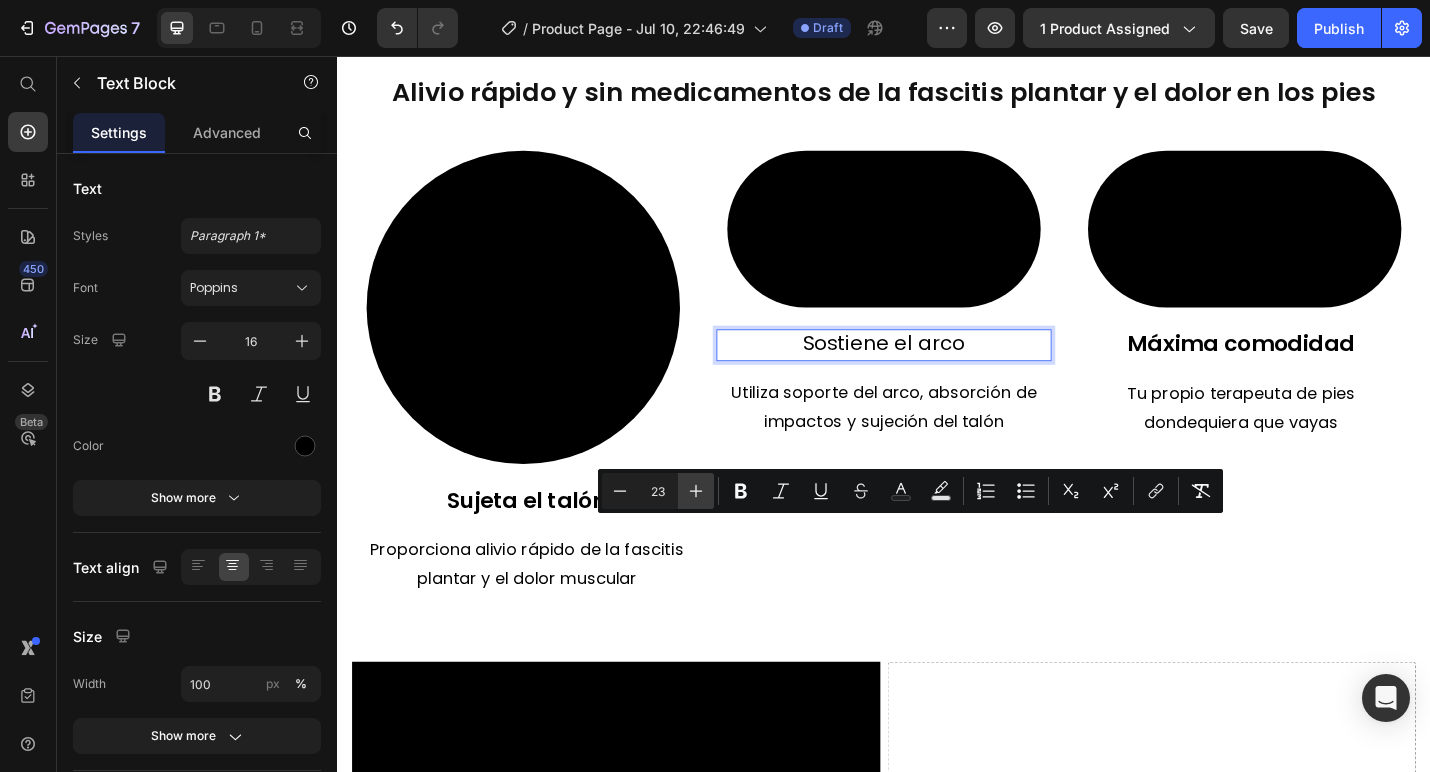 click 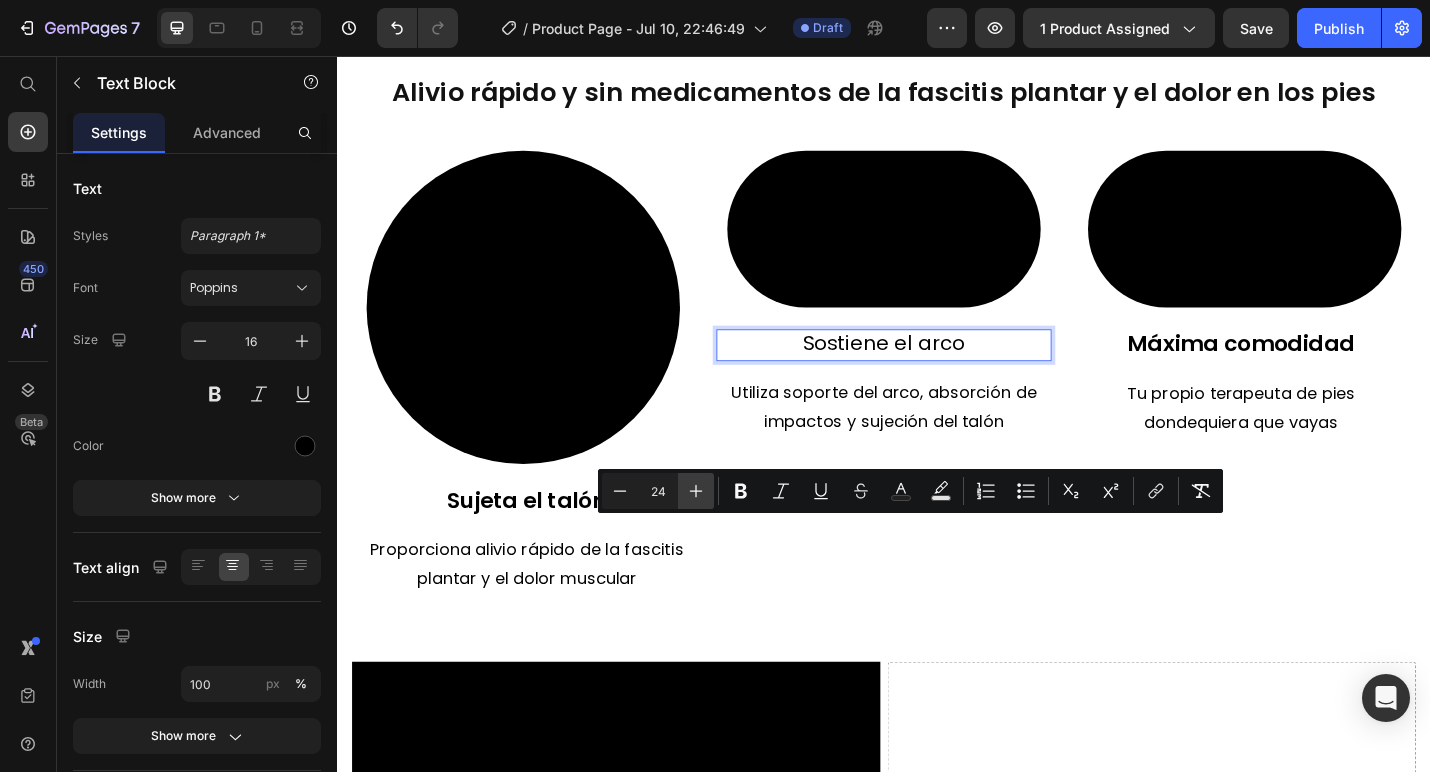 click 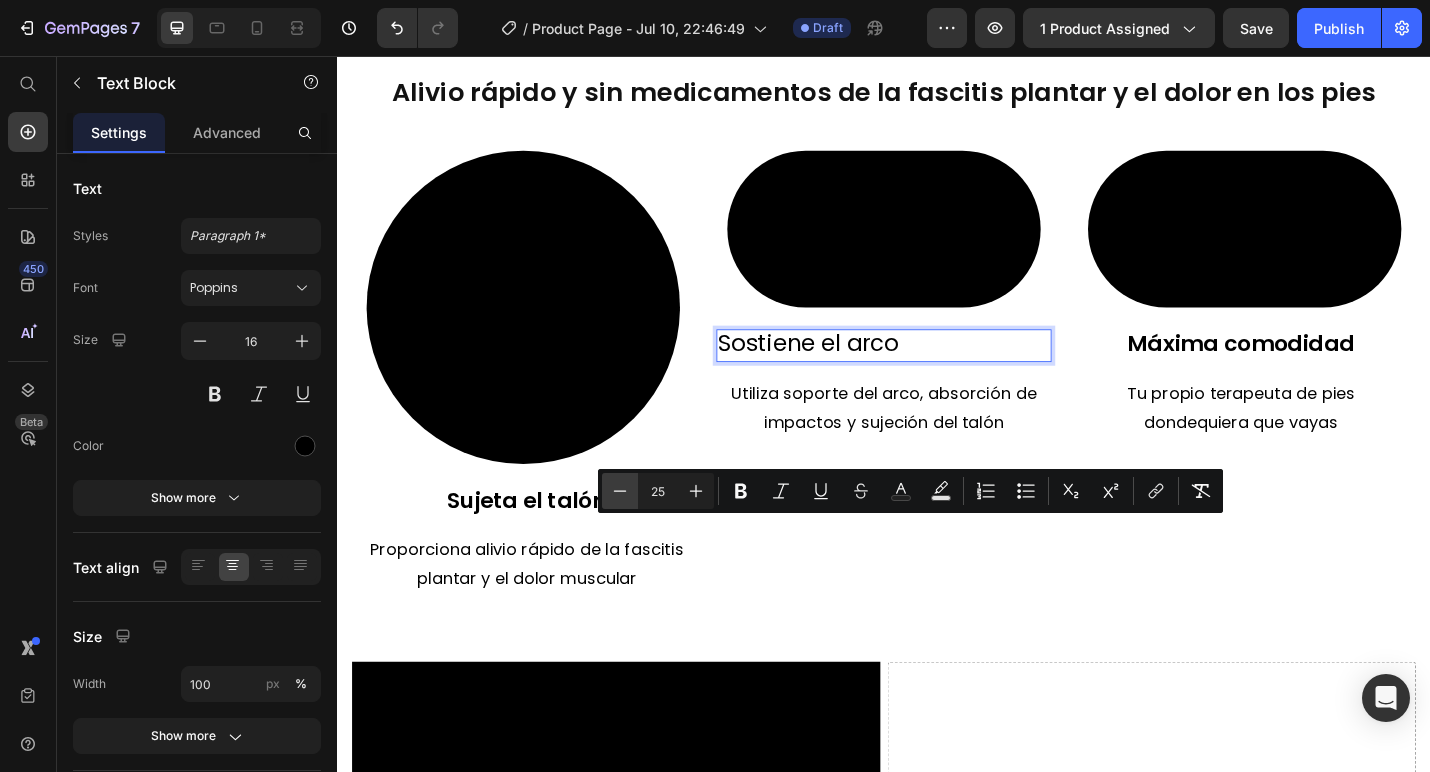 click on "Minus" at bounding box center [620, 491] 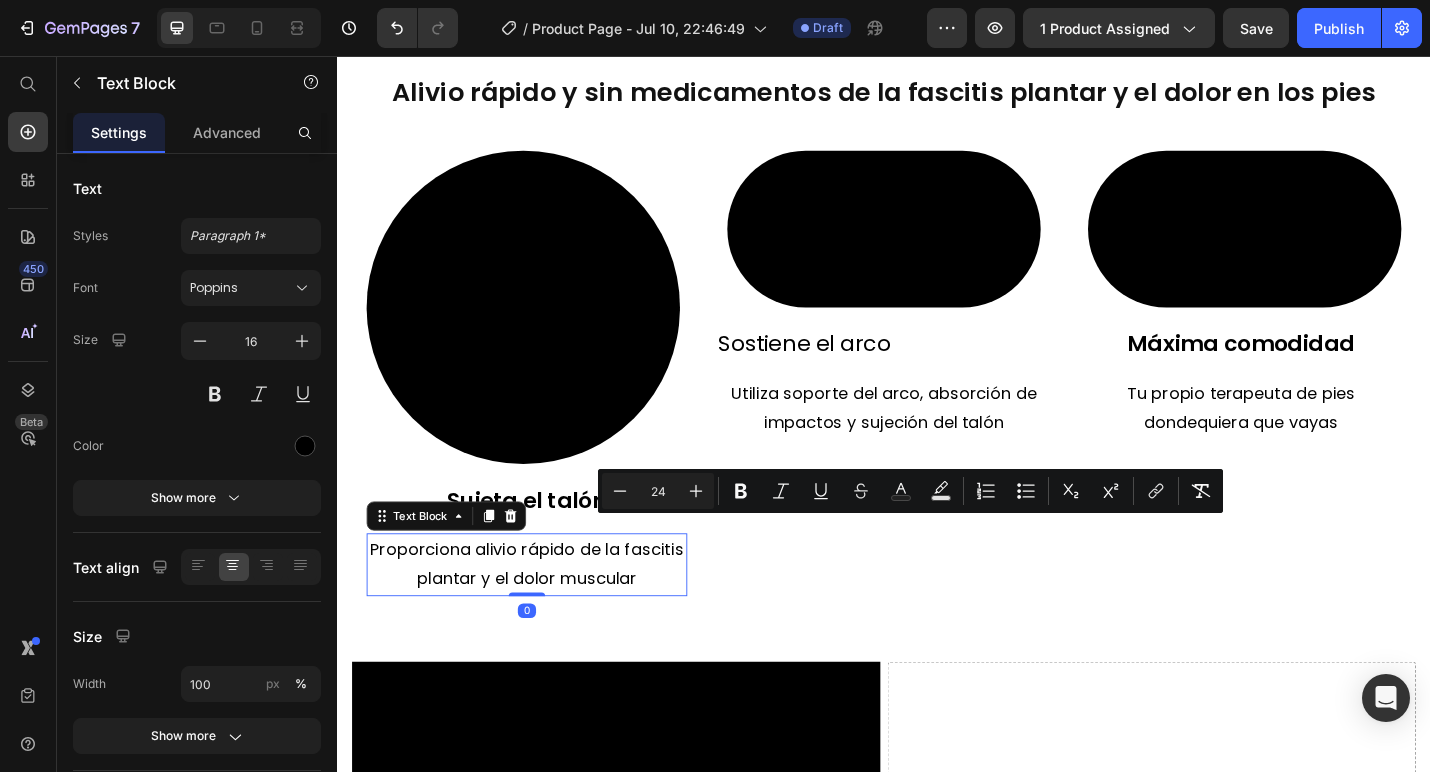 click on "Proporciona alivio rápido de la fascitis plantar y el dolor muscular" at bounding box center (545, 614) 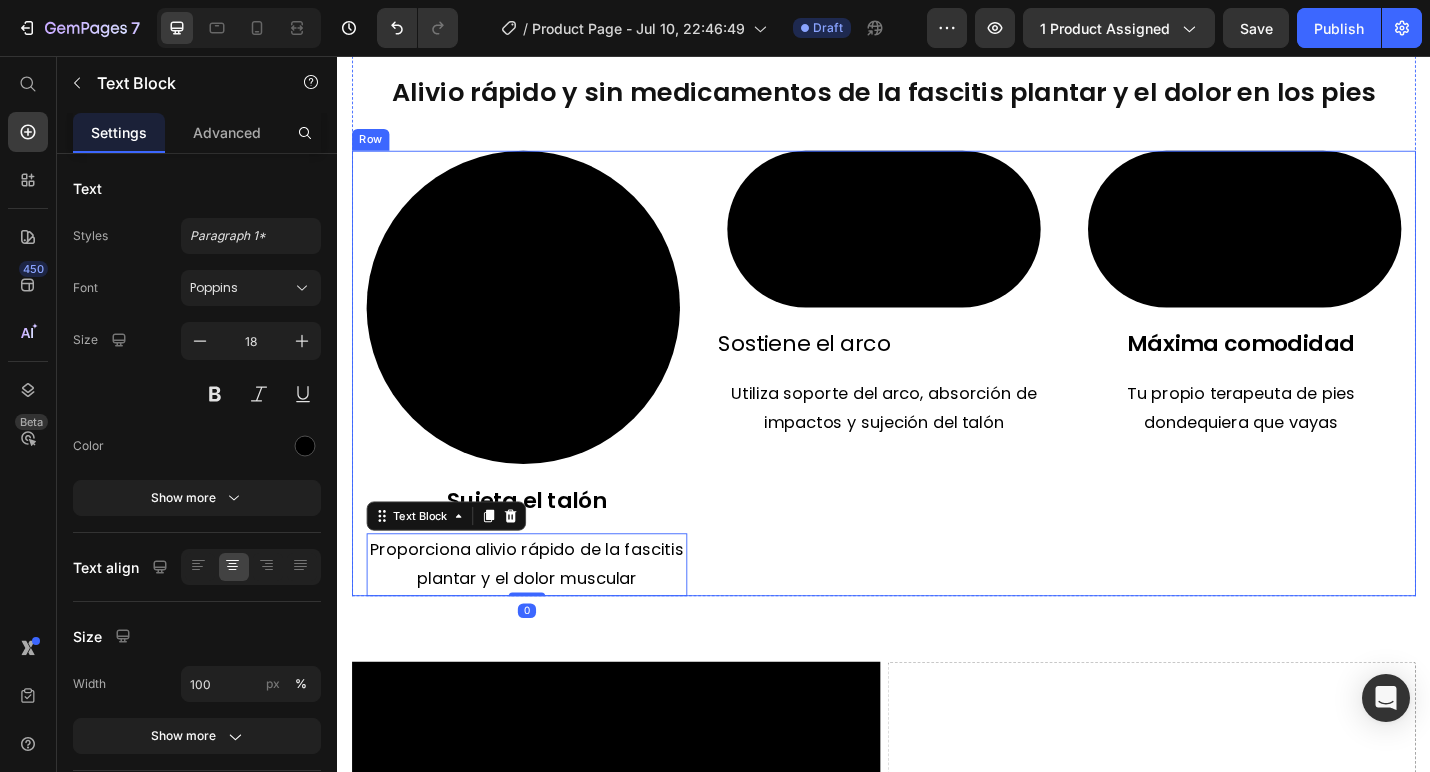 click on "Sostiene el arco" at bounding box center [849, 371] 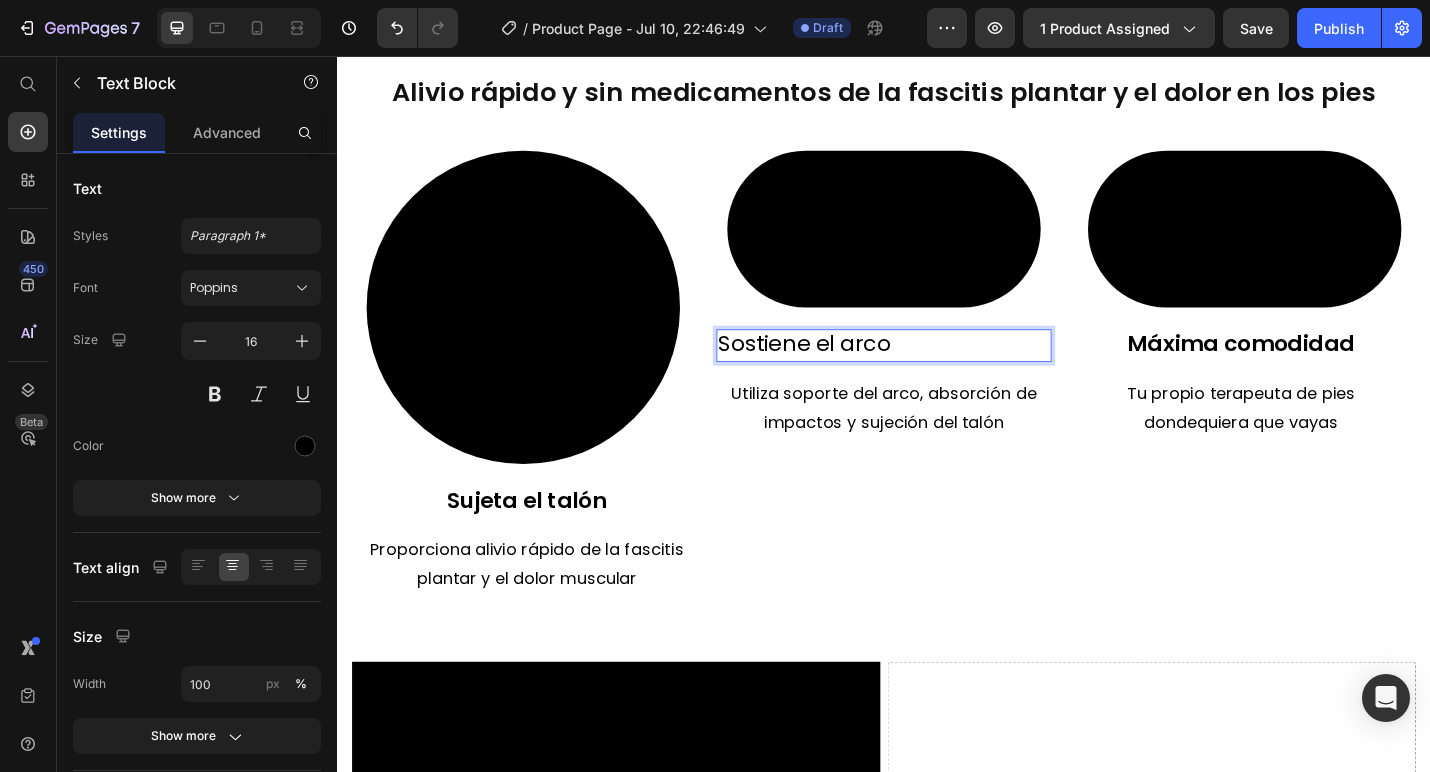 click on "Sostiene el arco" at bounding box center [849, 371] 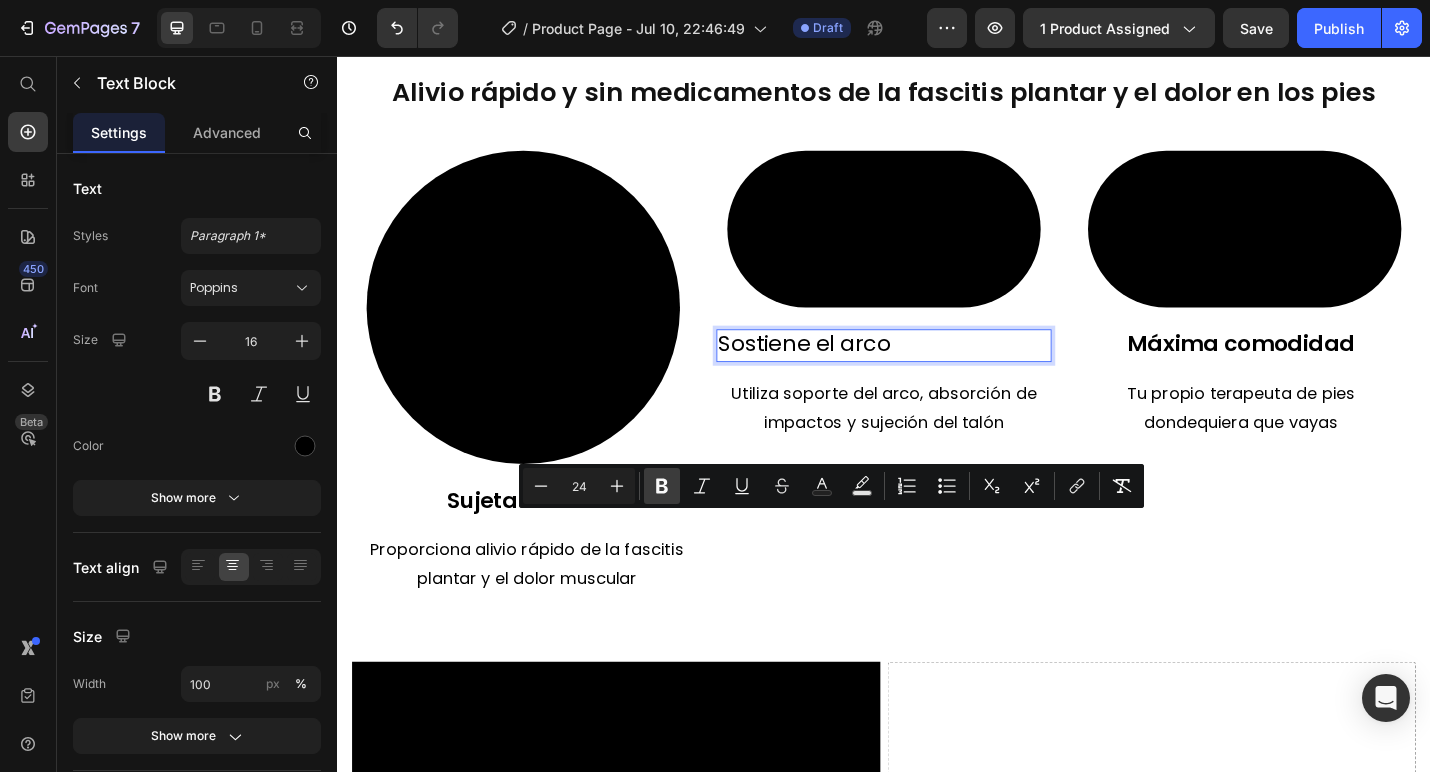 click on "Bold" at bounding box center [662, 486] 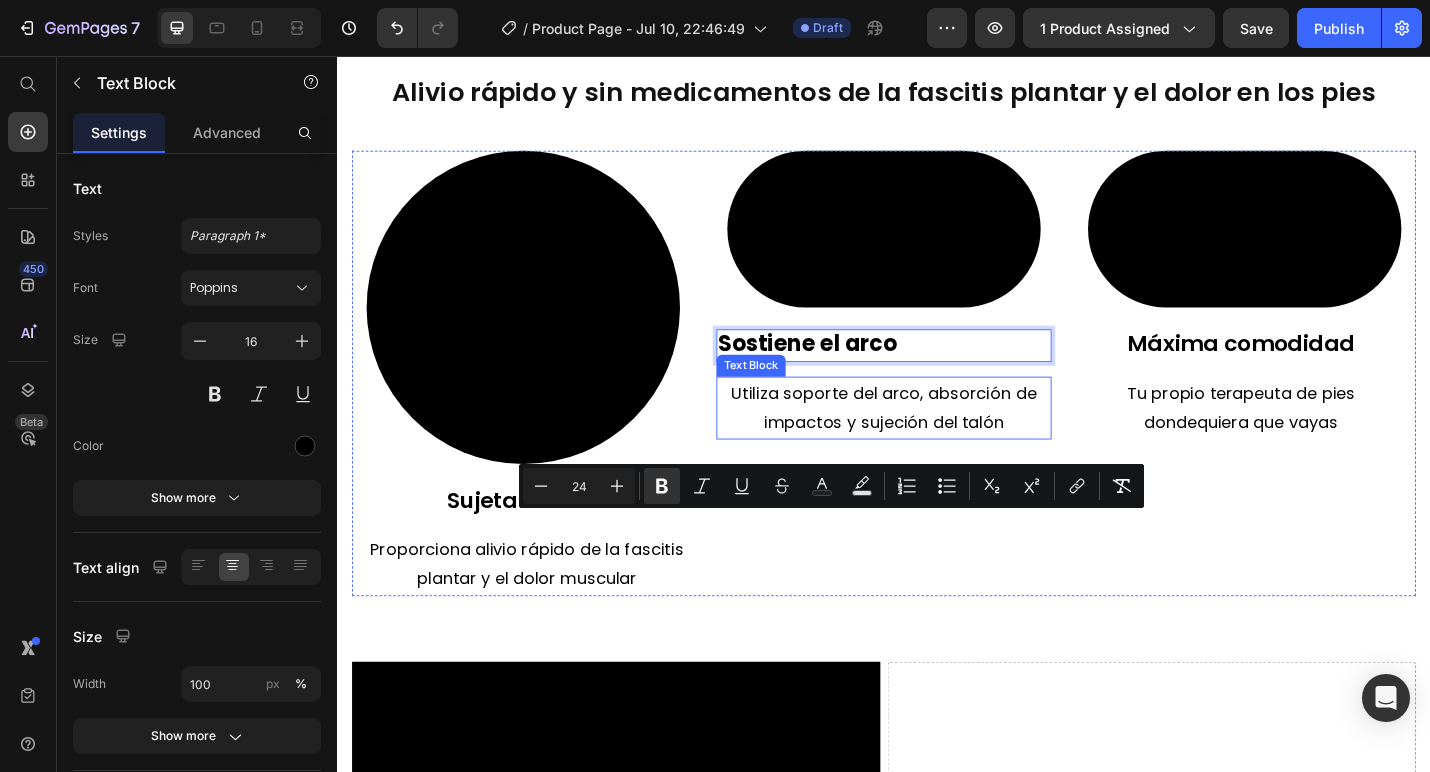 click on "Utiliza soporte del arco, absorción de impactos y sujeción del talón" at bounding box center [937, 442] 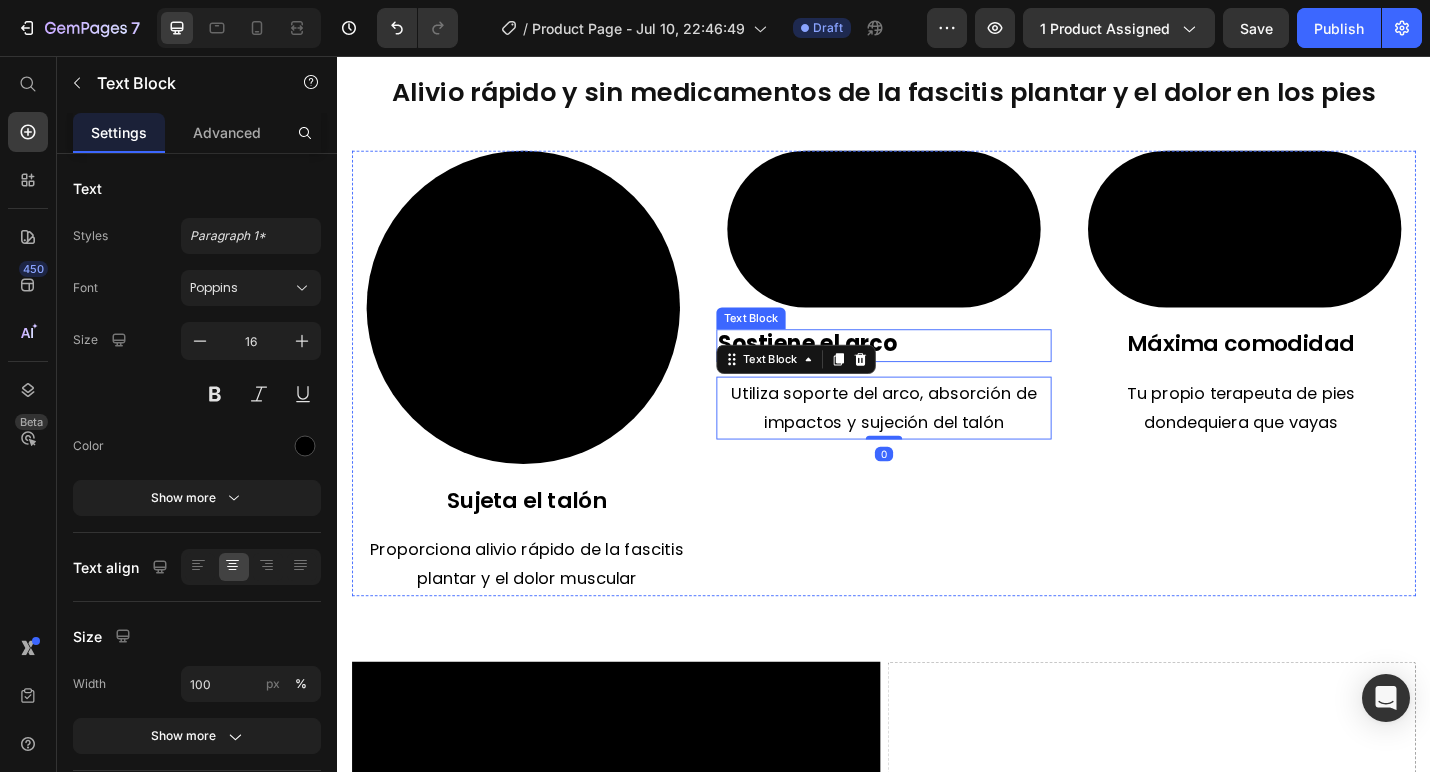 click on "Sostiene el arco" at bounding box center (937, 374) 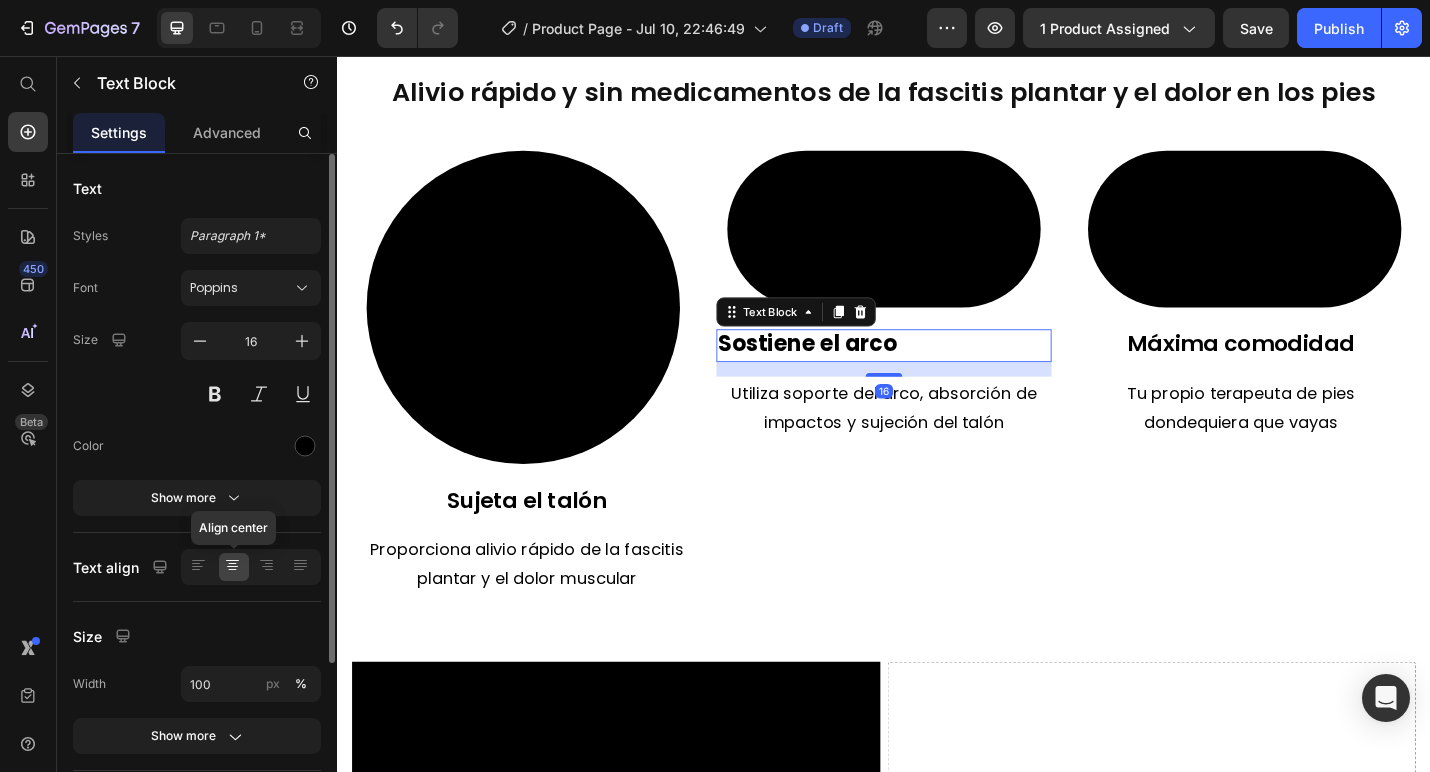 click 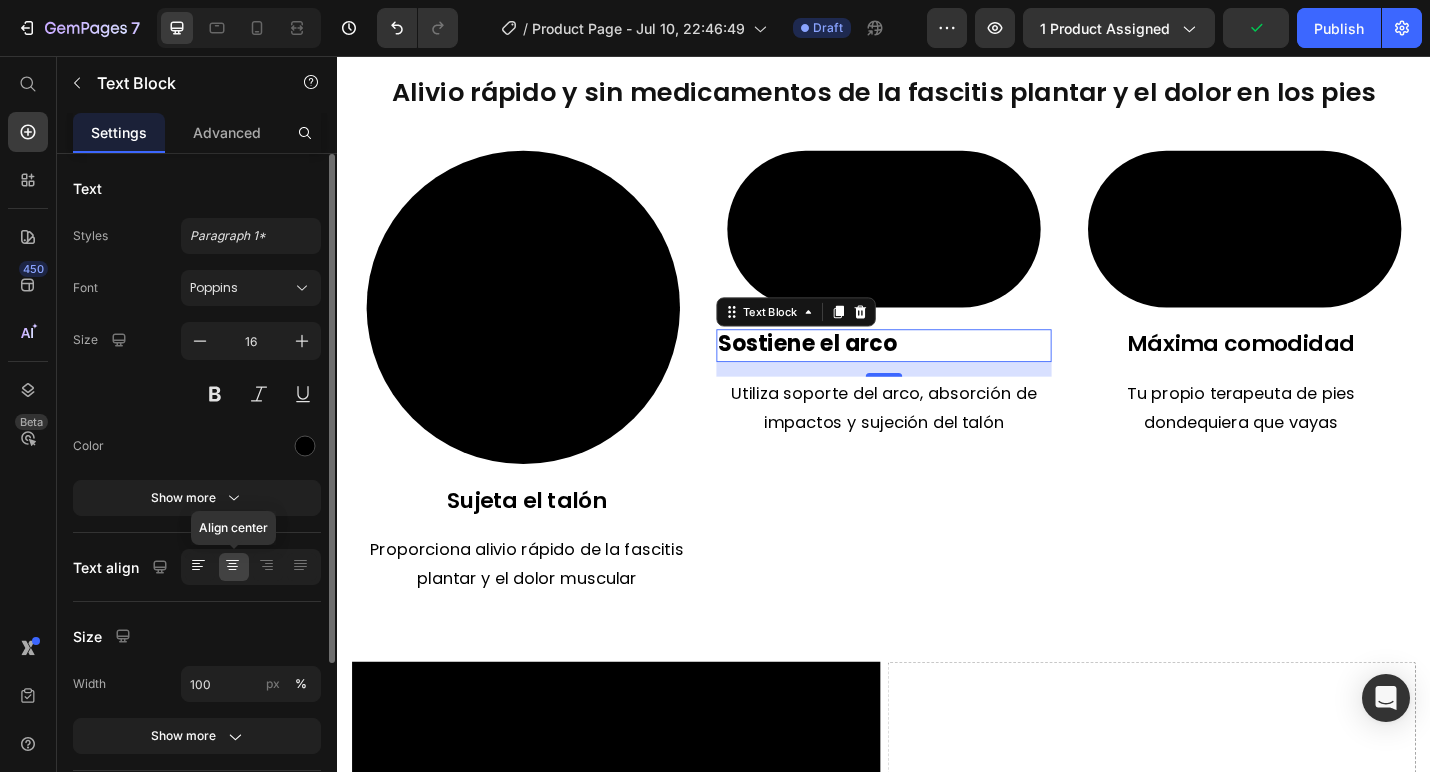 click 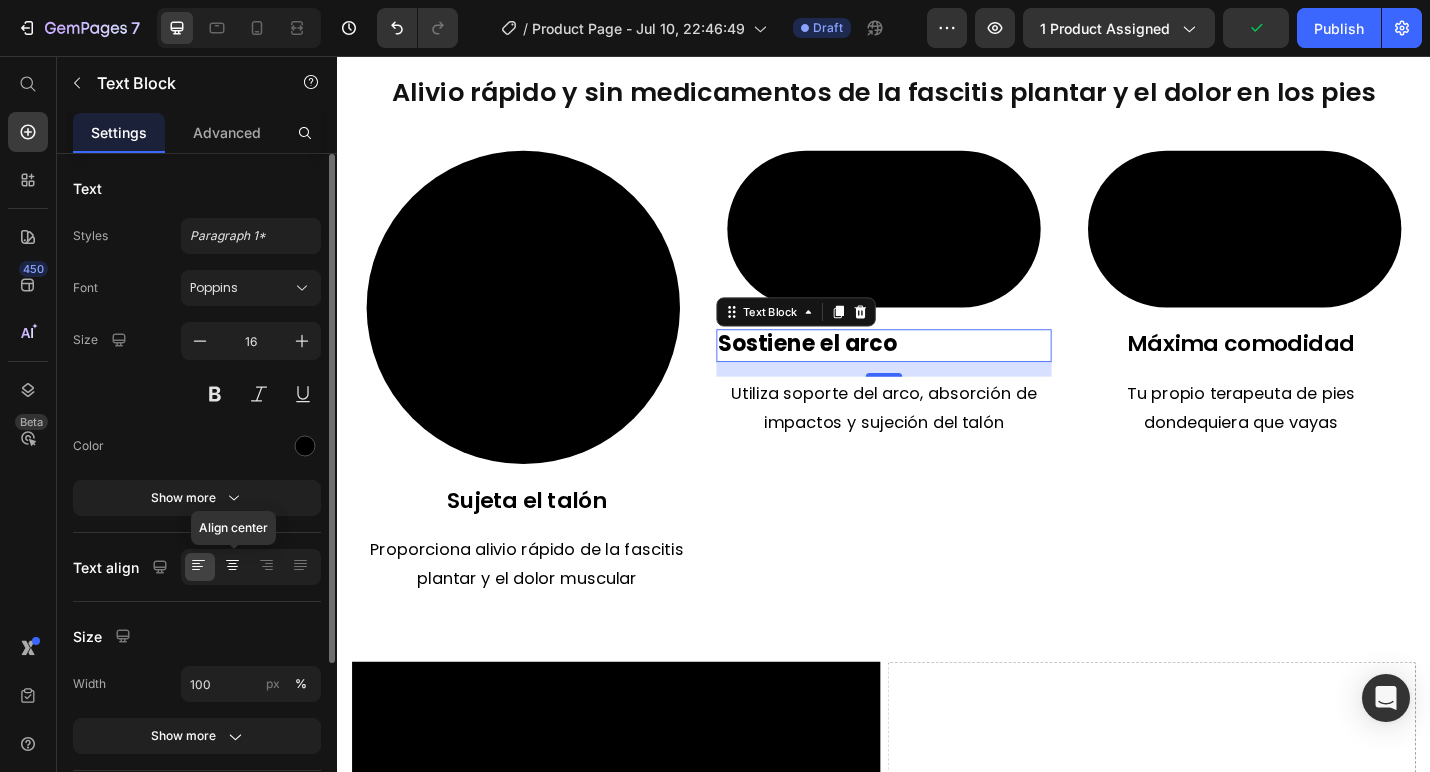 click 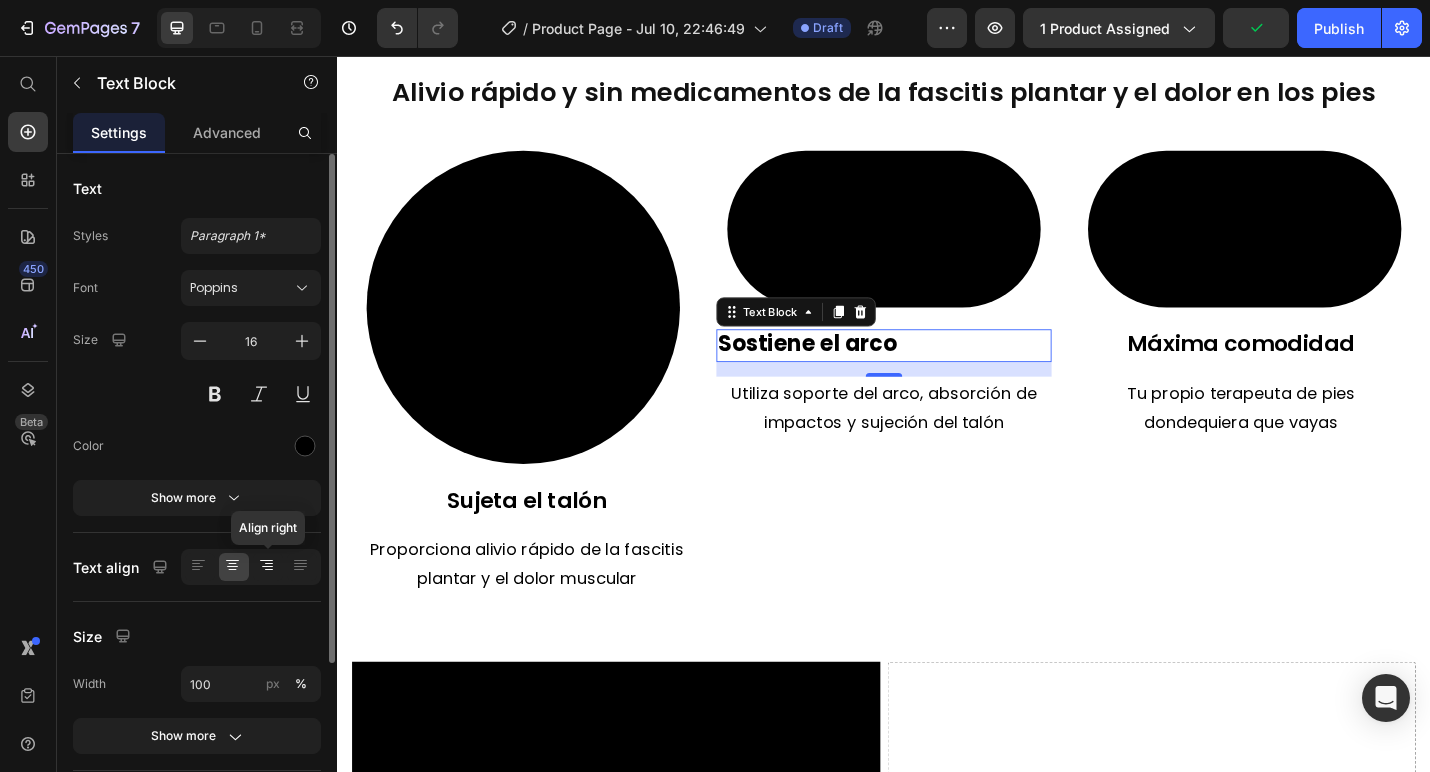 click 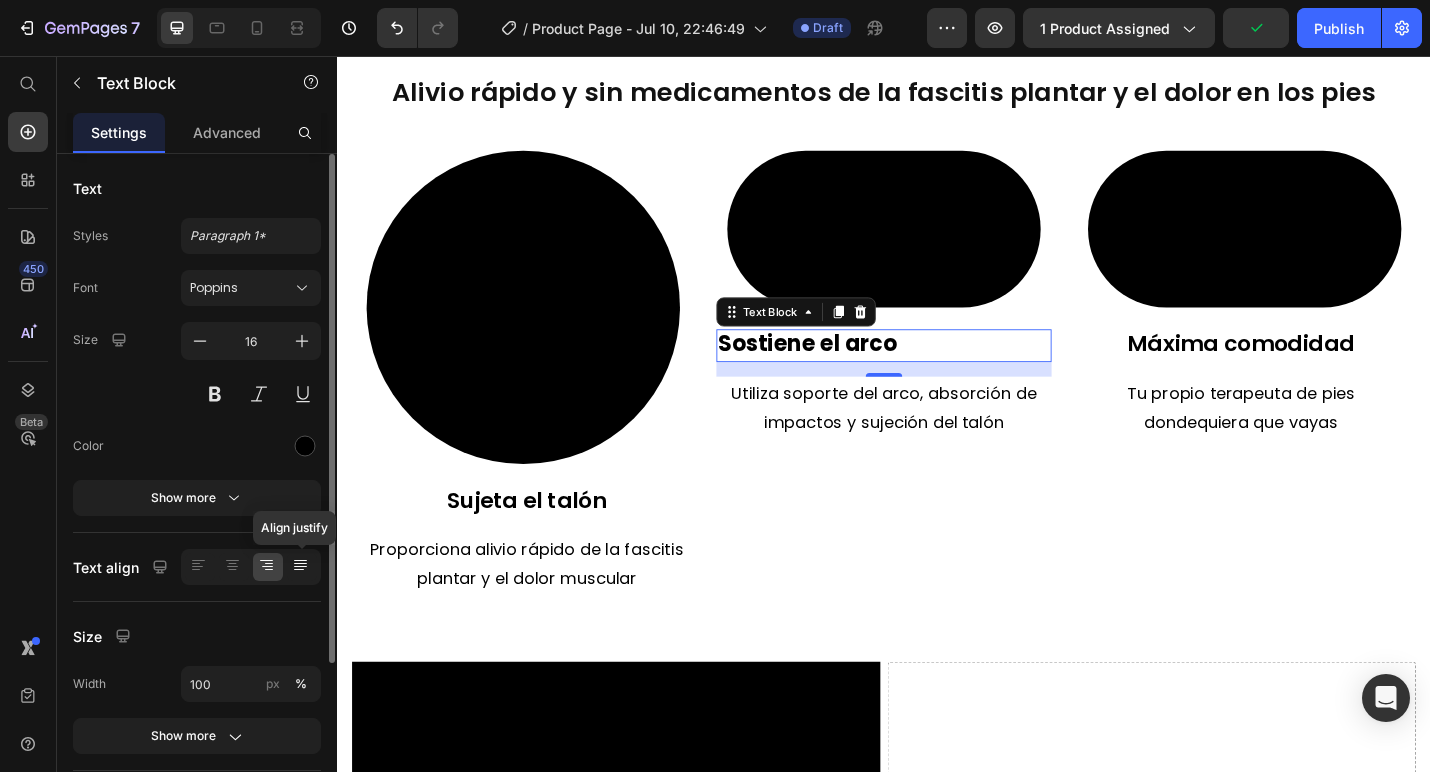 click 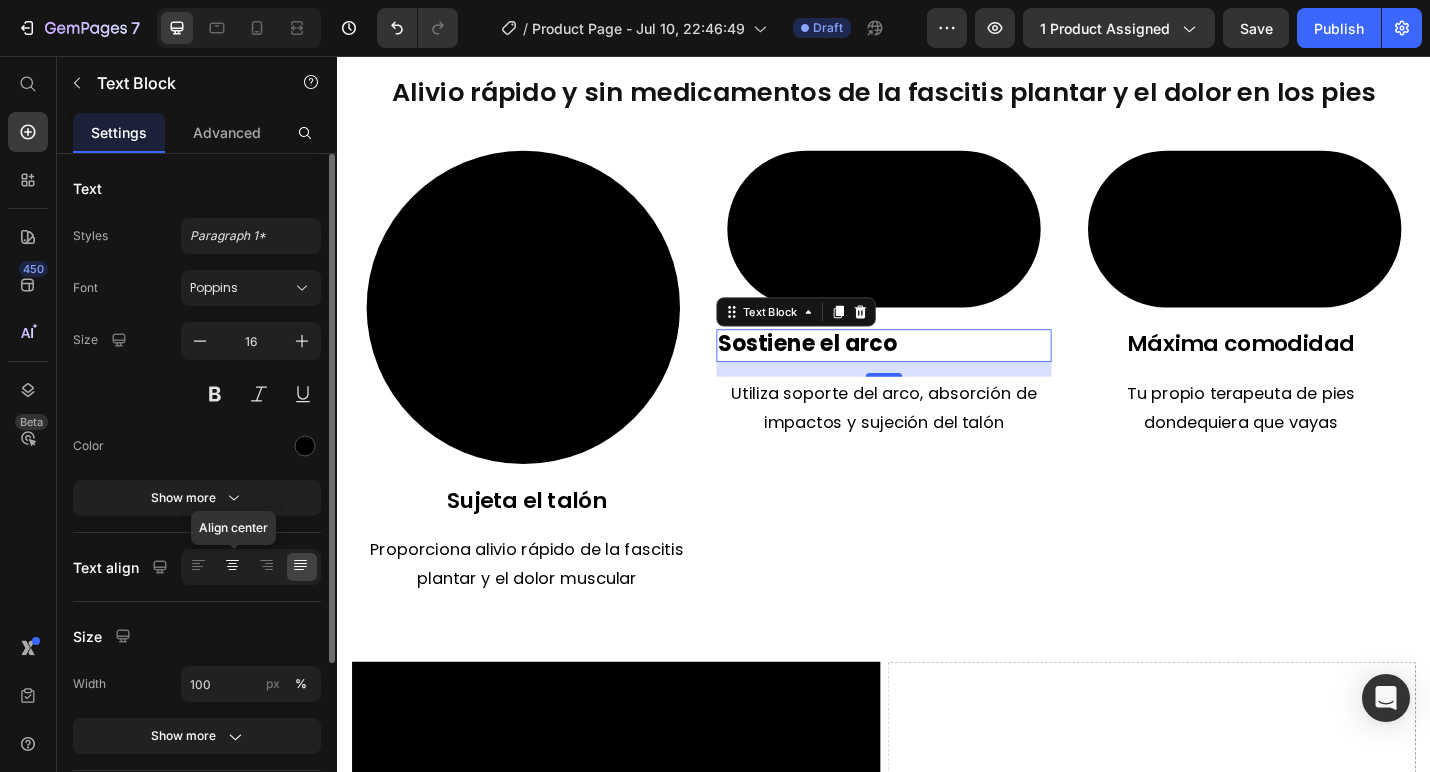 click 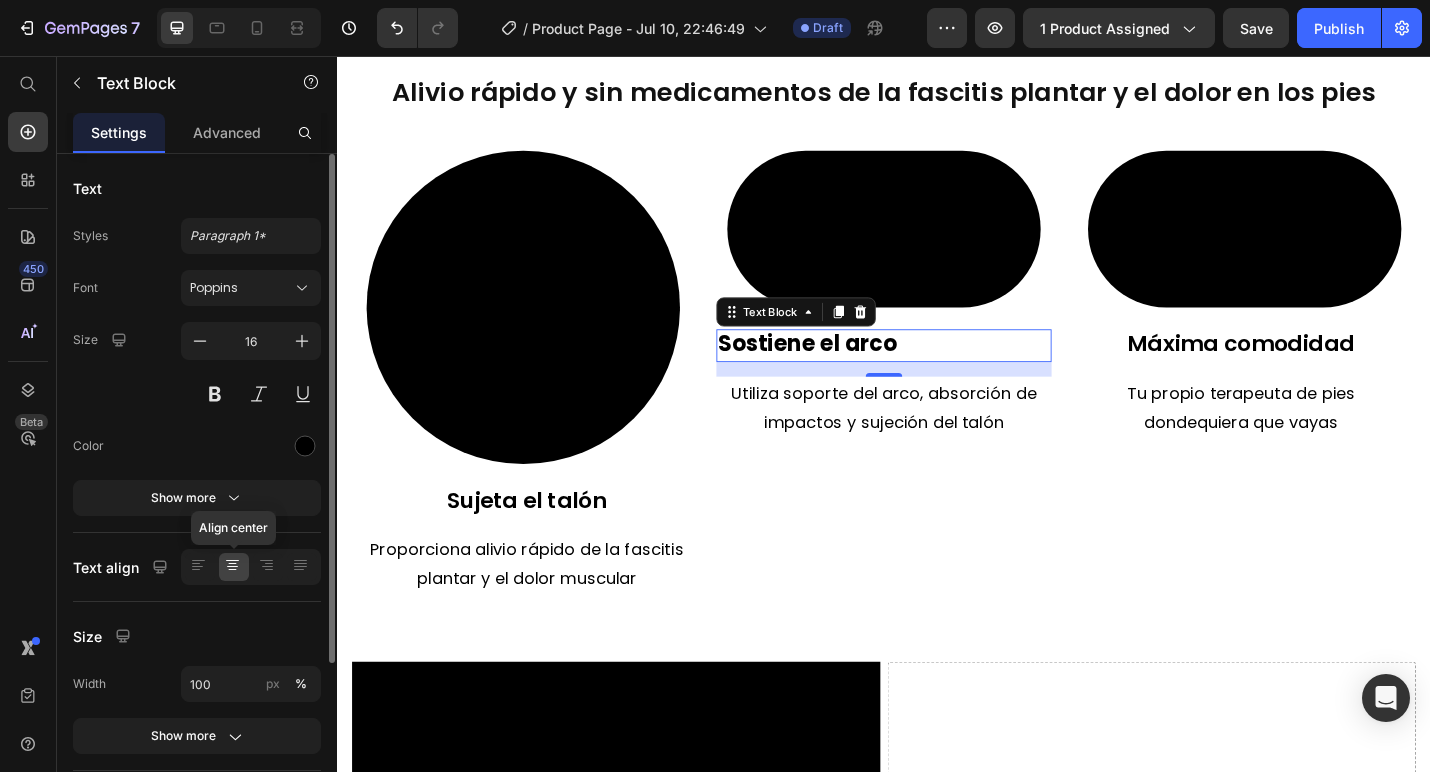click 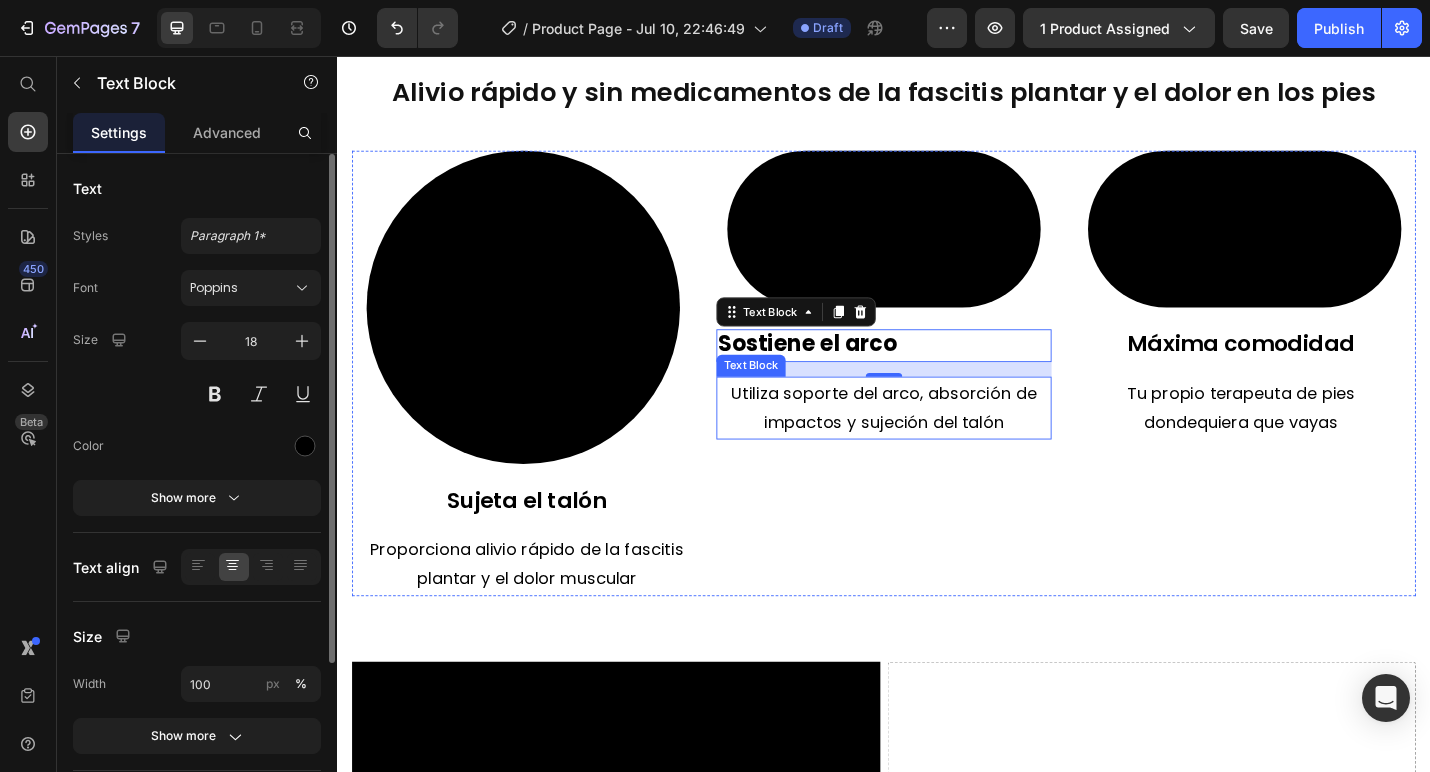 click on "Utiliza soporte del arco, absorción de impactos y sujeción del talón" at bounding box center (937, 441) 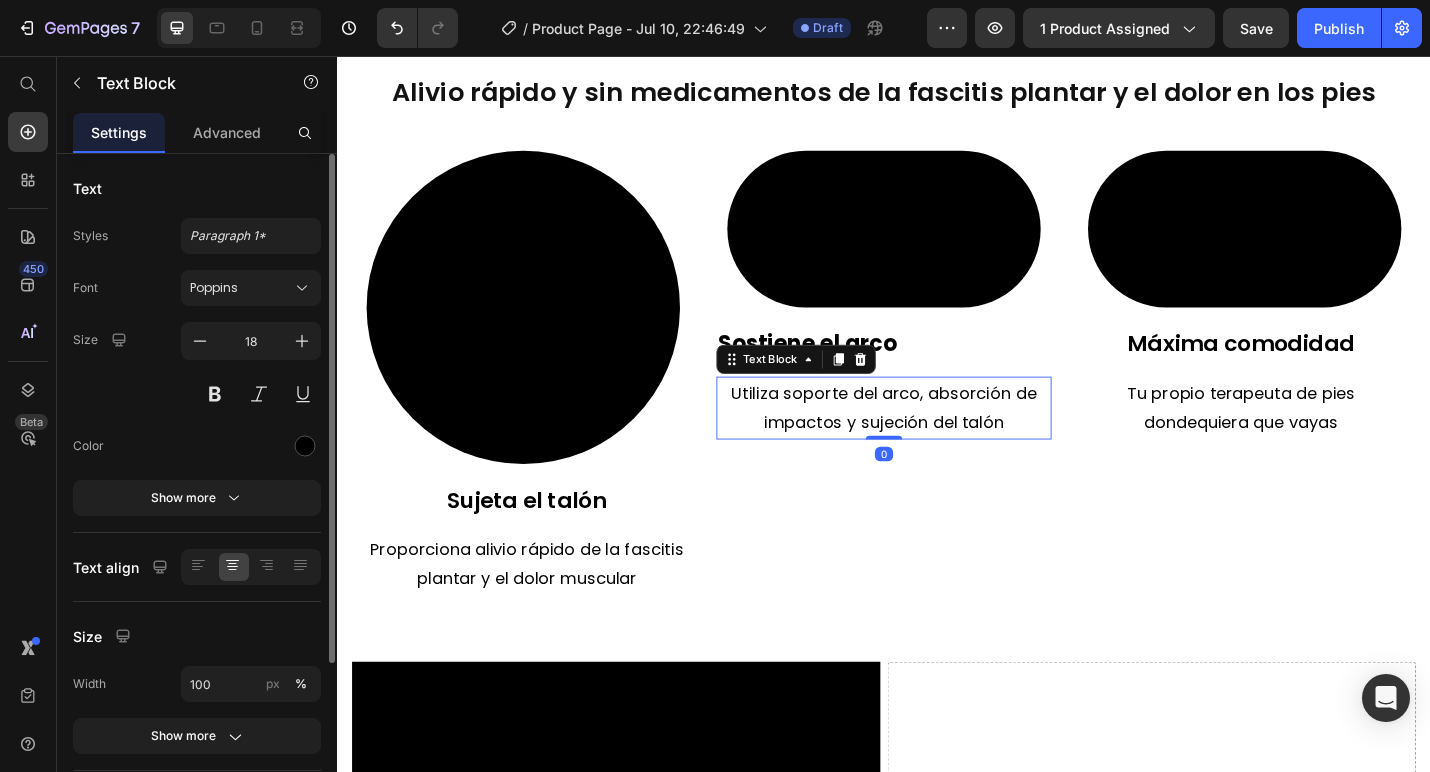 click on "Proporciona alivio rápido de la fascitis plantar y el dolor muscular" at bounding box center [545, 613] 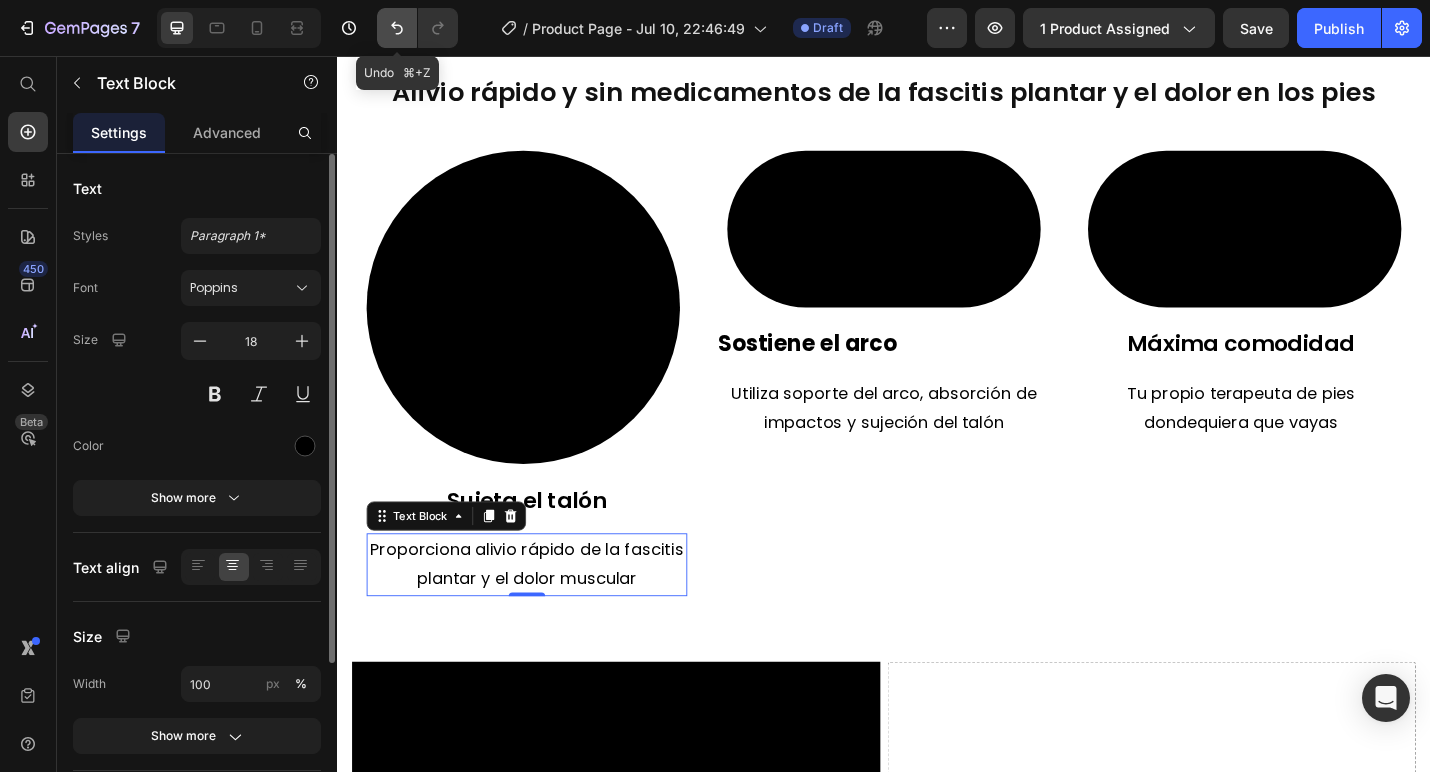 click 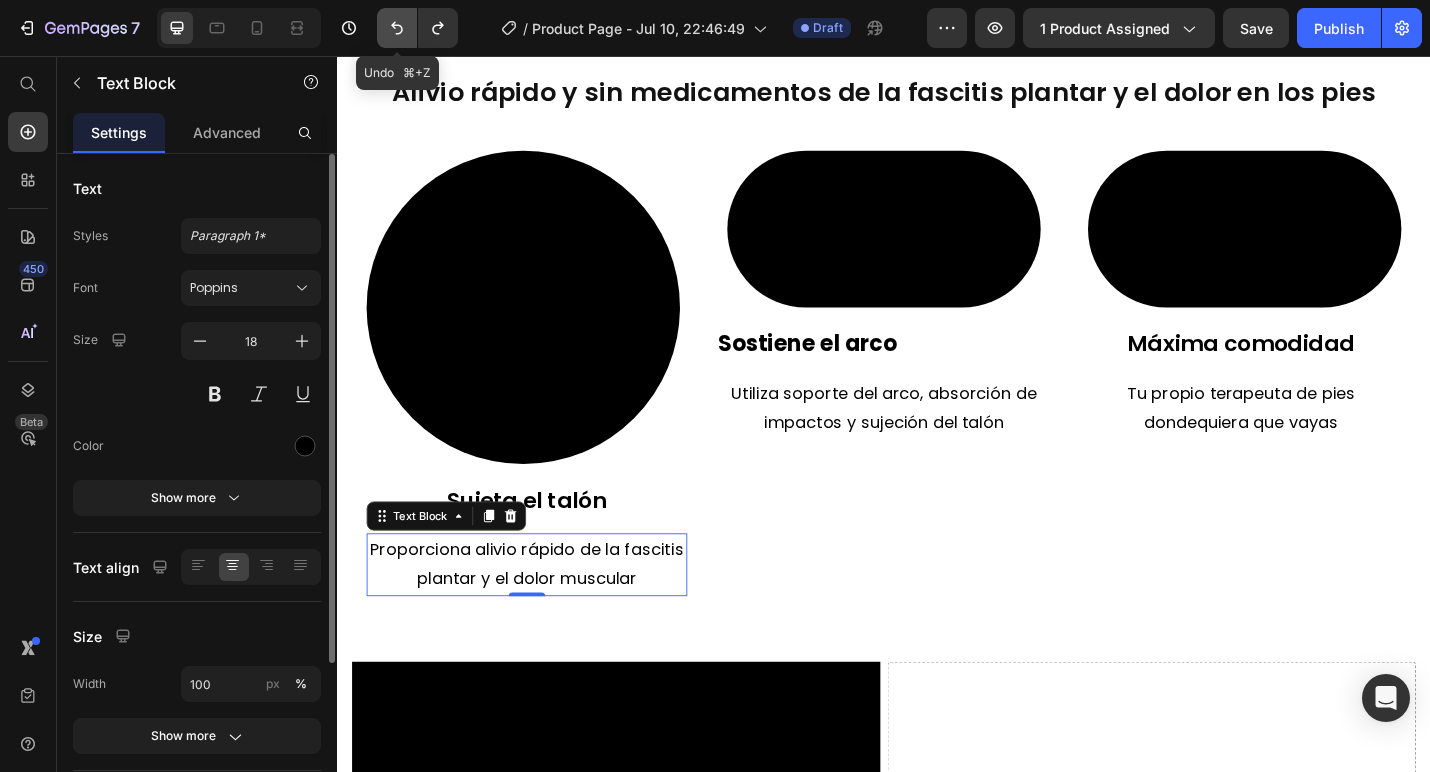 click 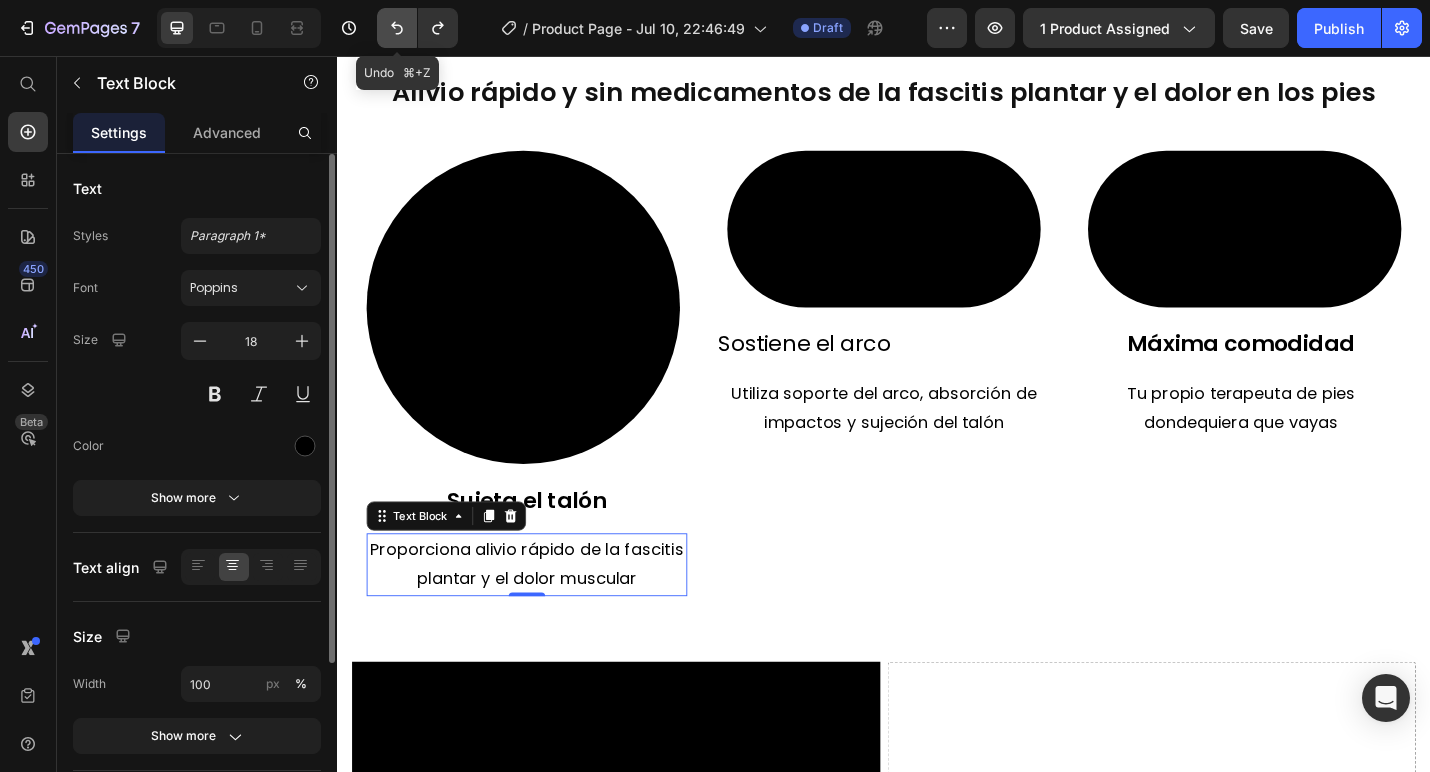 click 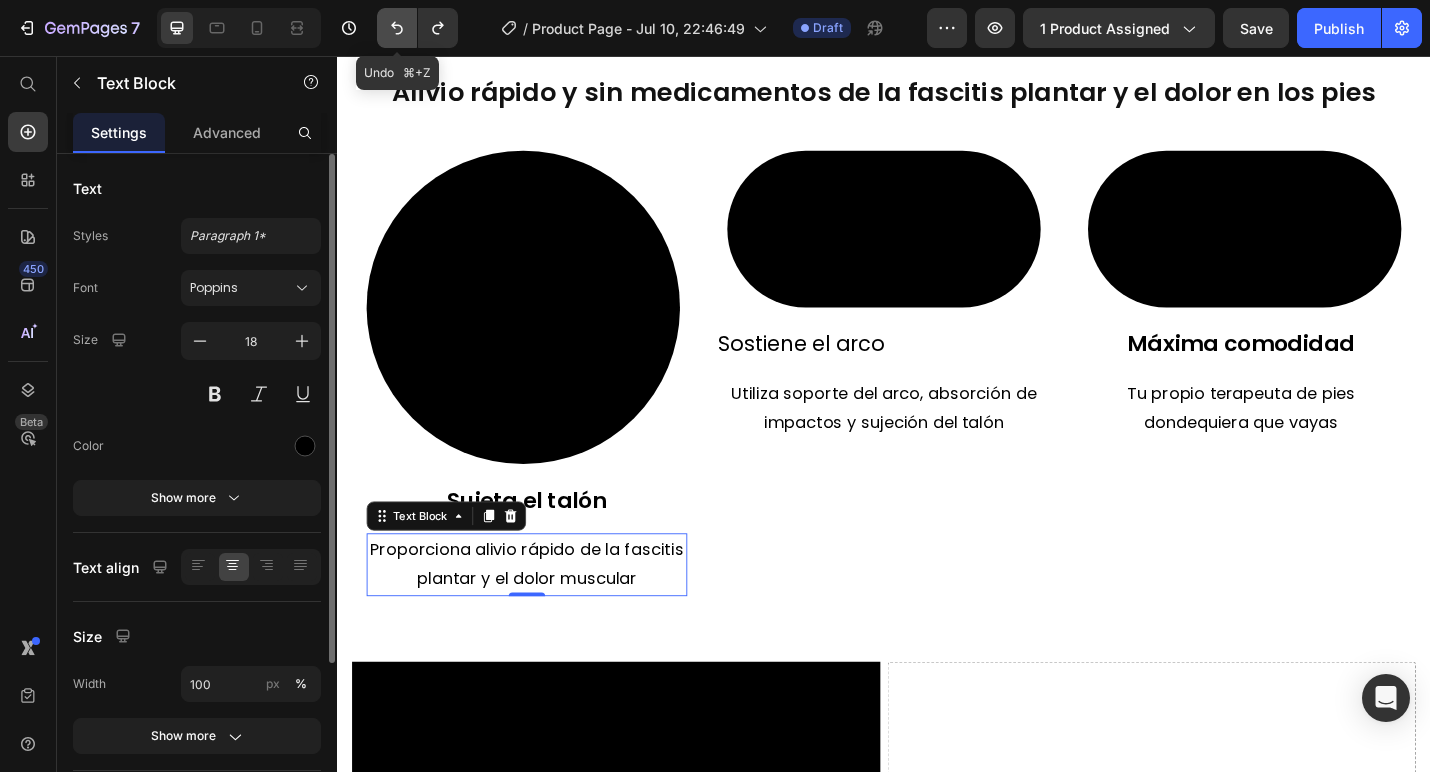 click 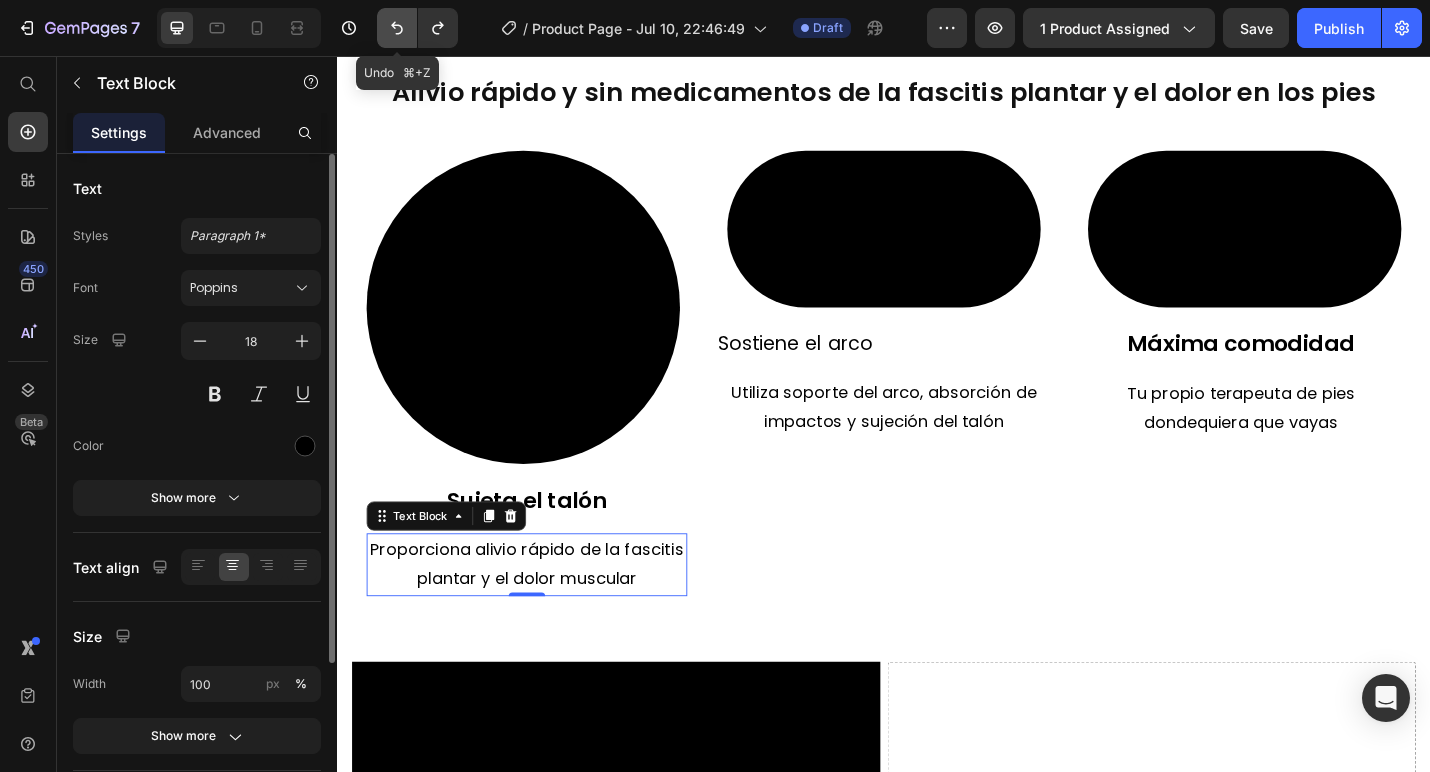 click 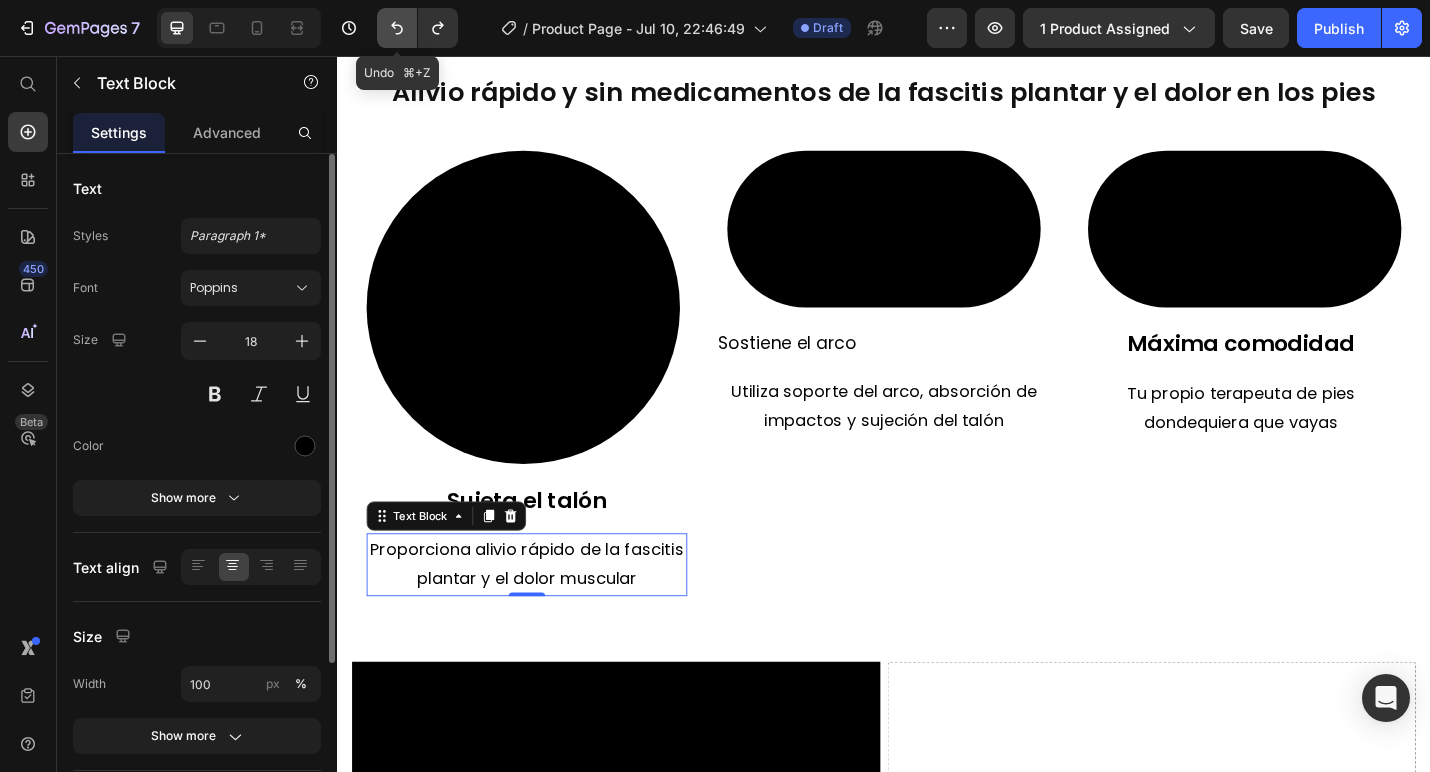 click 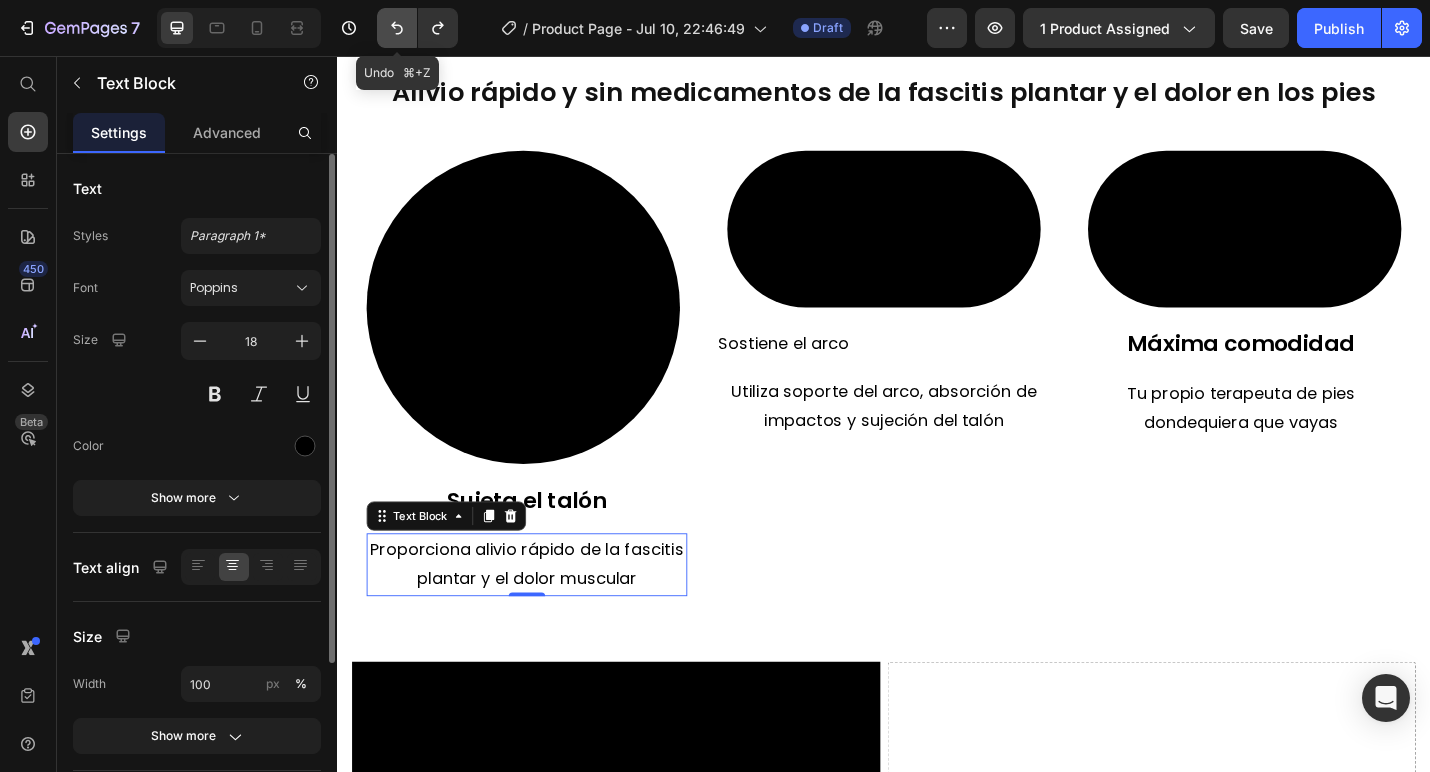 click 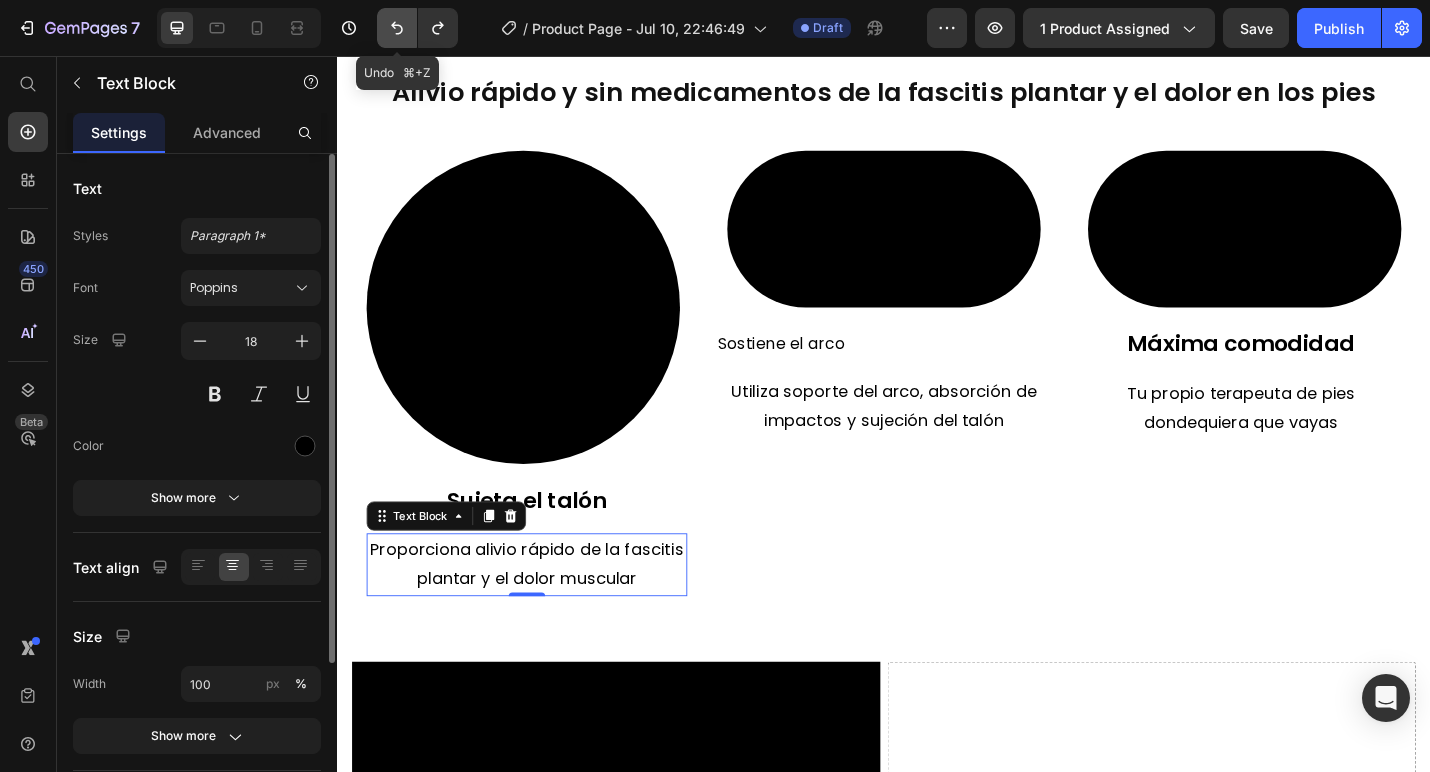 click 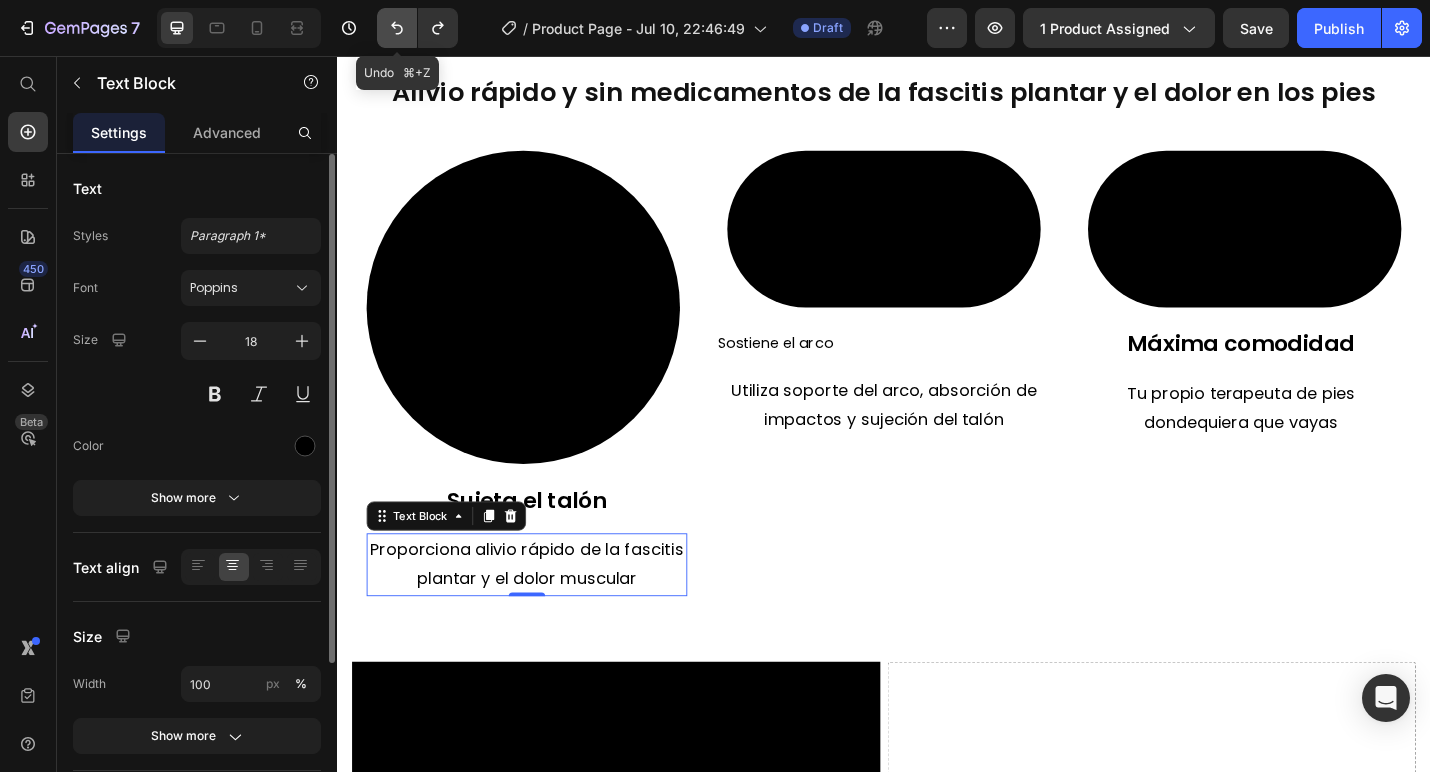 click 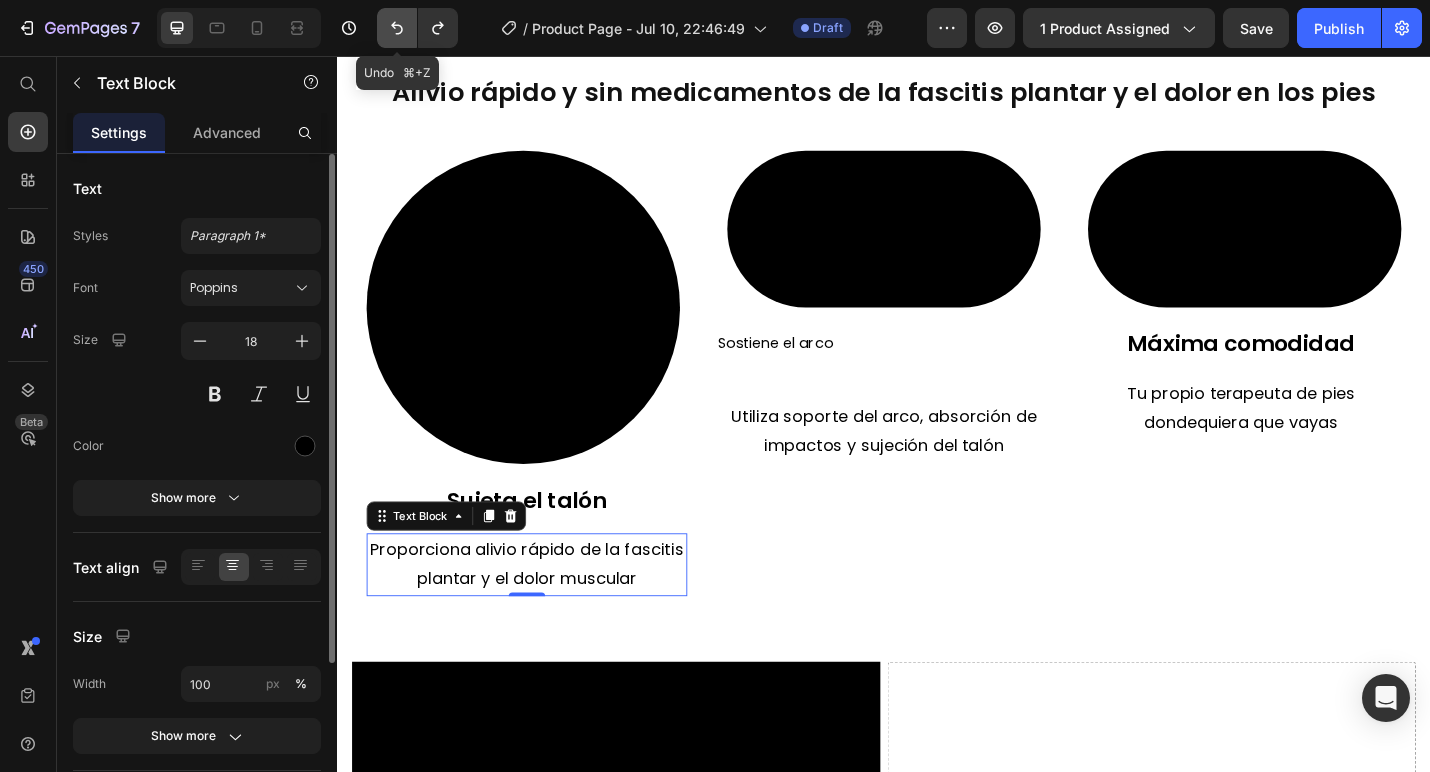 click 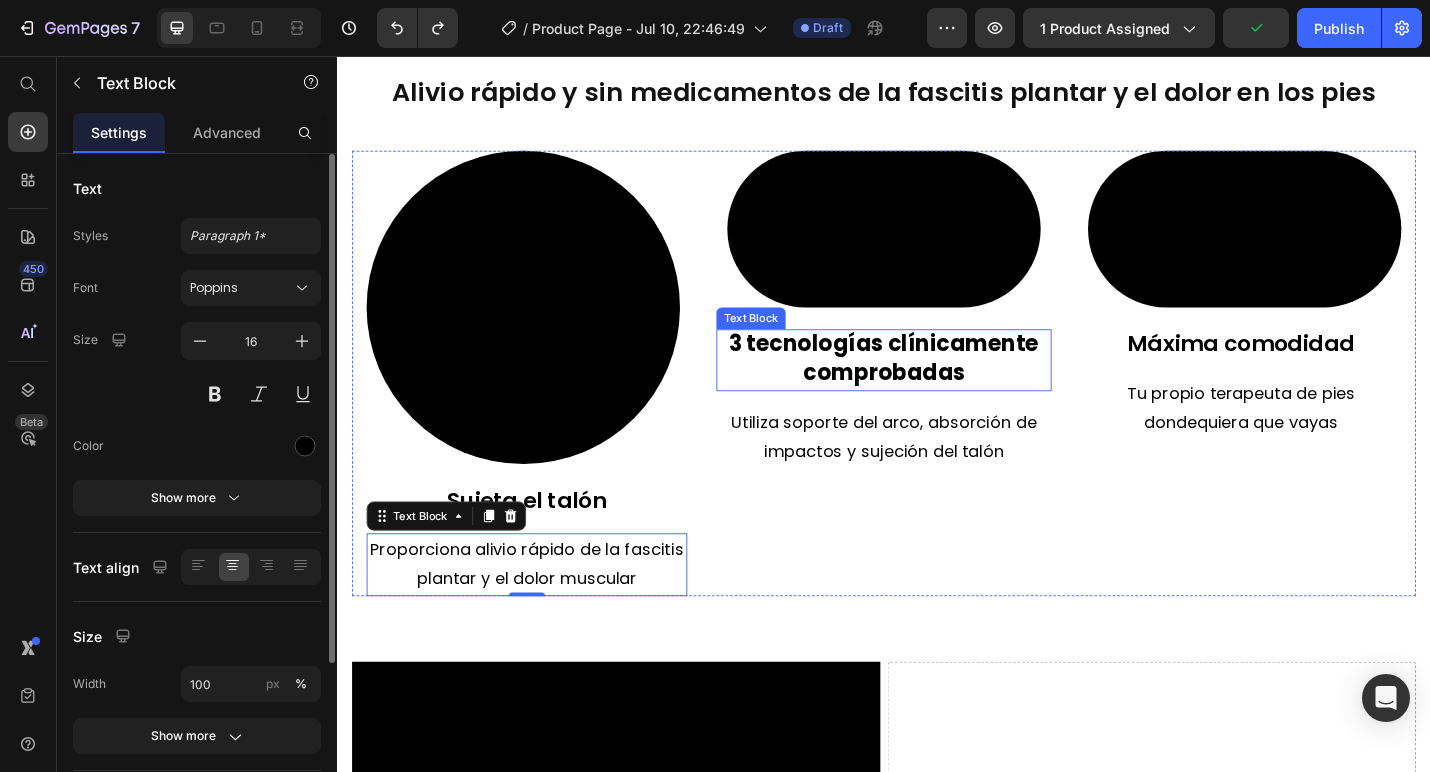 click on "3 tecnologías clínicamente comprobadas" at bounding box center [937, 387] 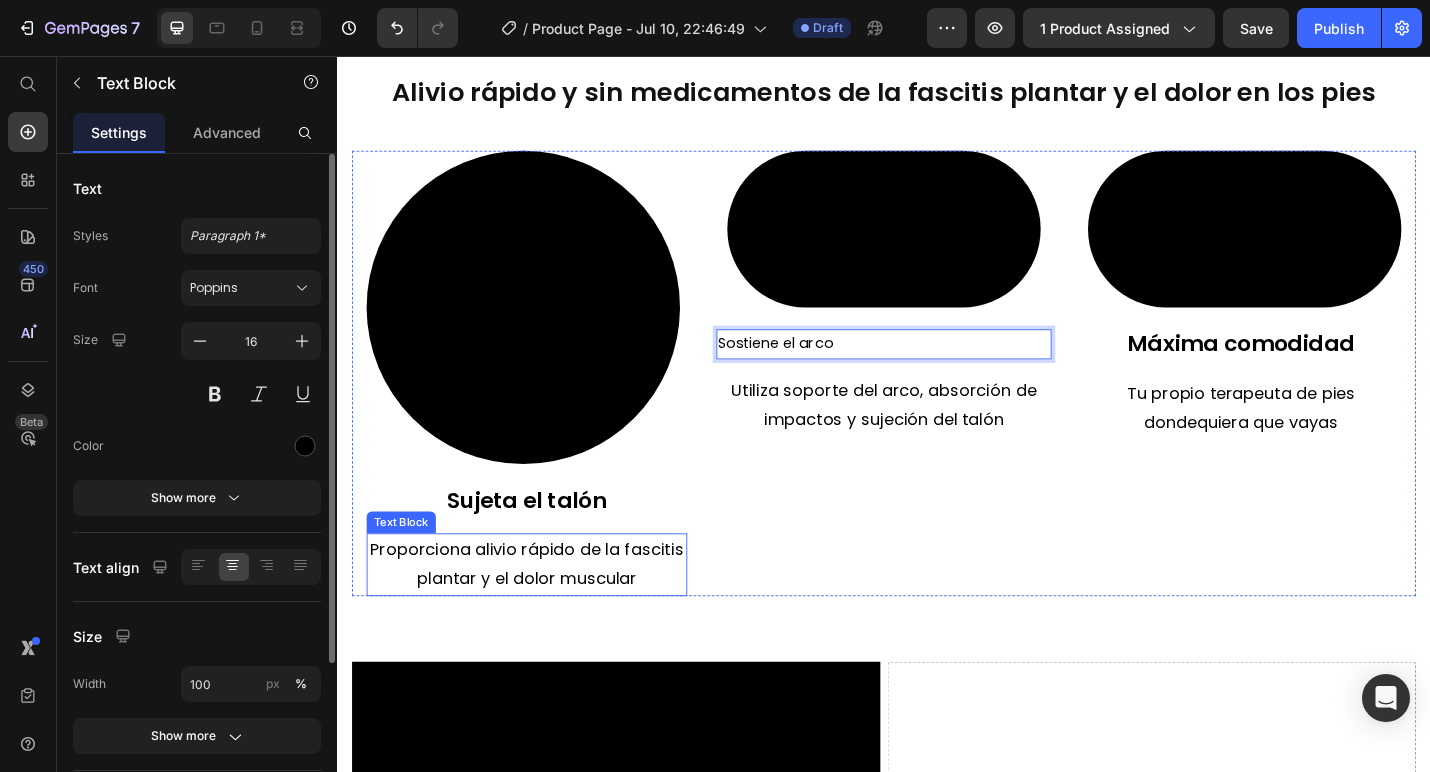 click on "Proporciona alivio rápido de la fascitis plantar y el dolor muscular" at bounding box center (545, 614) 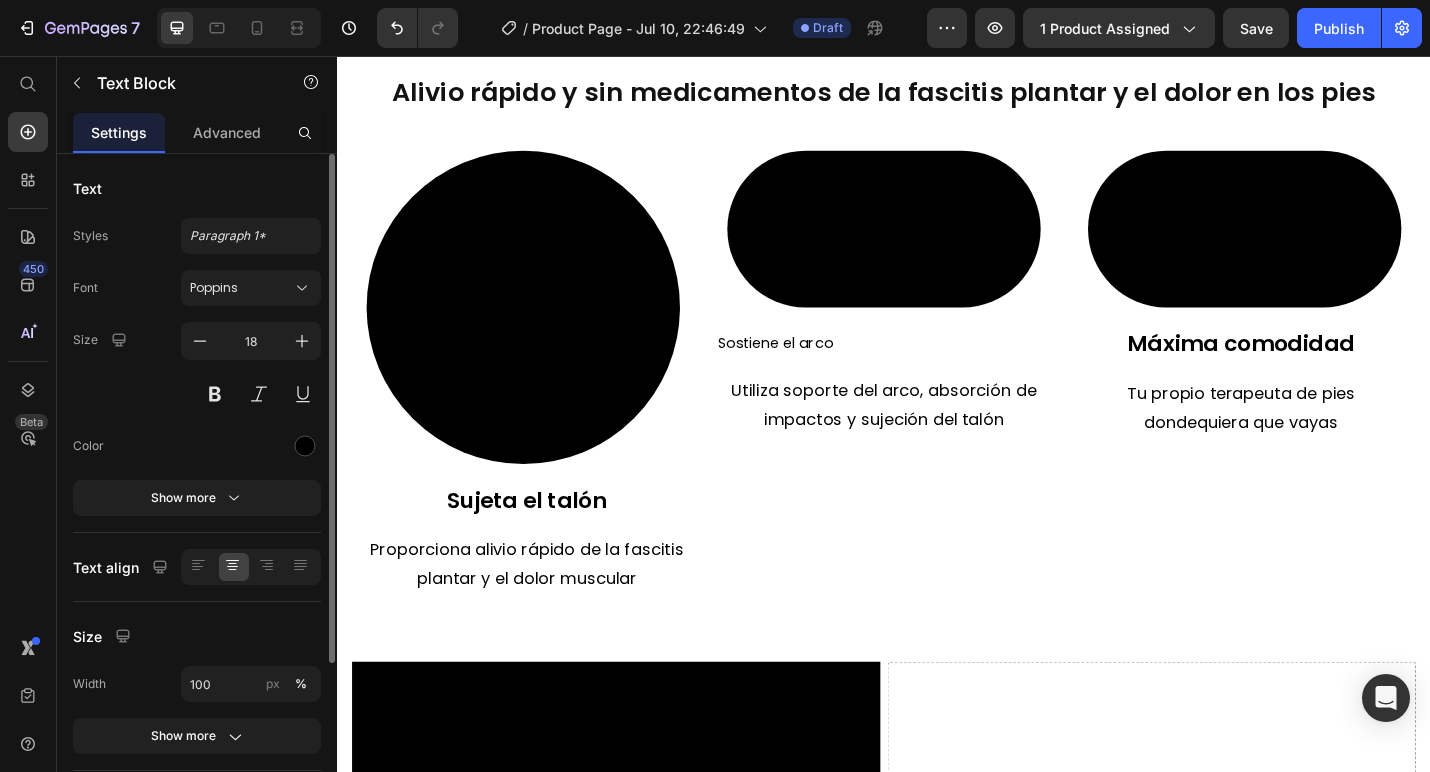 click on "Alivio rápido y sin medicamentos de la fascitis plantar y el dolor en los pies Heading Video Elimina el dolor de pies Text Block Proporciona alivio rápido de la fascitis plantar y el dolor muscular Text Block Video 3 tecnologías clínicamente comprobadas Text Block Utiliza soporte del arco, absorción de impactos y sujeción del talón Text Block Video Máxima comodidad Text Block Tu propio terapeuta de pies dondequiera que vayas Text Block Row Section 3 Alivio rápido y sin medicamentos de la fascitis plantar y el dolor en los pies Heading Video Sujeta el talón Text Block Proporciona alivio rápido de la fascitis plantar y el dolor muscular Text Block Video Sostiene el arco Text Block Utiliza soporte del arco, absorción de impactos y sujeción del talón Text Block Video Máxima comodidad Text Block Tu propio terapeuta de pies dondequiera que vayas Text Block Row Section 4 Video
Drop element here Row Section 5 Root" at bounding box center (937, 135) 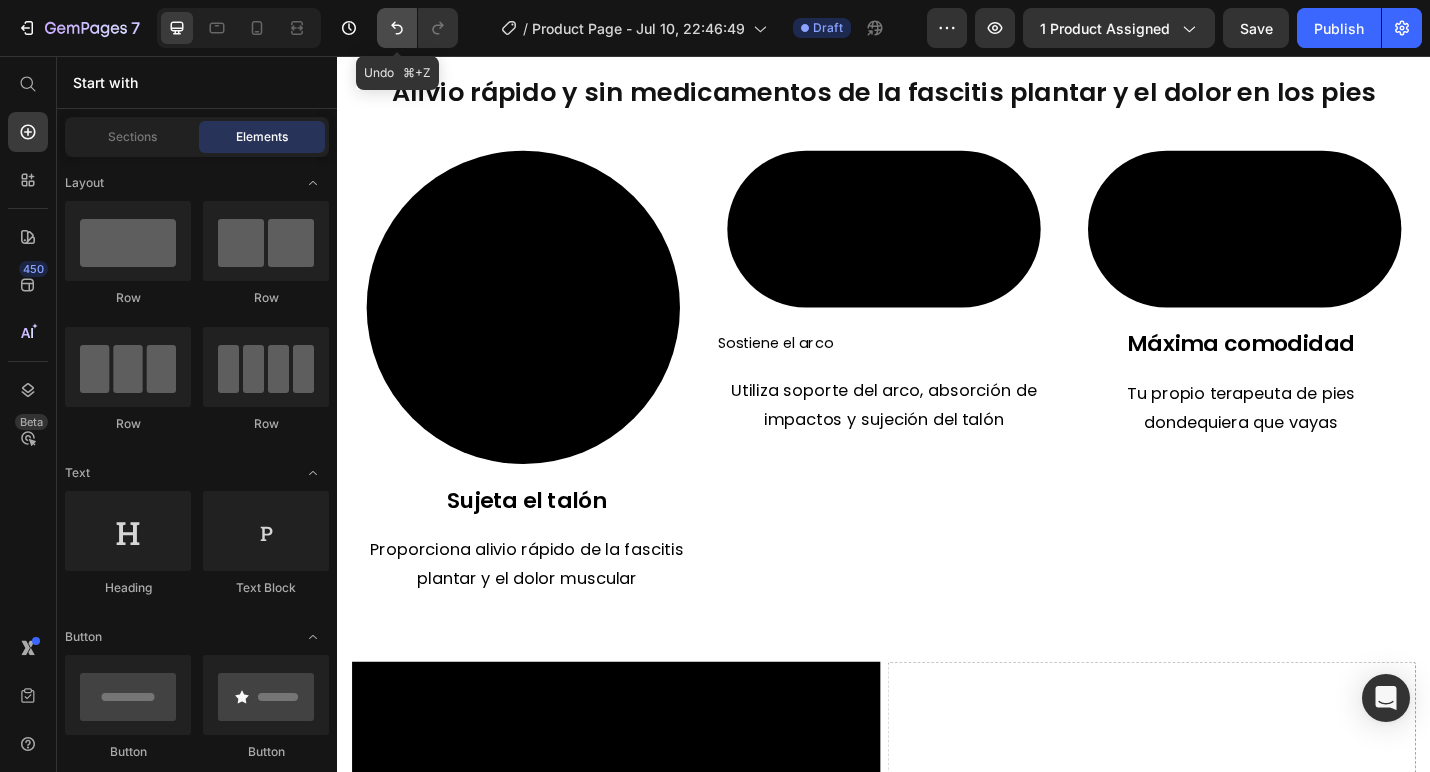 click 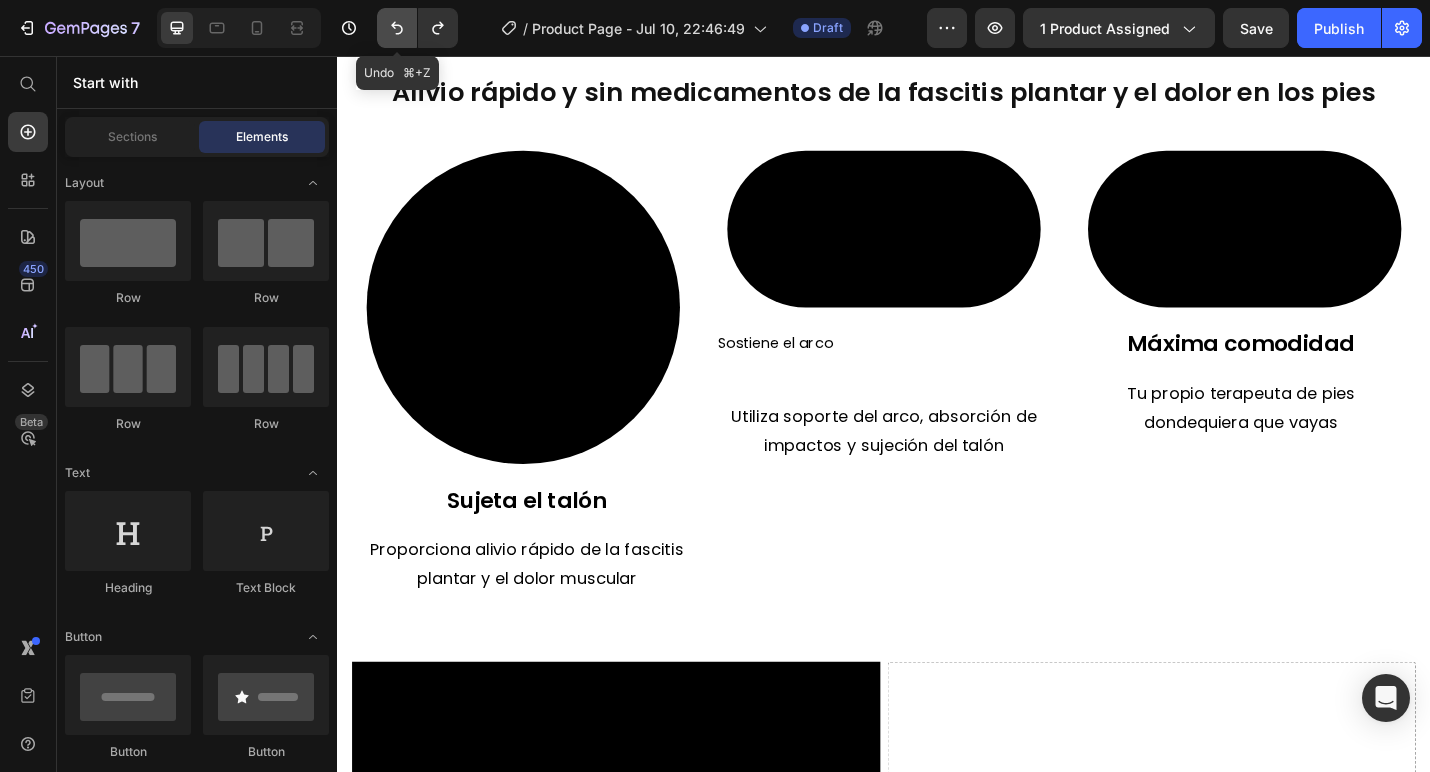 click 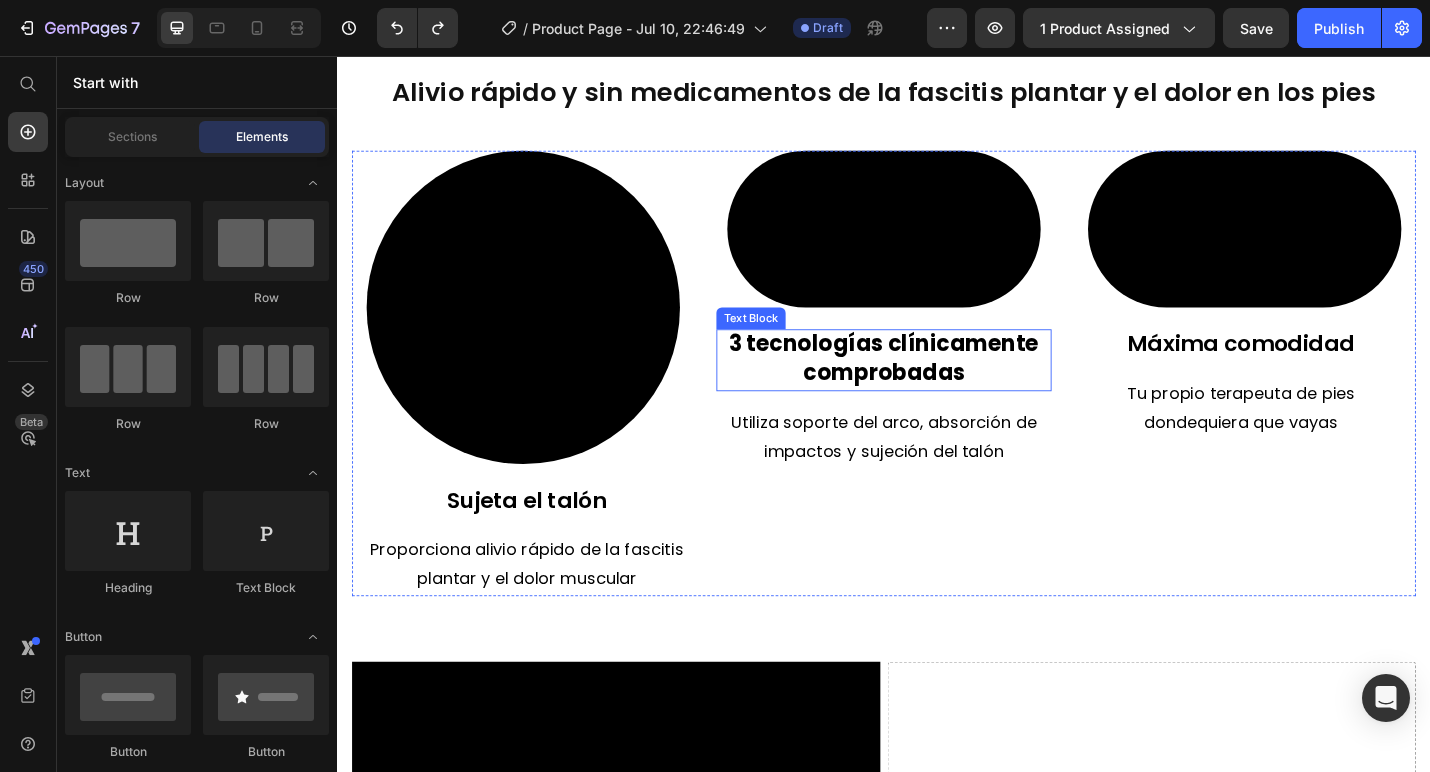 click on "3 tecnologías clínicamente comprobadas" at bounding box center [937, 390] 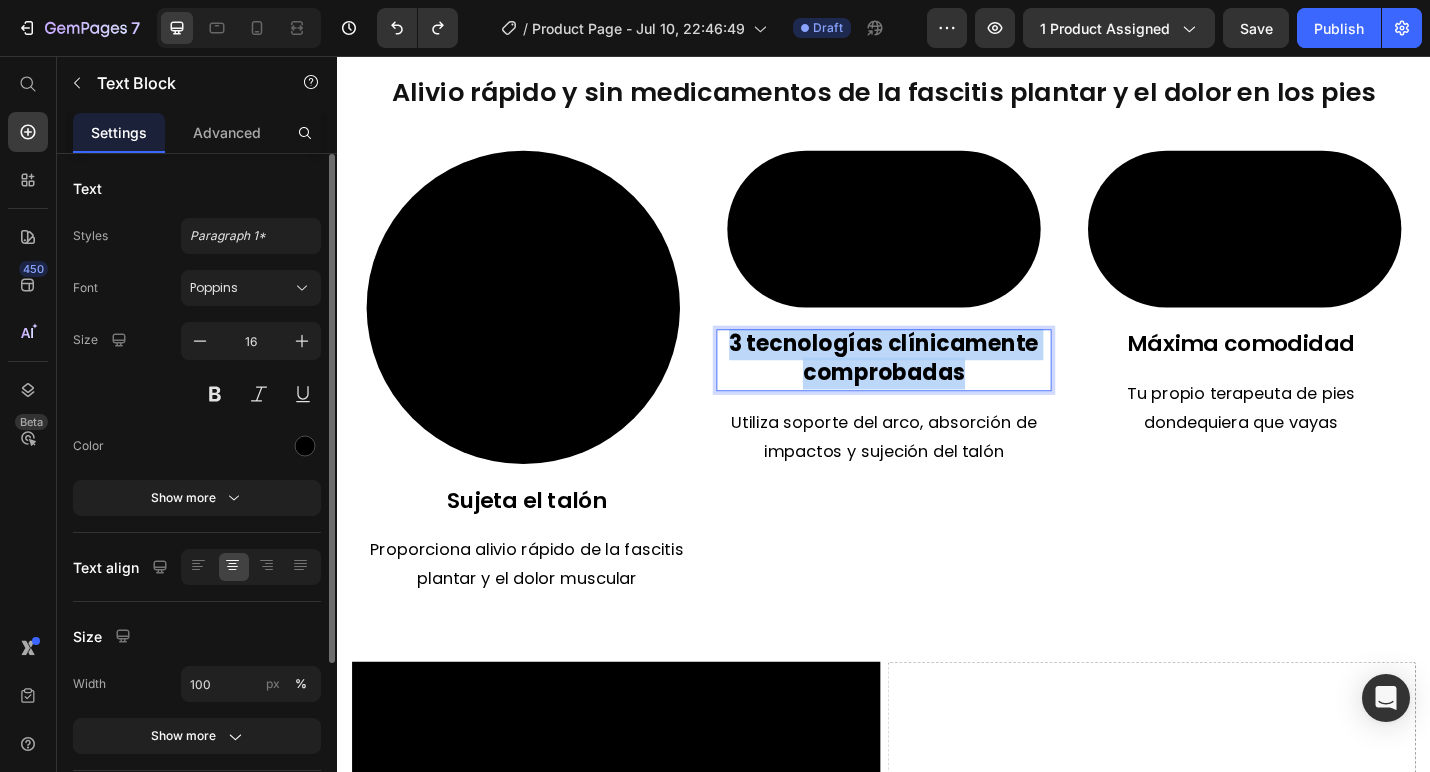 drag, startPoint x: 1028, startPoint y: 608, endPoint x: 760, endPoint y: 578, distance: 269.6739 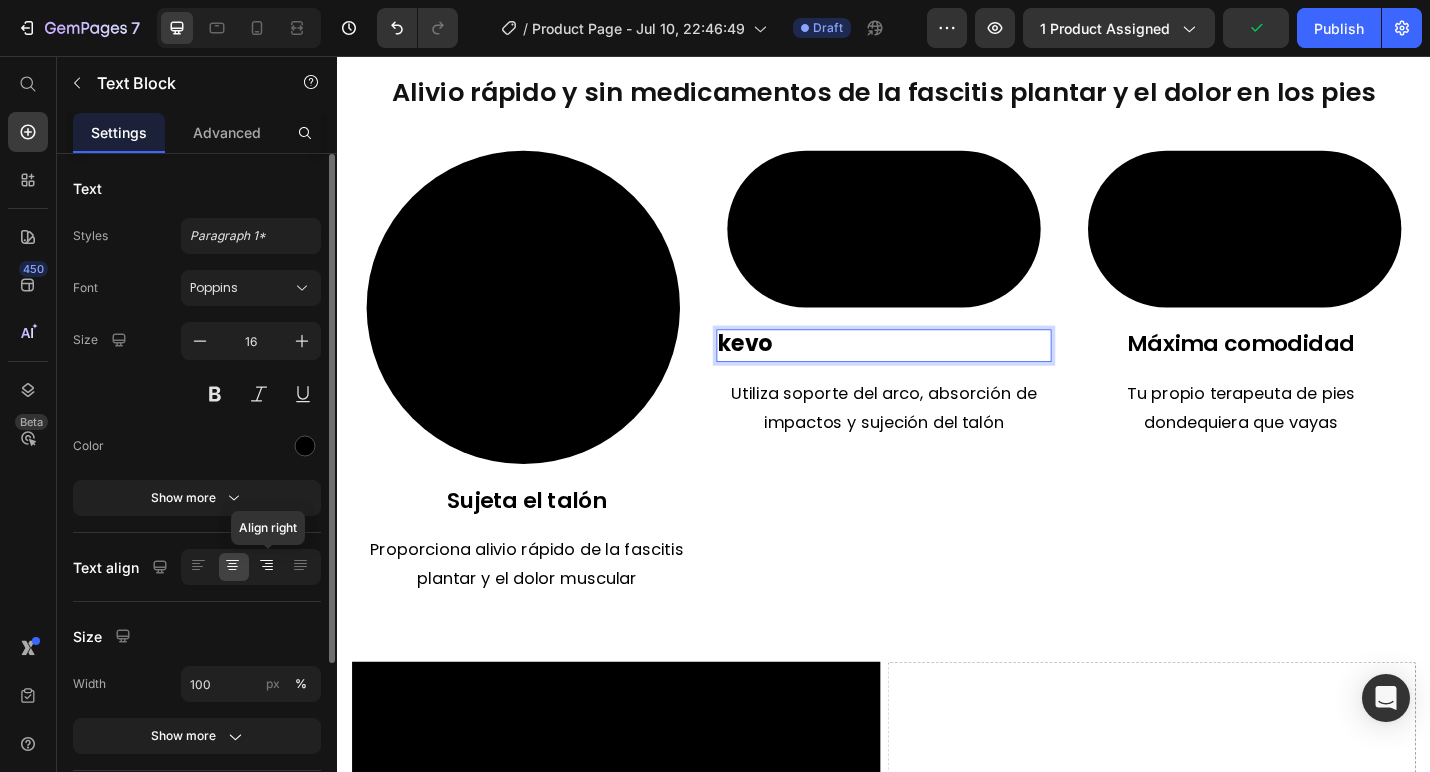 click 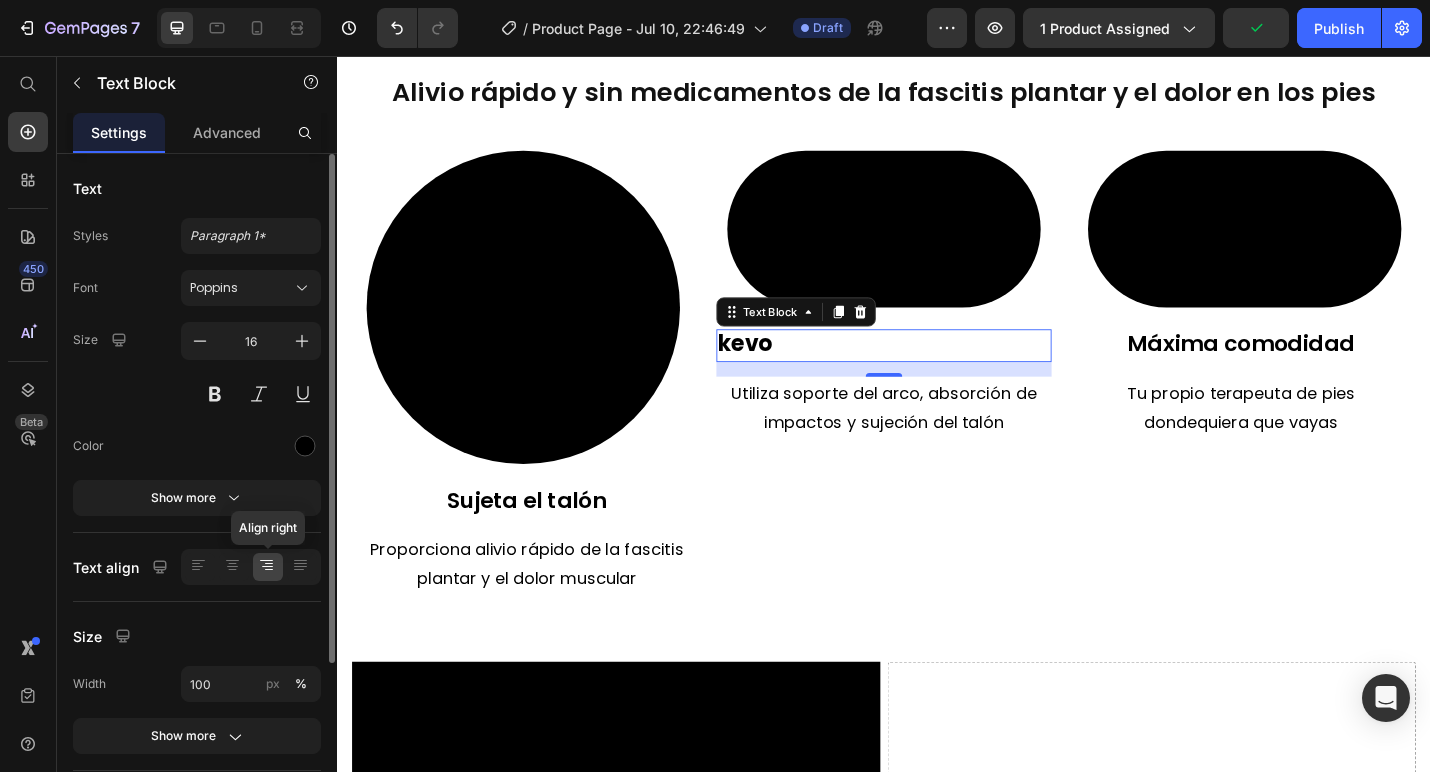 click 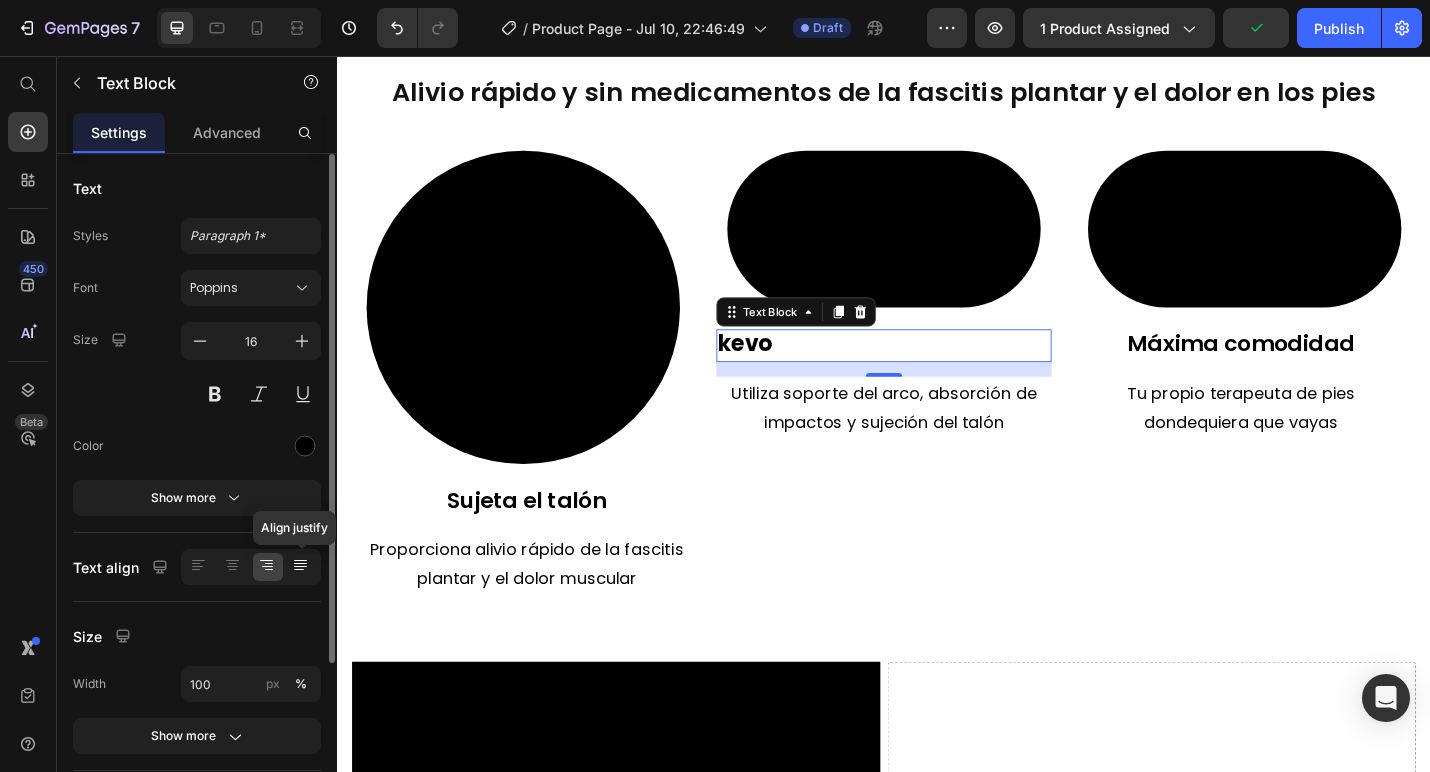 click 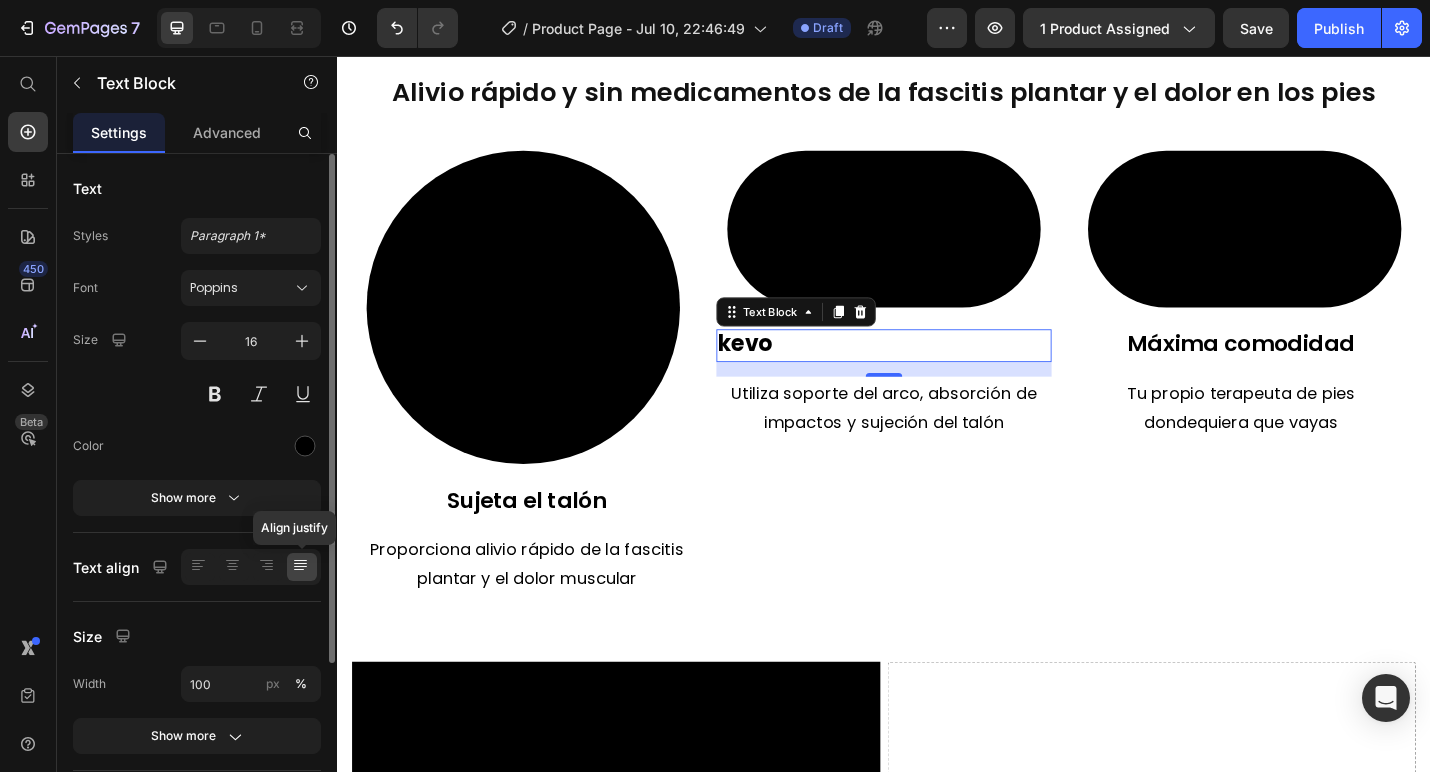 click 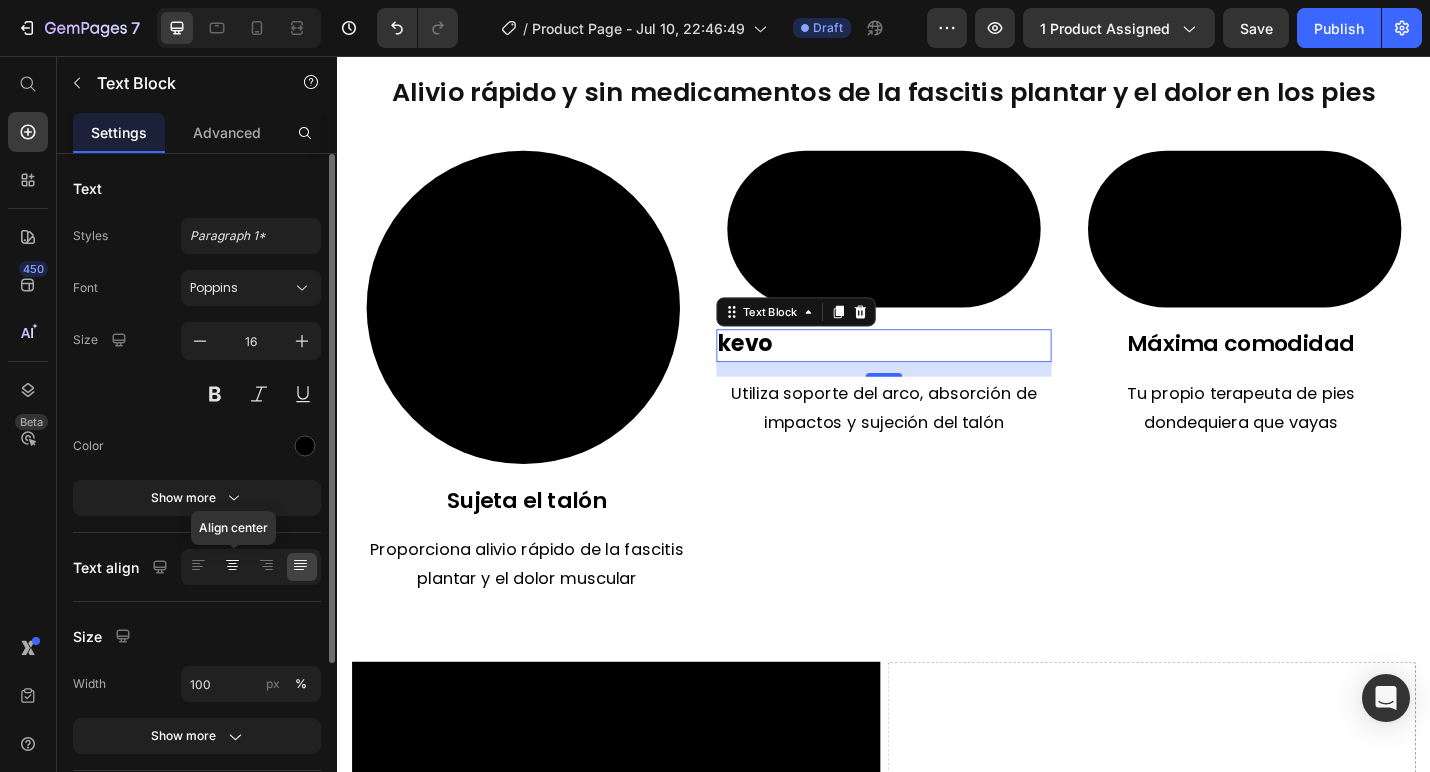 click 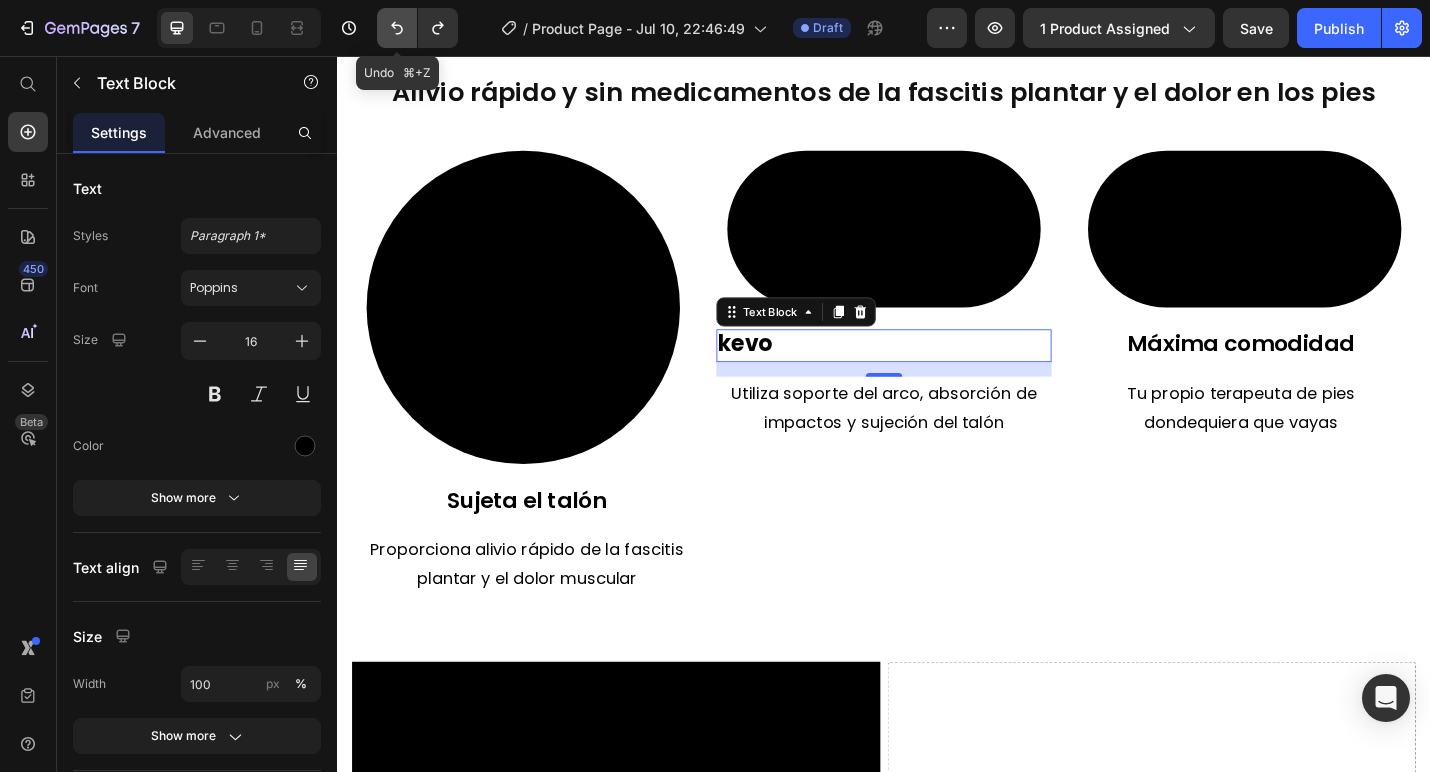 click 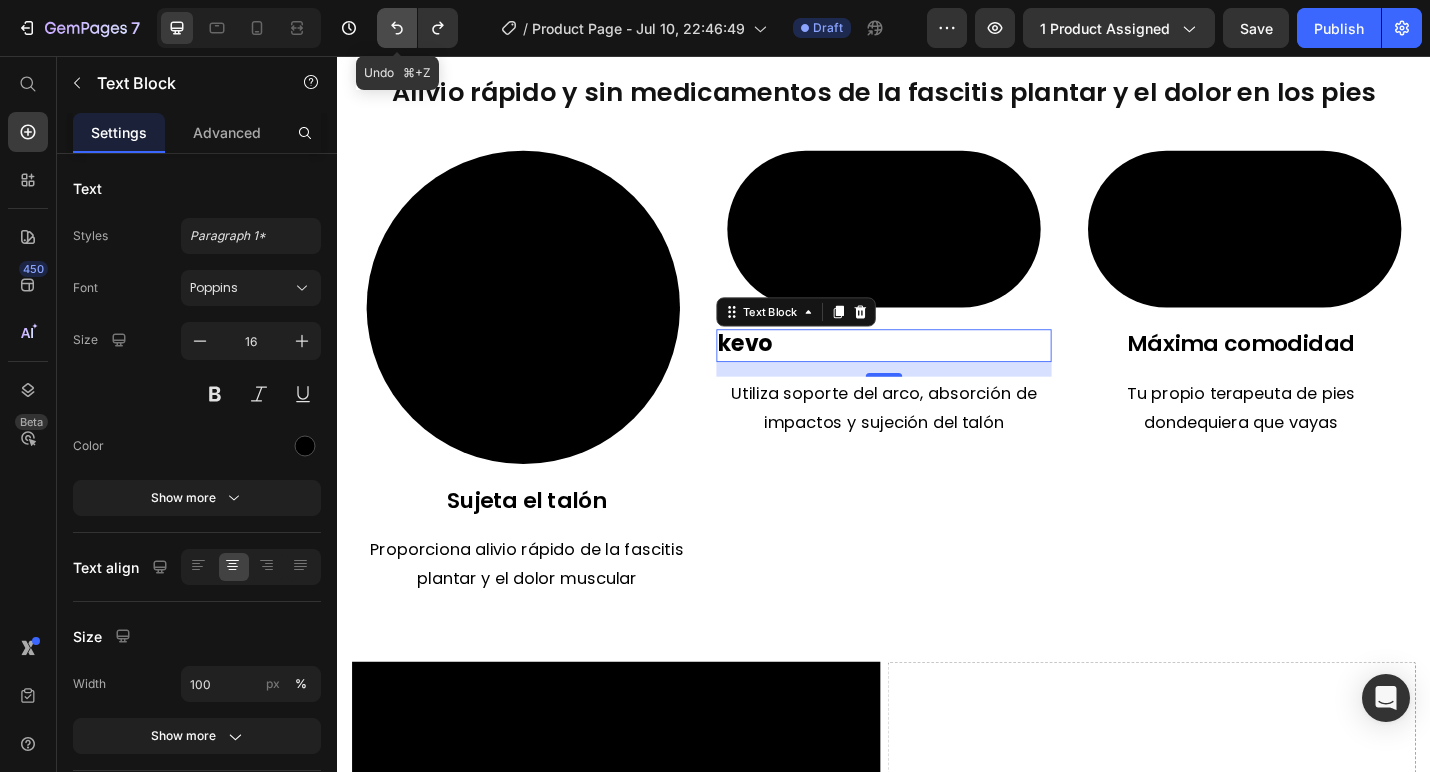 click 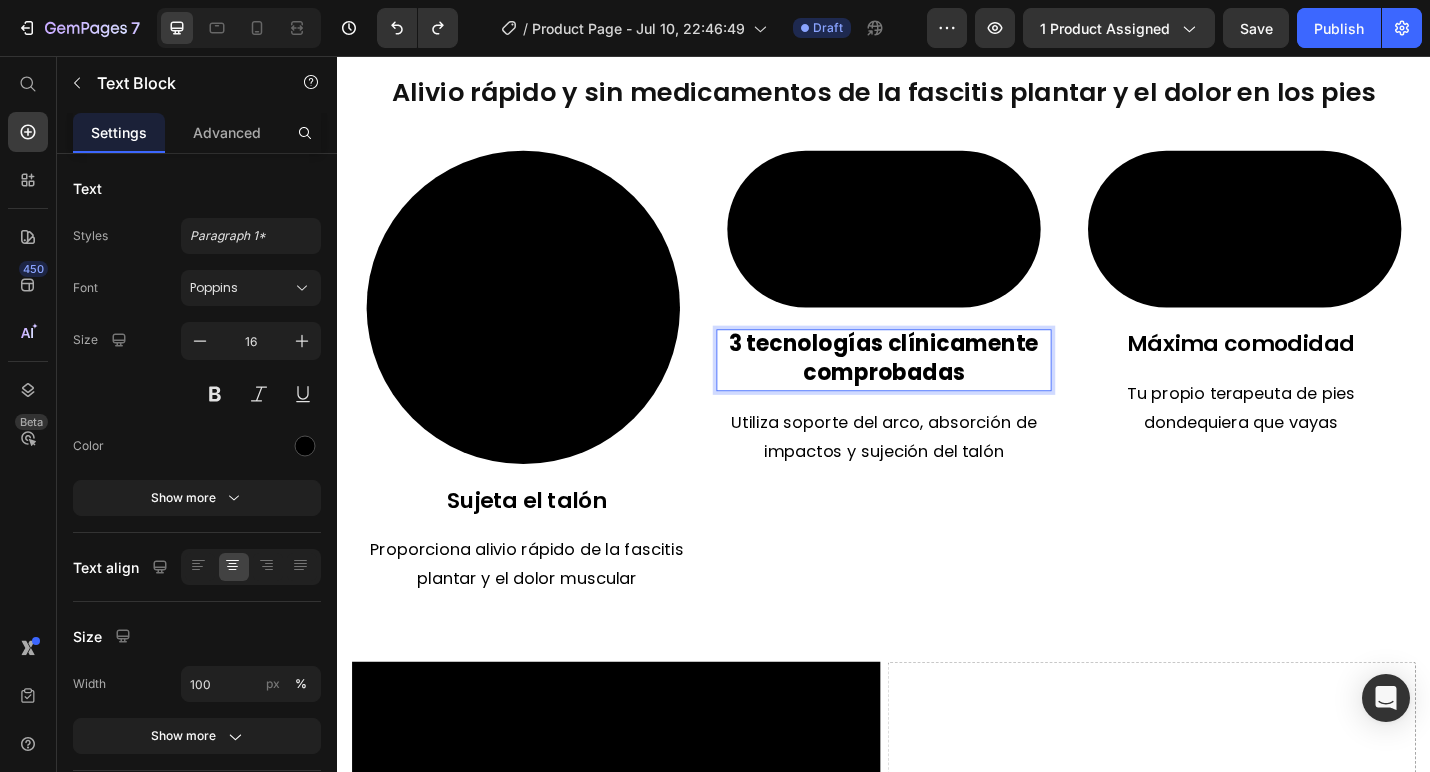 click on "3 tecnologías clínicamente comprobadas" at bounding box center [937, 390] 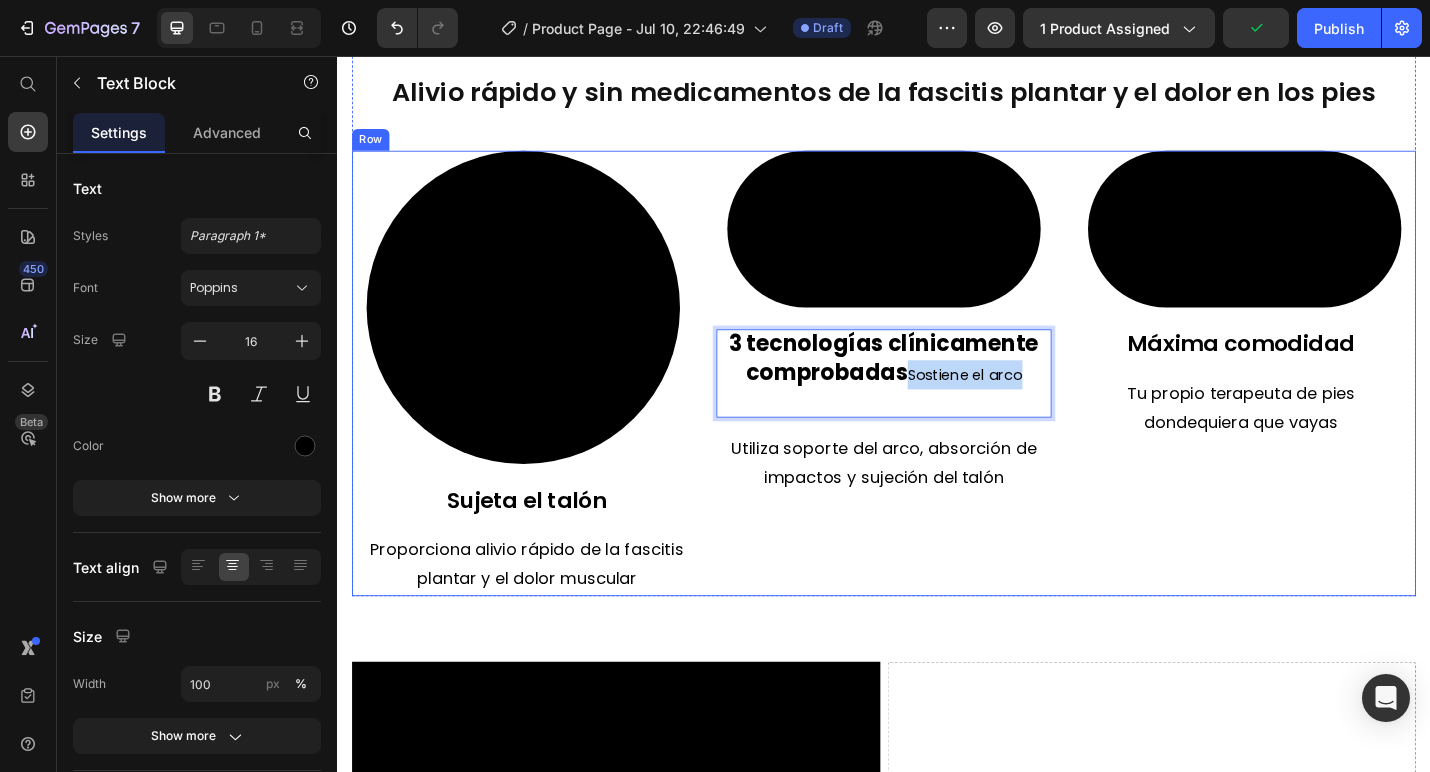 drag, startPoint x: 963, startPoint y: 614, endPoint x: 1121, endPoint y: 614, distance: 158 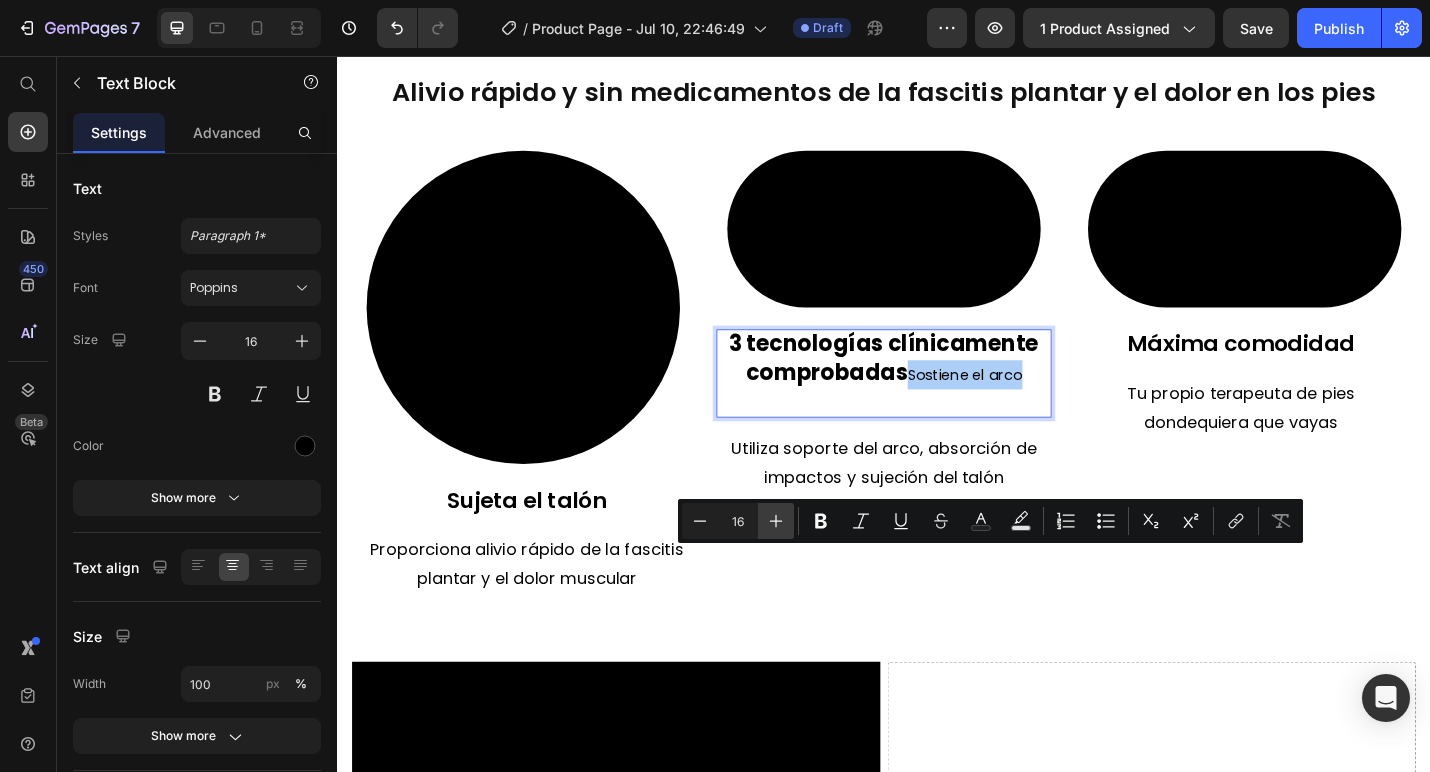 click 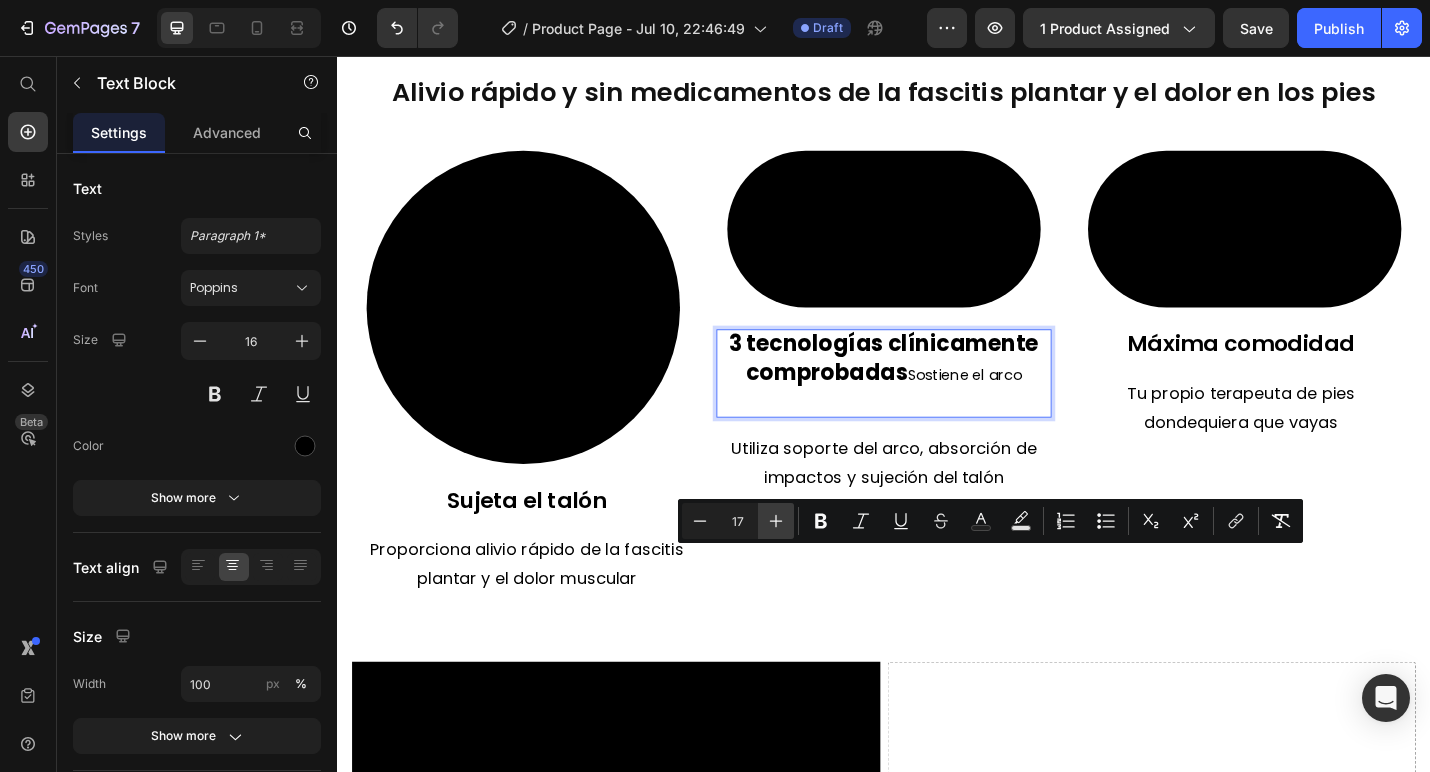 click 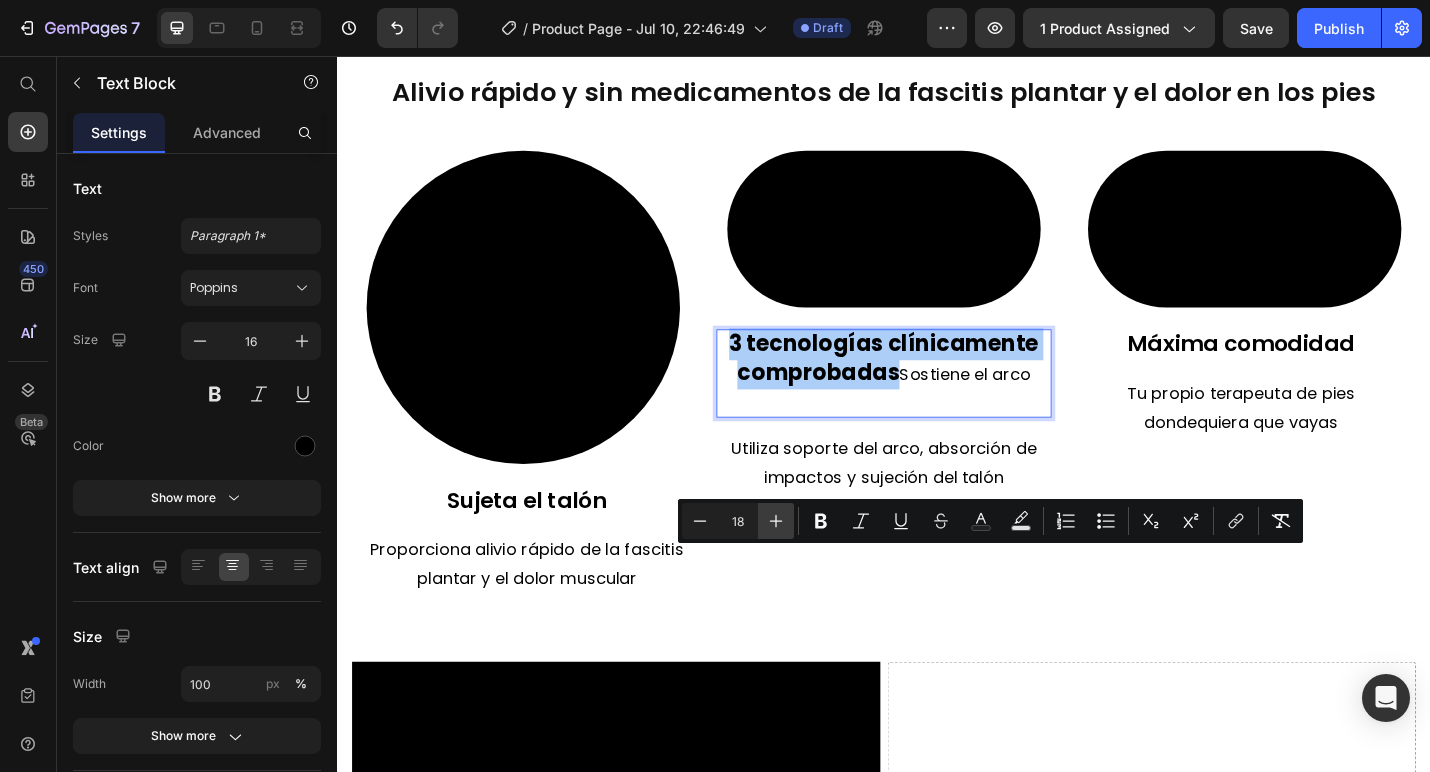 click 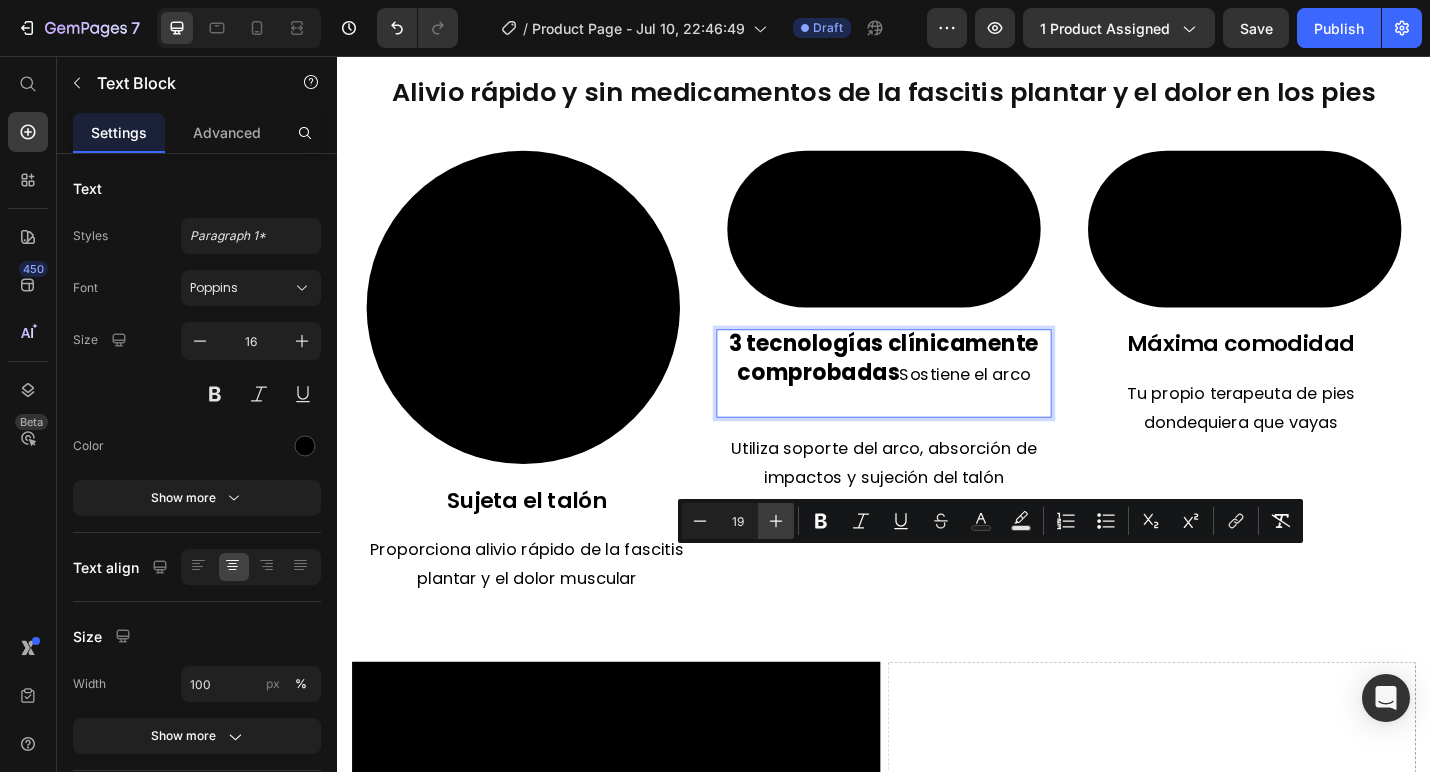click 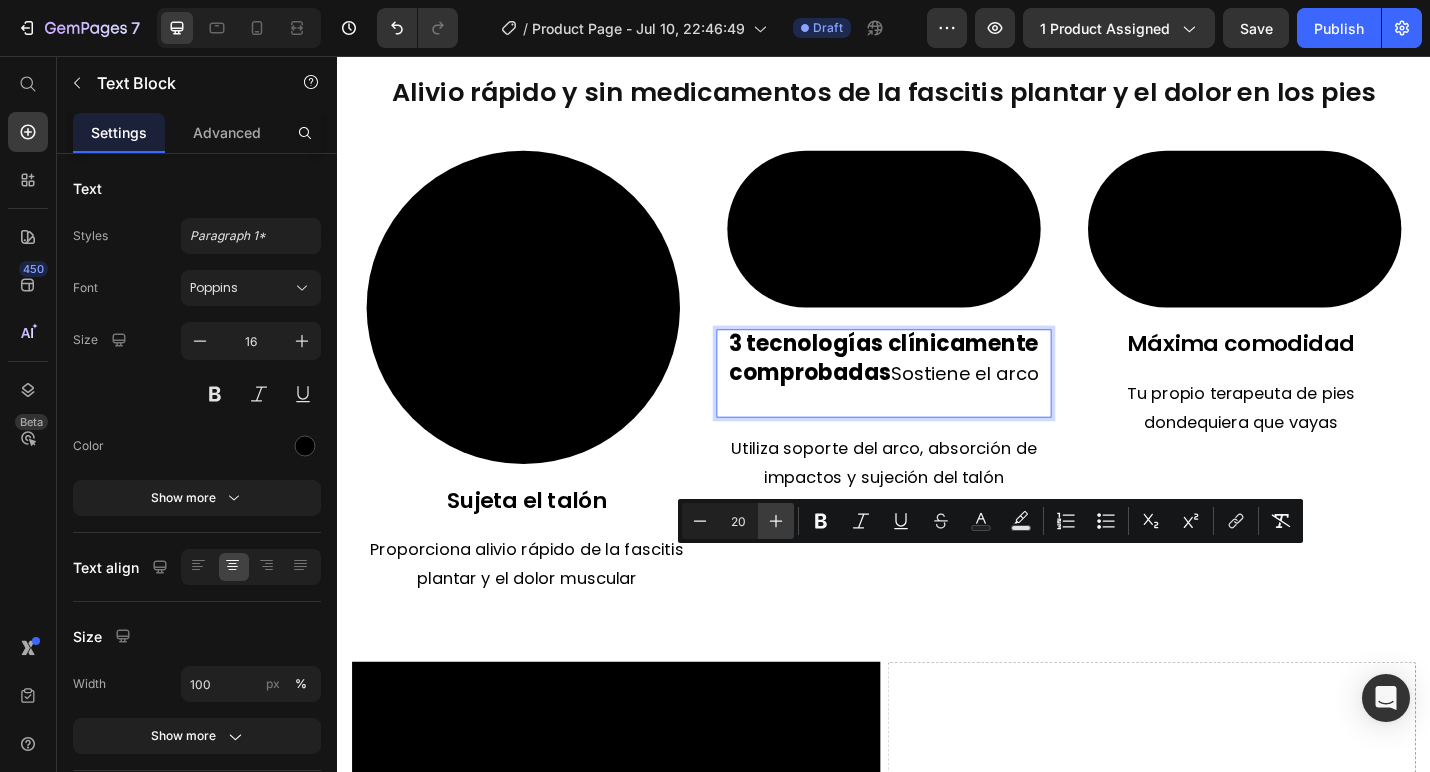 click 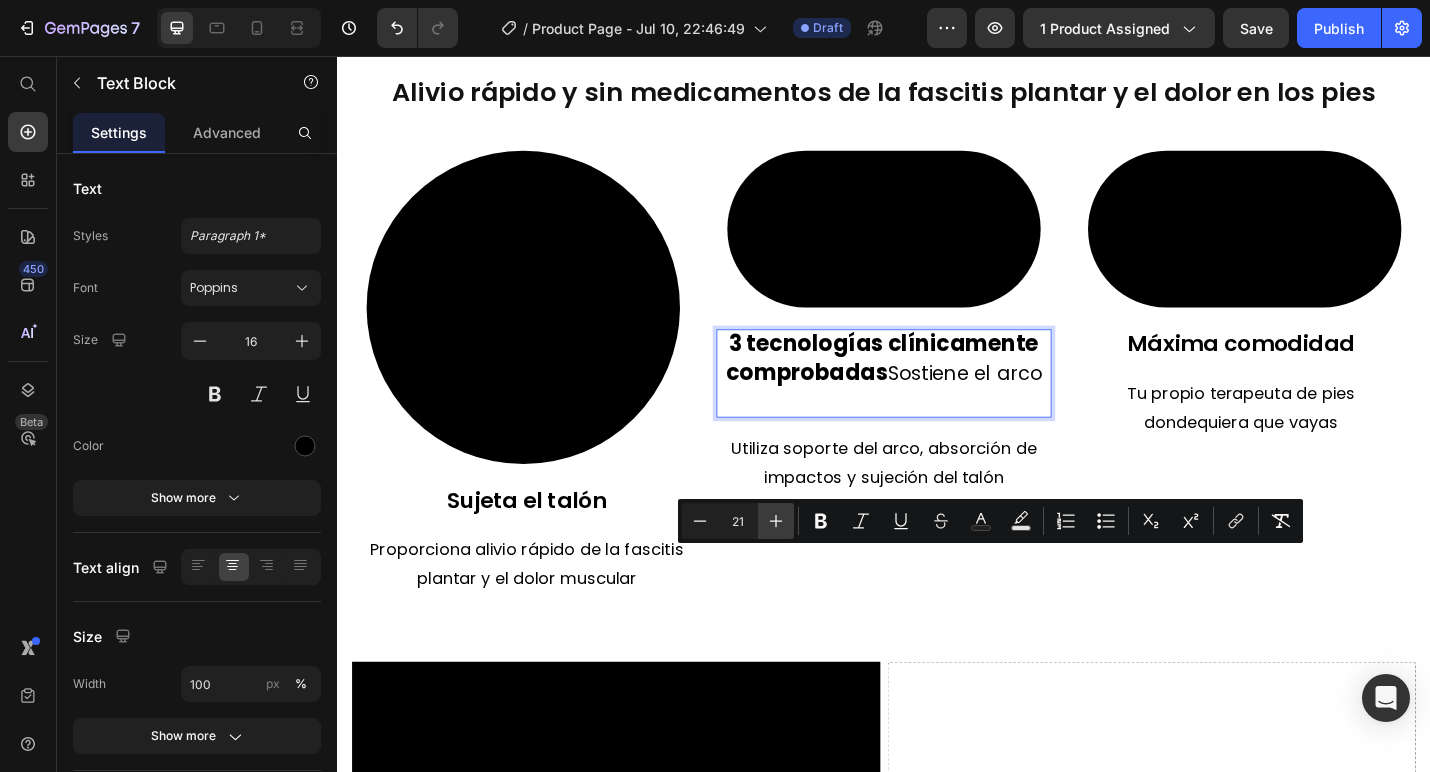 click 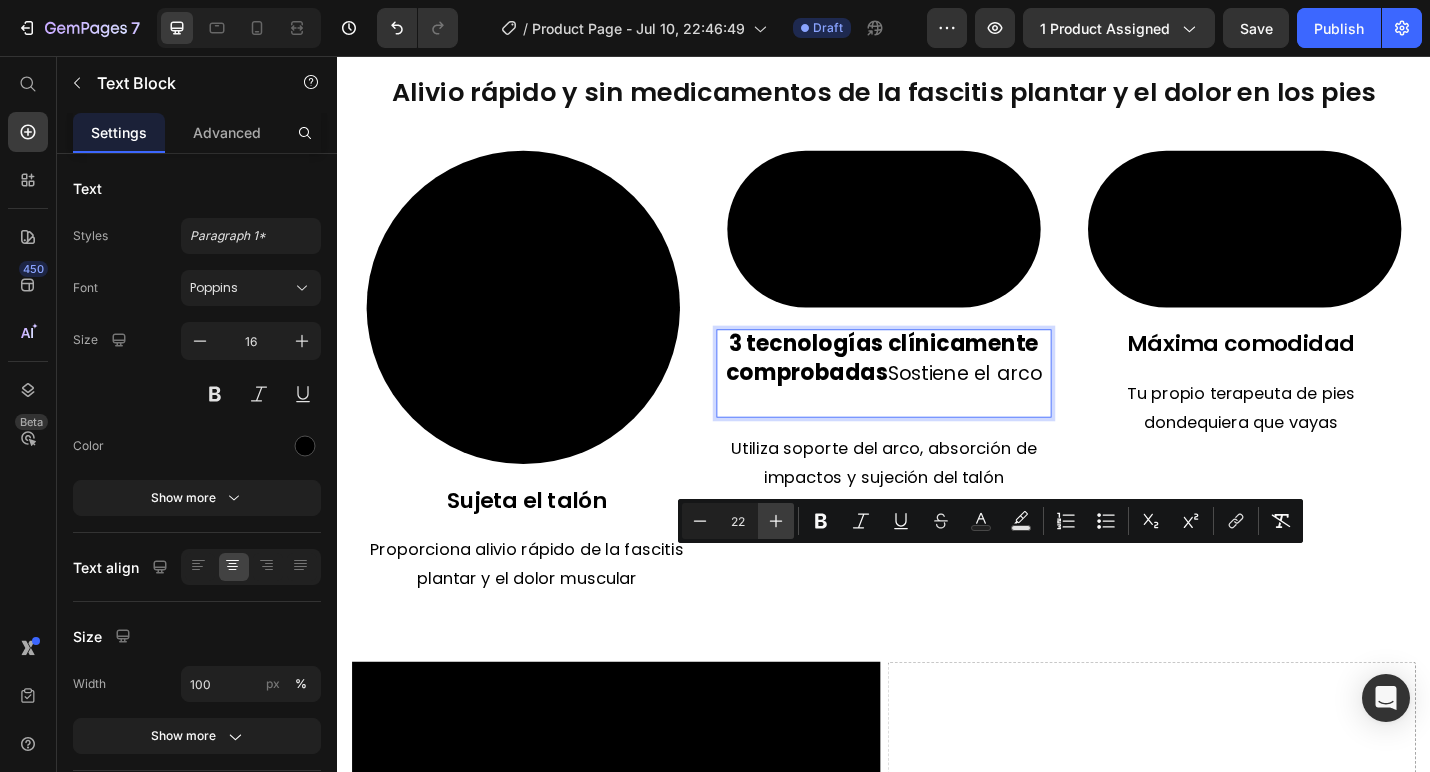 click 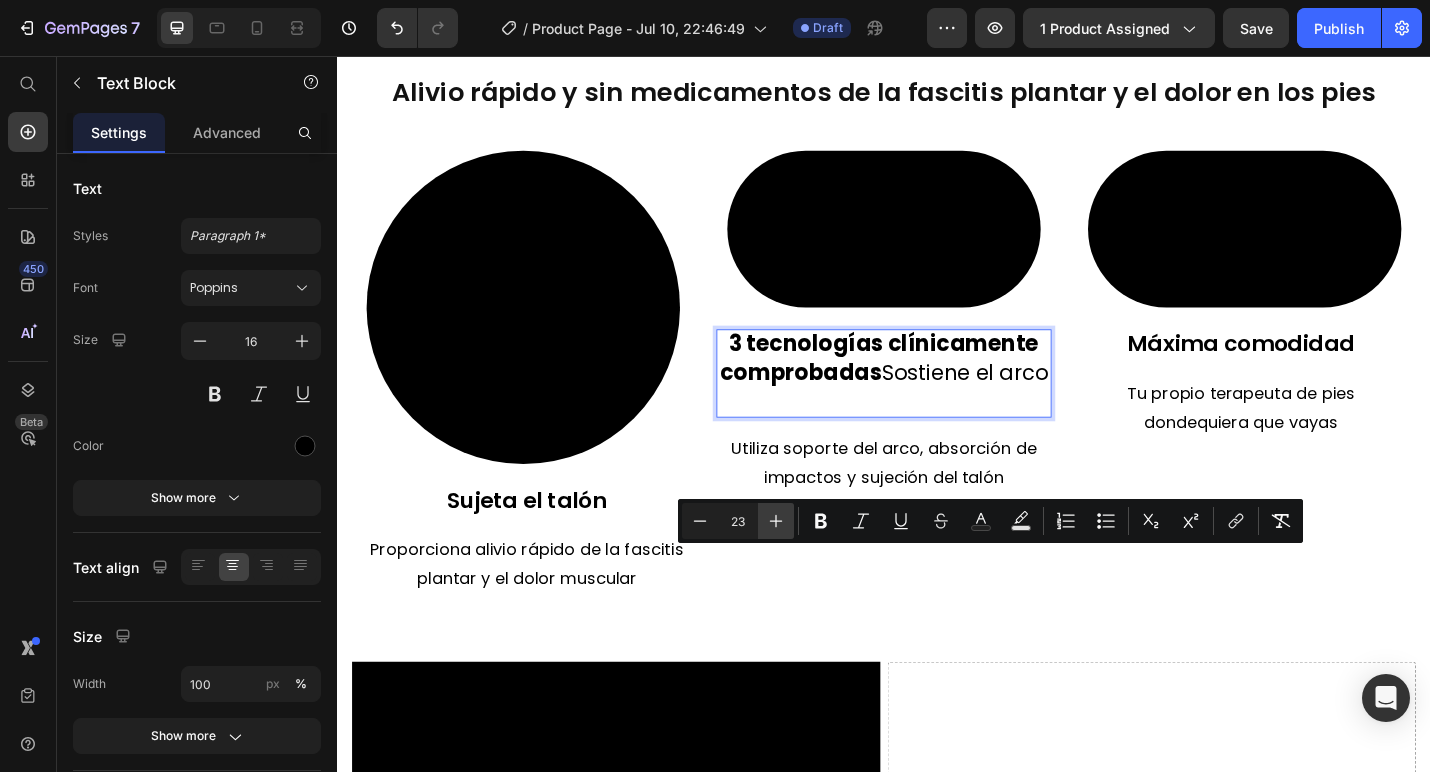 click 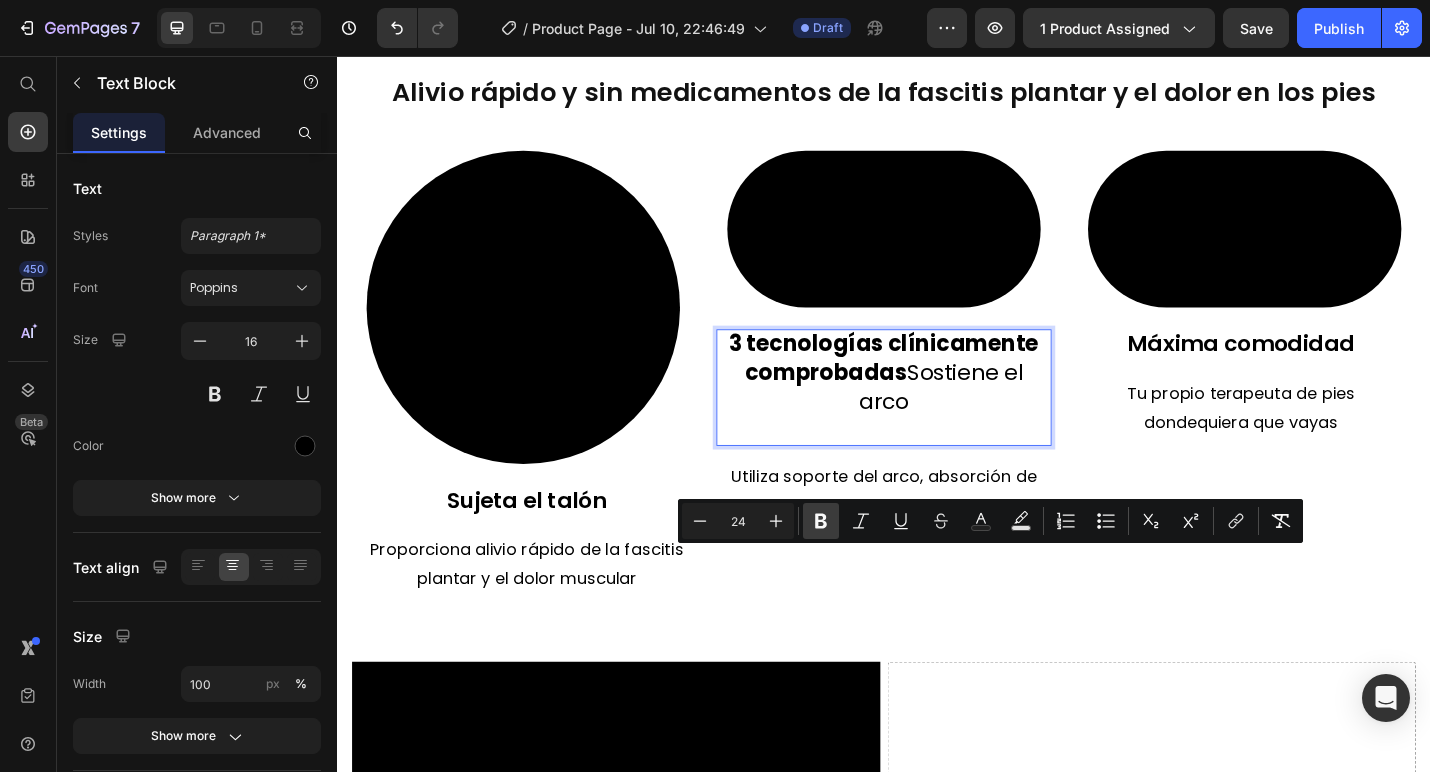 click on "Bold" at bounding box center [821, 521] 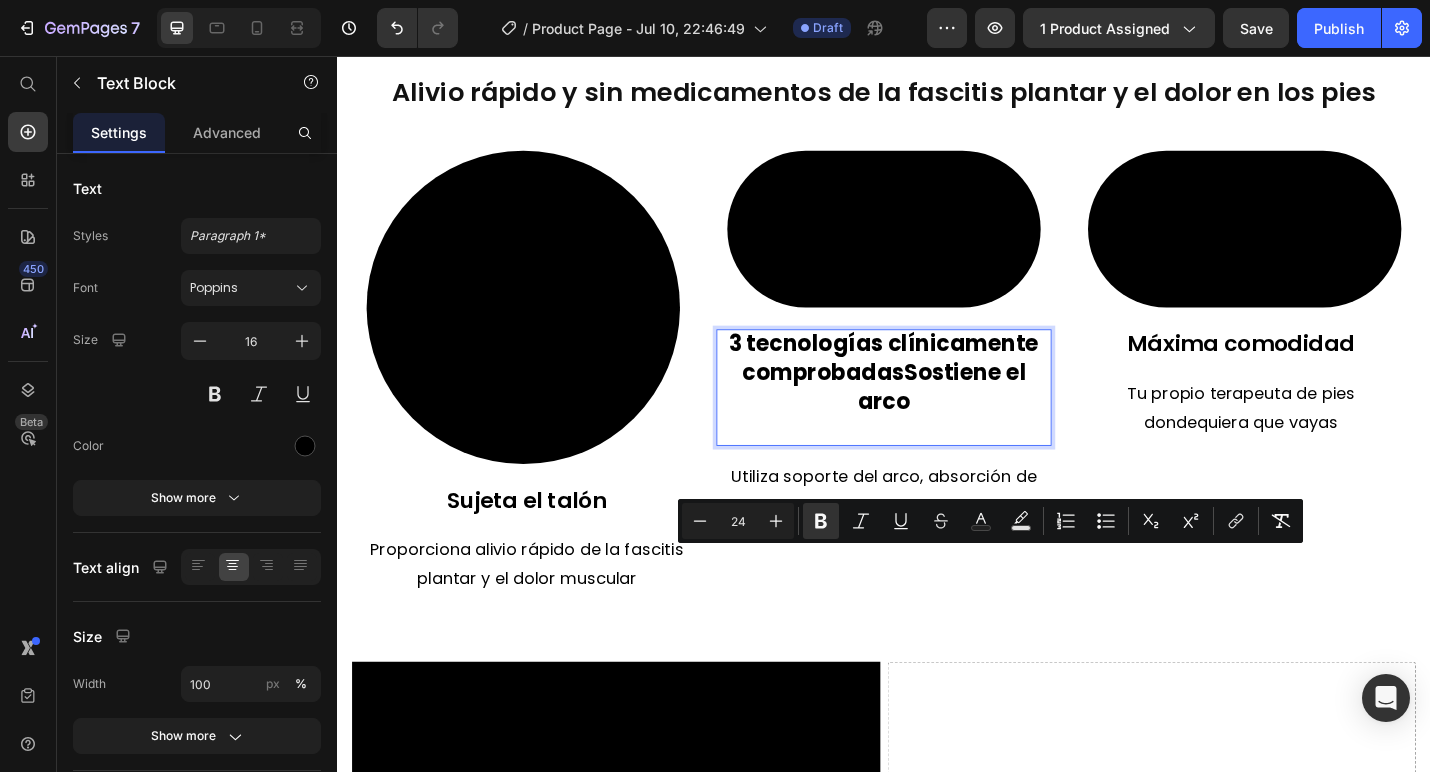 click on "3 tecnologías clínicamente comprobadasSostiene el arco" at bounding box center [937, 403] 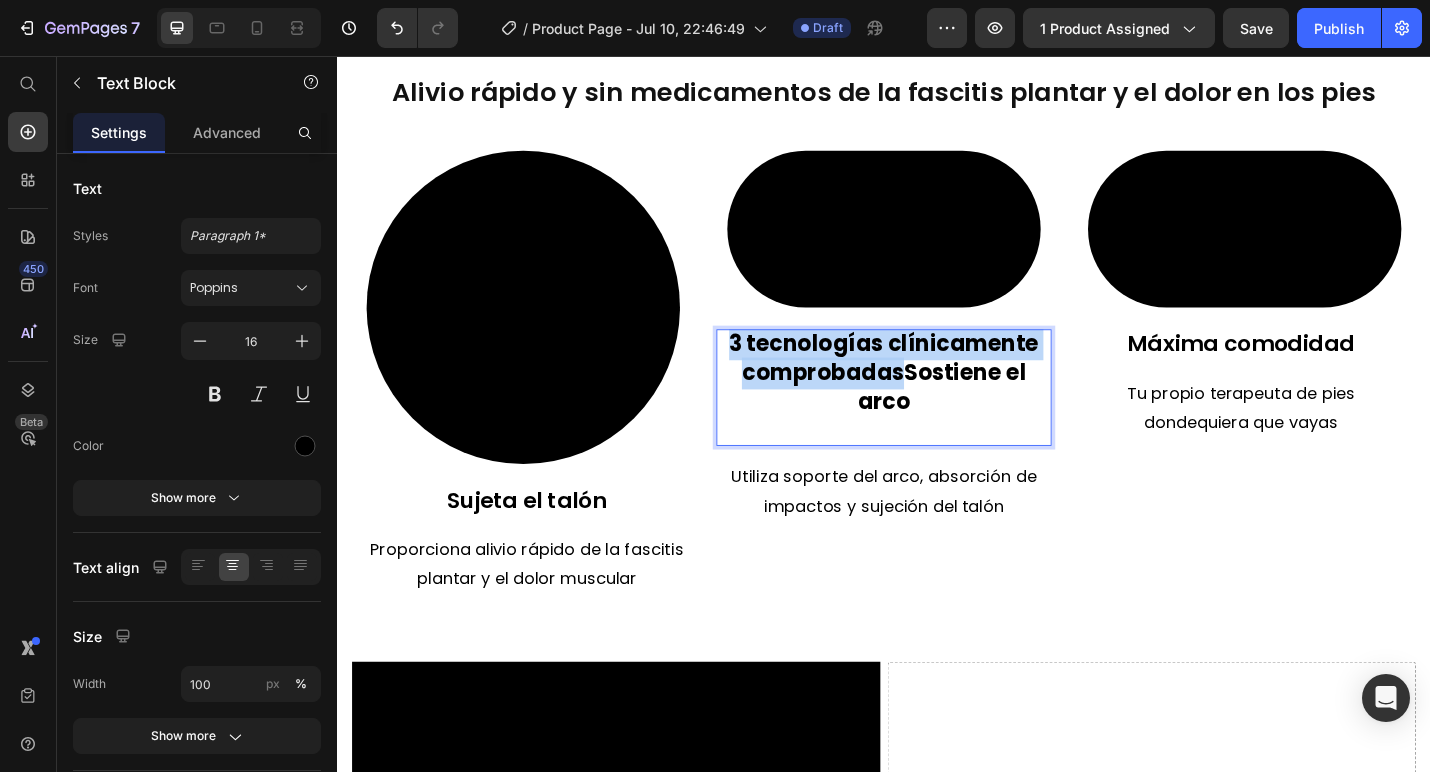 drag, startPoint x: 958, startPoint y: 613, endPoint x: 775, endPoint y: 588, distance: 184.69975 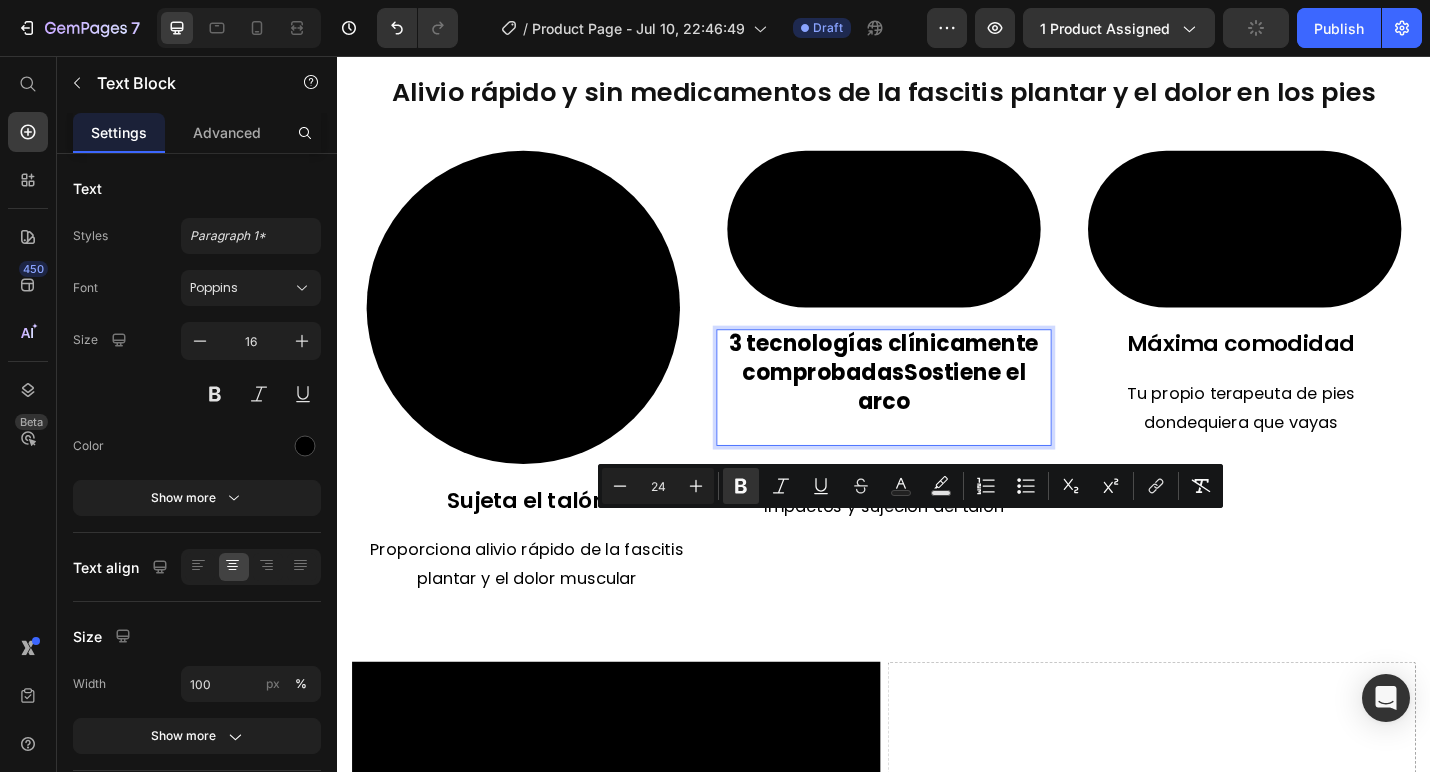 click on "3 tecnologías clínicamente comprobadasSostiene el arco" at bounding box center [937, 403] 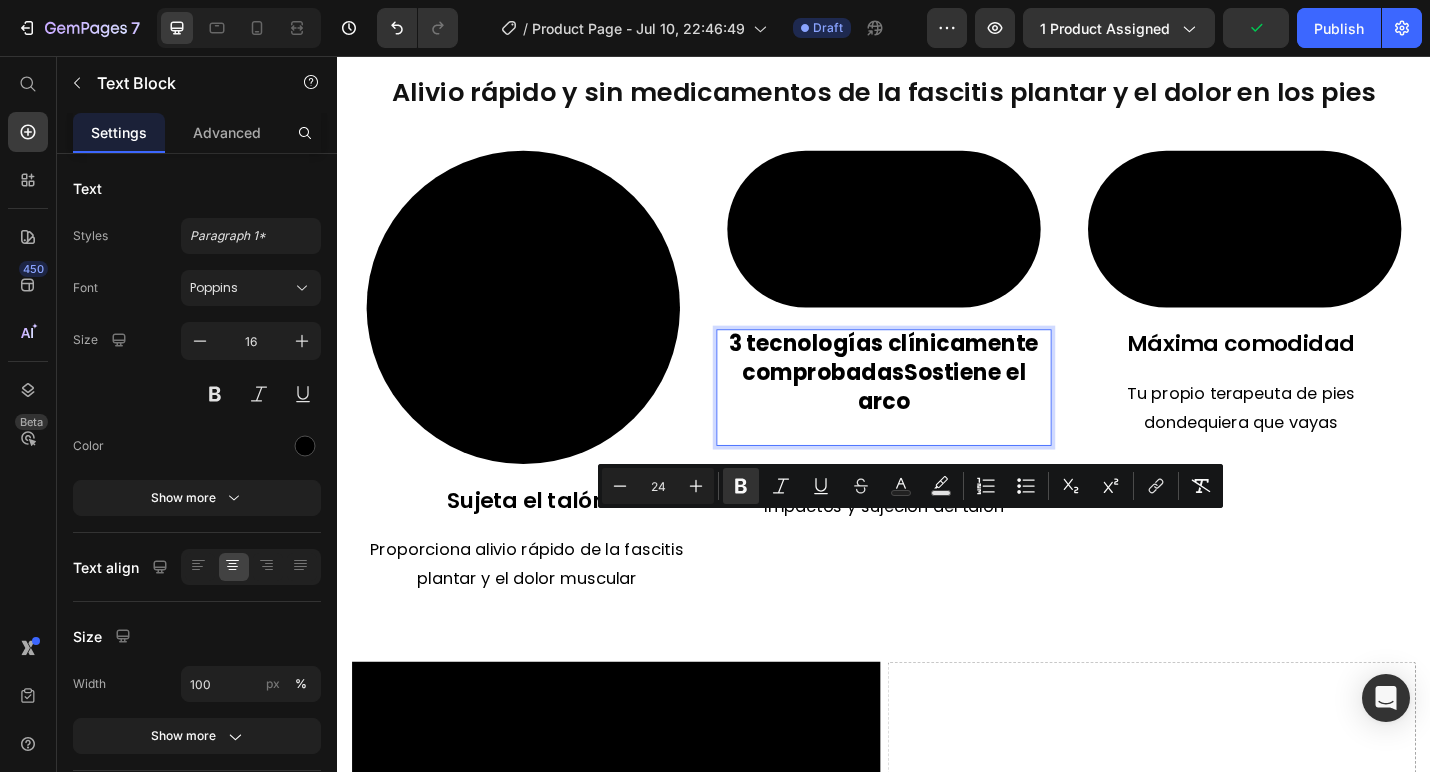 click on "3 tecnologías clínicamente comprobadasSostiene el arco" at bounding box center (937, 403) 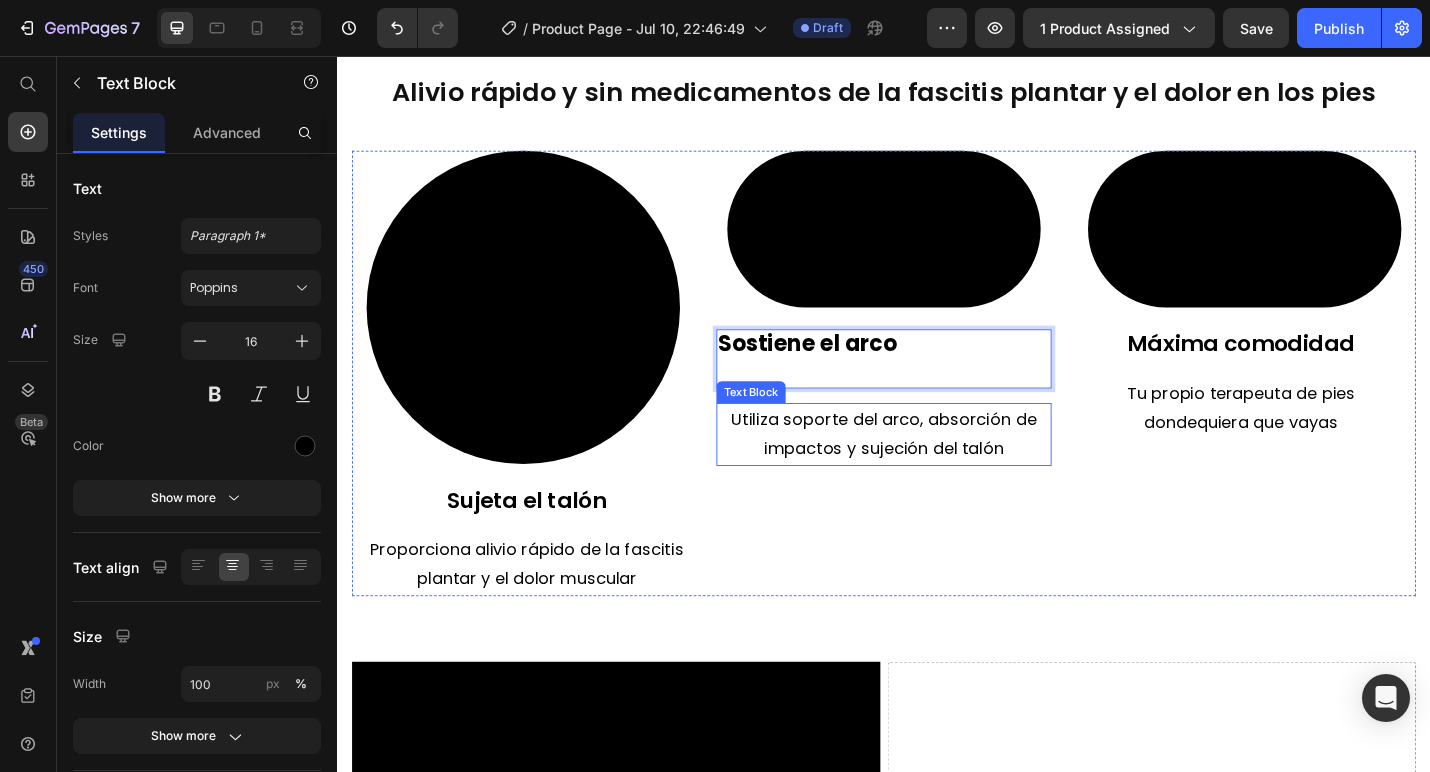 click at bounding box center (853, 404) 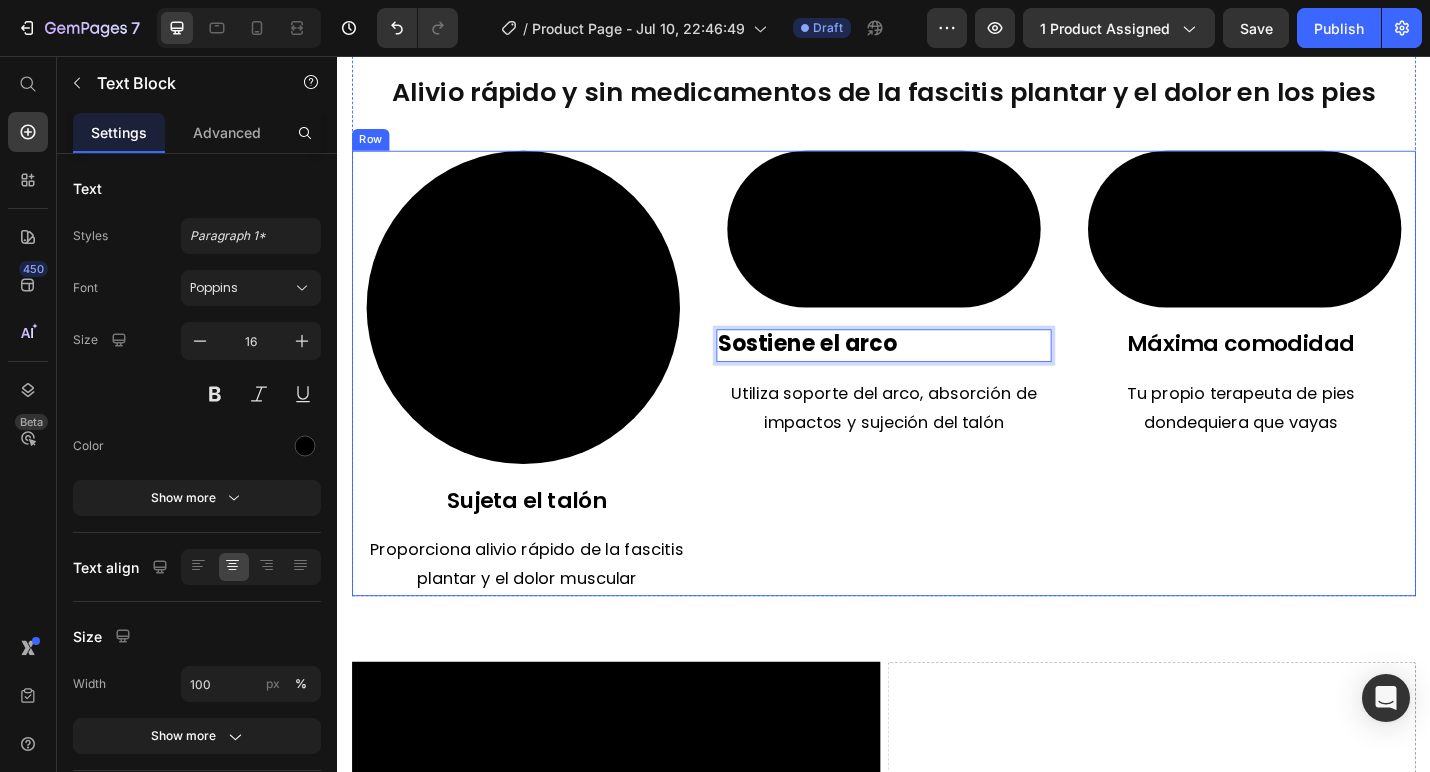 drag, startPoint x: 724, startPoint y: 662, endPoint x: 727, endPoint y: 716, distance: 54.08327 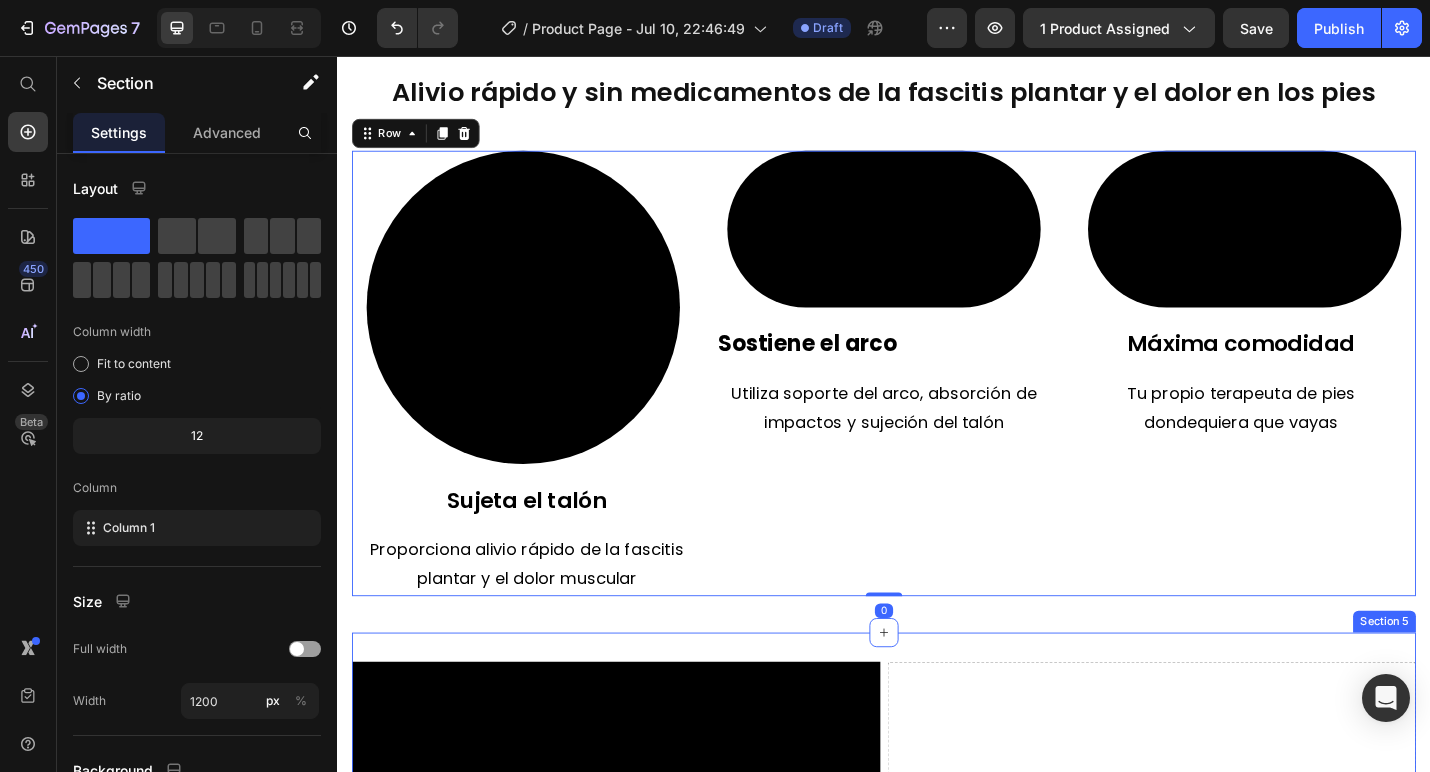 click on "Video
Drop element here Row Section 5" at bounding box center (937, 866) 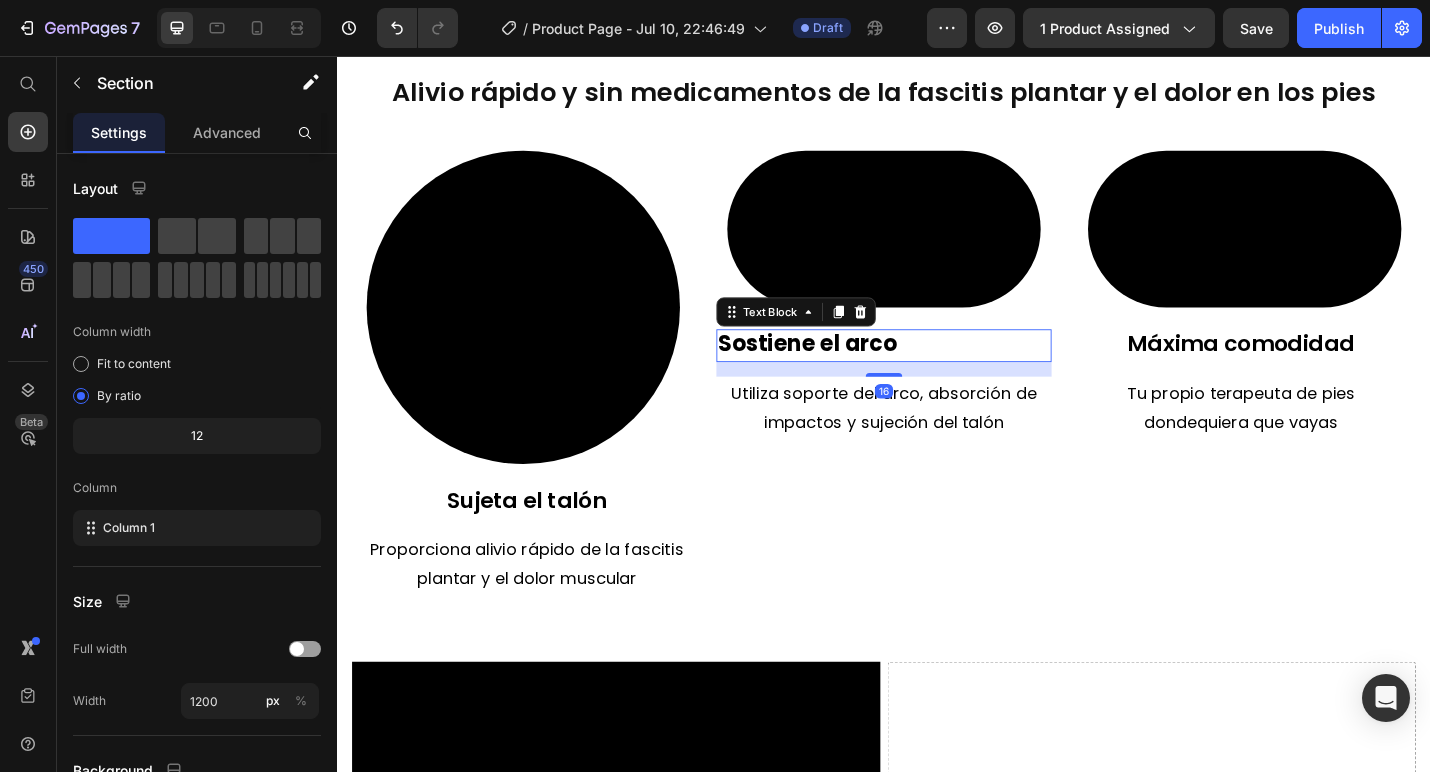 click on "Sostiene el arco" at bounding box center (853, 374) 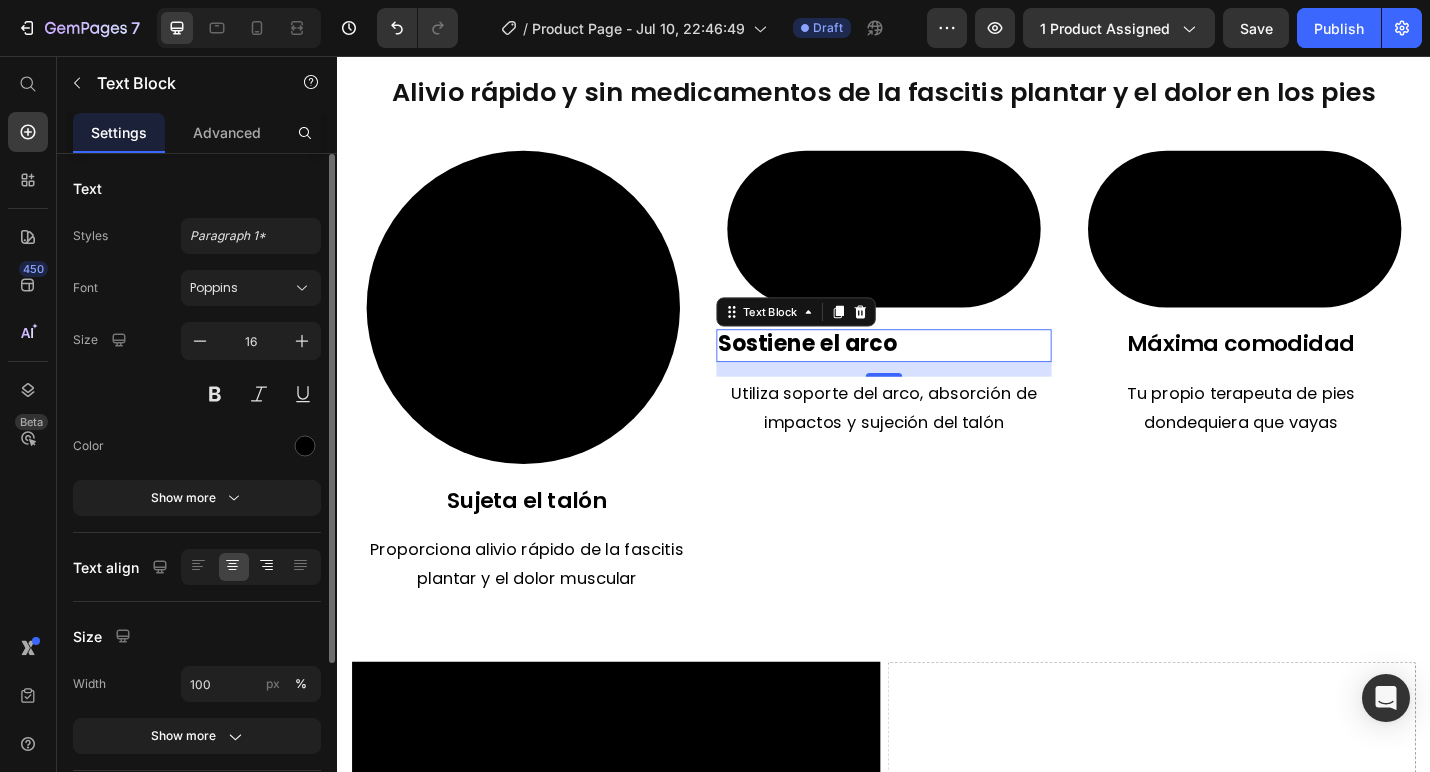 click 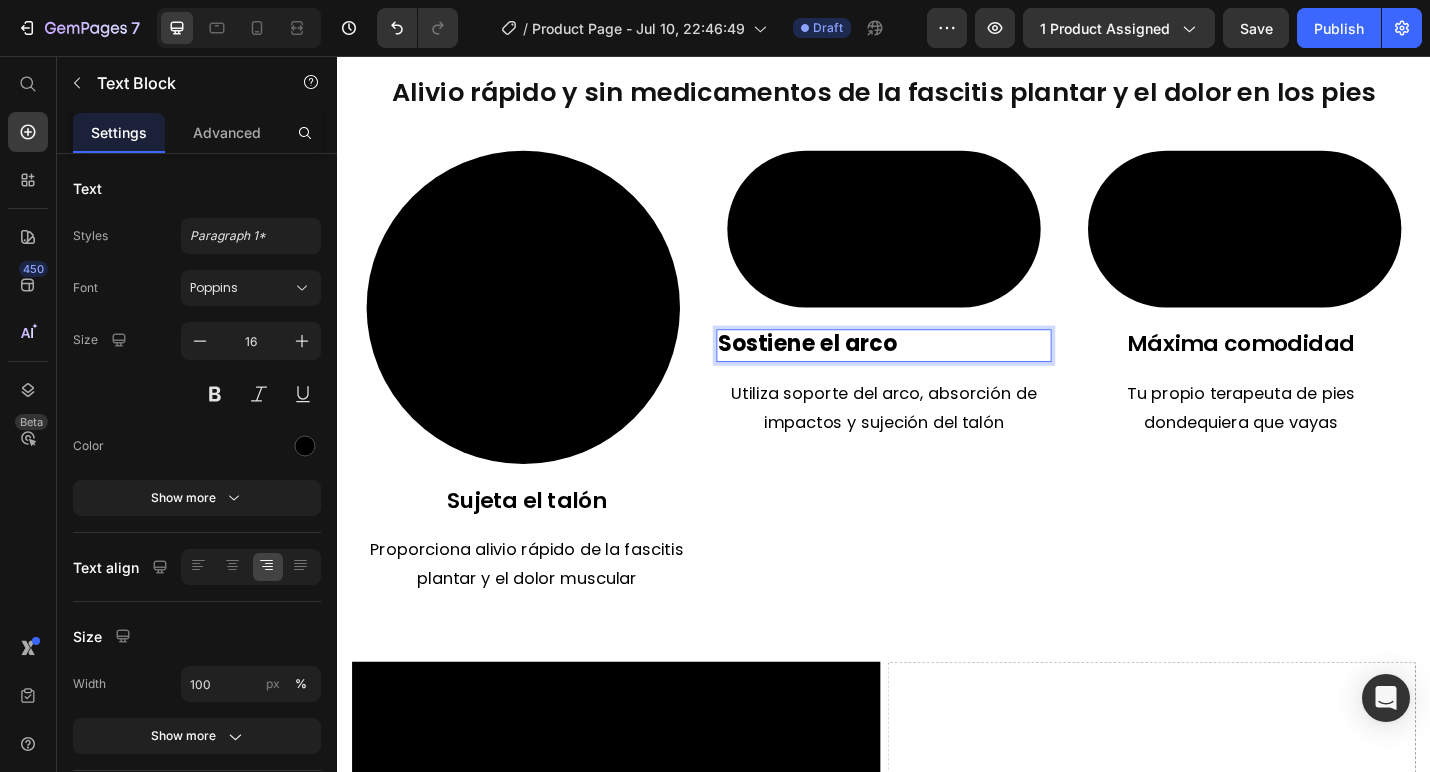 click on "Sostiene el arco" at bounding box center (937, 374) 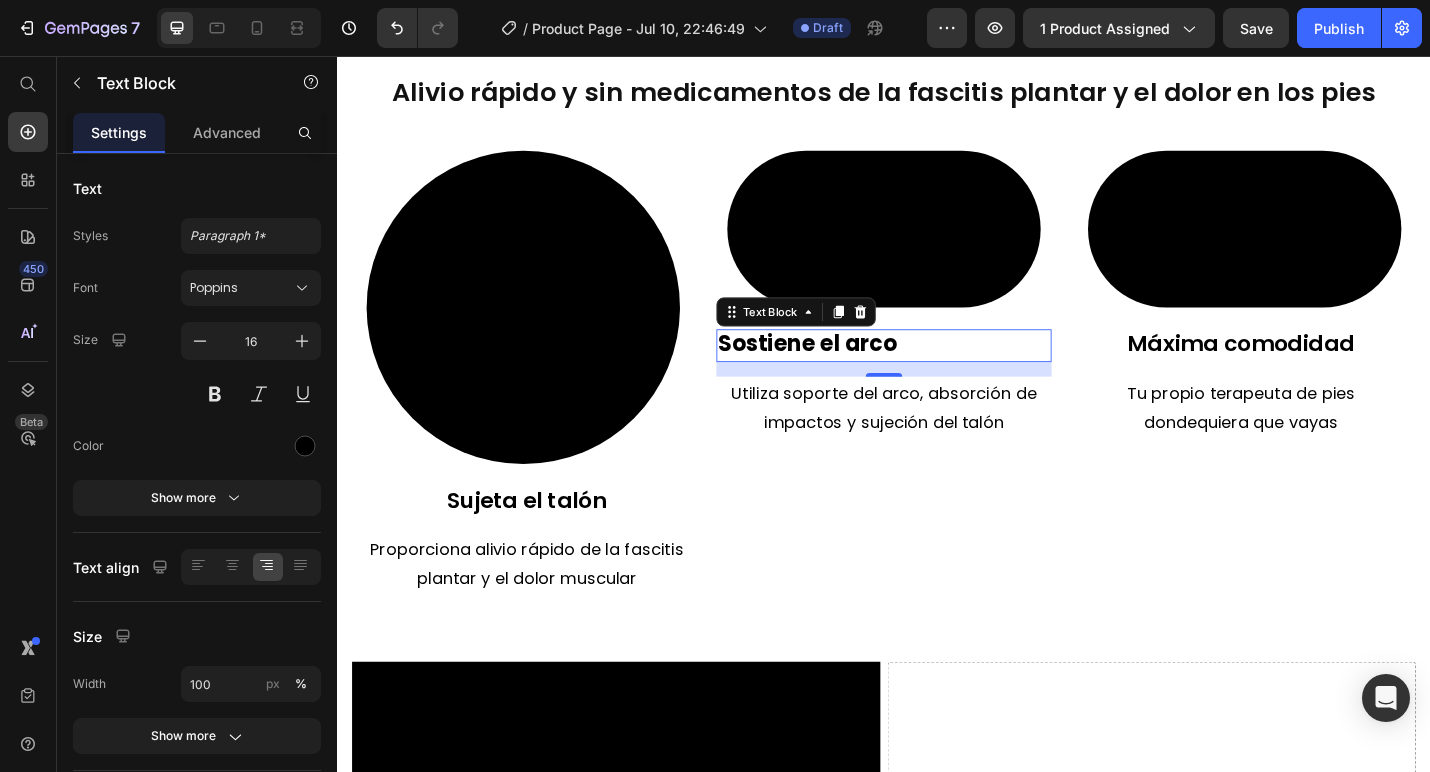 click on "Sostiene el arco" at bounding box center [937, 374] 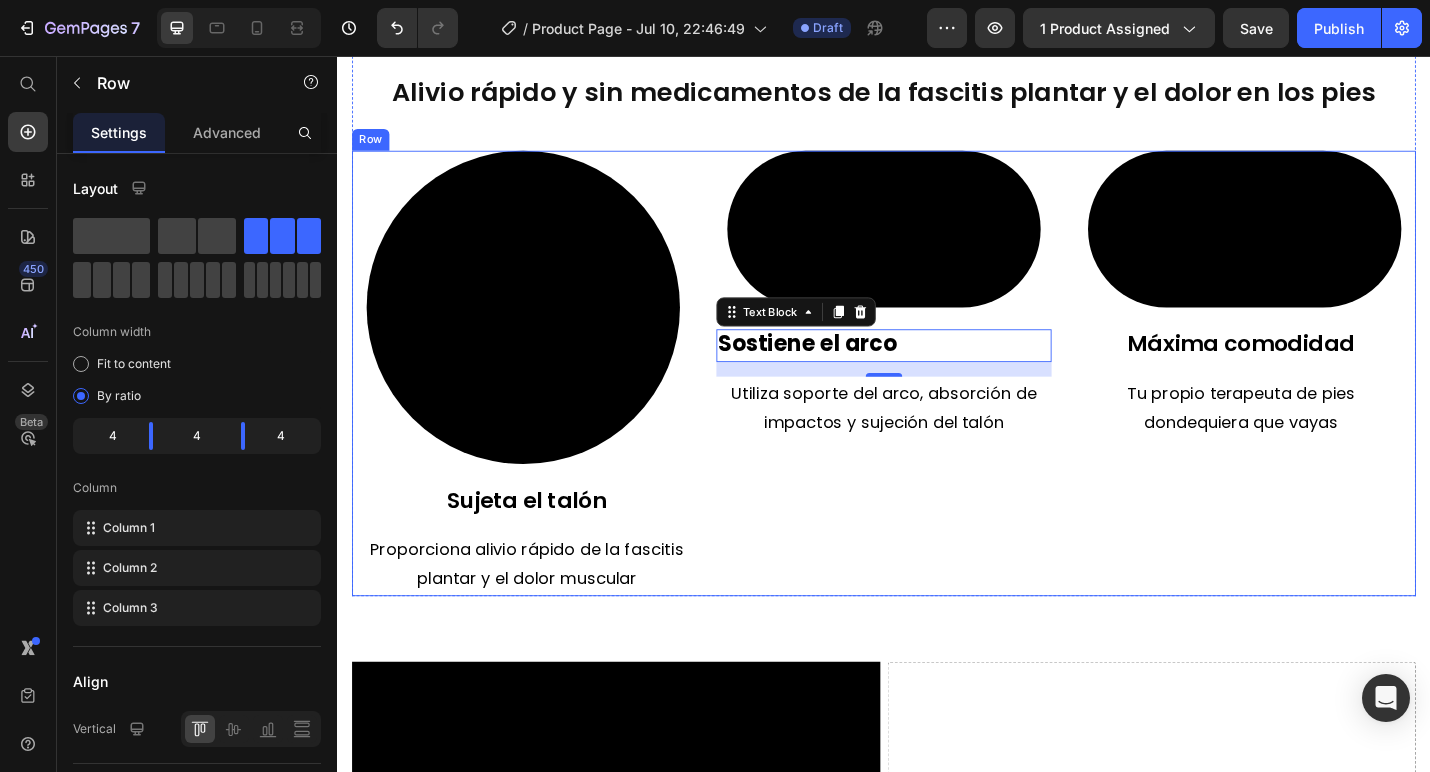 click on "Video Sostiene el arco Text Block   16 Utiliza soporte del arco, absorción de impactos y sujeción del talón Text Block" at bounding box center [937, 404] 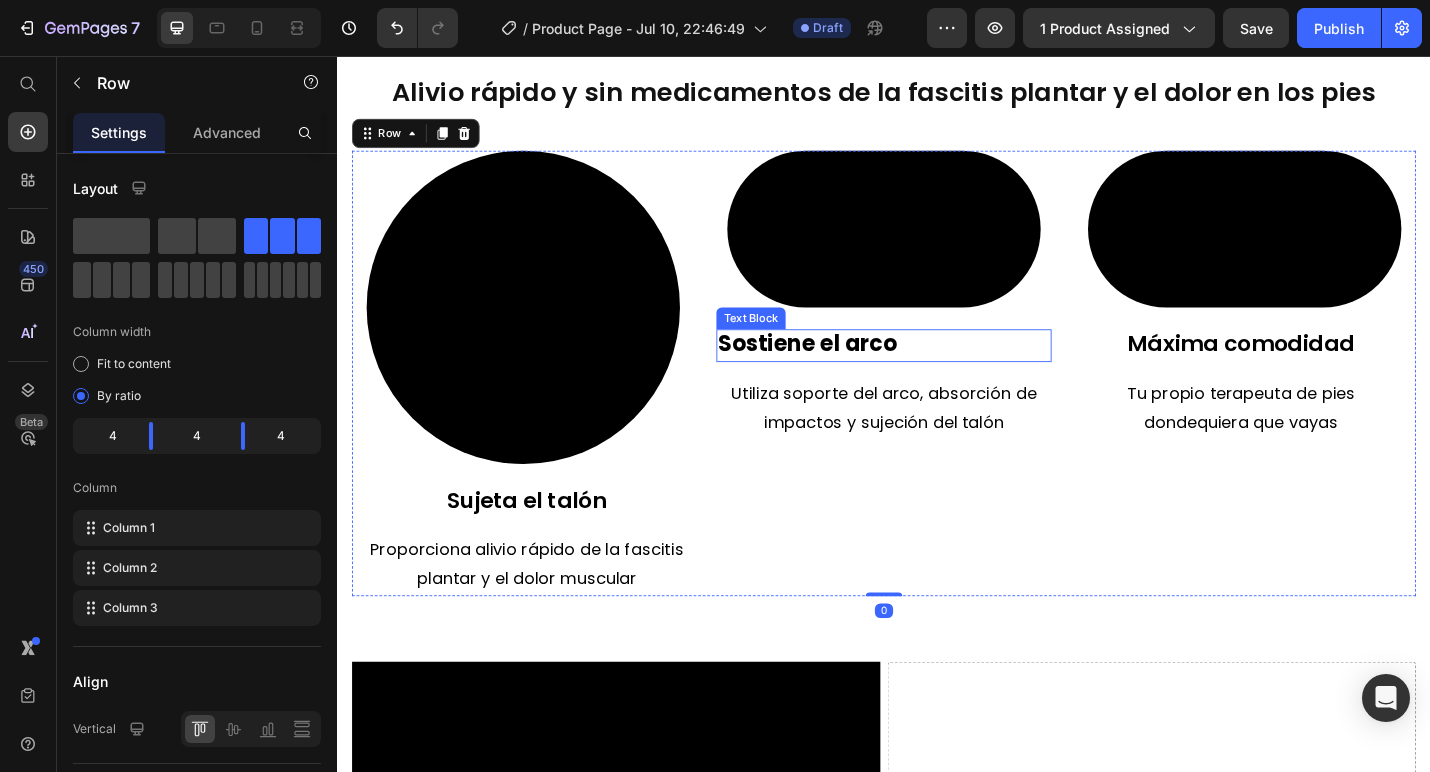 click on "Sostiene el arco" at bounding box center (937, 374) 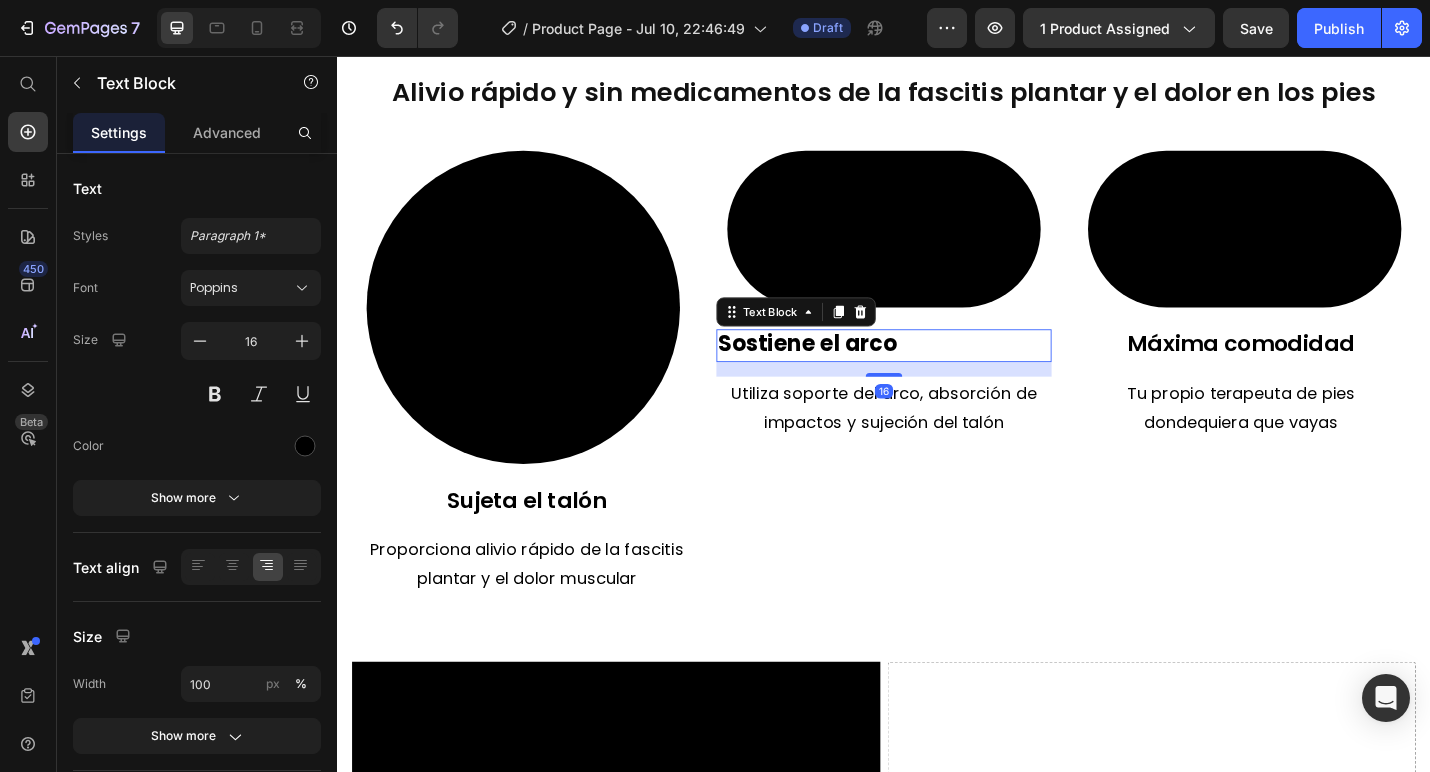click on "Sostiene el arco" at bounding box center (937, 374) 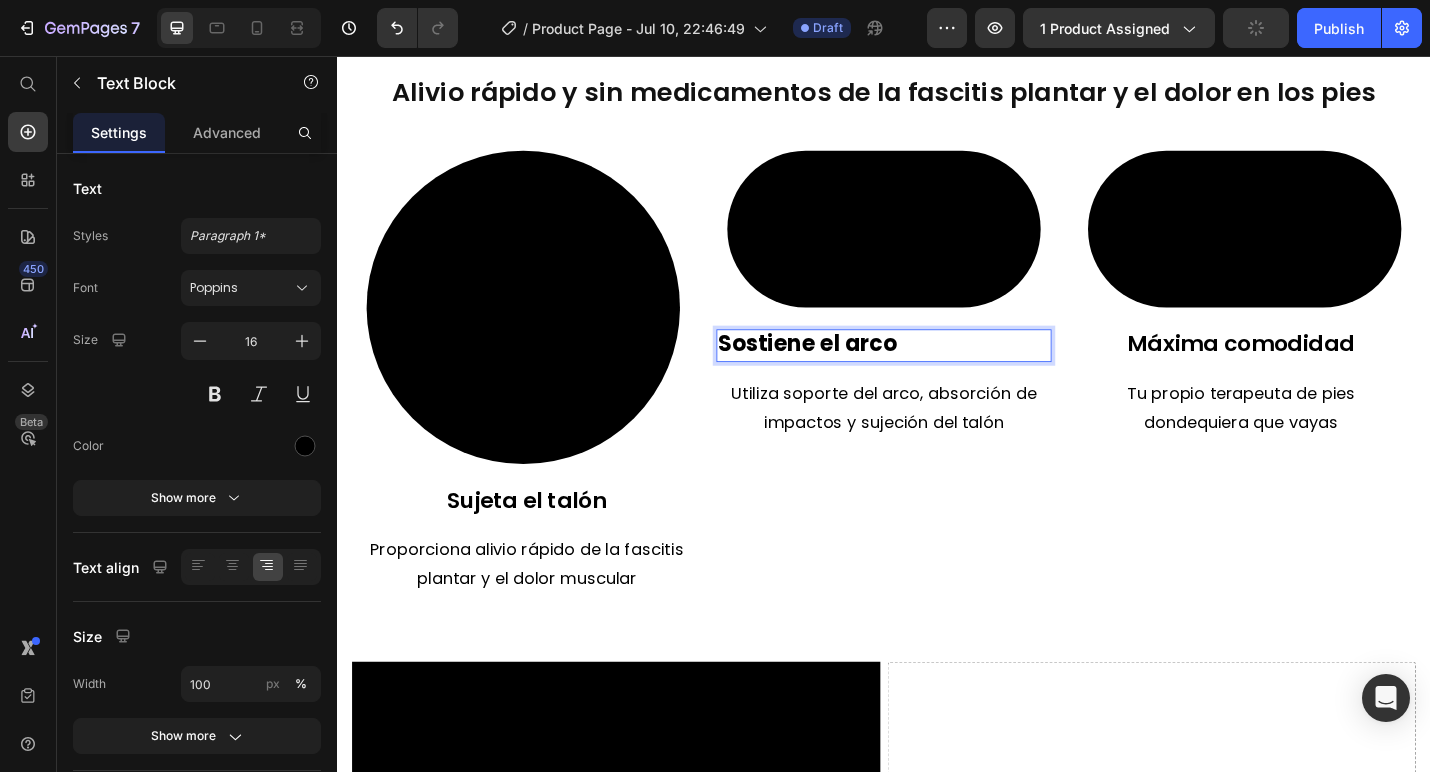 click on "Sostiene el arco" at bounding box center [853, 371] 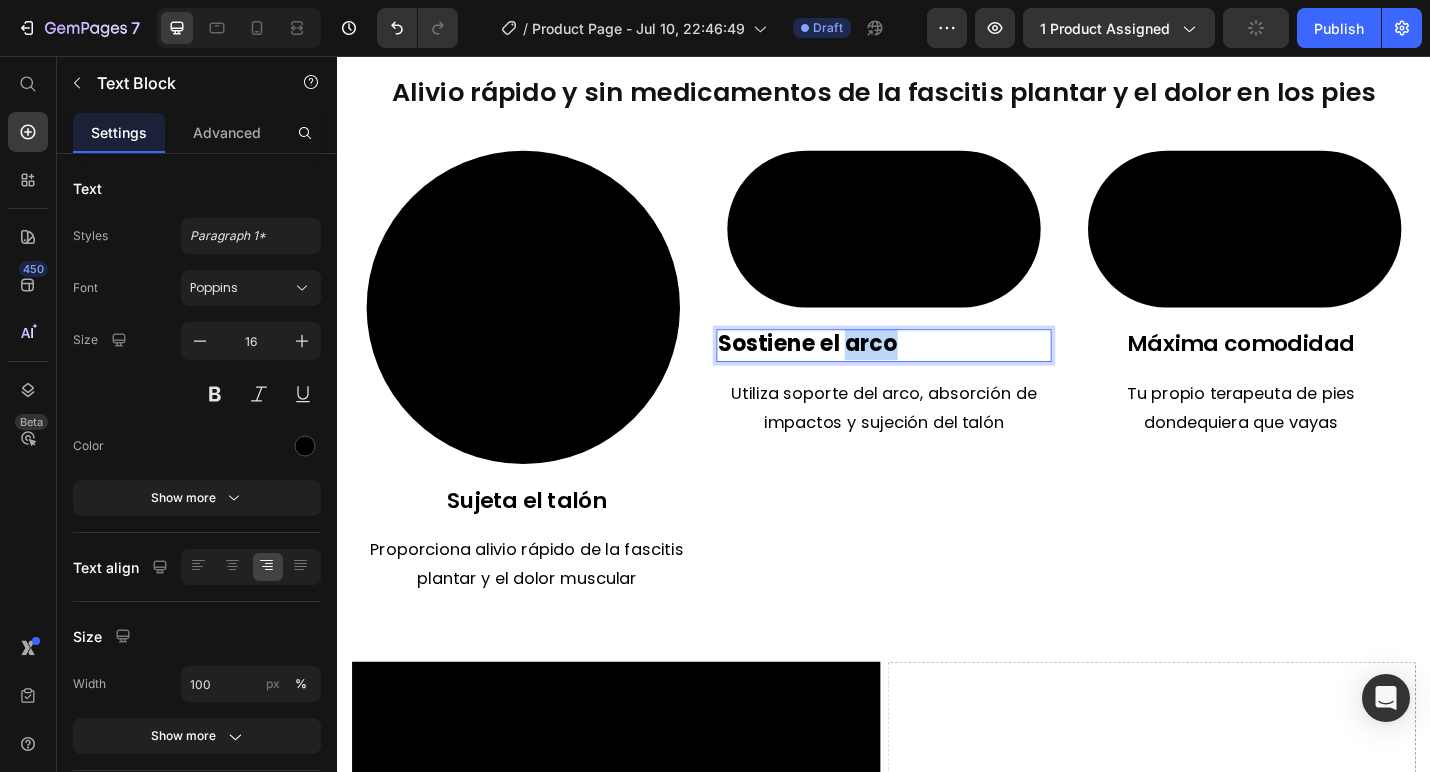 click on "Sostiene el arco" at bounding box center (853, 371) 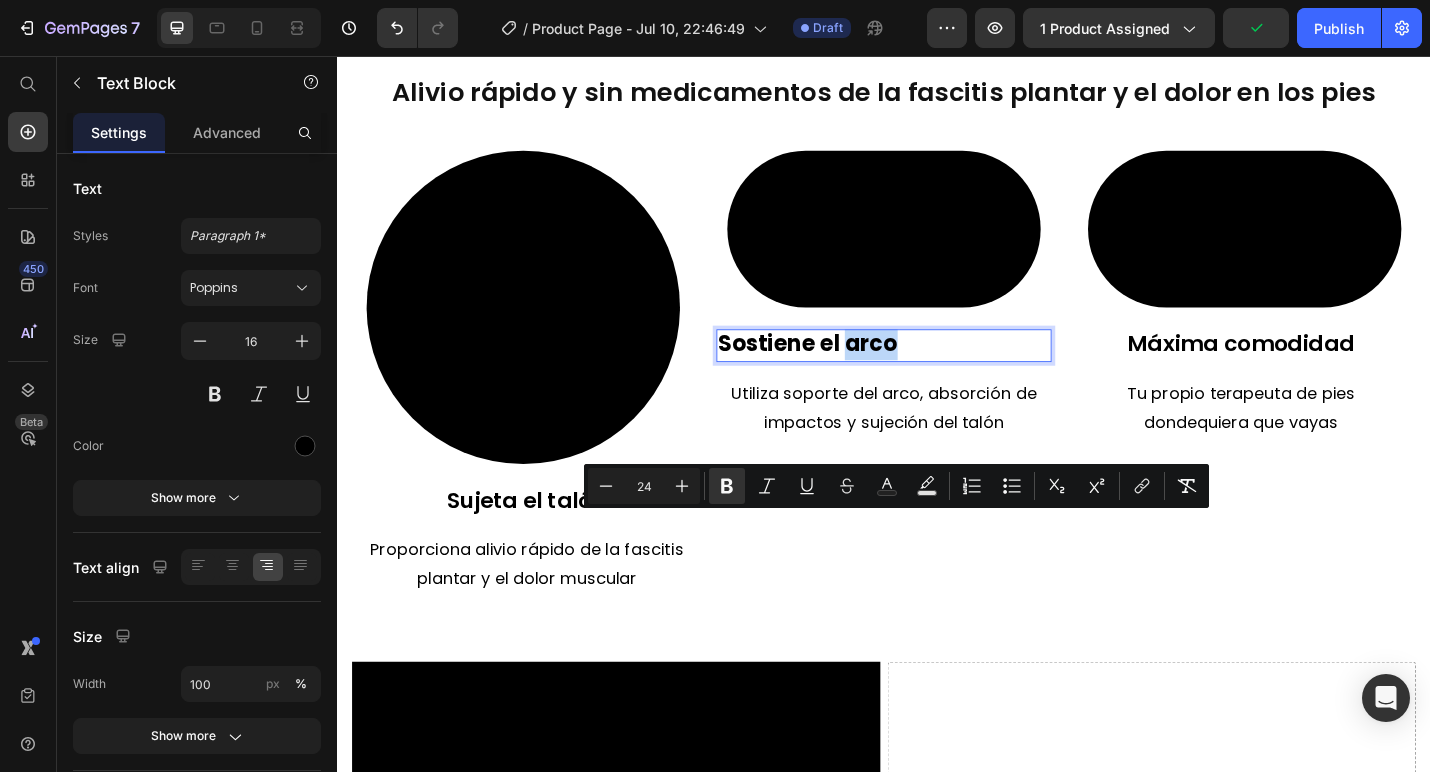 click on "Sostiene el arco" at bounding box center (853, 371) 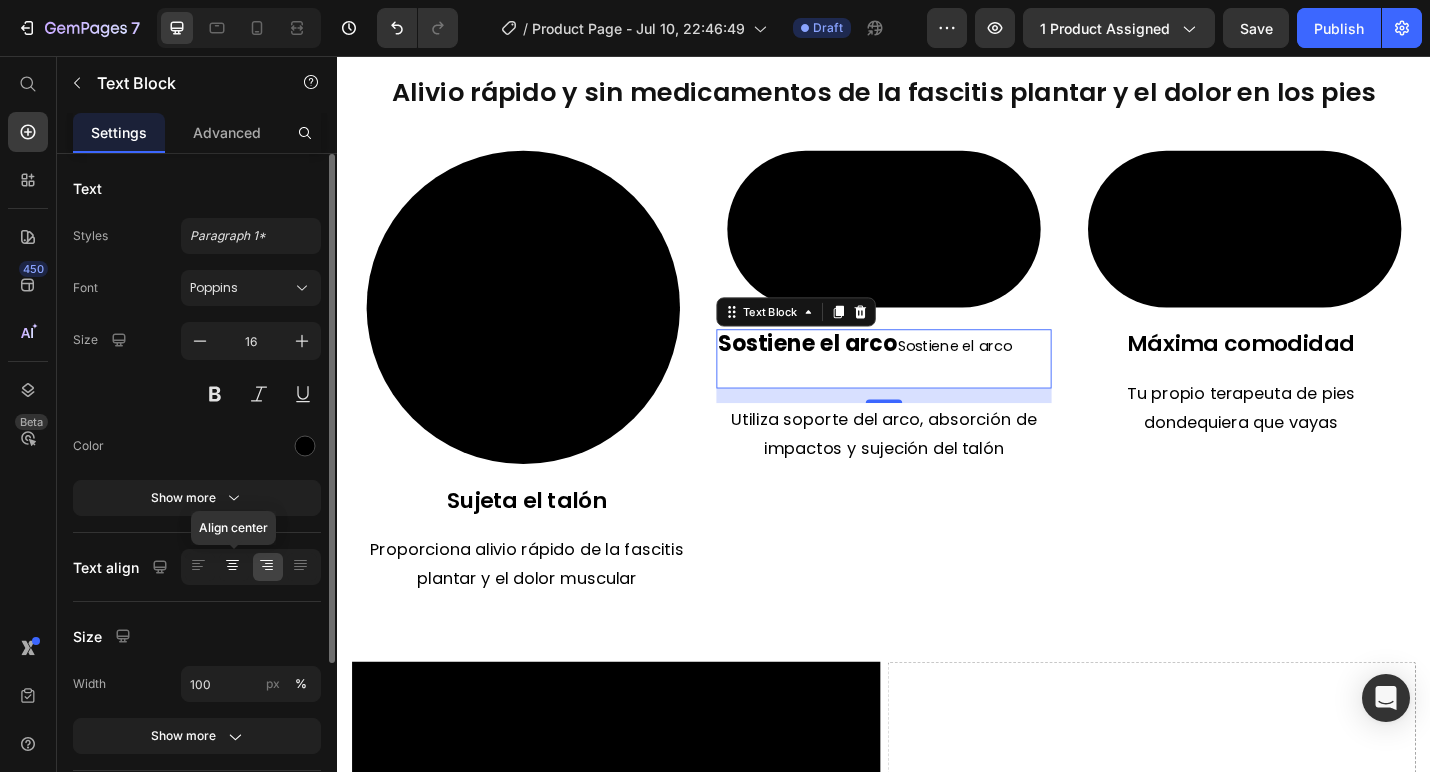 click 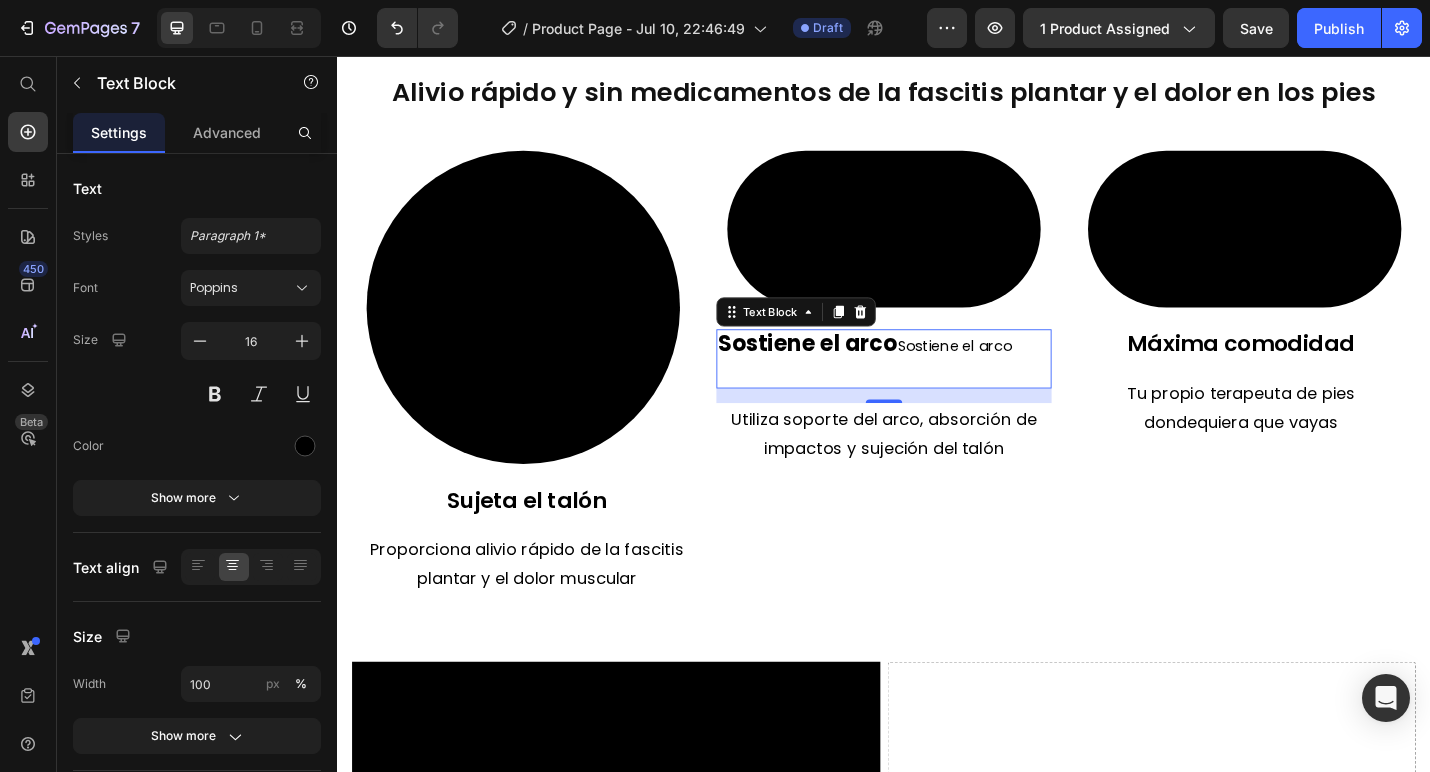 click on "Sostiene el arco  Sostiene el arco" at bounding box center (916, 374) 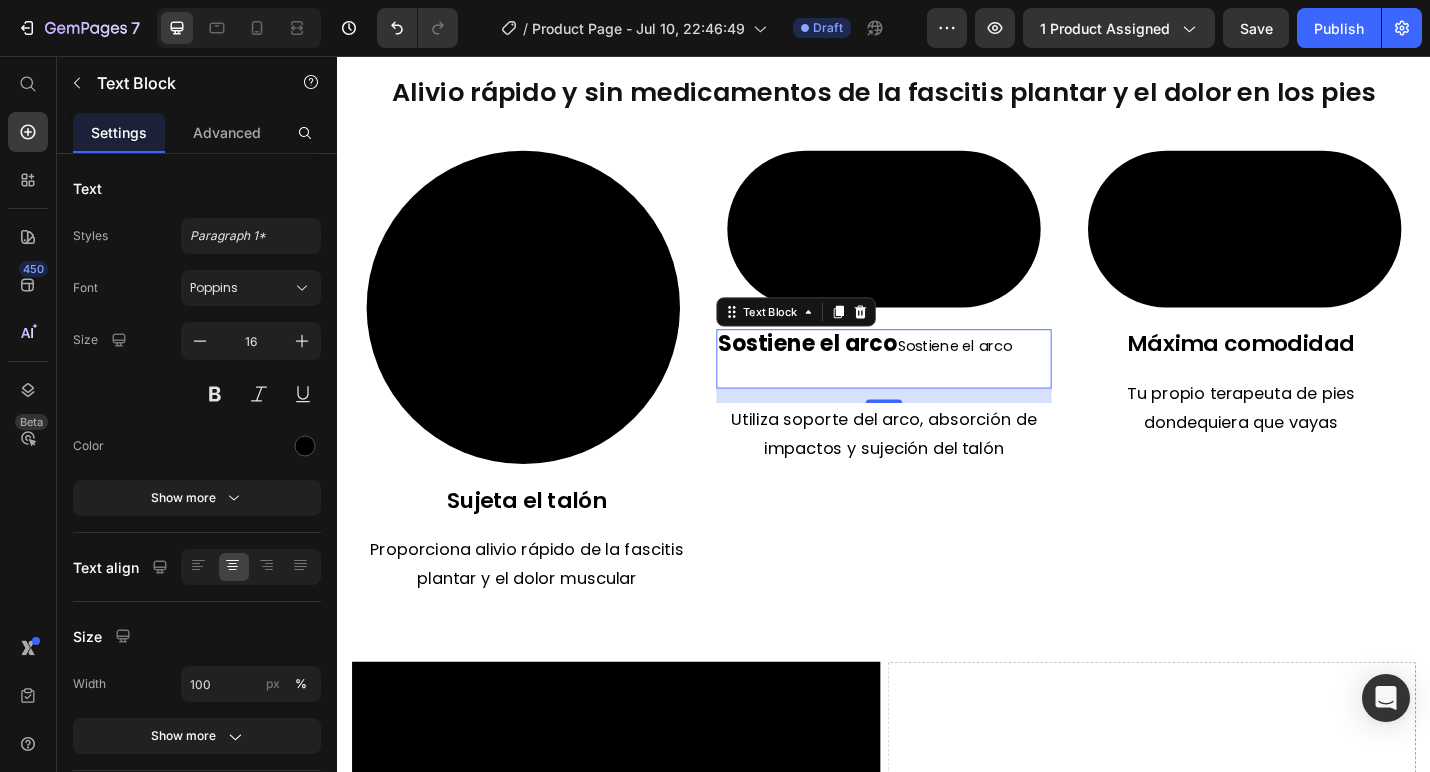 drag, startPoint x: 1089, startPoint y: 583, endPoint x: 940, endPoint y: 580, distance: 149.0302 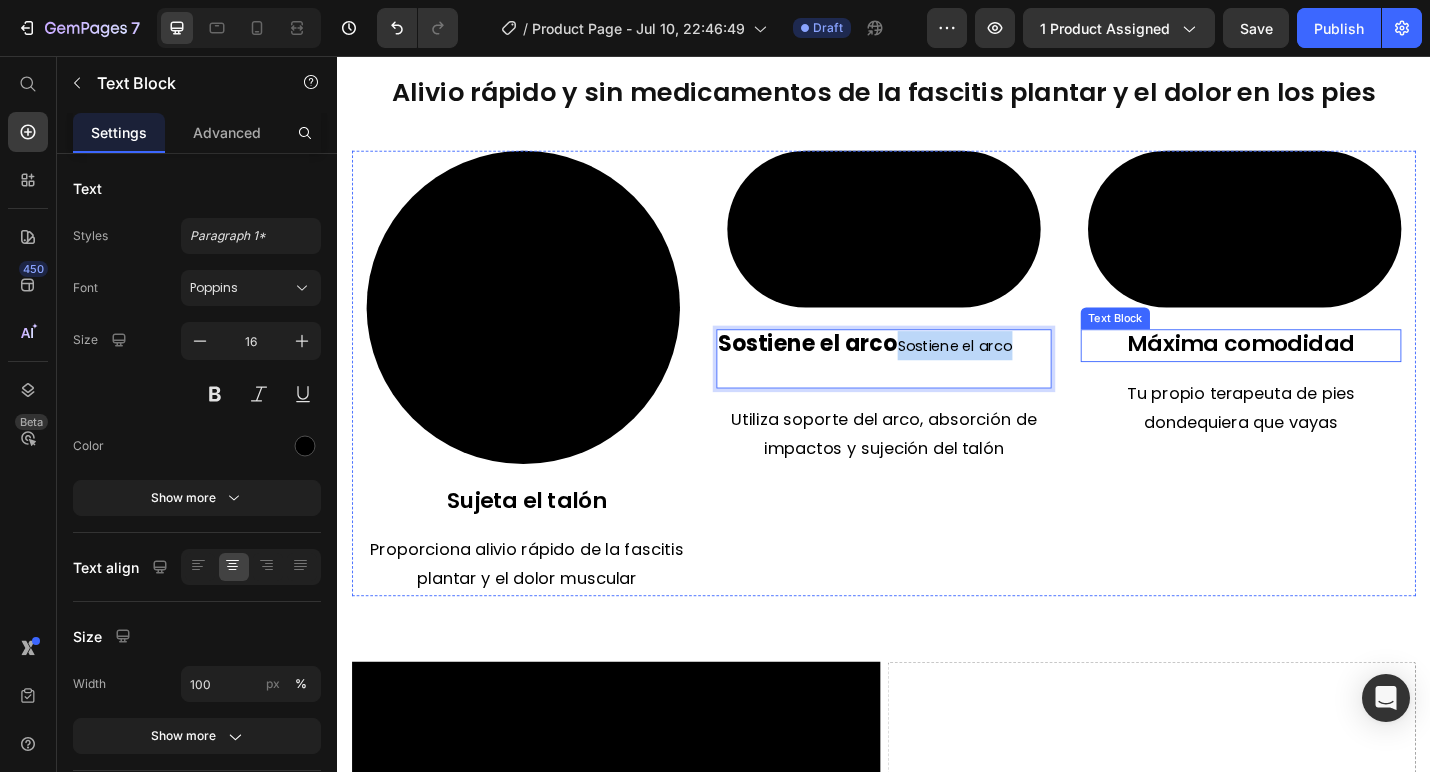drag, startPoint x: 950, startPoint y: 585, endPoint x: 1178, endPoint y: 585, distance: 228 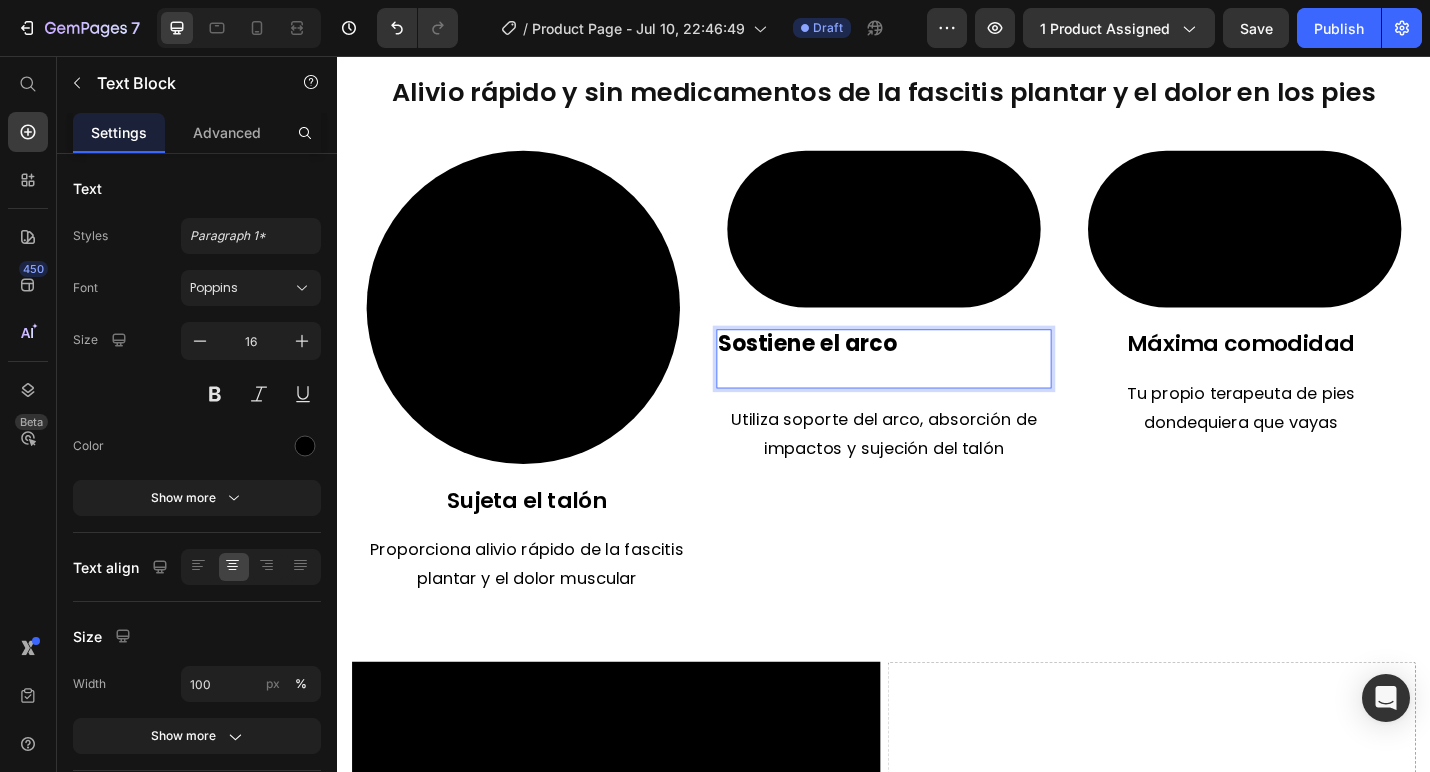 click at bounding box center (853, 404) 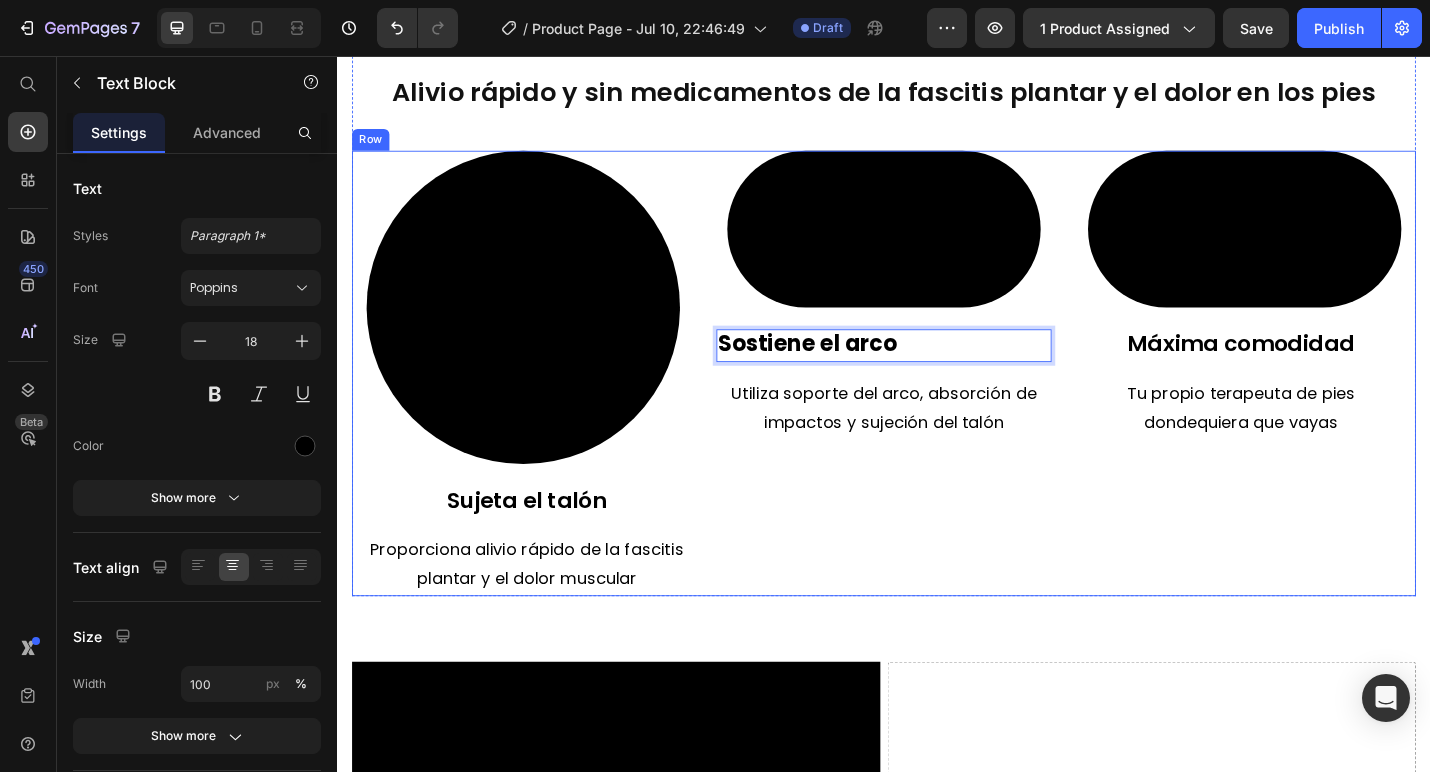 click on "Proporciona alivio rápido de la fascitis plantar y el dolor muscular" at bounding box center (545, 614) 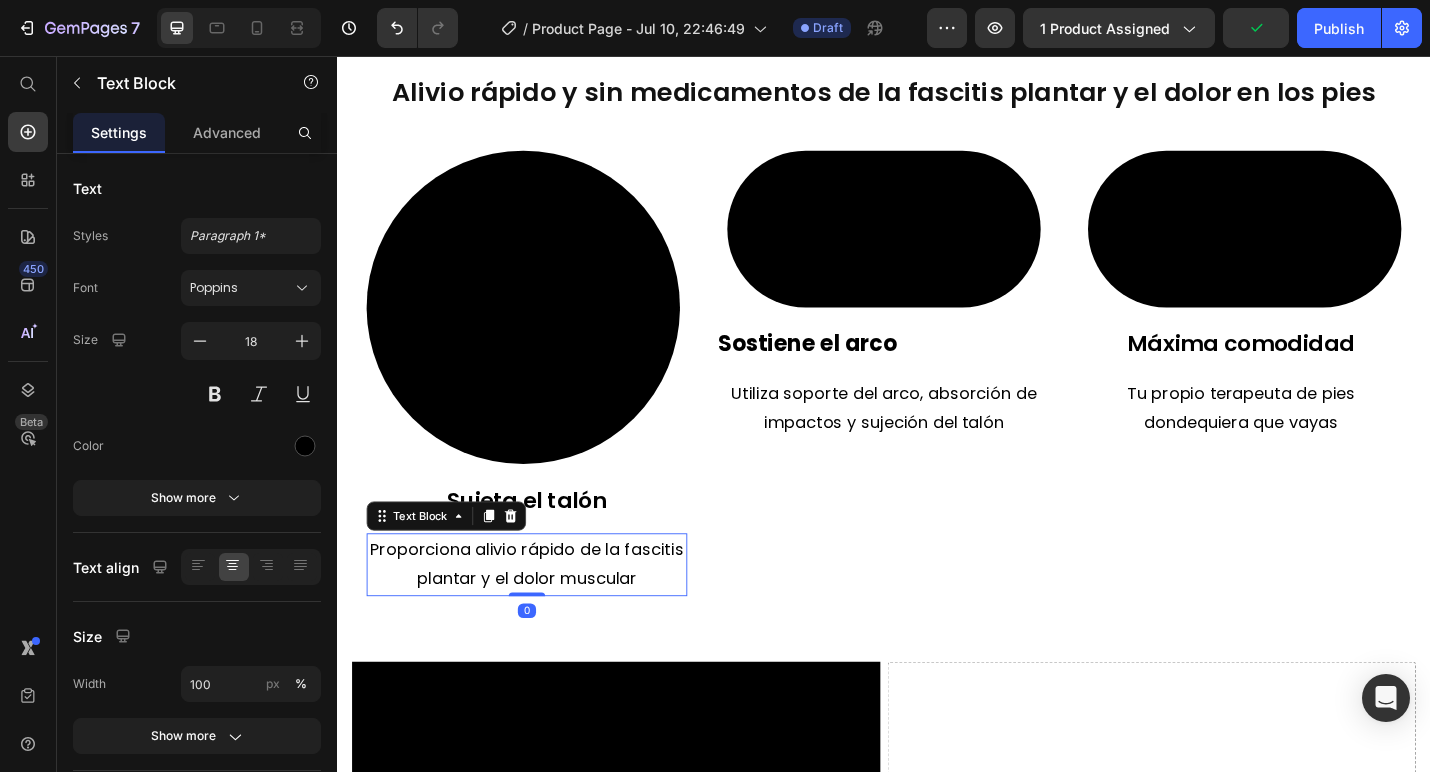 click on "Video
Drop element here Row Section 5" at bounding box center (937, 866) 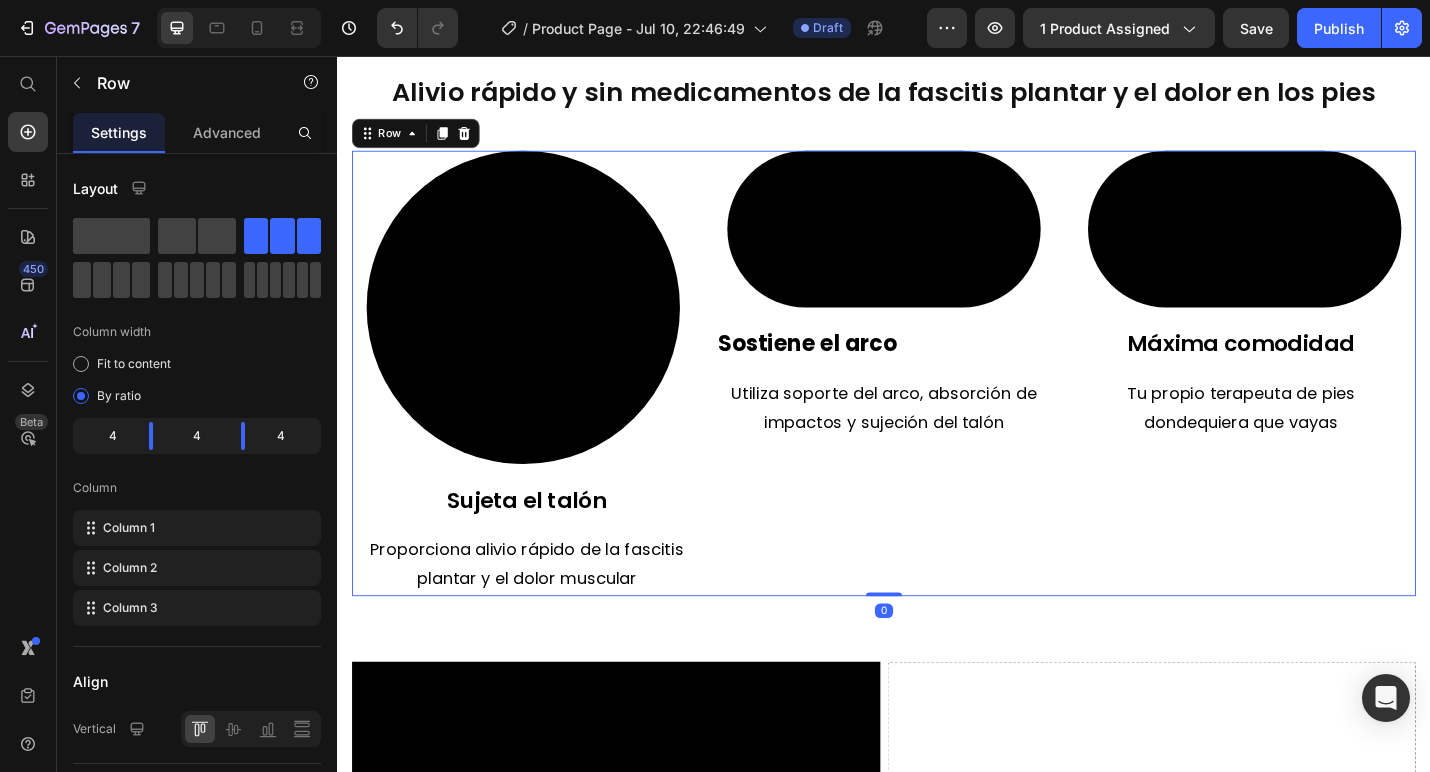 click on "Video Sujeta el talón Text Block Proporciona alivio rápido de la fascitis plantar y el dolor muscular Text Block" at bounding box center [545, 404] 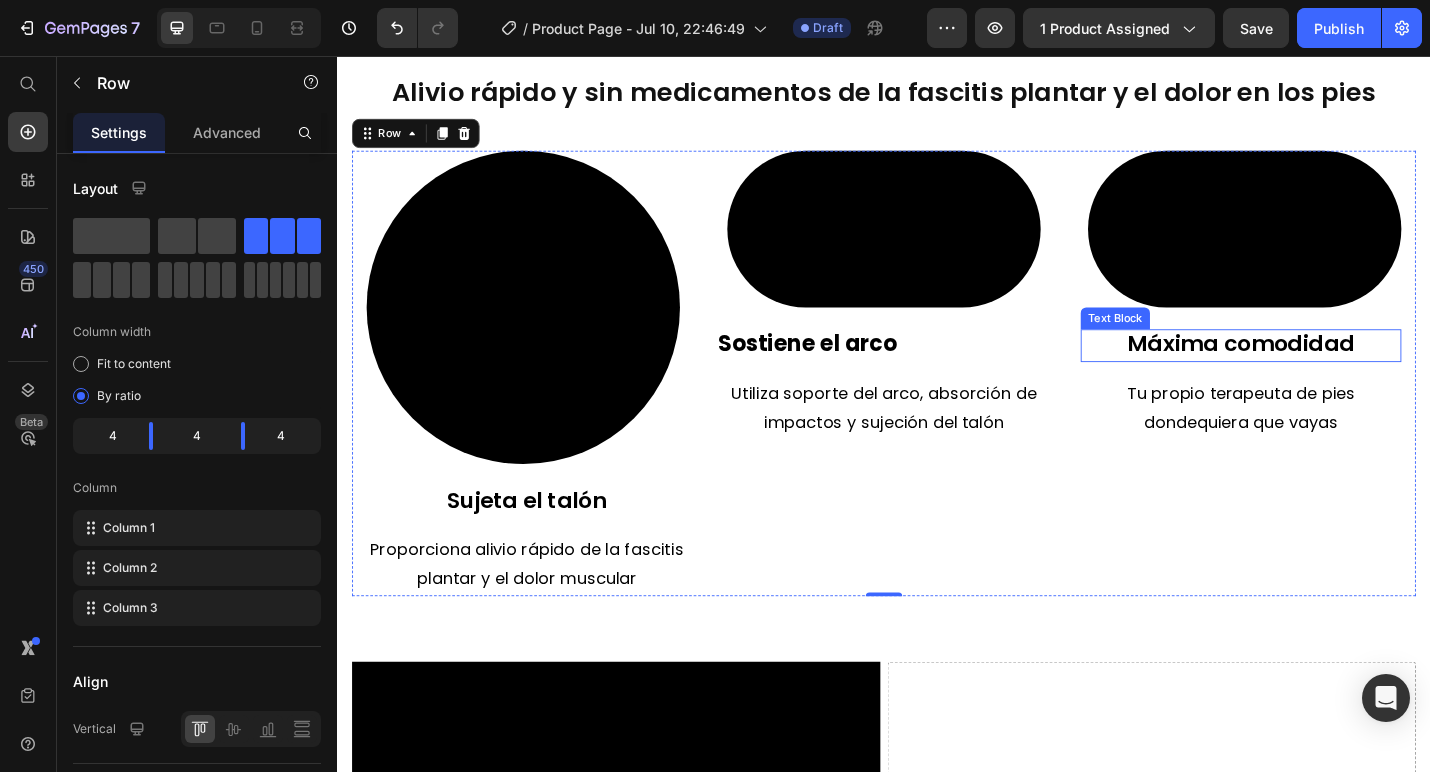 click on "Máxima comodidad" at bounding box center (1329, 371) 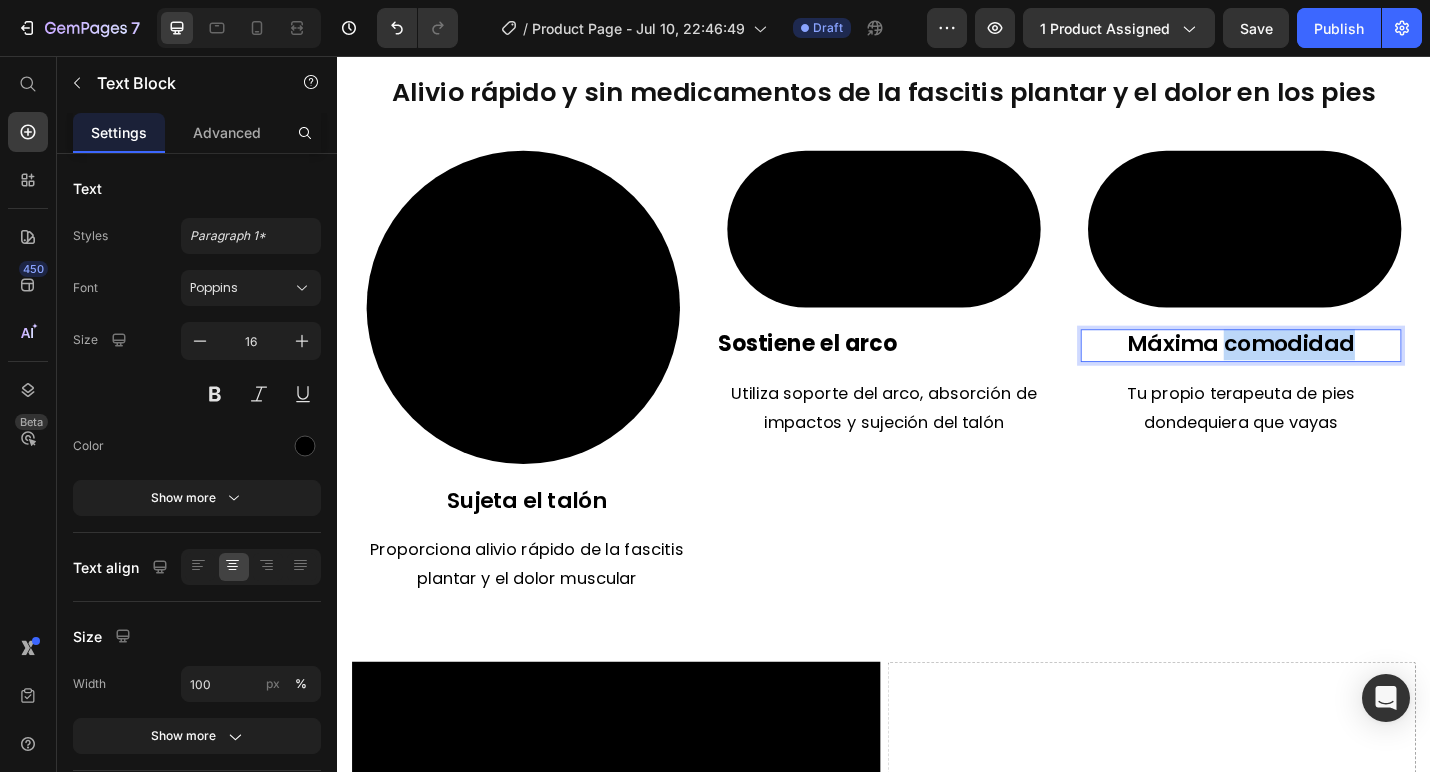 click on "Máxima comodidad" at bounding box center (1329, 371) 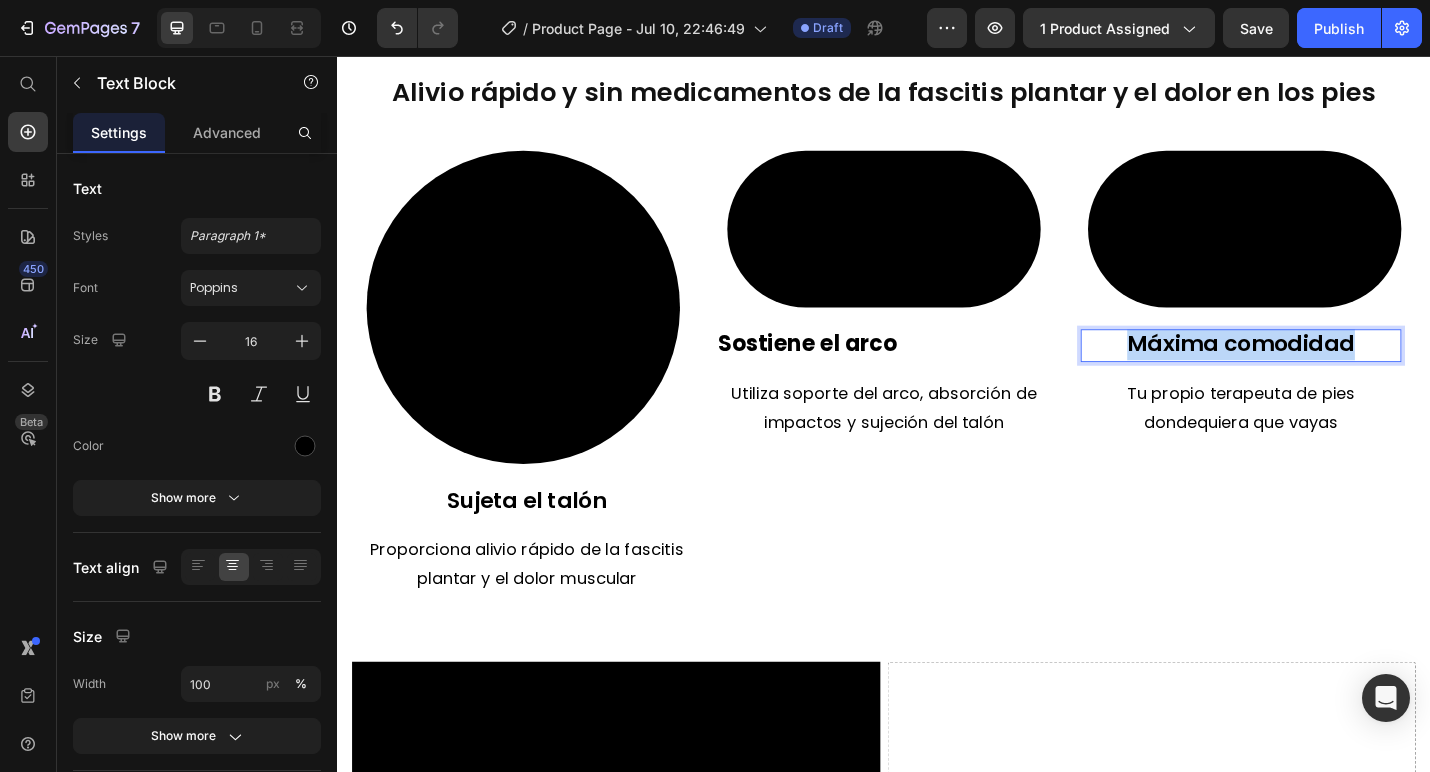 click on "Máxima comodidad" at bounding box center [1329, 371] 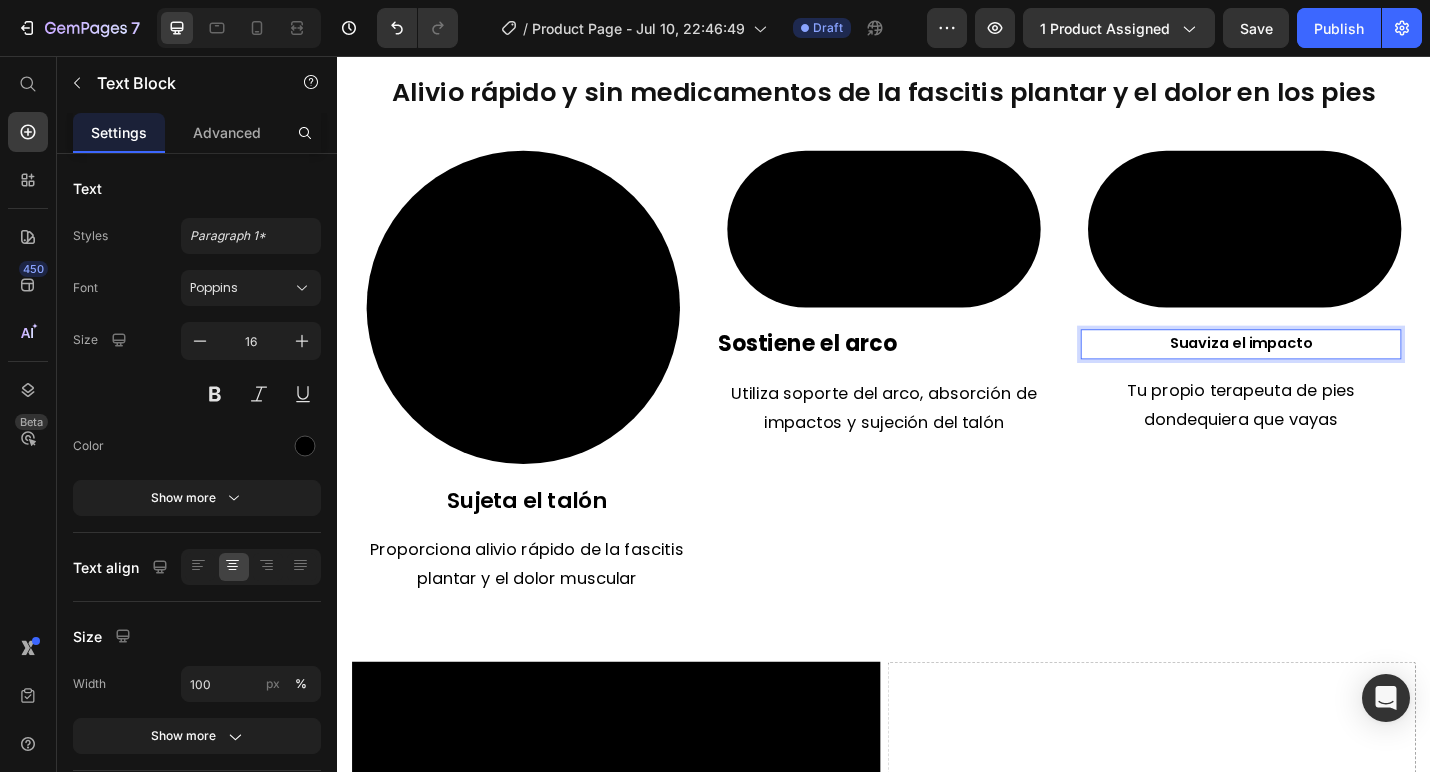 click on "Suaviza el impacto" at bounding box center (1329, 372) 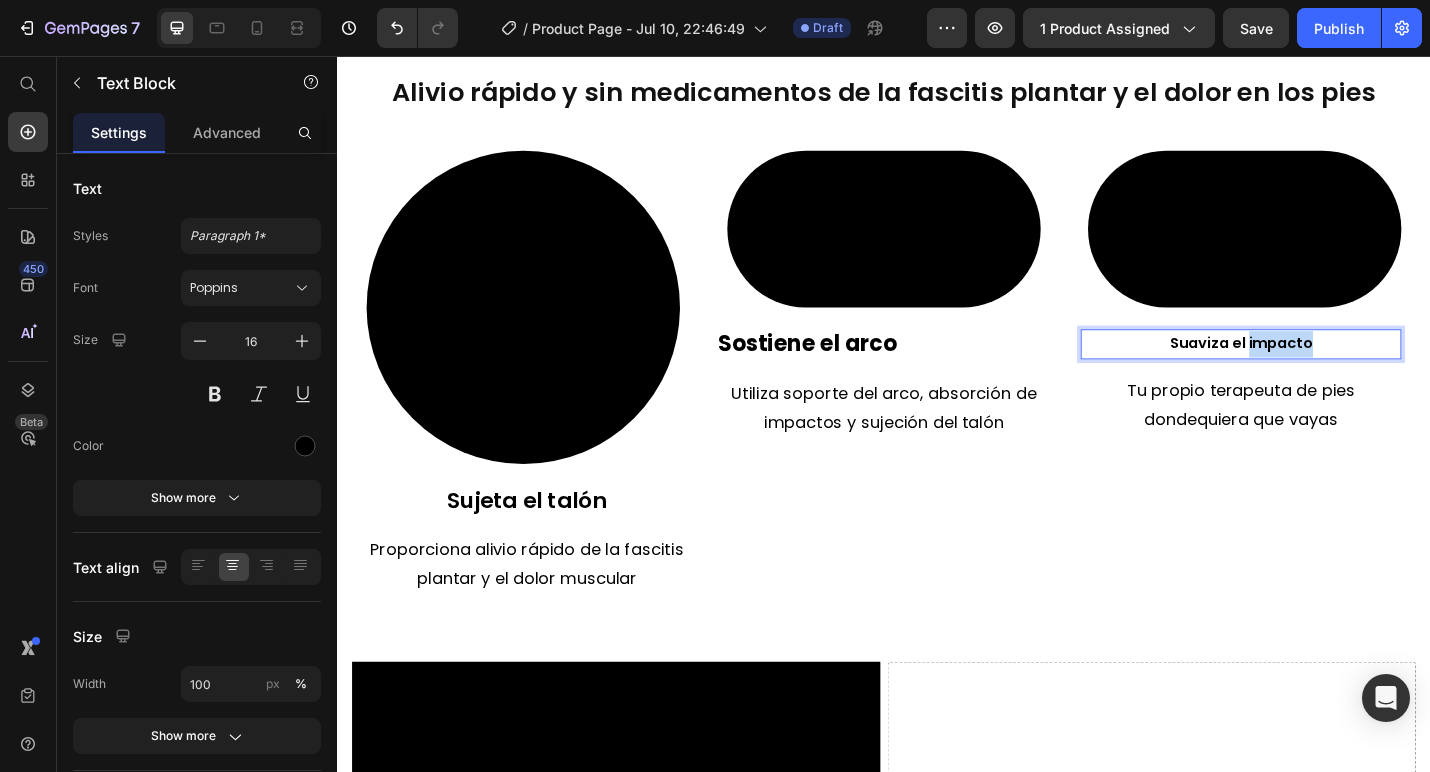 click on "Suaviza el impacto" at bounding box center [1329, 372] 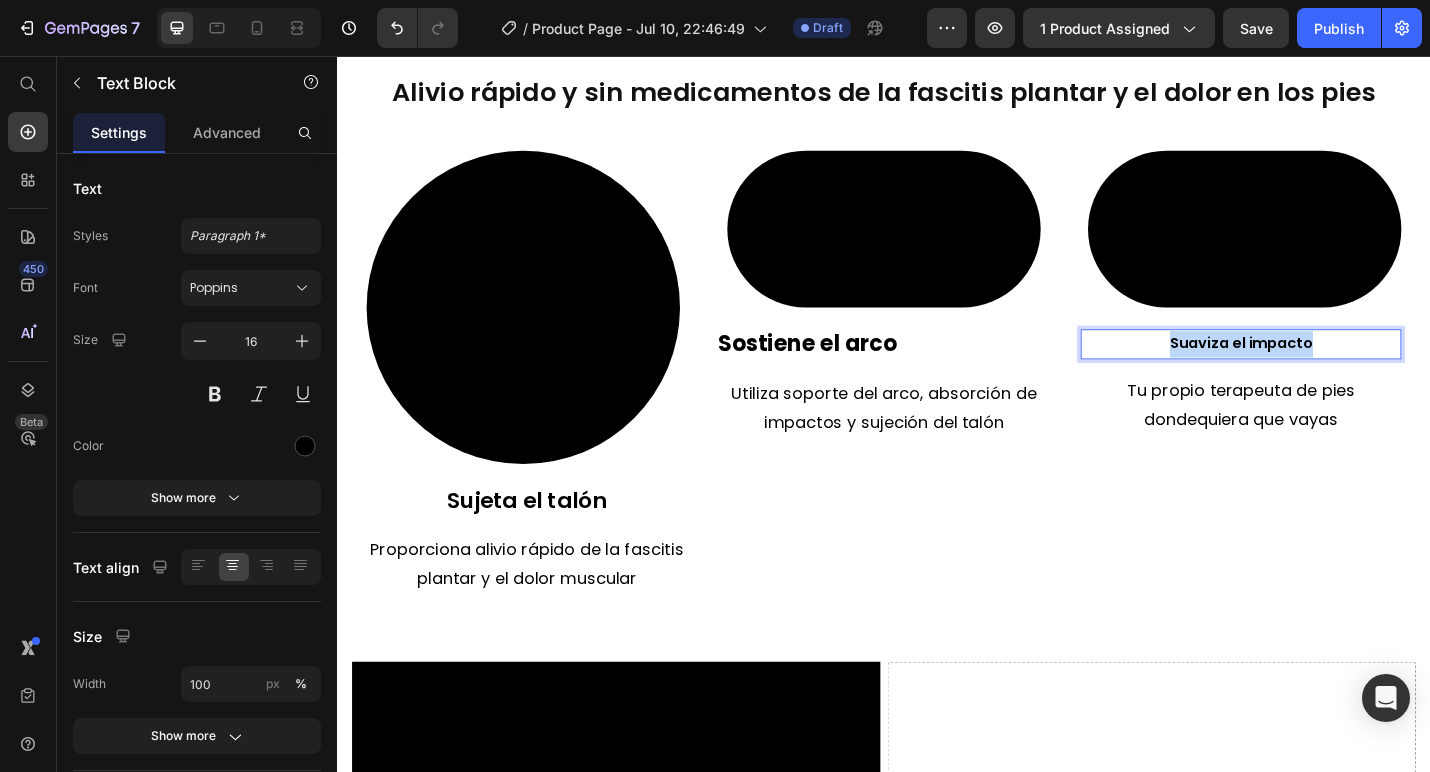 click on "Suaviza el impacto" at bounding box center (1329, 372) 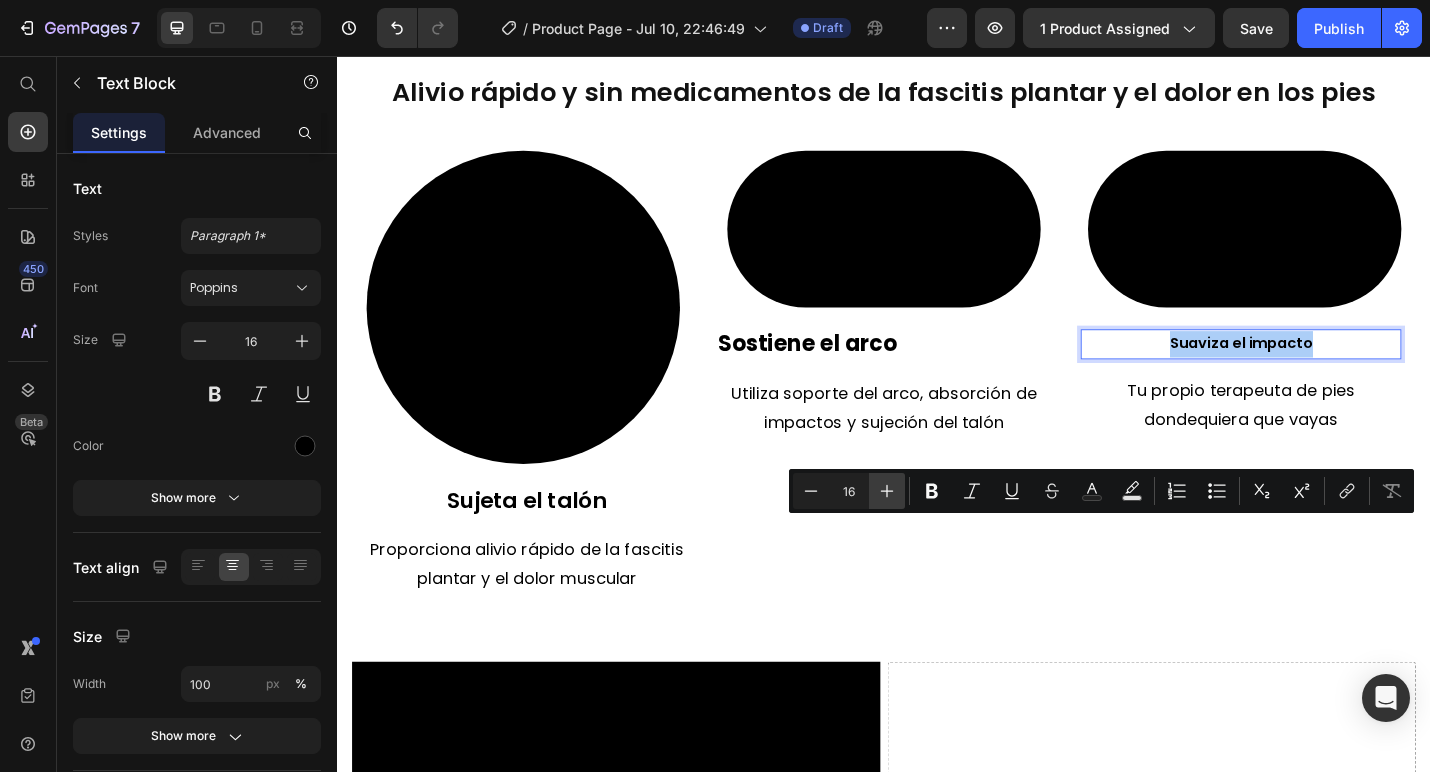 click 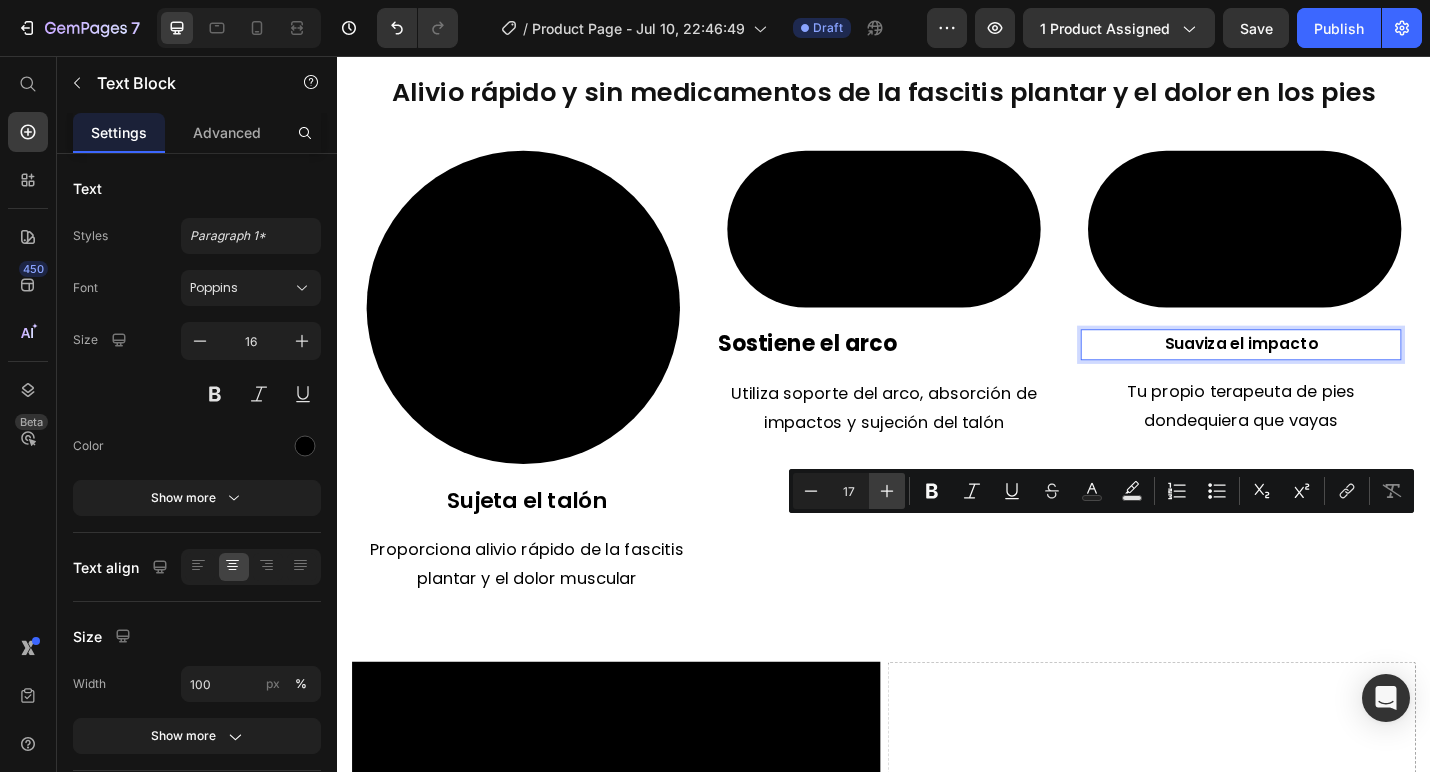 click 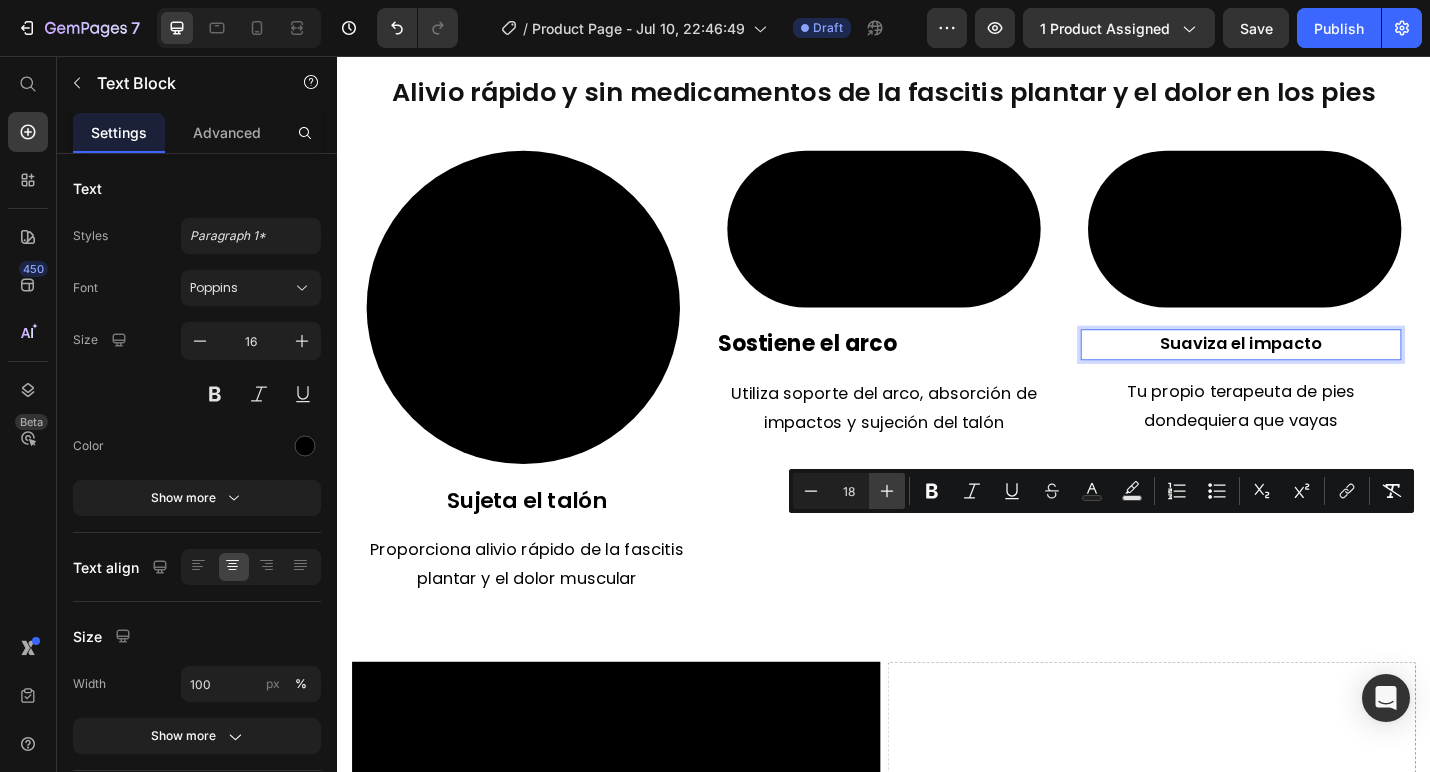 click 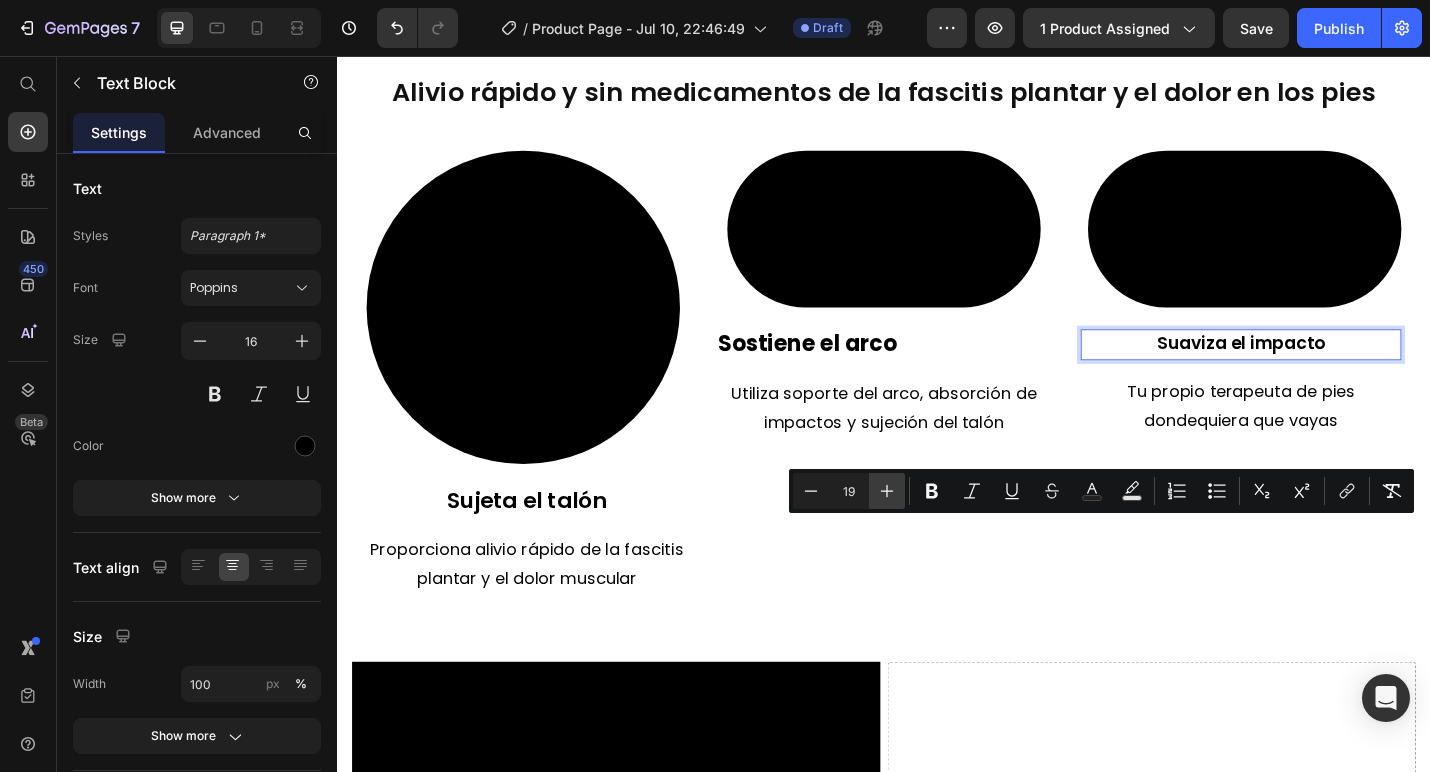 click 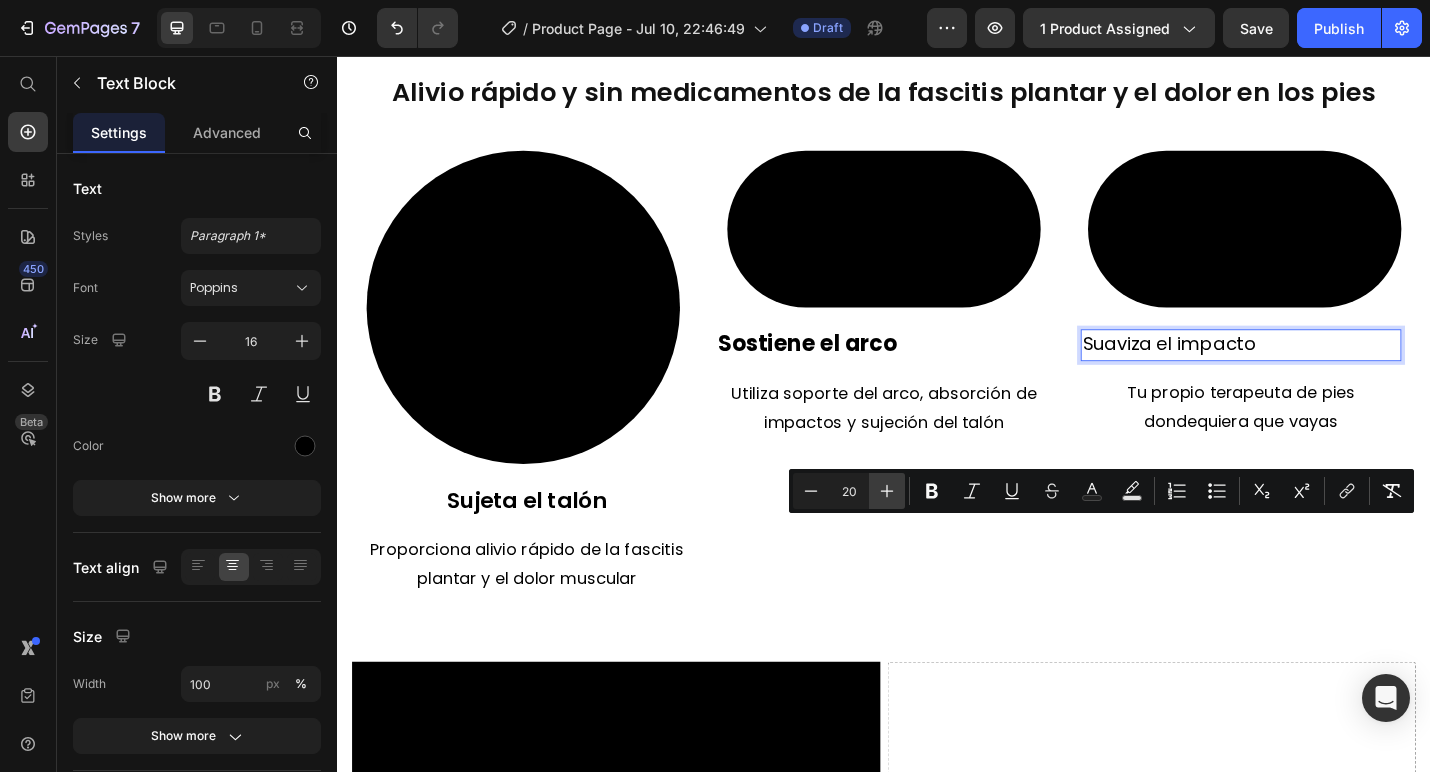 click 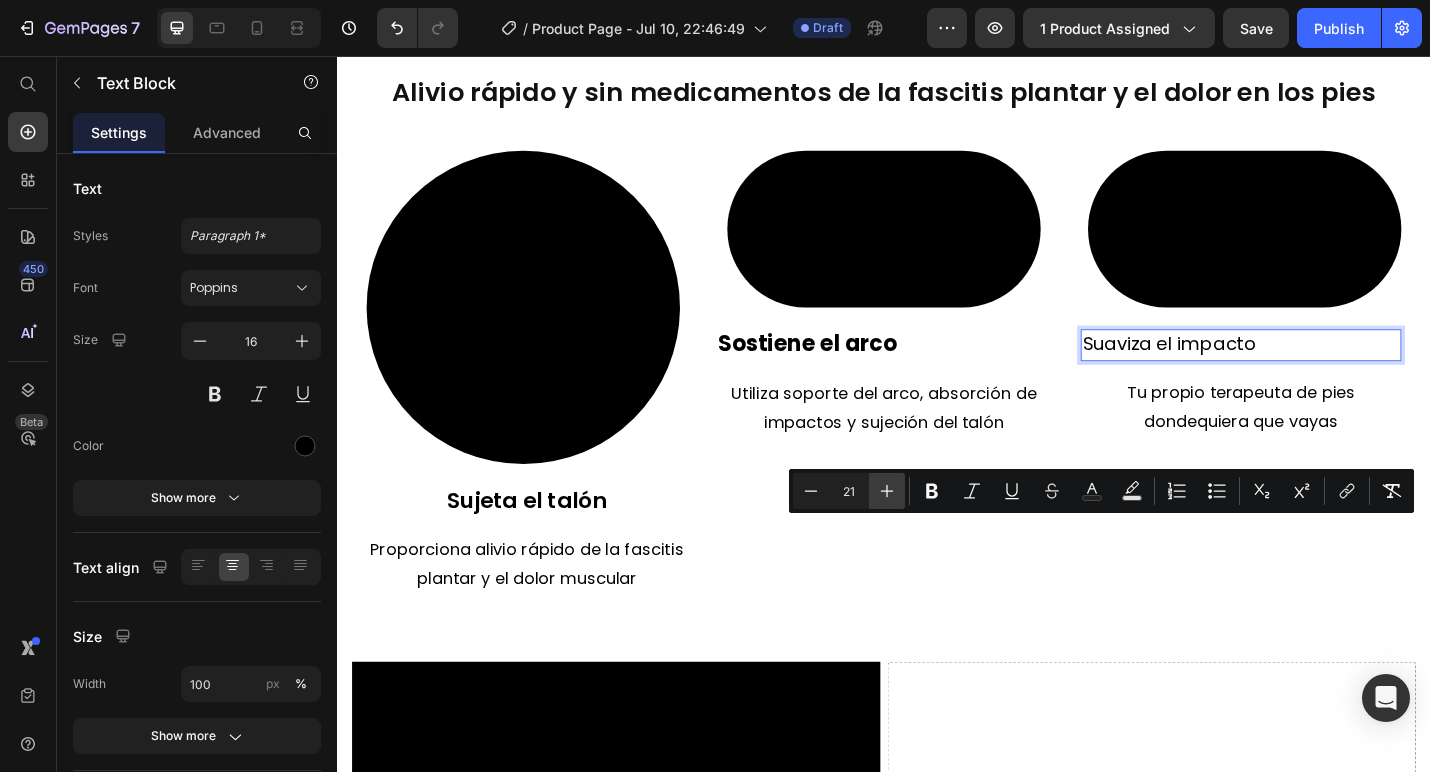 click 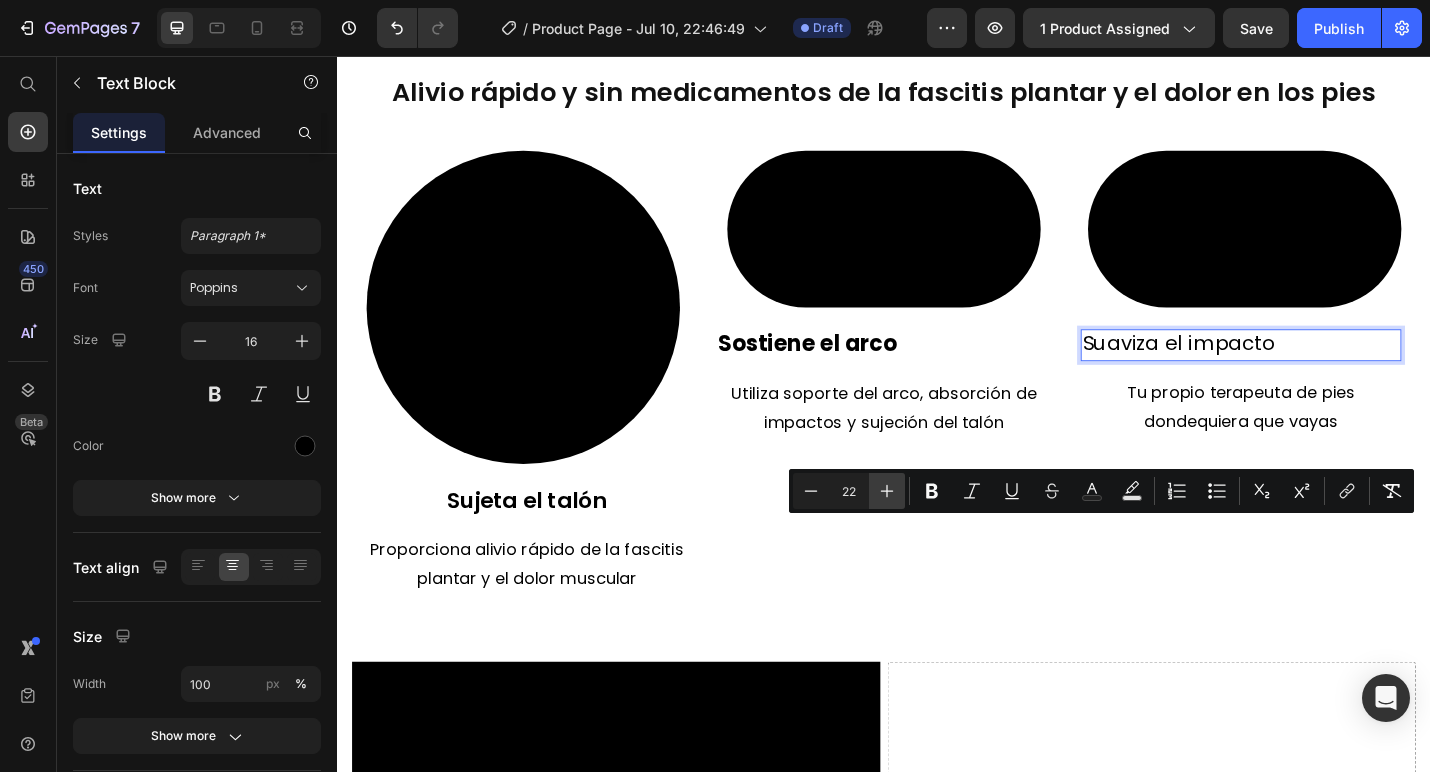 click 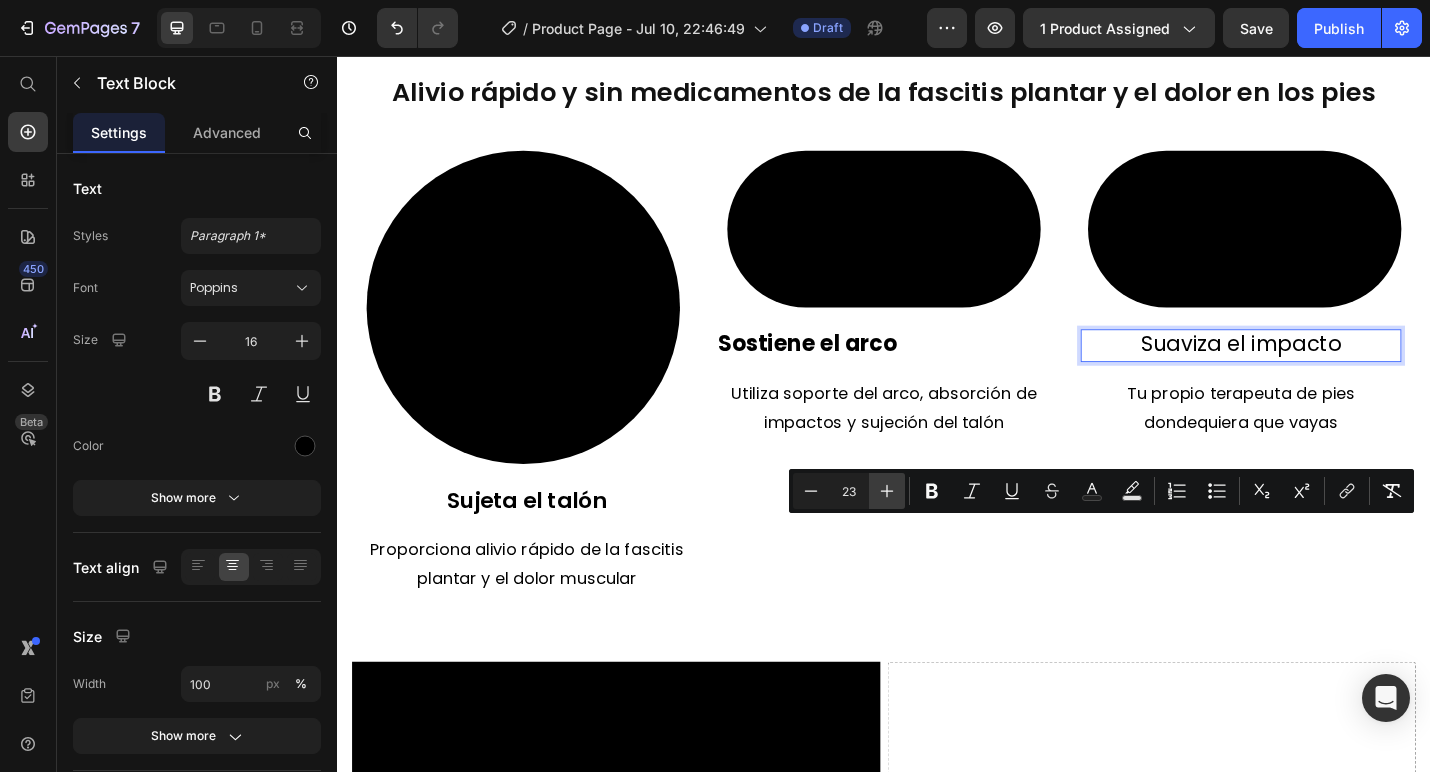 click 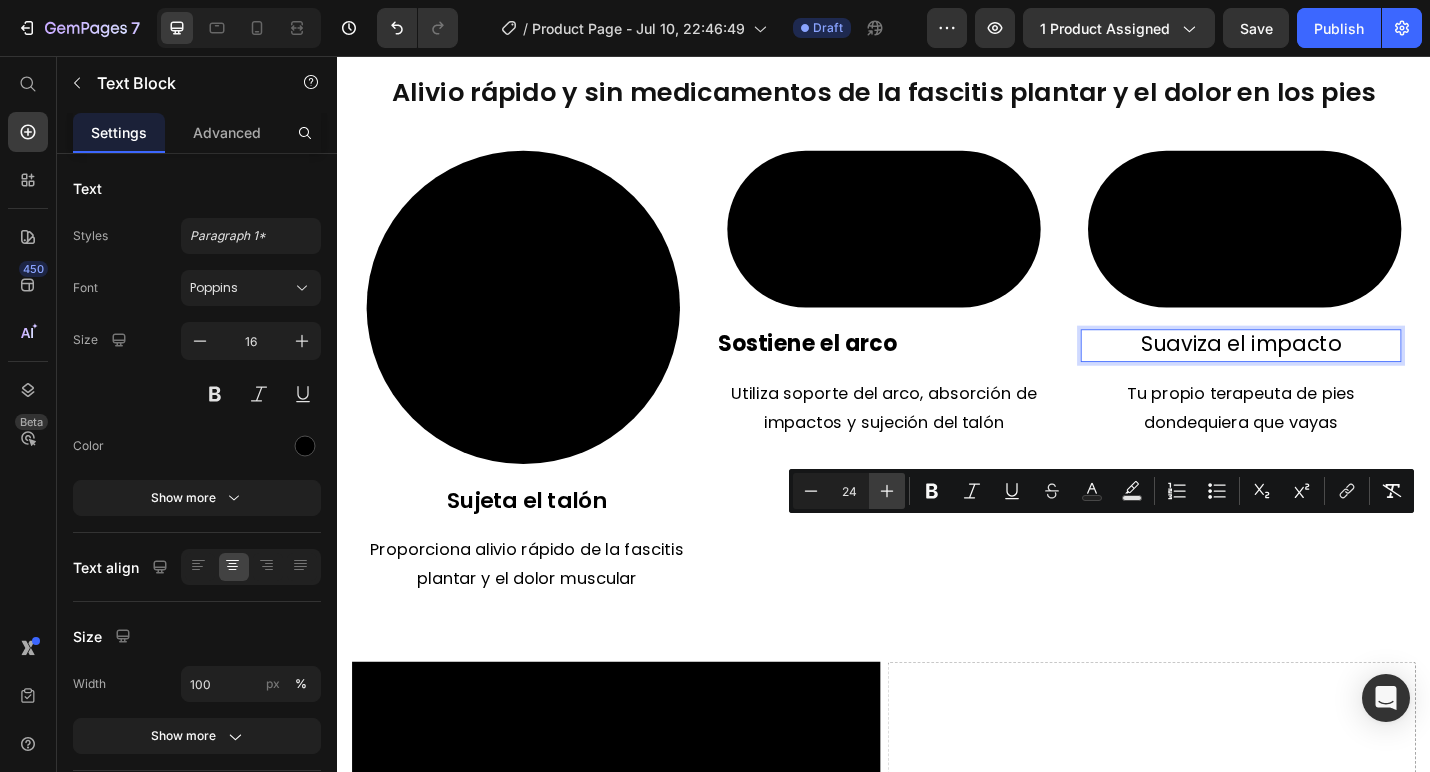 click 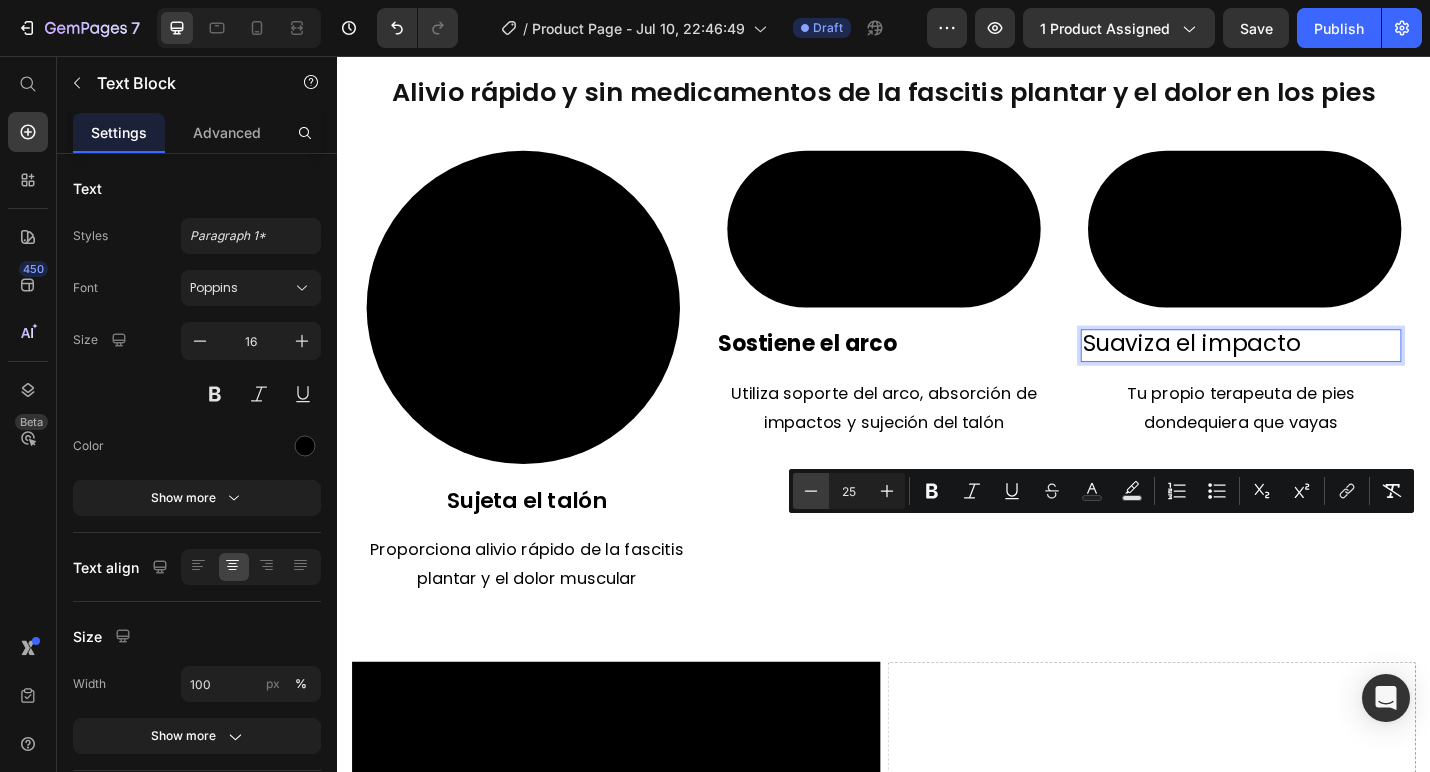 click 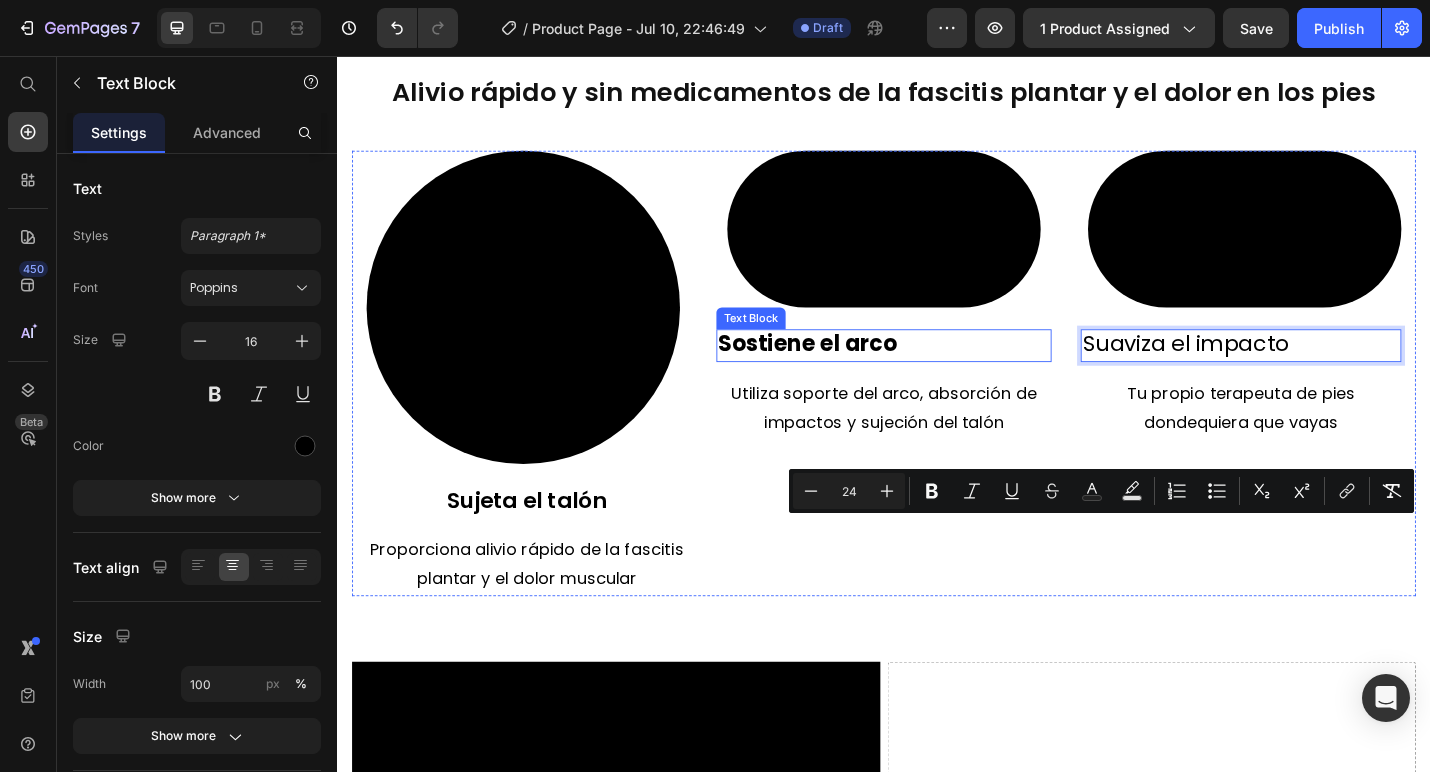 click on "Utiliza soporte del arco, absorción de impactos y sujeción del talón" at bounding box center [937, 441] 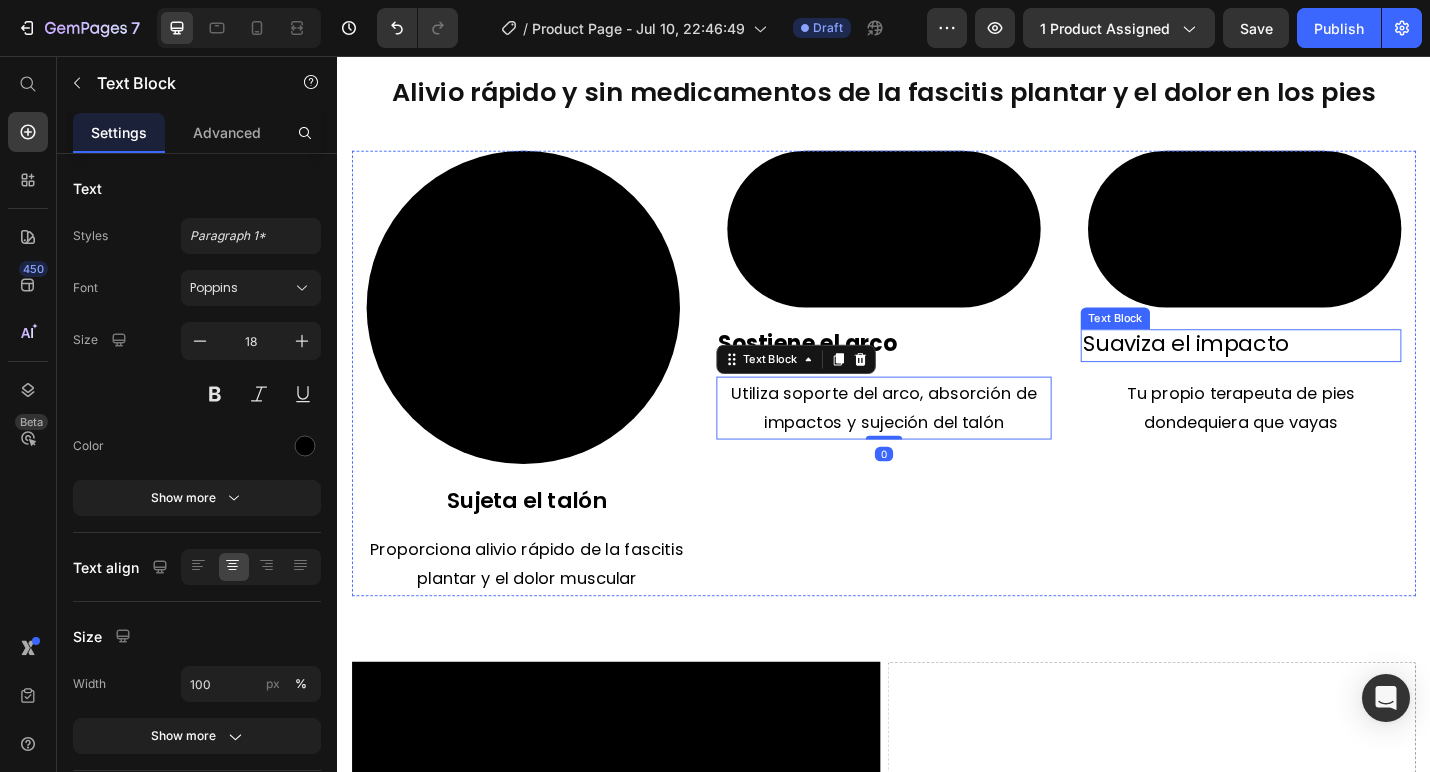 click on "Suaviza el impacto" at bounding box center [1268, 371] 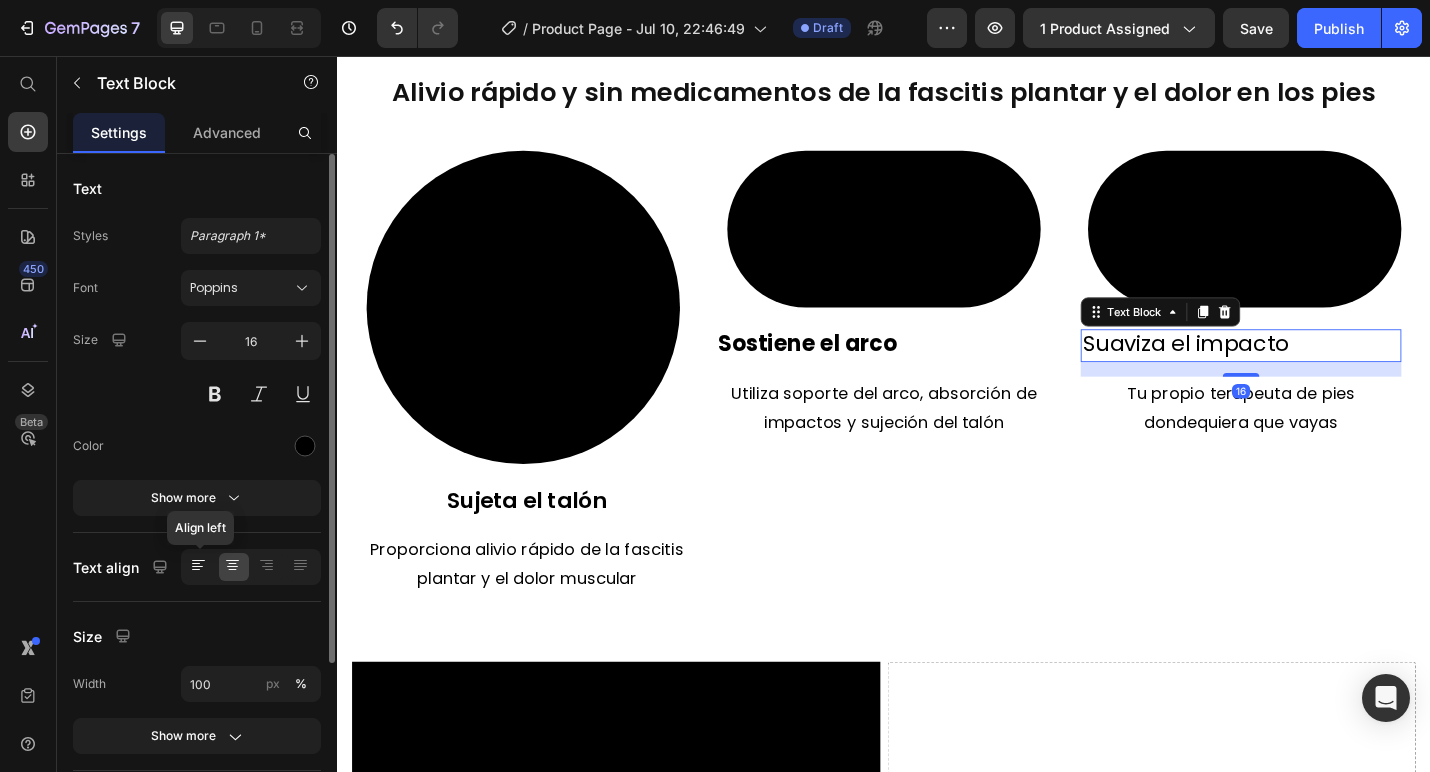 click 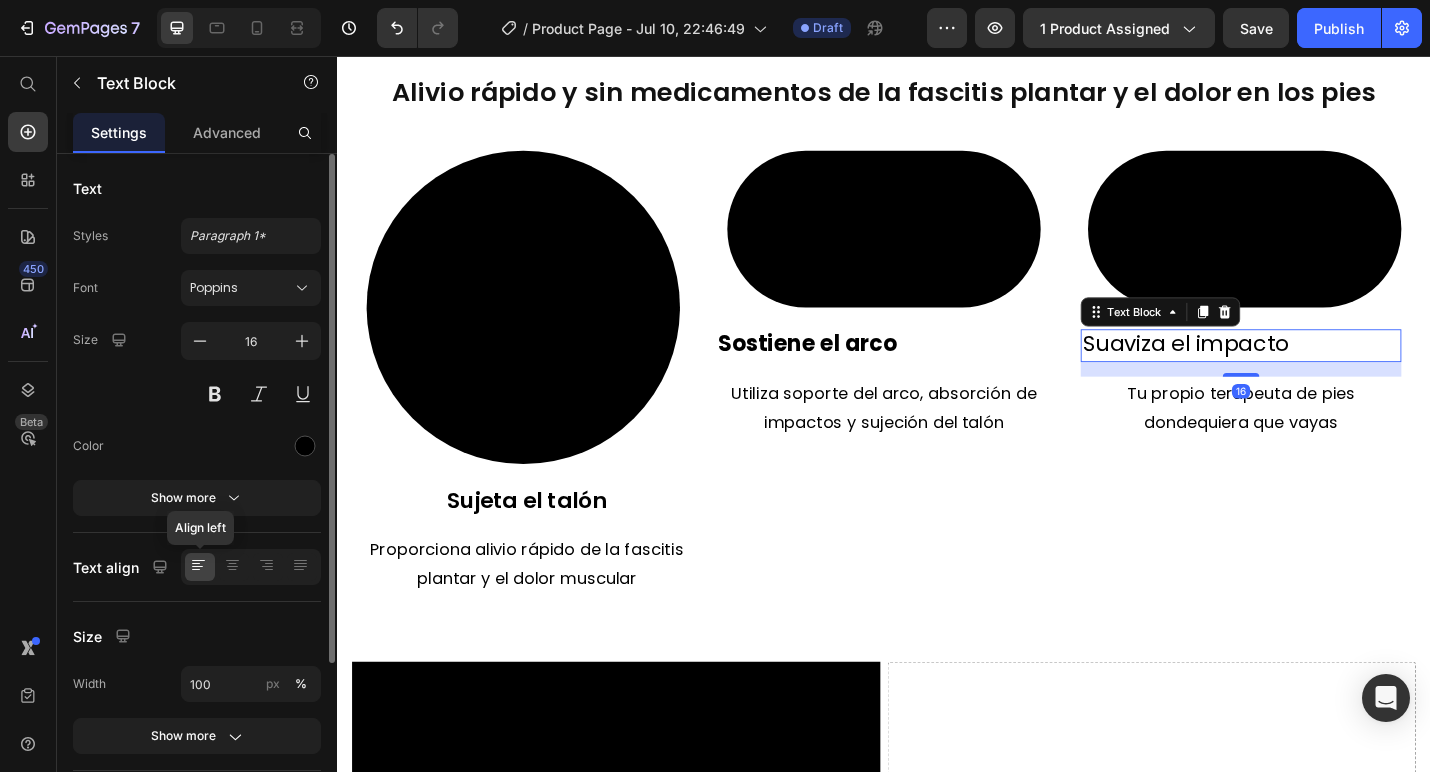 click 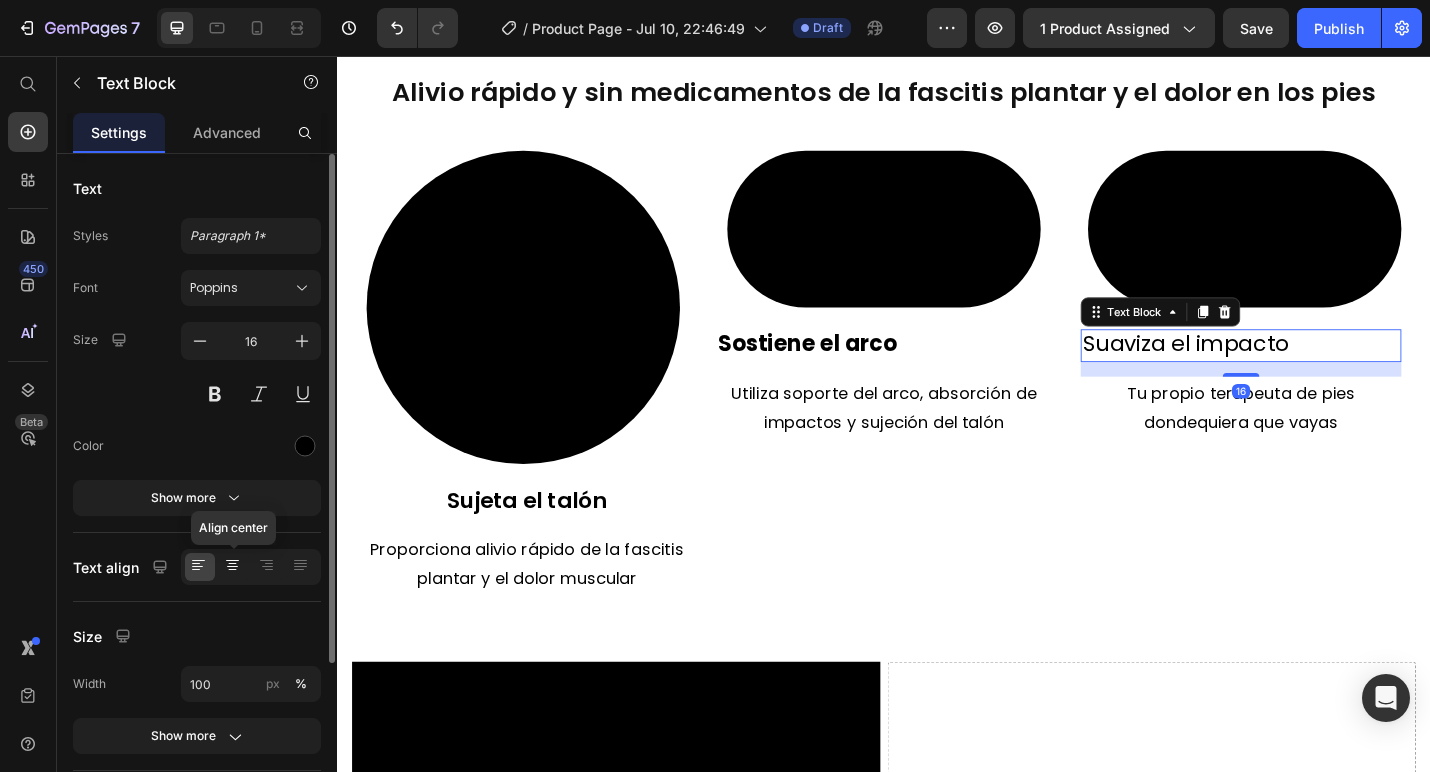 click 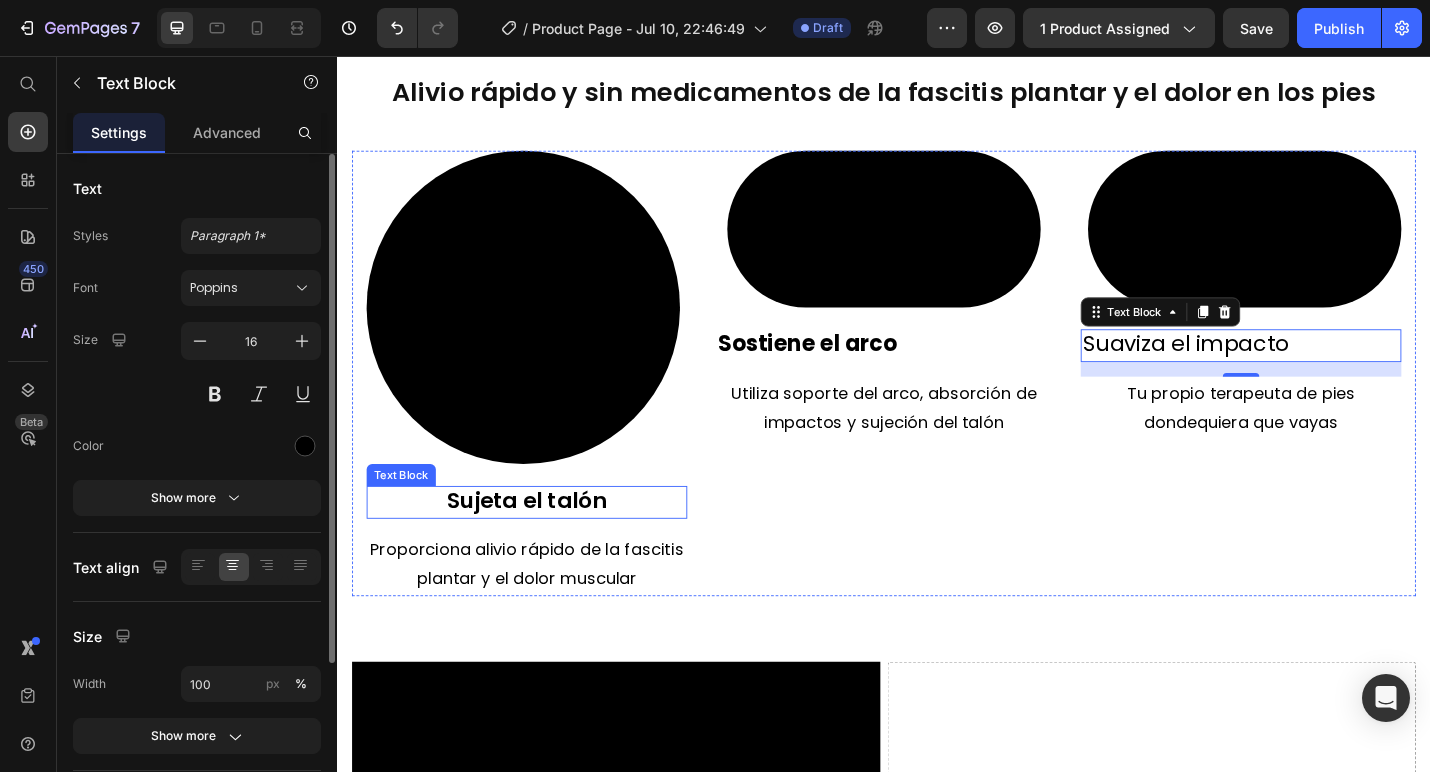 click on "Sujeta el talón" at bounding box center [545, 543] 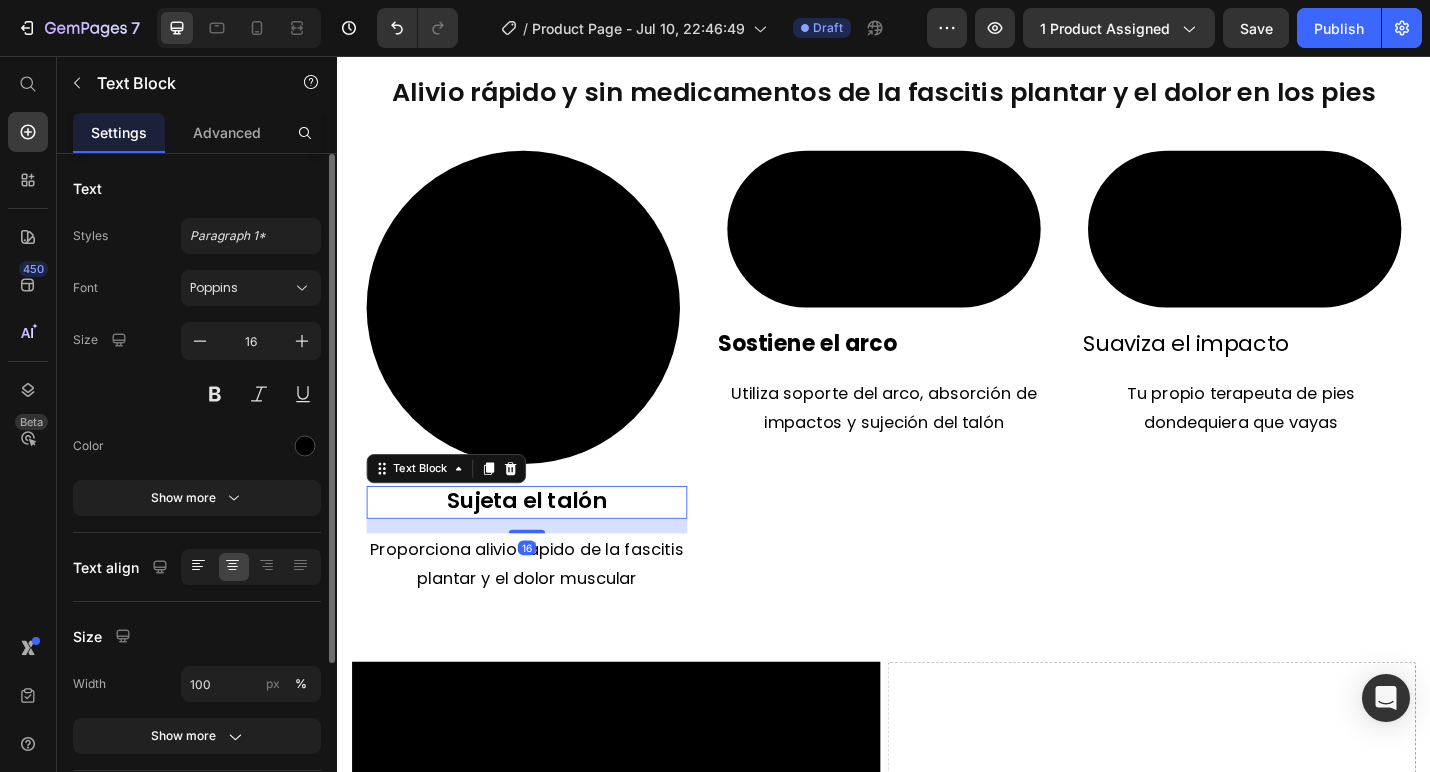 click 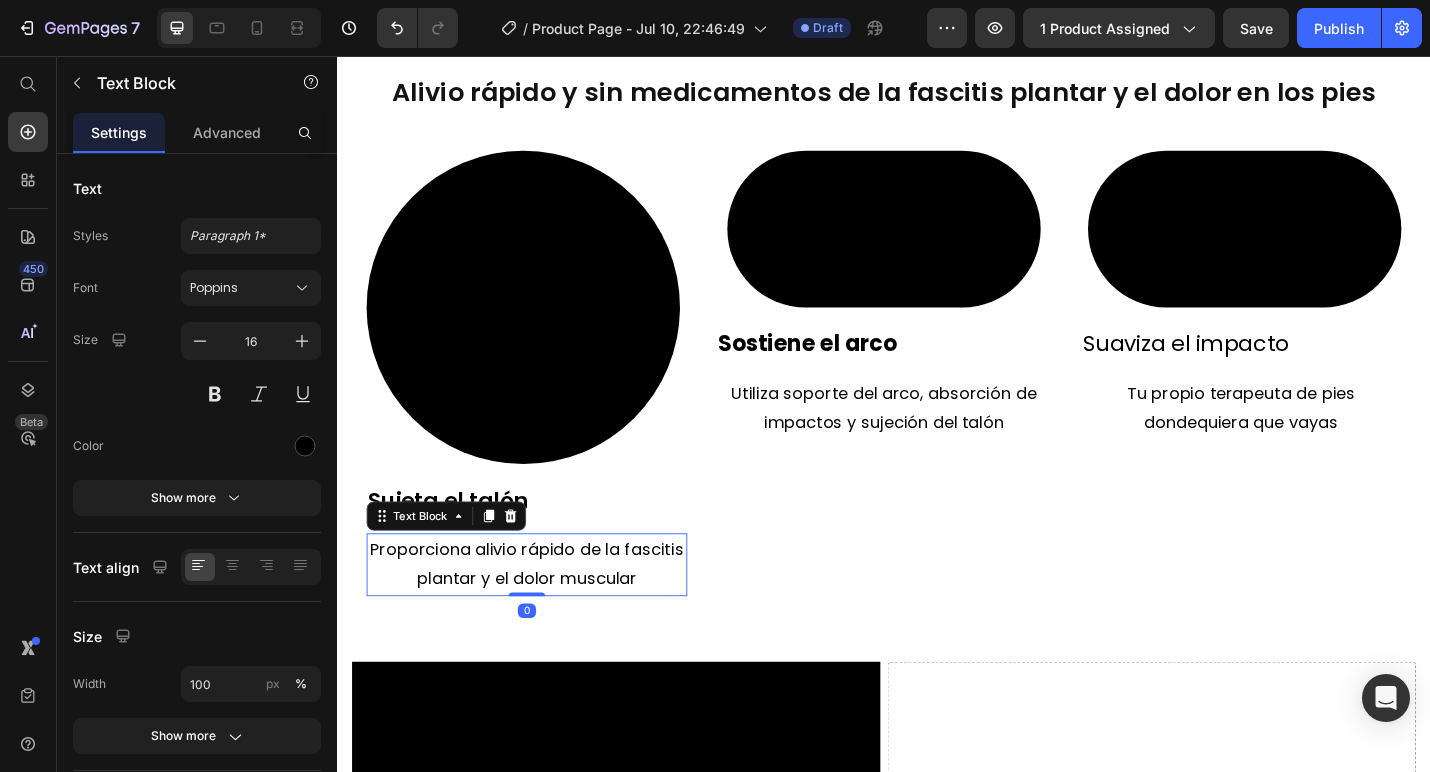 click on "Proporciona alivio rápido de la fascitis plantar y el dolor muscular" at bounding box center (545, 614) 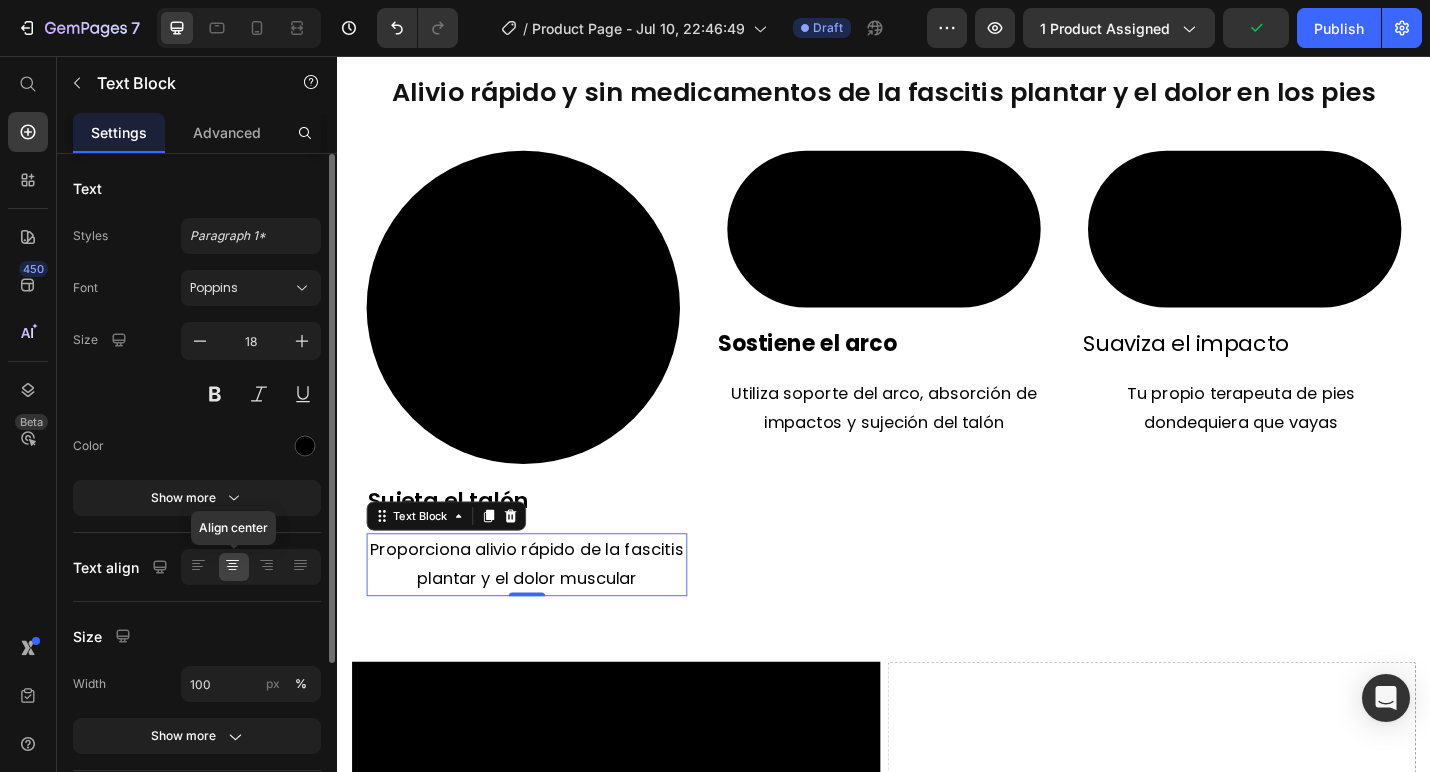click 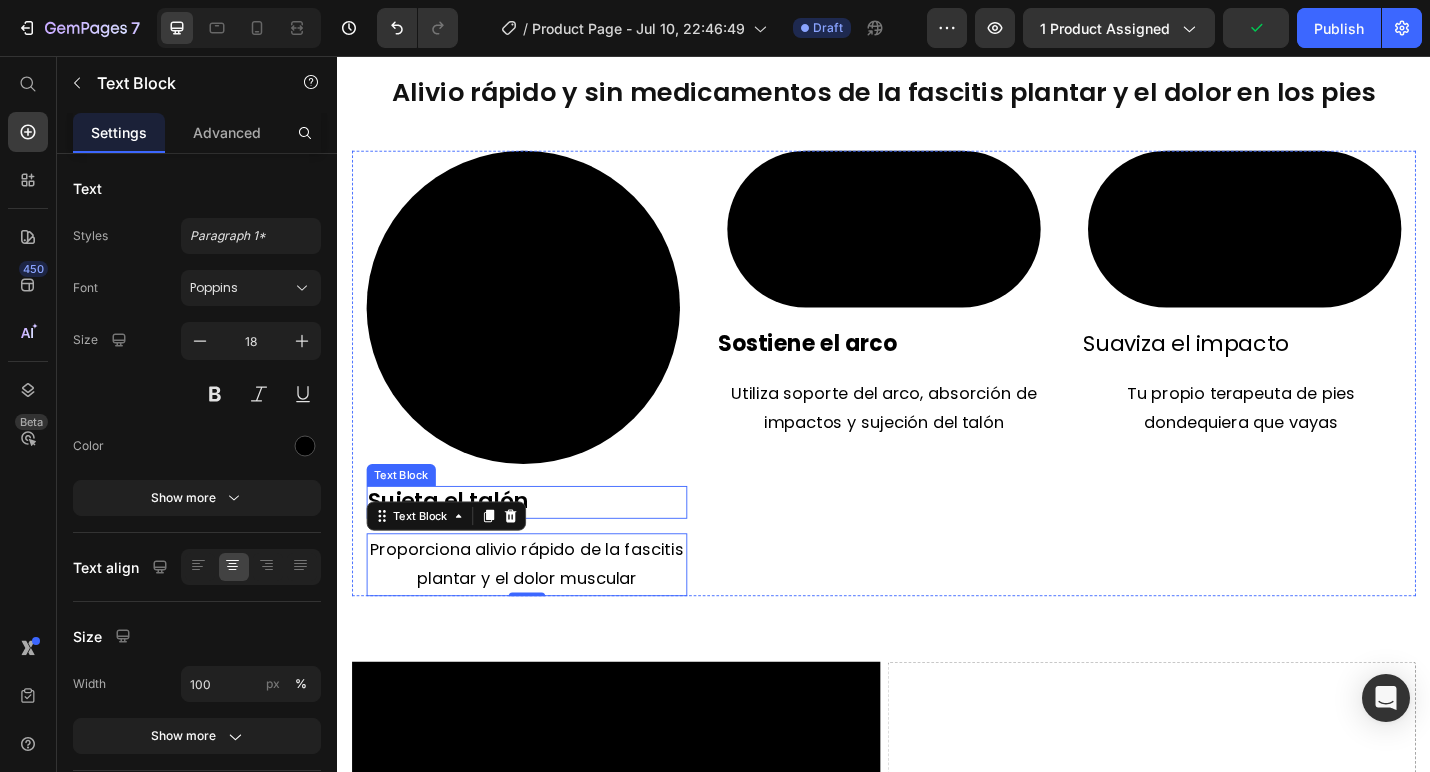 click on "Sujeta el talón" at bounding box center (458, 543) 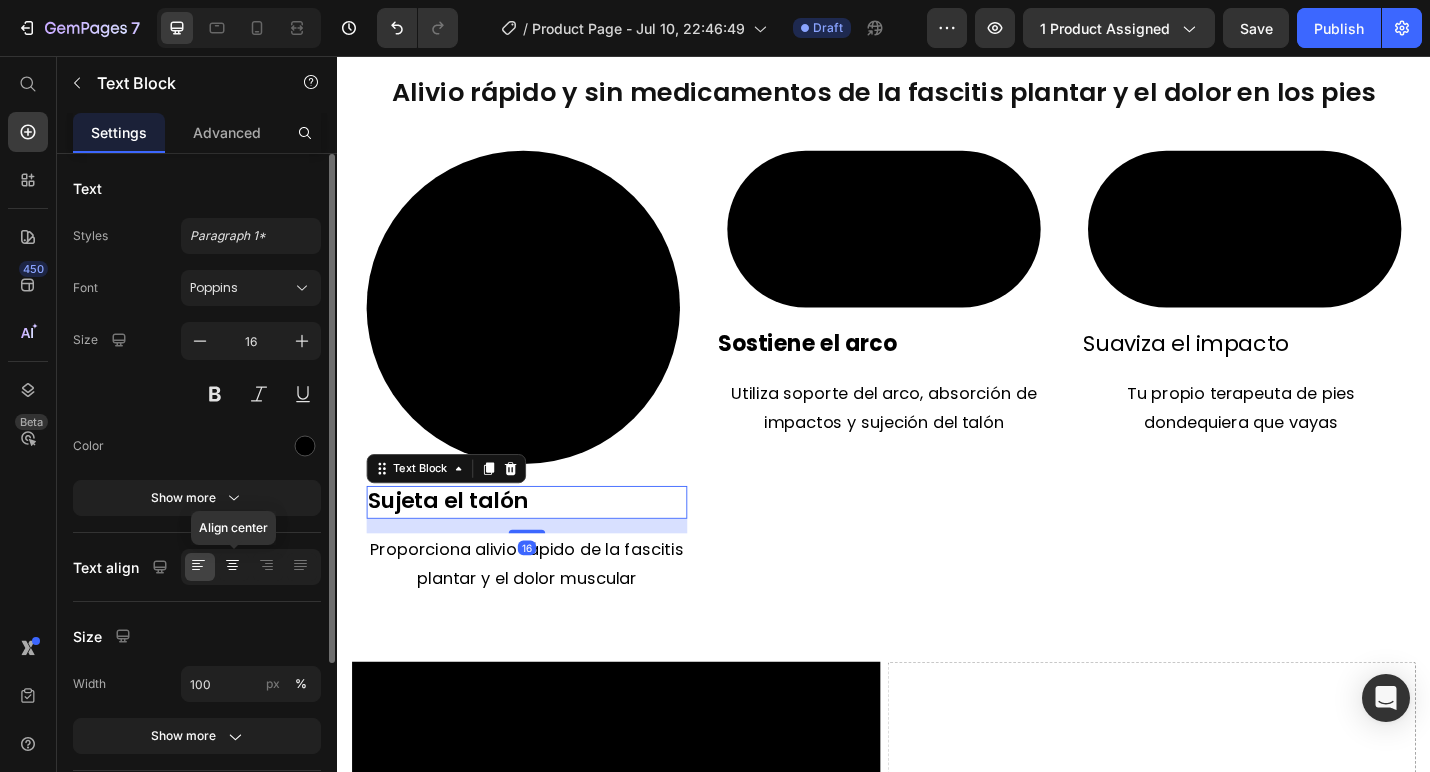 click 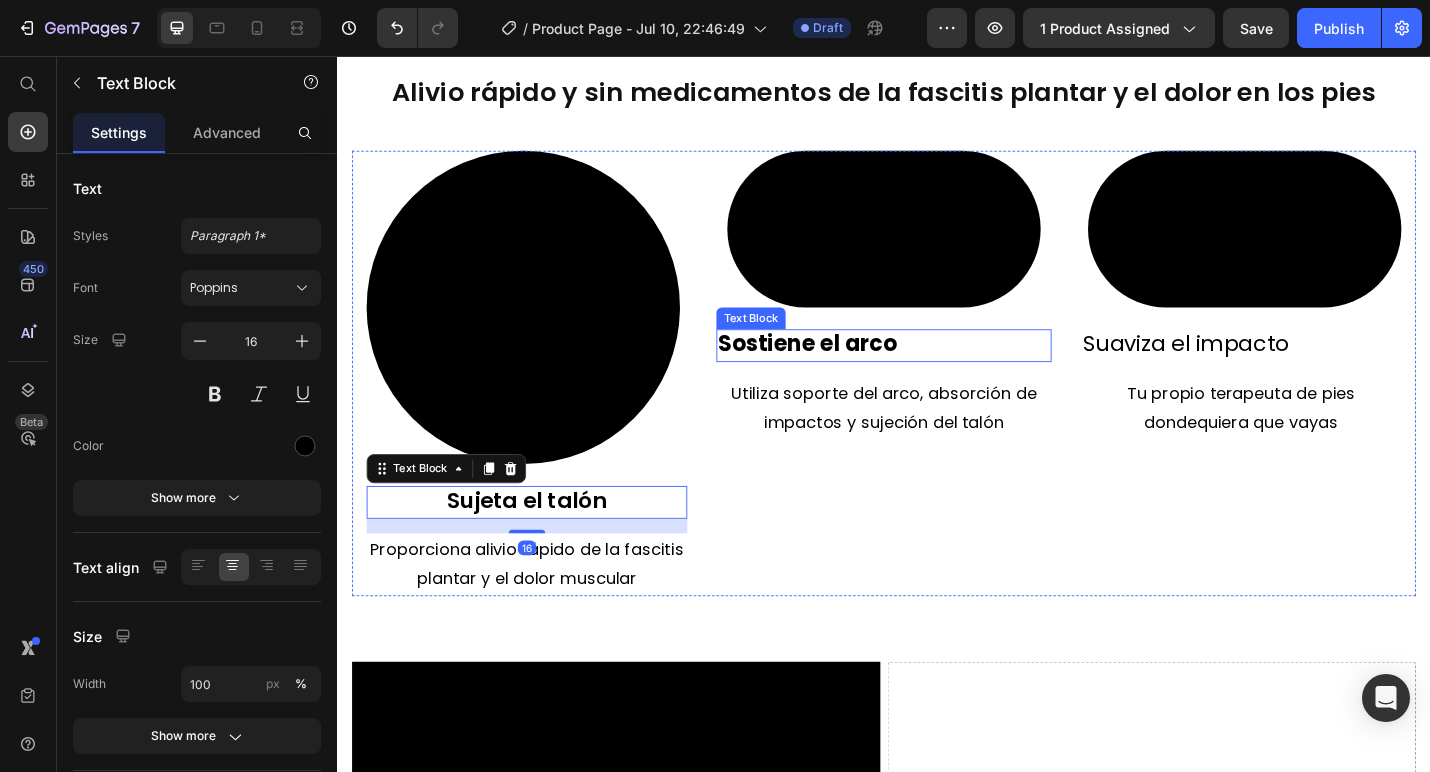click on "Sostiene el arco" at bounding box center [853, 371] 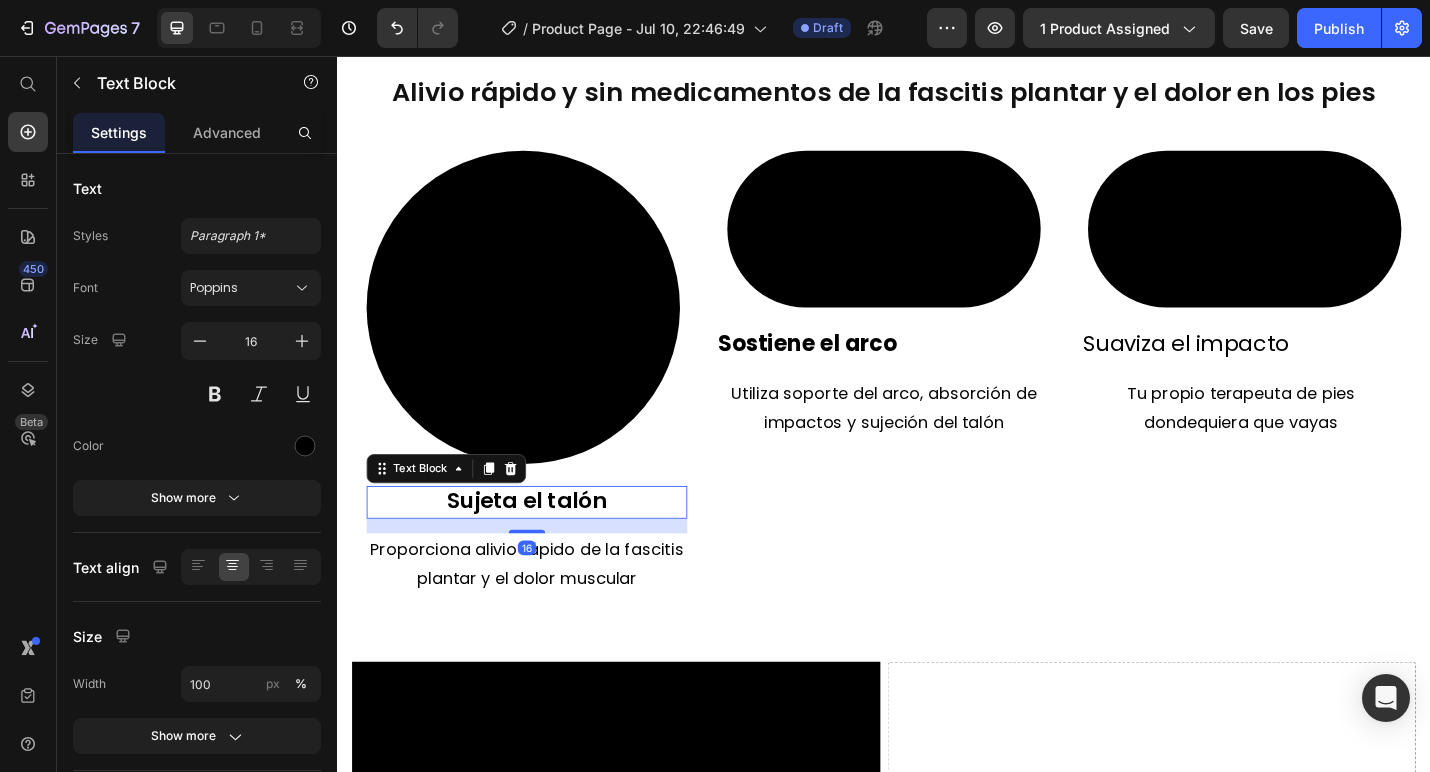 click on "Sujeta el talón" at bounding box center [545, 543] 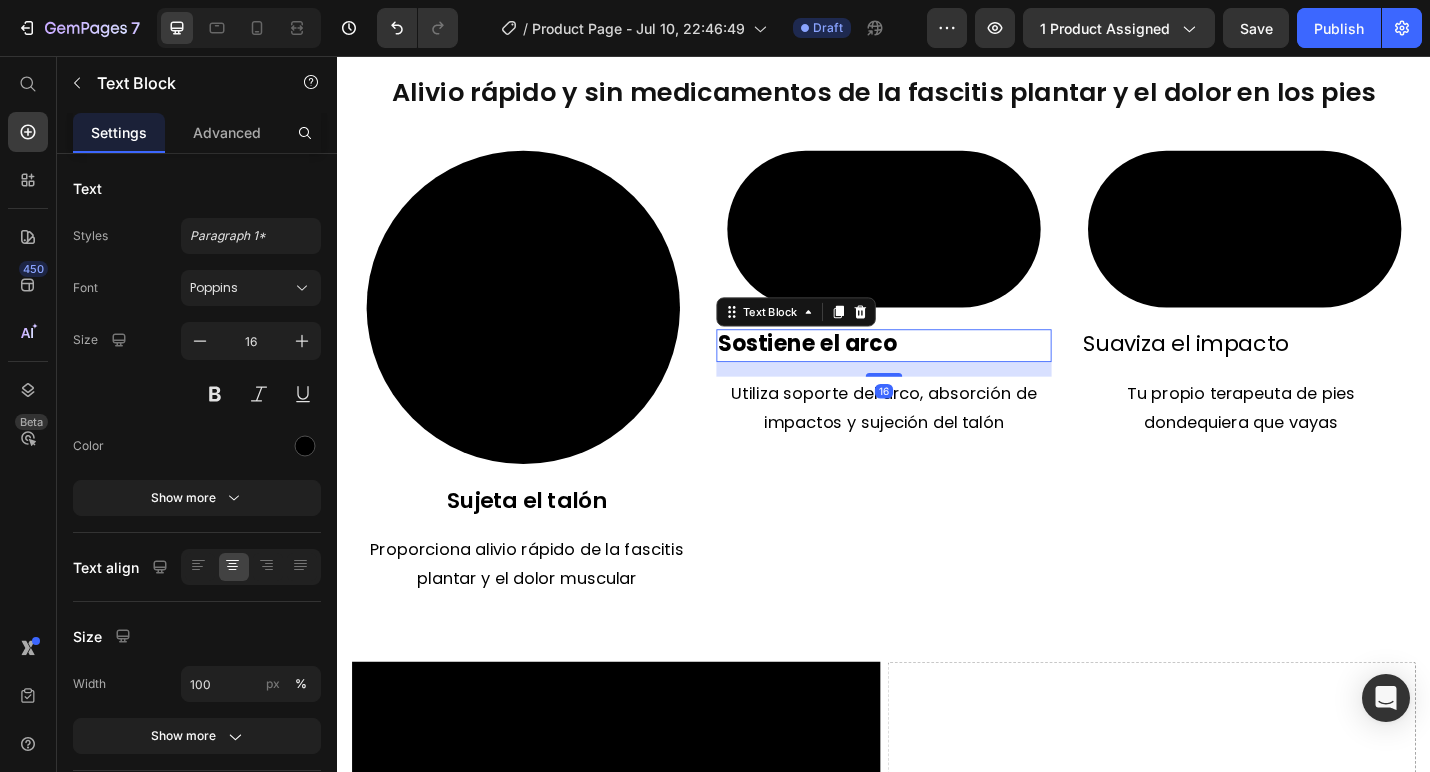 click on "Sostiene el arco" at bounding box center (853, 371) 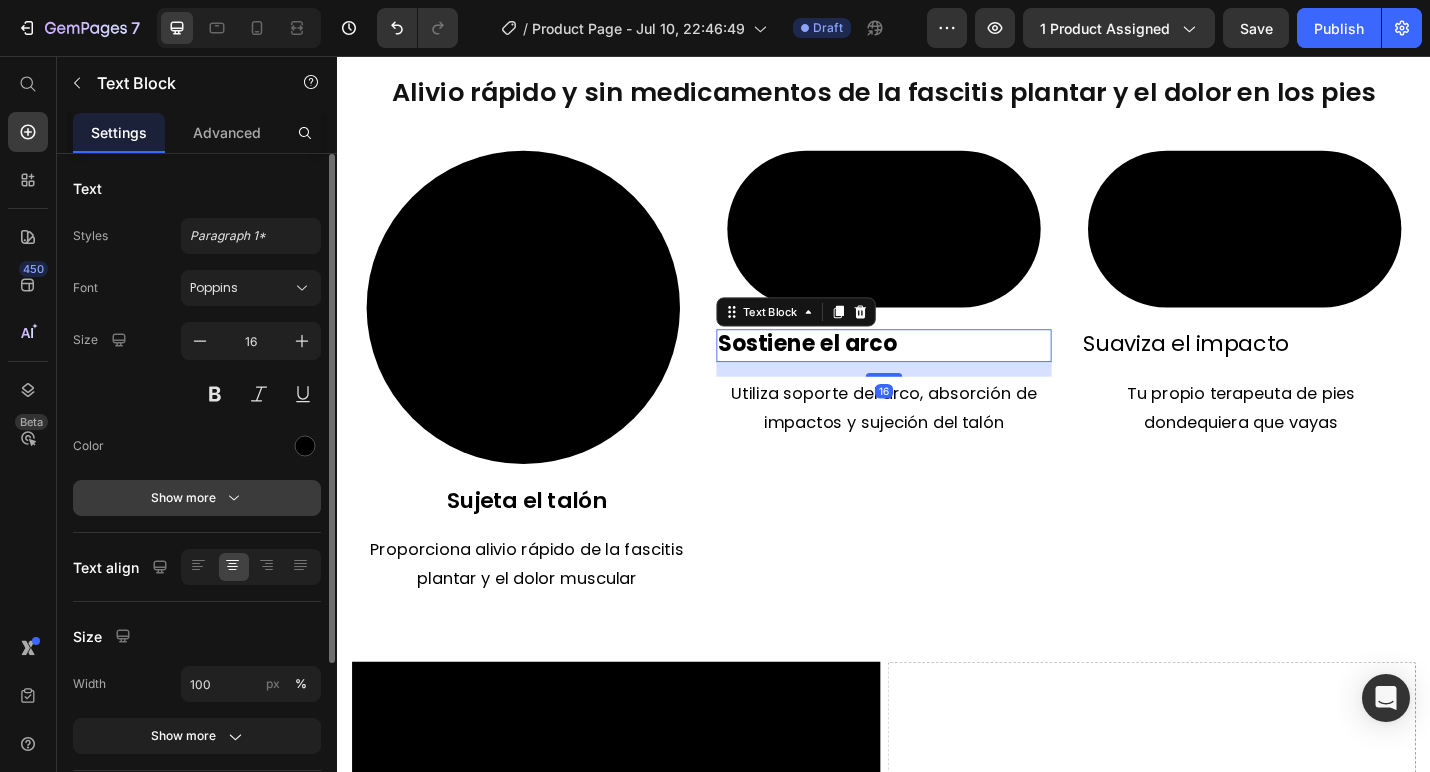 click 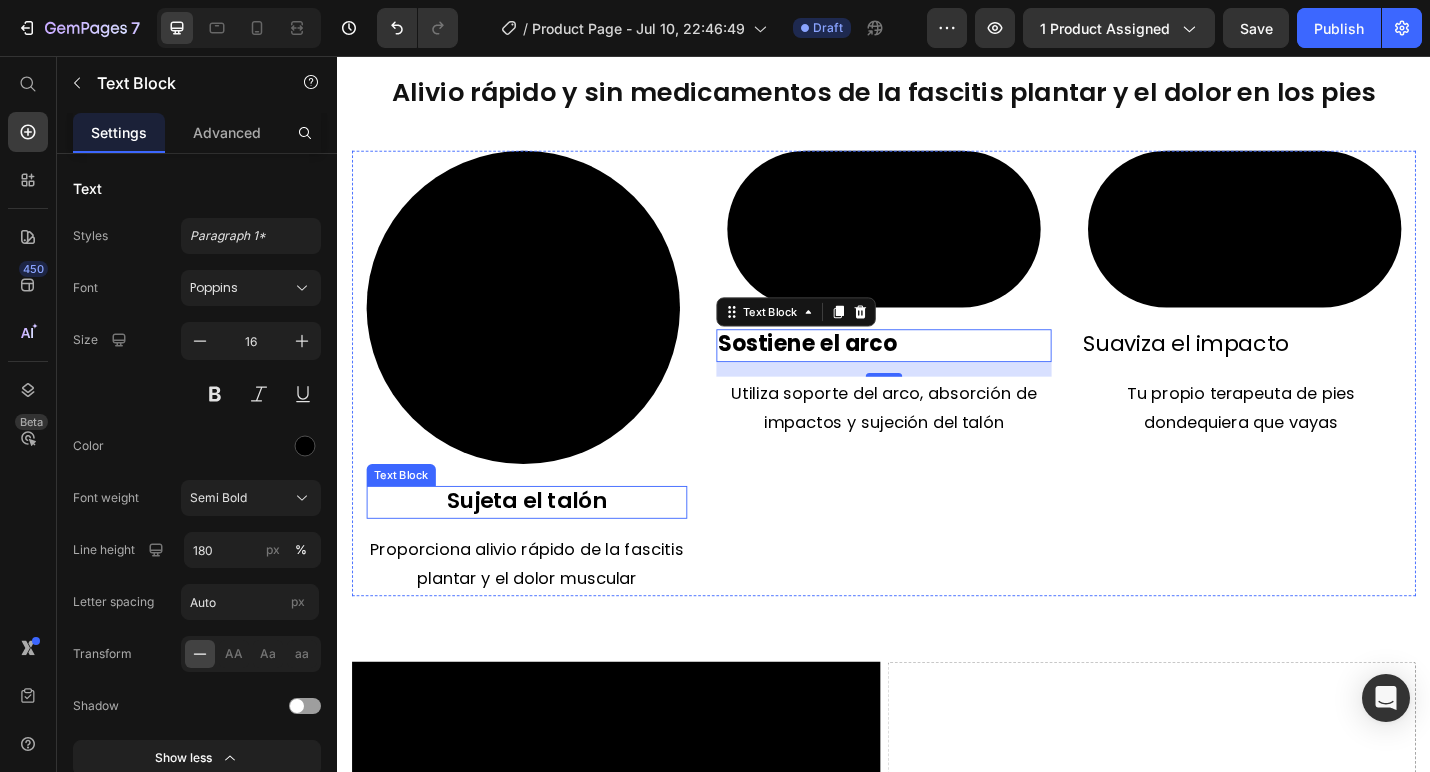 click on "Sujeta el talón" at bounding box center (545, 543) 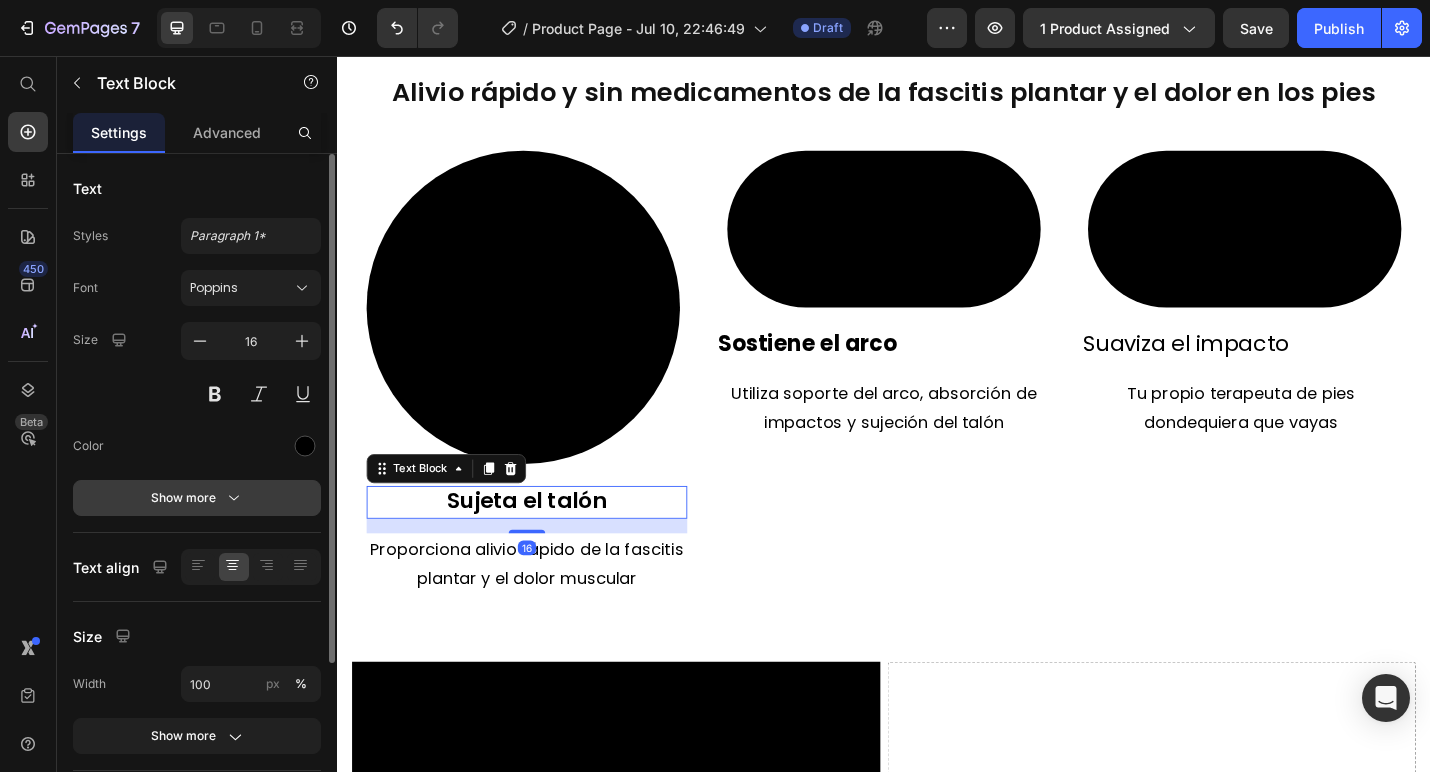 click on "Show more" at bounding box center [197, 498] 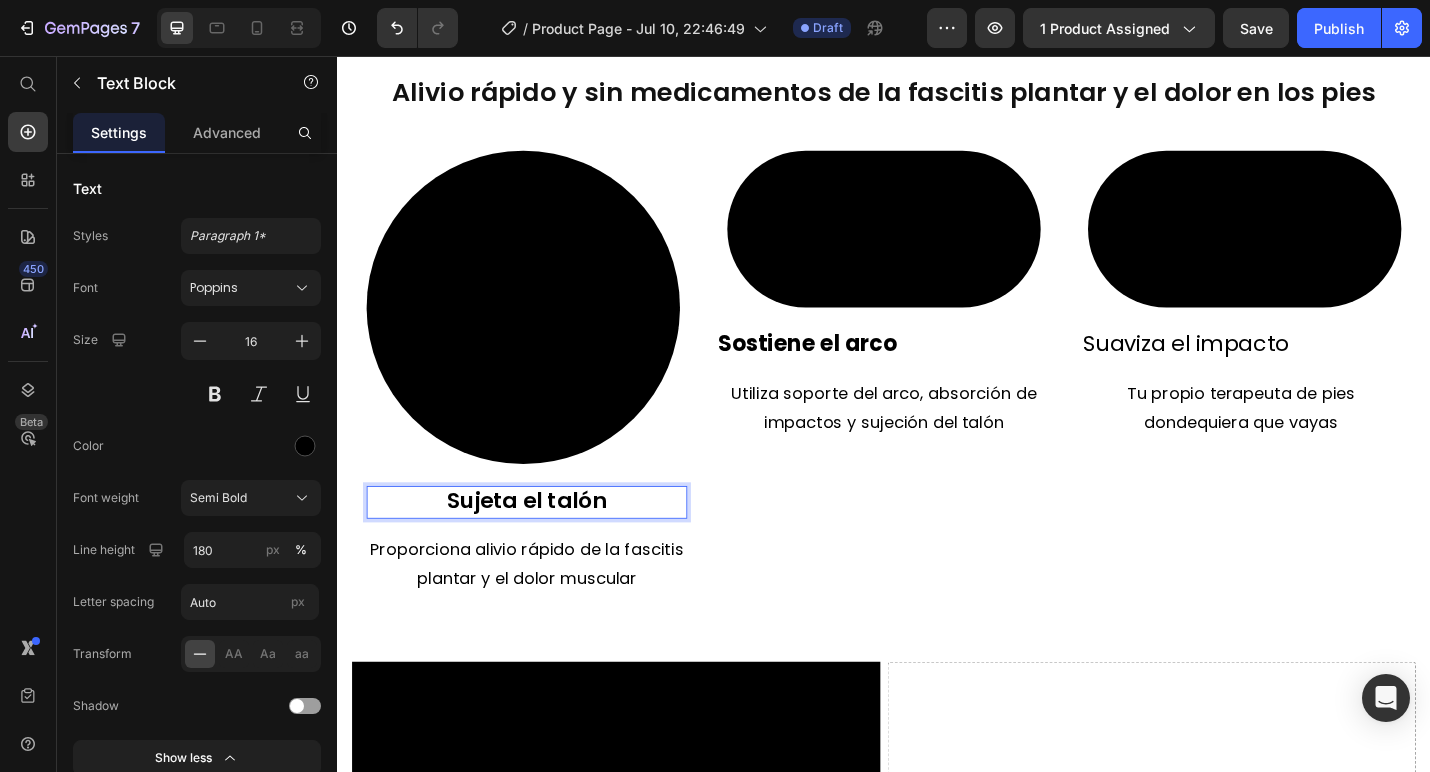 click on "Sujeta el talón" at bounding box center [545, 543] 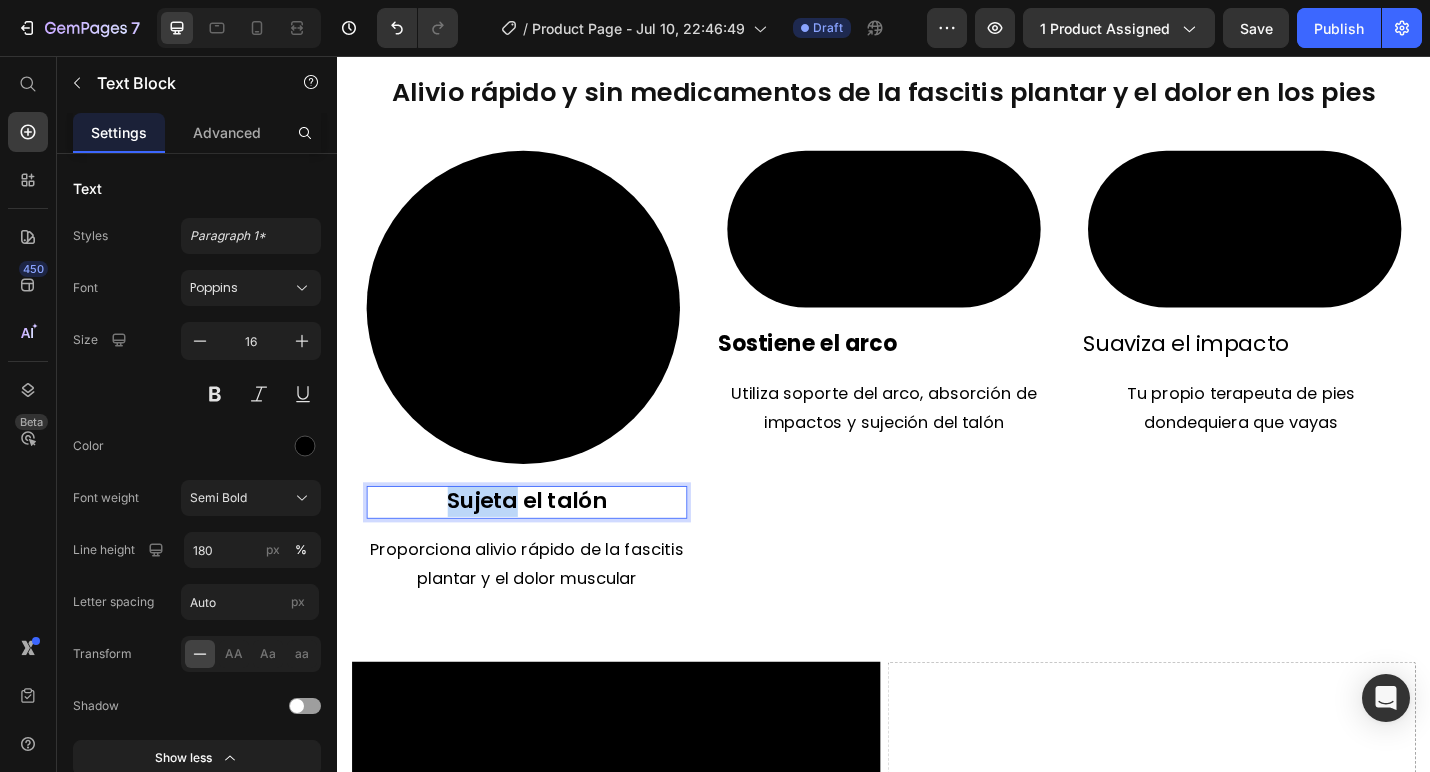click on "Sujeta el talón" at bounding box center [545, 543] 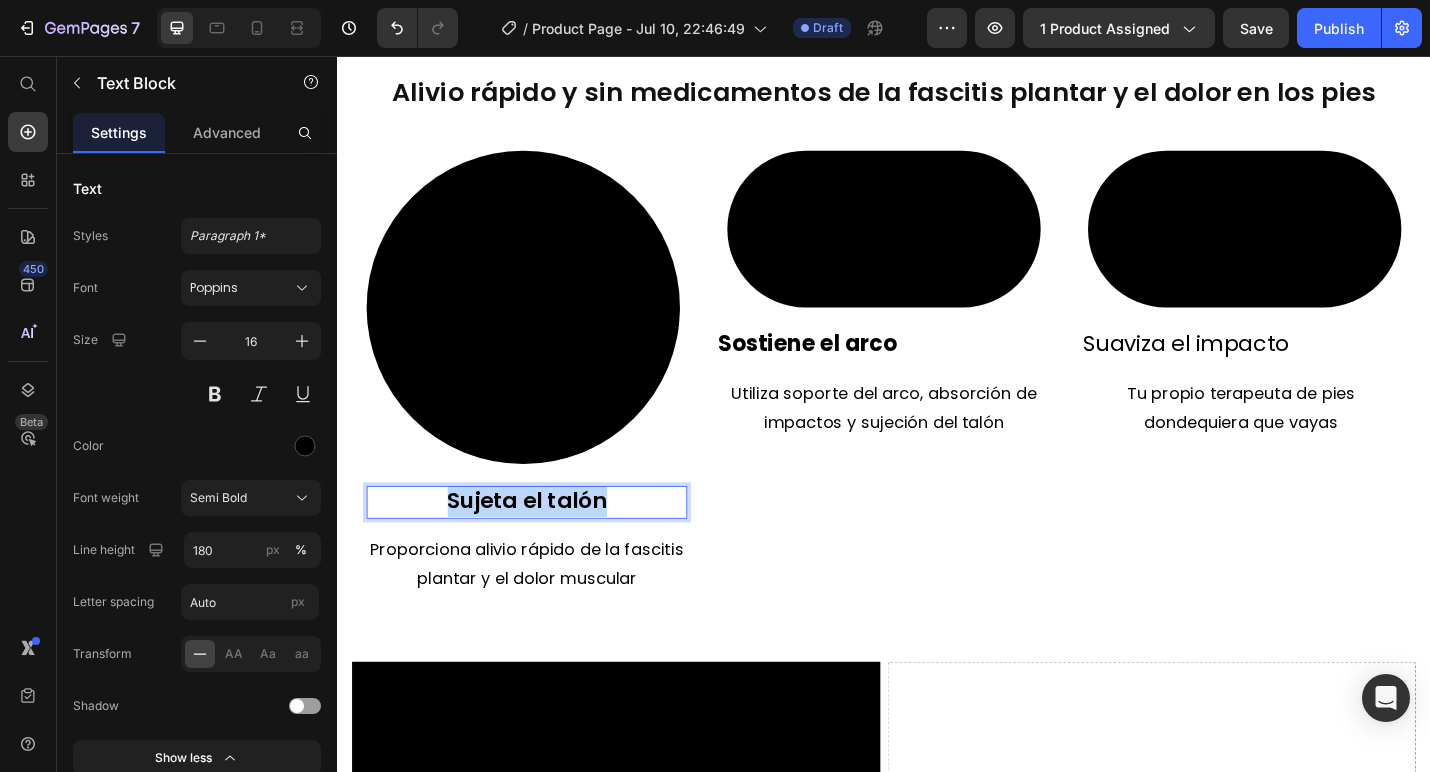click on "Sujeta el talón" at bounding box center [545, 543] 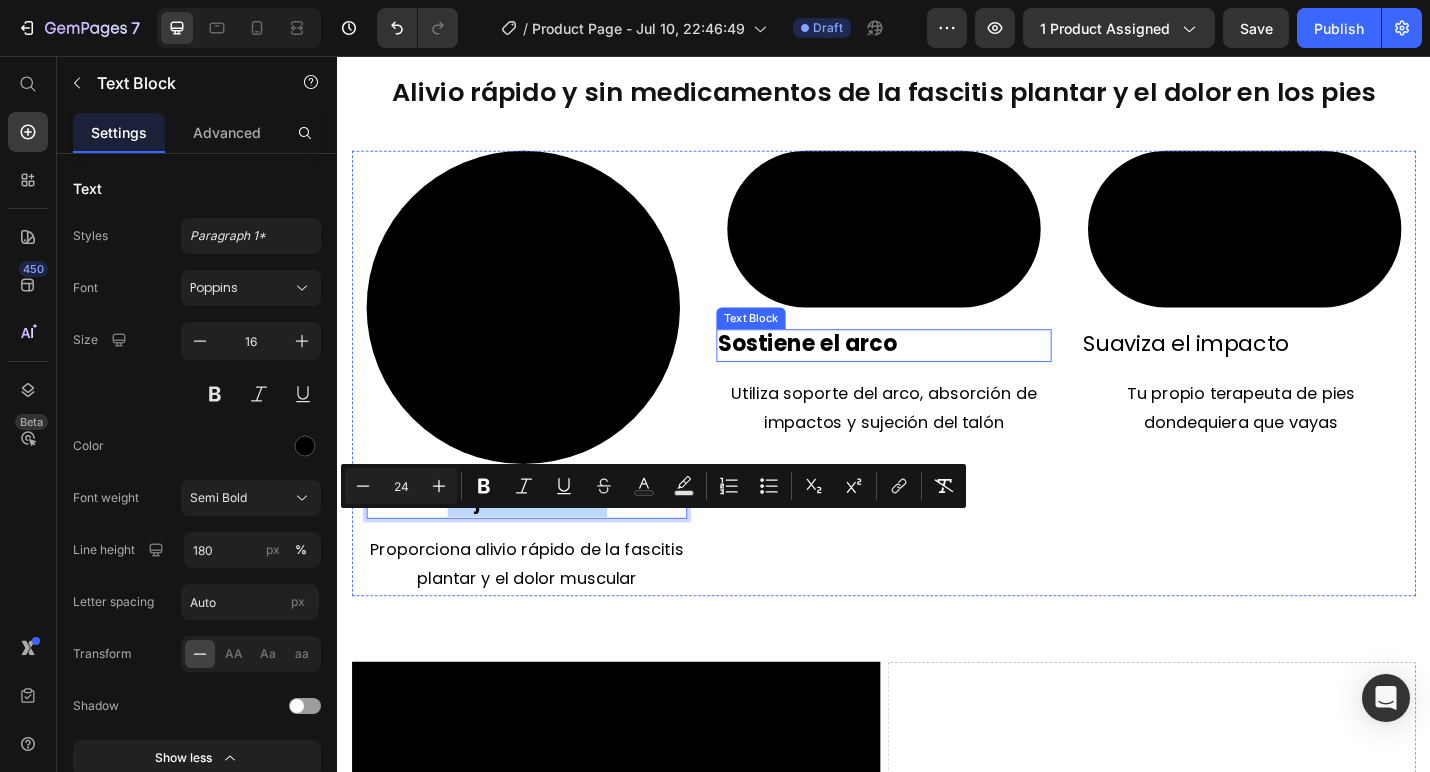 click on "Sostiene el arco" at bounding box center (853, 371) 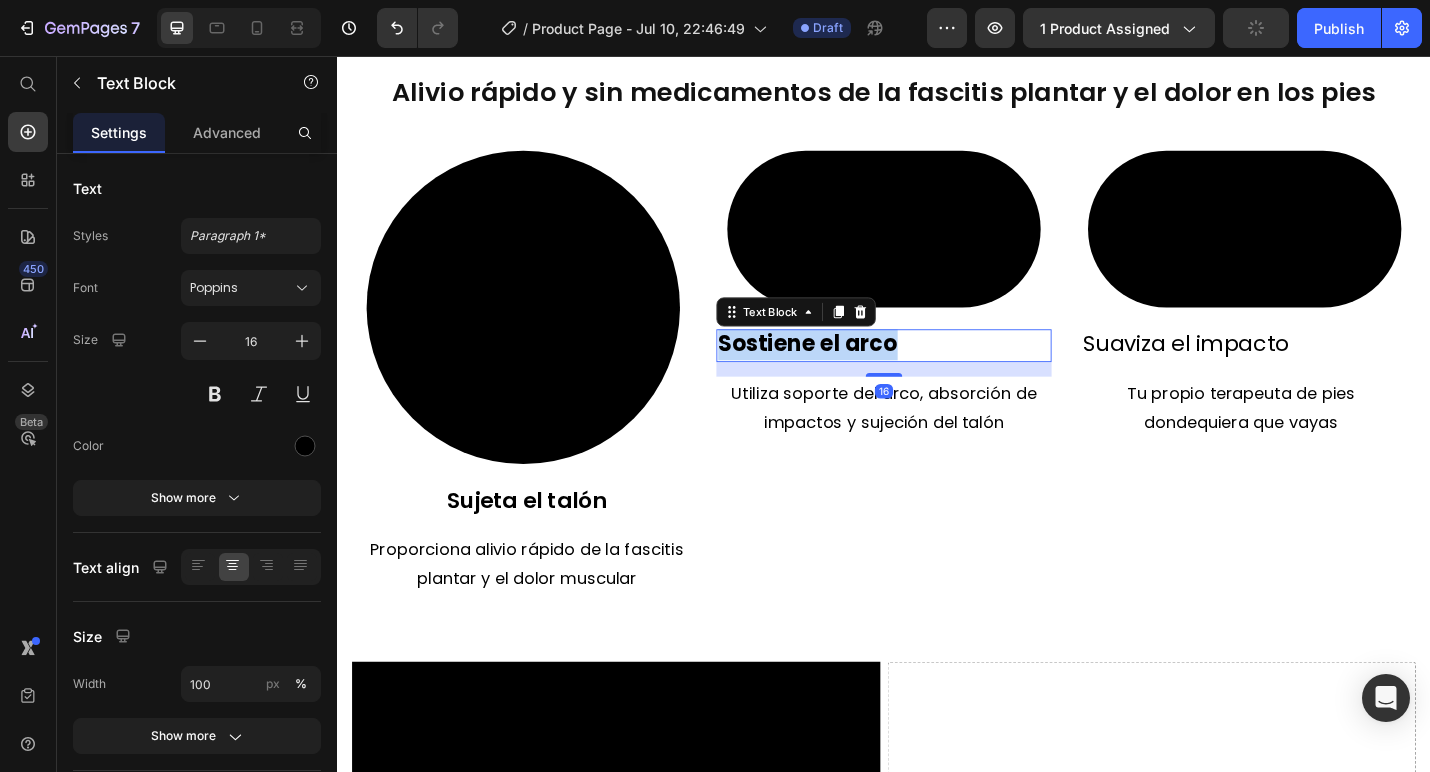 click on "Sostiene el arco" at bounding box center [853, 371] 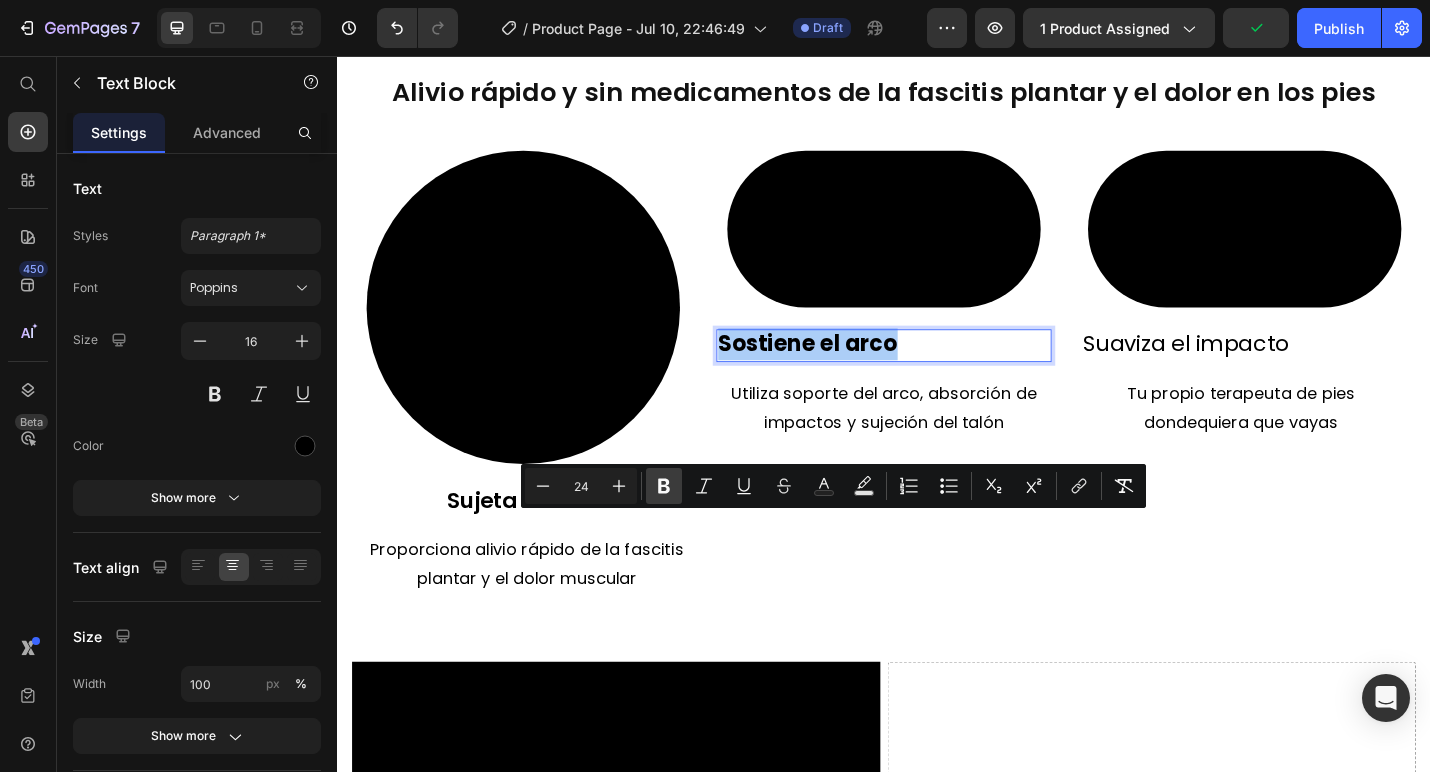 click on "Bold" at bounding box center [664, 486] 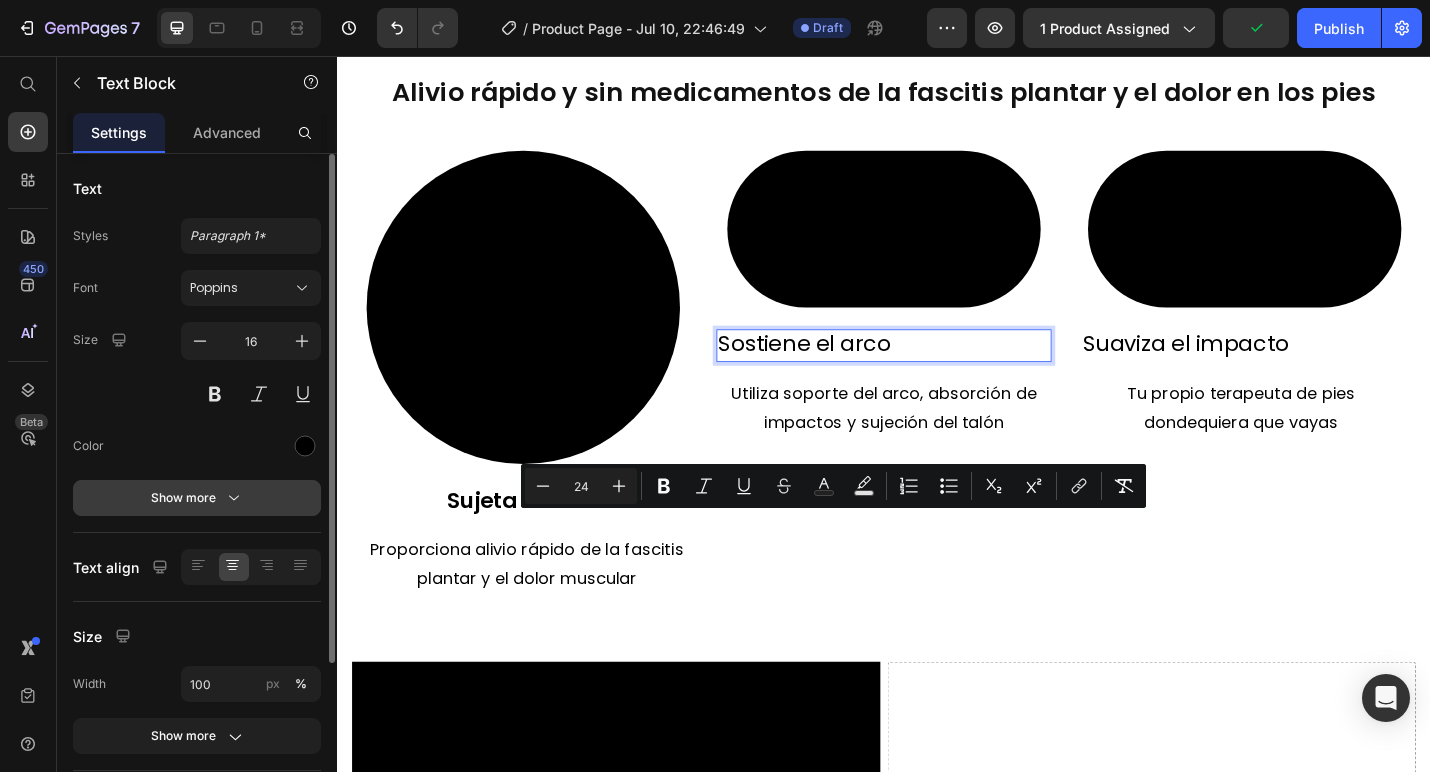 click on "Show more" at bounding box center (197, 498) 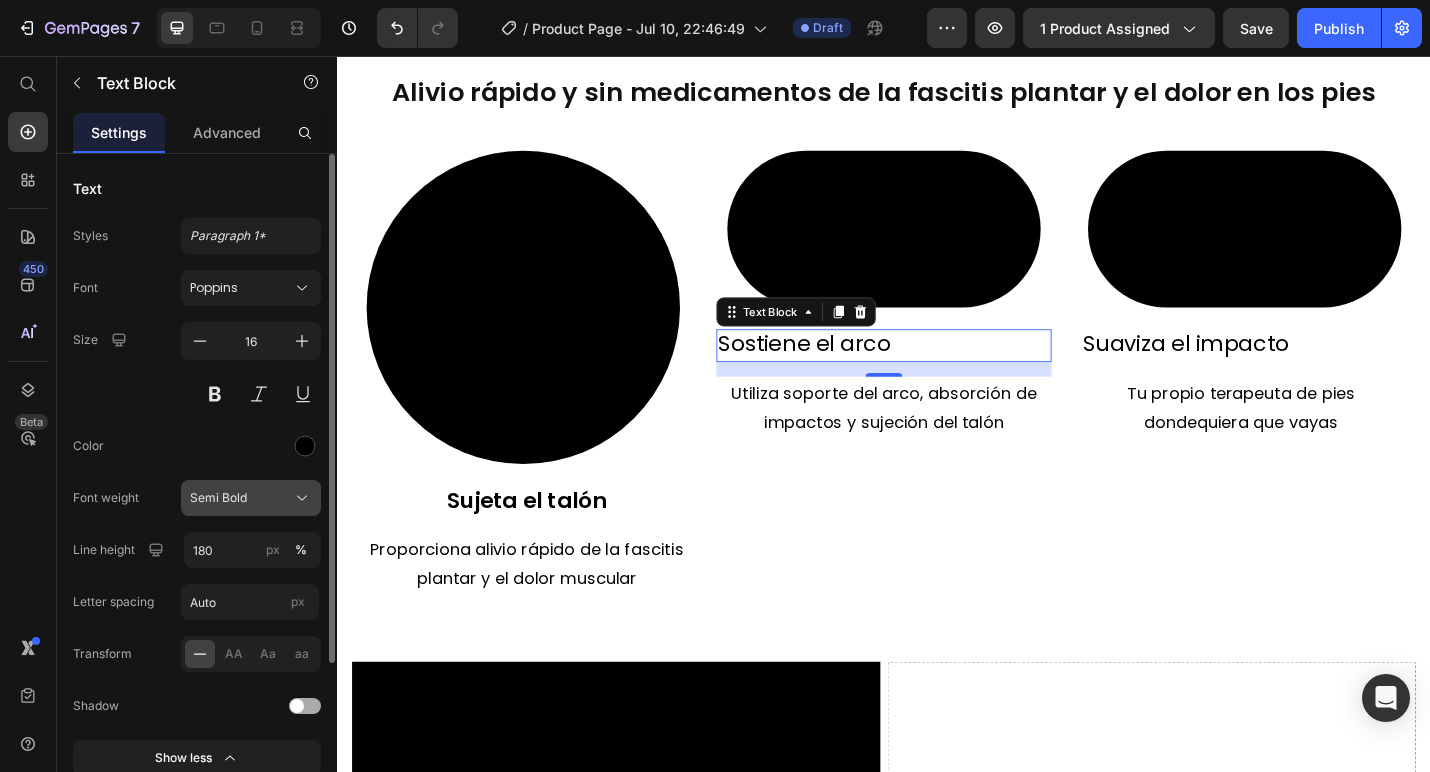 click on "Semi Bold" 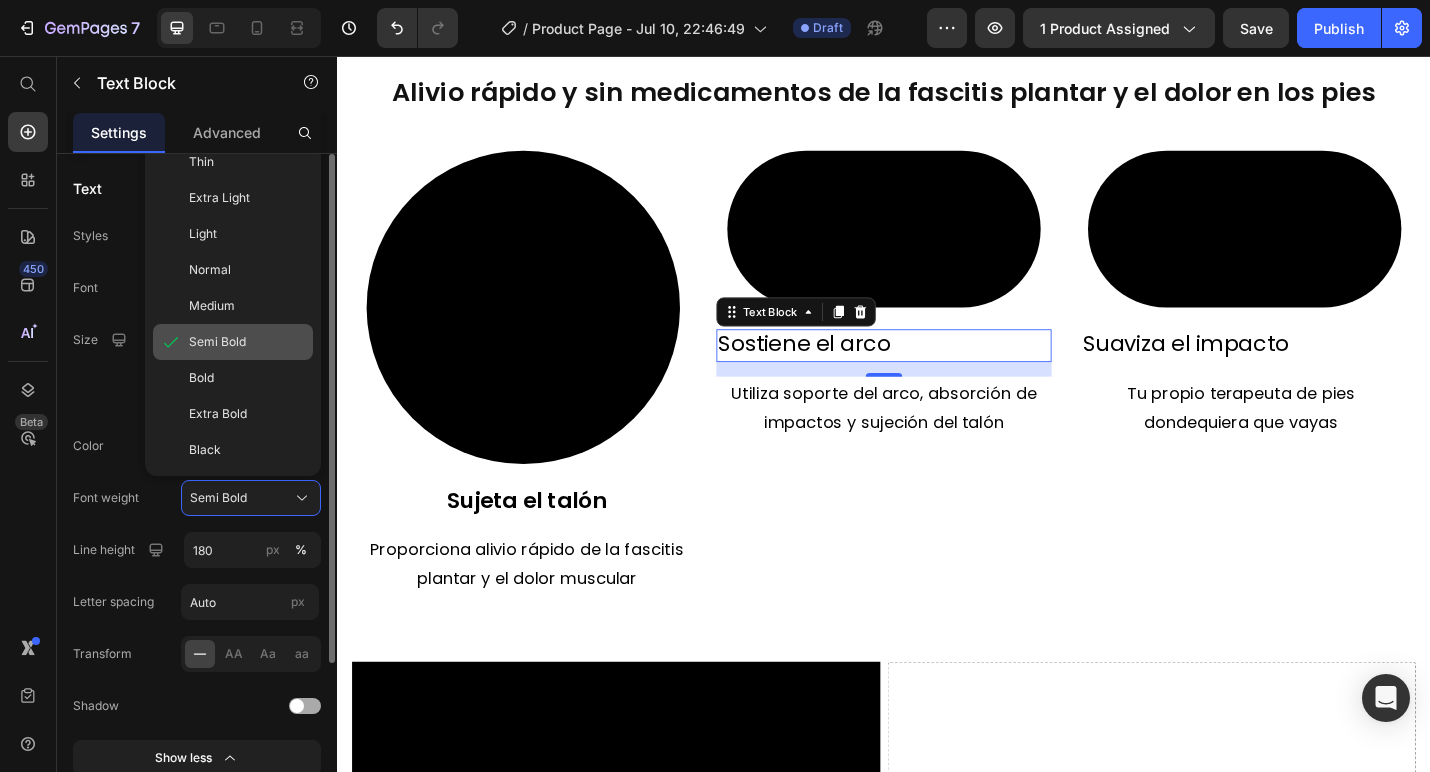 click on "Semi Bold" 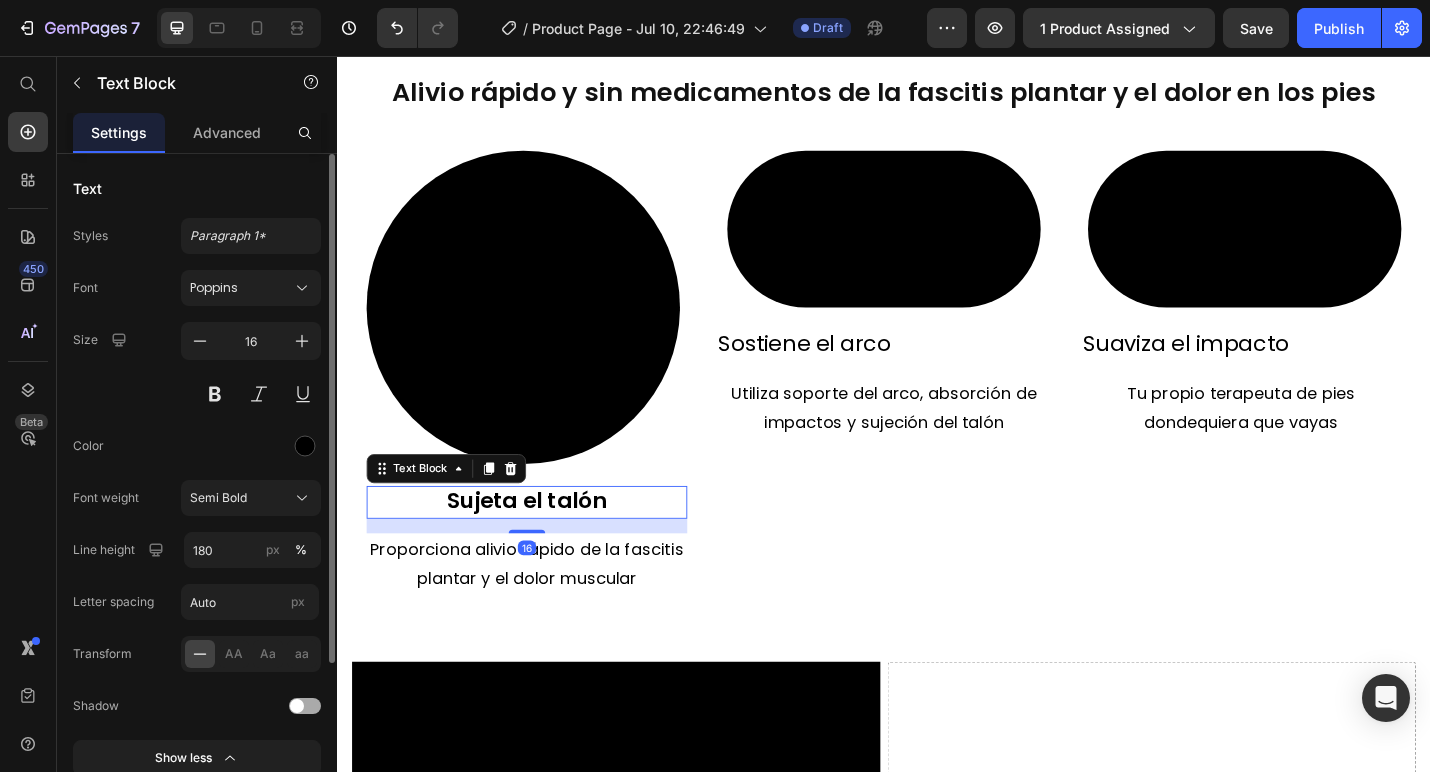 click on "Sujeta el talón" at bounding box center [545, 543] 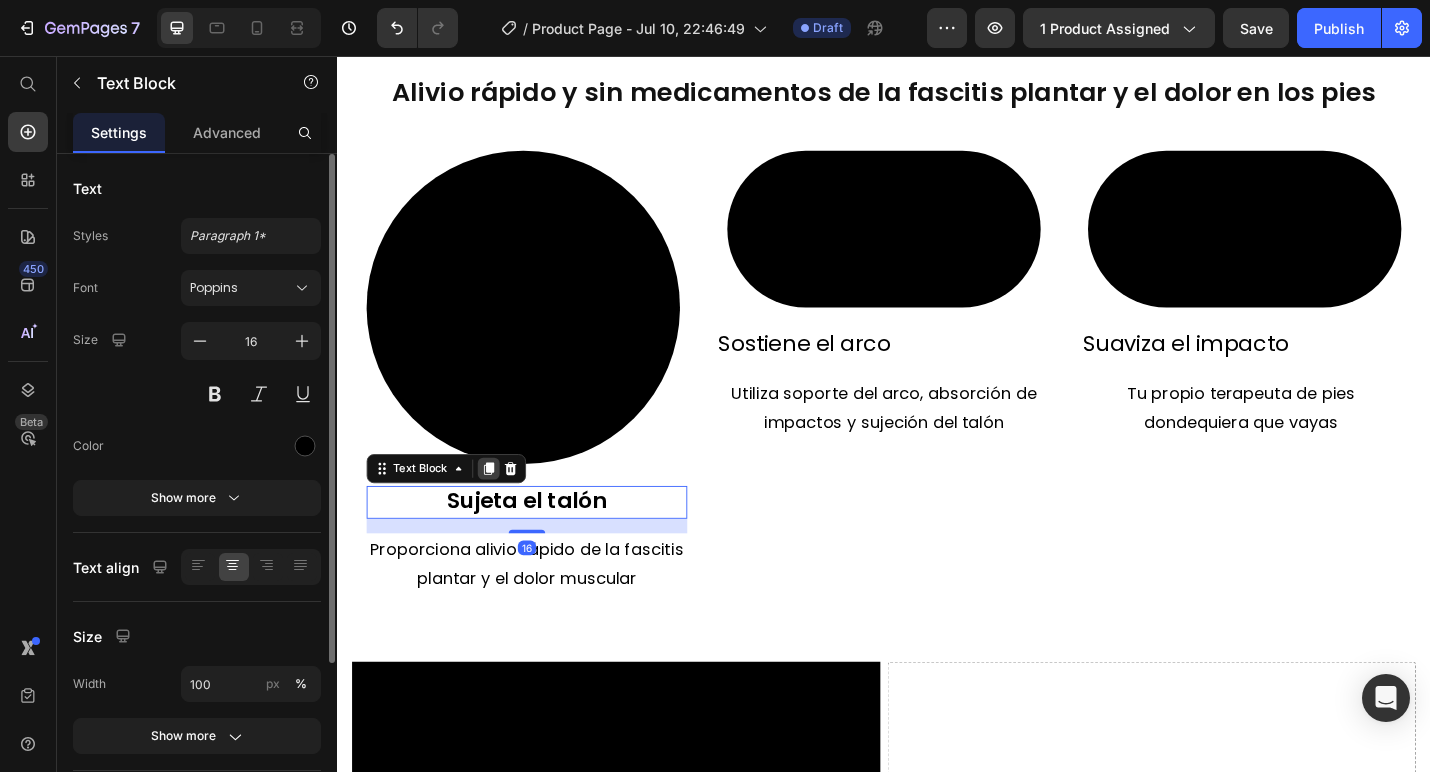 click at bounding box center [503, 509] 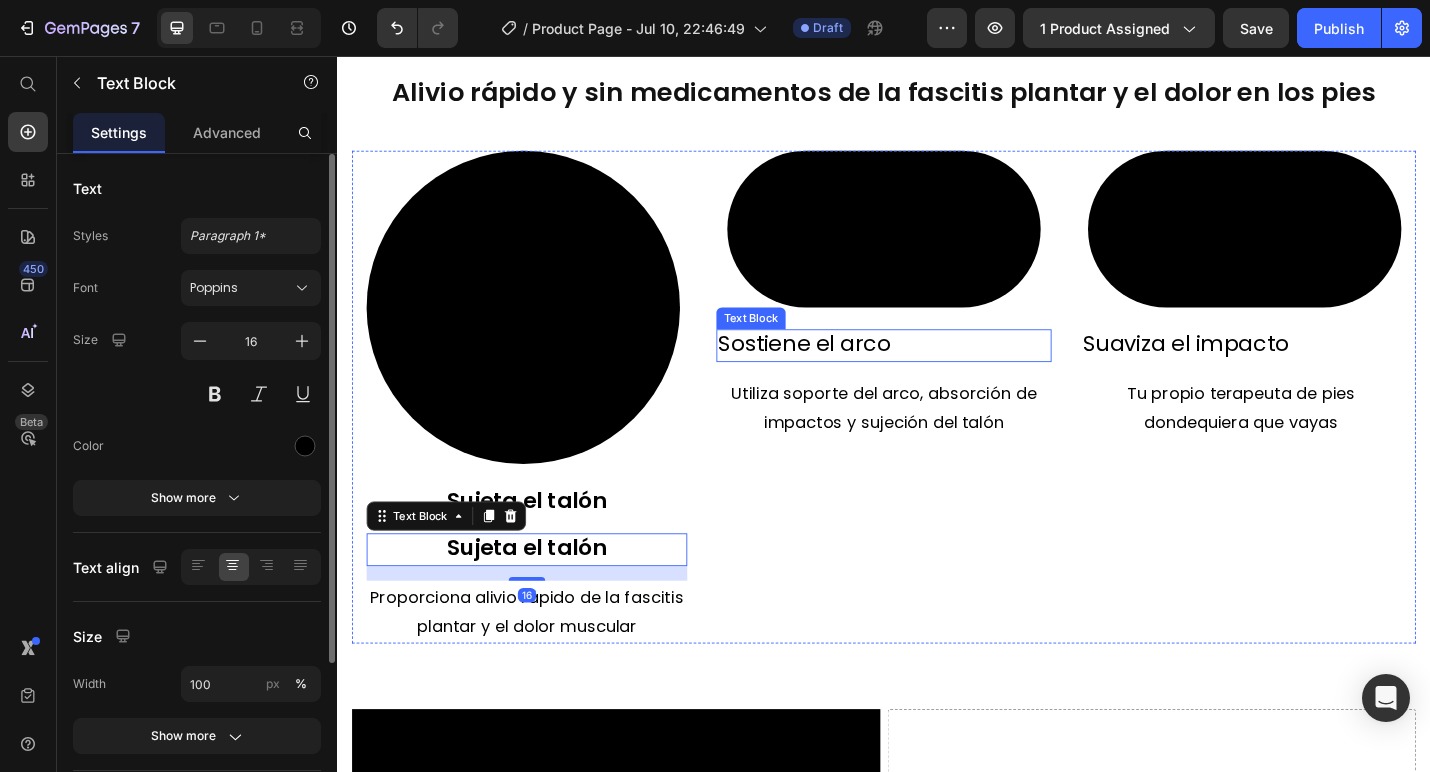 click on "Sostiene el arco" at bounding box center (849, 371) 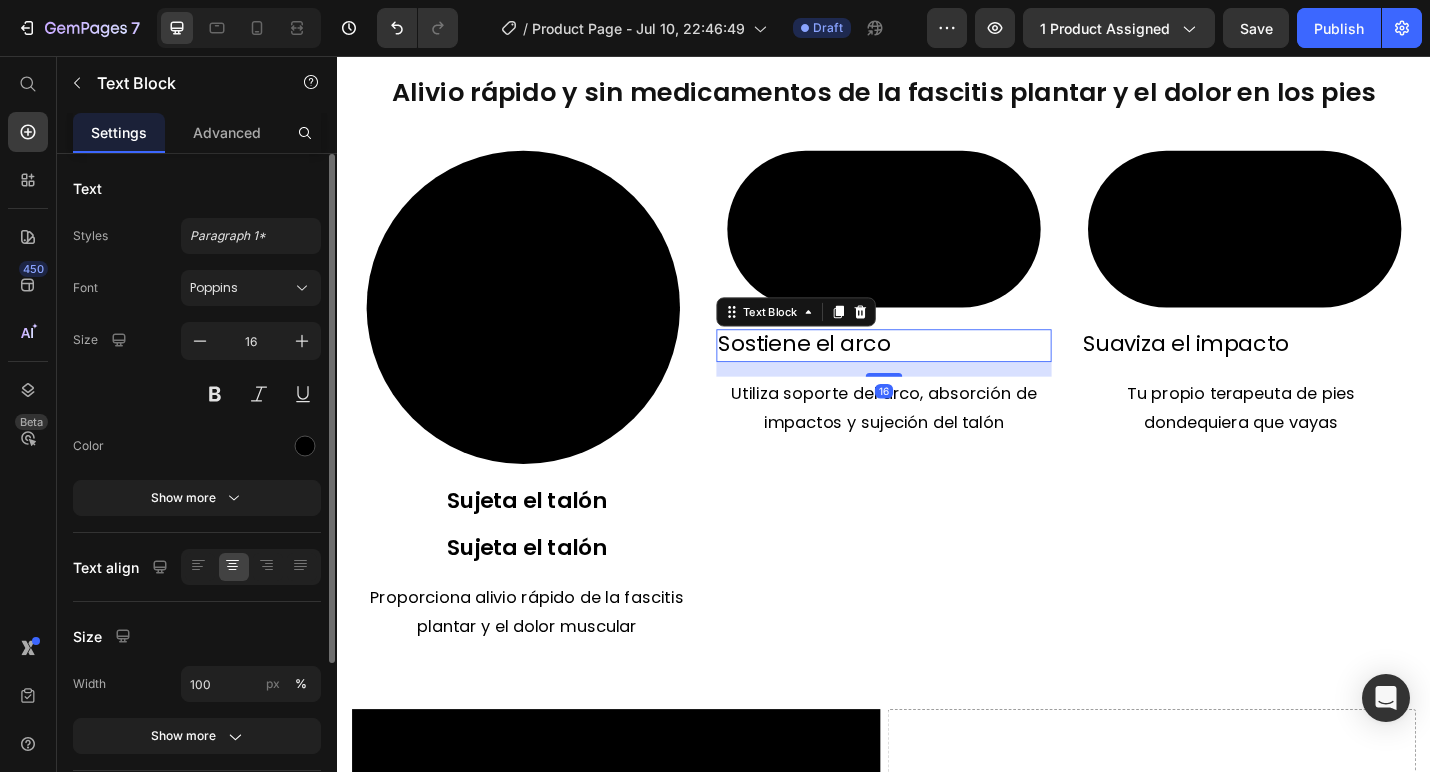 click 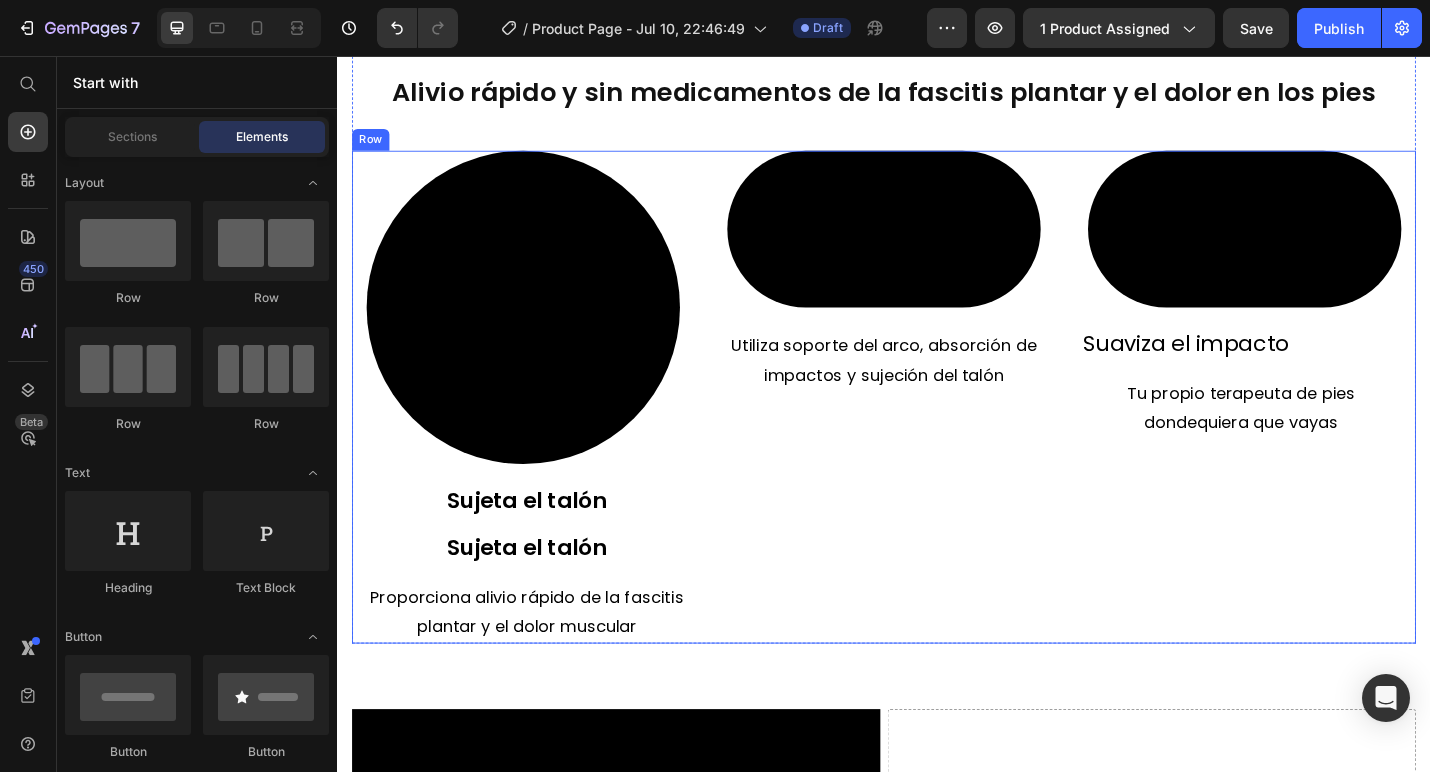 click on "Sujeta el talón" at bounding box center (545, 595) 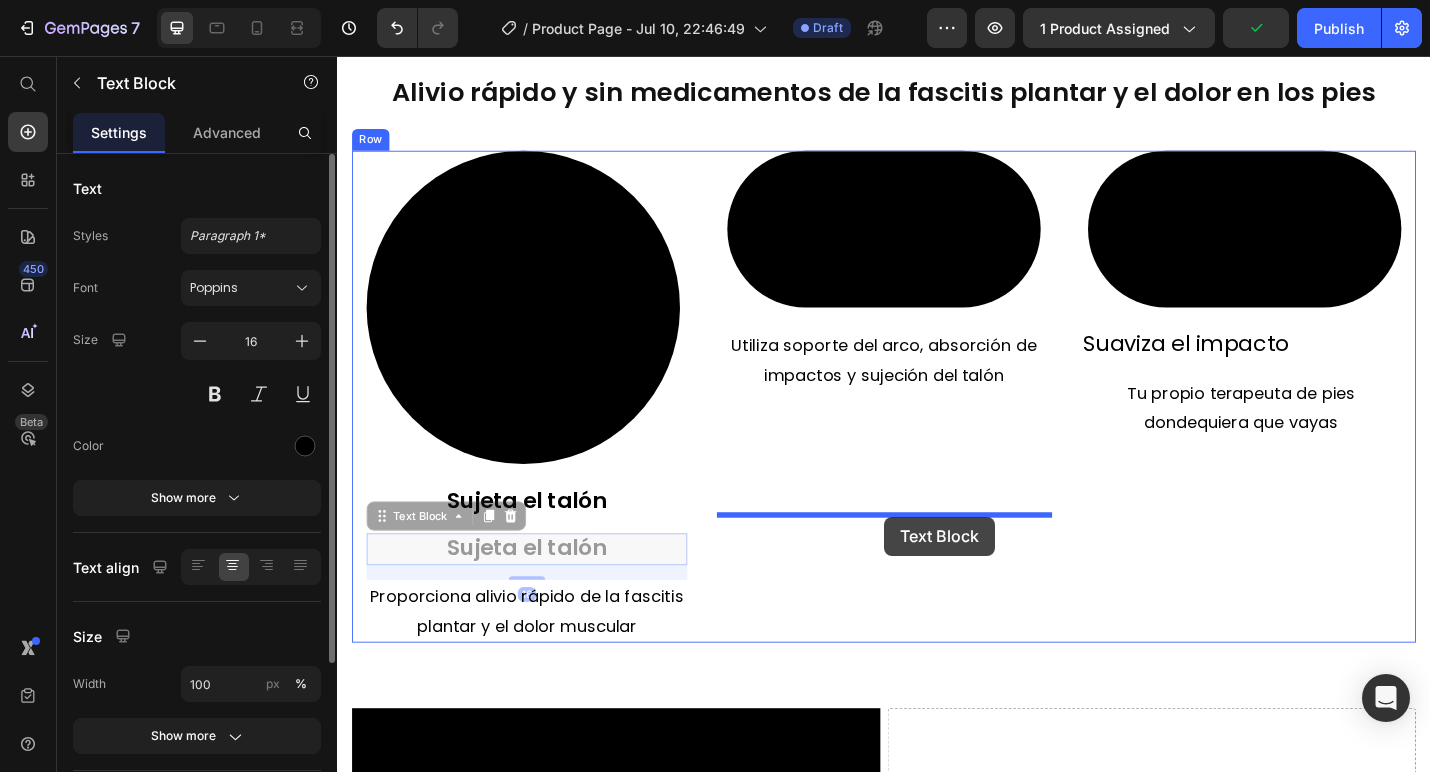 drag, startPoint x: 391, startPoint y: 592, endPoint x: 938, endPoint y: 562, distance: 547.822 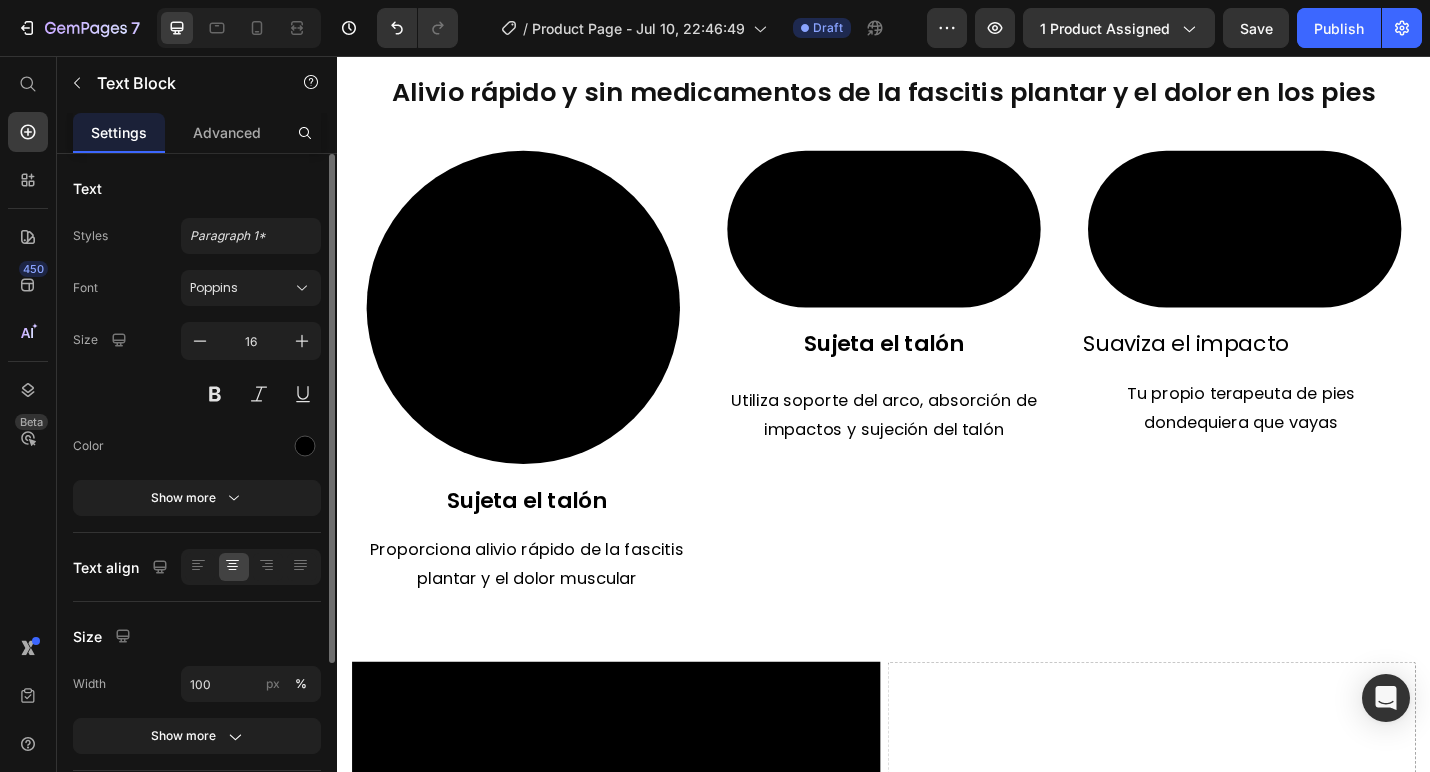 click on "Alivio rápido y sin medicamentos de la fascitis plantar y el dolor en los pies Heading Video Elimina el dolor de pies Text Block Proporciona alivio rápido de la fascitis plantar y el dolor muscular Text Block Video 3 tecnologías clínicamente comprobadas Text Block Utiliza soporte del arco, absorción de impactos y sujeción del talón Text Block Video Máxima comodidad Text Block Tu propio terapeuta de pies dondequiera que vayas Text Block Row Section 3 Alivio rápido y sin medicamentos de la fascitis plantar y el dolor en los pies Heading Video Sujeta el talón Text Block Proporciona alivio rápido de la fascitis plantar y el dolor muscular Text Block Video Sujeta el talón Text Block Utiliza soporte del arco, absorción de impactos y sujeción del talón Text Block Video Suaviza el impacto Text Block Tu propio terapeuta de pies dondequiera que vayas Text Block Row Section 4 Video
Drop element here Row Section 5 Root" at bounding box center (937, 135) 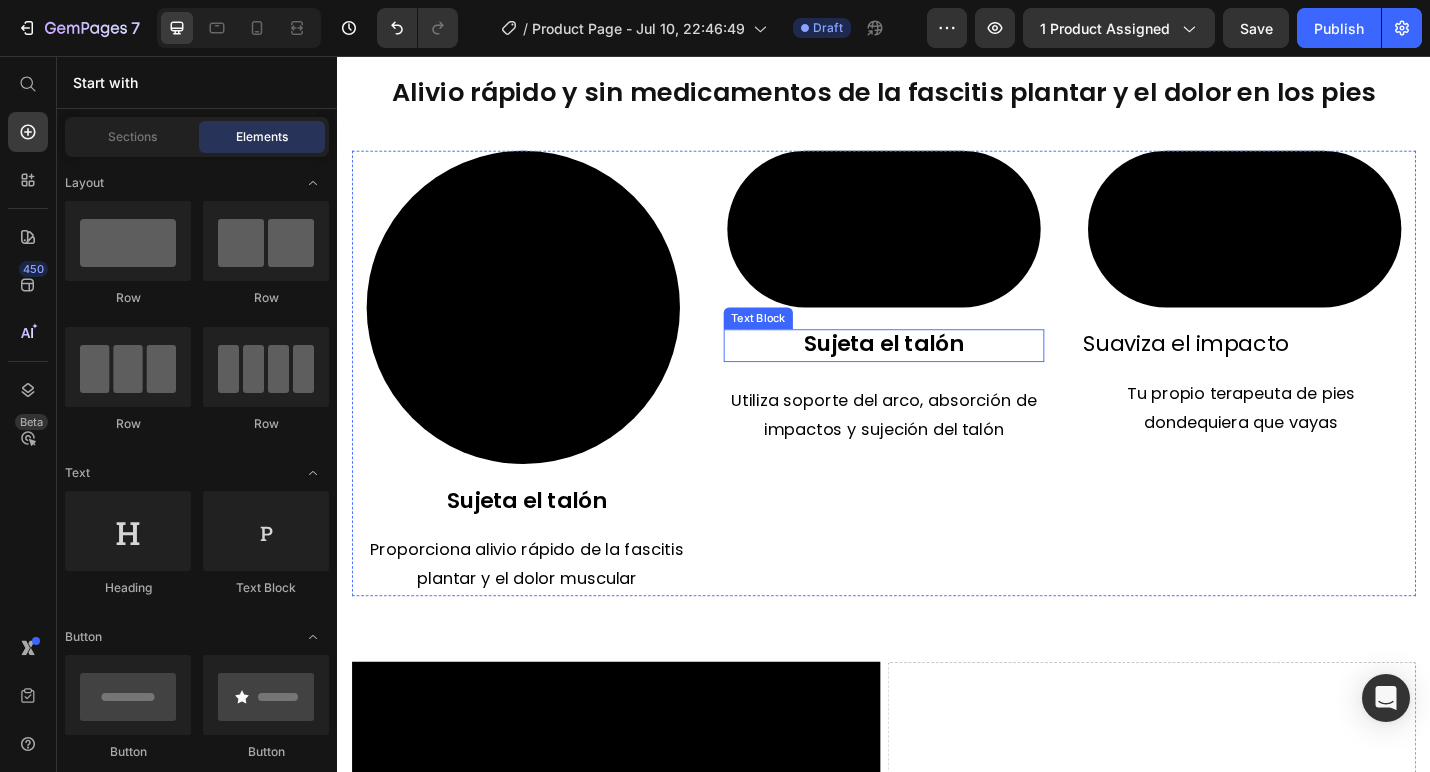click on "Sujeta el talón" at bounding box center (937, 374) 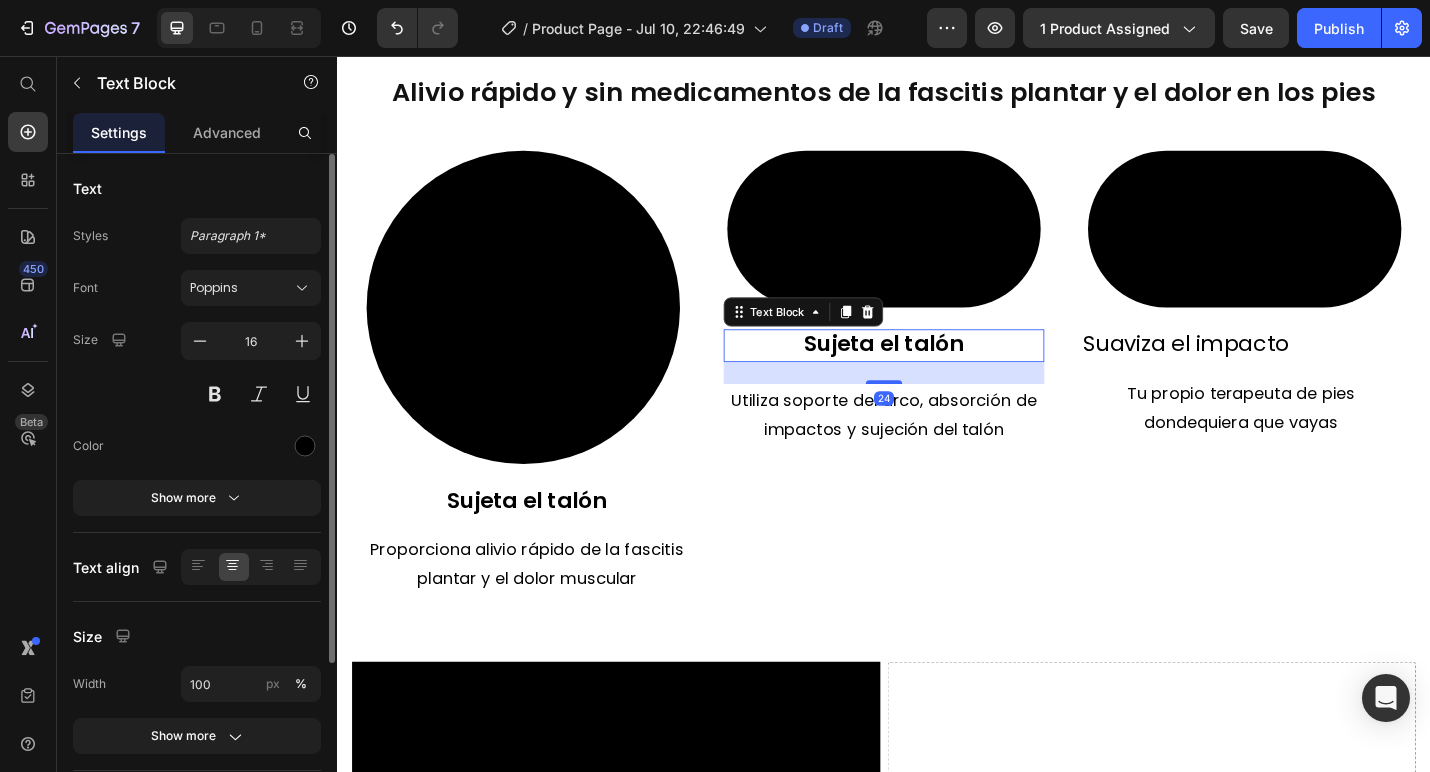 click on "Sujeta el talón" at bounding box center (937, 371) 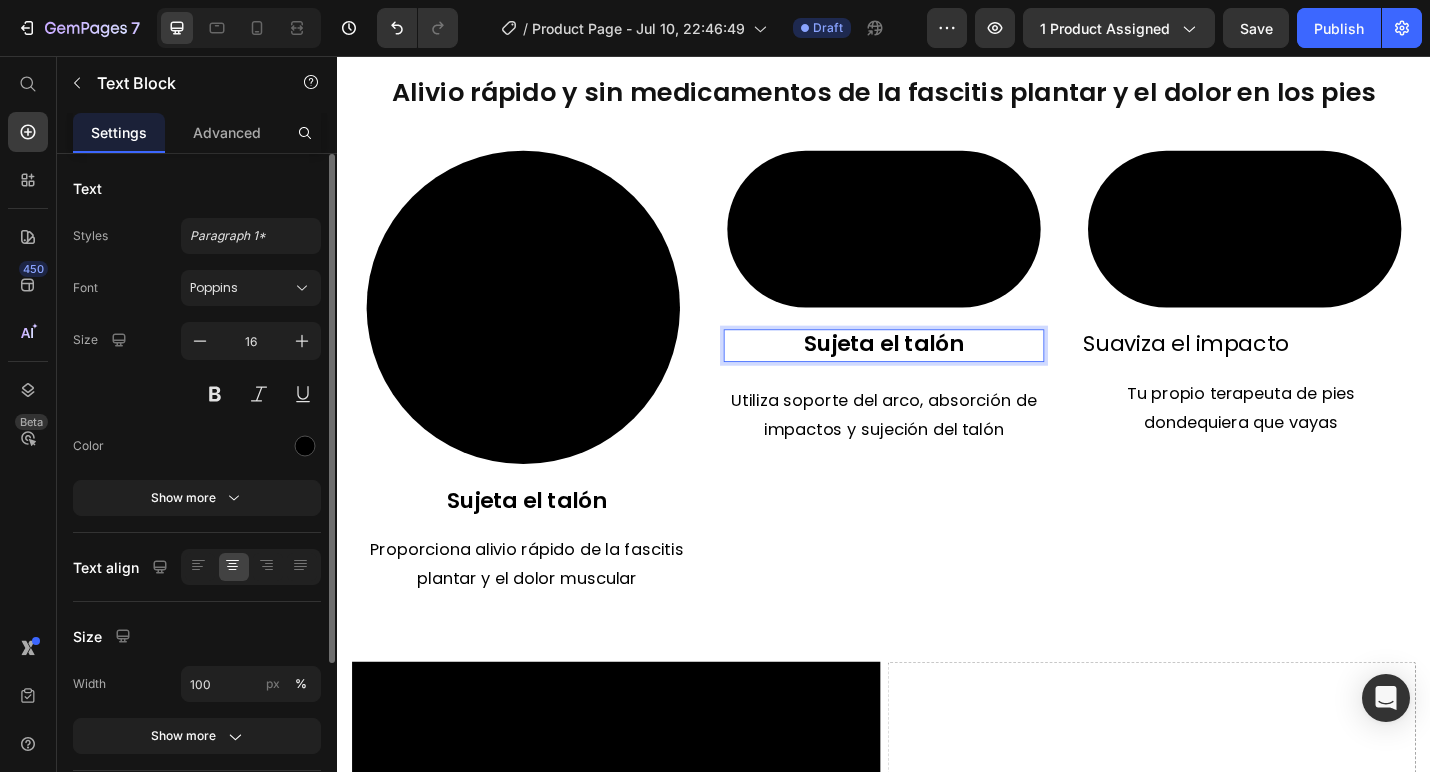 click on "Sujeta el talón" at bounding box center (937, 374) 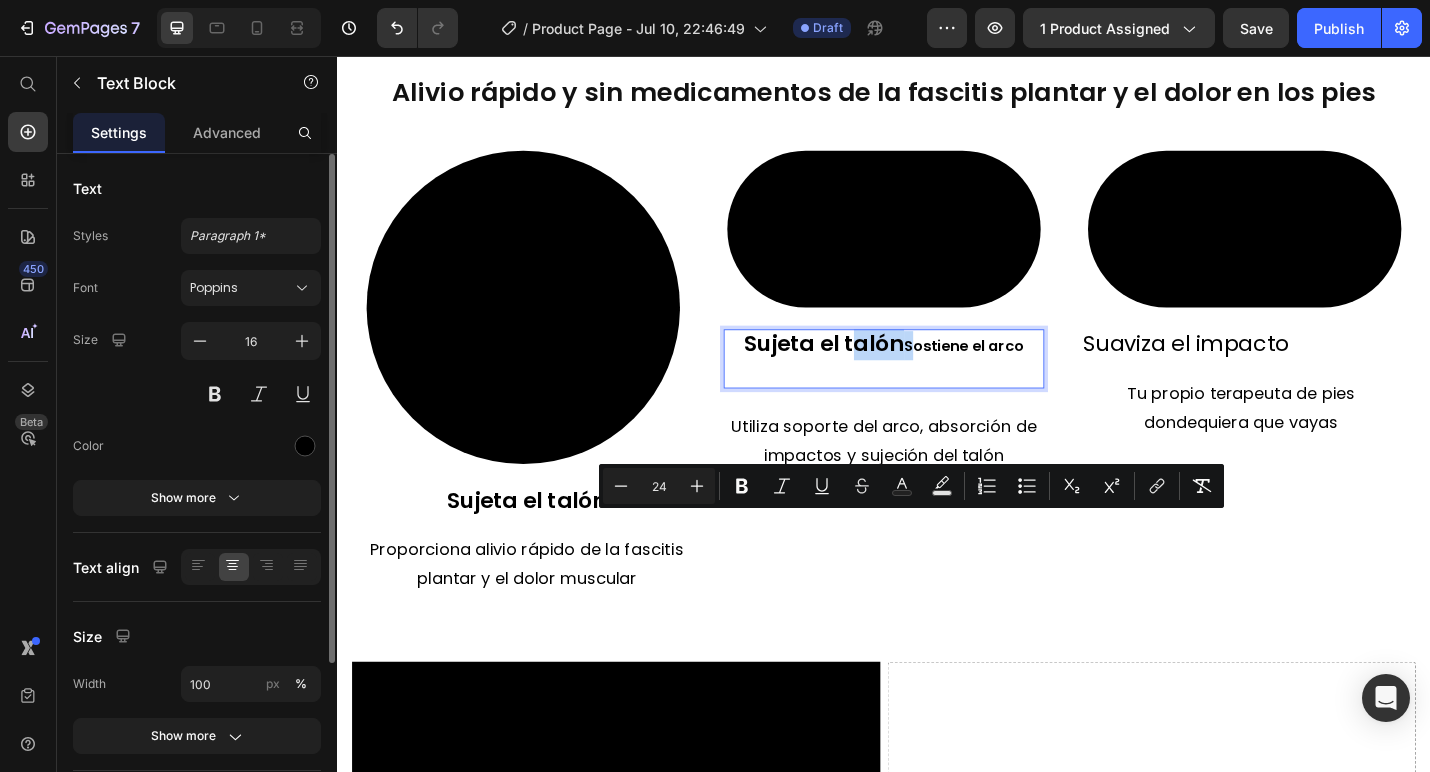 drag, startPoint x: 966, startPoint y: 585, endPoint x: 911, endPoint y: 585, distance: 55 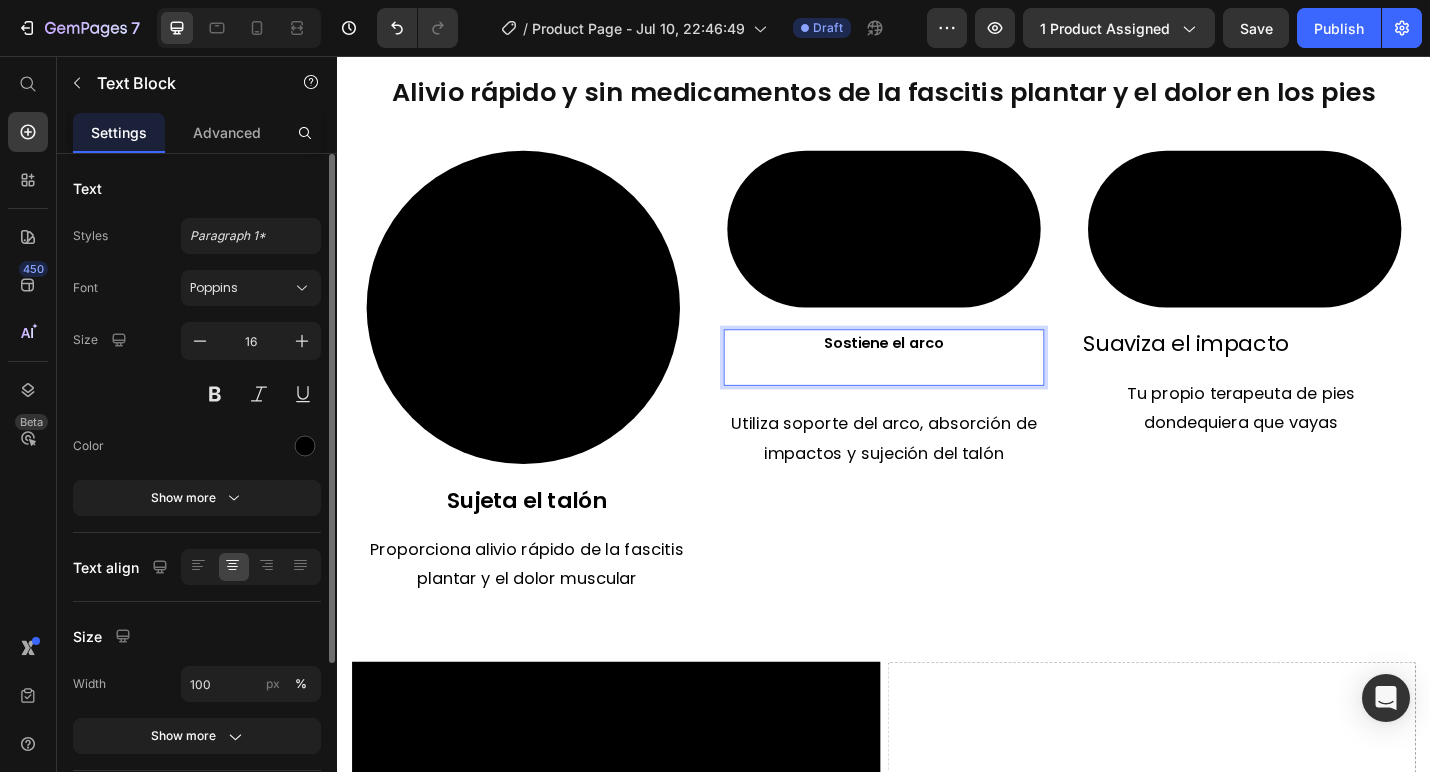 click at bounding box center [937, 401] 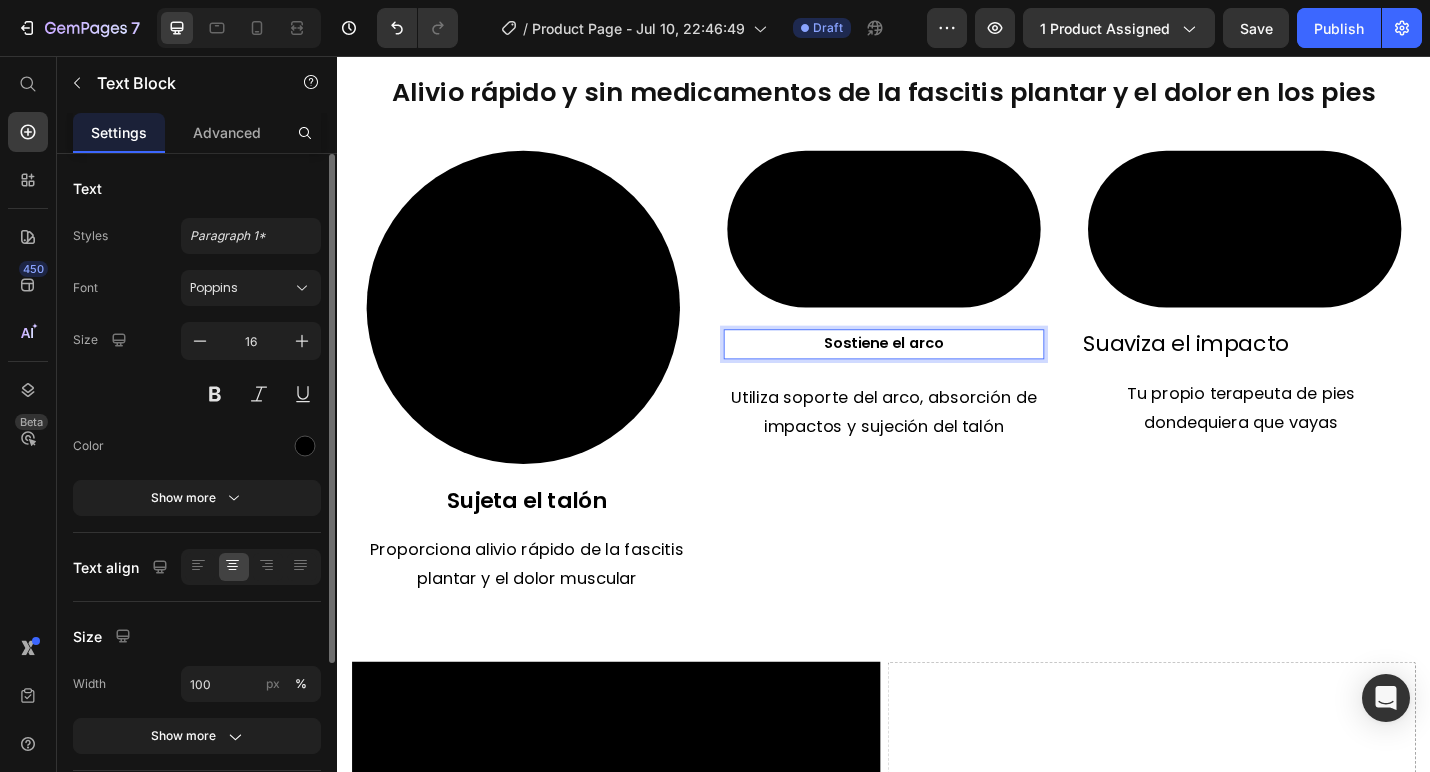 click on "Sostiene el arco" at bounding box center [937, 372] 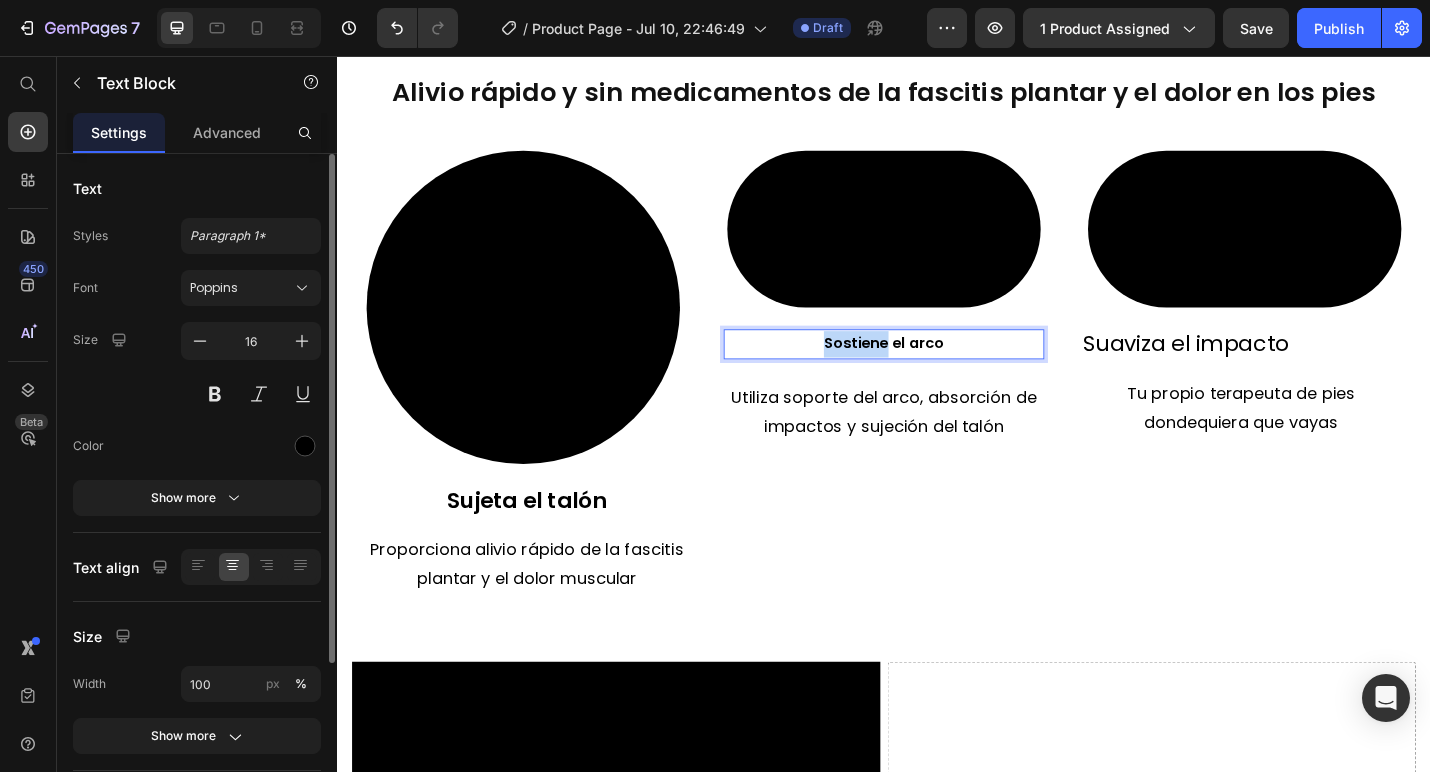 click on "Sostiene el arco" at bounding box center (937, 372) 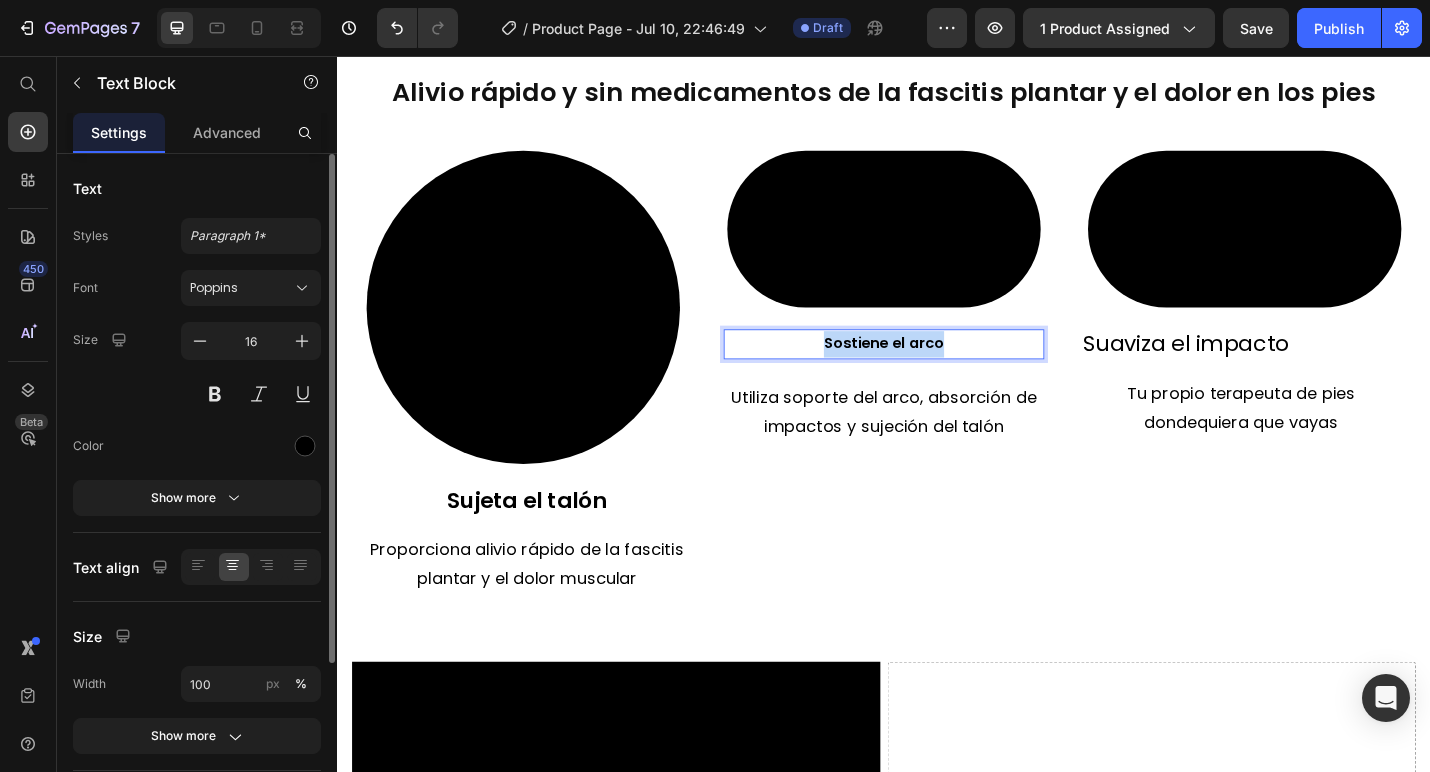 click on "Sostiene el arco" at bounding box center (937, 372) 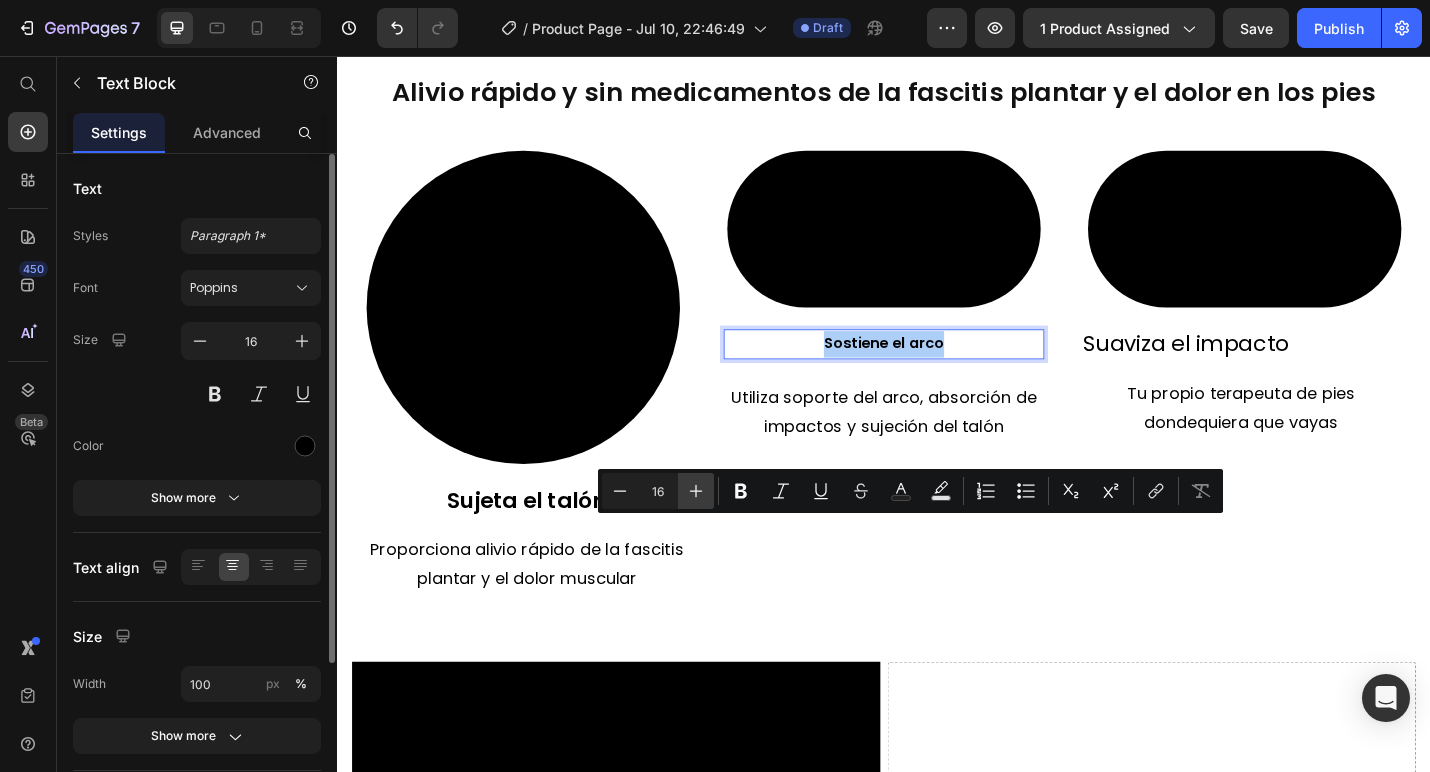 click on "Plus" at bounding box center [696, 491] 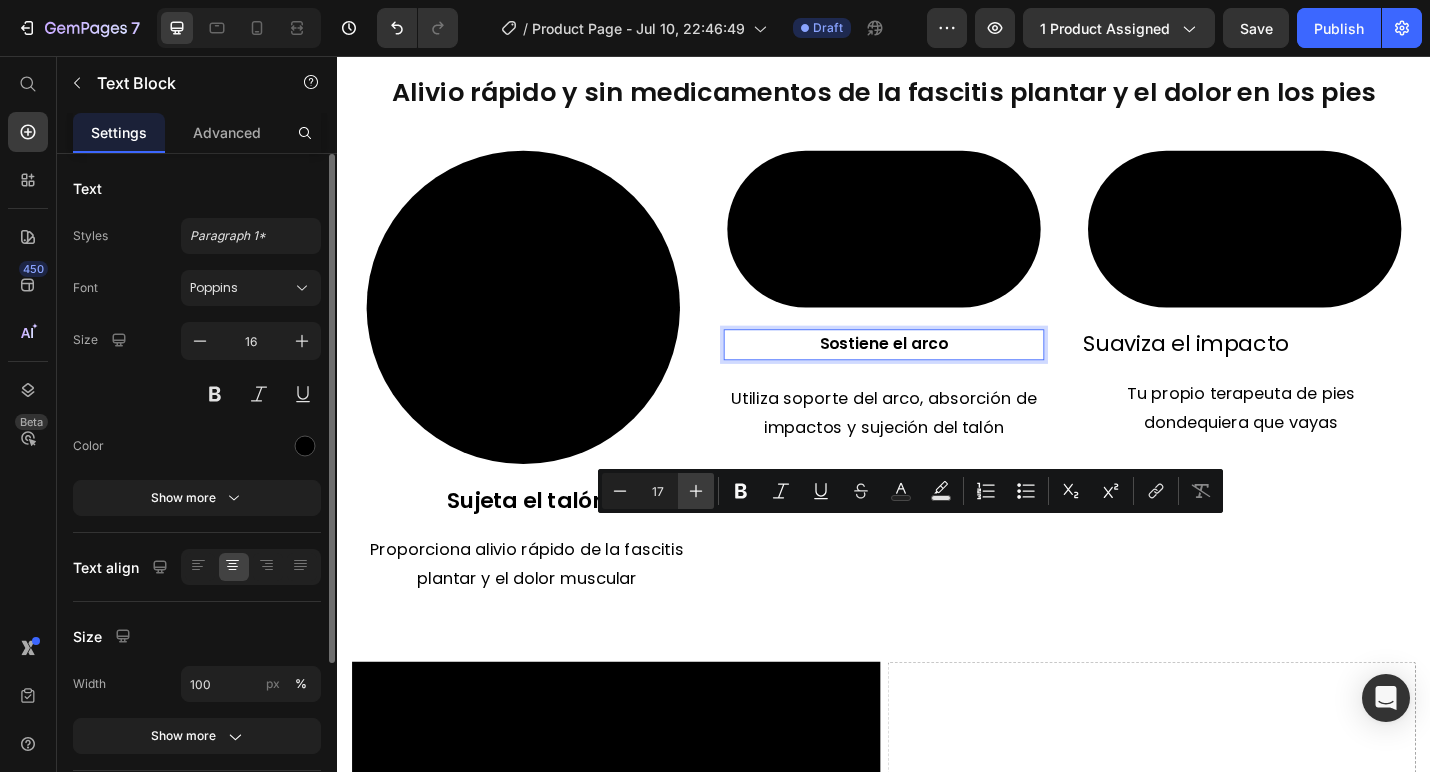 click on "Plus" at bounding box center (696, 491) 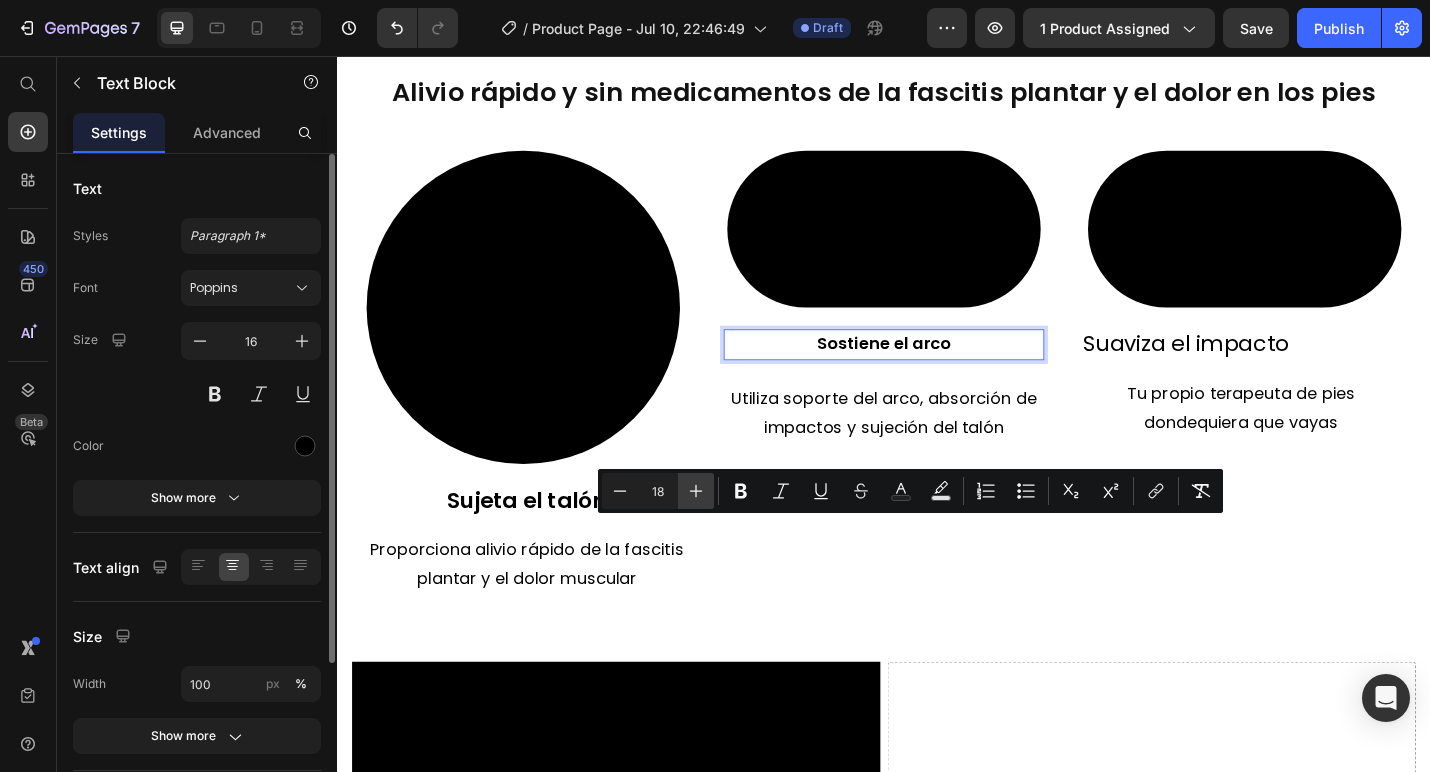 click on "Plus" at bounding box center (696, 491) 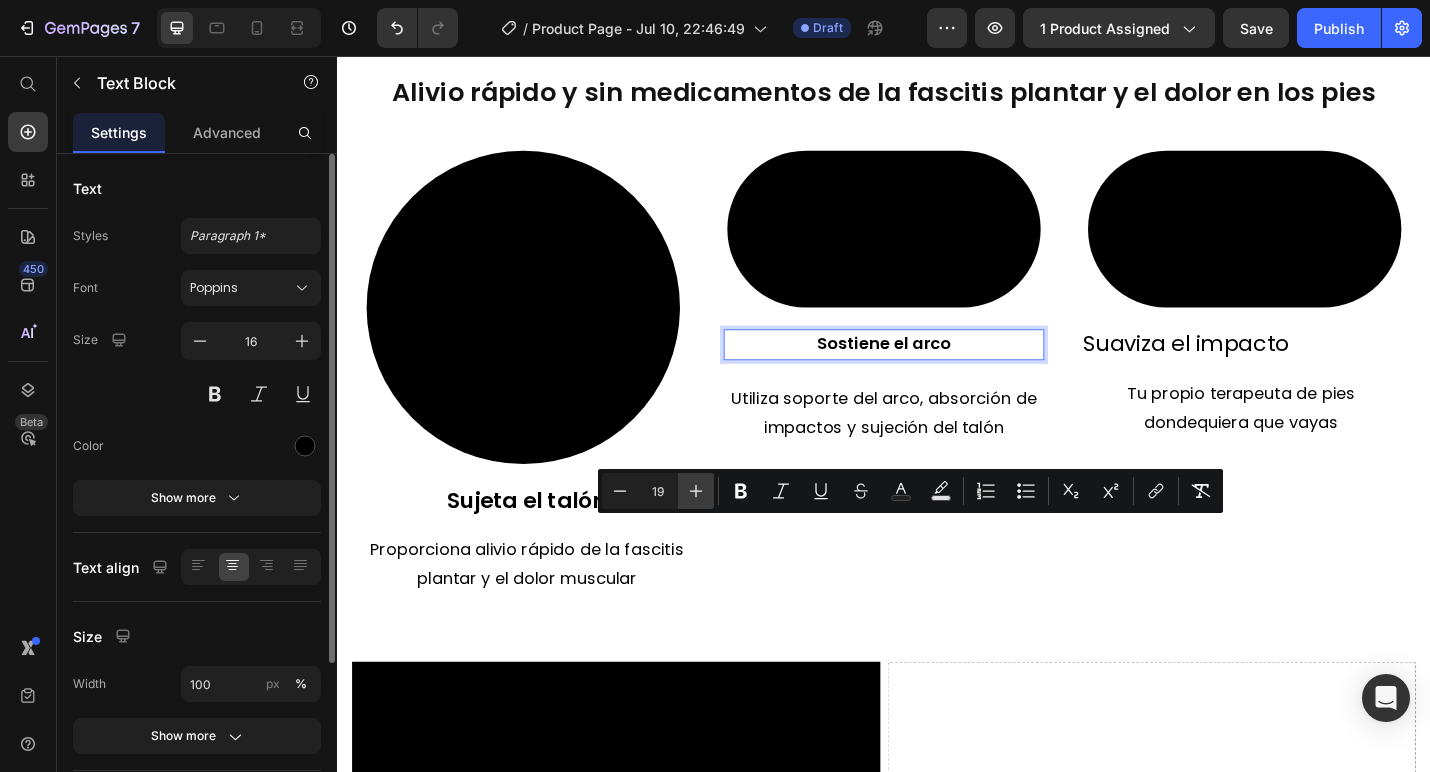 click on "Plus" at bounding box center [696, 491] 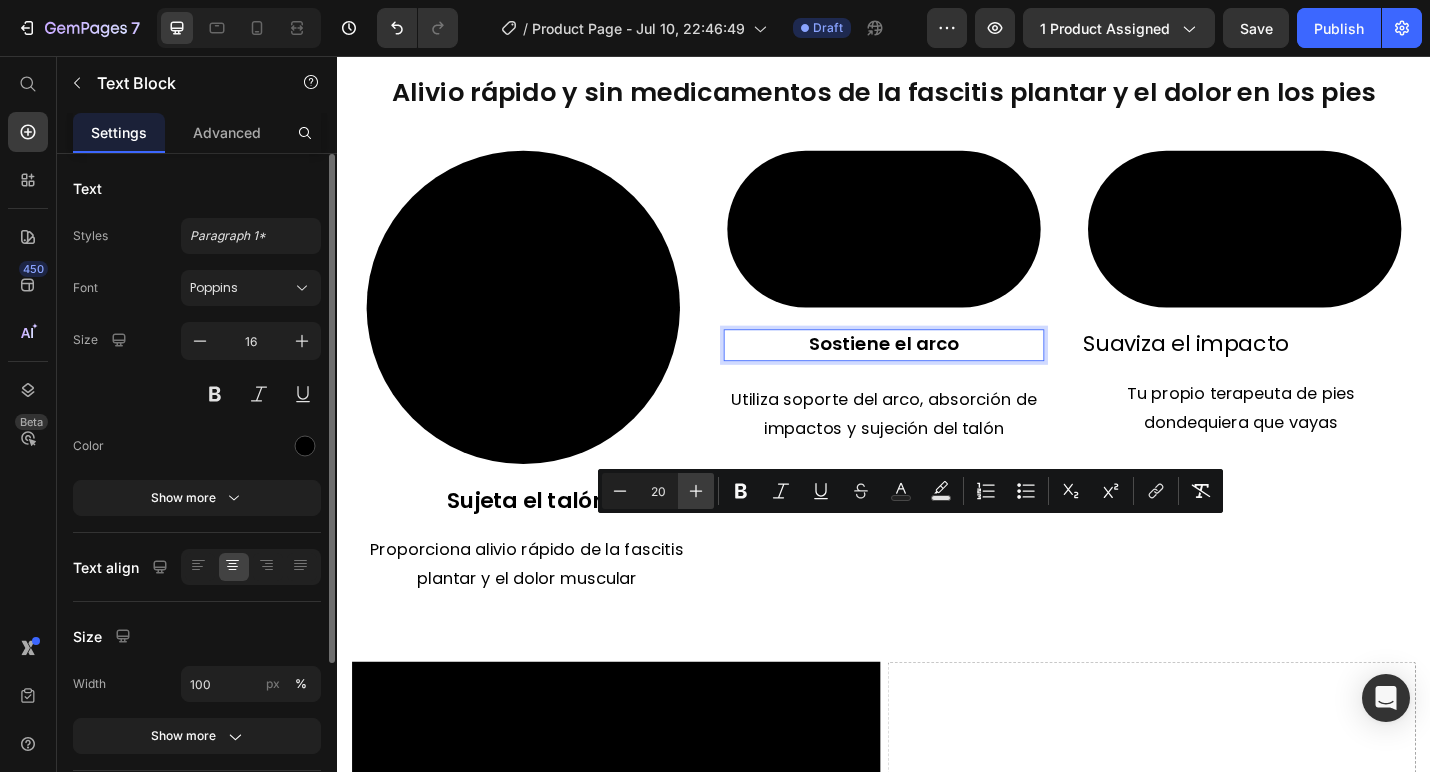 click on "Plus" at bounding box center (696, 491) 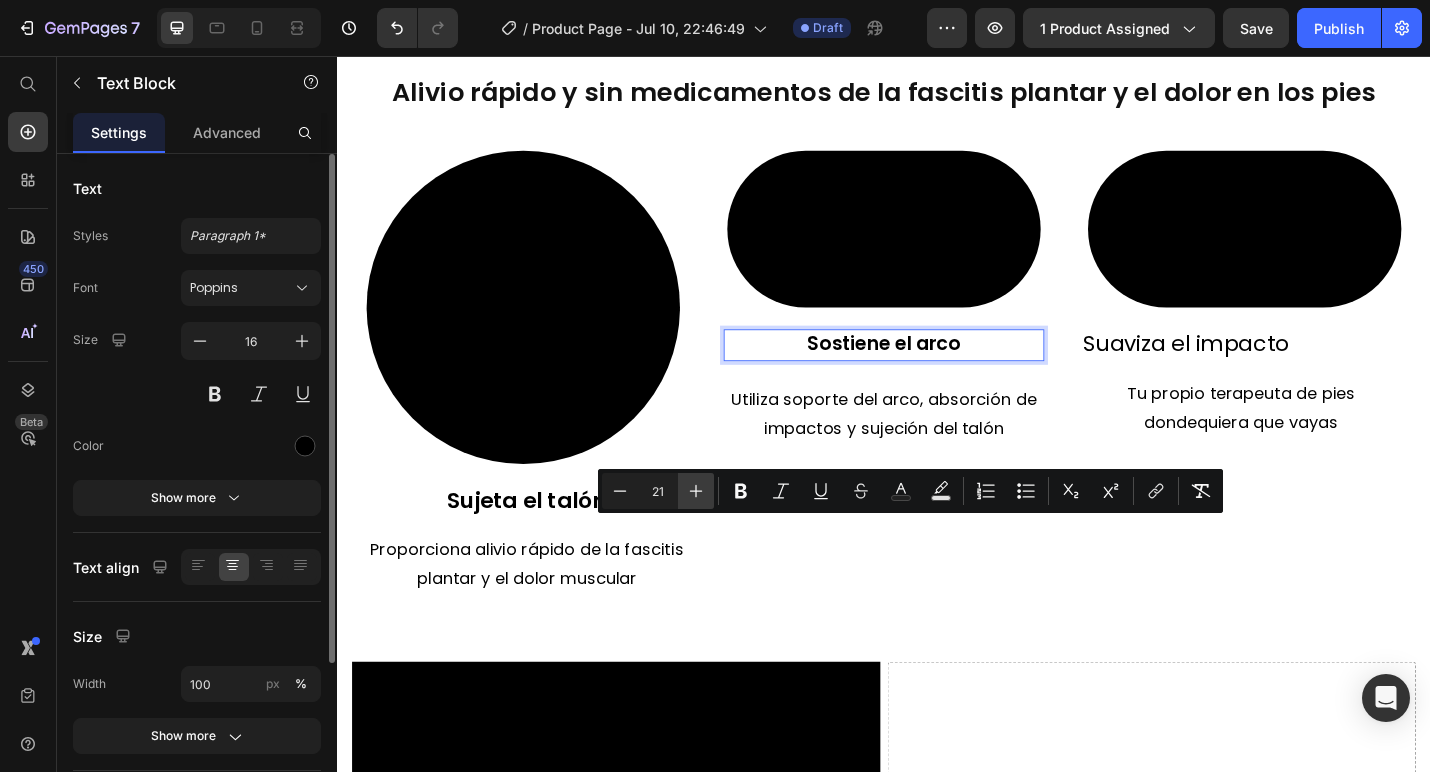 click on "Plus" at bounding box center (696, 491) 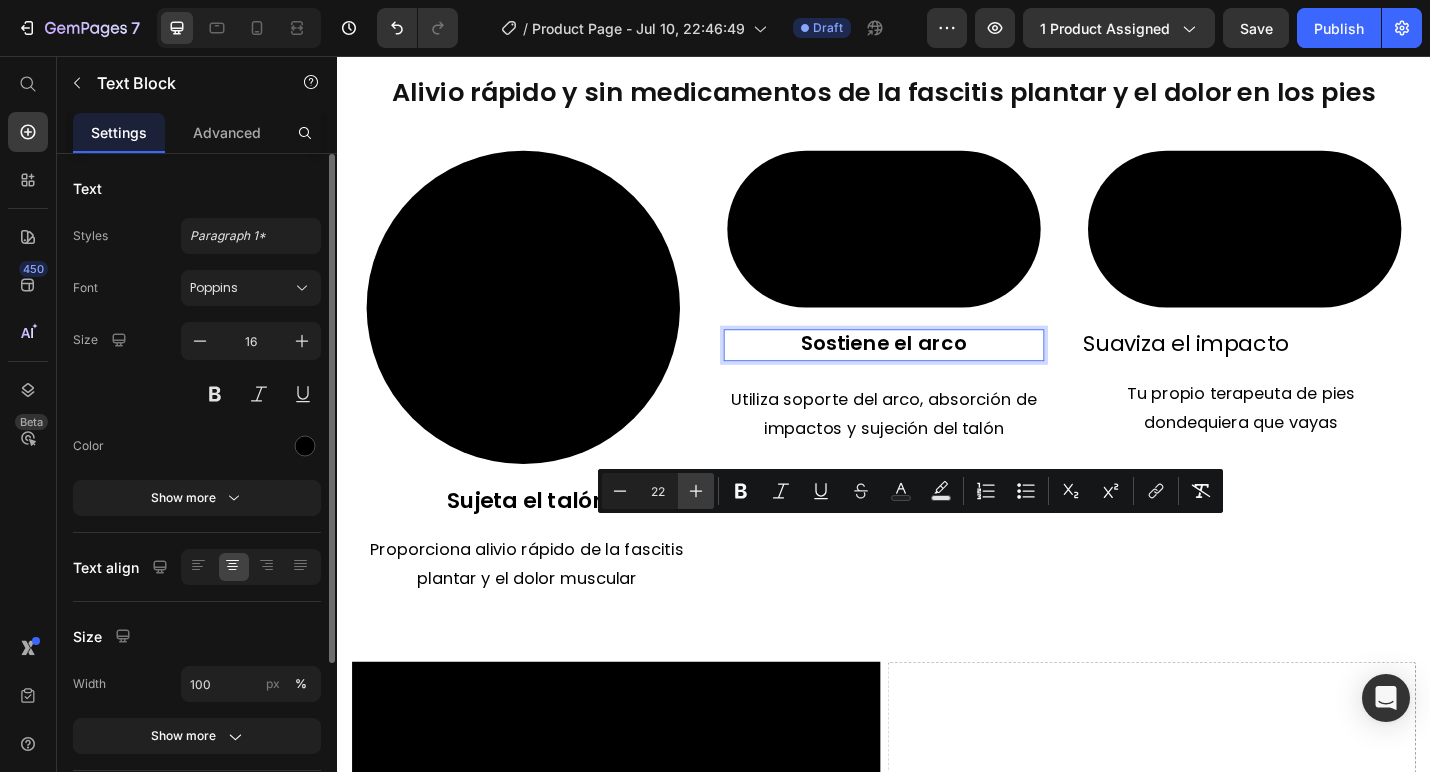 click on "Plus" at bounding box center (696, 491) 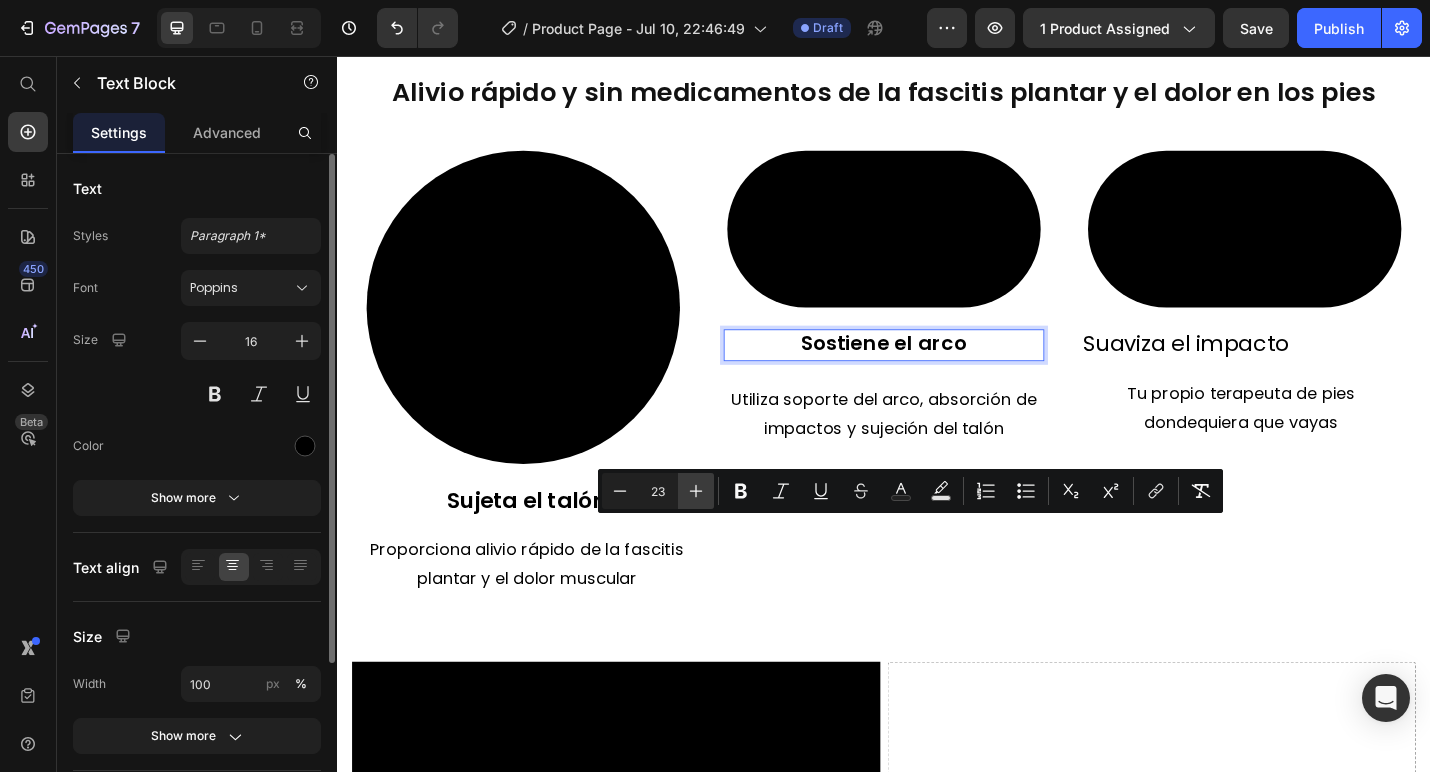 click on "Plus" at bounding box center [696, 491] 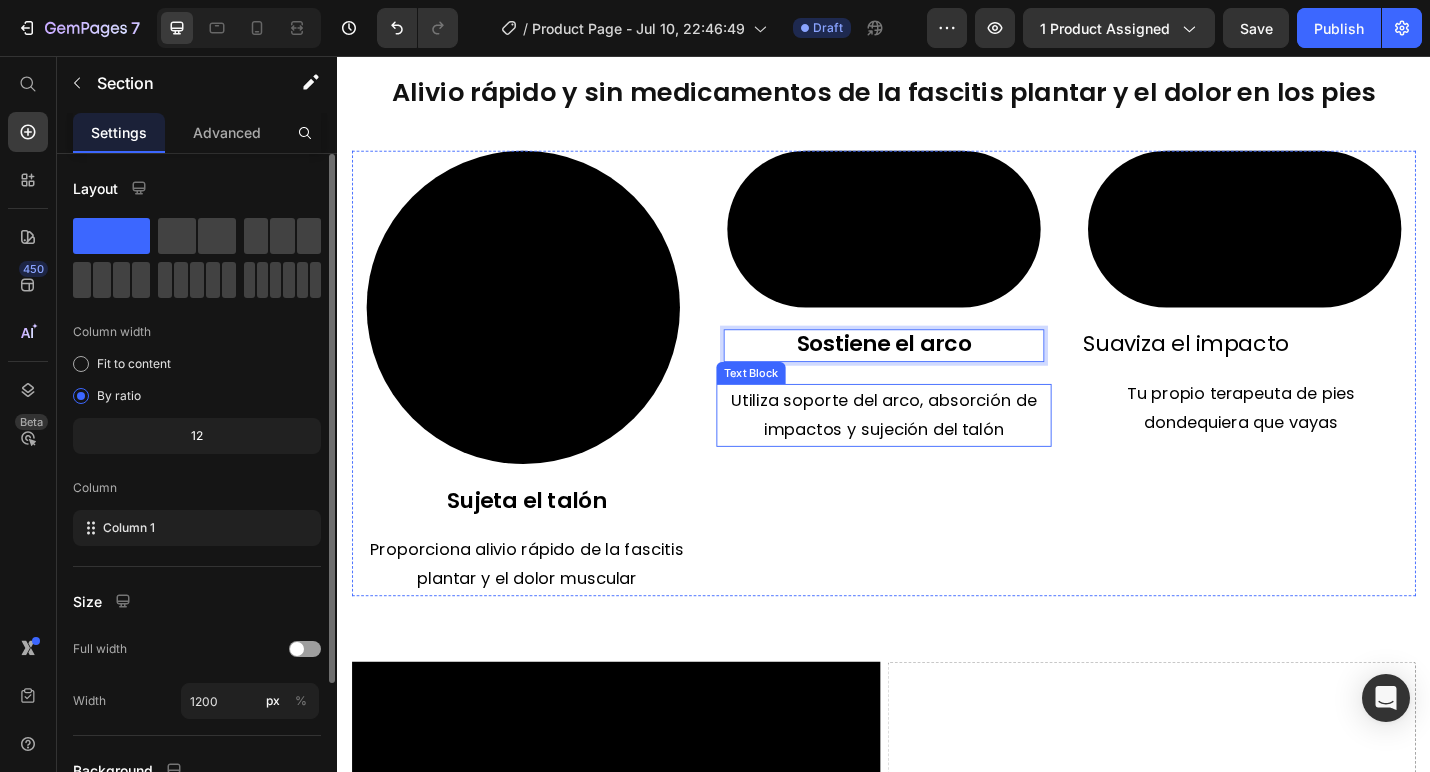 click on "Video
Drop element here Row Section 5" at bounding box center [937, 866] 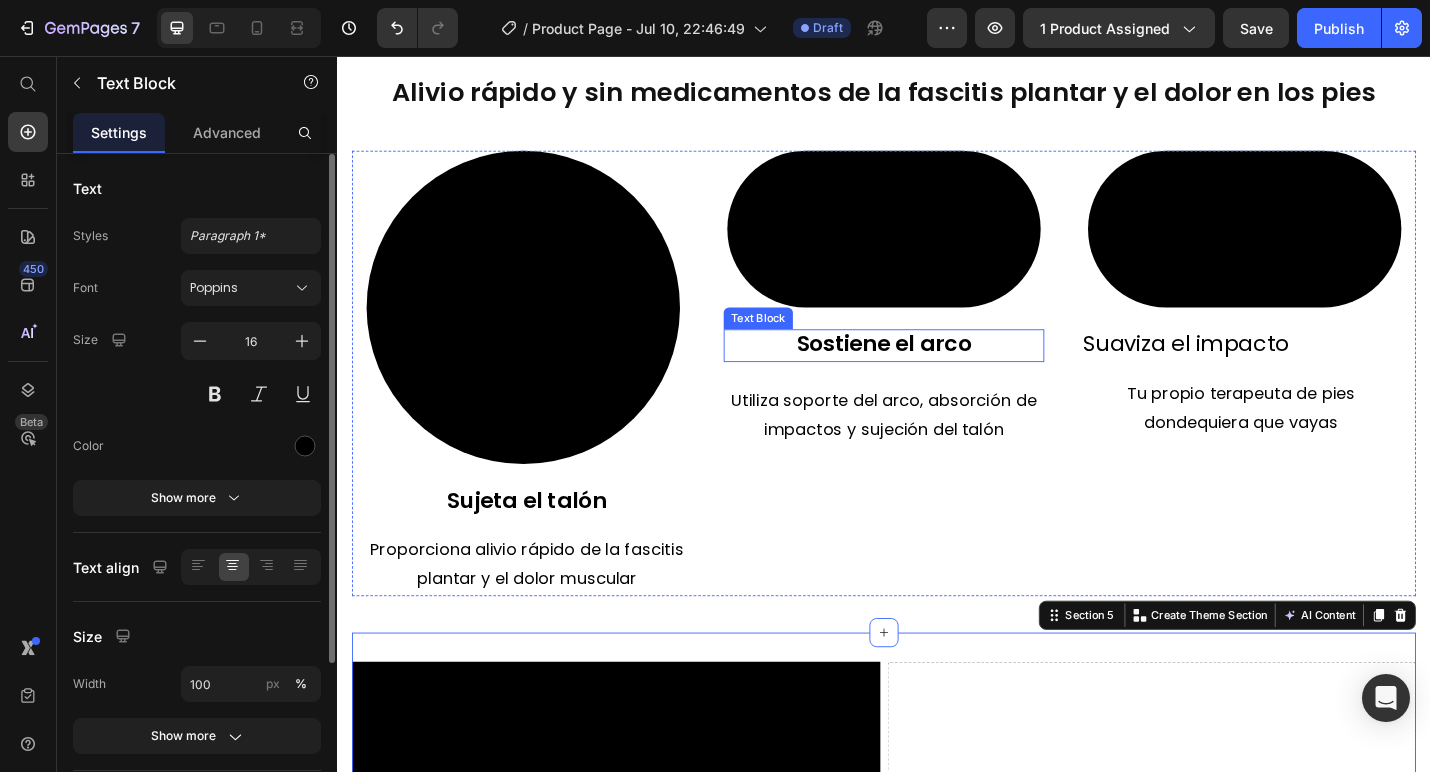 click on "Sostiene el arco" at bounding box center [937, 371] 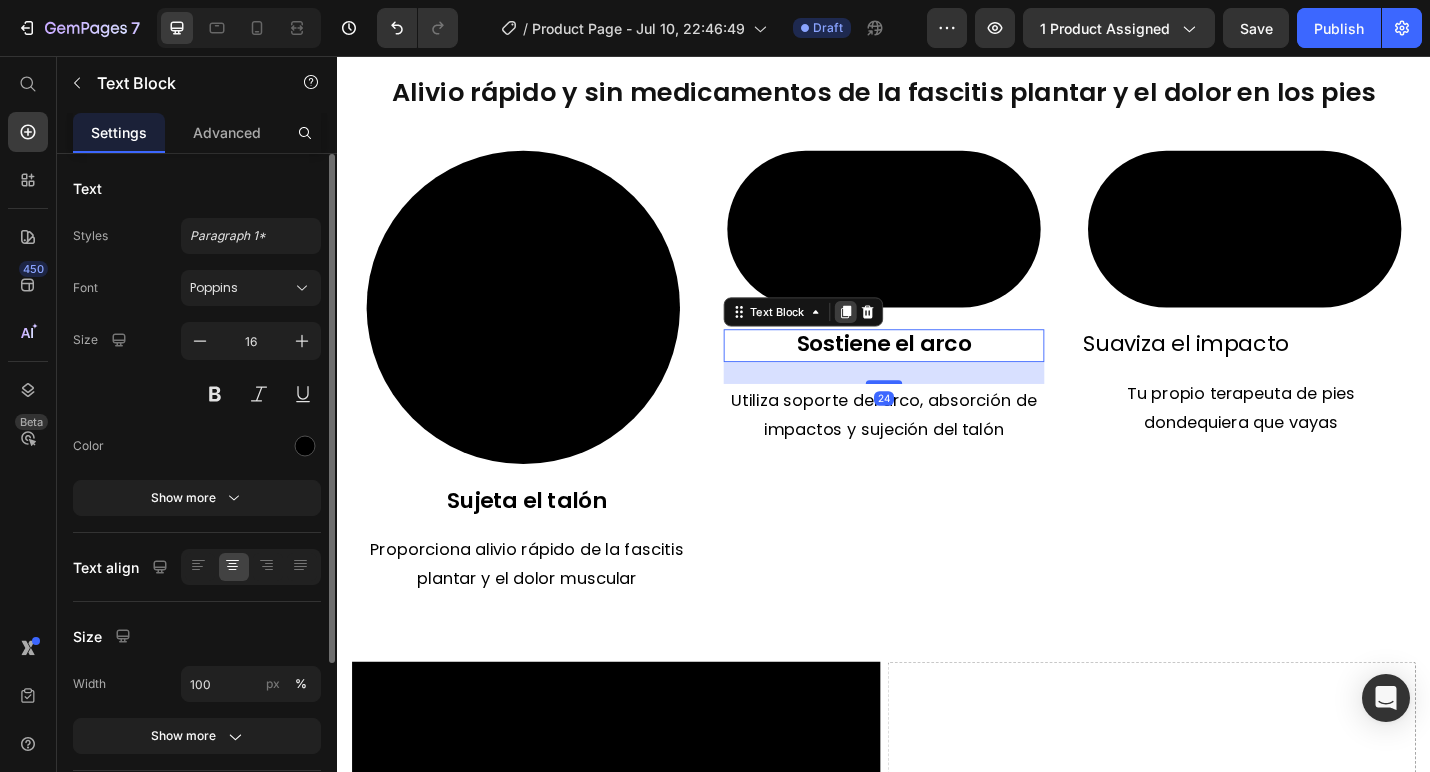 click 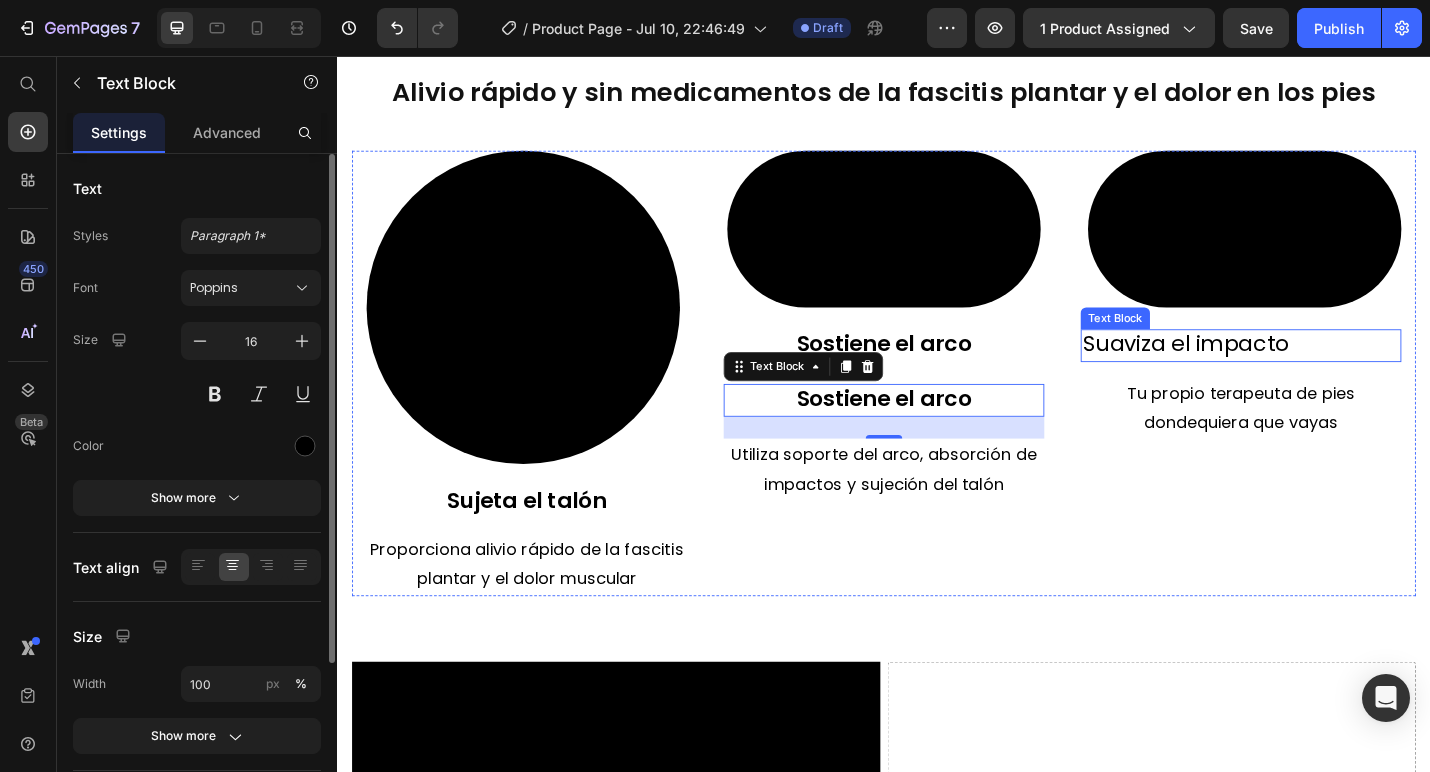 click on "Suaviza el impacto" at bounding box center (1268, 371) 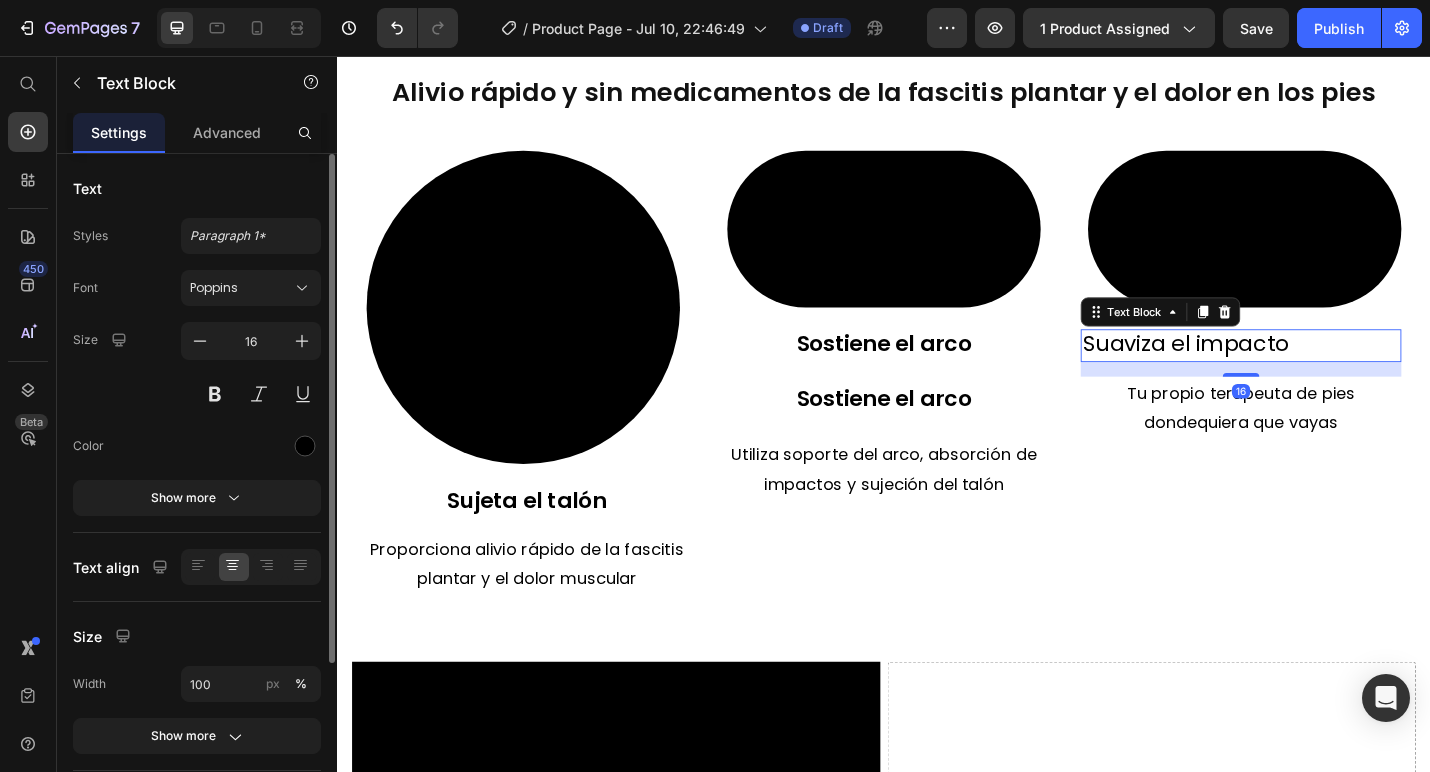 click 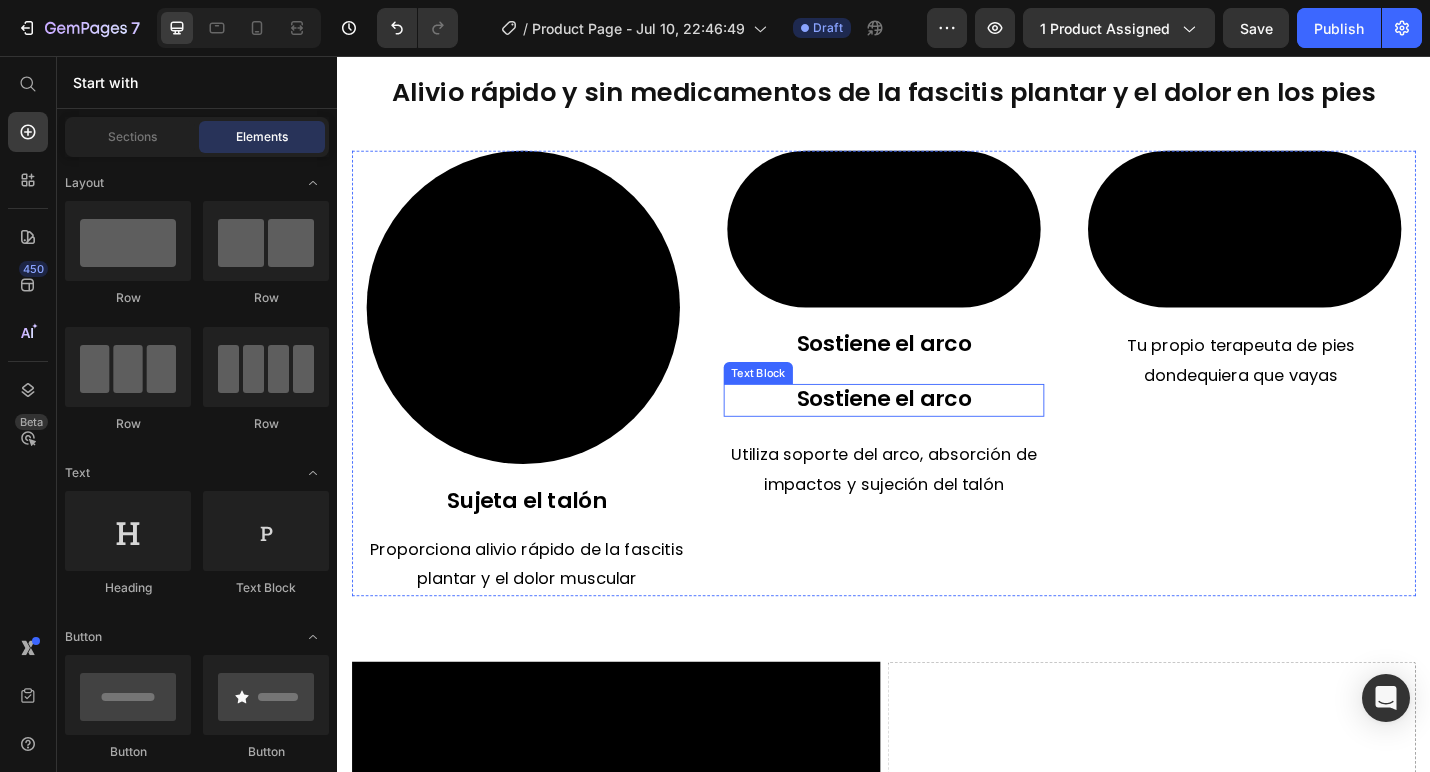 click on "Sostiene el arco" at bounding box center (937, 431) 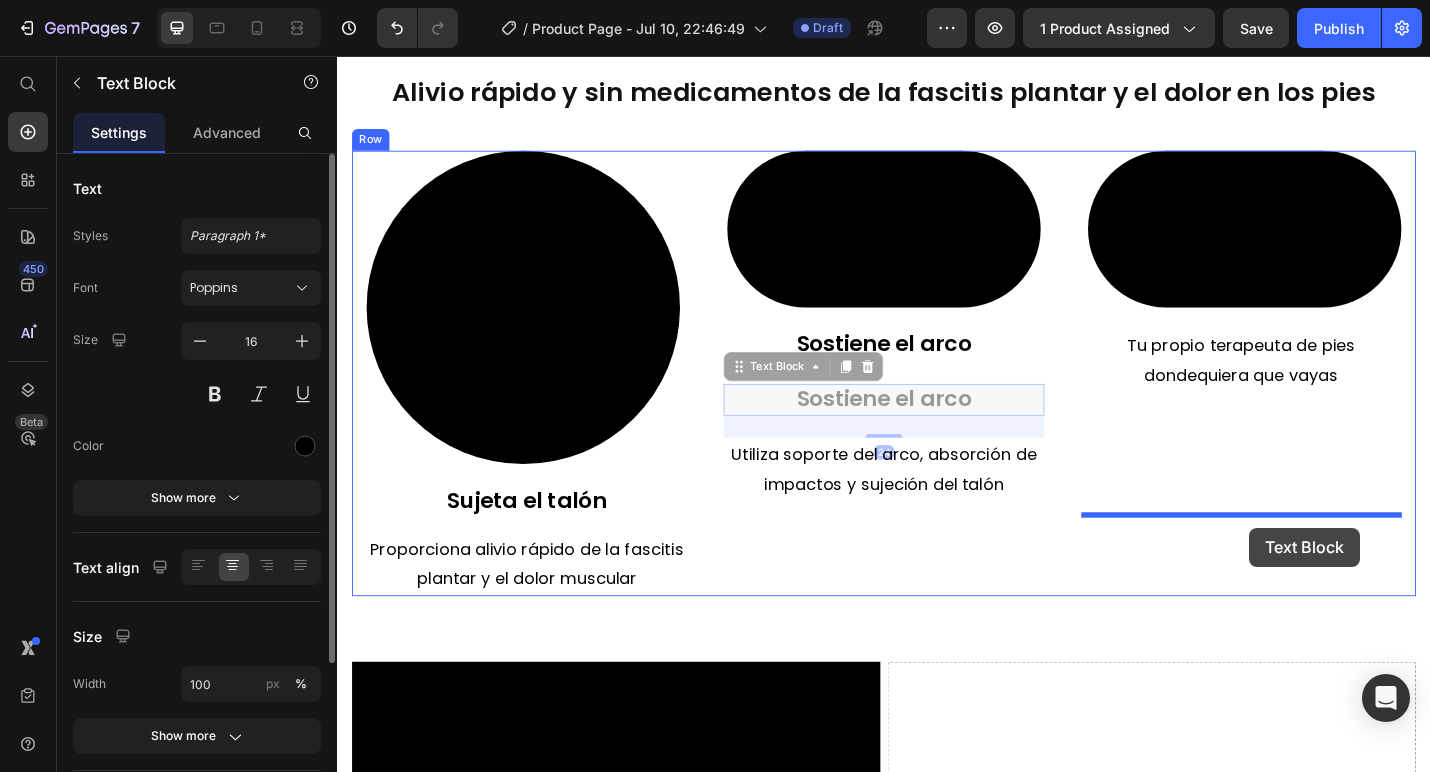 drag, startPoint x: 776, startPoint y: 605, endPoint x: 1338, endPoint y: 567, distance: 563.2832 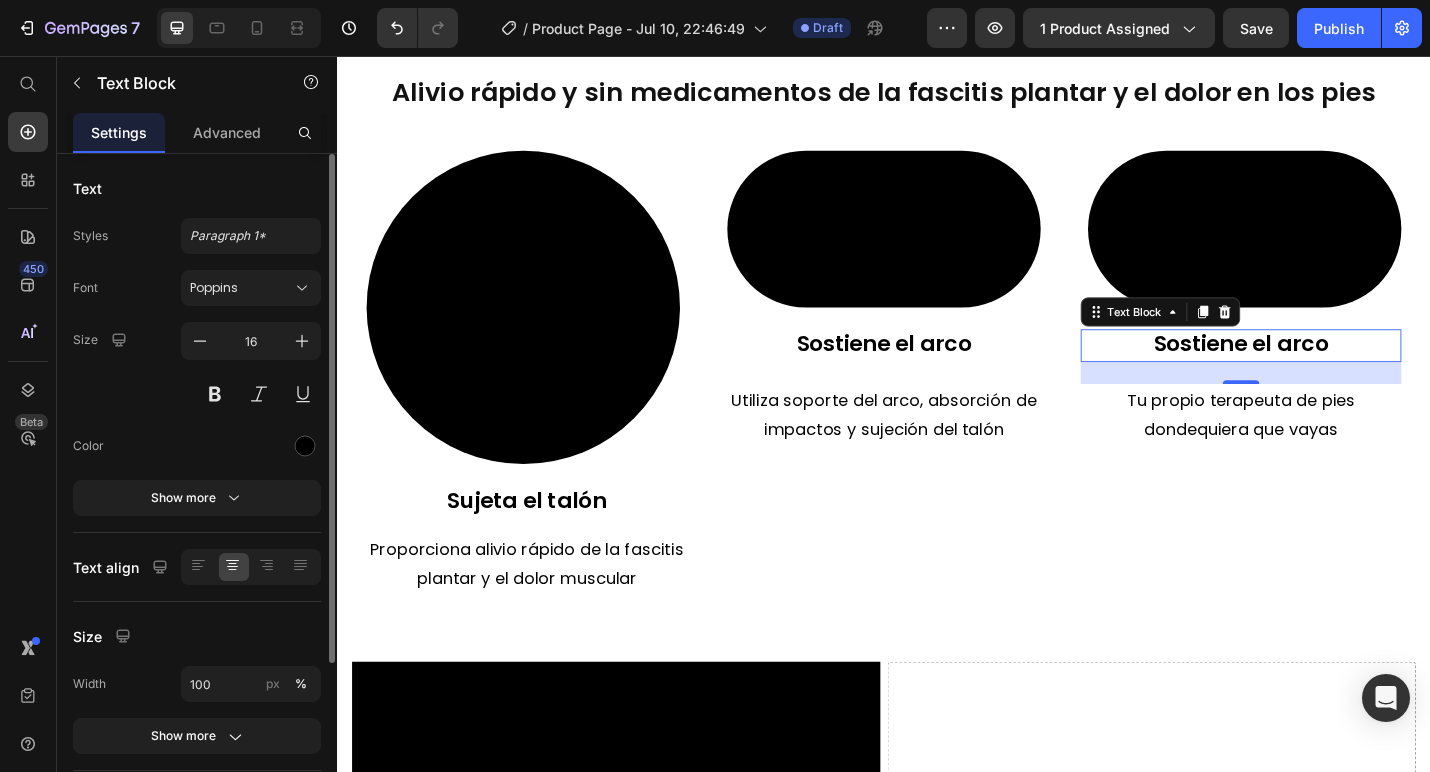 click on "Sostiene el arco" at bounding box center [1329, 371] 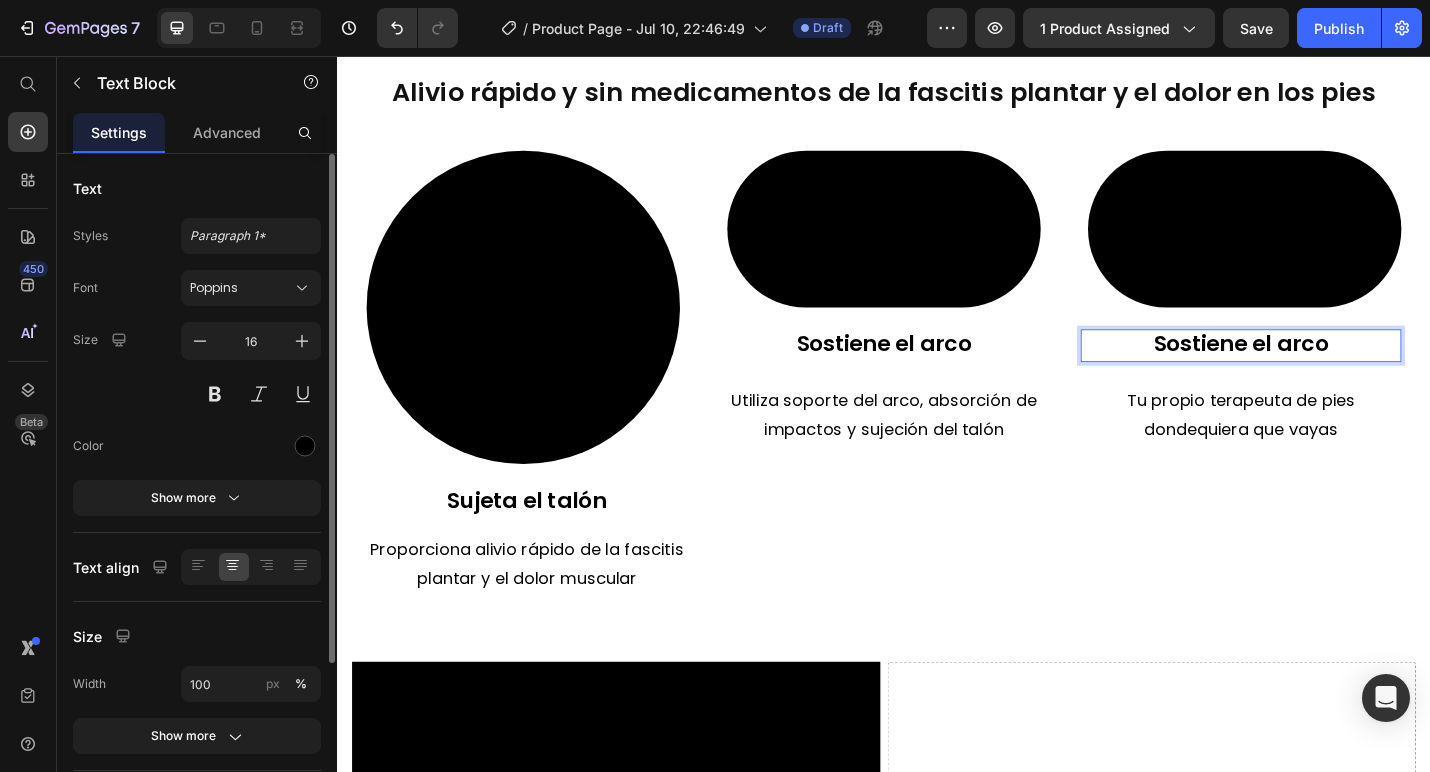 click on "Sostiene el arco" at bounding box center (1329, 374) 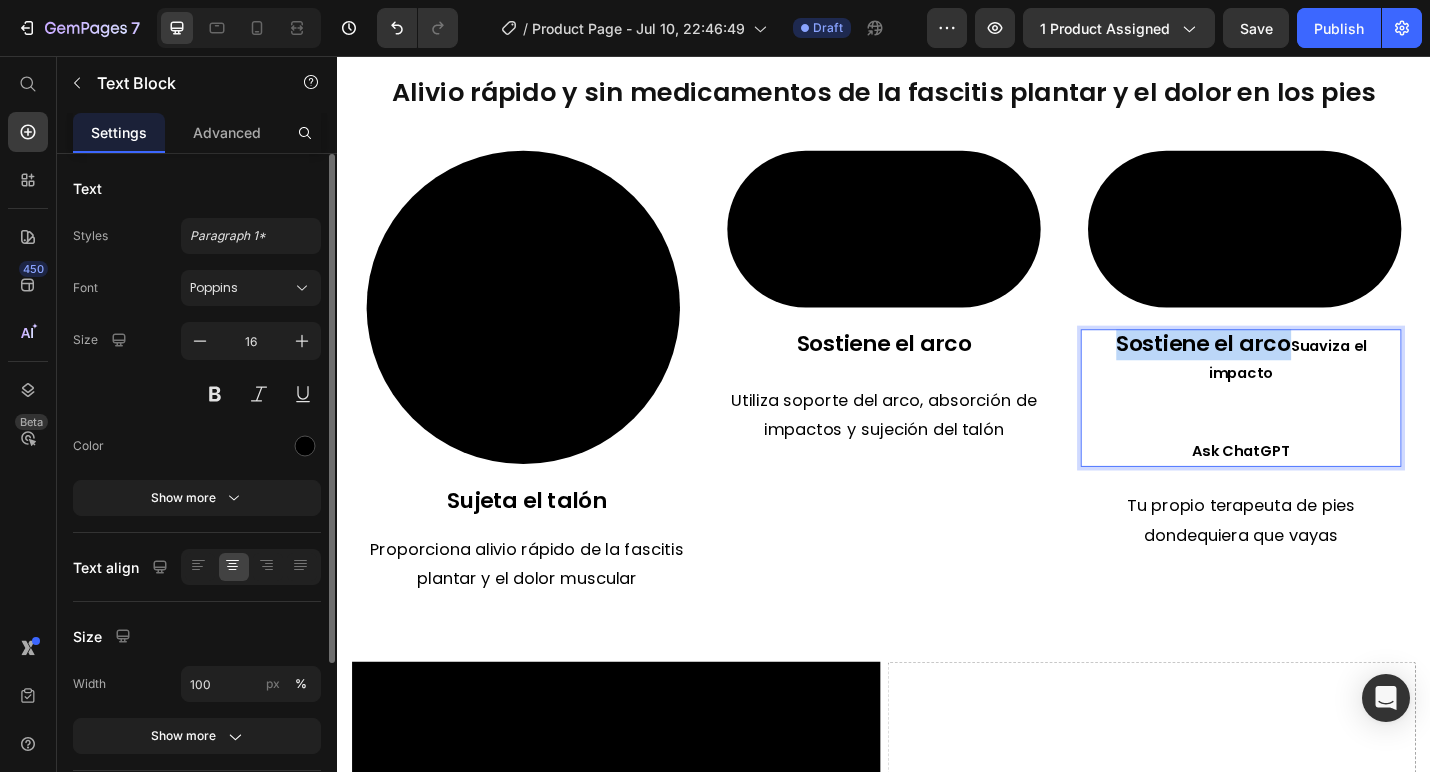 drag, startPoint x: 1350, startPoint y: 584, endPoint x: 1160, endPoint y: 583, distance: 190.00262 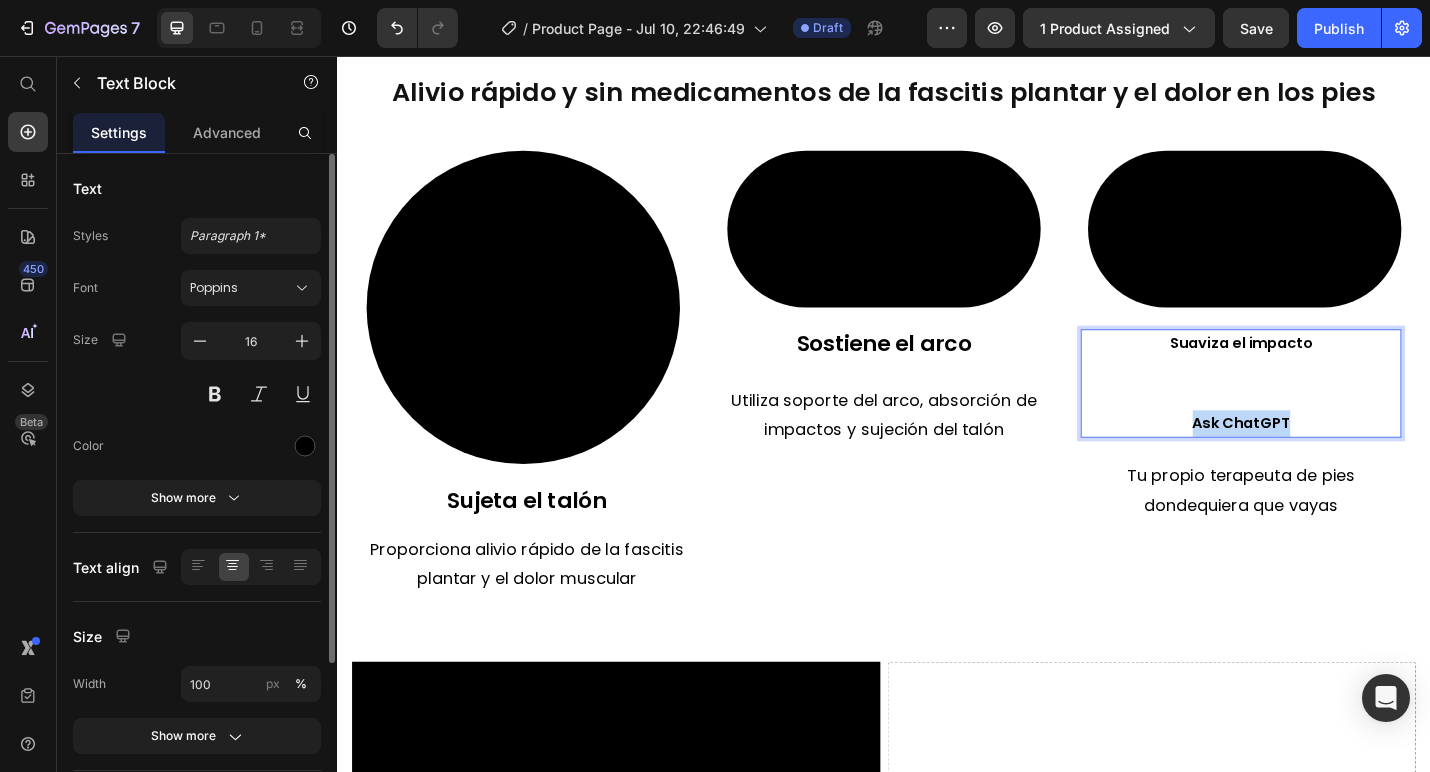 drag, startPoint x: 1401, startPoint y: 673, endPoint x: 1270, endPoint y: 672, distance: 131.00381 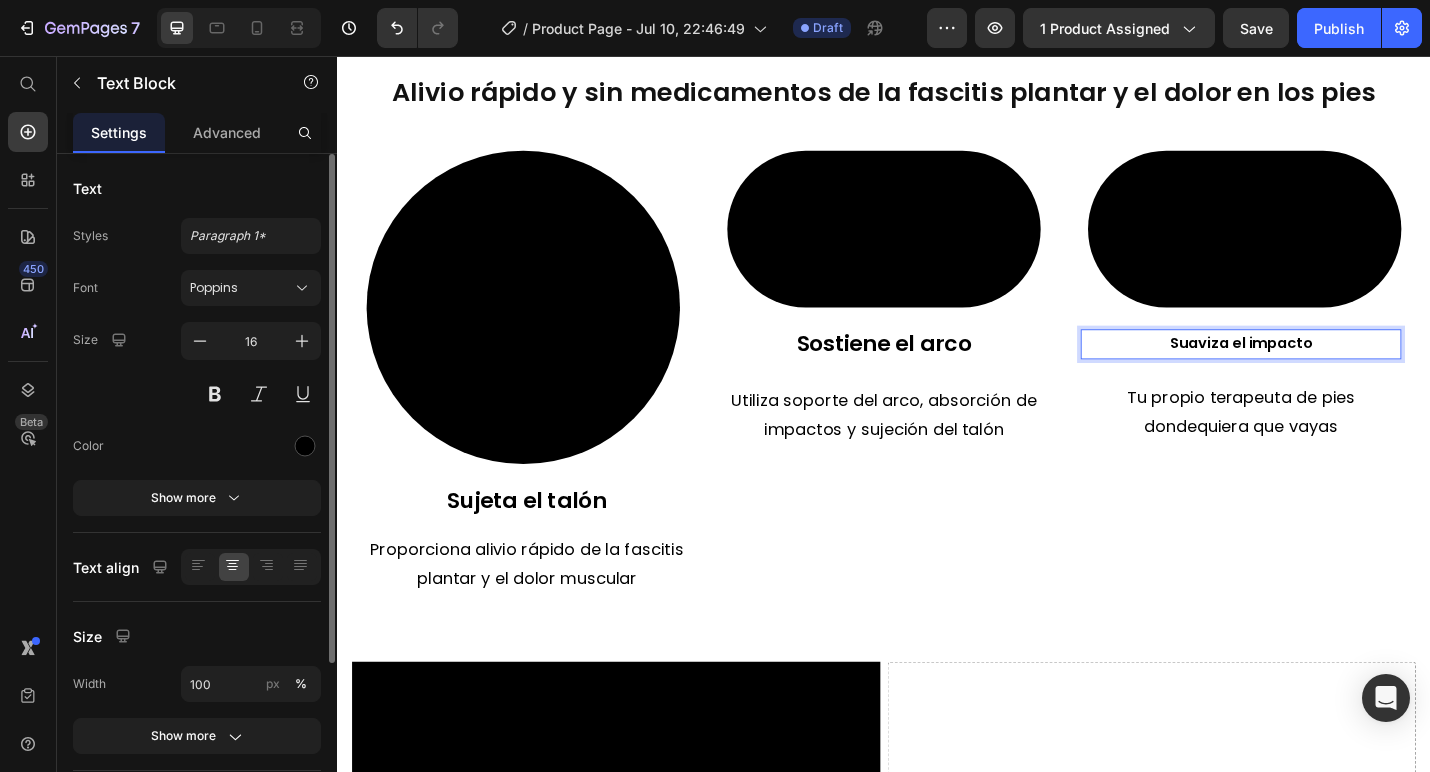 click on "Suaviza el impacto" at bounding box center (1329, 372) 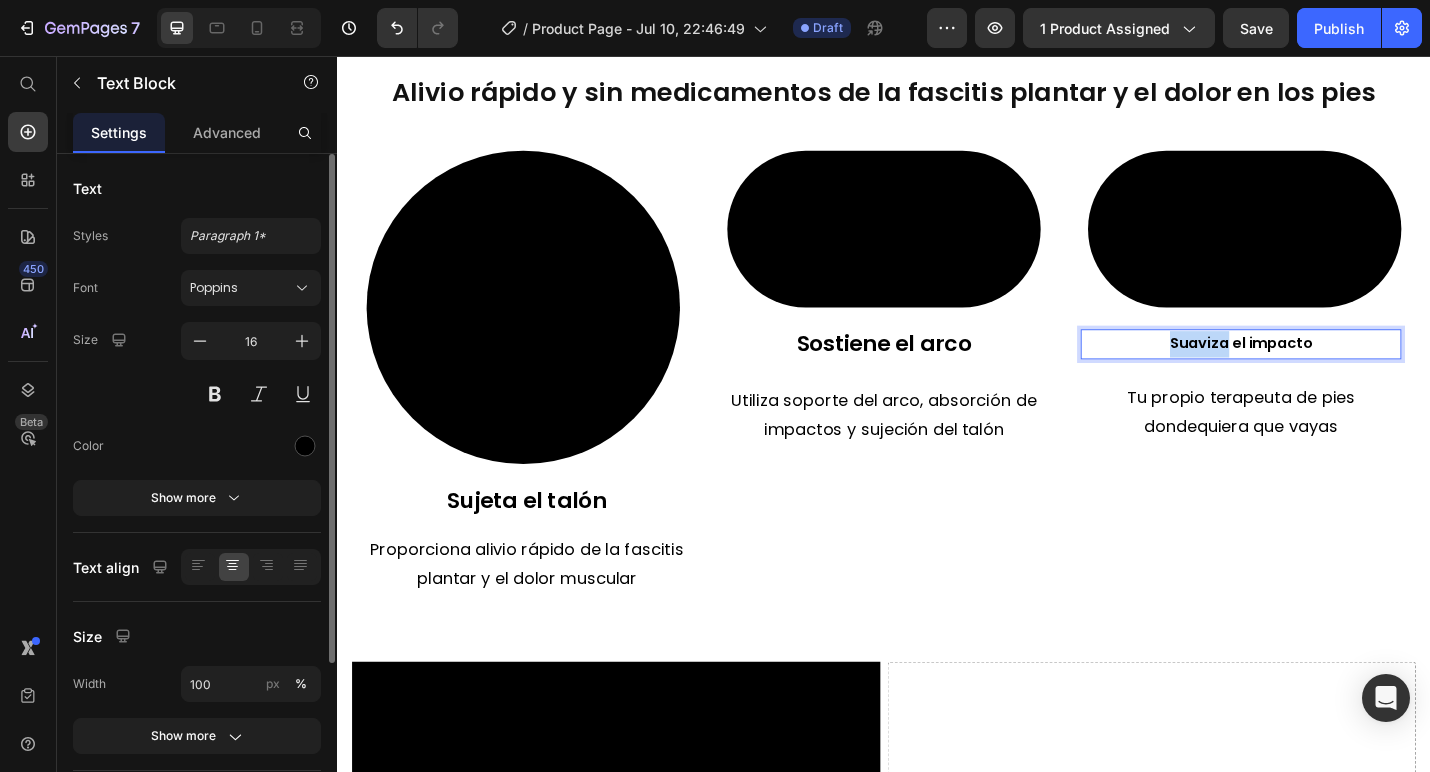 click on "Suaviza el impacto" at bounding box center (1329, 372) 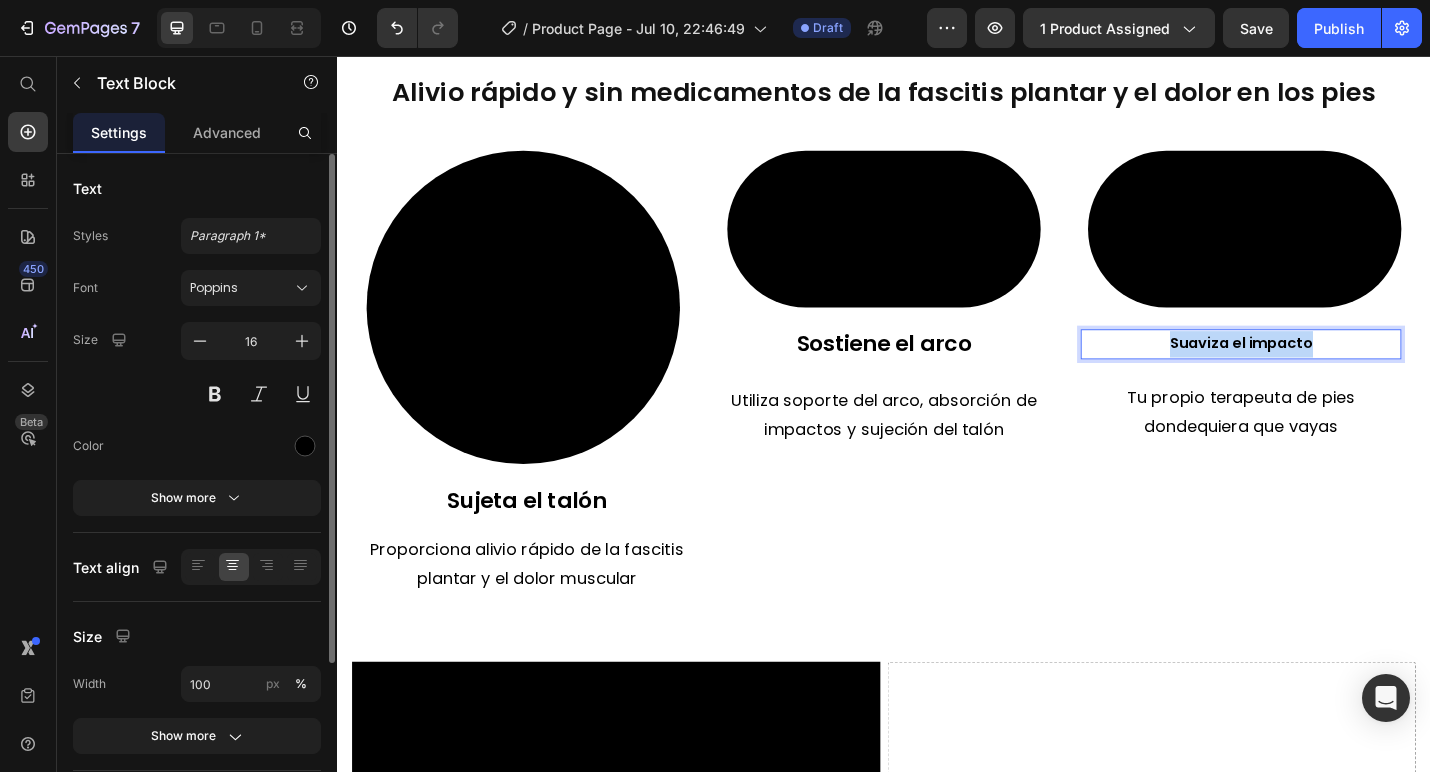 click on "Suaviza el impacto" at bounding box center (1329, 372) 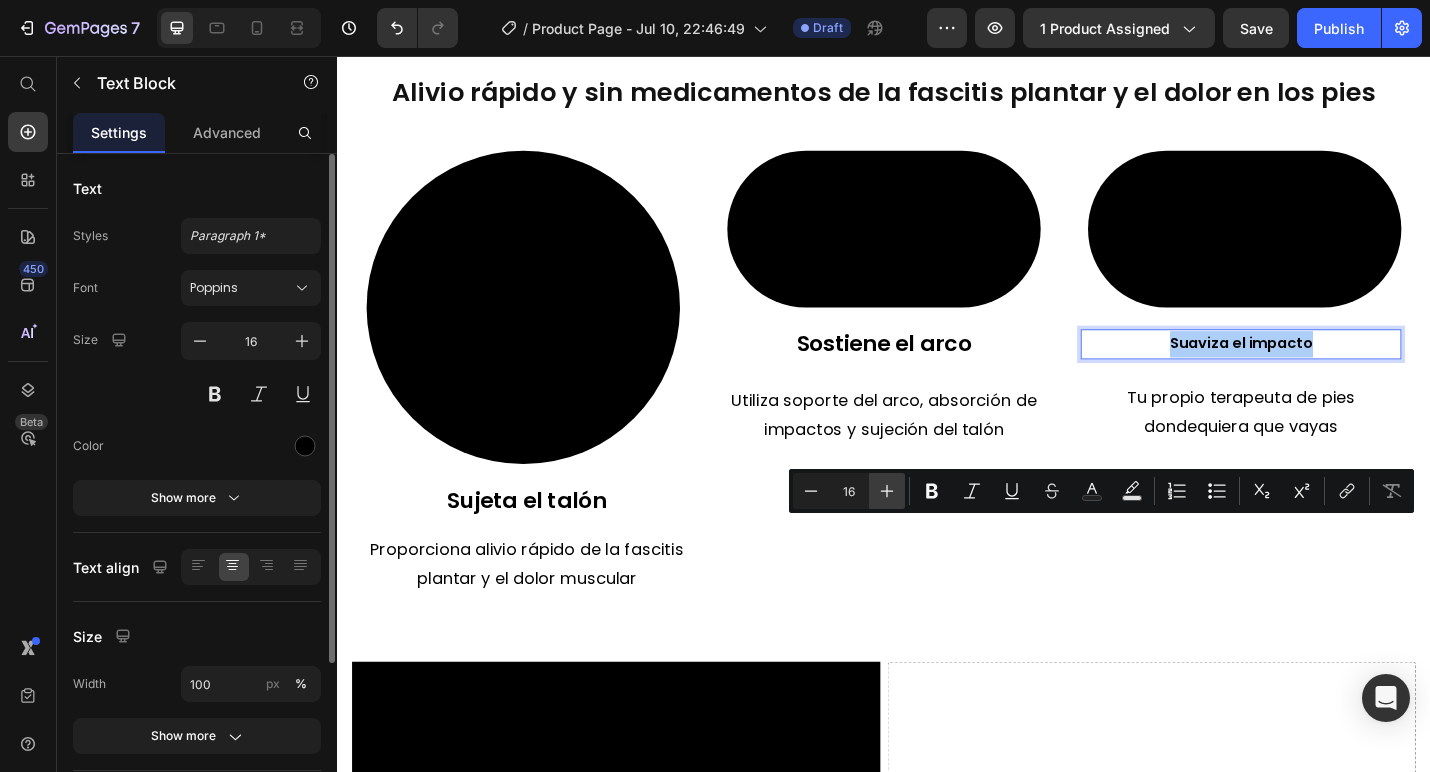 click 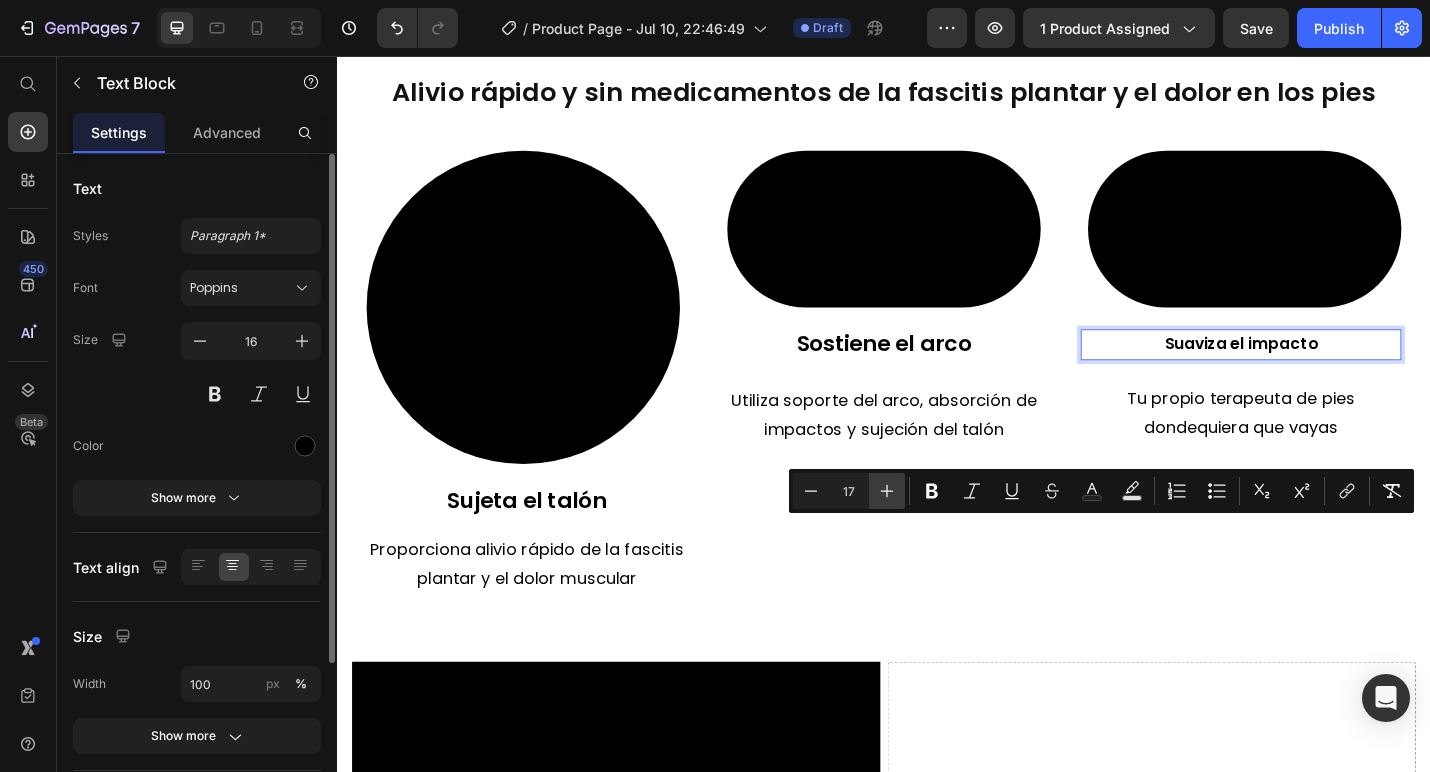click 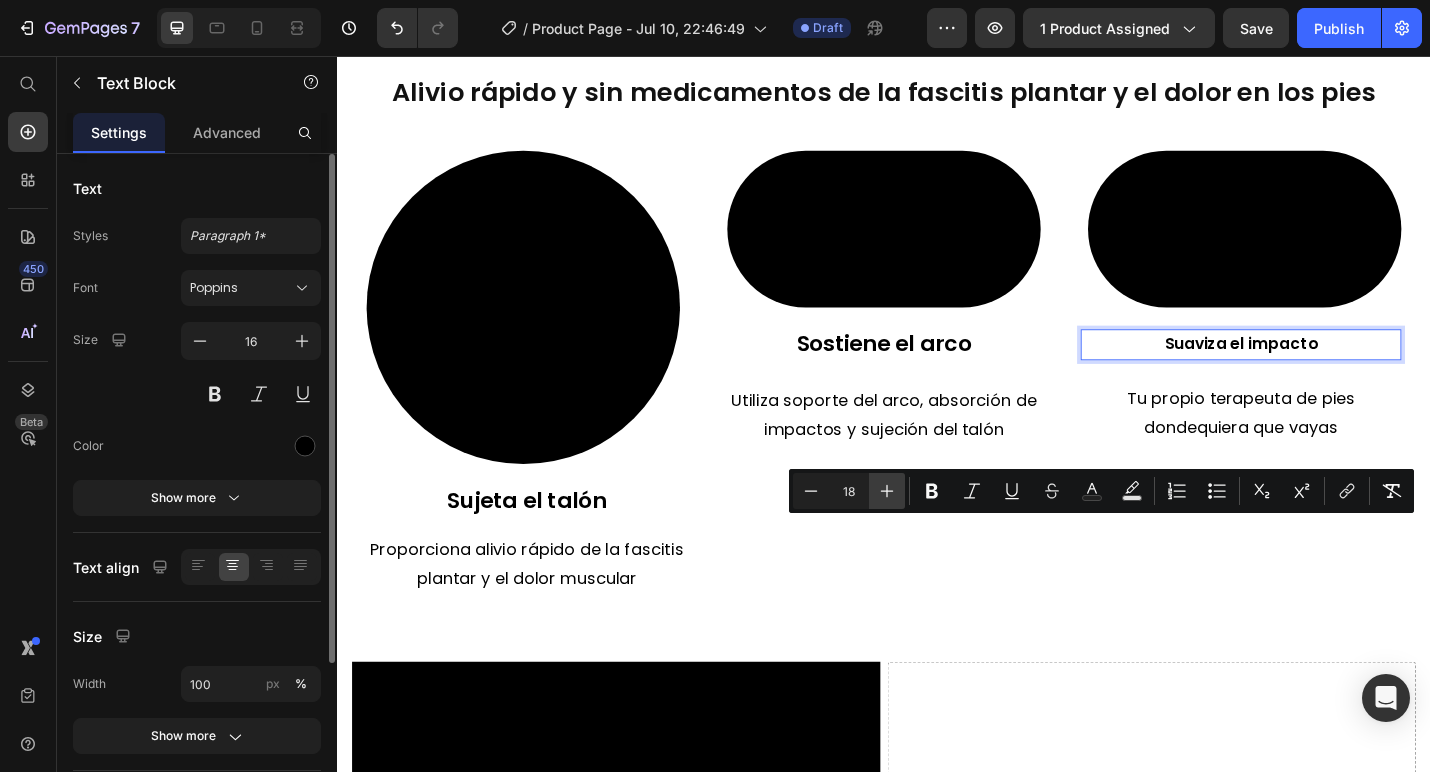 click 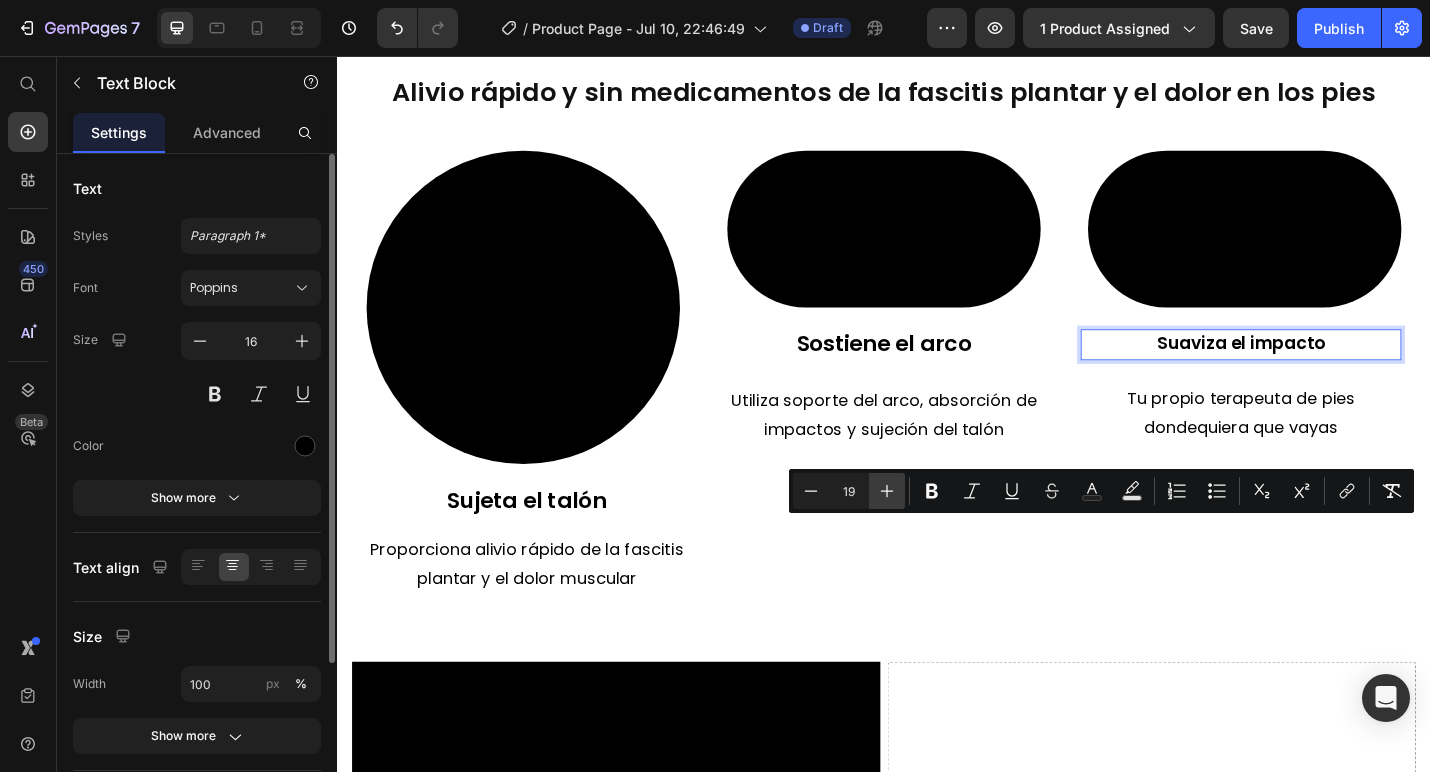 click 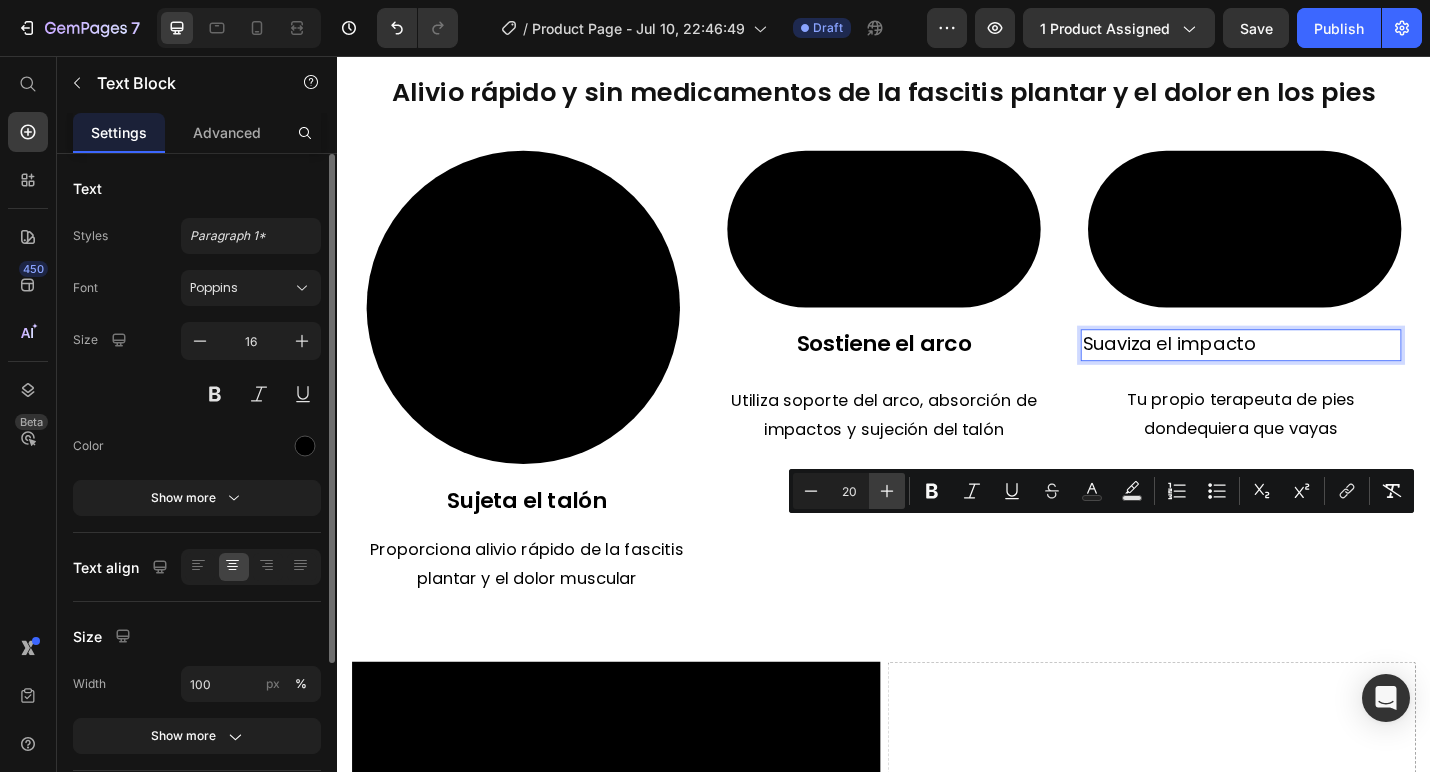 click 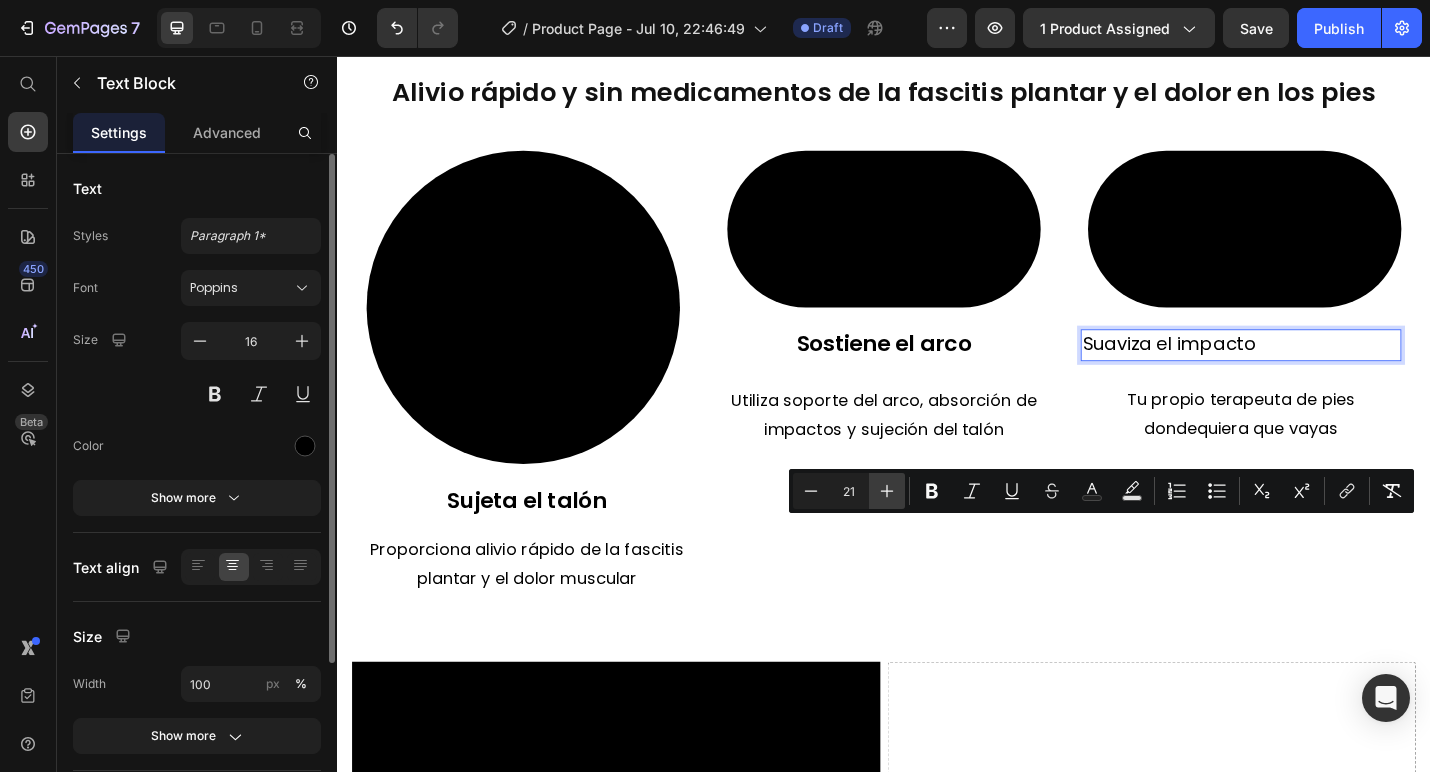 click 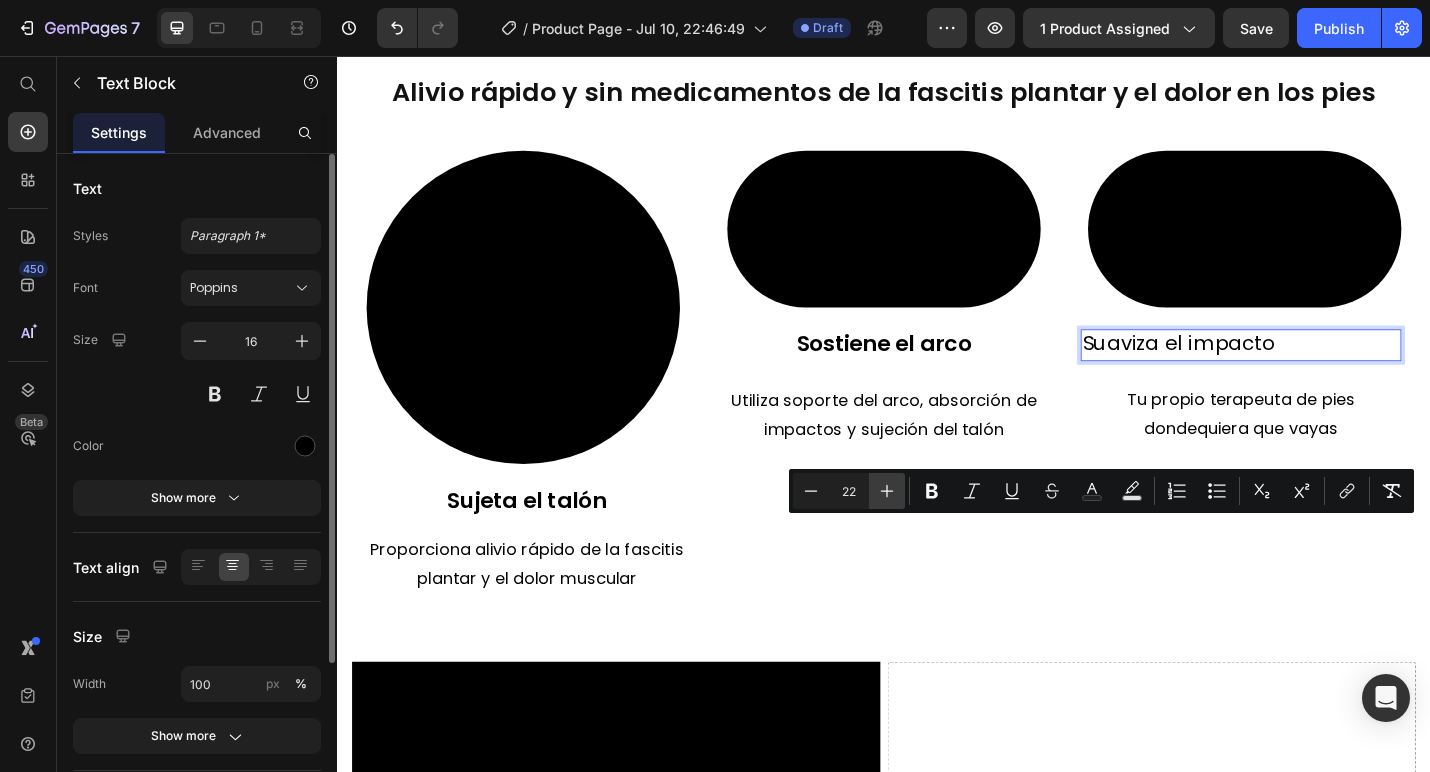 click 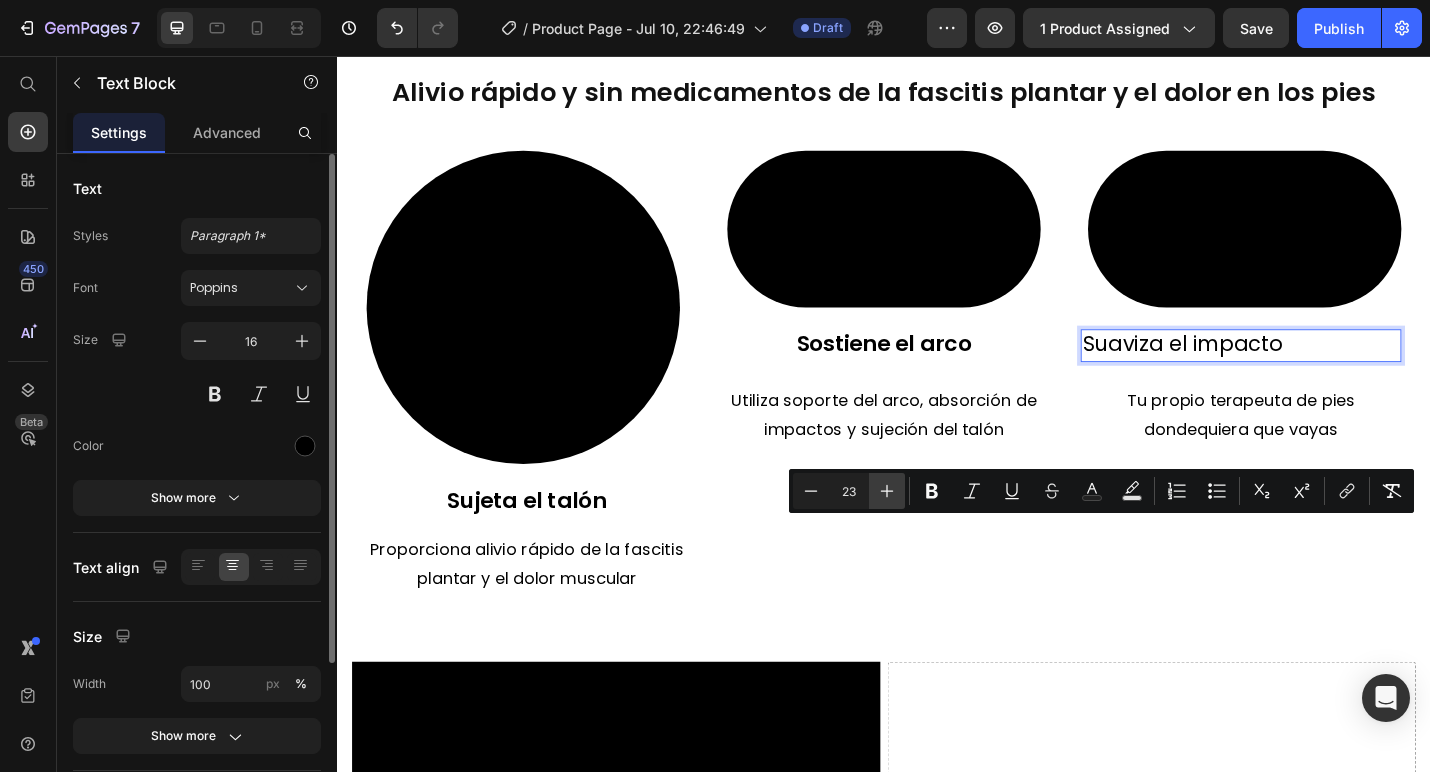 click 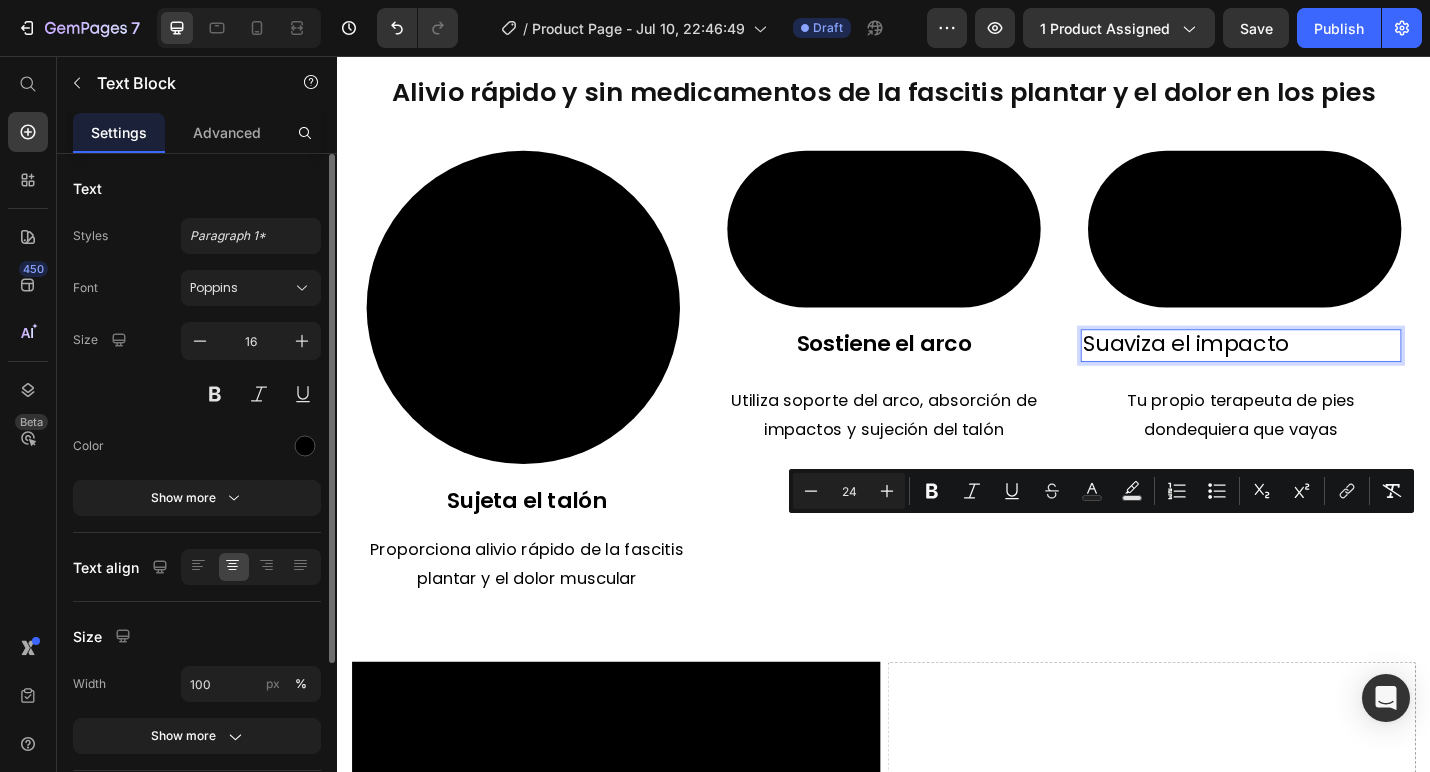 click on "Alivio rápido y sin medicamentos de la fascitis plantar y el dolor en los pies Heading Video Elimina el dolor de pies Text Block Proporciona alivio rápido de la fascitis plantar y el dolor muscular Text Block Video 3 tecnologías clínicamente comprobadas Text Block Utiliza soporte del arco, absorción de impactos y sujeción del talón Text Block Video Máxima comodidad Text Block Tu propio terapeuta de pies dondequiera que vayas Text Block Row Section 3 Alivio rápido y sin medicamentos de la fascitis plantar y el dolor en los pies Heading Video Sujeta el talón Text Block Proporciona alivio rápido de la fascitis plantar y el dolor muscular Text Block Video Sostiene el arco Text Block Utiliza soporte del arco, absorción de impactos y sujeción del talón Text Block Video Suaviza el impacto Text Block   24 Tu propio terapeuta de pies dondequiera que vayas Text Block Row Section 4 Video
Drop element here Row Section 5 Root" at bounding box center (937, 135) 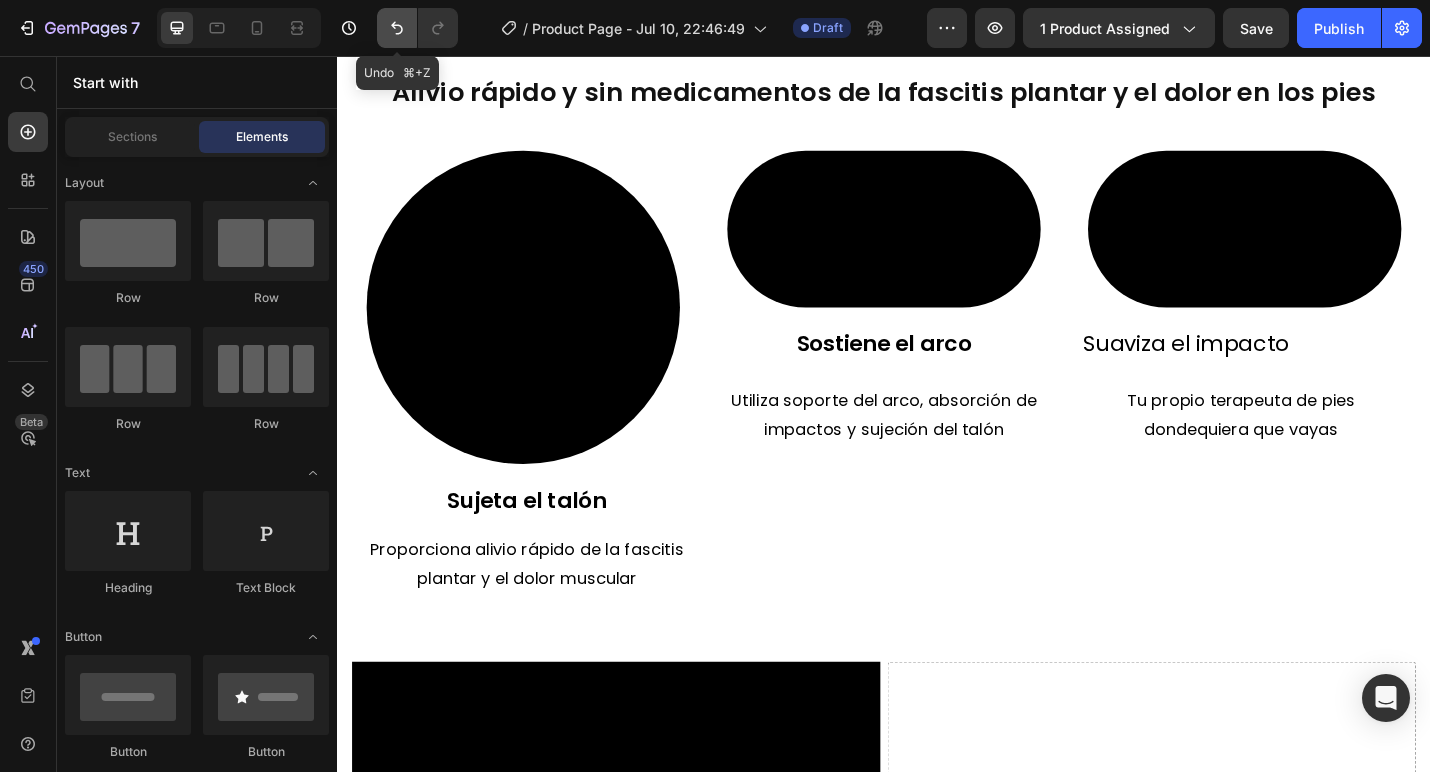 click 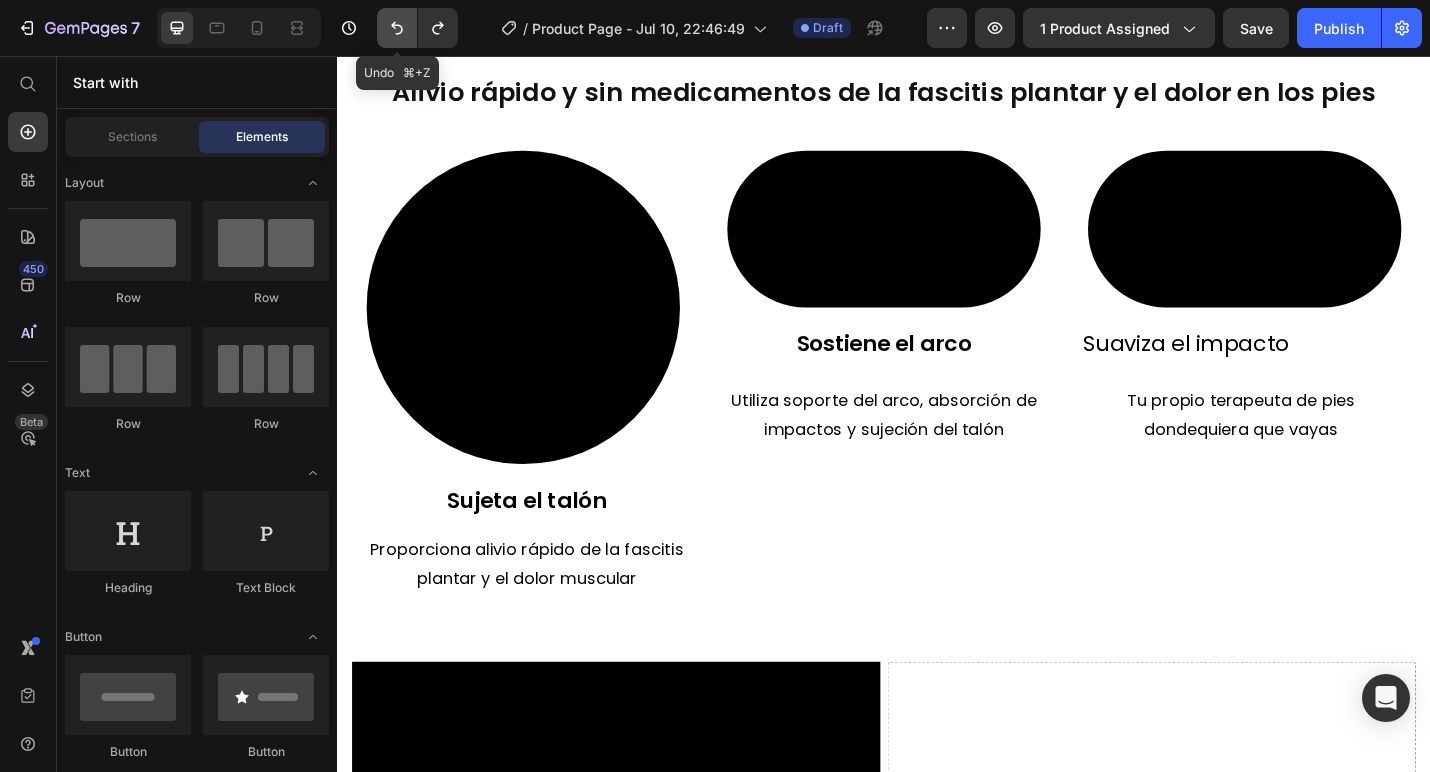 click 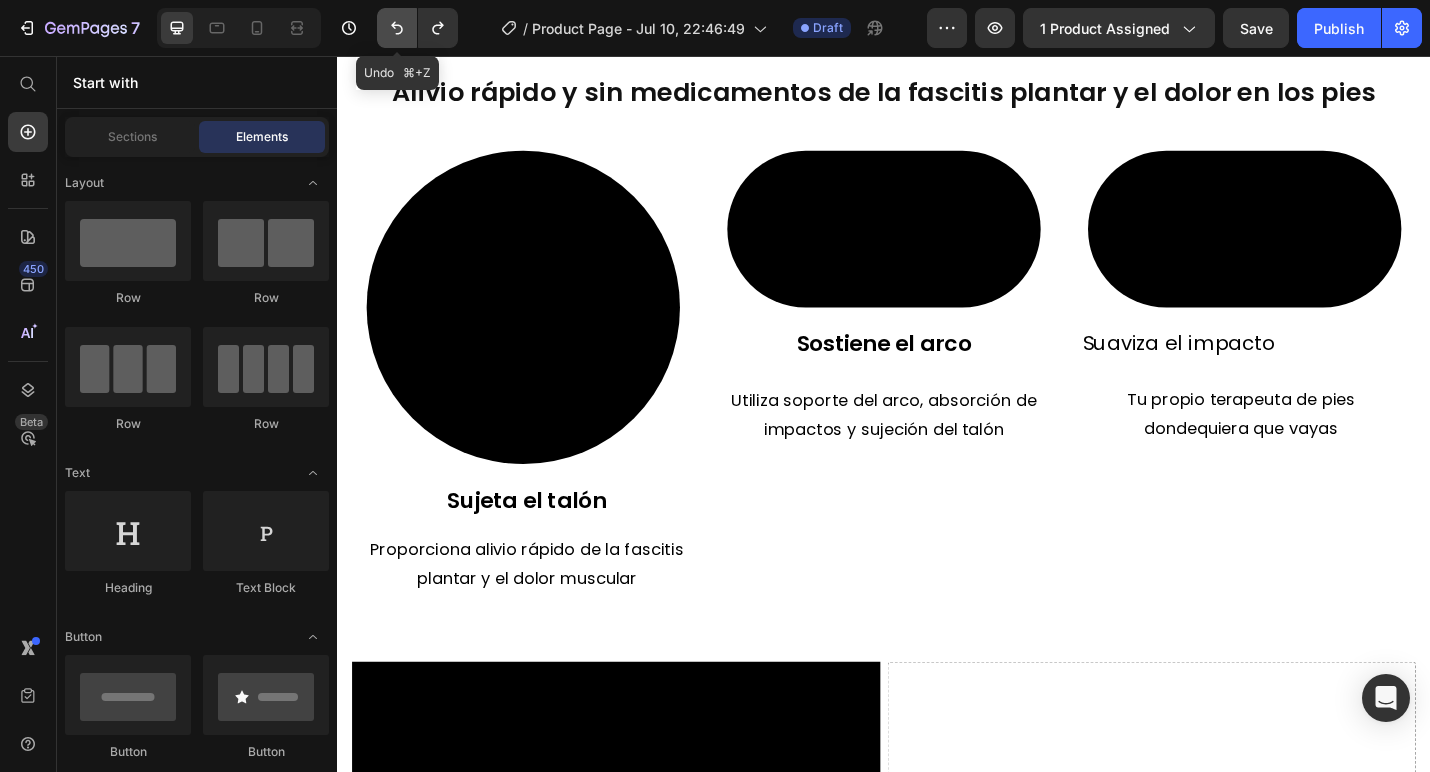 click 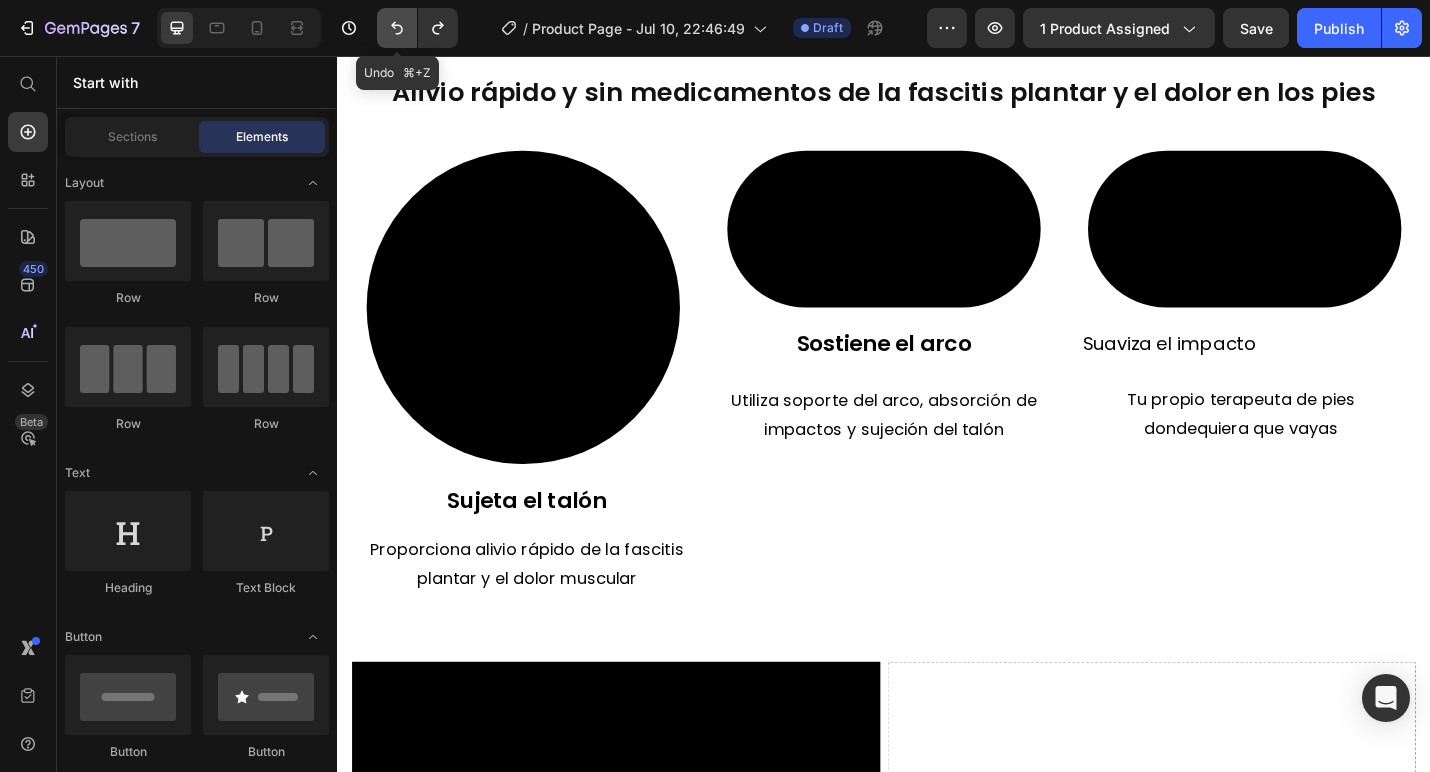 click 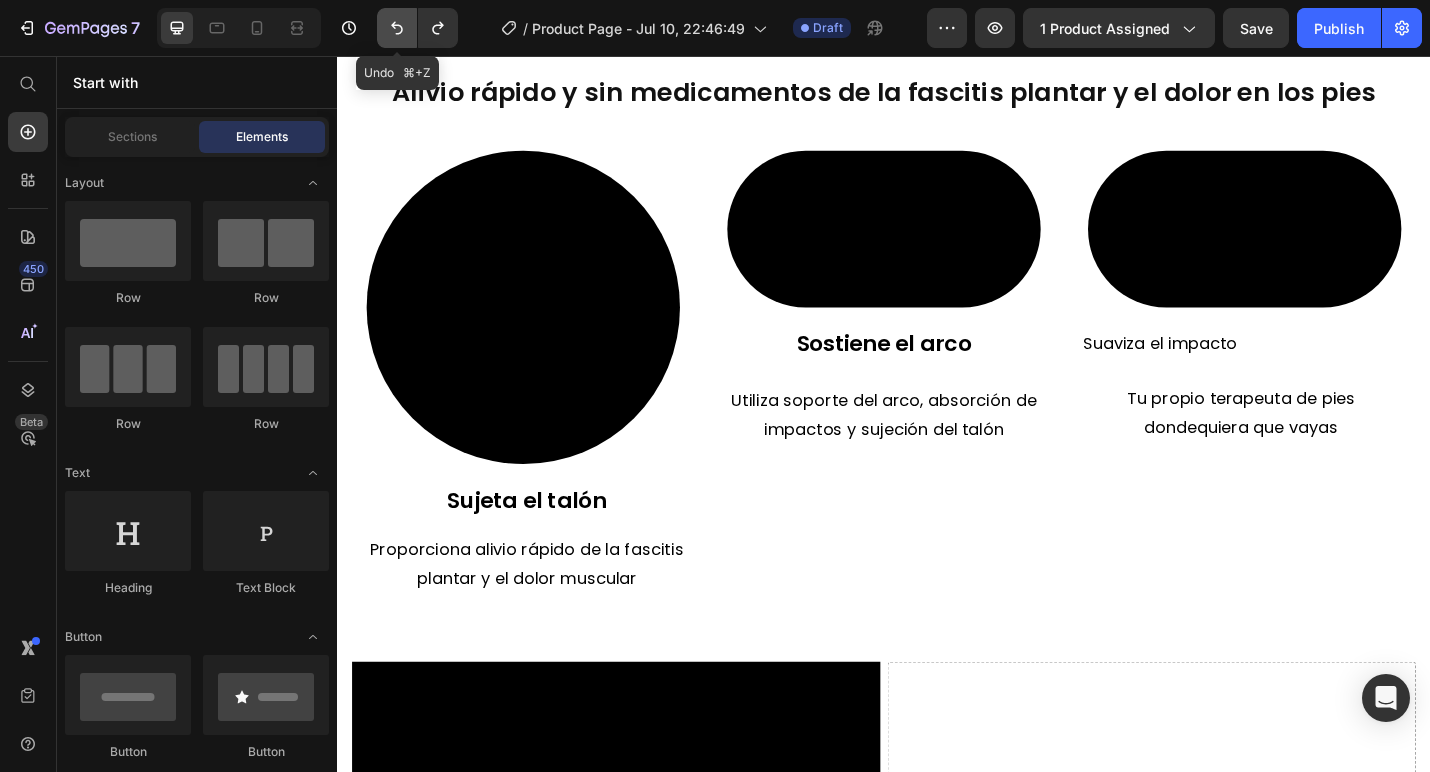 click 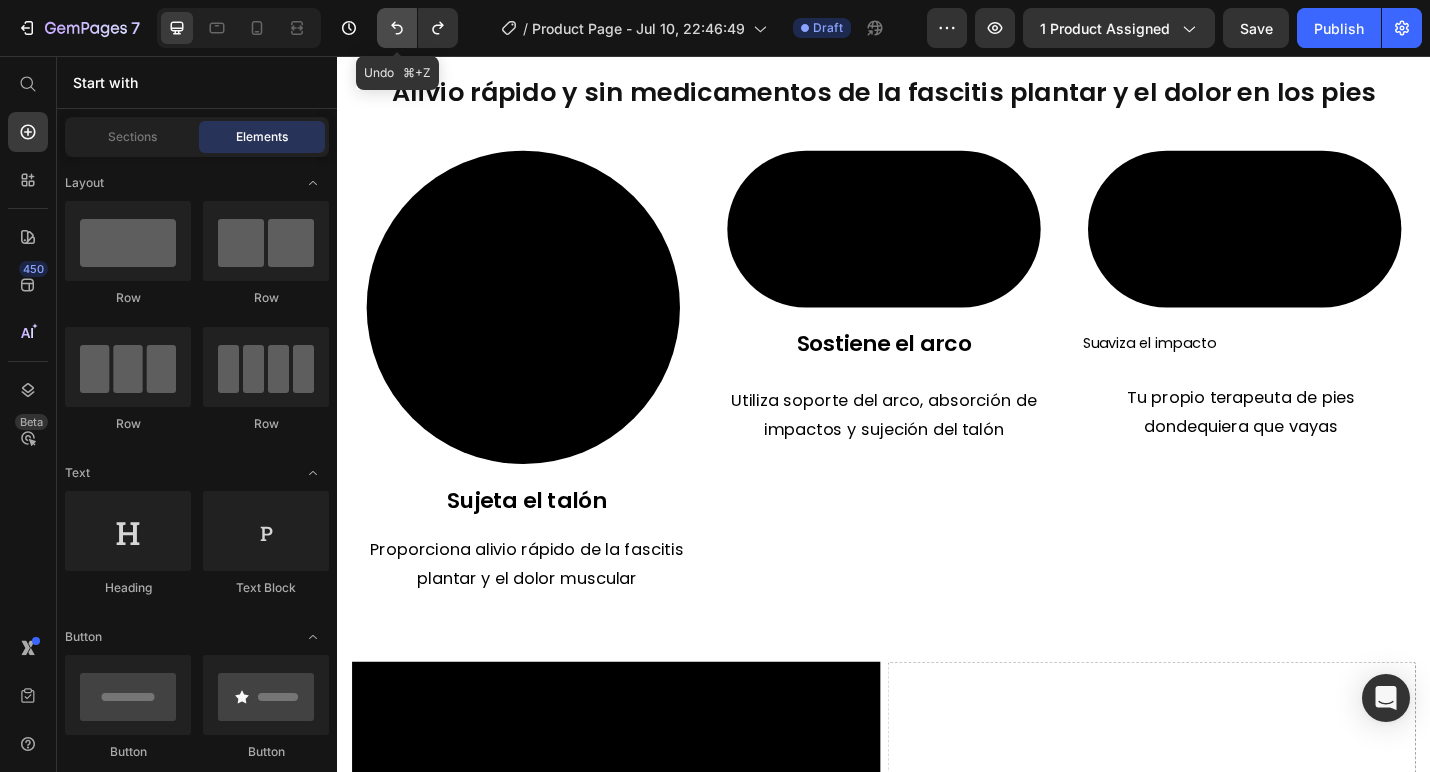 click 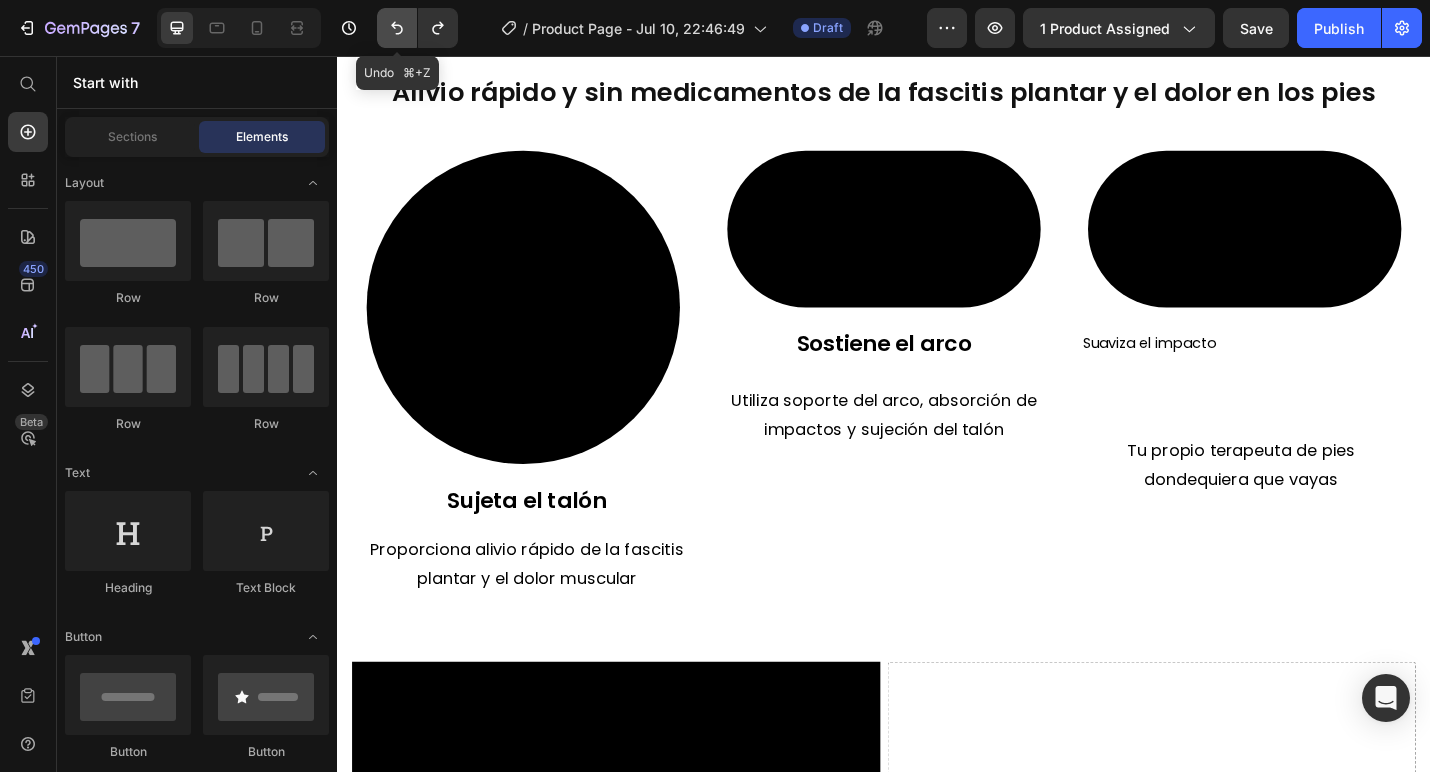 click 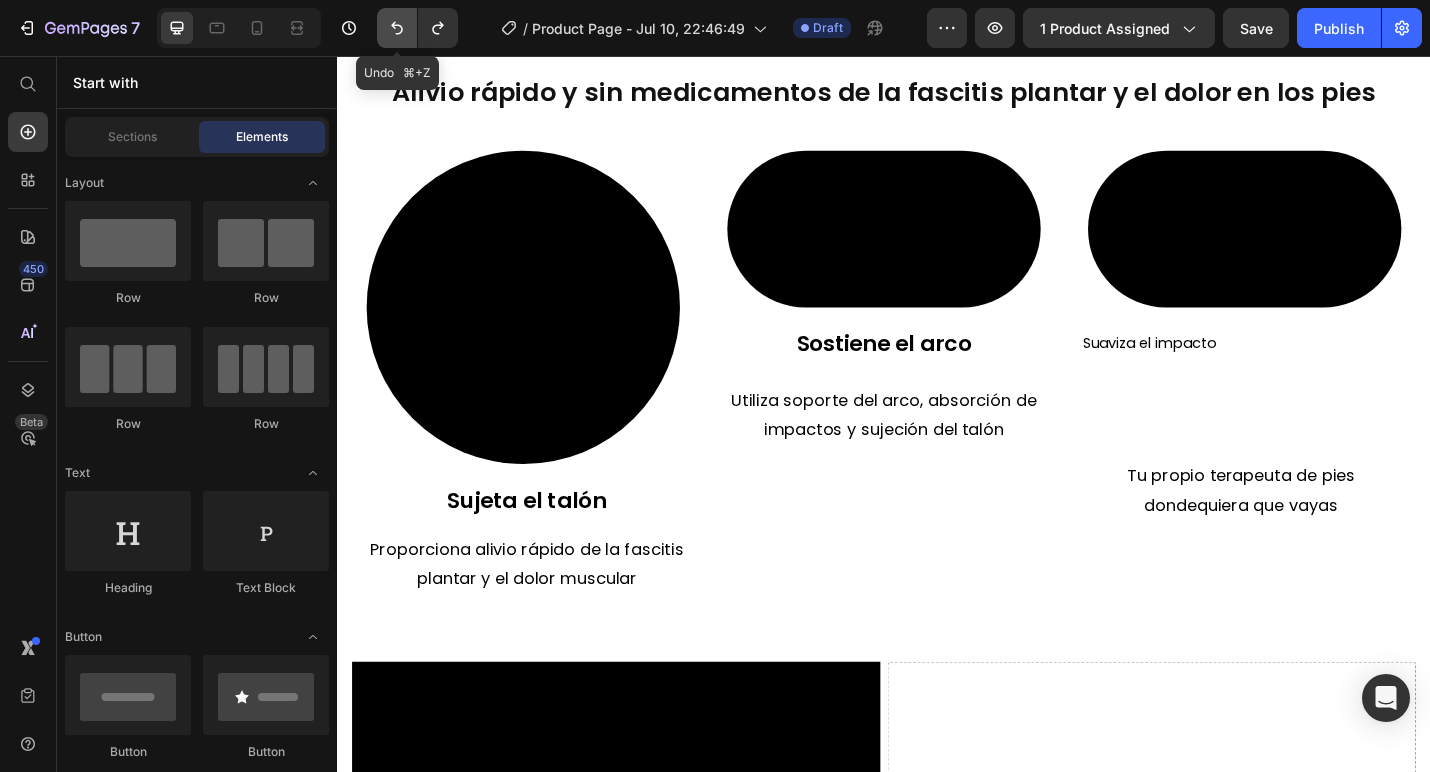 click 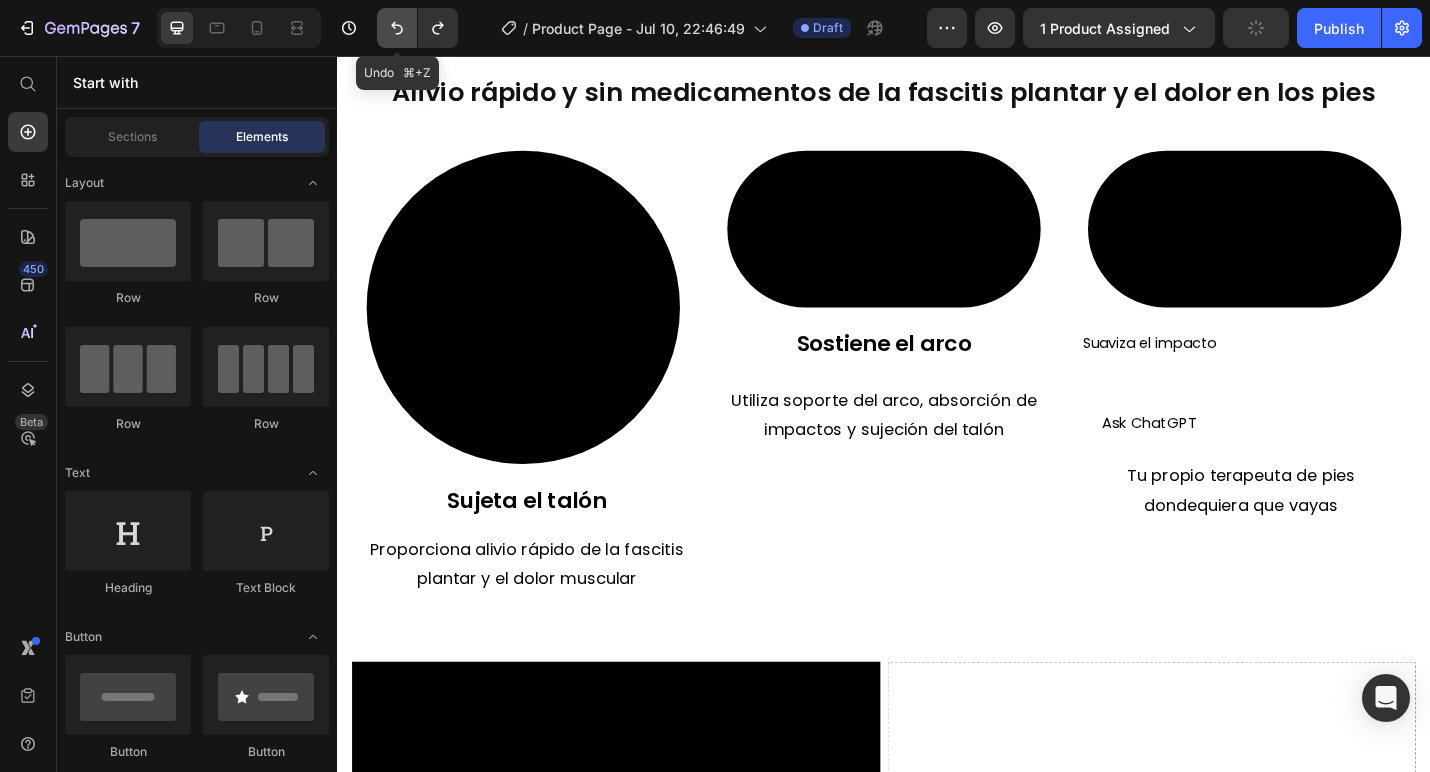 click 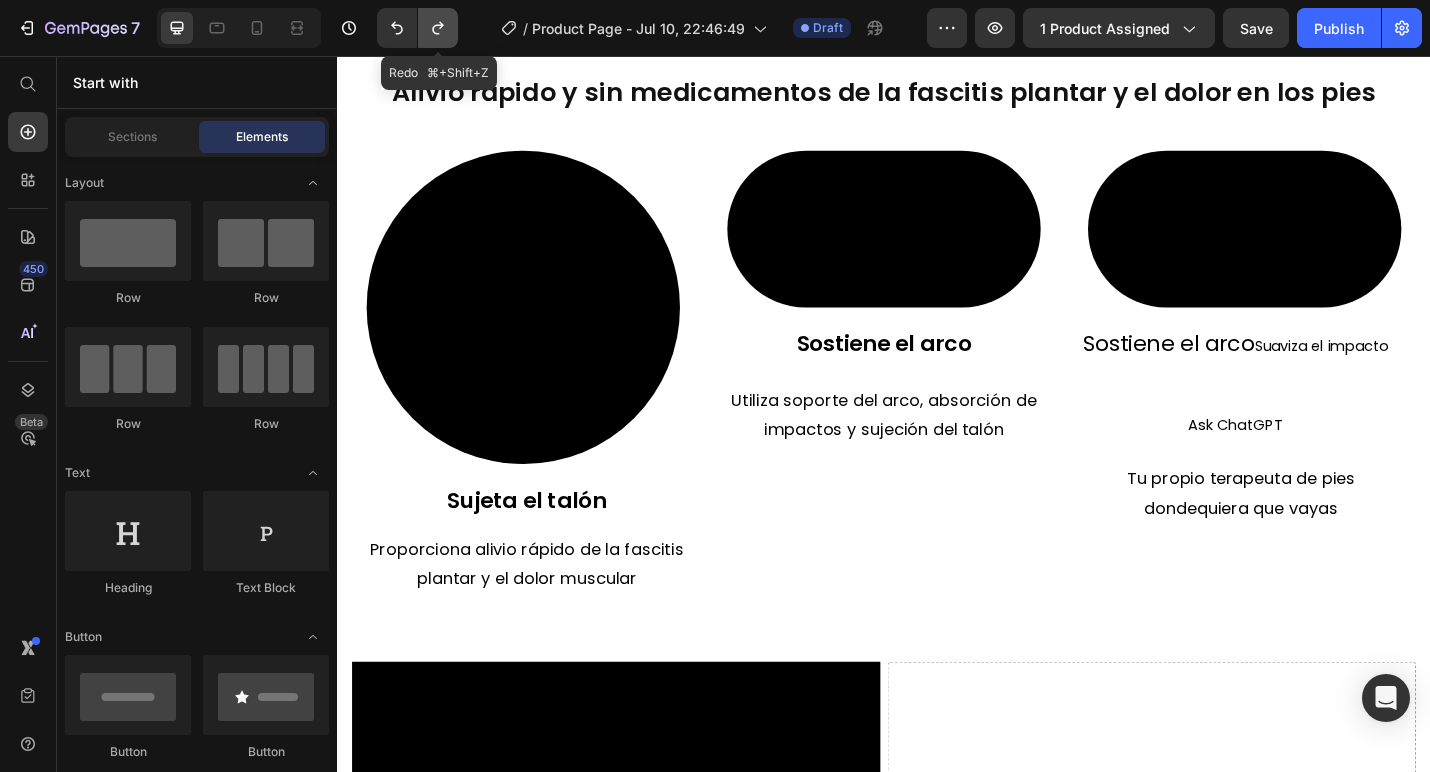 click 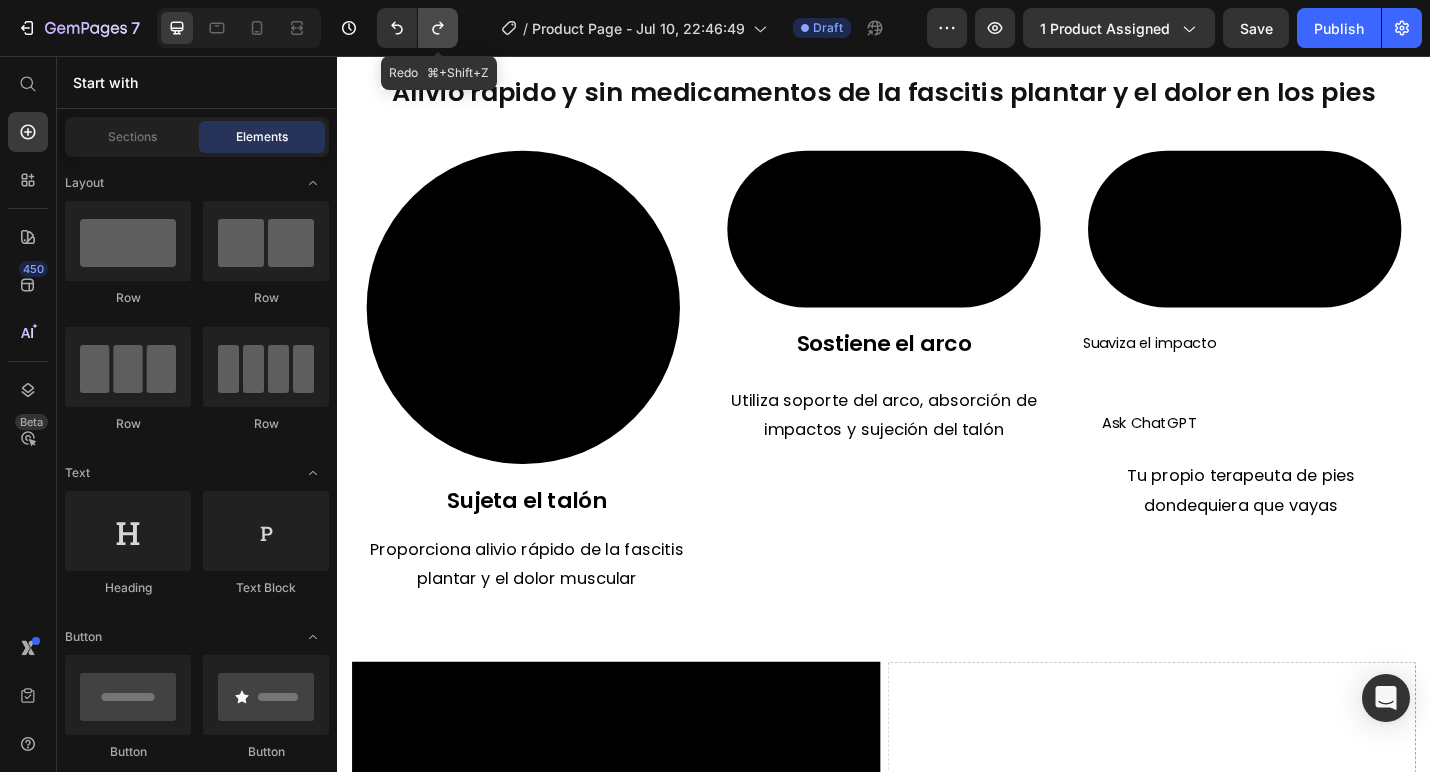 click 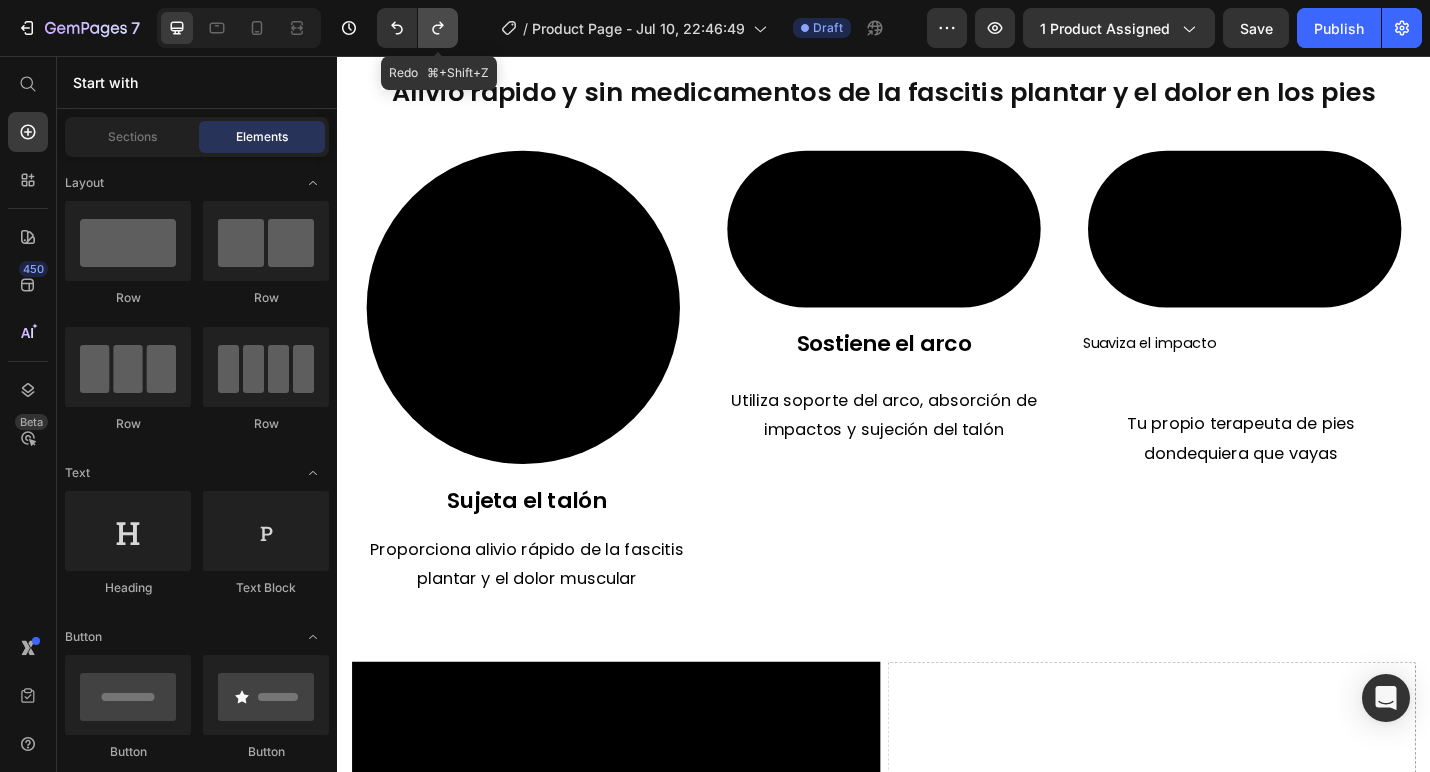 click 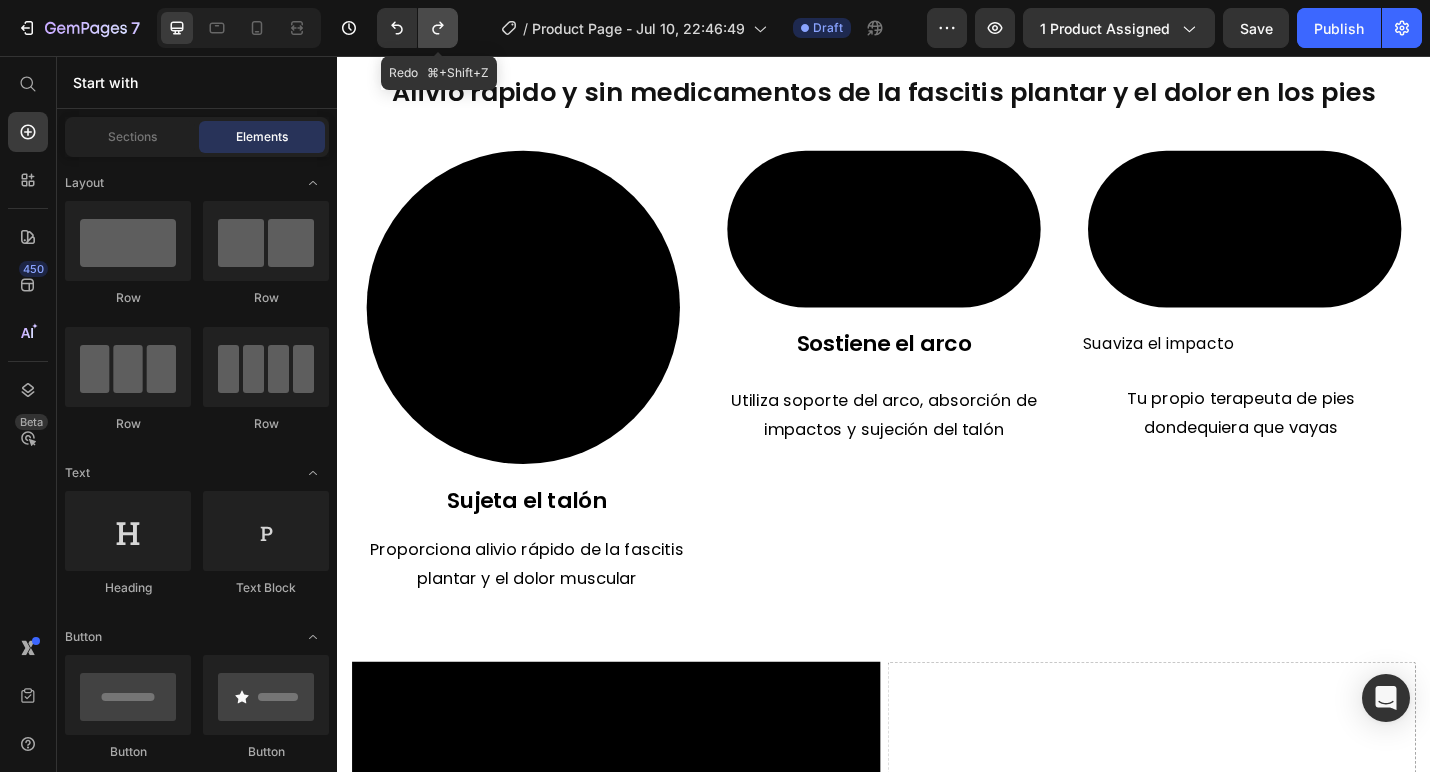 click 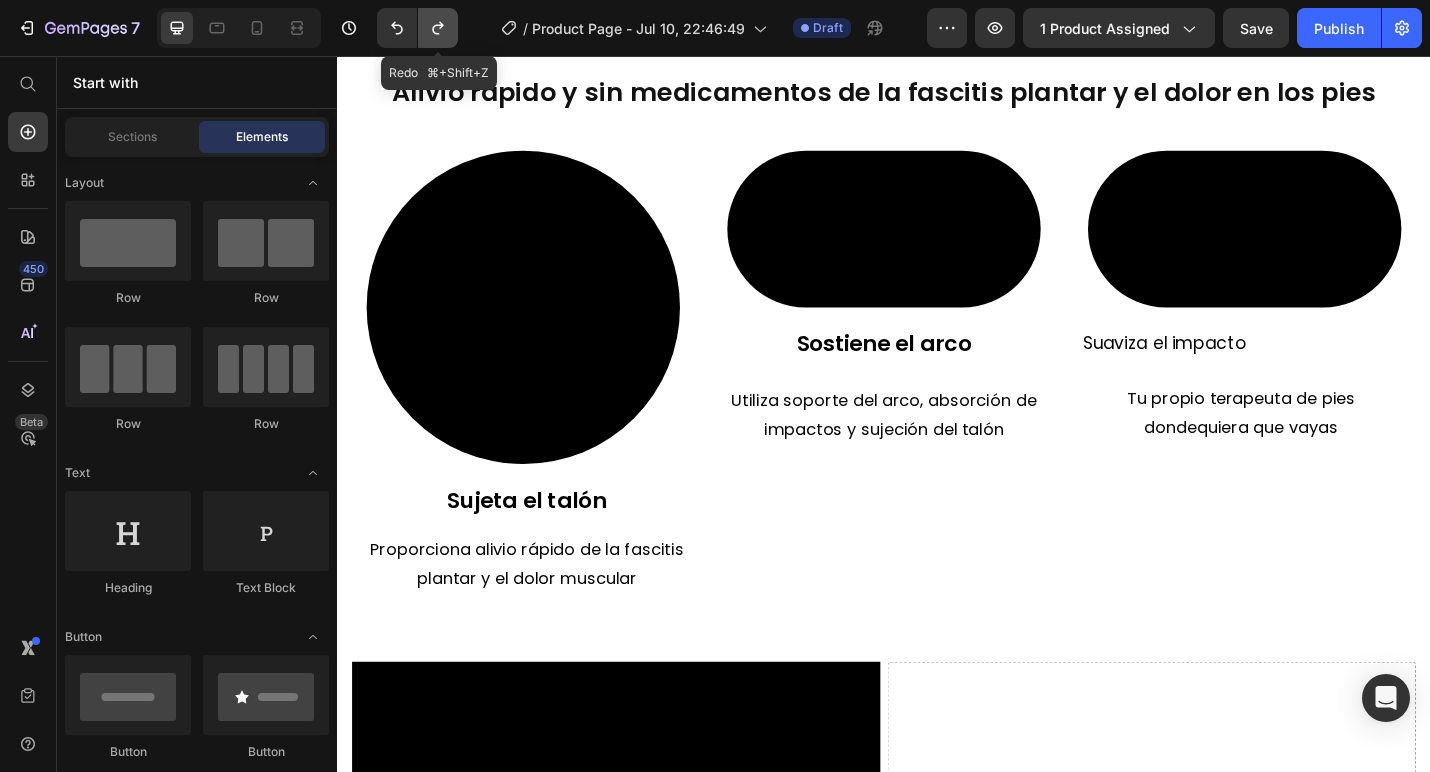 click 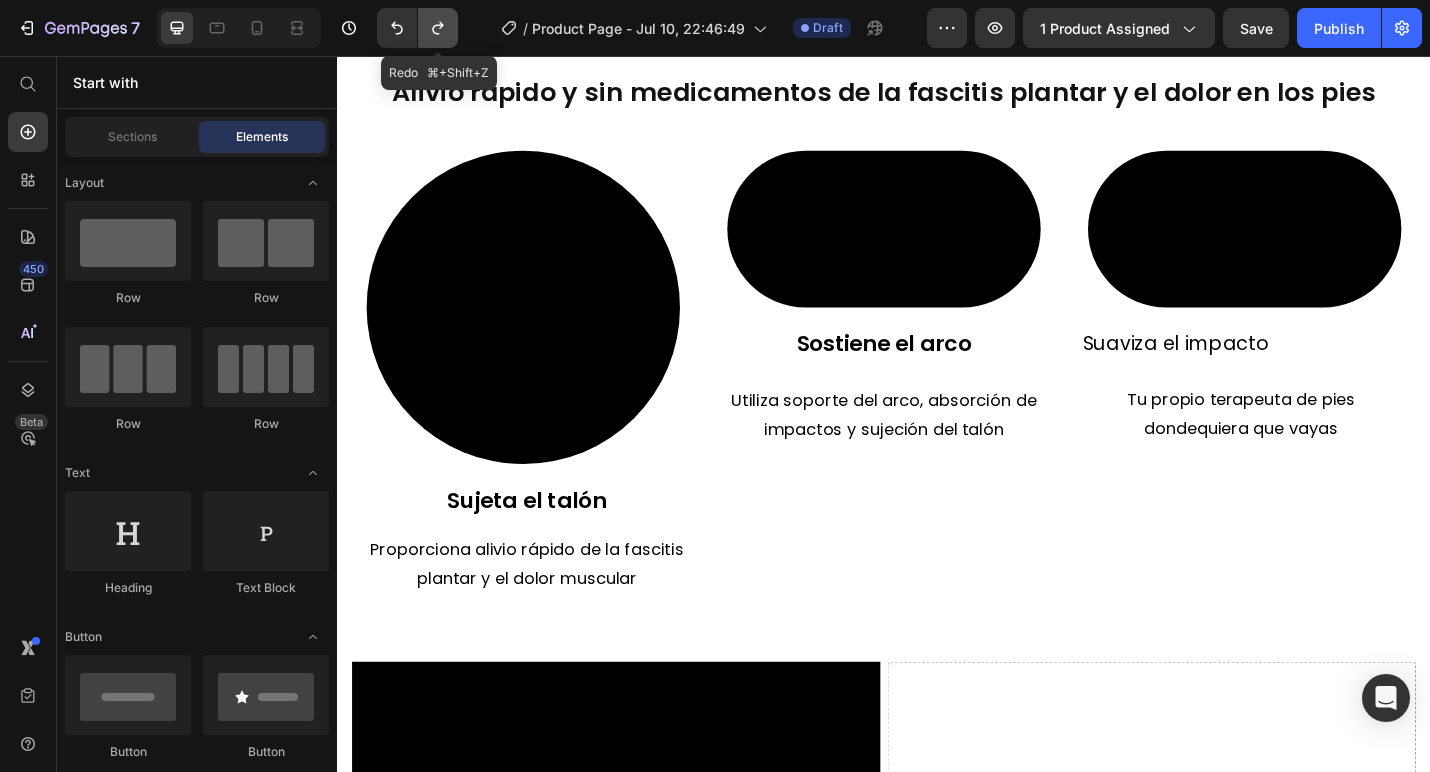 click 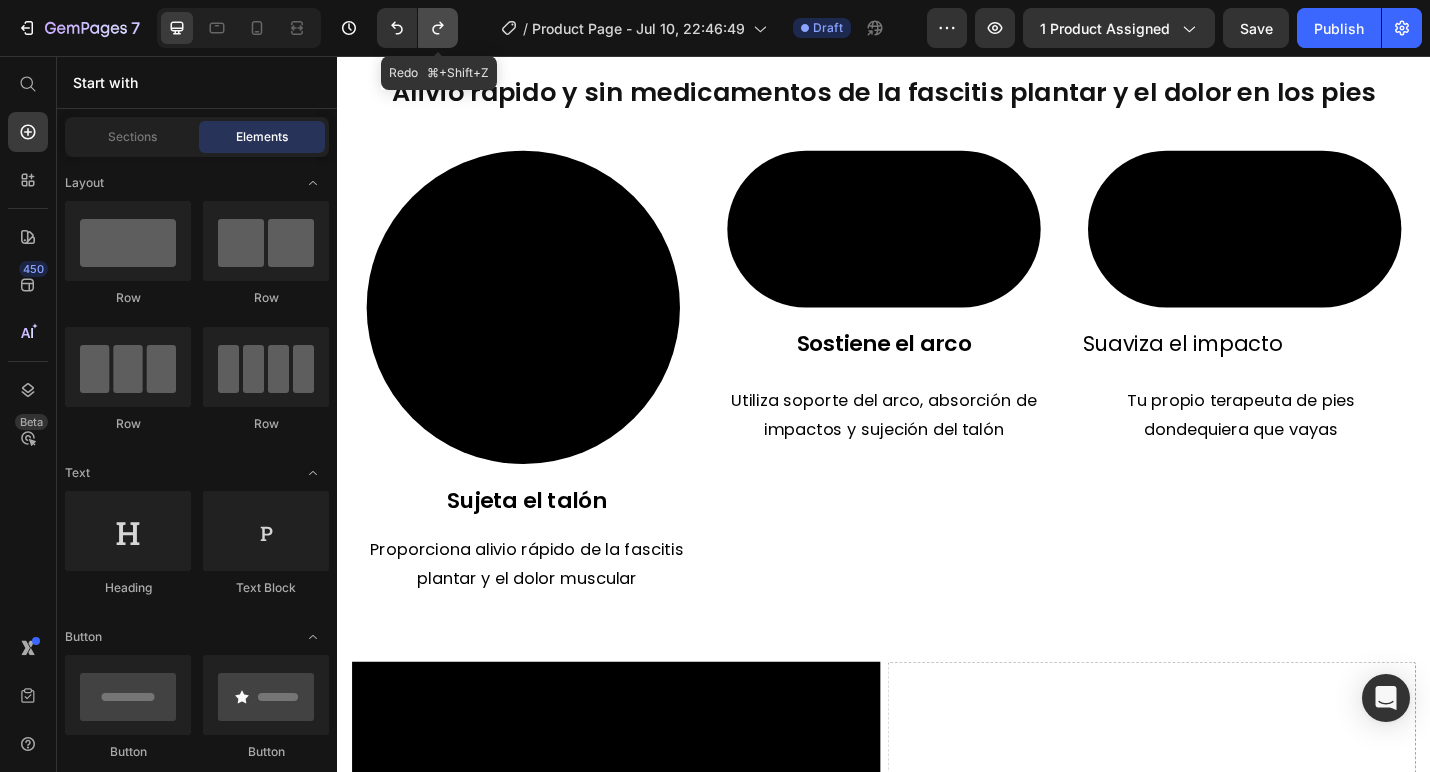 click 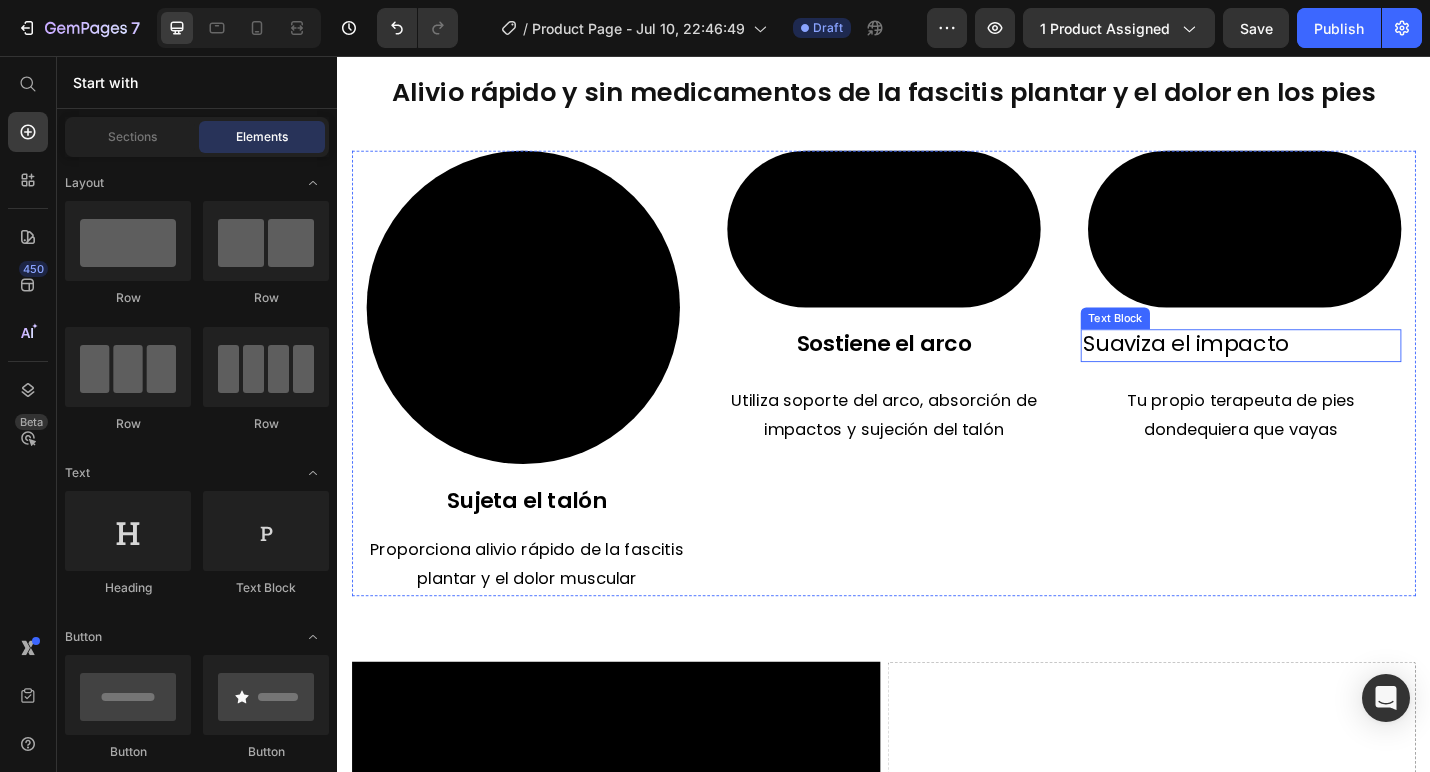 click on "Suaviza el impacto" at bounding box center [1268, 371] 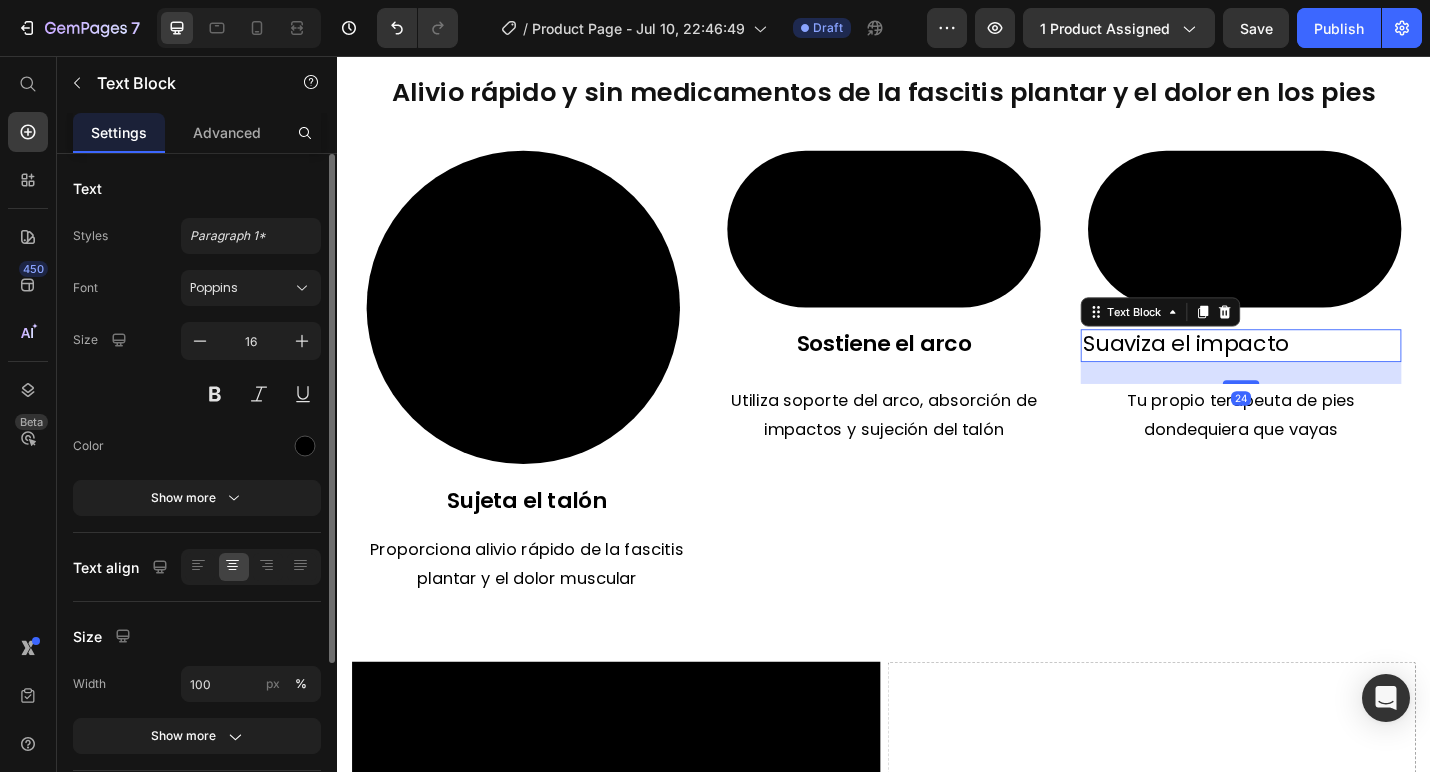 click 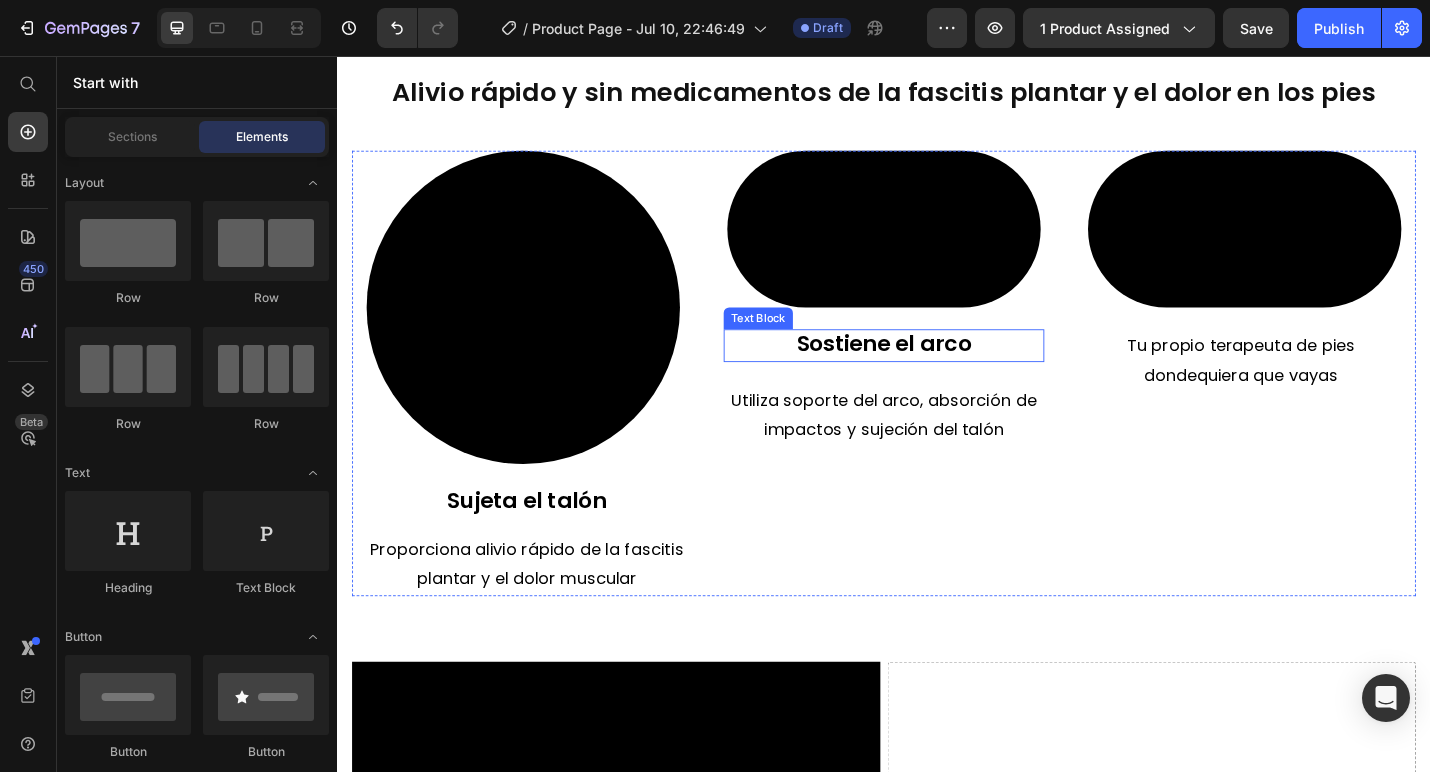 click on "Sostiene el arco" at bounding box center (937, 371) 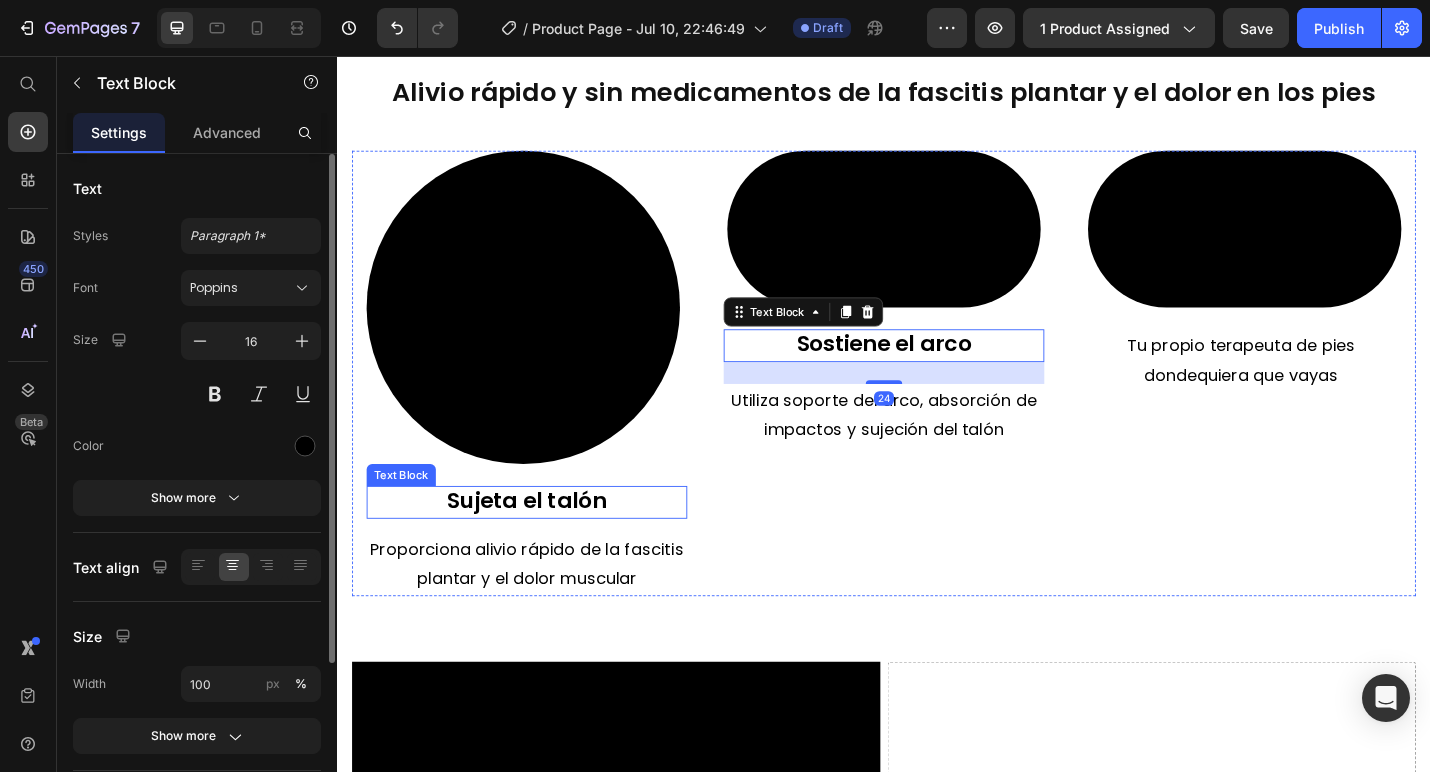 click on "Sujeta el talón" at bounding box center [545, 543] 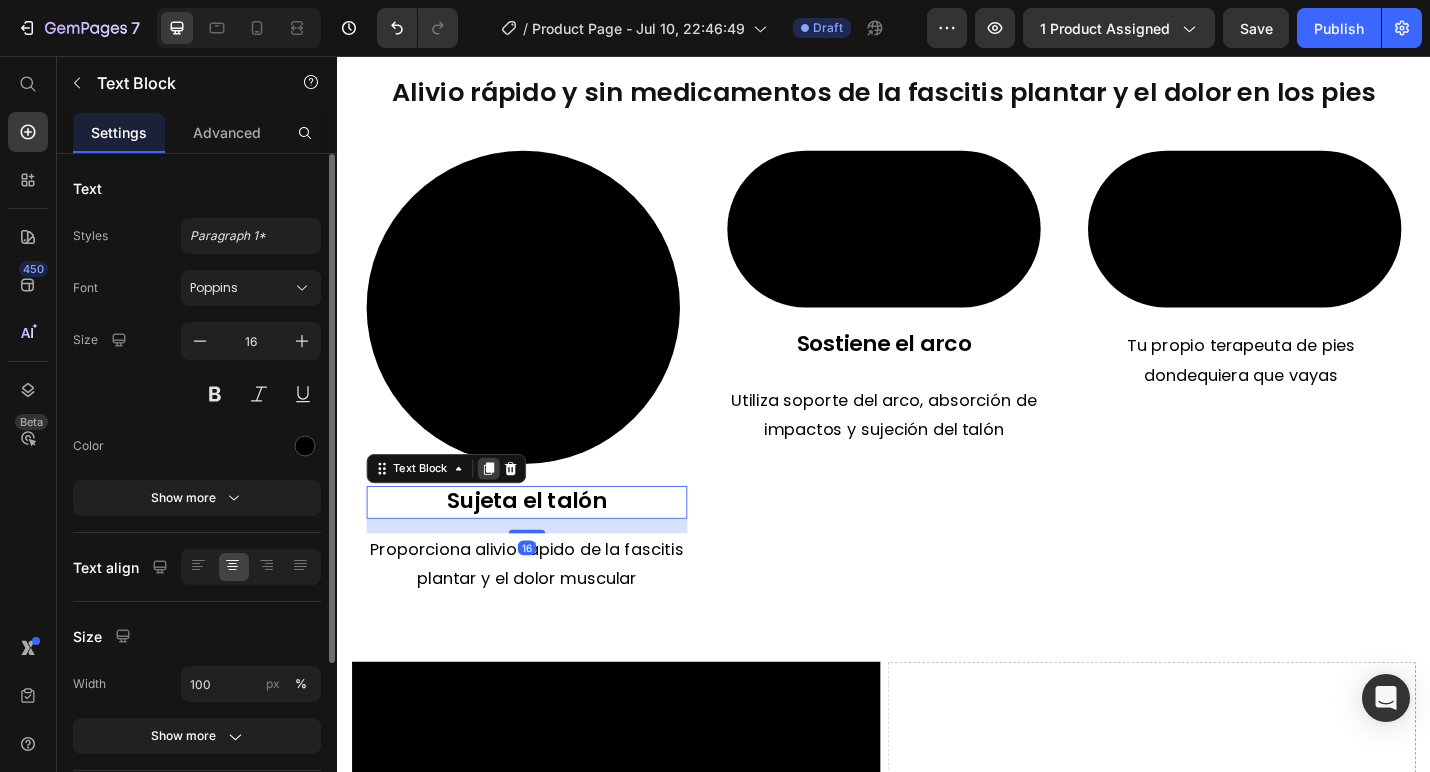 click 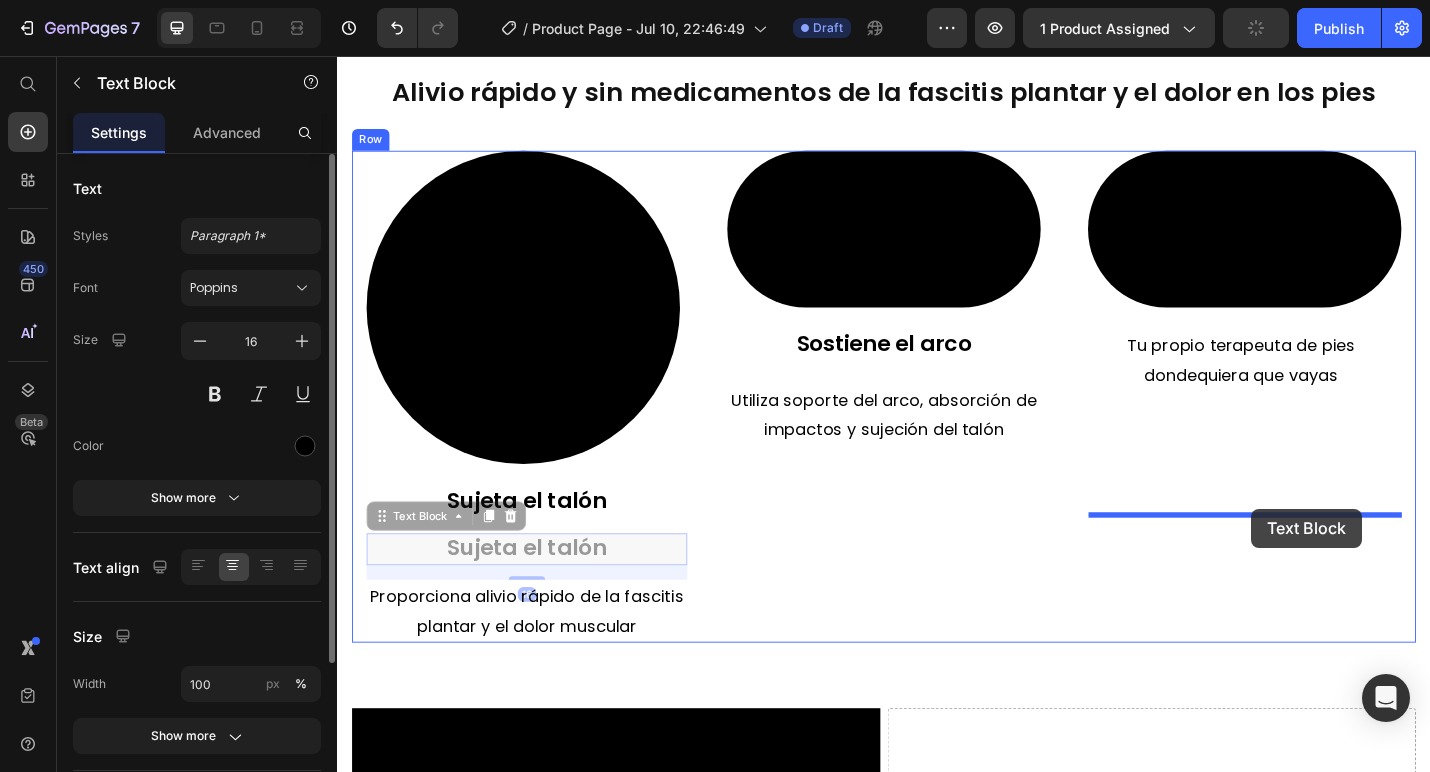 drag, startPoint x: 390, startPoint y: 596, endPoint x: 1340, endPoint y: 553, distance: 950.97266 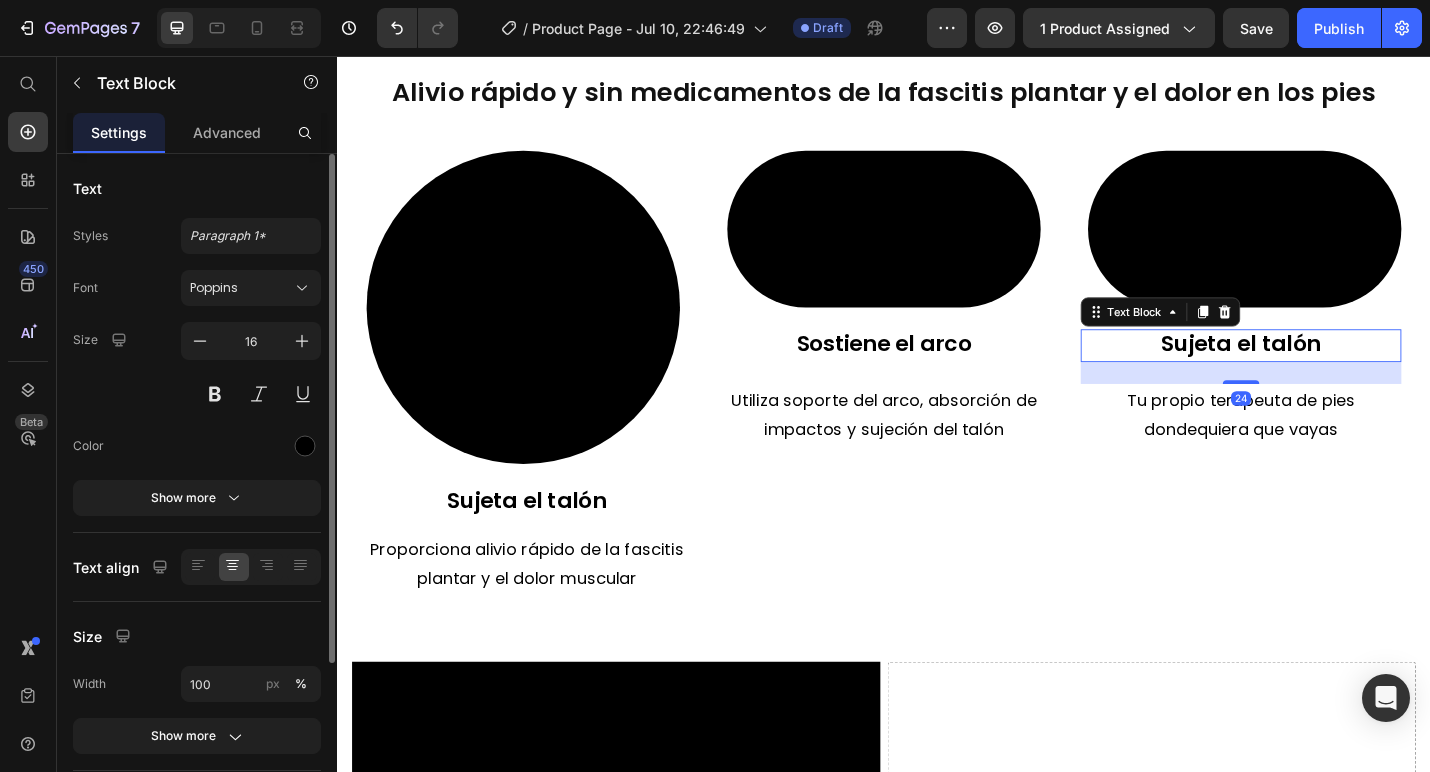 click on "Sujeta el talón" at bounding box center [1329, 374] 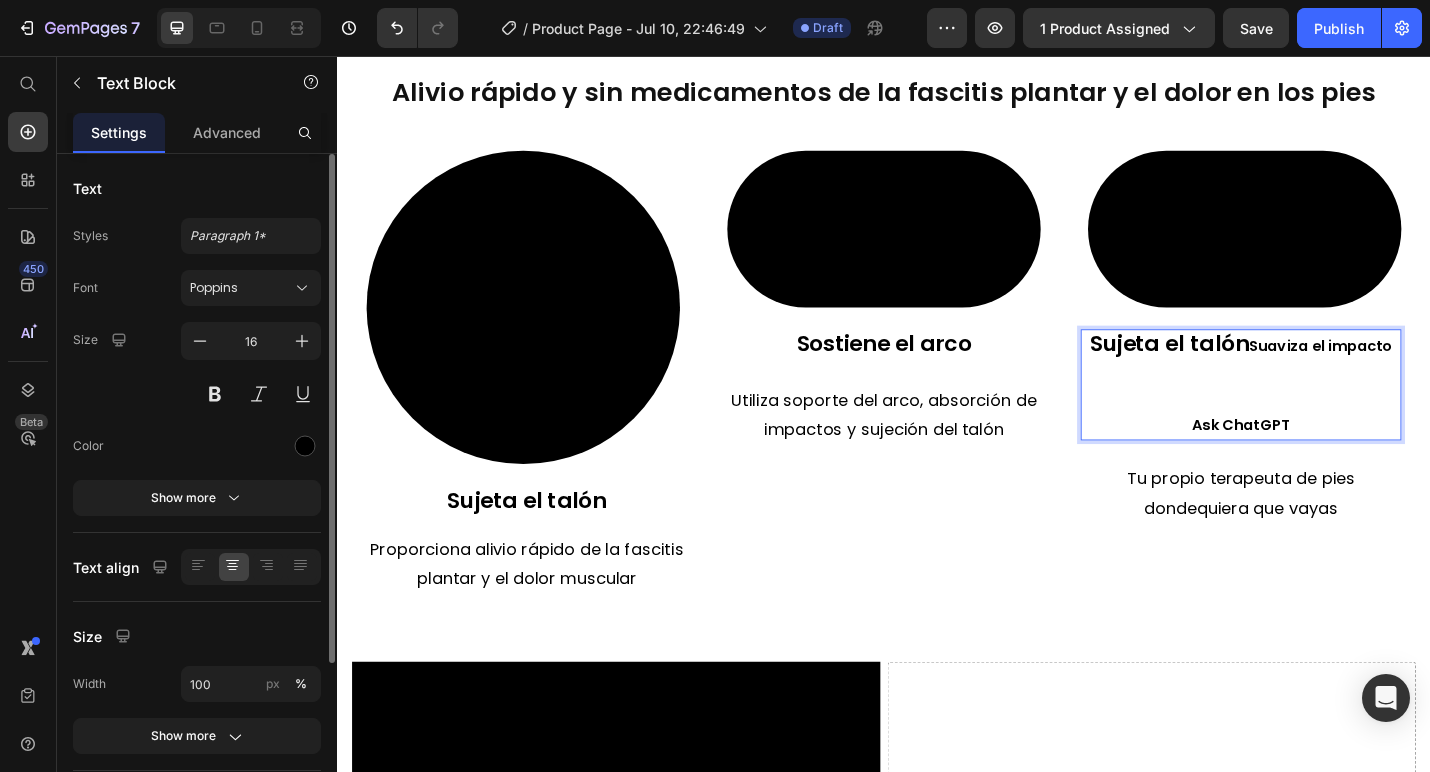 click on "Sujeta el talón  Suaviza el impacto" at bounding box center (1329, 374) 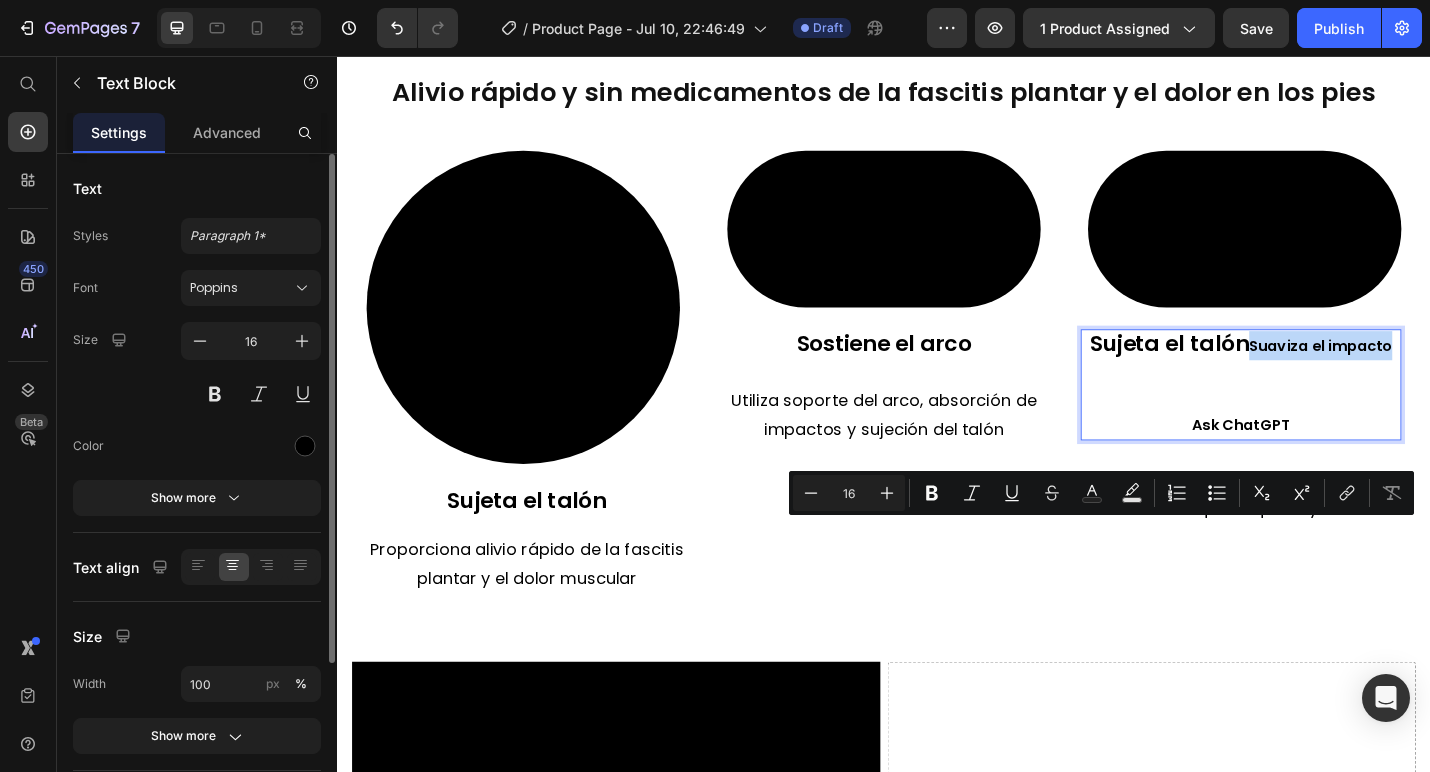 drag, startPoint x: 1339, startPoint y: 580, endPoint x: 1542, endPoint y: 566, distance: 203.4822 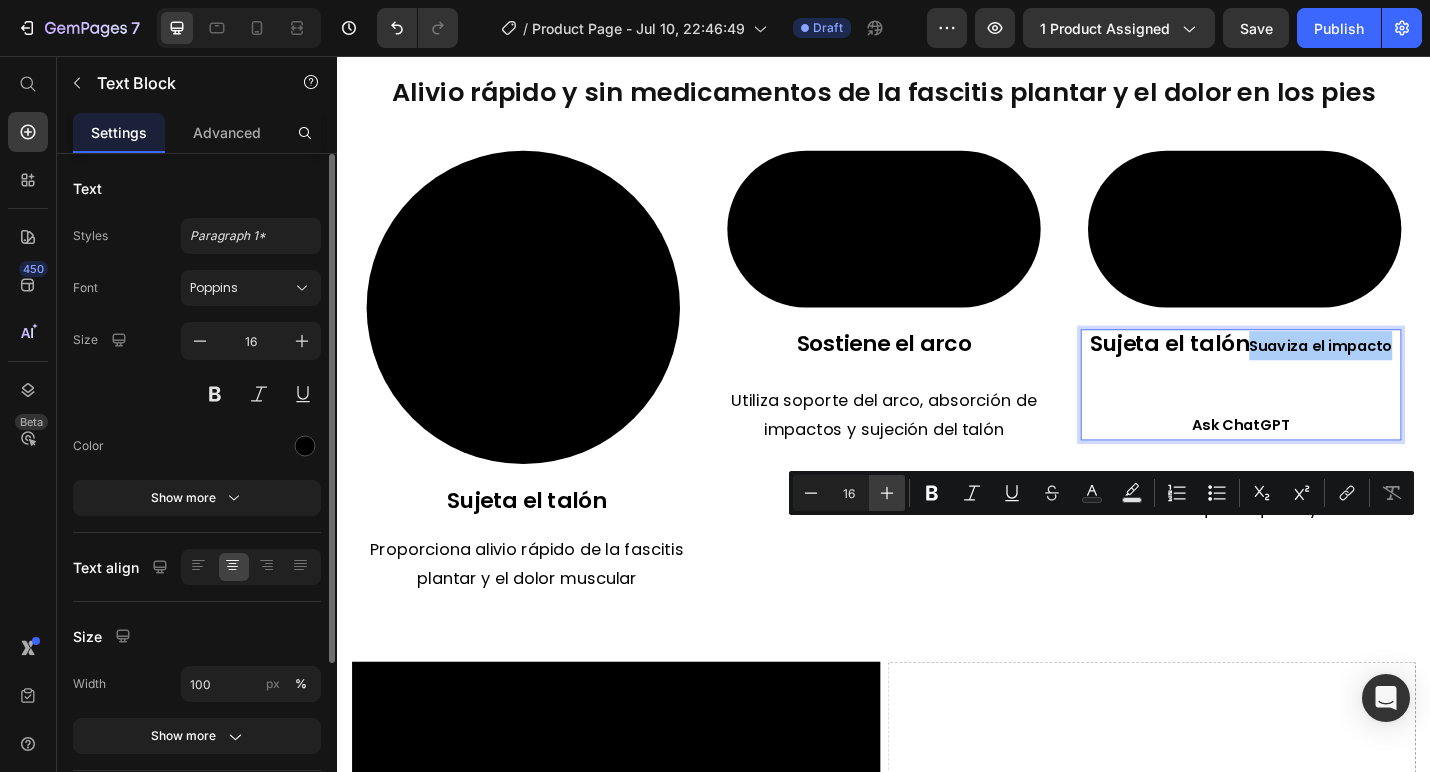 click on "Plus" at bounding box center (887, 493) 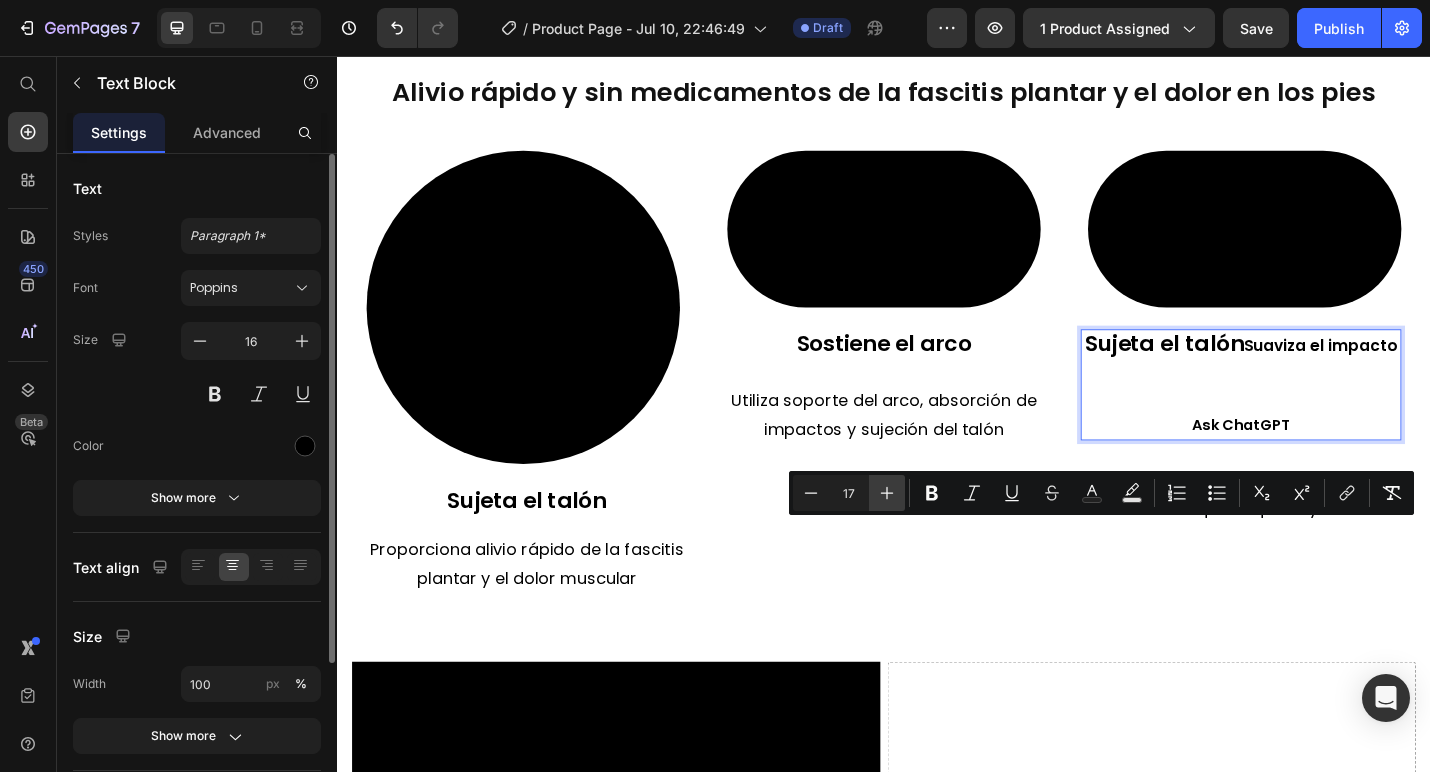 click on "Plus" at bounding box center [887, 493] 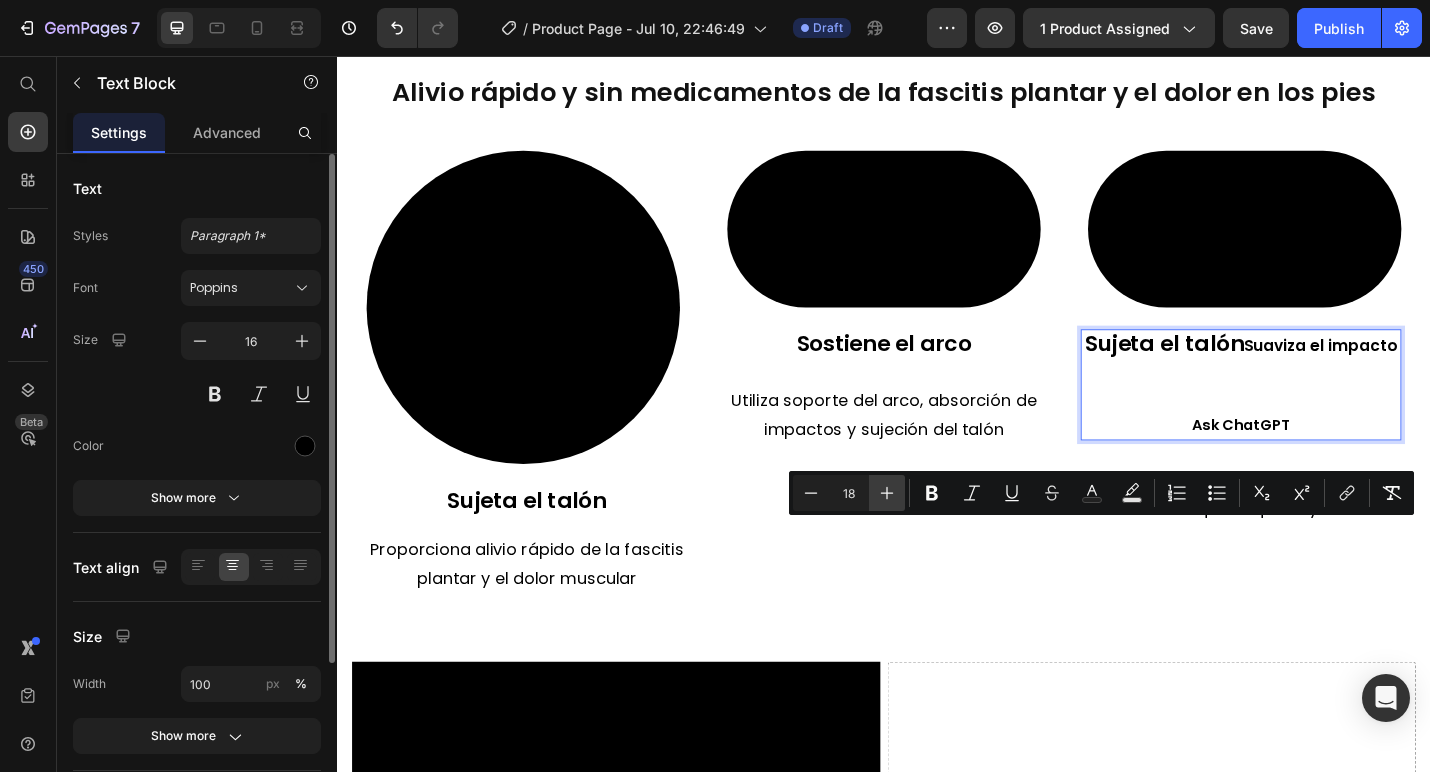 click on "Plus" at bounding box center [887, 493] 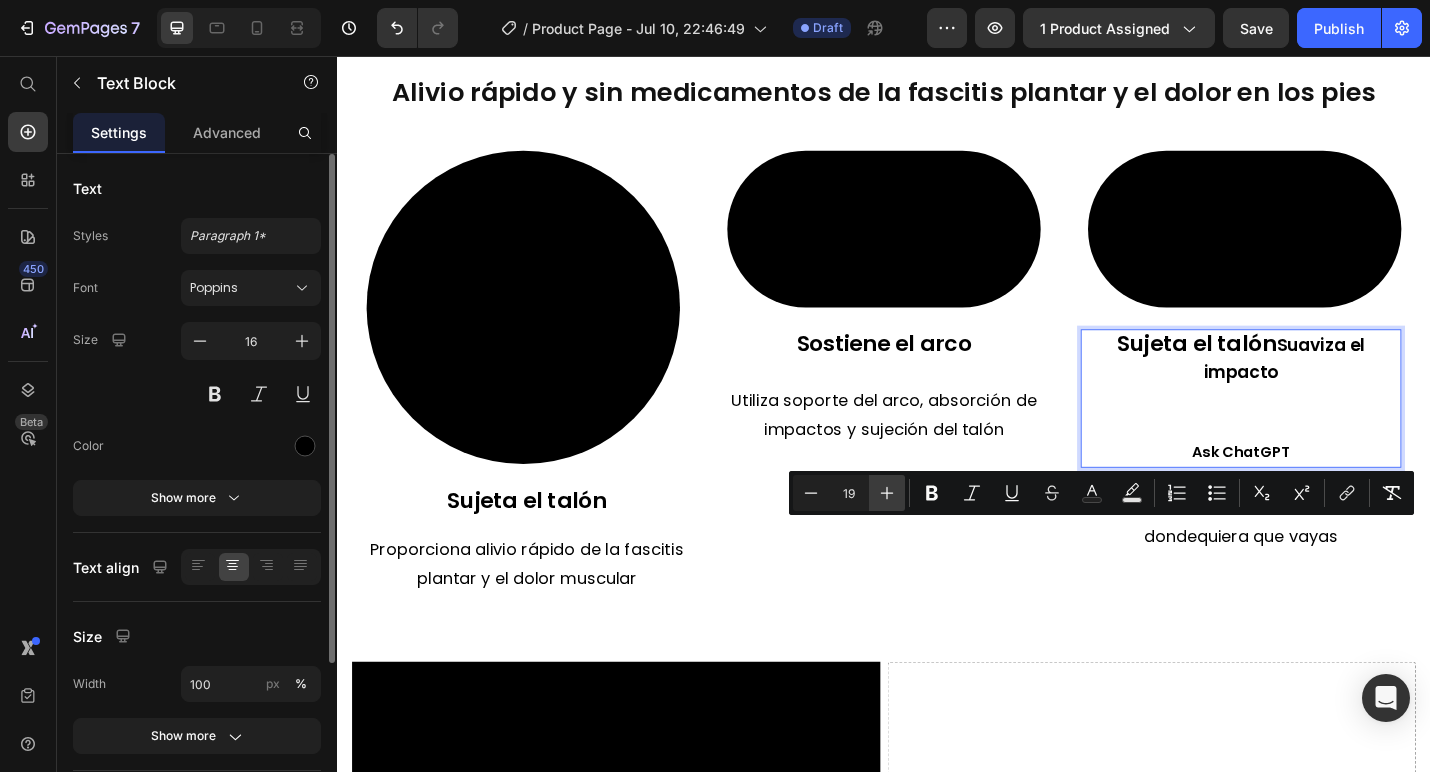 click on "Plus" at bounding box center [887, 493] 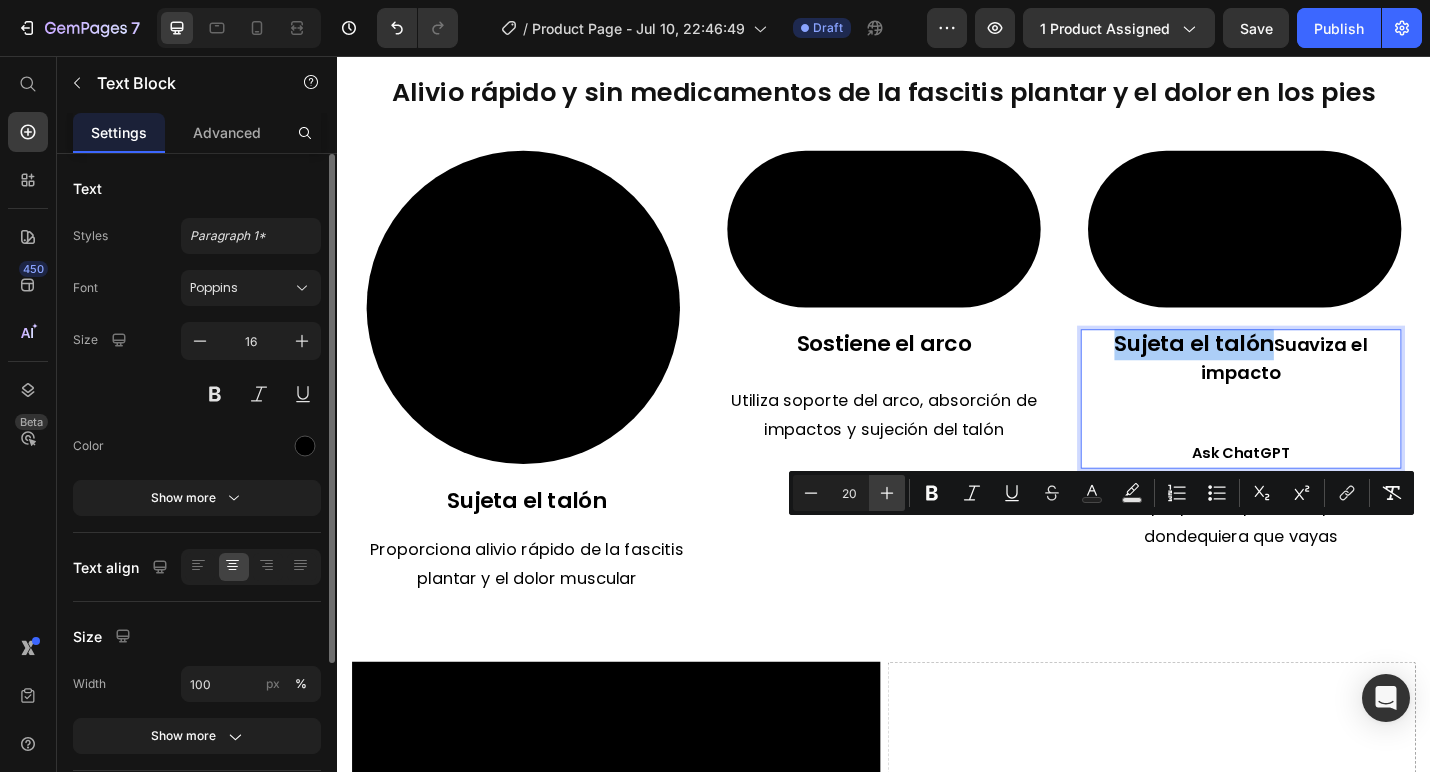 click on "Plus" at bounding box center [887, 493] 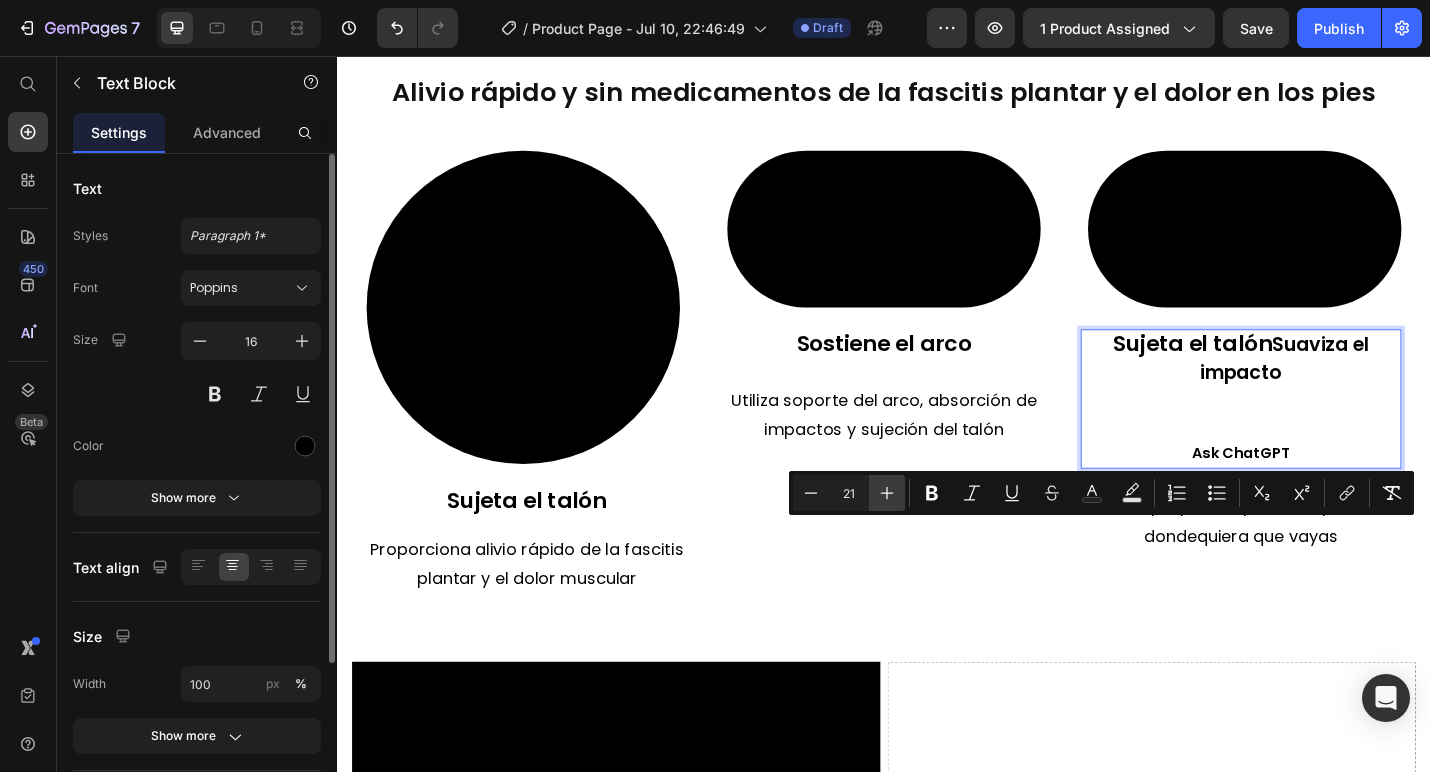 click on "Plus" at bounding box center (887, 493) 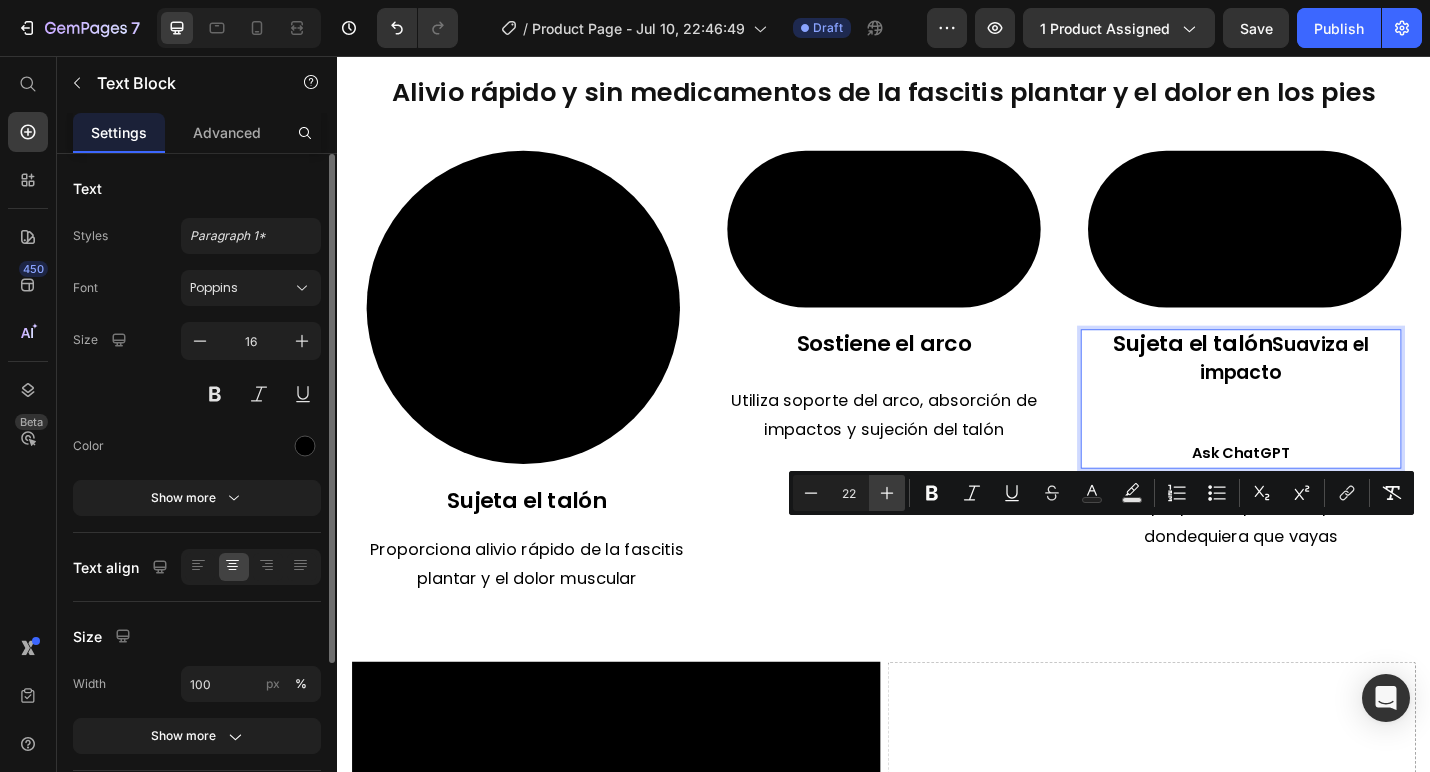 click on "Plus" at bounding box center (887, 493) 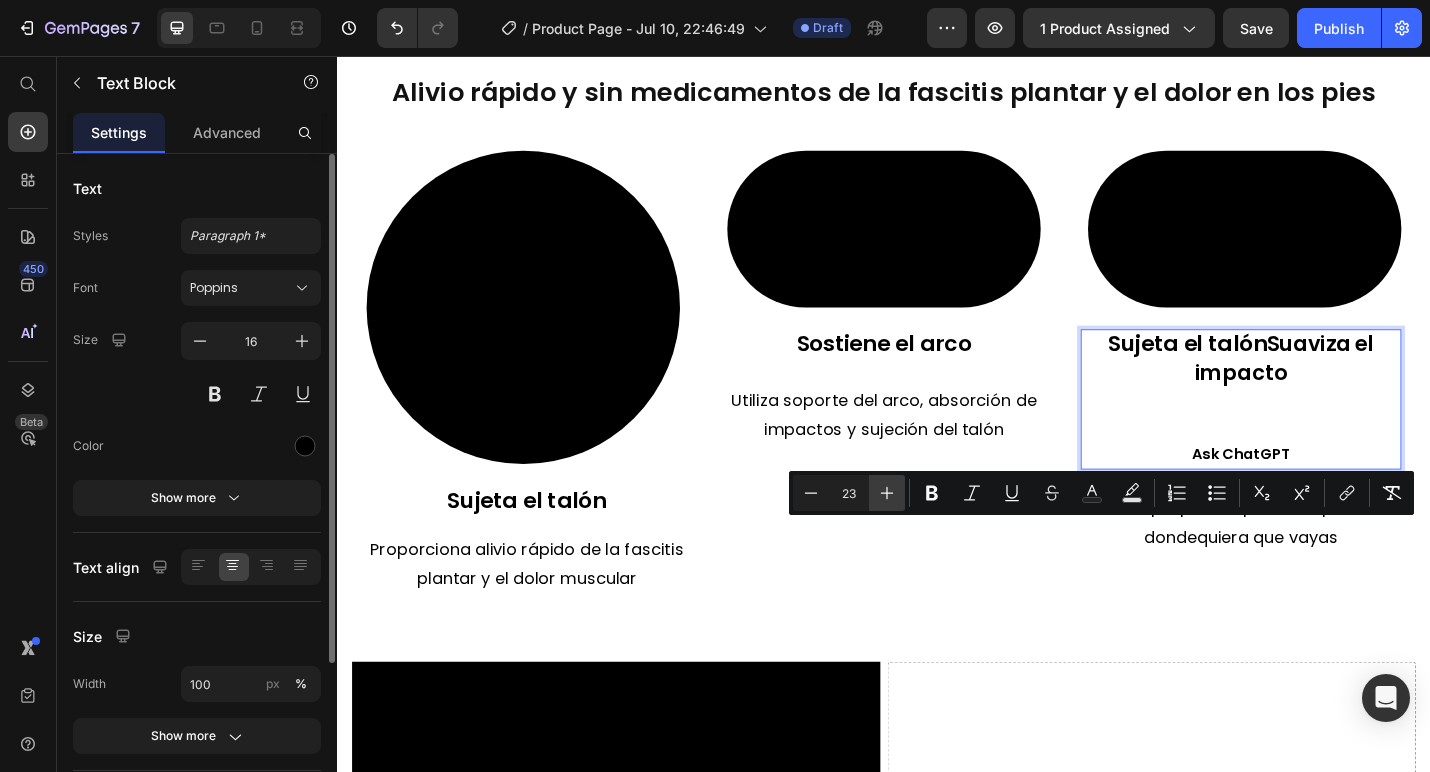 click on "Plus" at bounding box center (887, 493) 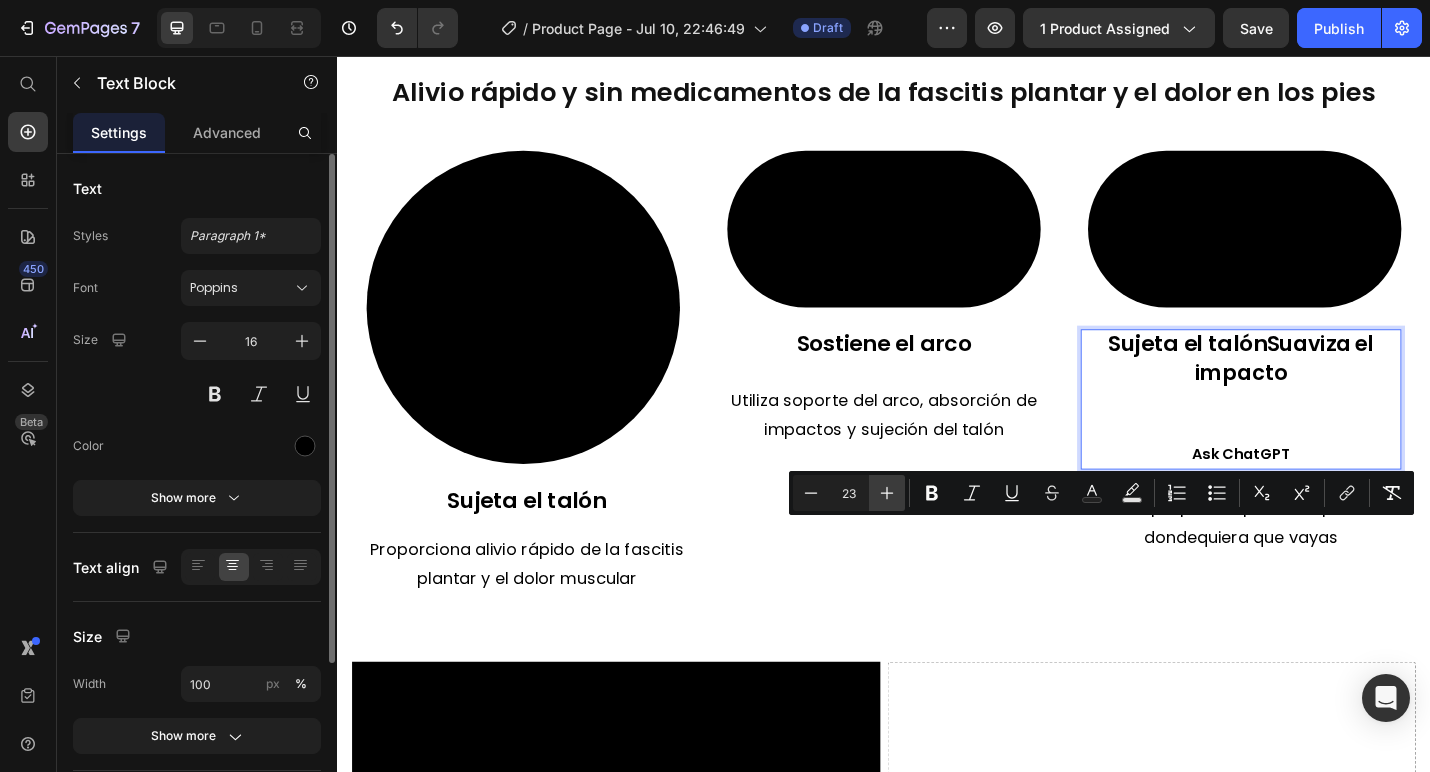 type on "24" 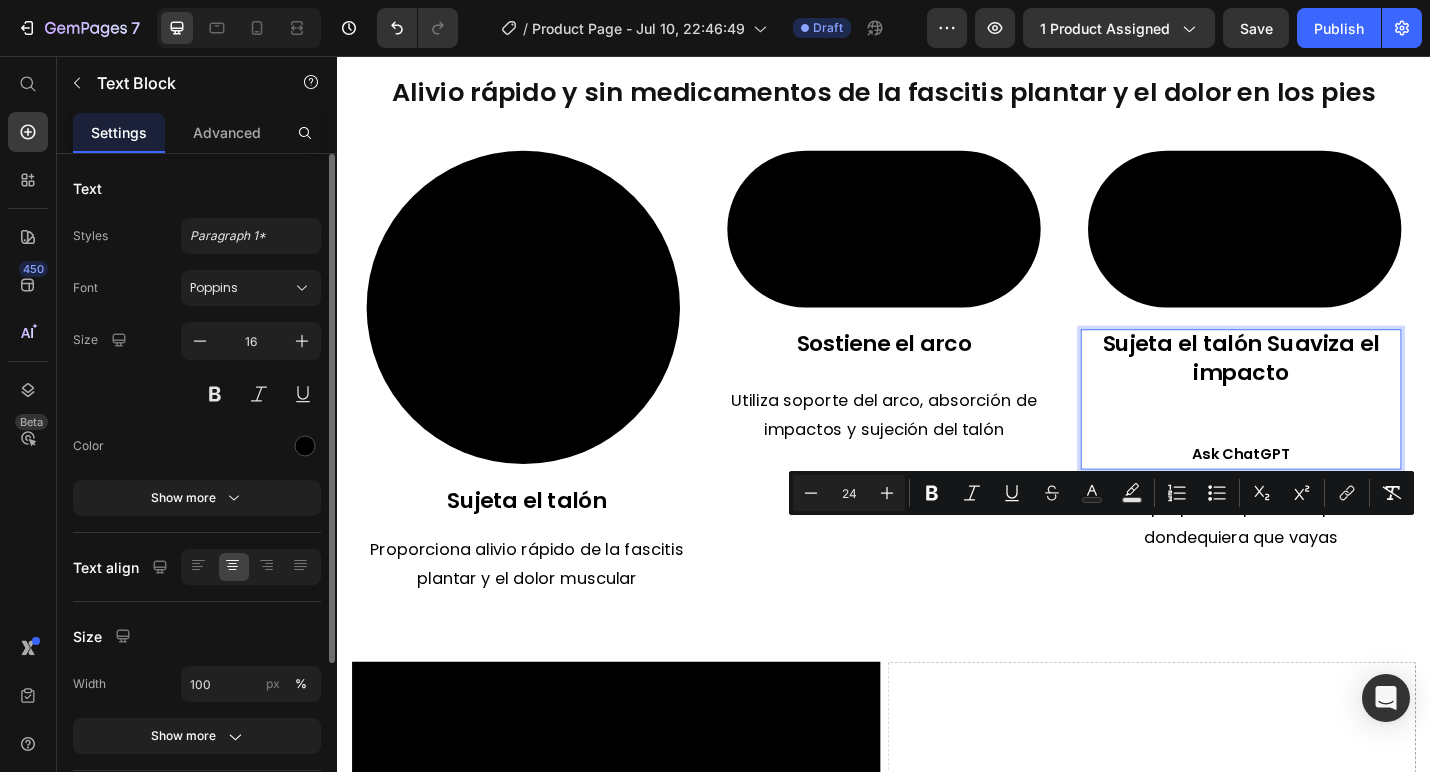 click on "Sujeta el talón Suaviza el impacto" at bounding box center (1329, 387) 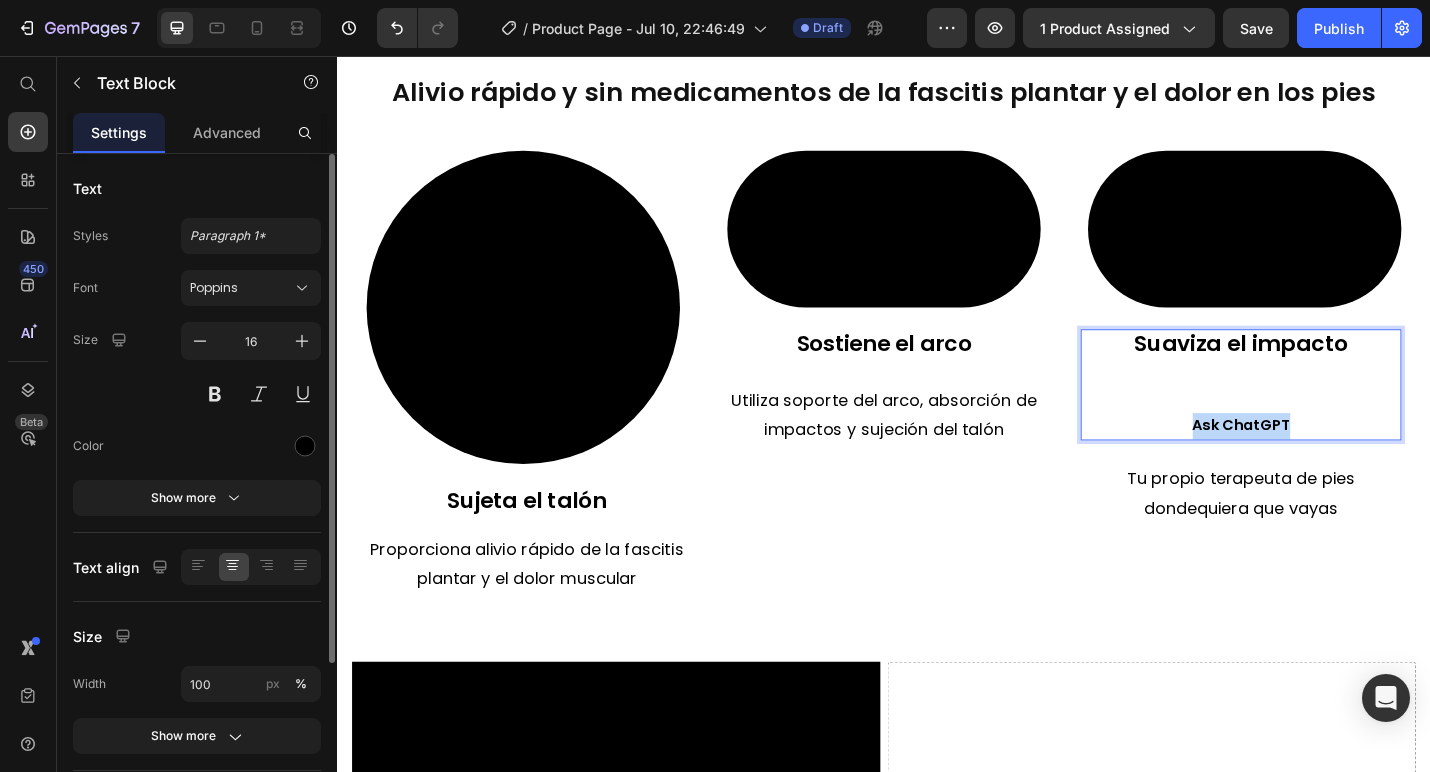 drag, startPoint x: 1378, startPoint y: 656, endPoint x: 1276, endPoint y: 660, distance: 102.0784 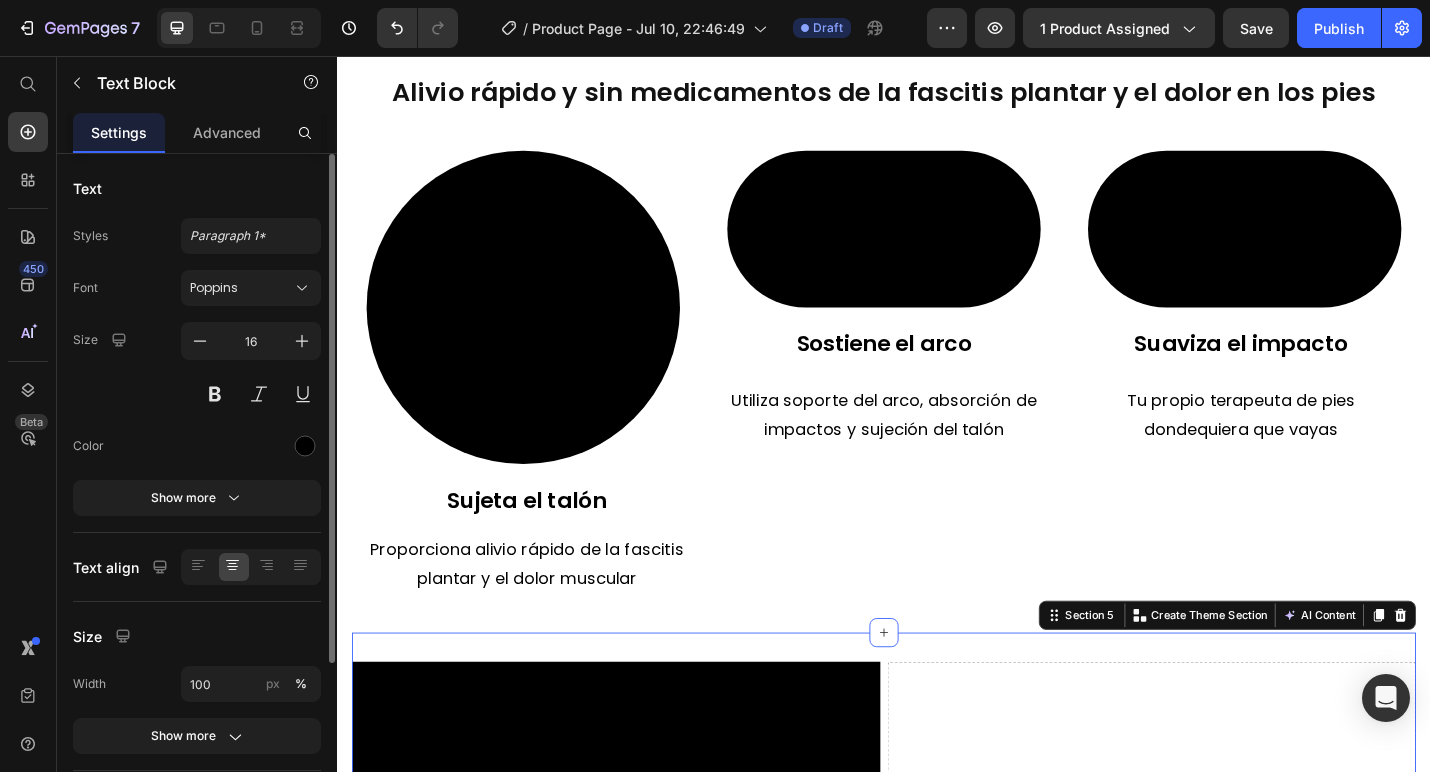 click on "Video
Drop element here Row Section 5   You can create reusable sections Create Theme Section AI Content Write with GemAI What would you like to describe here? Tone and Voice Persuasive Product Plantillas Reguva 3 en 1 Show more Generate" at bounding box center (937, 866) 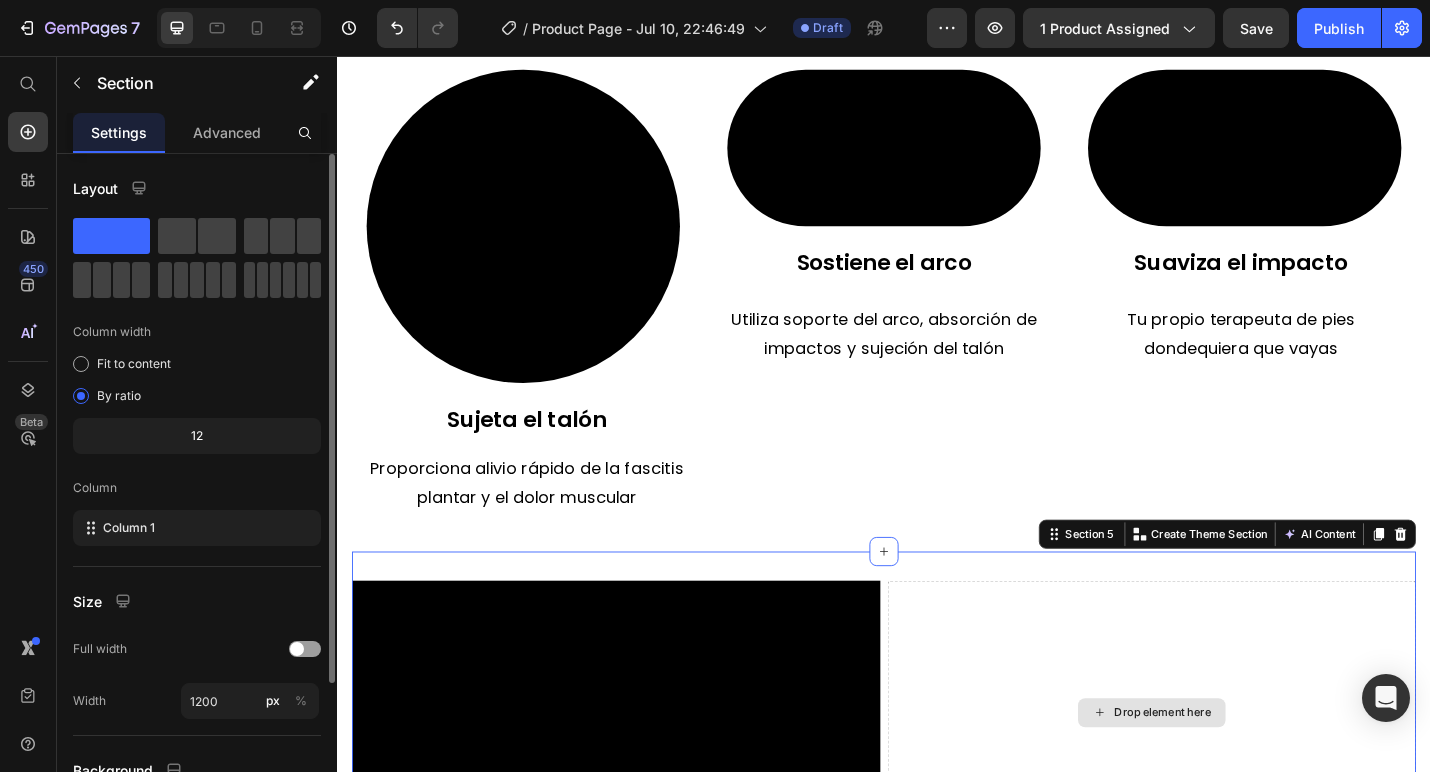 scroll, scrollTop: 2247, scrollLeft: 0, axis: vertical 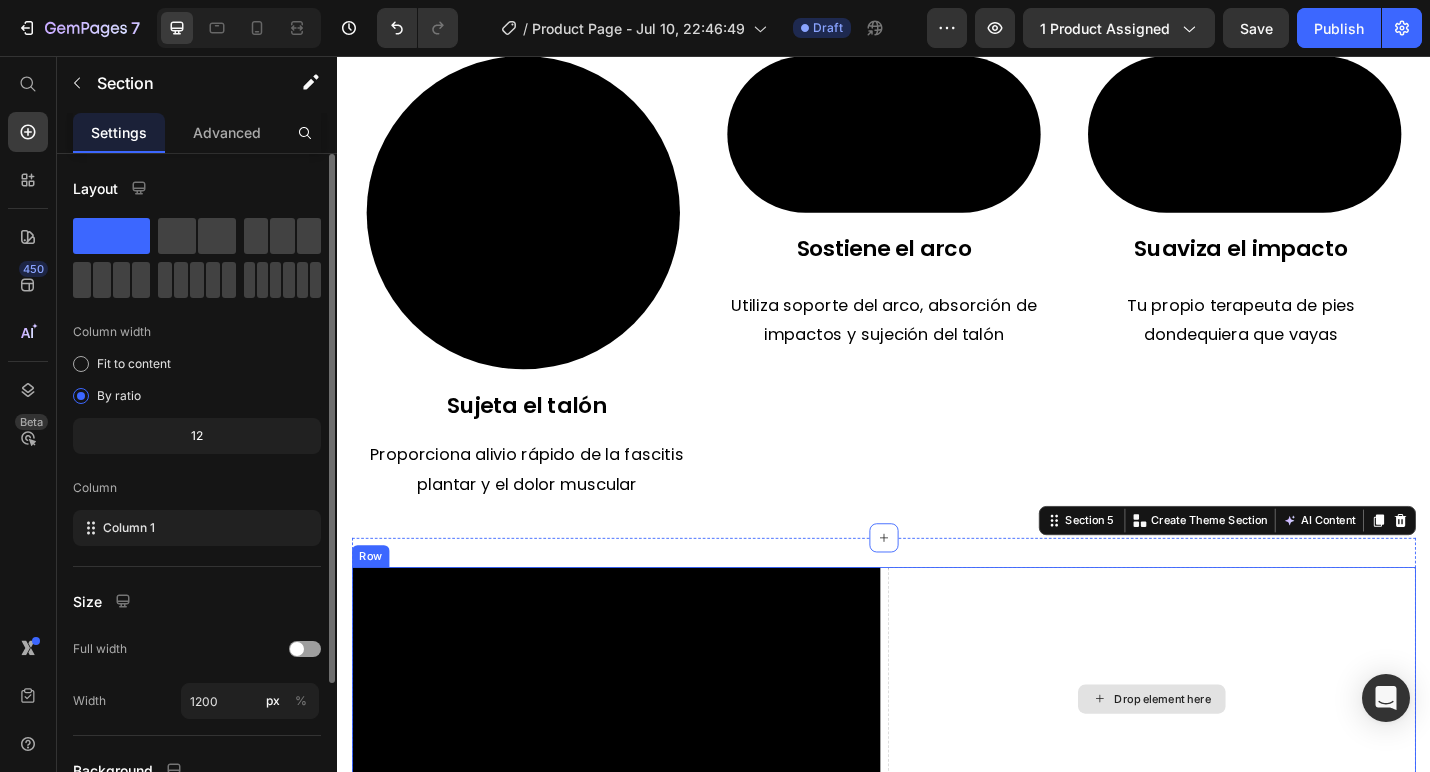 click on "Drop element here" at bounding box center (1231, 762) 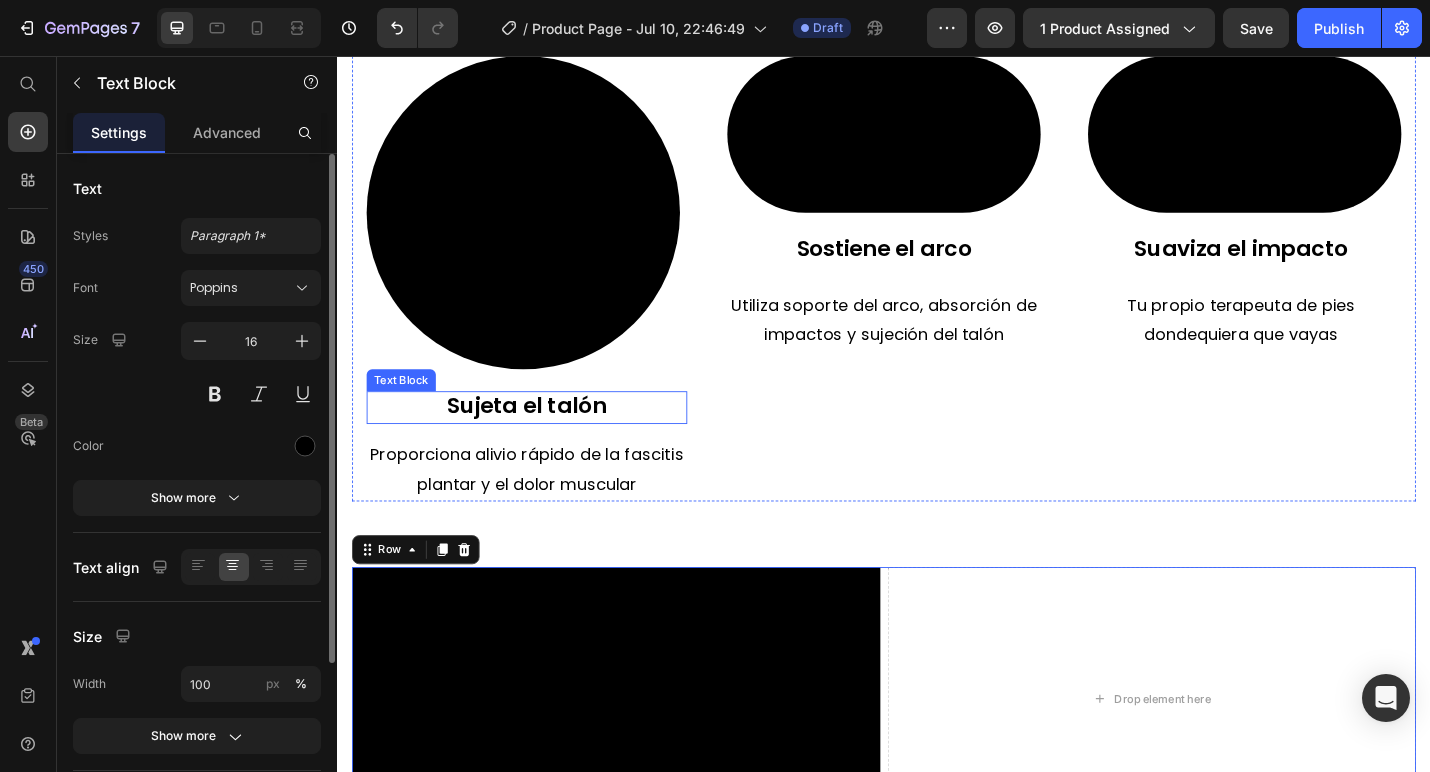 click on "Sujeta el talón" at bounding box center (545, 439) 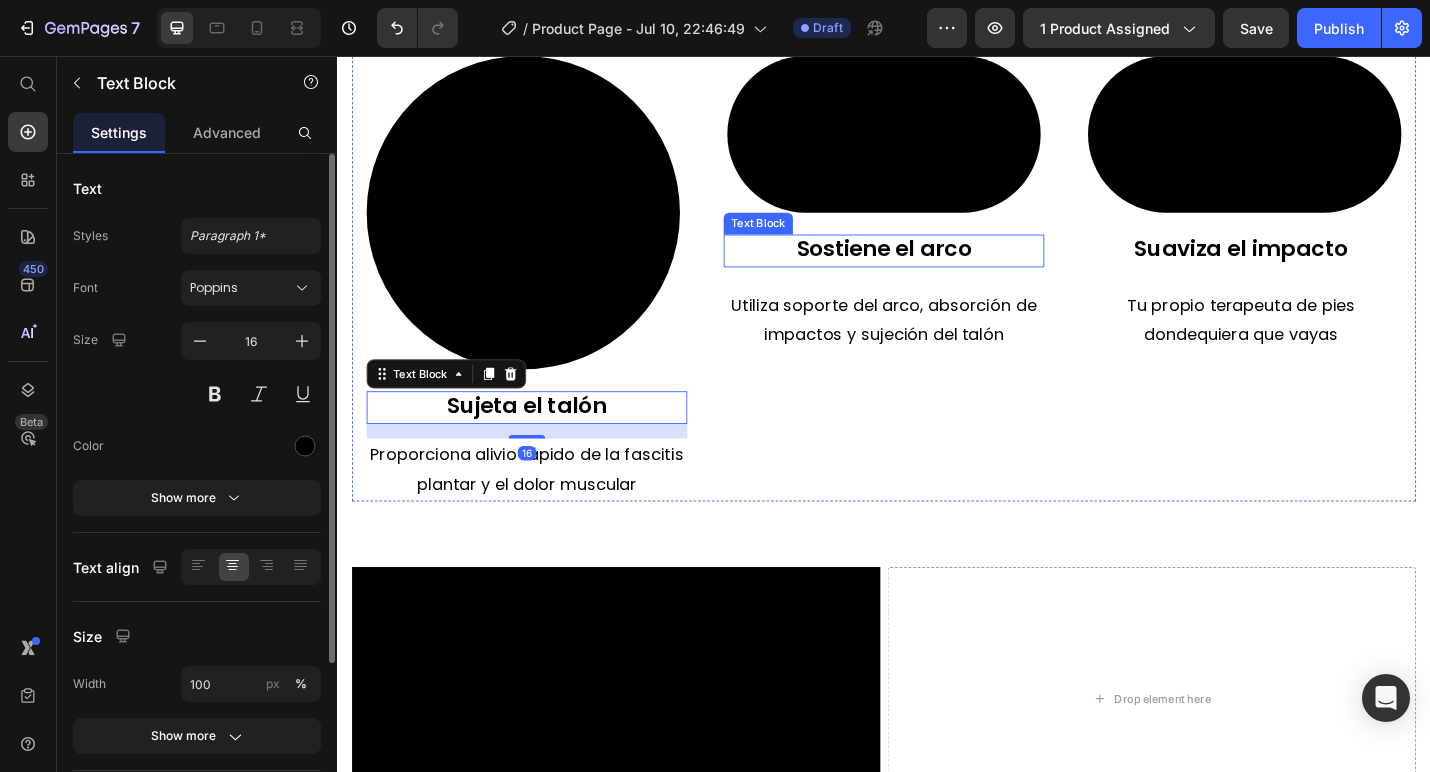 click on "Sostiene el arco" at bounding box center [937, 267] 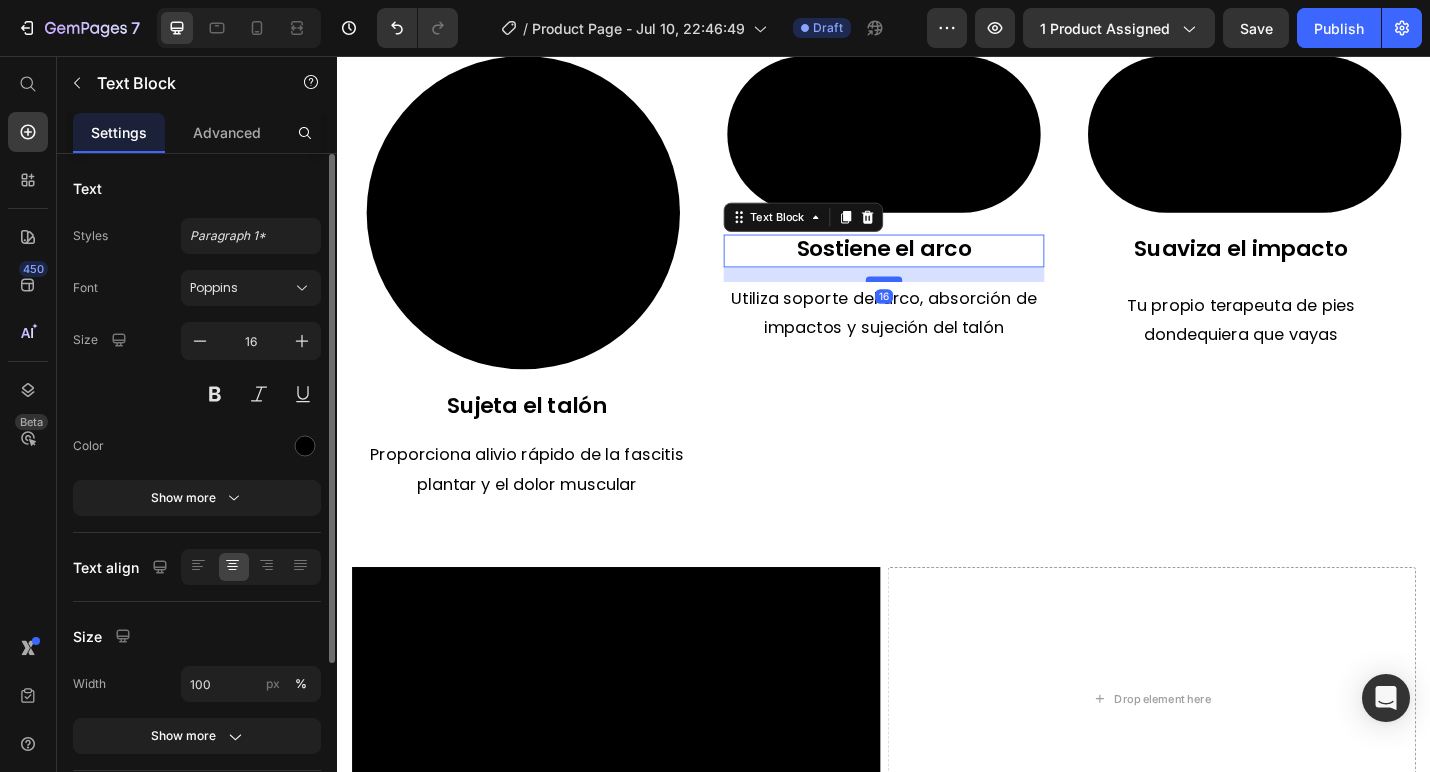 click at bounding box center (937, 301) 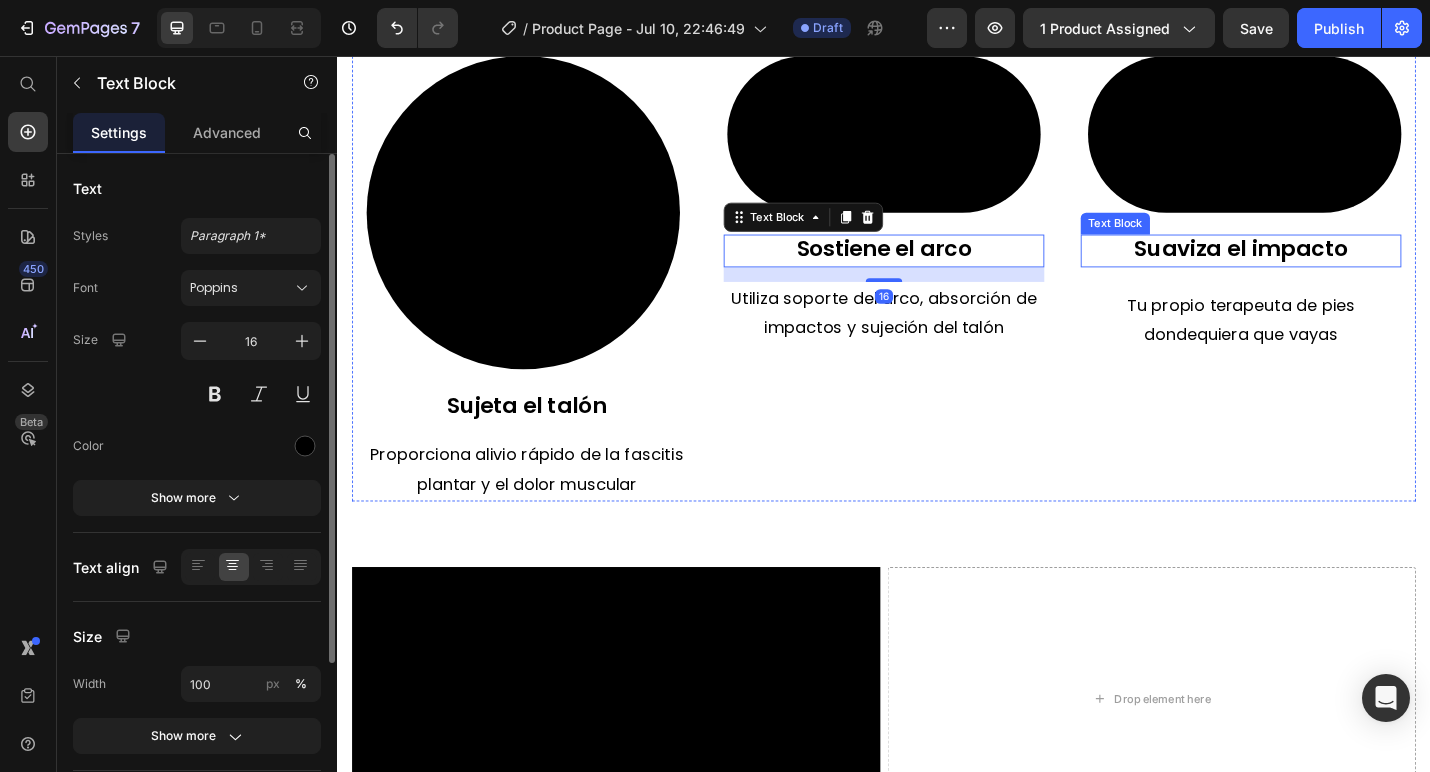 click on "Suaviza el impacto" at bounding box center [1329, 267] 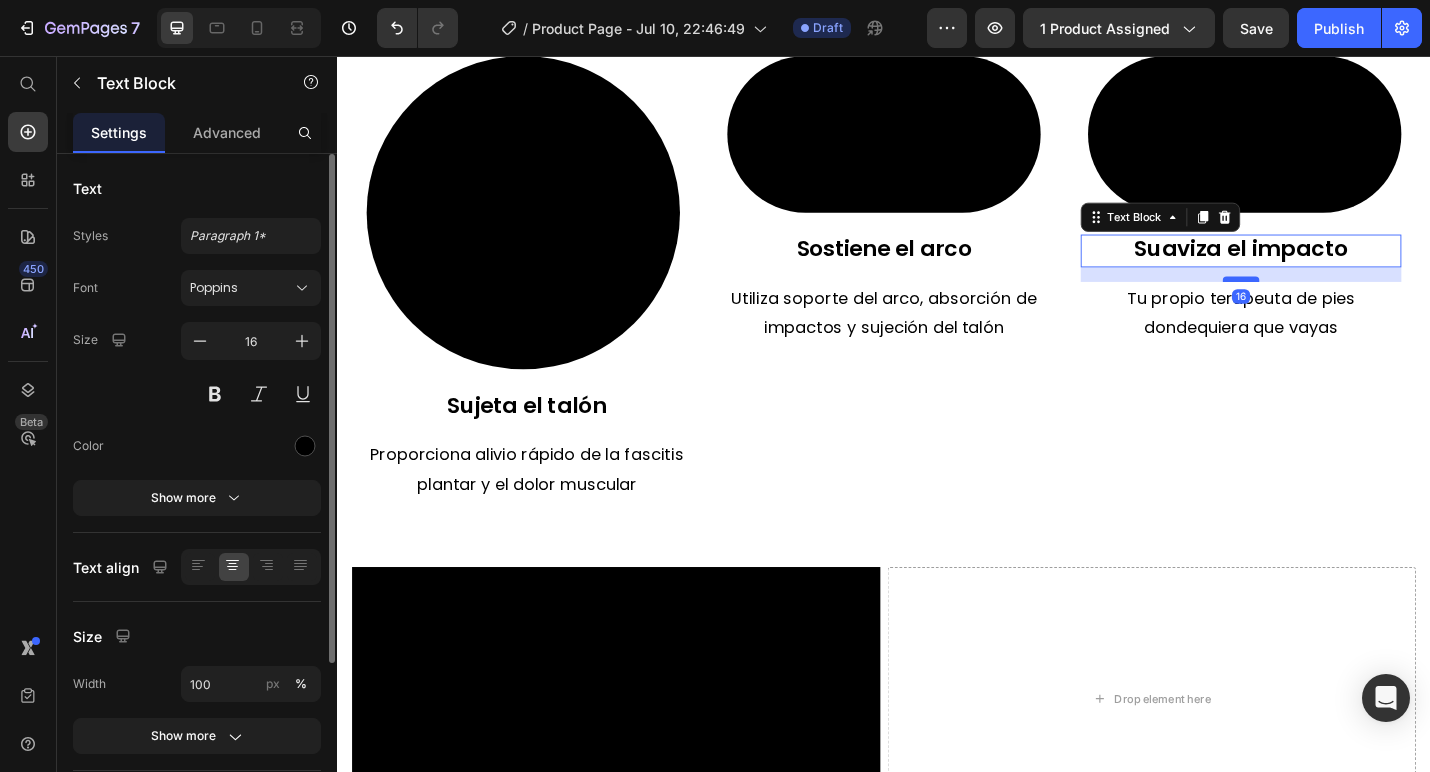 click at bounding box center (1329, 301) 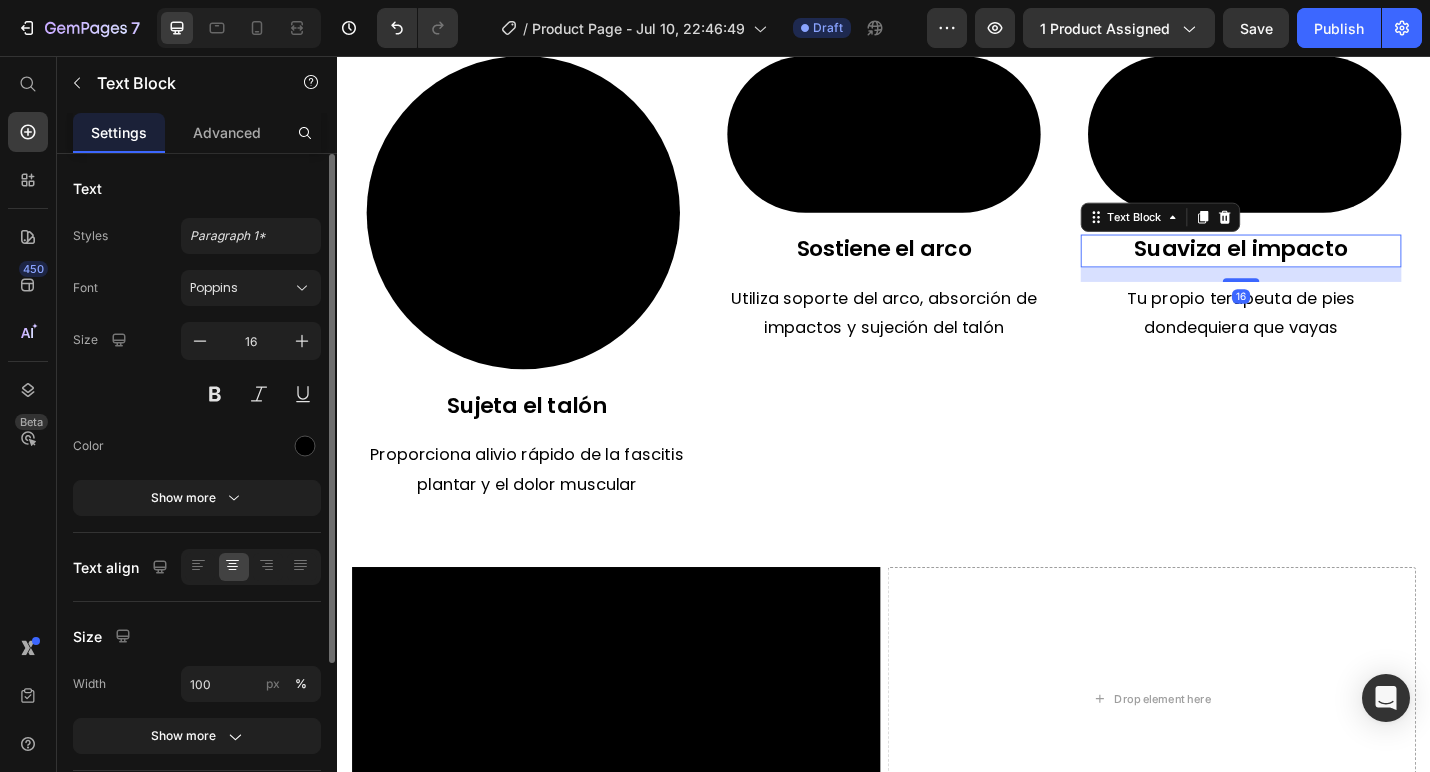 click on "Alivio rápido y sin medicamentos de la fascitis plantar y el dolor en los pies Heading Video Elimina el dolor de pies Text Block Proporciona alivio rápido de la fascitis plantar y el dolor muscular Text Block Video 3 tecnologías clínicamente comprobadas Text Block Utiliza soporte del arco, absorción de impactos y sujeción del talón Text Block Video Máxima comodidad Text Block Tu propio terapeuta de pies dondequiera que vayas Text Block Row Section 3 Alivio rápido y sin medicamentos de la fascitis plantar y el dolor en los pies Heading Video Sujeta el talón Text Block Proporciona alivio rápido de la fascitis plantar y el dolor muscular Text Block Video Sostiene el arco Text Block Utiliza soporte del arco, absorción de impactos y sujeción del talón Text Block Video Suaviza el impacto Text Block   16 Tu propio terapeuta de pies dondequiera que vayas Text Block Row Section 4 Video
Drop element here Row Section 5 Personas de toda  [LOCATION] Text Block Image Text Block" at bounding box center (937, 30) 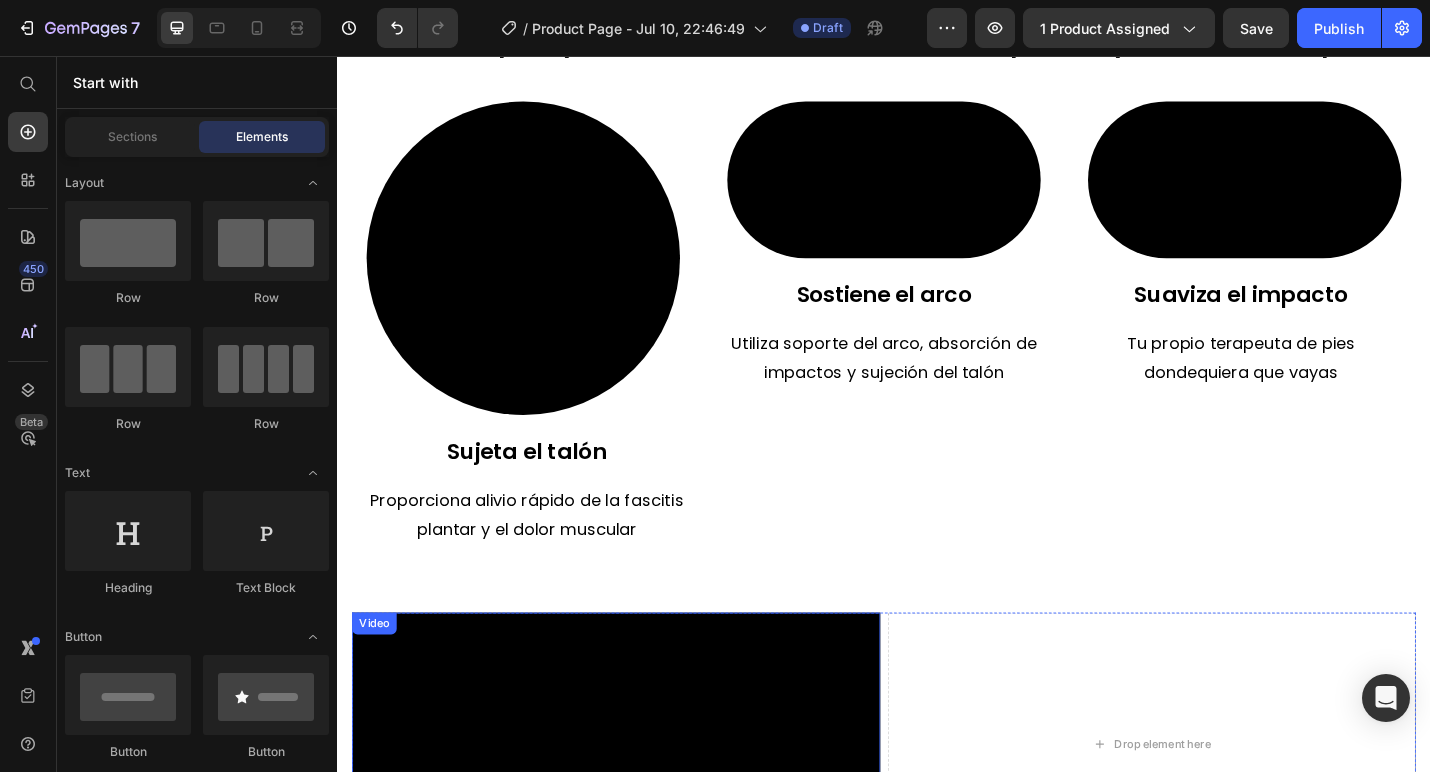 scroll, scrollTop: 2066, scrollLeft: 0, axis: vertical 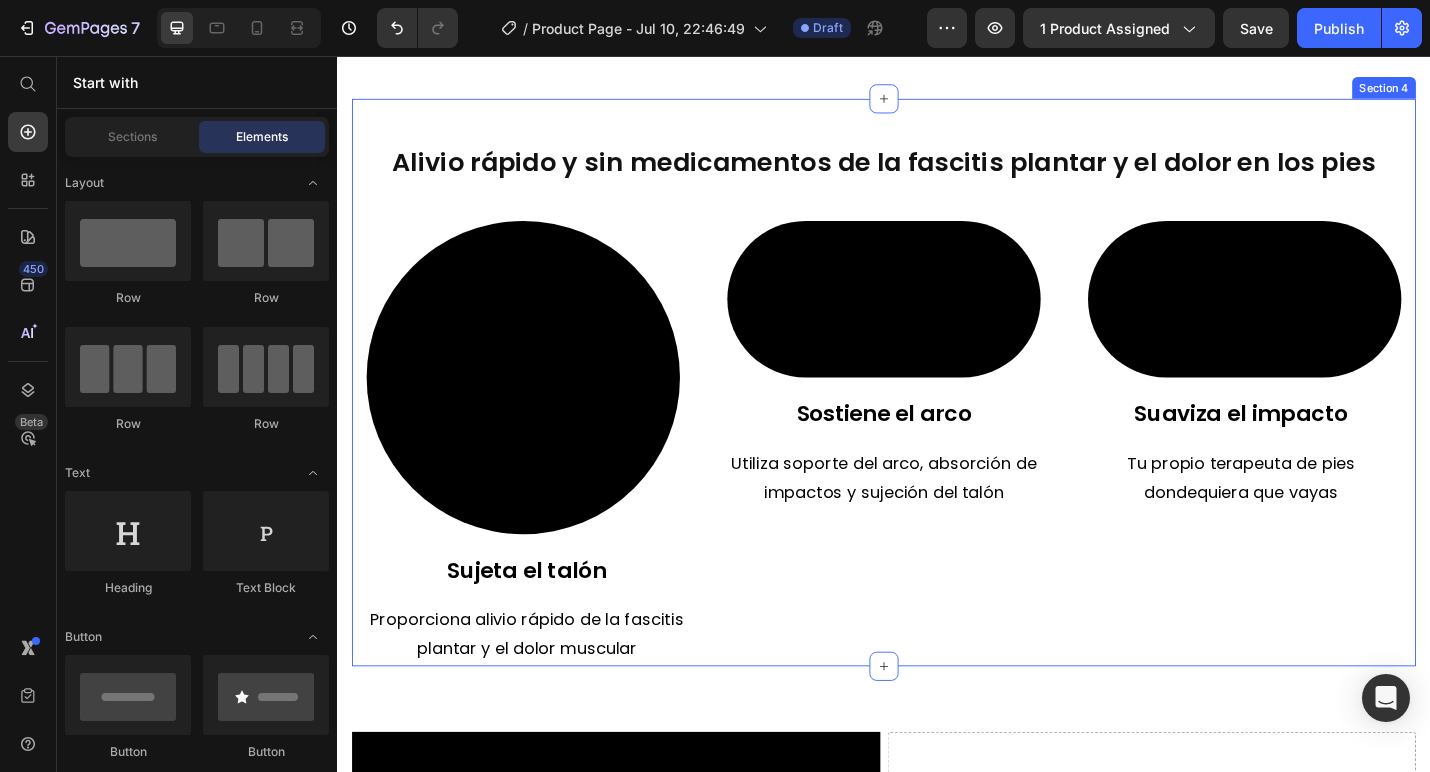 click on "Alivio rápido y sin medicamentos de la fascitis plantar y el dolor en los pies Heading Video Sujeta el talón Text Block Proporciona alivio rápido de la fascitis plantar y el dolor muscular Text Block Video Sostiene el arco Text Block Utiliza soporte del arco, absorción de impactos y sujeción del talón Text Block Video Suaviza el impacto Text Block Tu propio terapeuta de pies dondequiera que vayas Text Block Row" at bounding box center (937, 430) 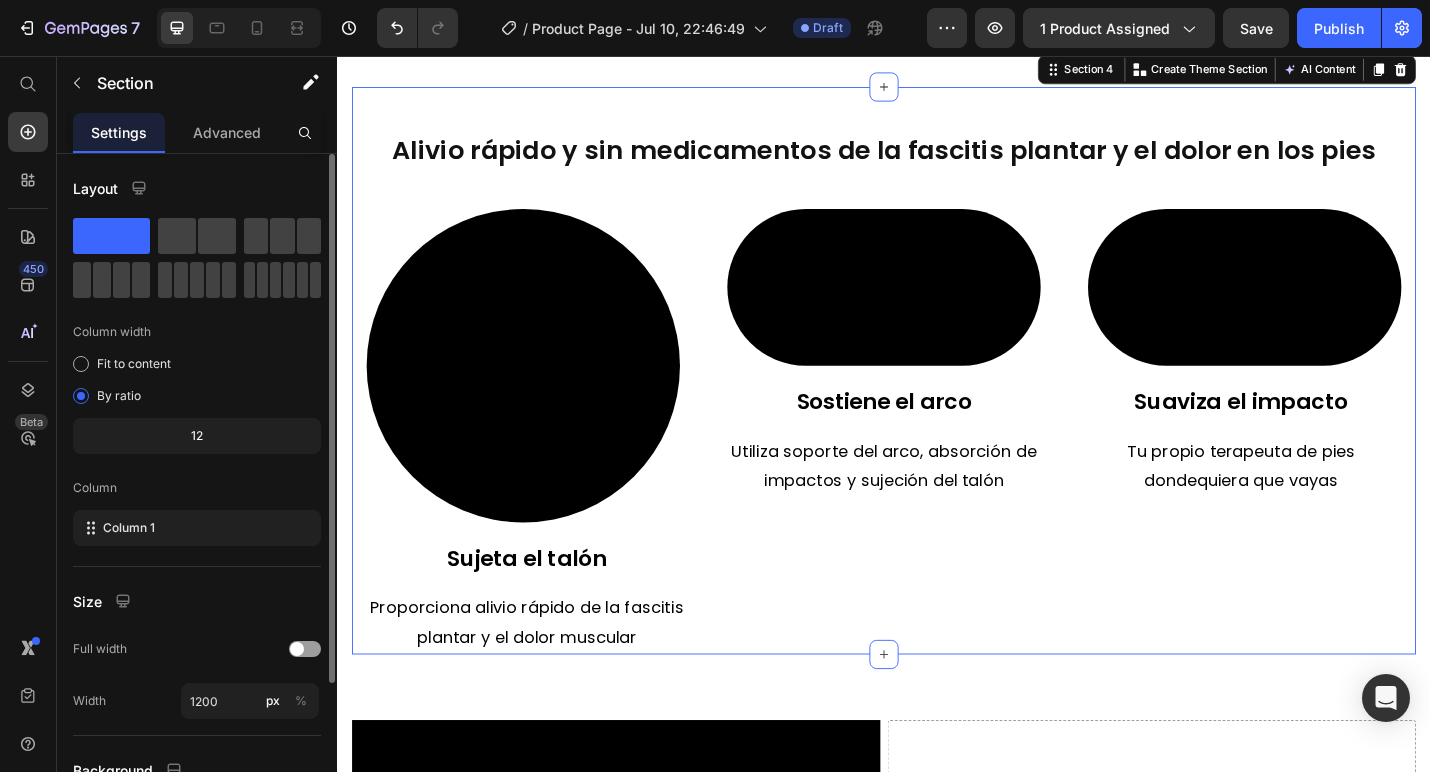 scroll, scrollTop: 2107, scrollLeft: 0, axis: vertical 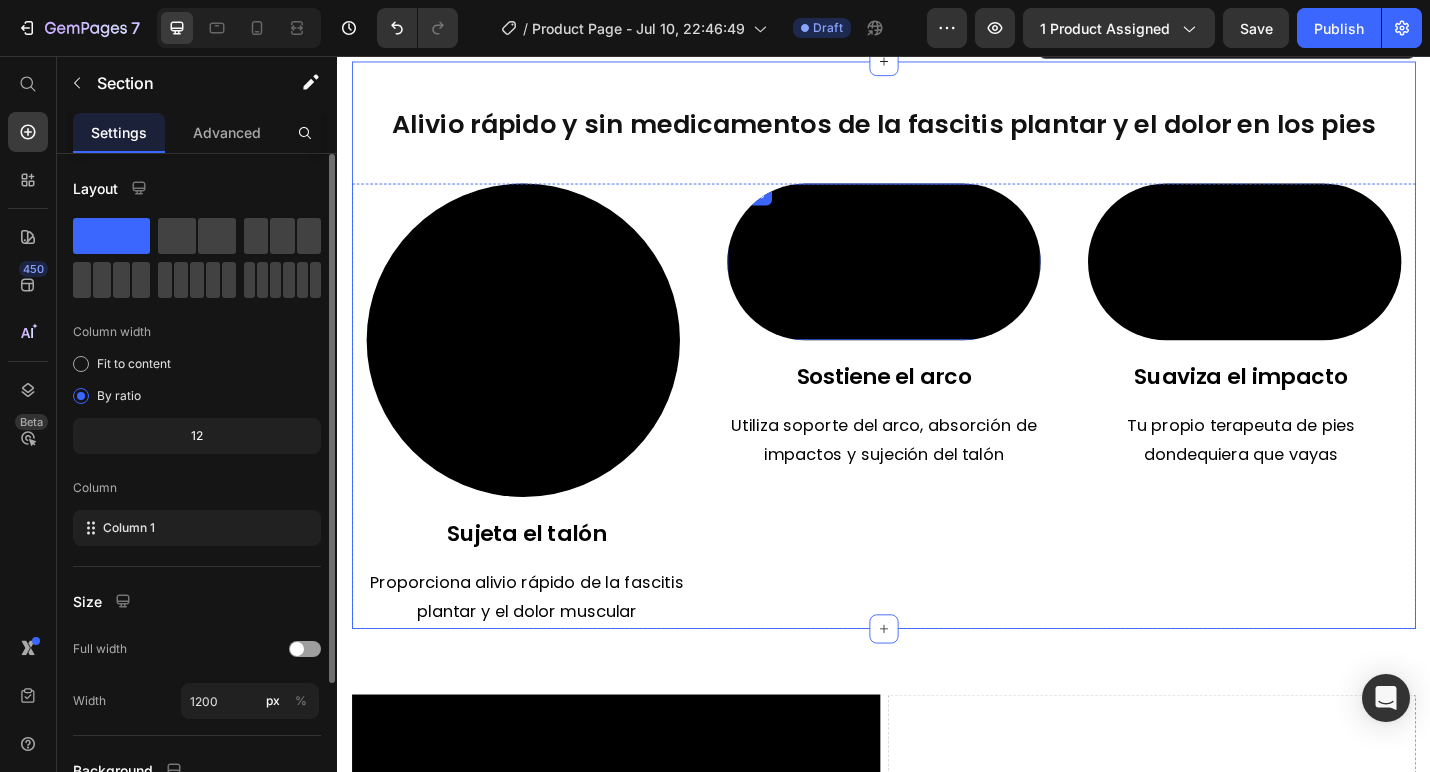 click at bounding box center [937, 282] 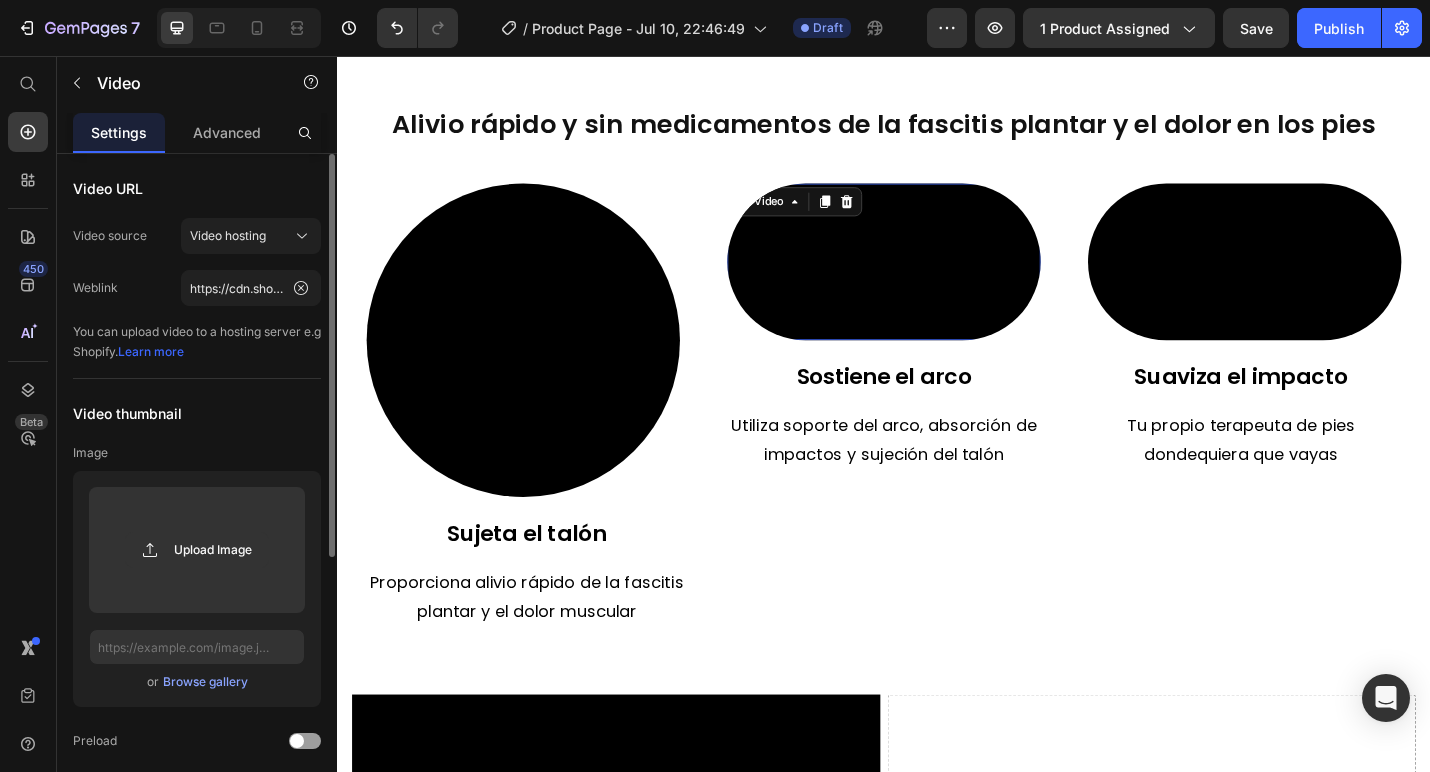 click at bounding box center [937, 282] 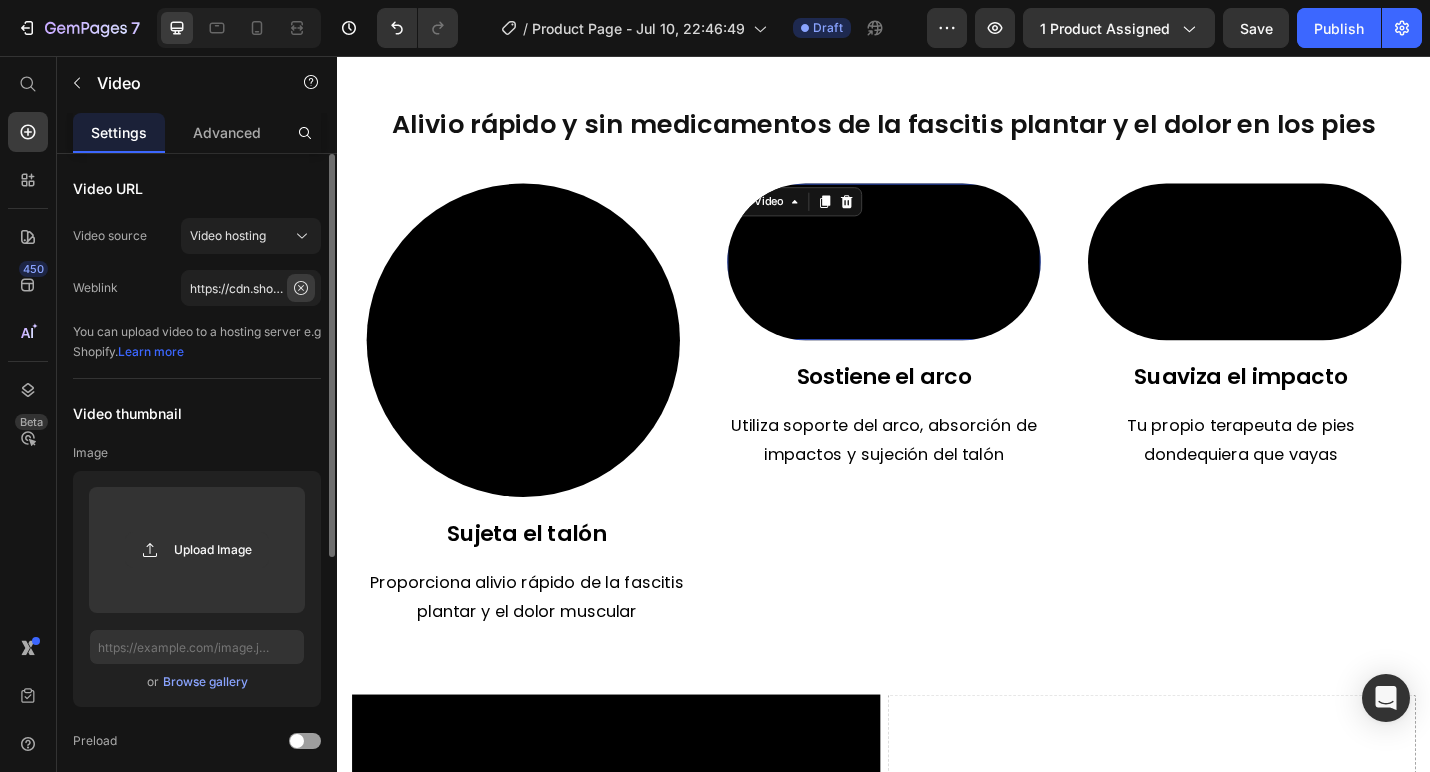 click 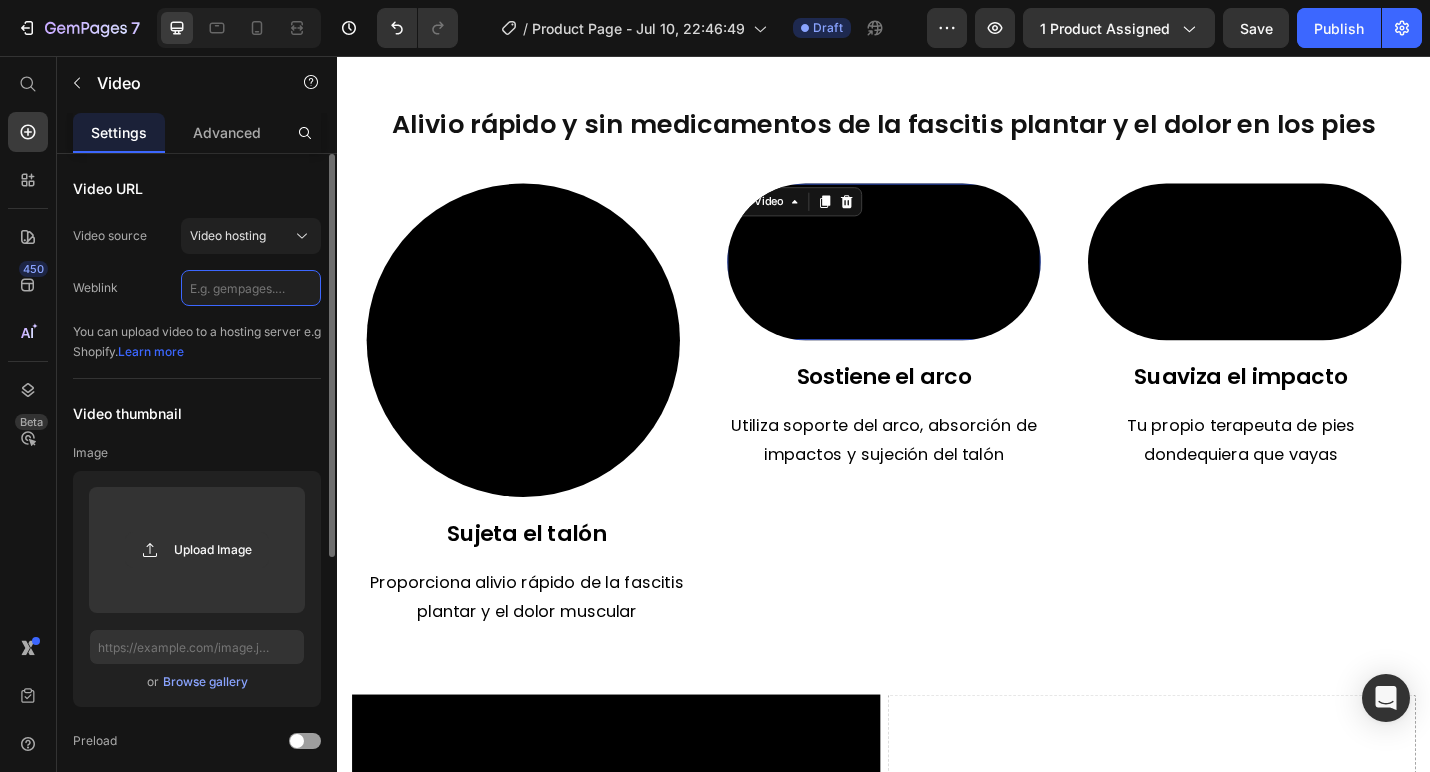 scroll, scrollTop: 0, scrollLeft: 0, axis: both 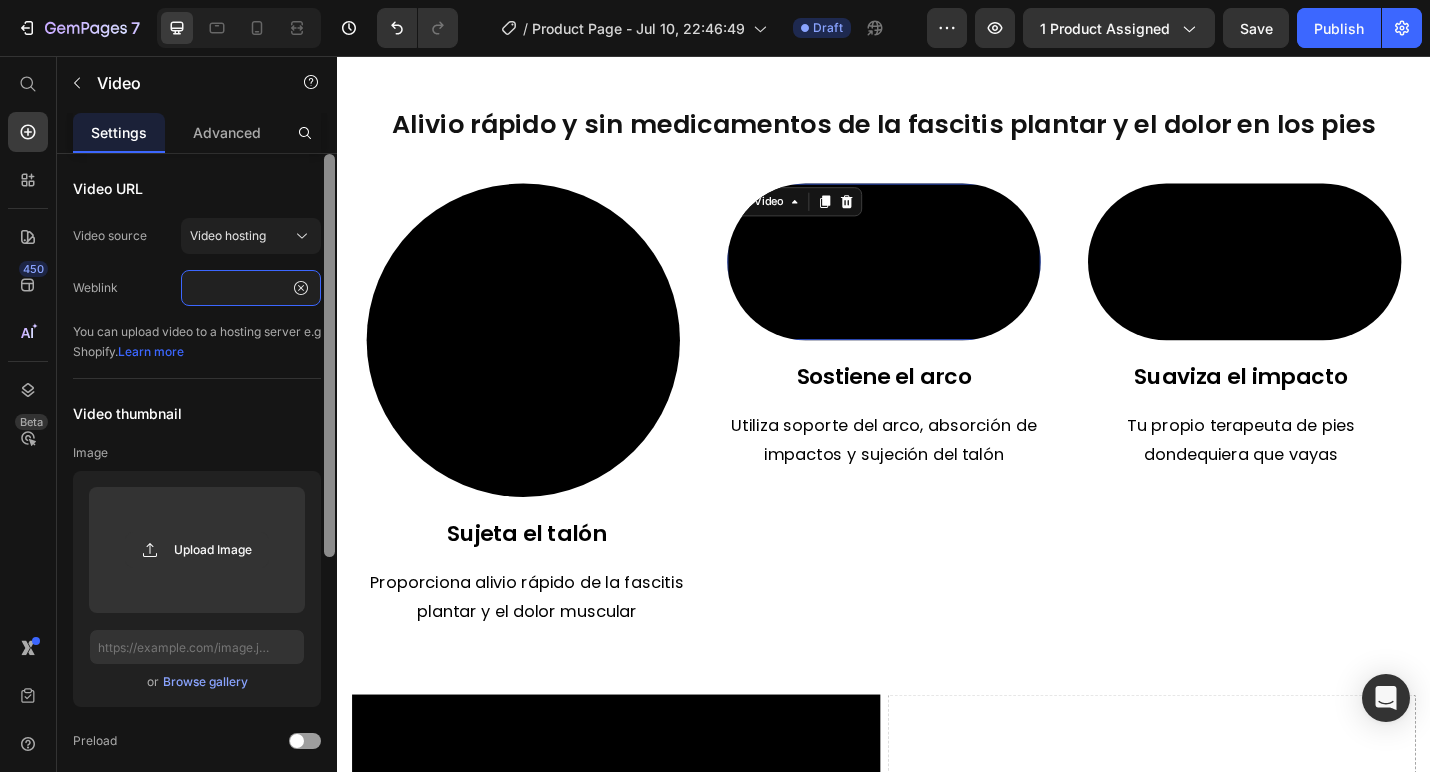 click at bounding box center (329, 355) 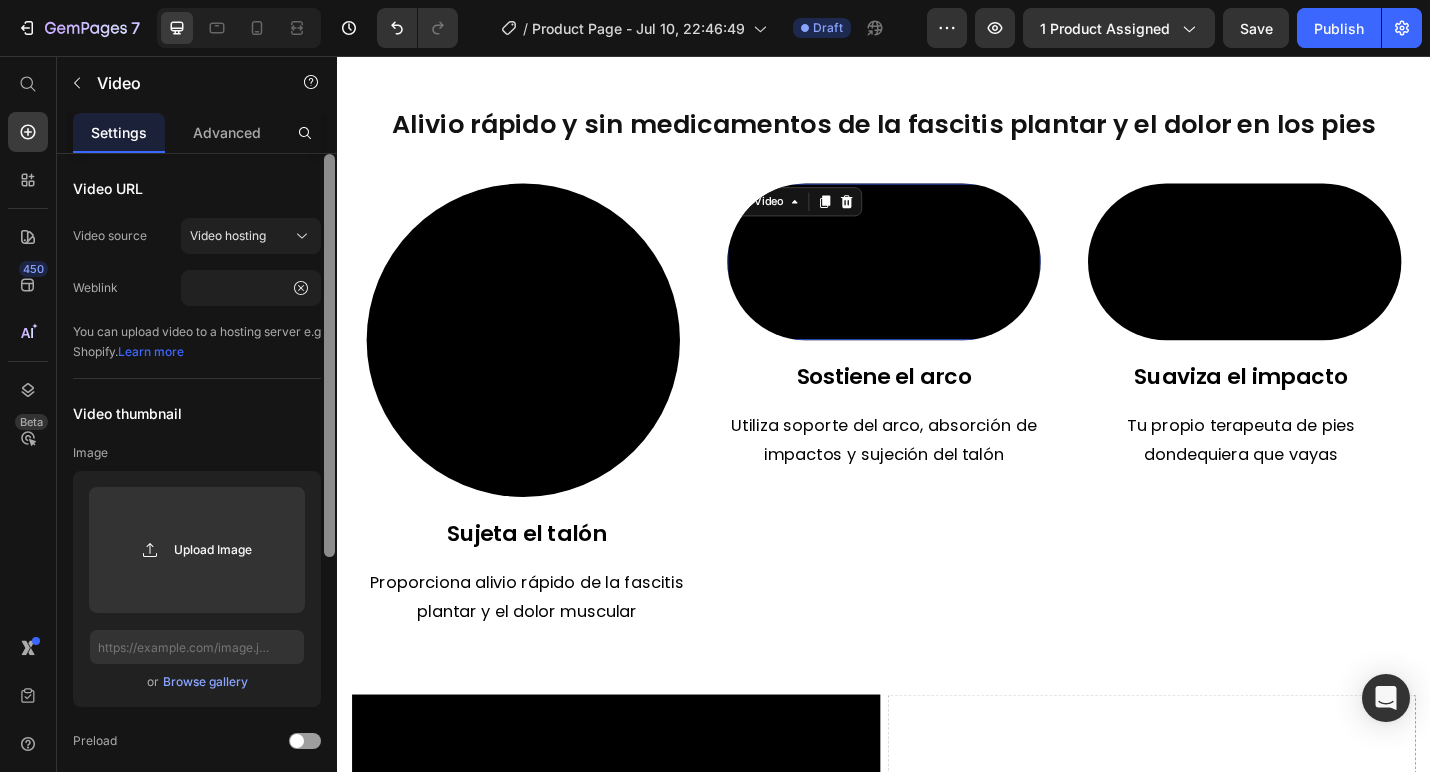 click at bounding box center (329, 491) 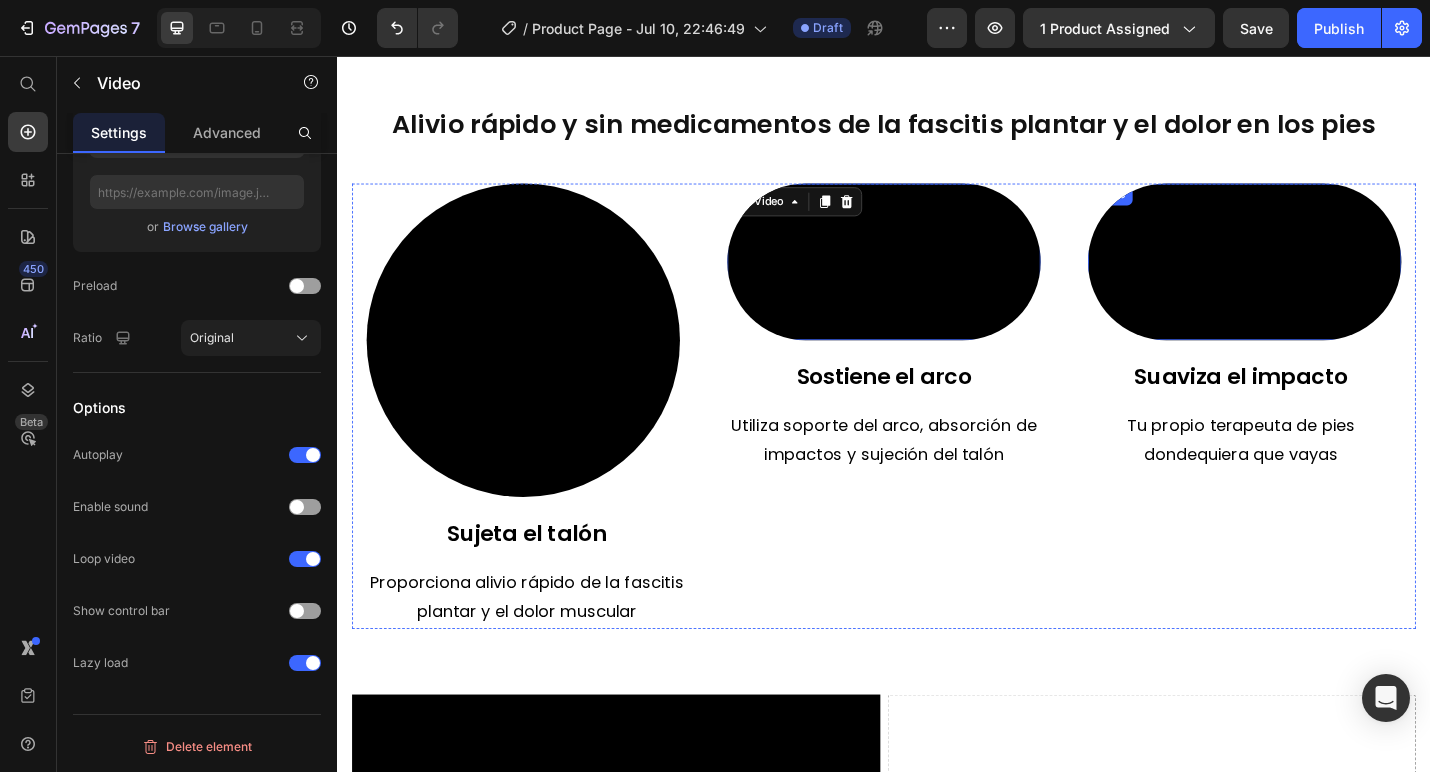 click at bounding box center (1333, 282) 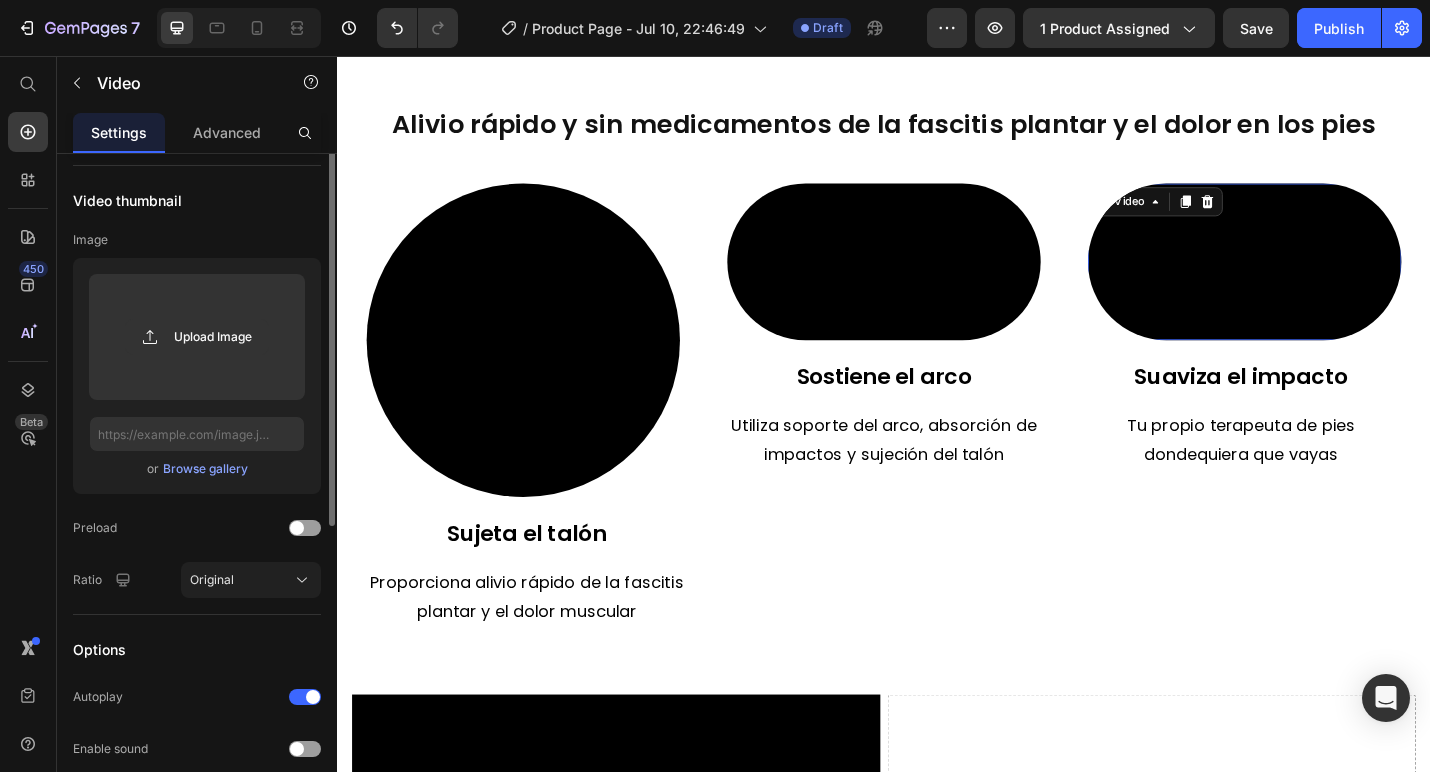 scroll, scrollTop: 0, scrollLeft: 0, axis: both 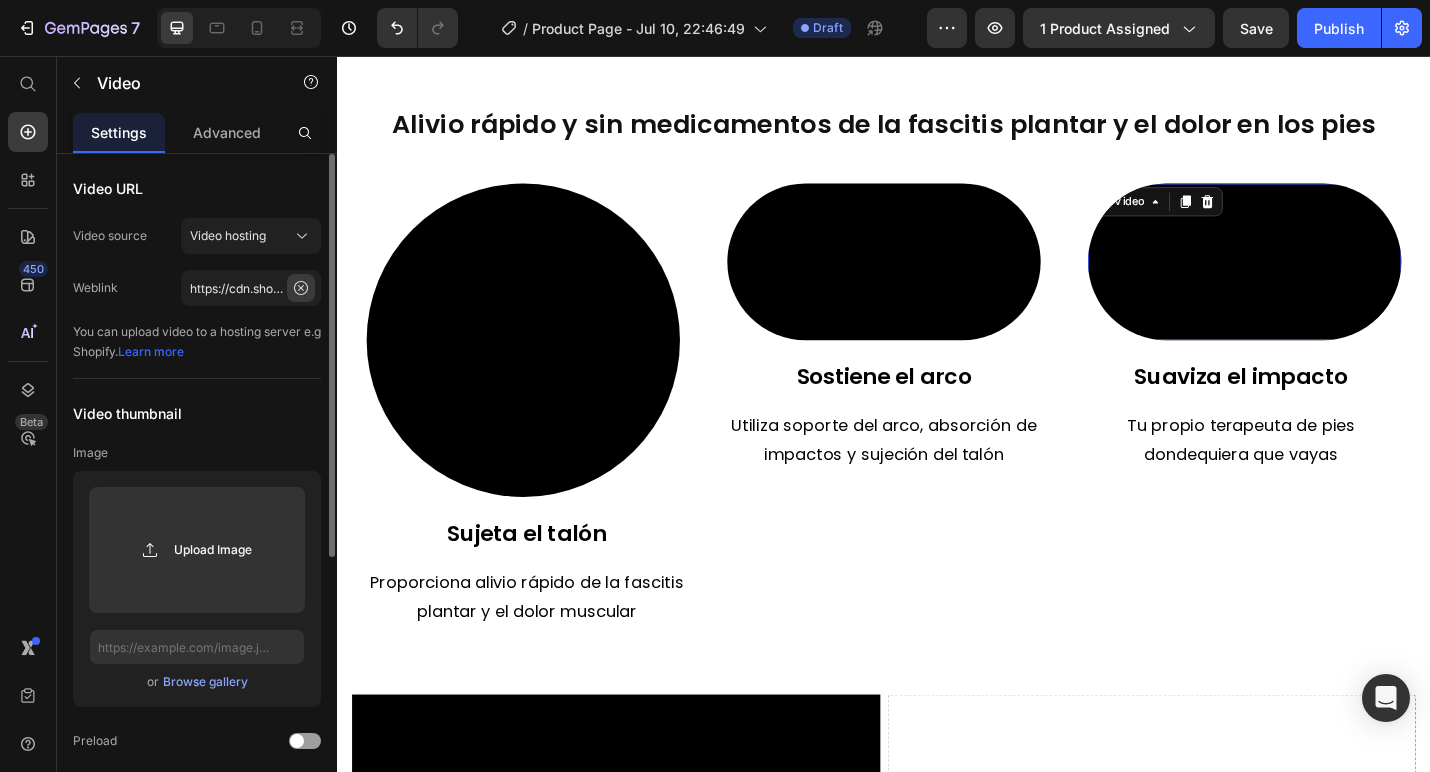 click 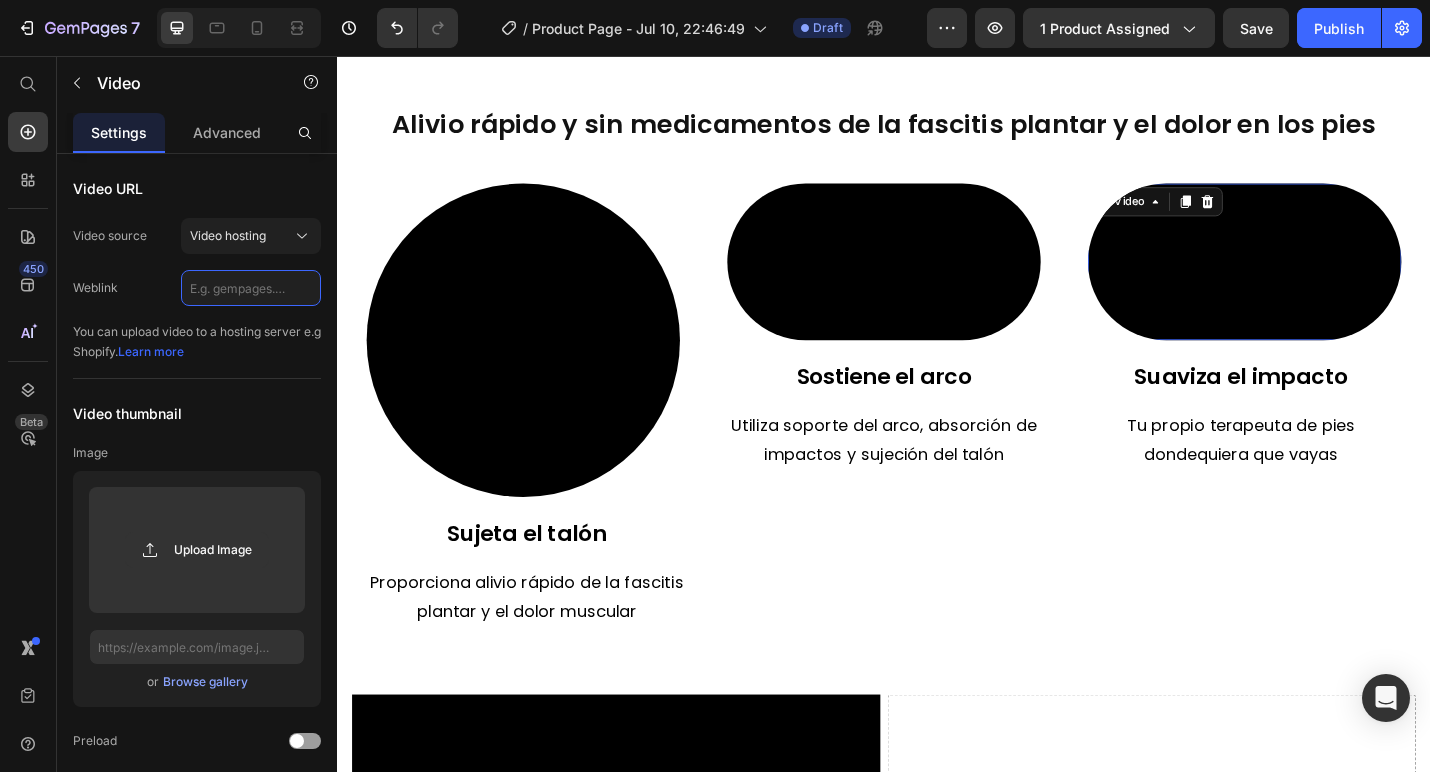 scroll, scrollTop: 0, scrollLeft: 0, axis: both 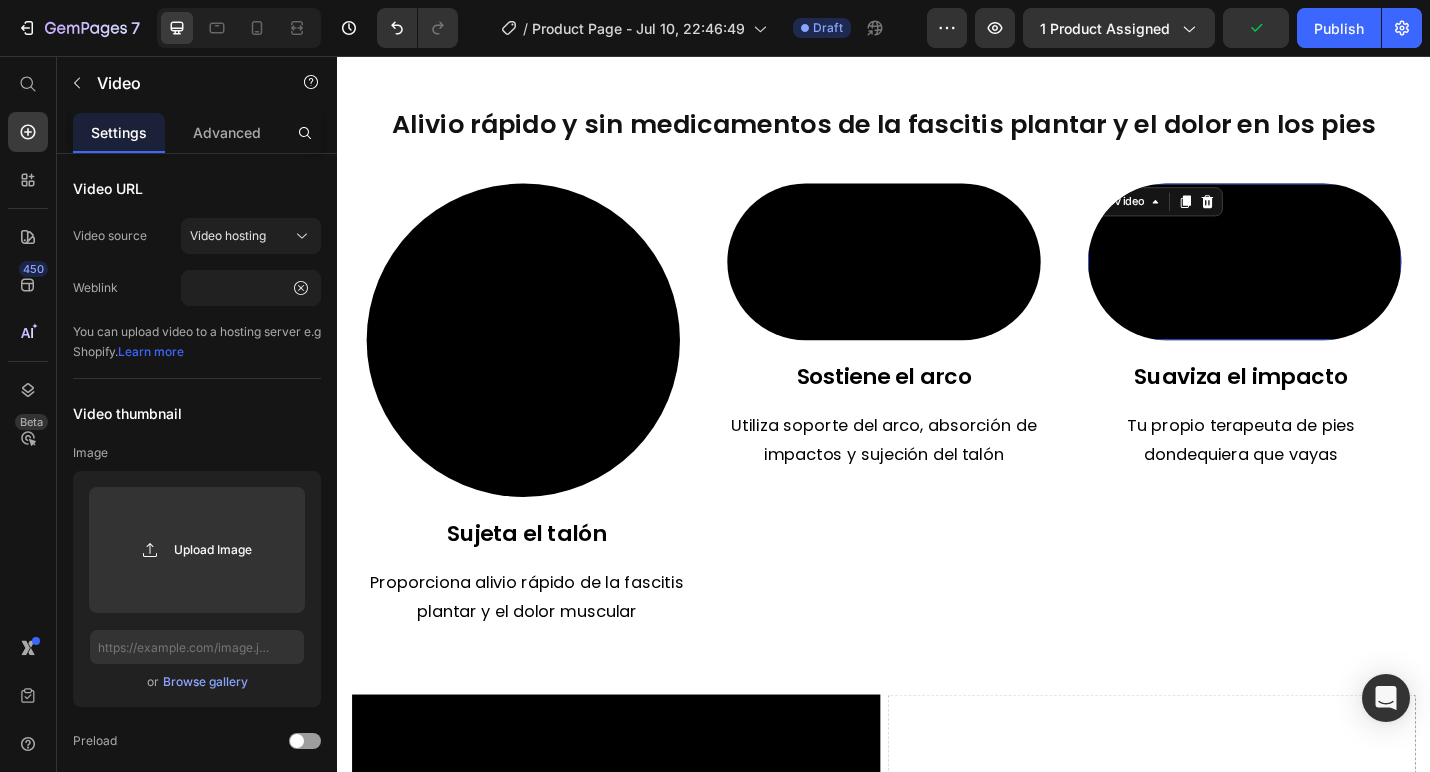 click on "Alivio rápido y sin medicamentos de la fascitis plantar y el dolor en los pies Heading Video Sujeta el talón Text Block Proporciona alivio rápido de la fascitis plantar y el dolor muscular Text Block Video Sostiene el arco Text Block Utiliza soporte del arco, absorción de impactos y sujeción del talón Text Block Video   24 Suaviza el impacto Text Block Tu propio terapeuta de pies dondequiera que vayas Text Block Row Section 4" at bounding box center (937, 373) 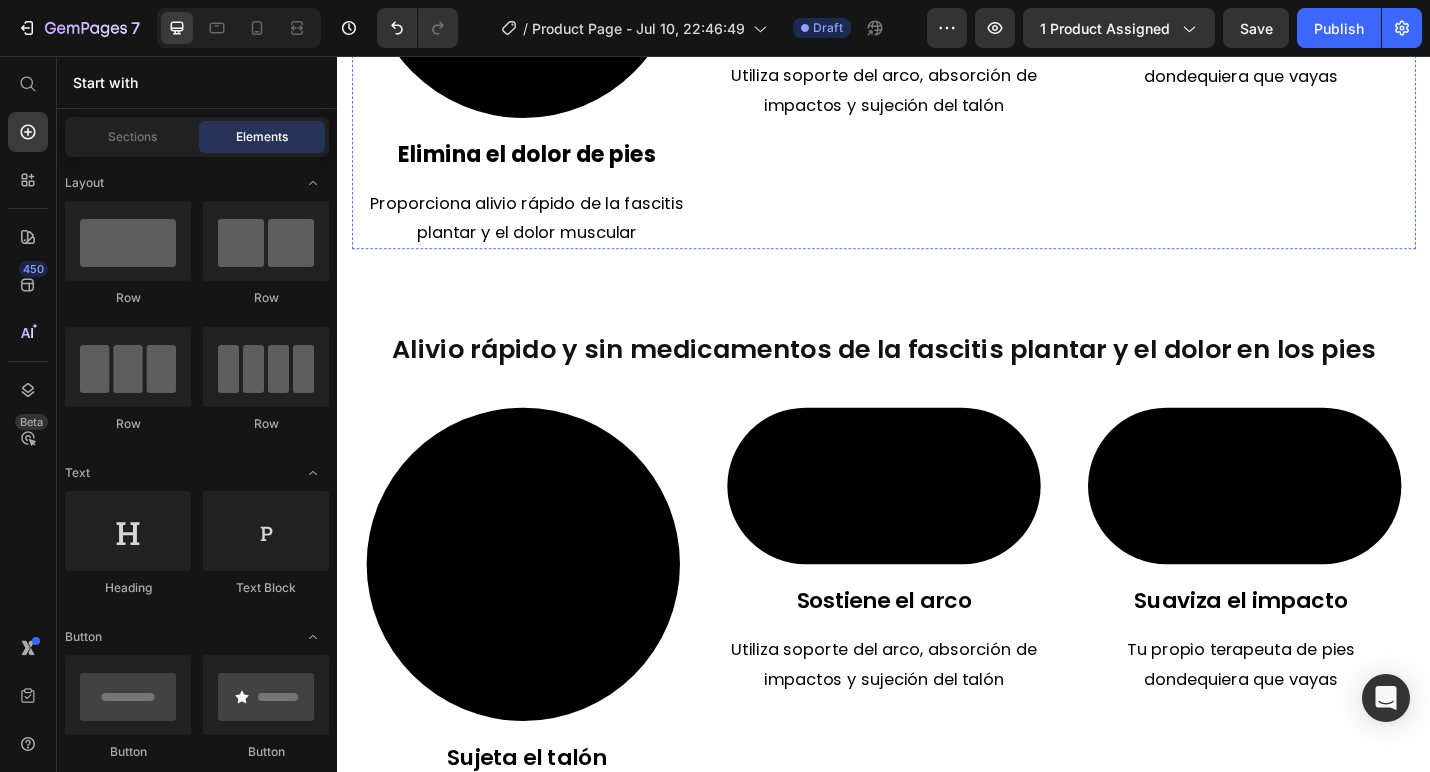 scroll, scrollTop: 1877, scrollLeft: 0, axis: vertical 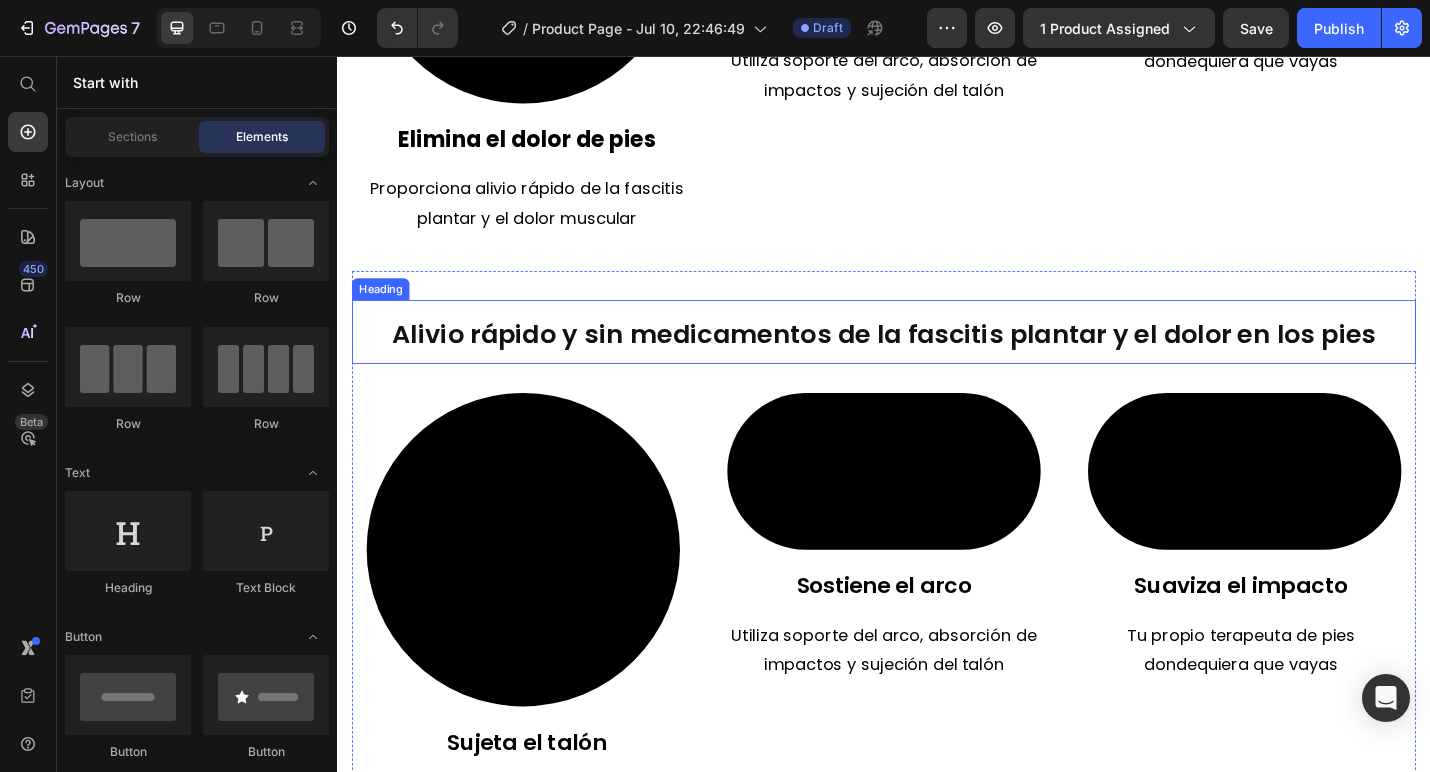 click on "Alivio rápido y sin medicamentos de la fascitis plantar y el dolor en los pies" at bounding box center [937, 361] 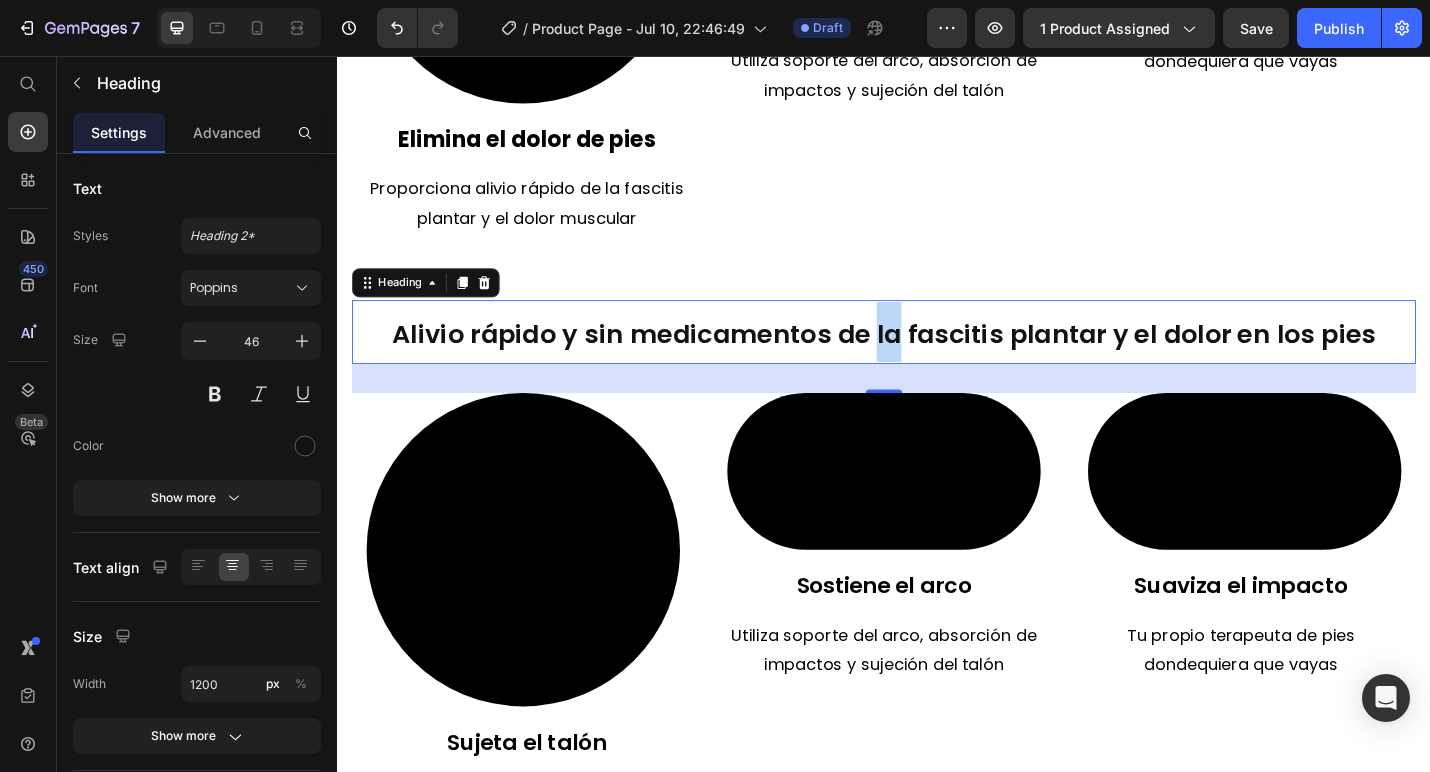 click on "Alivio rápido y sin medicamentos de la fascitis plantar y el dolor en los pies" at bounding box center (937, 361) 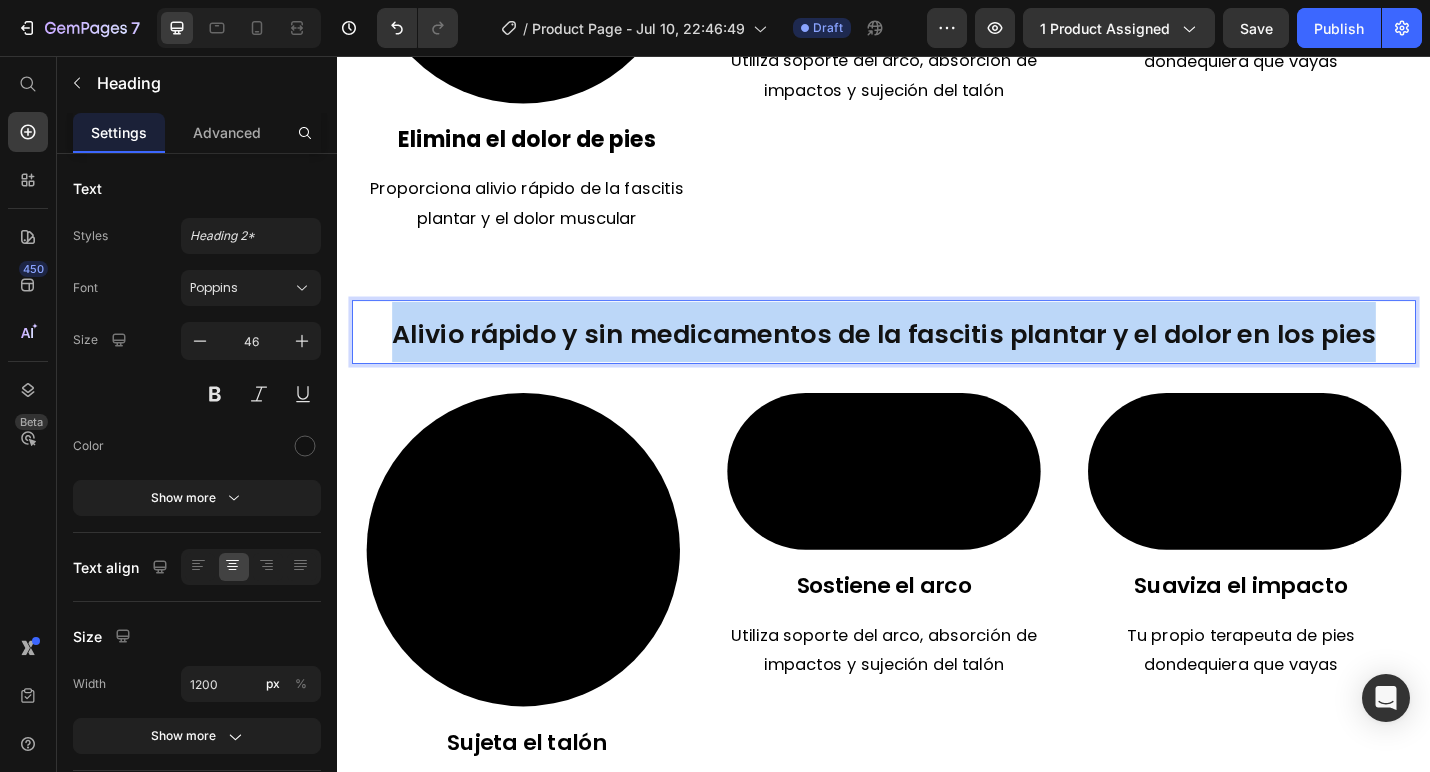 click on "Alivio rápido y sin medicamentos de la fascitis plantar y el dolor en los pies" at bounding box center (937, 361) 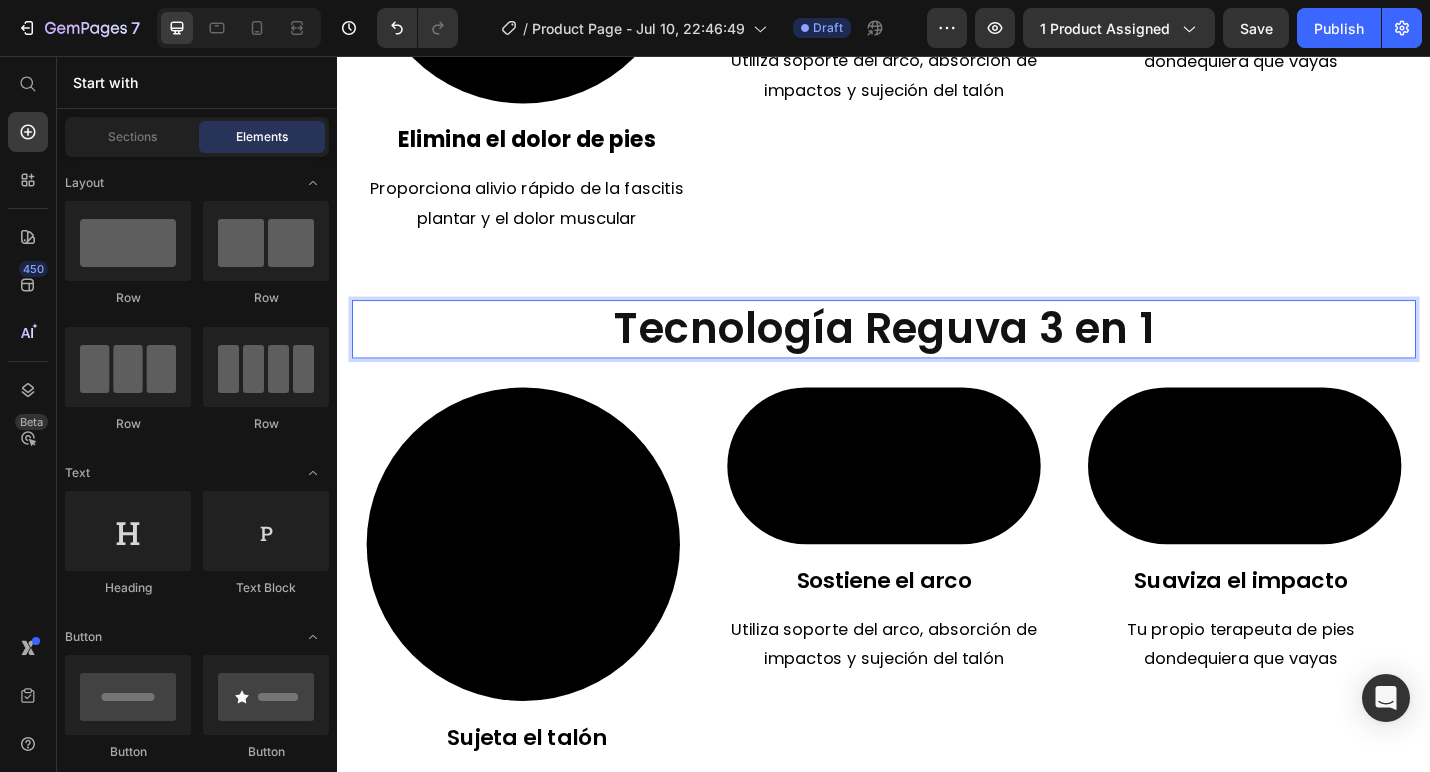 click on "Icon Más de 35.000 clientes felices en [LOCATION] Text Block Clientes en toda [LOCATION] están encantados con las plantillas Reguva 3 en 1. Text Block
Icon Aprobado por médicos destacados Text Block Tu salud es nuestra máxima prioridad. Las plantillas Reguva 3 en 1 están diseñadas y recomendadas por podólogos experimentados. Text Block
Icon Envío gratuito desde almacén en [LOCATION] Text Block Ofrecemos envío rápido y gratuito desde nuestro almacén en [LOCATION] en todos los pedidos. Text Block Section 2 Alivio rápido y sin medicamentos de la fascitis plantar y el dolor en los pies Heading Video Elimina el dolor de pies Text Block Proporciona alivio rápido de la fascitis plantar y el dolor muscular Text Block Video 3 tecnologías clínicamente comprobadas Text Block Utiliza soporte del arco, absorción de impactos y sujeción del talón Text Block Video Máxima comodidad Text Block Tu propio terapeuta de pies dondequiera que vayas Text Block Row Section 3   32" at bounding box center [937, 398] 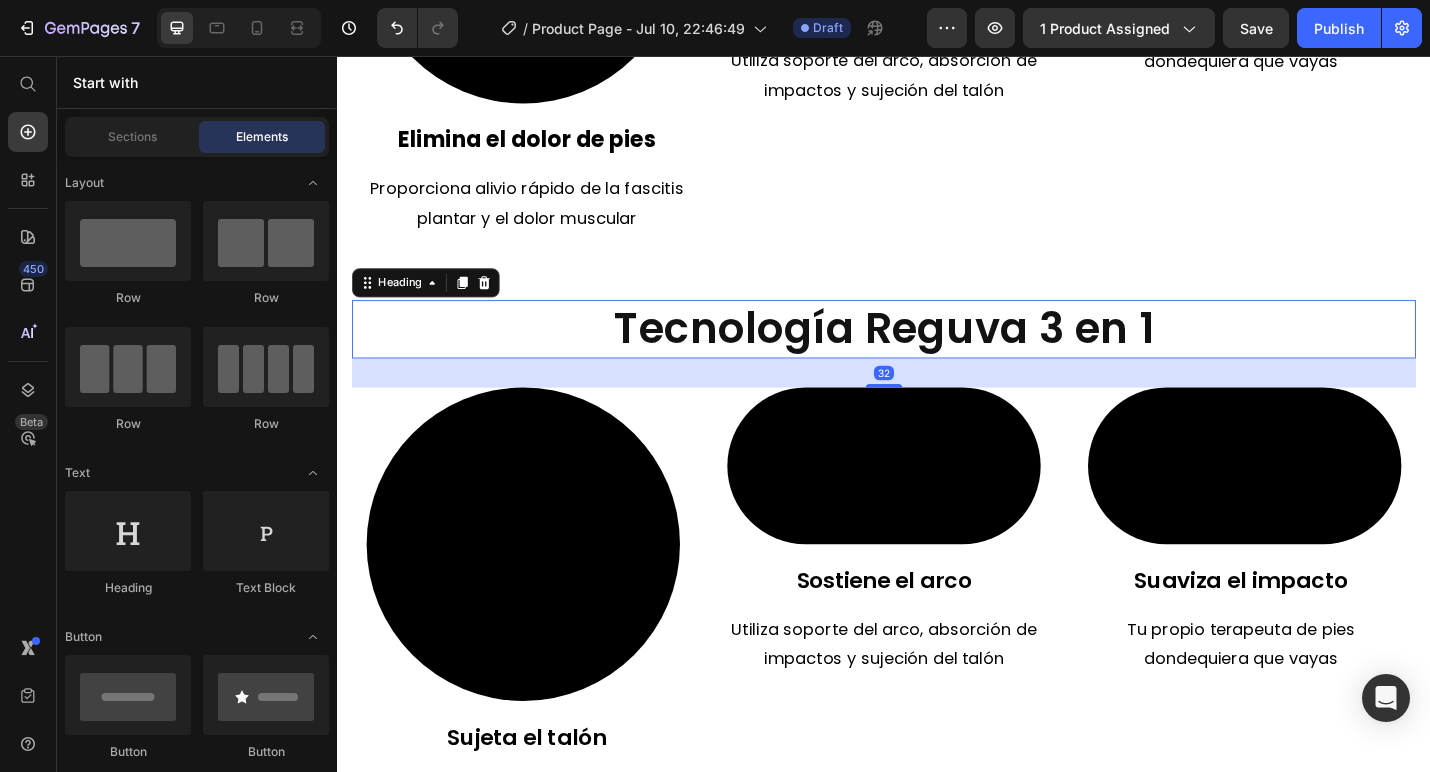 click on "Tecnología Reguva 3 en 1" at bounding box center [937, 356] 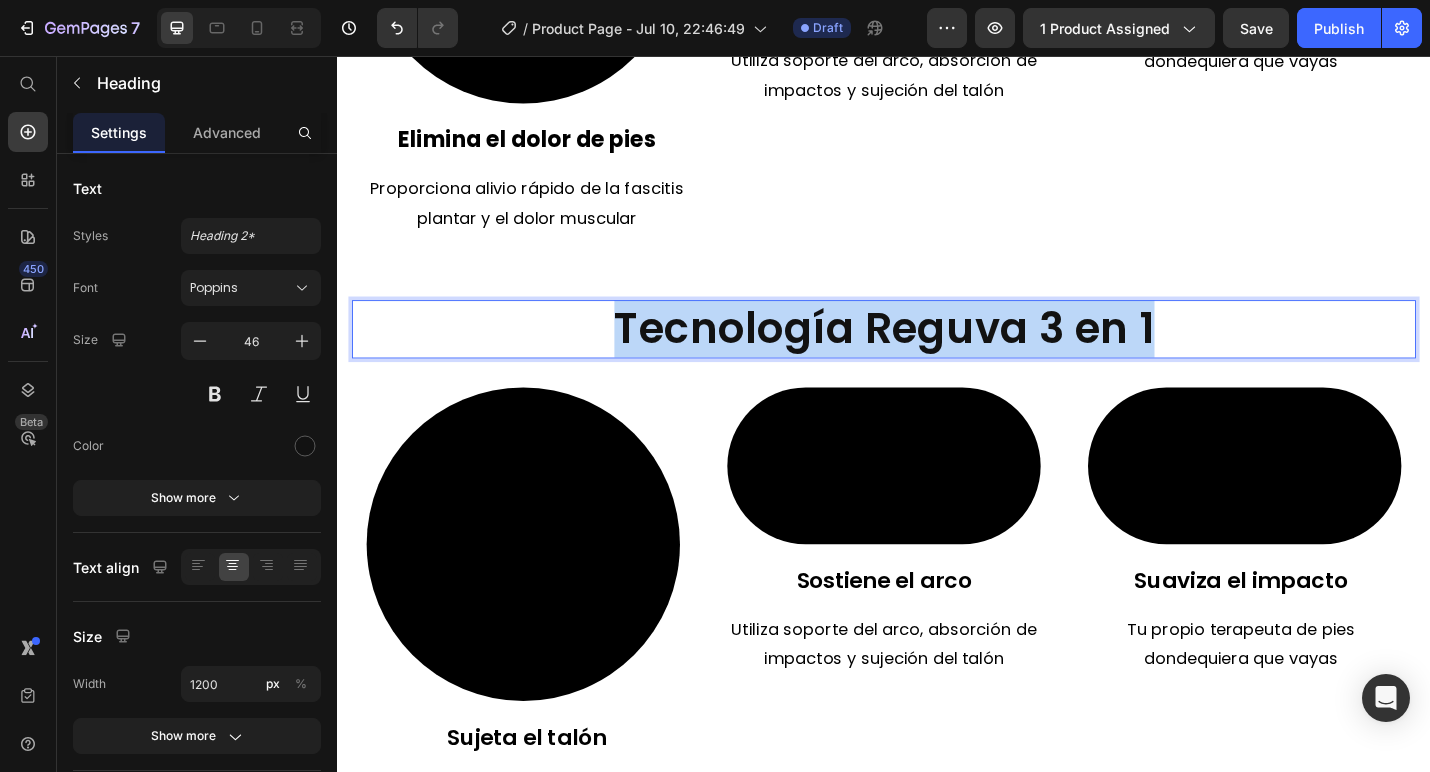 click on "Tecnología Reguva 3 en 1" at bounding box center [937, 356] 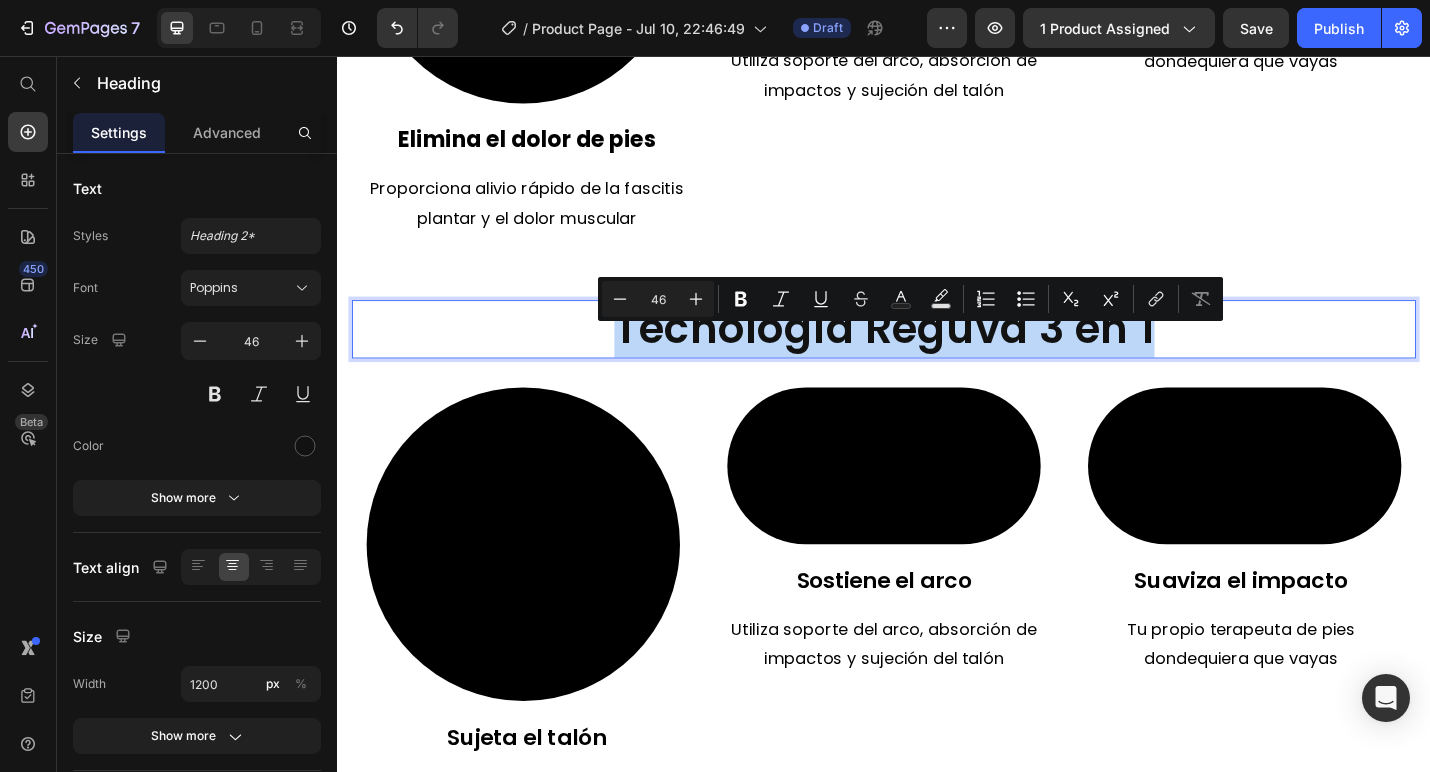 click on "Tecnología Reguva 3 en 1" at bounding box center (937, 356) 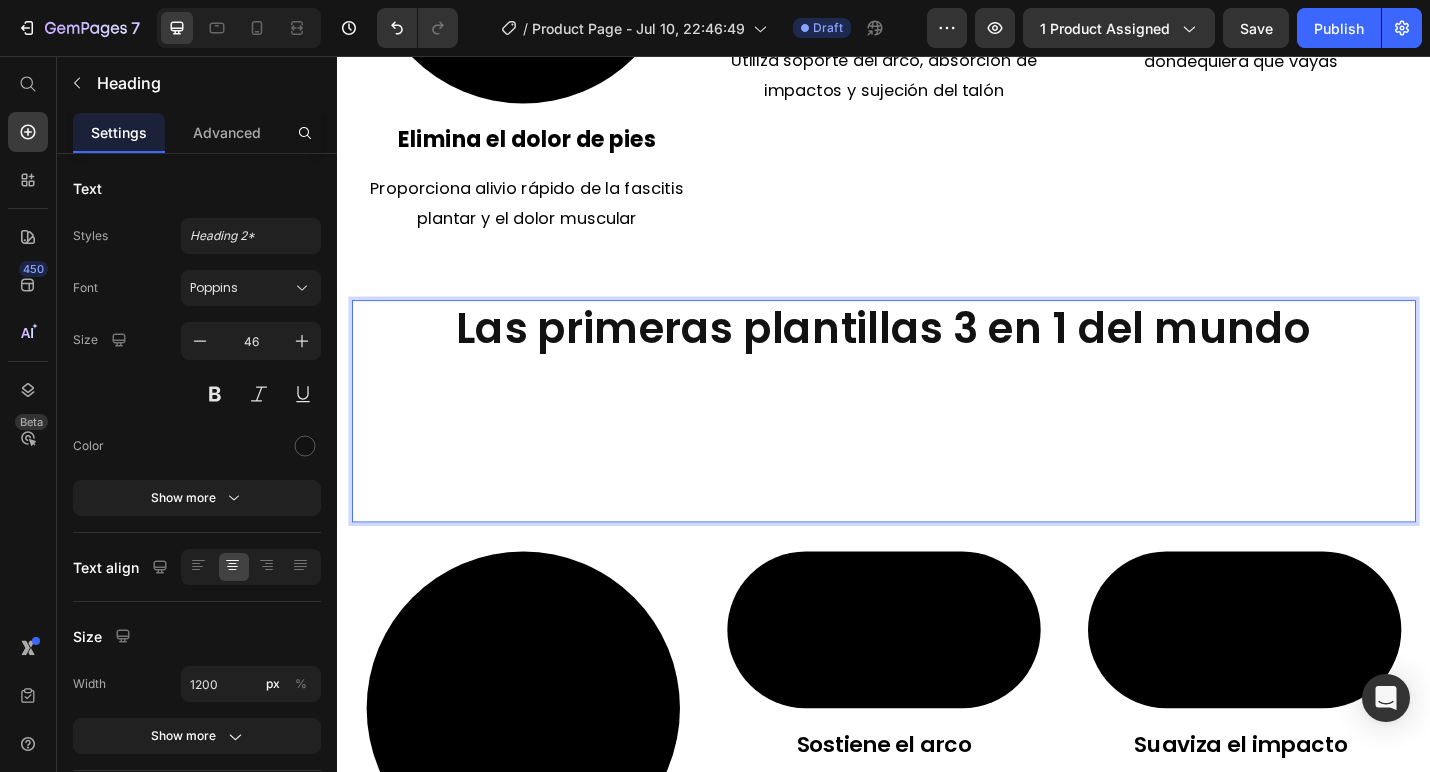 scroll, scrollTop: 0, scrollLeft: 0, axis: both 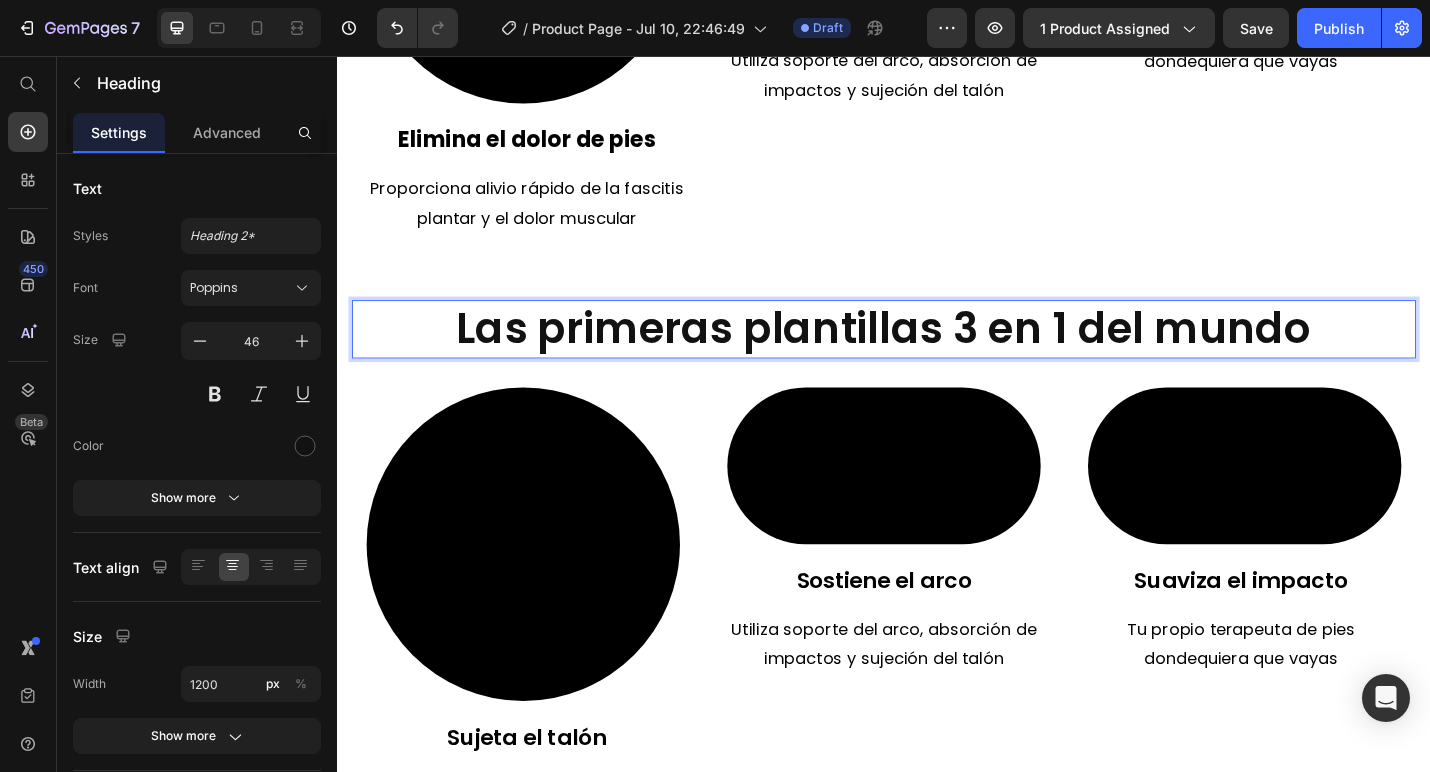 click on "Las primeras plantillas 3 en 1 del mundo" at bounding box center [937, 356] 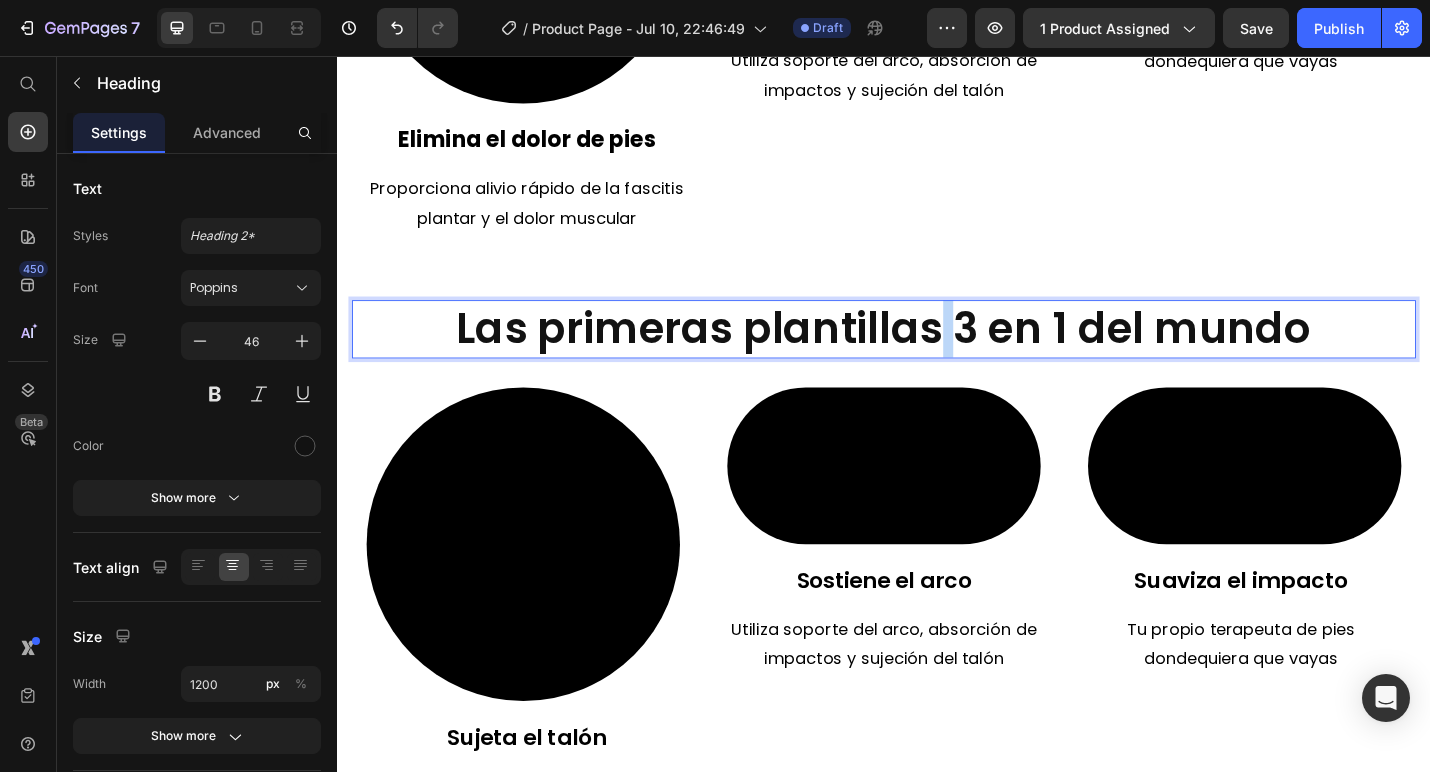 click on "Las primeras plantillas 3 en 1 del mundo" at bounding box center (937, 356) 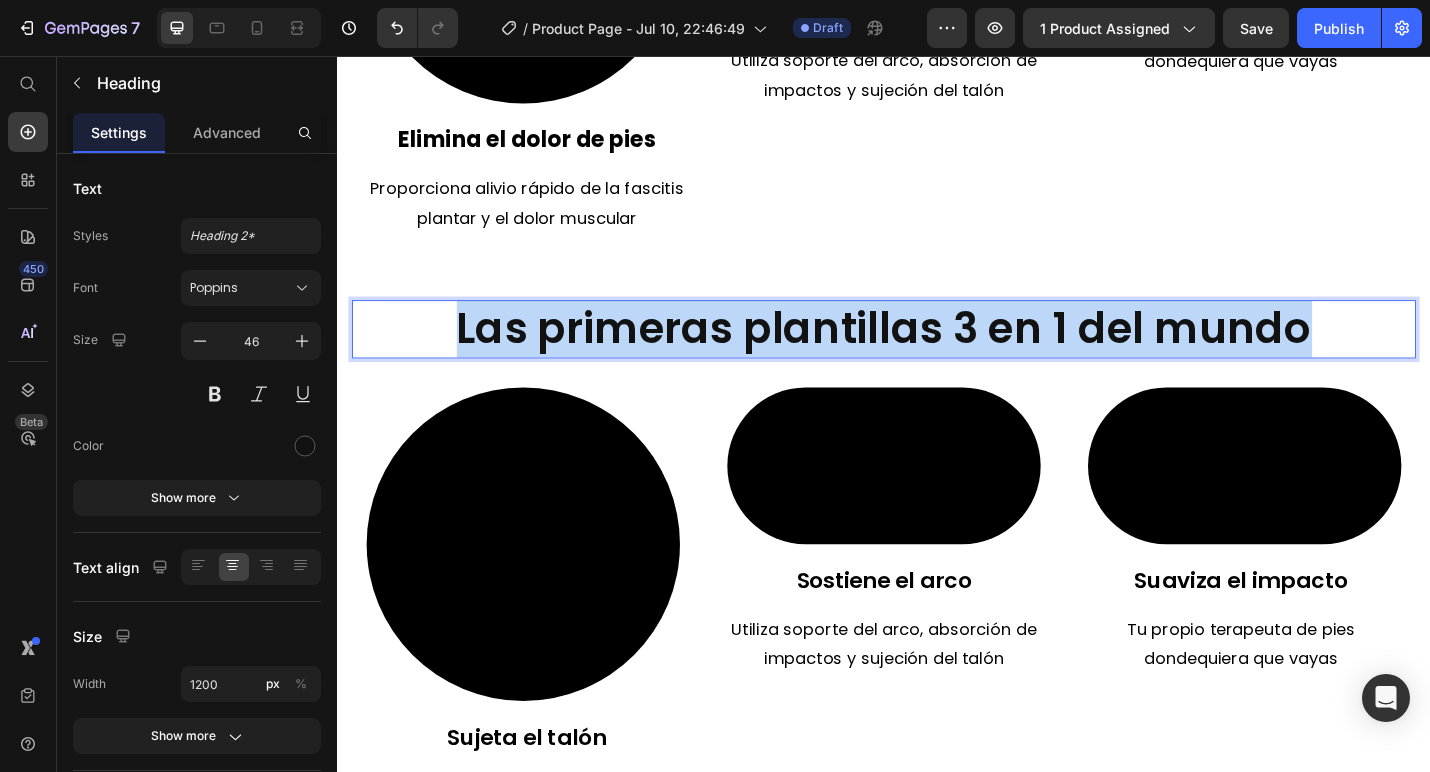 click on "Las primeras plantillas 3 en 1 del mundo" at bounding box center (937, 356) 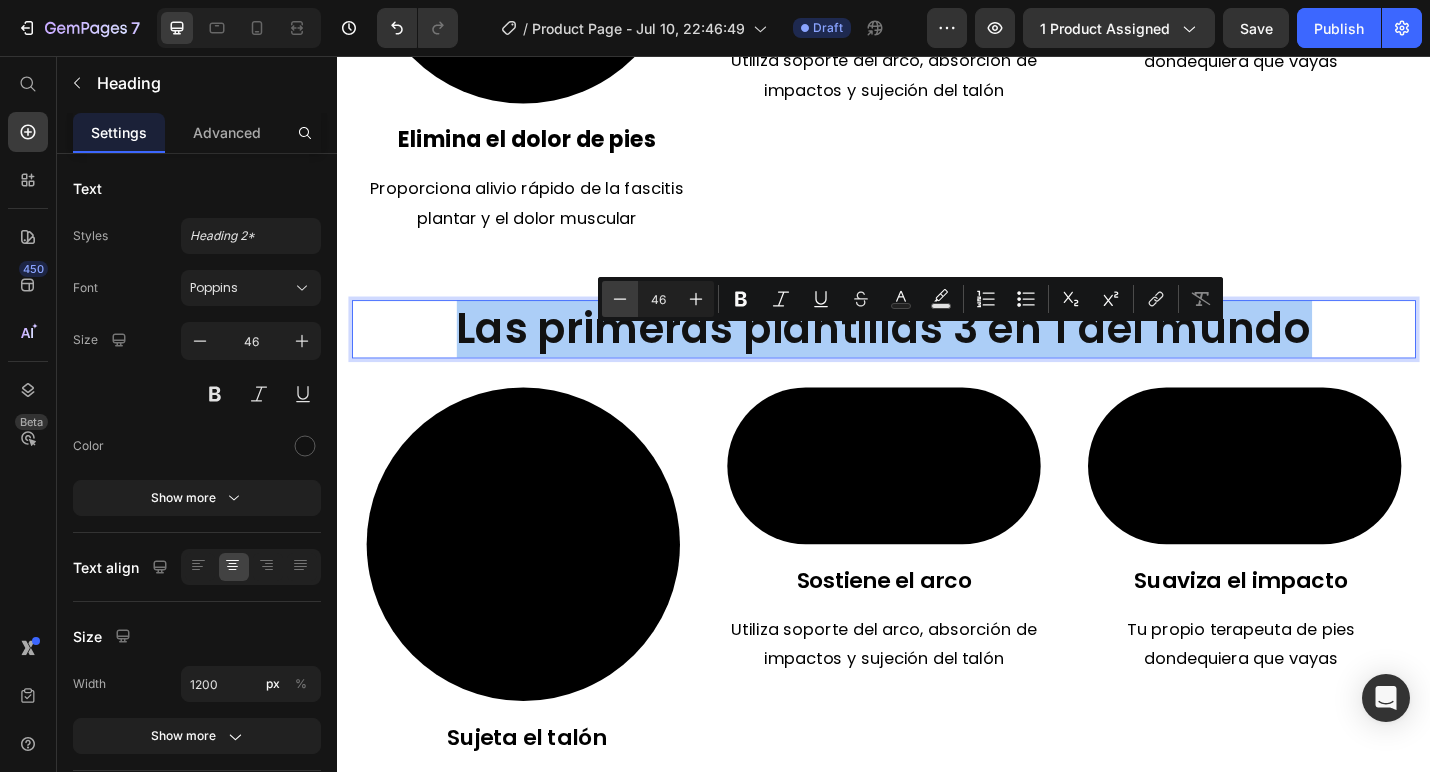click 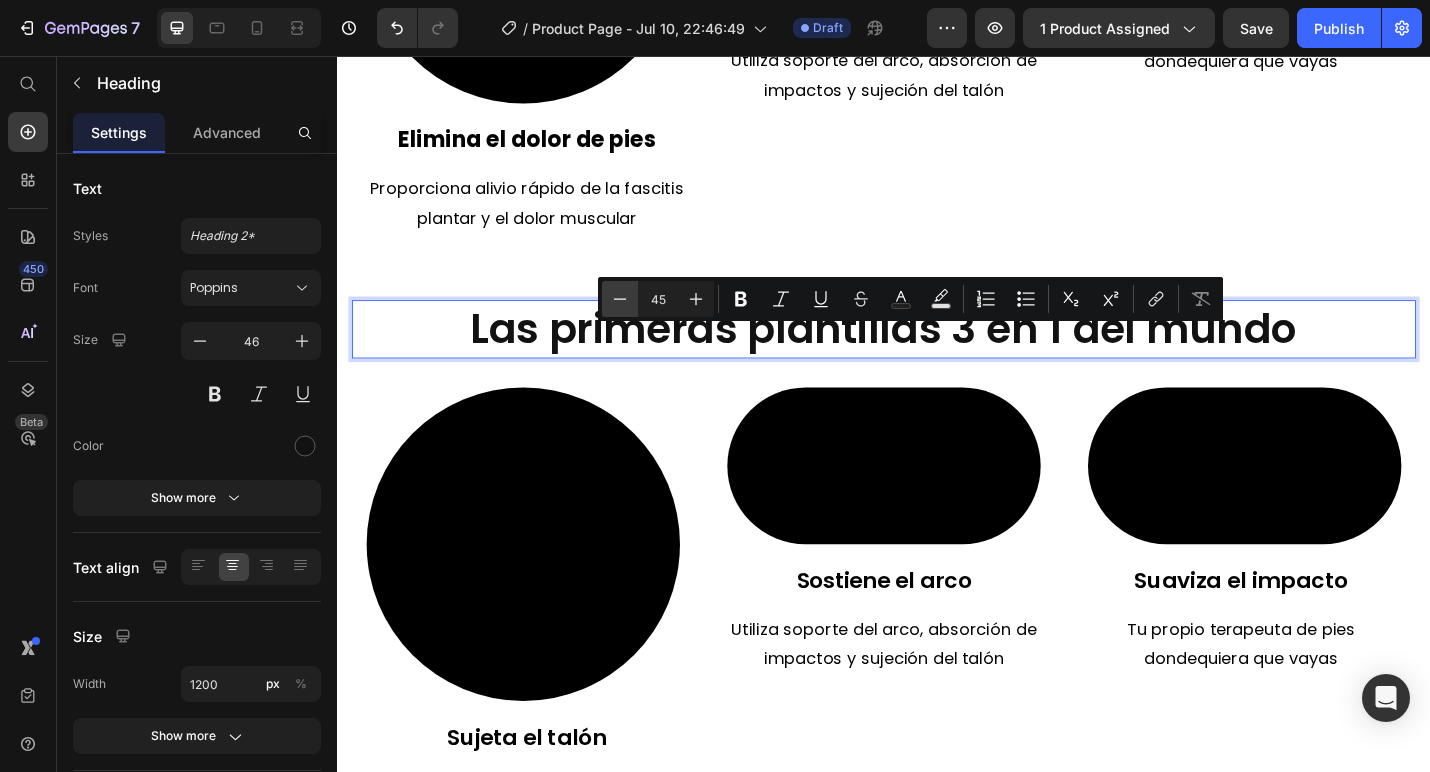 click 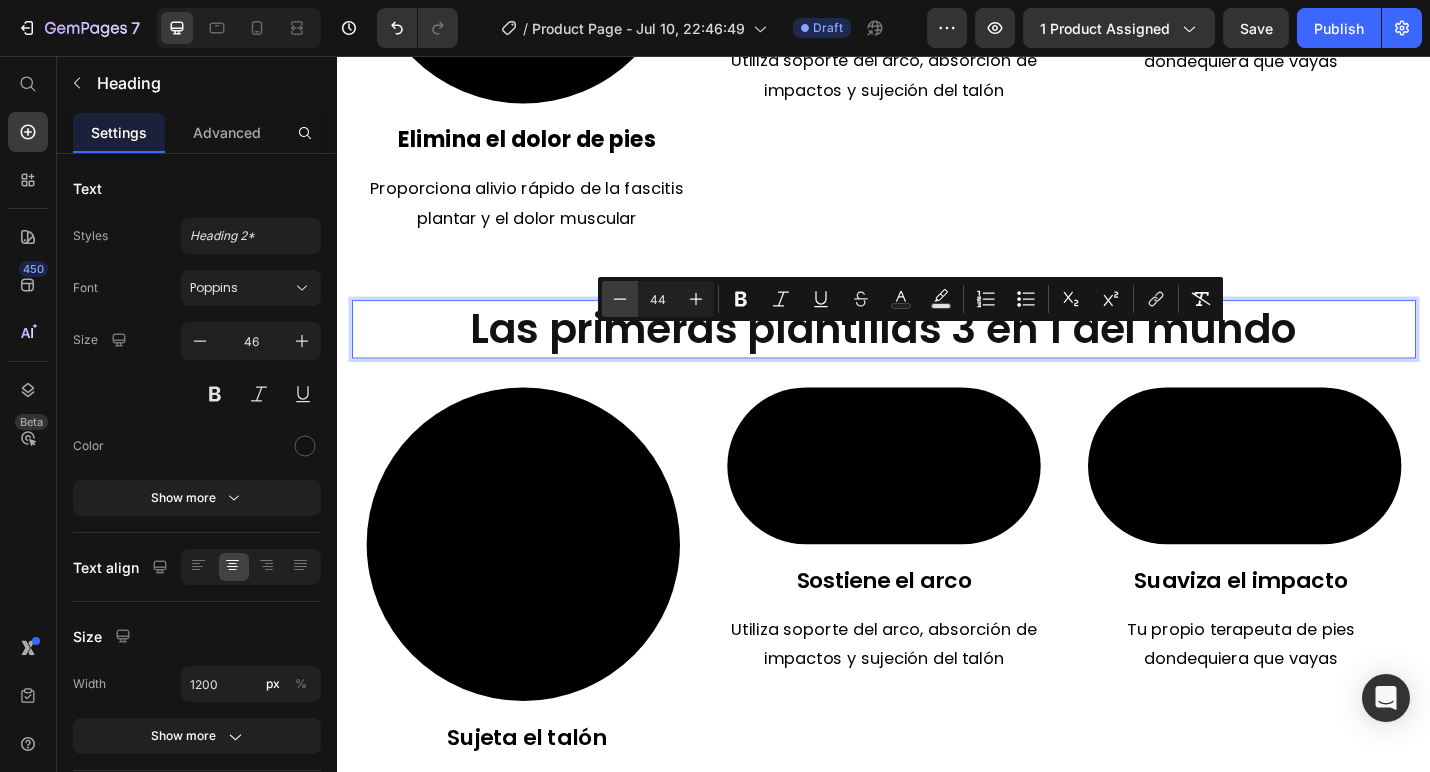 click 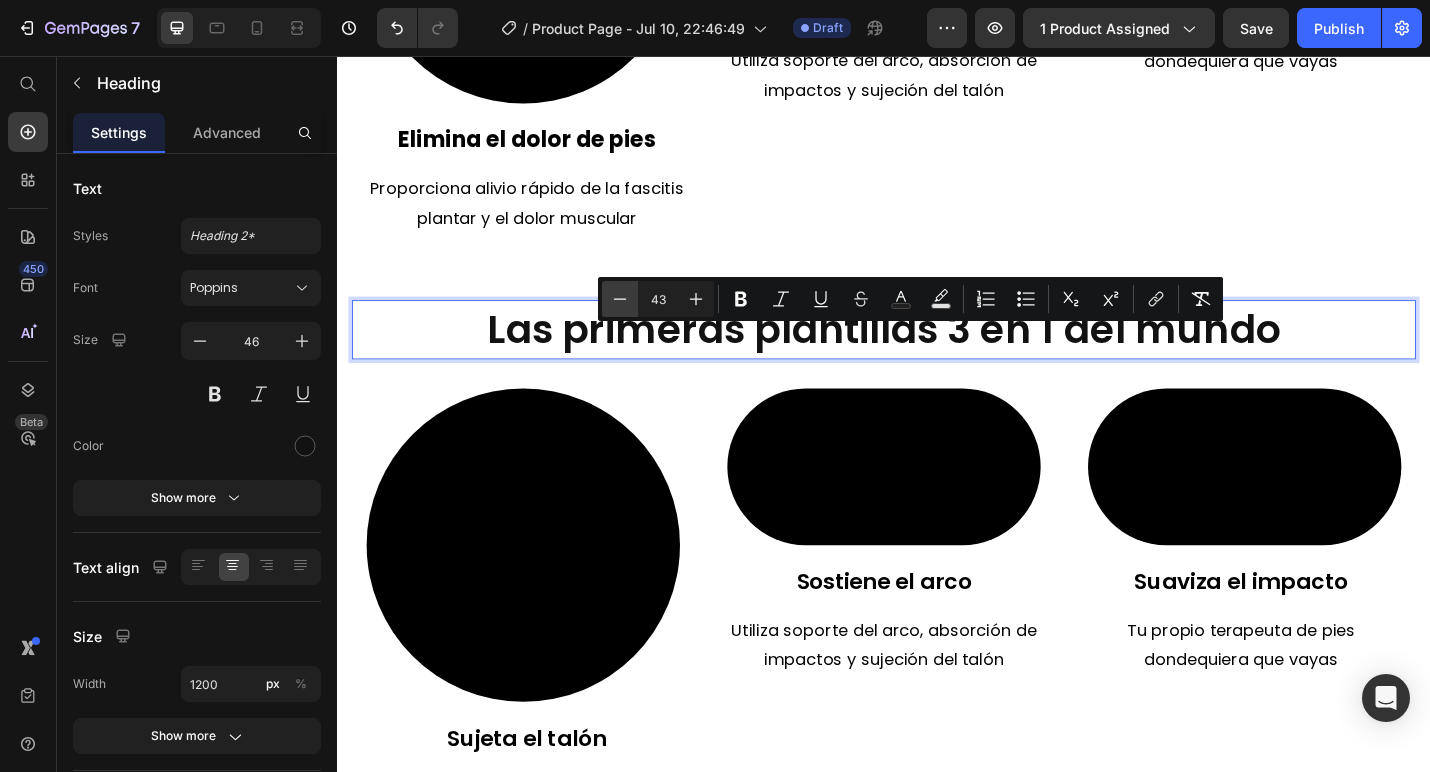 click 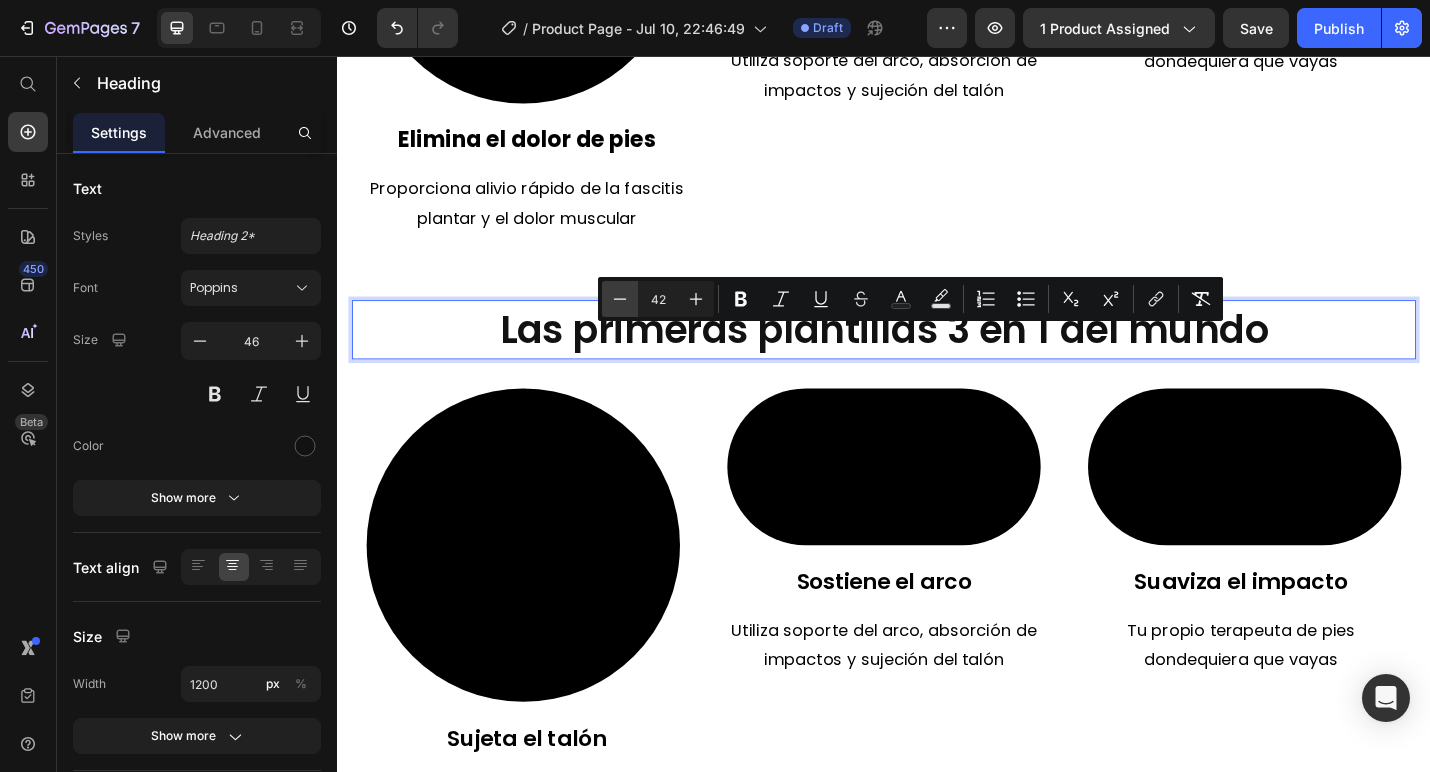 click 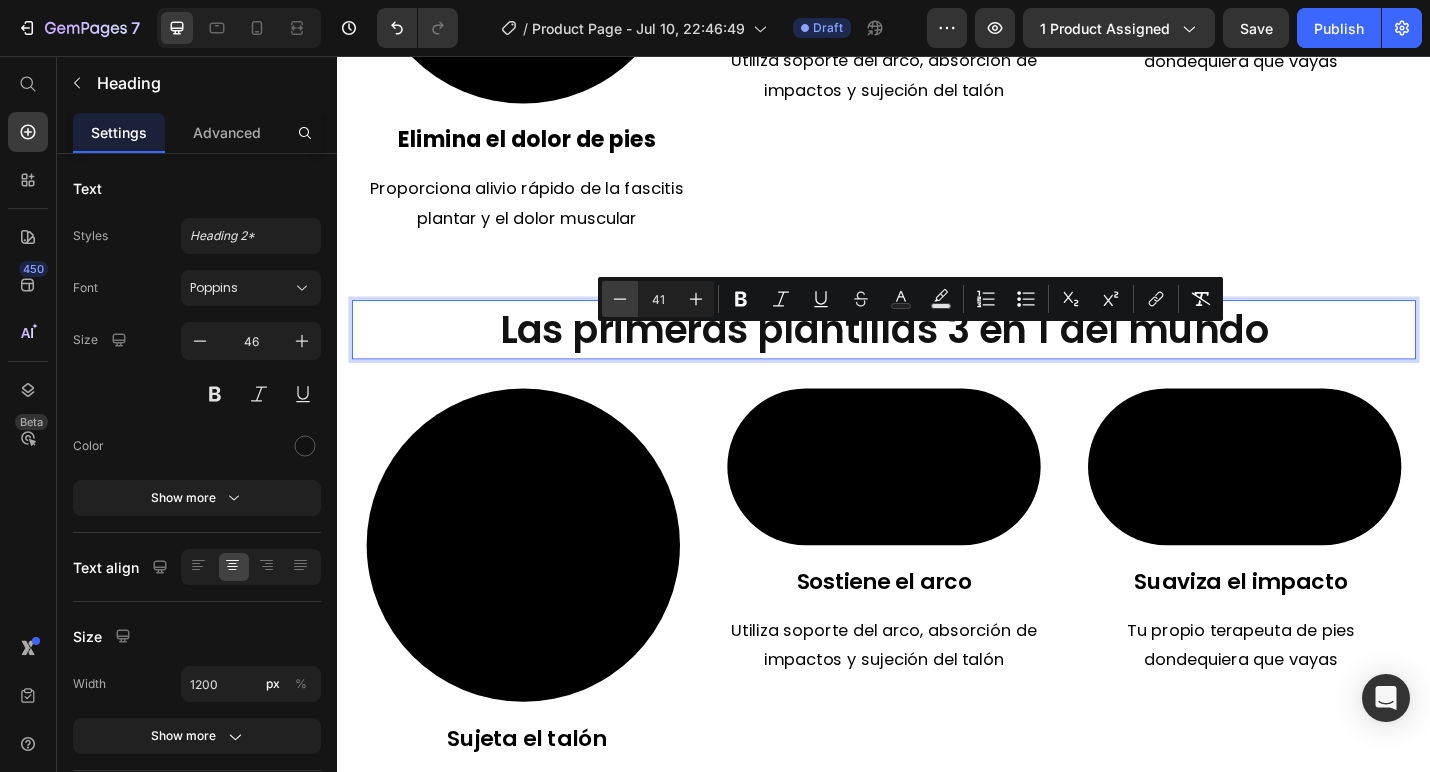 click 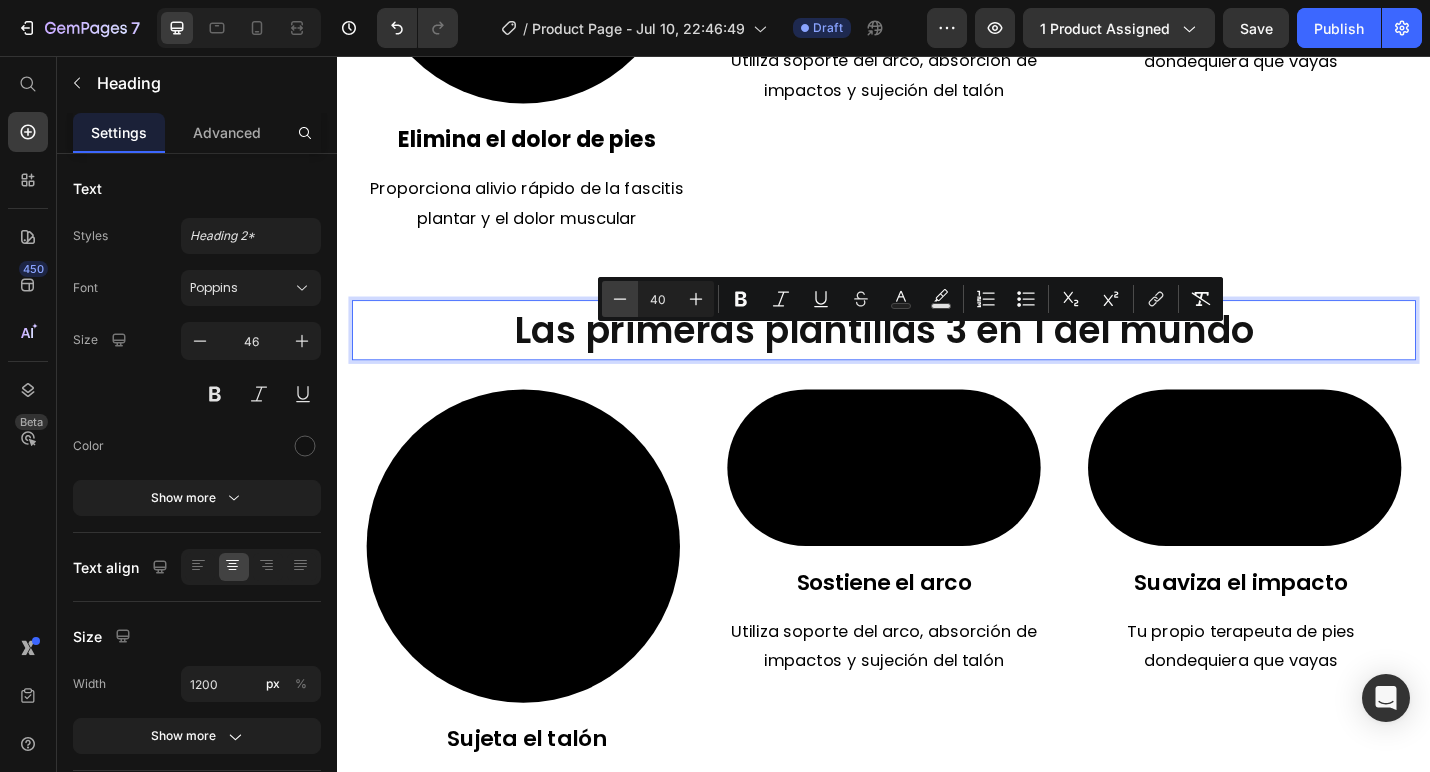 click 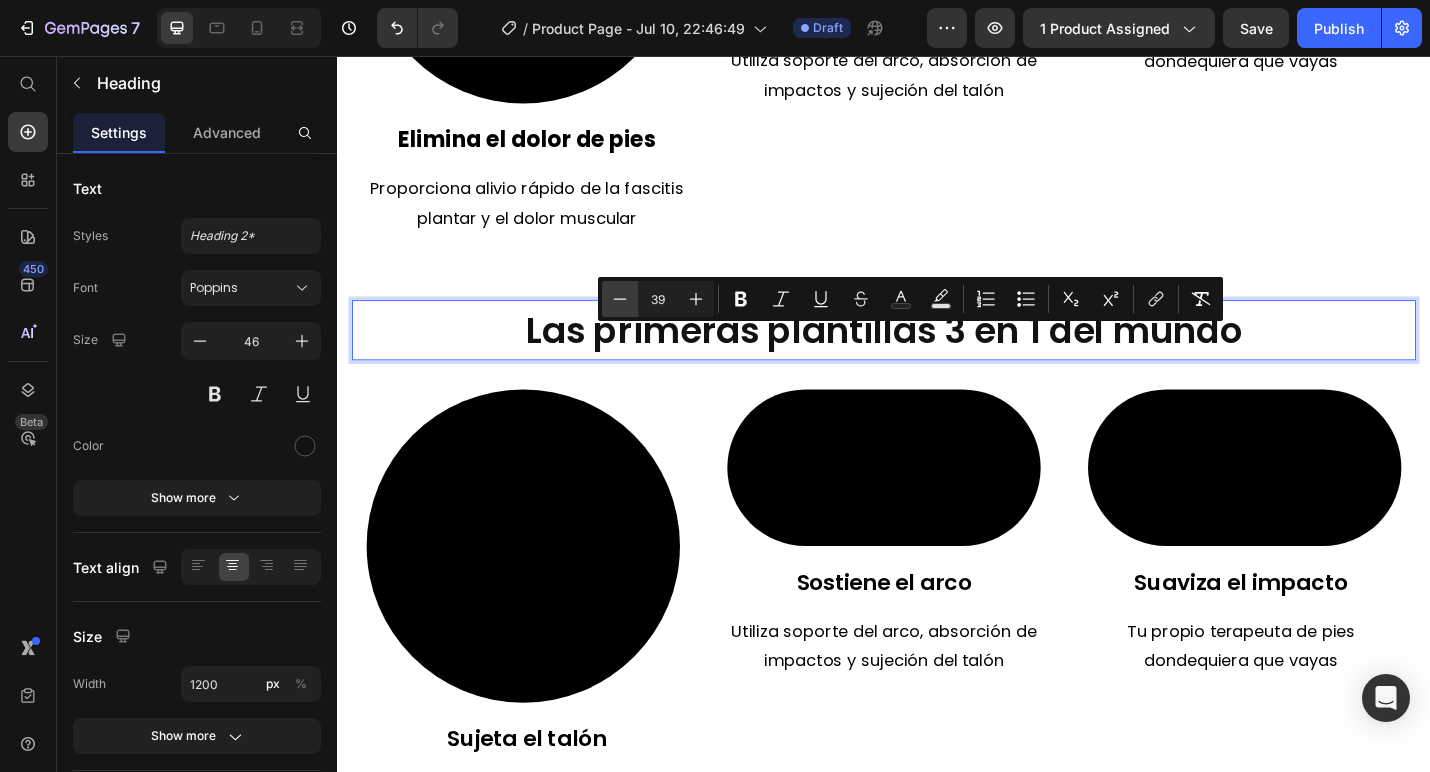 click 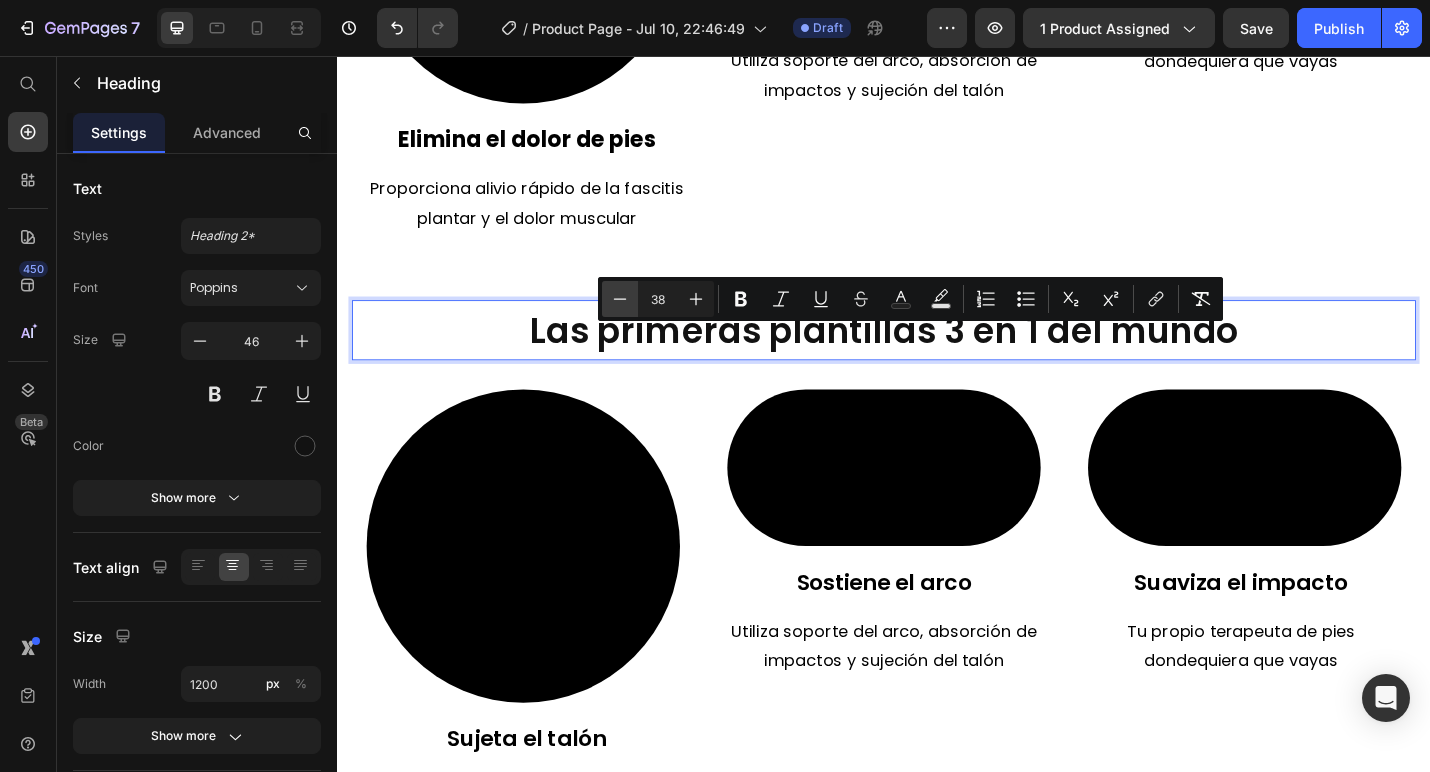 click 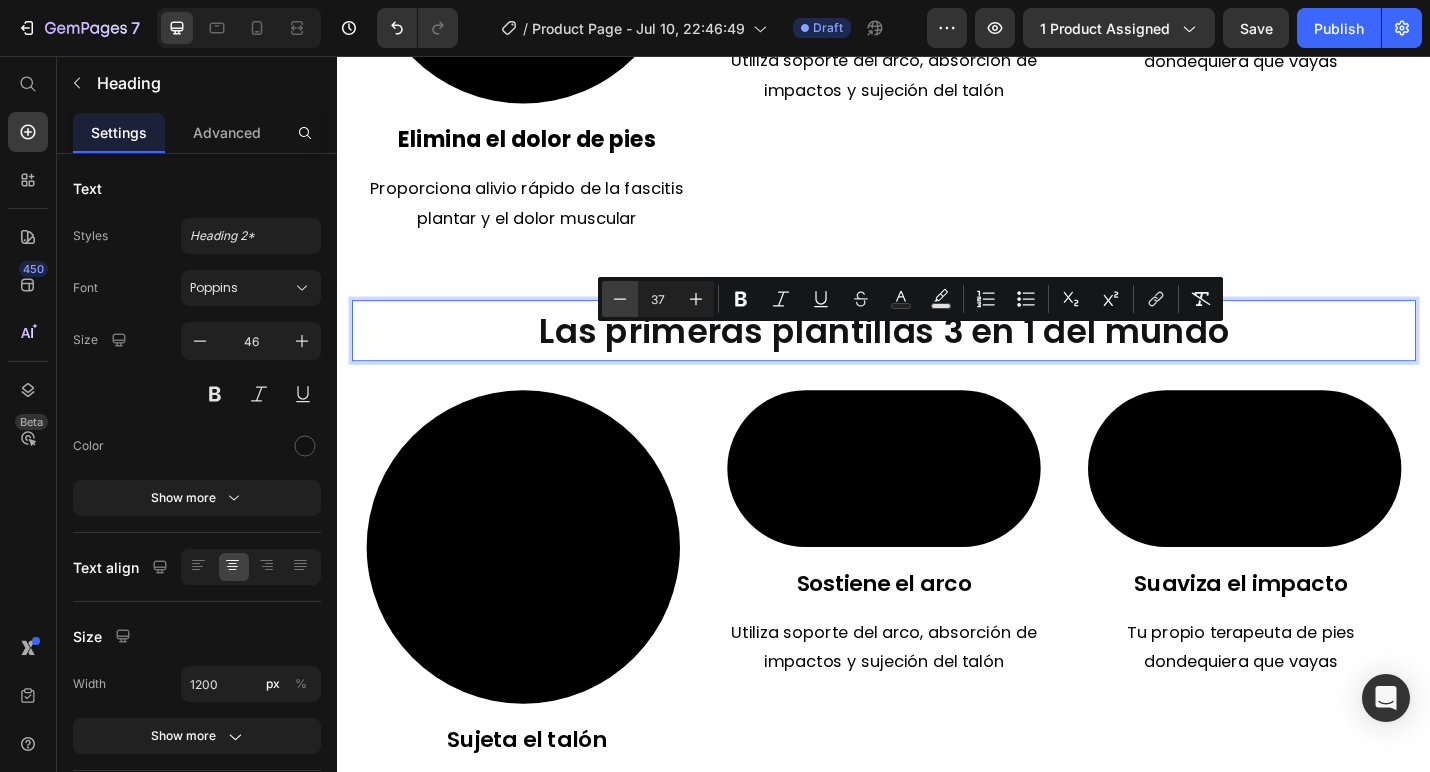 click 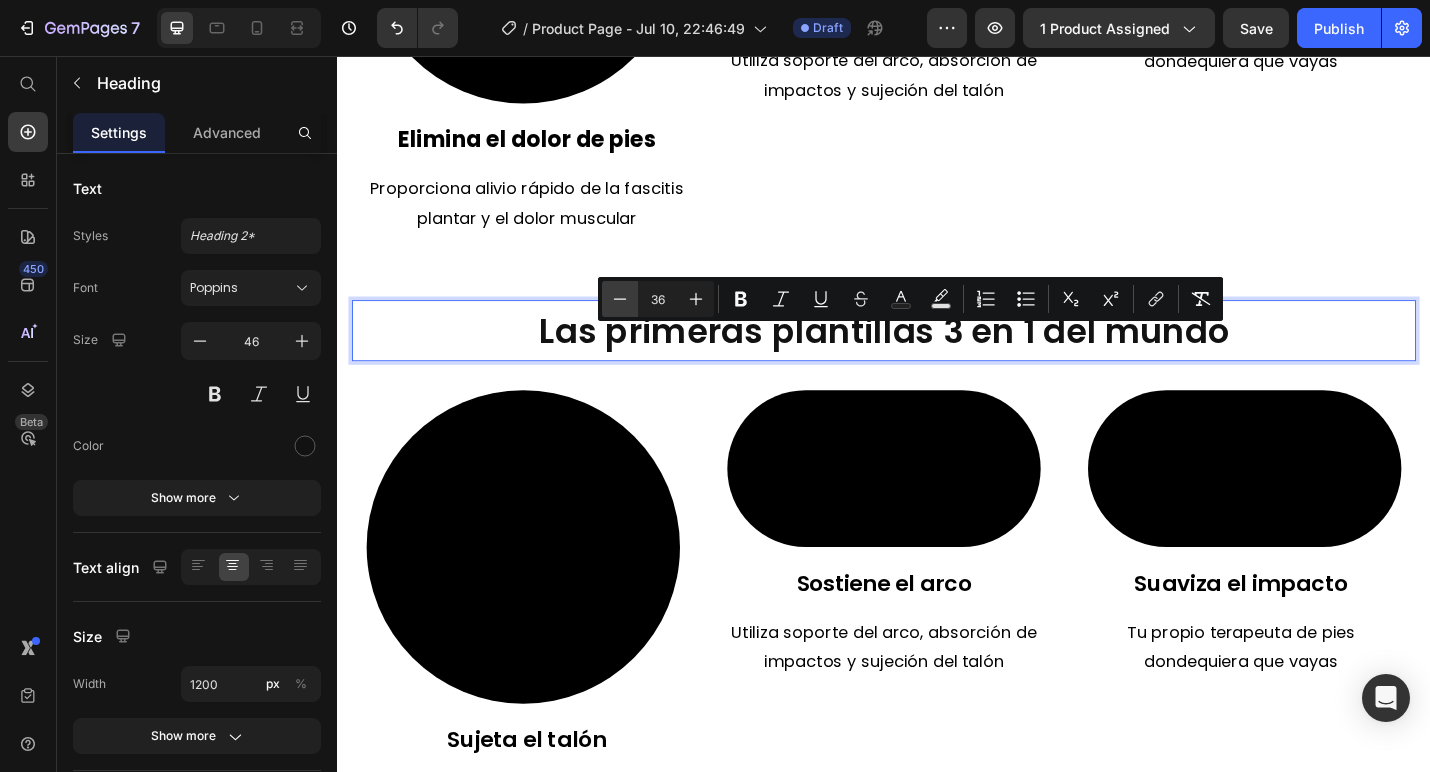 click 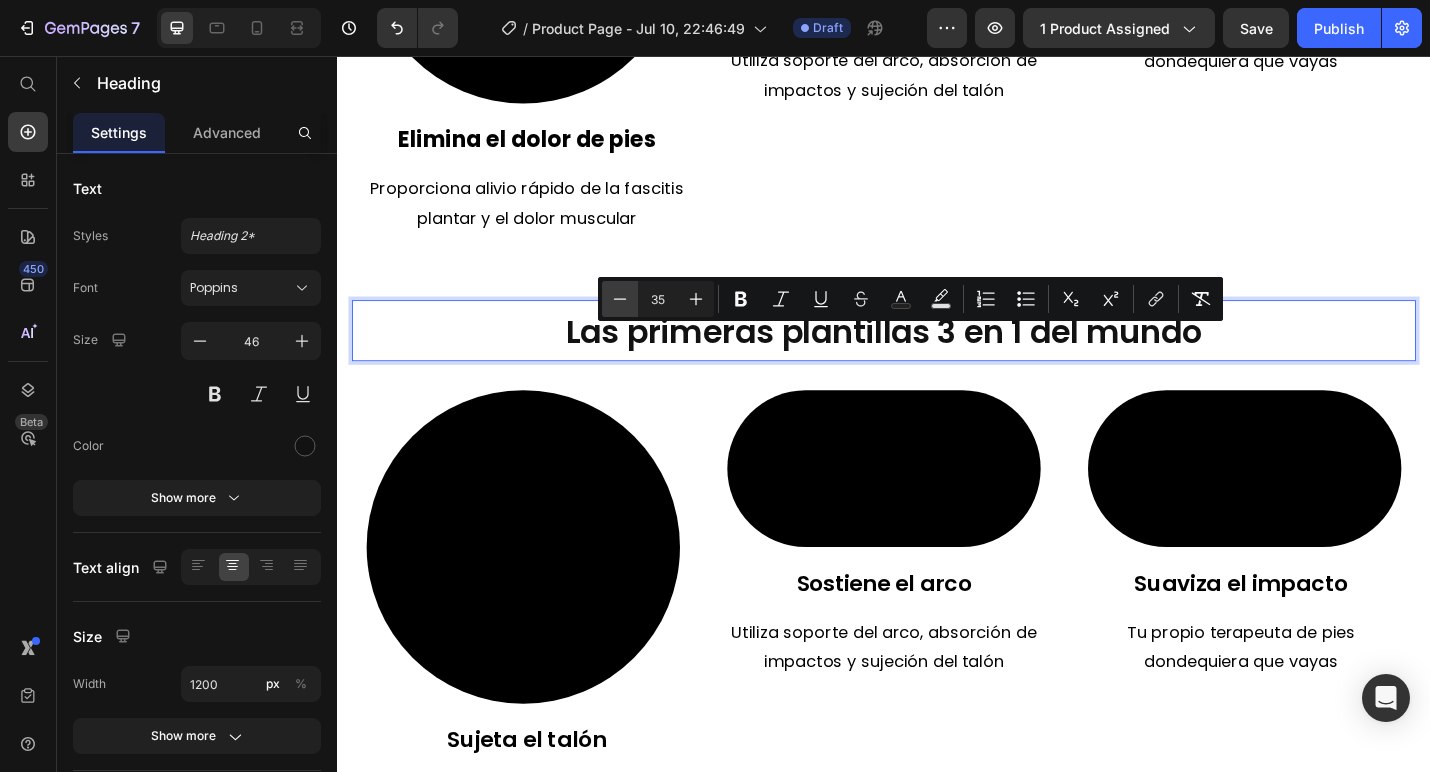 click 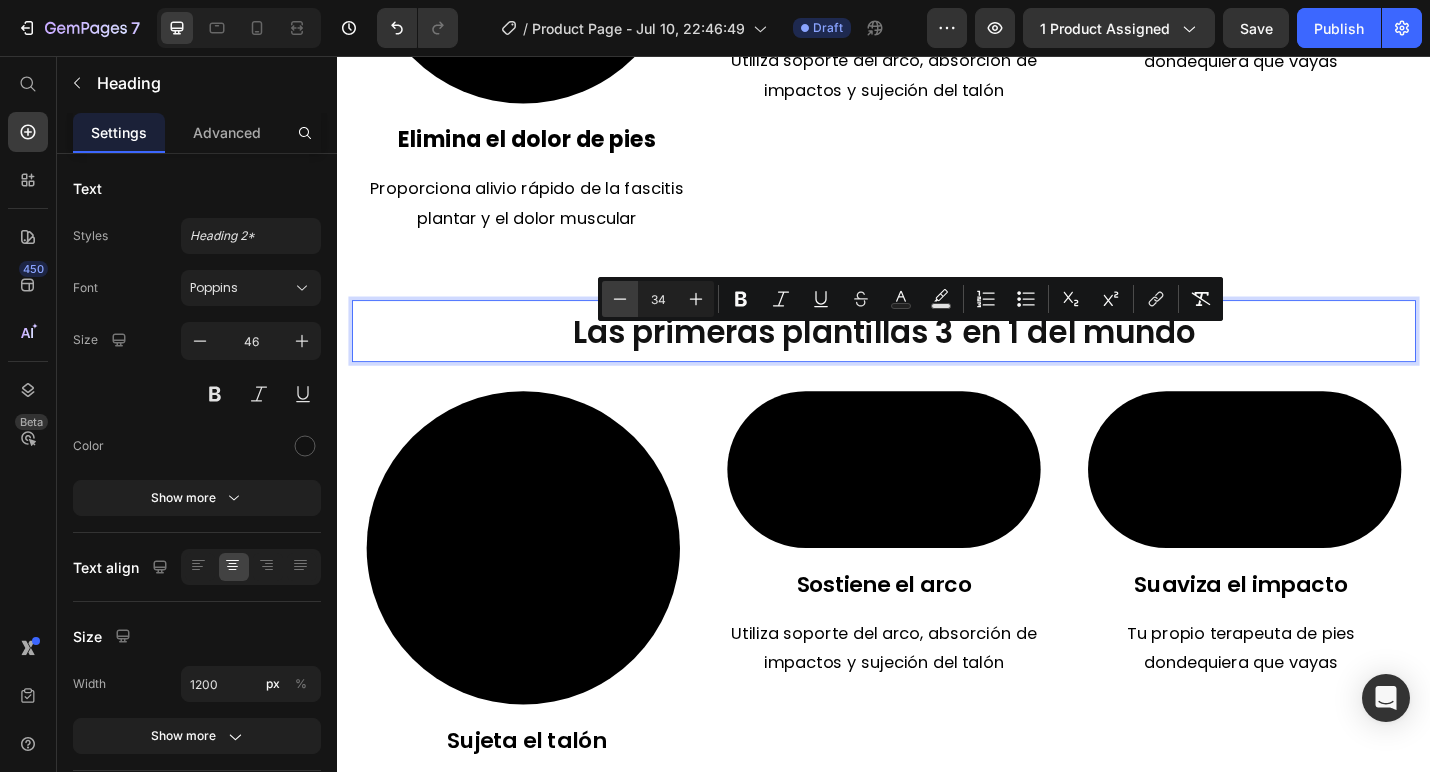 click 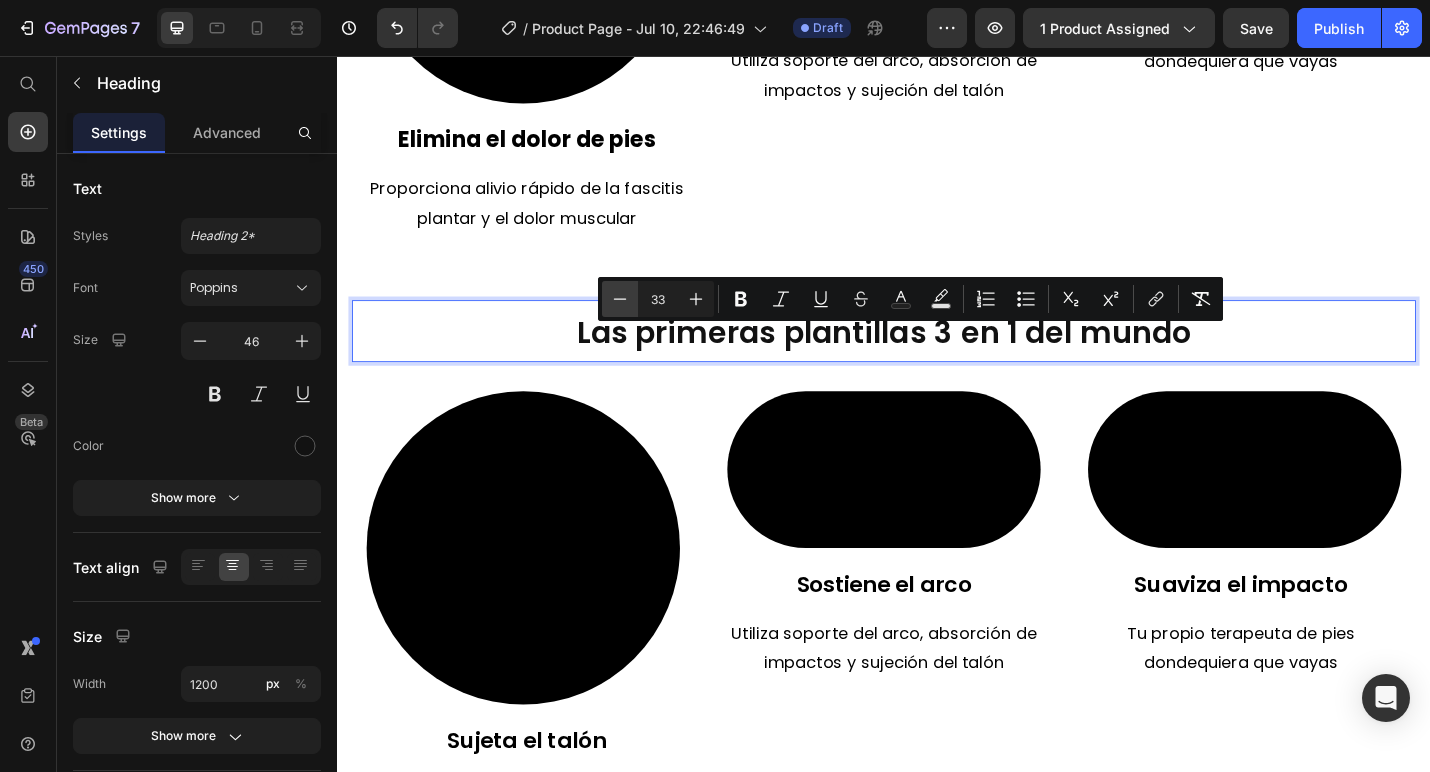 click 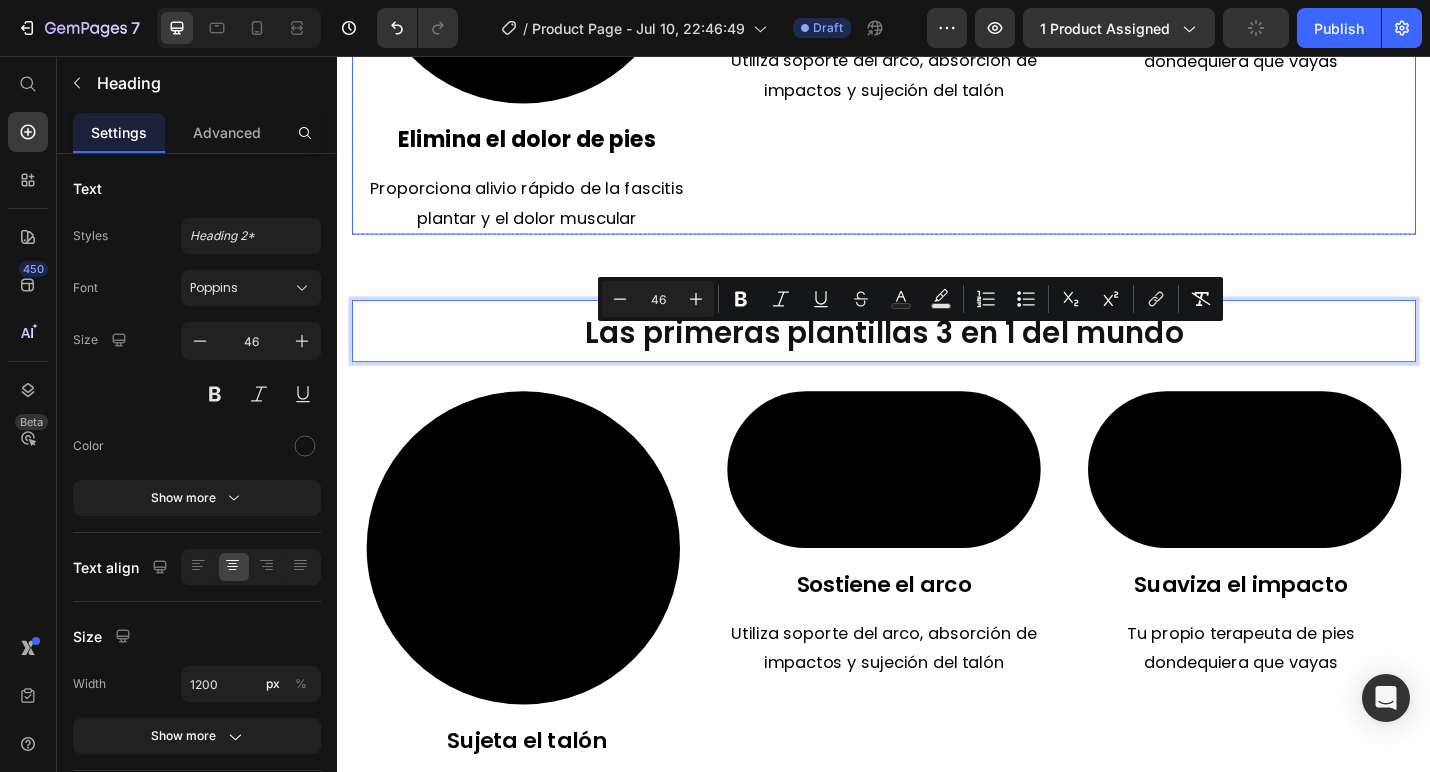 click on "Icon Más de 35.000 clientes felices en [LOCATION] Text Block Clientes en toda [LOCATION] están encantados con las plantillas Reguva 3 en 1. Text Block
Icon Aprobado por médicos destacados Text Block Tu salud es nuestra máxima prioridad. Las plantillas Reguva 3 en 1 están diseñadas y recomendadas por podólogos experimentados. Text Block
Icon Envío gratuito desde almacén en [LOCATION] Text Block Ofrecemos envío rápido y gratuito desde nuestro almacén en [LOCATION] en todos los pedidos. Text Block Section 2 Alivio rápido y sin medicamentos de la fascitis plantar y el dolor en los pies Heading Video Elimina el dolor de pies Text Block Proporciona alivio rápido de la fascitis plantar y el dolor muscular Text Block Video 3 tecnologías clínicamente comprobadas Text Block Utiliza soporte del arco, absorción de impactos y sujeción del talón Text Block Video Máxima comodidad Text Block Tu propio terapeuta de pies dondequiera que vayas Text Block Row Section 3   32" at bounding box center (937, 400) 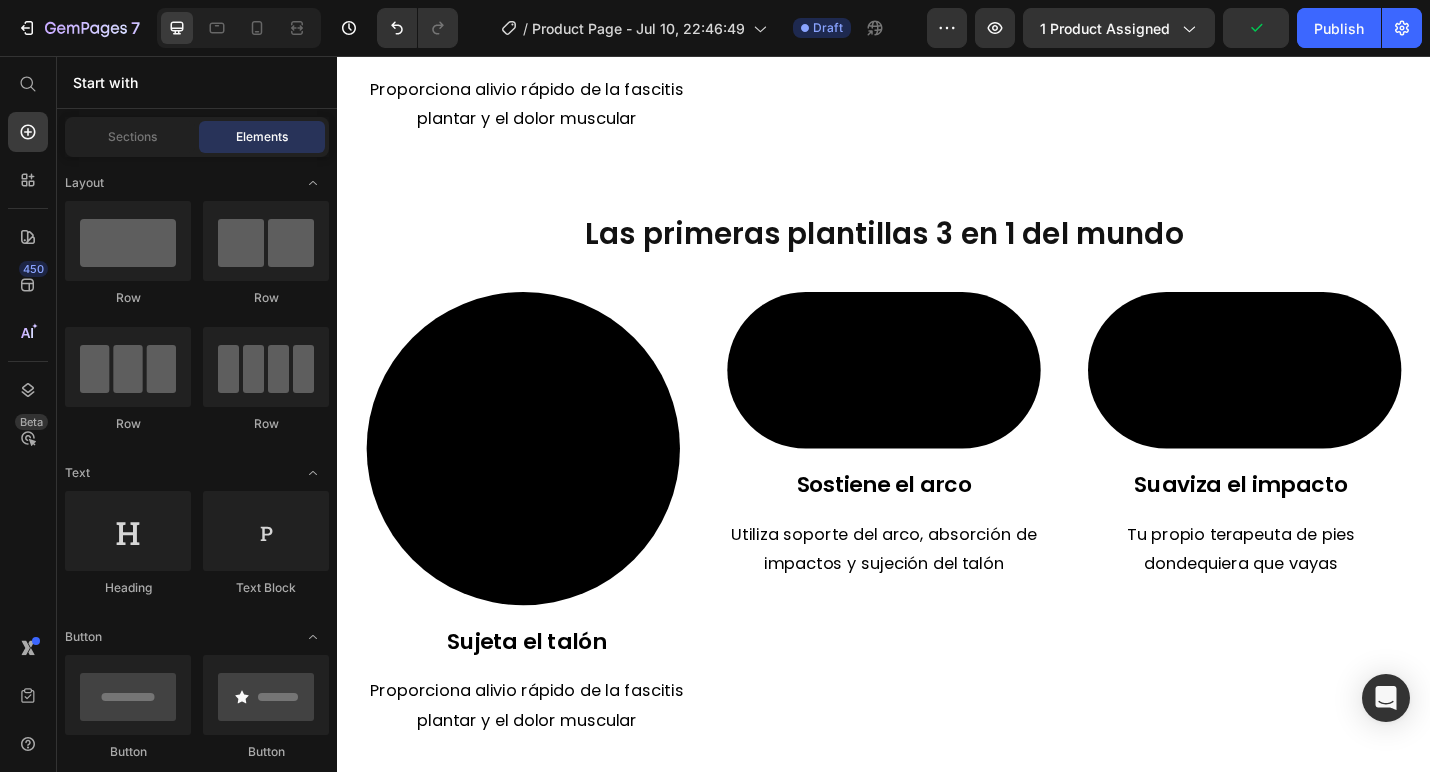 scroll, scrollTop: 1987, scrollLeft: 0, axis: vertical 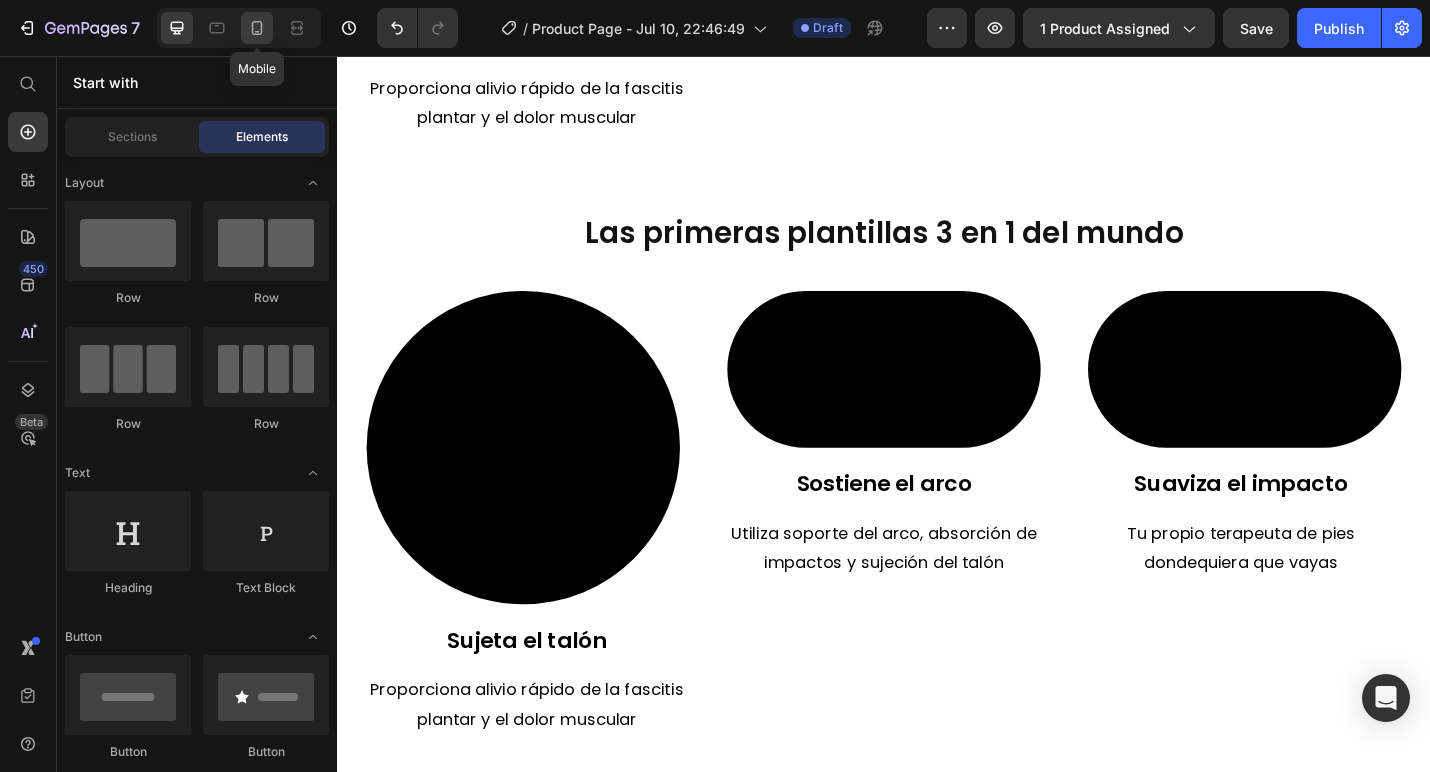 click 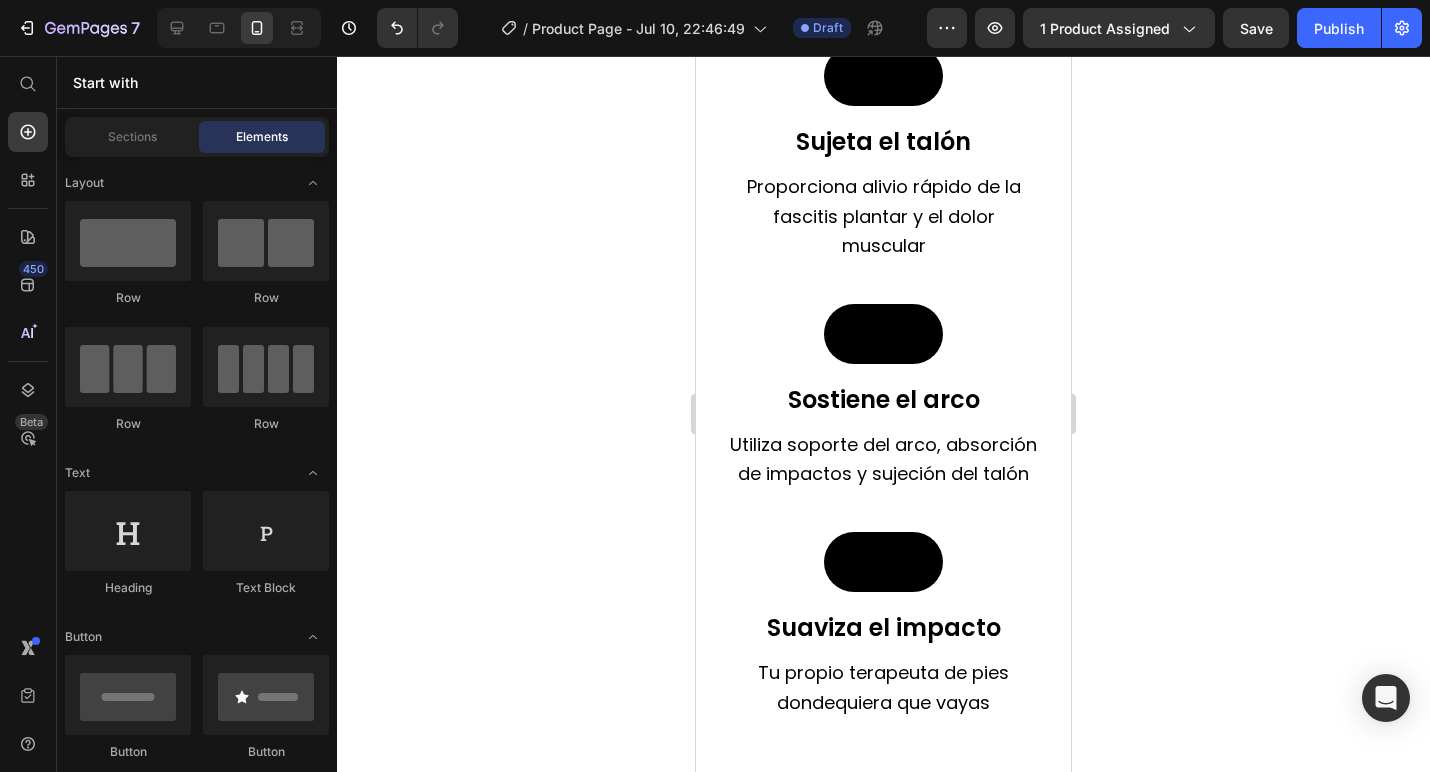 scroll, scrollTop: 3192, scrollLeft: 0, axis: vertical 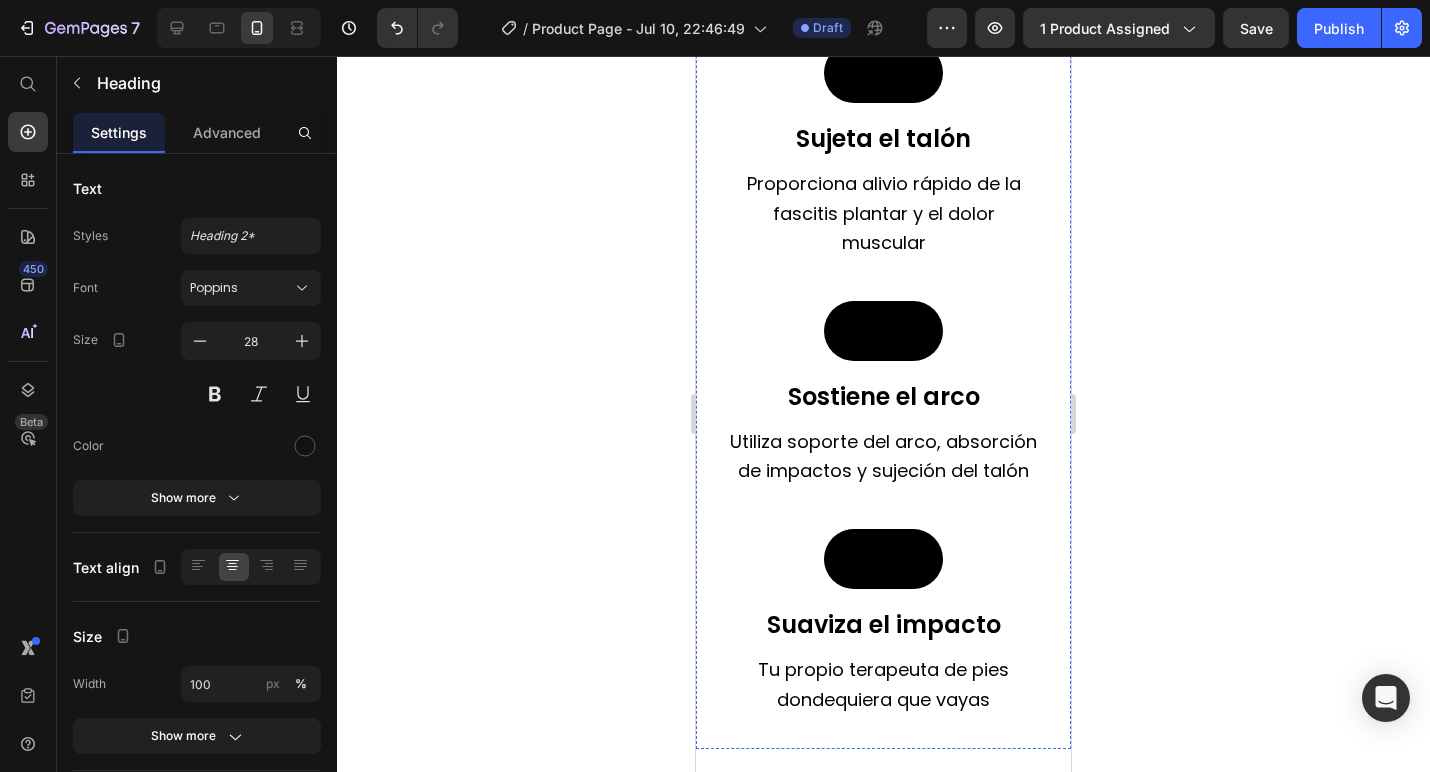 click on "Las primeras plantillas 3 en 1 del mundo" at bounding box center (883, -50) 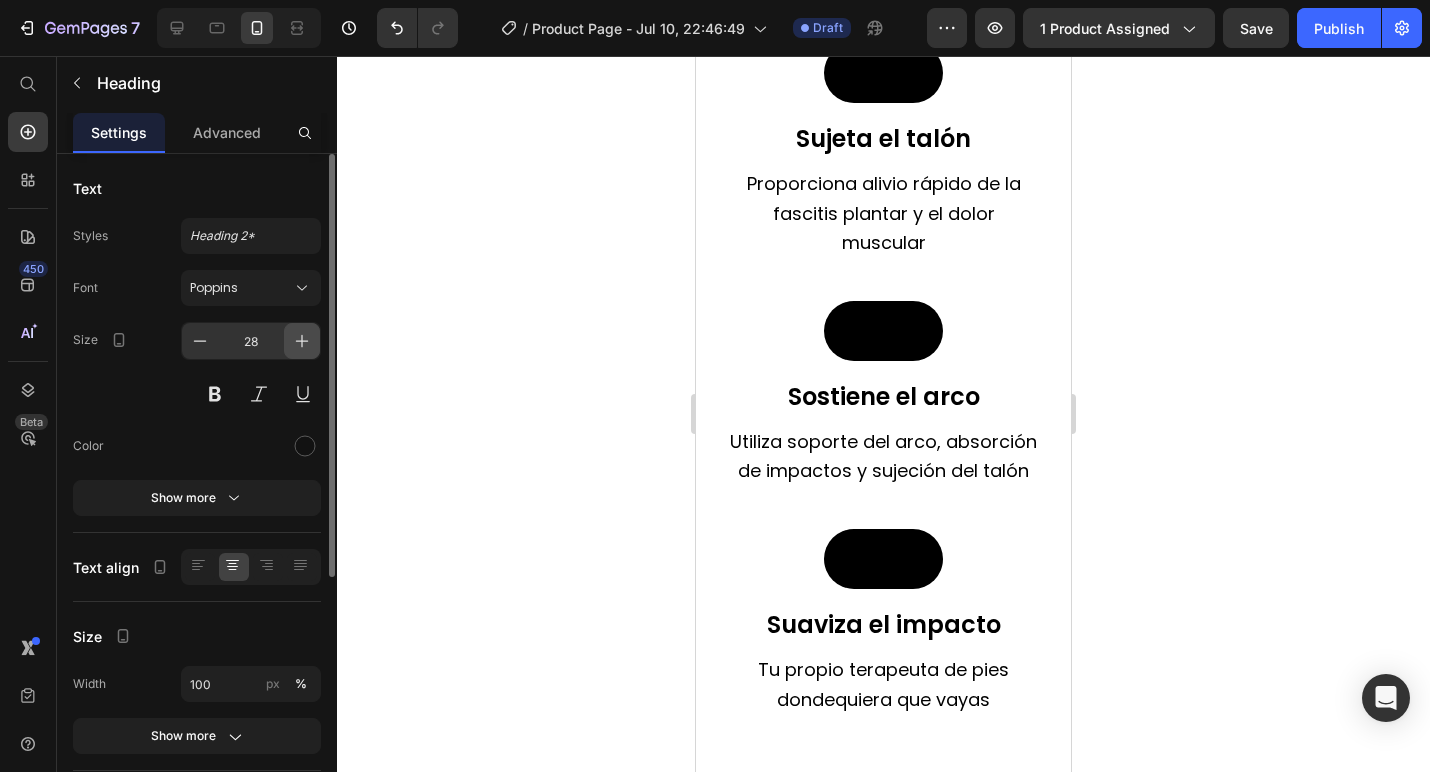 click 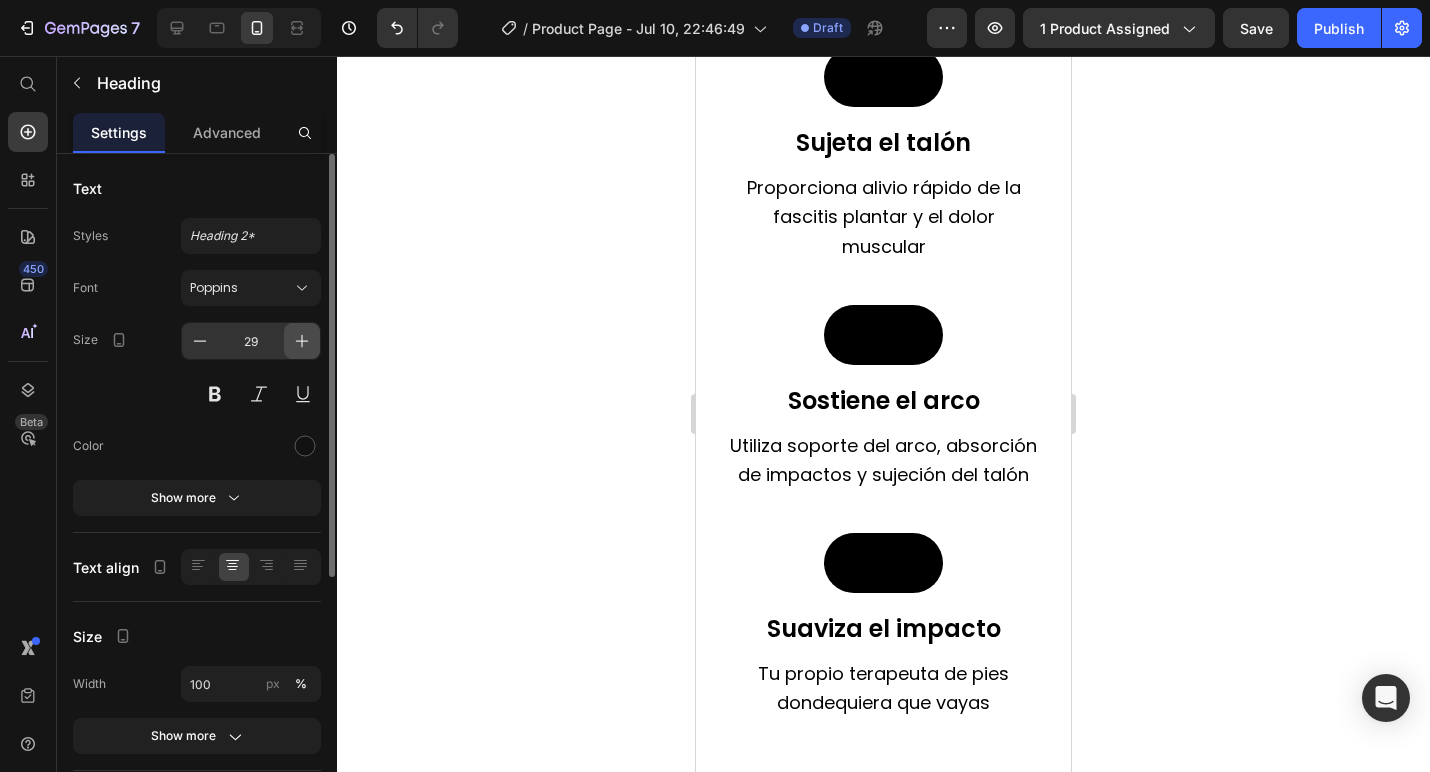 click 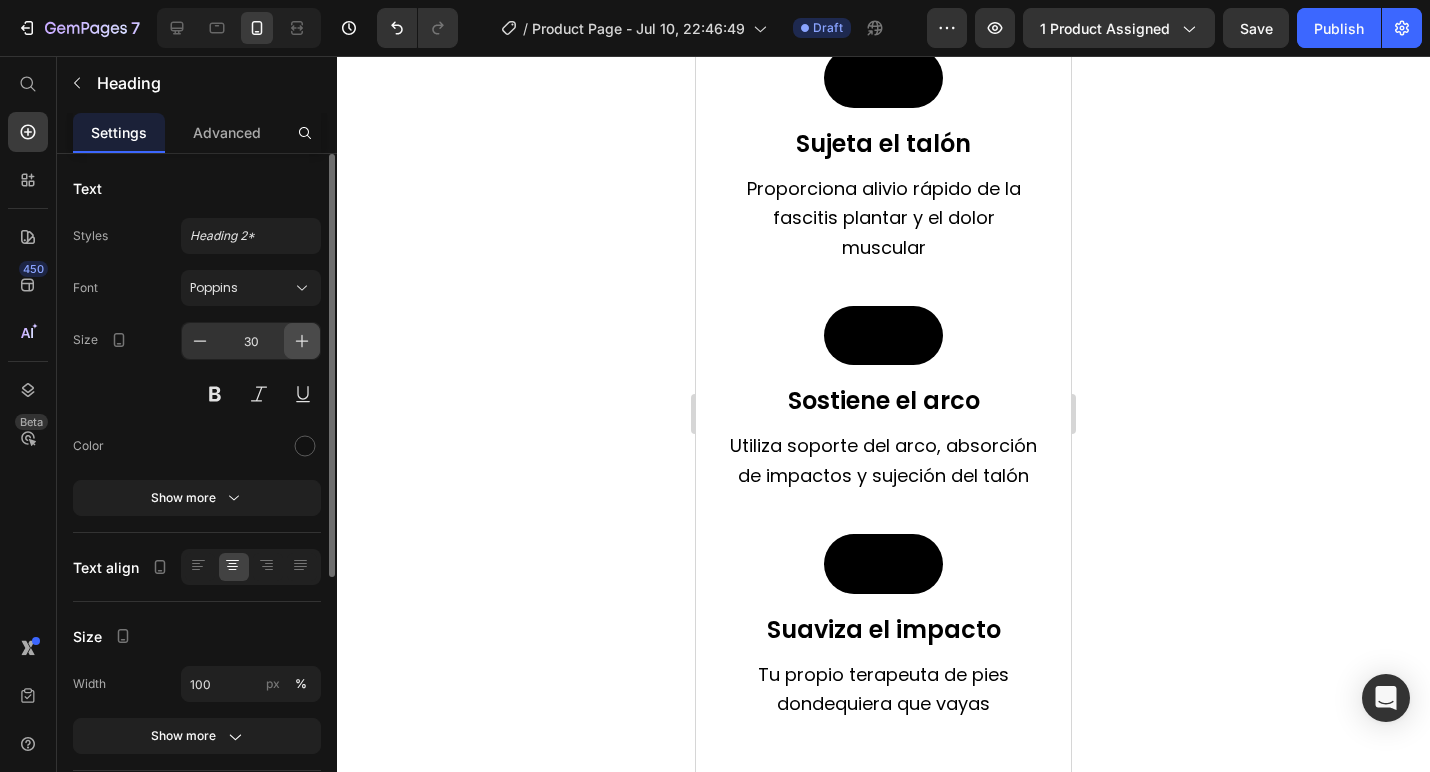 click 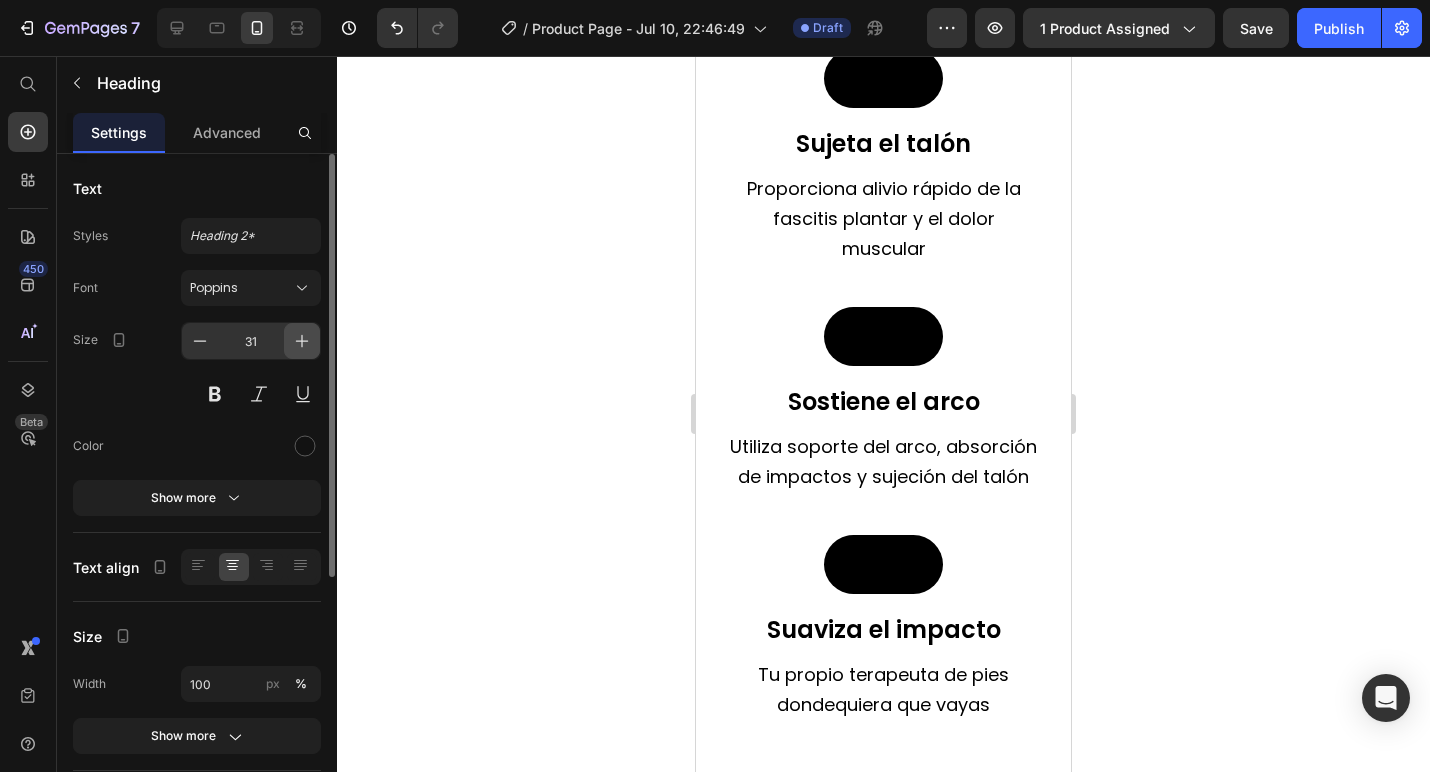 click 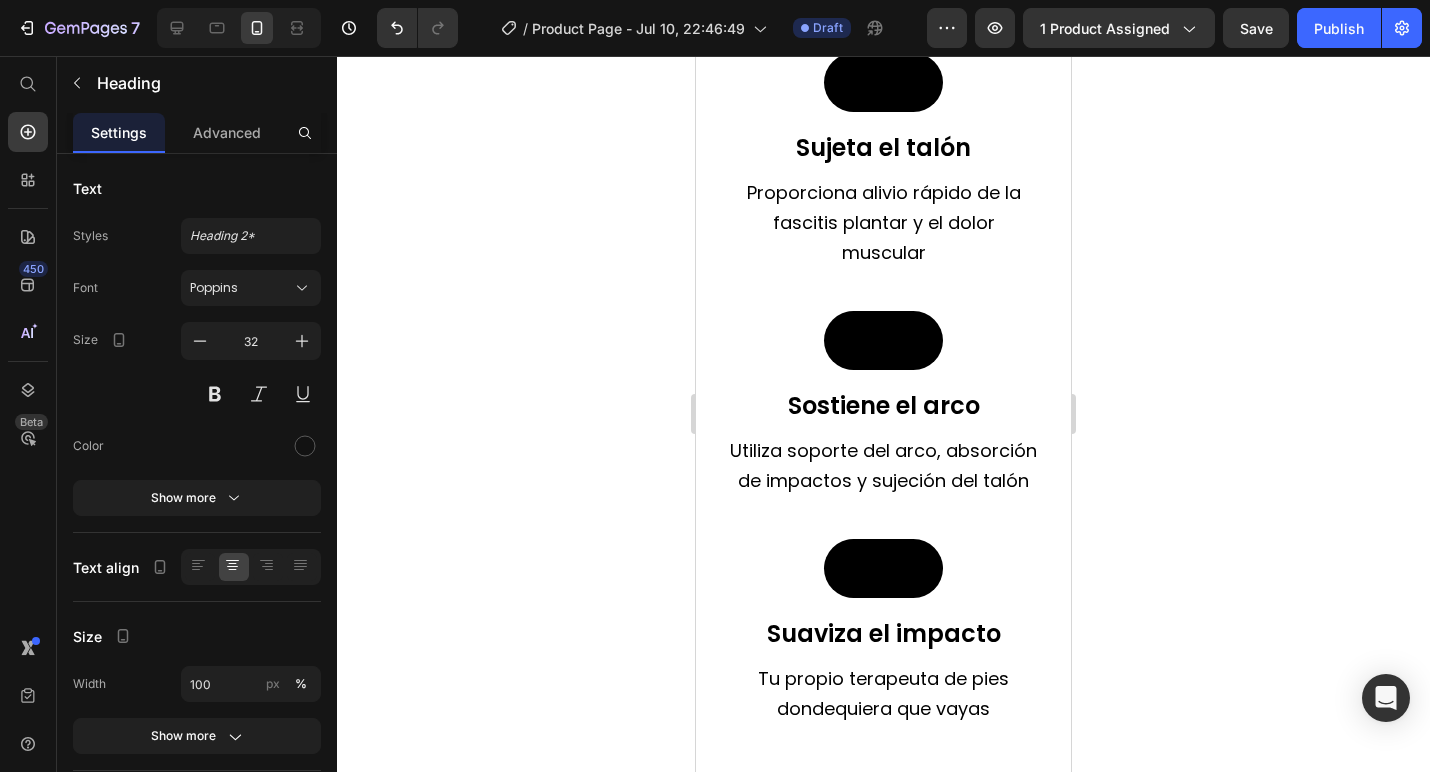 click 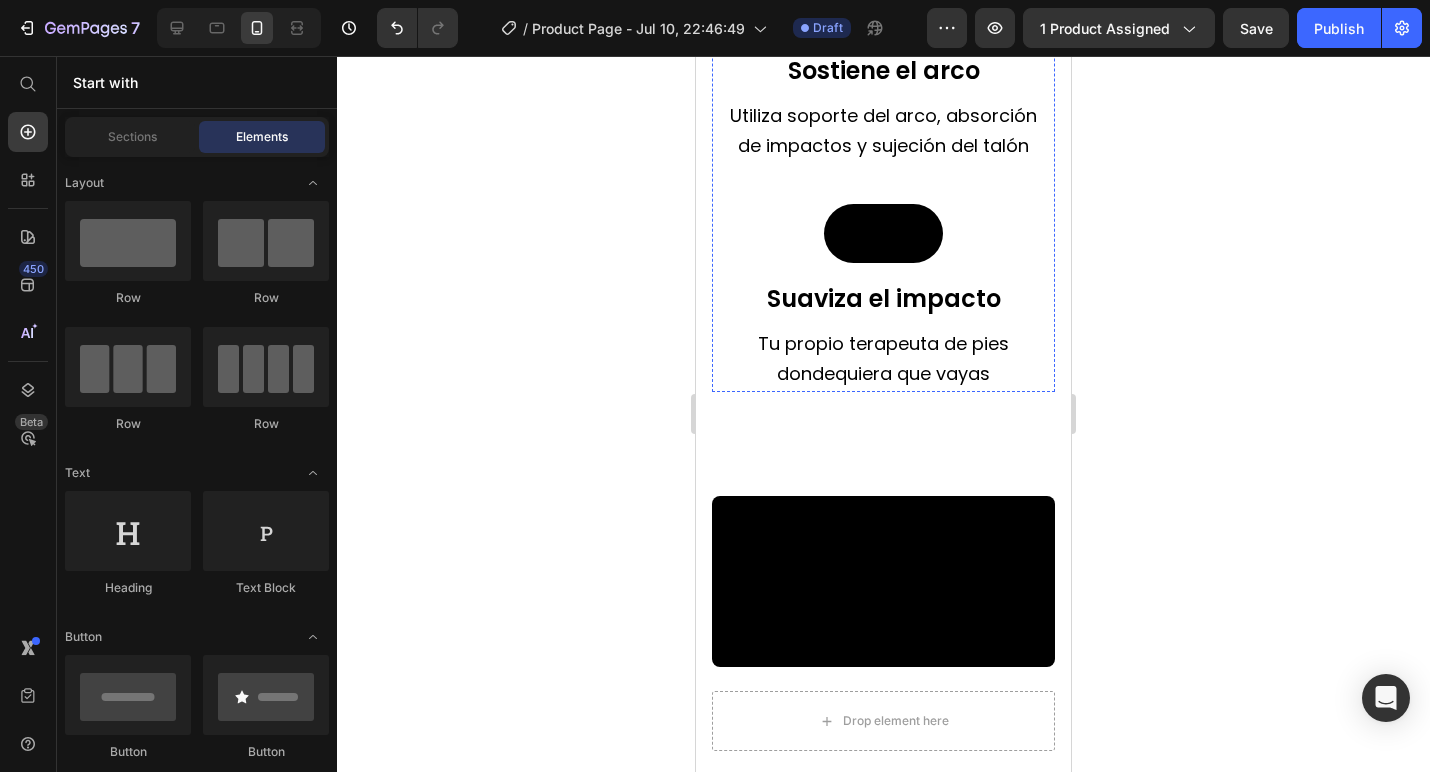 scroll, scrollTop: 3593, scrollLeft: 0, axis: vertical 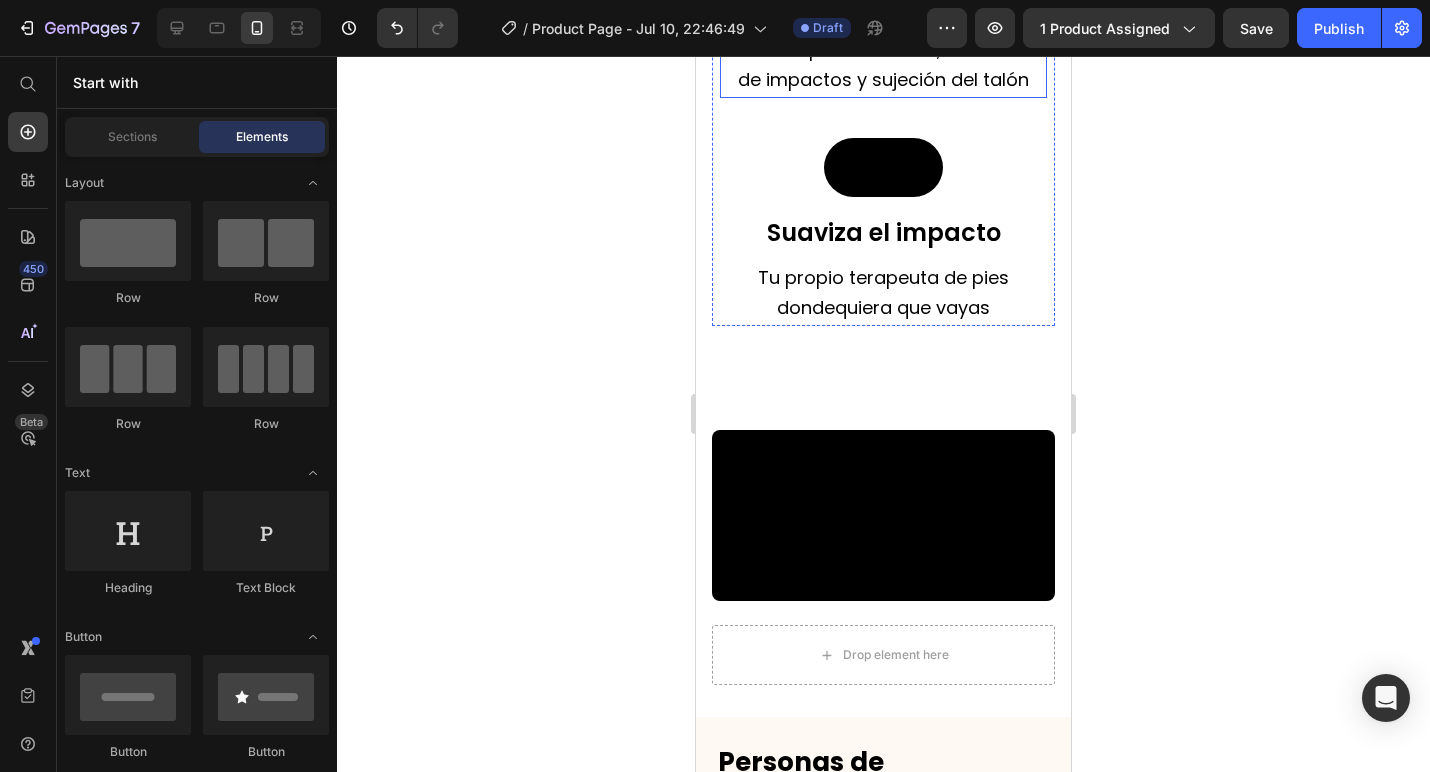 click on "Utiliza soporte del arco, absorción de impactos y sujeción del talón" at bounding box center (883, 64) 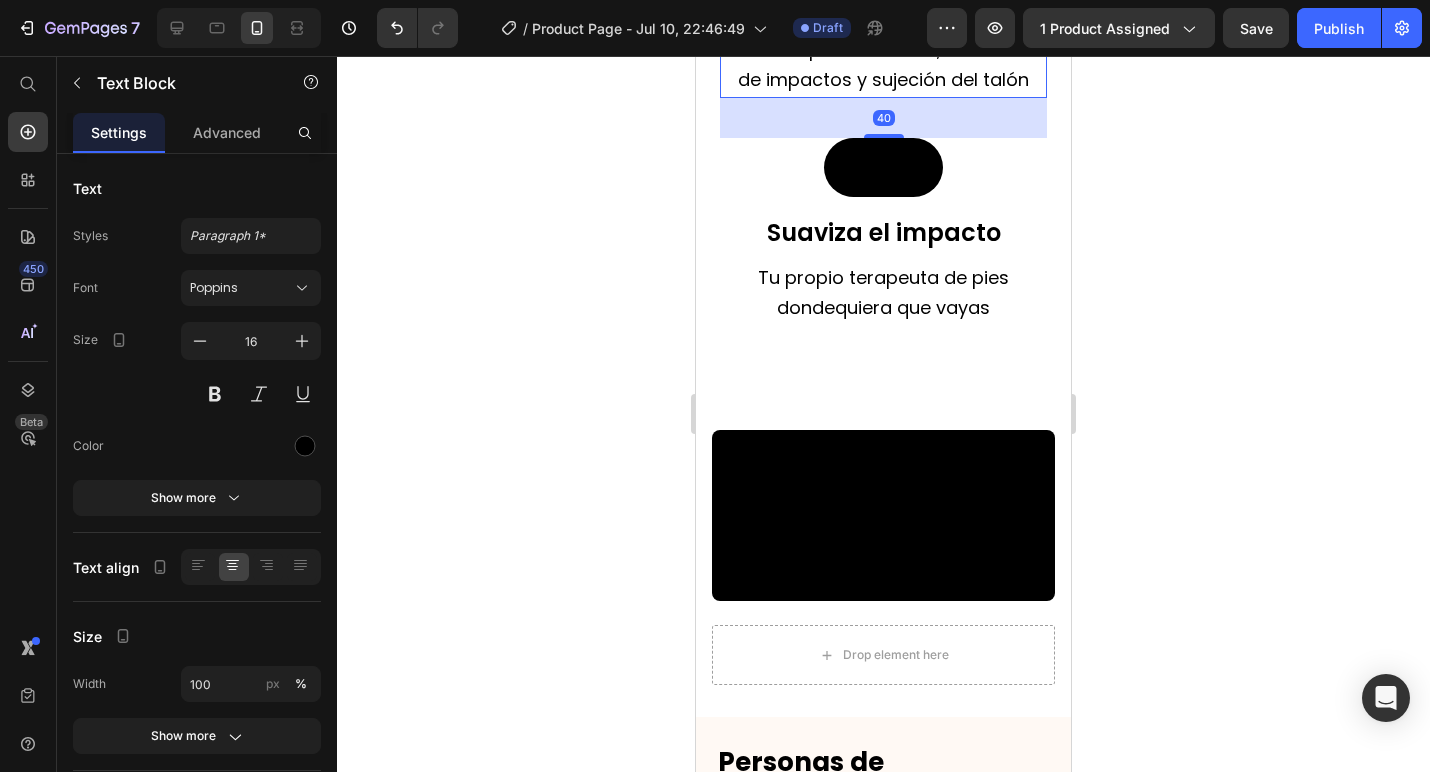 click 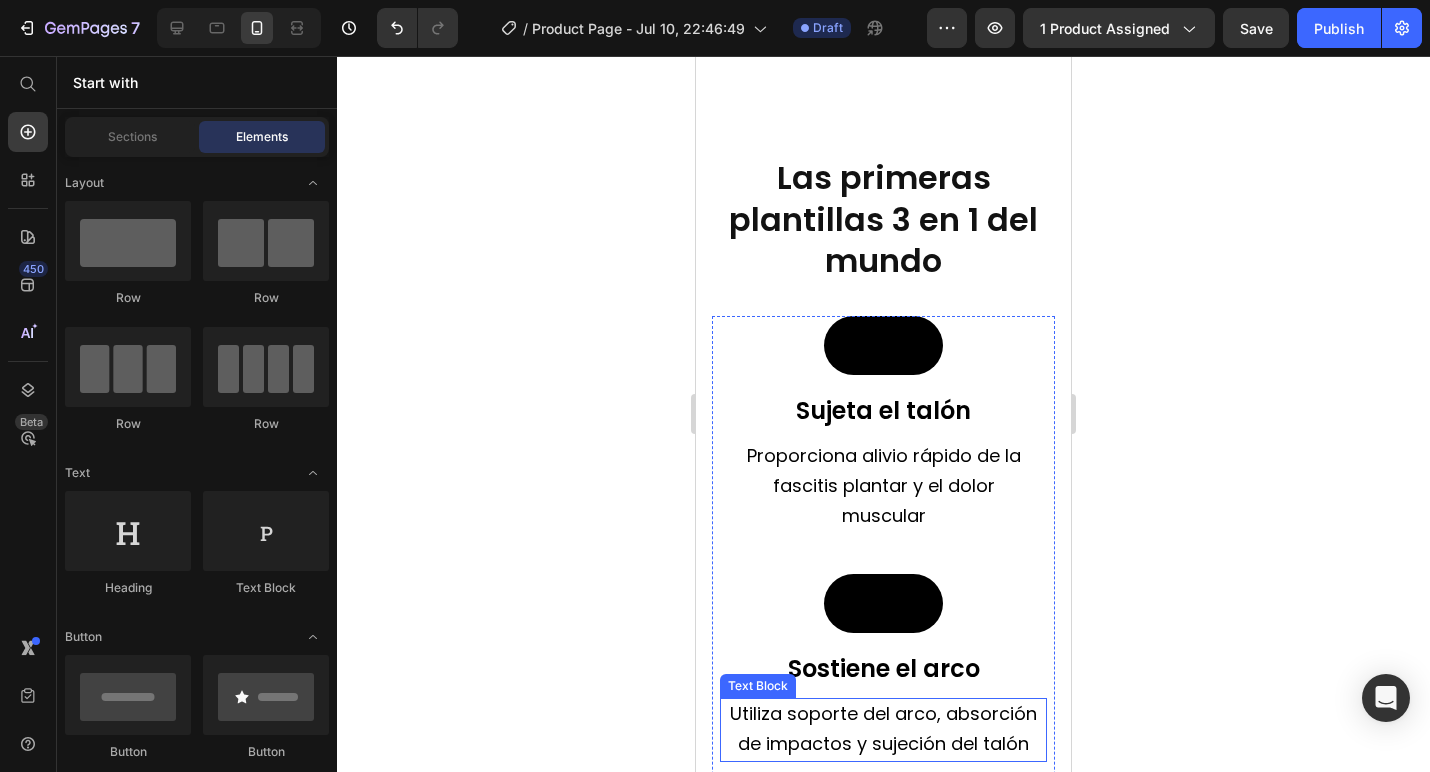 scroll, scrollTop: 2923, scrollLeft: 0, axis: vertical 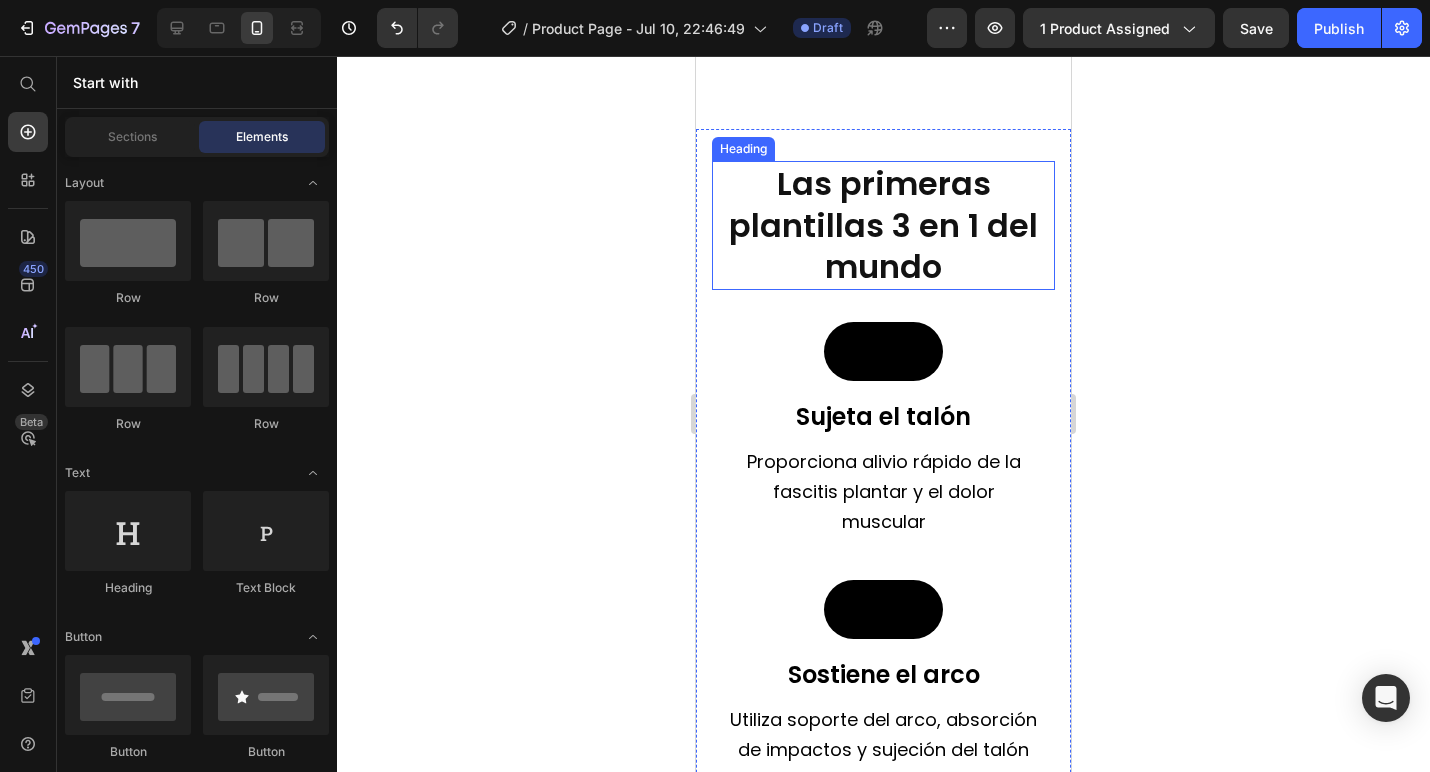 click 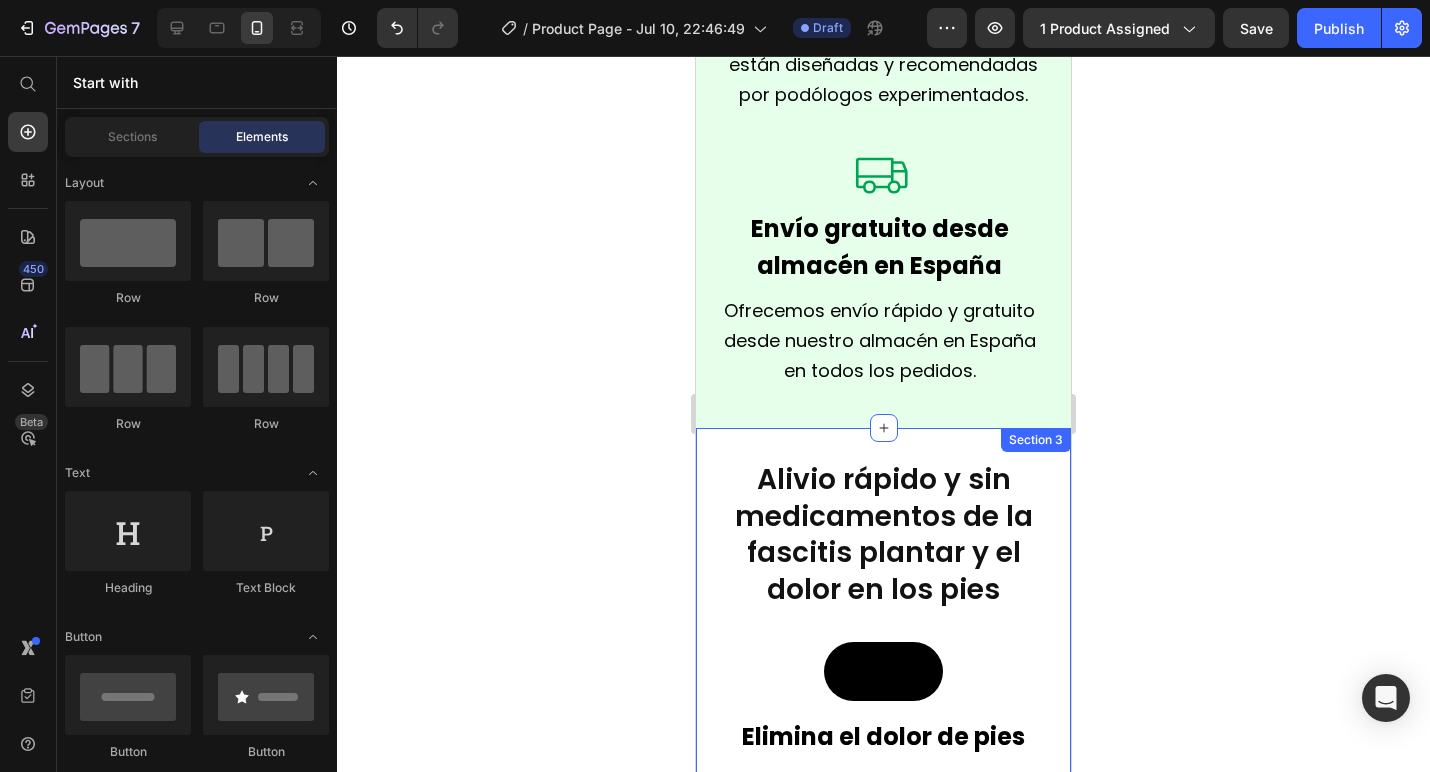 scroll, scrollTop: 1584, scrollLeft: 0, axis: vertical 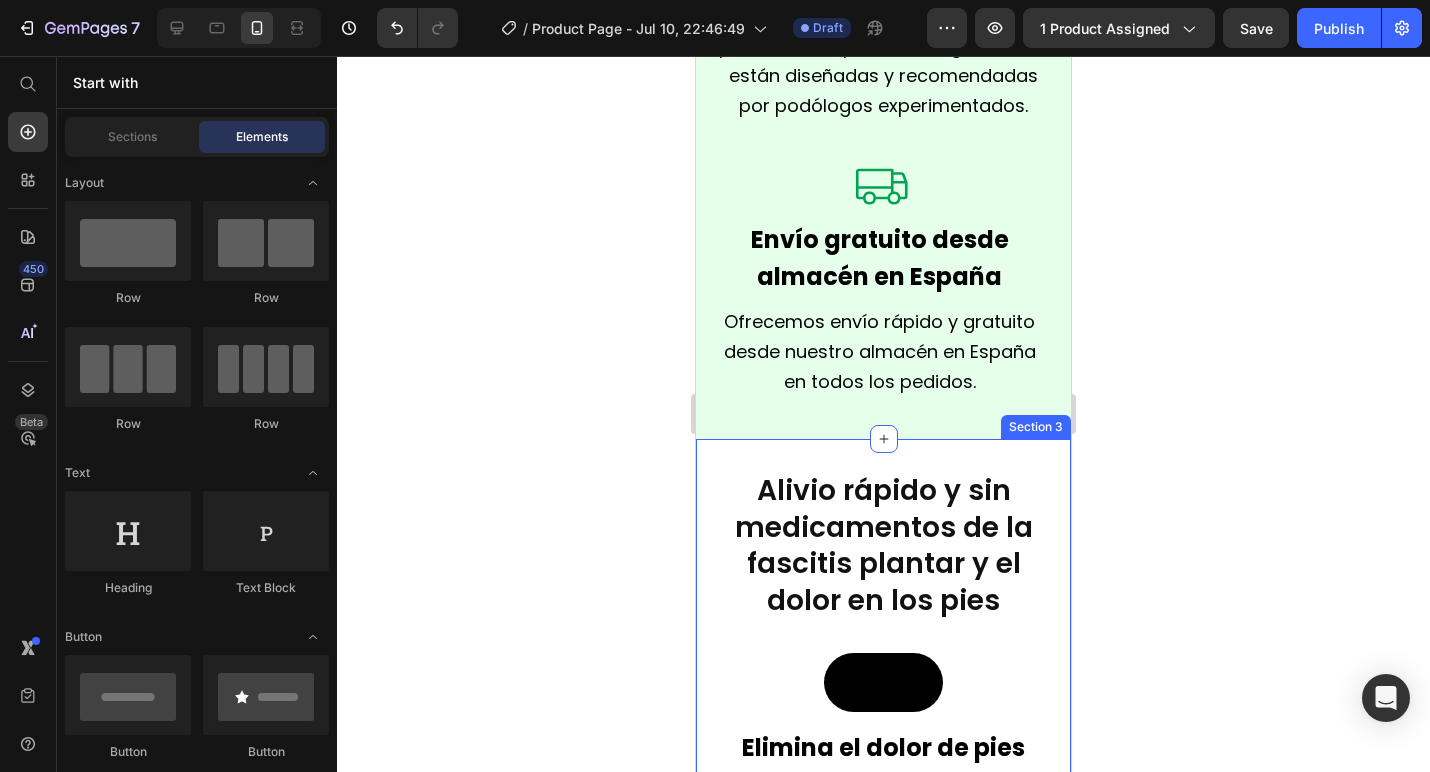 click on "Alivio rápido y sin medicamentos de la fascitis plantar y el dolor en los pies Heading Video Elimina el dolor de pies Text Block Proporciona alivio rápido de la fascitis plantar y el dolor muscular Text Block Video 3 tecnologías clínicamente comprobadas Text Block Utiliza soporte del arco, absorción de impactos y sujeción del talón Text Block Video Máxima comodidad Text Block Tu propio terapeuta de pies dondequiera que vayas Text Block Row Section 3" at bounding box center (883, 936) 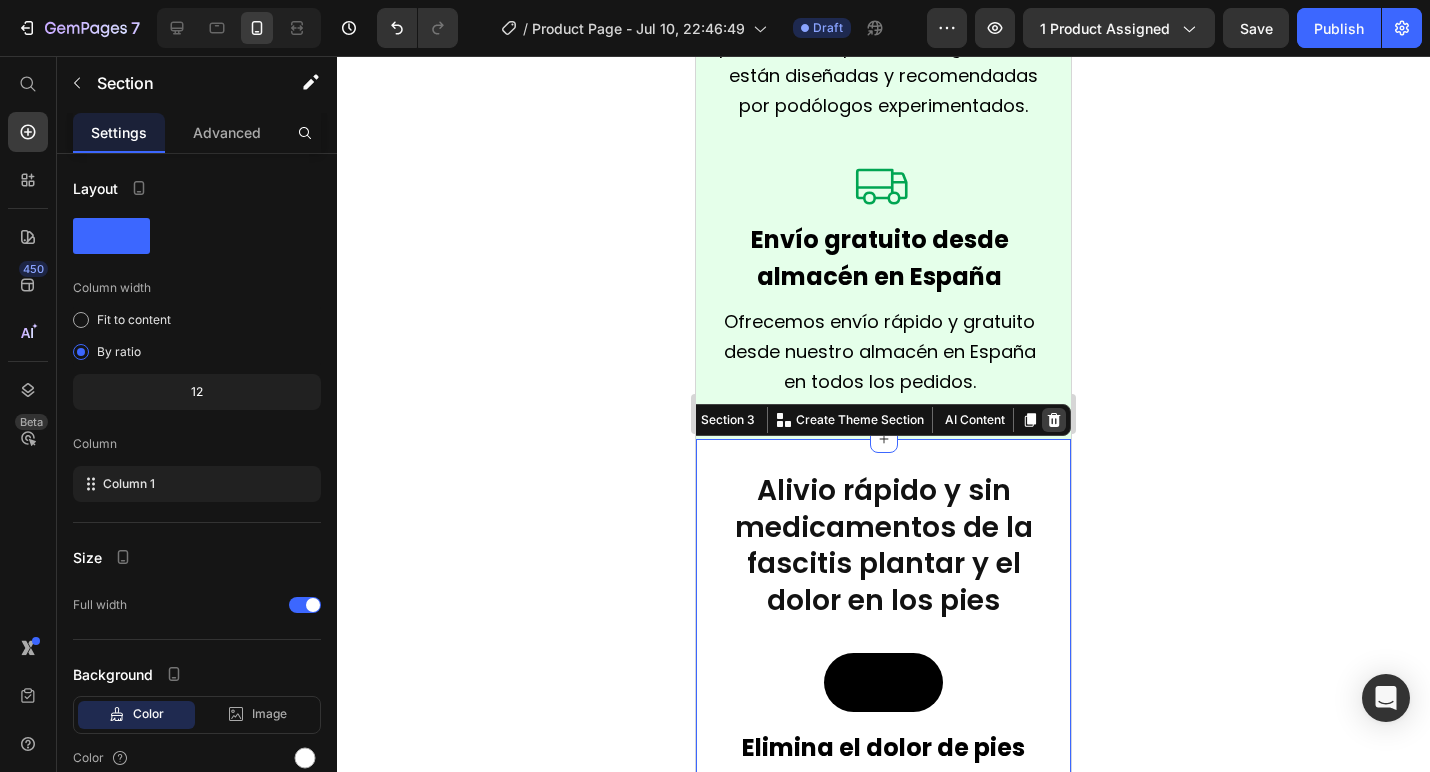 click 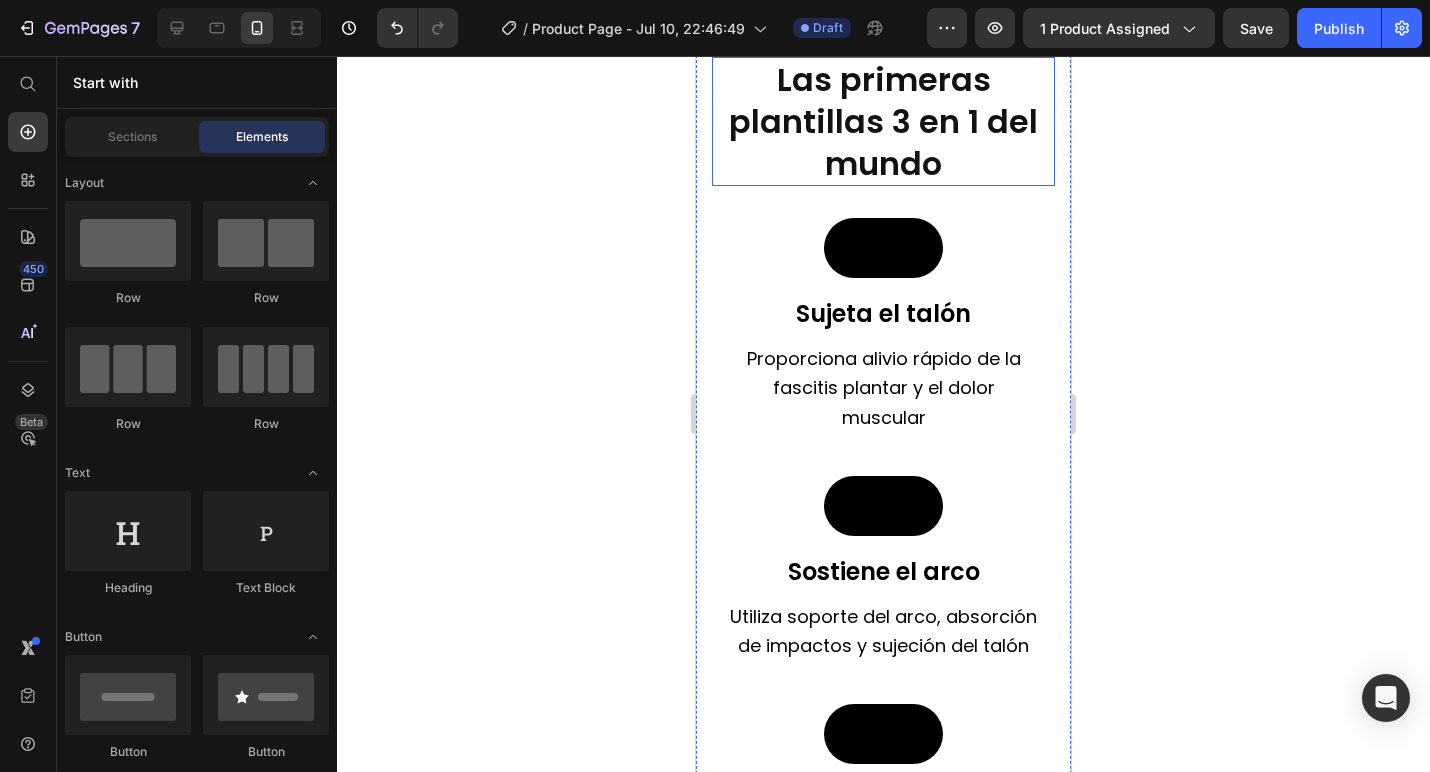 scroll, scrollTop: 2012, scrollLeft: 0, axis: vertical 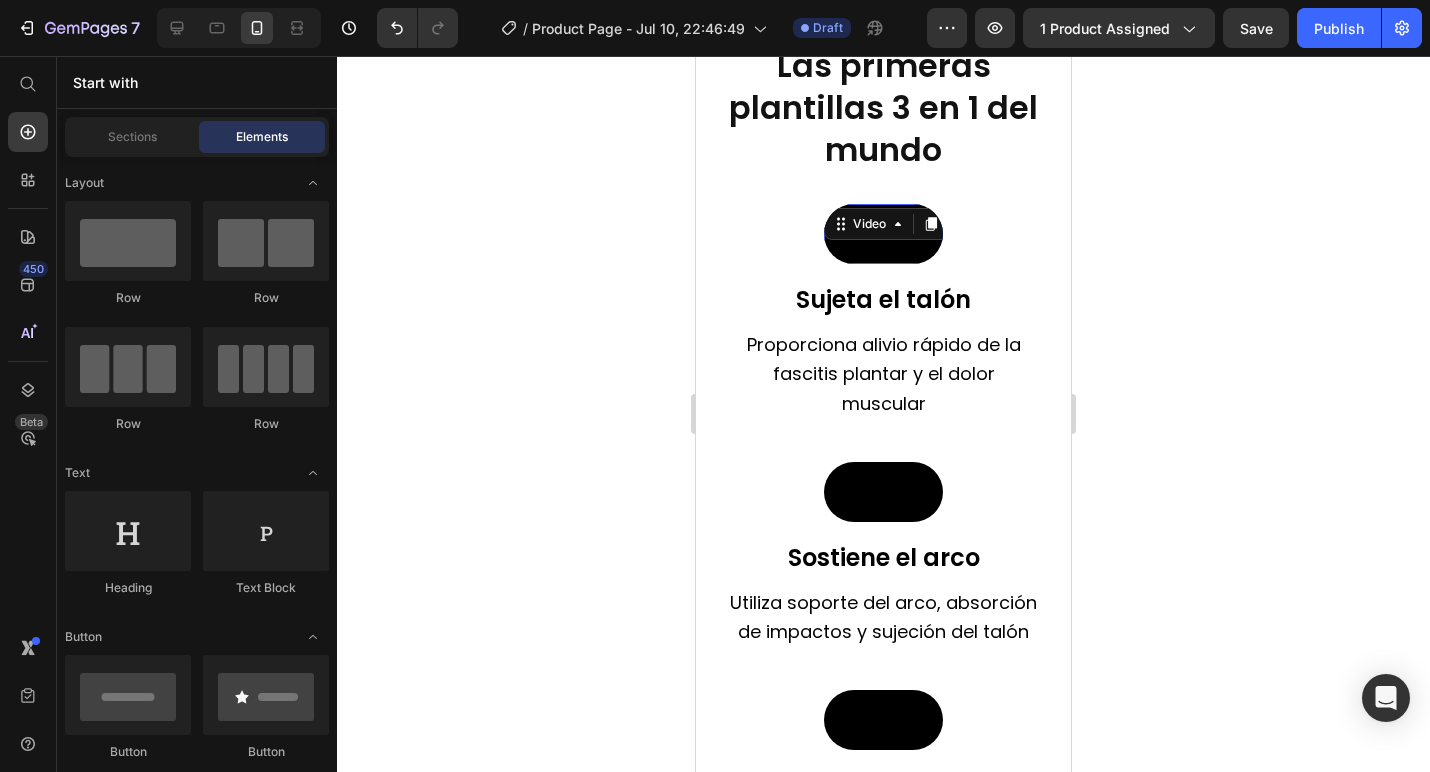 click at bounding box center [883, 234] 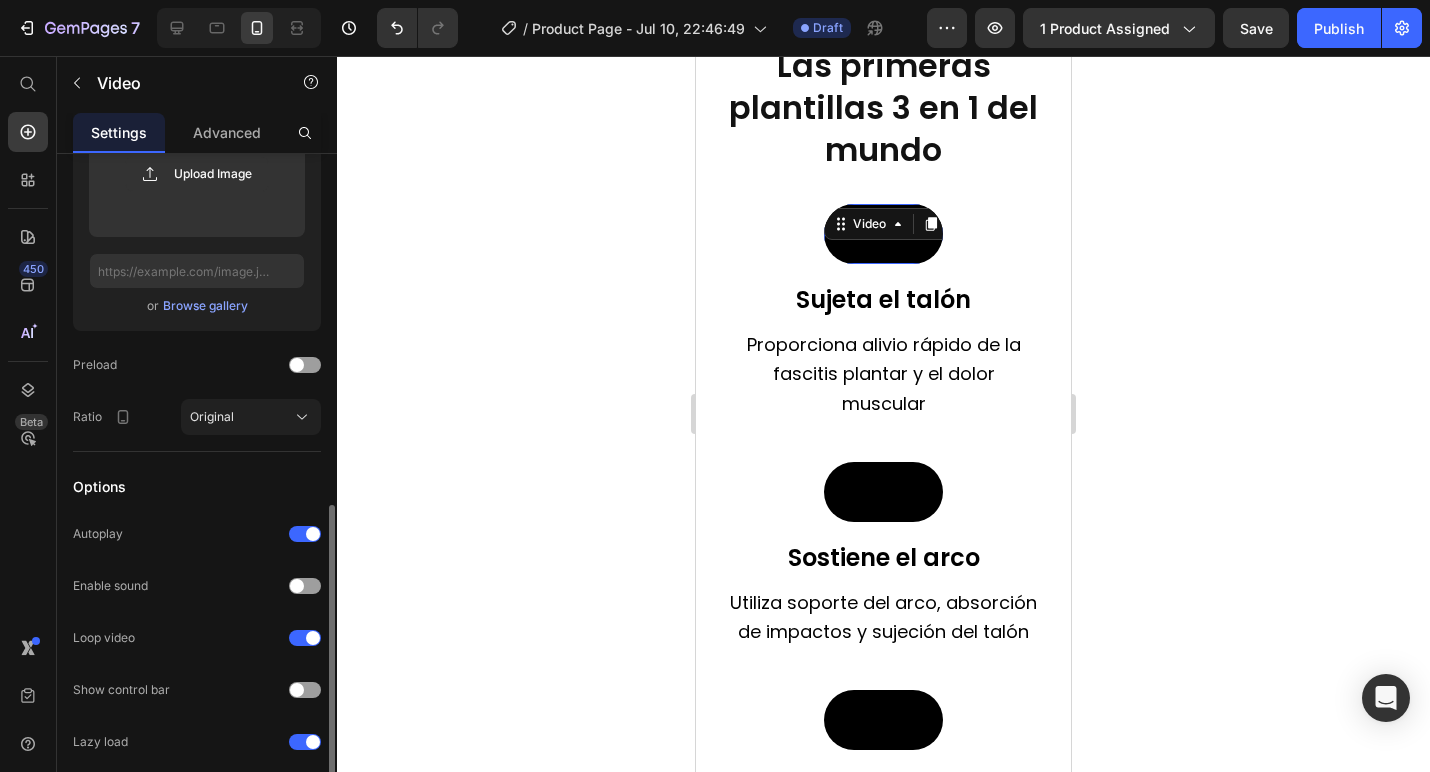 scroll, scrollTop: 455, scrollLeft: 0, axis: vertical 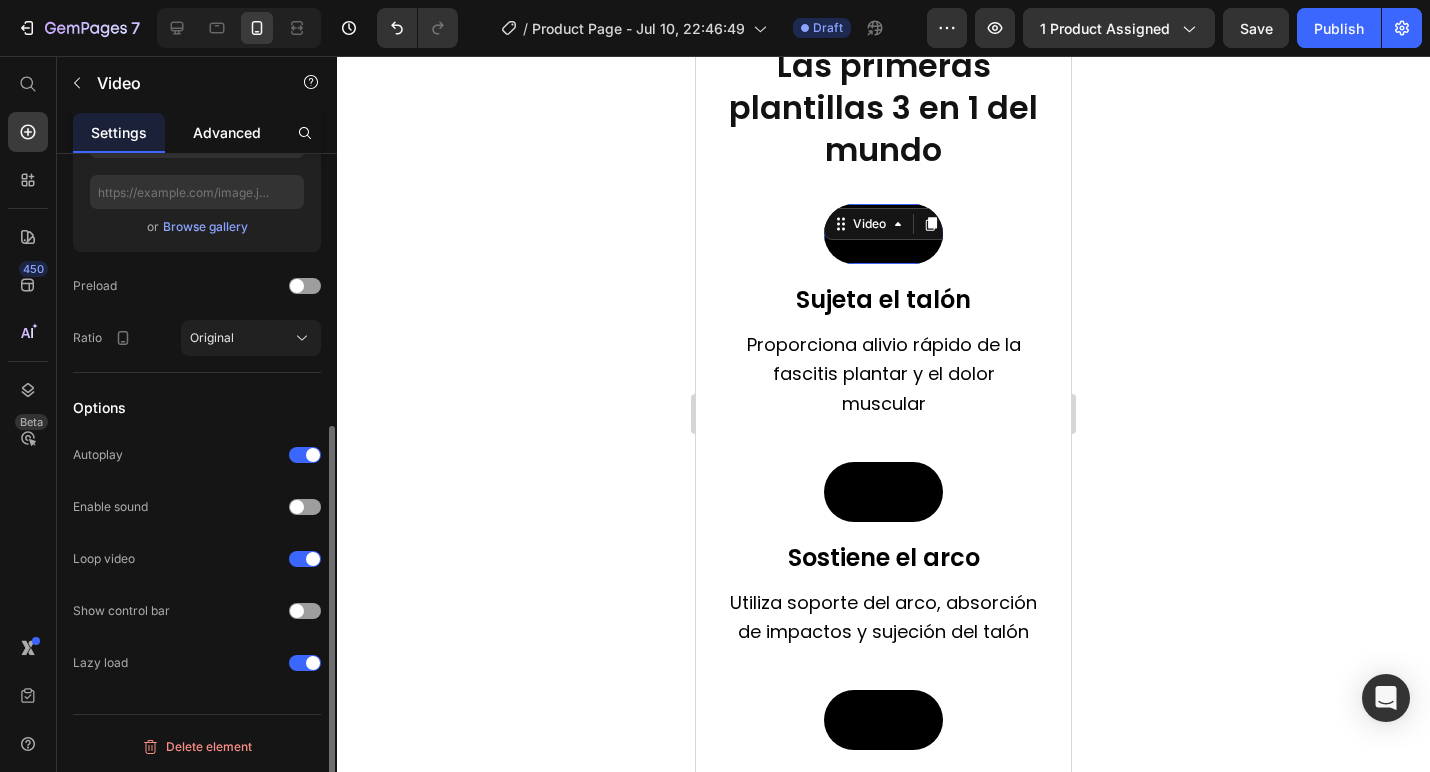 click on "Advanced" at bounding box center (227, 132) 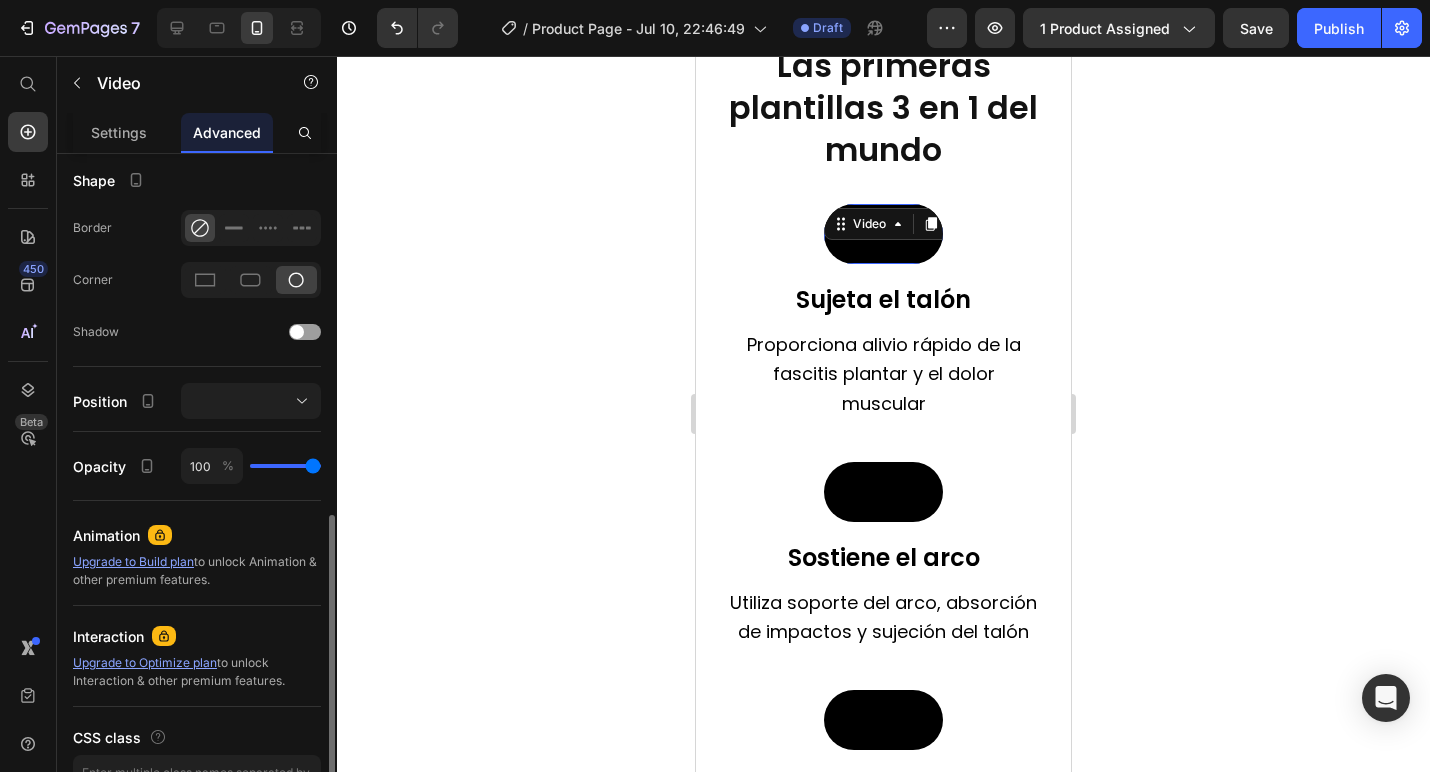 scroll, scrollTop: 506, scrollLeft: 0, axis: vertical 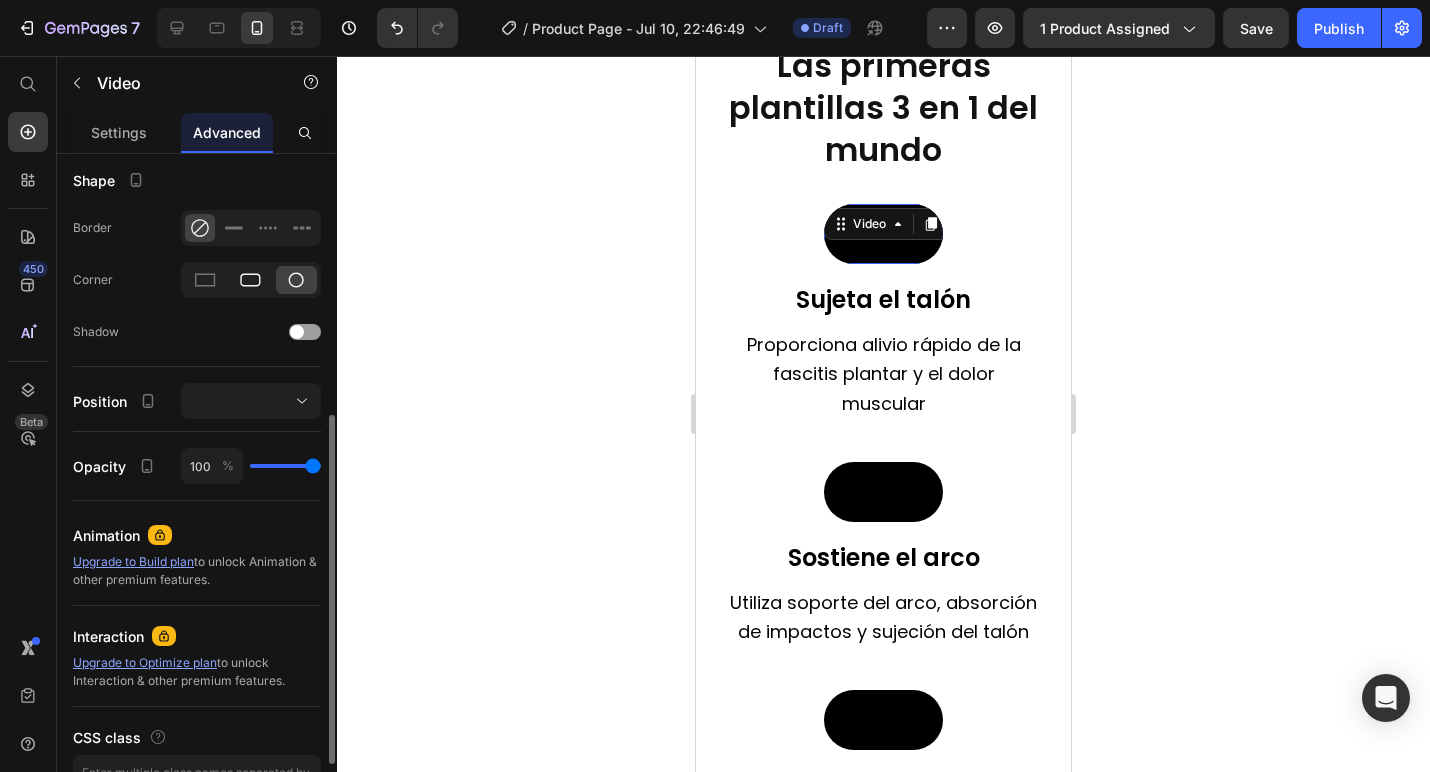 click 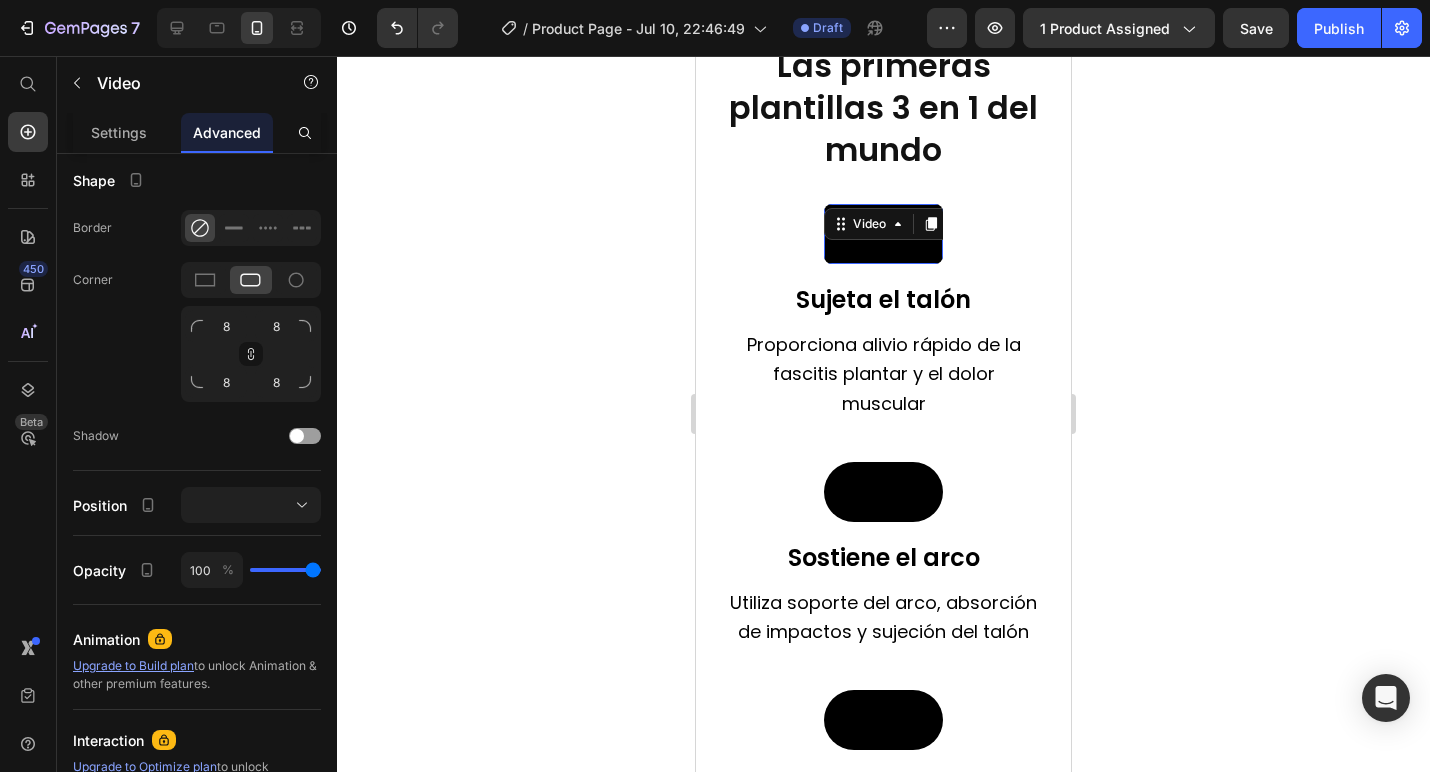 click 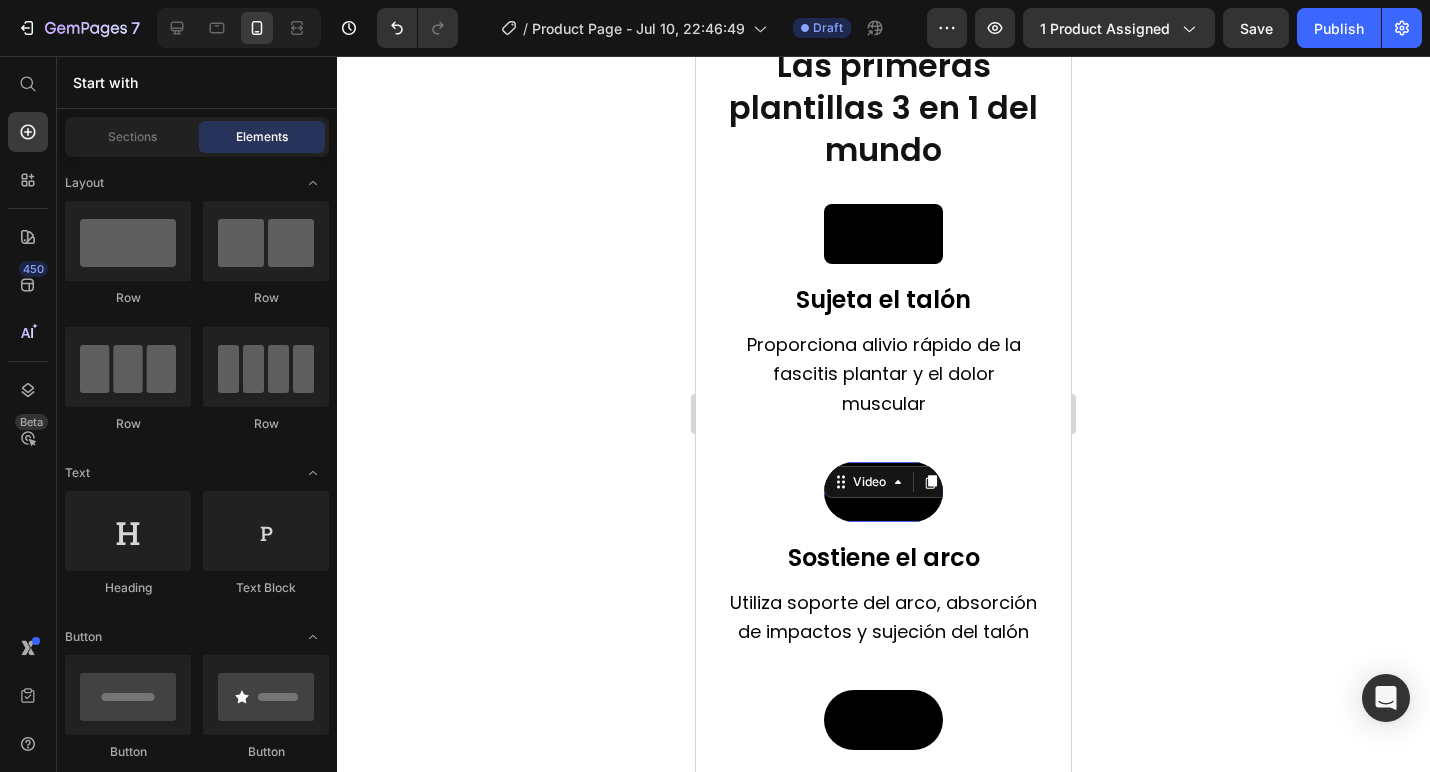 click at bounding box center (883, 492) 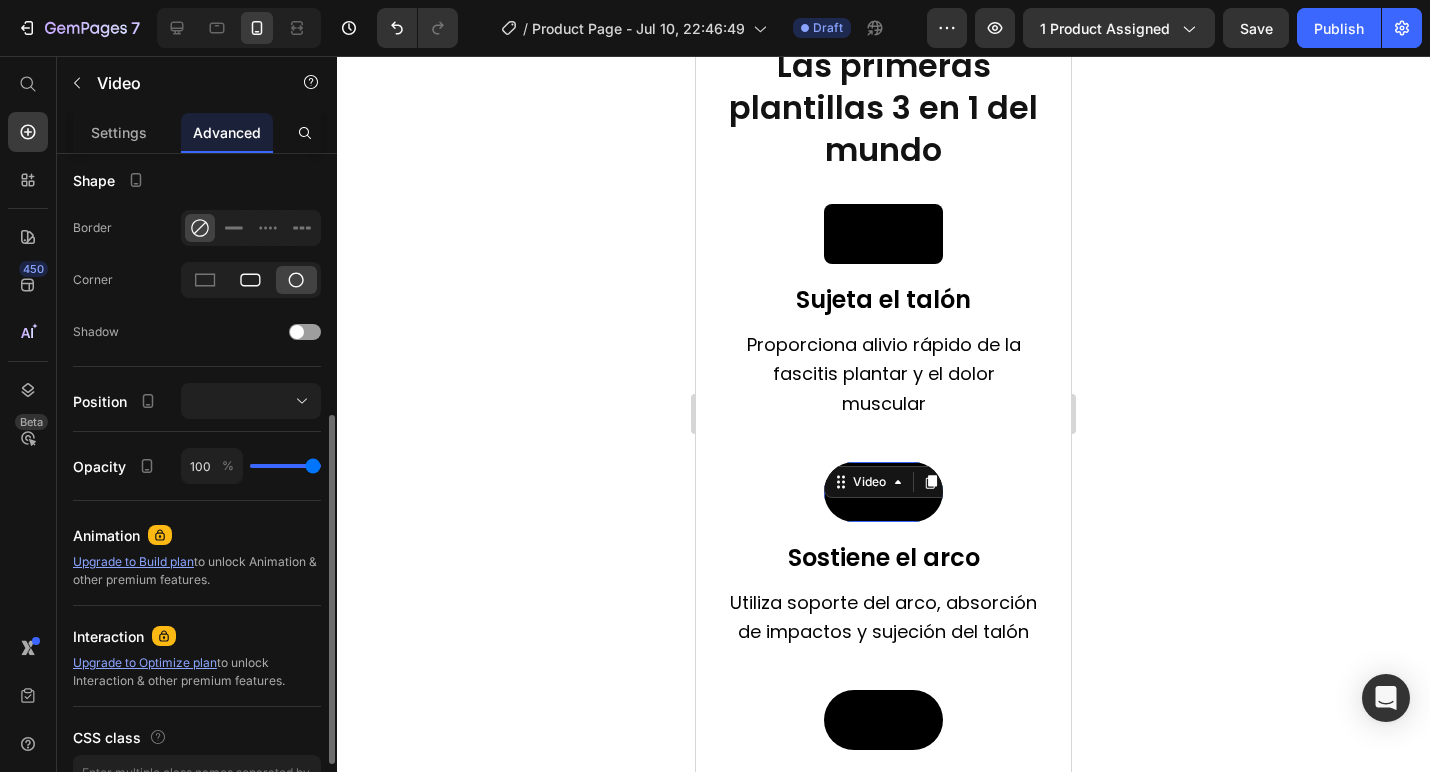 click 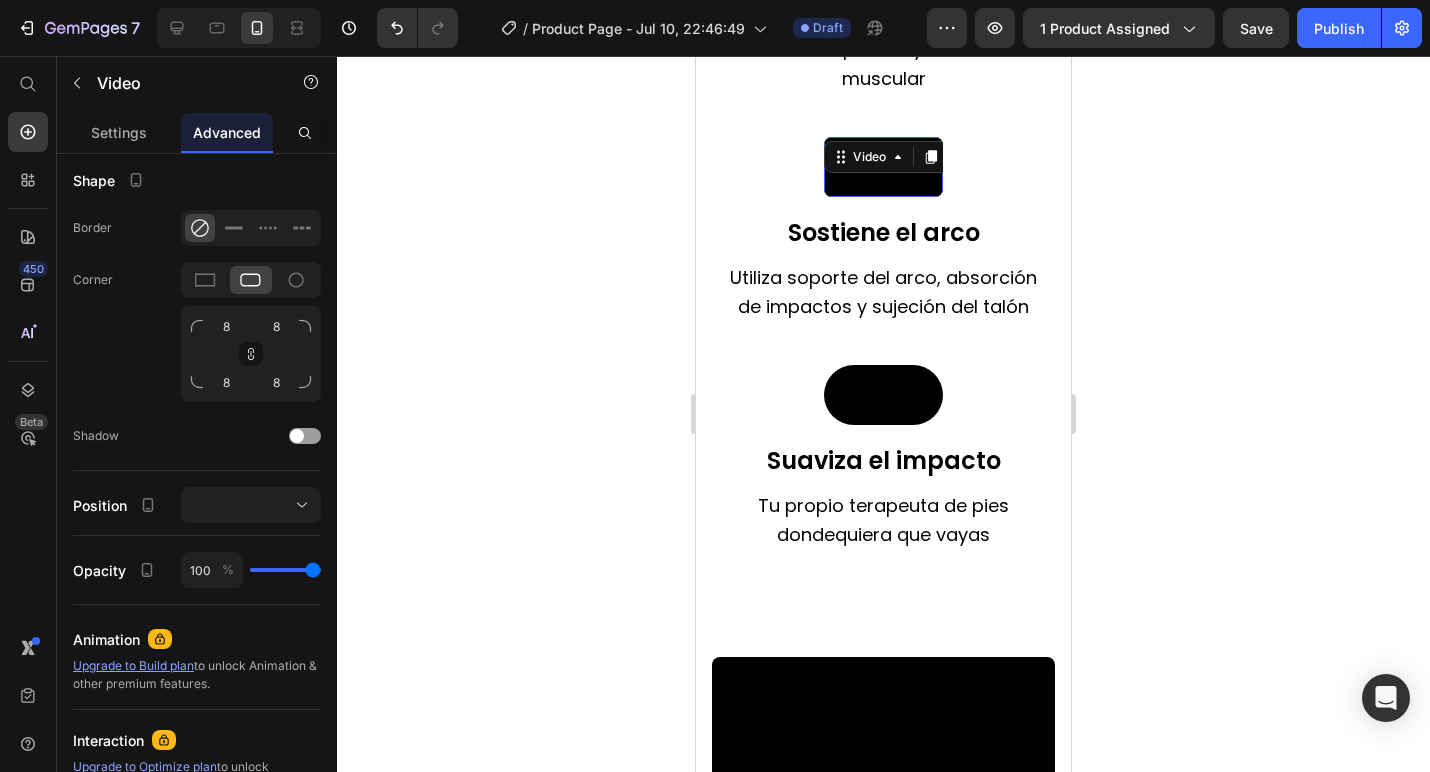 scroll, scrollTop: 2433, scrollLeft: 0, axis: vertical 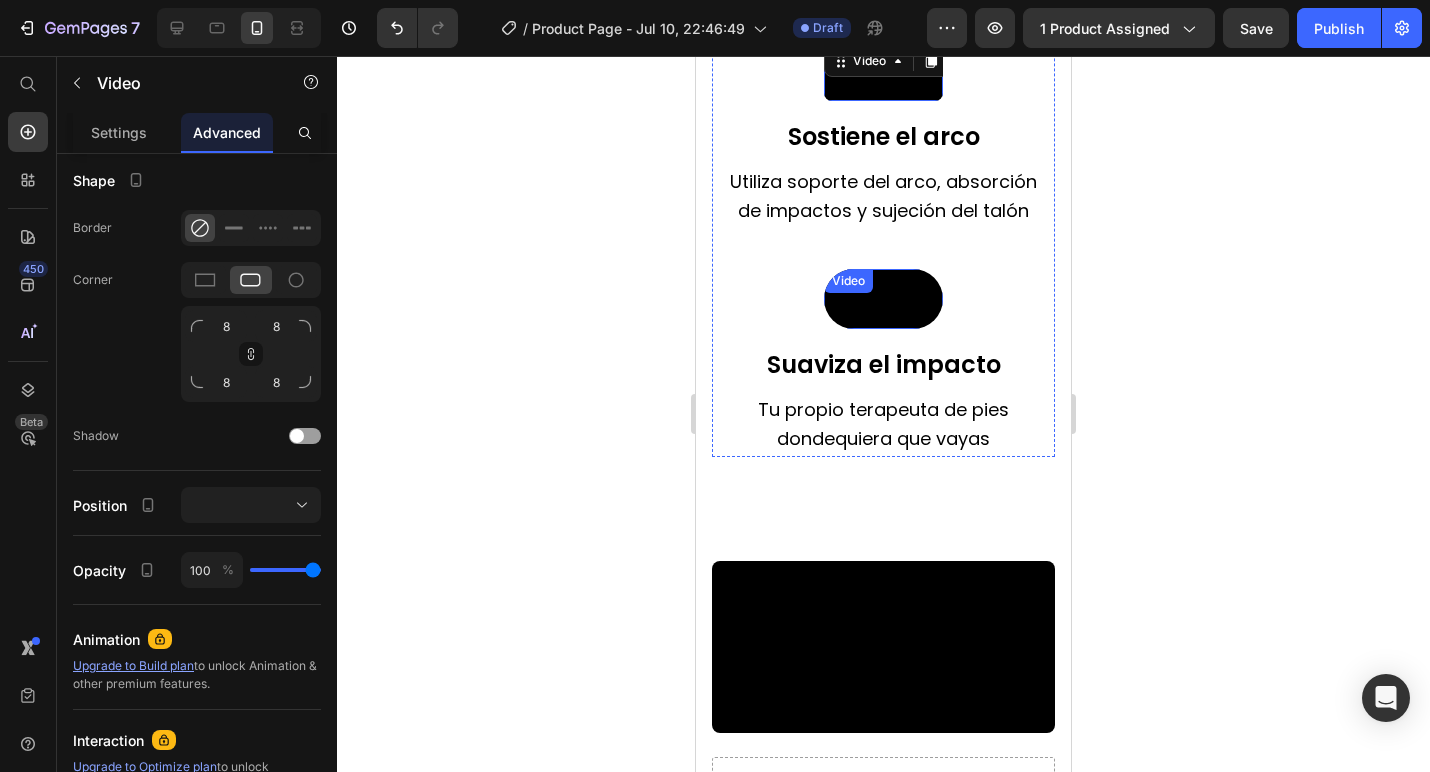 click at bounding box center (883, 299) 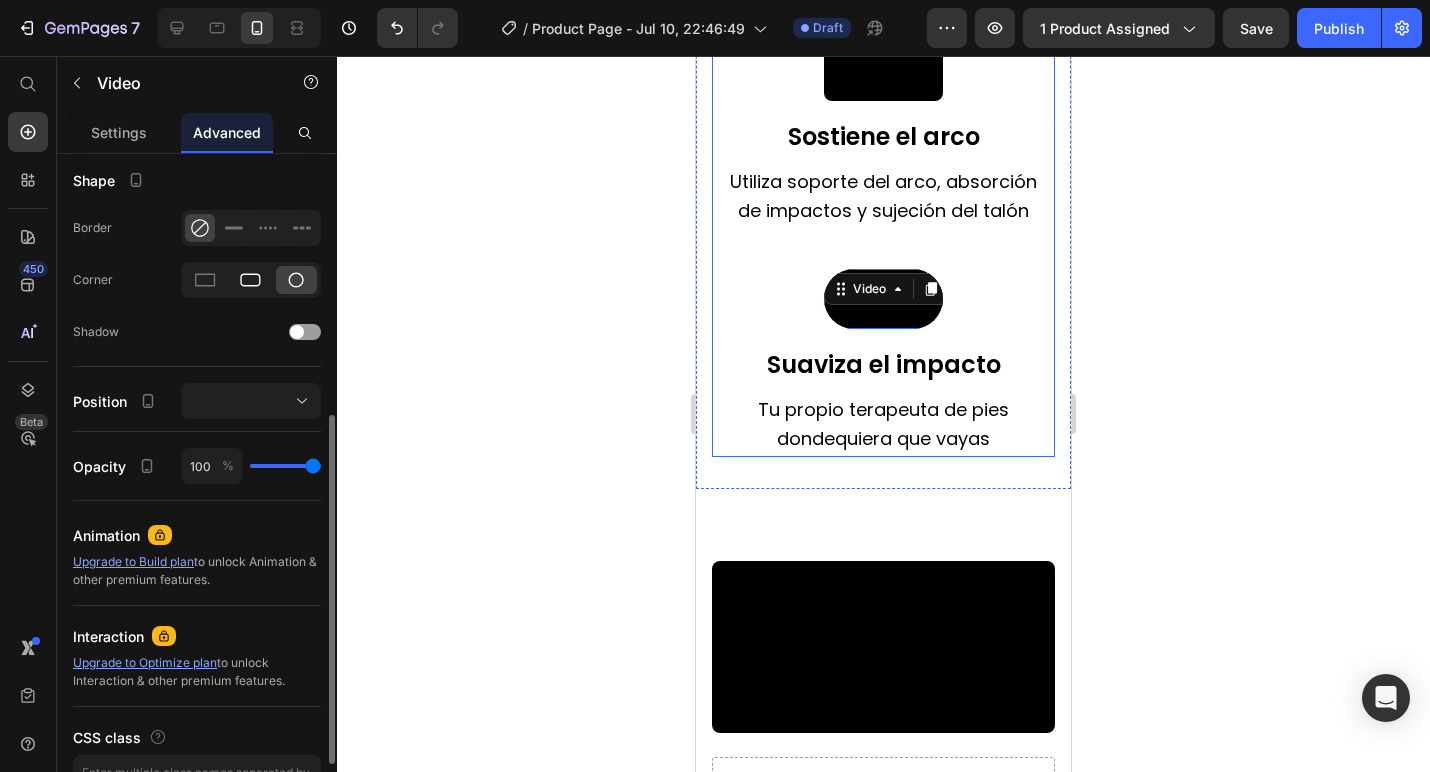 click 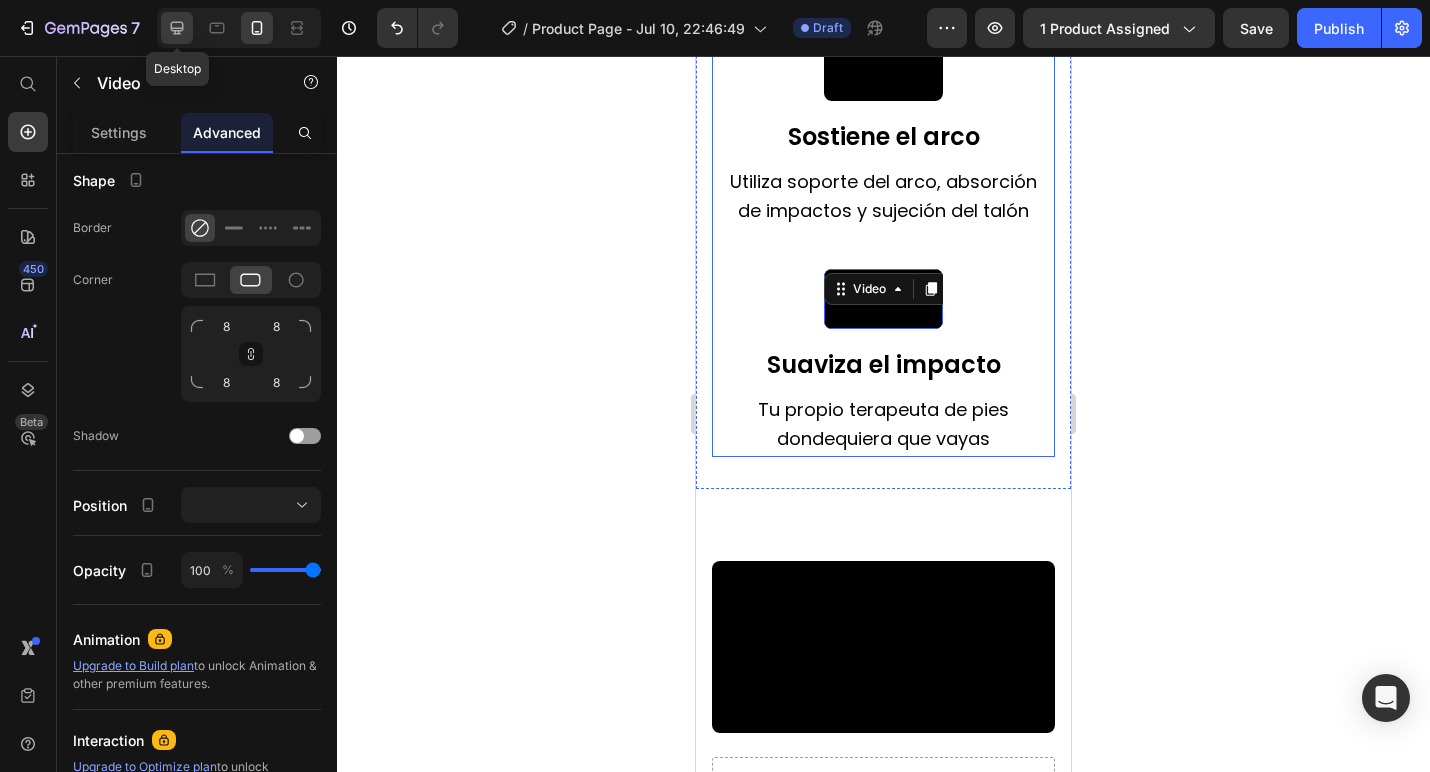 click 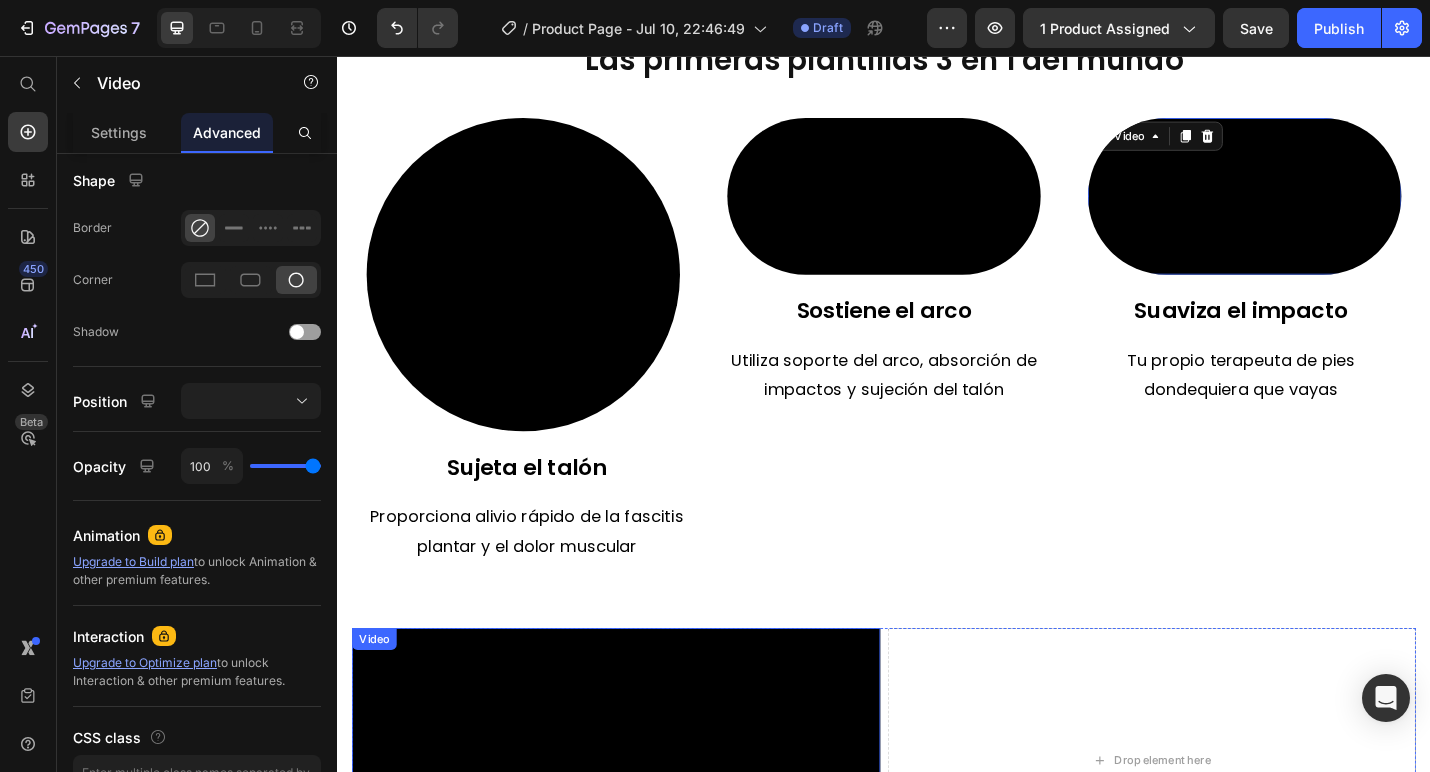 scroll, scrollTop: 1395, scrollLeft: 0, axis: vertical 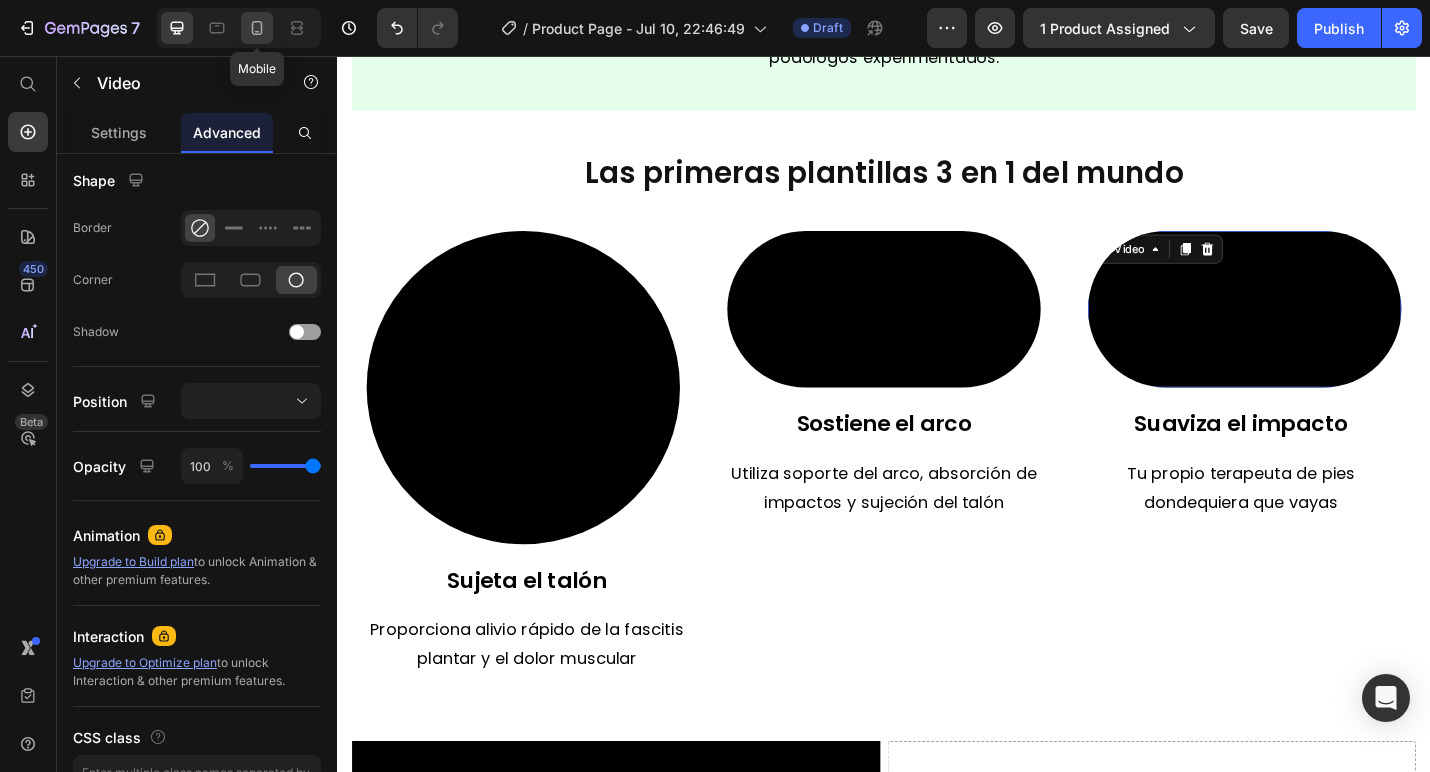 click 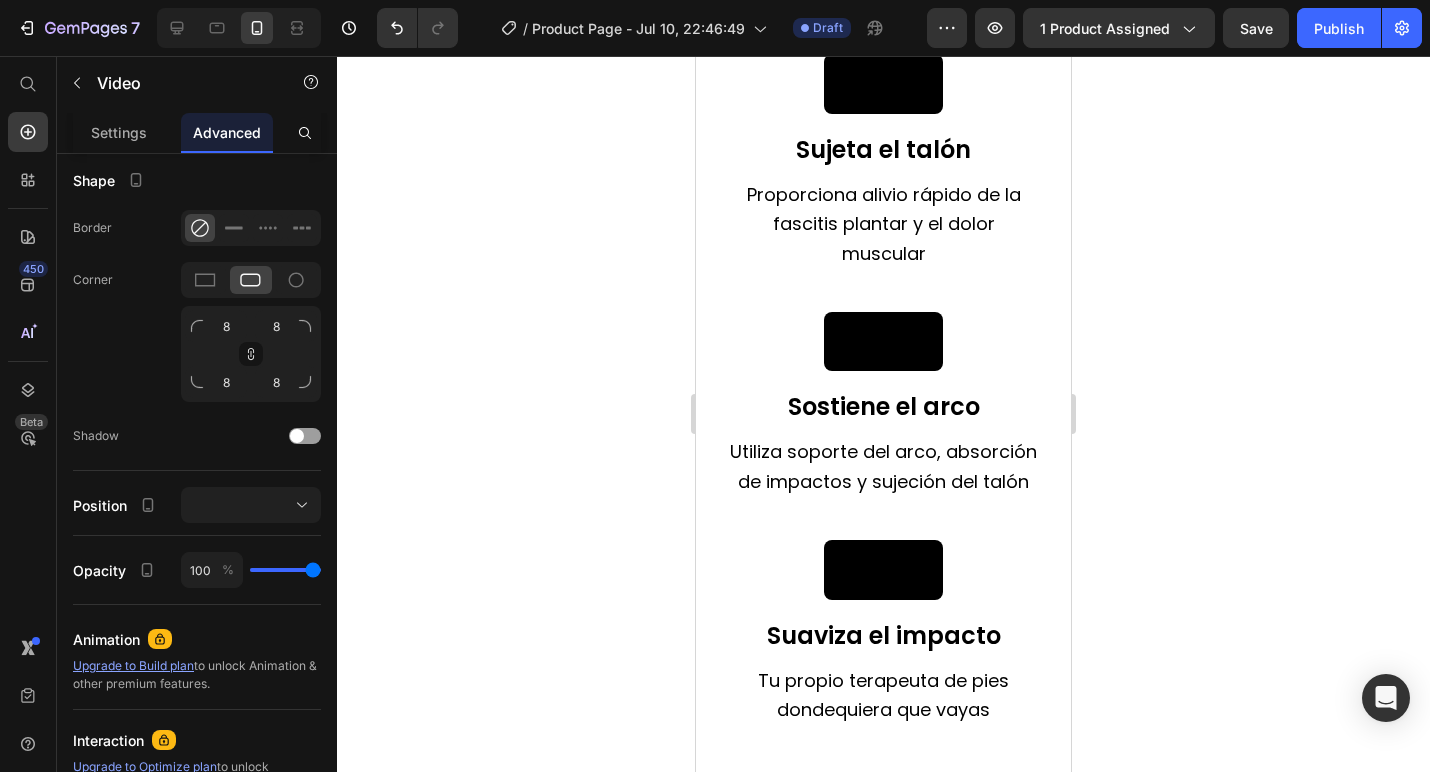 scroll, scrollTop: 2869, scrollLeft: 0, axis: vertical 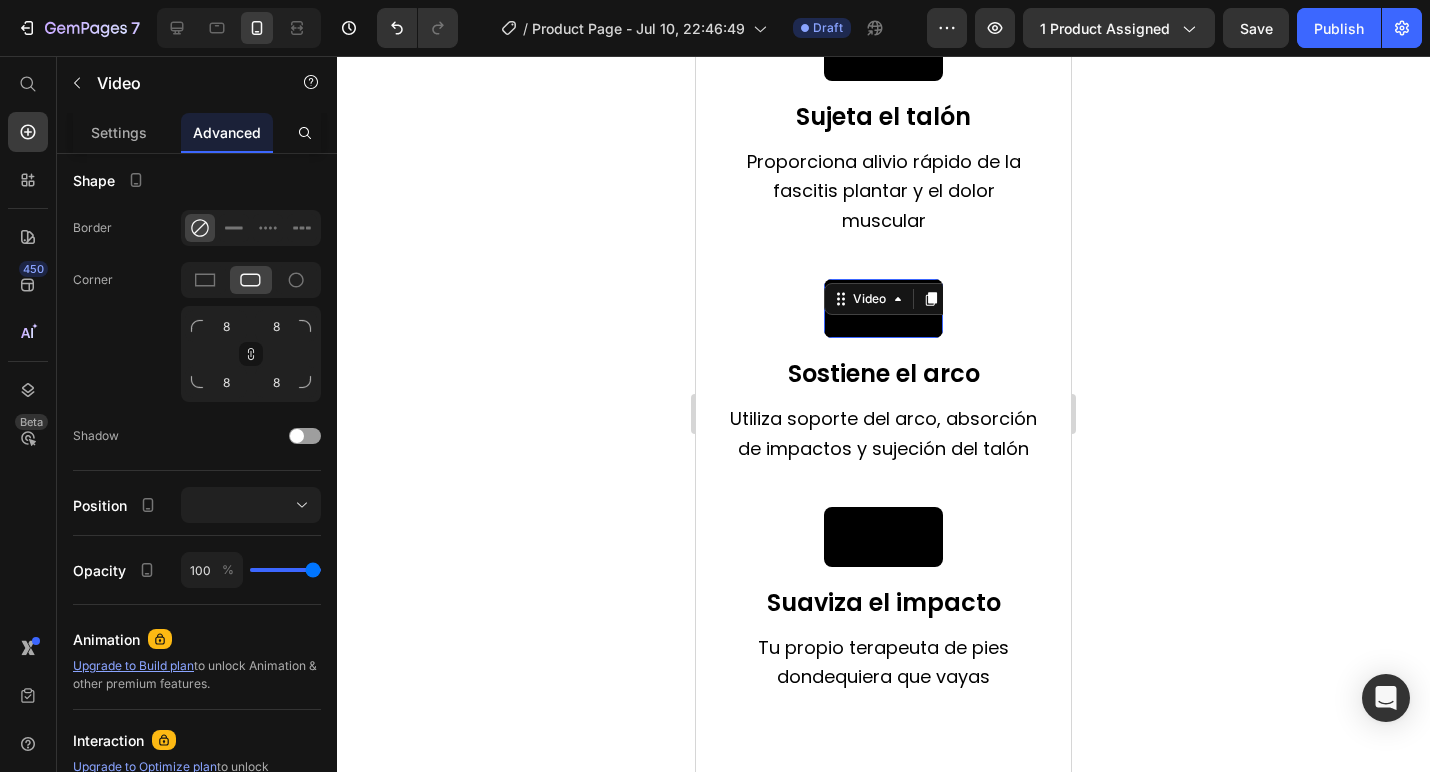 click at bounding box center (883, 309) 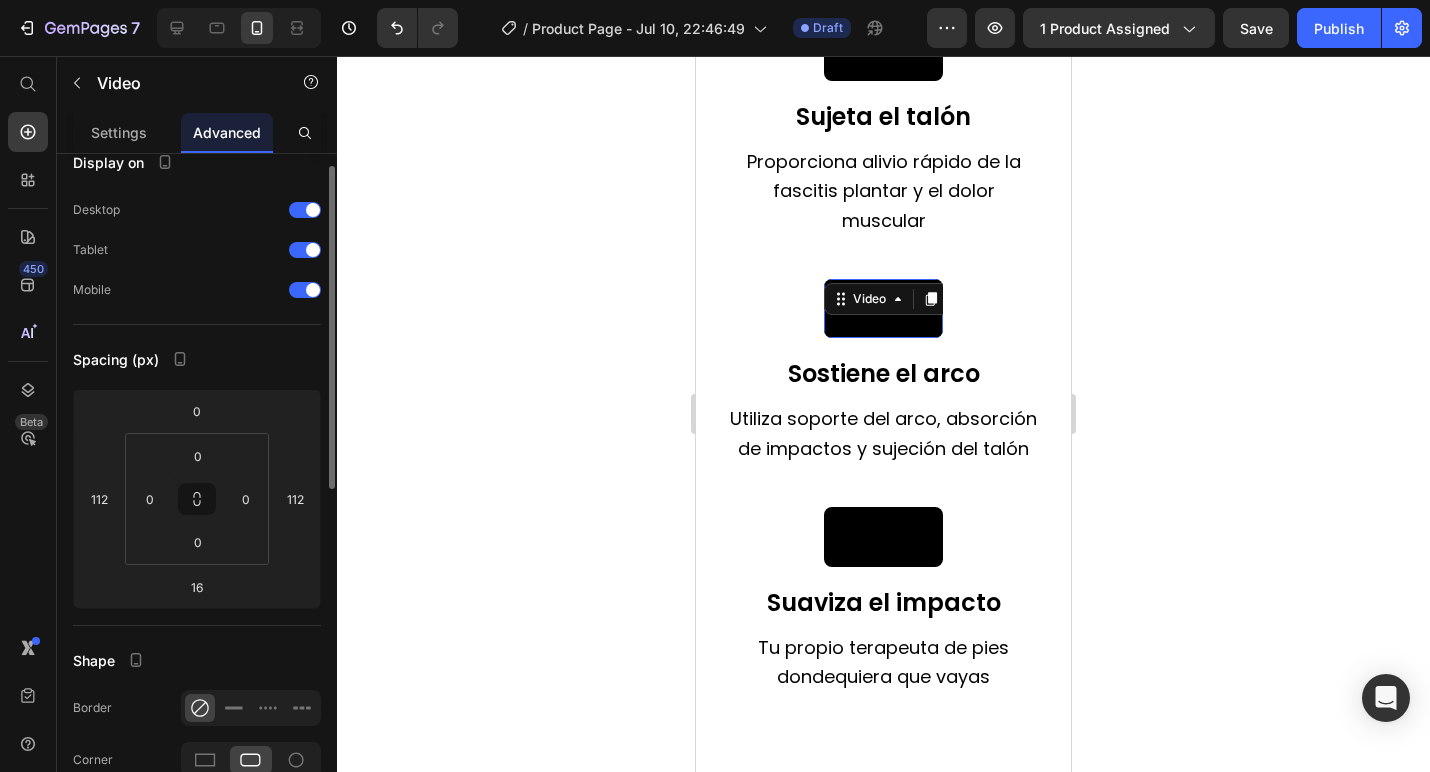 scroll, scrollTop: 14, scrollLeft: 0, axis: vertical 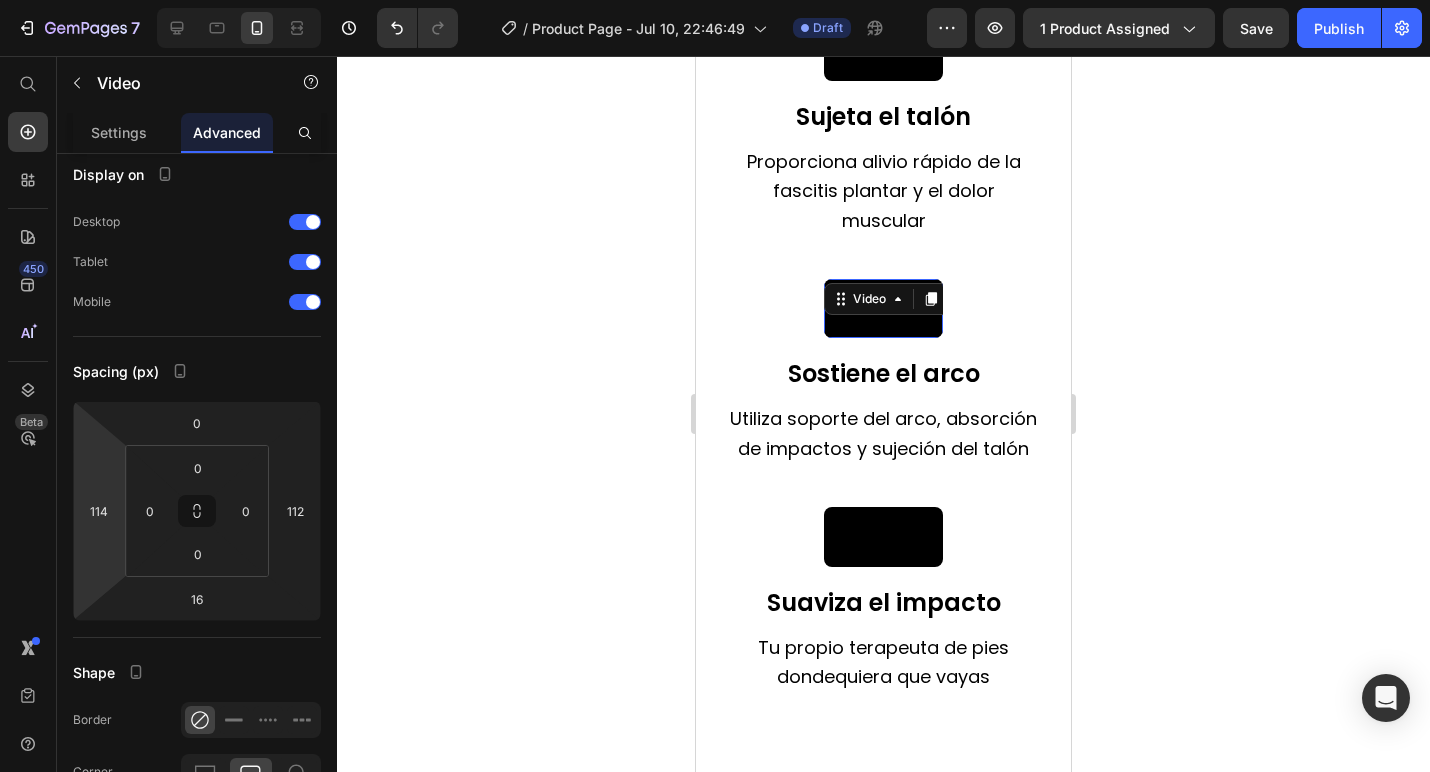 click on "7   /  Product Page - Jul 10, 22:46:49 Draft Preview 1 product assigned  Save   Publish  450 Beta Start with Sections Elements Hero Section Product Detail Brands Trusted Badges Guarantee Product Breakdown How to use Testimonials Compare Bundle FAQs Social Proof Brand Story Product List Collection Blog List Contact Sticky Add to Cart Custom Footer Browse Library 450 Layout
Row
Row
Row
Row Text
Heading
Text Block Button
Button
Button
Sticky Back to top Media
Image" at bounding box center [715, 0] 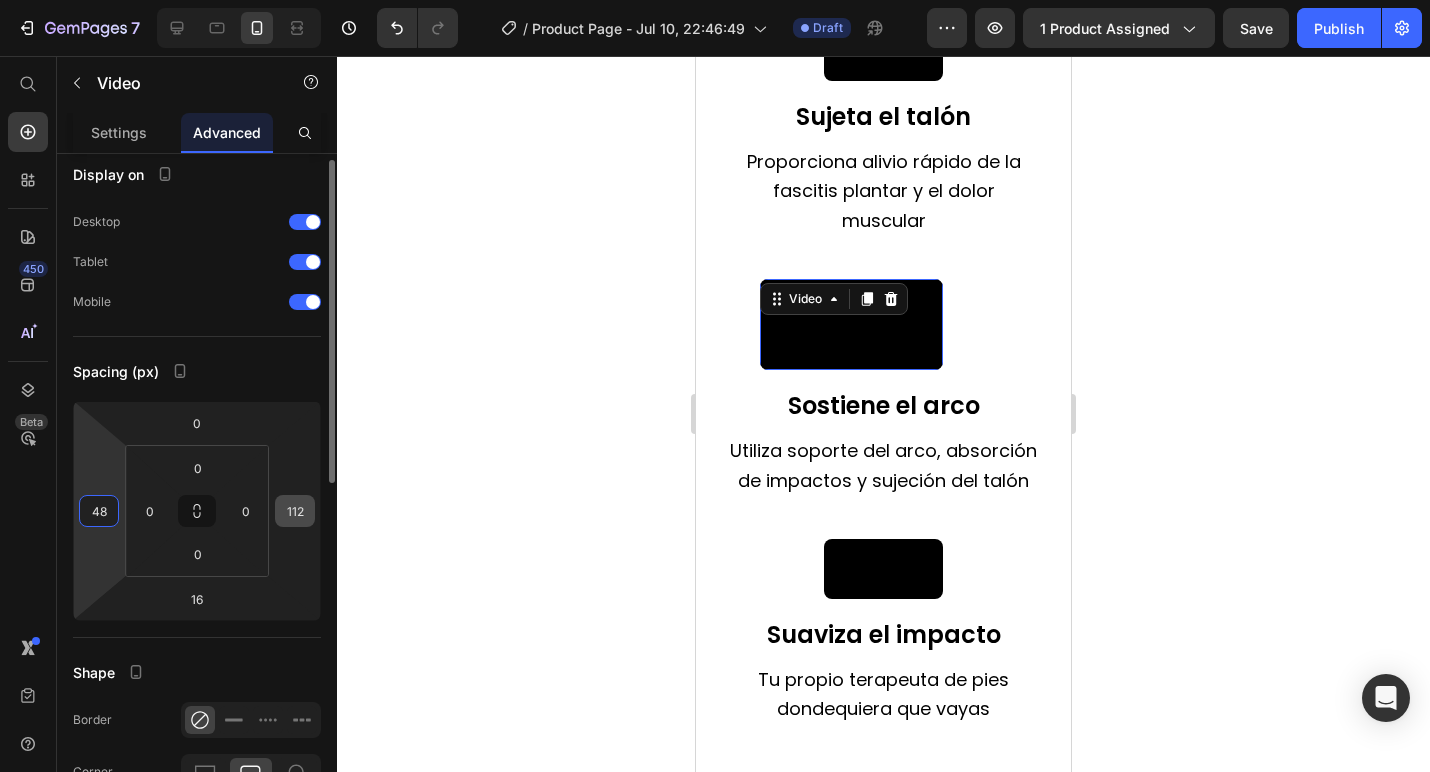 type on "48" 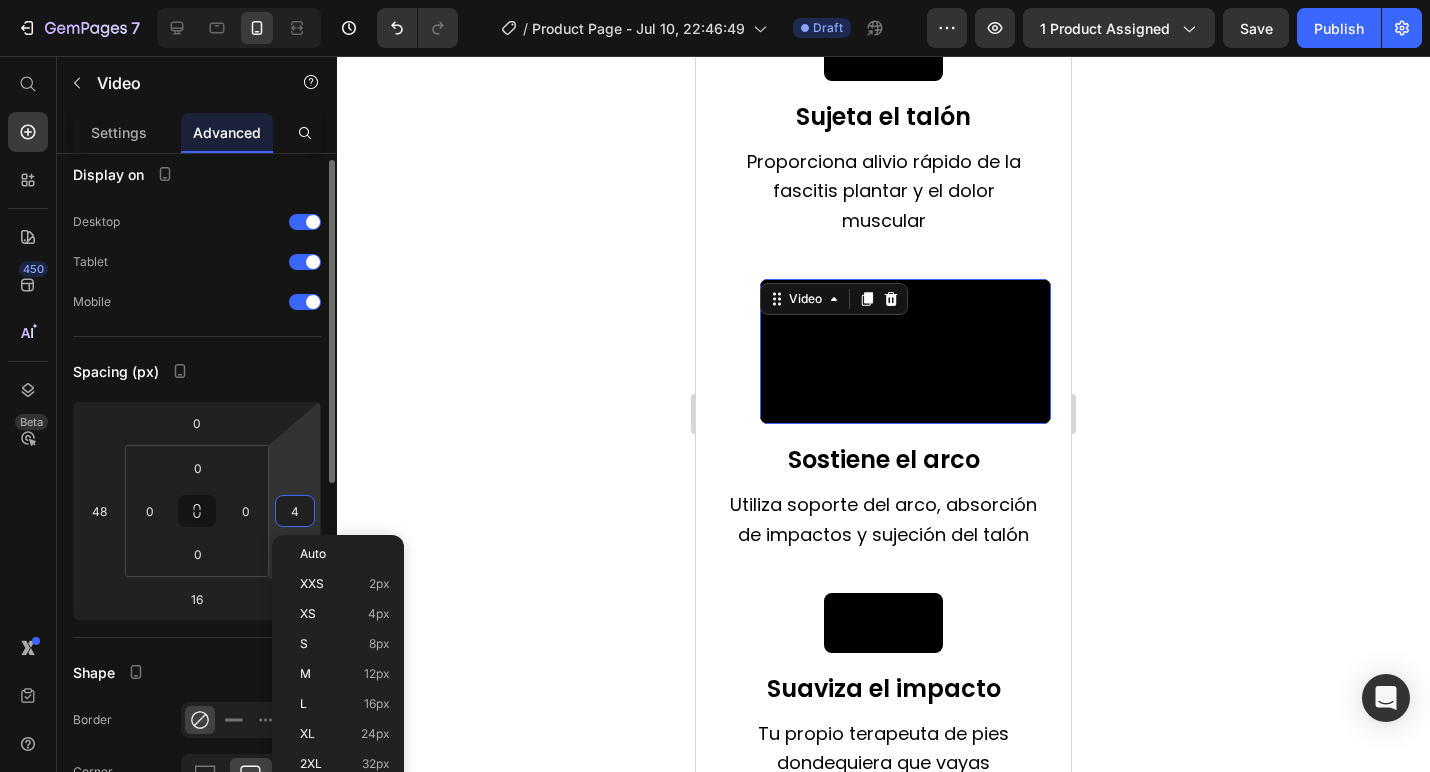 type on "48" 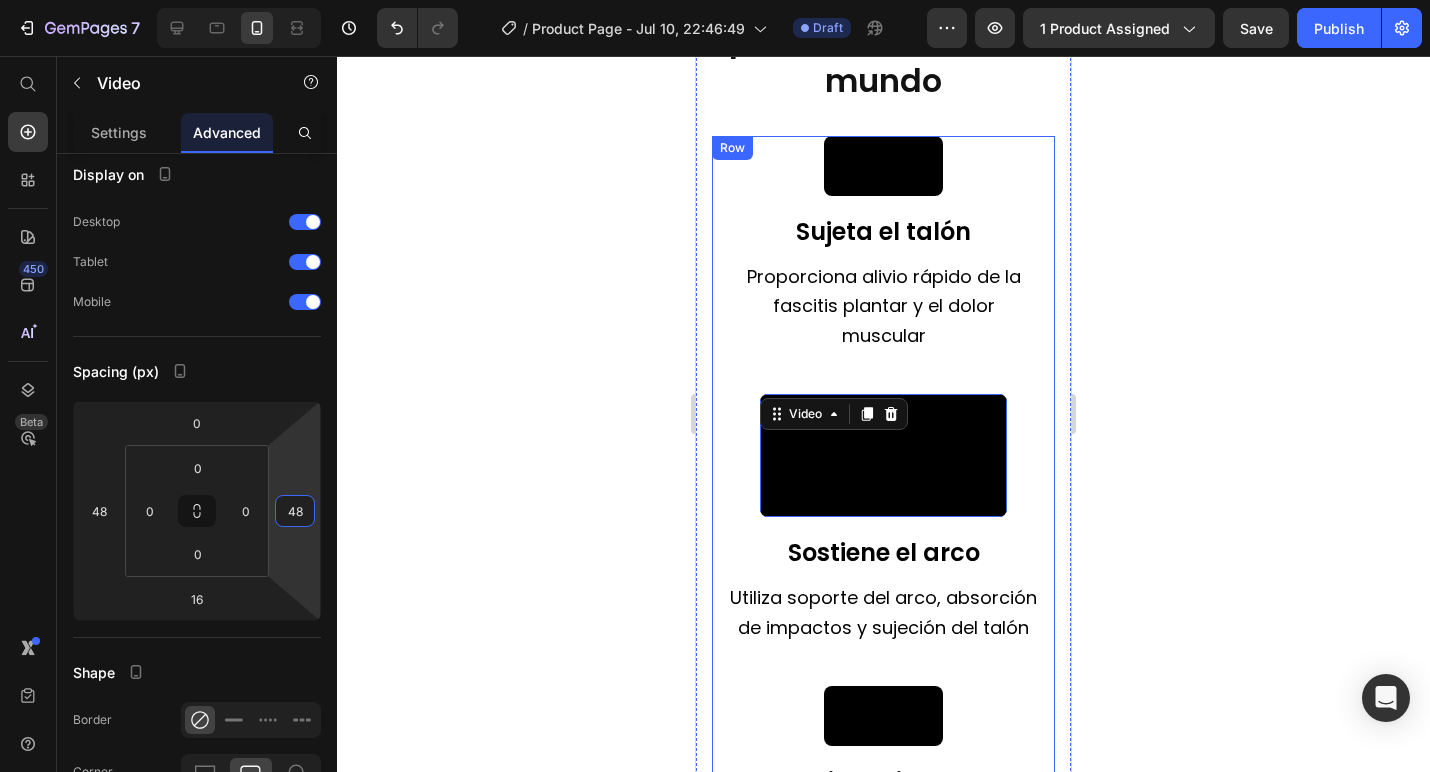 scroll, scrollTop: 2746, scrollLeft: 0, axis: vertical 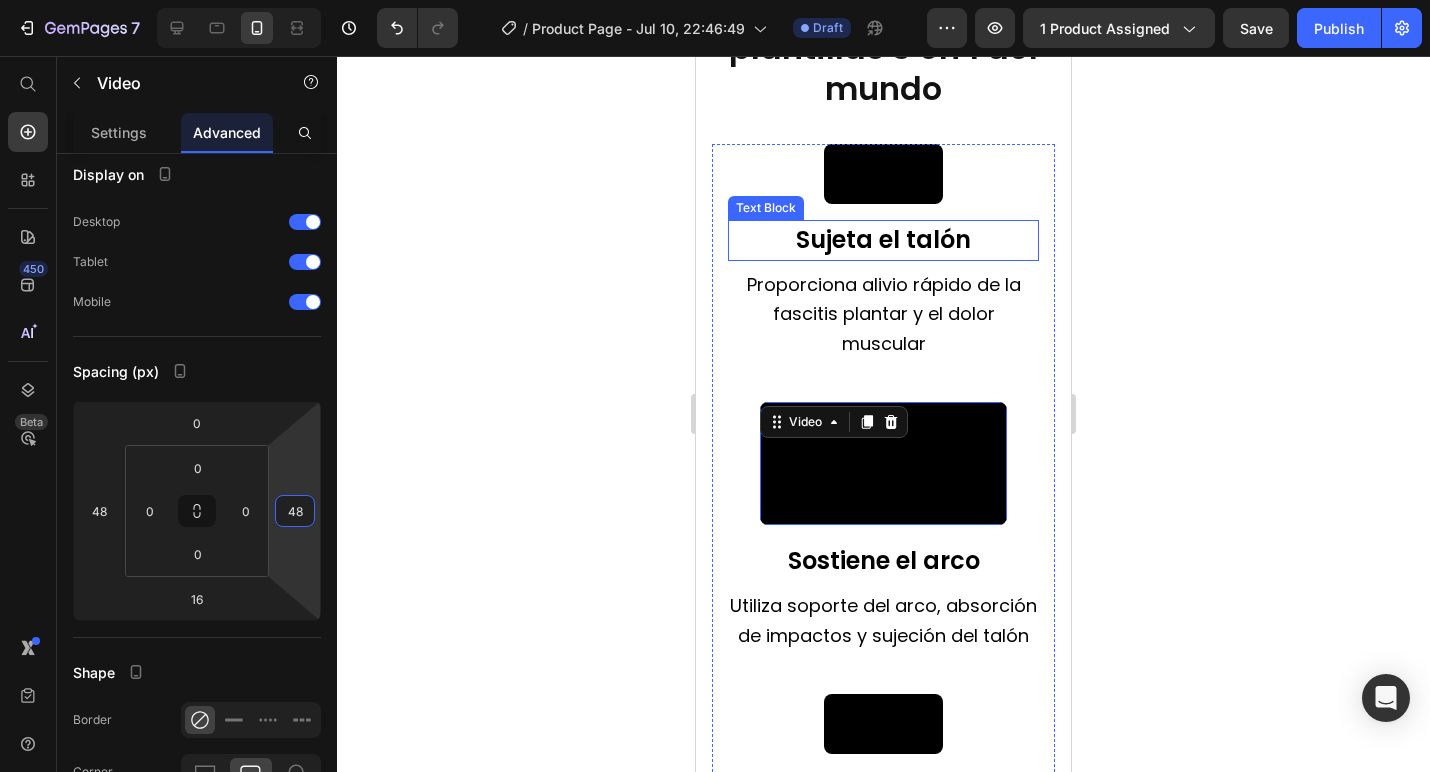 click at bounding box center (883, 174) 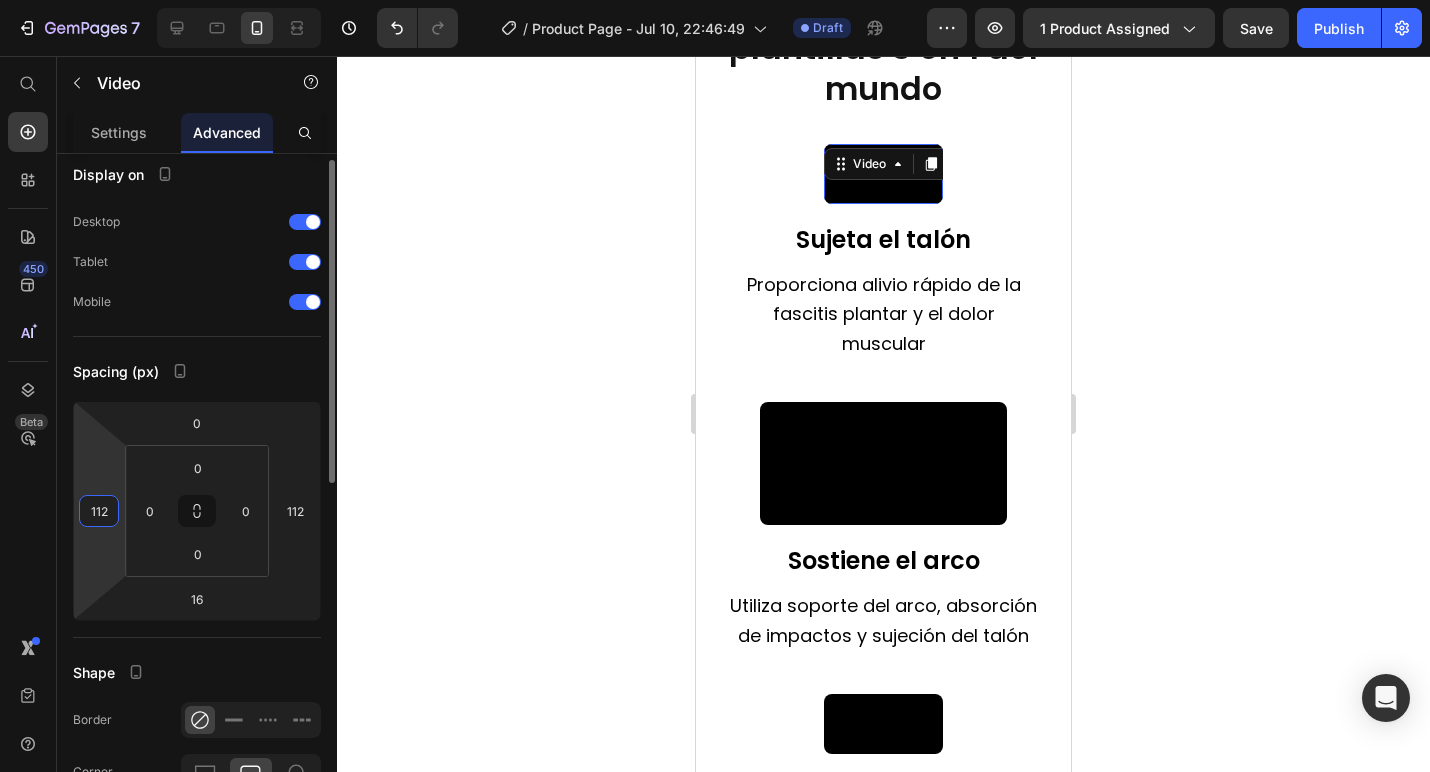 click on "112" at bounding box center [99, 511] 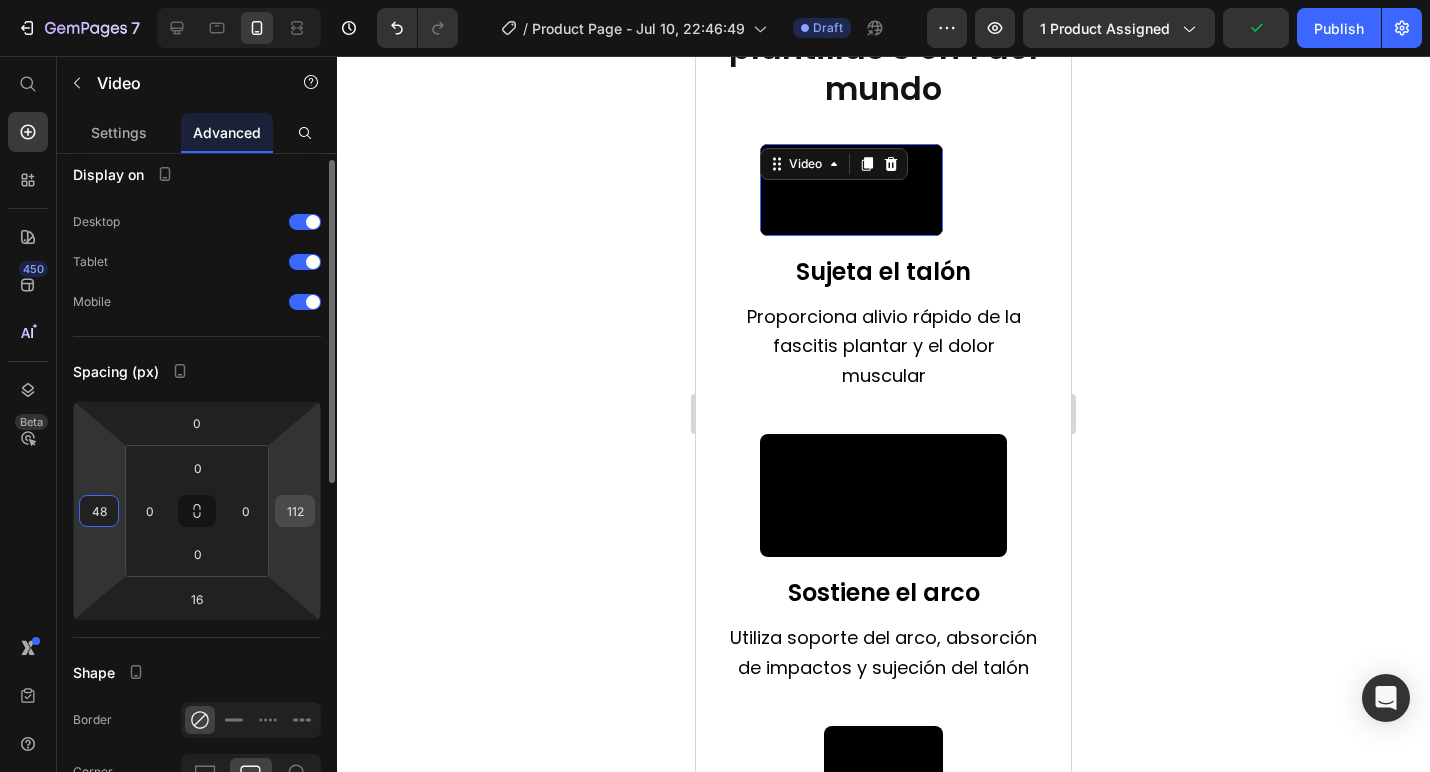 type on "48" 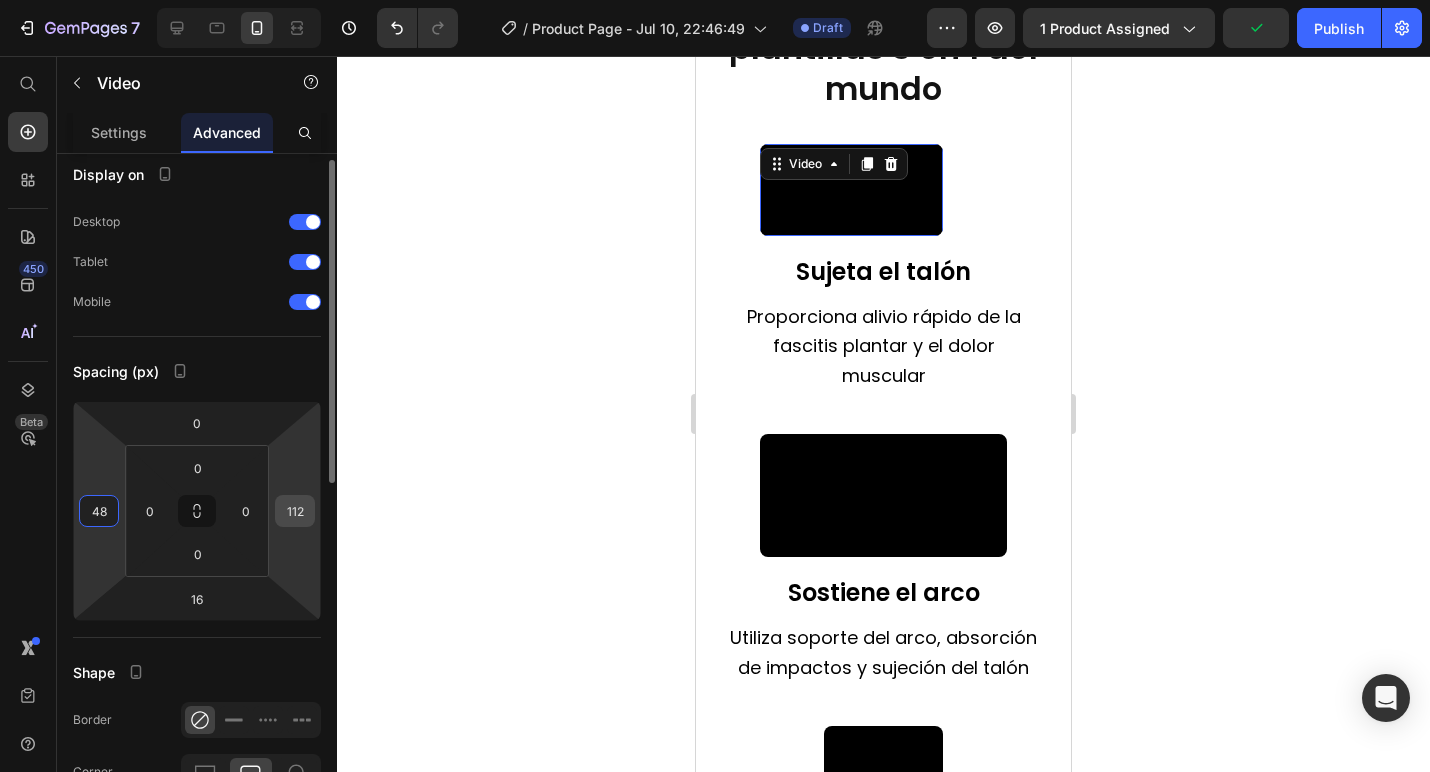 click on "112" at bounding box center (295, 511) 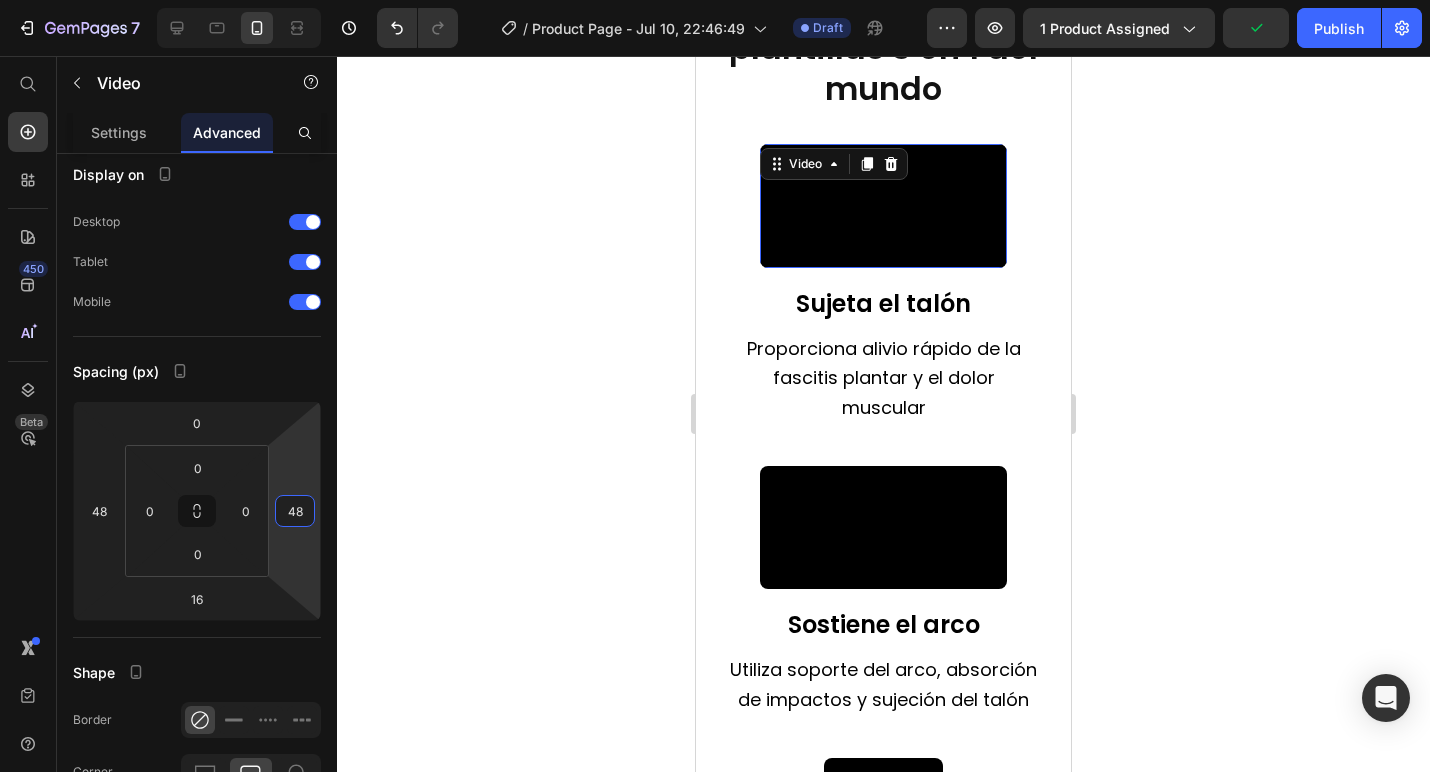 type on "48" 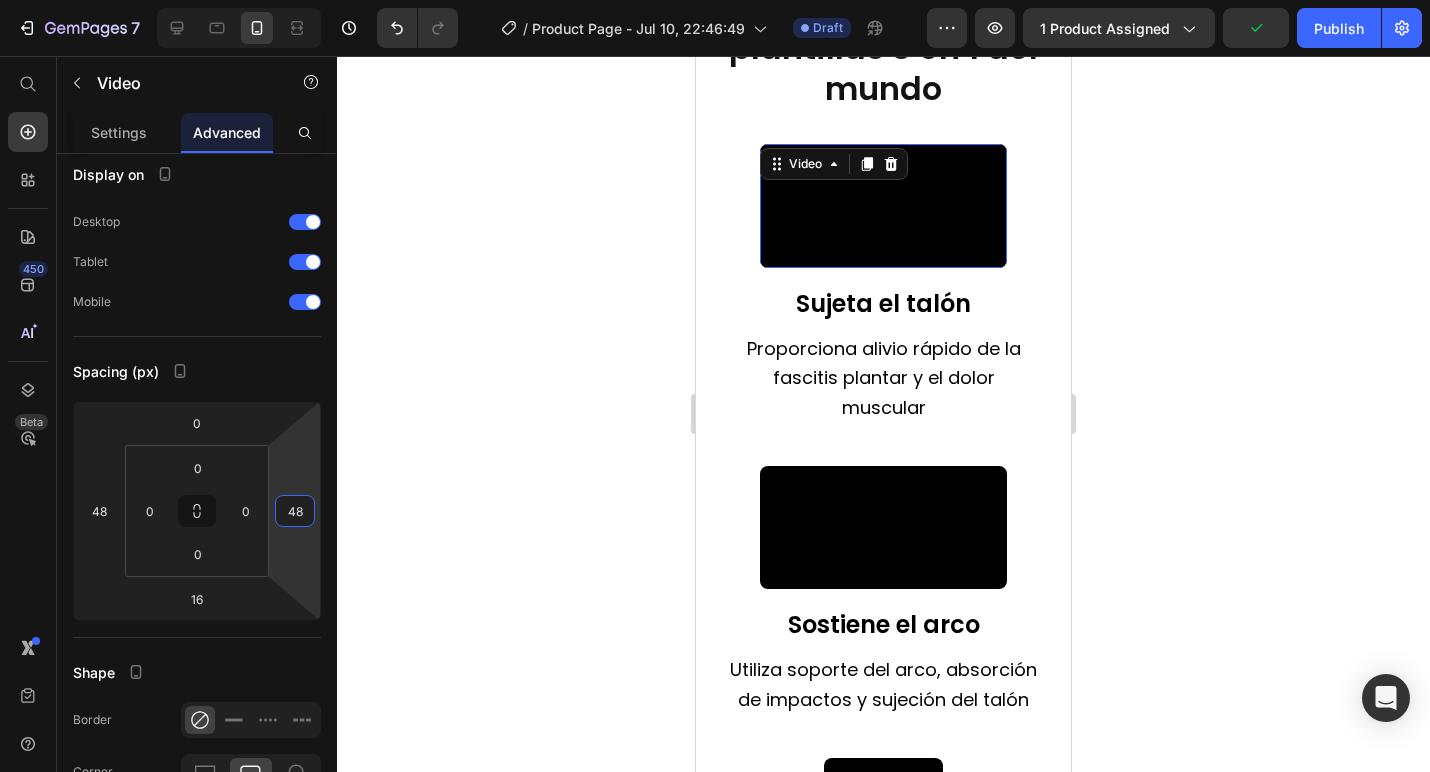 click 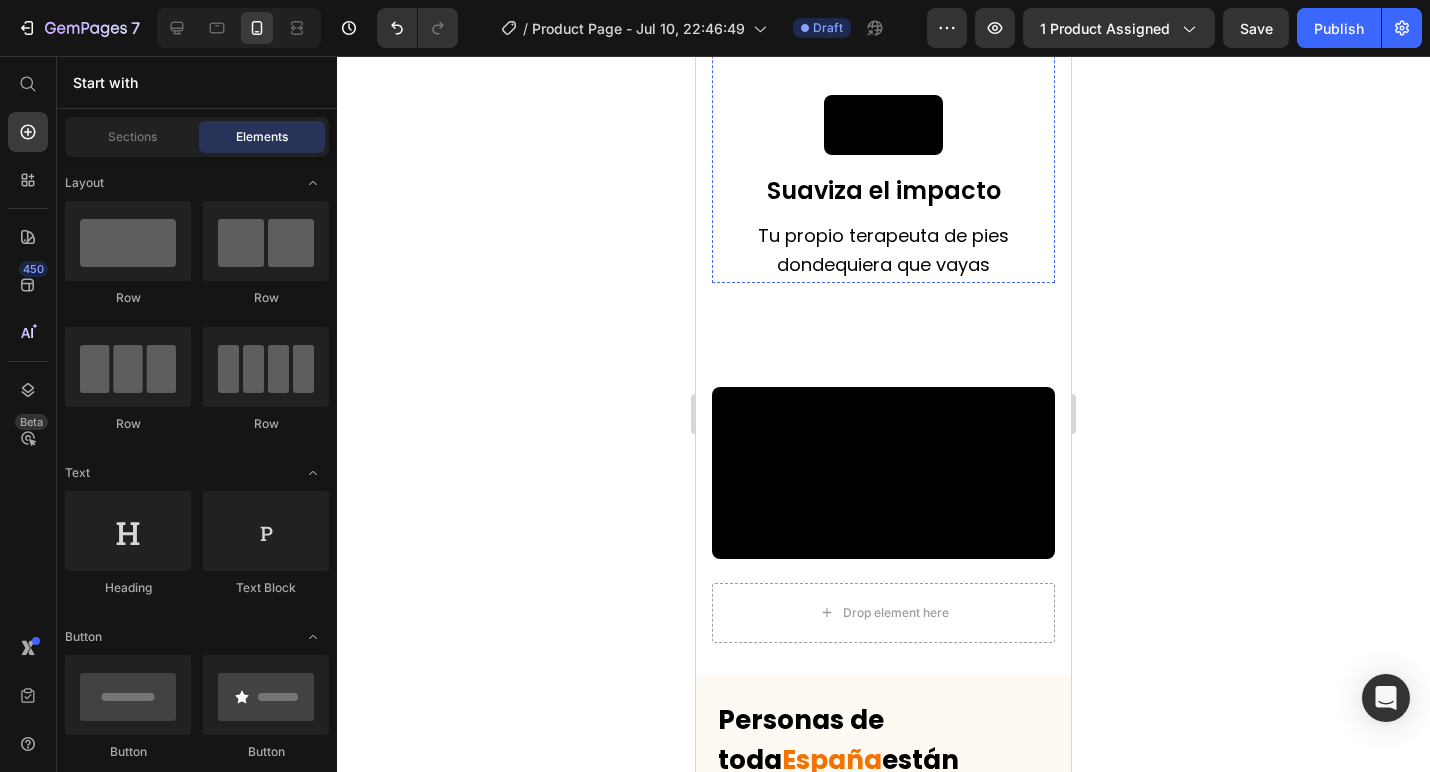 scroll, scrollTop: 3428, scrollLeft: 0, axis: vertical 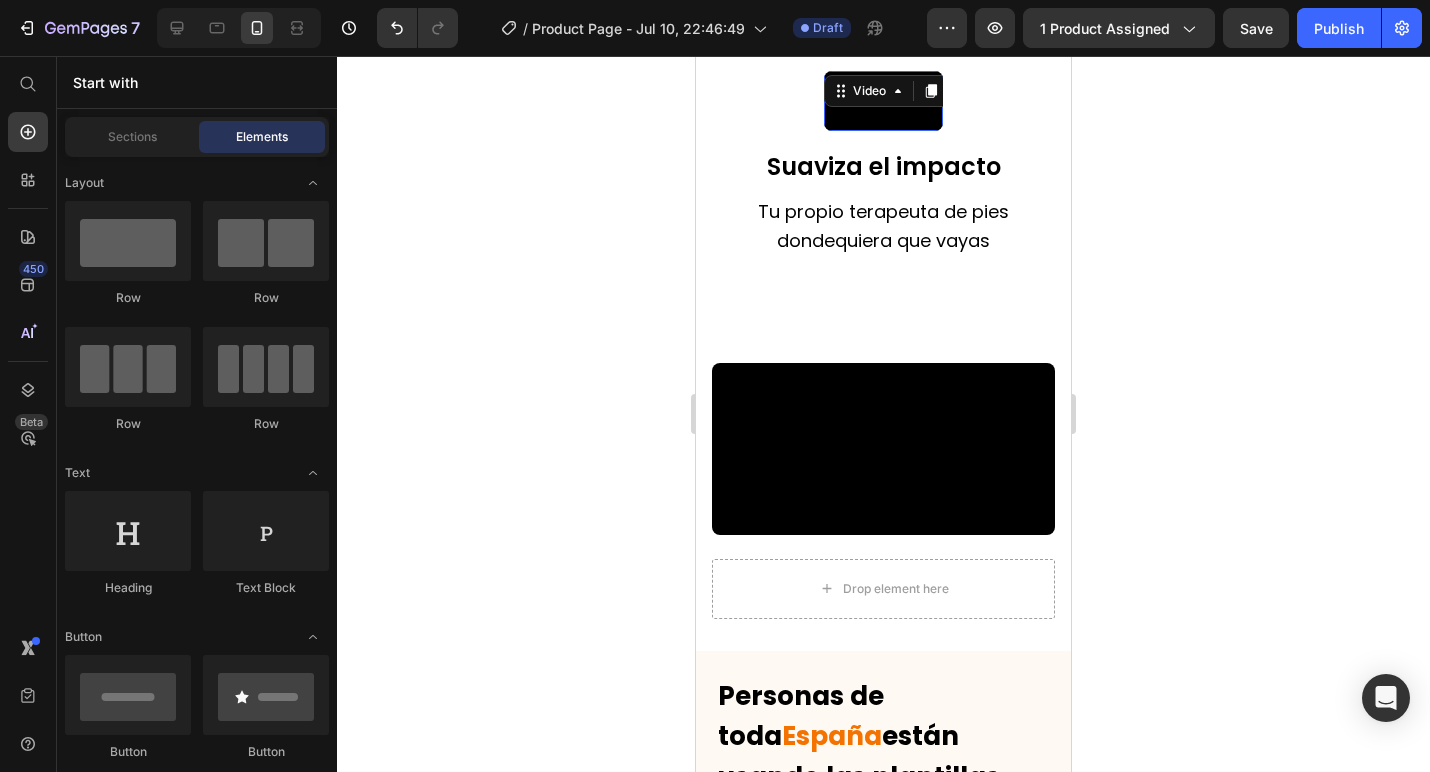 click at bounding box center (883, 101) 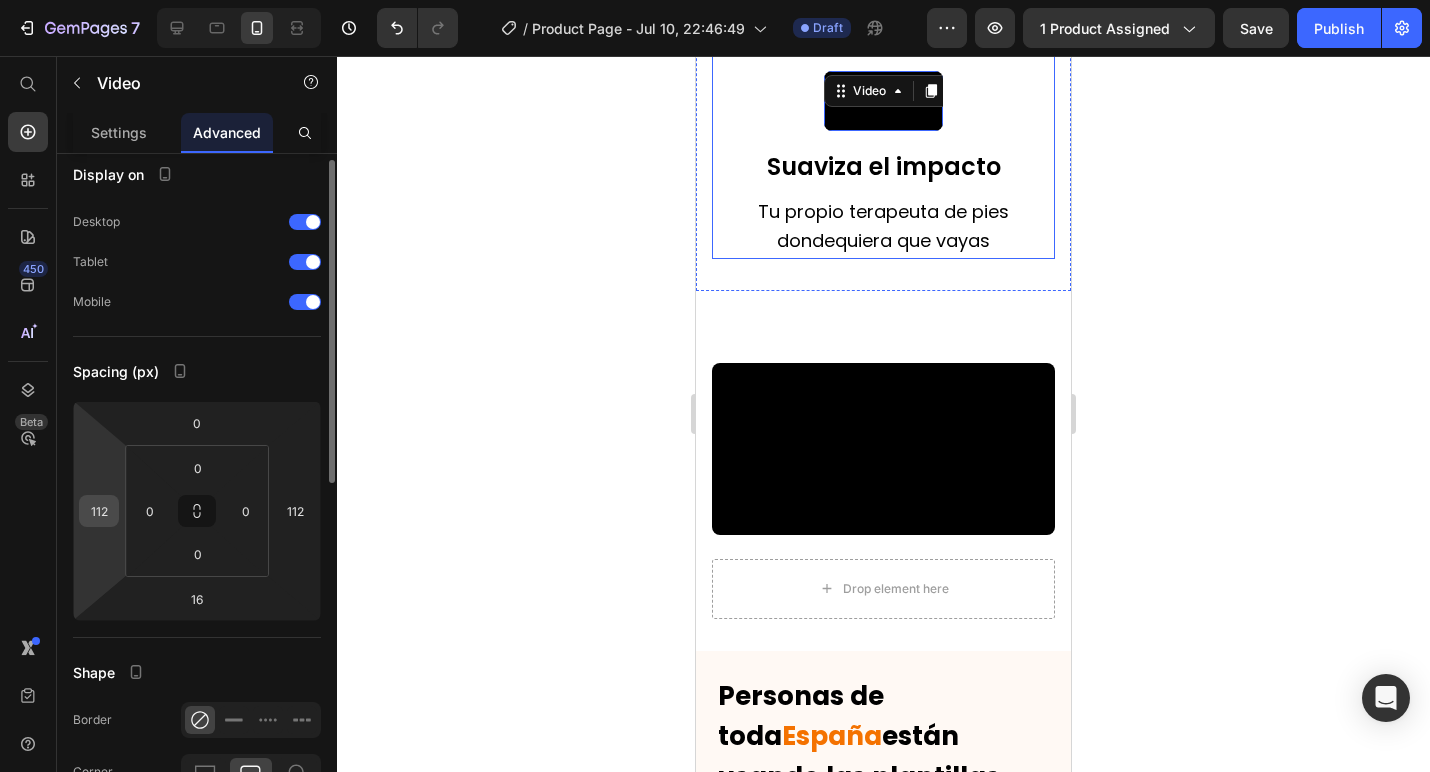 click on "112" at bounding box center (99, 511) 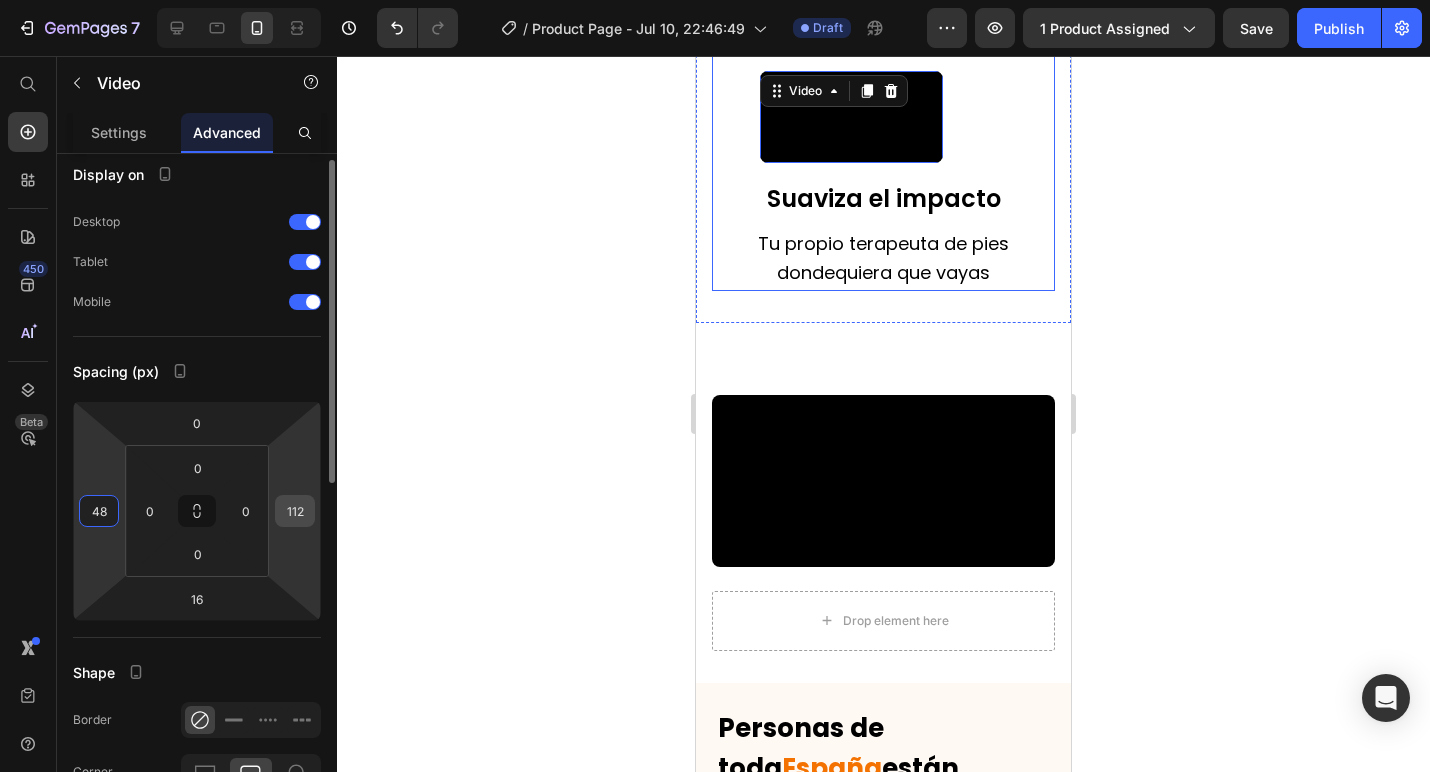 type on "48" 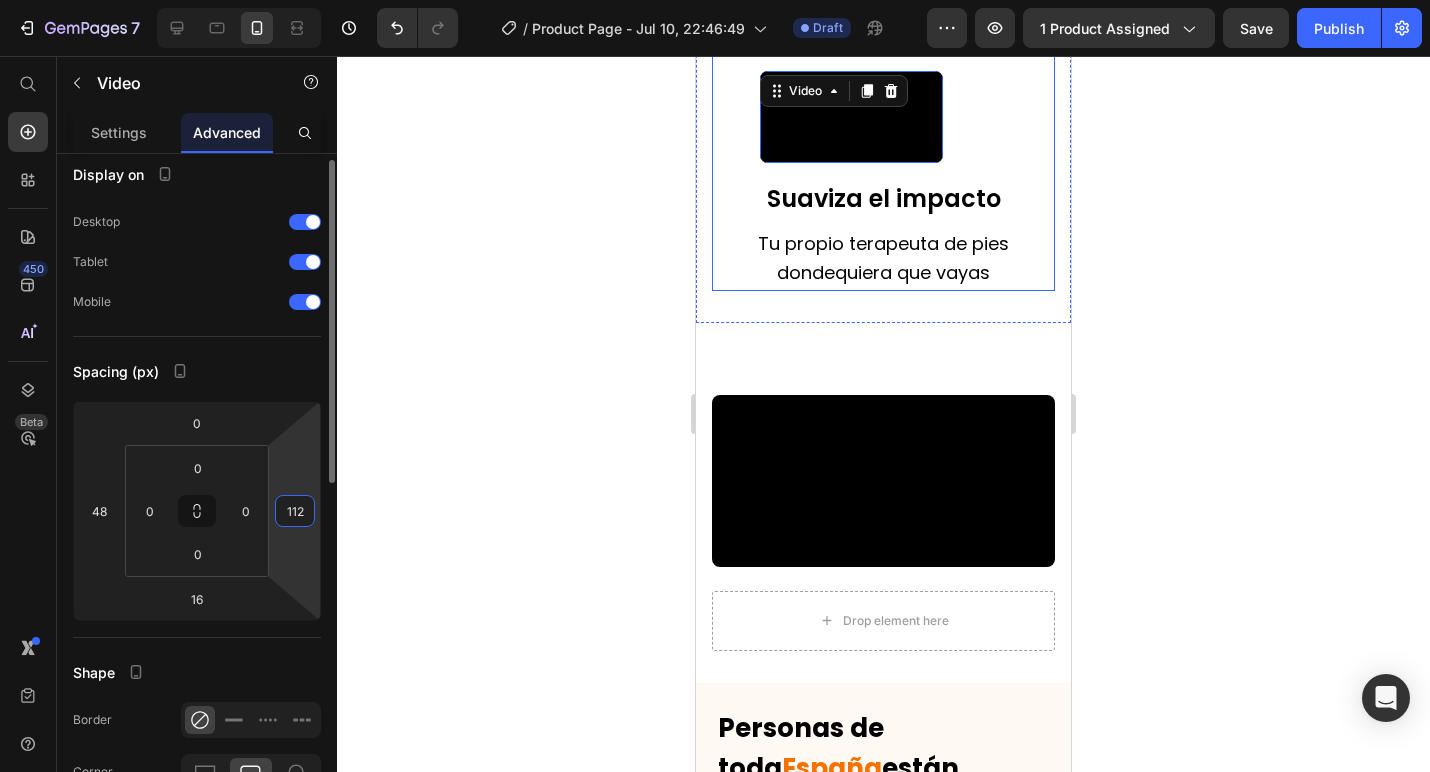click on "112" at bounding box center (295, 511) 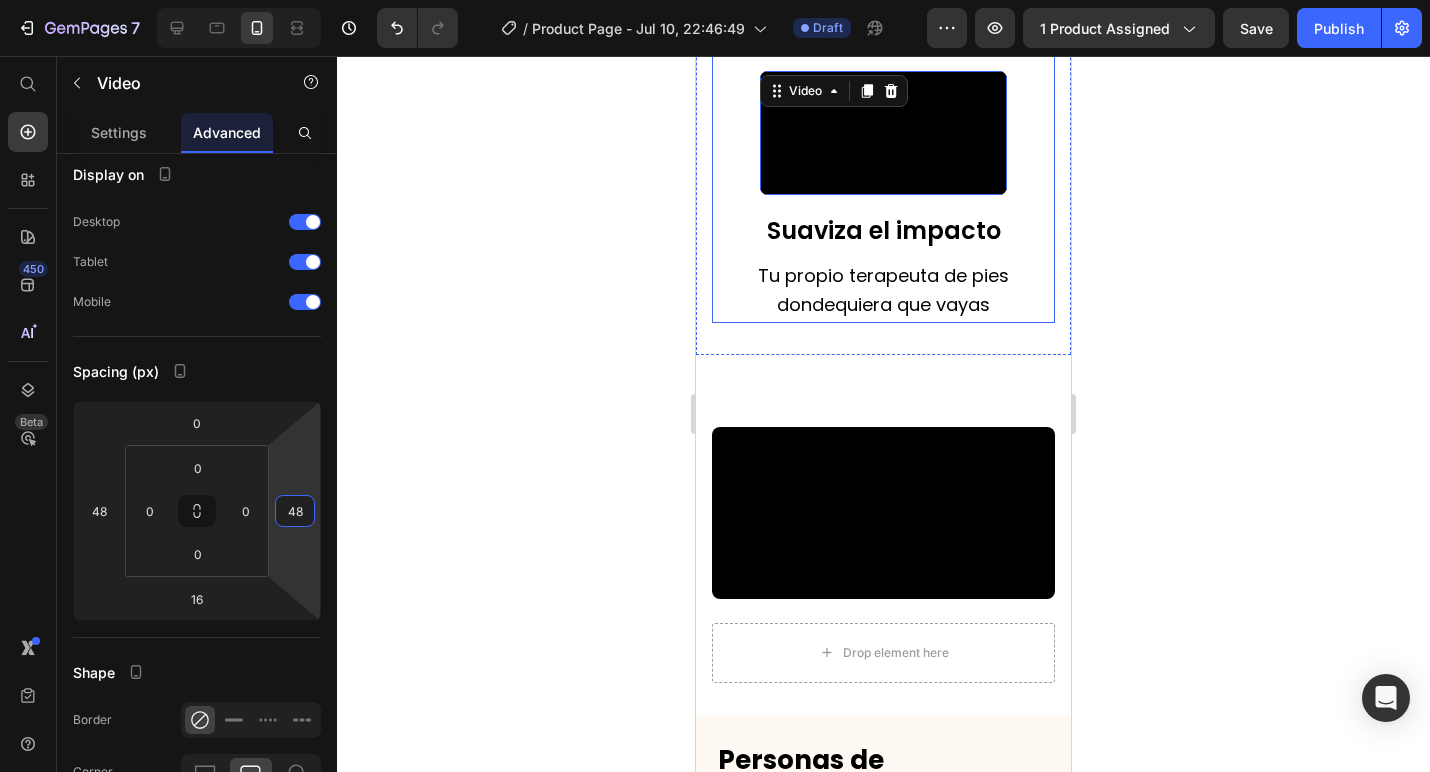 type on "48" 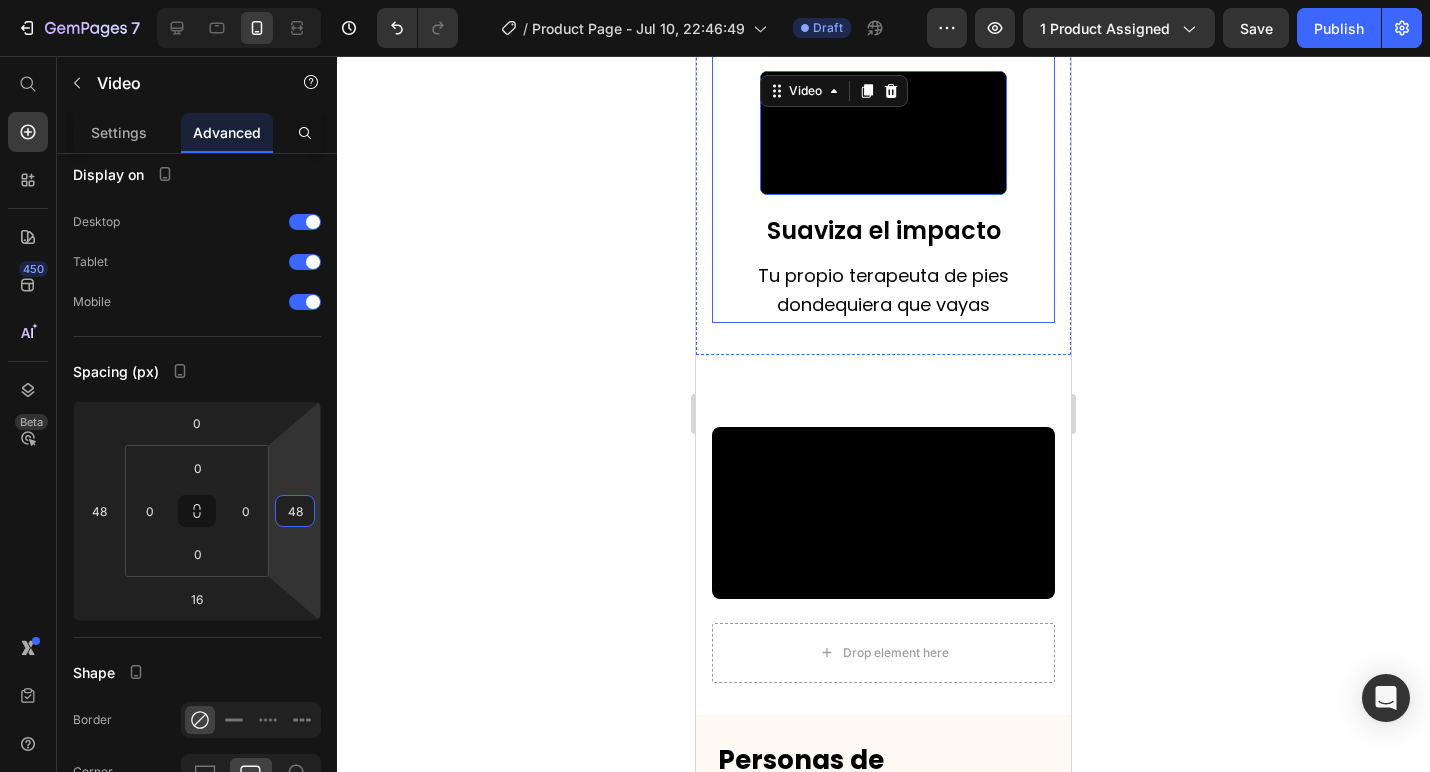 click 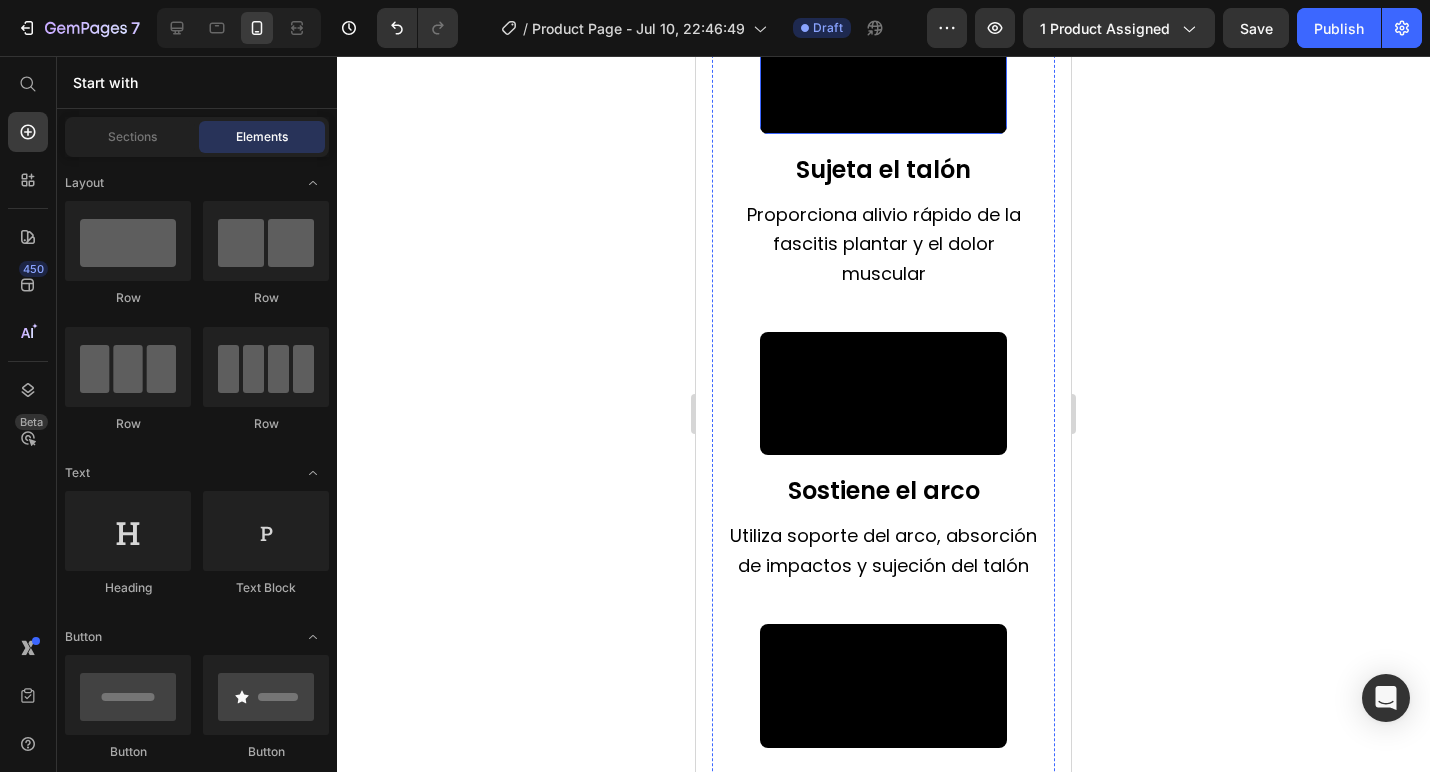 scroll, scrollTop: 2888, scrollLeft: 0, axis: vertical 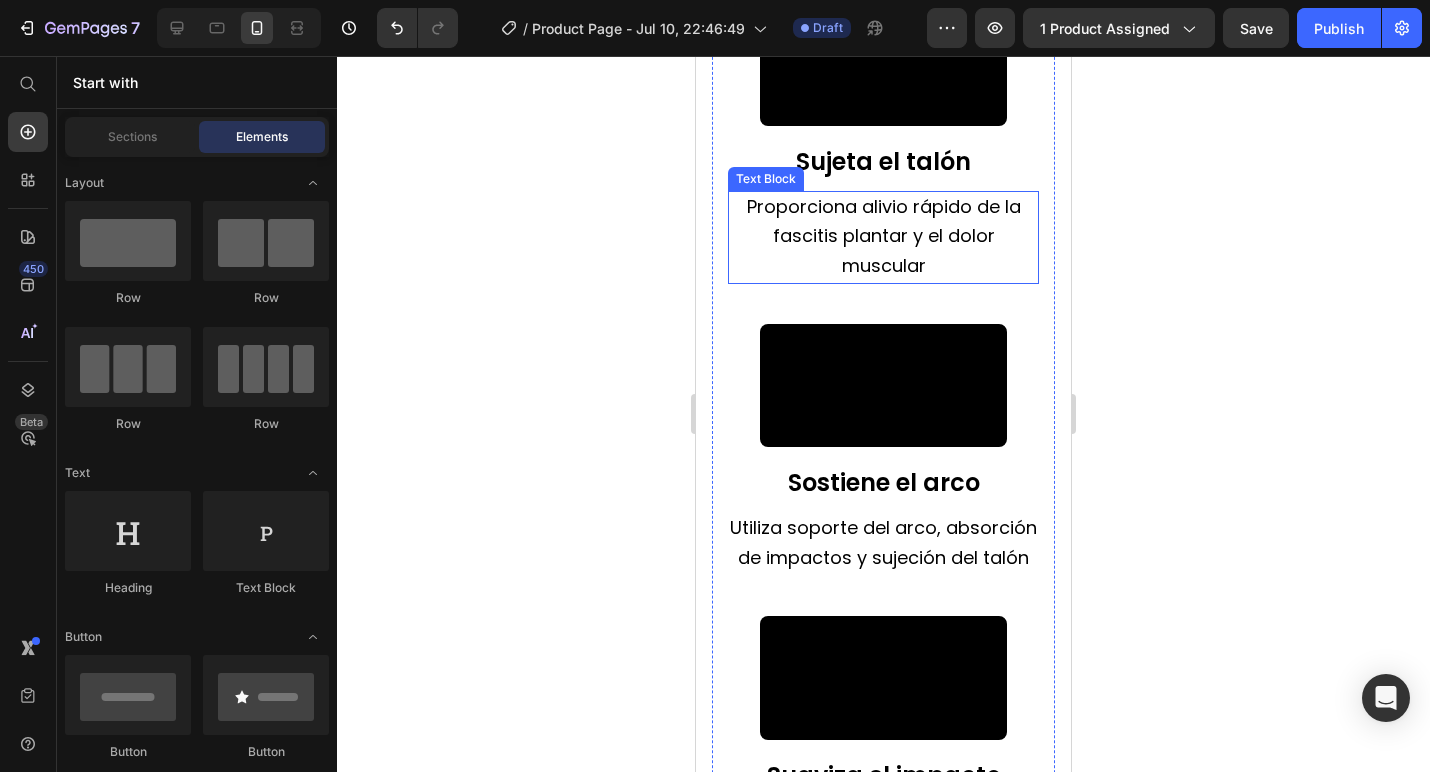 click on "Proporciona alivio rápido de la fascitis plantar y el dolor muscular" at bounding box center [884, 236] 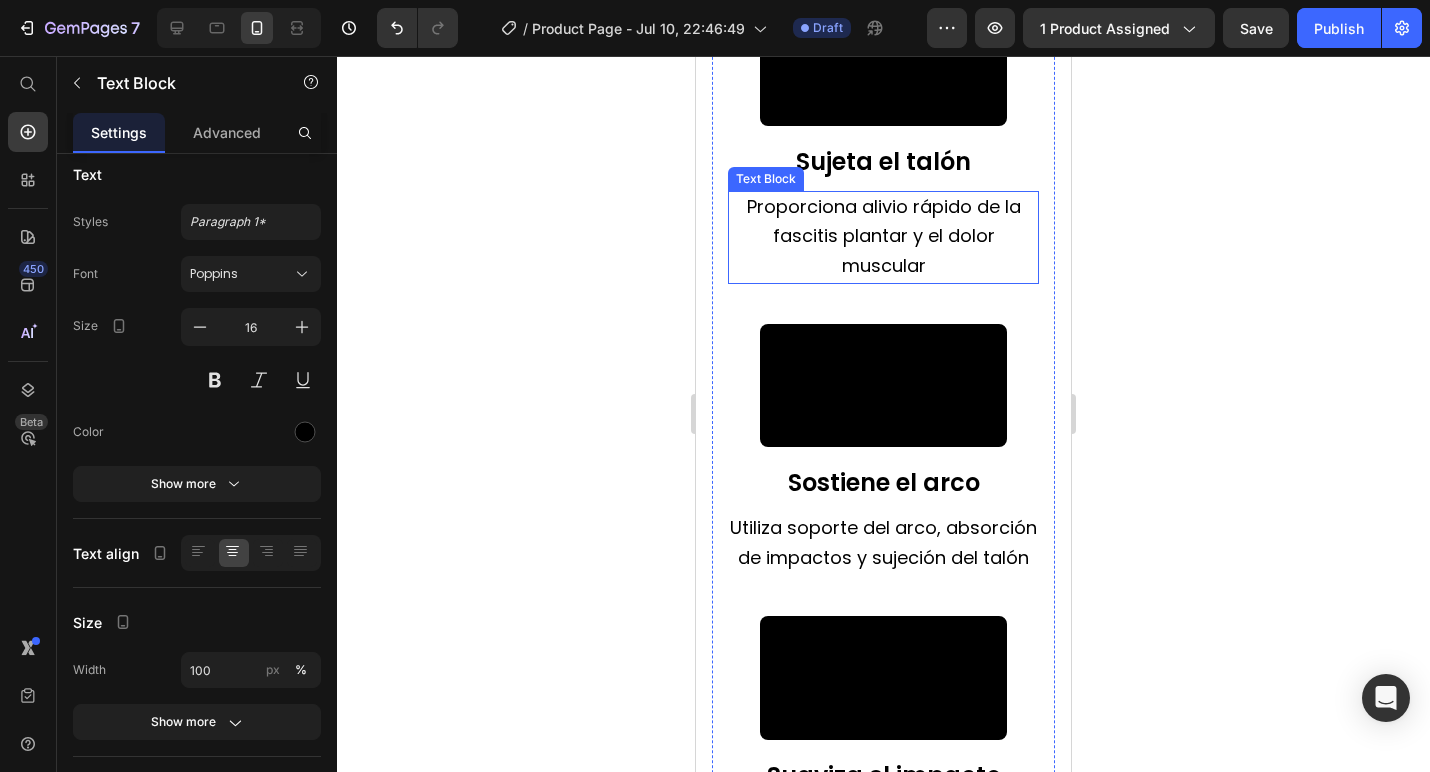 scroll, scrollTop: 0, scrollLeft: 0, axis: both 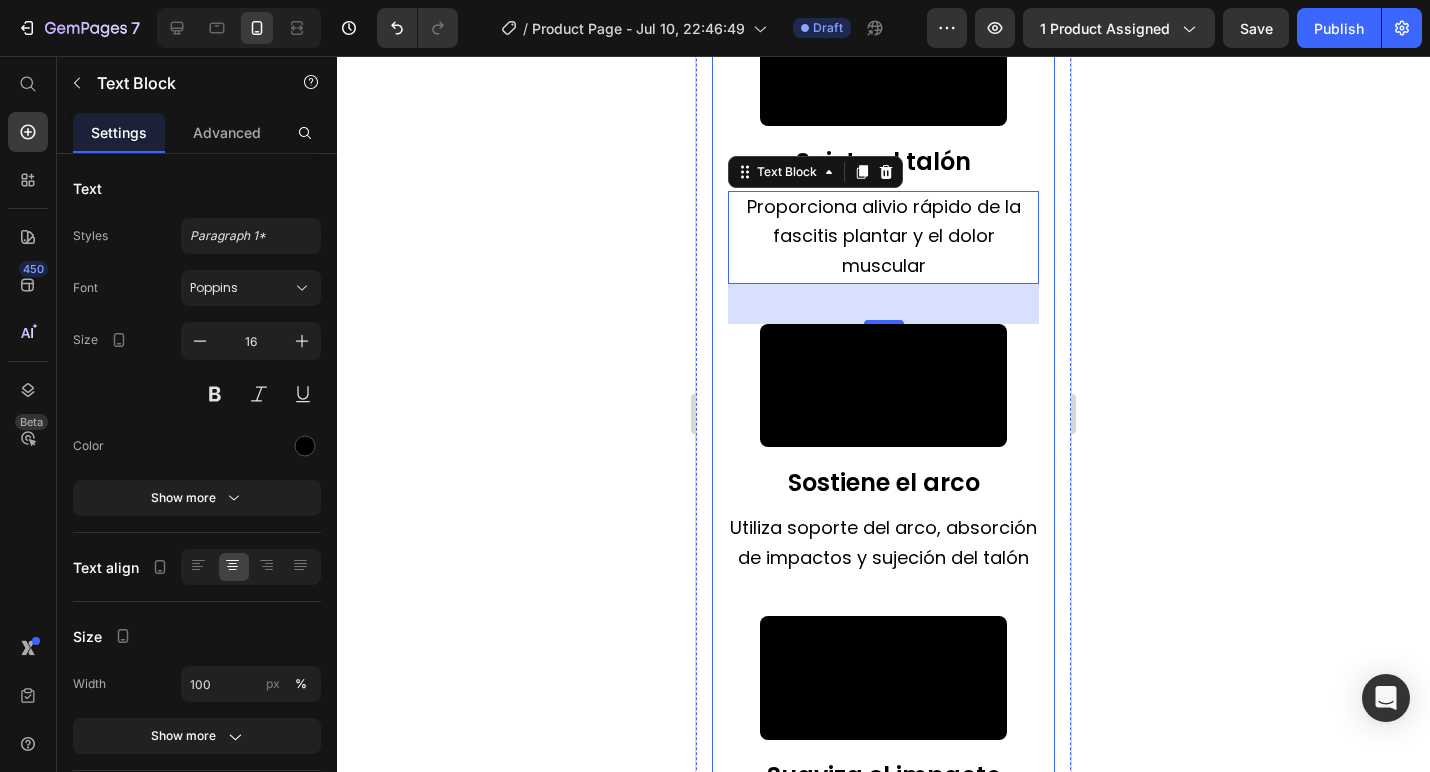 click on "Video Sujeta el talón Text Block Proporciona alivio rápido de la fascitis plantar y el dolor muscular Text Block   40" at bounding box center (883, 163) 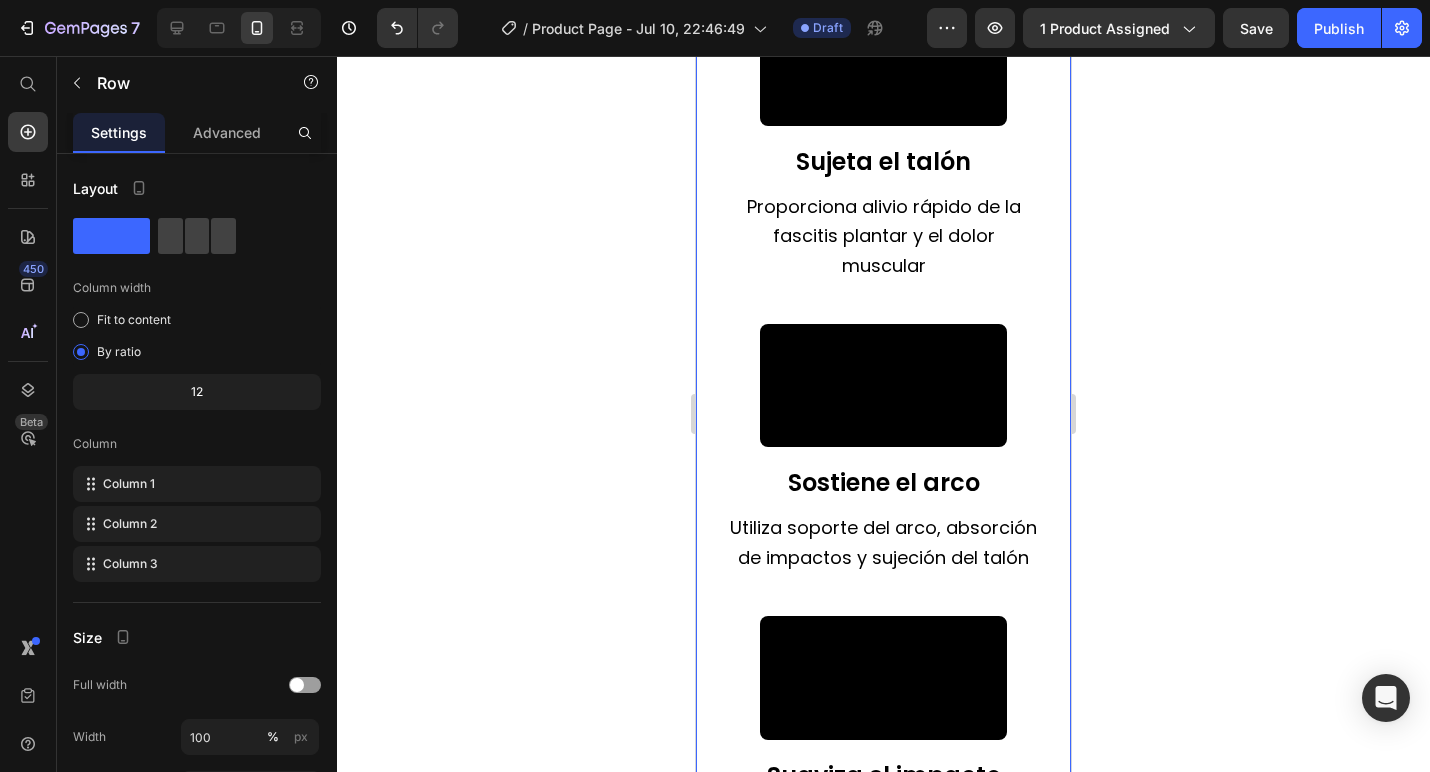 click on "Las primeras plantillas 3 en 1 del mundo Heading Video Sujeta el talón Text Block Proporciona alivio rápido de la fascitis plantar y el dolor muscular Text Block Video Sostiene el arco Text Block Utiliza soporte del arco, absorción de impactos y sujeción del talón Text Block Video Suaviza el impacto Text Block Tu propio terapeuta de pies dondequiera que vayas Text Block Row Section 3   You can create reusable sections Create Theme Section AI Content Write with GemAI What would you like to describe here? Tone and Voice Persuasive Product Plantillas Reguva 3 en 1 Show more Generate" at bounding box center [883, 354] 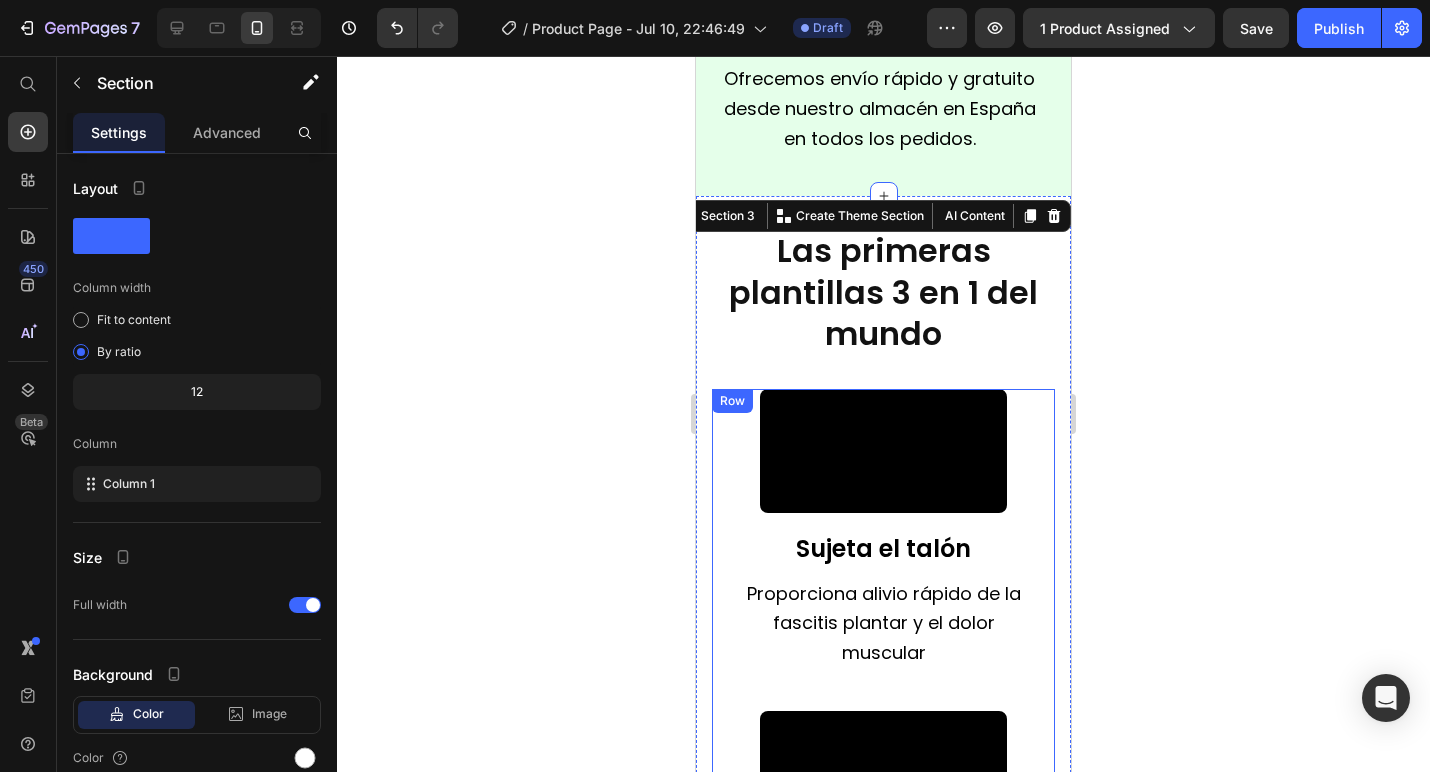scroll, scrollTop: 2531, scrollLeft: 0, axis: vertical 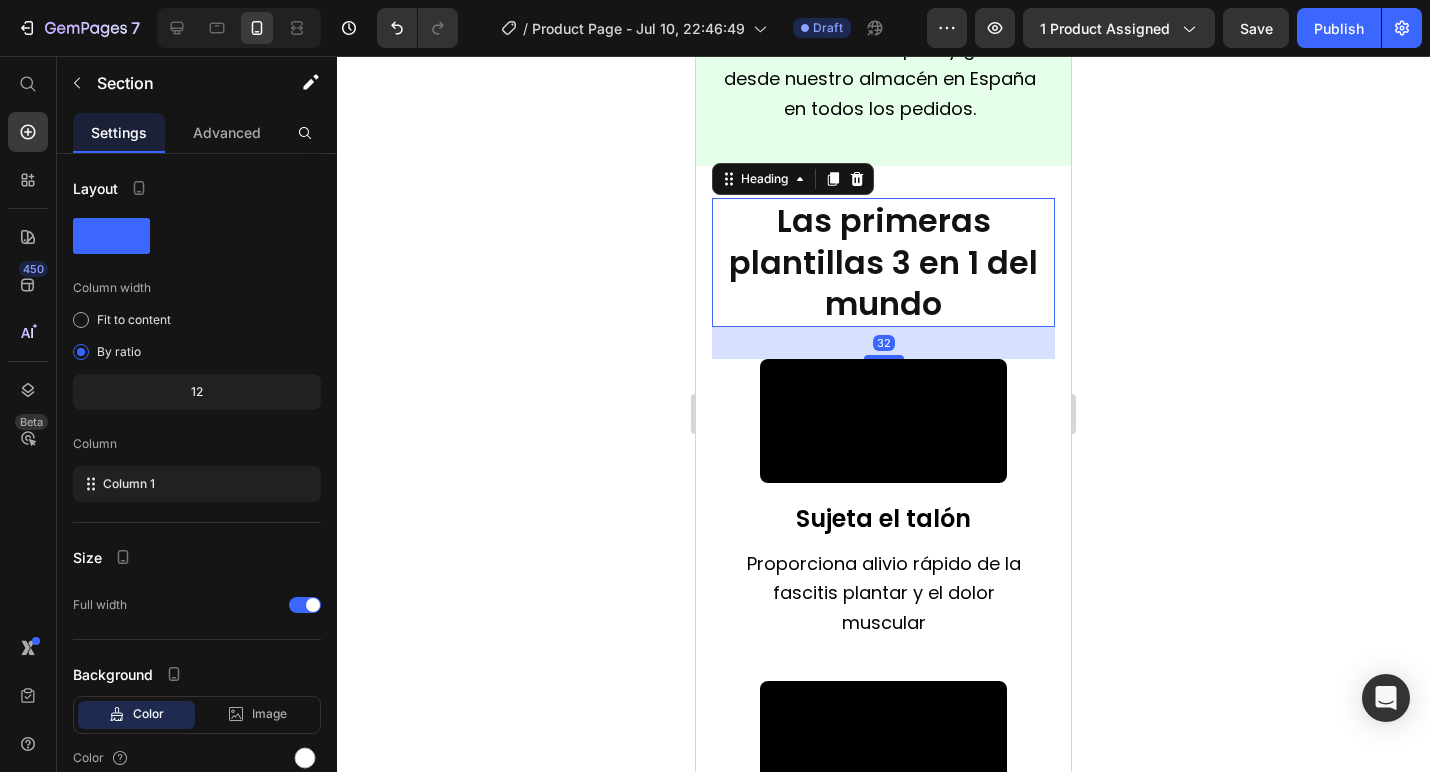 click on "Las primeras plantillas 3 en 1 del mundo Heading   32" at bounding box center [883, 262] 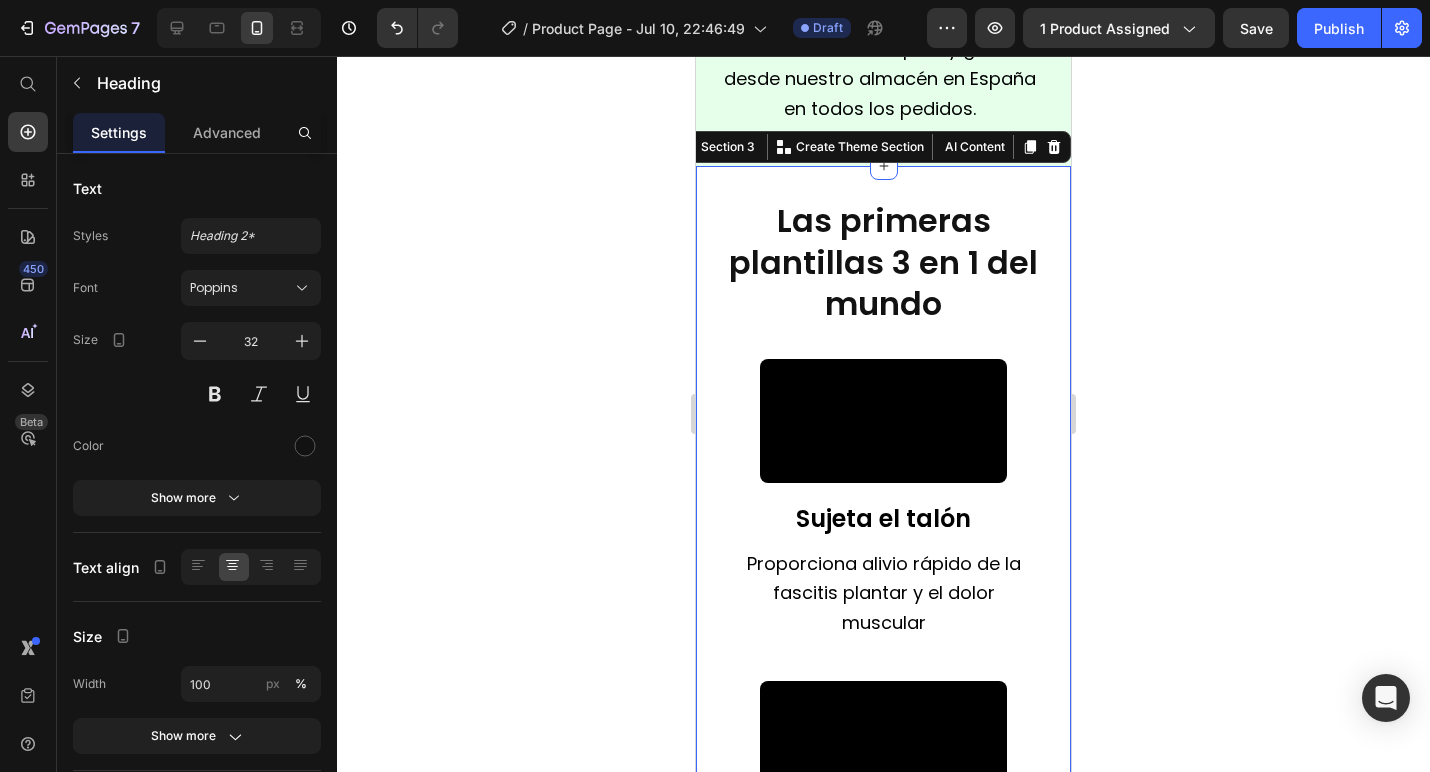 click on "Las primeras plantillas 3 en 1 del mundo Heading Video Sujeta el talón Text Block Proporciona alivio rápido de la fascitis plantar y el dolor muscular Text Block Video Sostiene el arco Text Block Utiliza soporte del arco, absorción de impactos y sujeción del talón Text Block Video Suaviza el impacto Text Block Tu propio terapeuta de pies dondequiera que vayas Text Block Row Section 3   You can create reusable sections Create Theme Section AI Content Write with GemAI What would you like to describe here? Tone and Voice Persuasive Product Plantillas Reguva 3 en 1 Show more Generate" at bounding box center (883, 711) 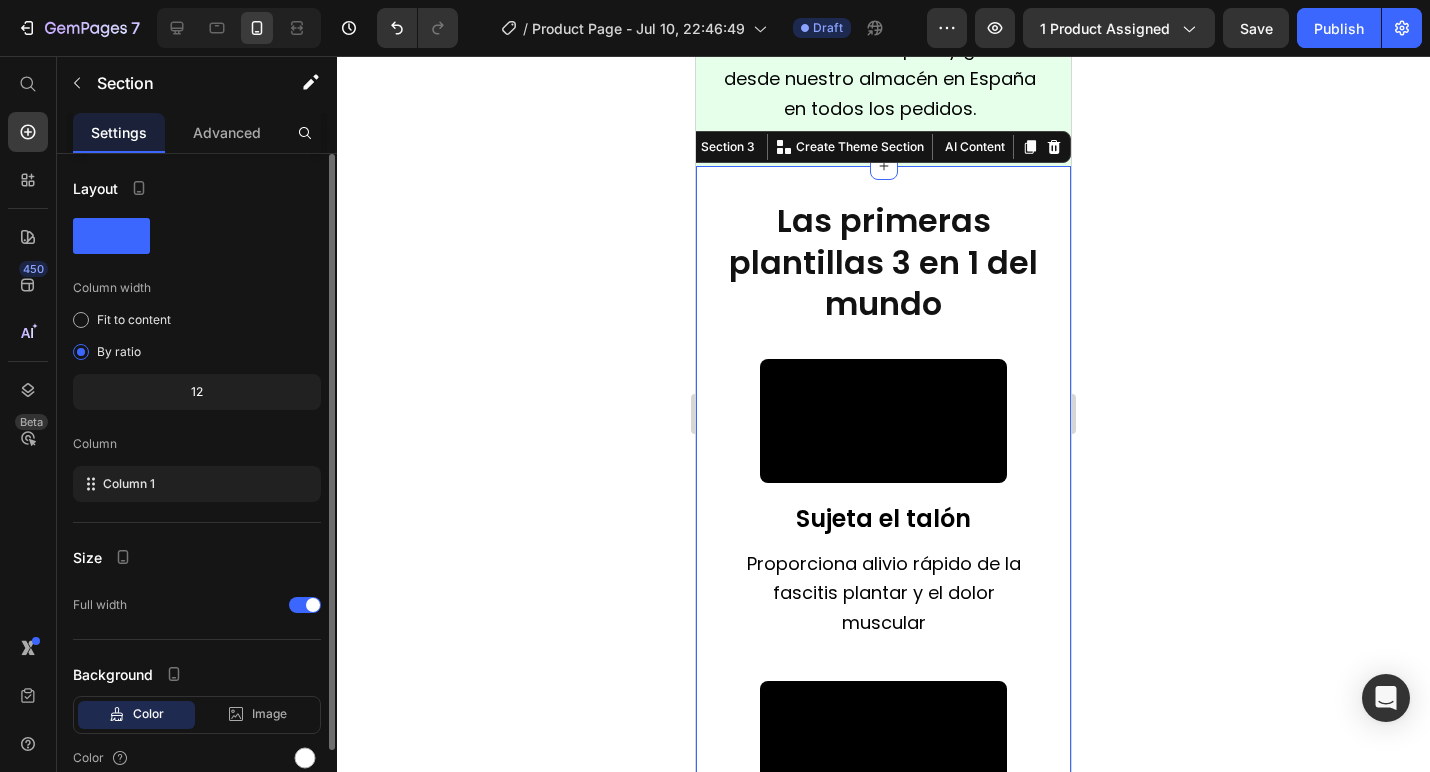 scroll, scrollTop: 89, scrollLeft: 0, axis: vertical 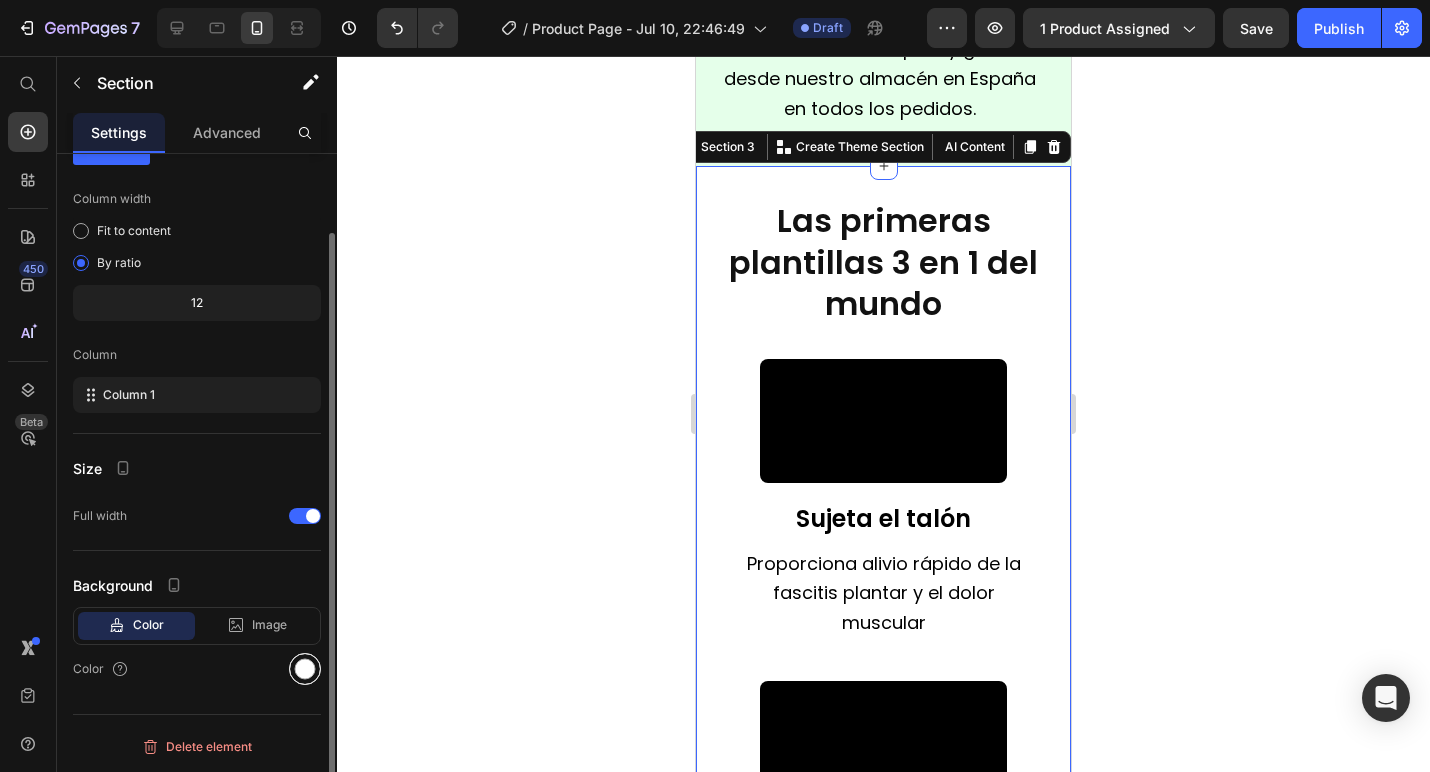 click at bounding box center [305, 669] 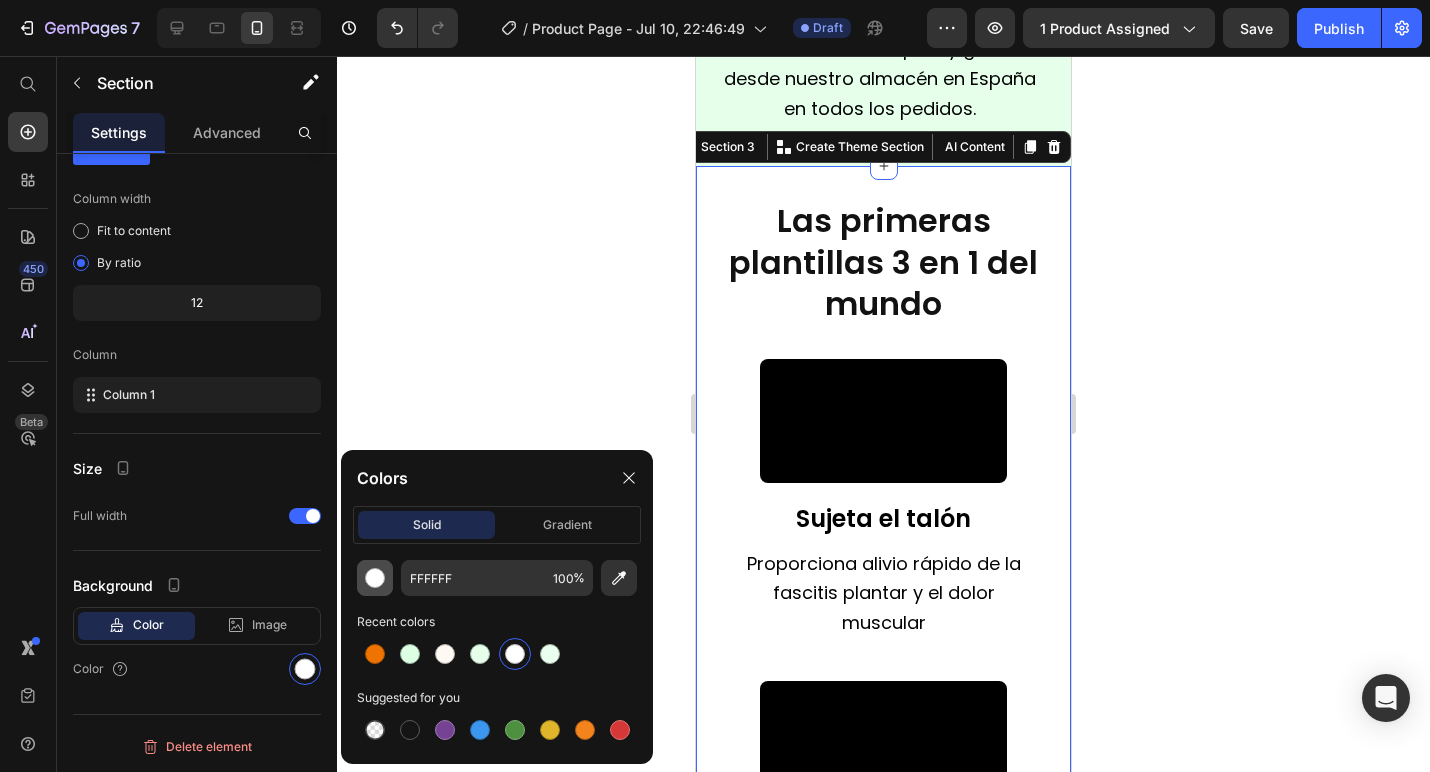 click at bounding box center [375, 578] 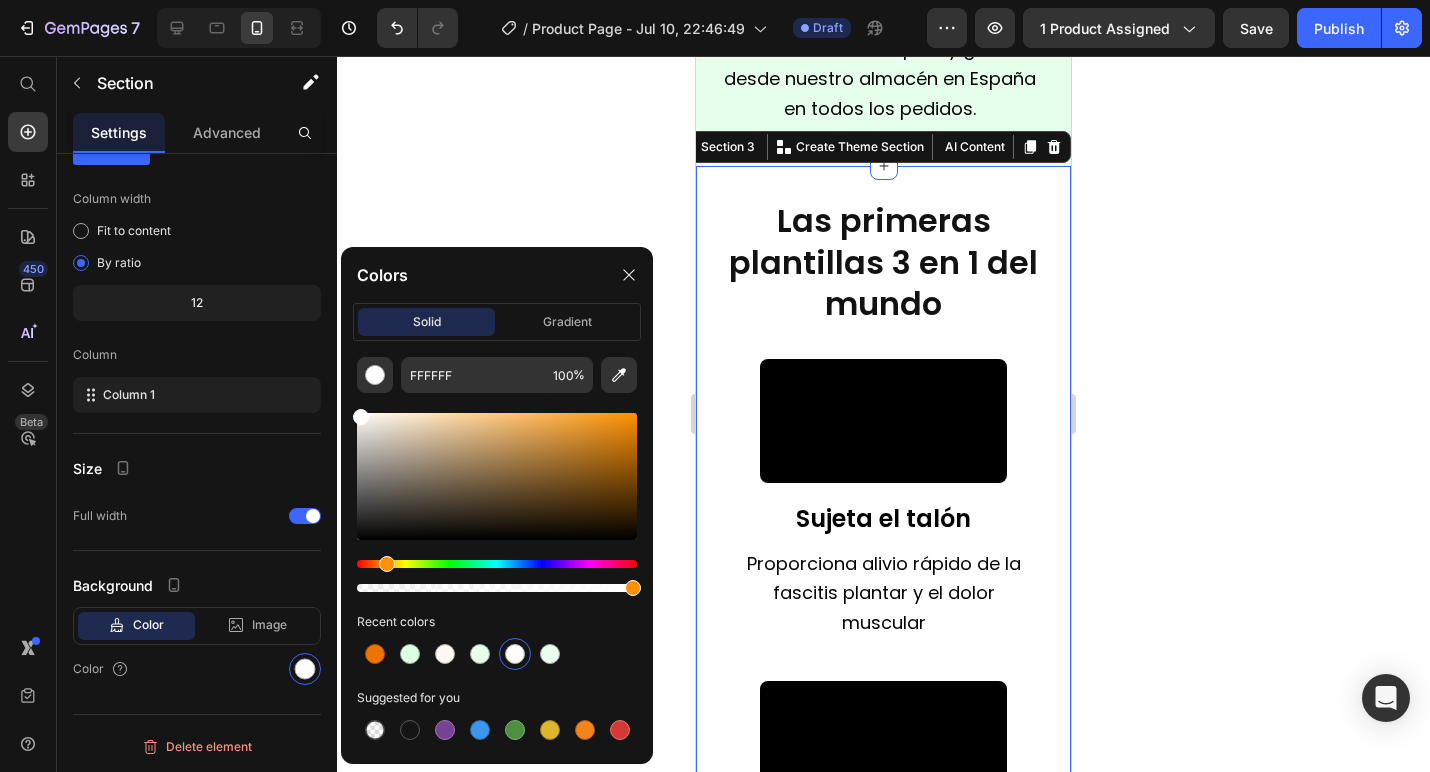 drag, startPoint x: 373, startPoint y: 560, endPoint x: 384, endPoint y: 563, distance: 11.401754 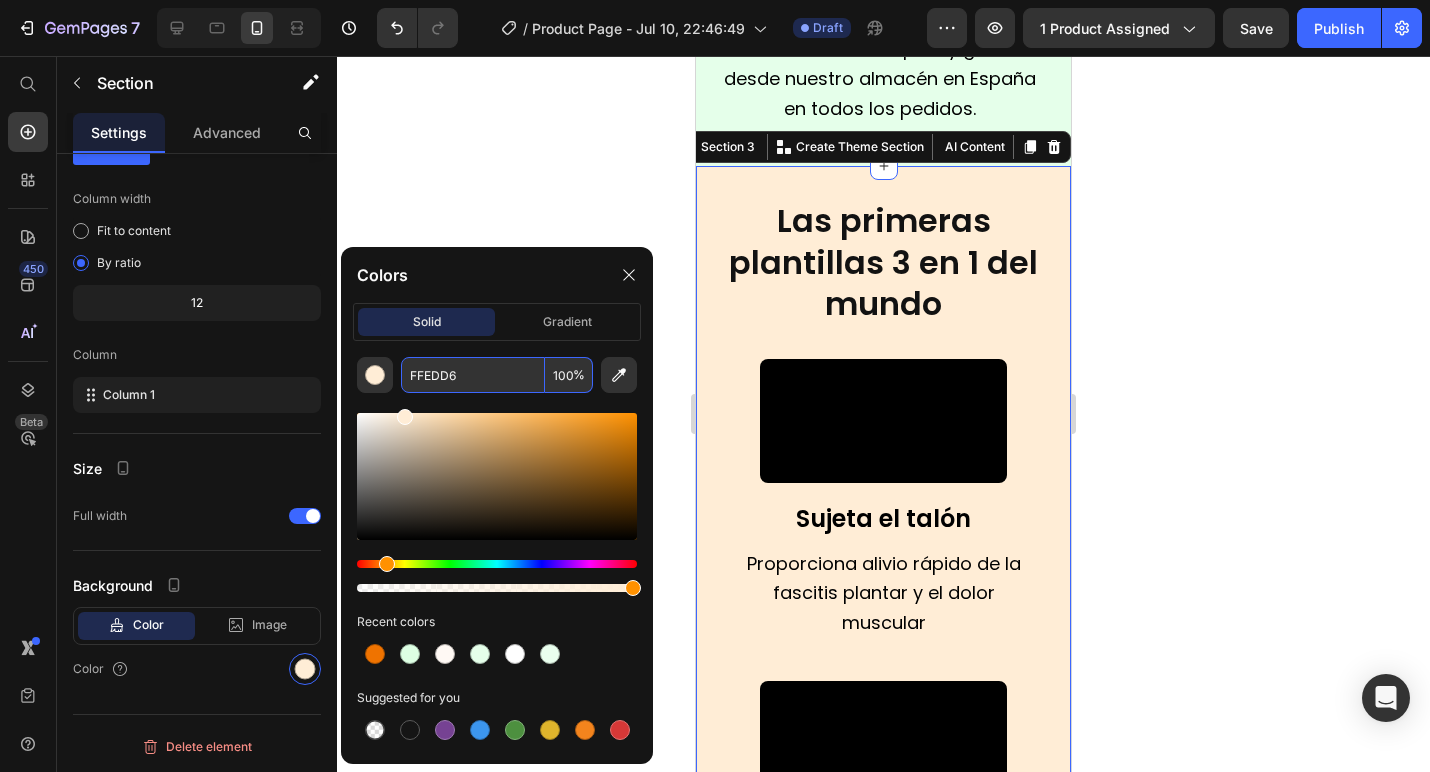 drag, startPoint x: 365, startPoint y: 434, endPoint x: 404, endPoint y: 384, distance: 63.411354 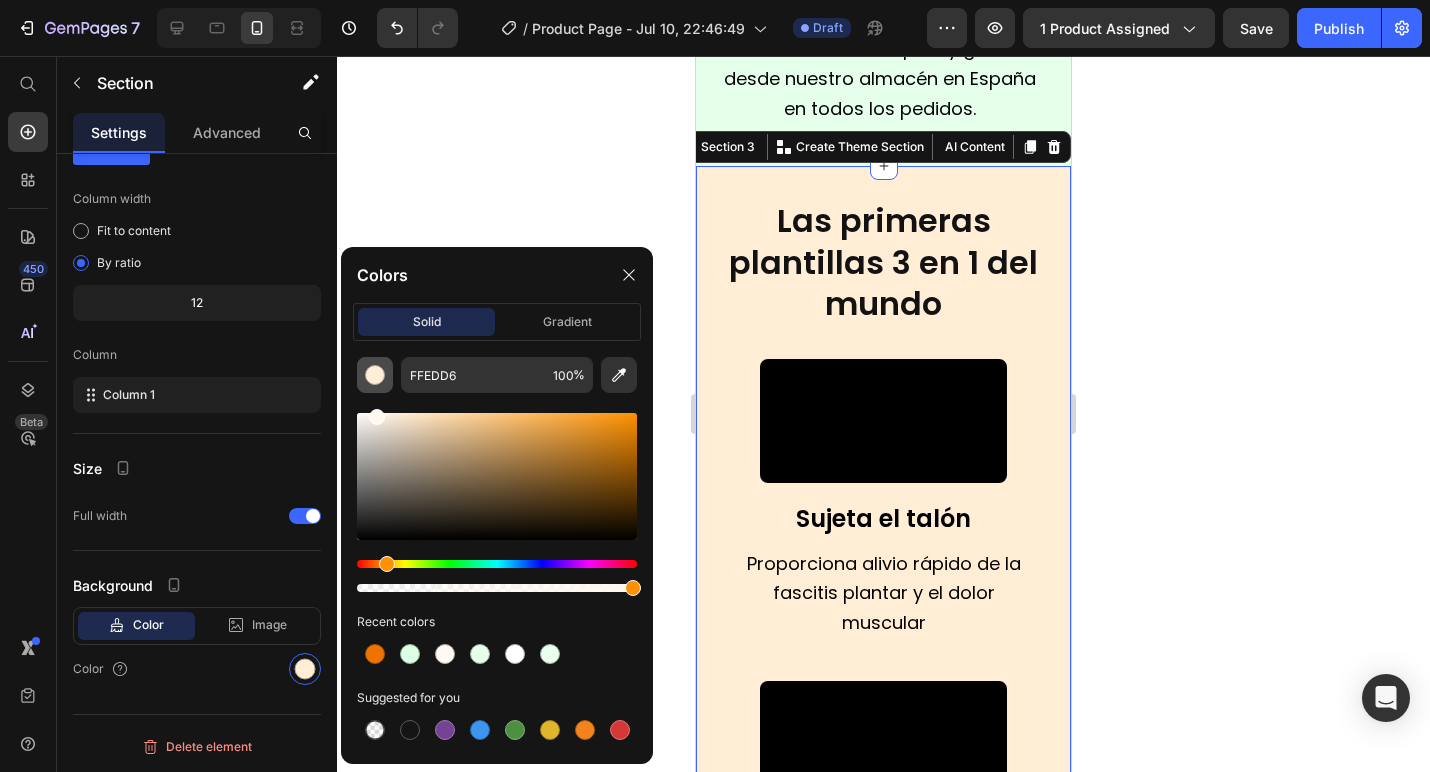 drag, startPoint x: 404, startPoint y: 416, endPoint x: 375, endPoint y: 391, distance: 38.28838 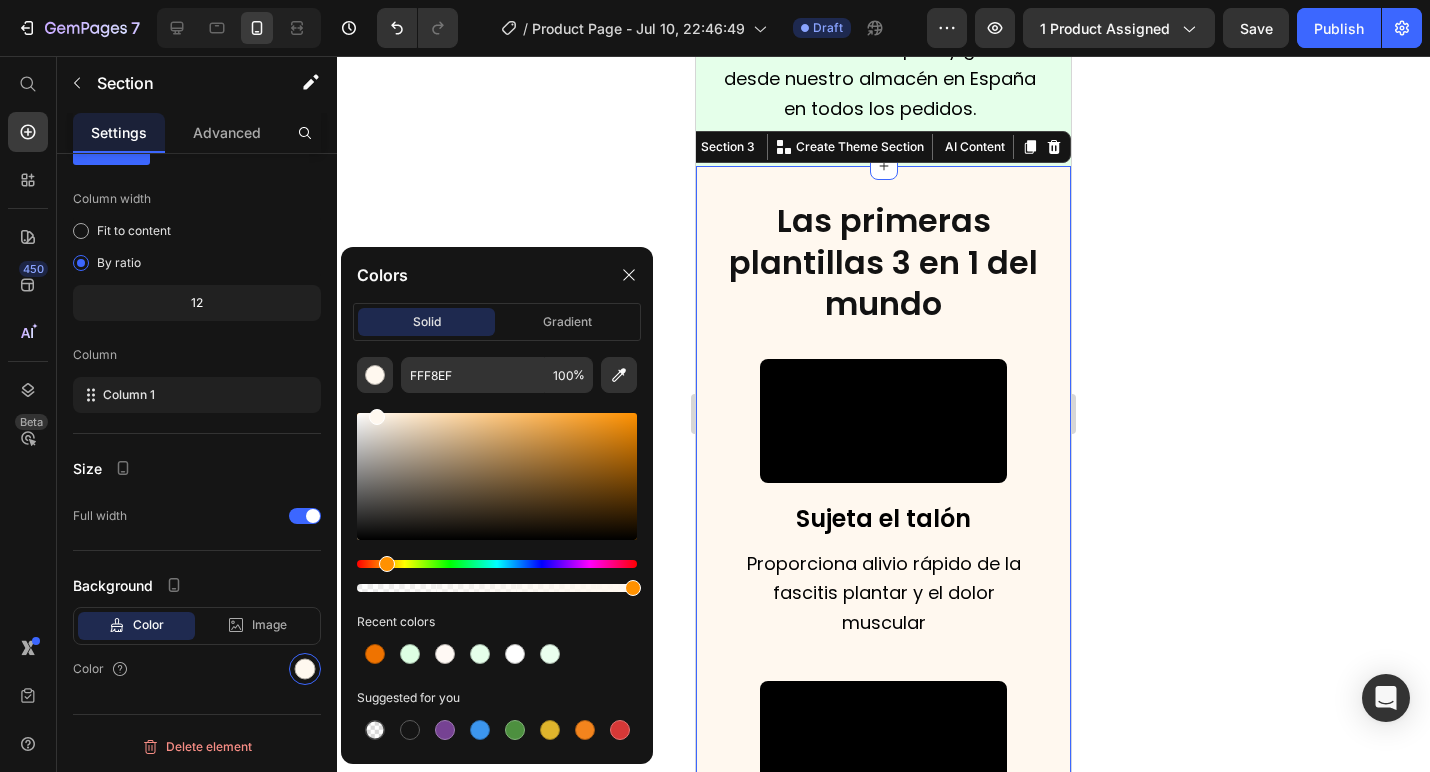 click 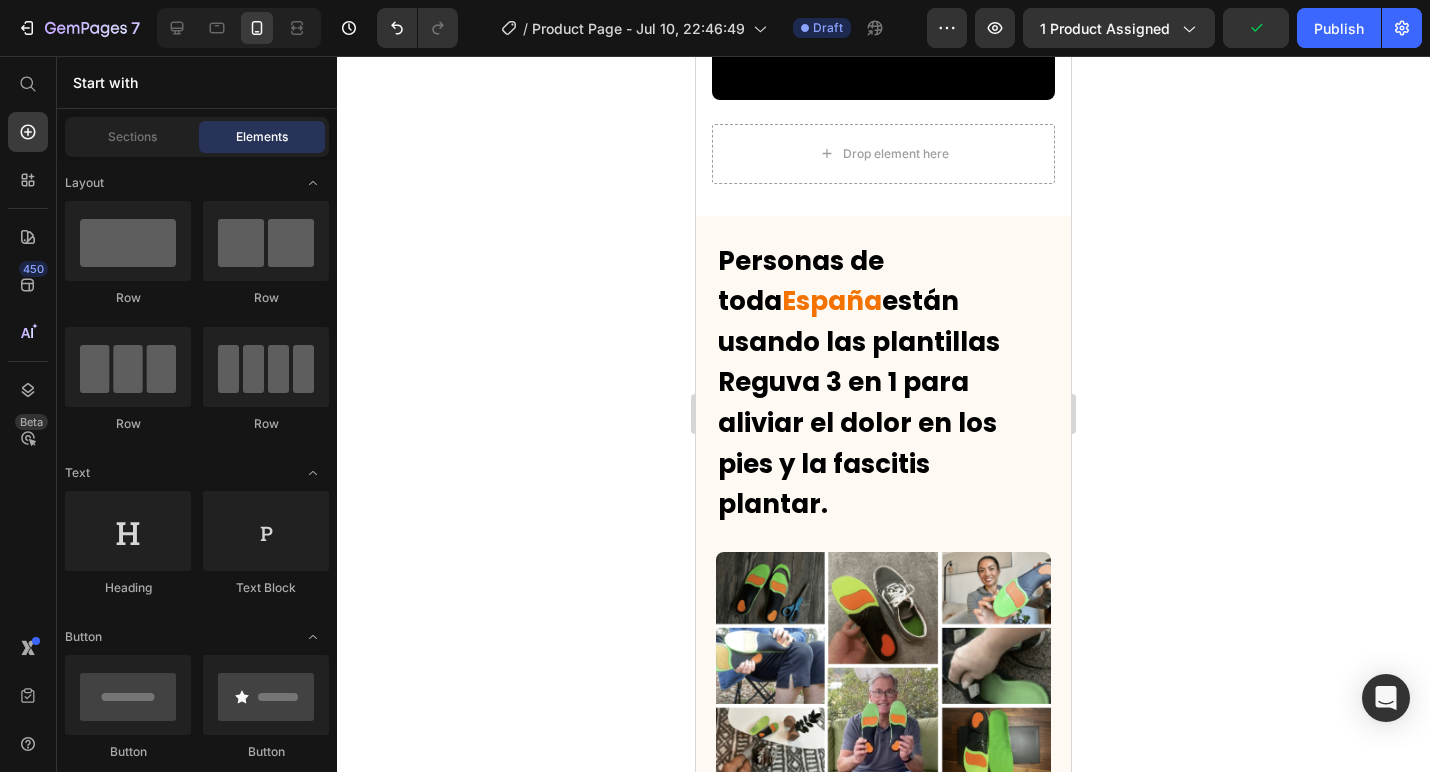 scroll, scrollTop: 3896, scrollLeft: 0, axis: vertical 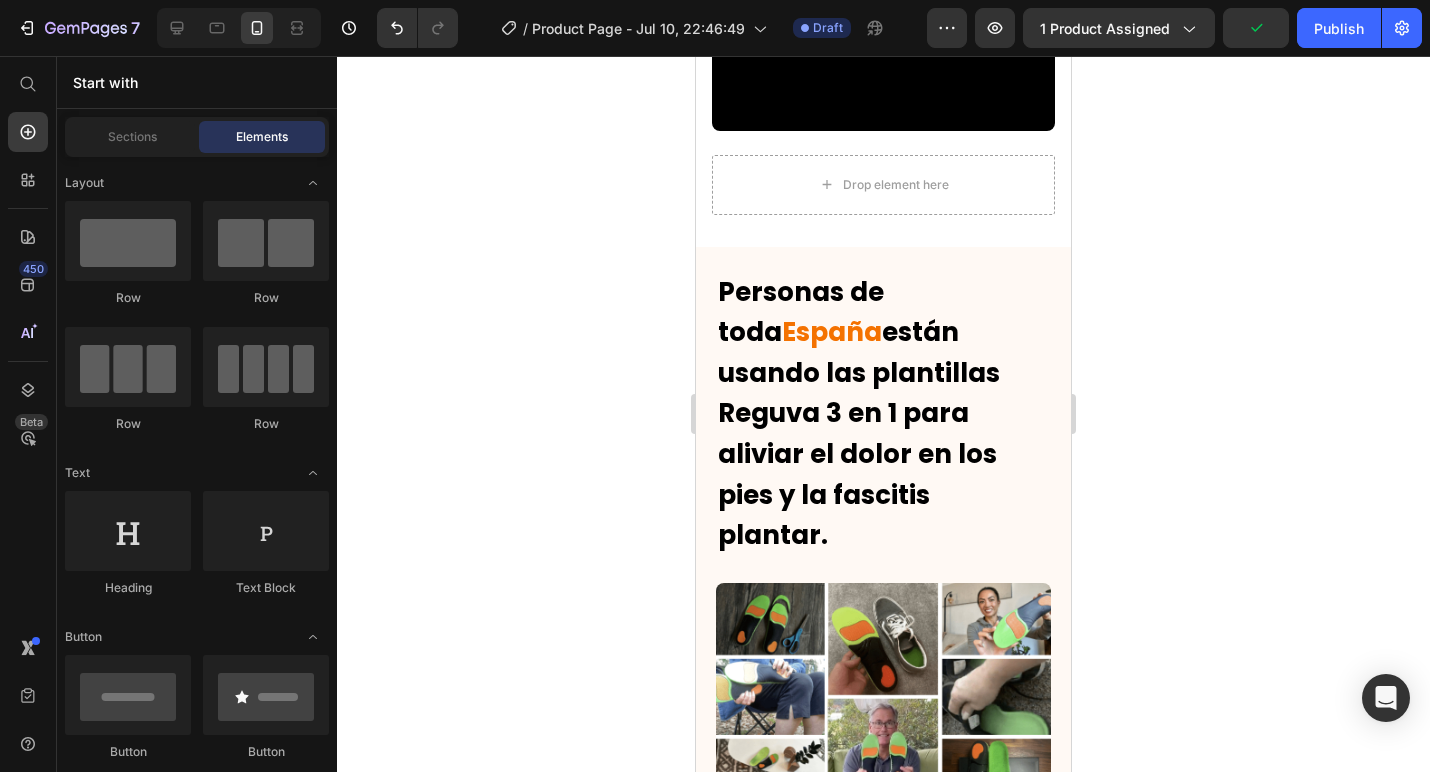 click 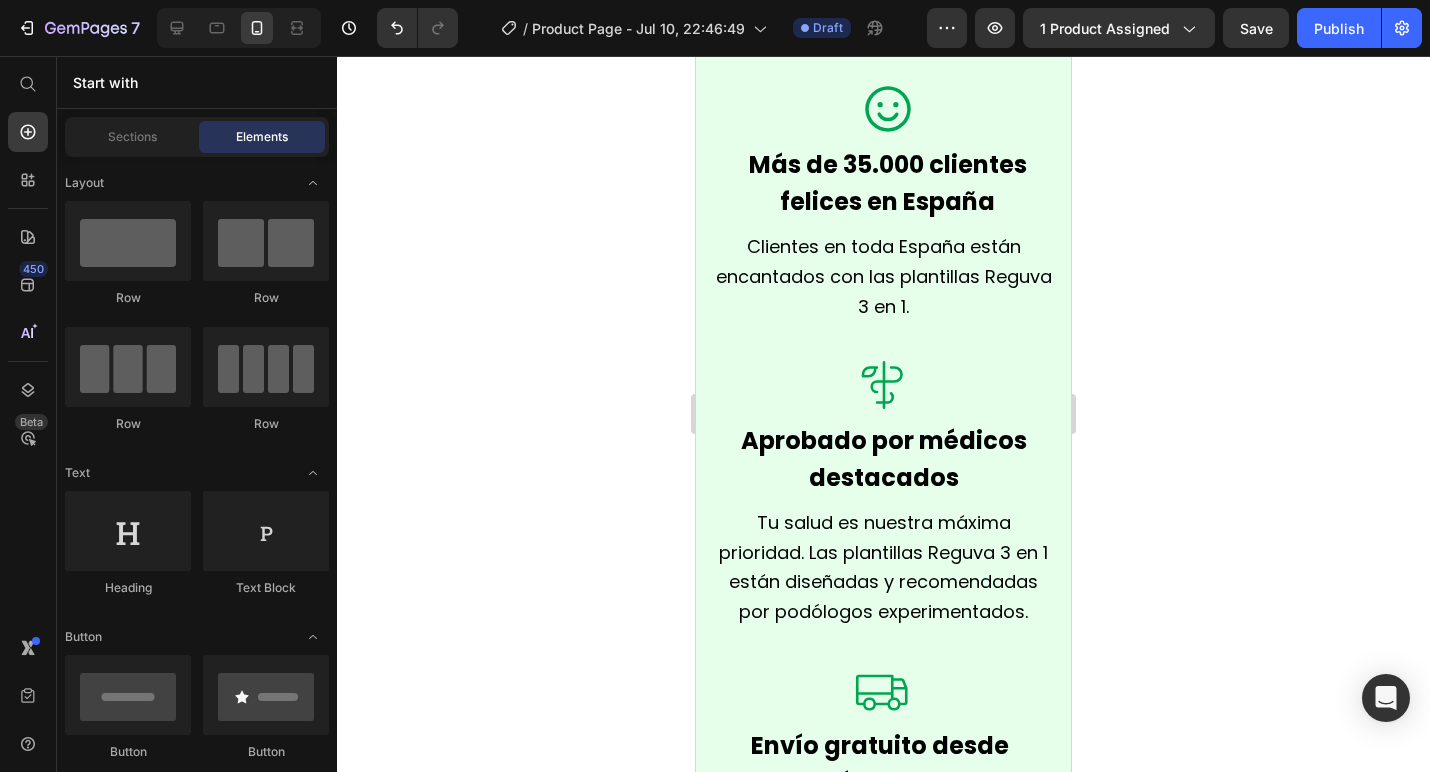 scroll, scrollTop: 1686, scrollLeft: 0, axis: vertical 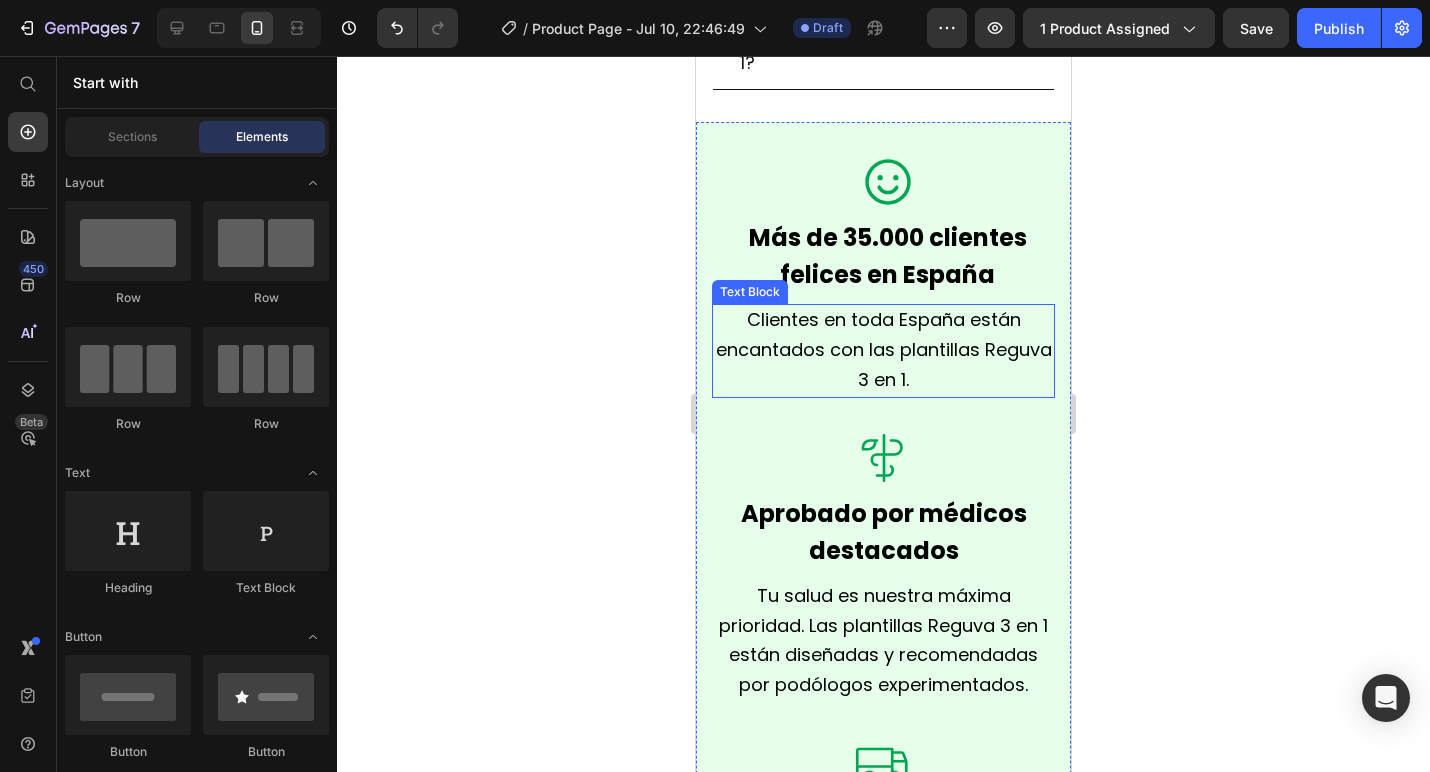 click on "Clientes en toda España están encantados con las plantillas Reguva 3 en 1." at bounding box center (884, 349) 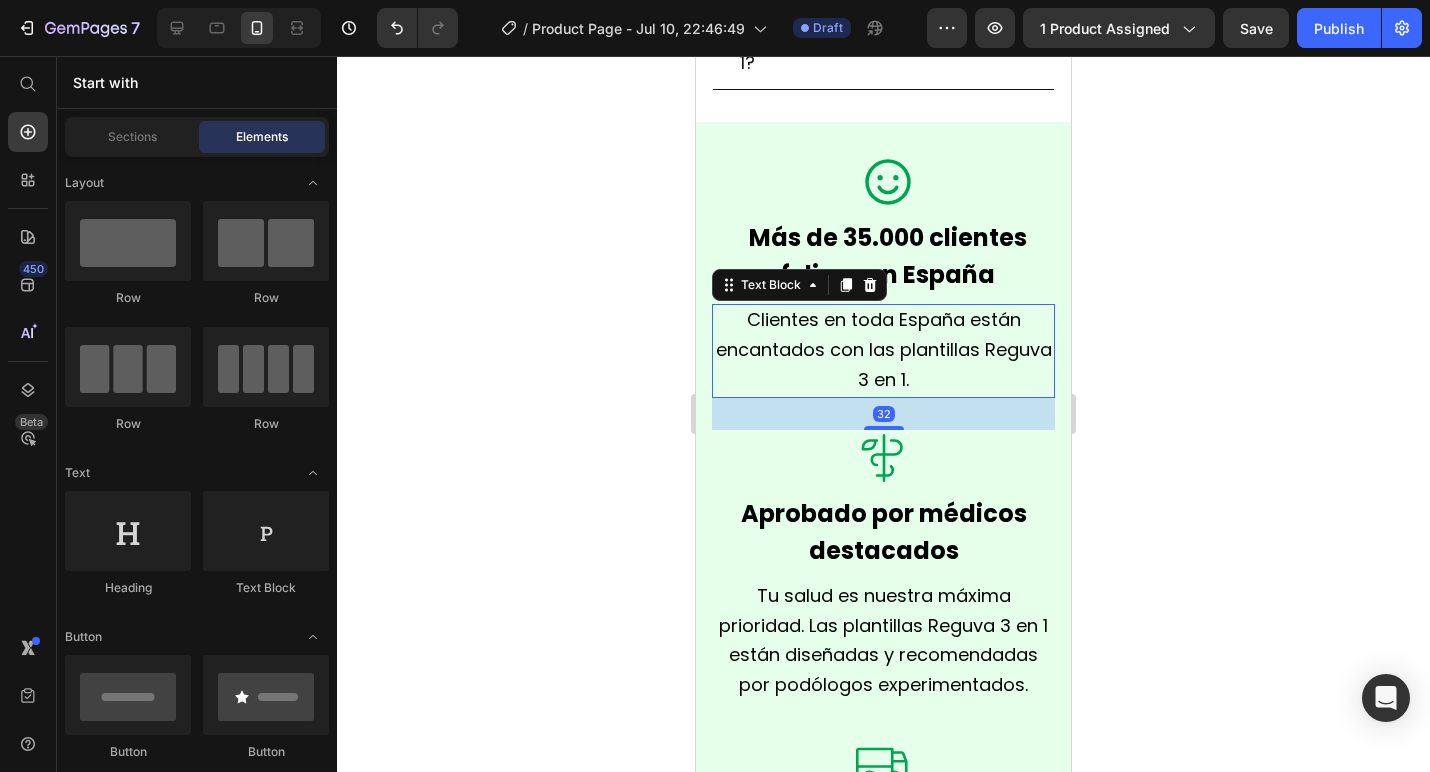 scroll, scrollTop: 0, scrollLeft: 0, axis: both 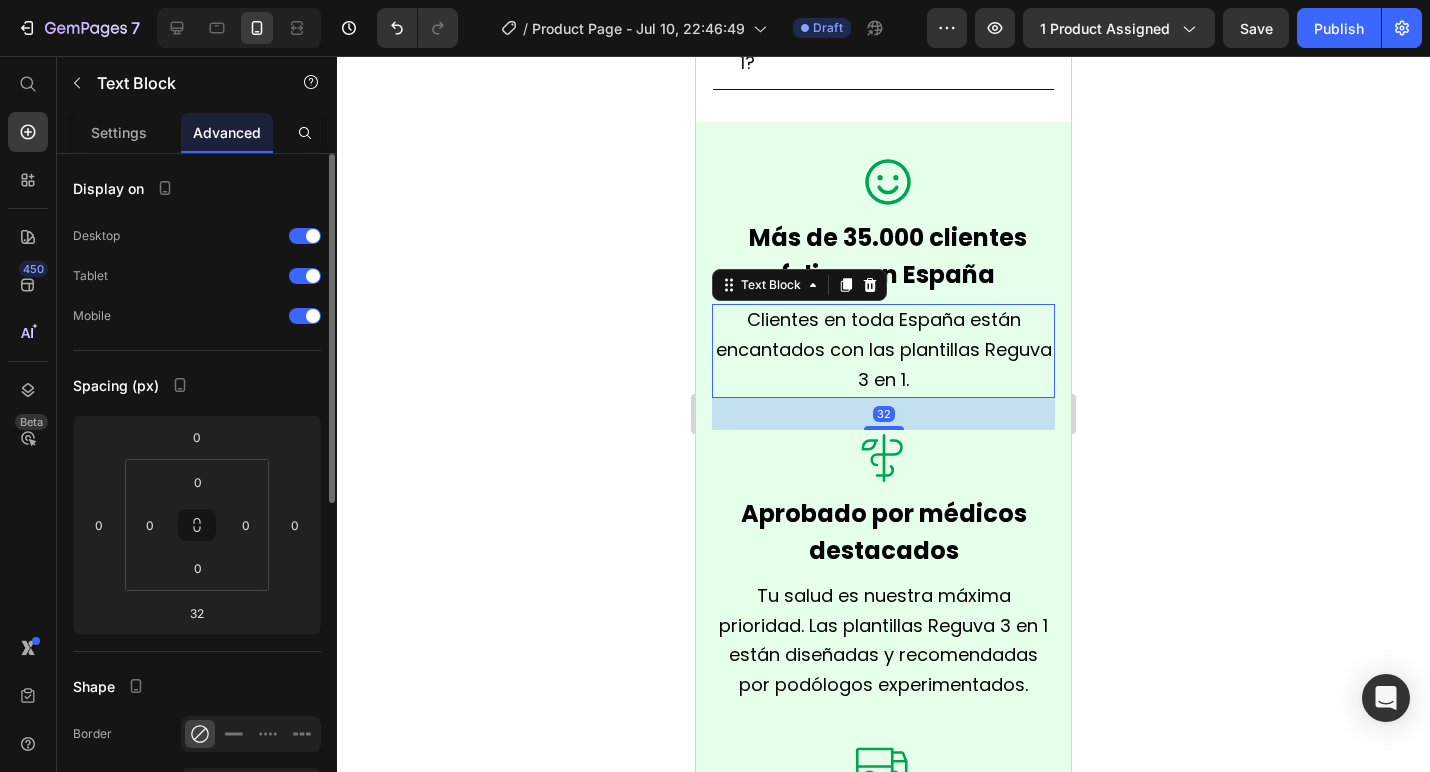 click 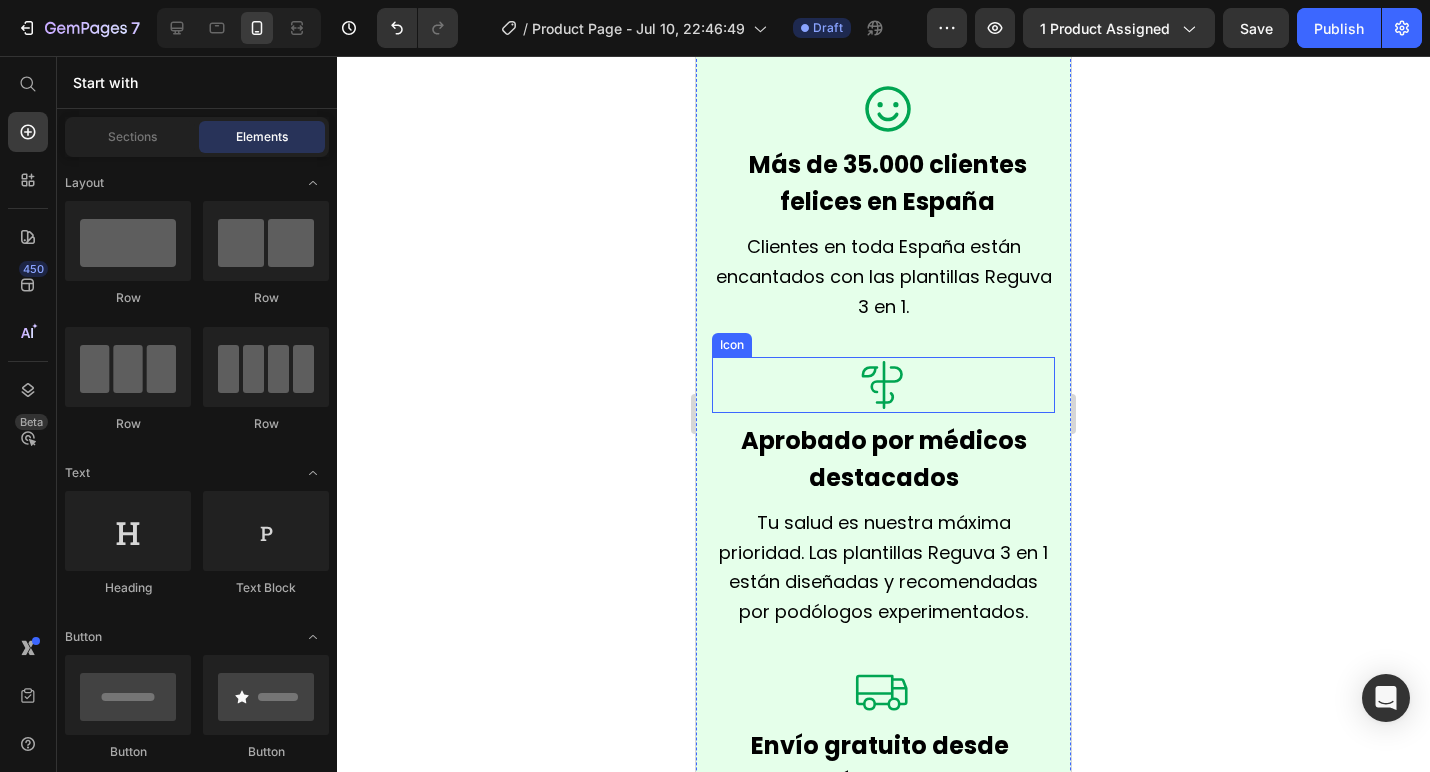 scroll, scrollTop: 1765, scrollLeft: 0, axis: vertical 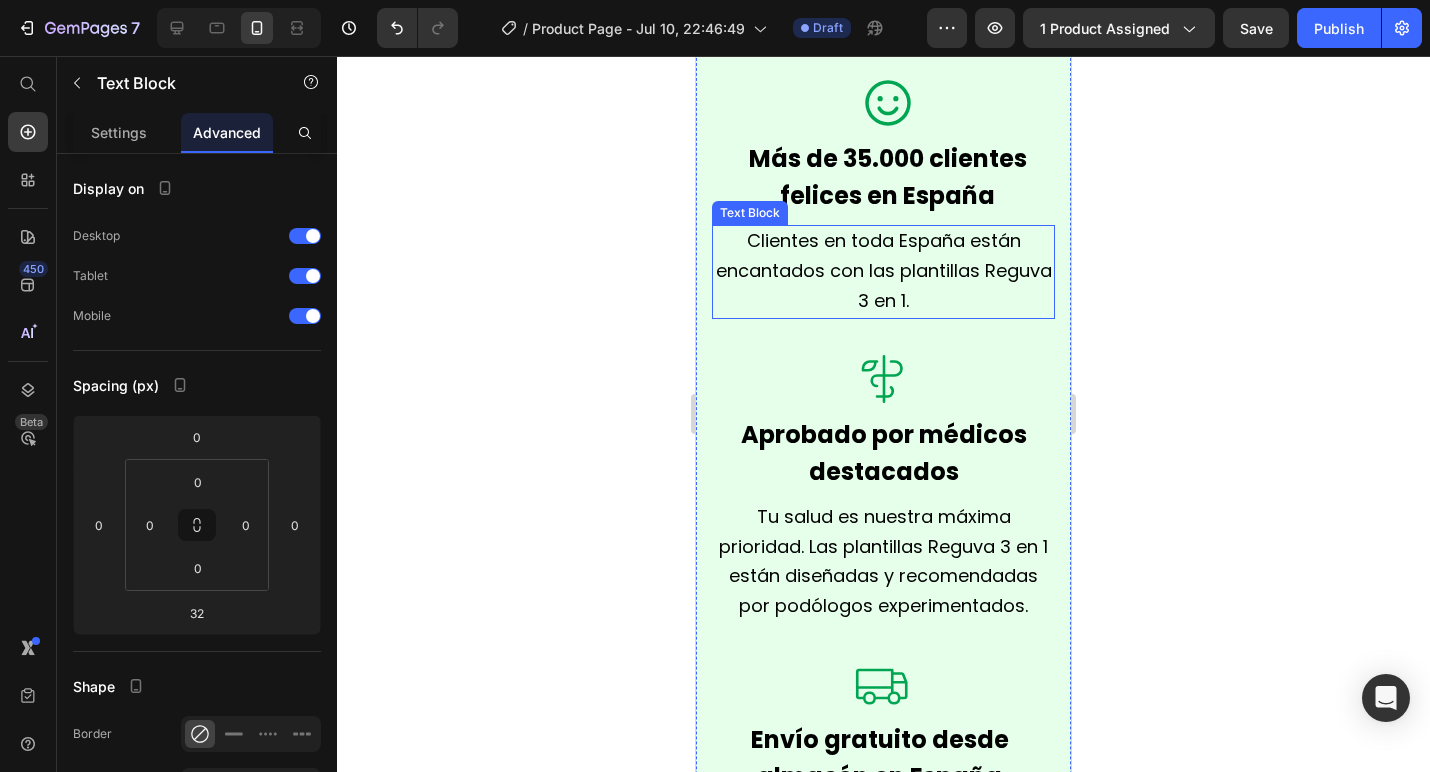 click on "Clientes en toda España están encantados con las plantillas Reguva 3 en 1." at bounding box center (884, 270) 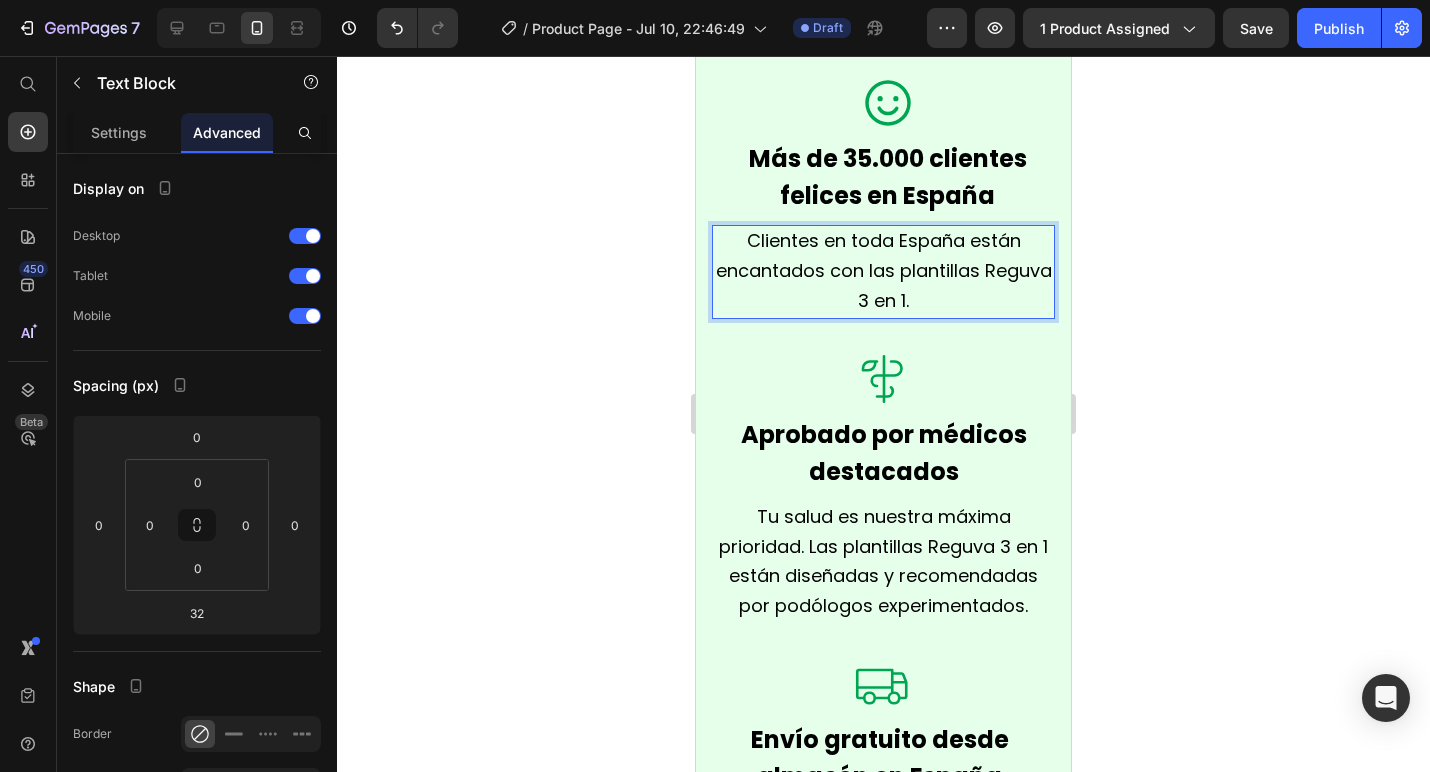 click on "Clientes en toda España están encantados con las plantillas Reguva 3 en 1." at bounding box center (884, 270) 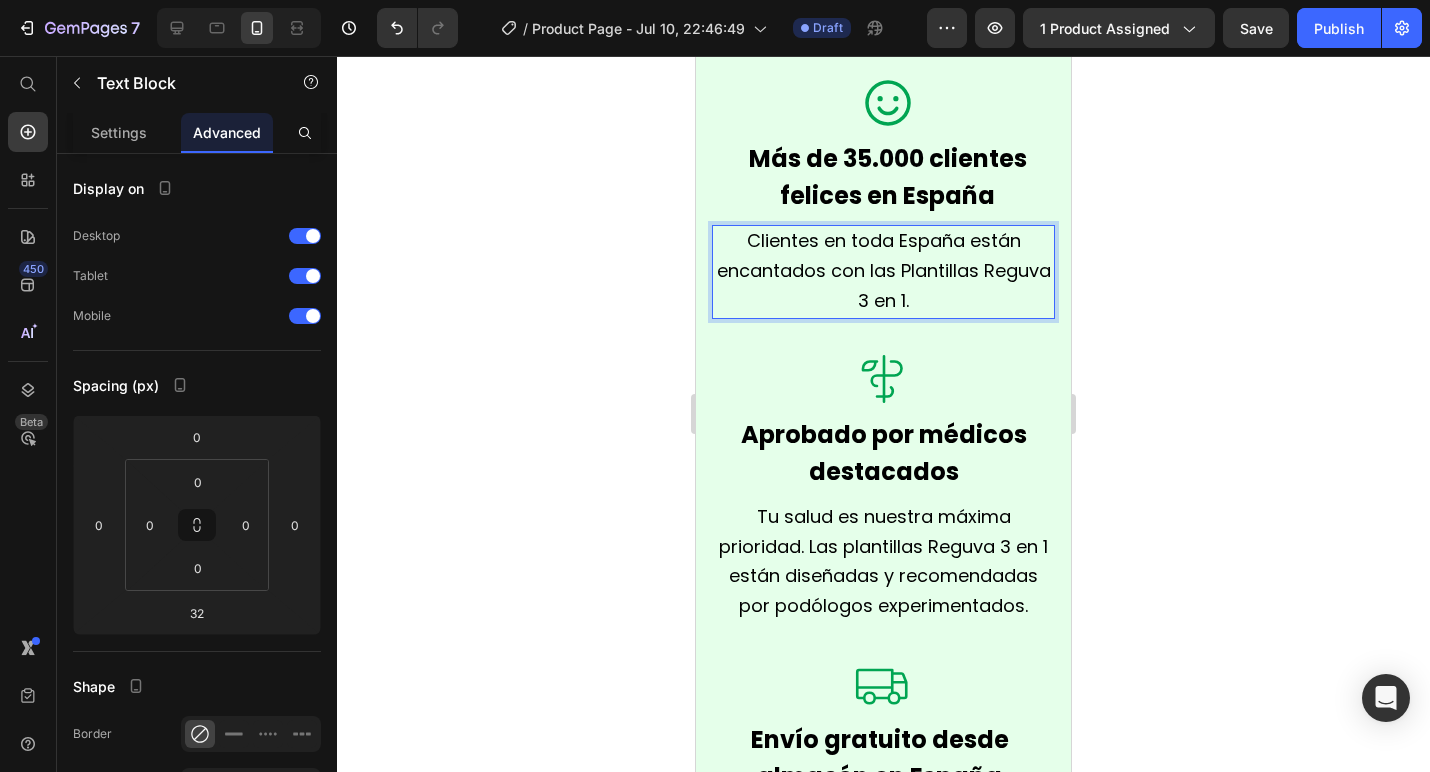 click 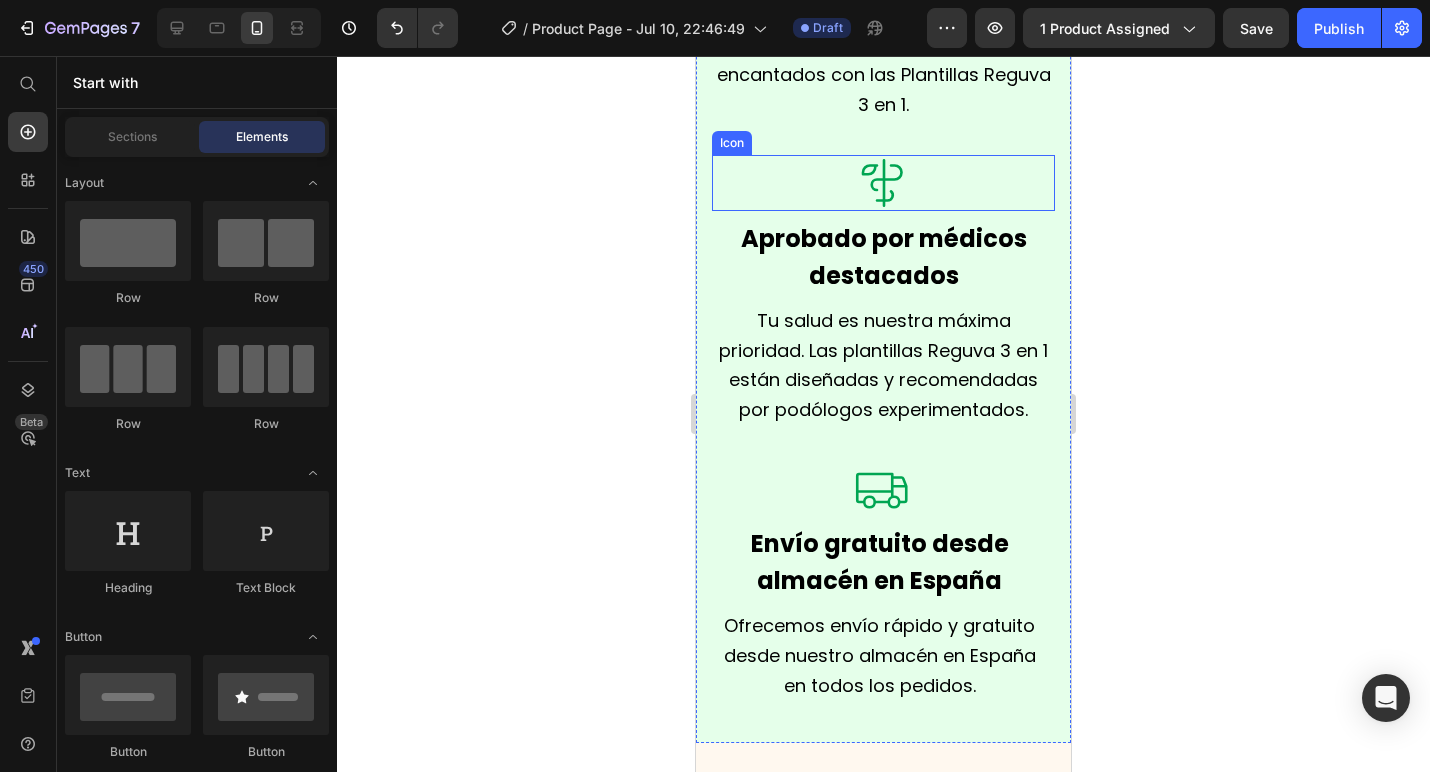 scroll, scrollTop: 1967, scrollLeft: 0, axis: vertical 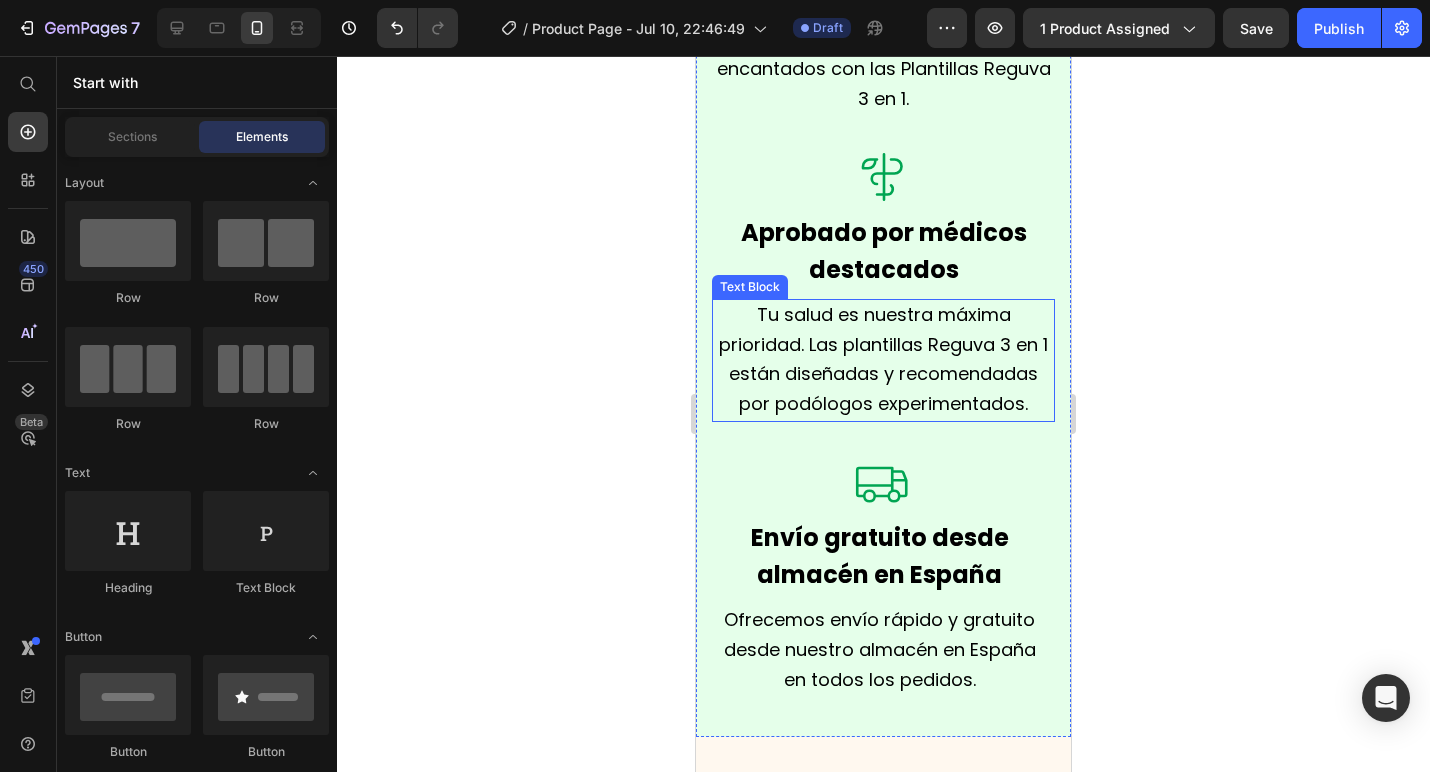 click on "Tu salud es nuestra máxima prioridad. Las plantillas Reguva 3 en 1 están diseñadas y recomendadas por podólogos experimentados." at bounding box center [883, 359] 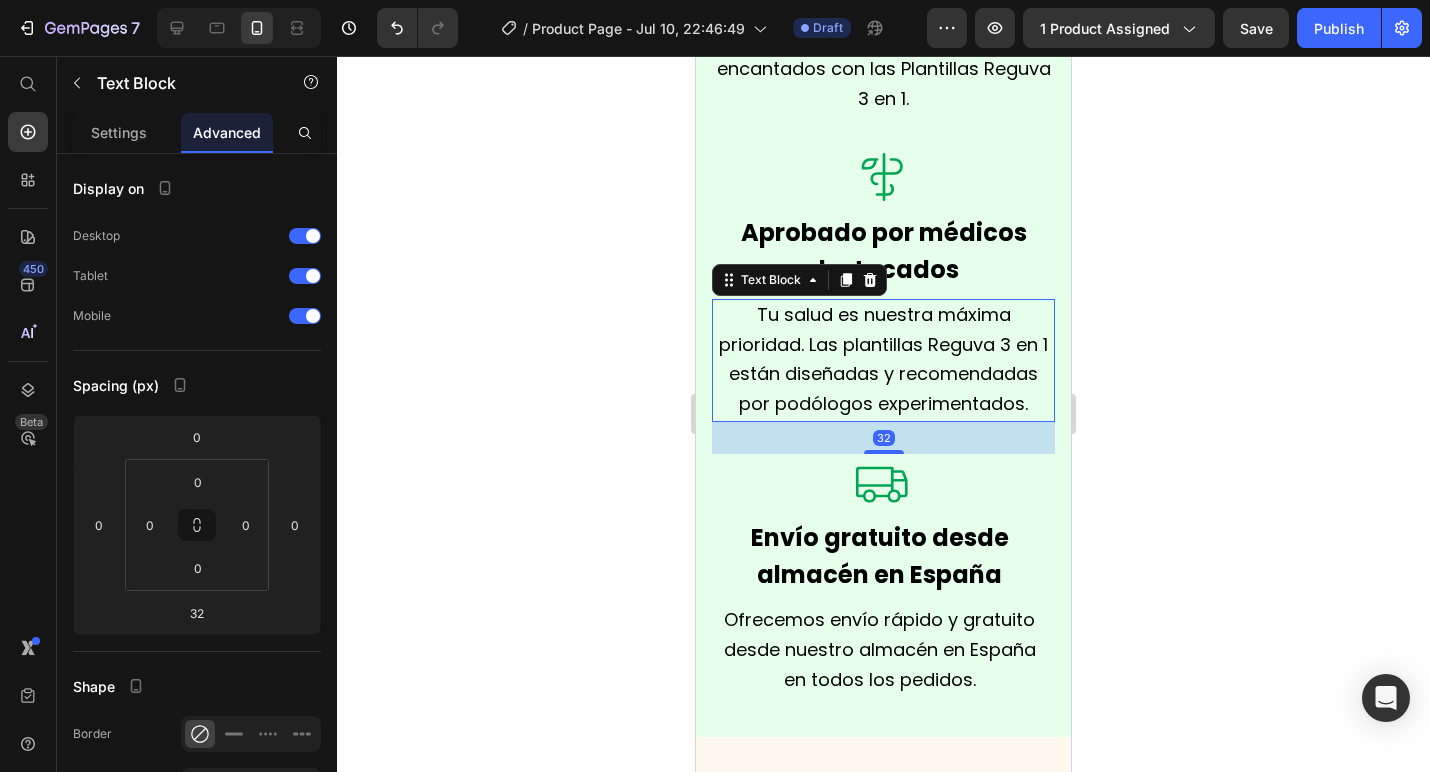 click on "Tu salud es nuestra máxima prioridad. Las plantillas Reguva 3 en 1 están diseñadas y recomendadas por podólogos experimentados." at bounding box center (883, 359) 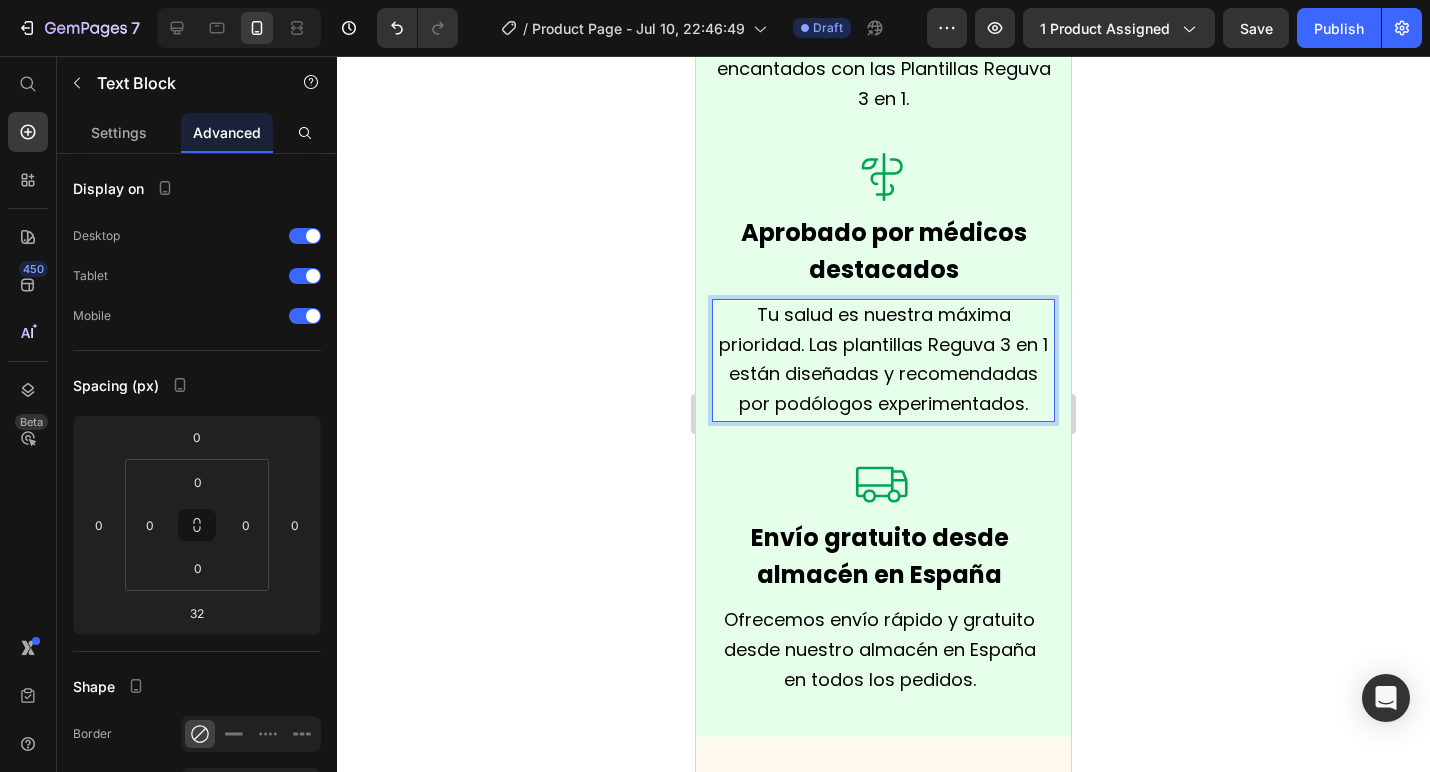 click on "Tu salud es nuestra máxima prioridad. Las plantillas Reguva 3 en 1 están diseñadas y recomendadas por podólogos experimentados." at bounding box center [883, 359] 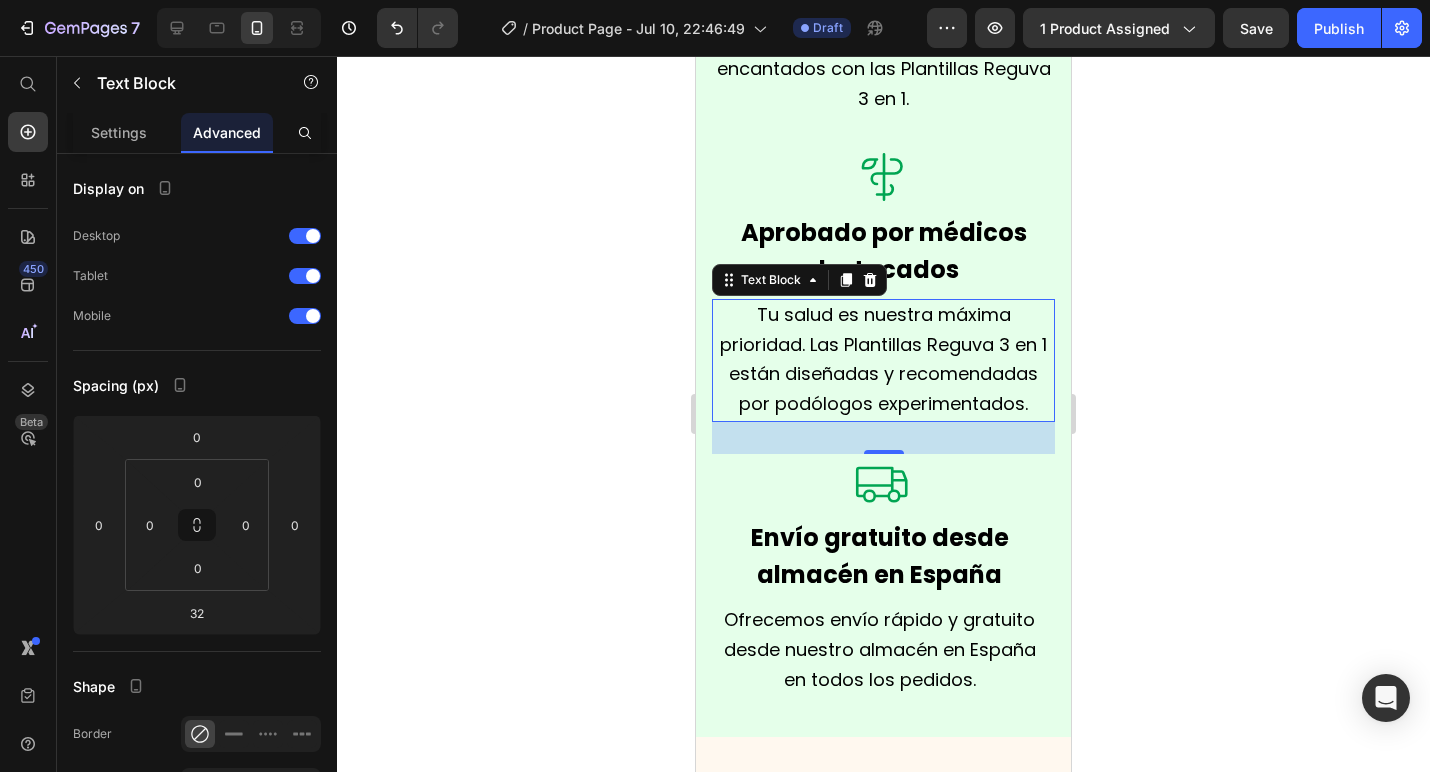 drag, startPoint x: 537, startPoint y: 338, endPoint x: 546, endPoint y: 369, distance: 32.280025 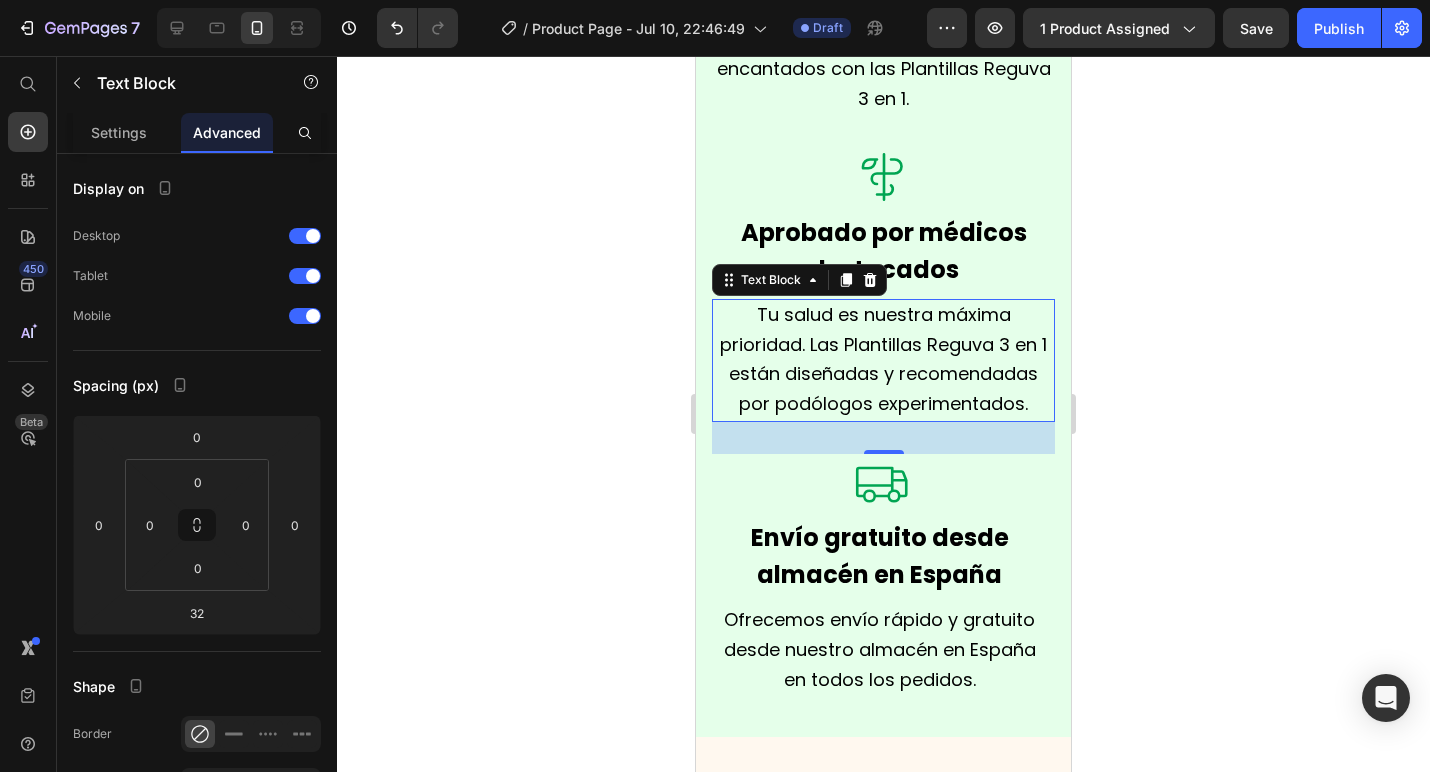 click 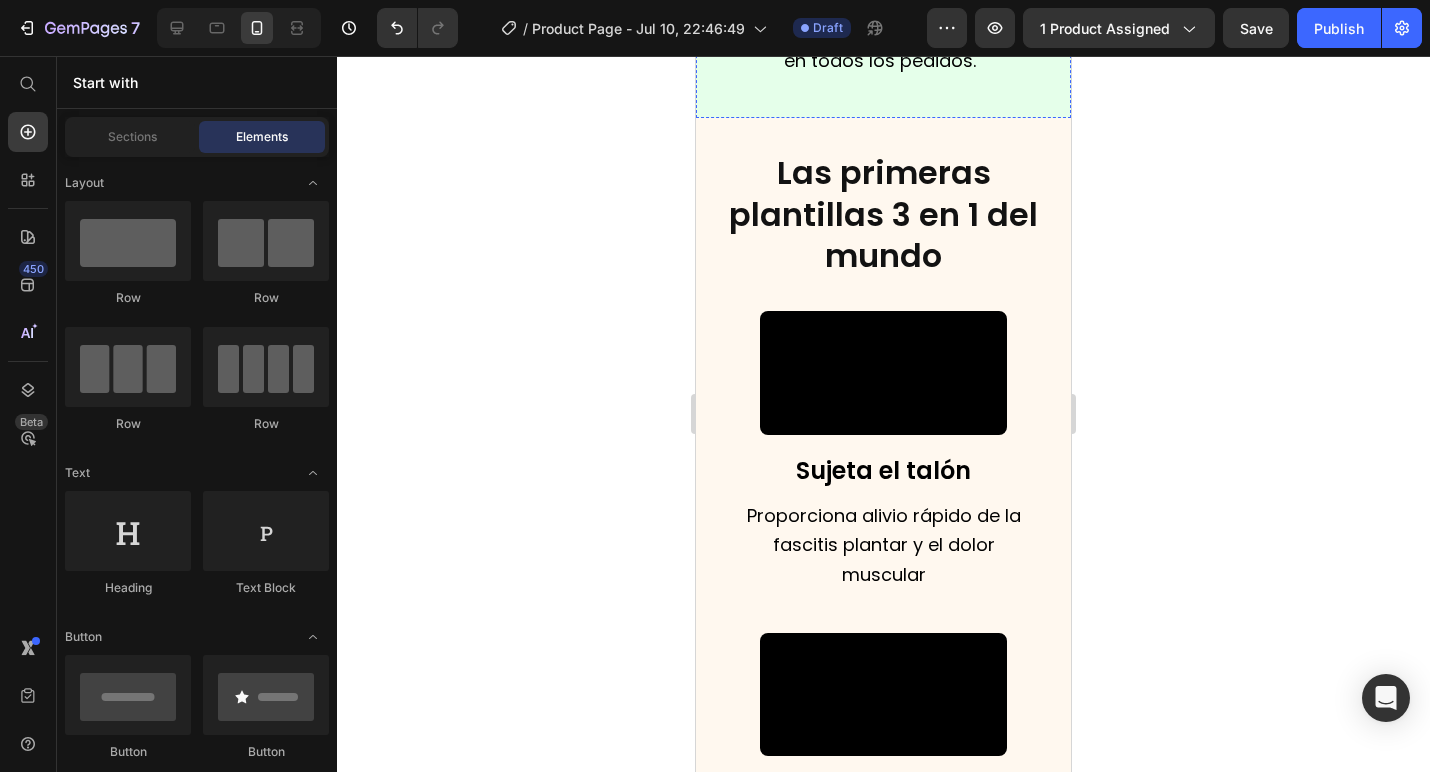 scroll, scrollTop: 2582, scrollLeft: 0, axis: vertical 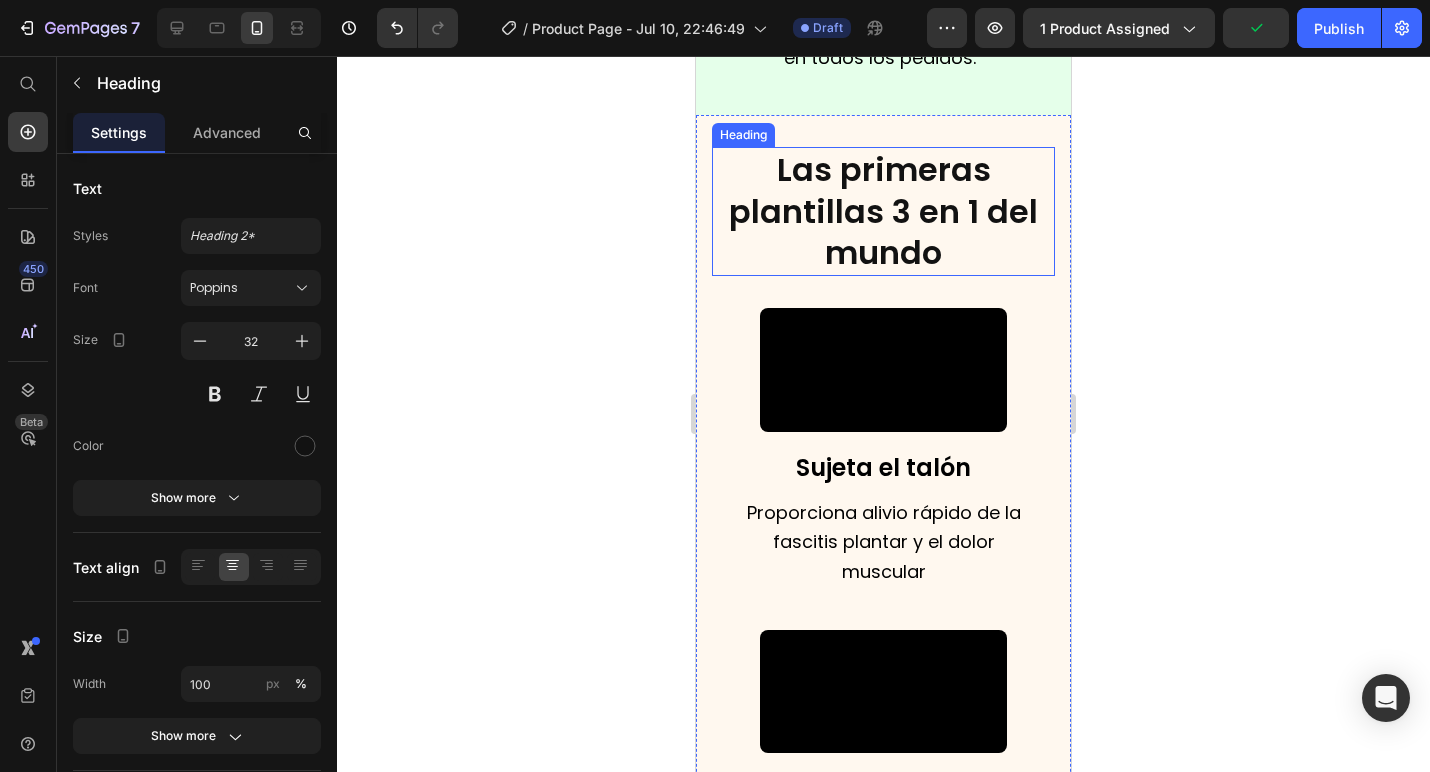 click on "Las primeras plantillas 3 en 1 del mundo" at bounding box center (883, 211) 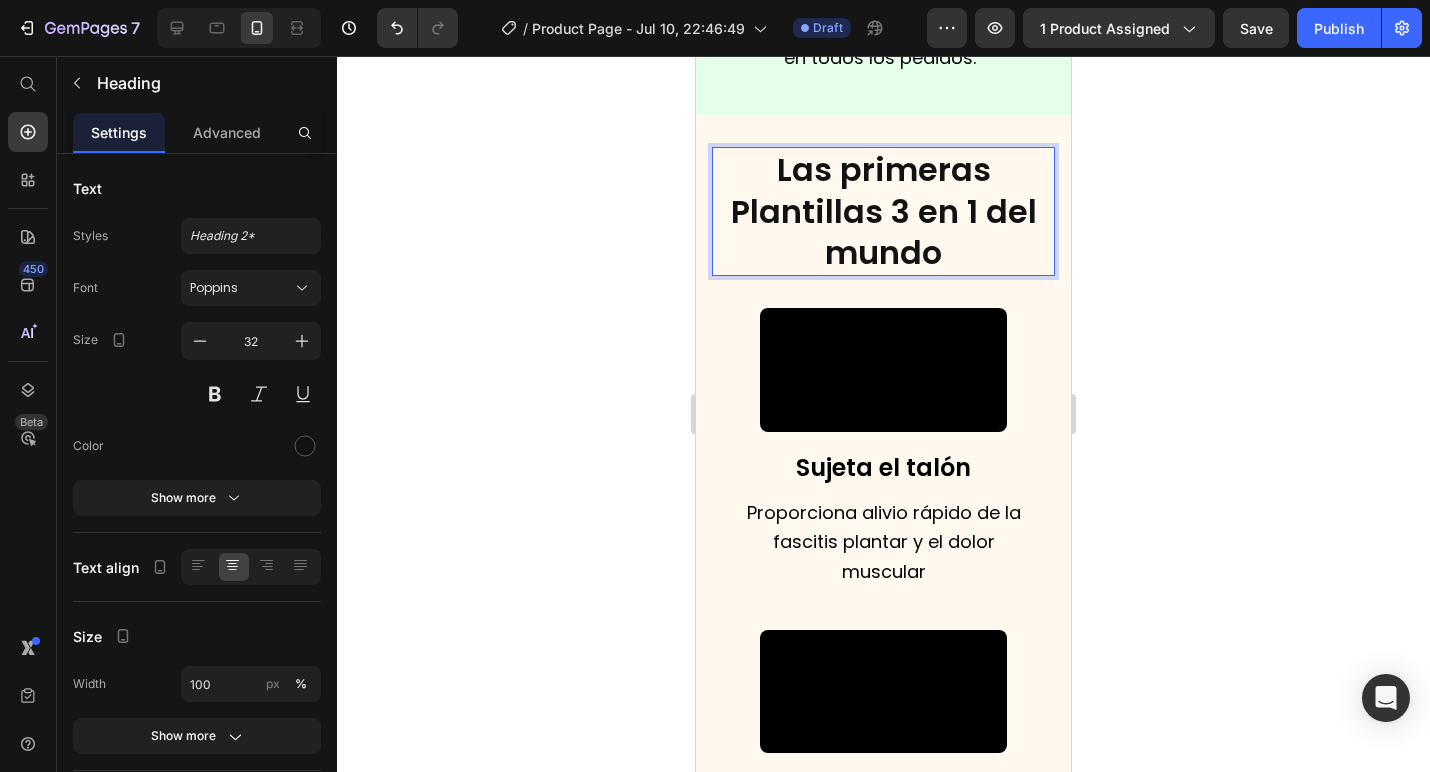 click 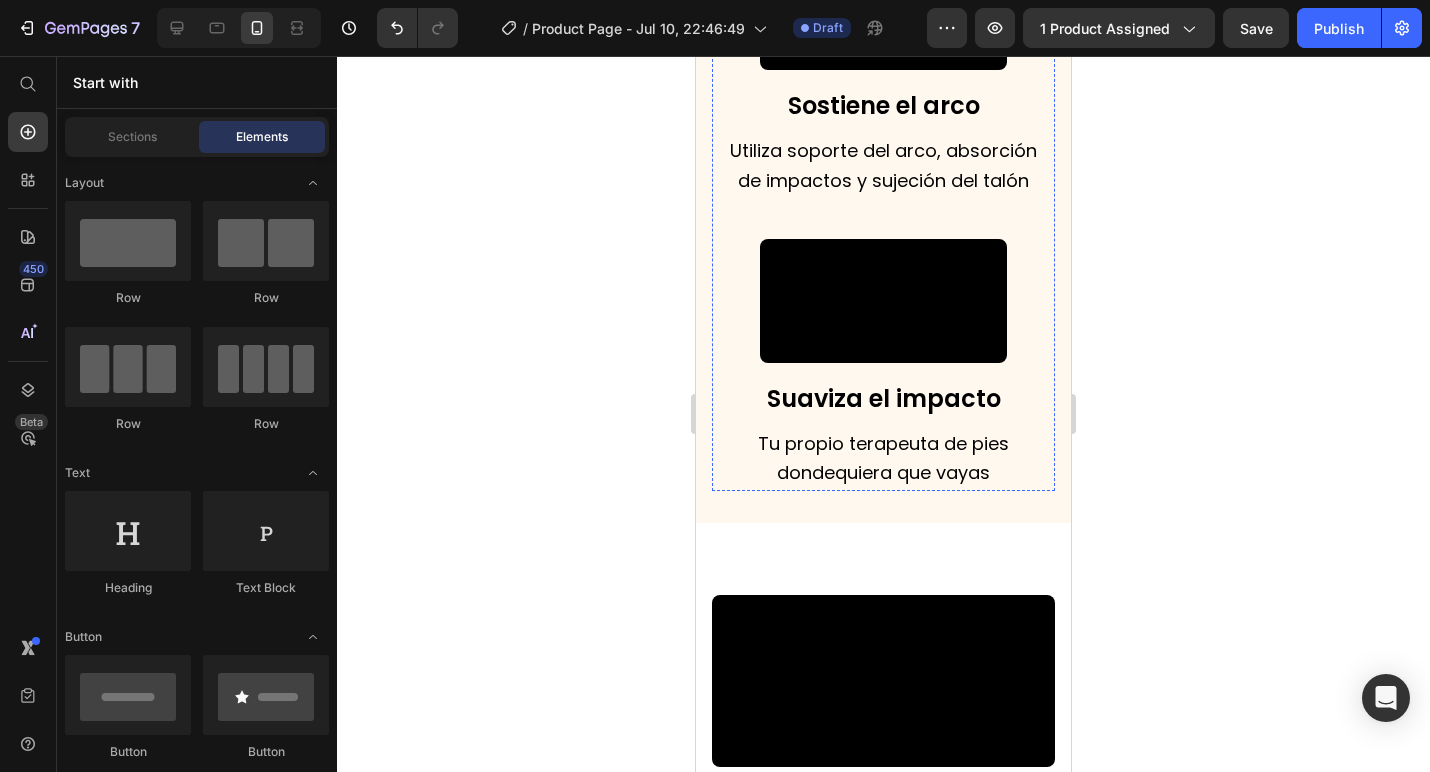 scroll, scrollTop: 3263, scrollLeft: 0, axis: vertical 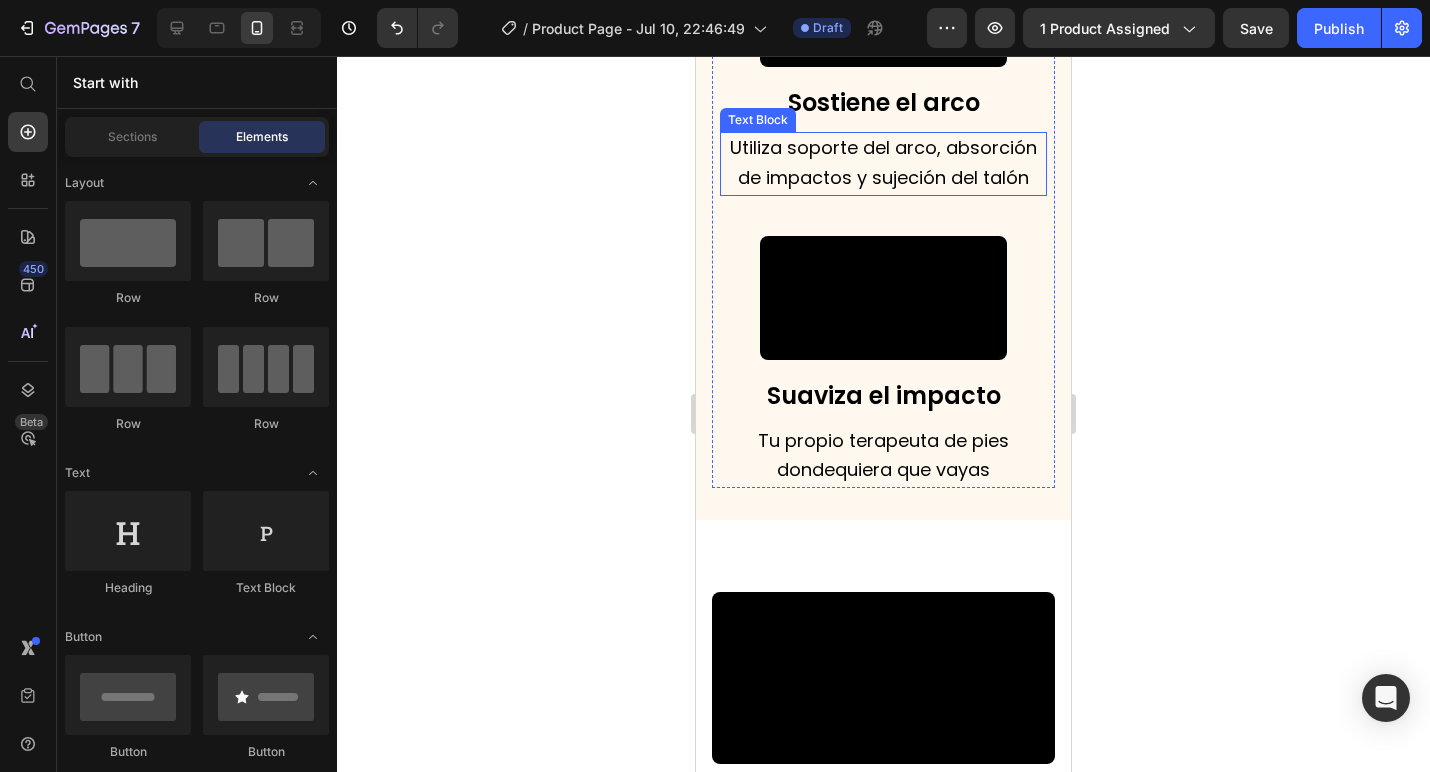 click 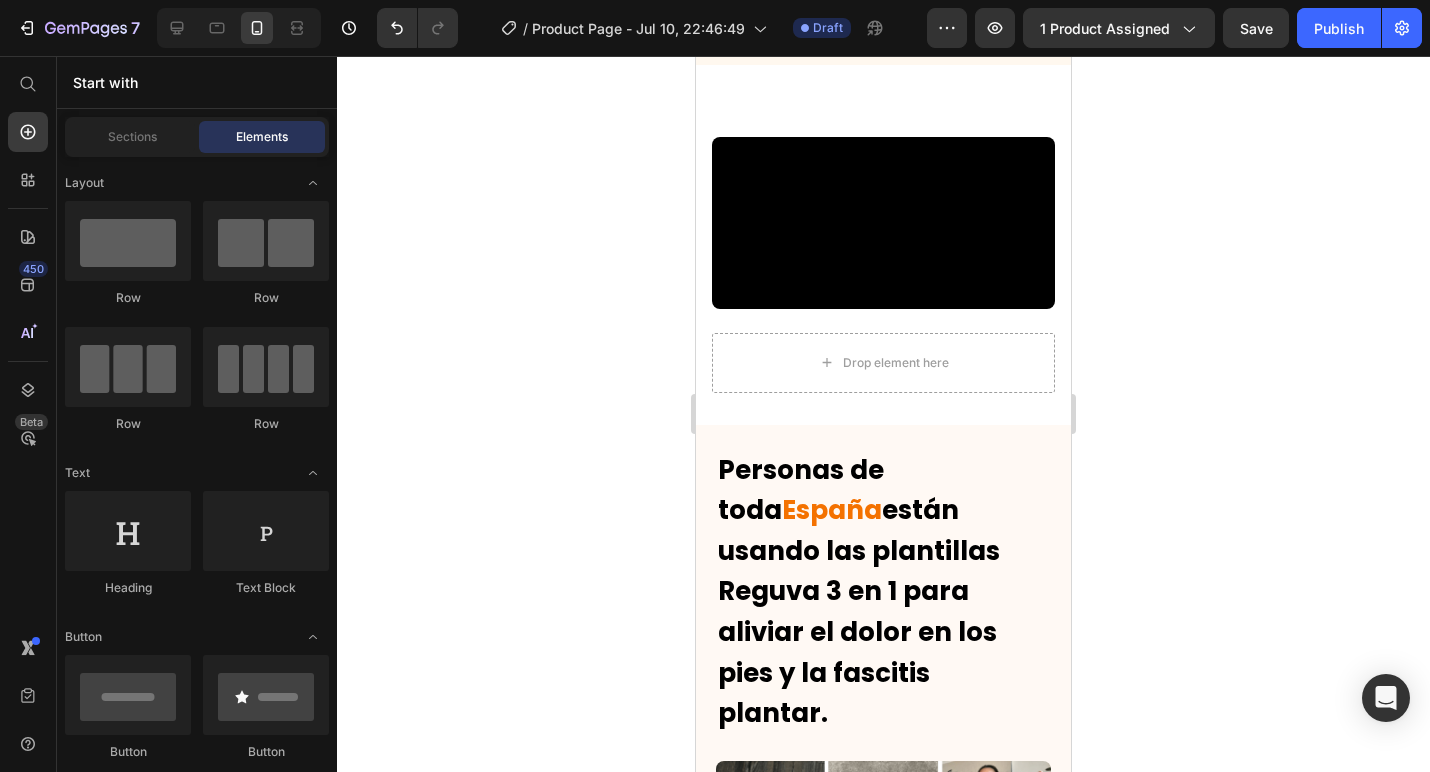 scroll, scrollTop: 3728, scrollLeft: 0, axis: vertical 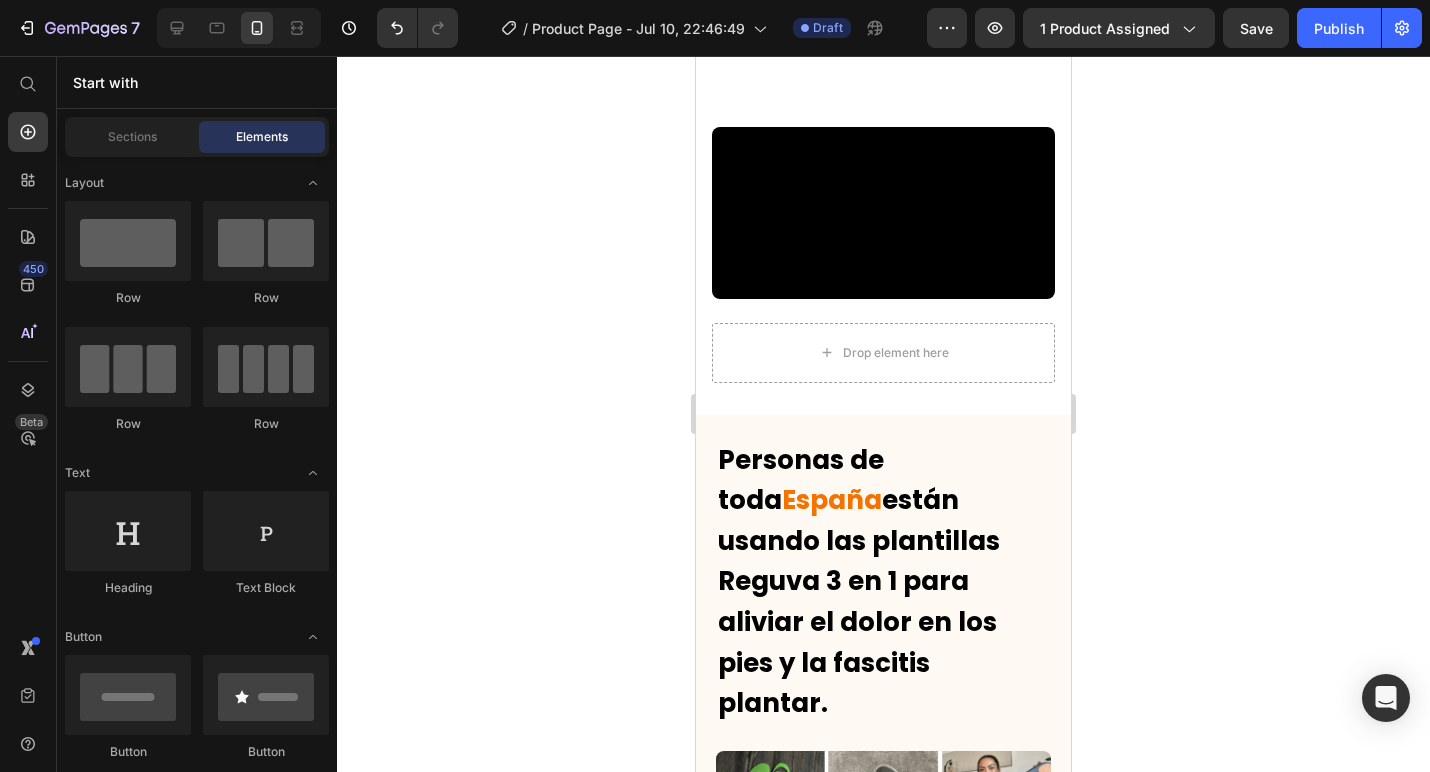 click 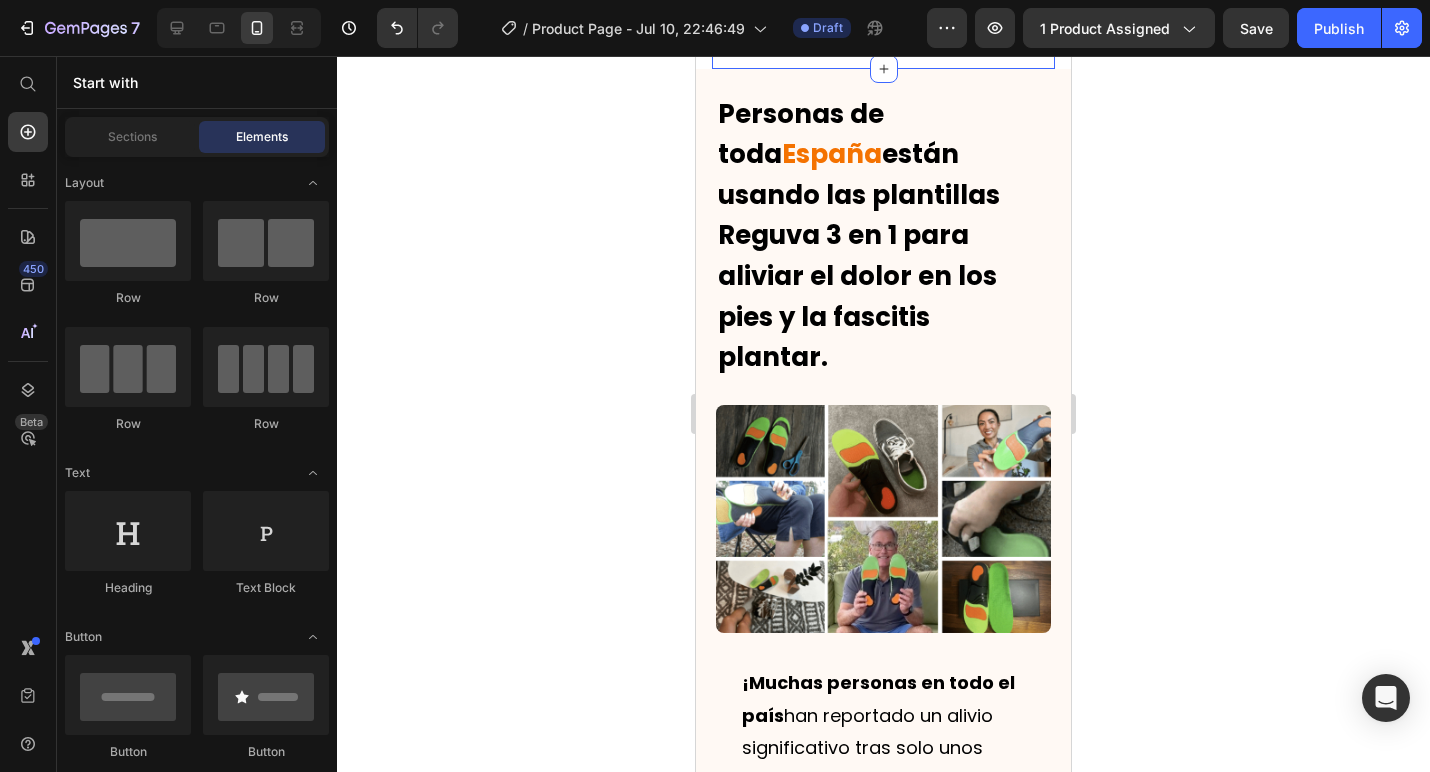 scroll, scrollTop: 4070, scrollLeft: 0, axis: vertical 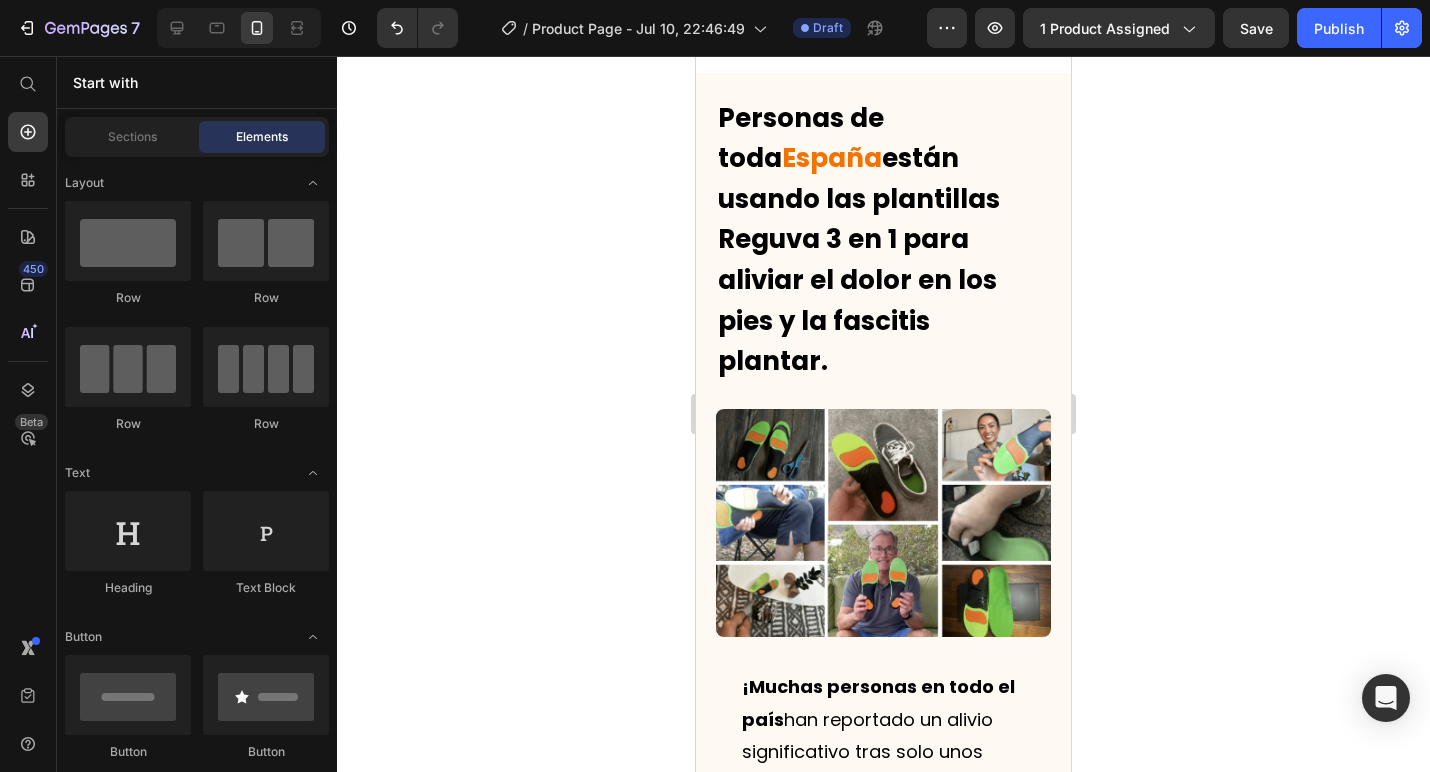 click 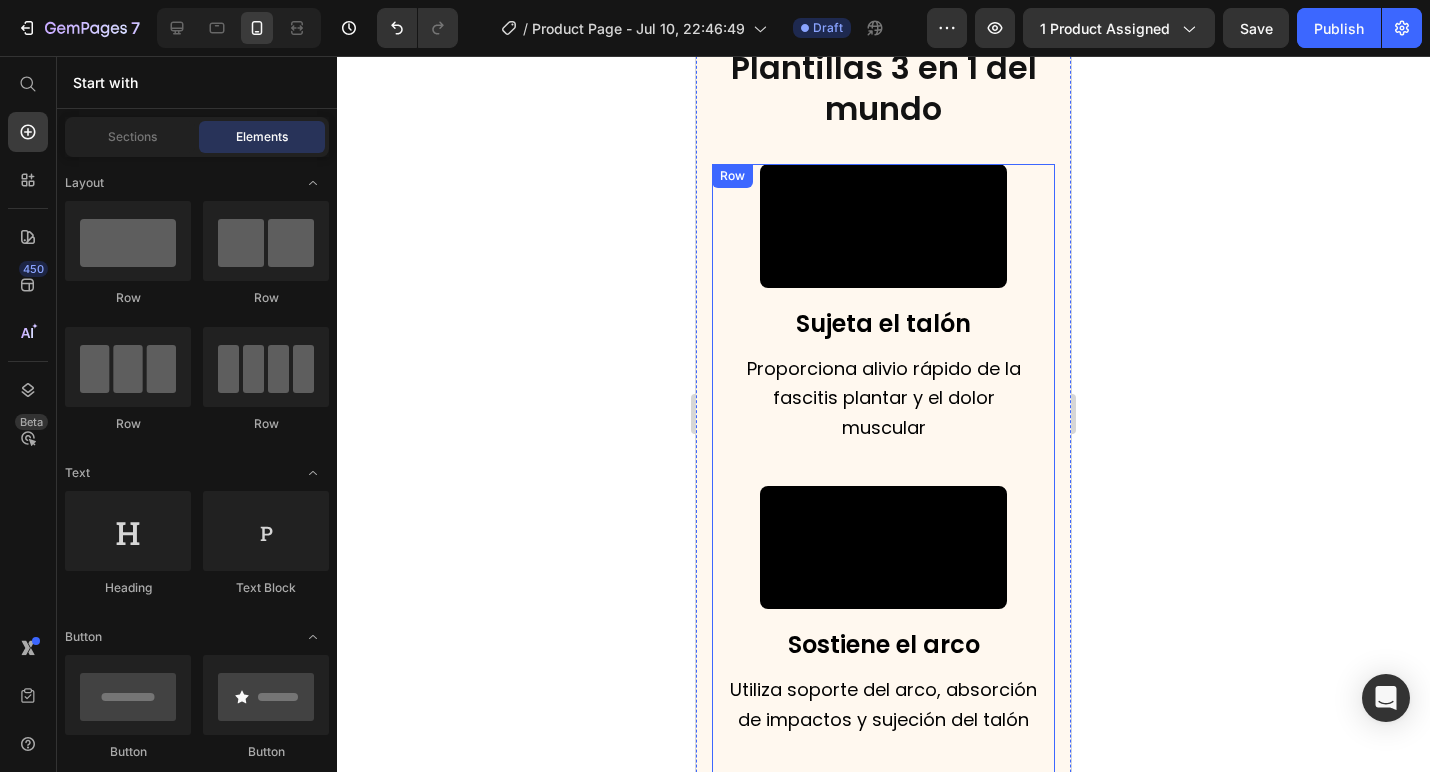 scroll, scrollTop: 2713, scrollLeft: 0, axis: vertical 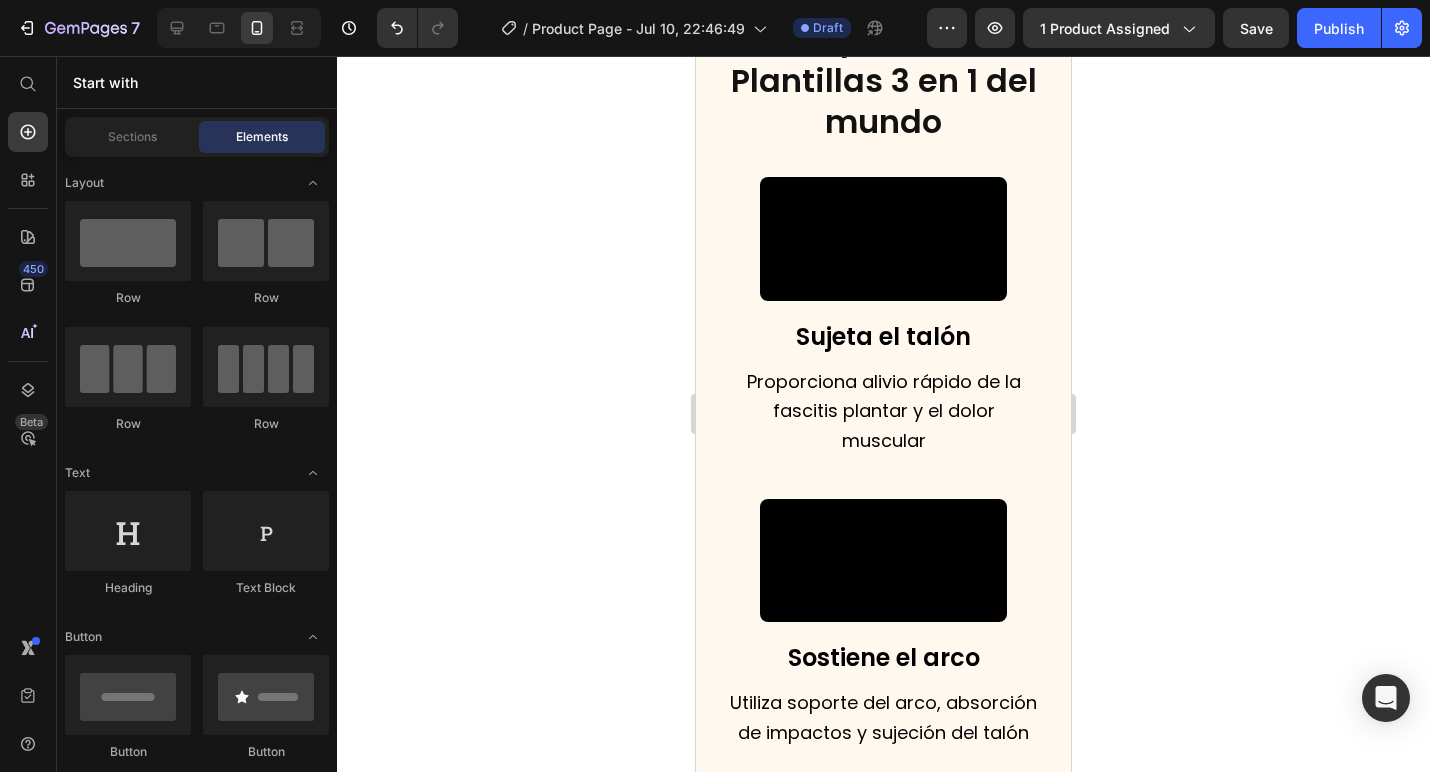 click 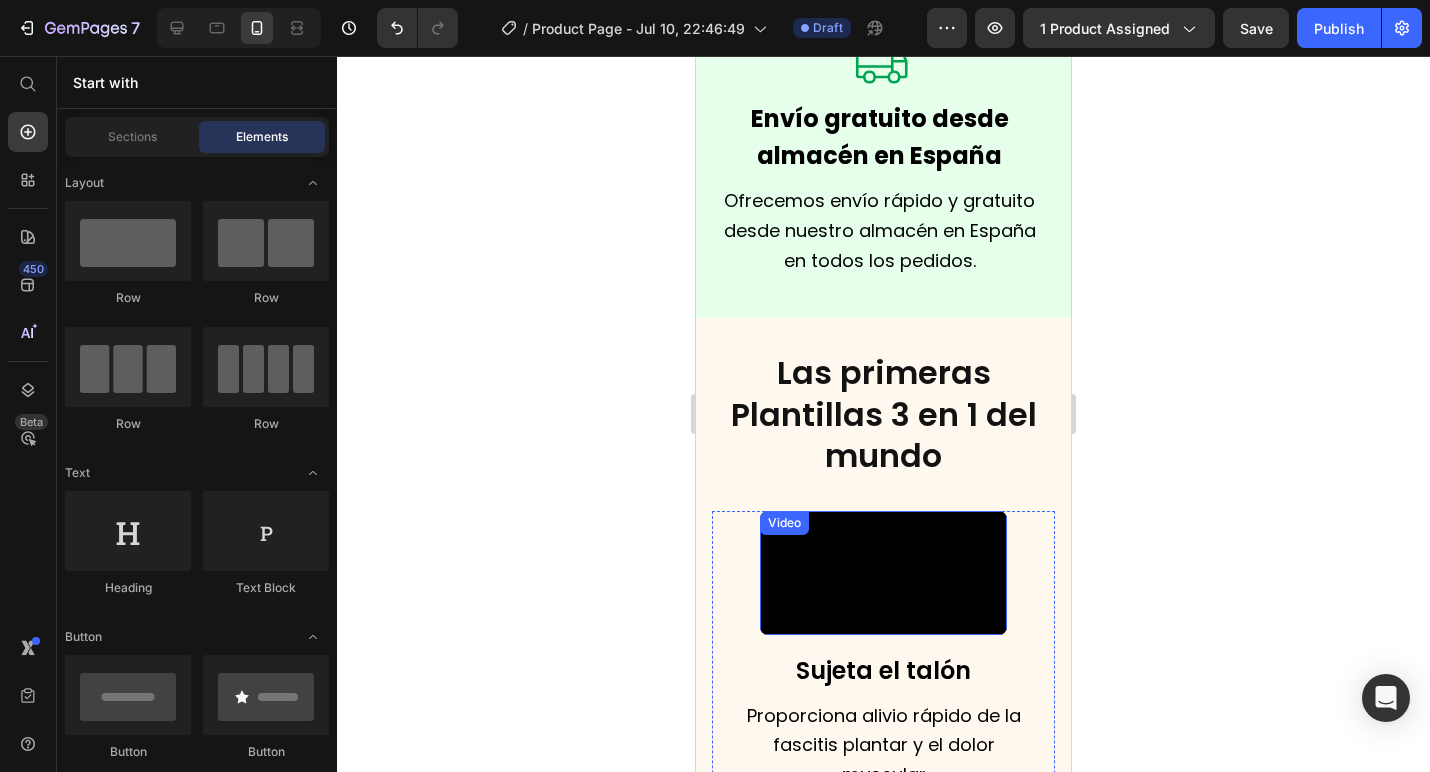 scroll, scrollTop: 2297, scrollLeft: 0, axis: vertical 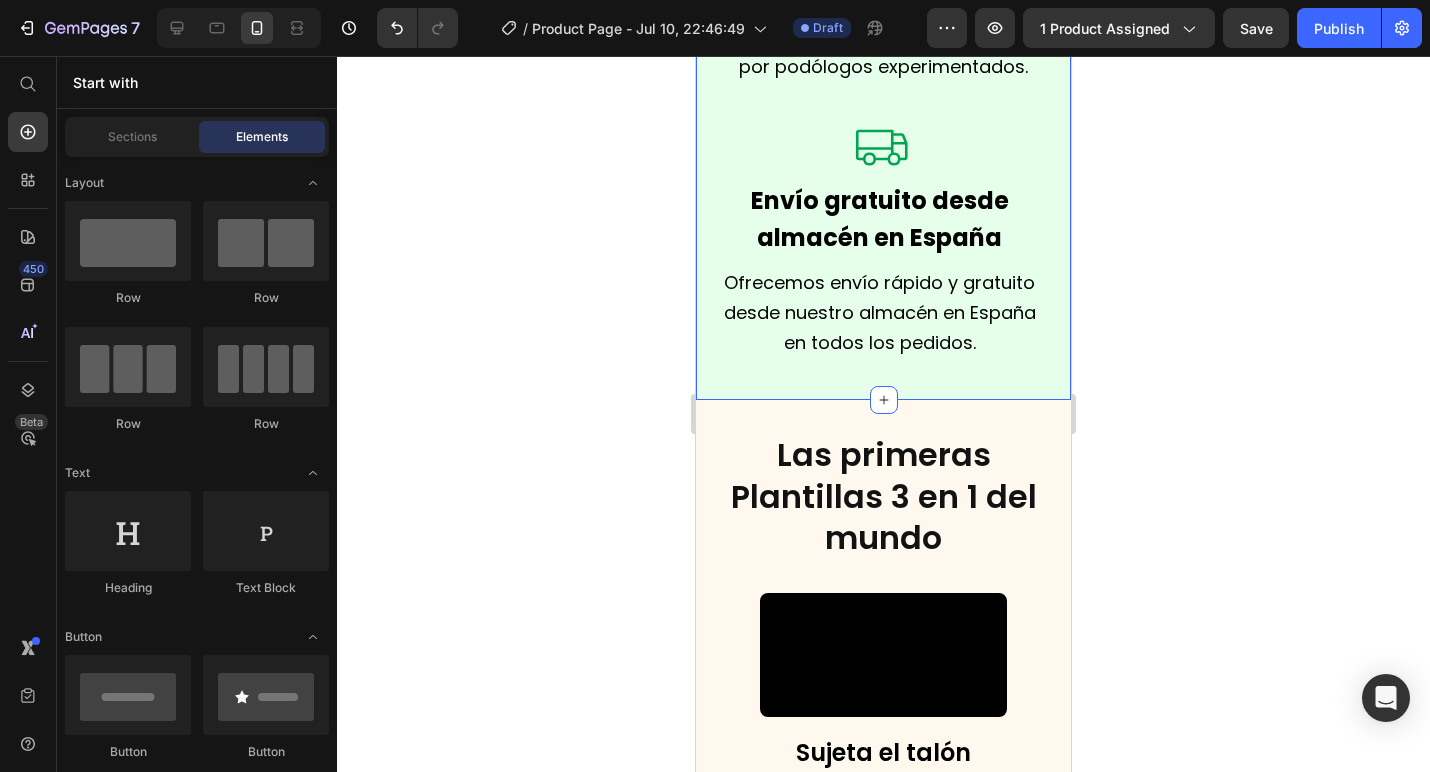 click 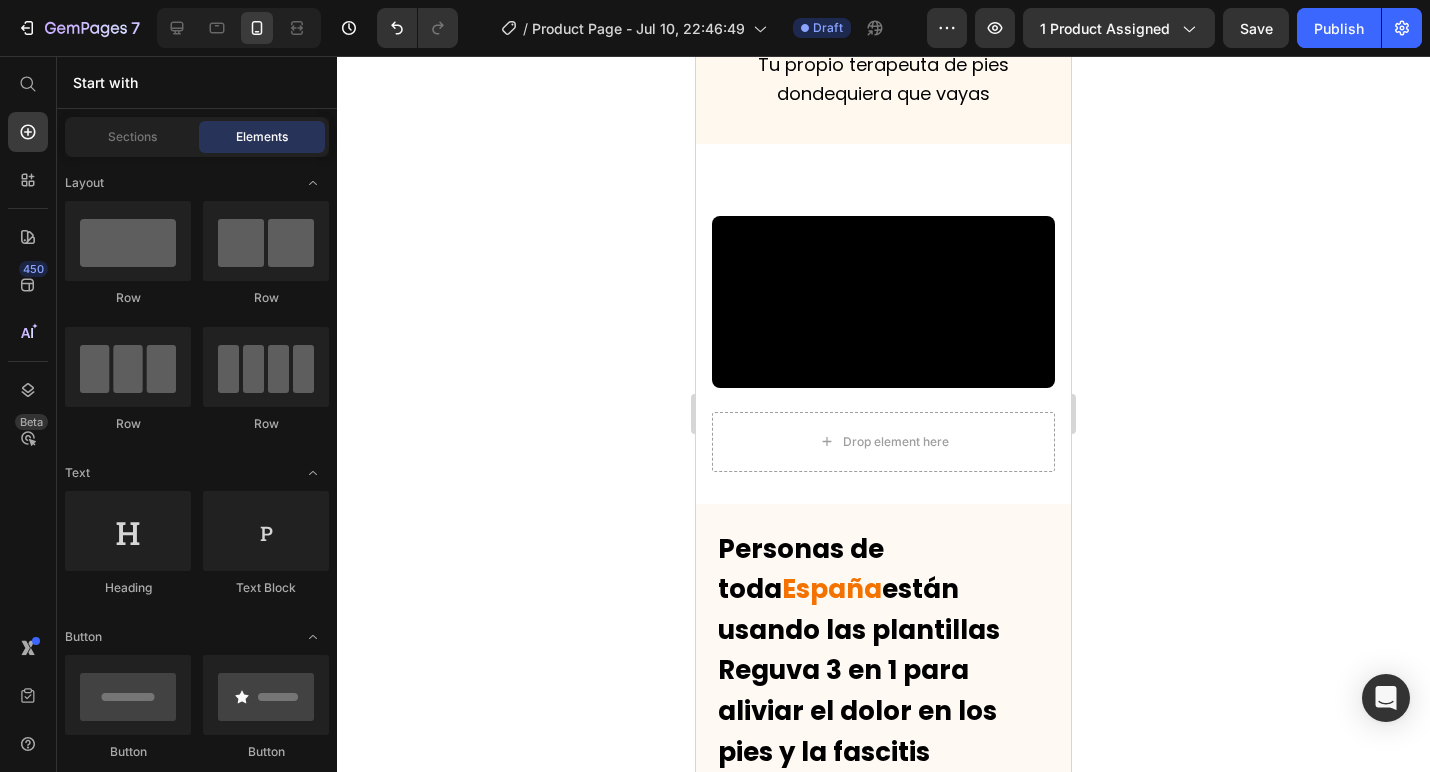 scroll, scrollTop: 3717, scrollLeft: 0, axis: vertical 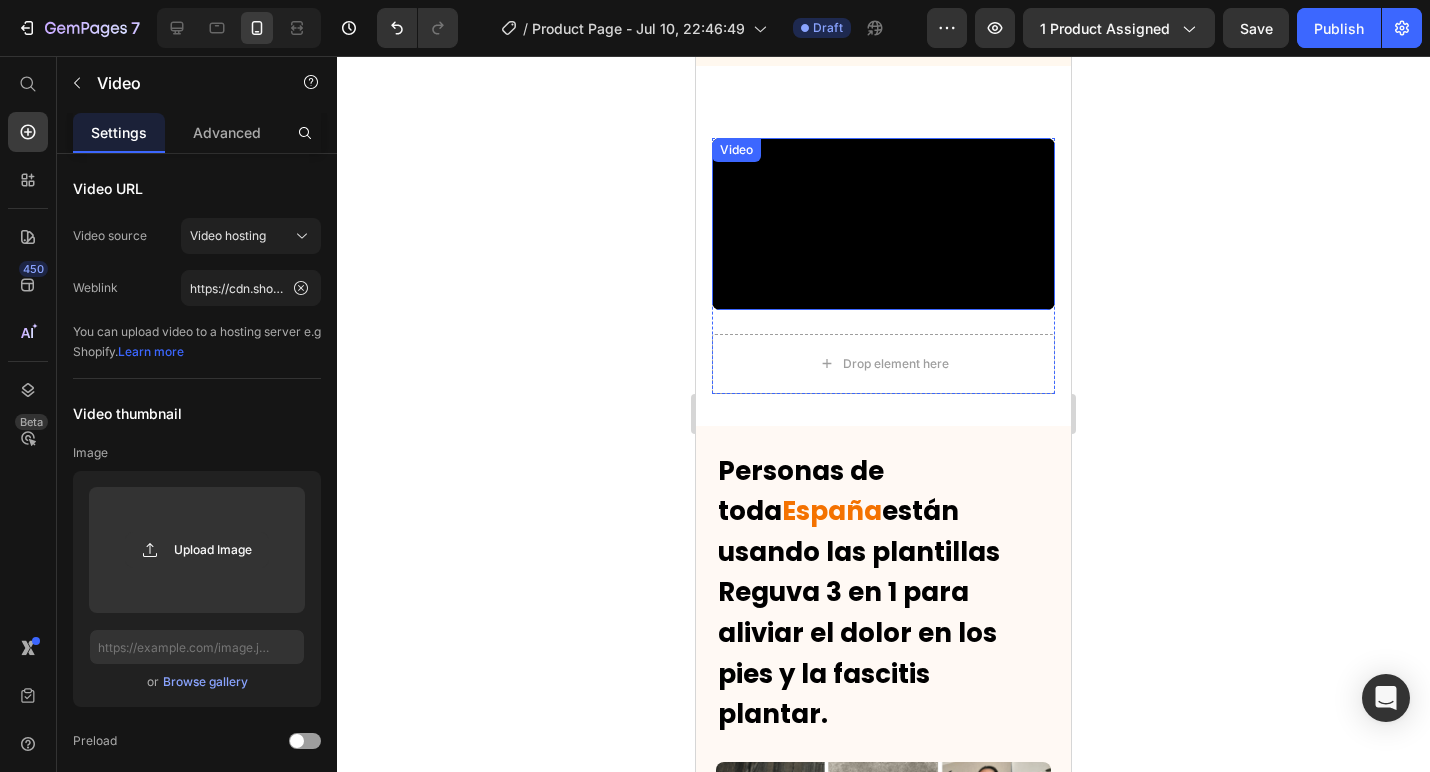 click at bounding box center (883, 224) 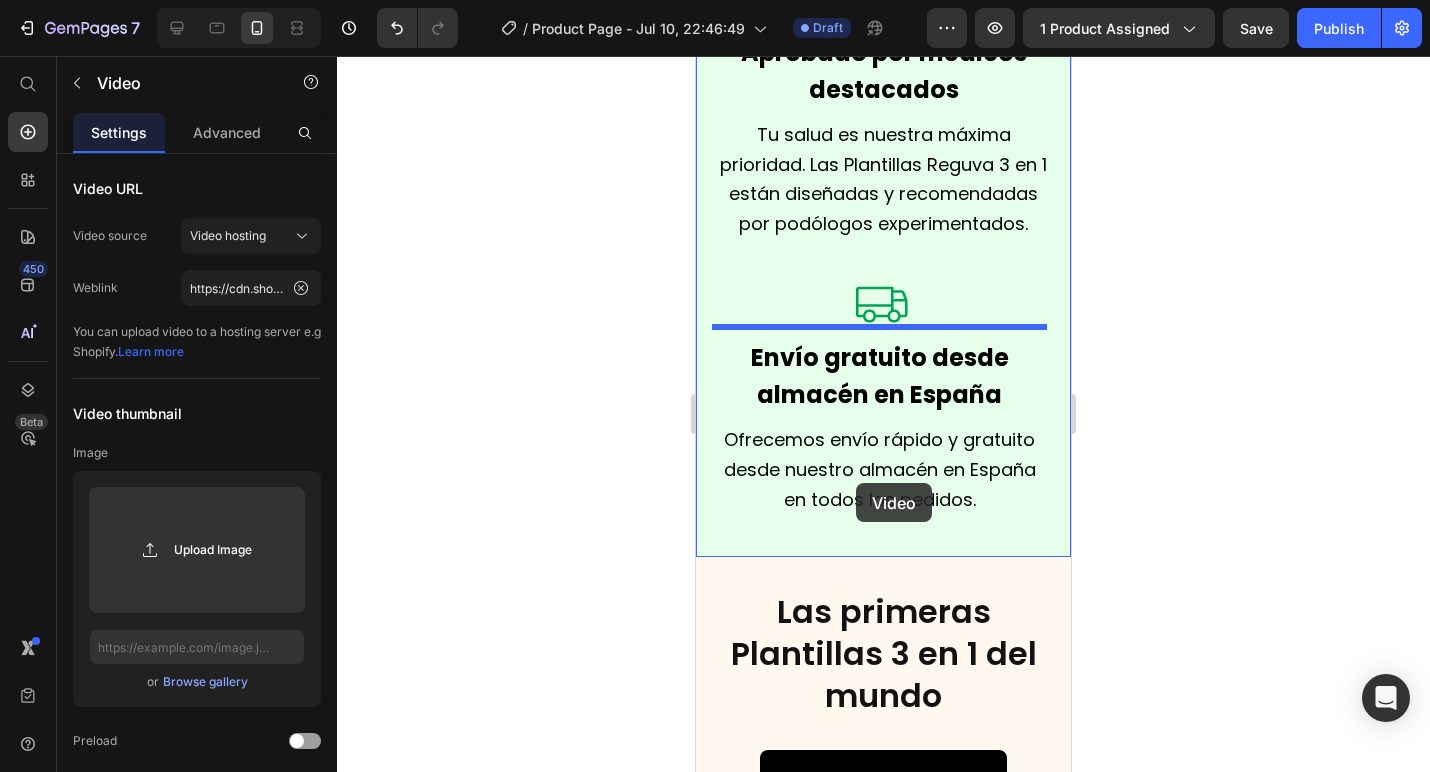 scroll, scrollTop: 2217, scrollLeft: 0, axis: vertical 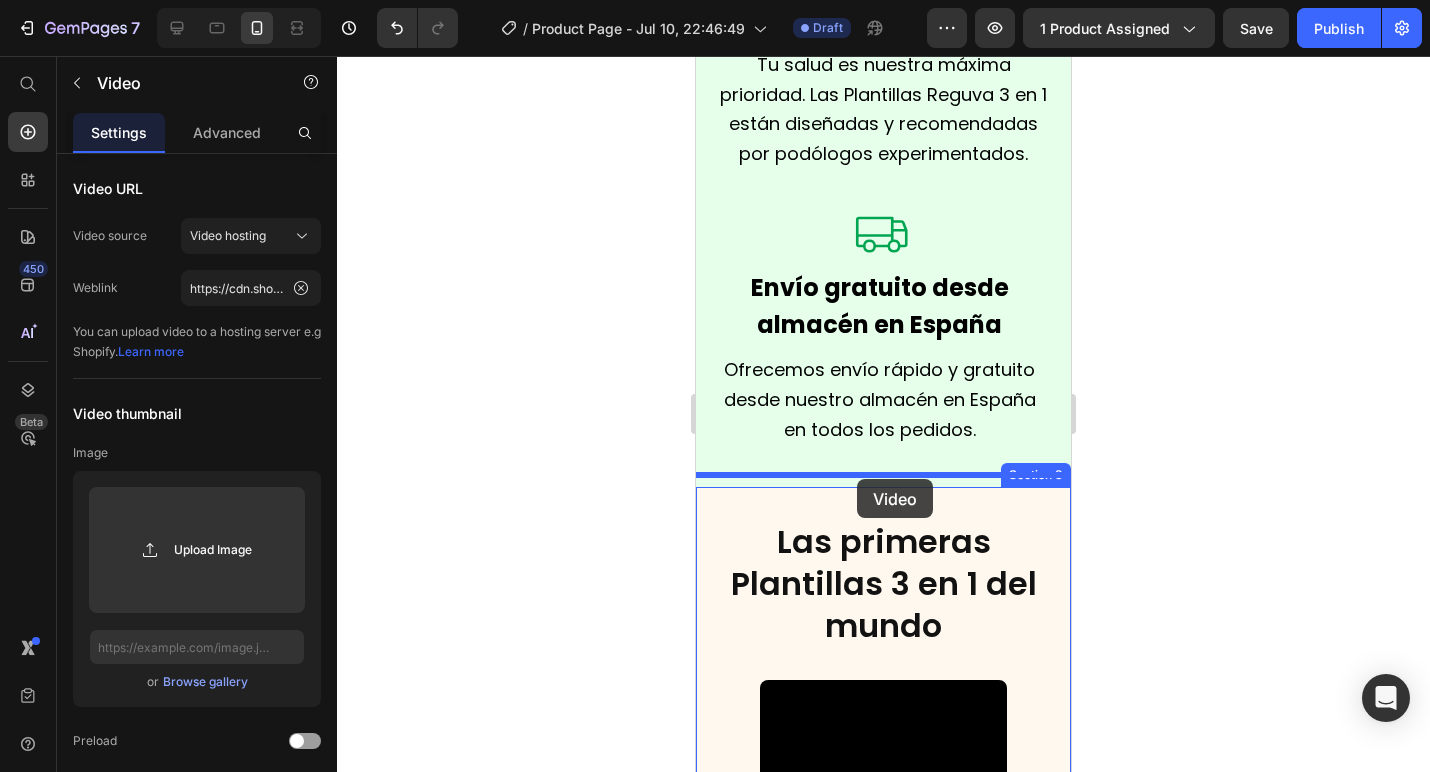drag, startPoint x: 734, startPoint y: 523, endPoint x: 857, endPoint y: 479, distance: 130.63307 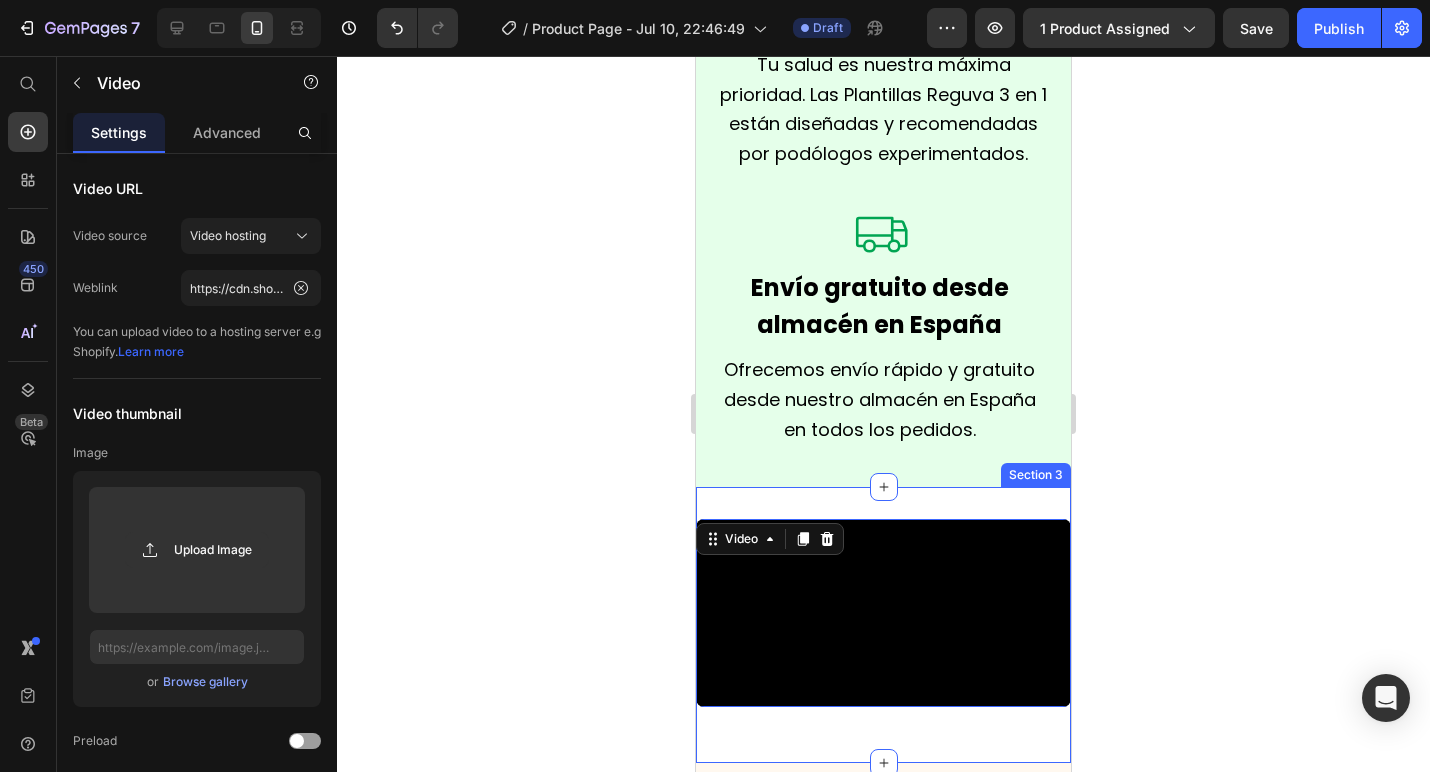 click 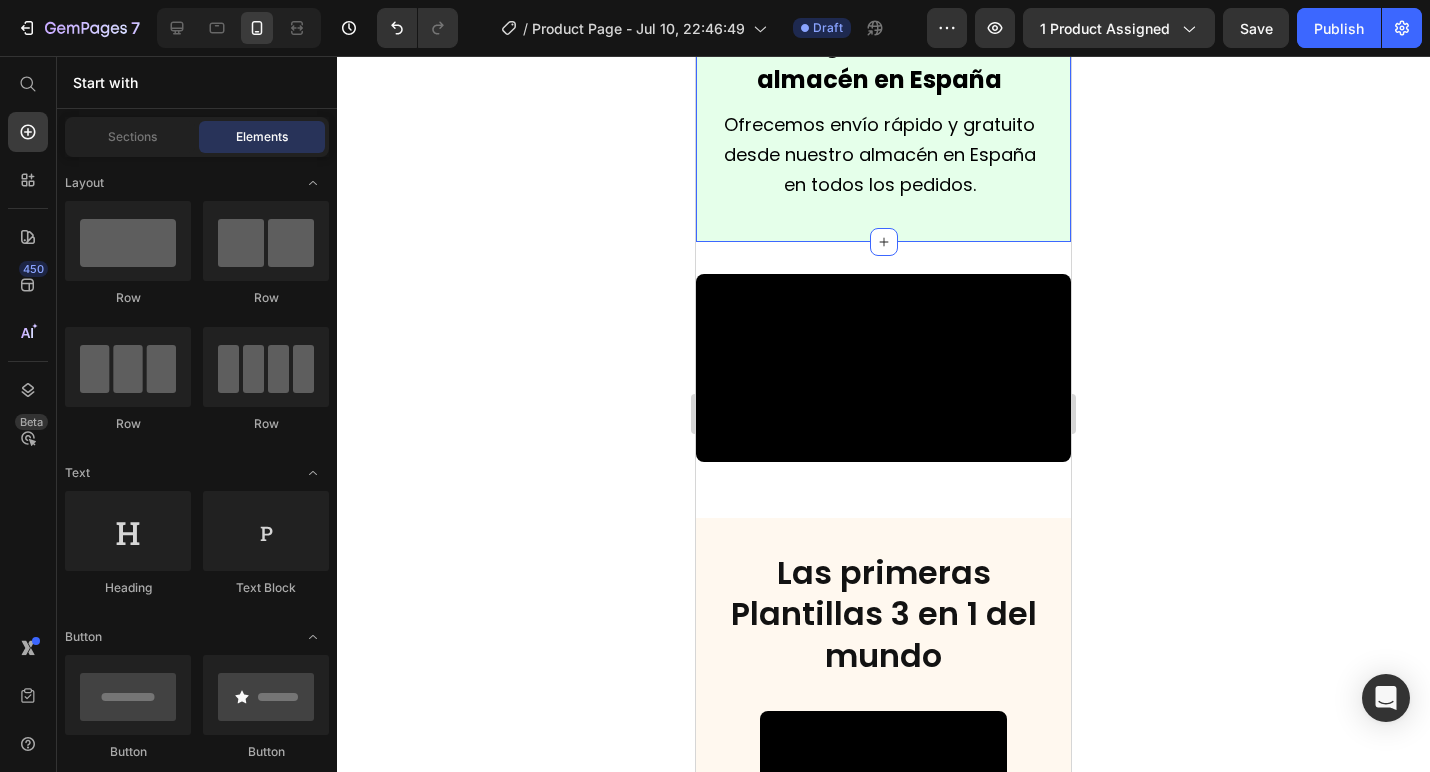 scroll, scrollTop: 2479, scrollLeft: 0, axis: vertical 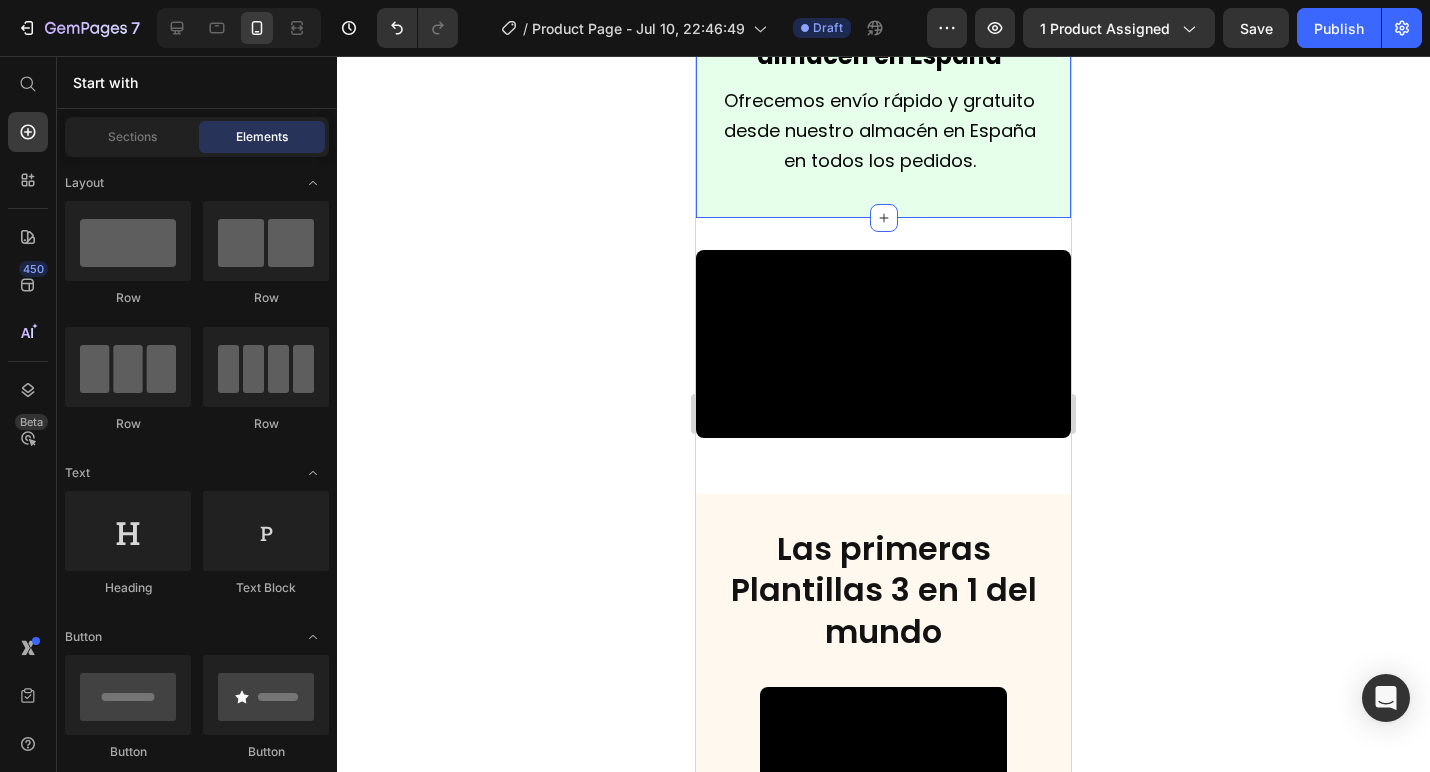 click at bounding box center [883, 344] 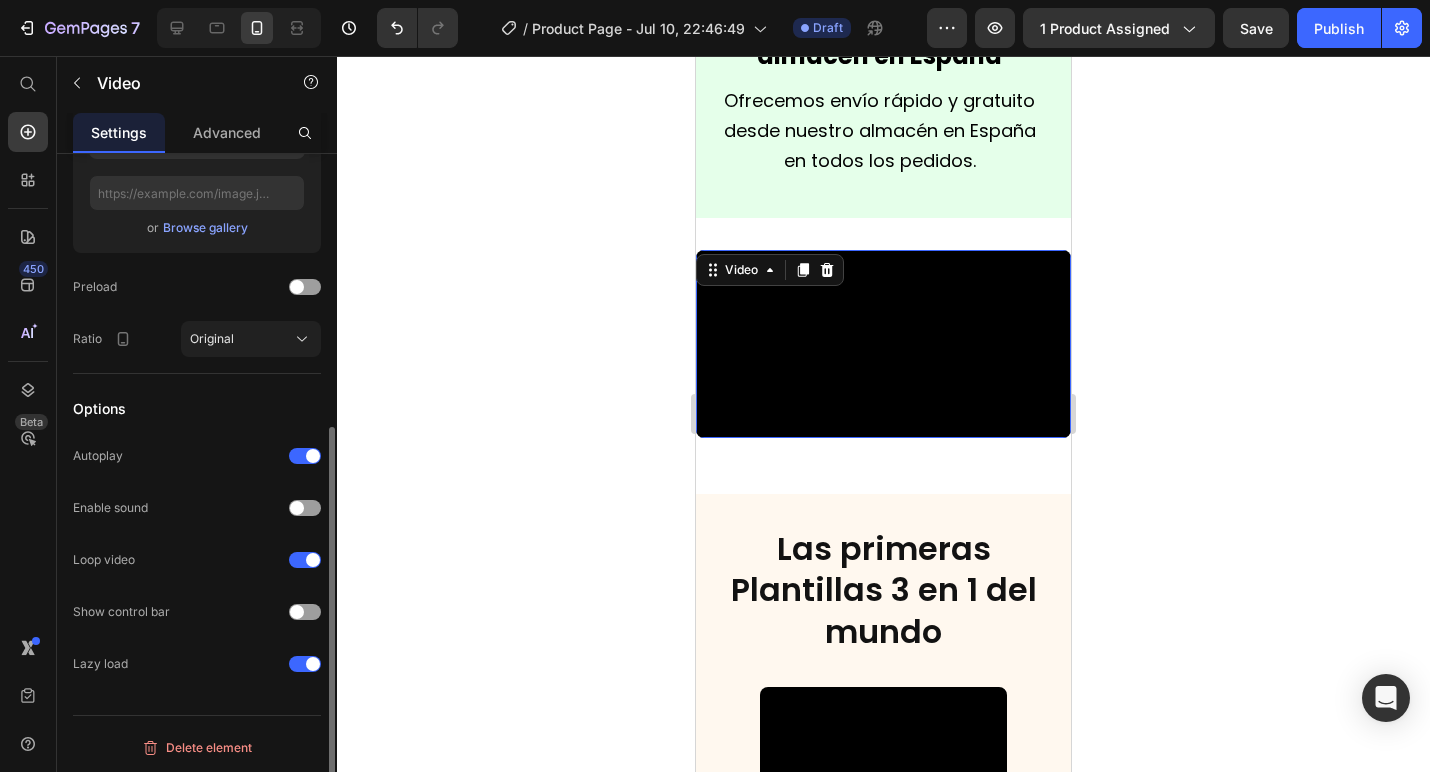 scroll, scrollTop: 455, scrollLeft: 0, axis: vertical 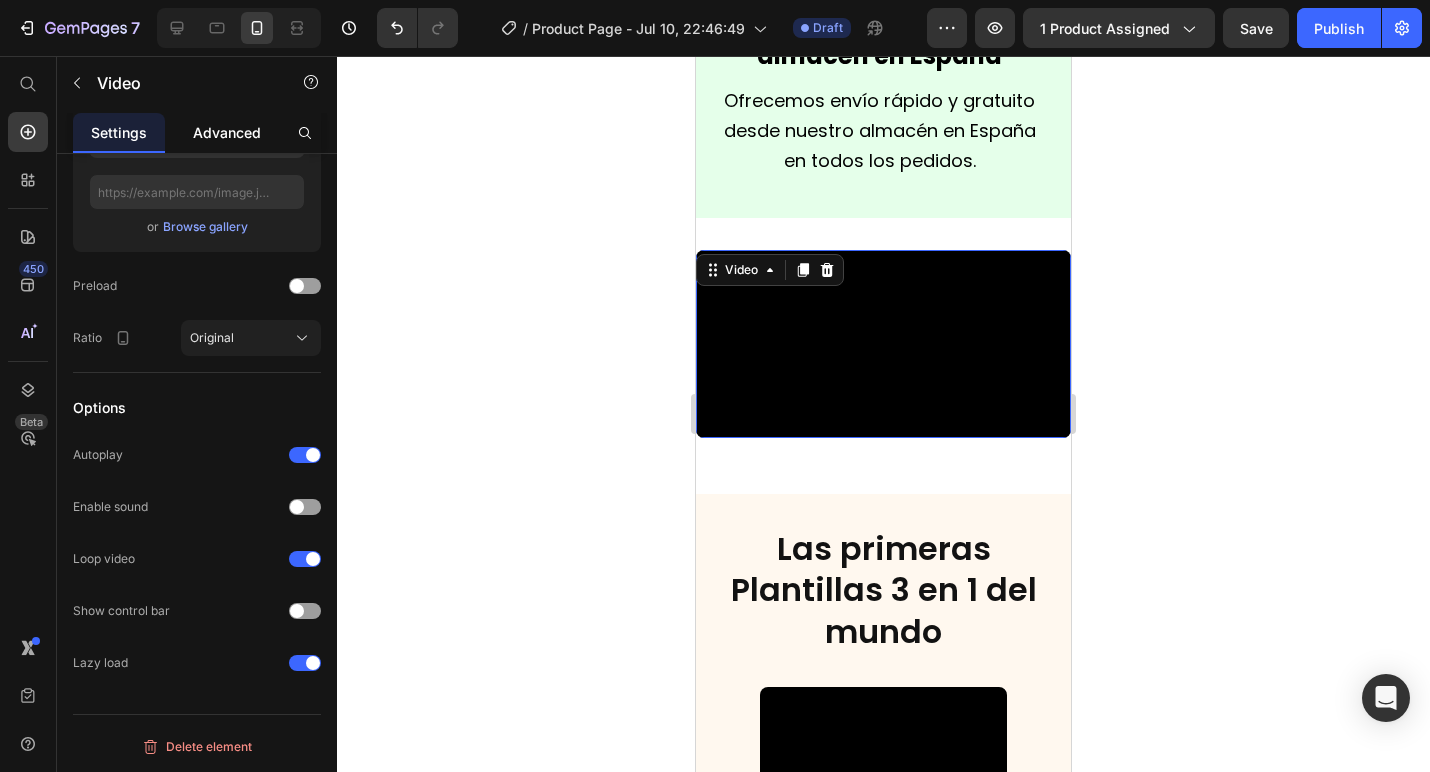 click on "Advanced" 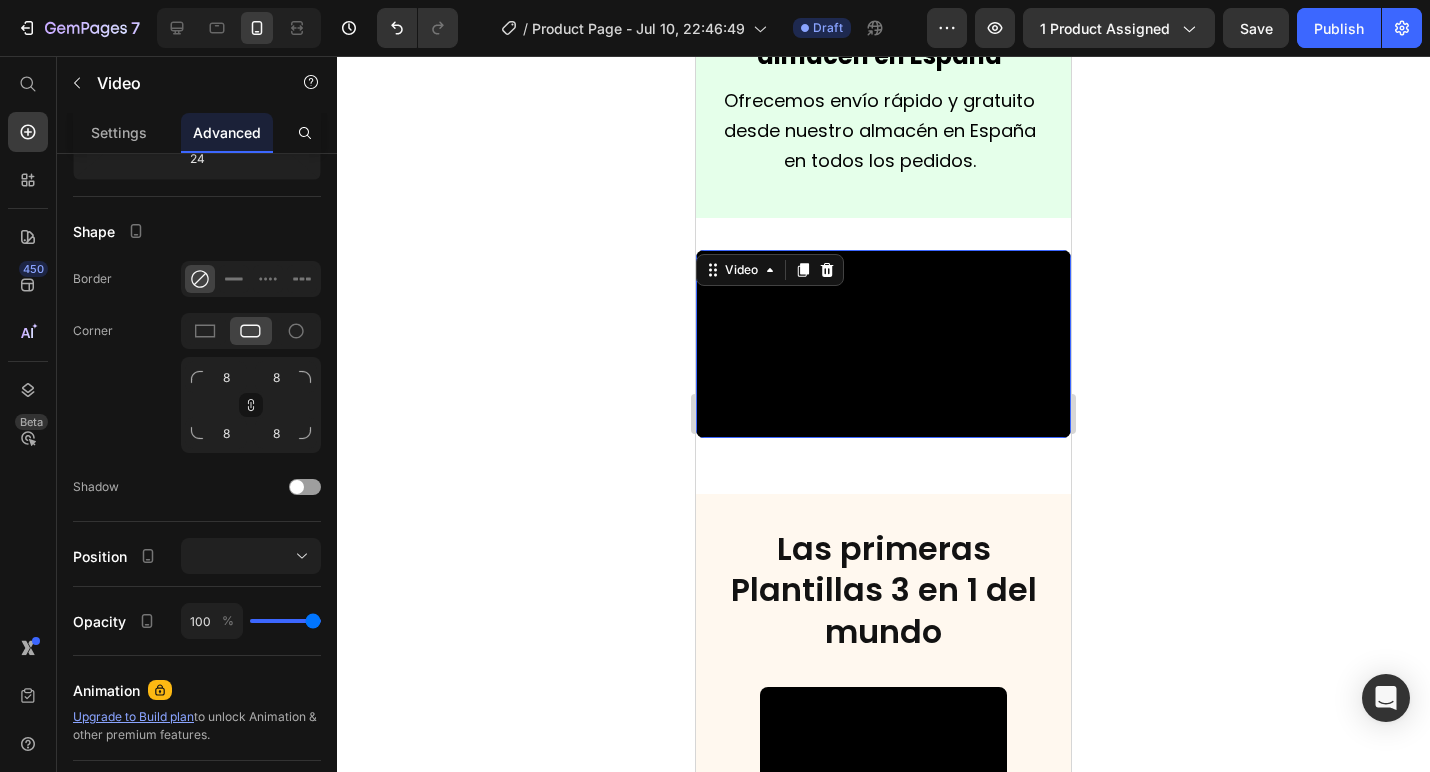 scroll, scrollTop: 0, scrollLeft: 0, axis: both 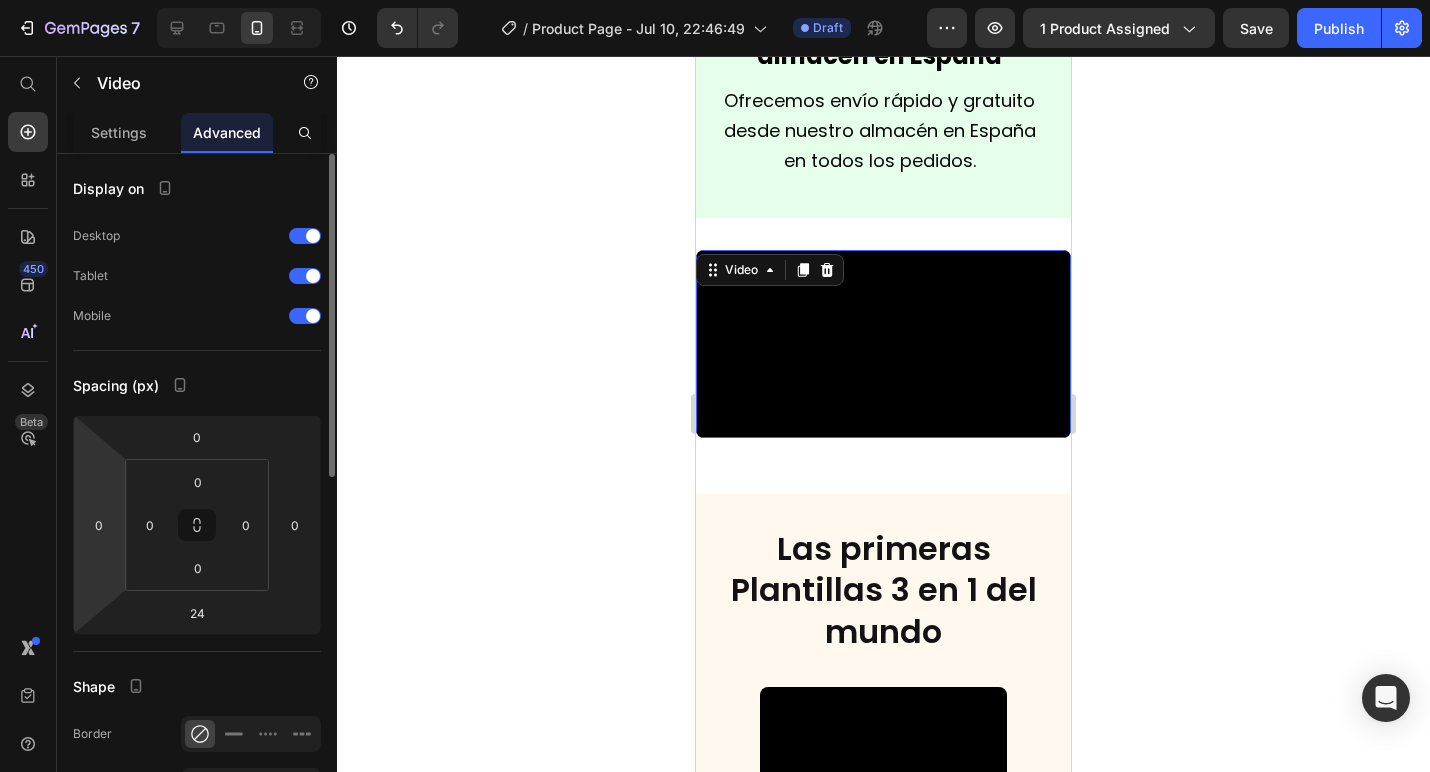 drag, startPoint x: 104, startPoint y: 527, endPoint x: 146, endPoint y: 566, distance: 57.31492 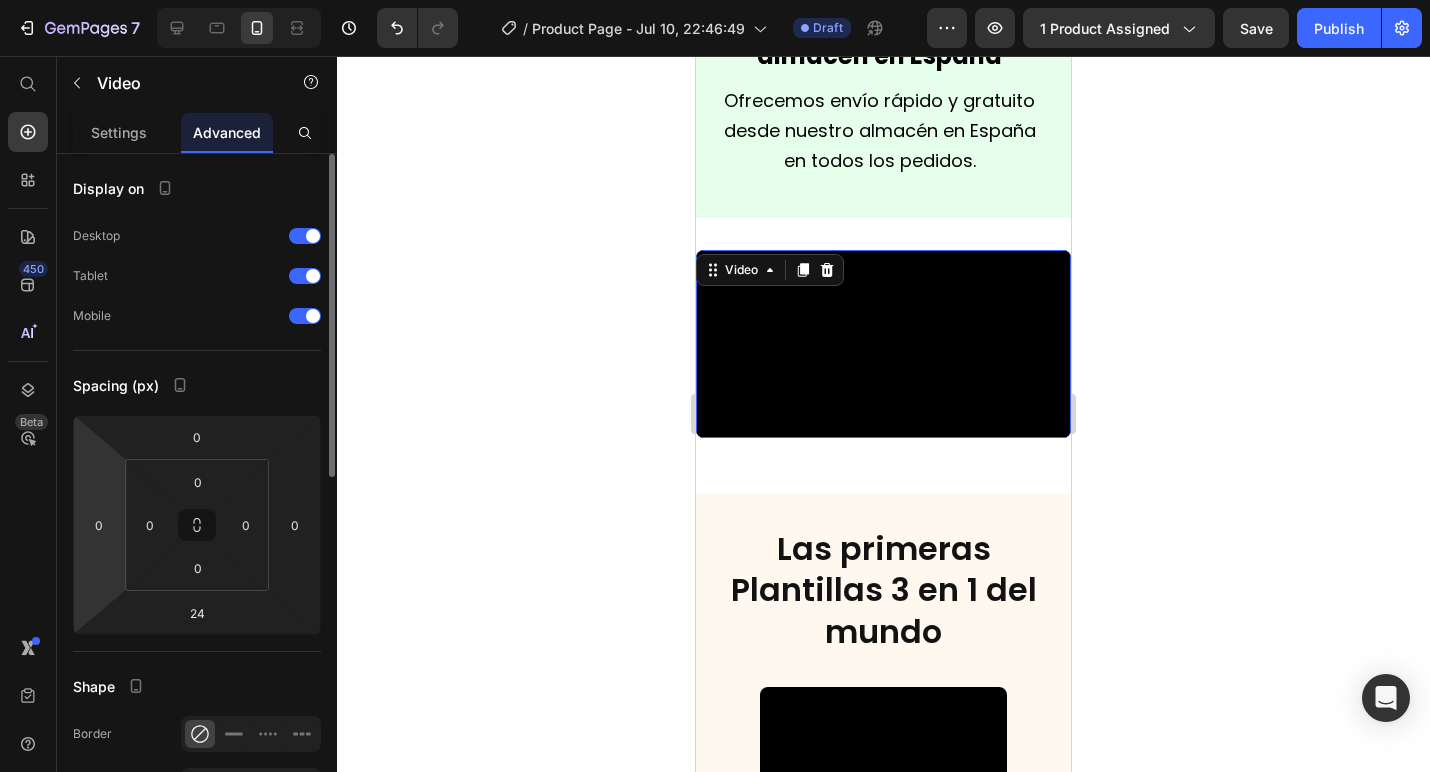 click on "0" at bounding box center (99, 525) 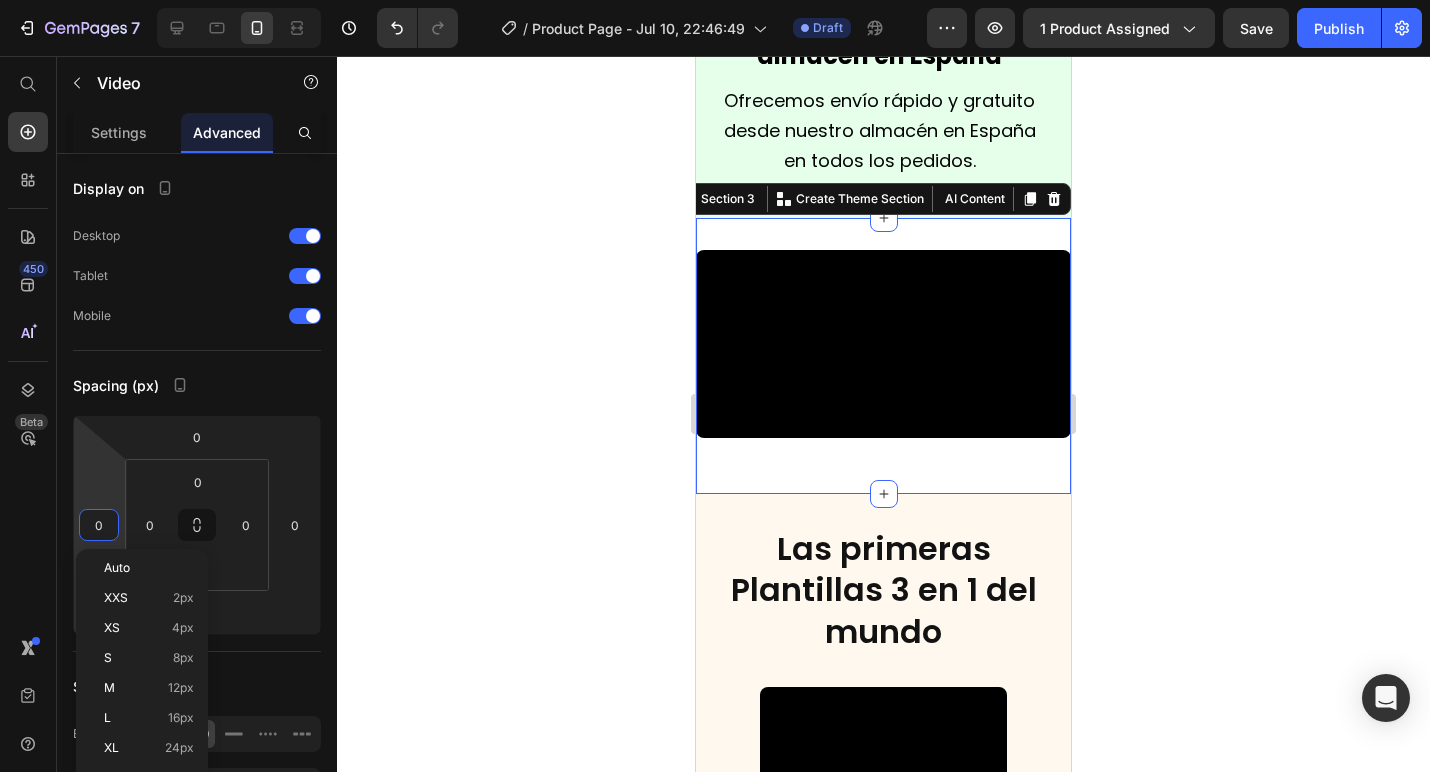 click on "Video Section 3   You can create reusable sections Create Theme Section AI Content Write with GemAI What would you like to describe here? Tone and Voice Persuasive Product Plantillas Reguva 3 en 1 Show more Generate" at bounding box center (883, 356) 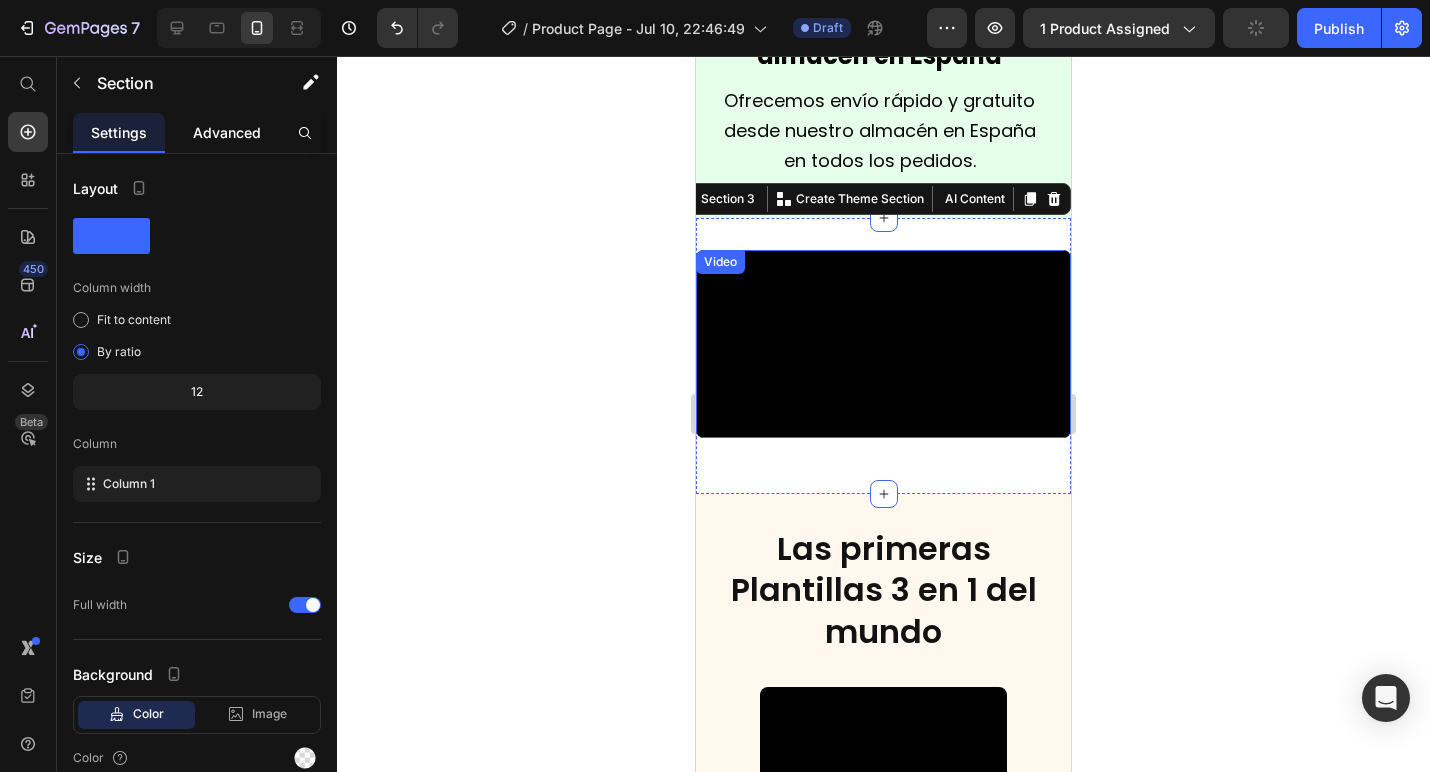 click on "Advanced" at bounding box center [227, 132] 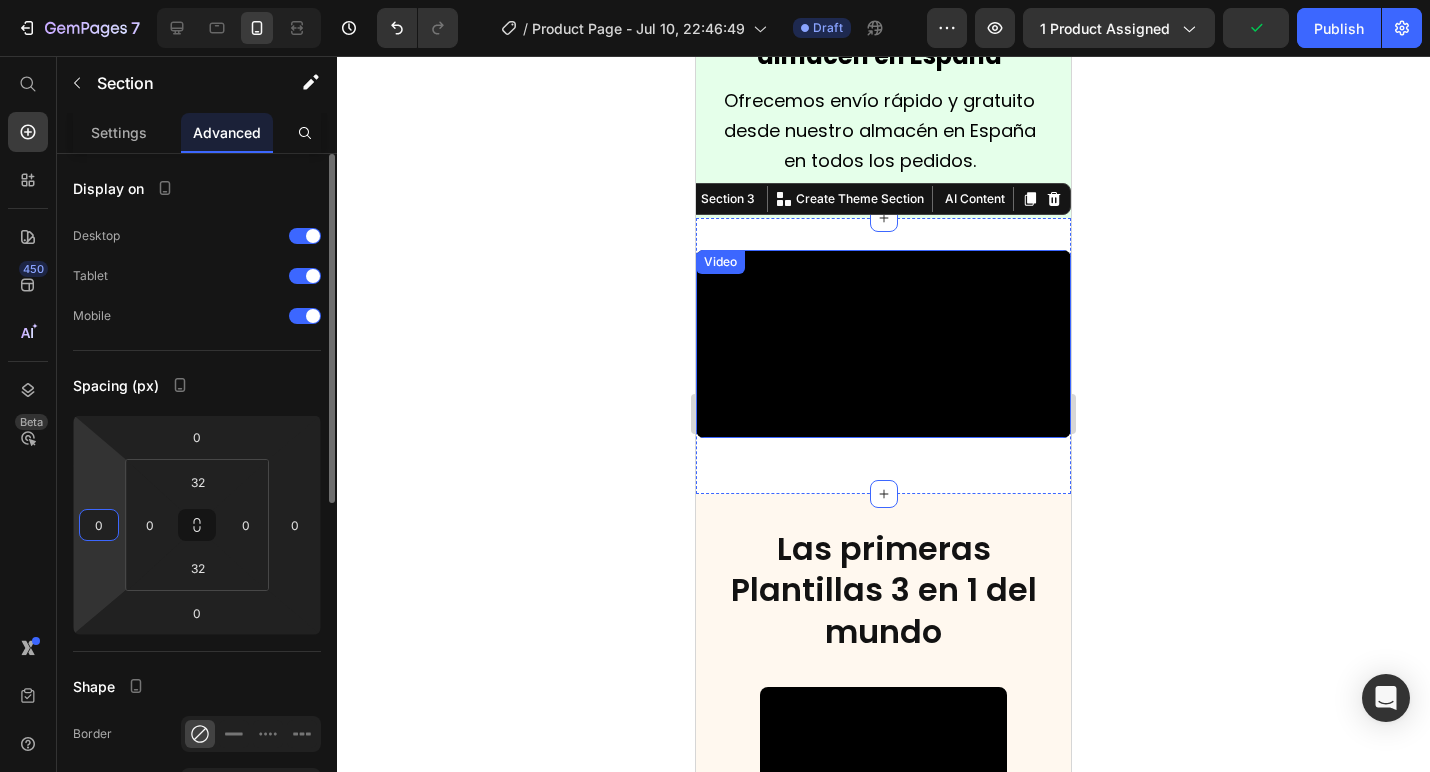 click on "0" at bounding box center [99, 525] 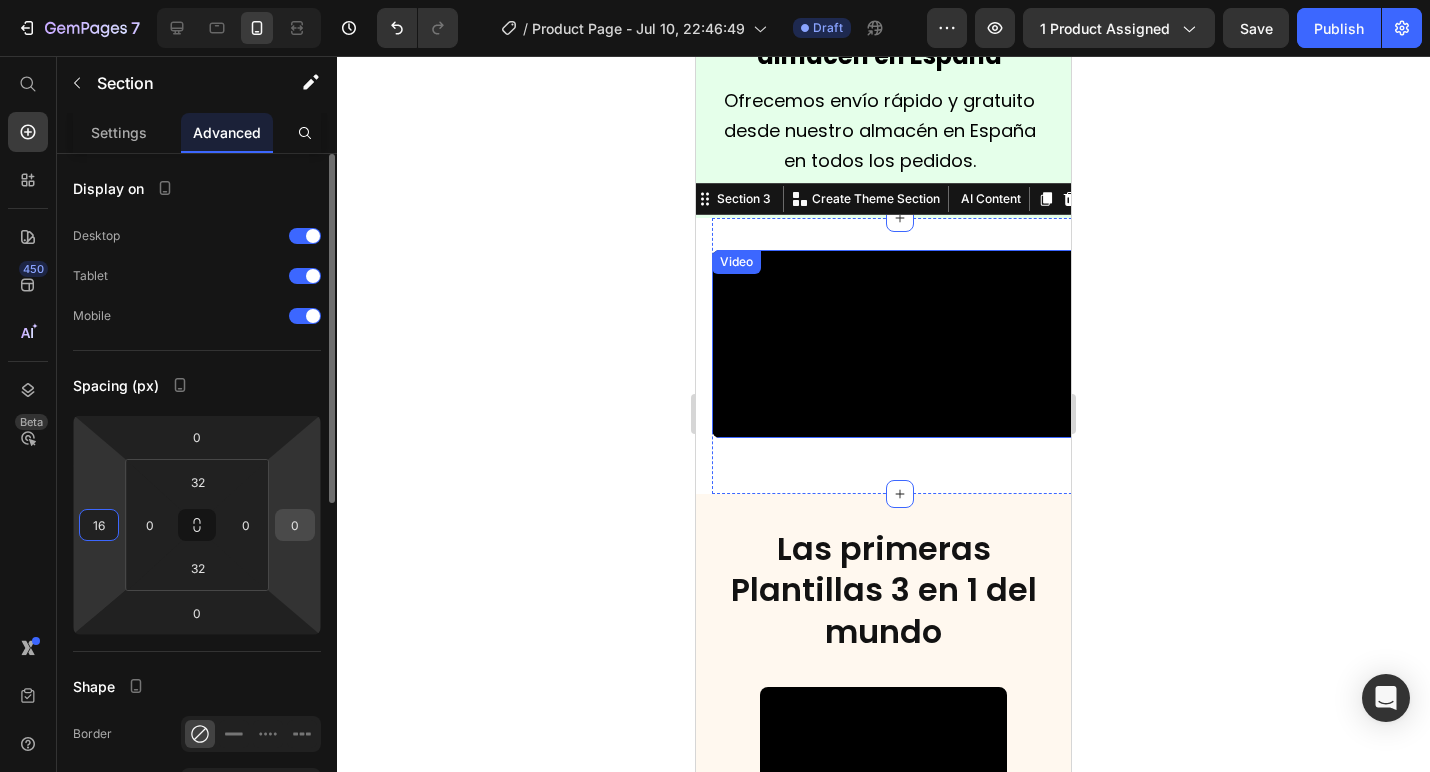 type on "16" 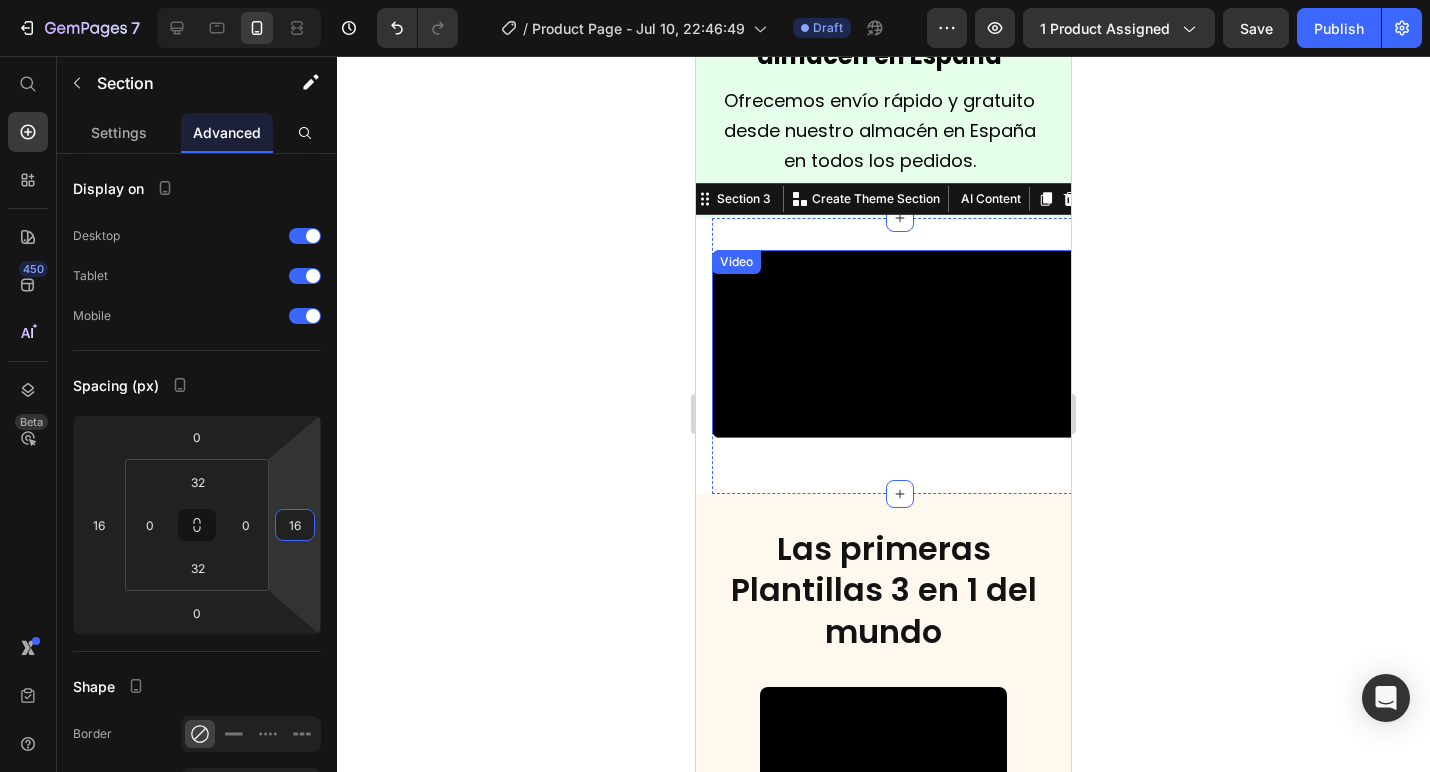 type on "16" 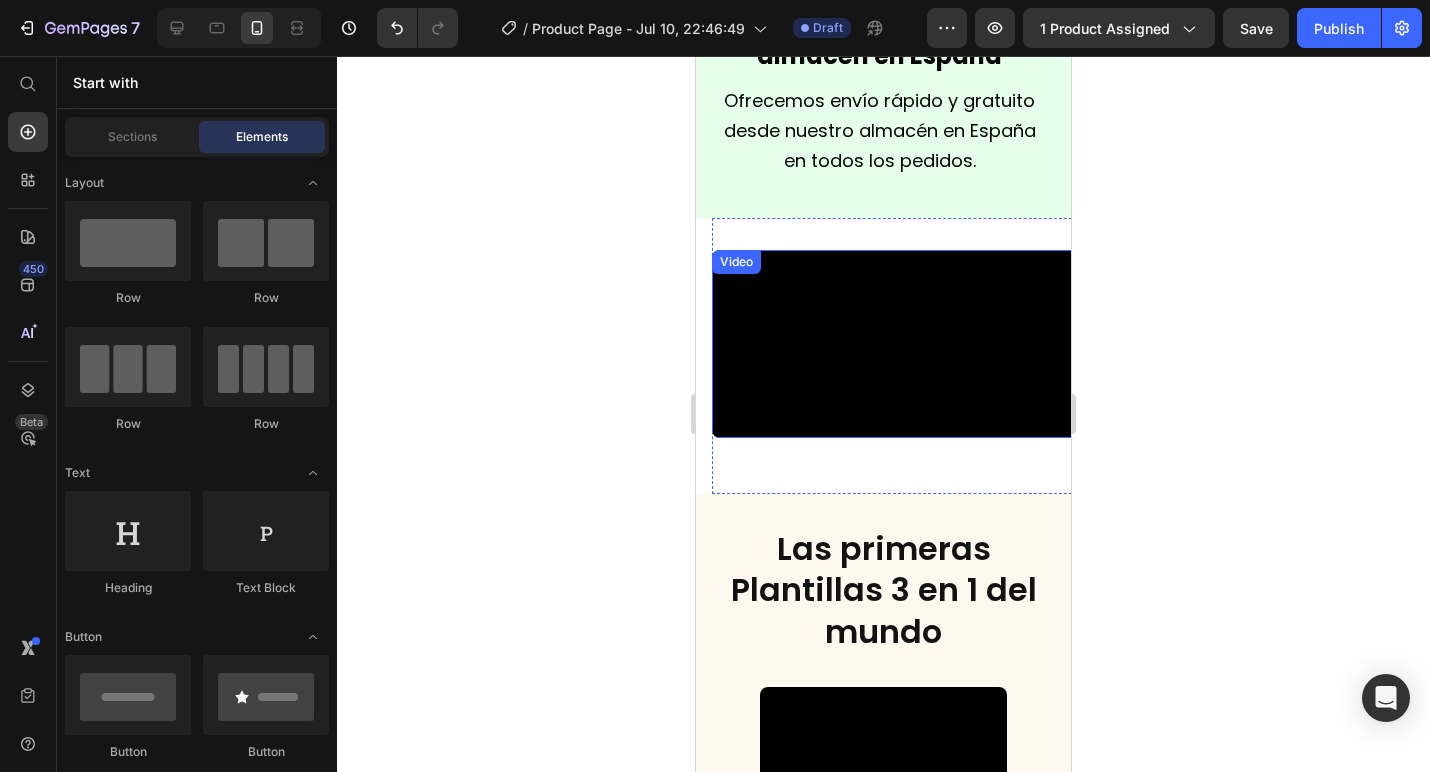 scroll, scrollTop: 2438, scrollLeft: 0, axis: vertical 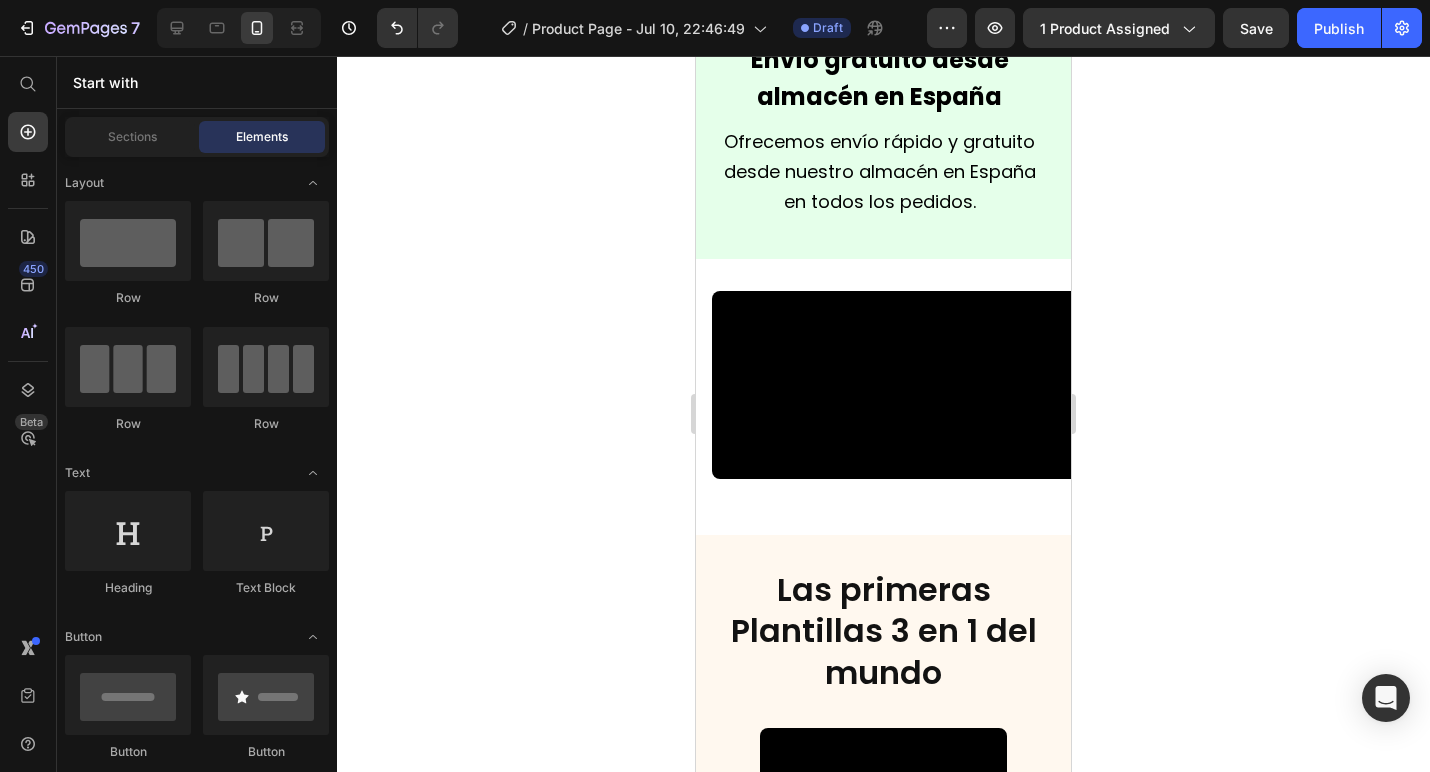 click 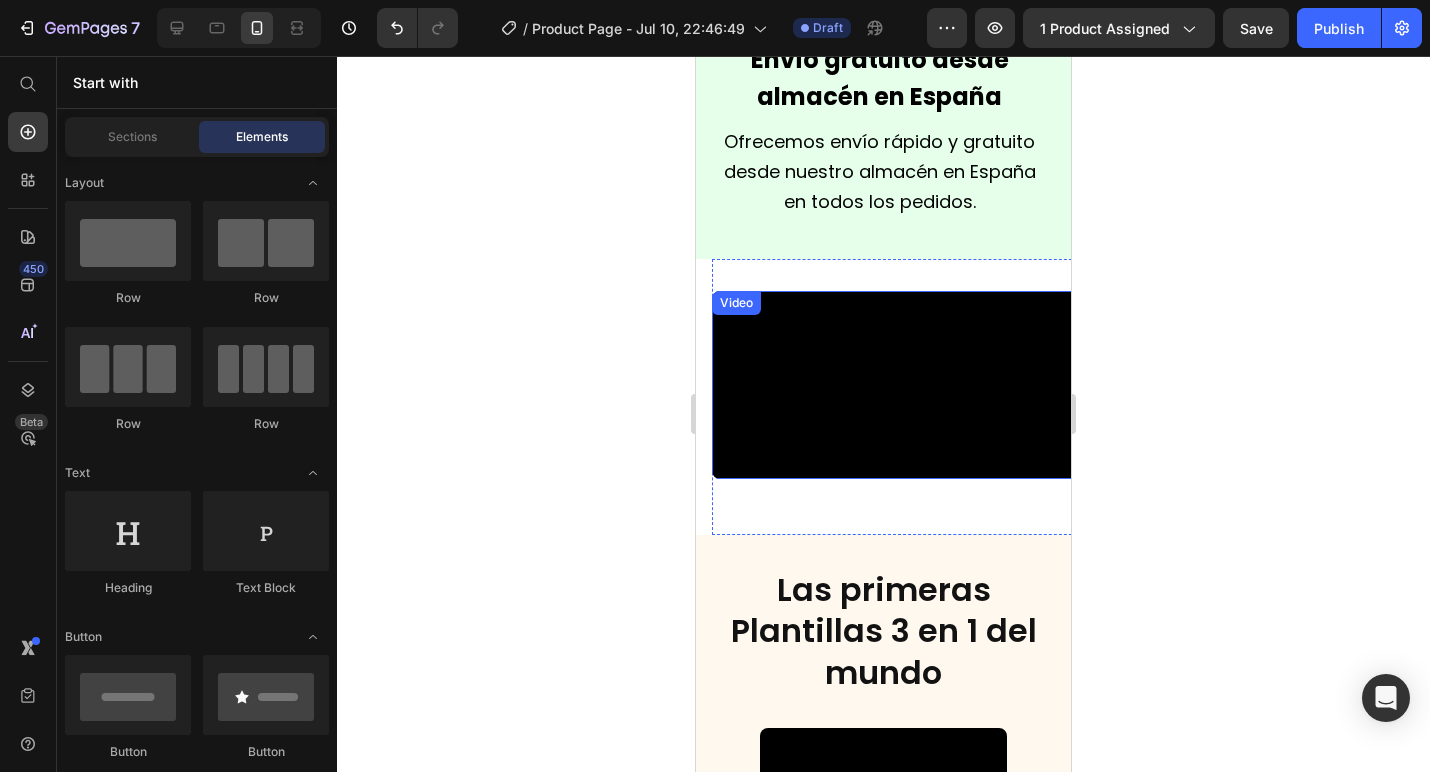 click at bounding box center (899, 385) 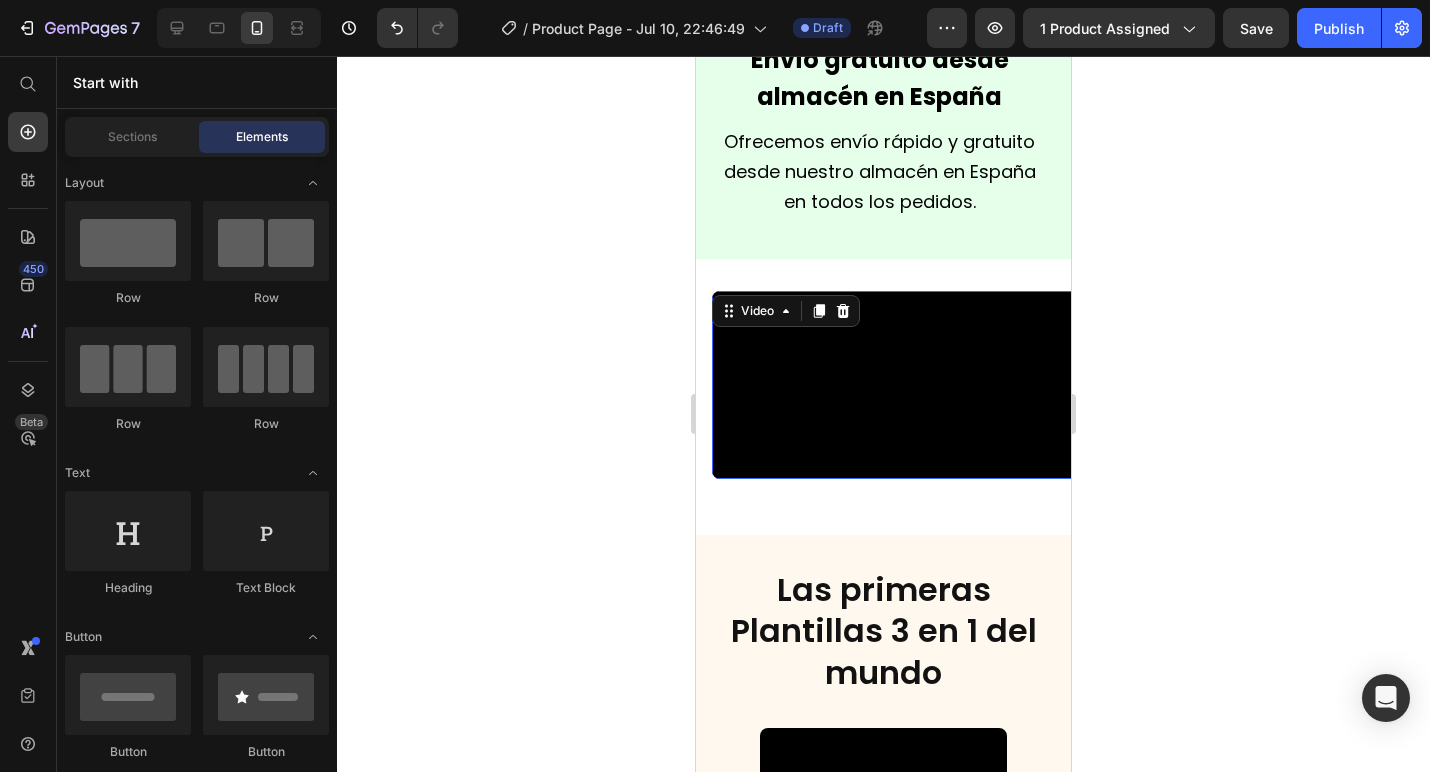 click on "Video   24 Section 3" at bounding box center (883, 397) 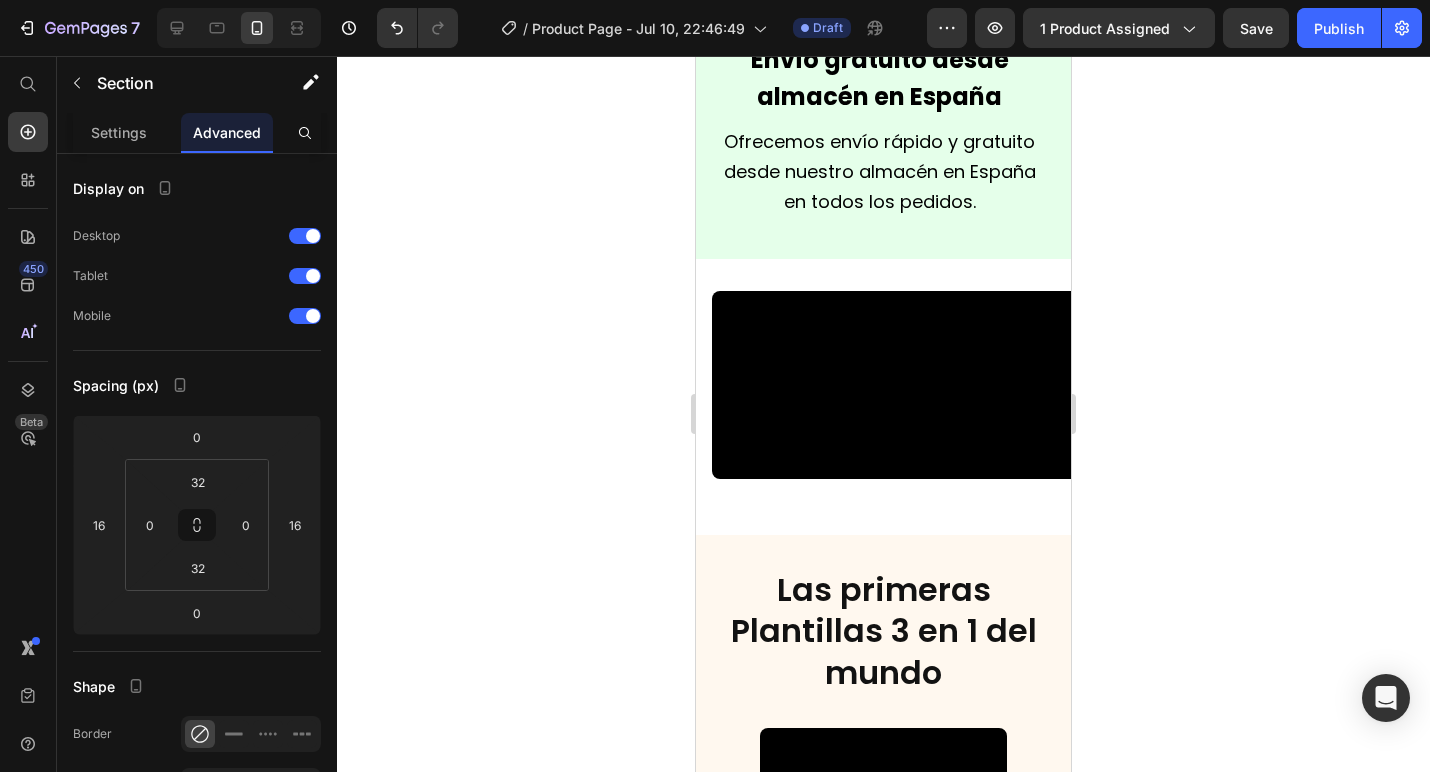 click on "Video Section 3" at bounding box center (899, 397) 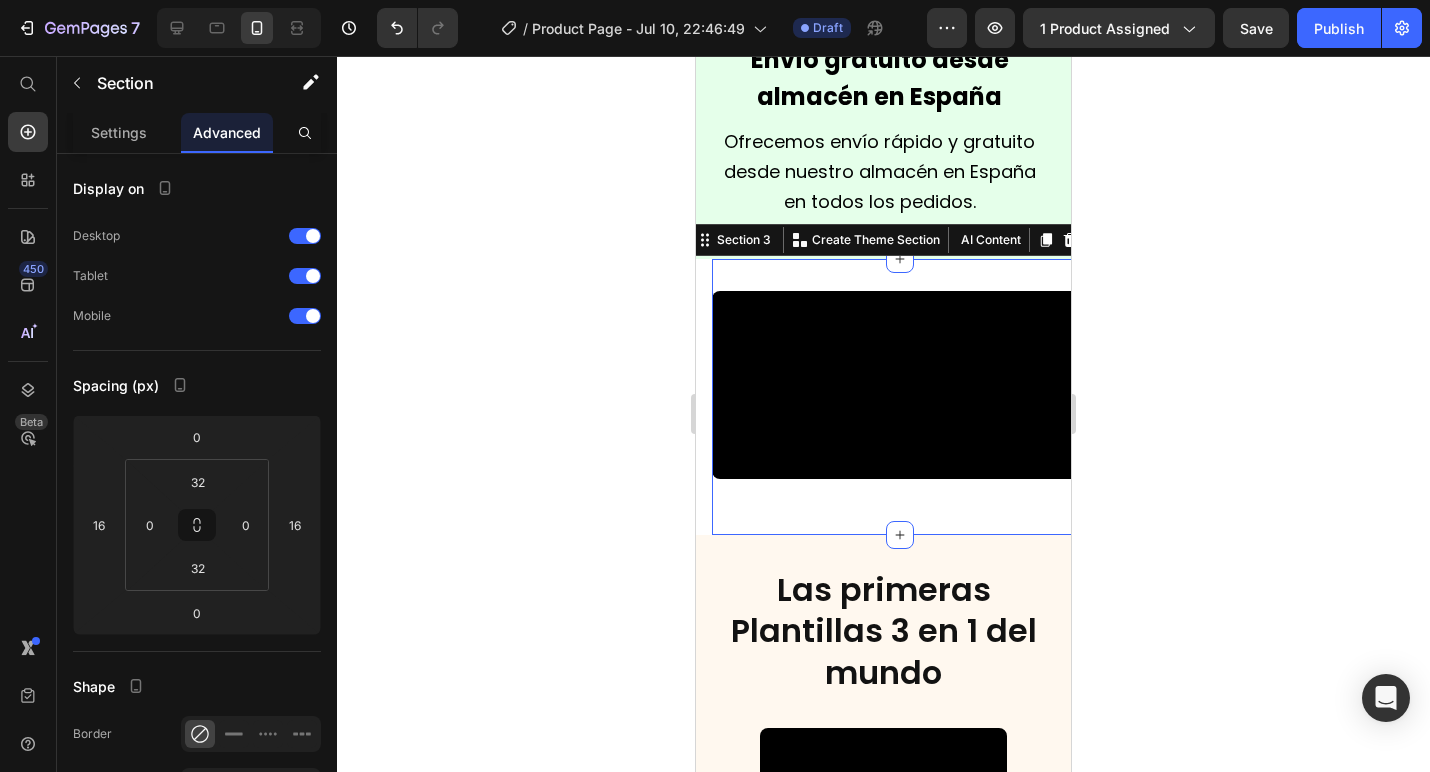 click 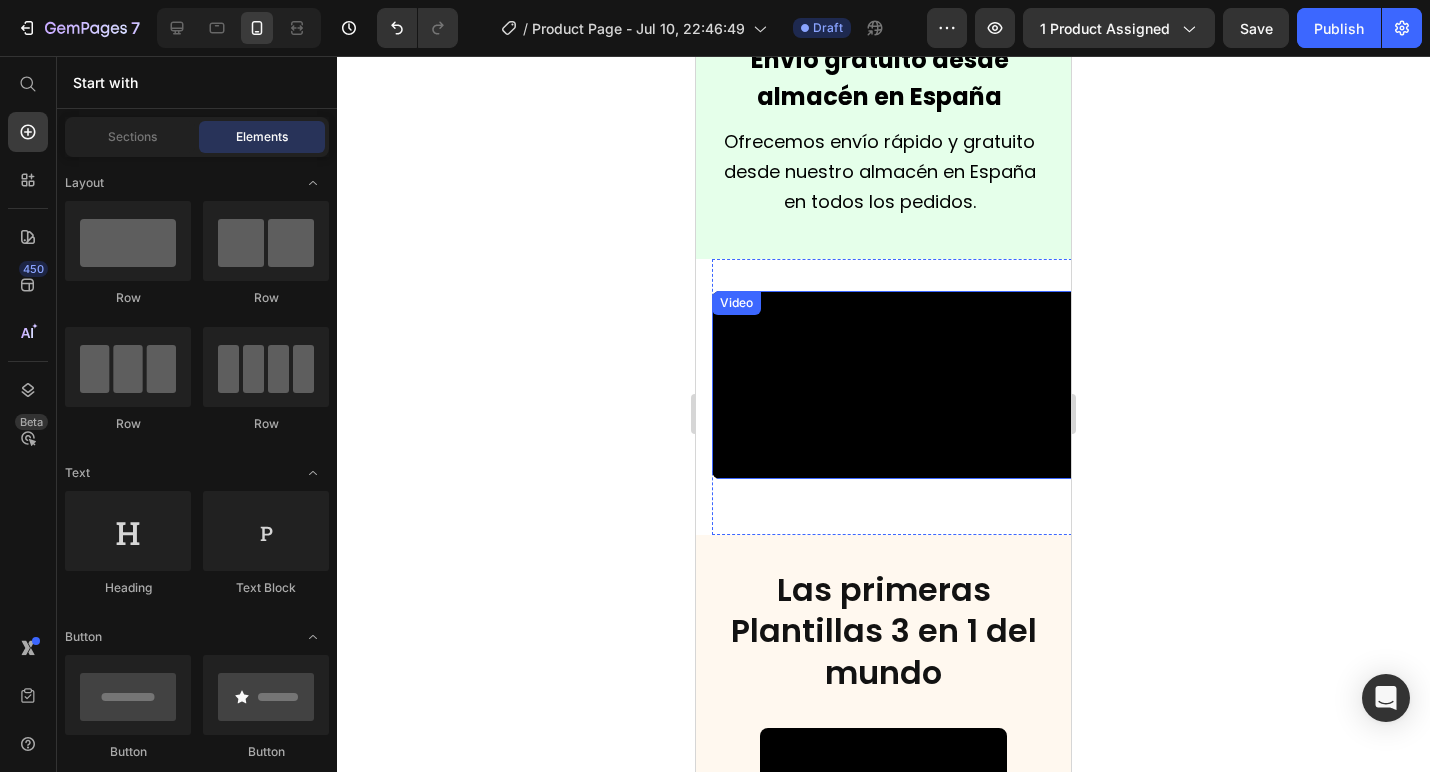 click at bounding box center [899, 385] 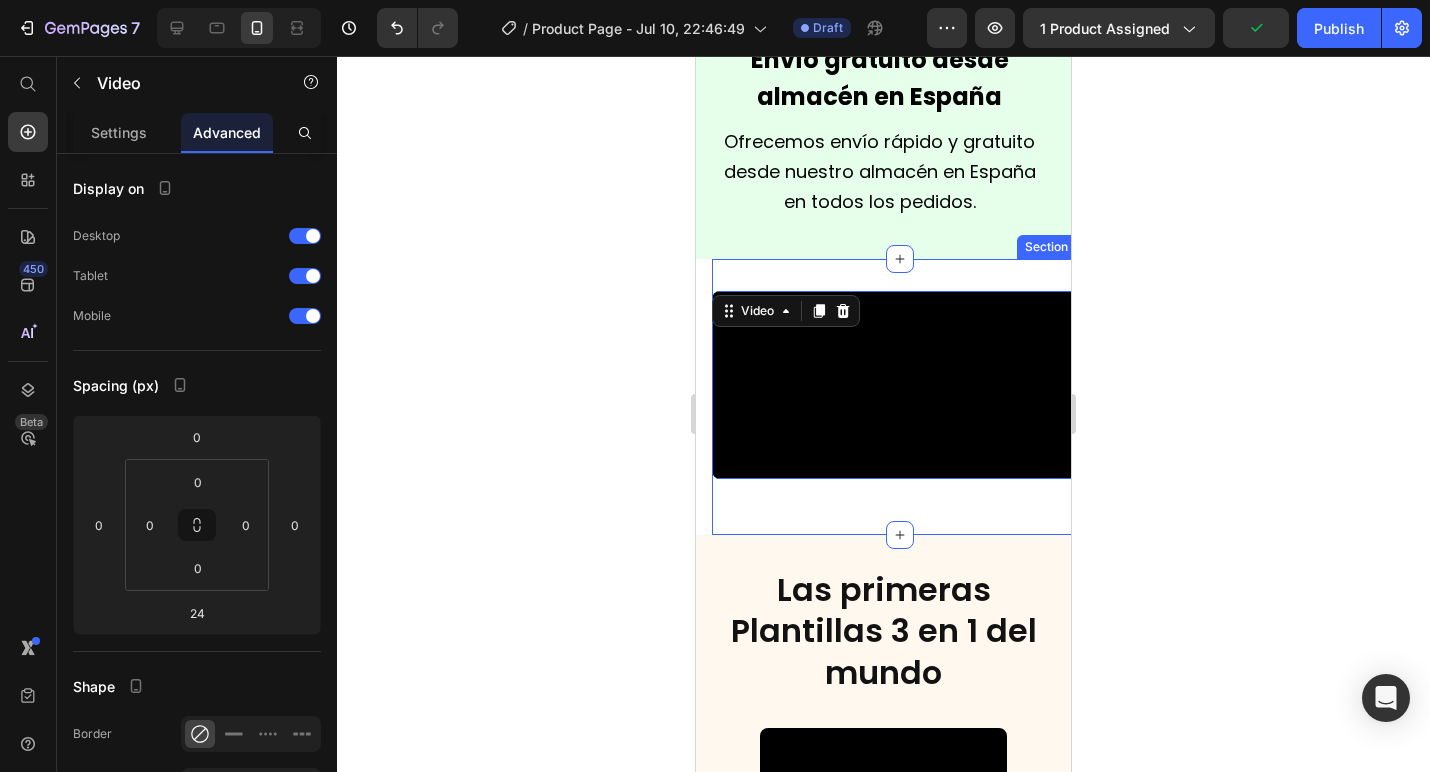 click on "Video   24 Section 3" at bounding box center [899, 397] 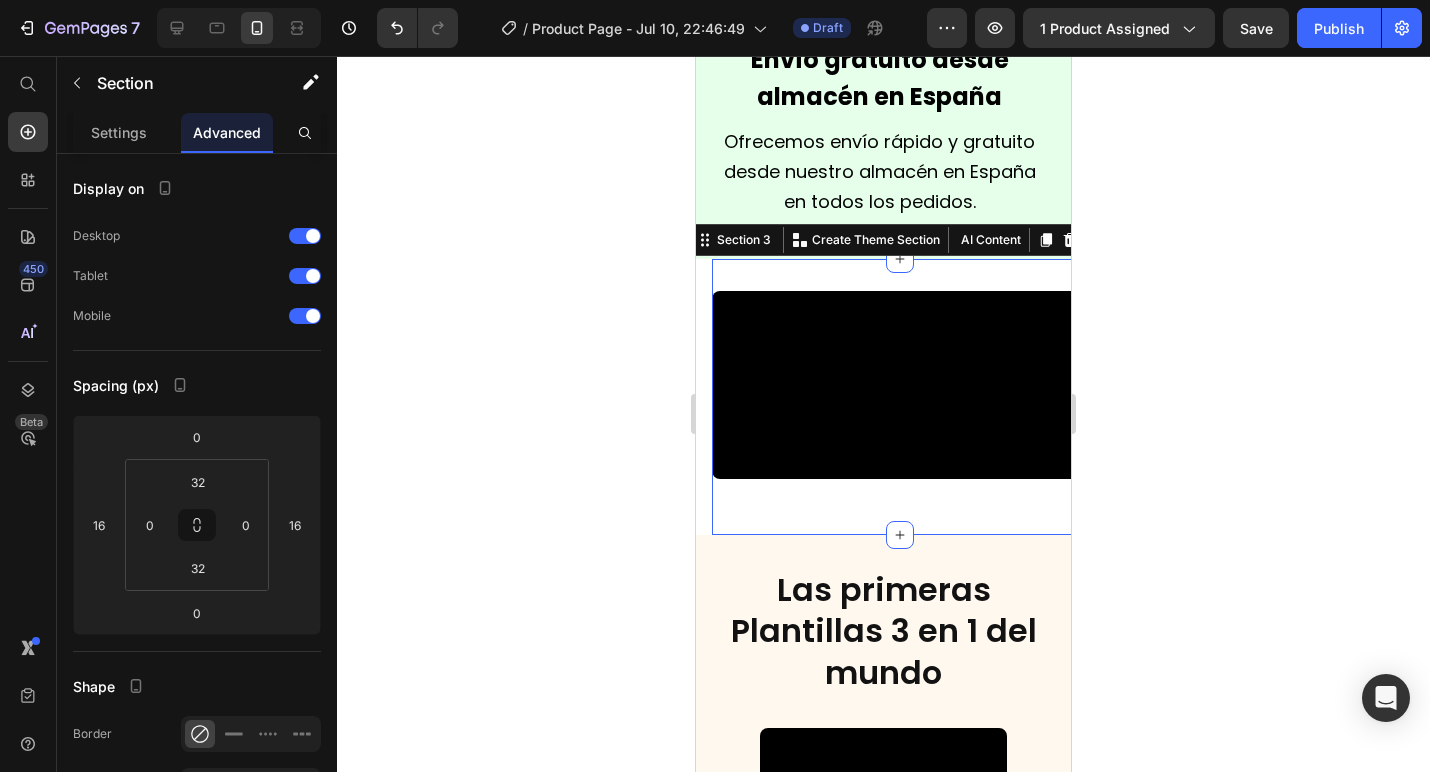 click on "Video Section 3   You can create reusable sections Create Theme Section AI Content Write with GemAI What would you like to describe here? Tone and Voice Persuasive Product Plantillas Reguva 3 en 1 Show more Generate" at bounding box center (899, 397) 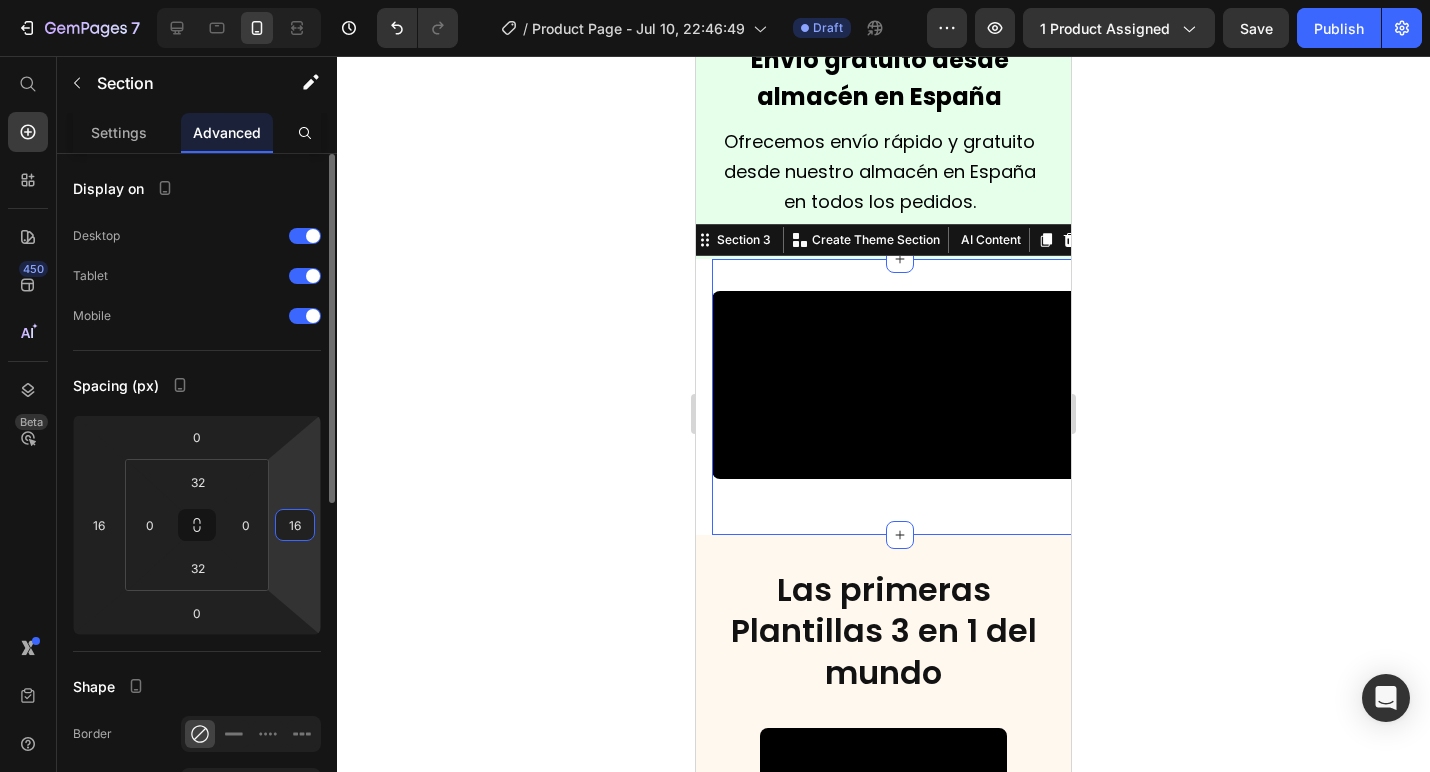 click on "16" at bounding box center (295, 525) 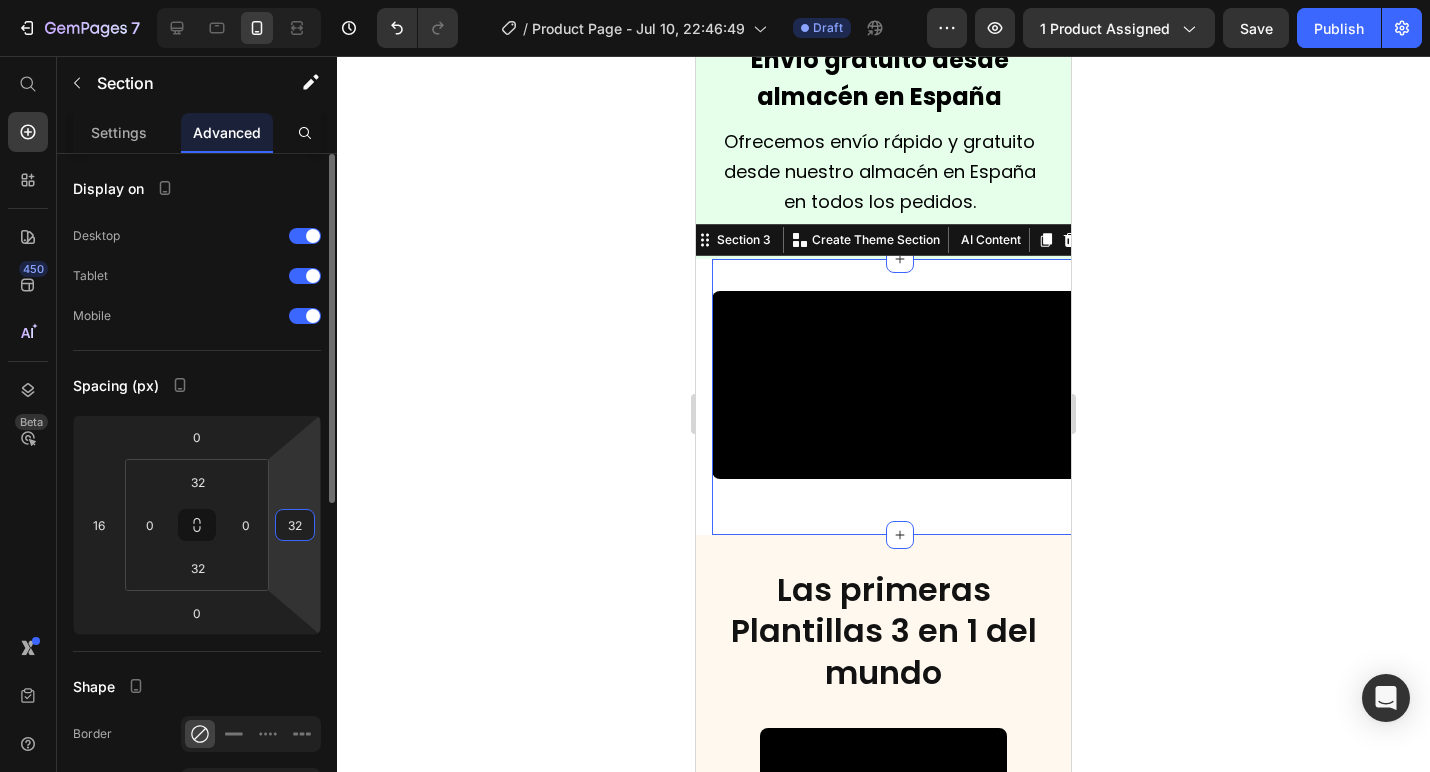 type on "3" 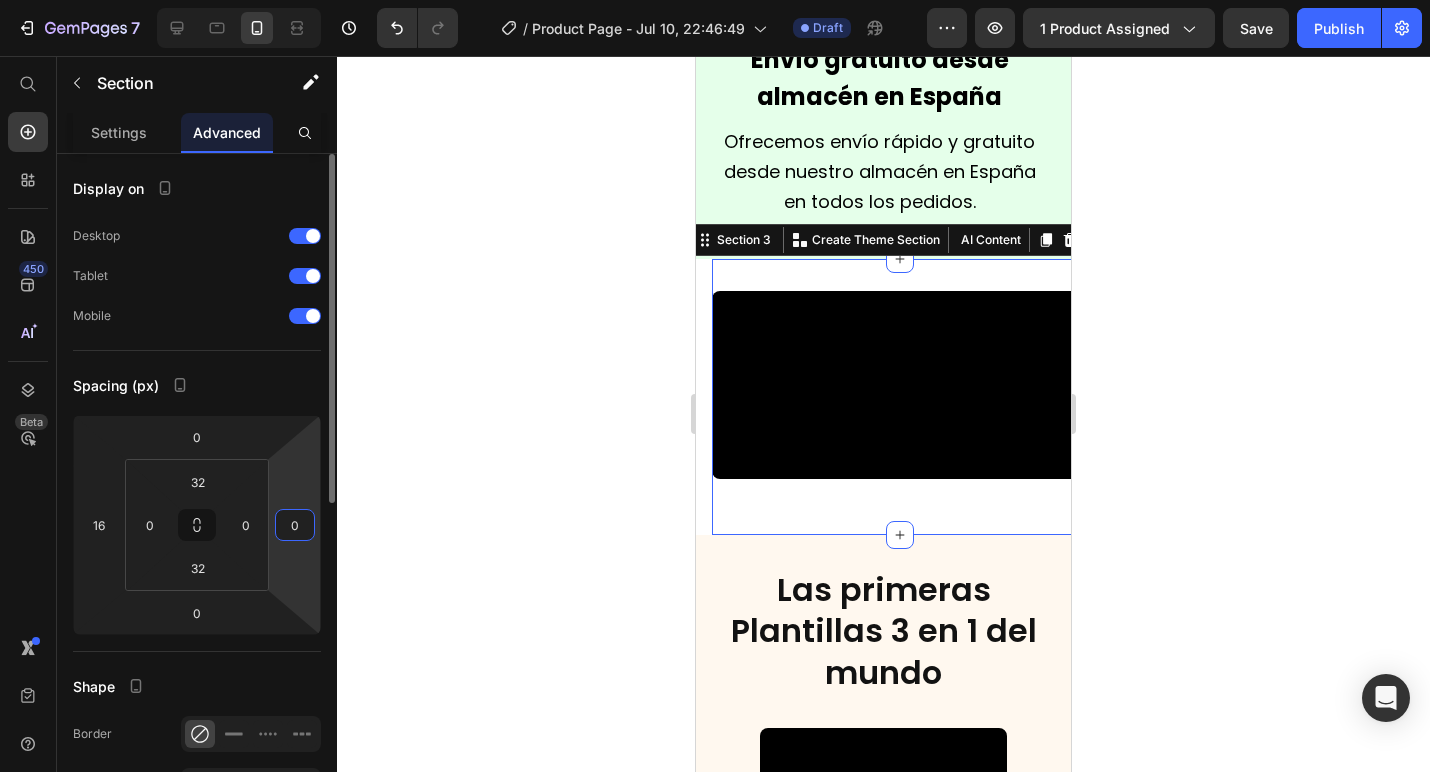 type on "0" 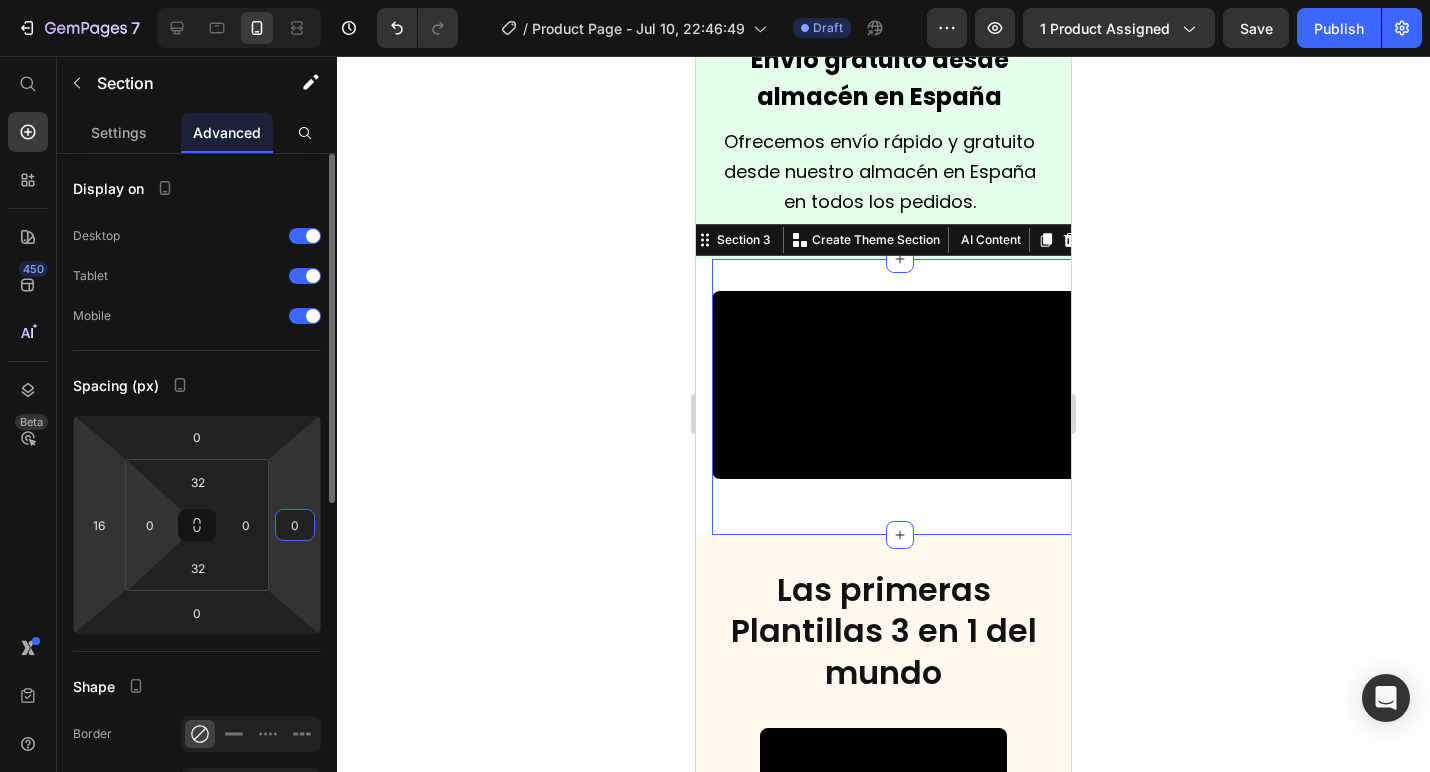 click on "16" at bounding box center (99, 525) 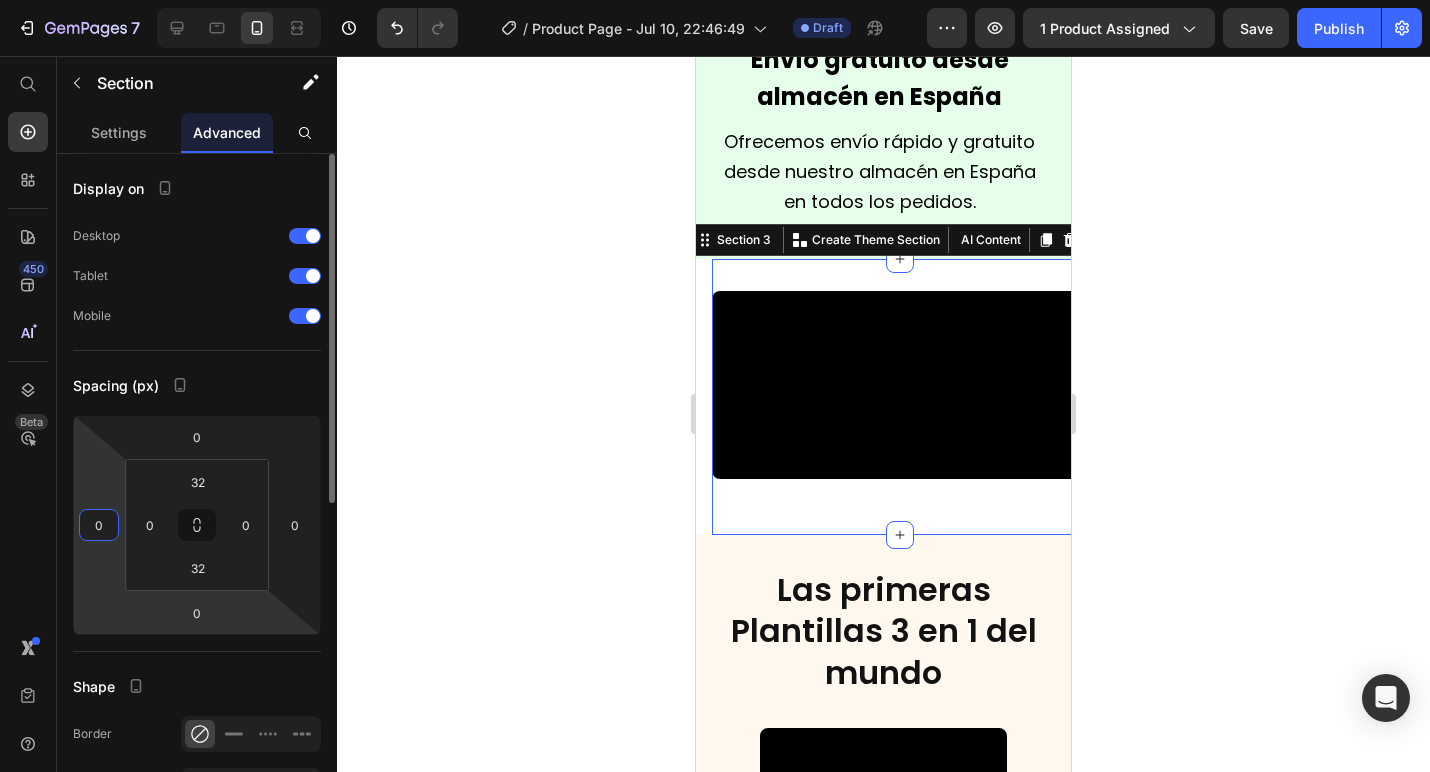 type on "0" 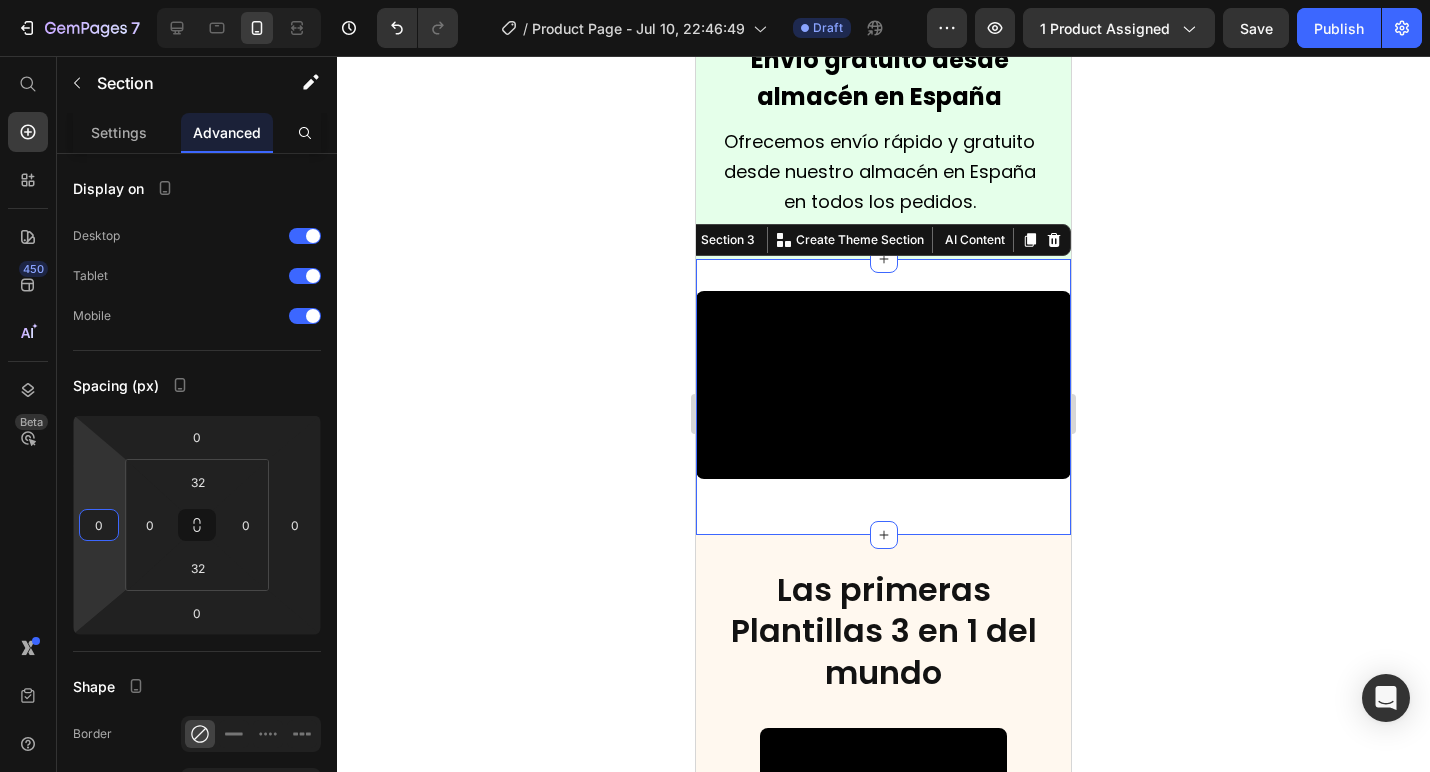 click 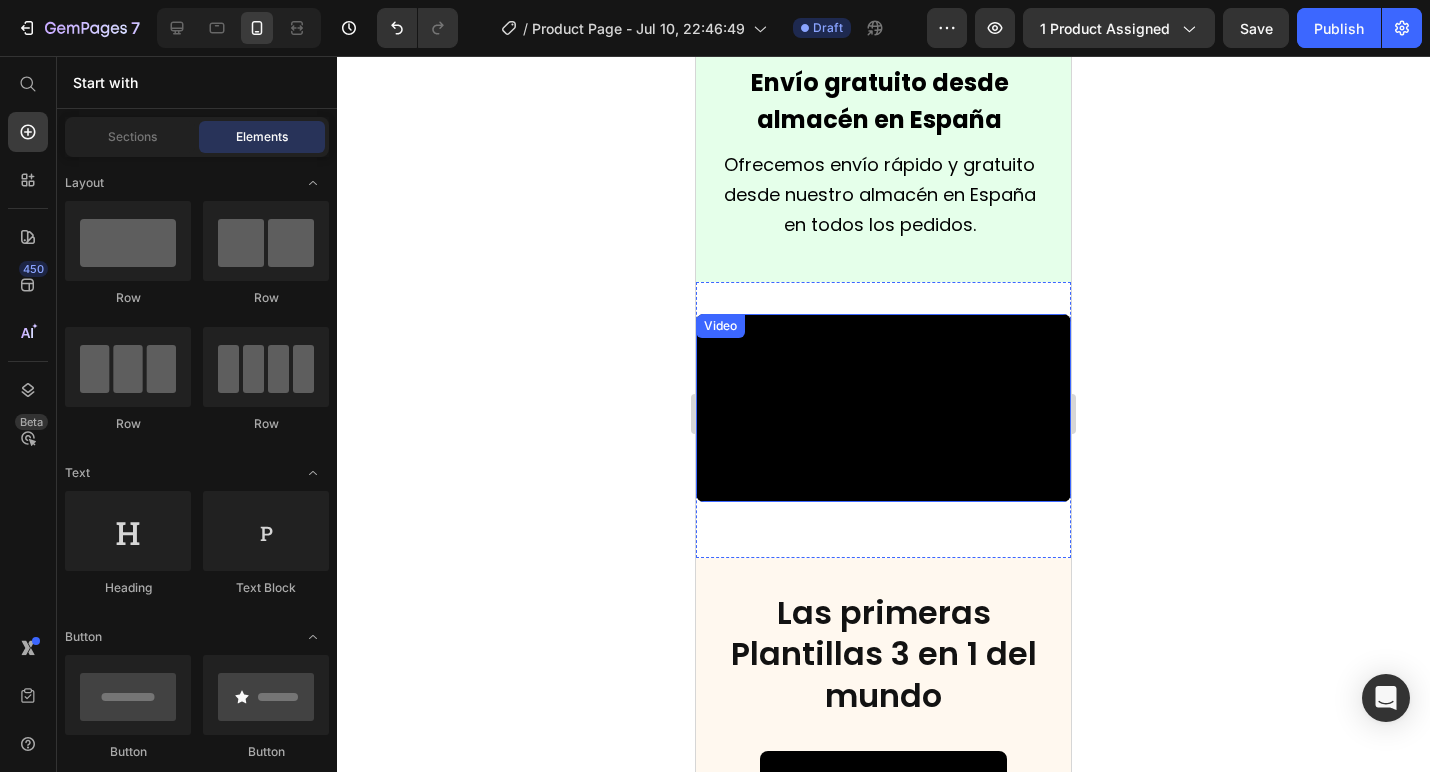 scroll, scrollTop: 2412, scrollLeft: 0, axis: vertical 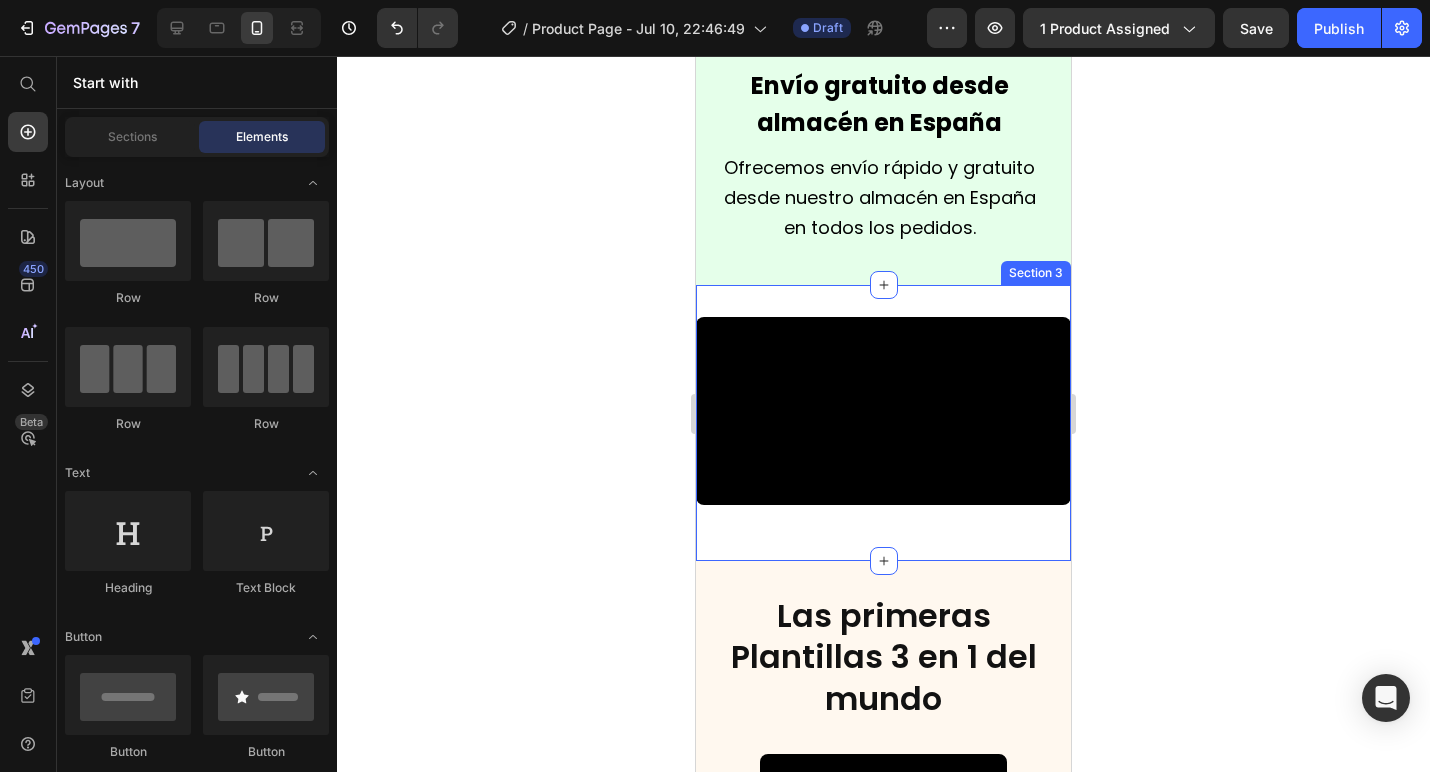 click on "Video Section 3" at bounding box center [883, 423] 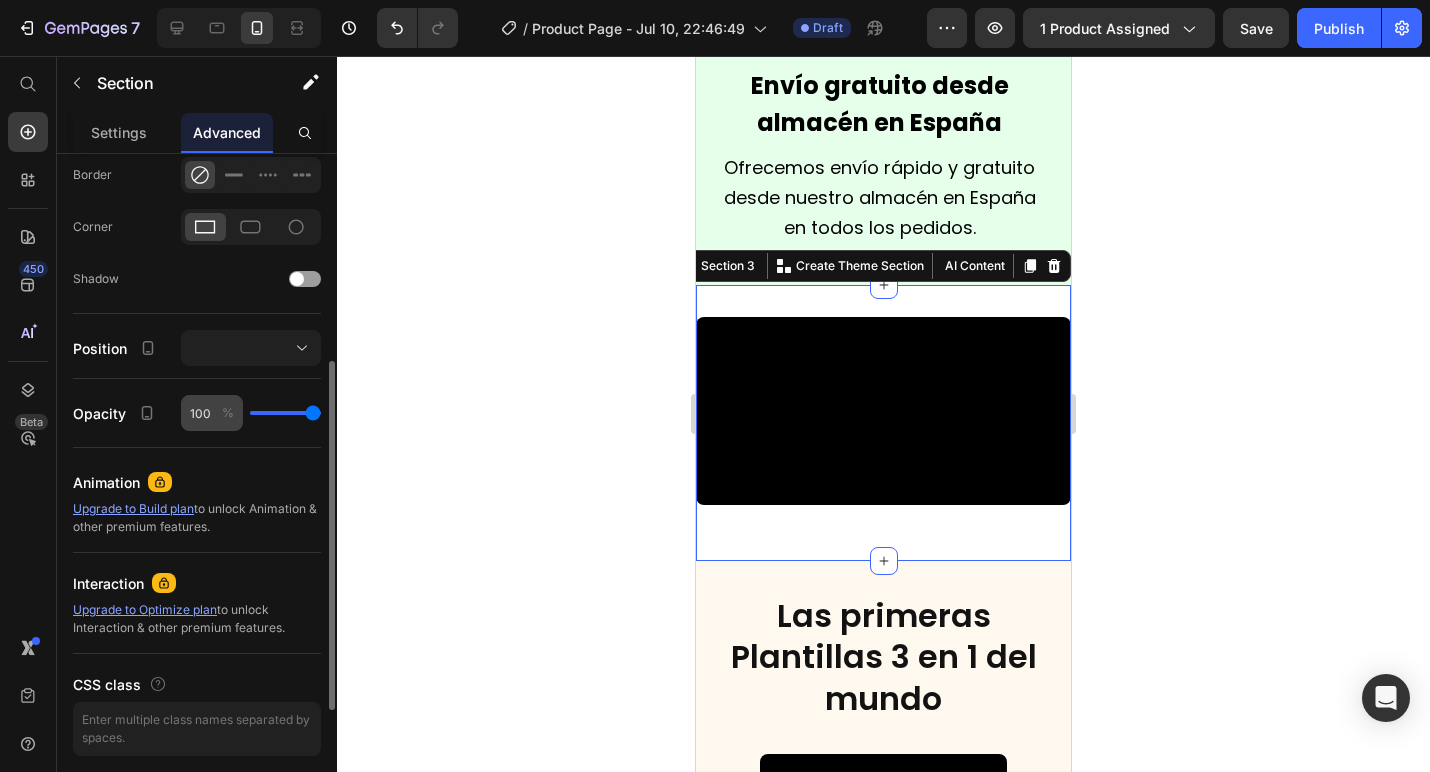 scroll, scrollTop: 630, scrollLeft: 0, axis: vertical 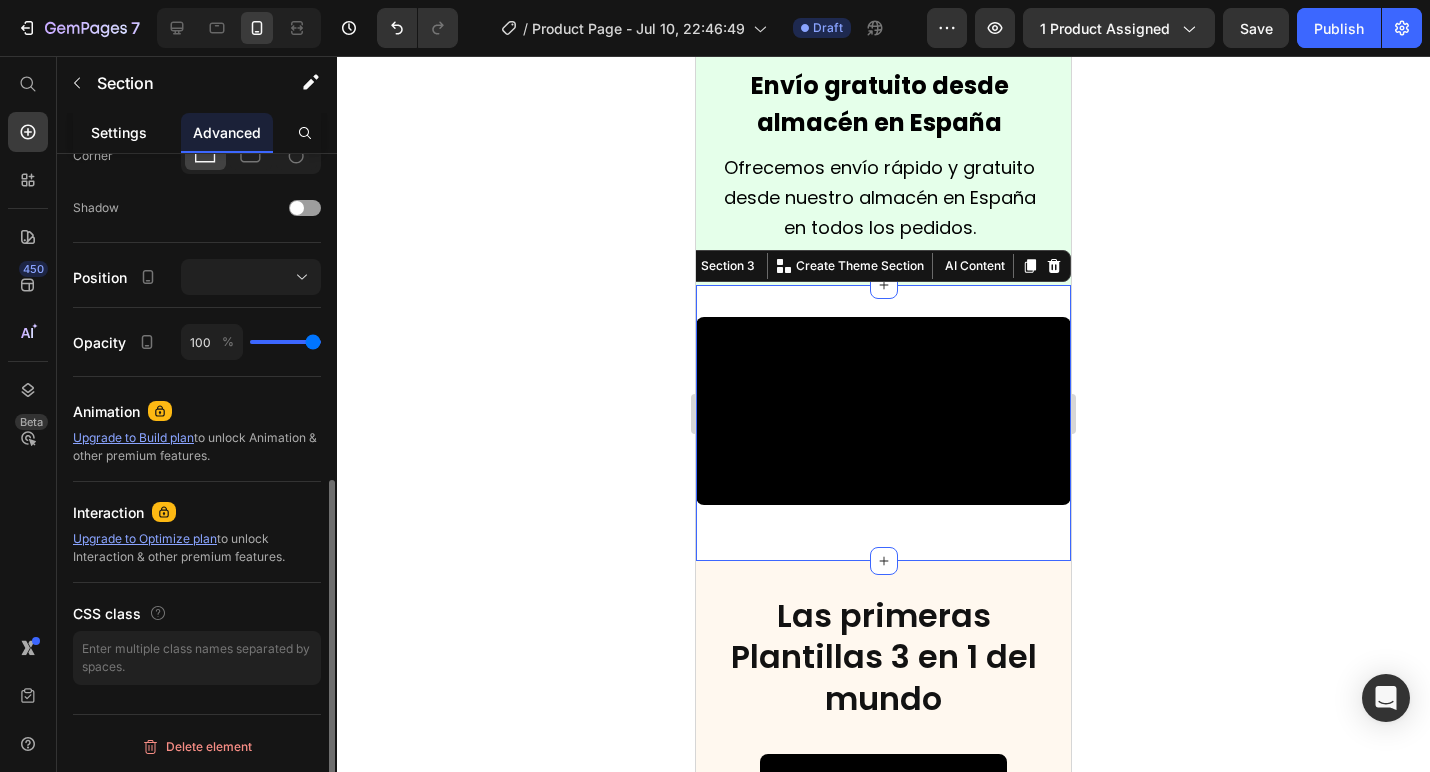 click on "Settings" at bounding box center [119, 132] 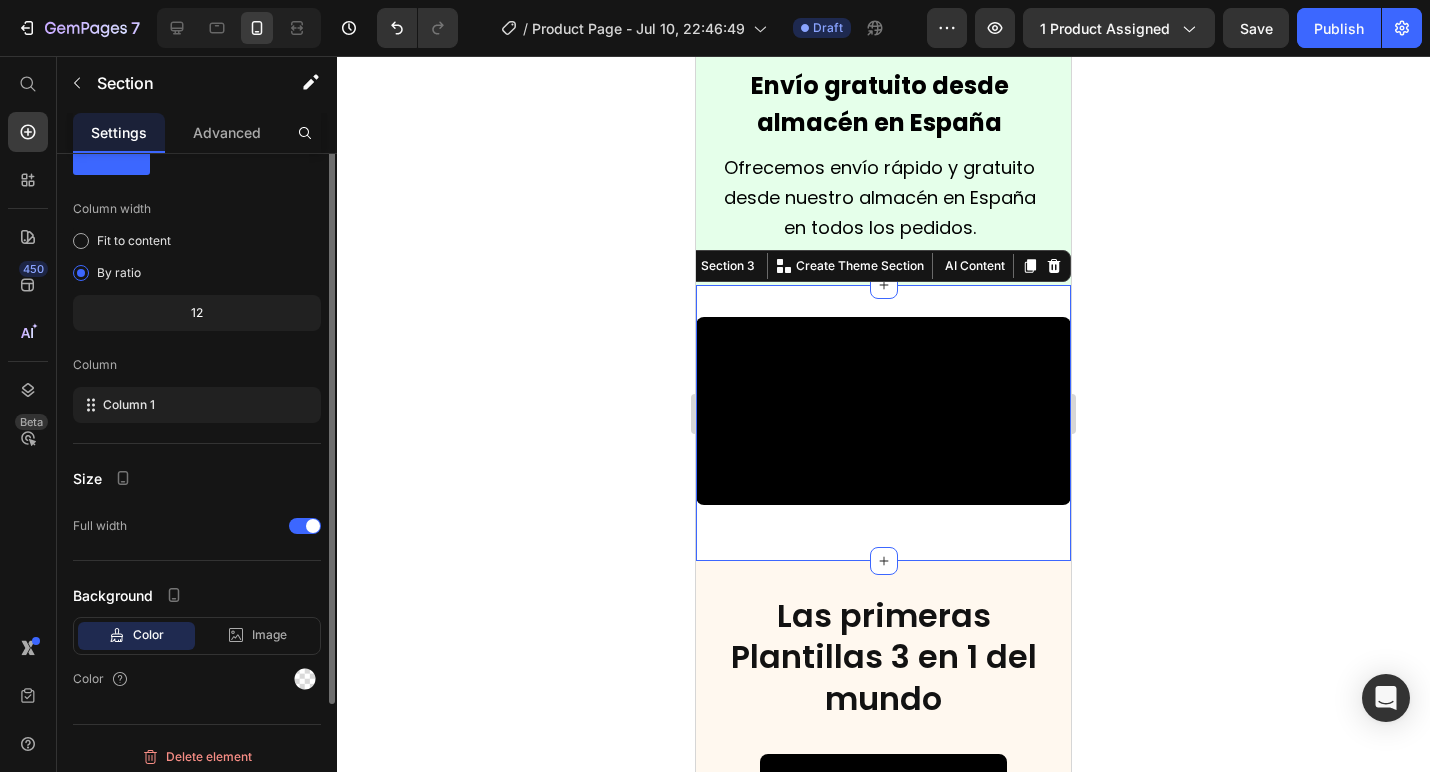 scroll, scrollTop: 89, scrollLeft: 0, axis: vertical 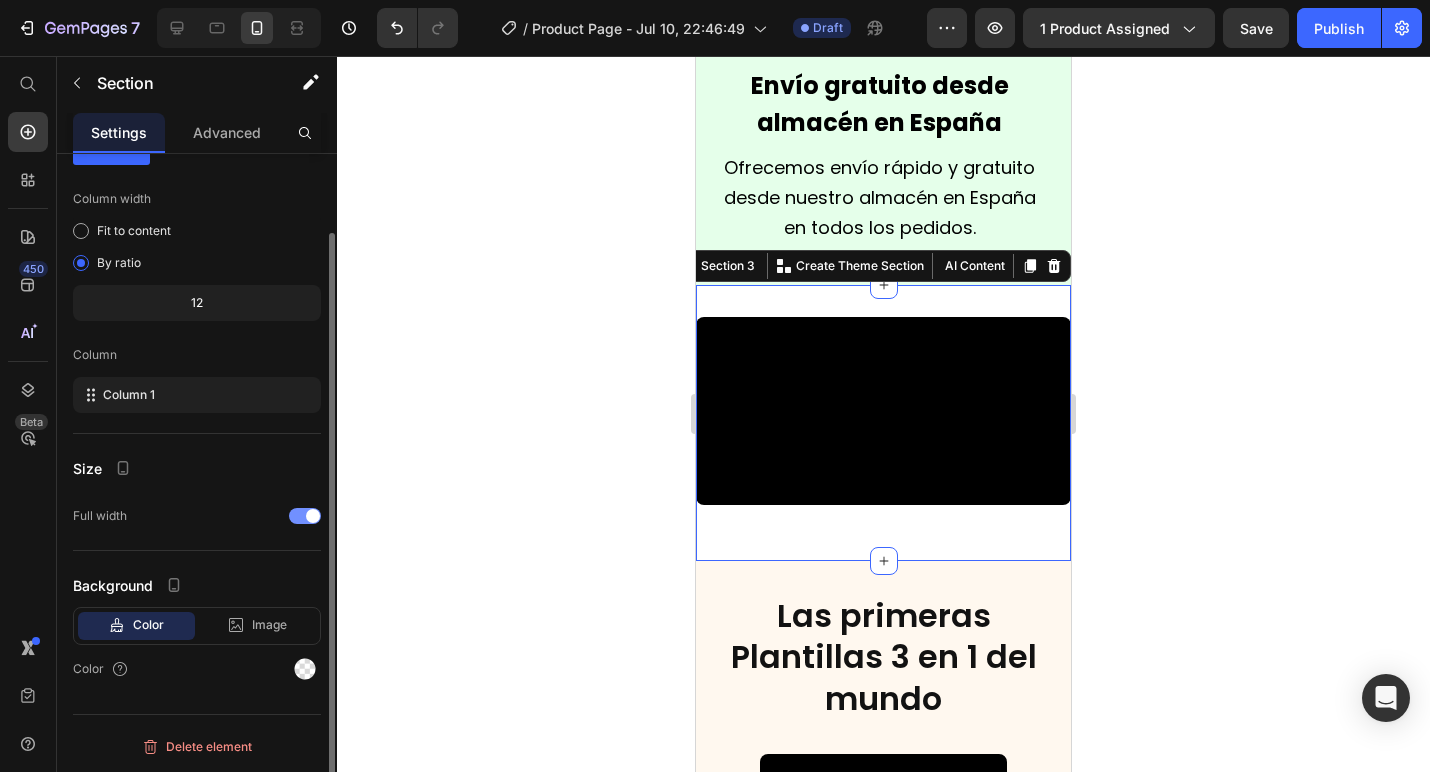 click at bounding box center (313, 516) 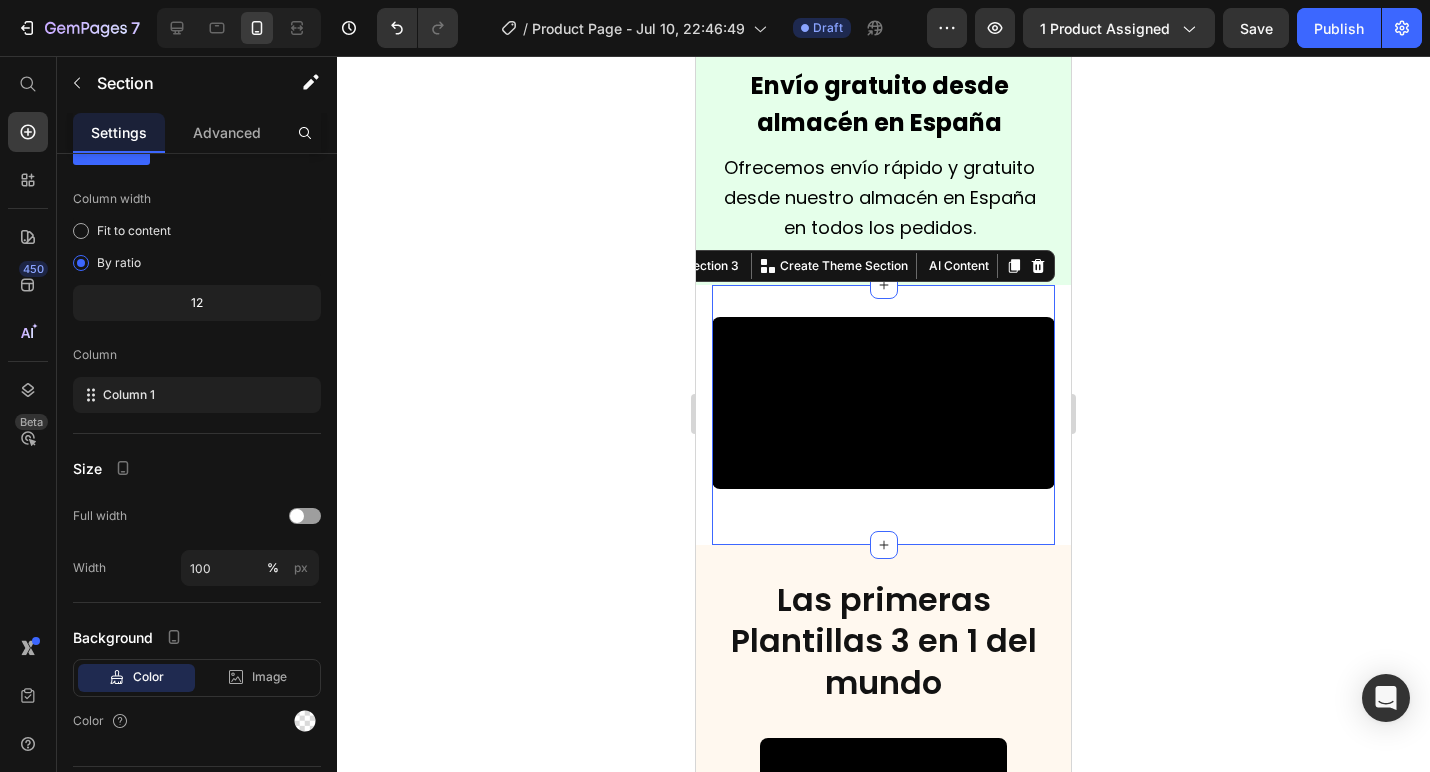 click 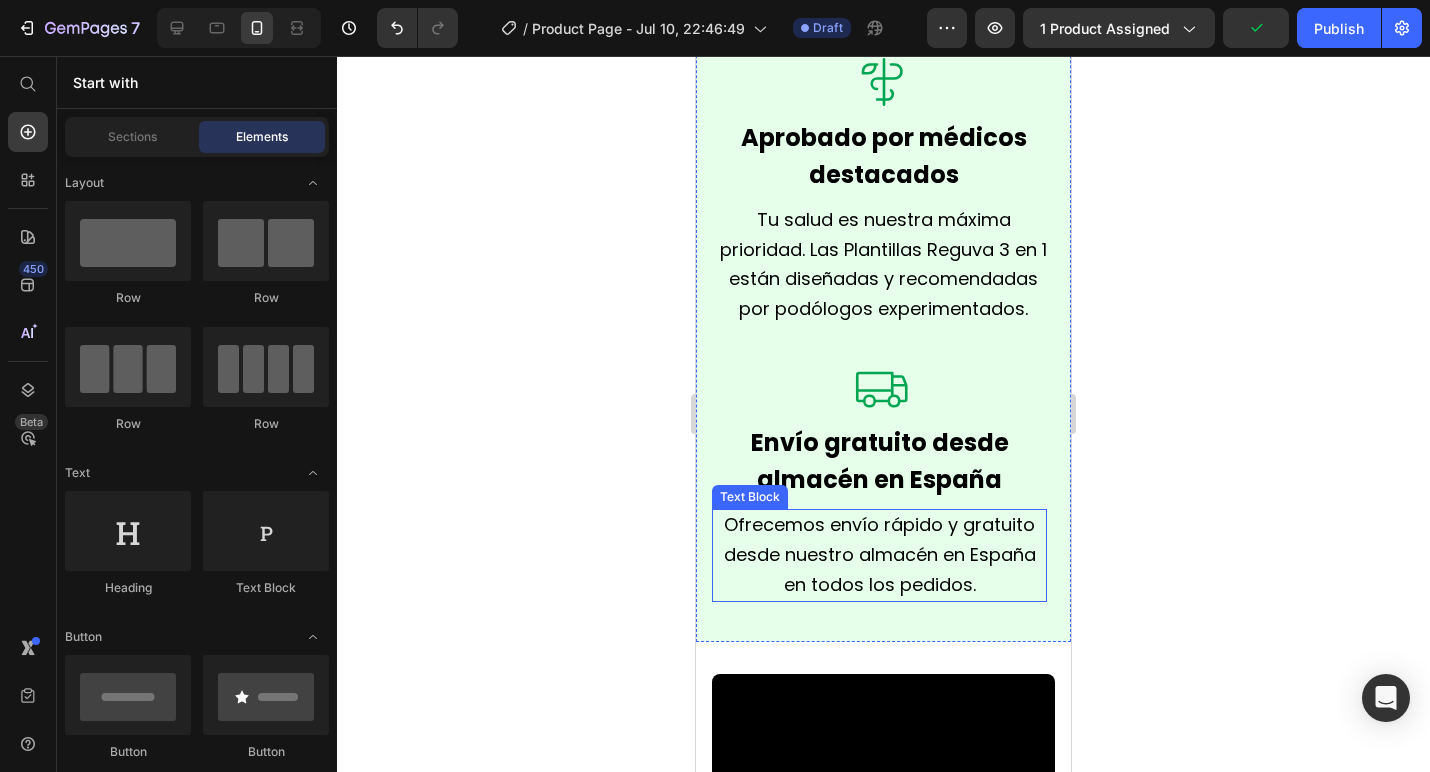 scroll, scrollTop: 2301, scrollLeft: 0, axis: vertical 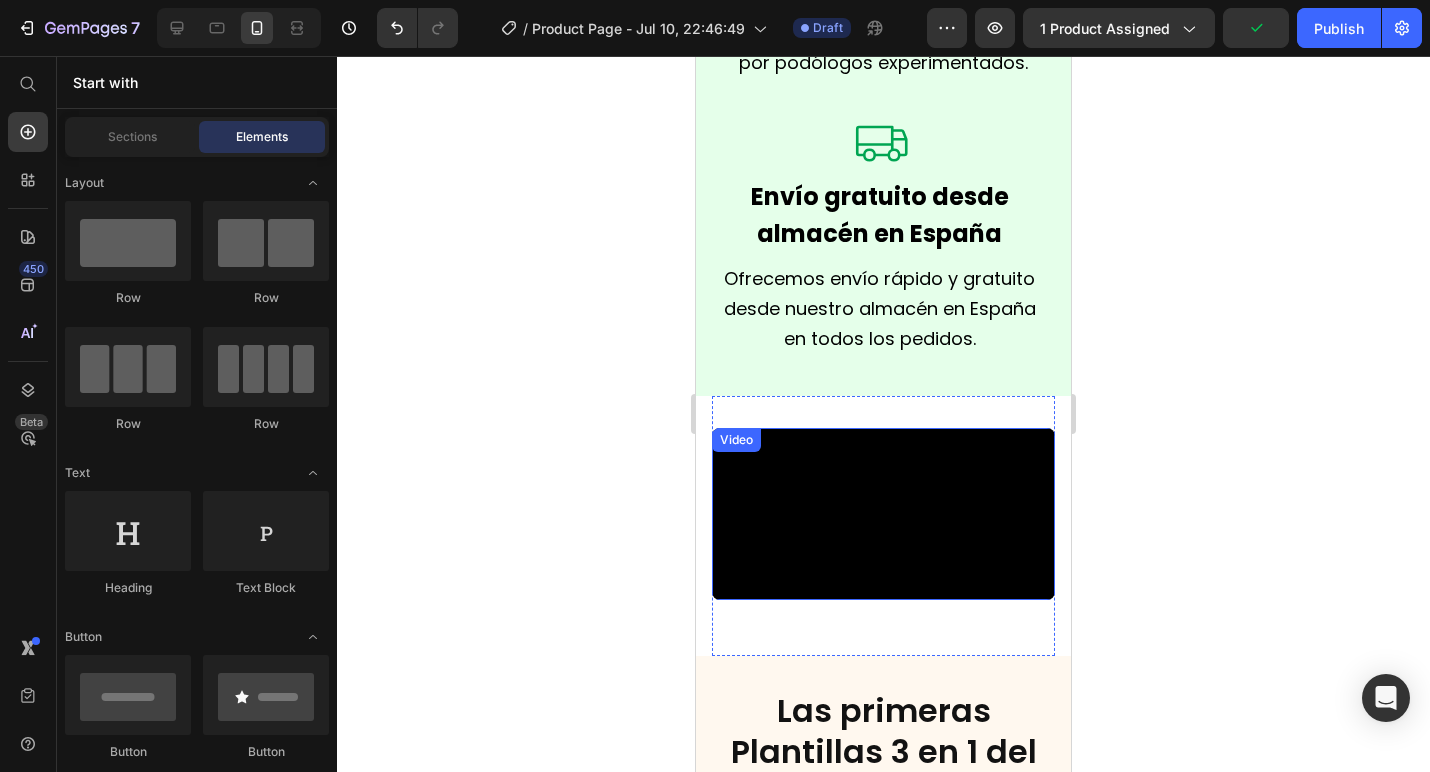 click 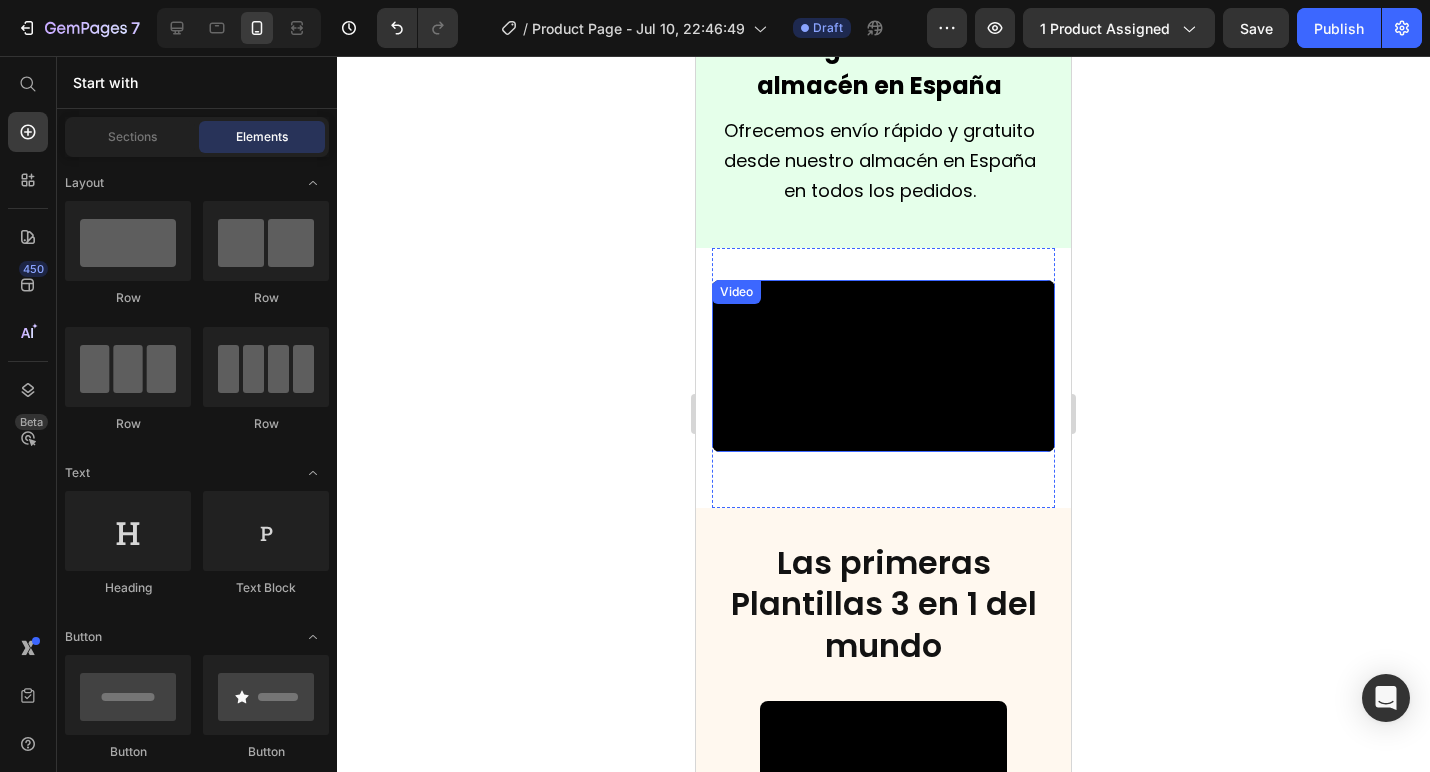 scroll, scrollTop: 2451, scrollLeft: 0, axis: vertical 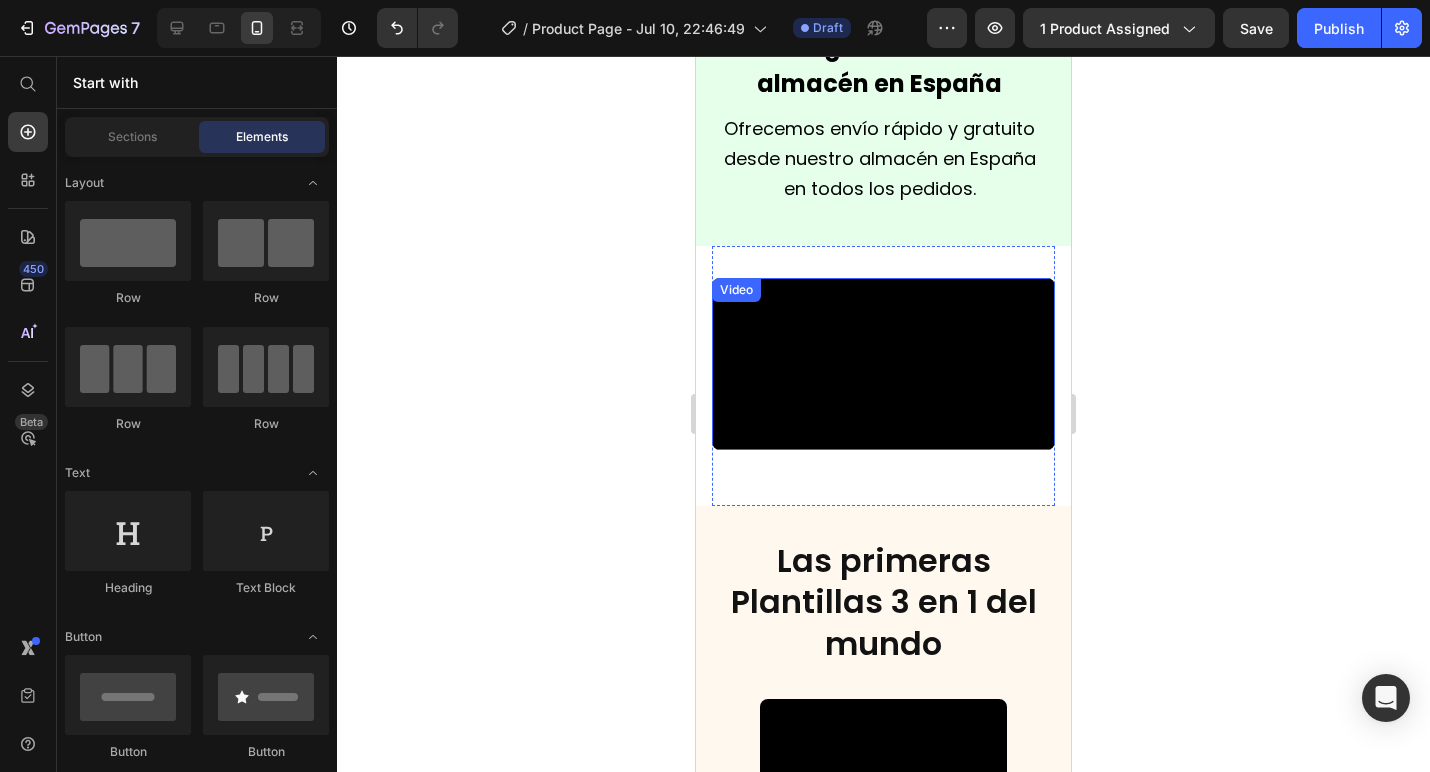 click 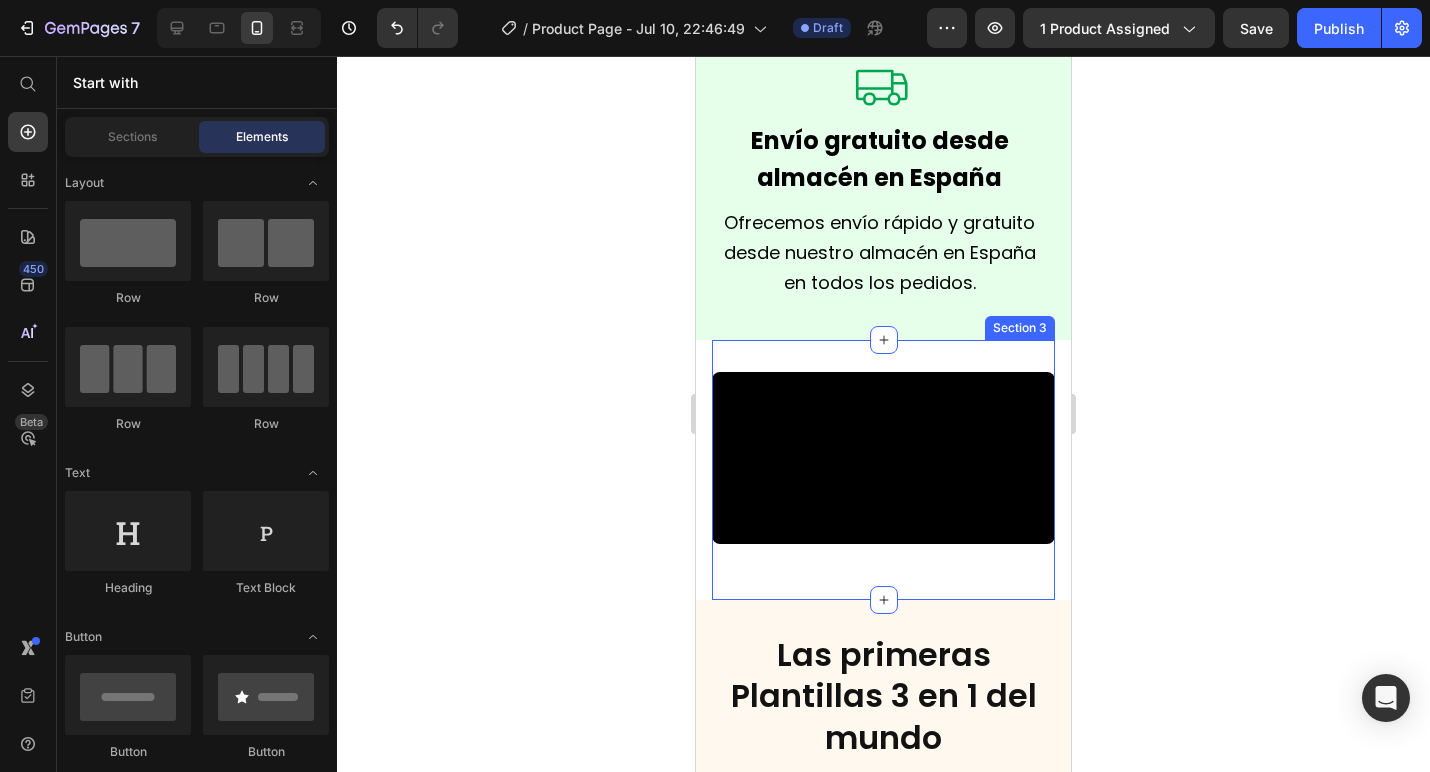 scroll, scrollTop: 2355, scrollLeft: 0, axis: vertical 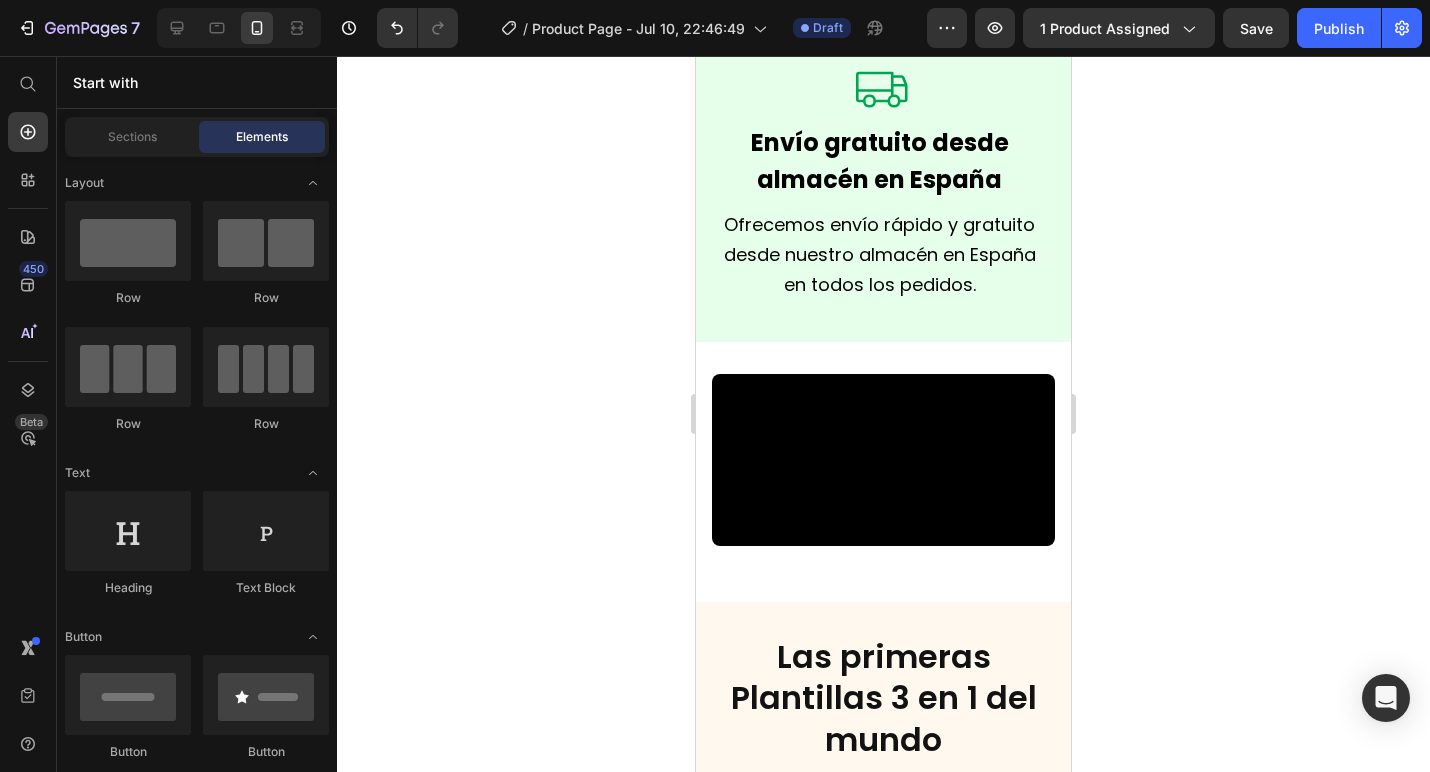 click 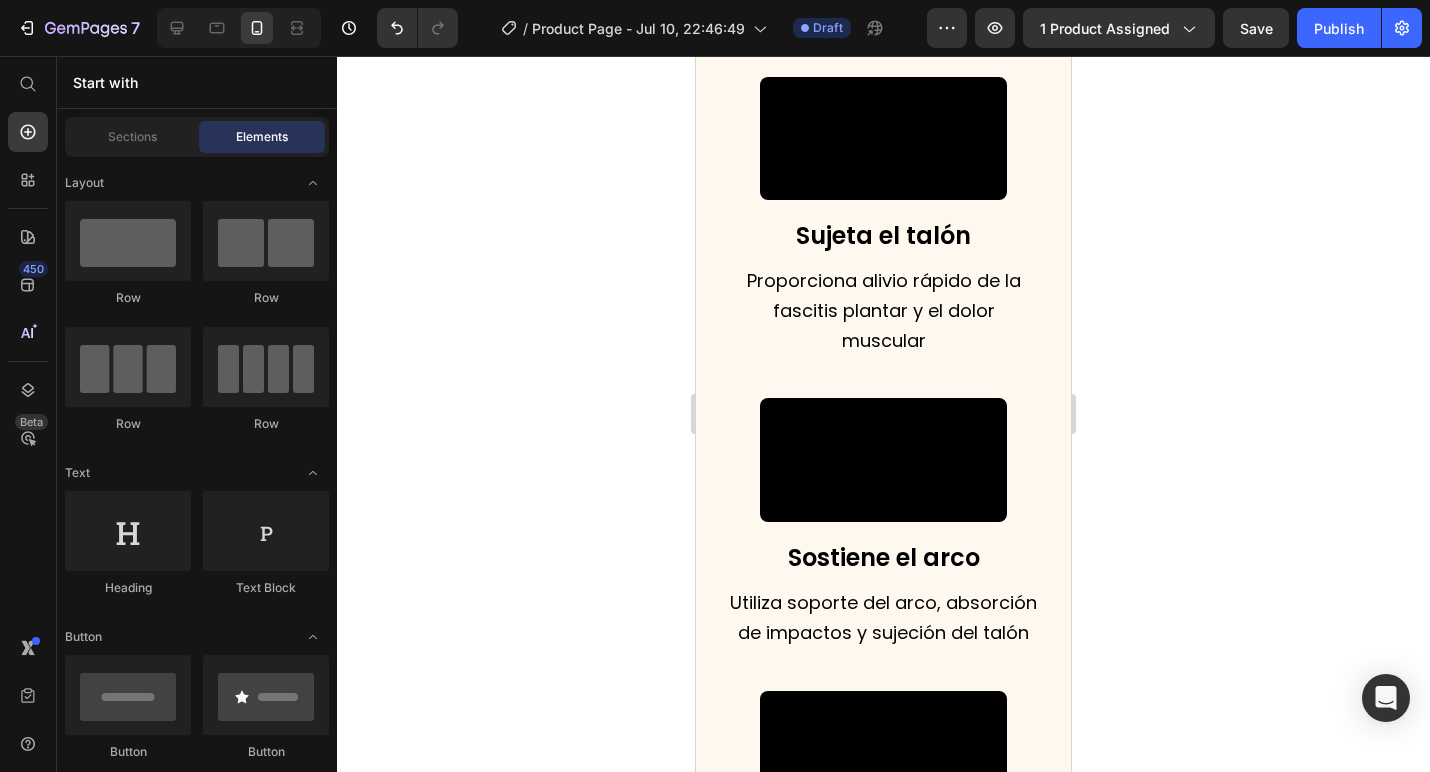scroll, scrollTop: 2805, scrollLeft: 0, axis: vertical 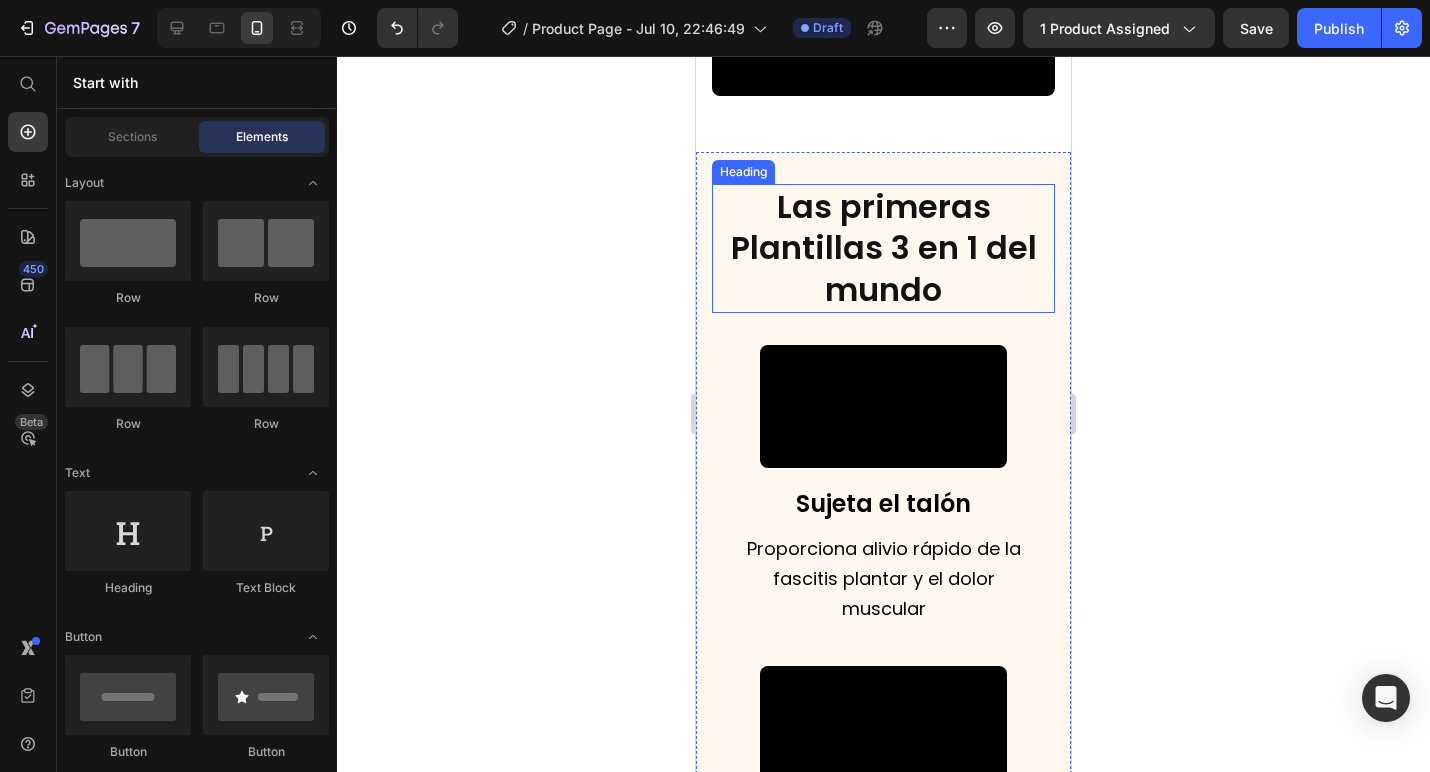 click on "Las primeras Plantillas 3 en 1 del mundo" at bounding box center [884, 248] 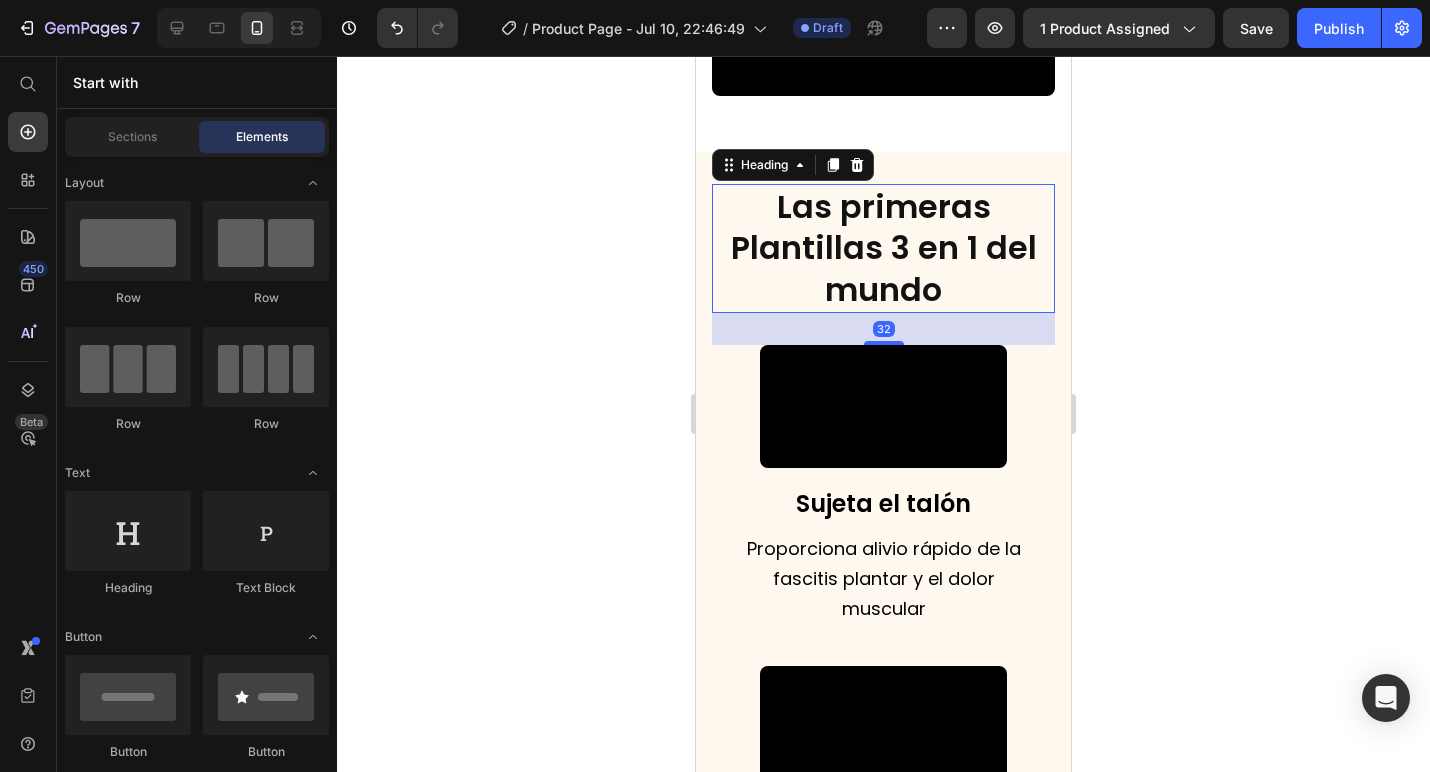scroll, scrollTop: 0, scrollLeft: 0, axis: both 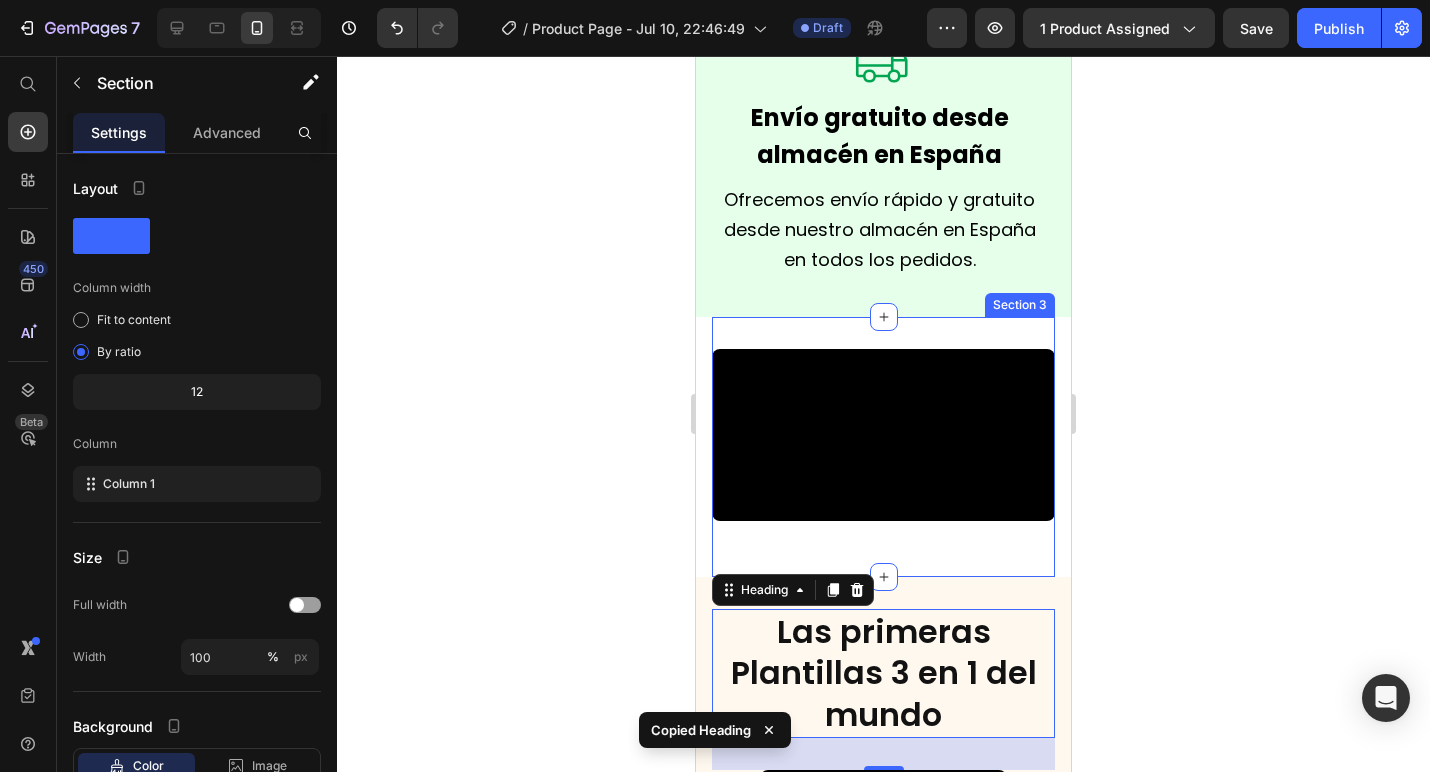 click on "Video Section 3" at bounding box center [883, 447] 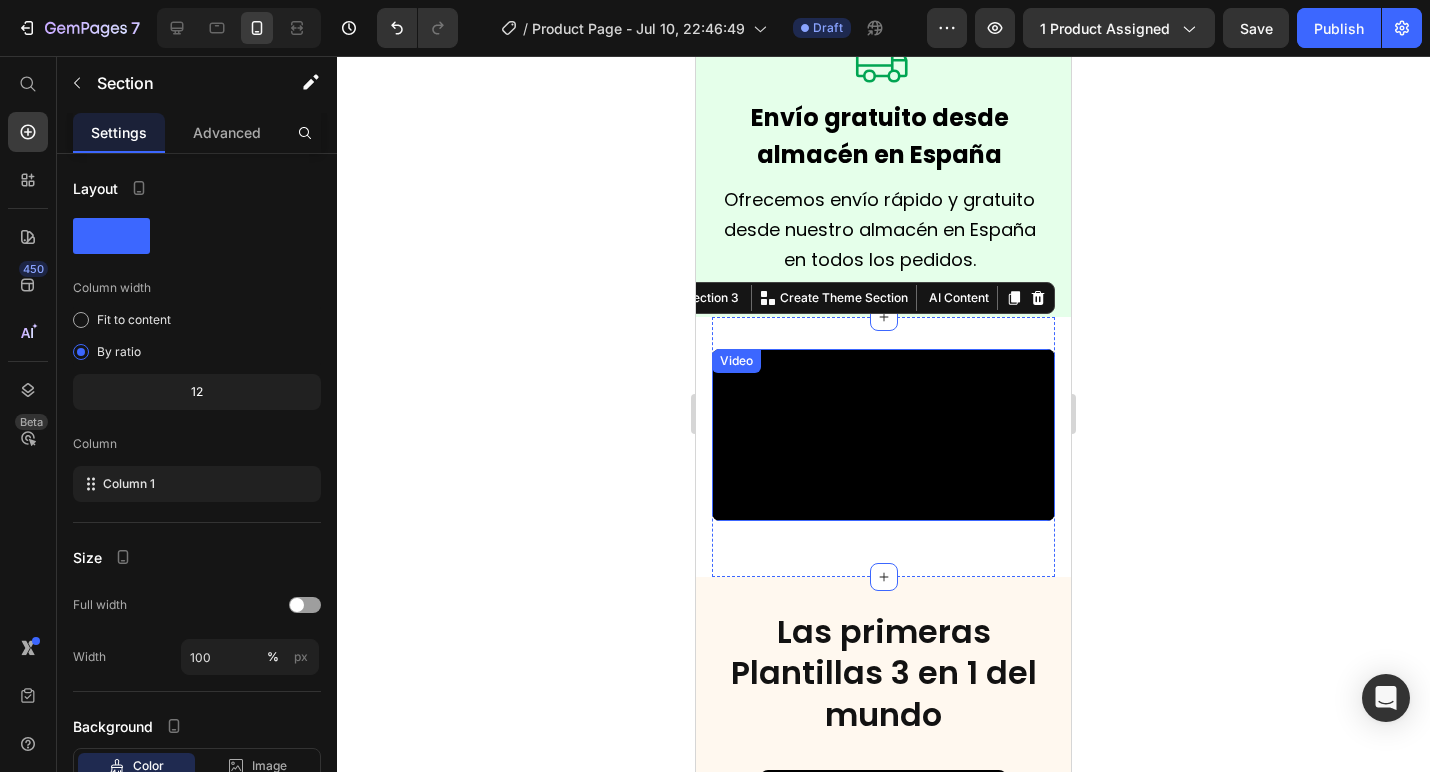 click at bounding box center [883, 435] 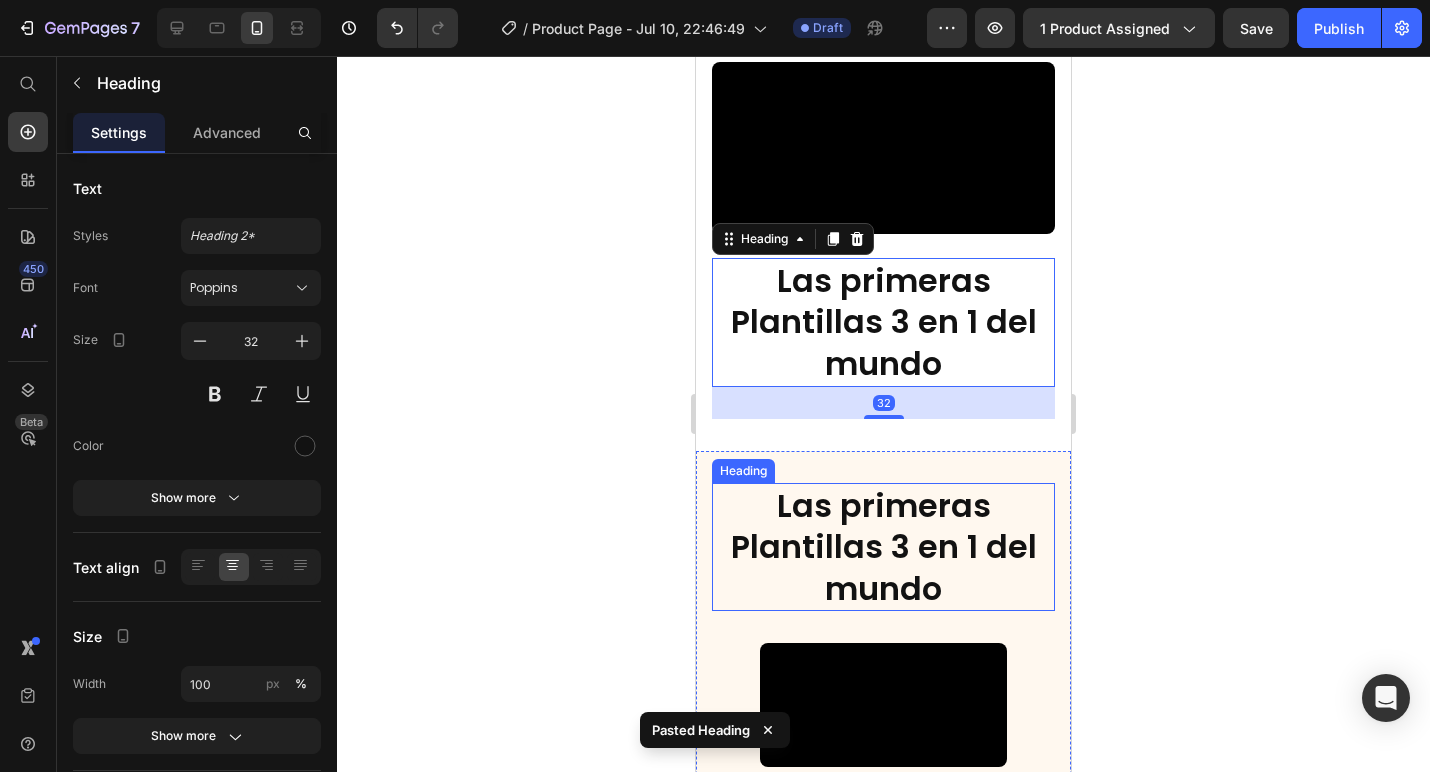 scroll, scrollTop: 2580, scrollLeft: 0, axis: vertical 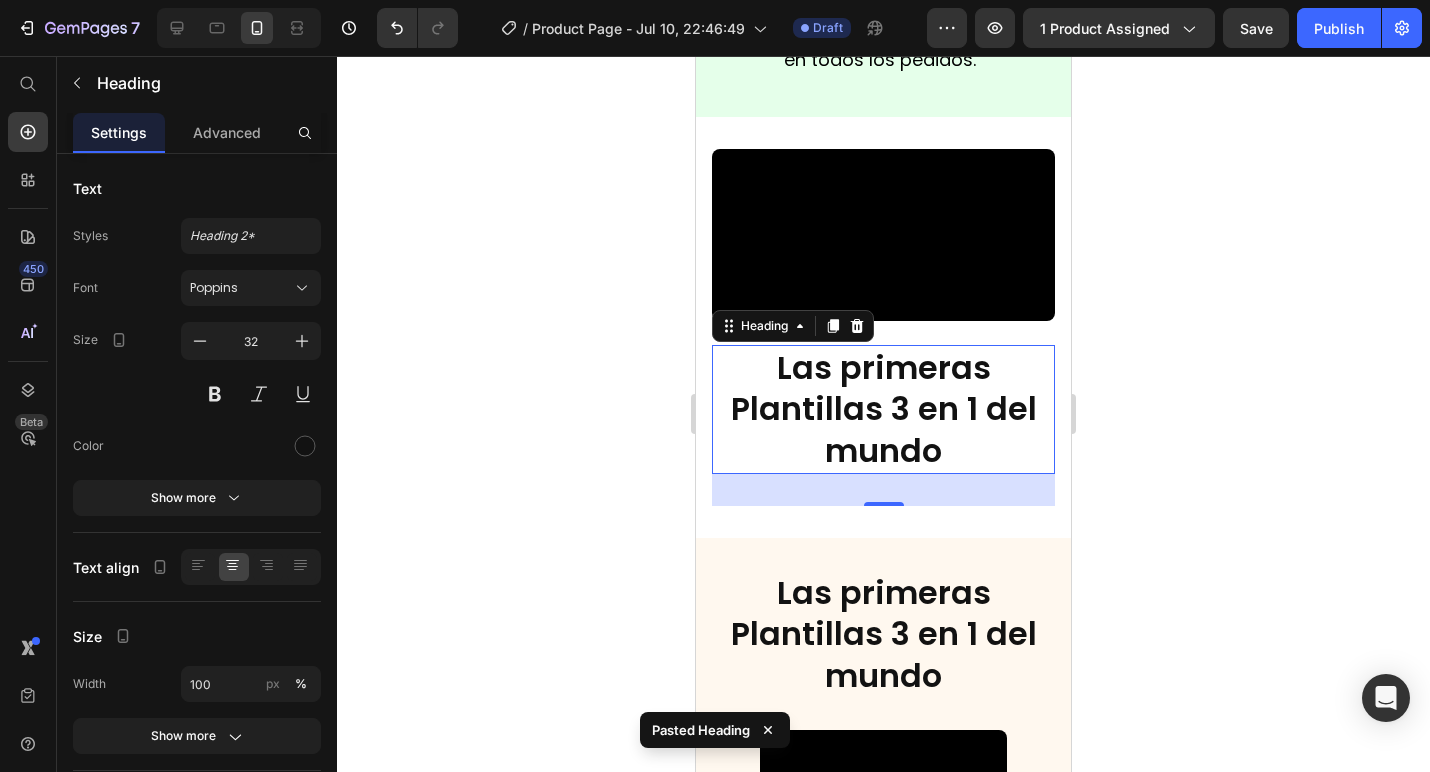 click 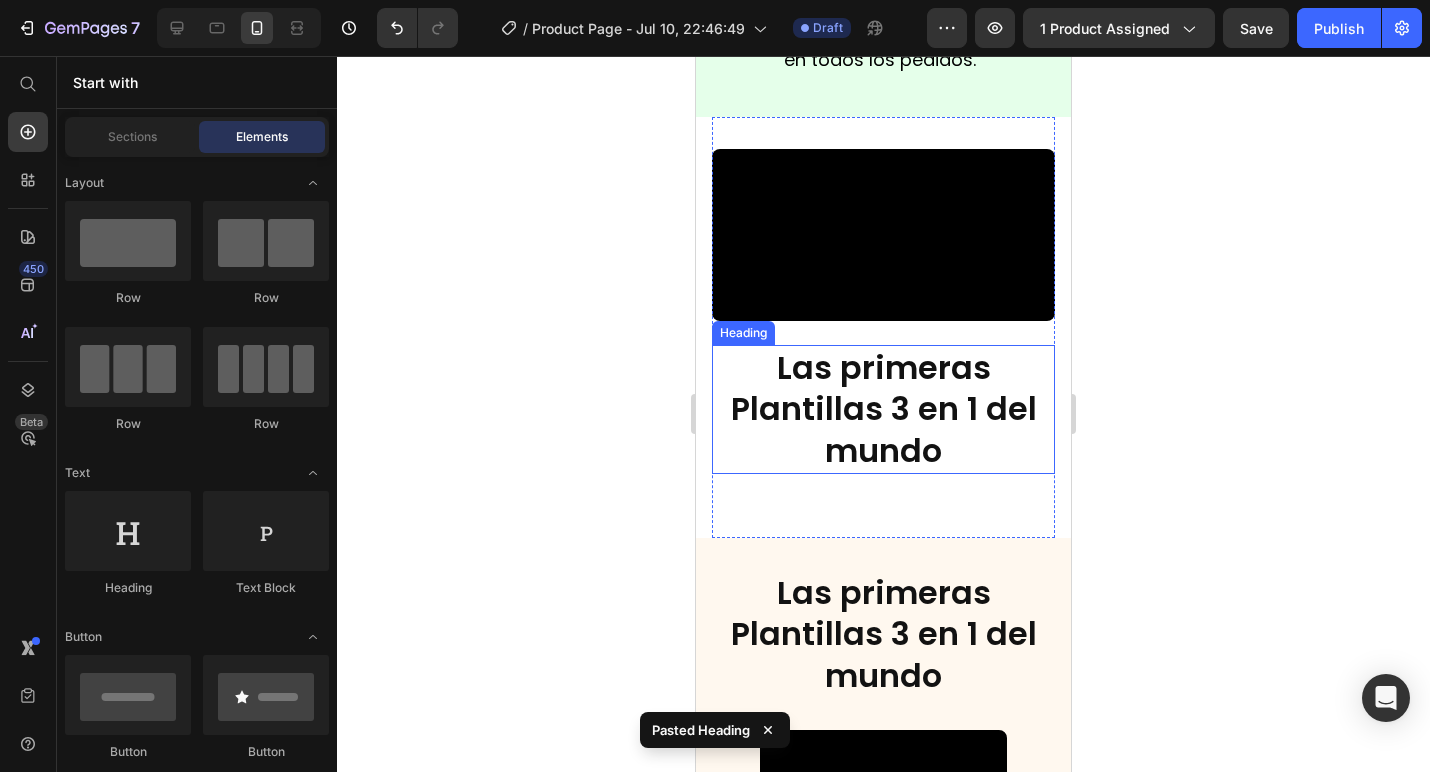 click on "Las primeras Plantillas 3 en 1 del mundo" at bounding box center [884, 409] 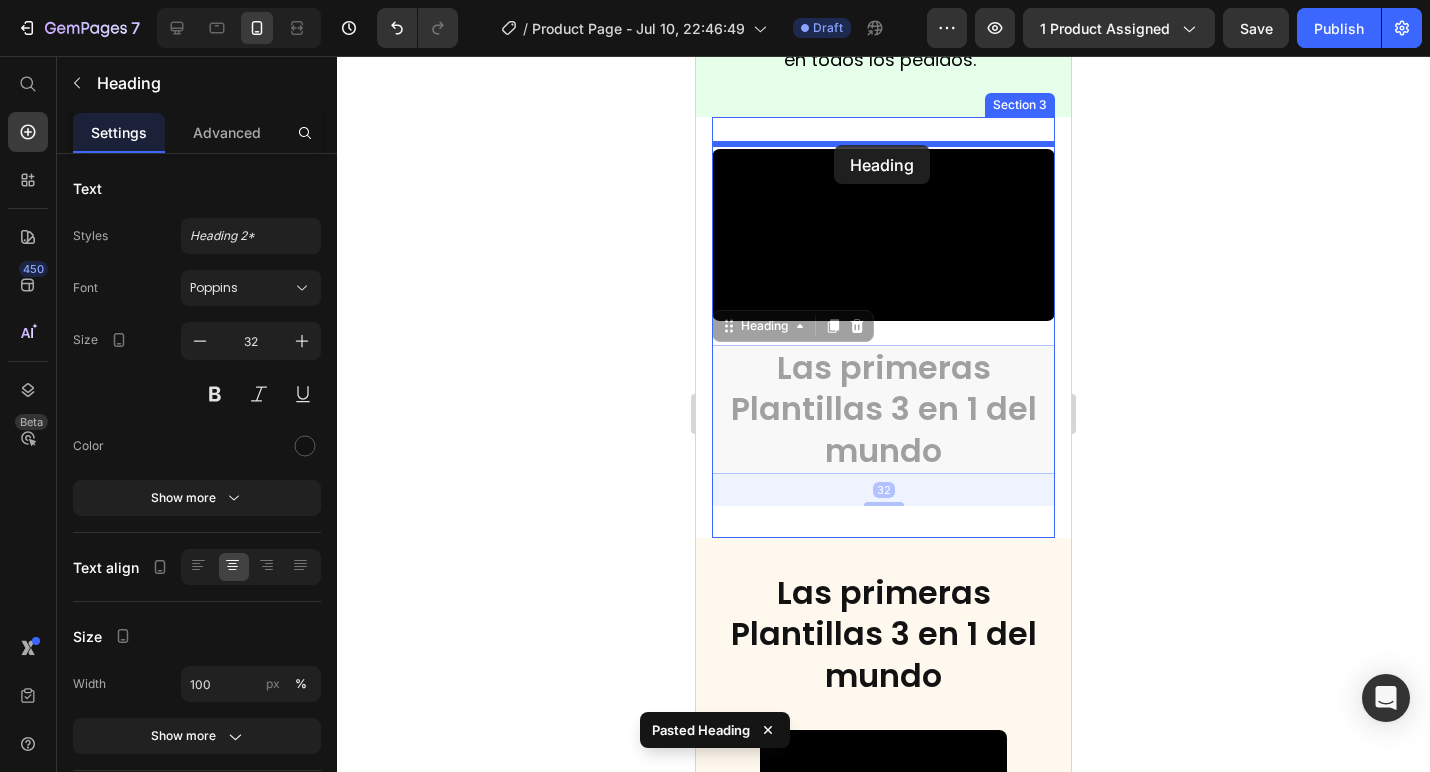 drag, startPoint x: 734, startPoint y: 492, endPoint x: 834, endPoint y: 145, distance: 361.12186 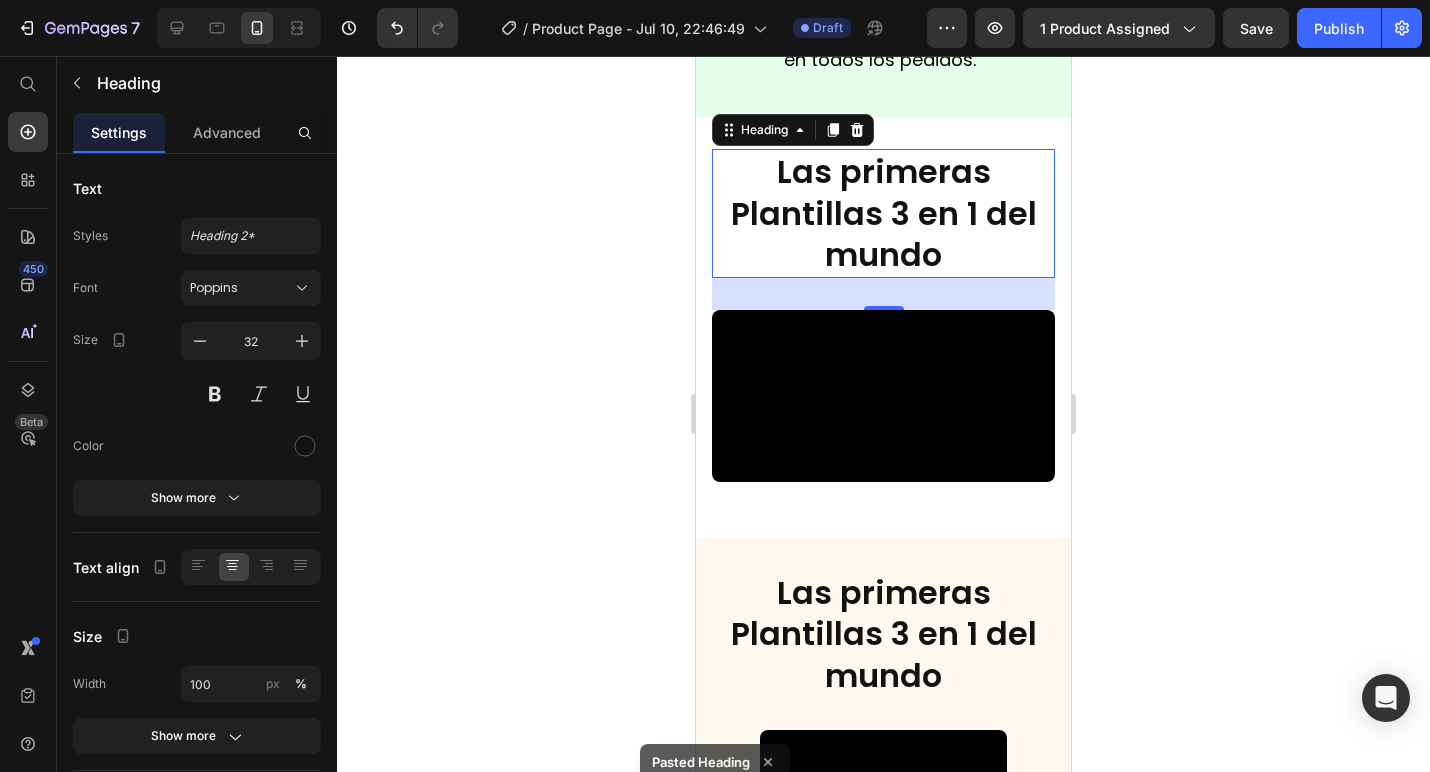 click 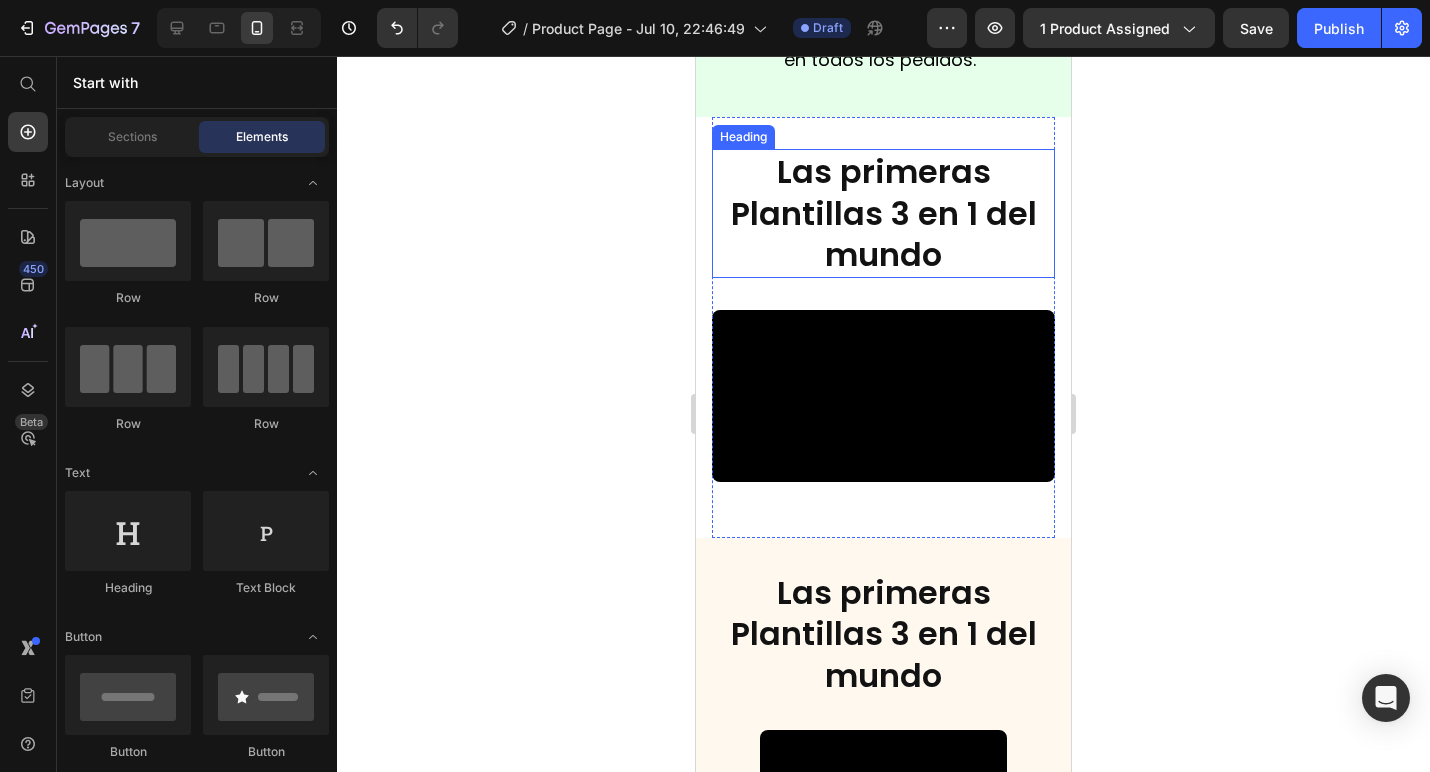 click on "Las primeras Plantillas 3 en 1 del mundo" at bounding box center (884, 213) 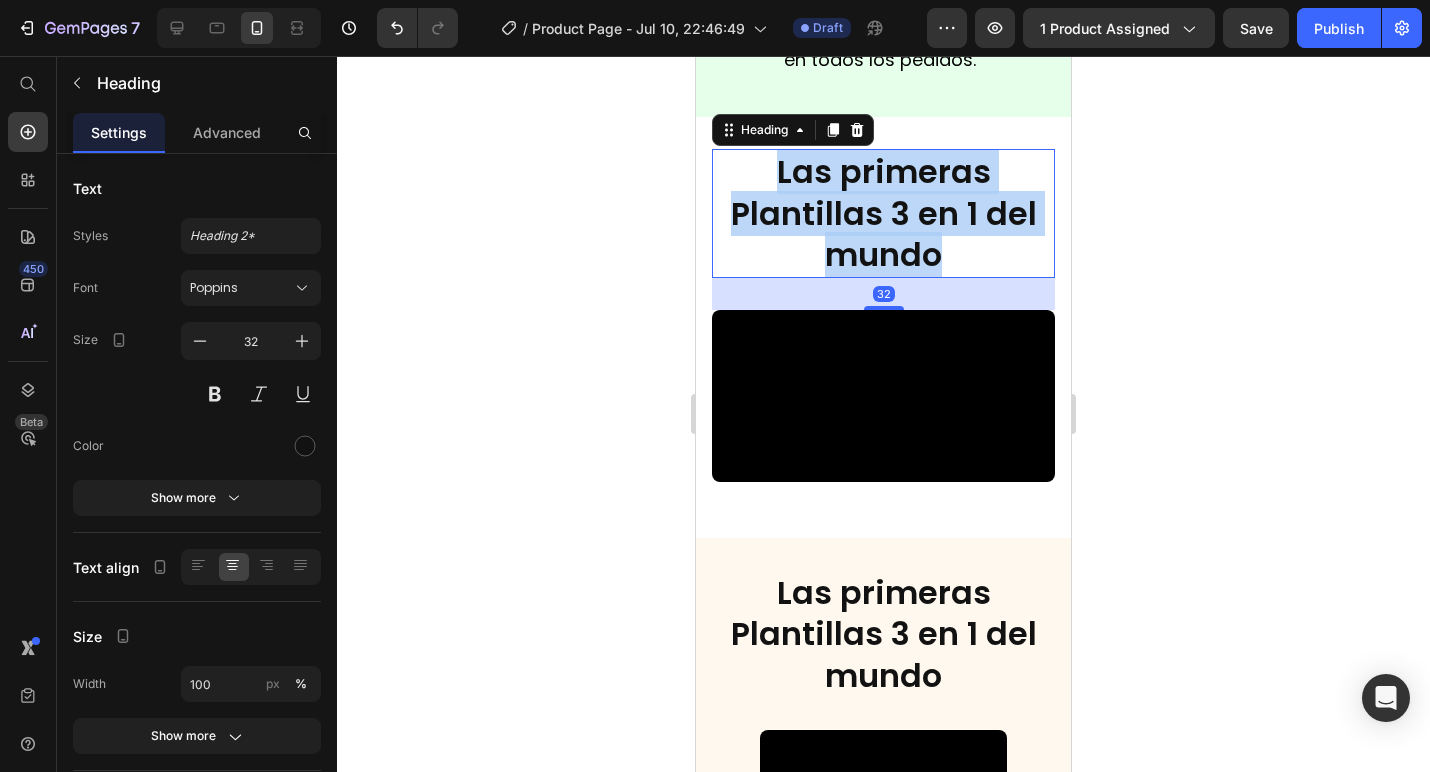 click on "Las primeras Plantillas 3 en 1 del mundo" at bounding box center [884, 213] 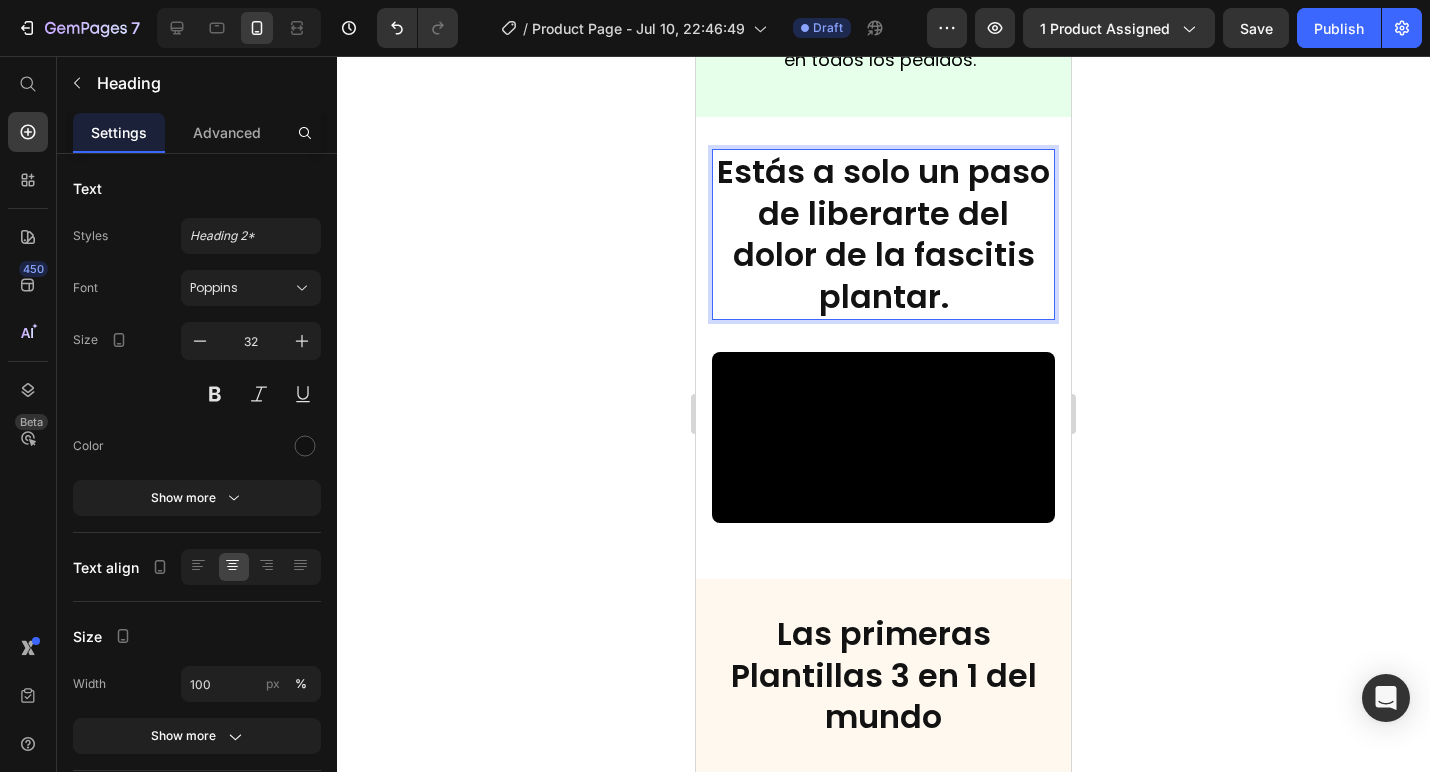 click 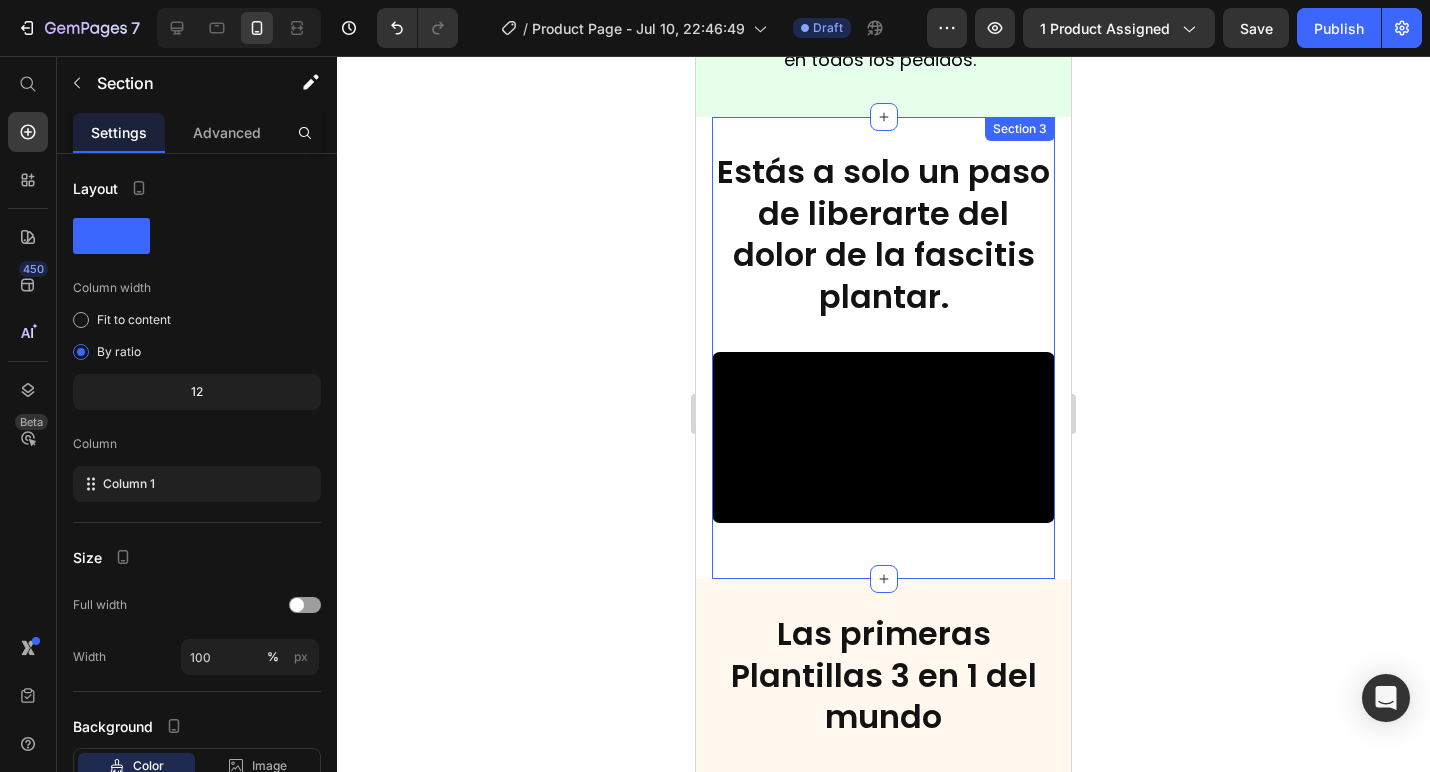 click on "Estás a solo un paso de liberarte del dolor de la fascitis plantar. Heading Video Section 3" at bounding box center (883, 348) 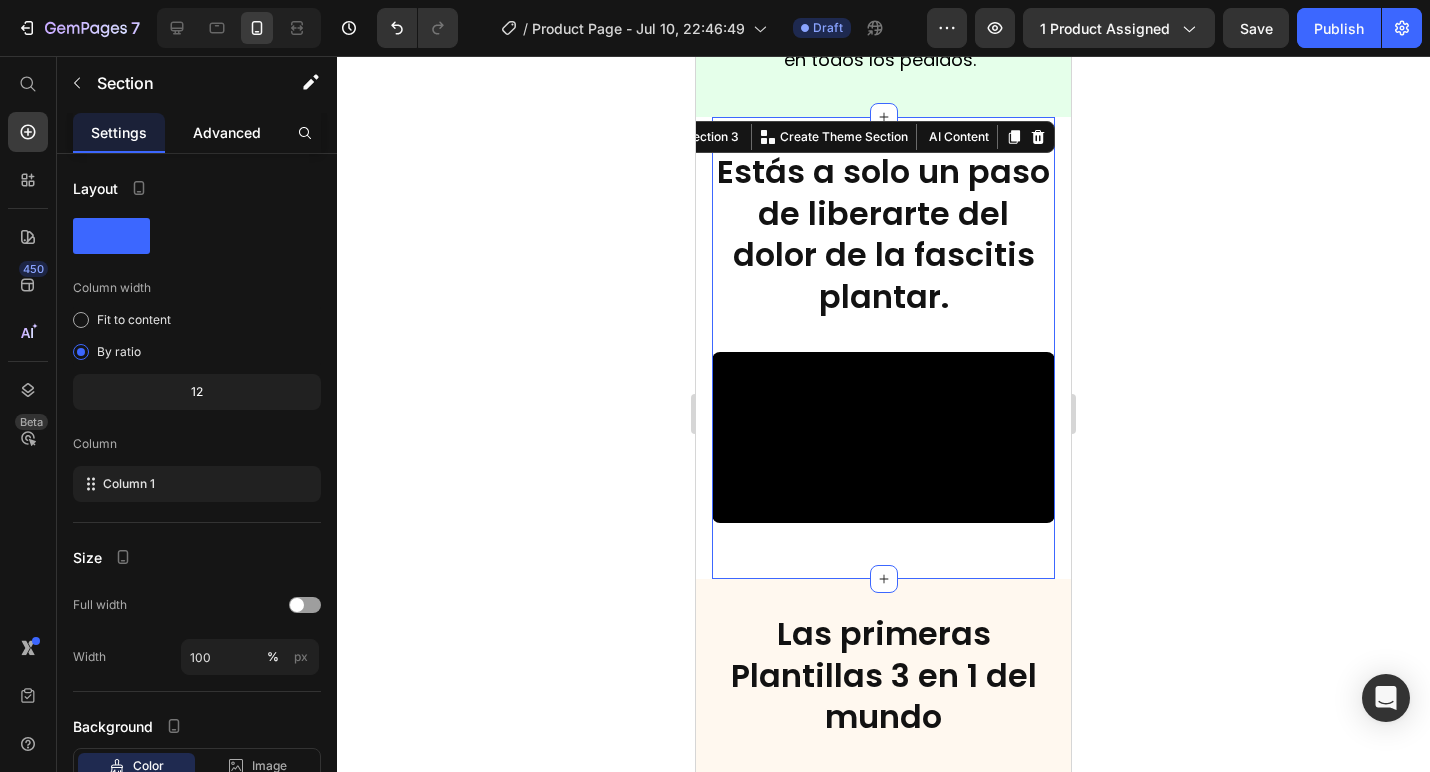 click on "Advanced" at bounding box center (227, 132) 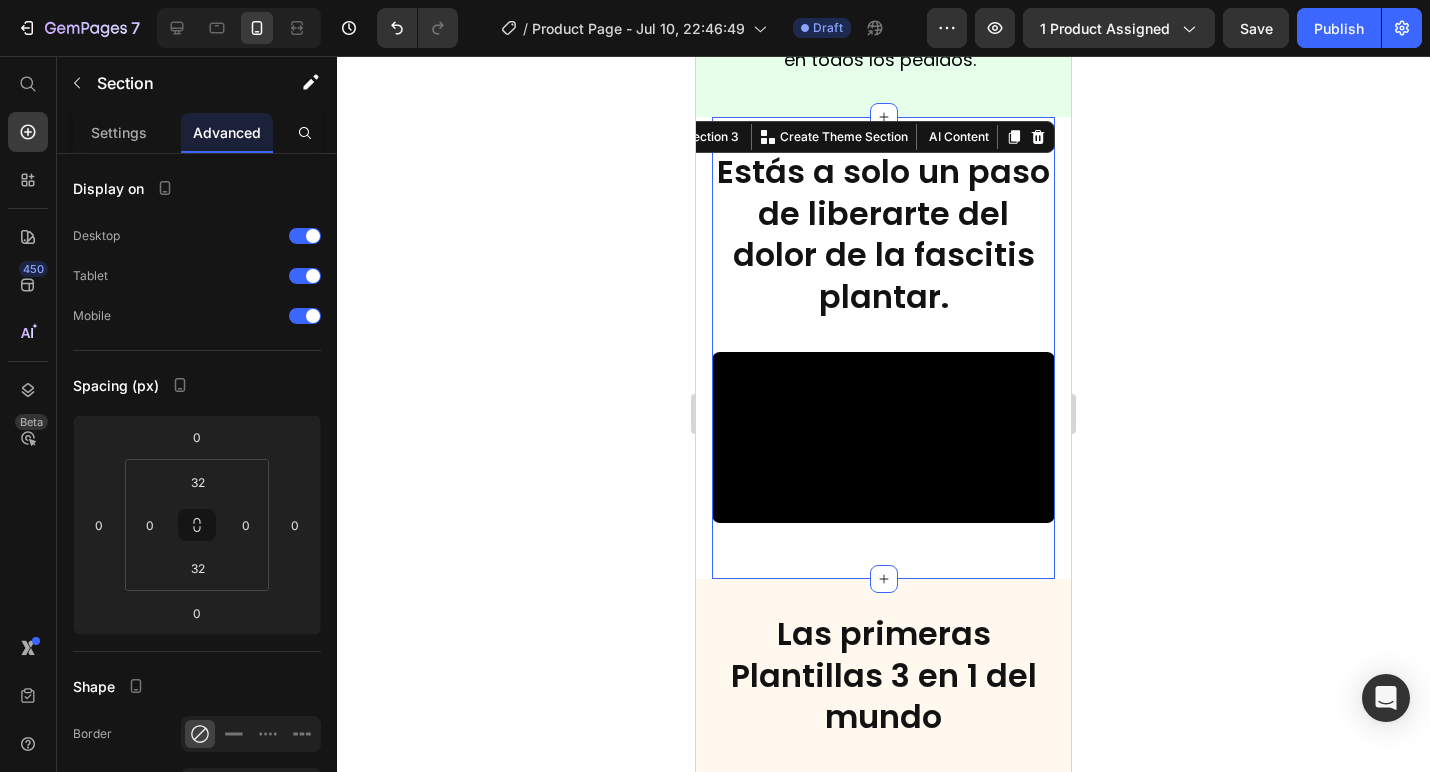 click 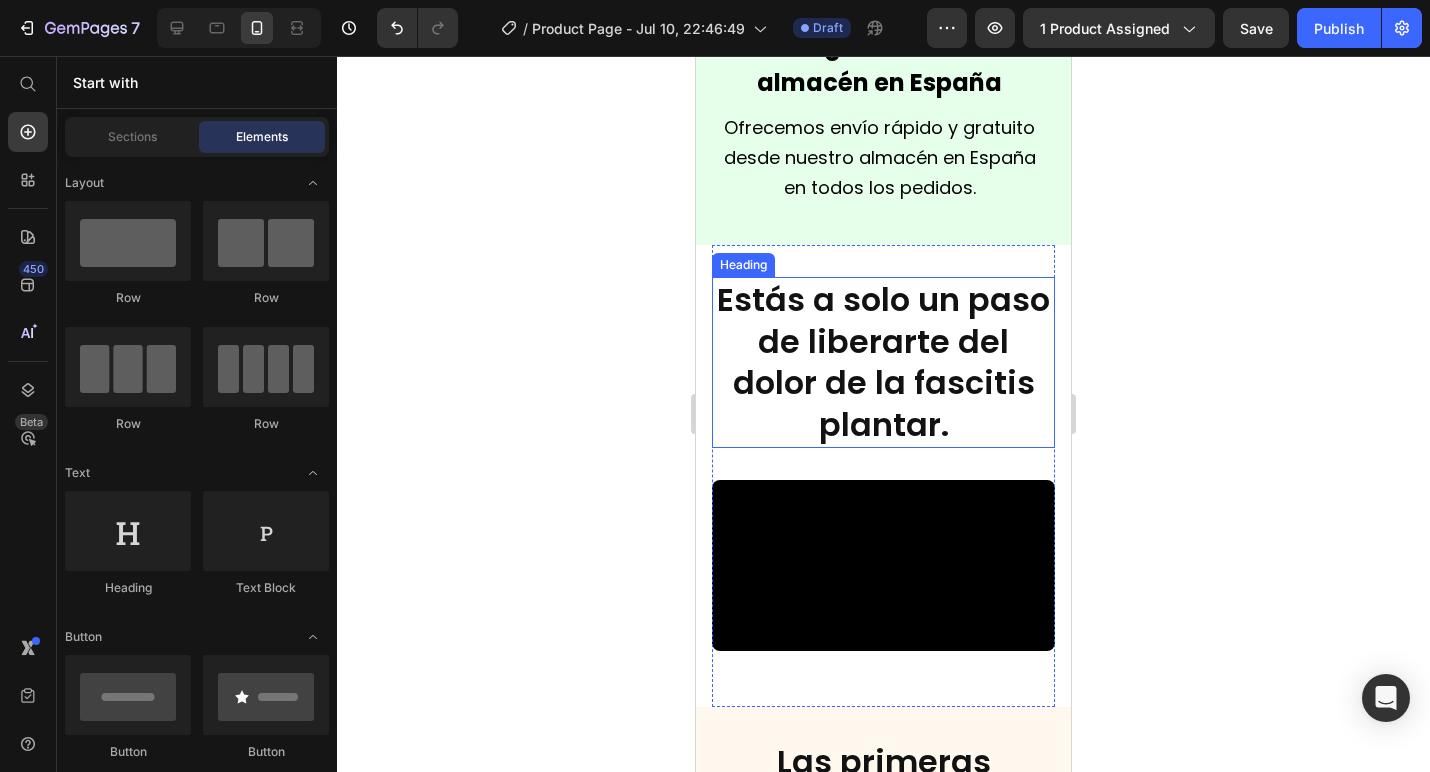 scroll, scrollTop: 2439, scrollLeft: 0, axis: vertical 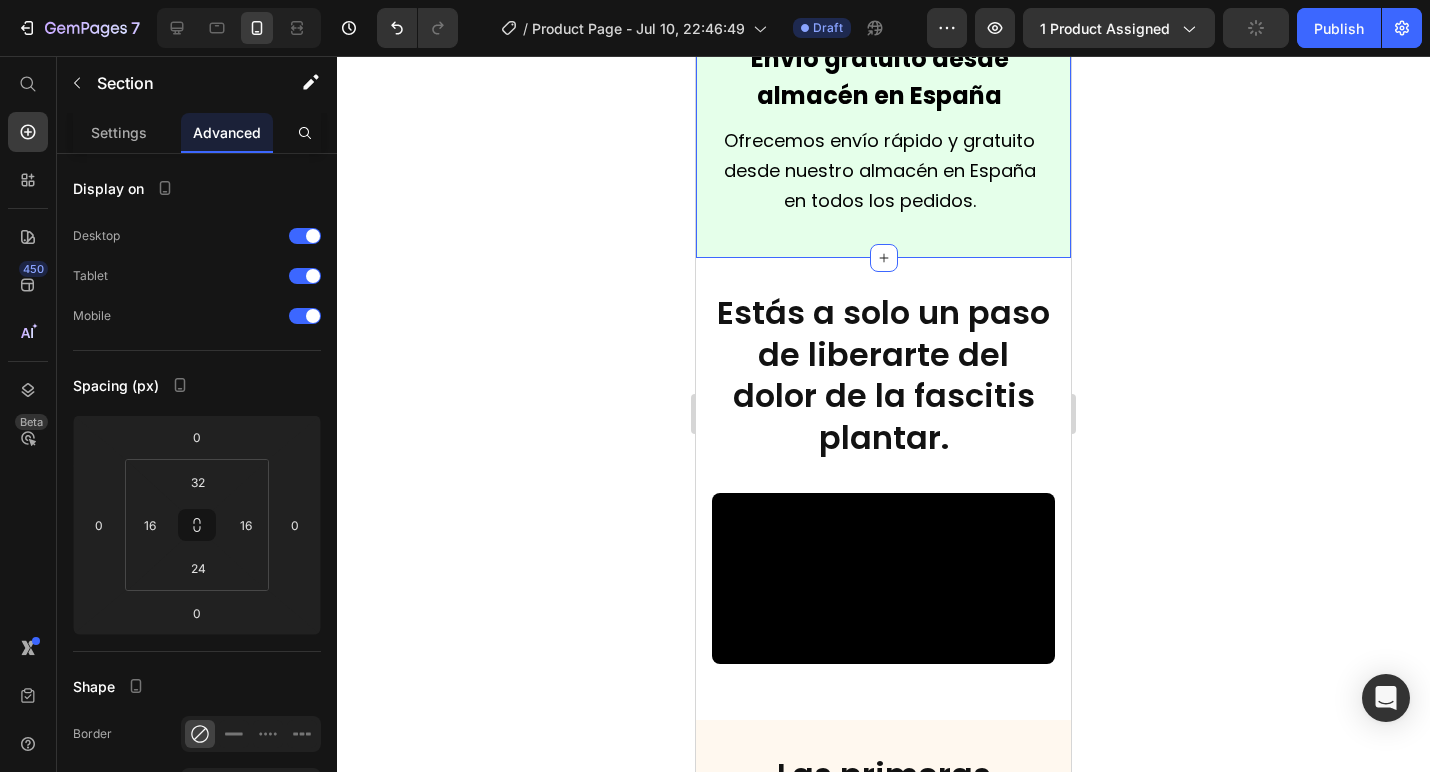 click on "Icon Más de 35.000 clientes felices en España Text Block Clientes en toda España están encantados con las Plantillas Reguva 3 en 1. Text Block
Icon Aprobado por médicos destacados Text Block Tu salud es nuestra máxima prioridad. Las Plantillas Reguva 3 en 1 están diseñadas y recomendadas por podólogos experimentados. Text Block
Icon Envío gratuito desde almacén en España Text Block Ofrecemos envío rápido y gratuito desde nuestro almacén en España en todos los pedidos. Text Block Section 2" at bounding box center [883, -190] 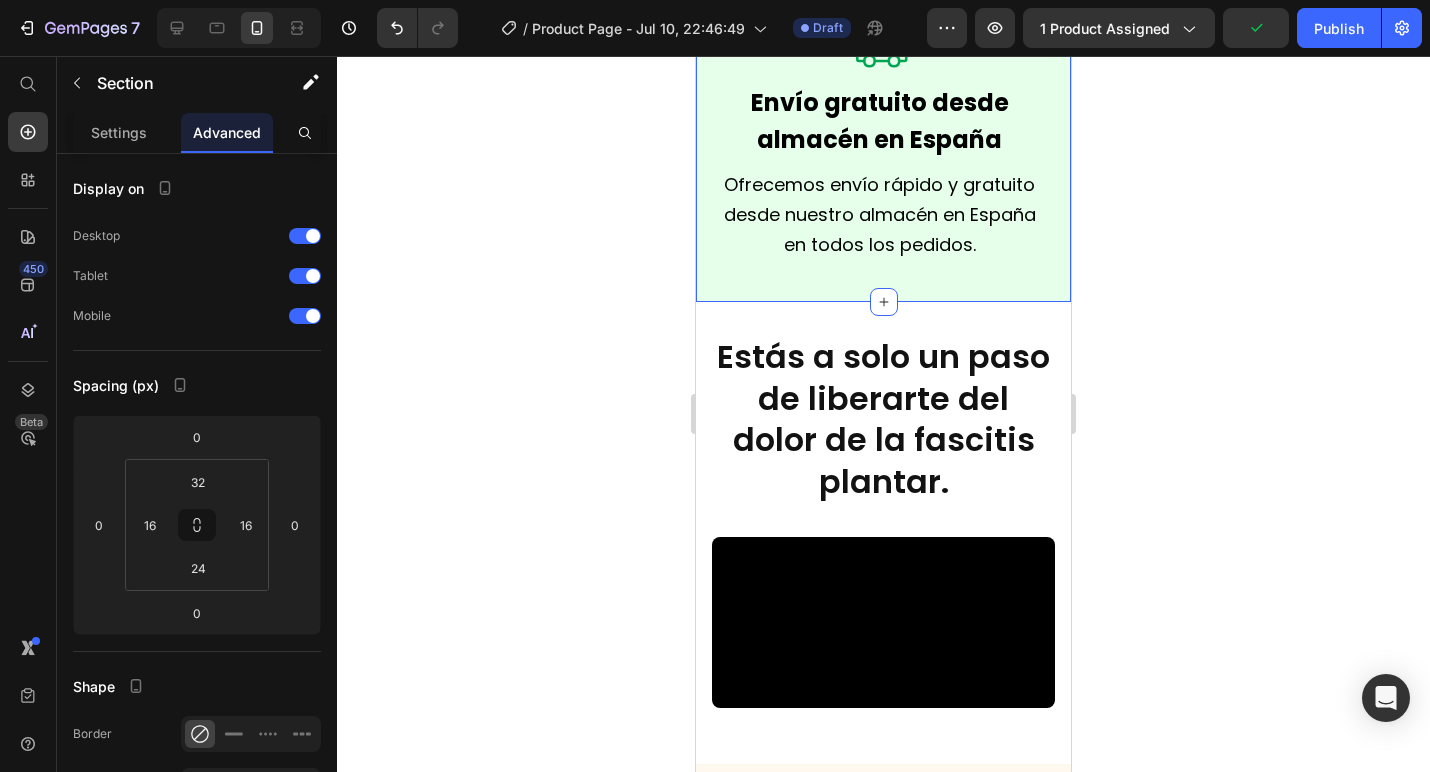 scroll, scrollTop: 2377, scrollLeft: 0, axis: vertical 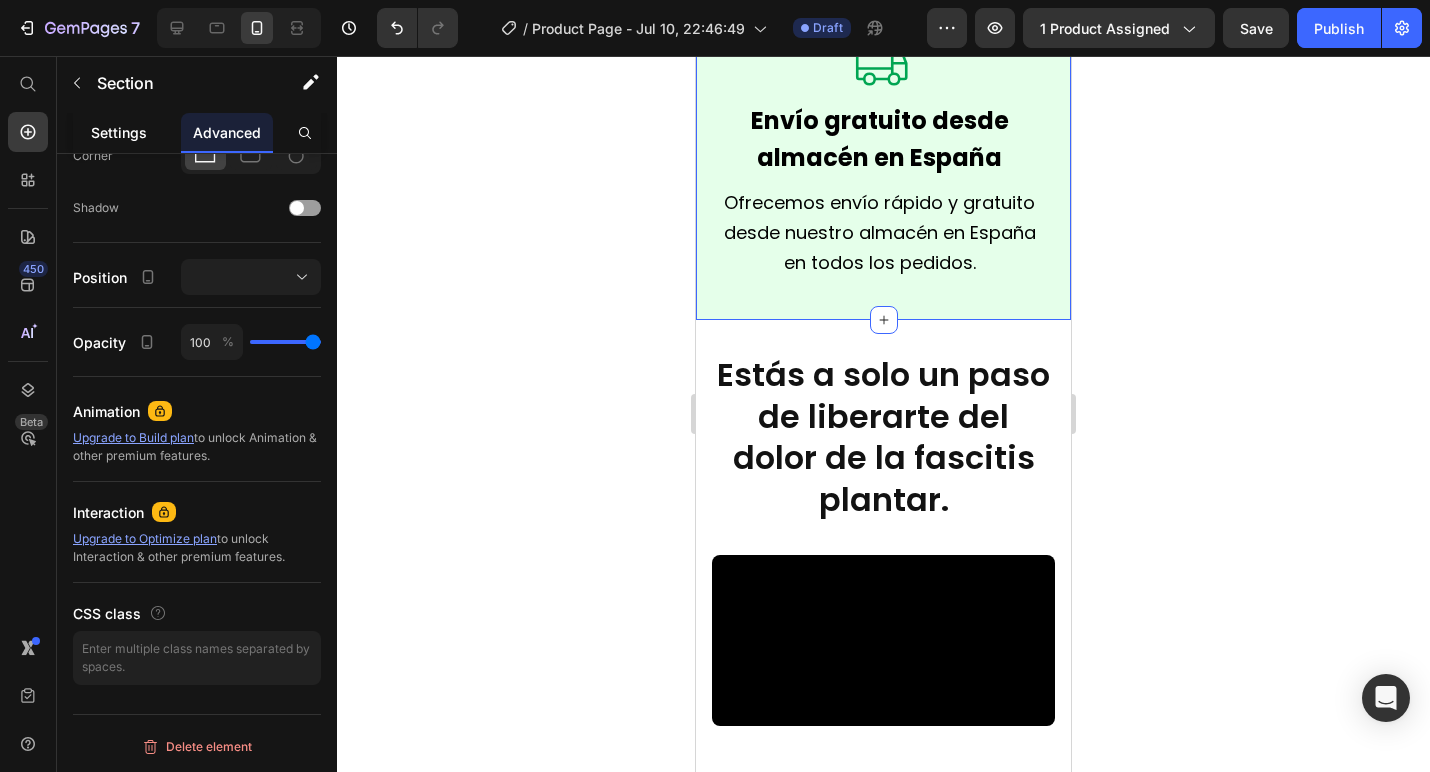 click on "Settings" at bounding box center (119, 132) 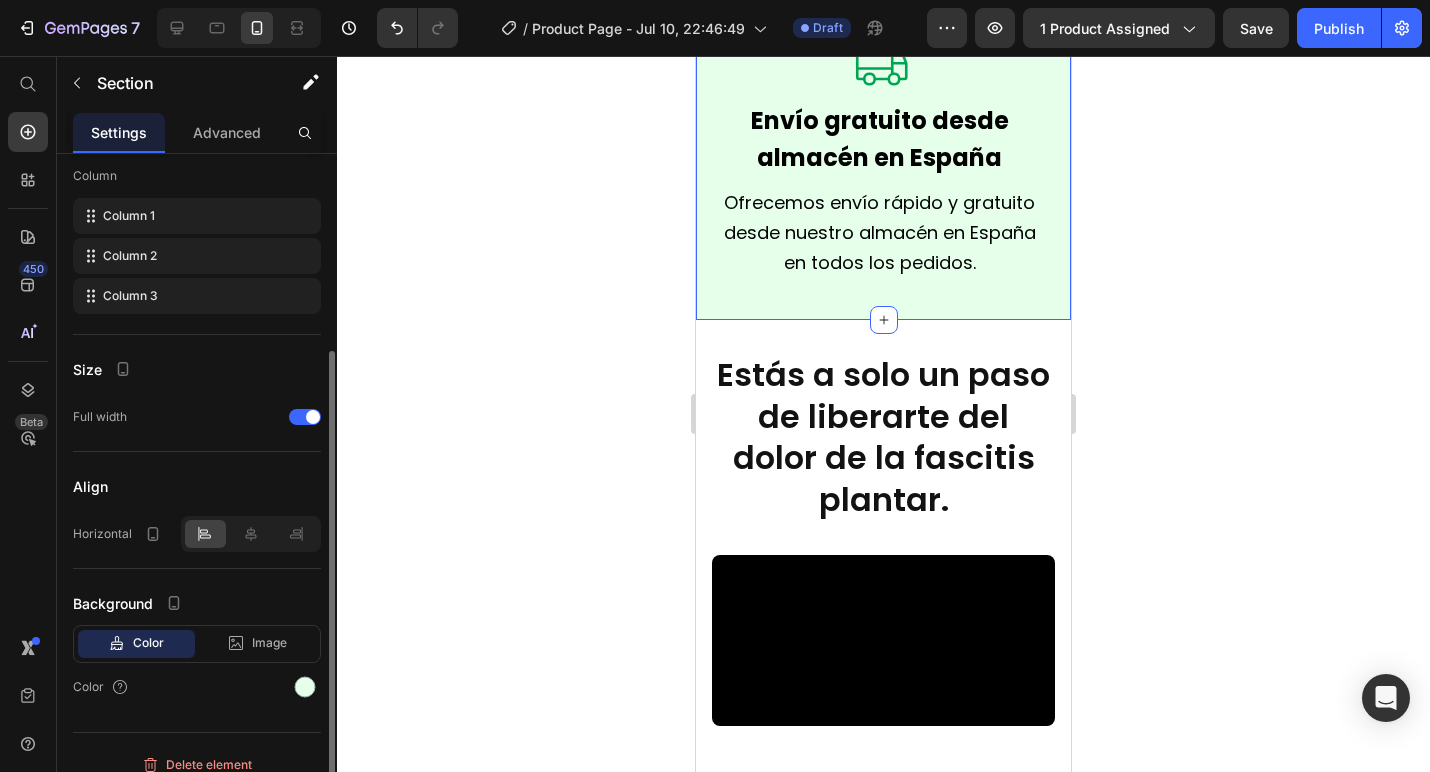 scroll, scrollTop: 242, scrollLeft: 0, axis: vertical 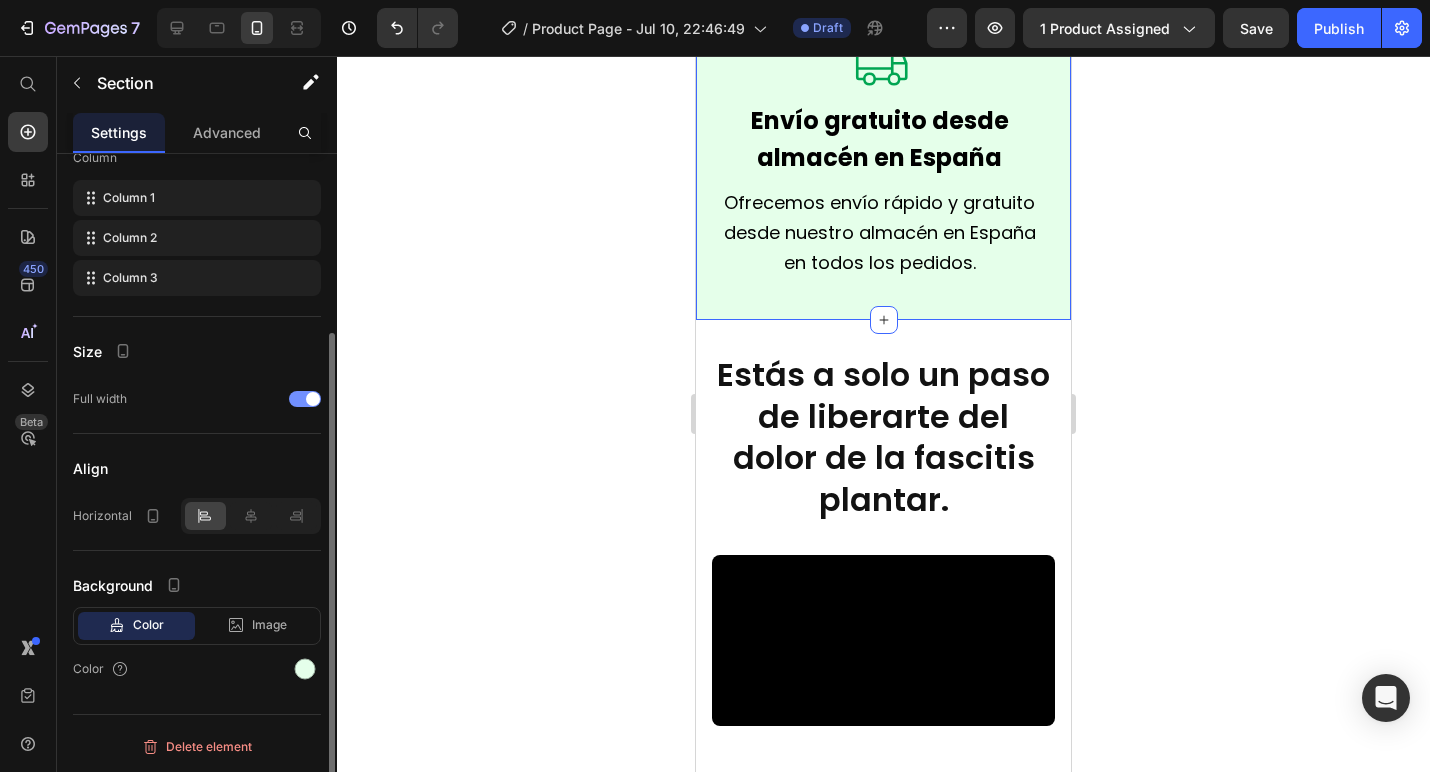 click at bounding box center (313, 399) 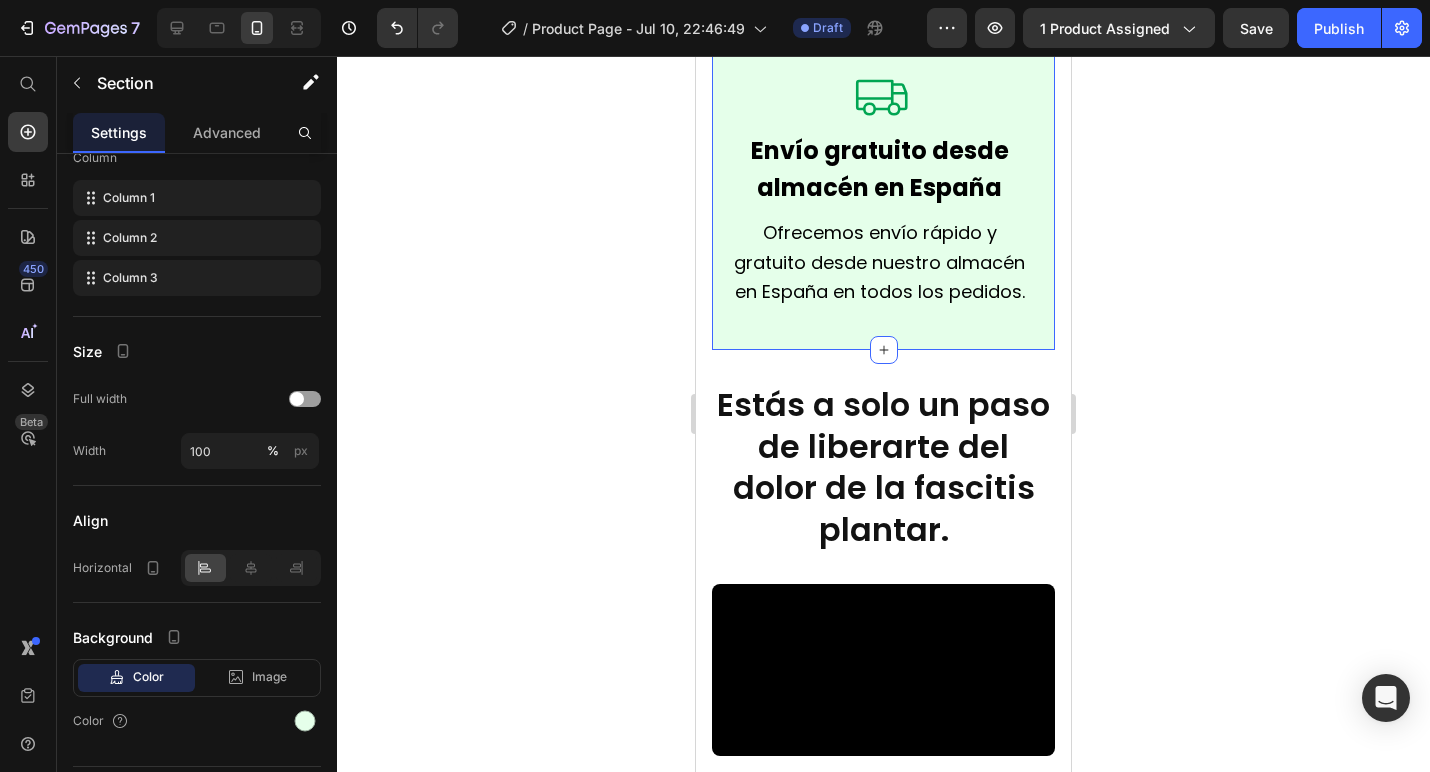 click 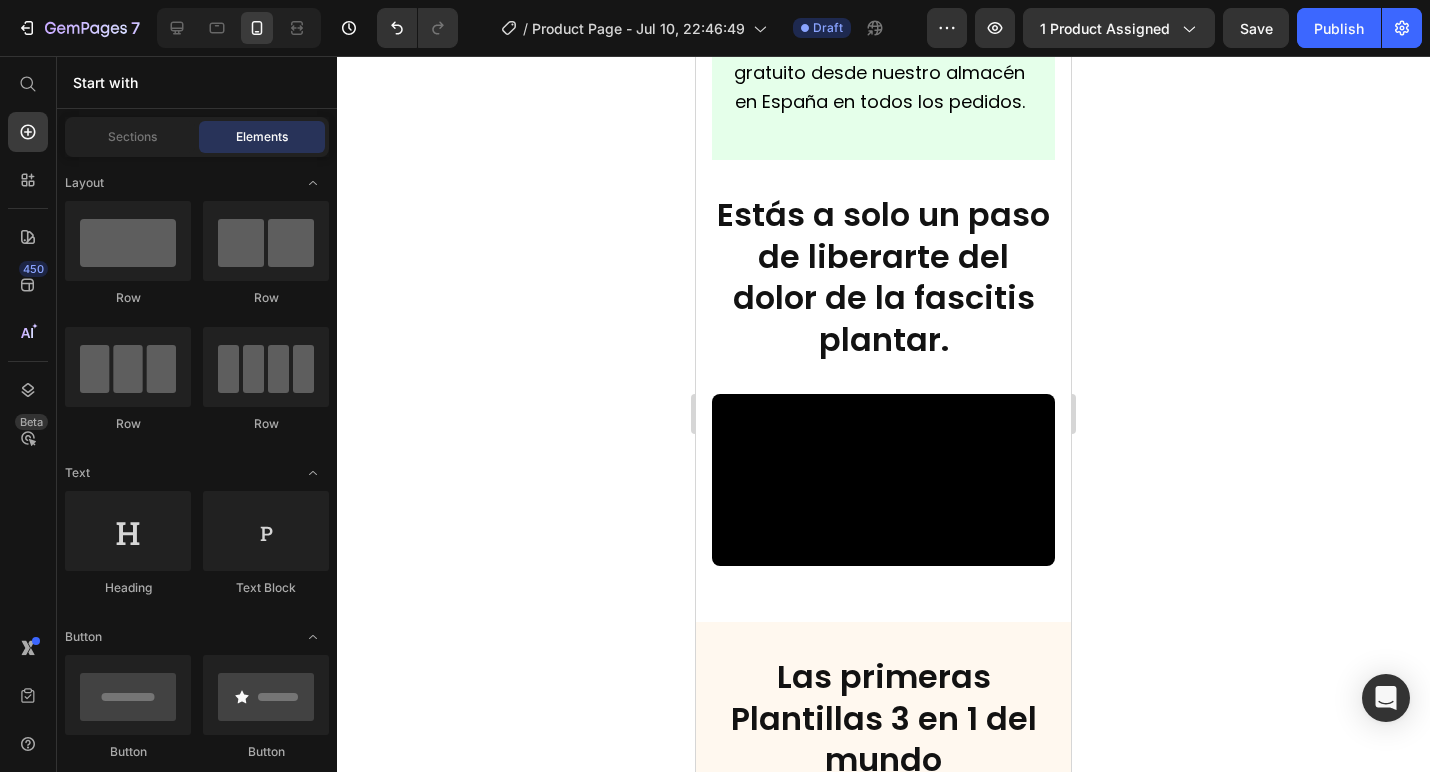 scroll, scrollTop: 2556, scrollLeft: 0, axis: vertical 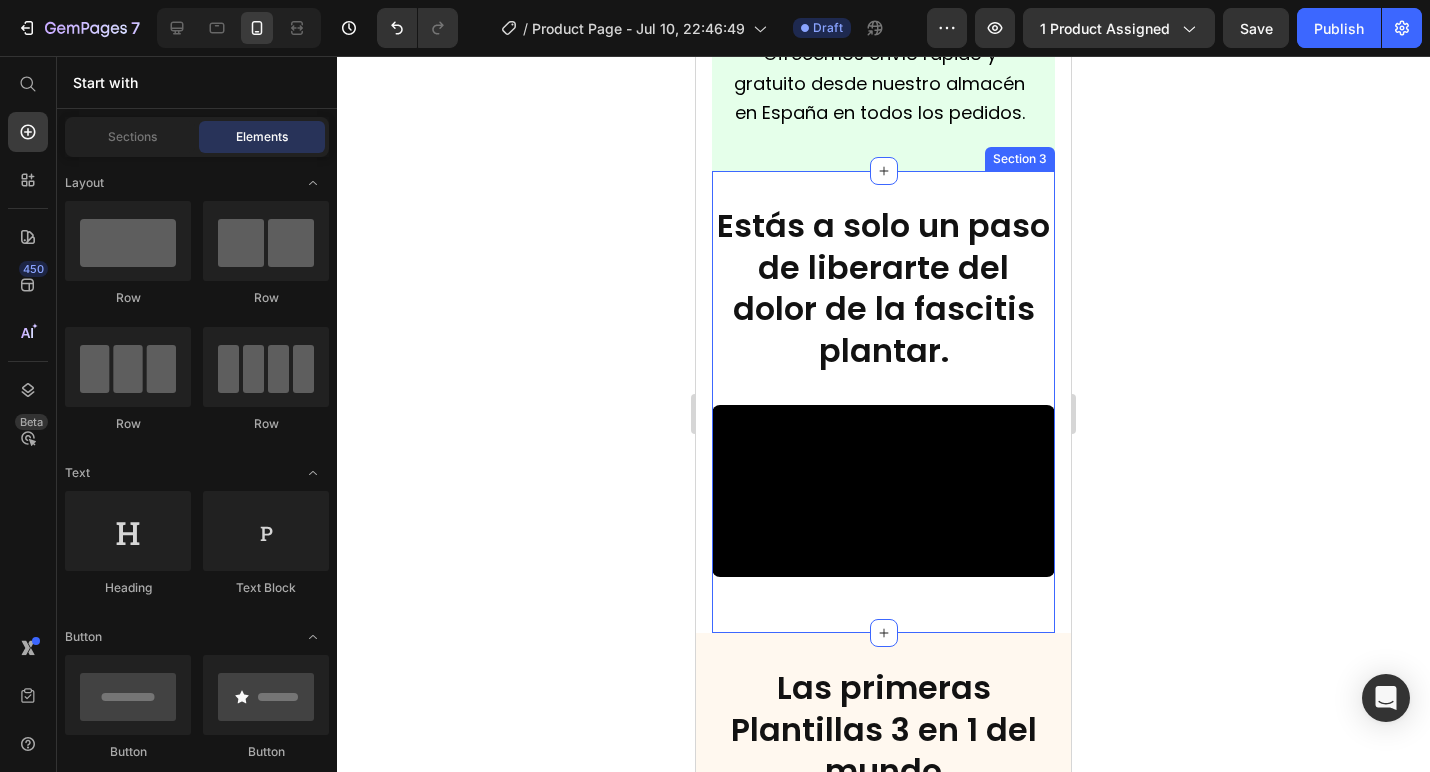 click on "Estás a solo un paso de liberarte del dolor de la fascitis plantar." at bounding box center (883, 288) 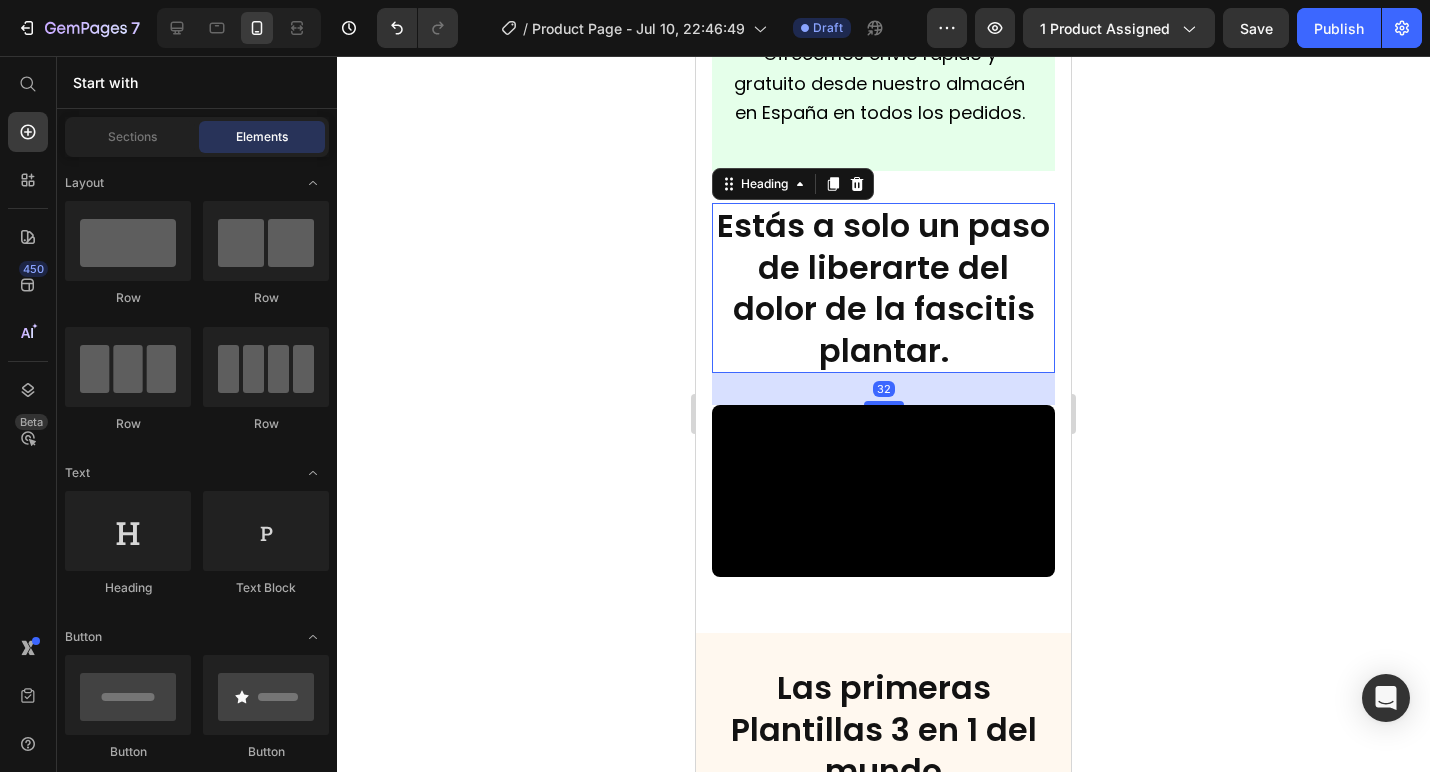 scroll, scrollTop: 0, scrollLeft: 0, axis: both 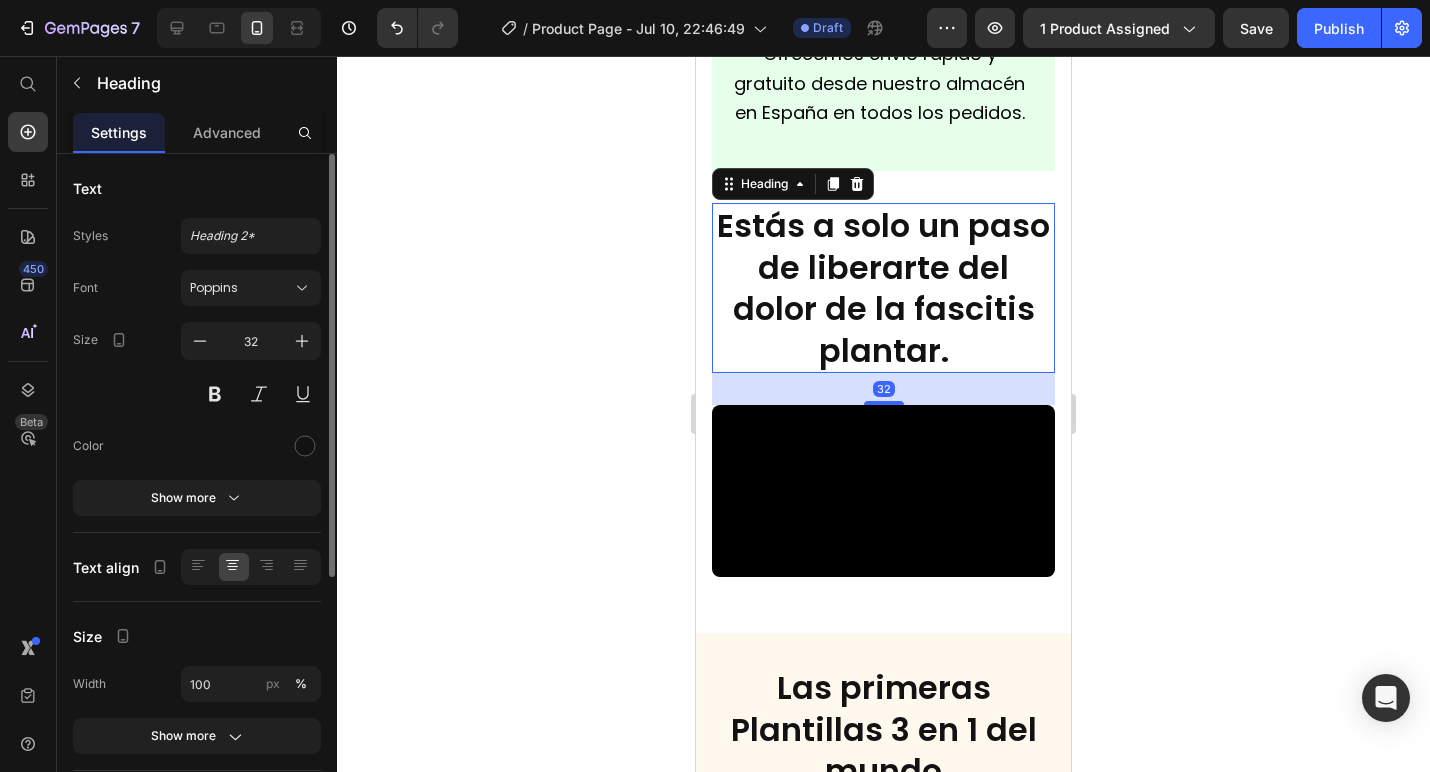 click on "Estás a solo un paso de liberarte del dolor de la fascitis plantar." at bounding box center (883, 288) 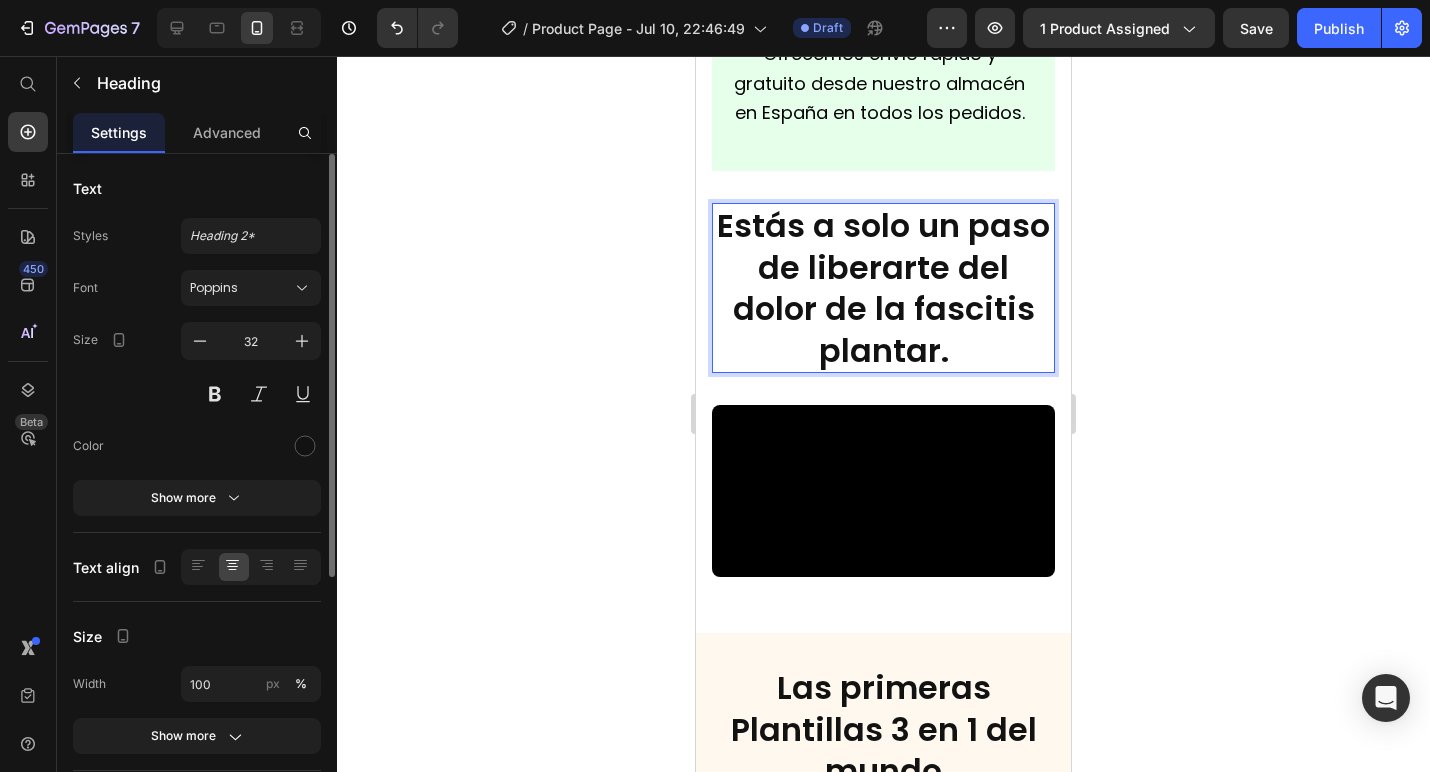 click on "Estás a solo un paso de liberarte del dolor de la fascitis plantar." at bounding box center [883, 288] 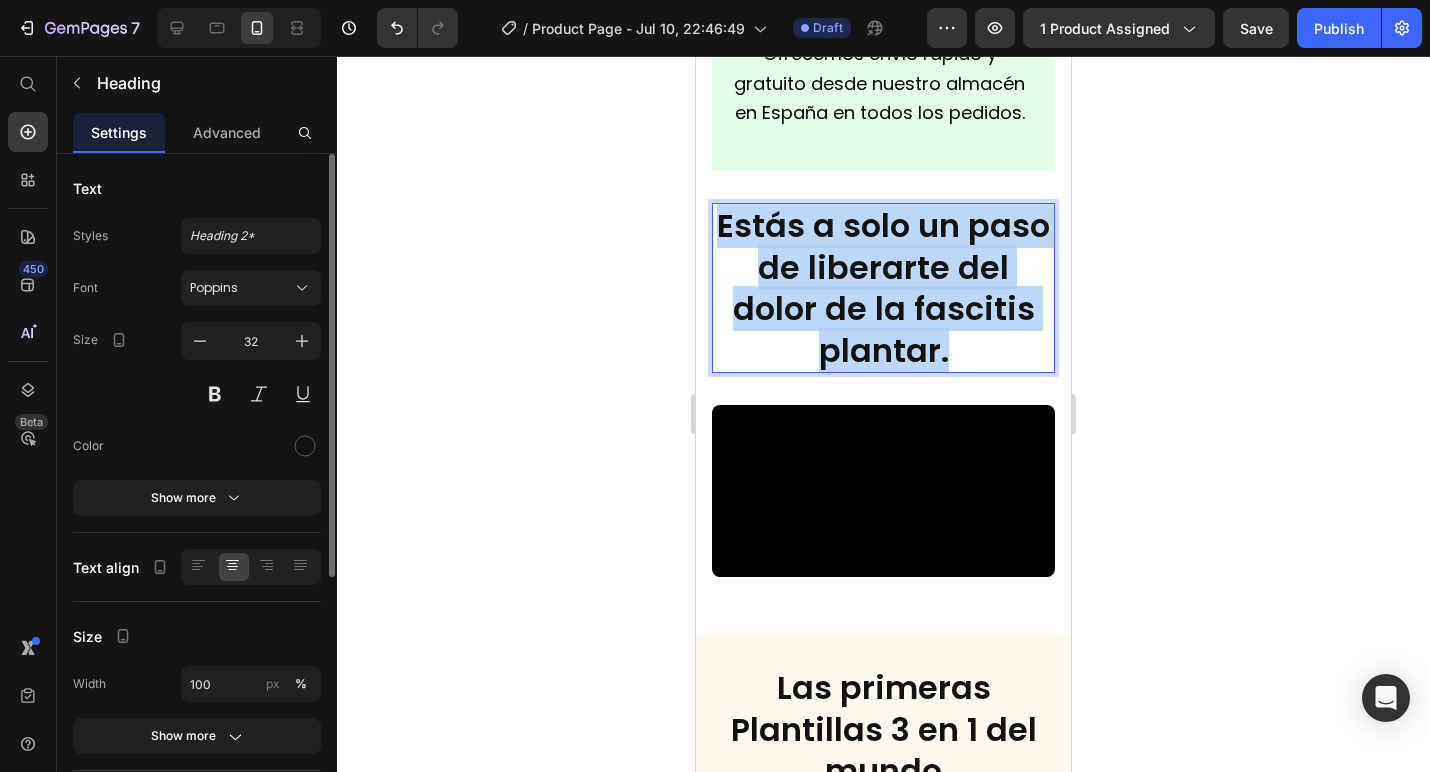 click on "Estás a solo un paso de liberarte del dolor de la fascitis plantar." at bounding box center [883, 288] 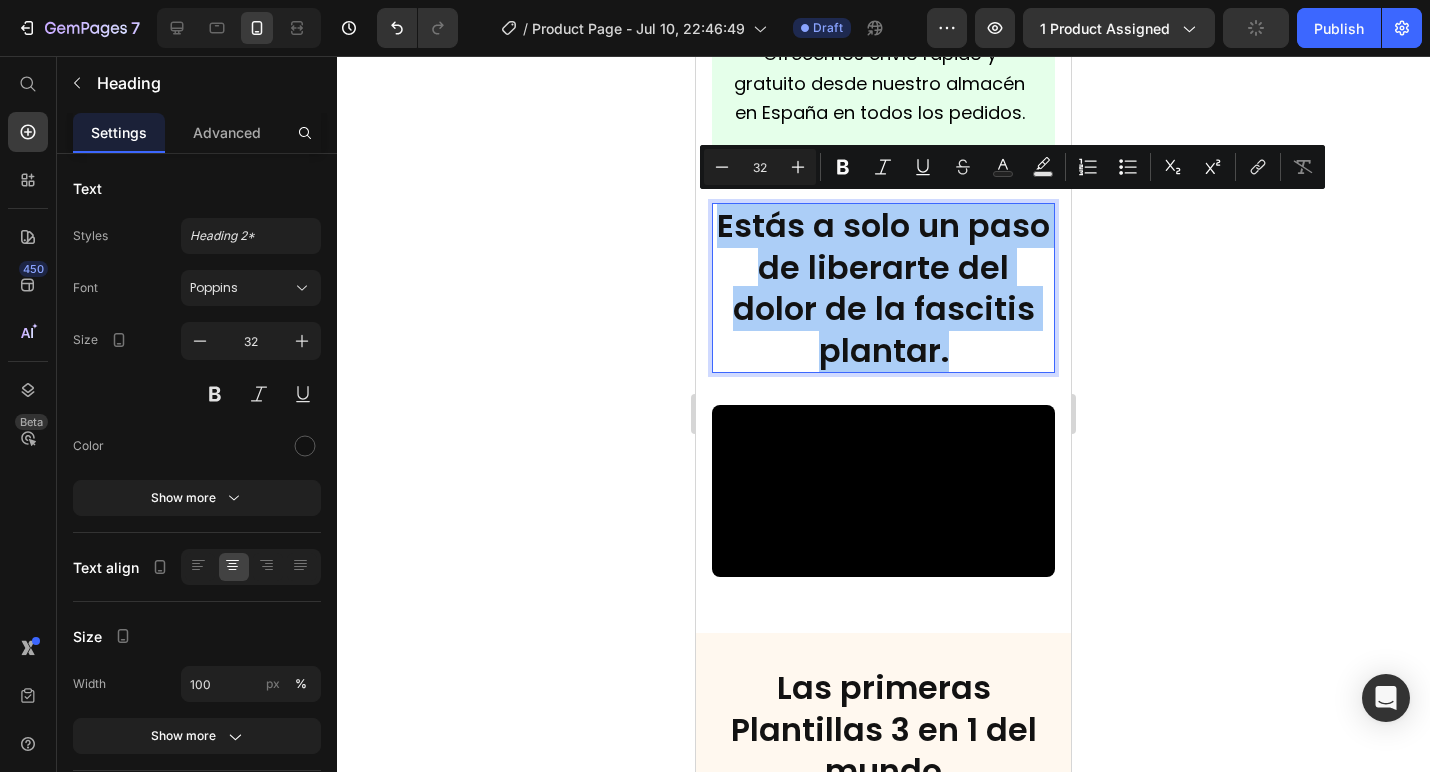 click 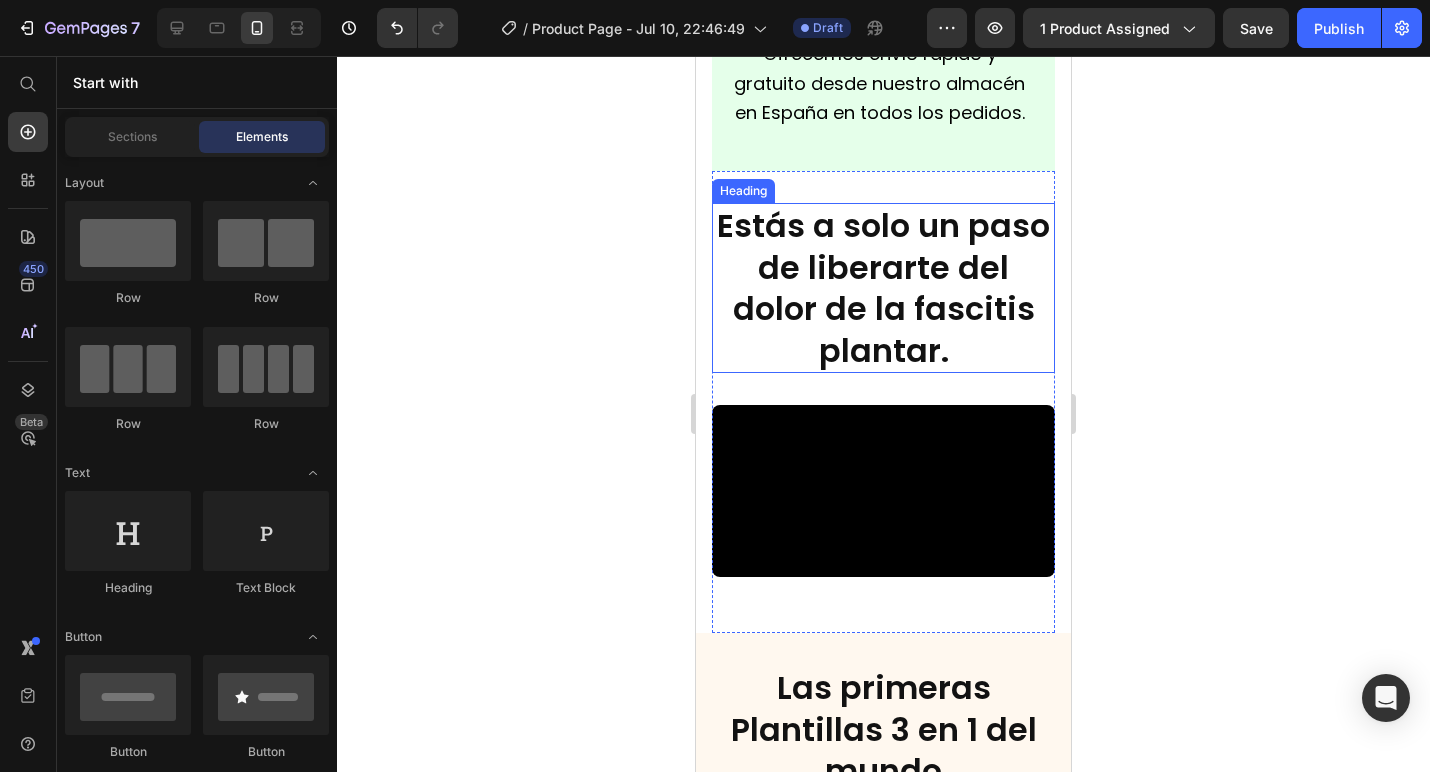 click on "Estás a solo un paso de liberarte del dolor de la fascitis plantar." at bounding box center (883, 288) 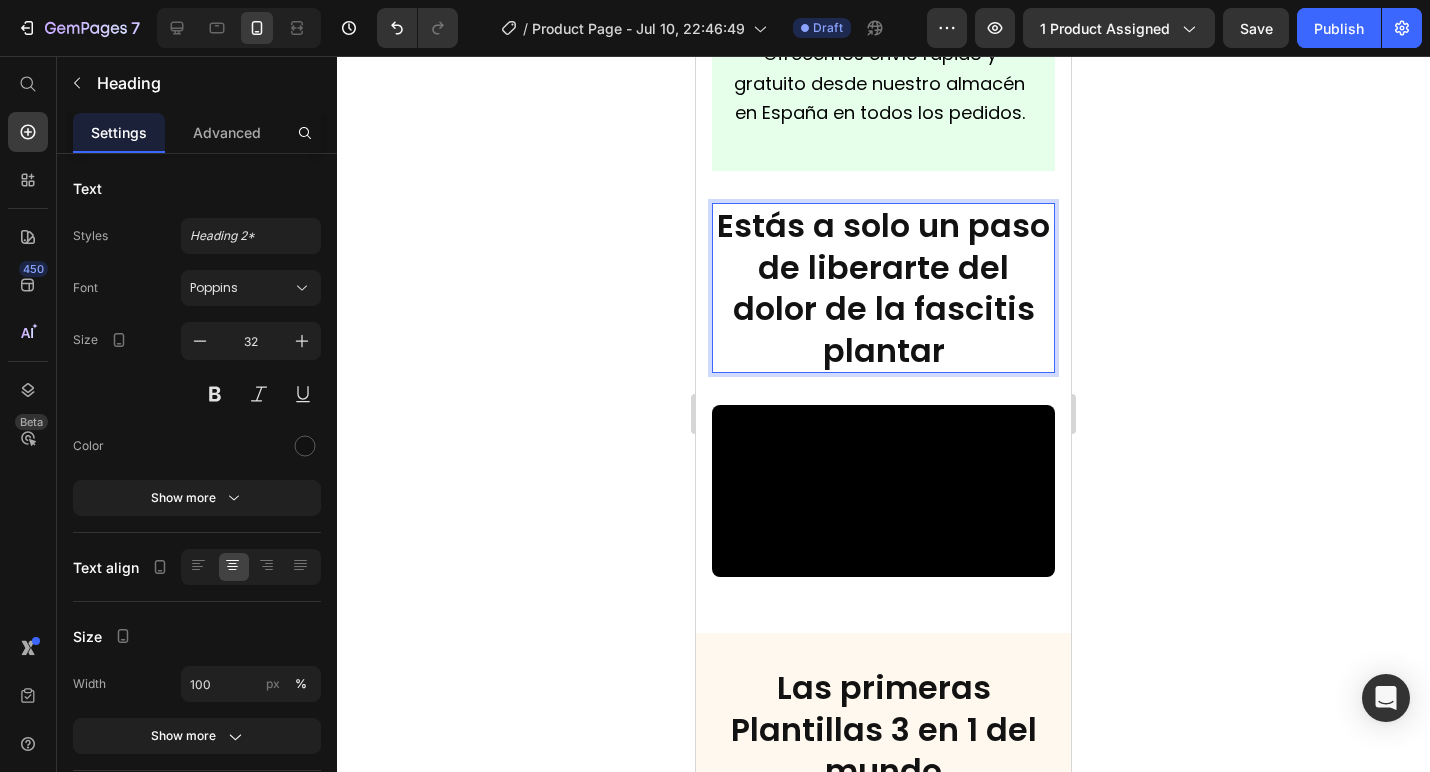 click 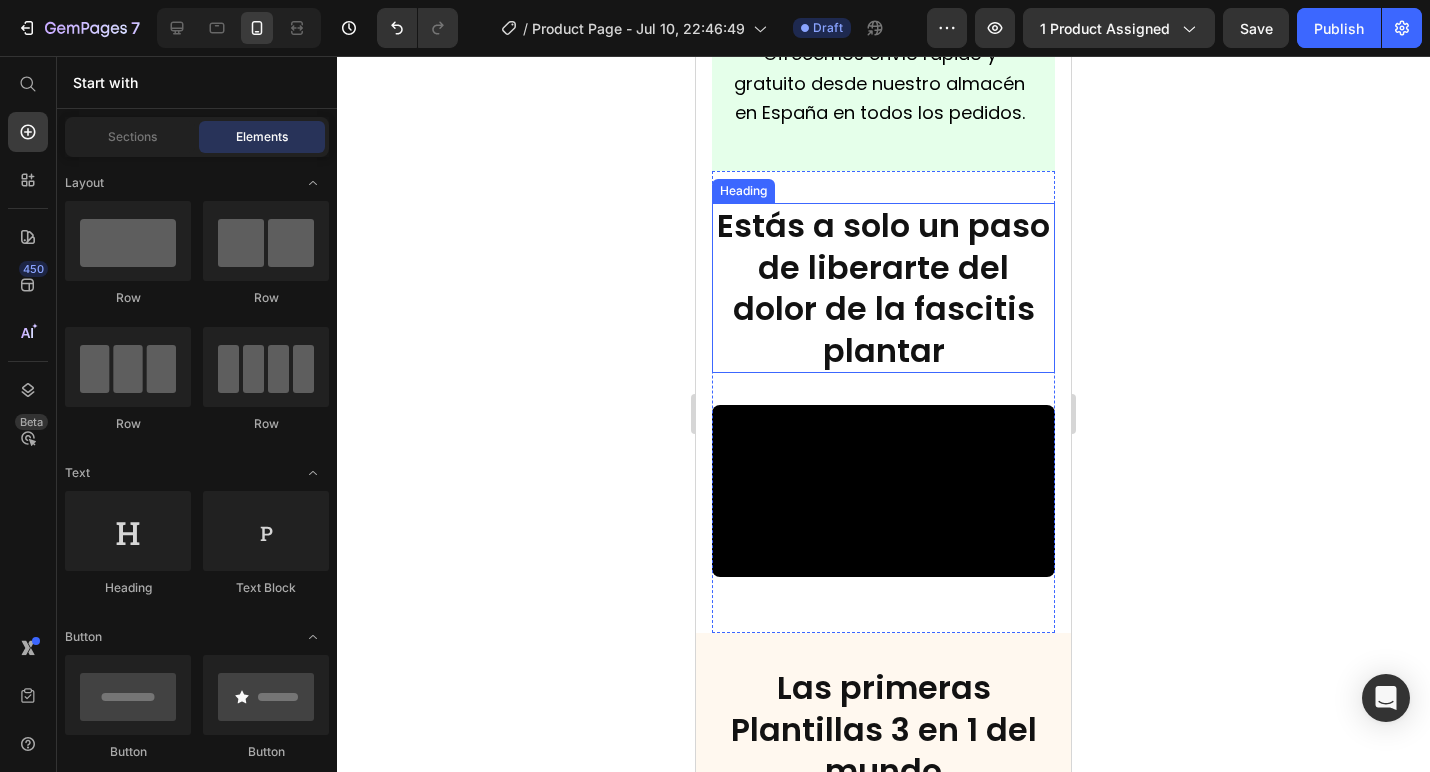 click on "Estás a solo un paso de liberarte del dolor de la fascitis plantar" at bounding box center (883, 288) 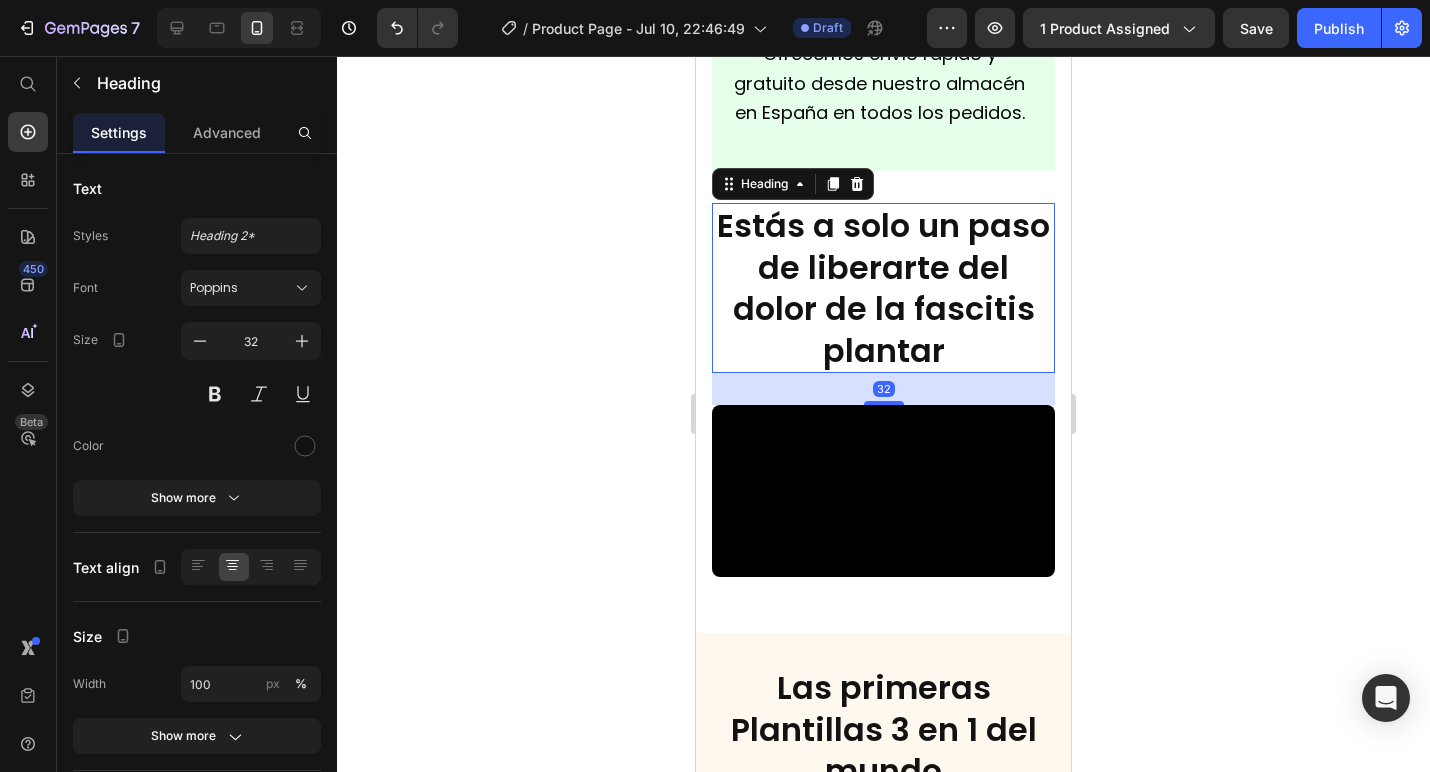 click 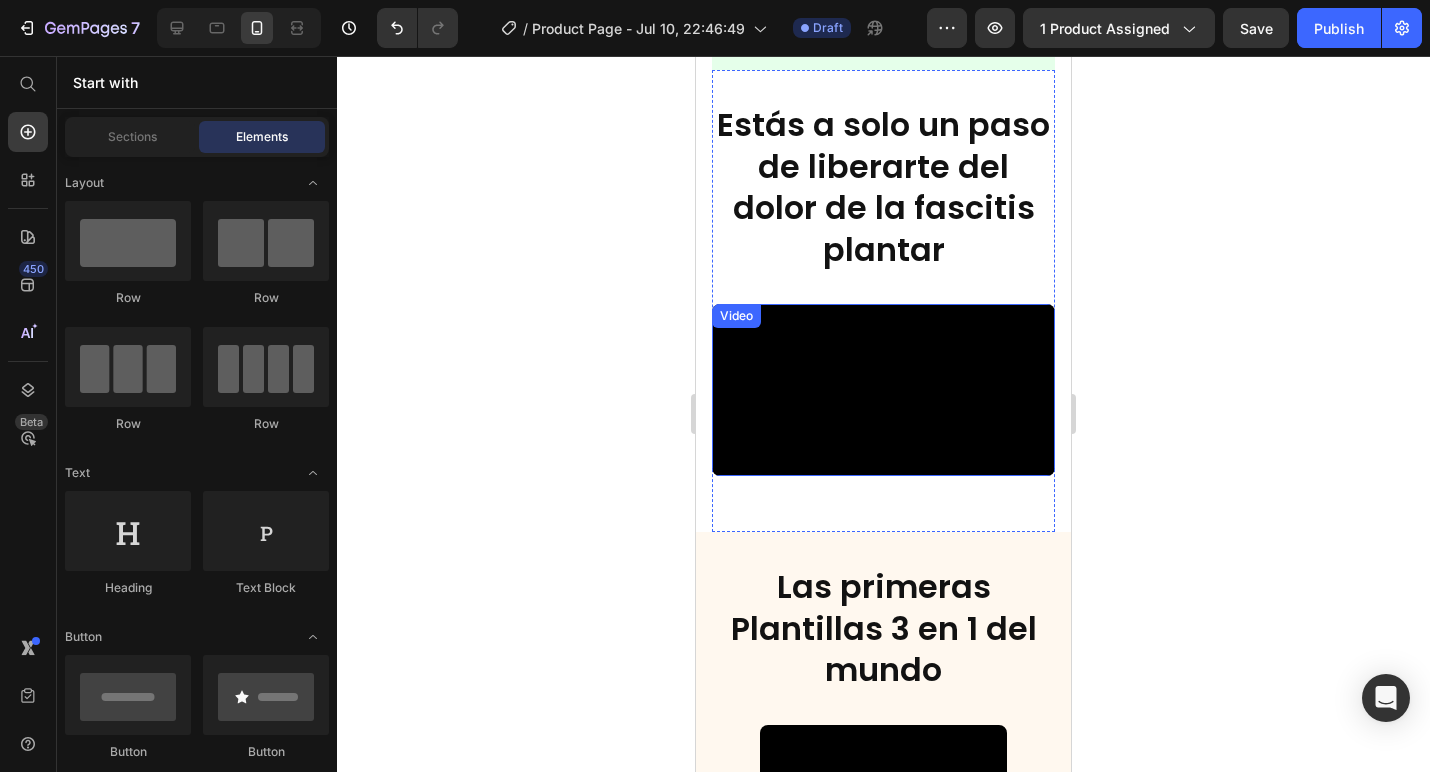scroll, scrollTop: 2649, scrollLeft: 0, axis: vertical 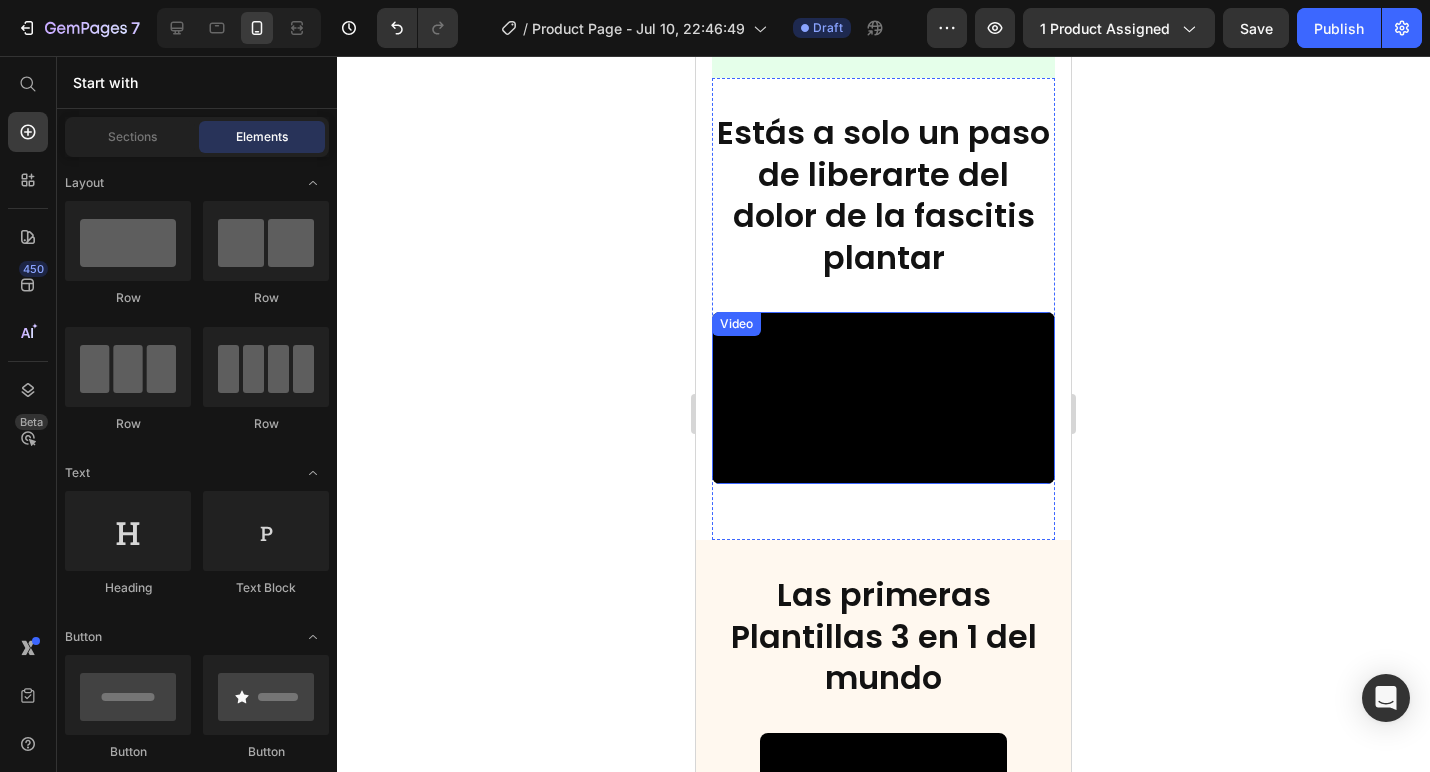 click at bounding box center (883, 398) 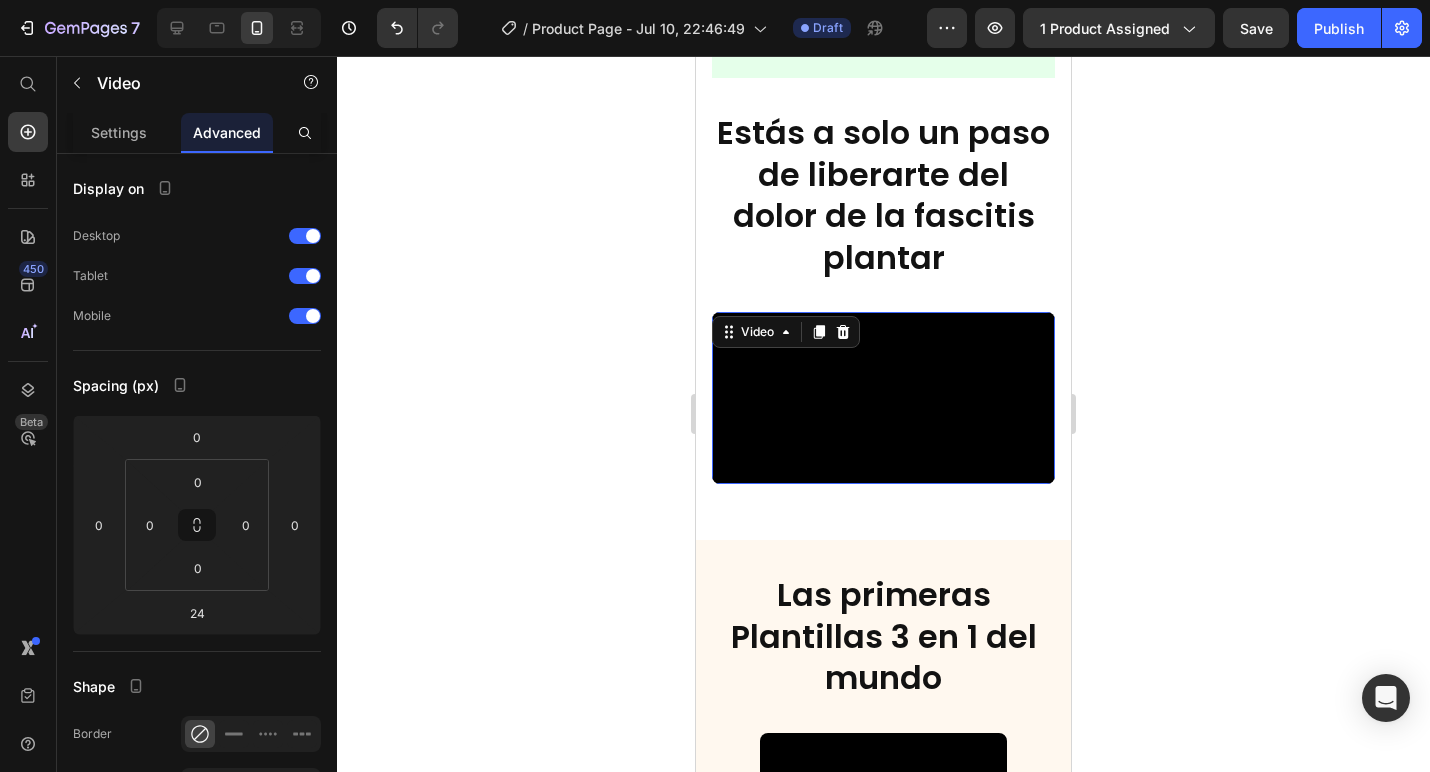 click 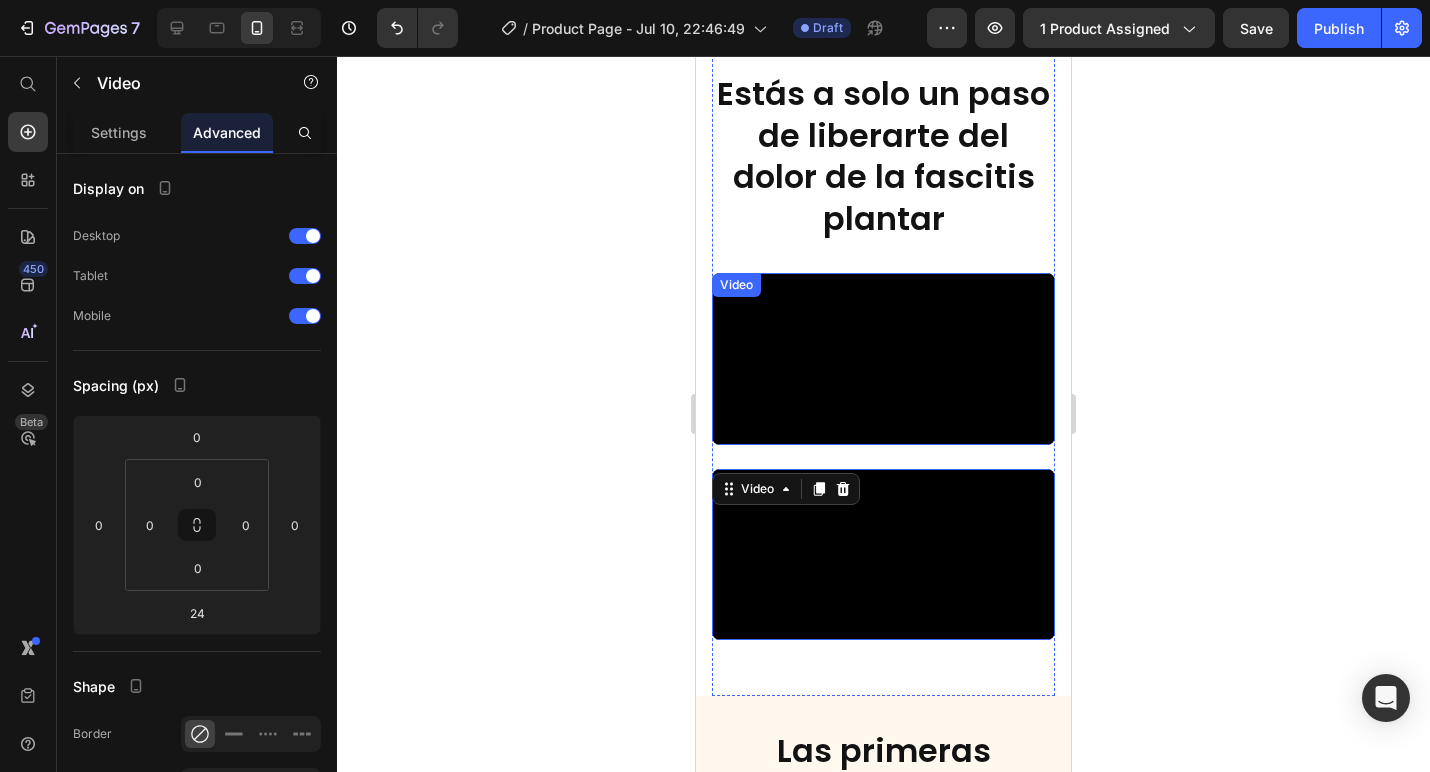 scroll, scrollTop: 2735, scrollLeft: 0, axis: vertical 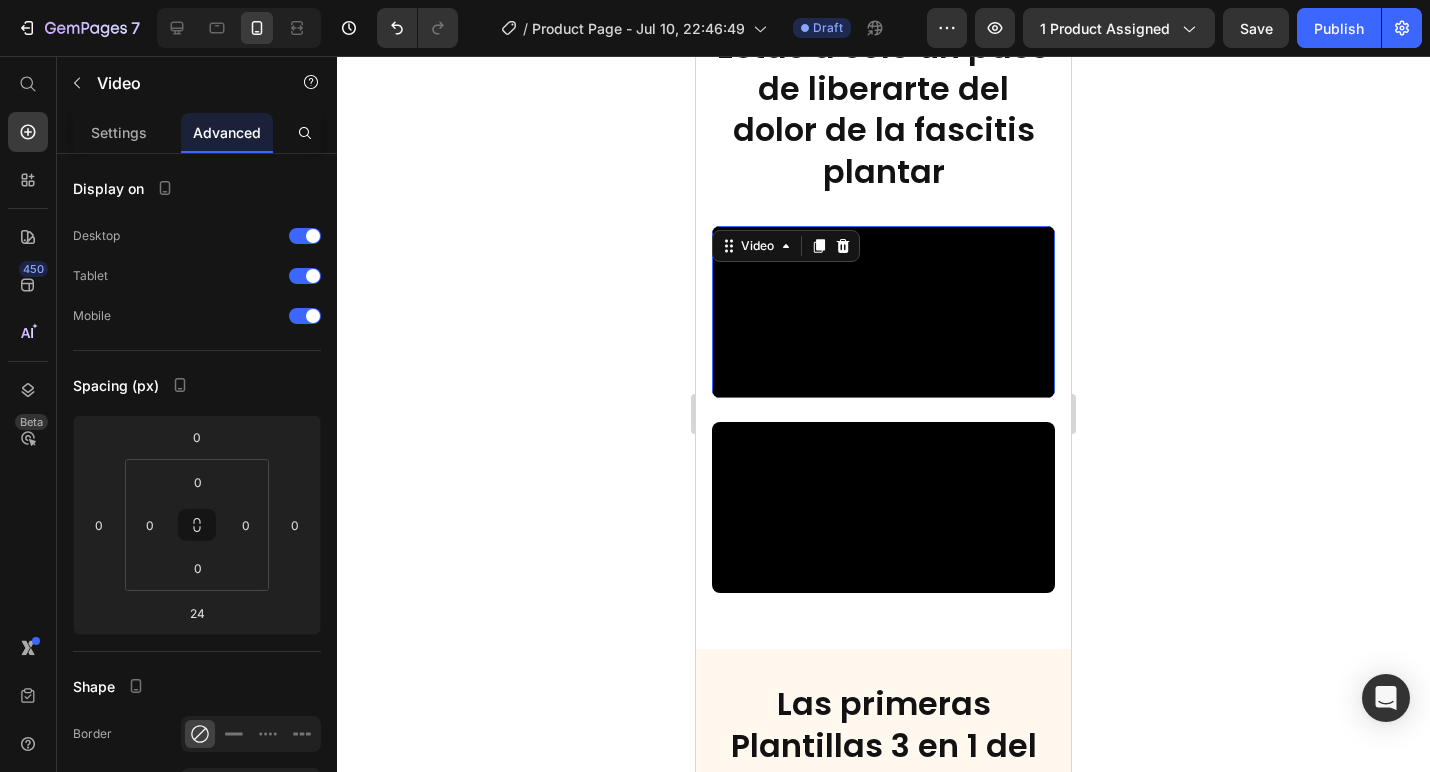 click at bounding box center [883, 312] 